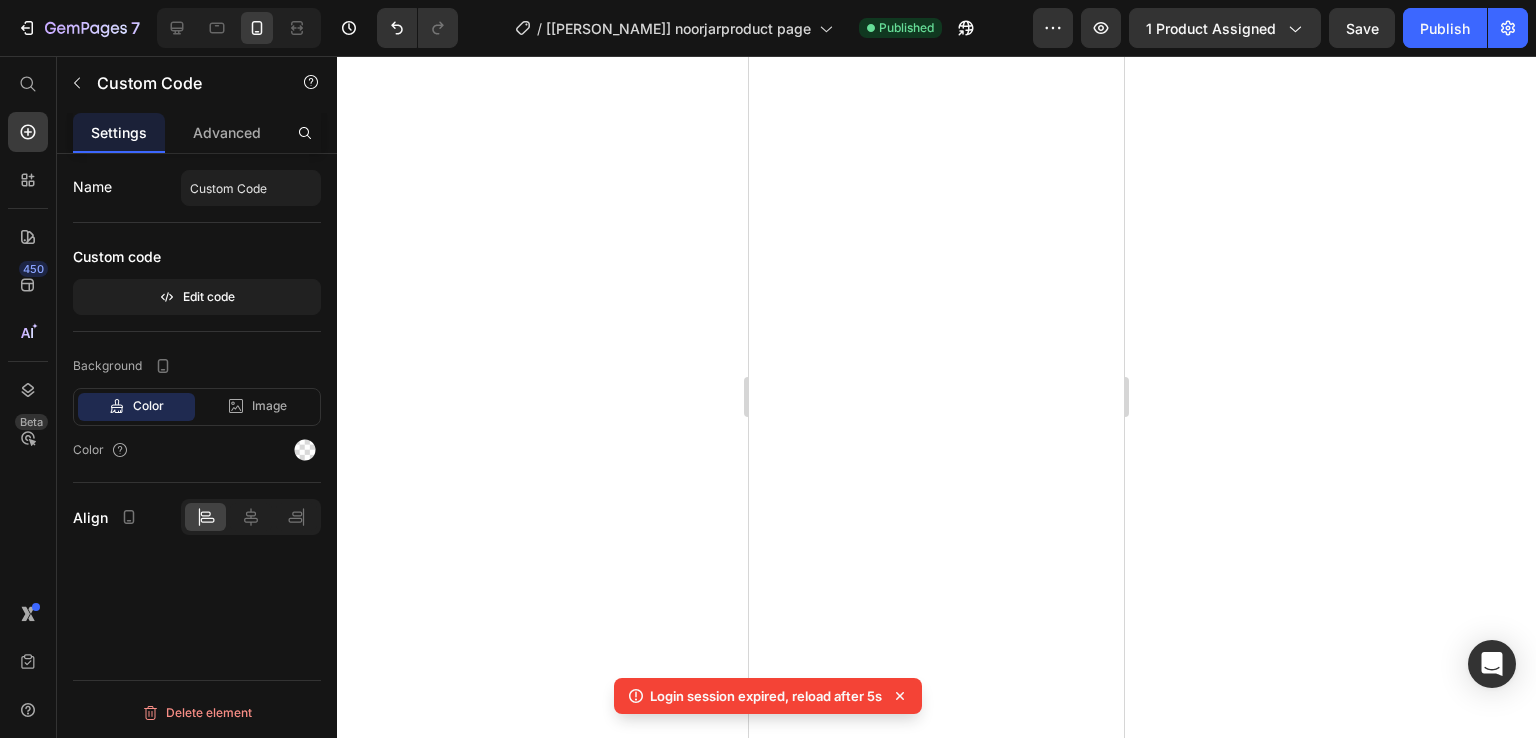 scroll, scrollTop: 0, scrollLeft: 0, axis: both 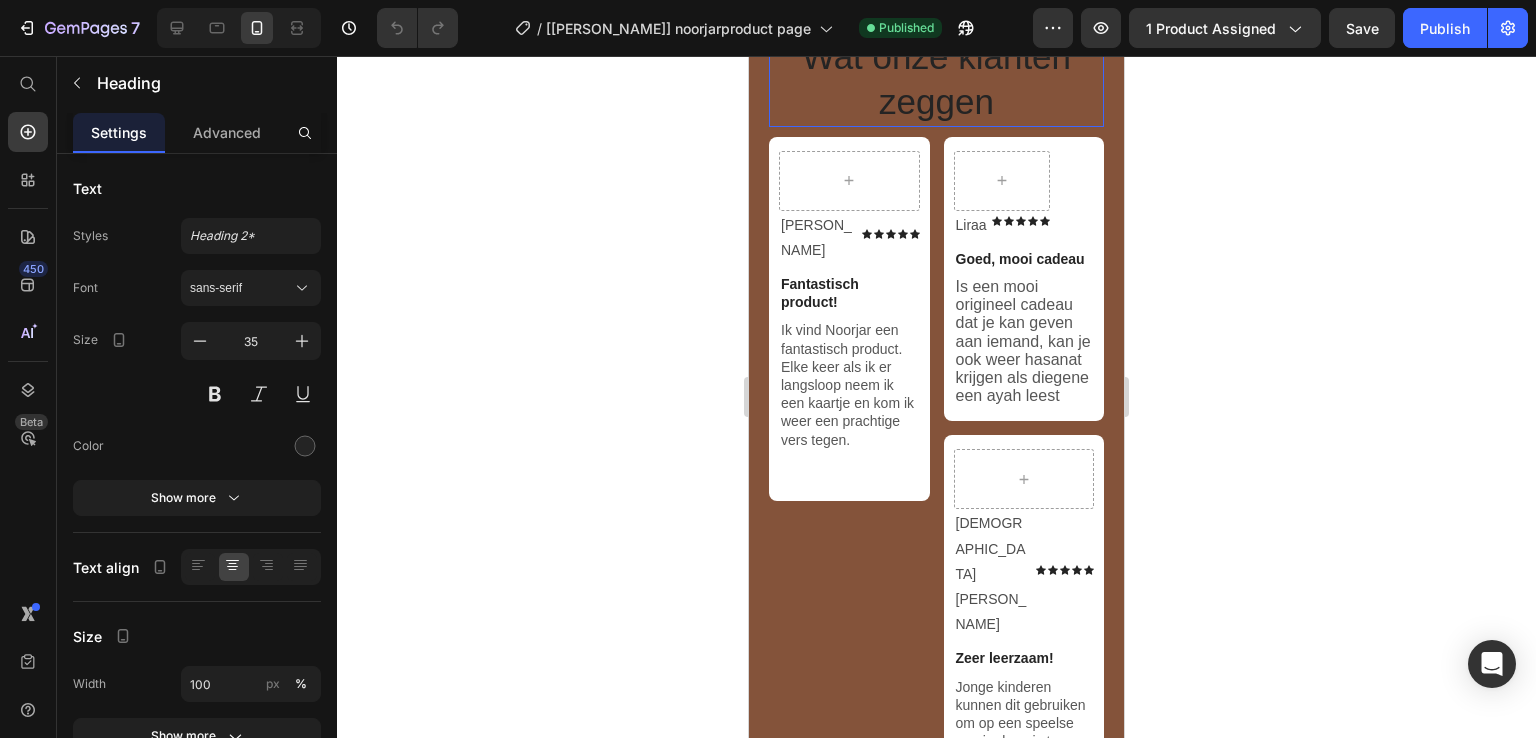 click on "Wat onze klanten zeggen" at bounding box center [936, 79] 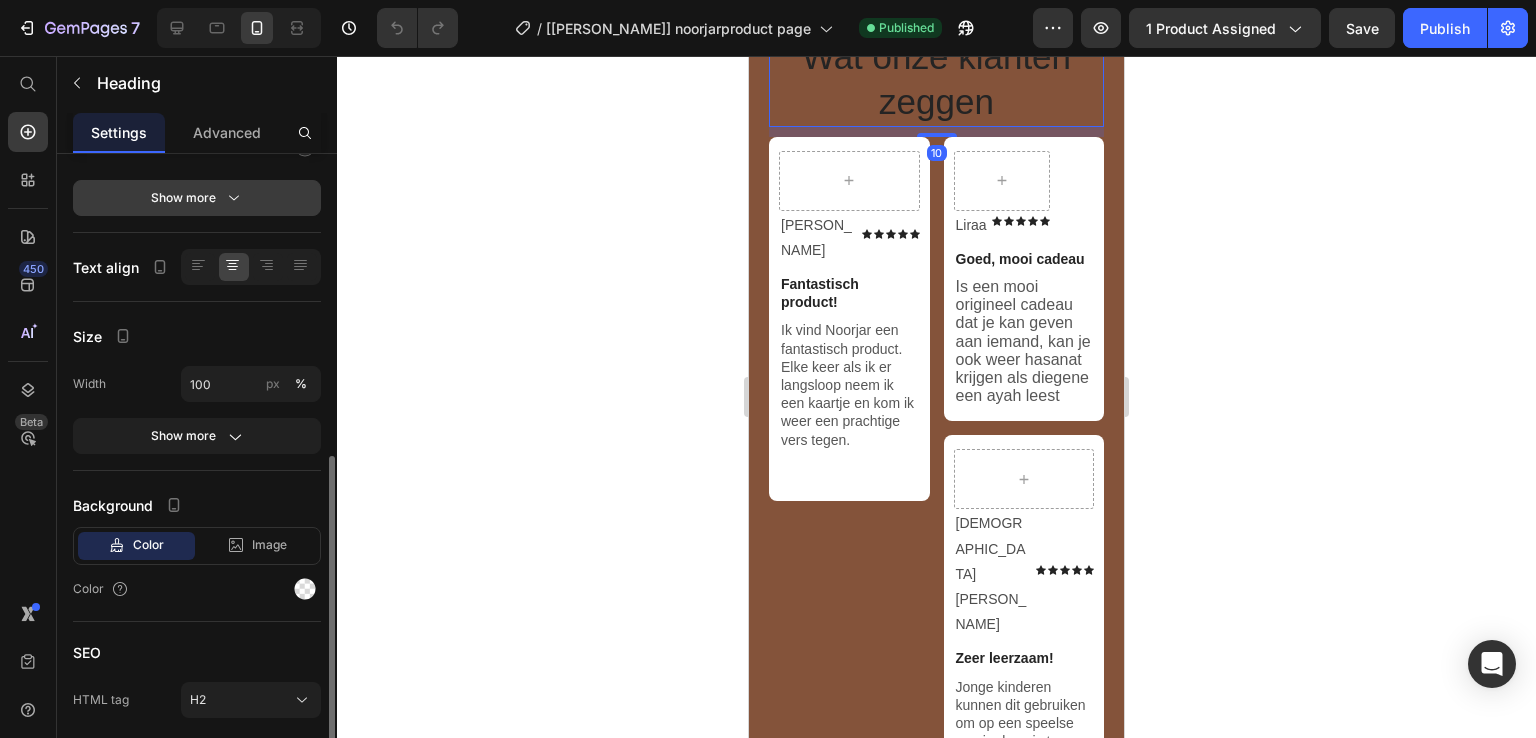 scroll, scrollTop: 368, scrollLeft: 0, axis: vertical 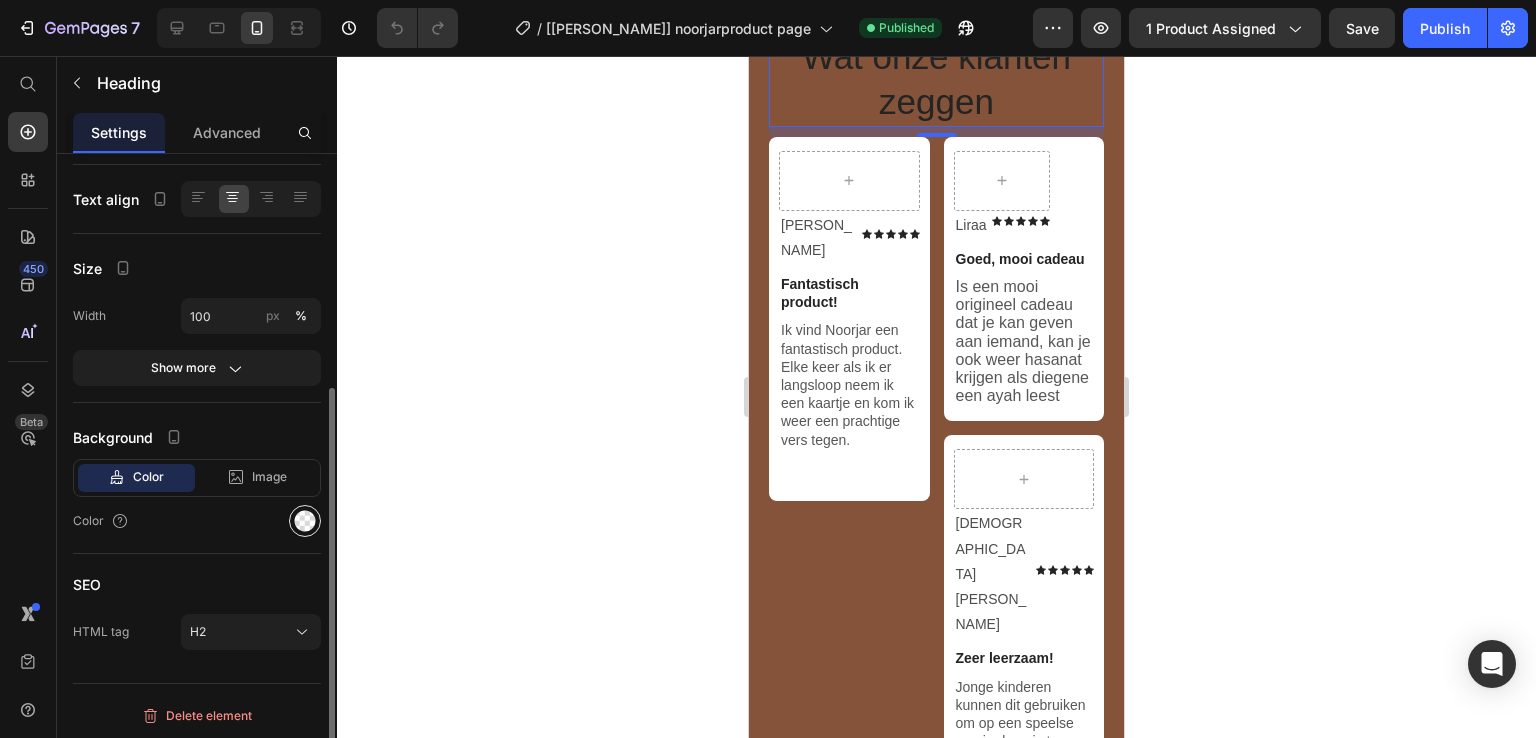 click at bounding box center (305, 521) 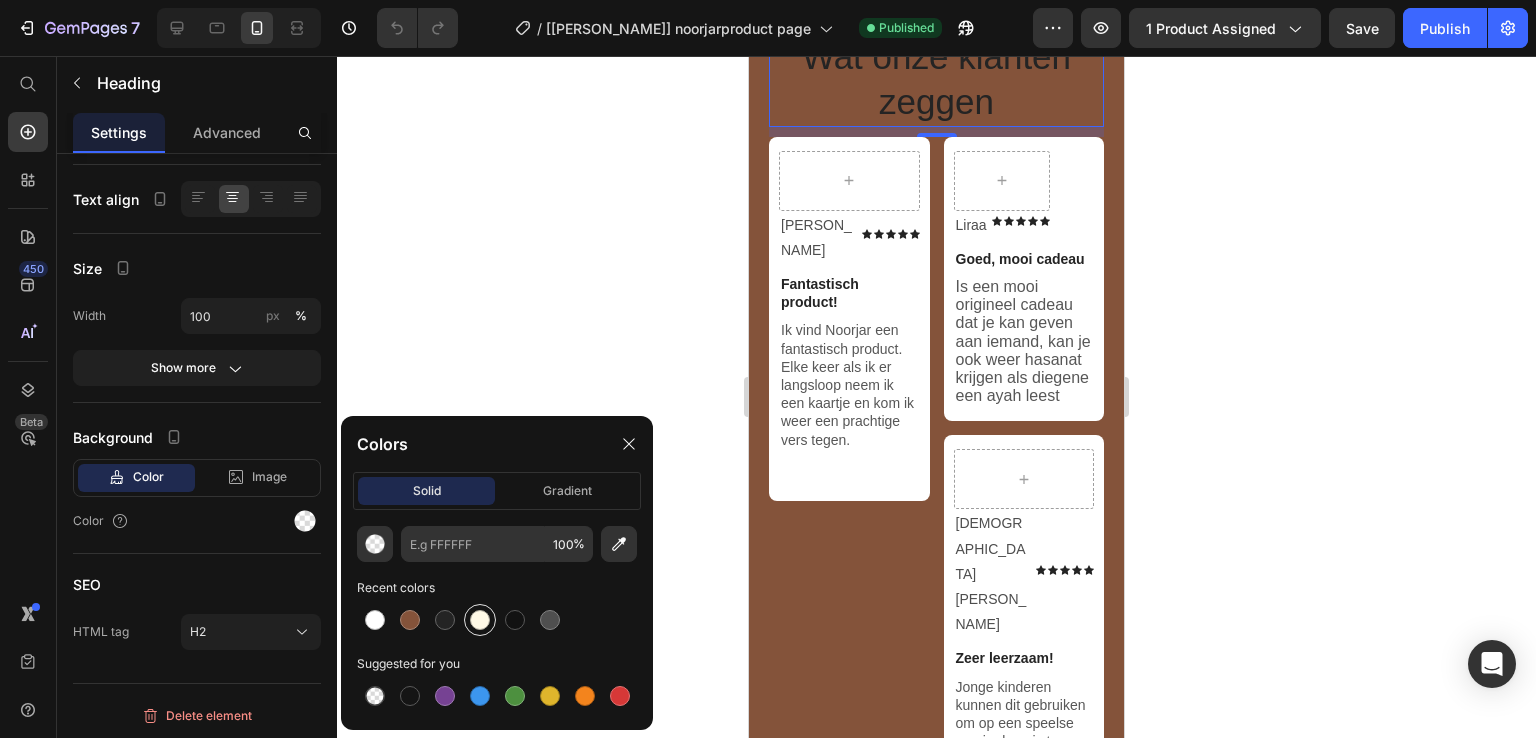 click at bounding box center [480, 620] 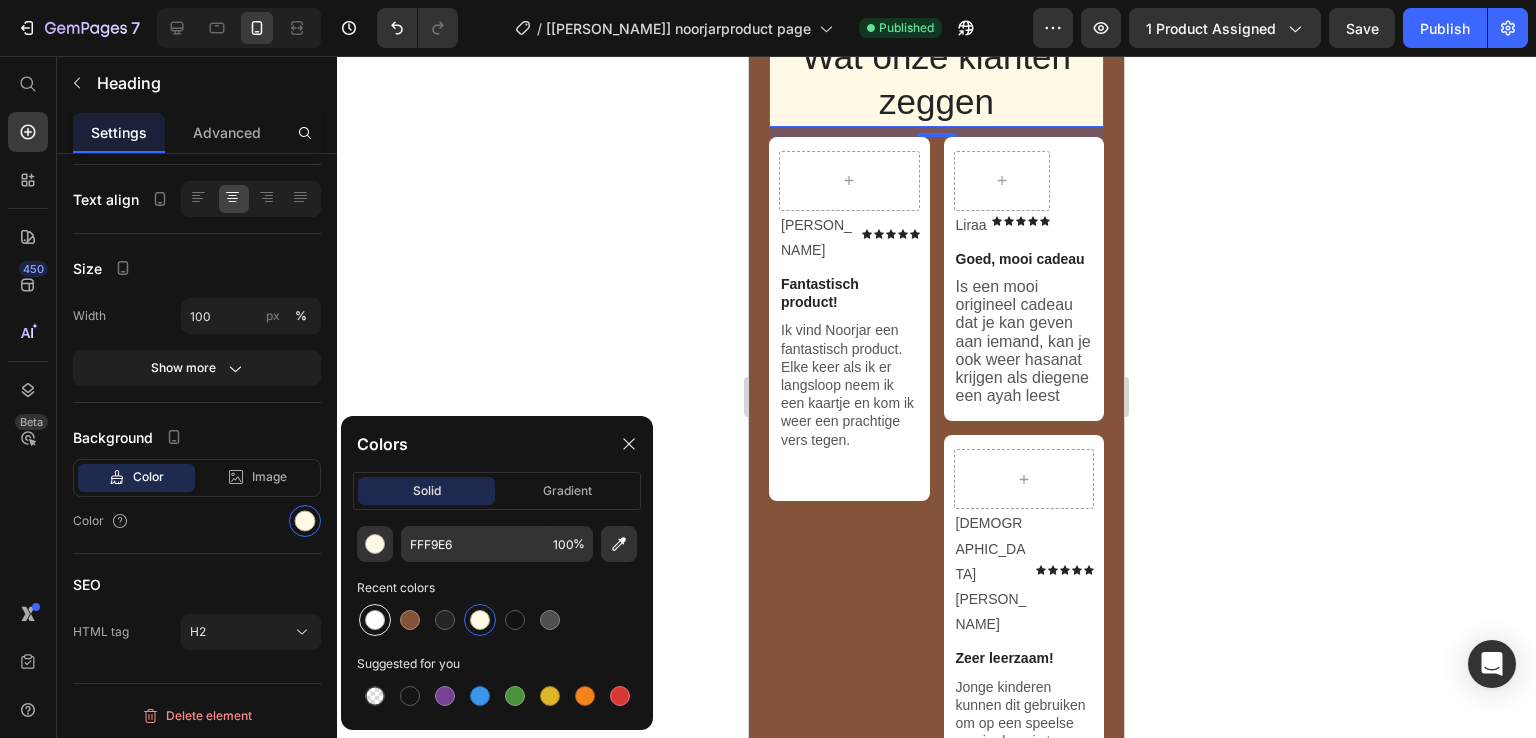 click at bounding box center (375, 620) 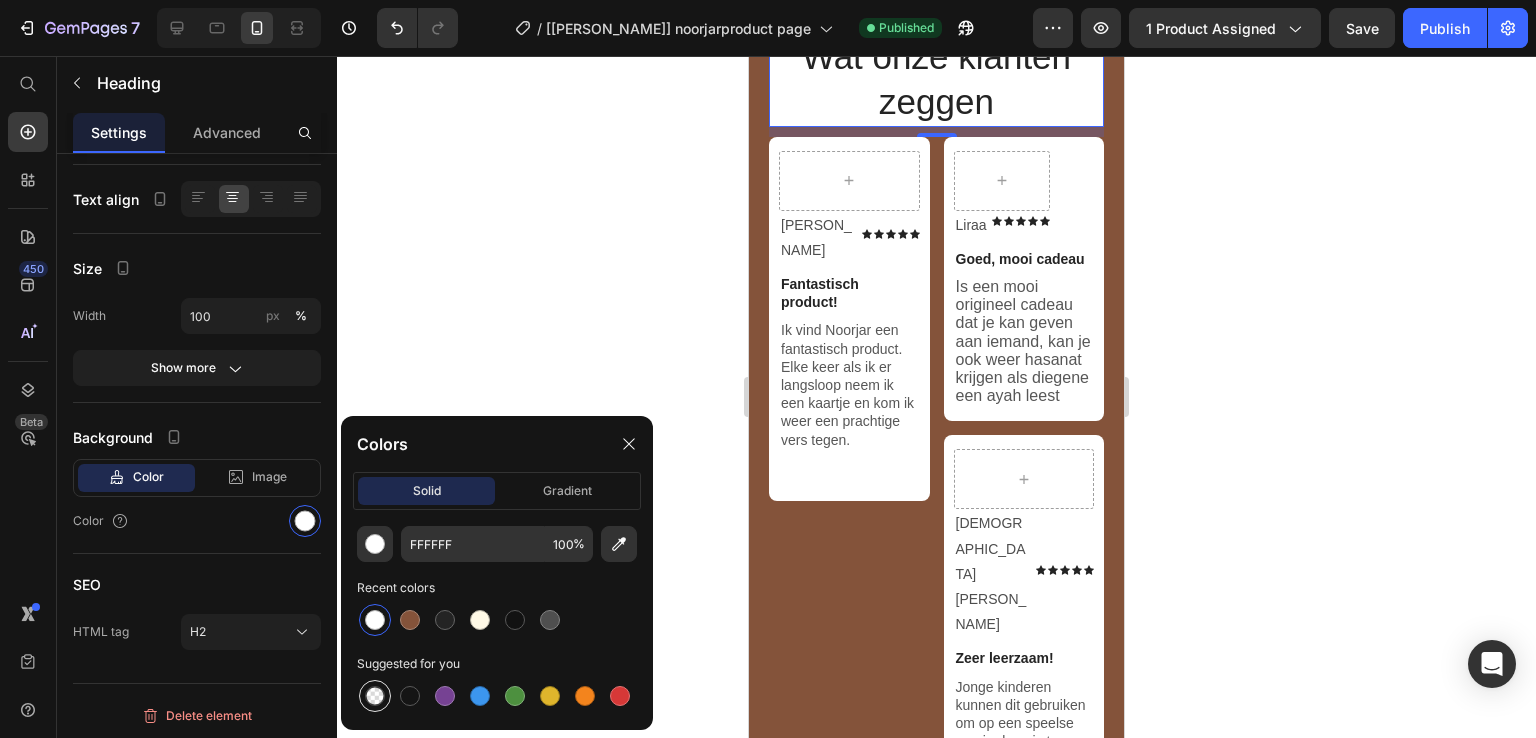 click at bounding box center (375, 696) 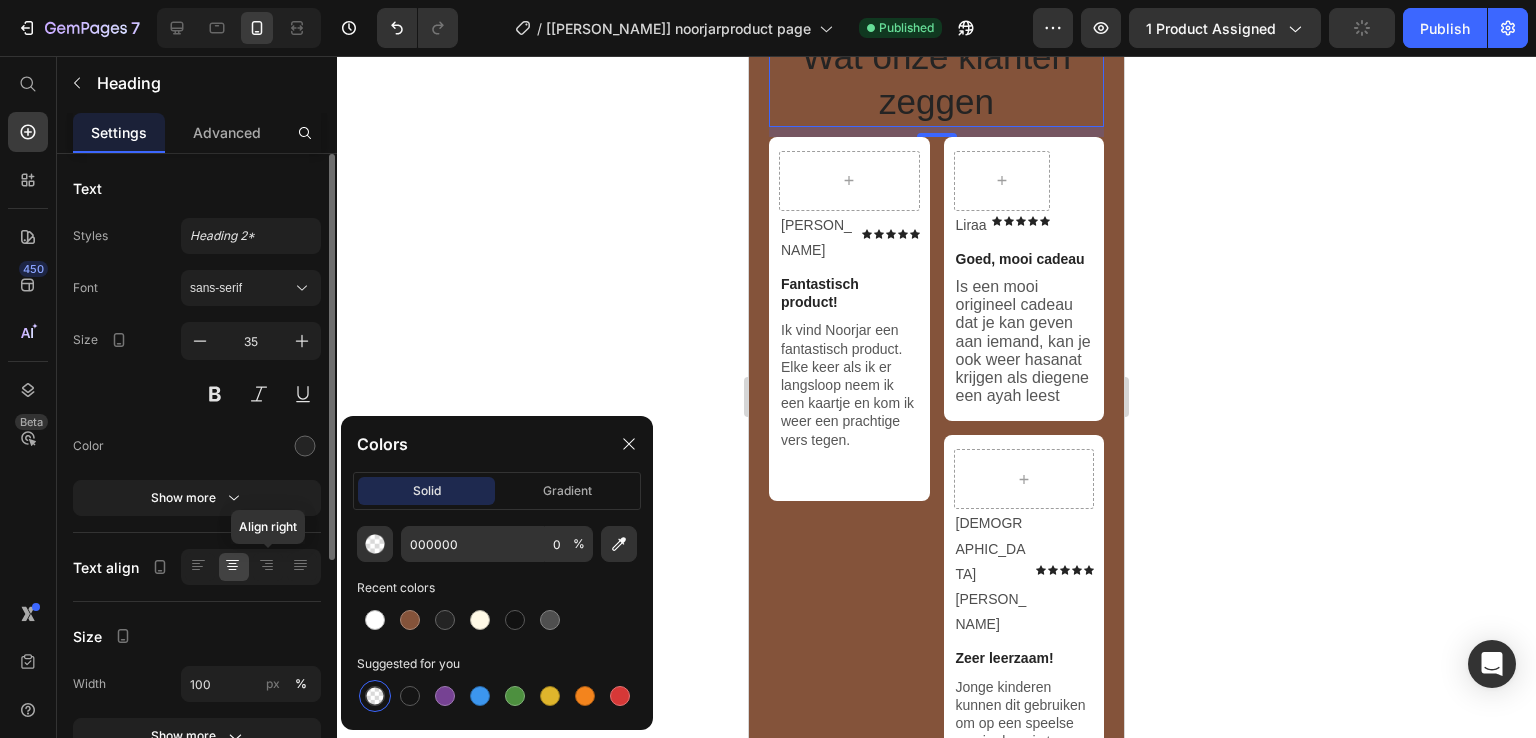 scroll, scrollTop: 15, scrollLeft: 0, axis: vertical 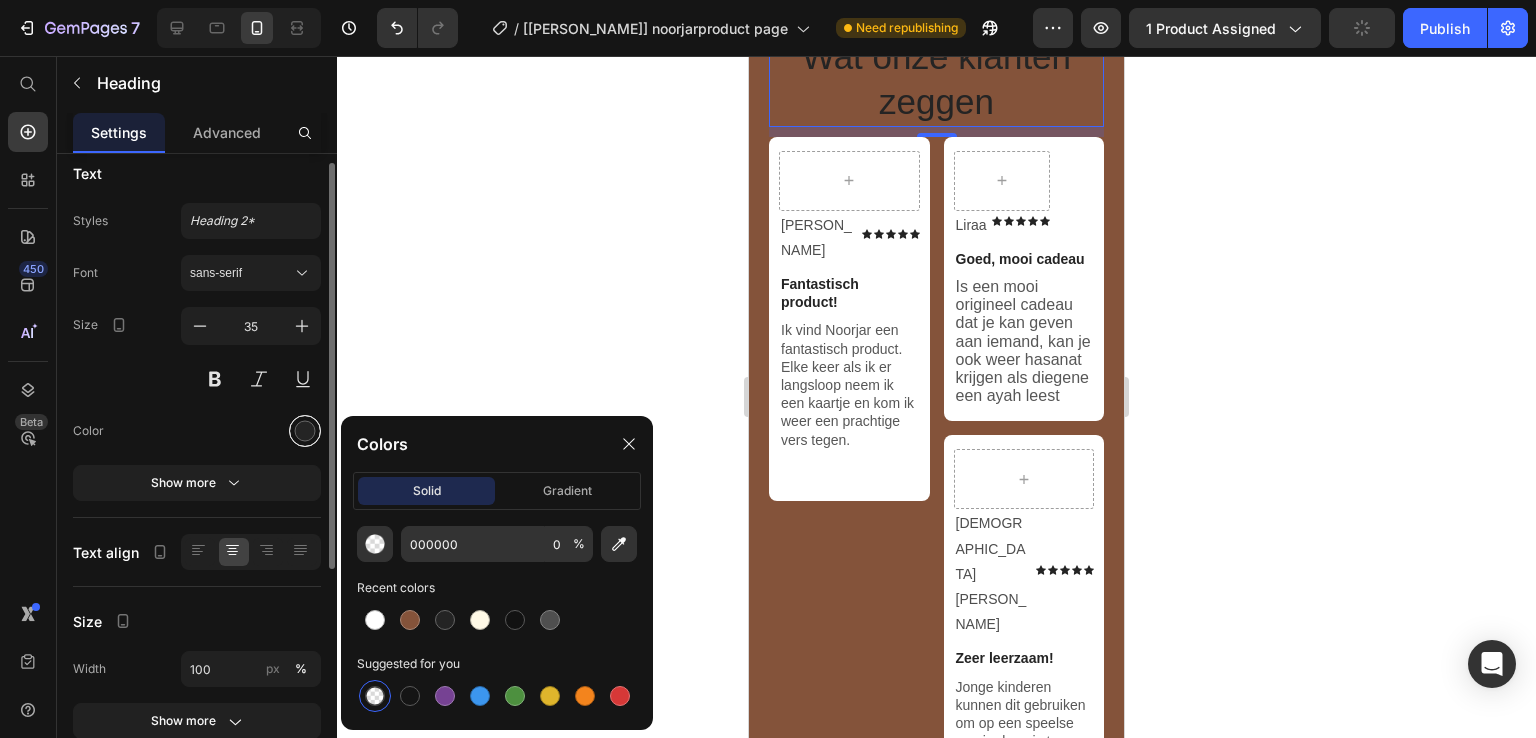 click at bounding box center (305, 431) 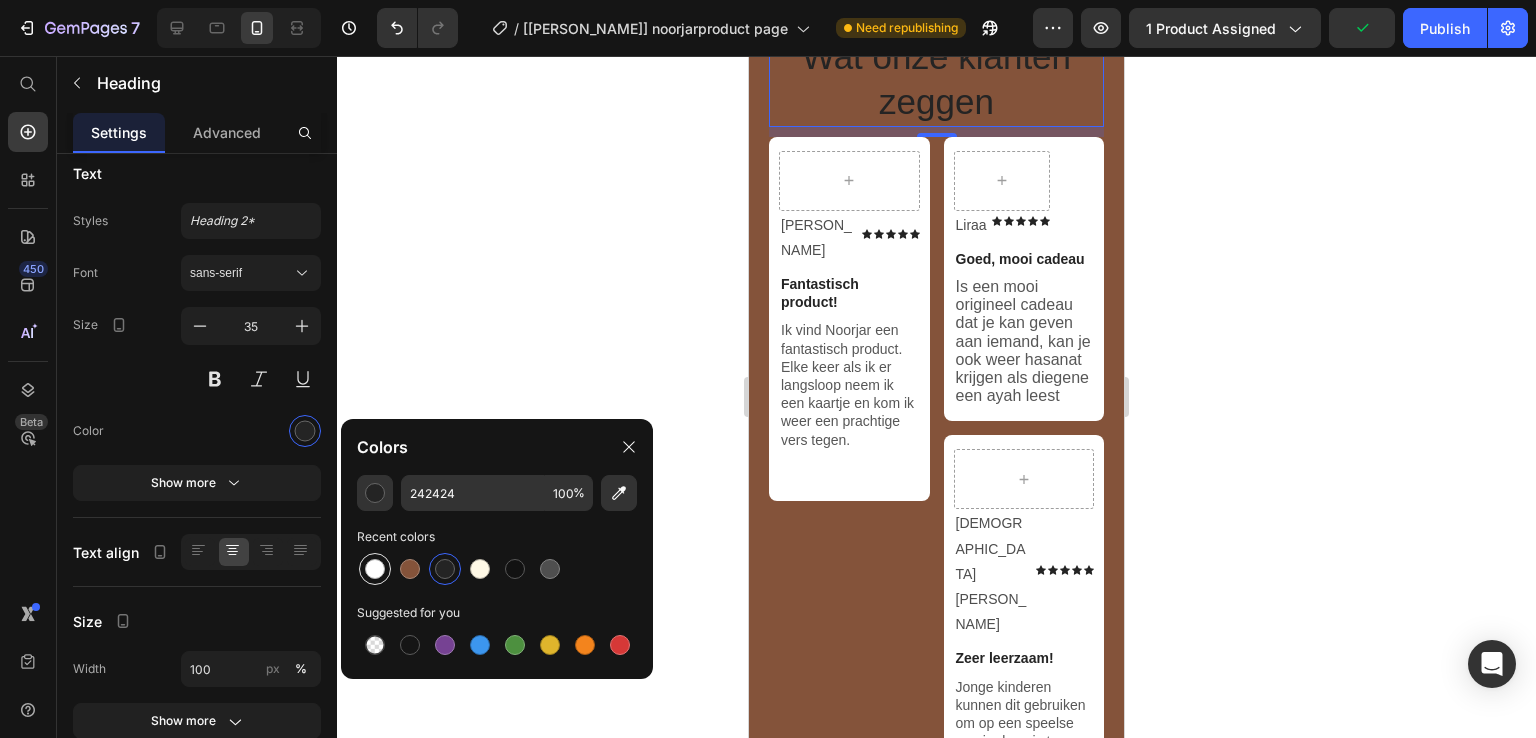 click at bounding box center [375, 569] 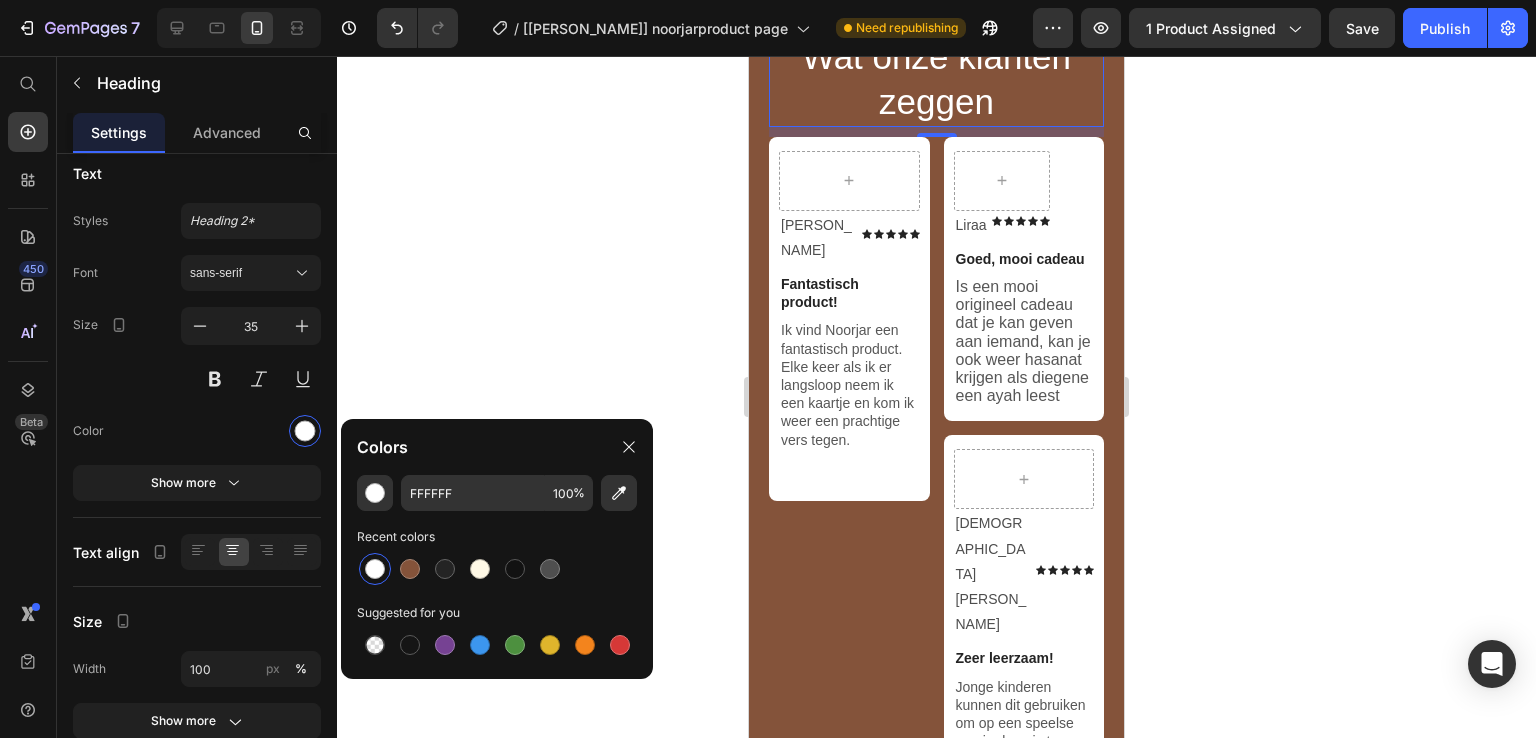 click 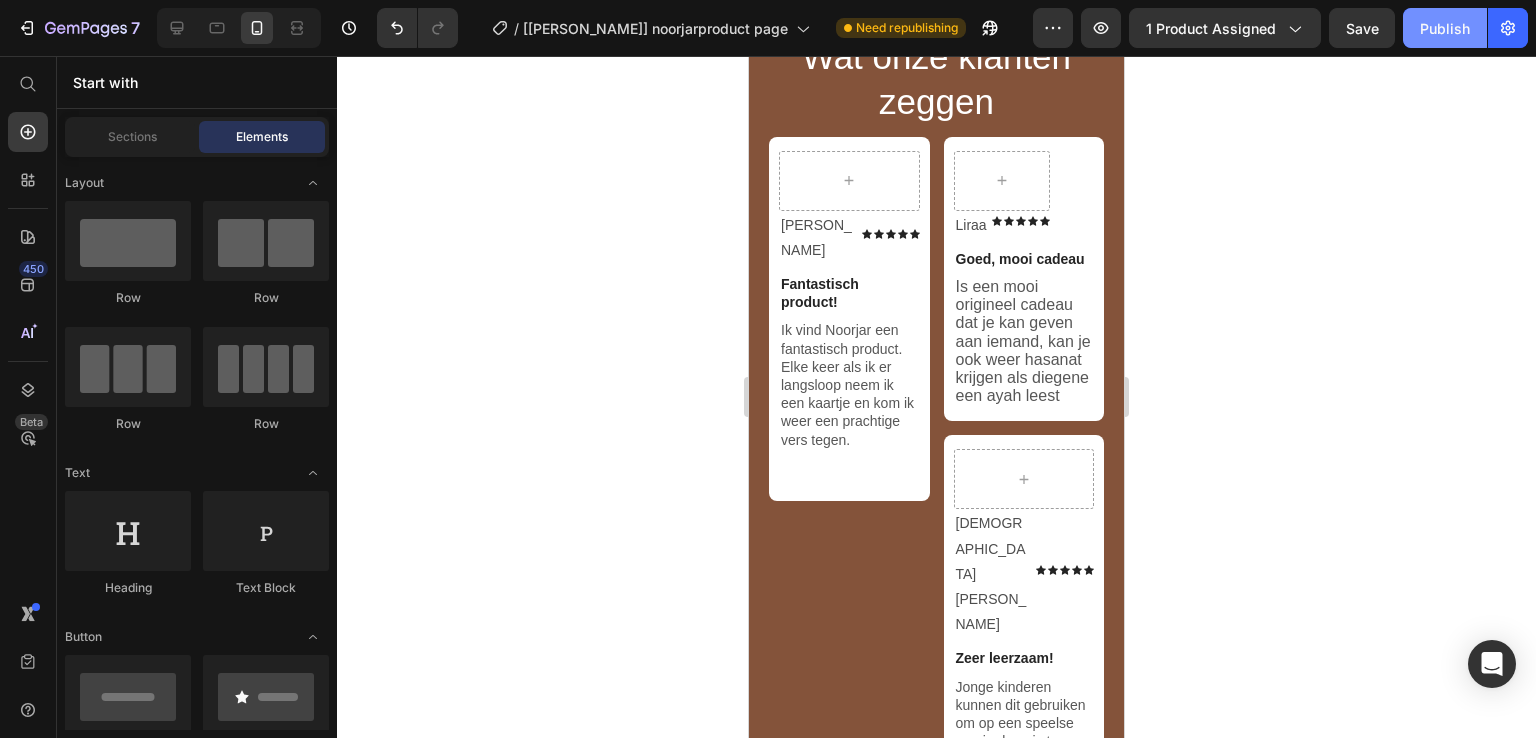 click on "Publish" 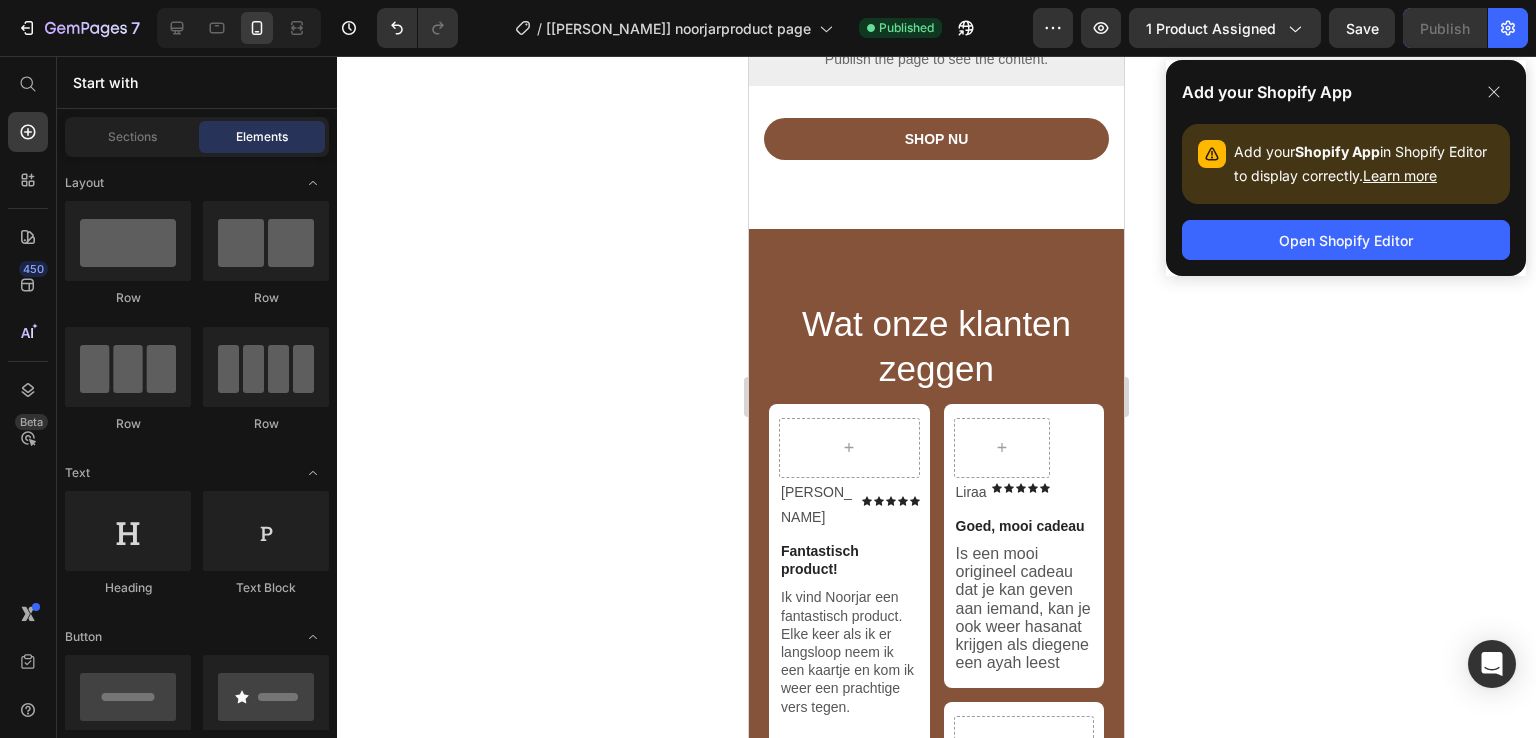 scroll, scrollTop: 2605, scrollLeft: 0, axis: vertical 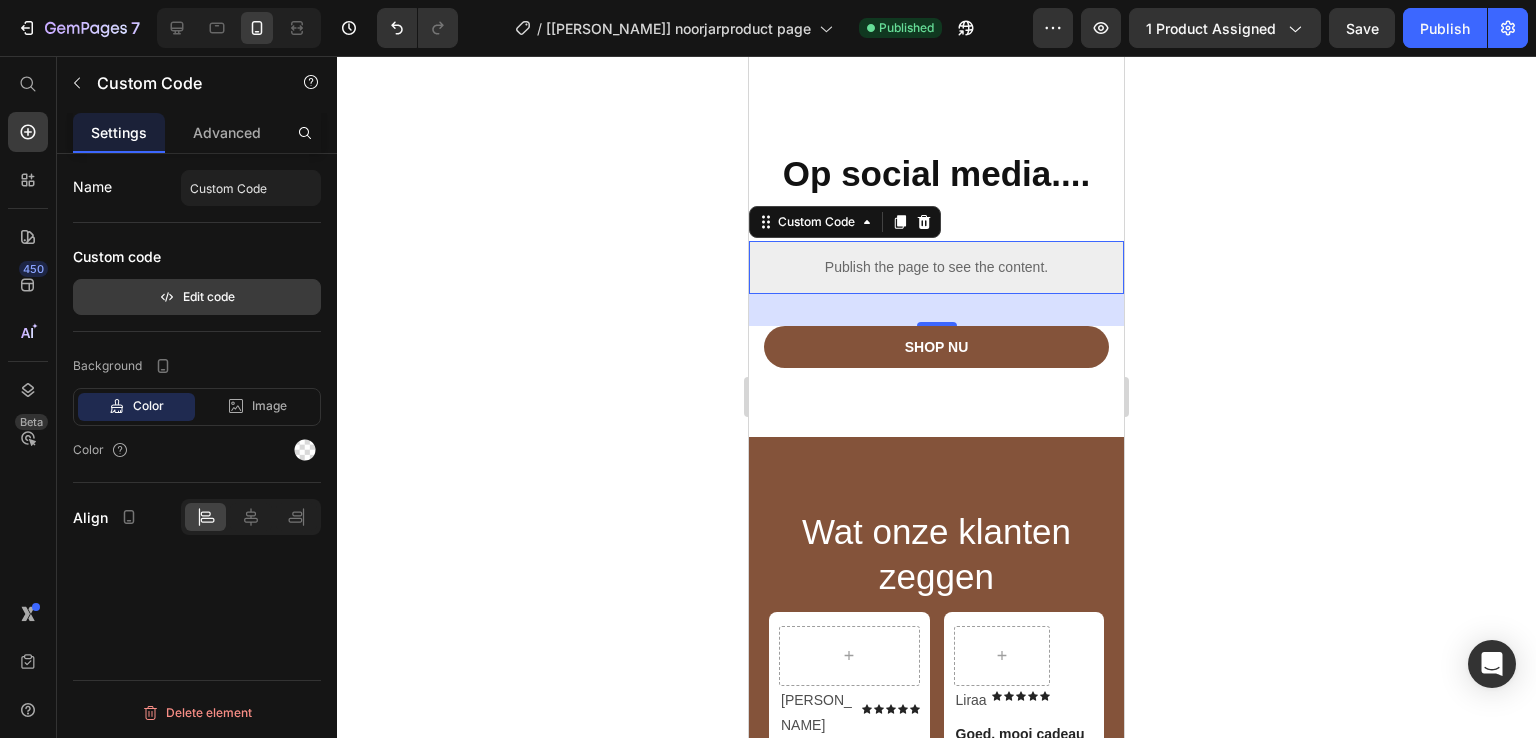 click on "Edit code" at bounding box center (197, 297) 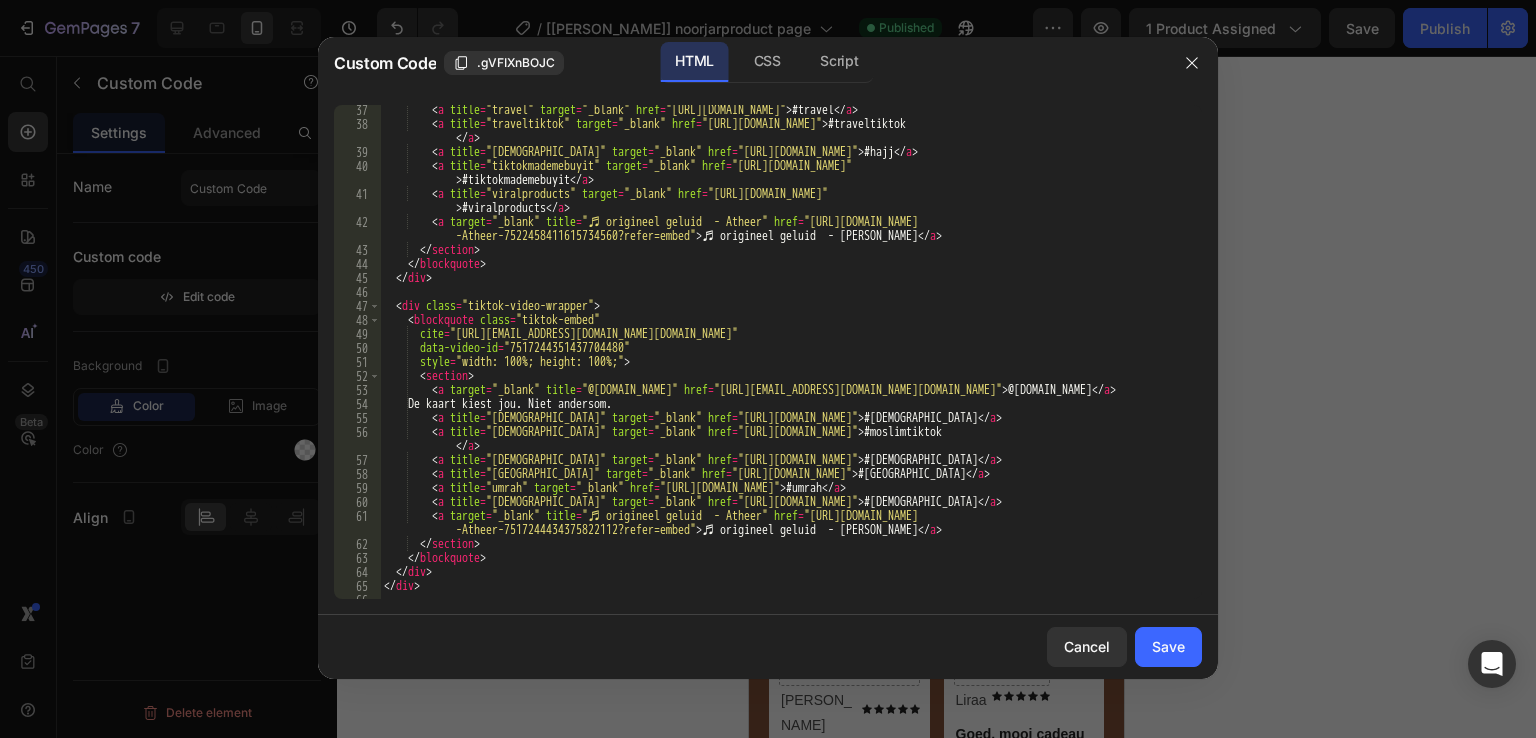 scroll, scrollTop: 519, scrollLeft: 0, axis: vertical 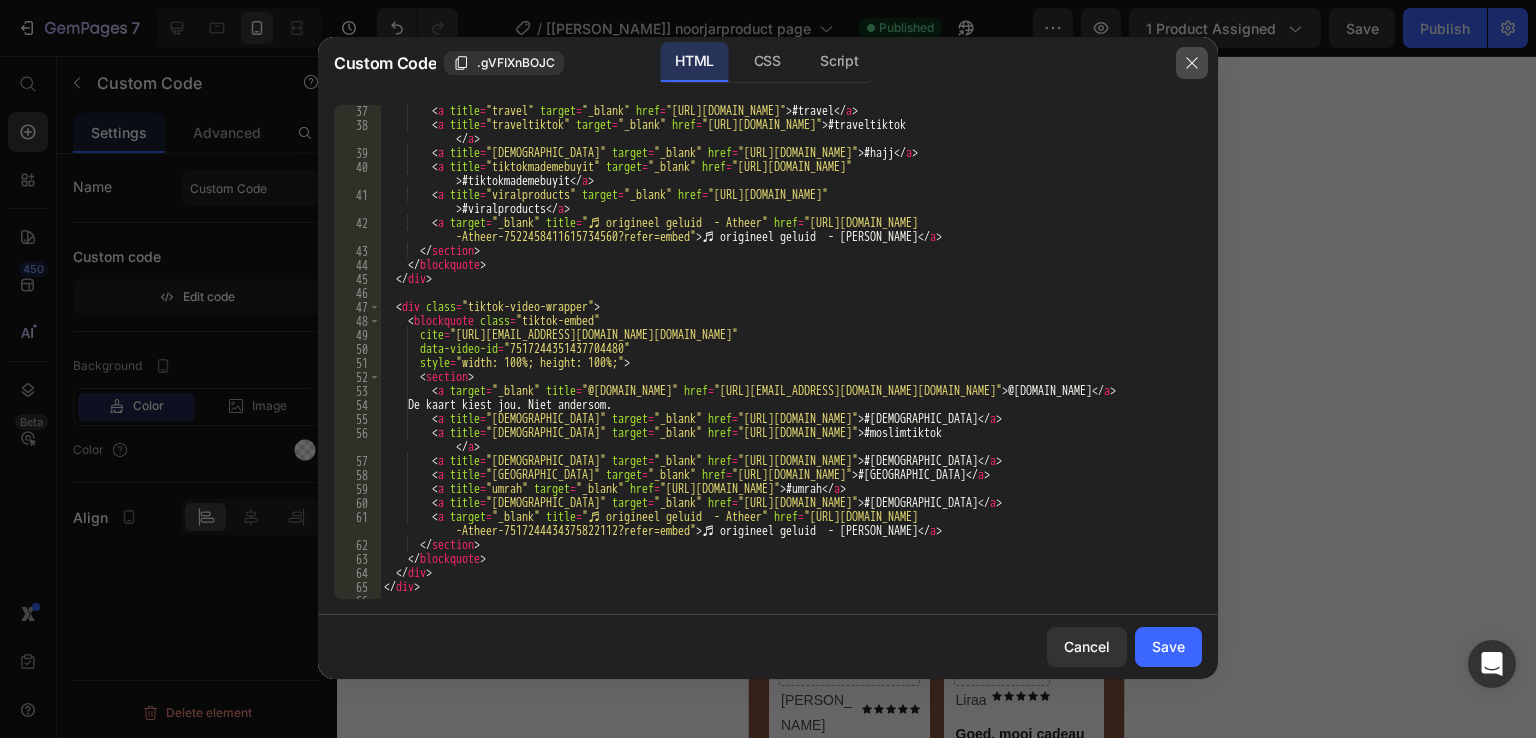 click 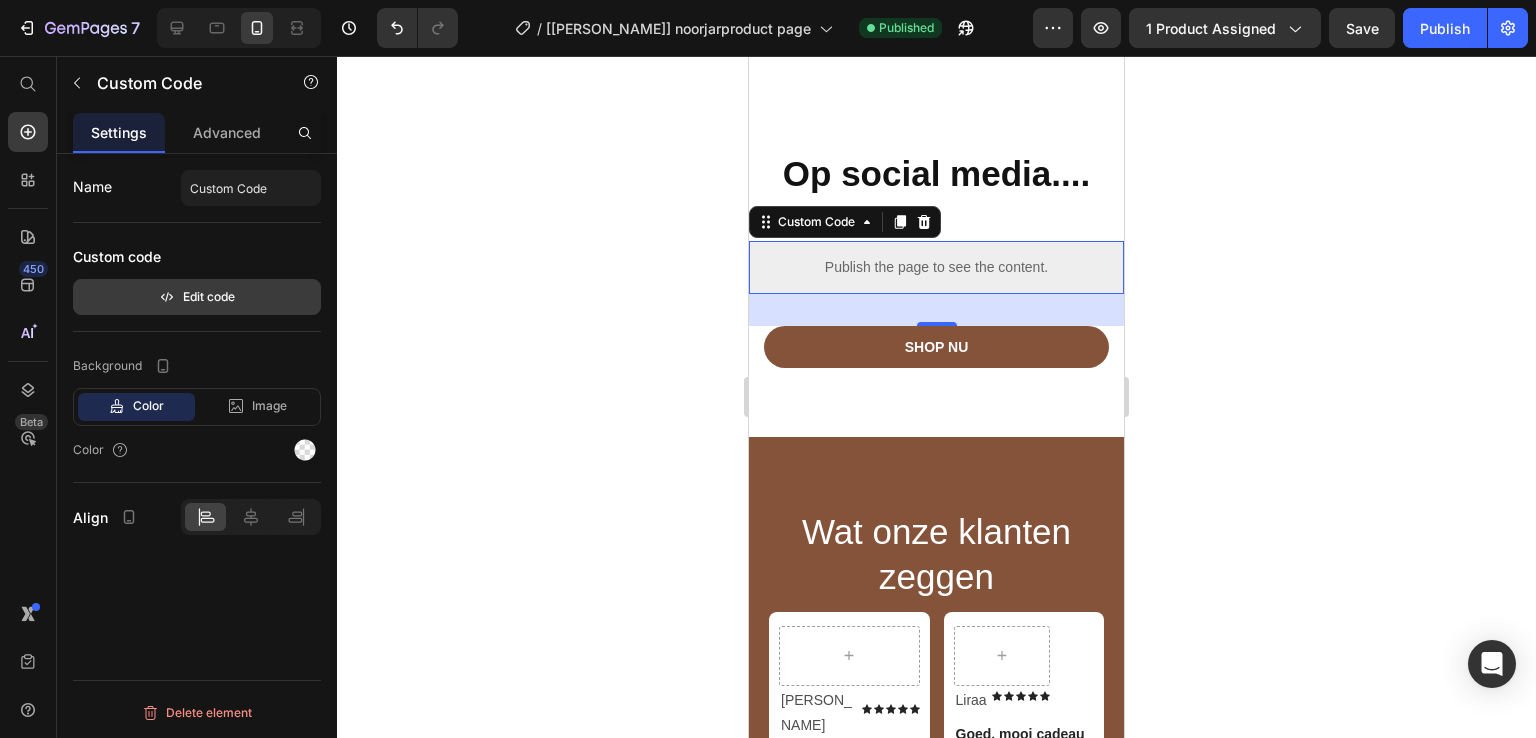 click on "Edit code" at bounding box center (197, 297) 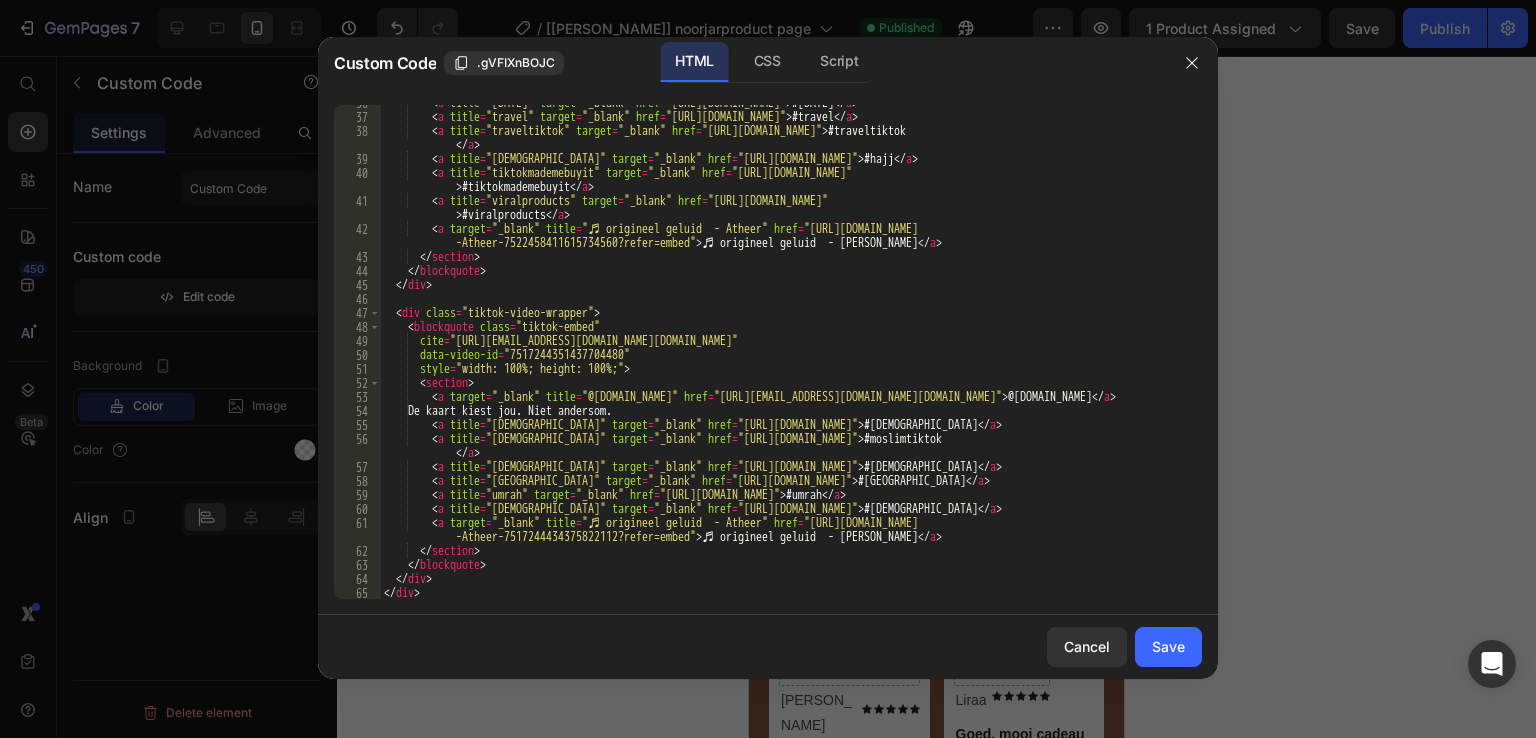 scroll, scrollTop: 556, scrollLeft: 0, axis: vertical 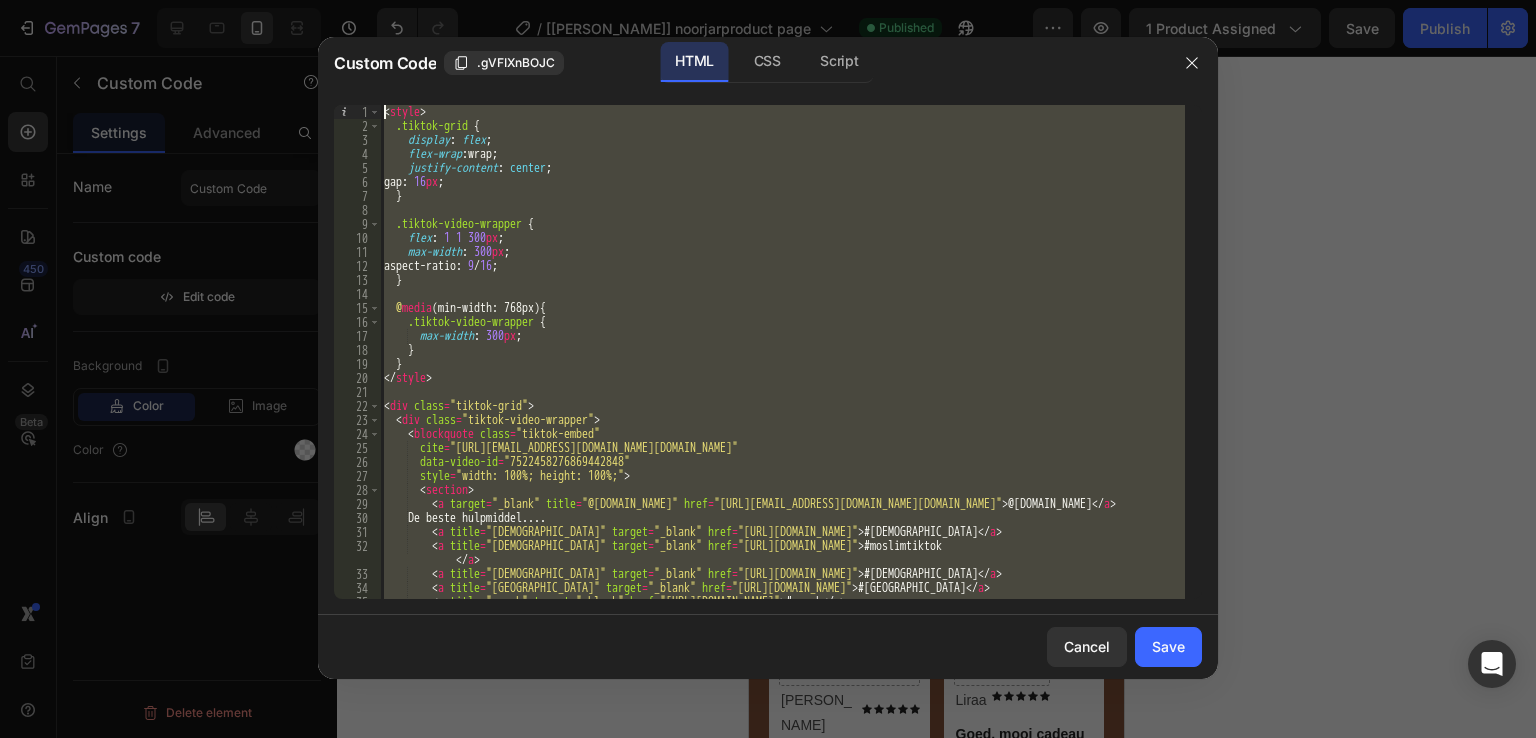 drag, startPoint x: 800, startPoint y: 581, endPoint x: 386, endPoint y: 24, distance: 694.0065 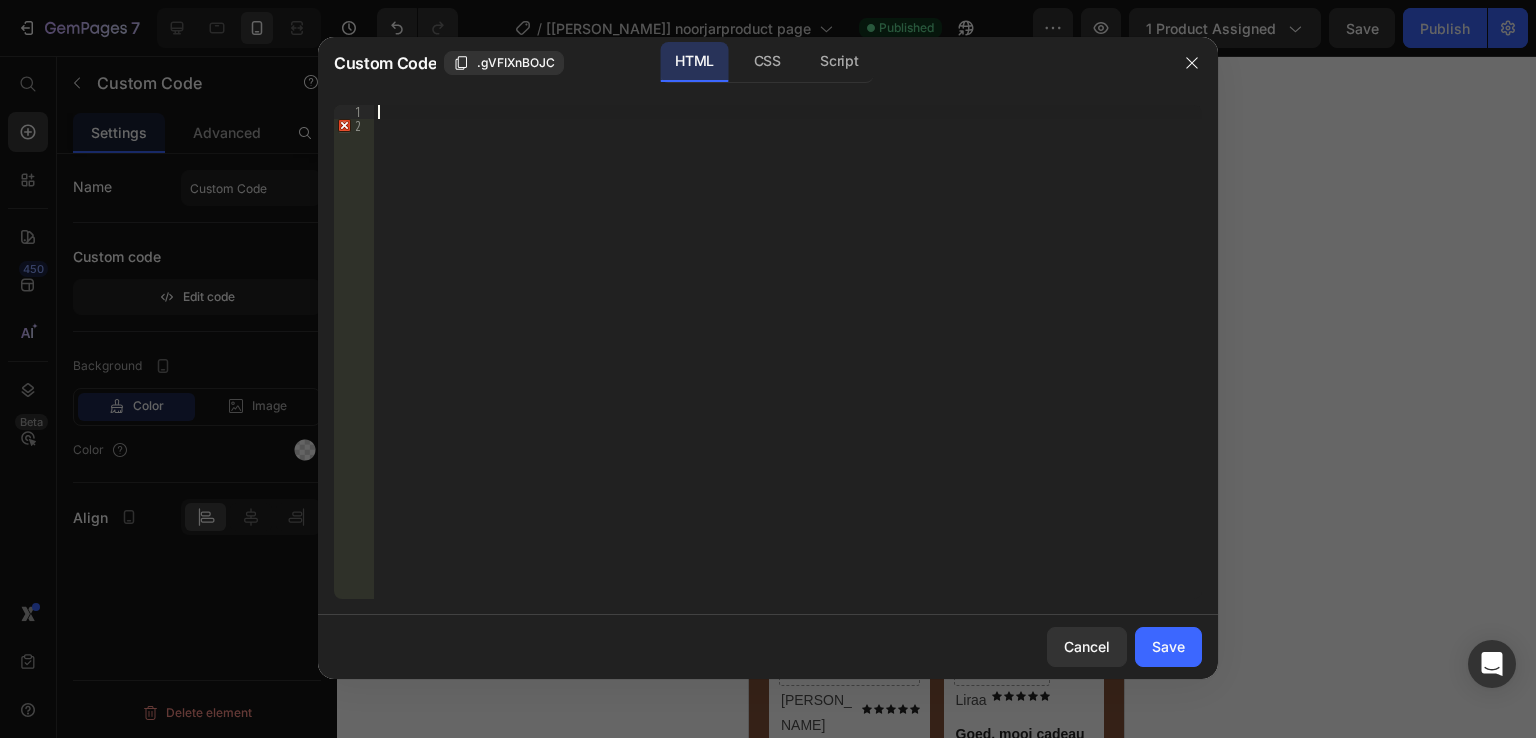 scroll, scrollTop: 136, scrollLeft: 0, axis: vertical 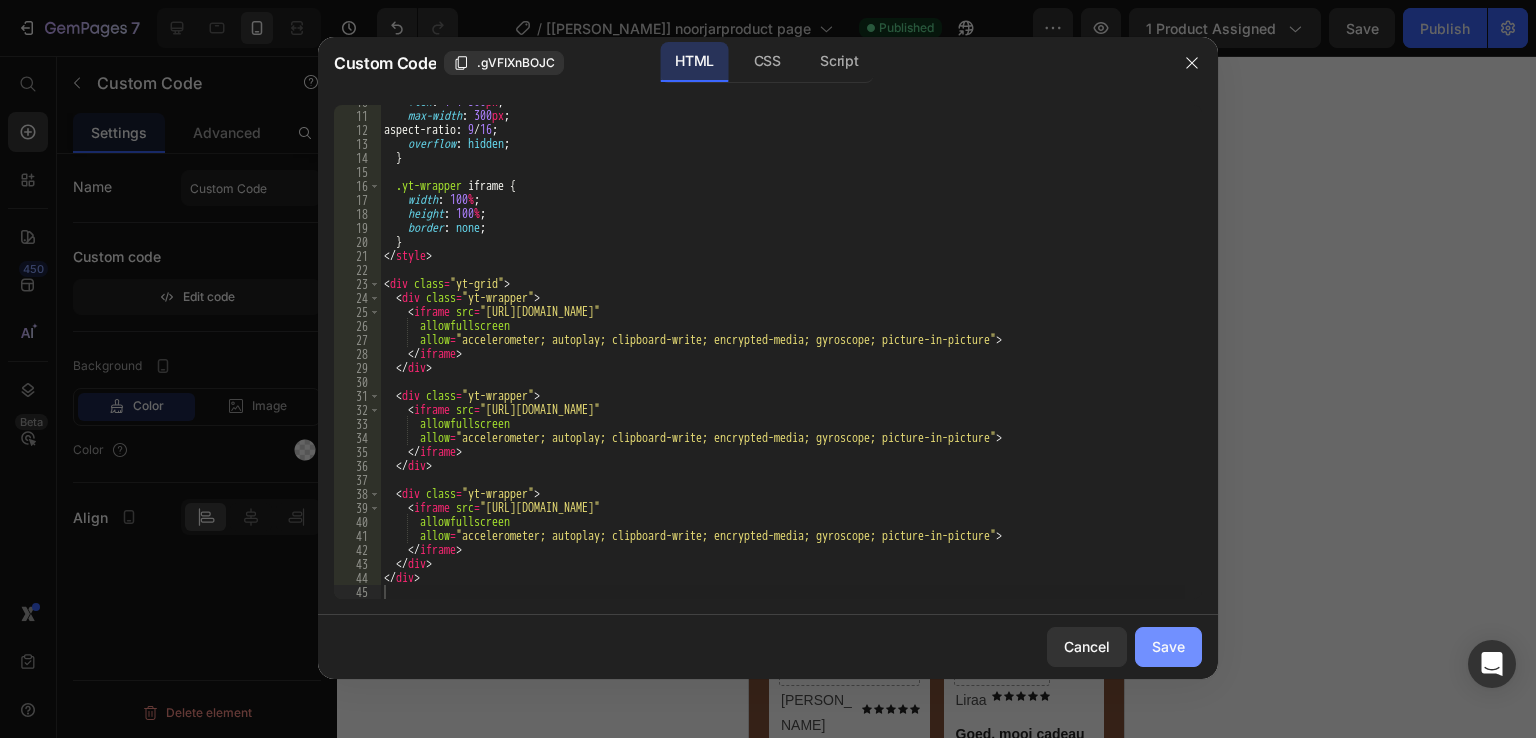 click on "Save" at bounding box center [1168, 646] 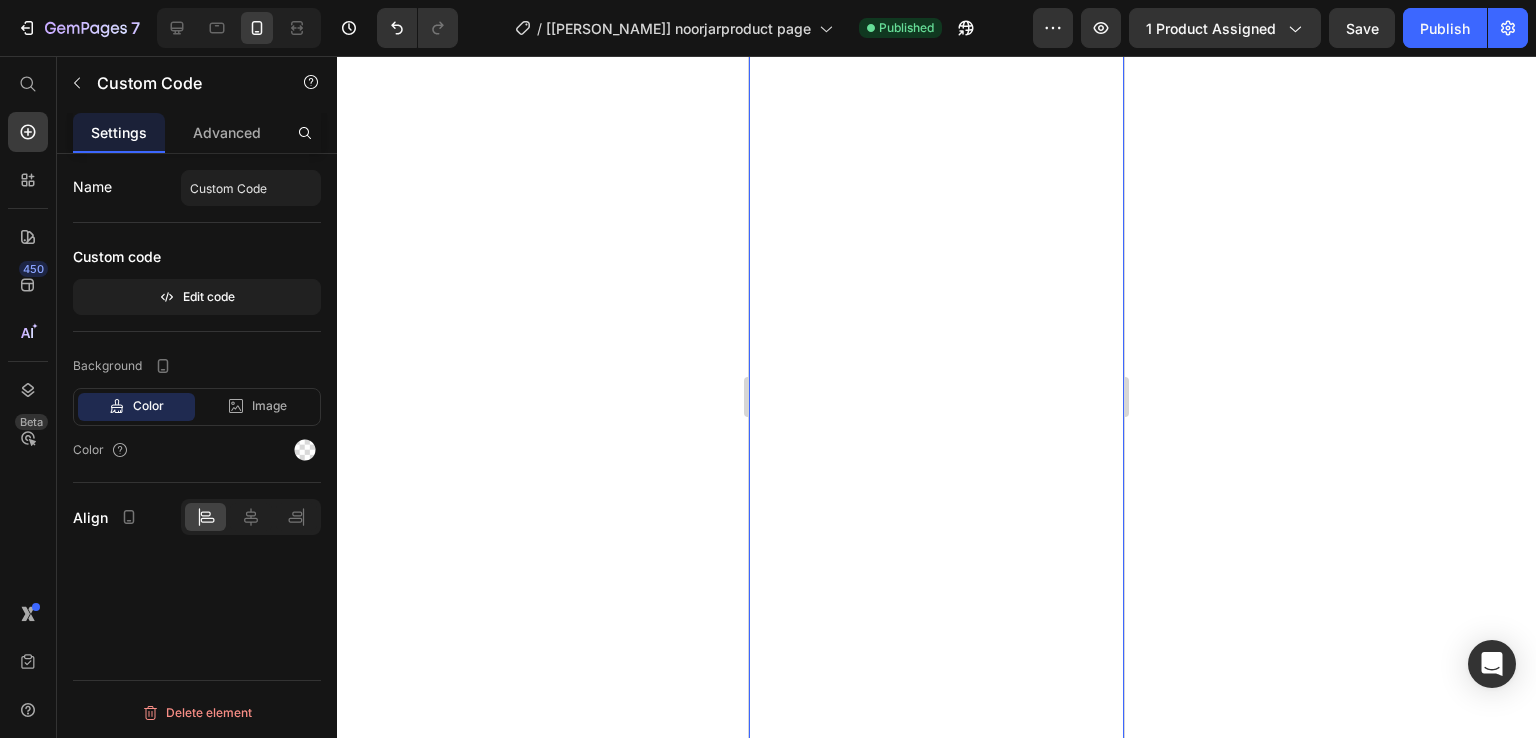 scroll, scrollTop: 3740, scrollLeft: 0, axis: vertical 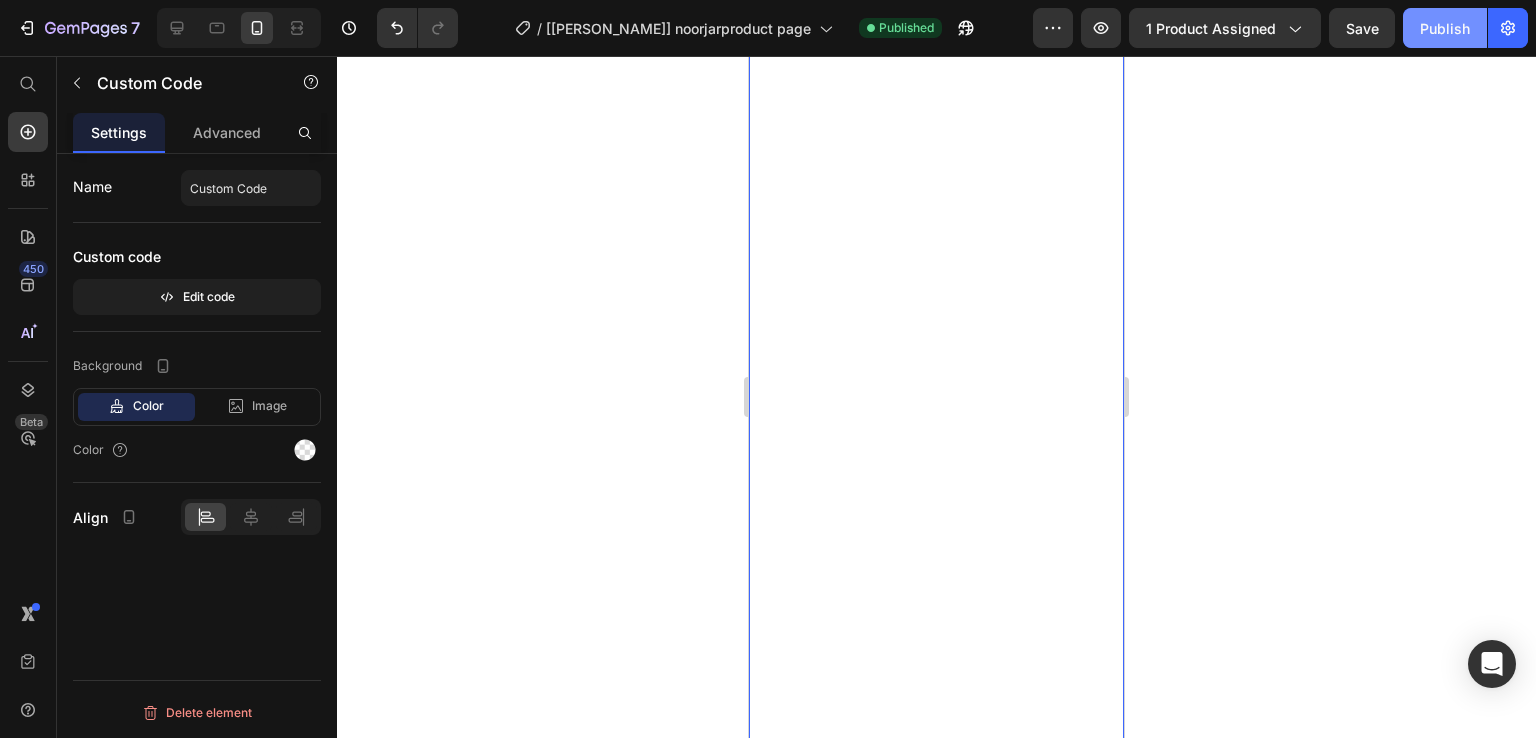 click on "Publish" 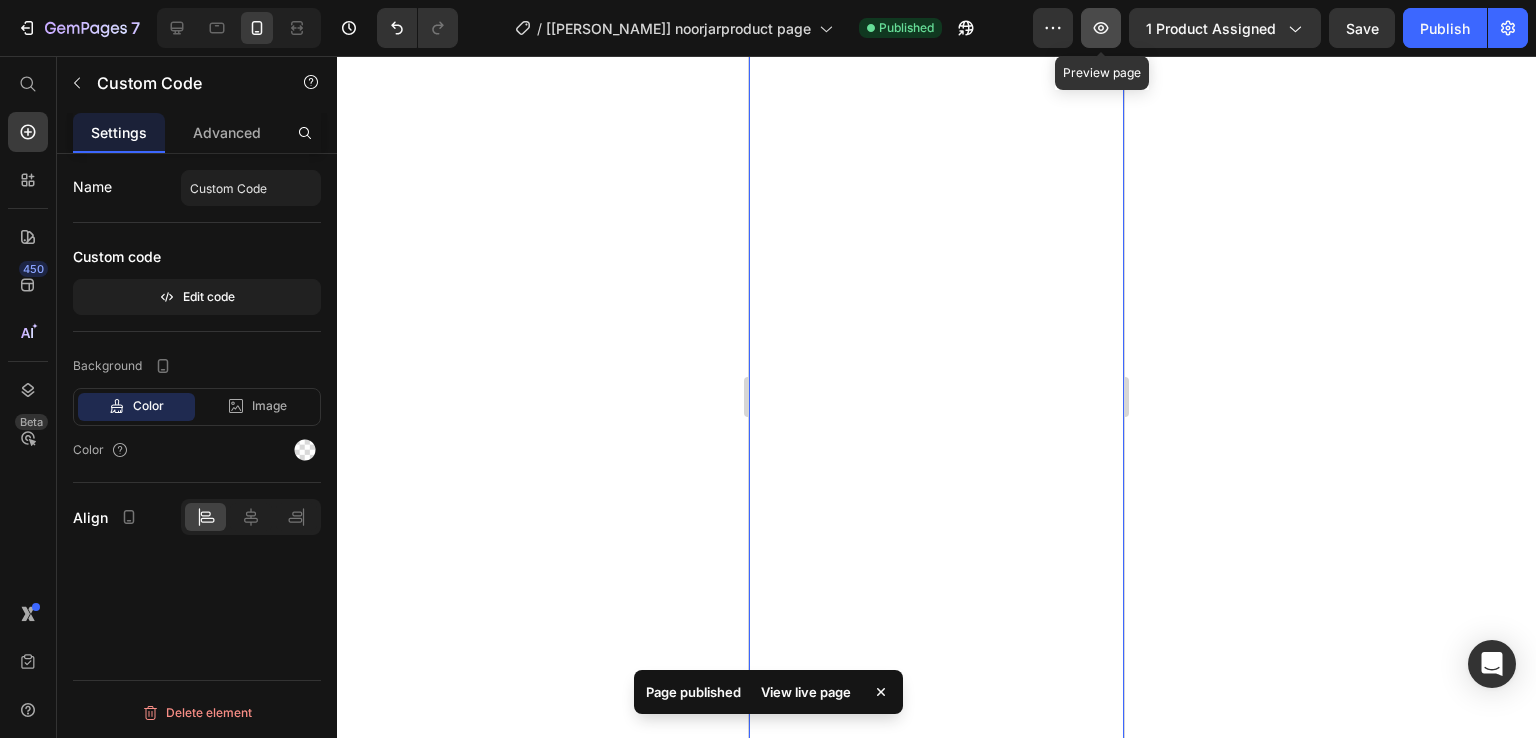 click 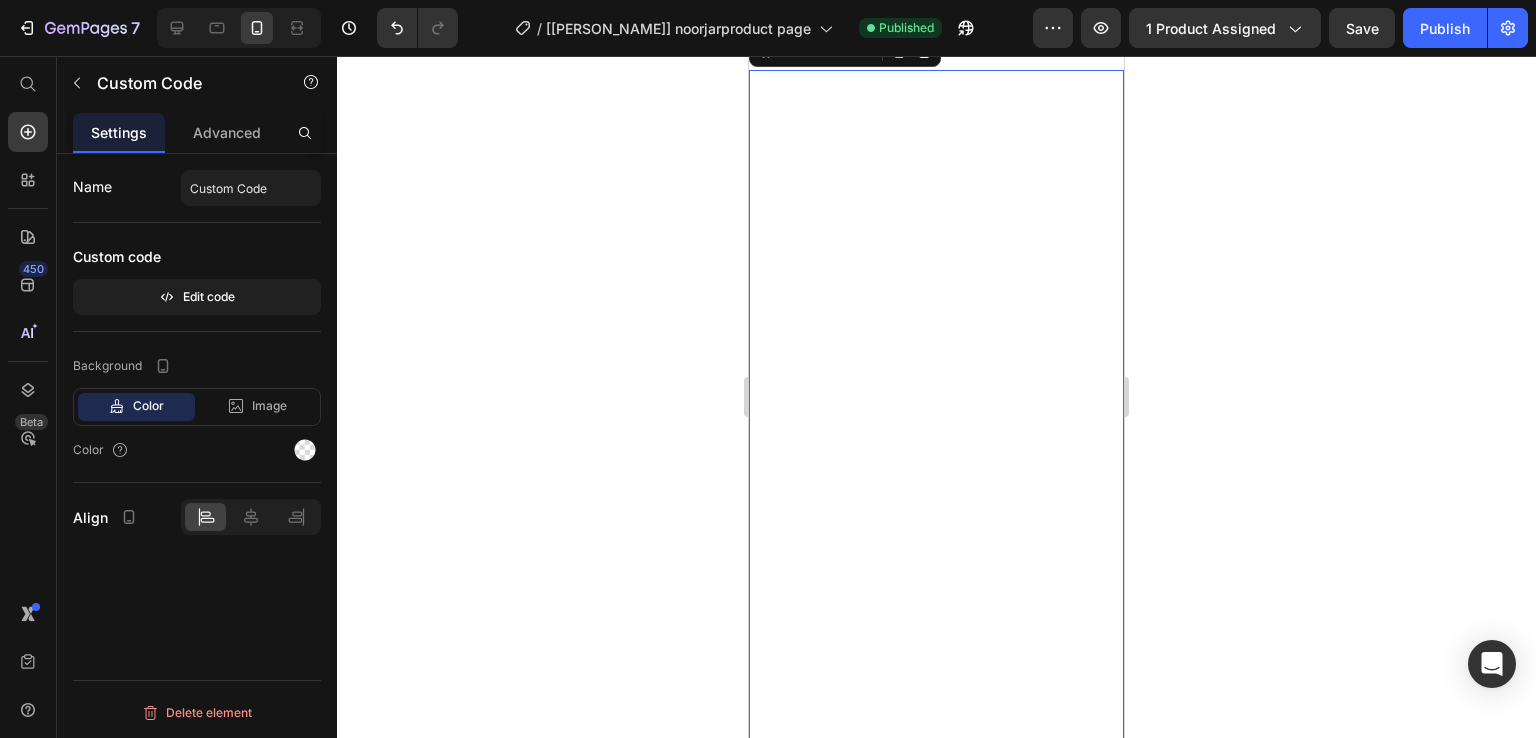 scroll, scrollTop: 2763, scrollLeft: 0, axis: vertical 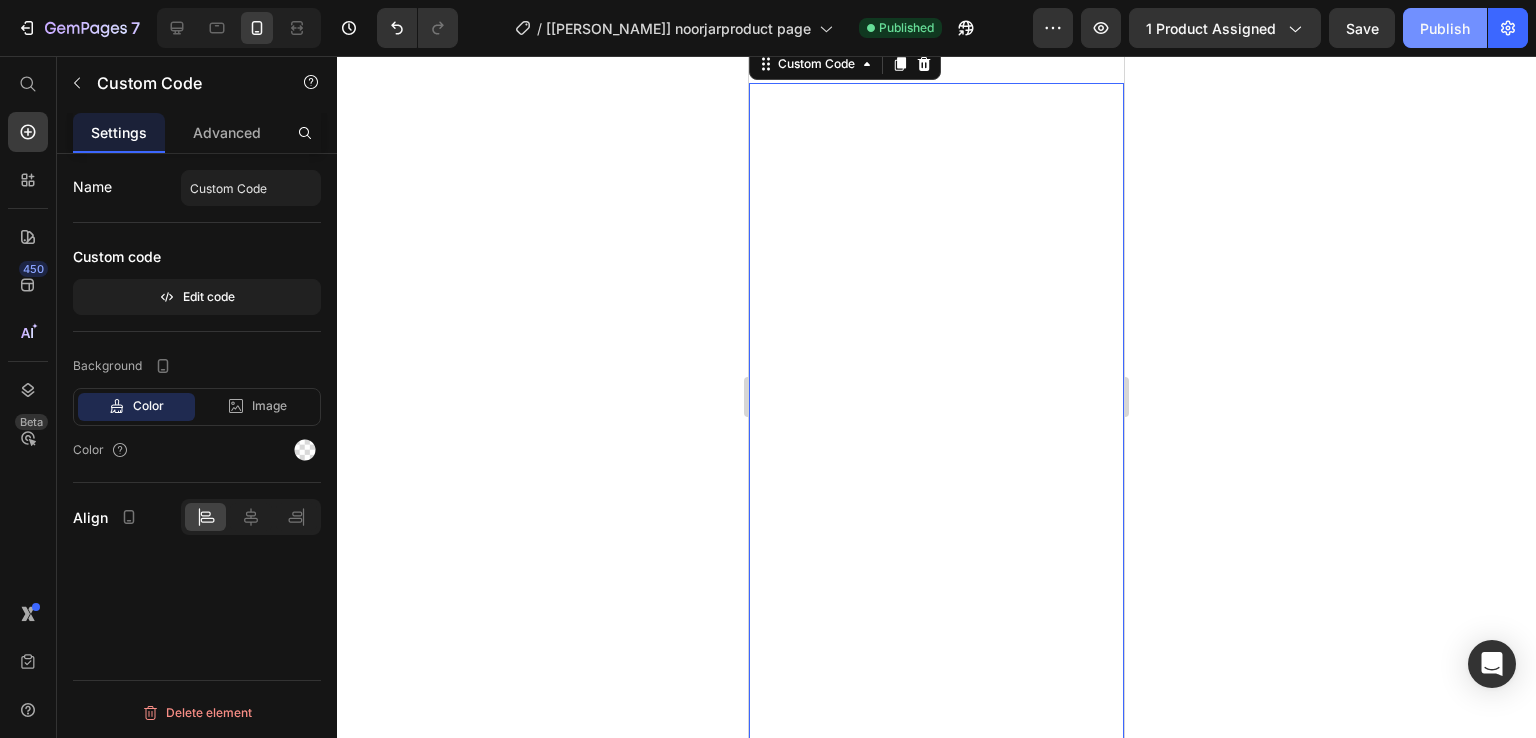click on "Publish" at bounding box center [1445, 28] 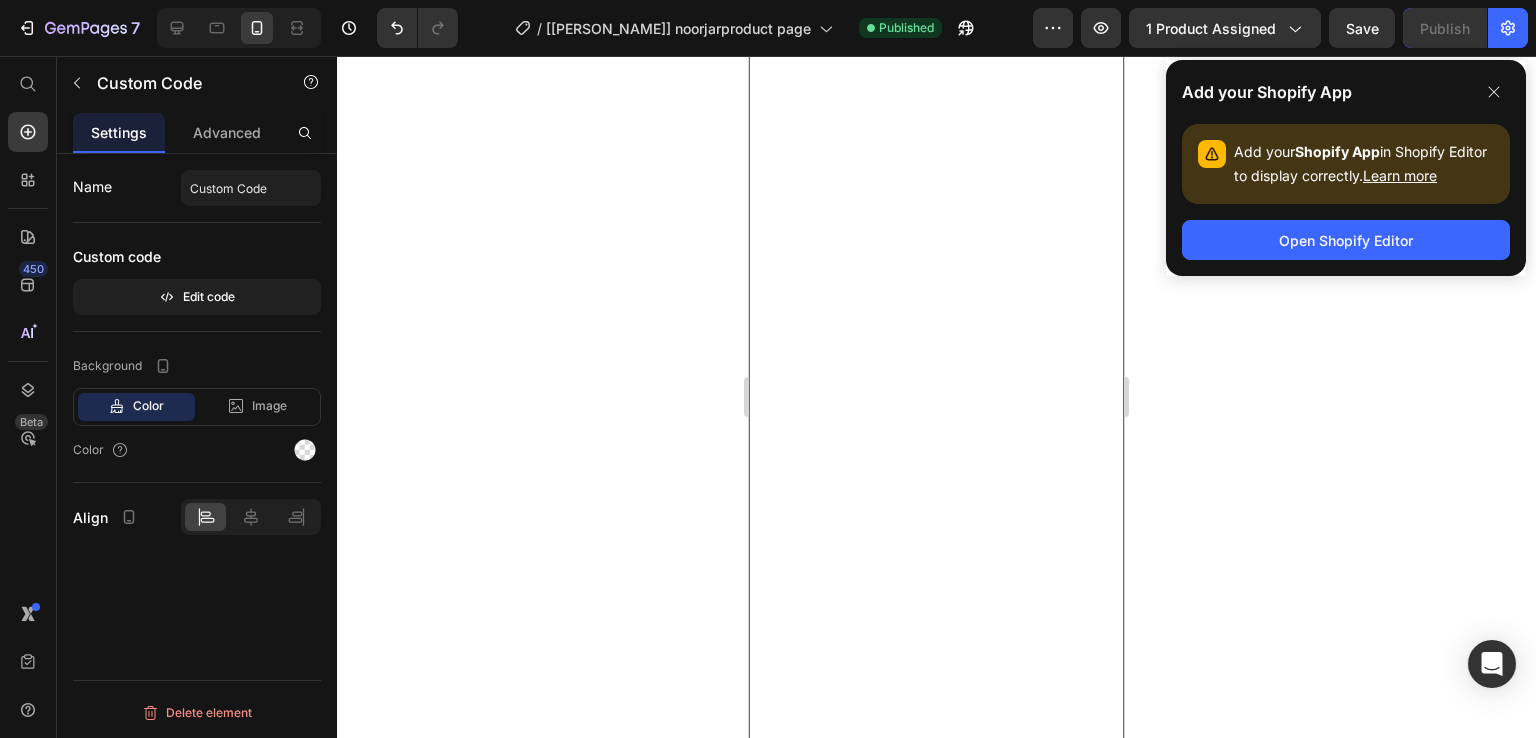 scroll, scrollTop: 3512, scrollLeft: 0, axis: vertical 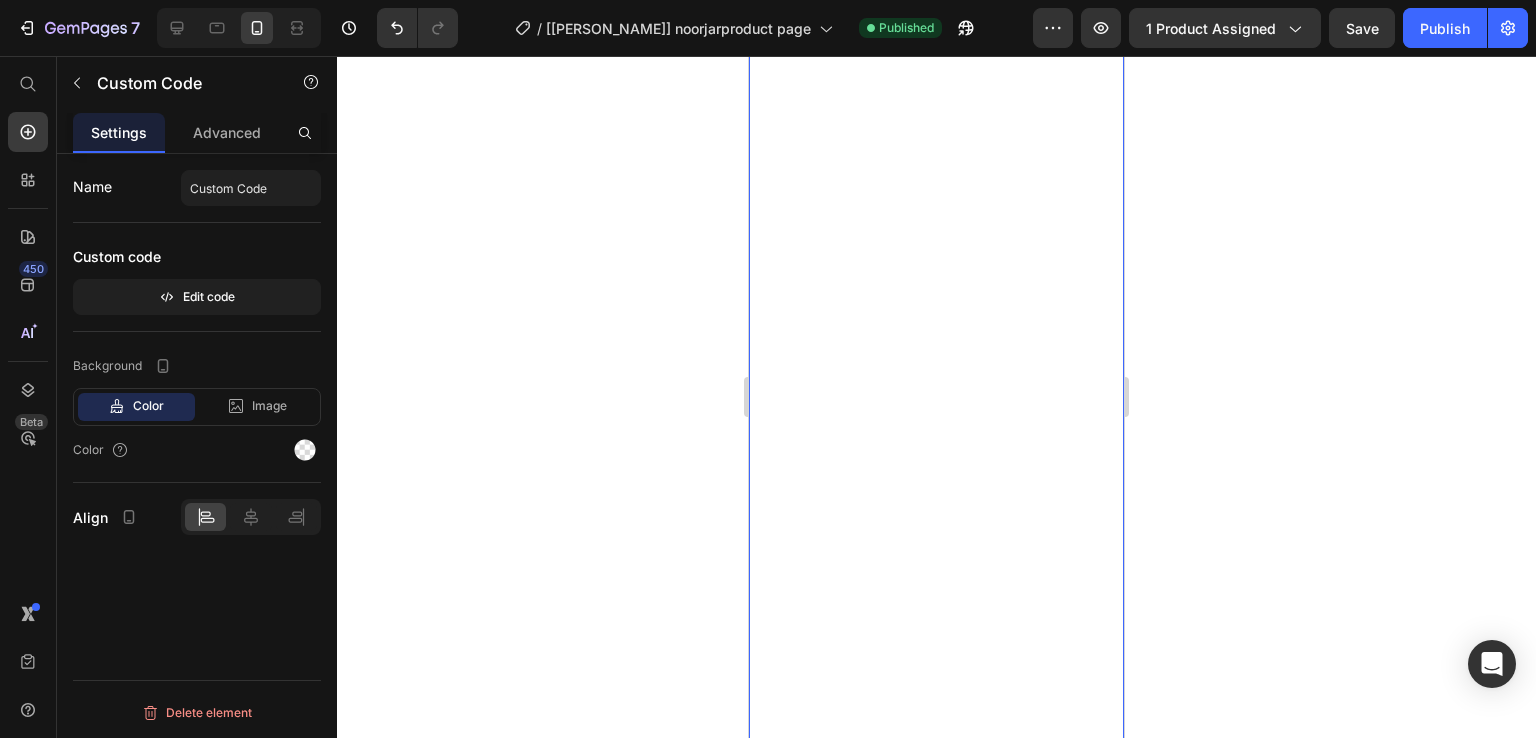 click 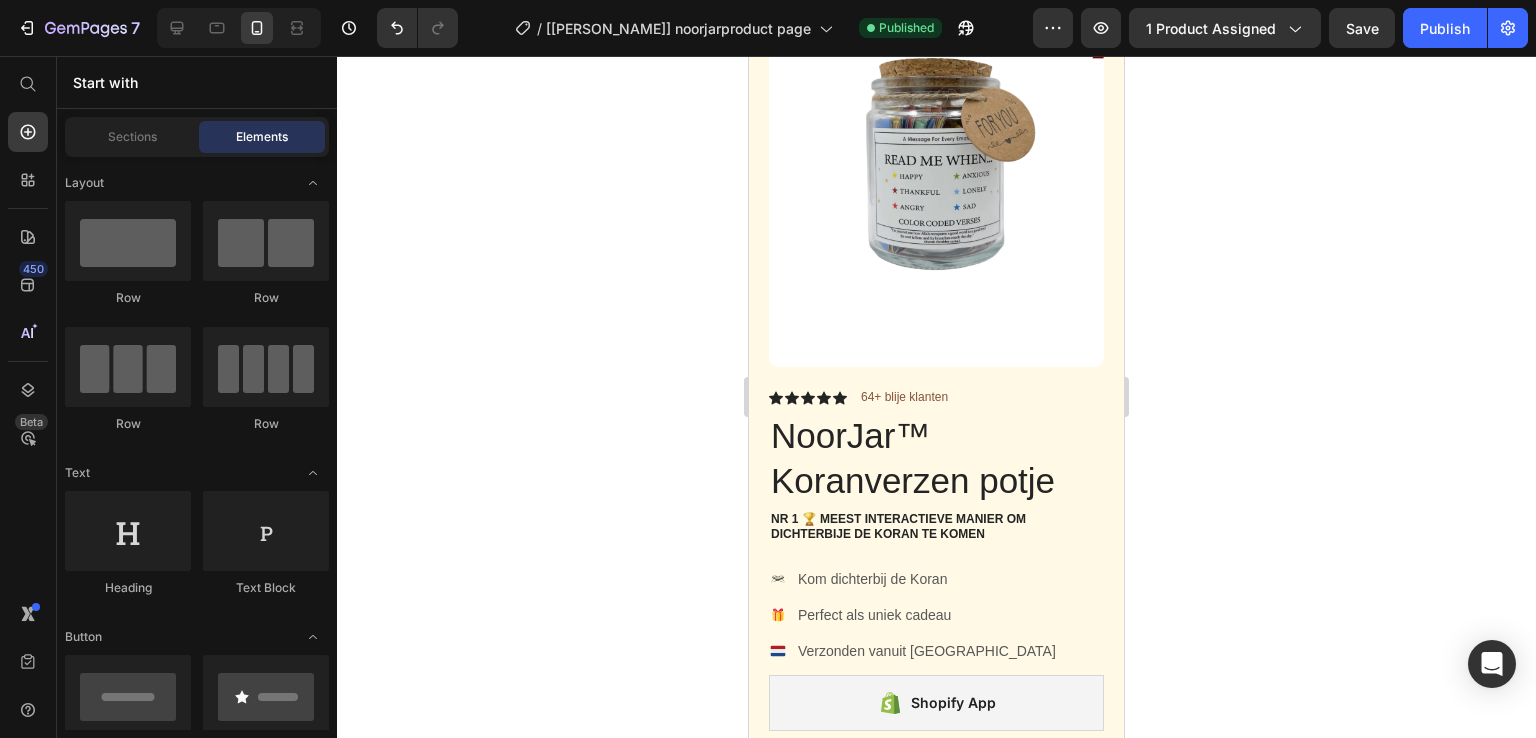 scroll, scrollTop: 0, scrollLeft: 0, axis: both 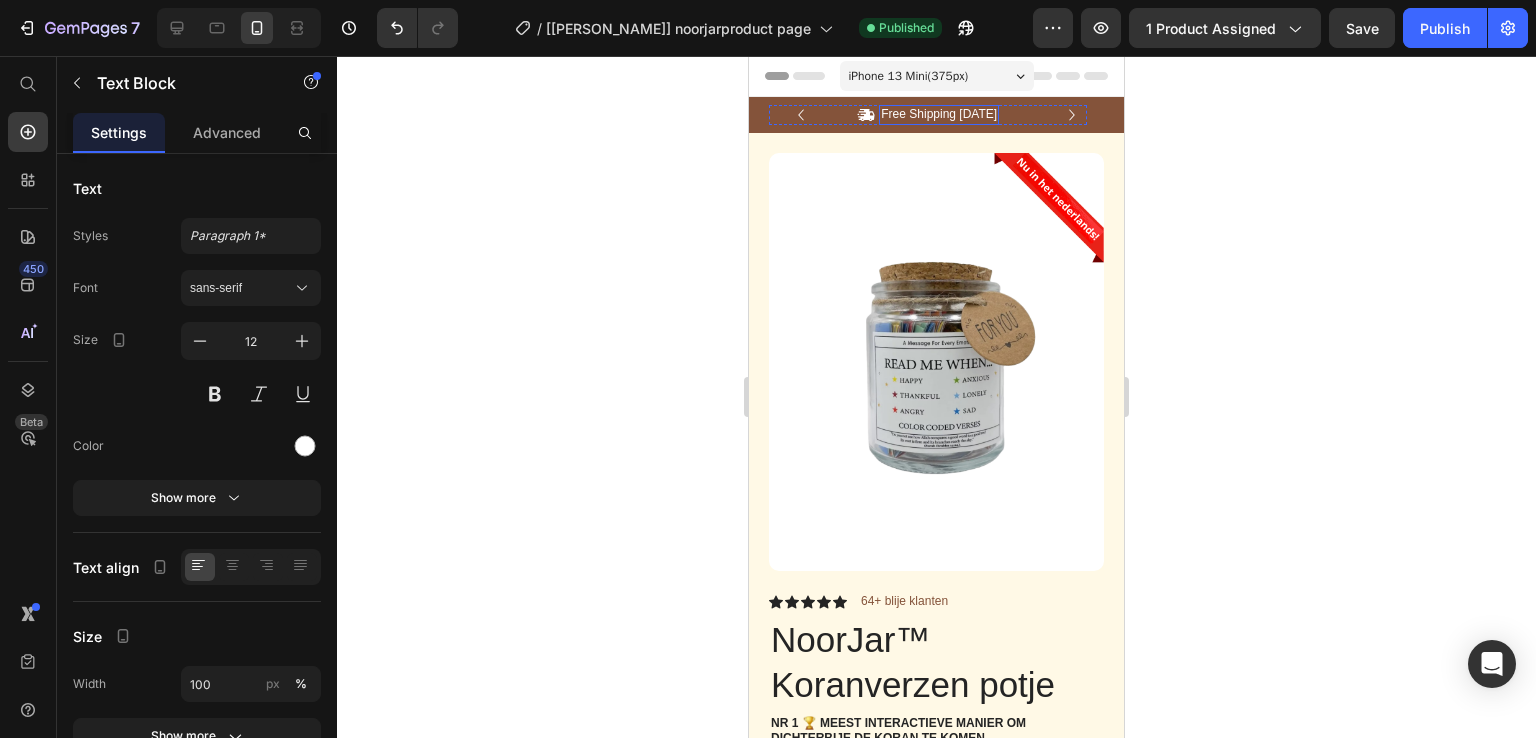 click on "Free Shipping Today" at bounding box center [939, 115] 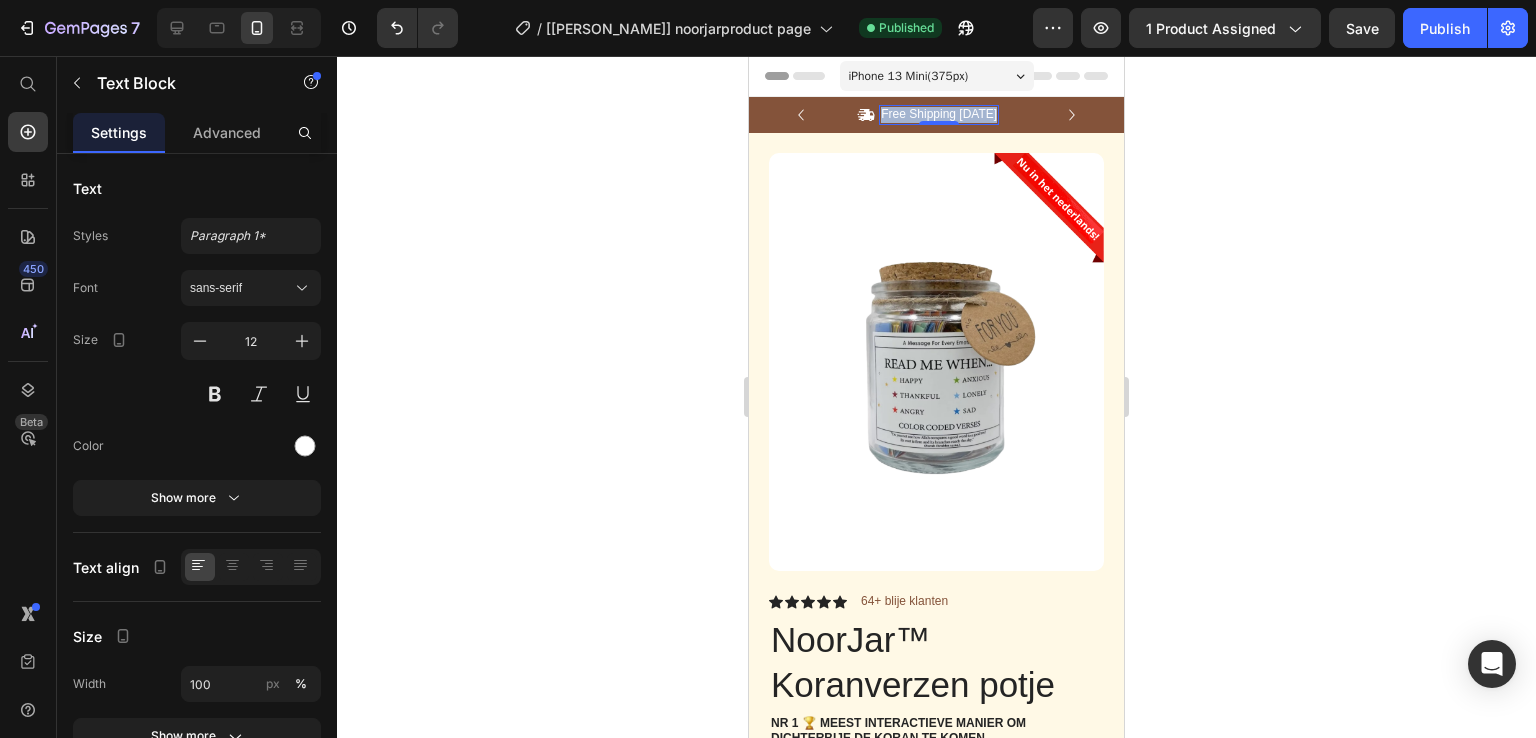 click on "Free Shipping Today" at bounding box center [939, 115] 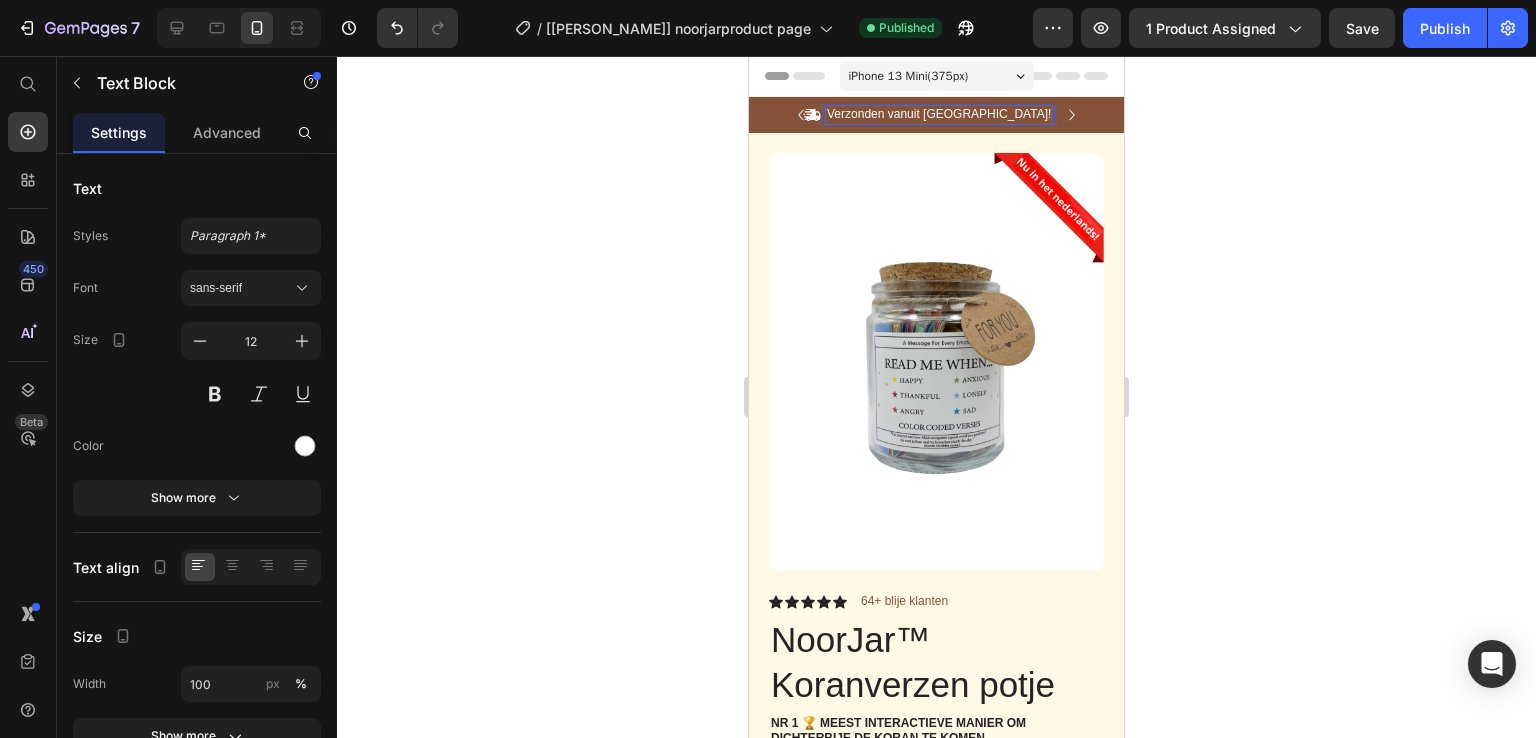 click 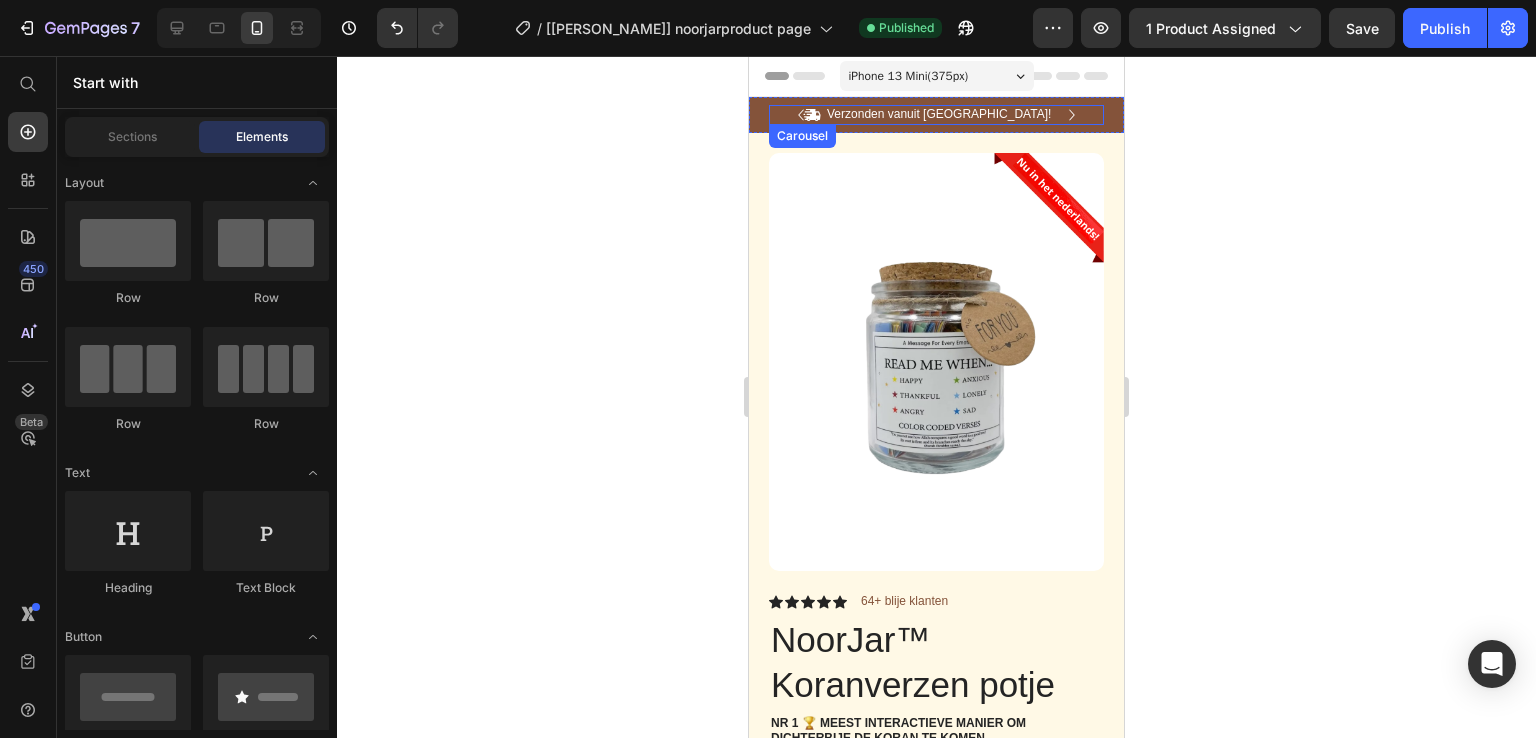 click 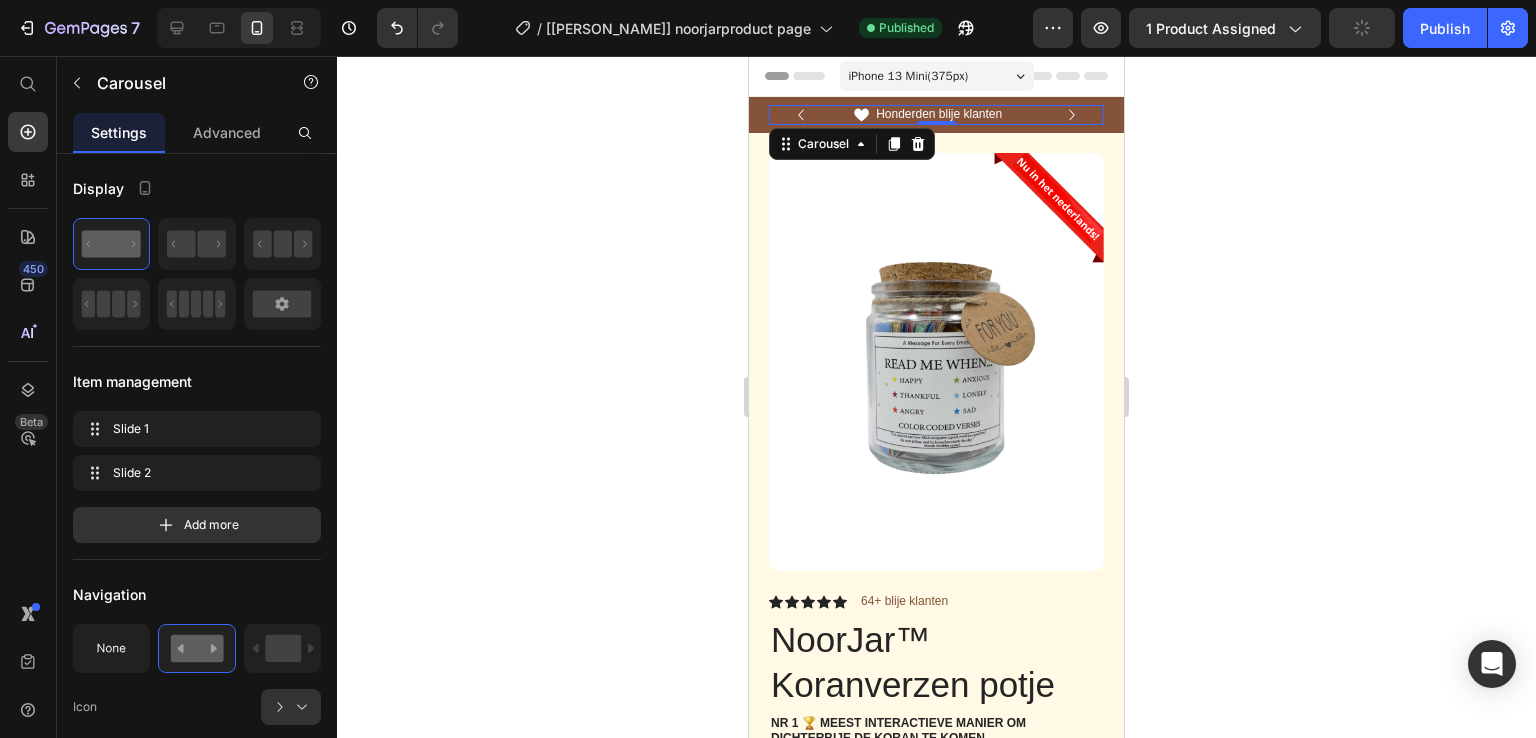click 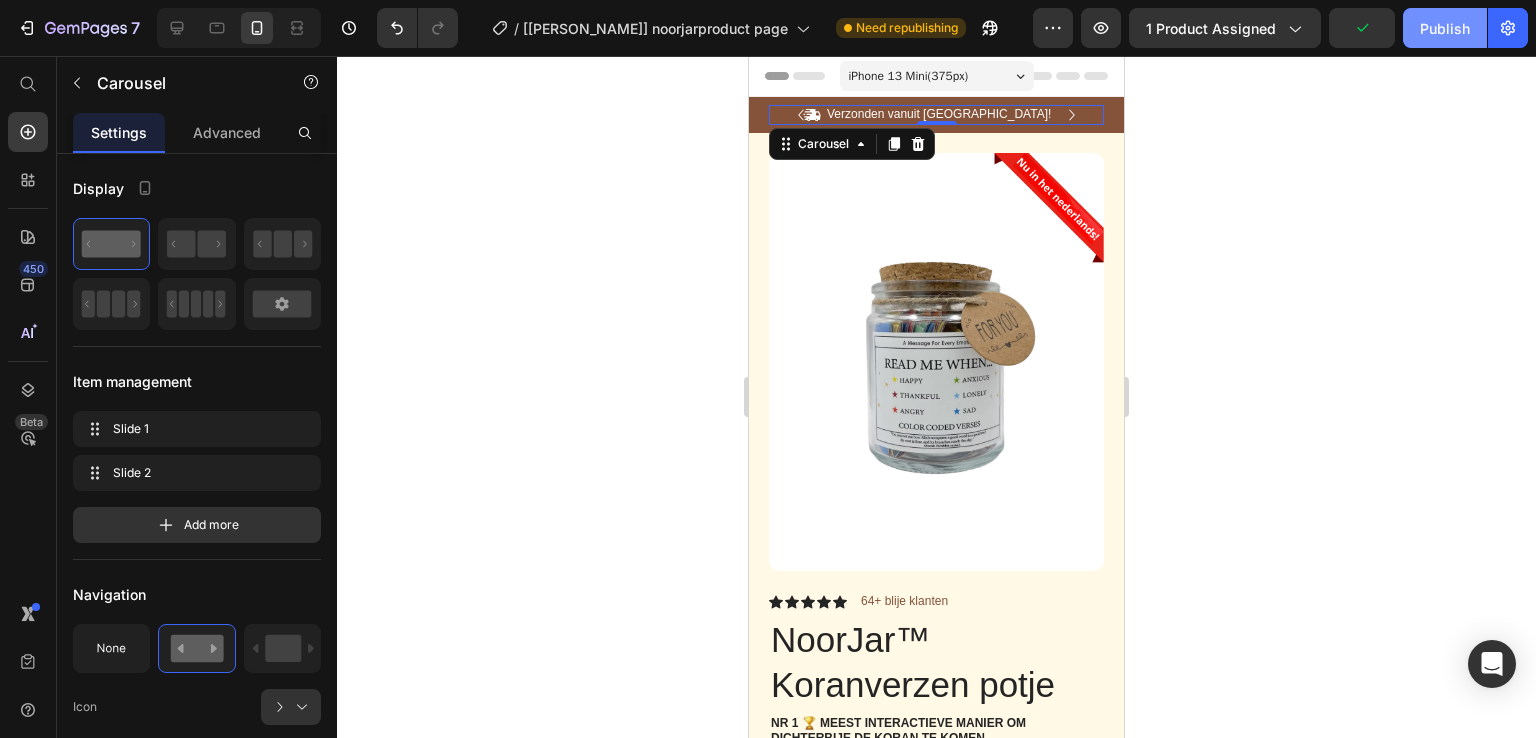 click on "Publish" at bounding box center (1445, 28) 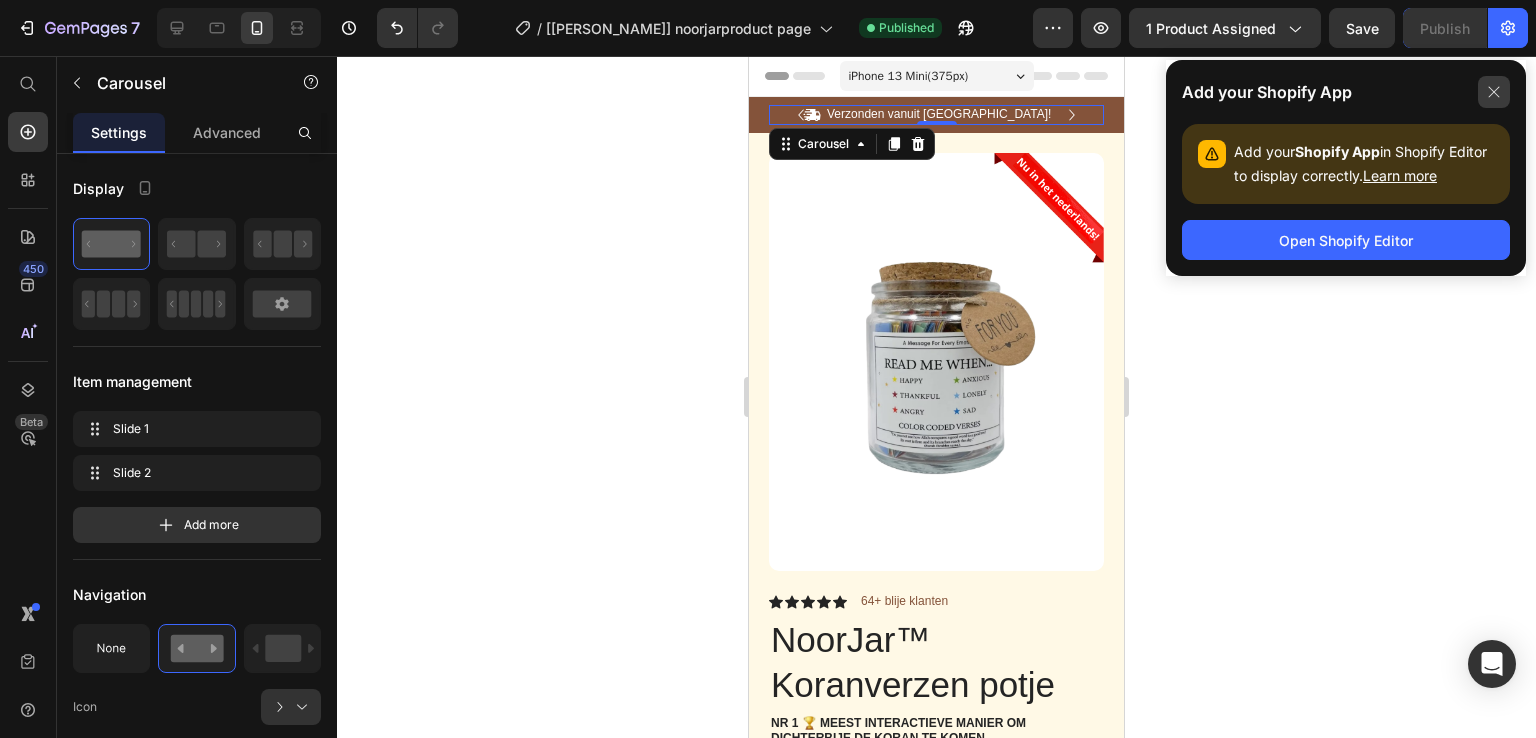 click 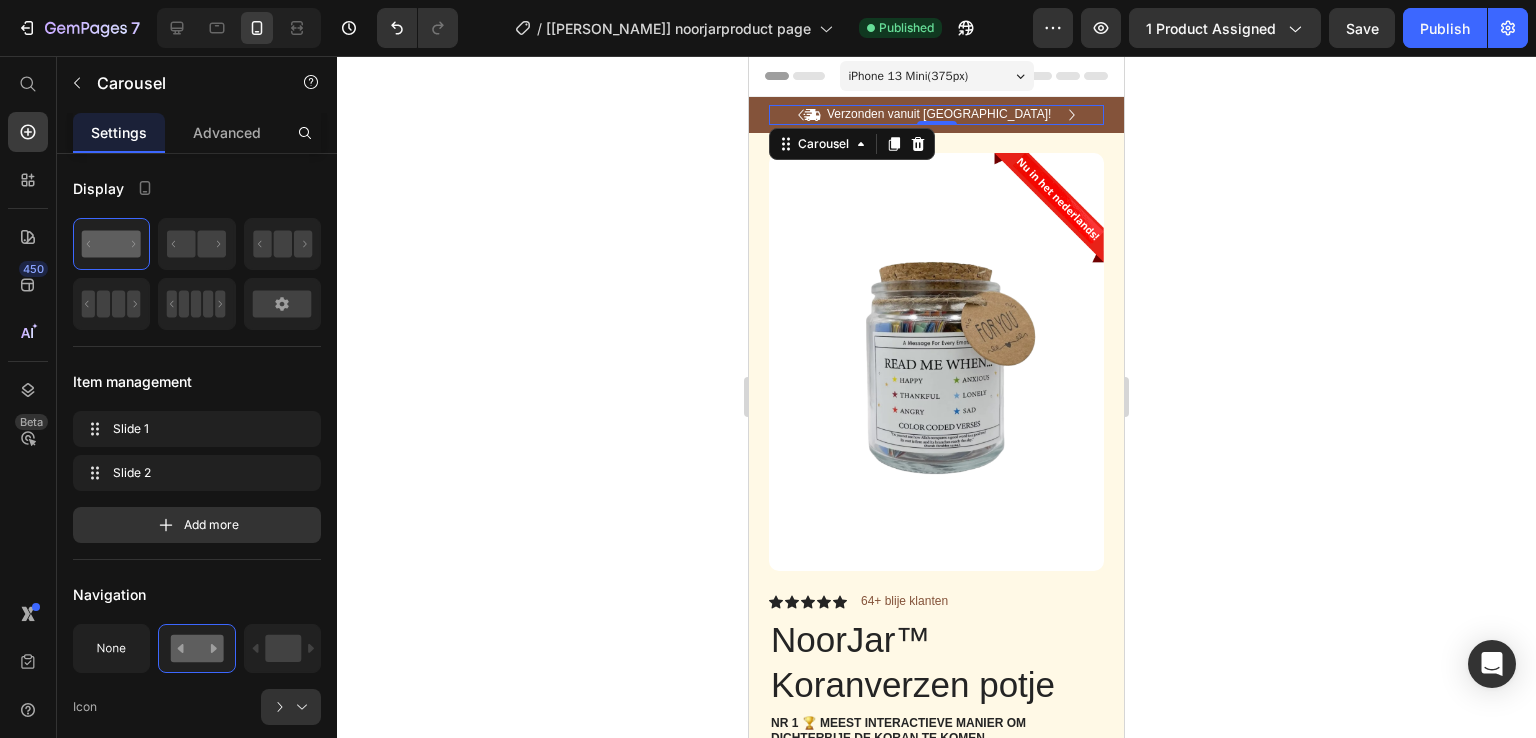 click 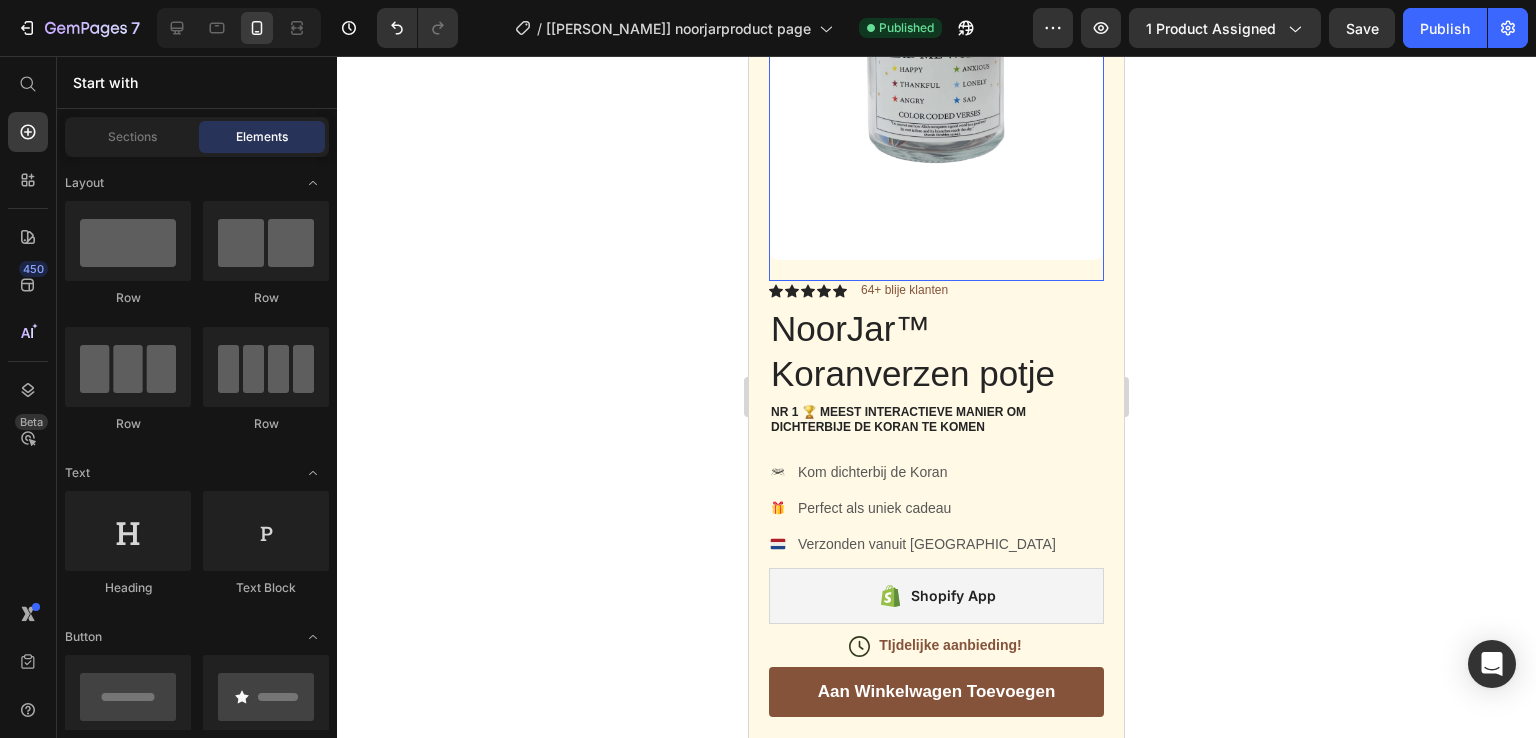 scroll, scrollTop: 330, scrollLeft: 0, axis: vertical 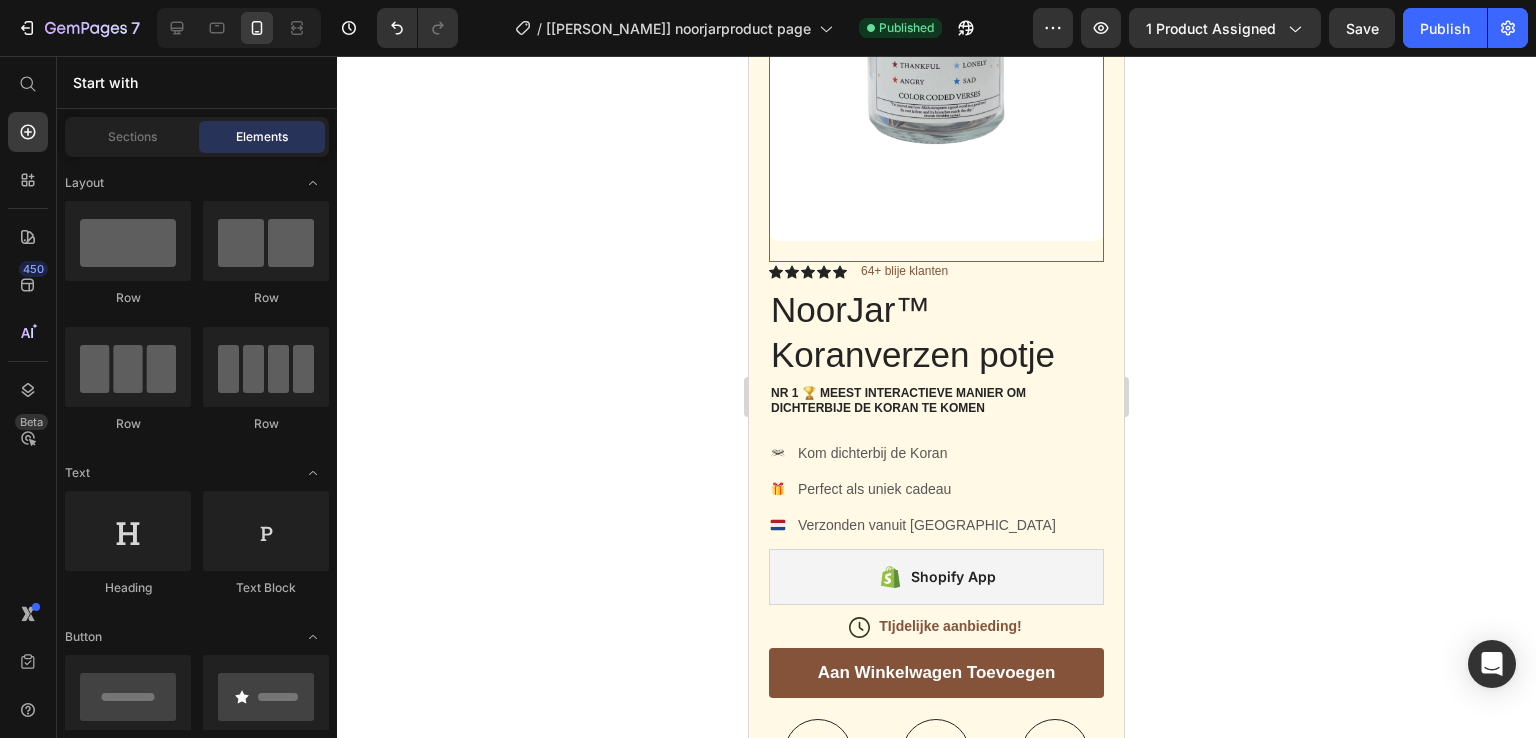 click at bounding box center (936, 32) 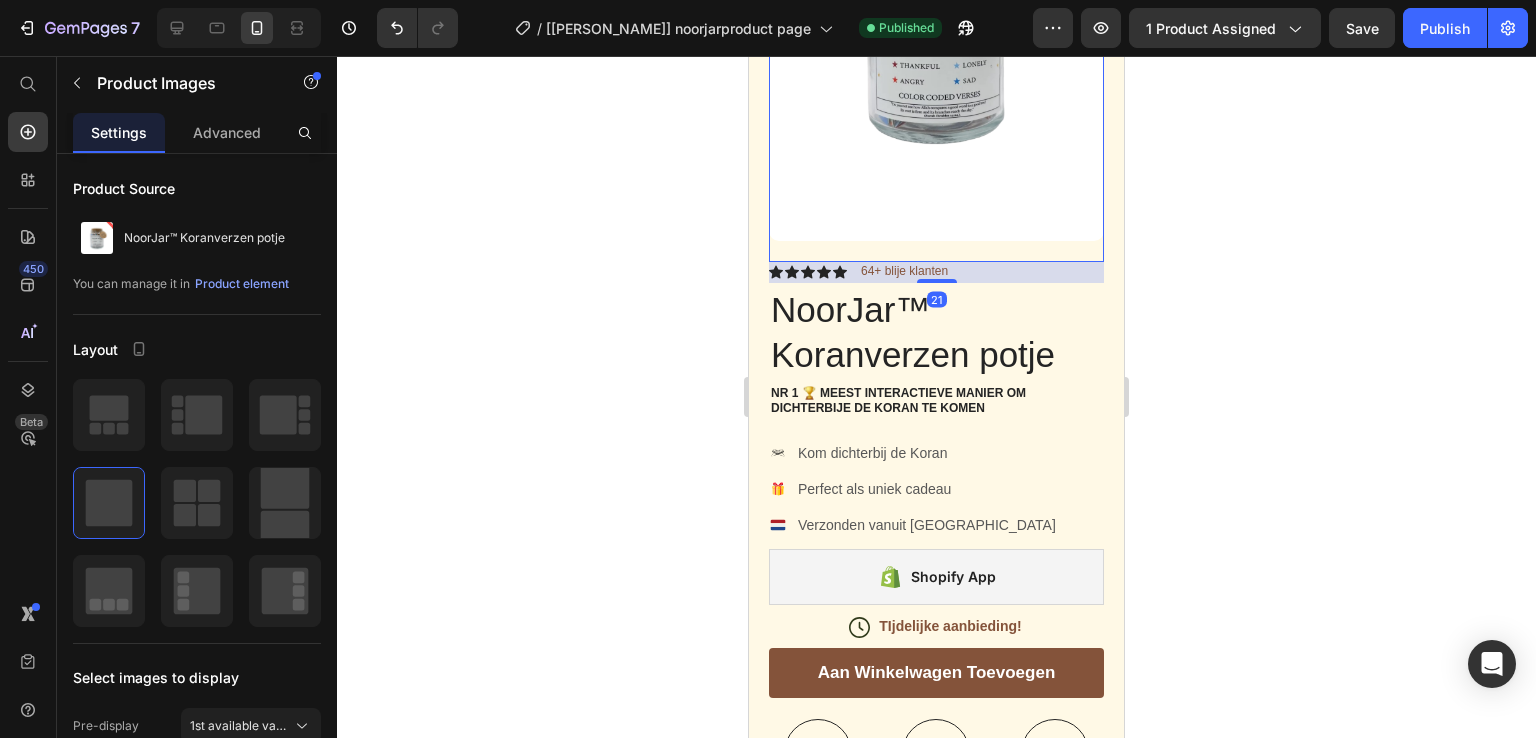 click 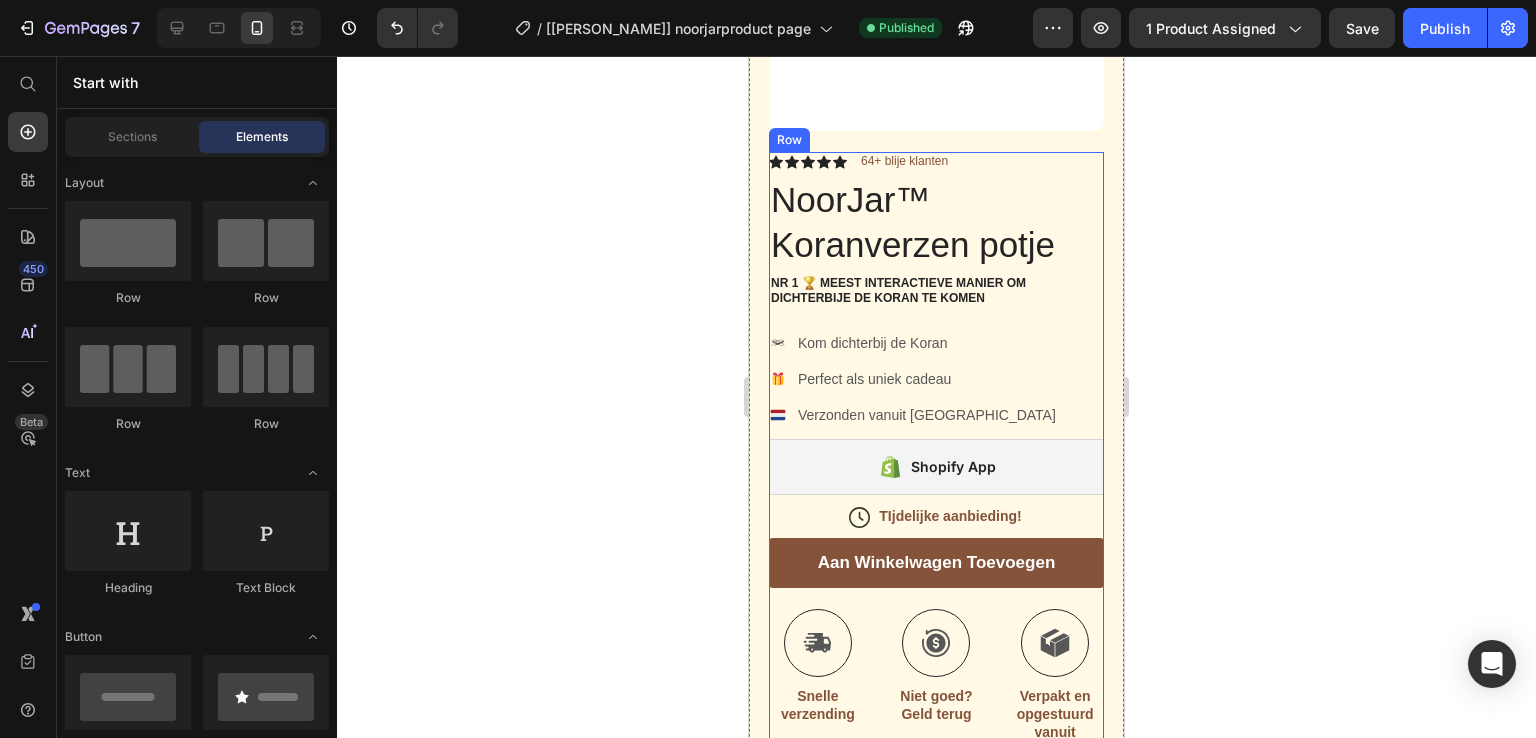 scroll, scrollTop: 406, scrollLeft: 0, axis: vertical 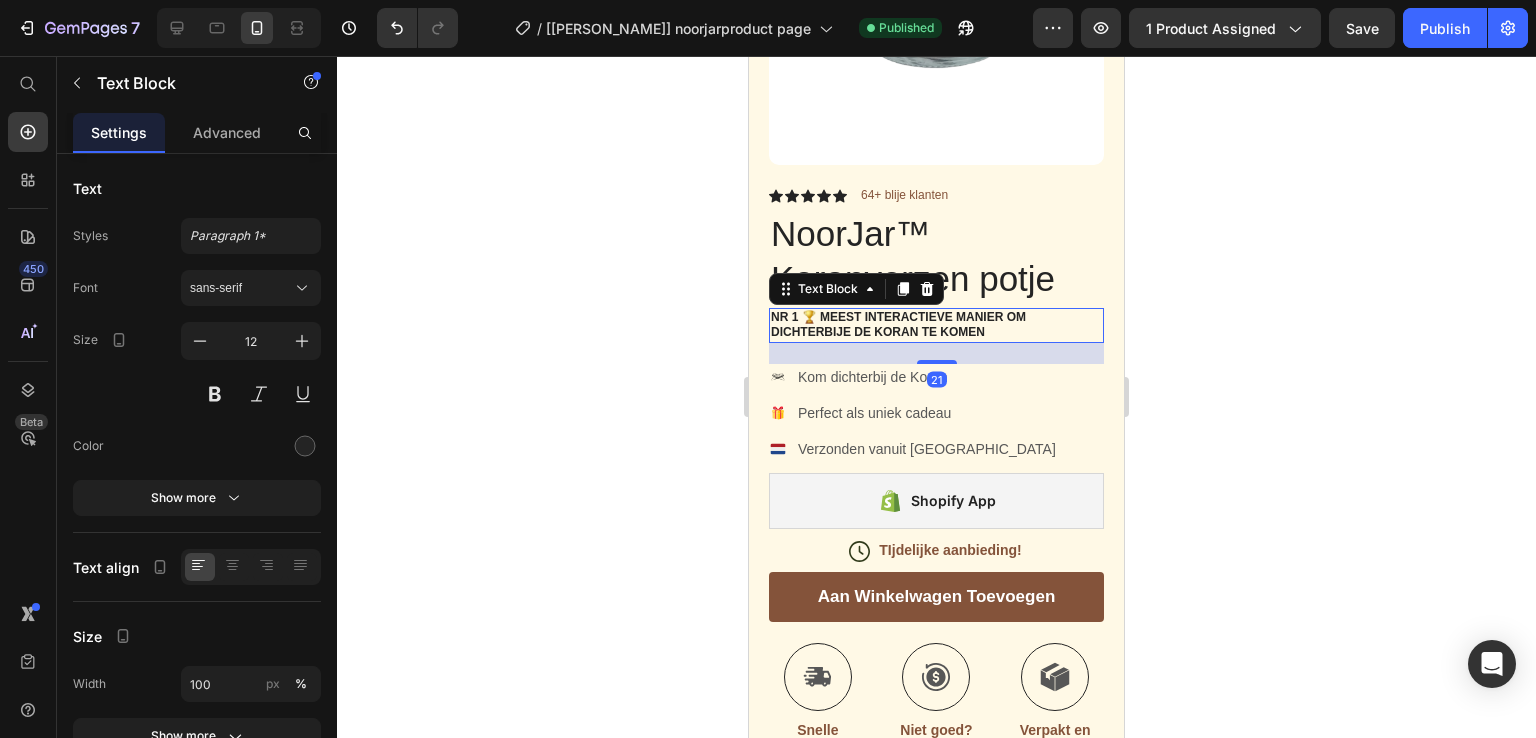 click on "Nr 1 🏆 meest interactieve manier om dichterbije de koran te komen" at bounding box center (936, 325) 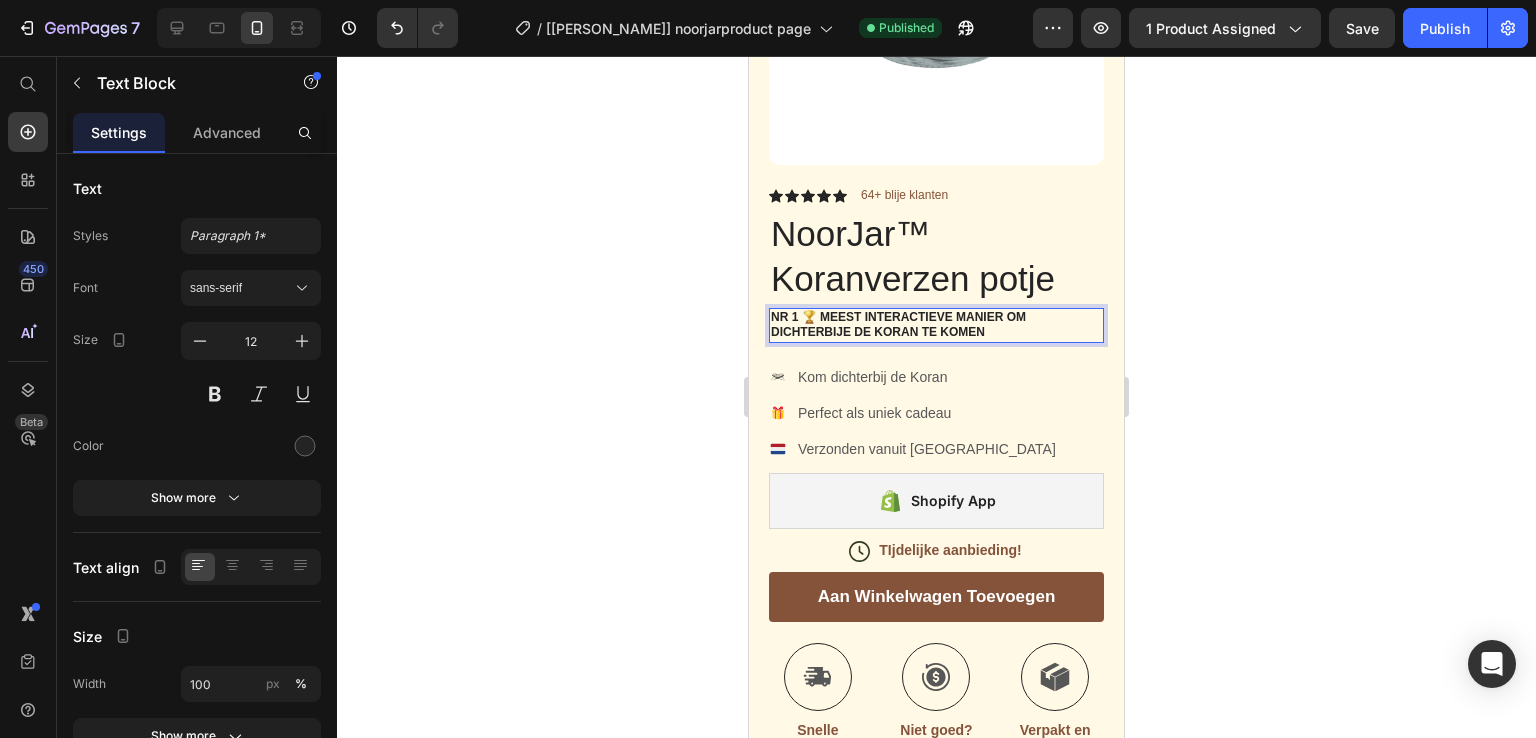 click on "Nr 1 🏆 meest interactieve manier om dichterbije de koran te komen" at bounding box center [936, 325] 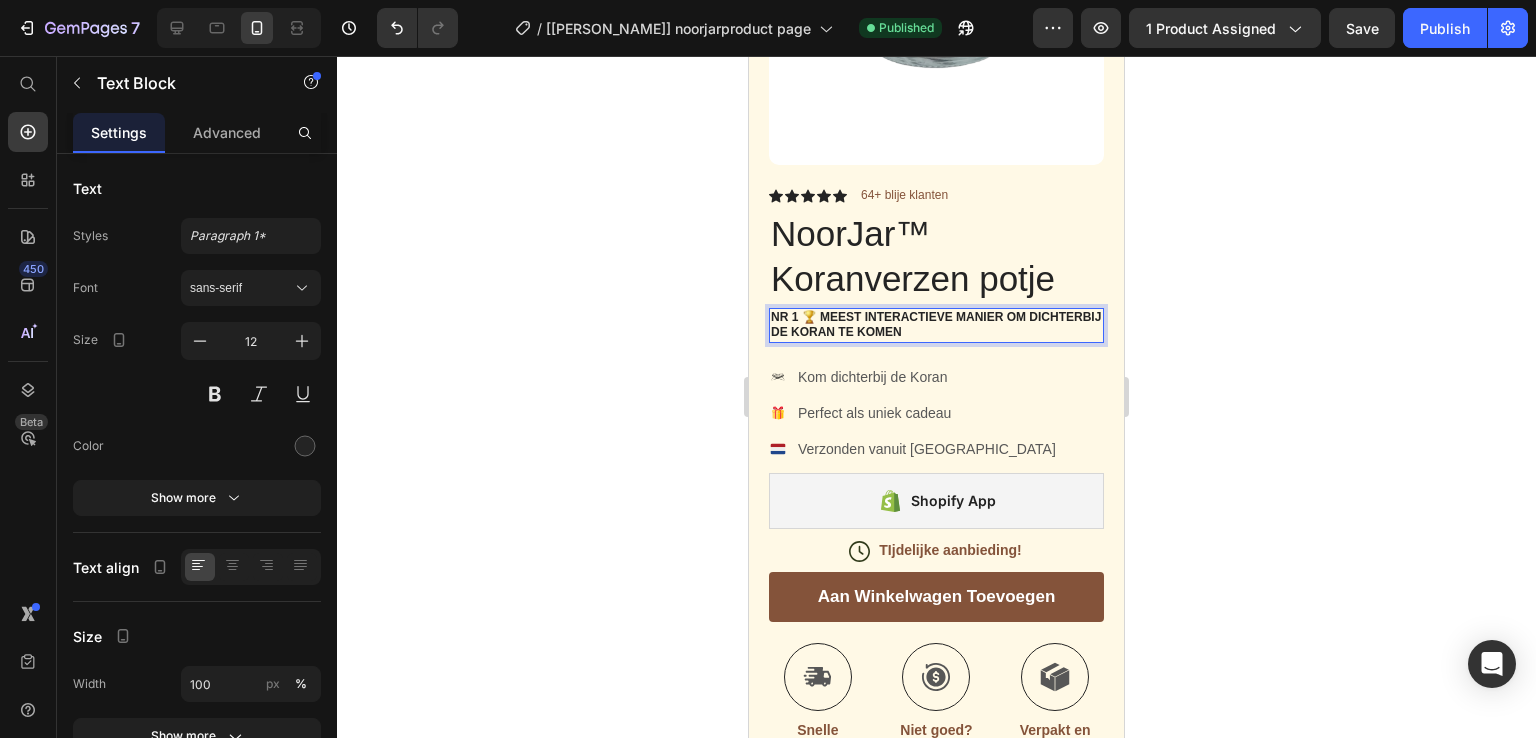 click 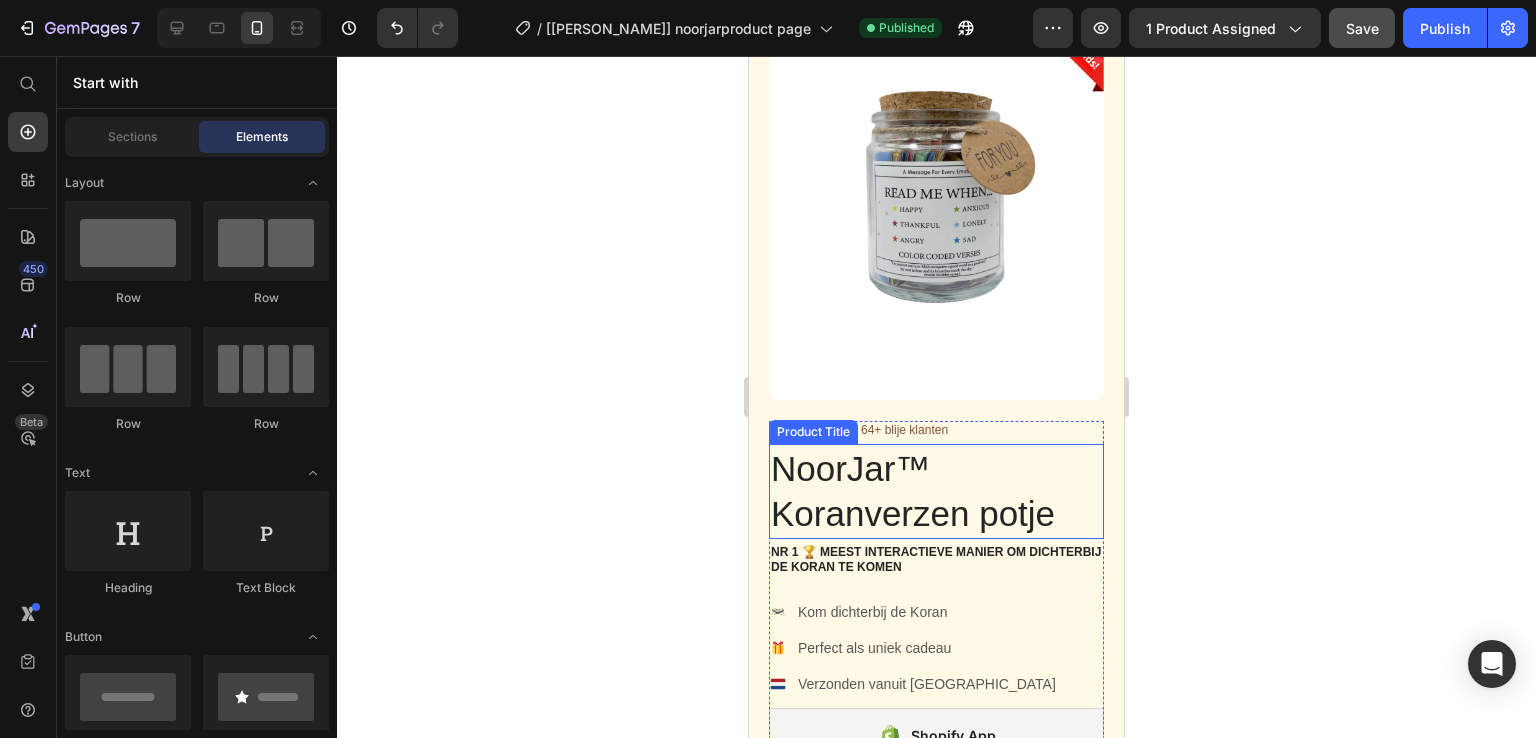 scroll, scrollTop: 170, scrollLeft: 0, axis: vertical 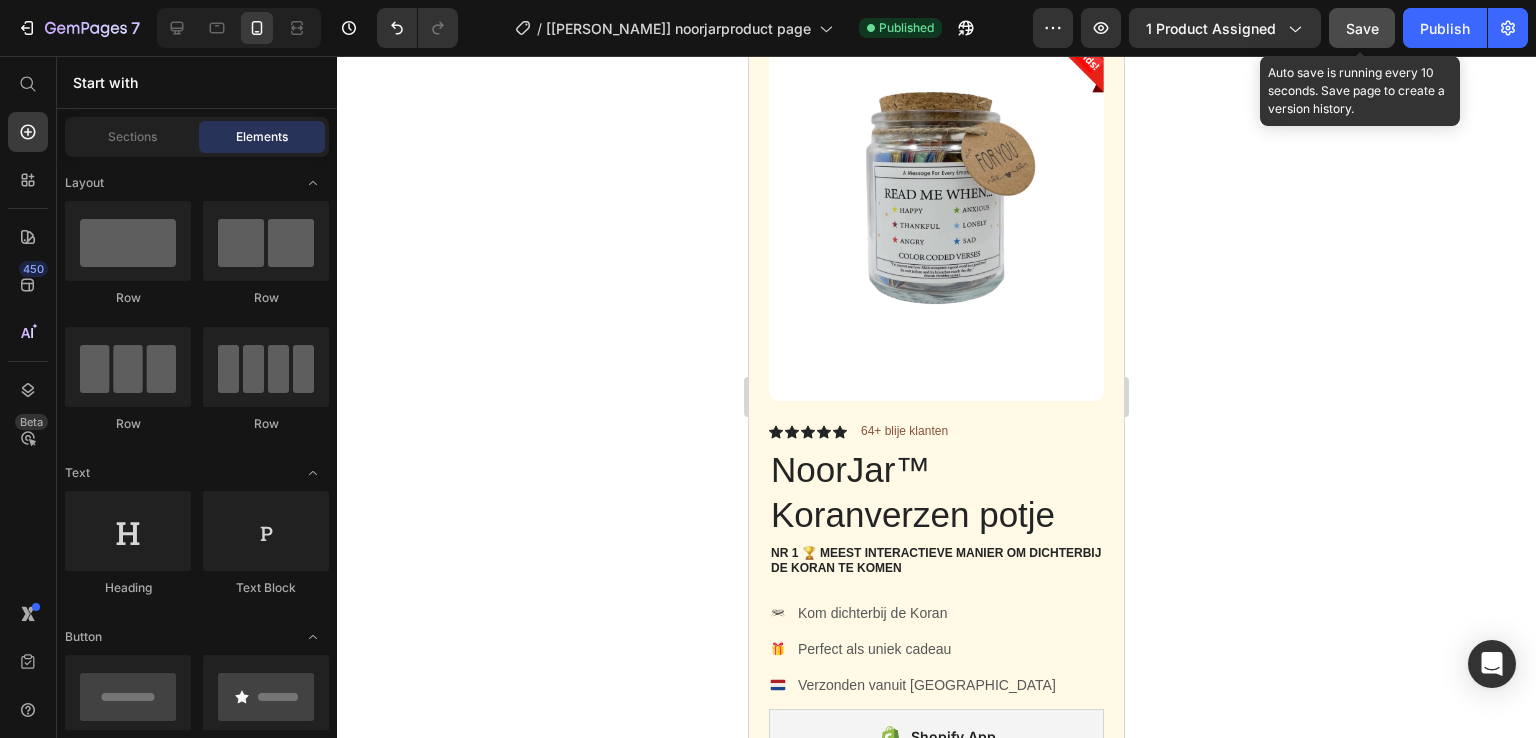 click on "Save" 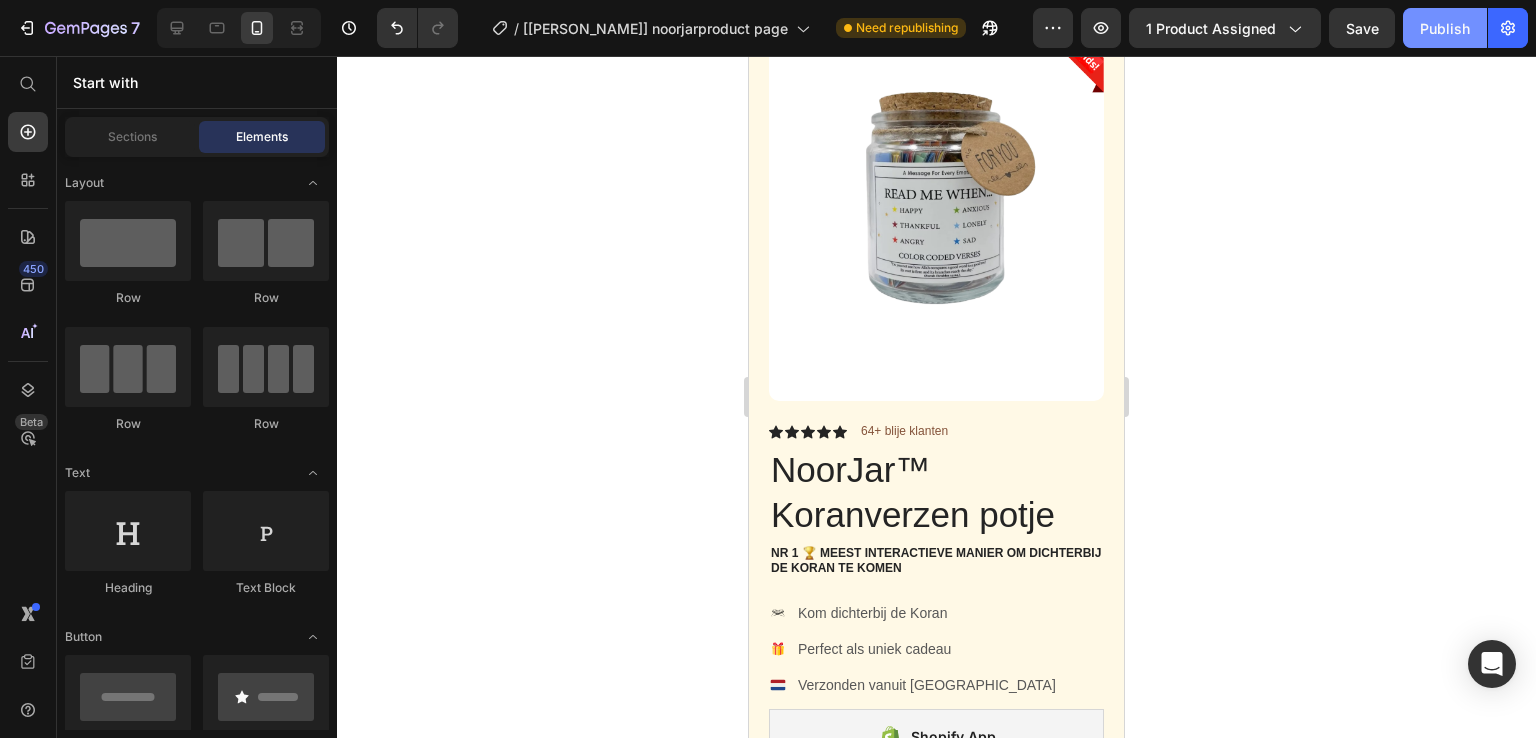 click on "Publish" at bounding box center (1445, 28) 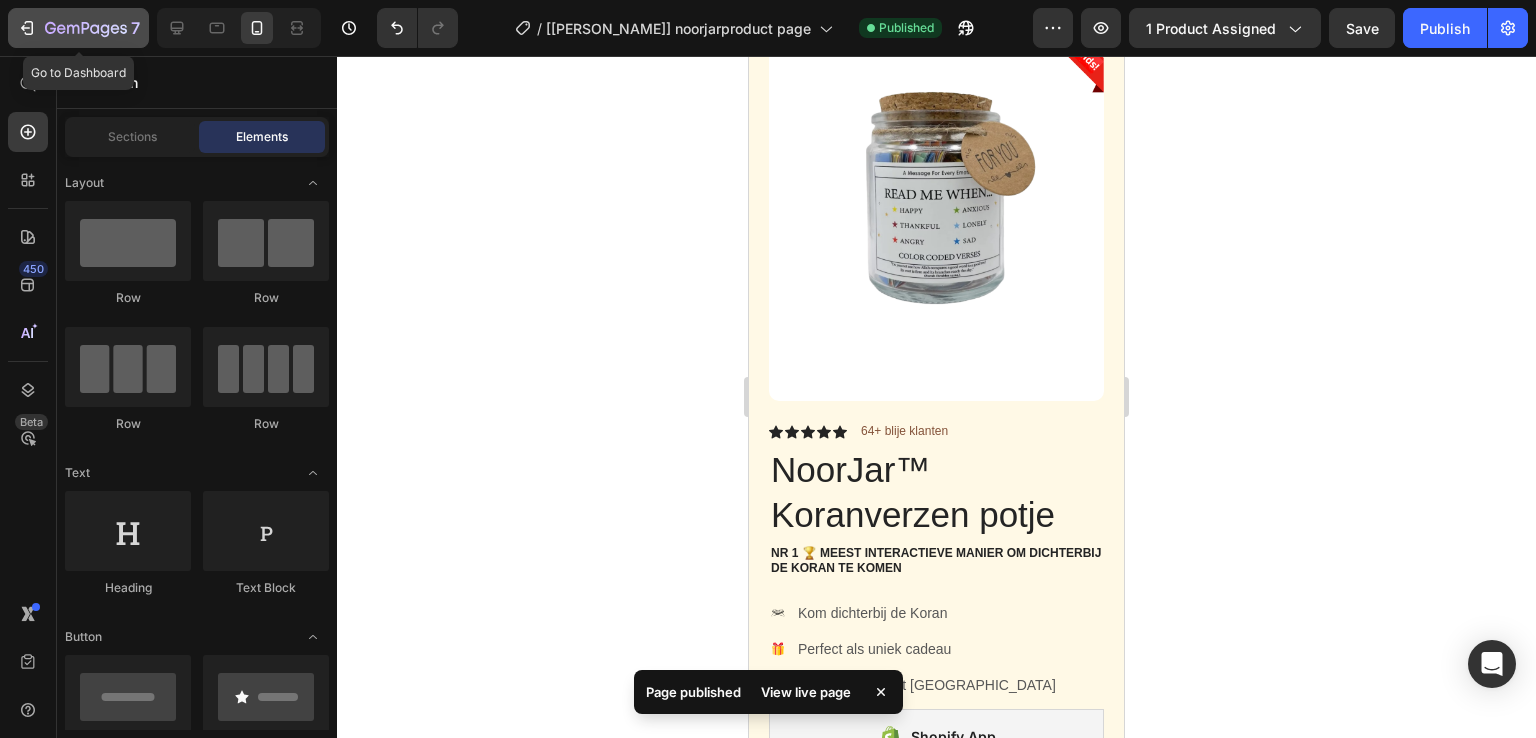 click 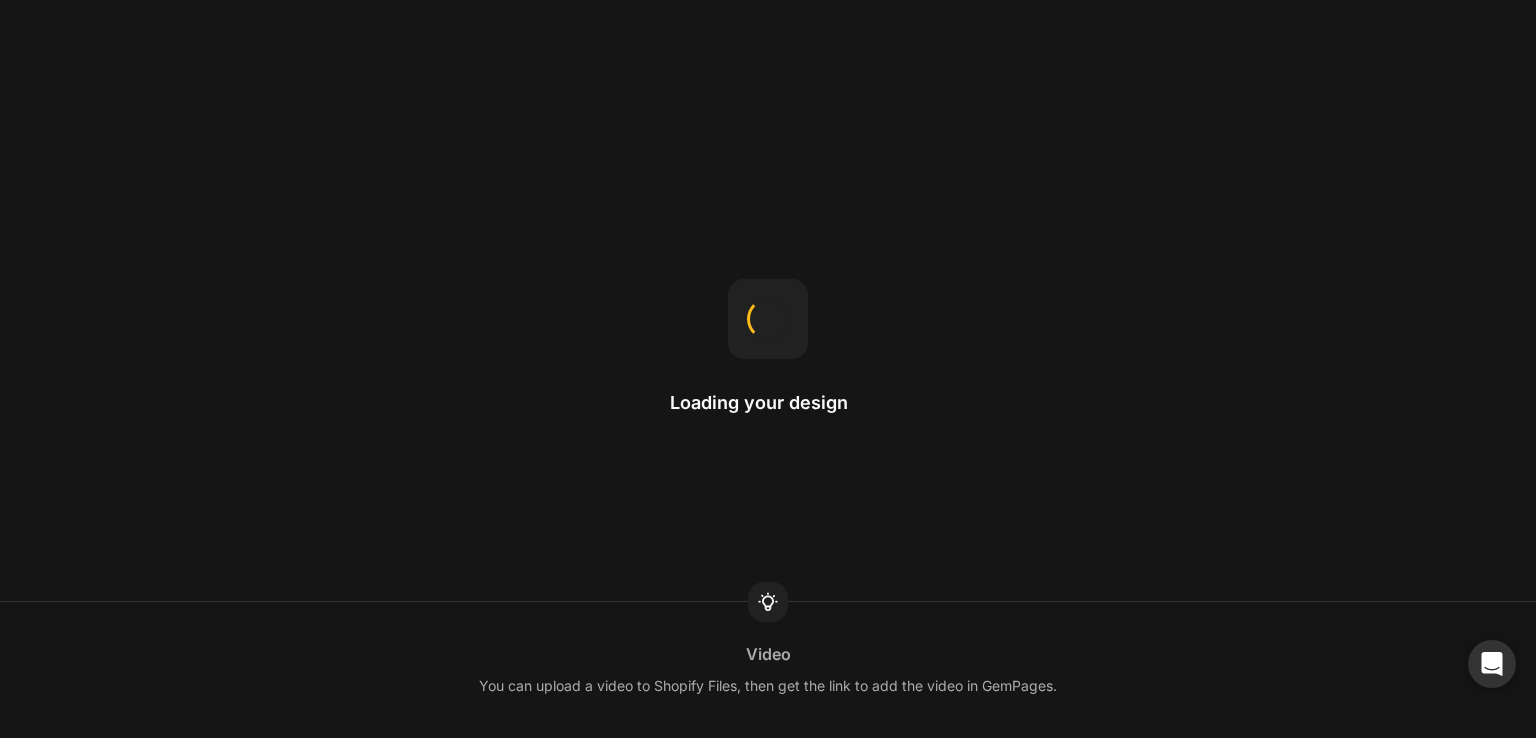scroll, scrollTop: 0, scrollLeft: 0, axis: both 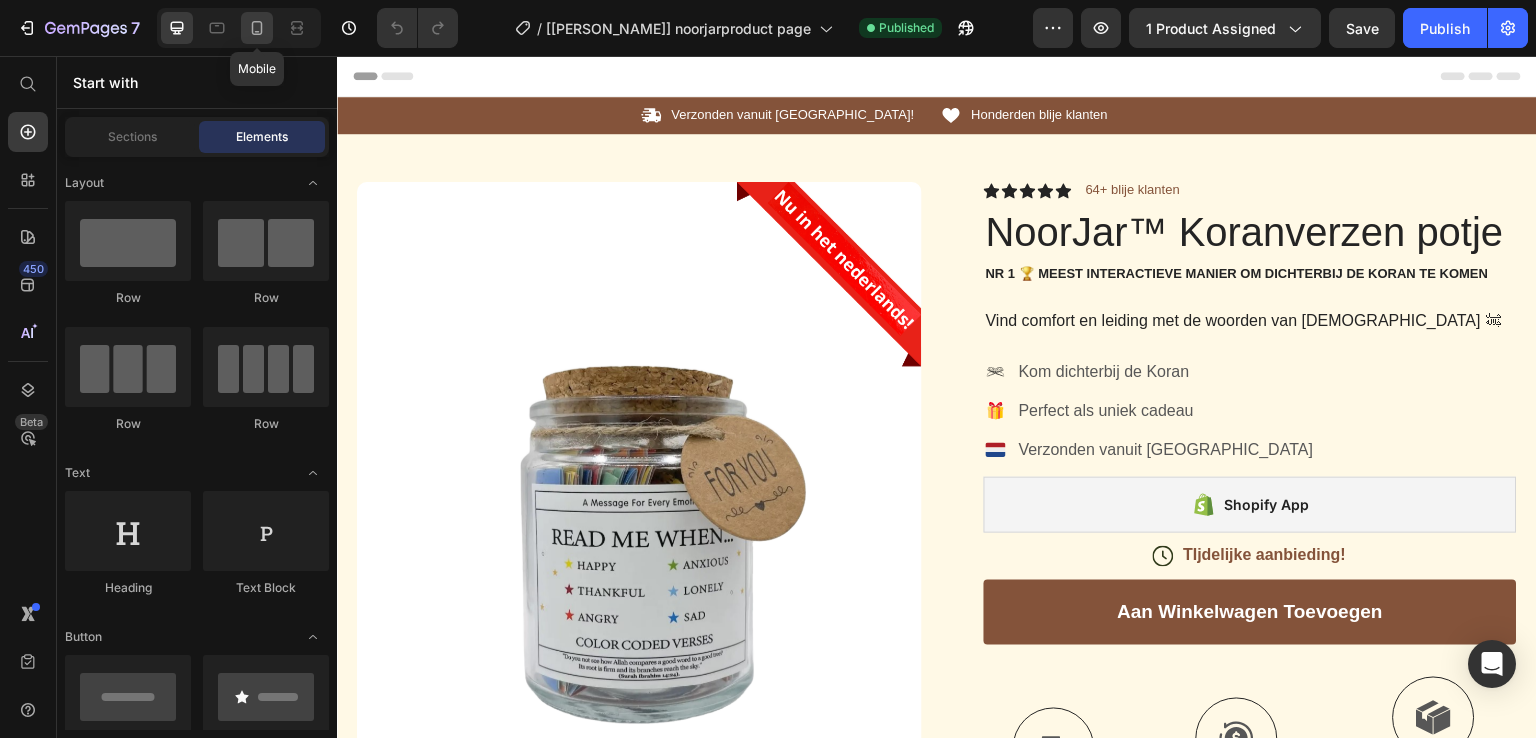 click 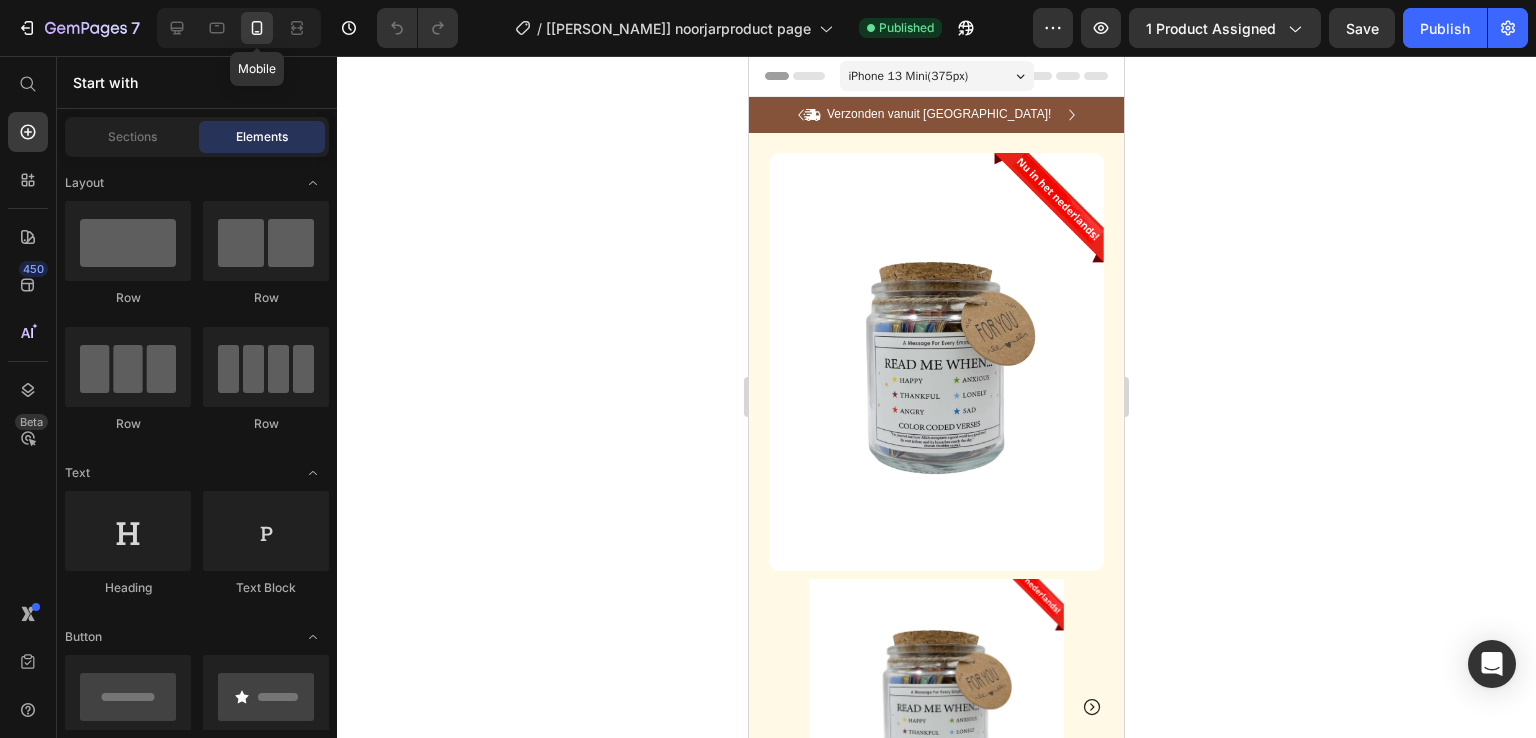 scroll, scrollTop: 0, scrollLeft: 0, axis: both 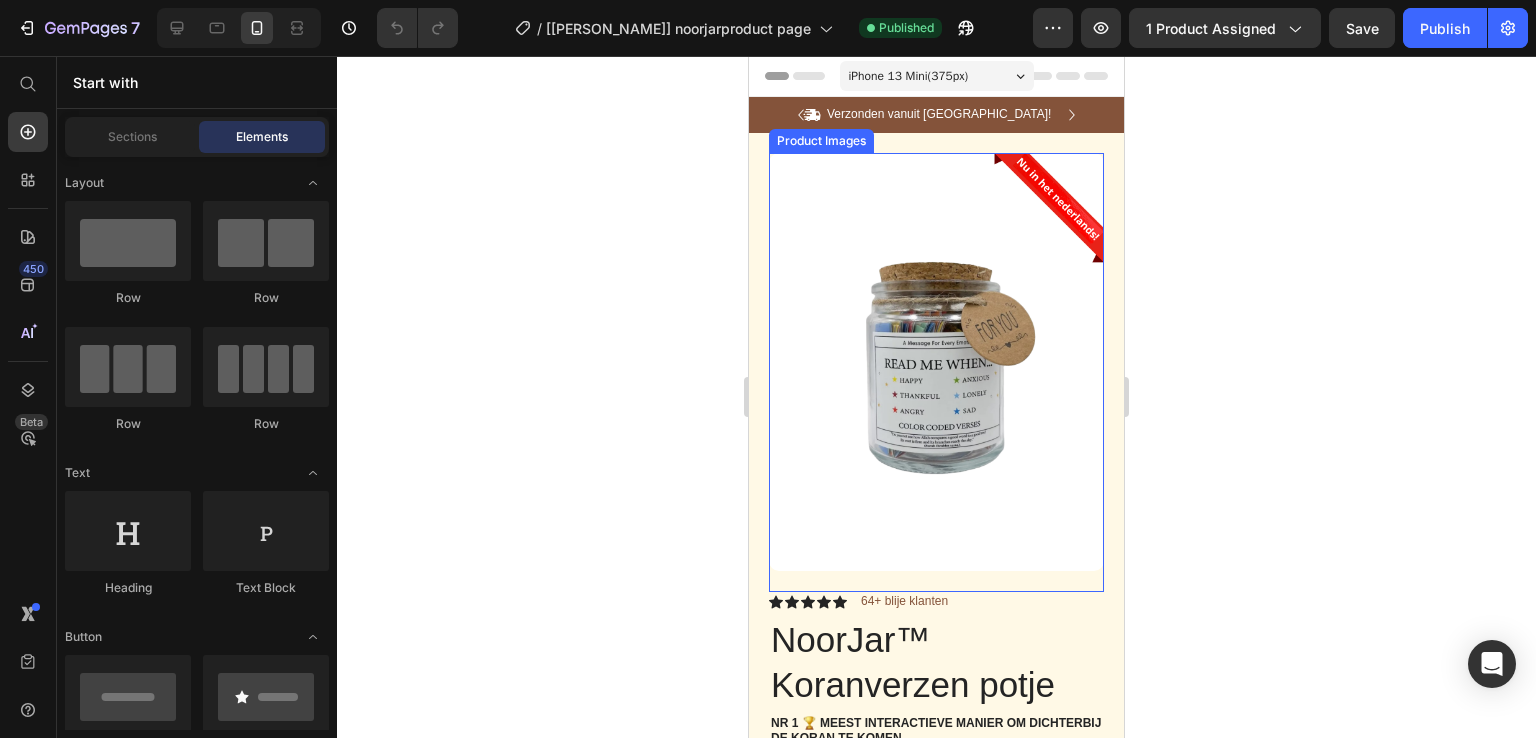 click at bounding box center (936, 362) 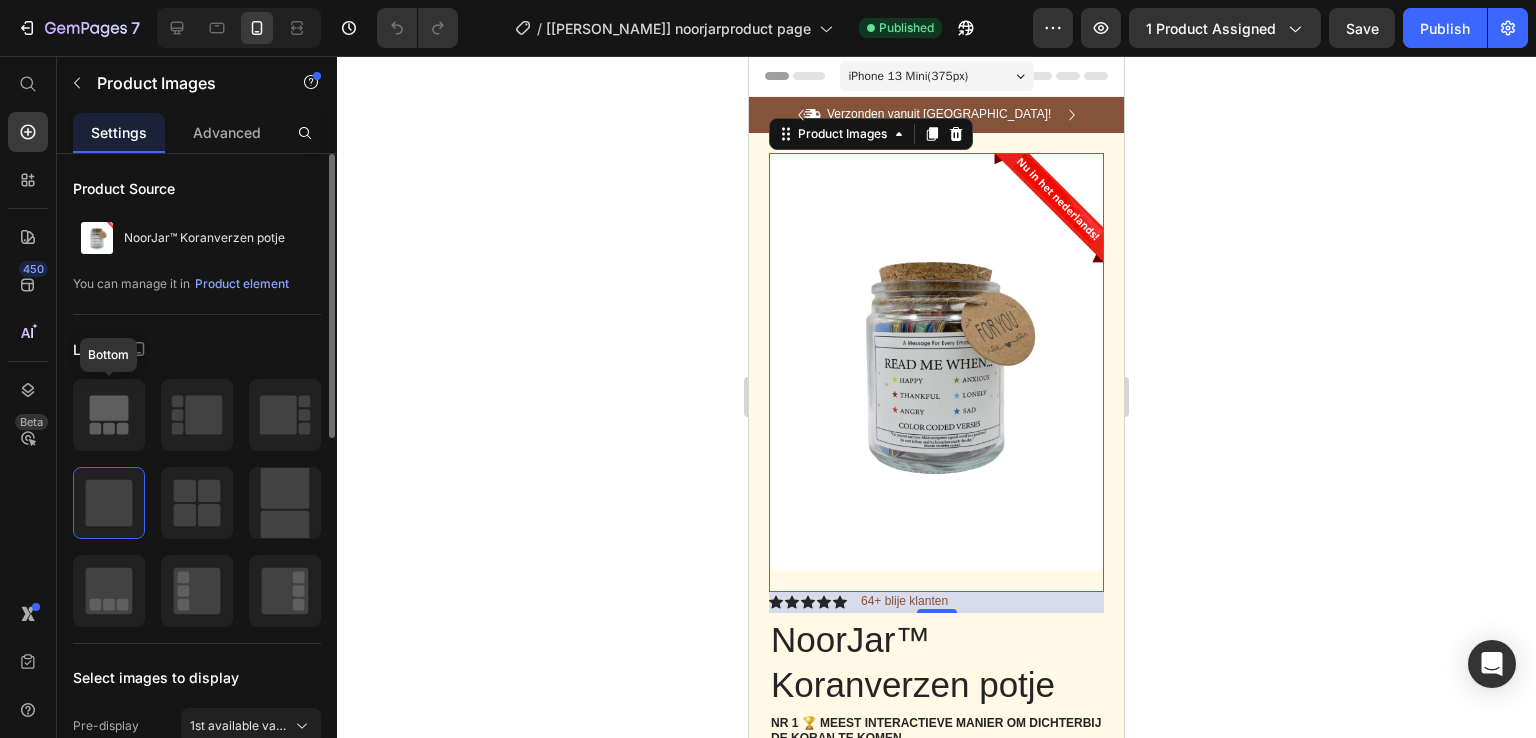click 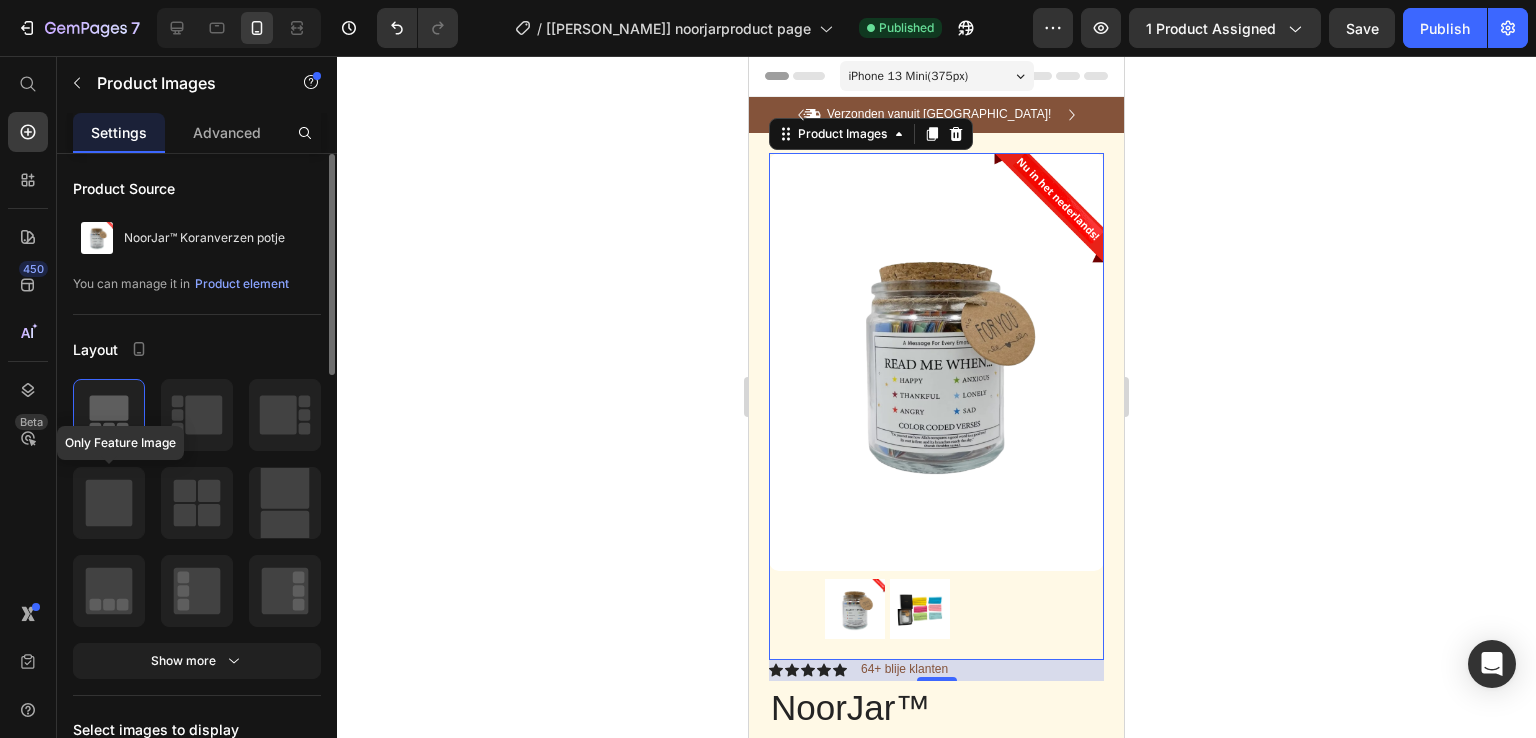 click 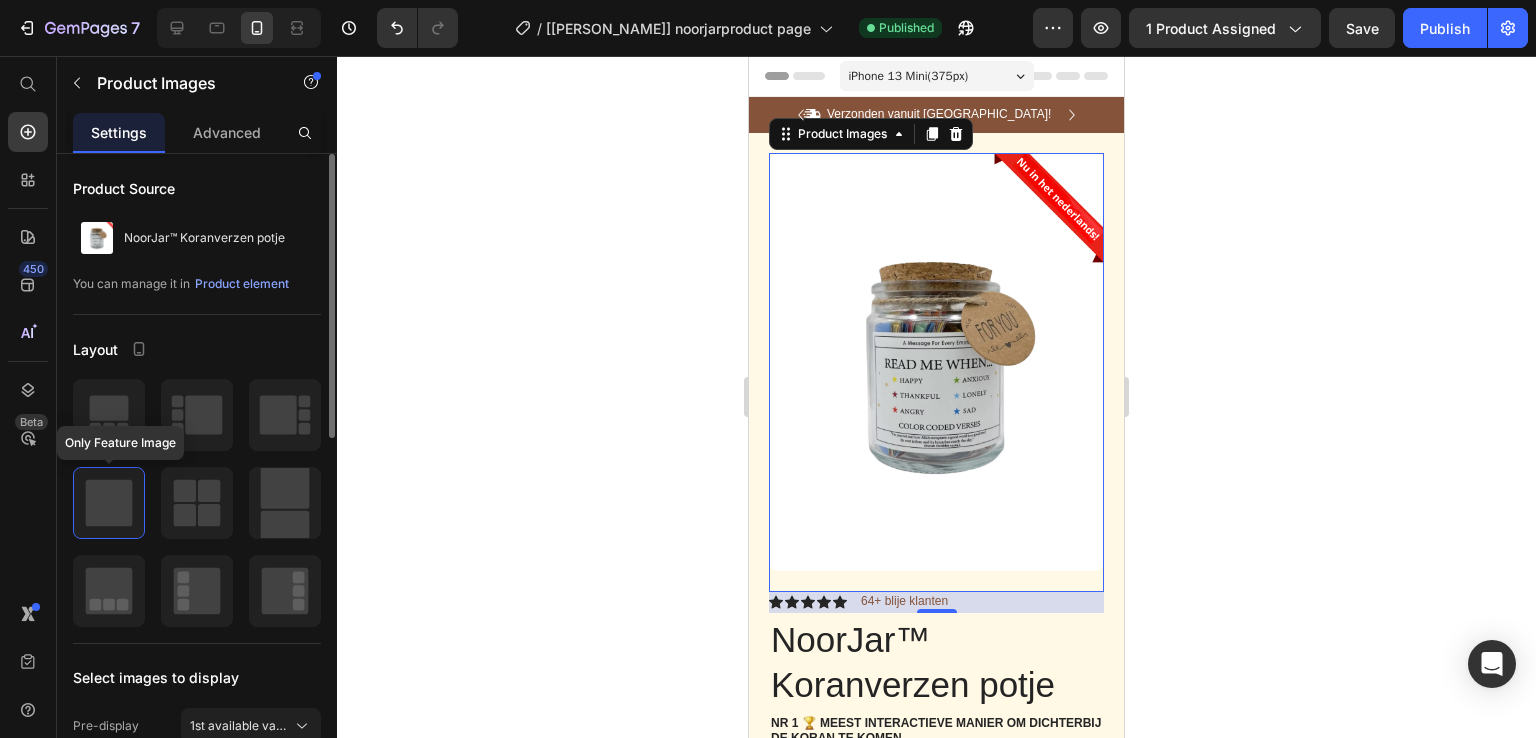 click 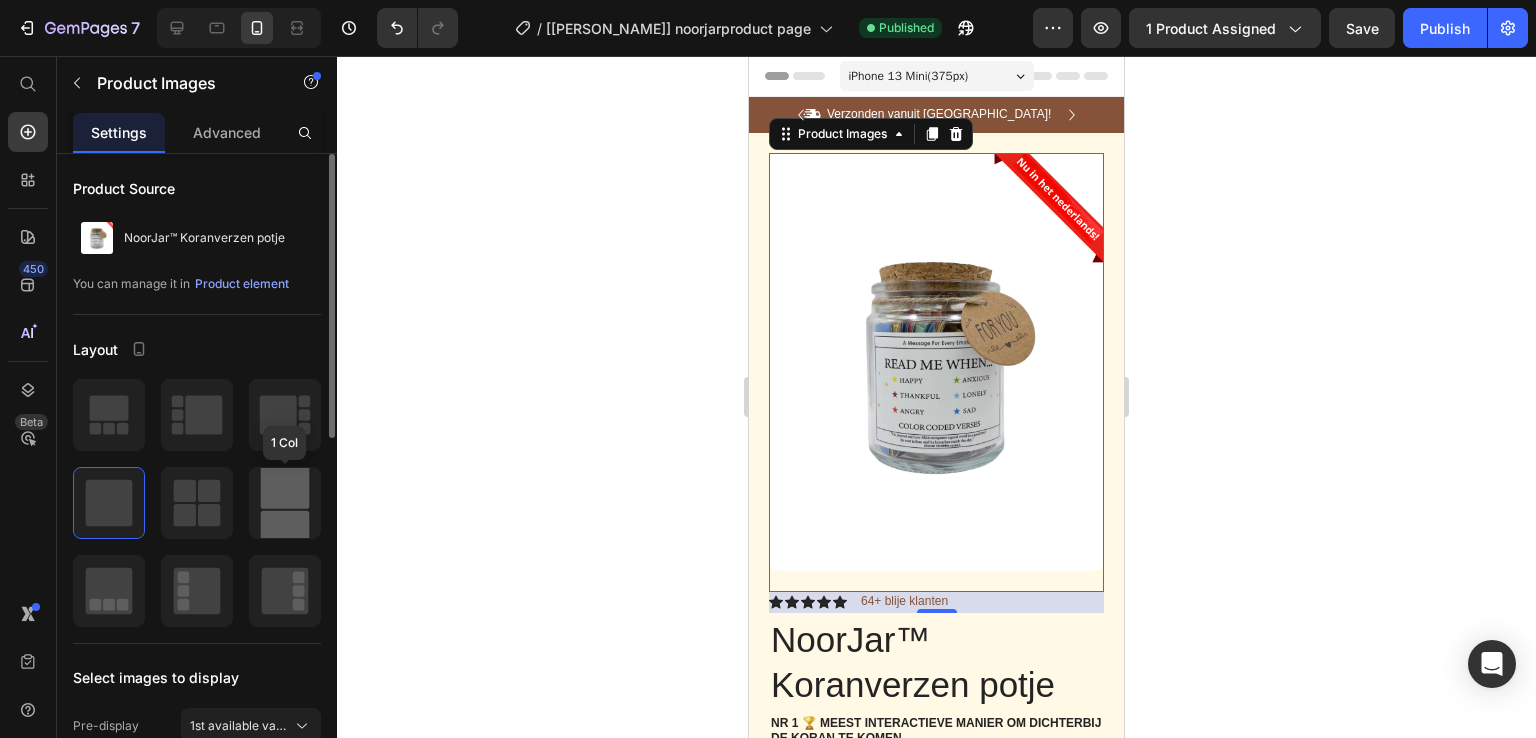 click 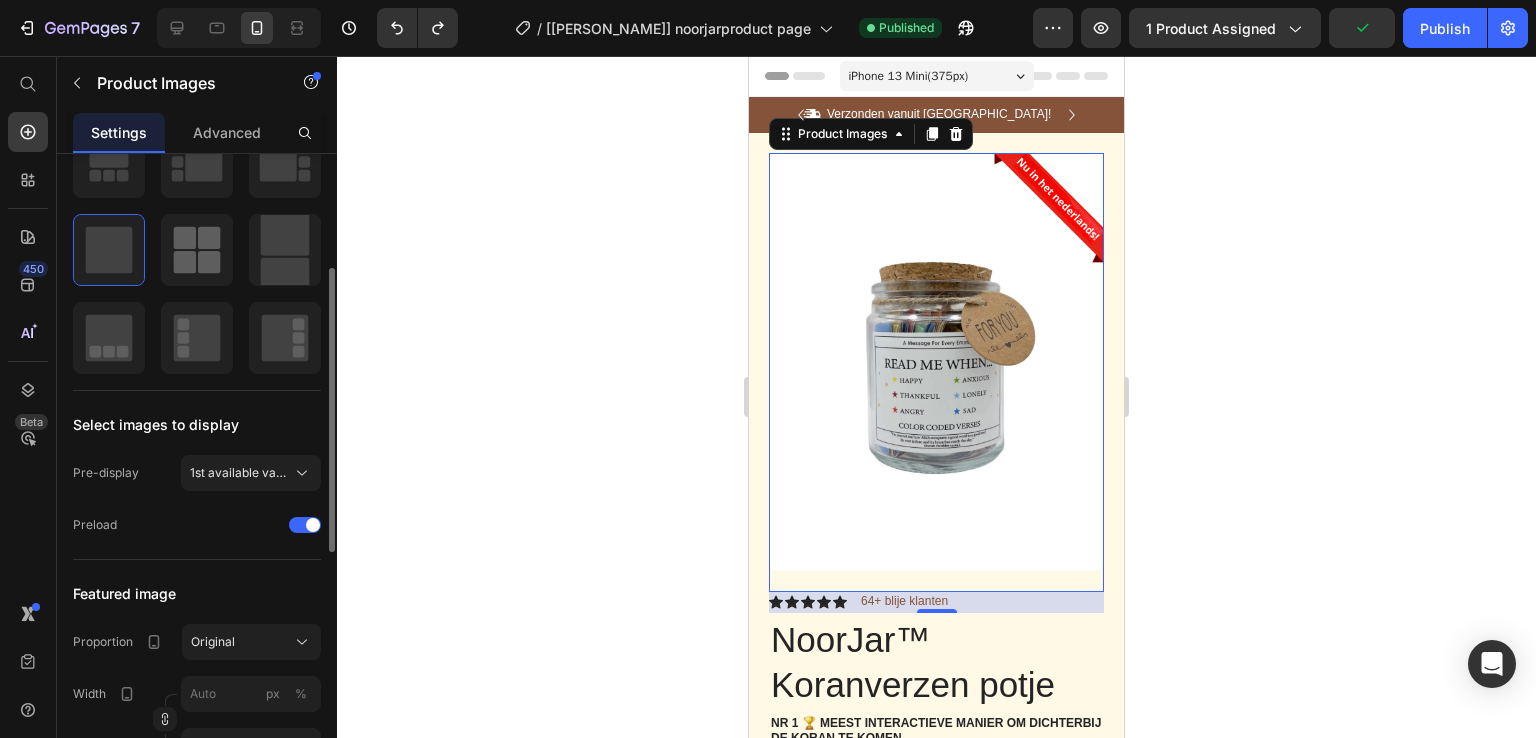 scroll, scrollTop: 254, scrollLeft: 0, axis: vertical 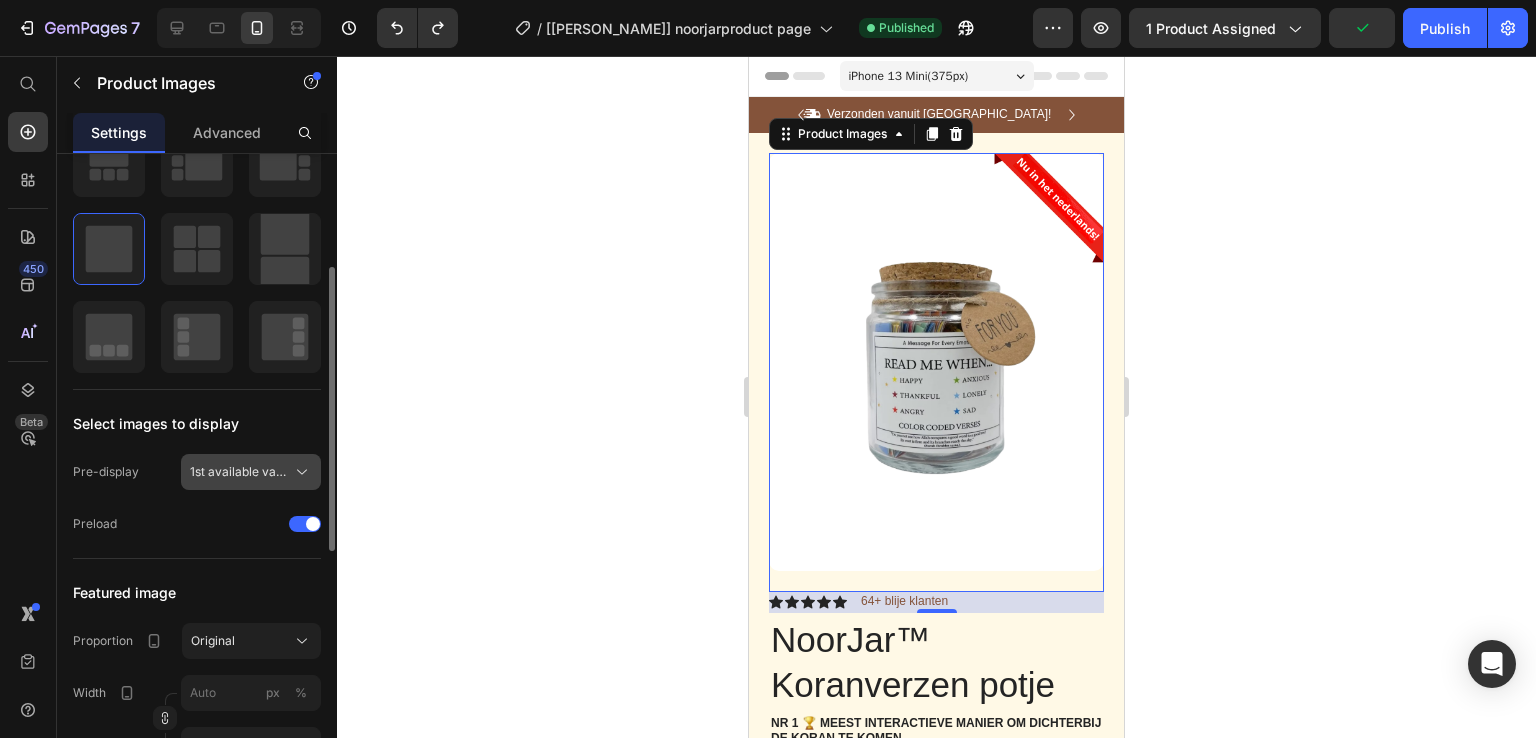 click on "1st available variant" at bounding box center [239, 472] 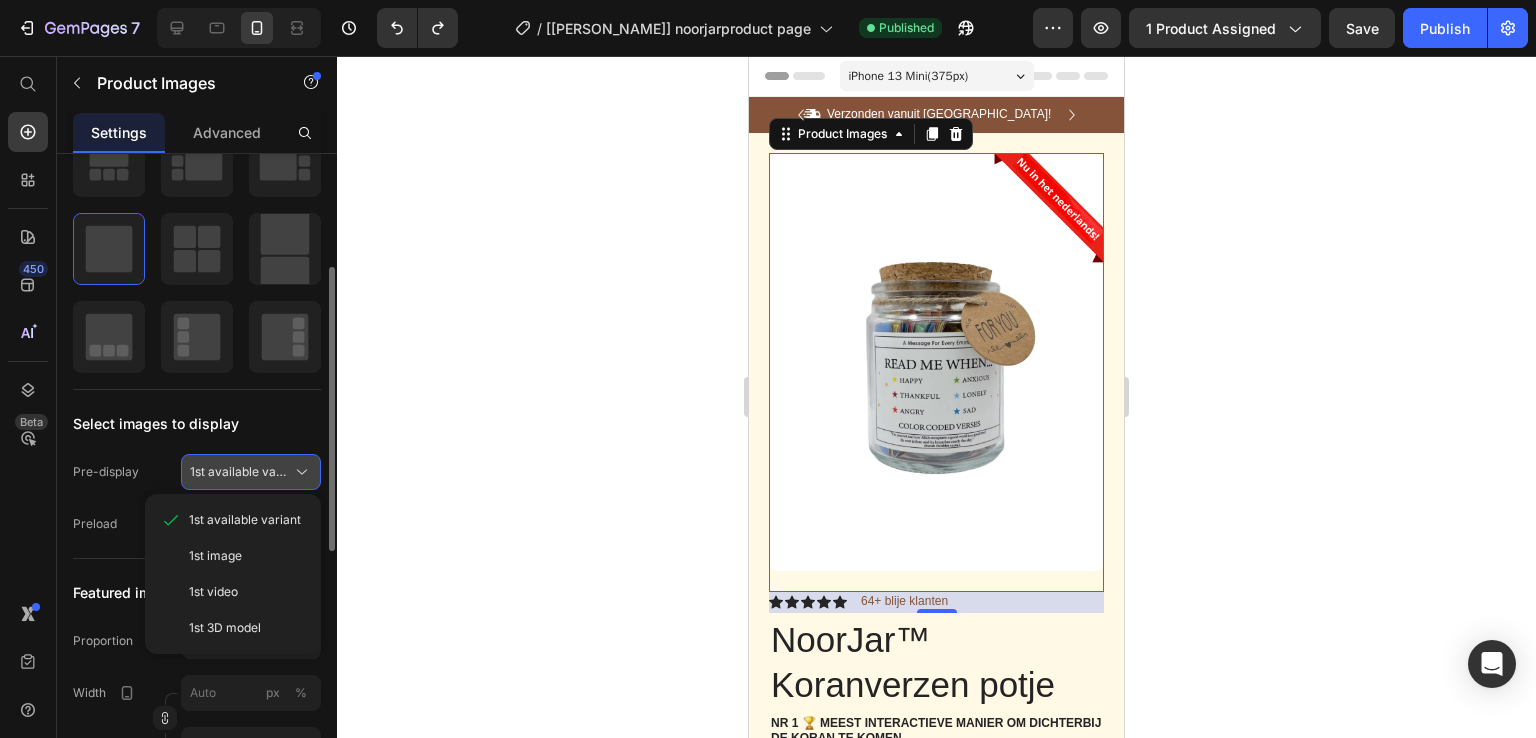 click on "1st available variant" at bounding box center [239, 472] 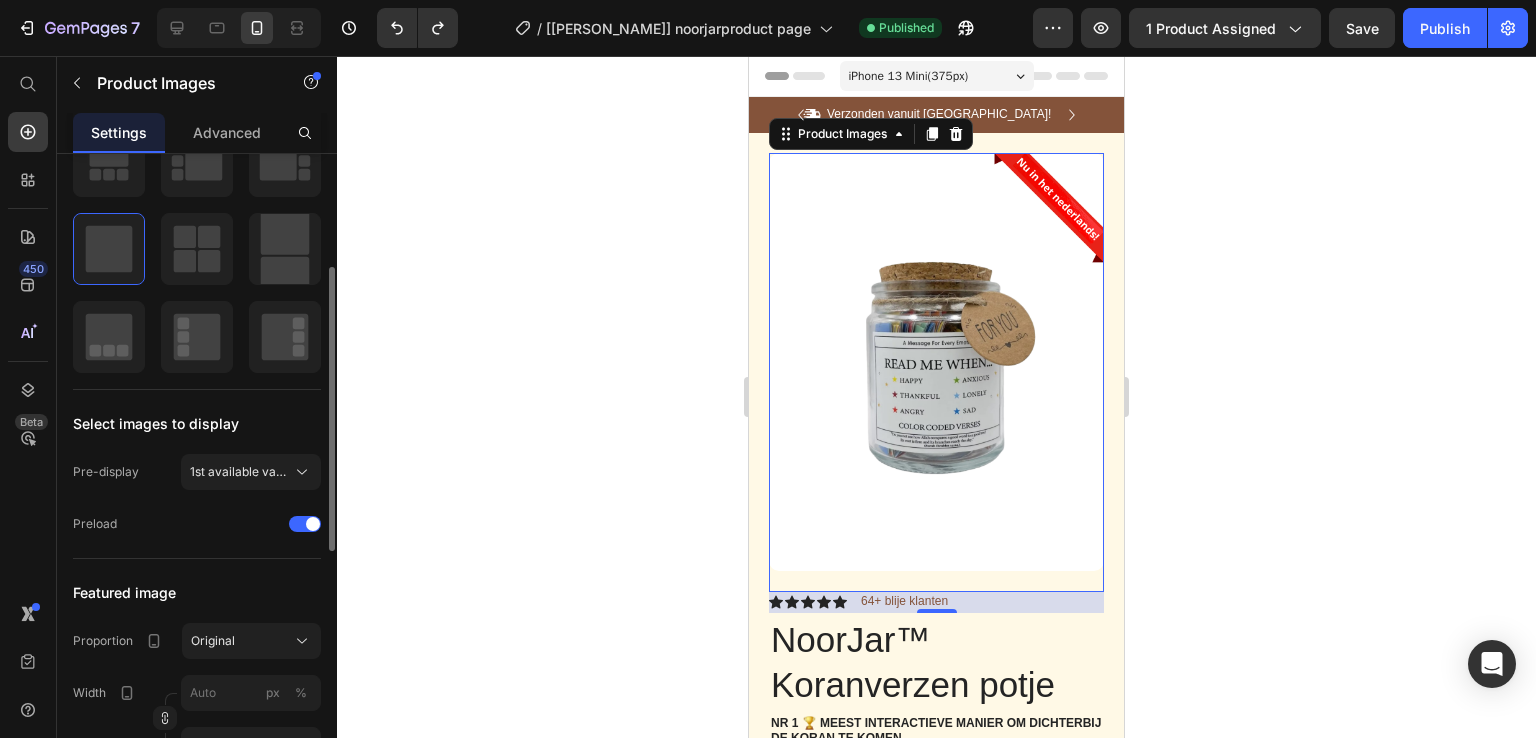 click on "Select images to display Pre-display 1st available variant Preload" 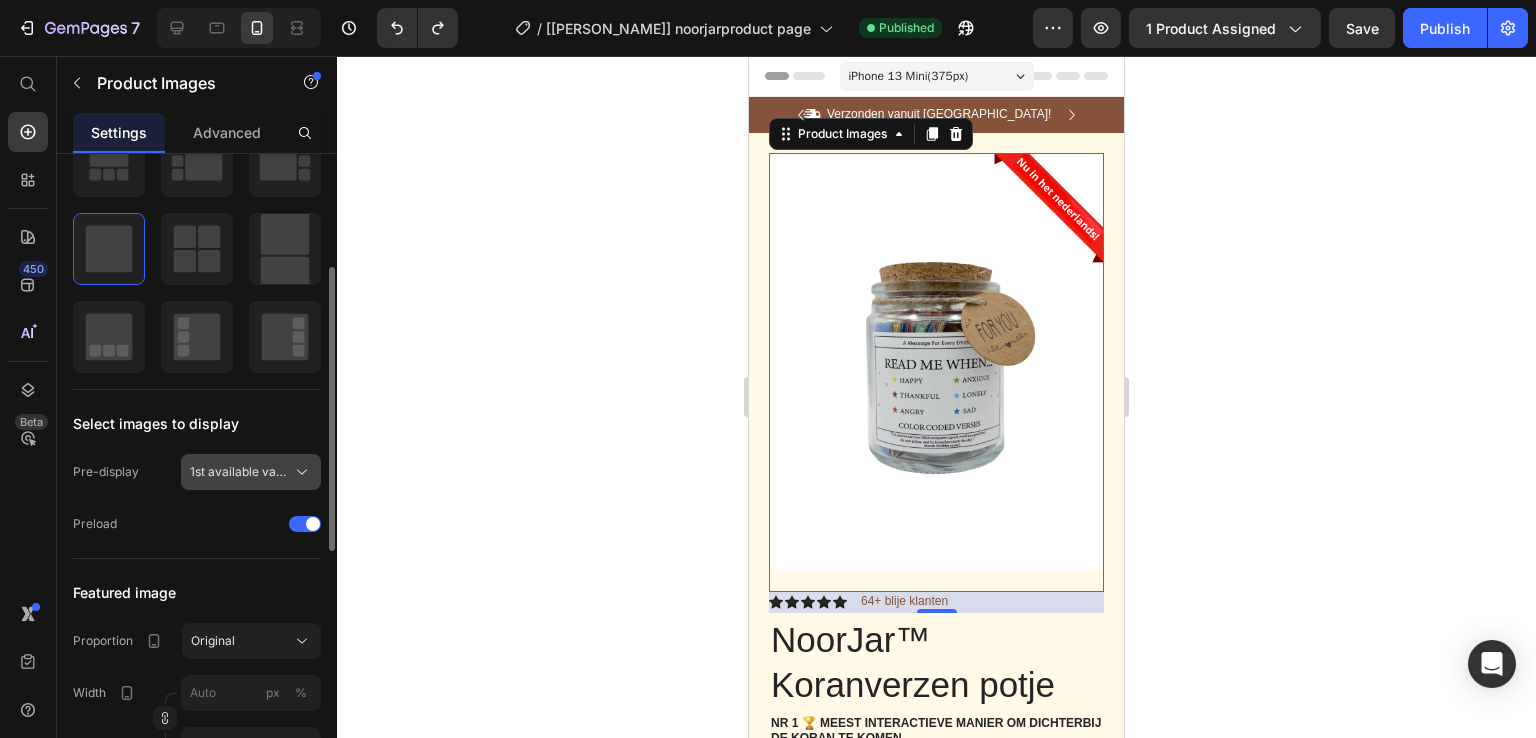 click on "1st available variant" at bounding box center [251, 472] 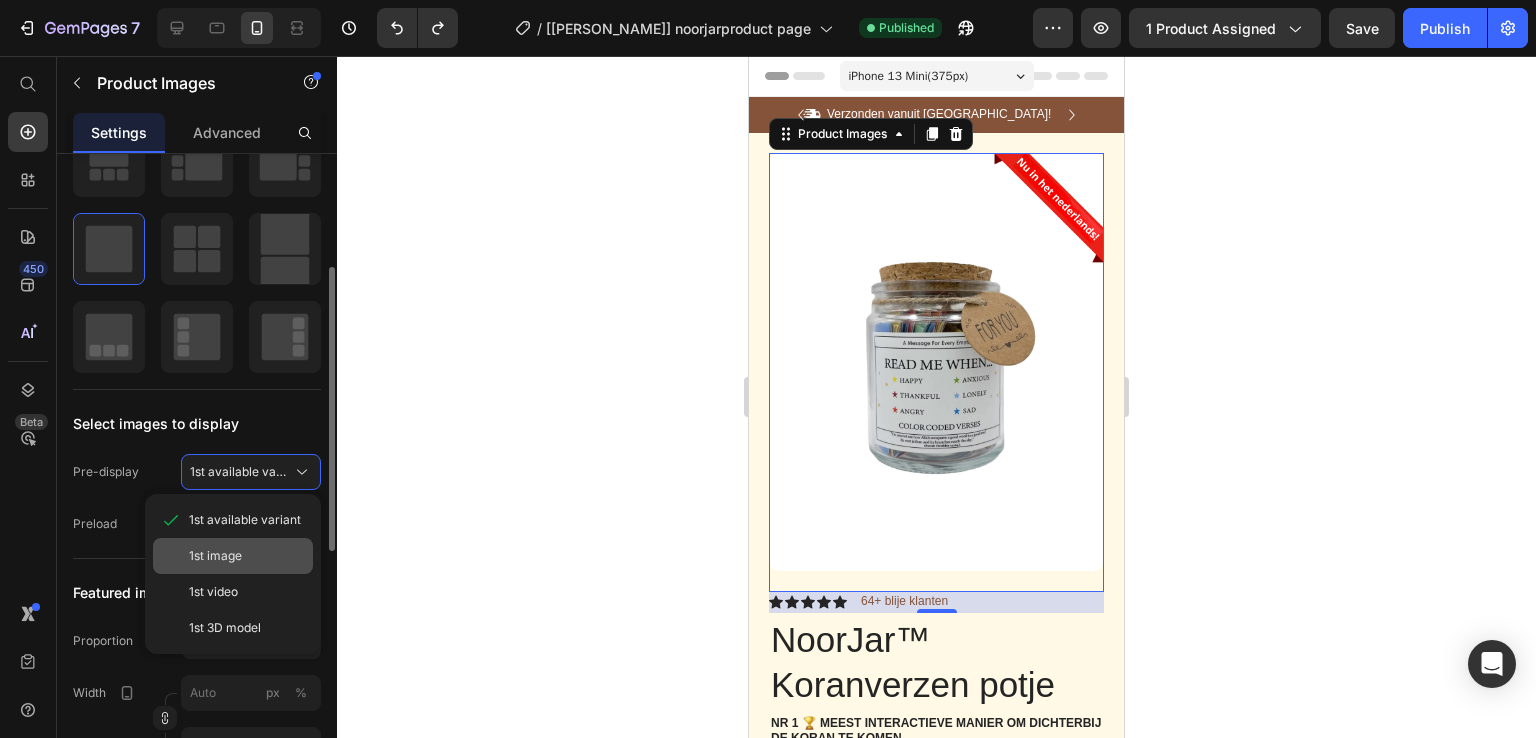 click on "1st image" at bounding box center (247, 556) 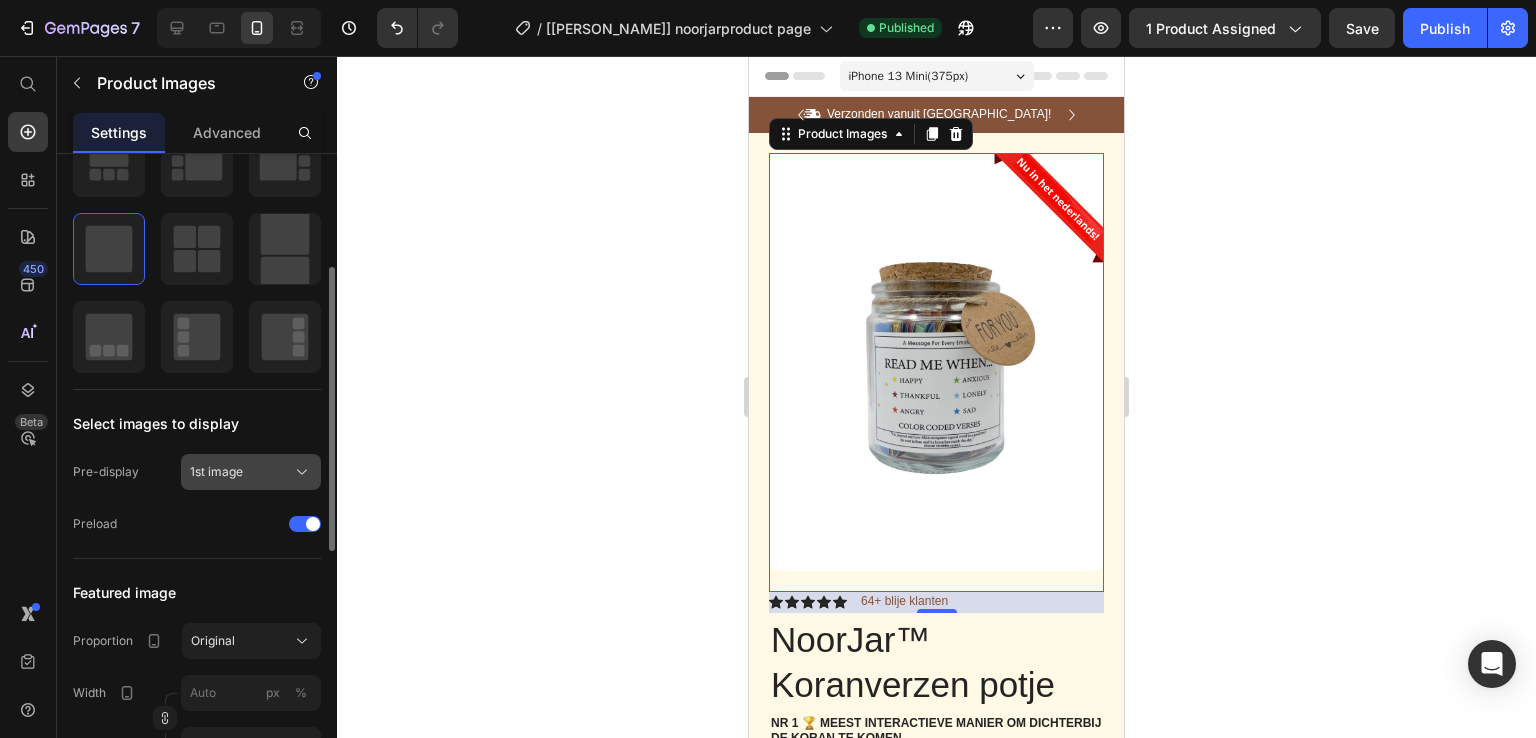 click on "1st image" at bounding box center [251, 472] 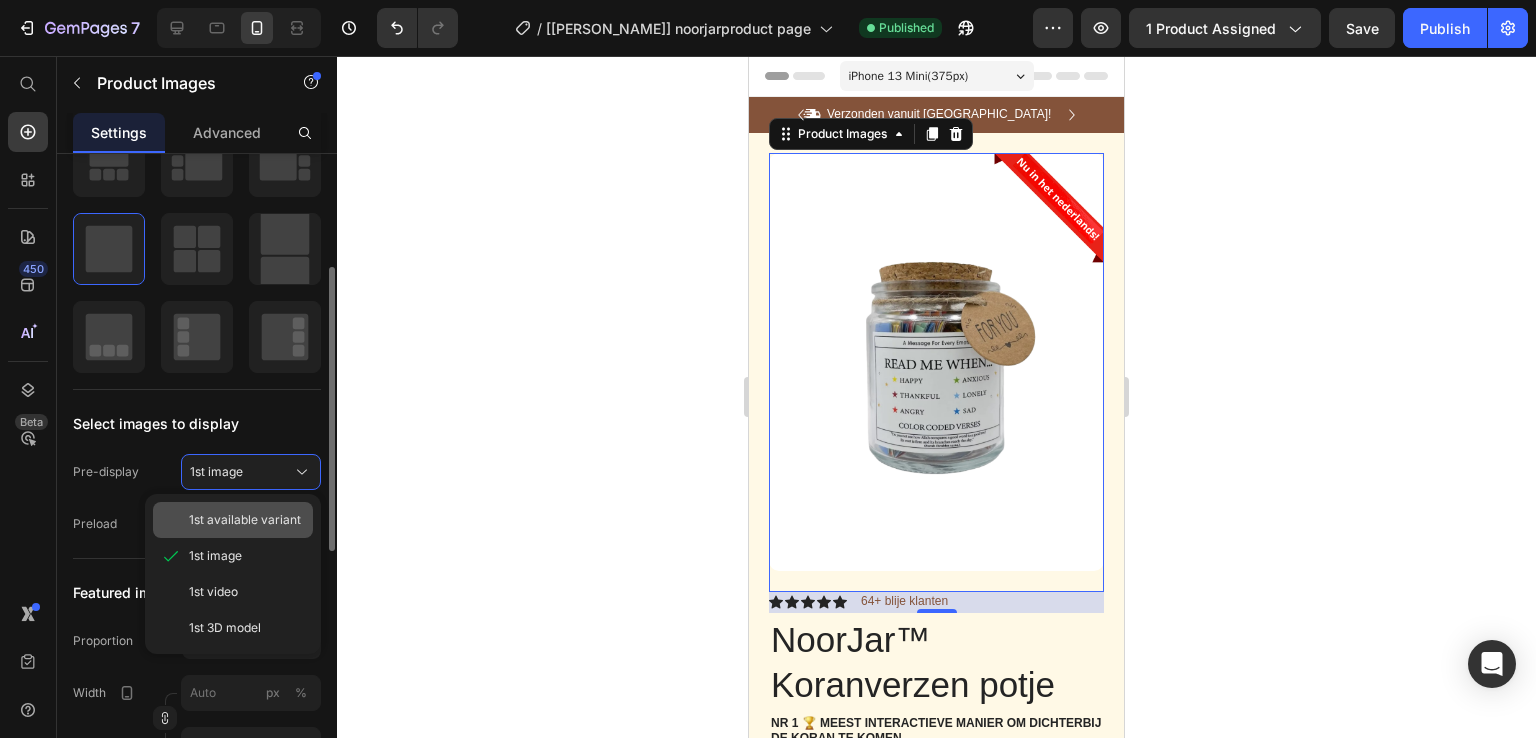click on "1st available variant" 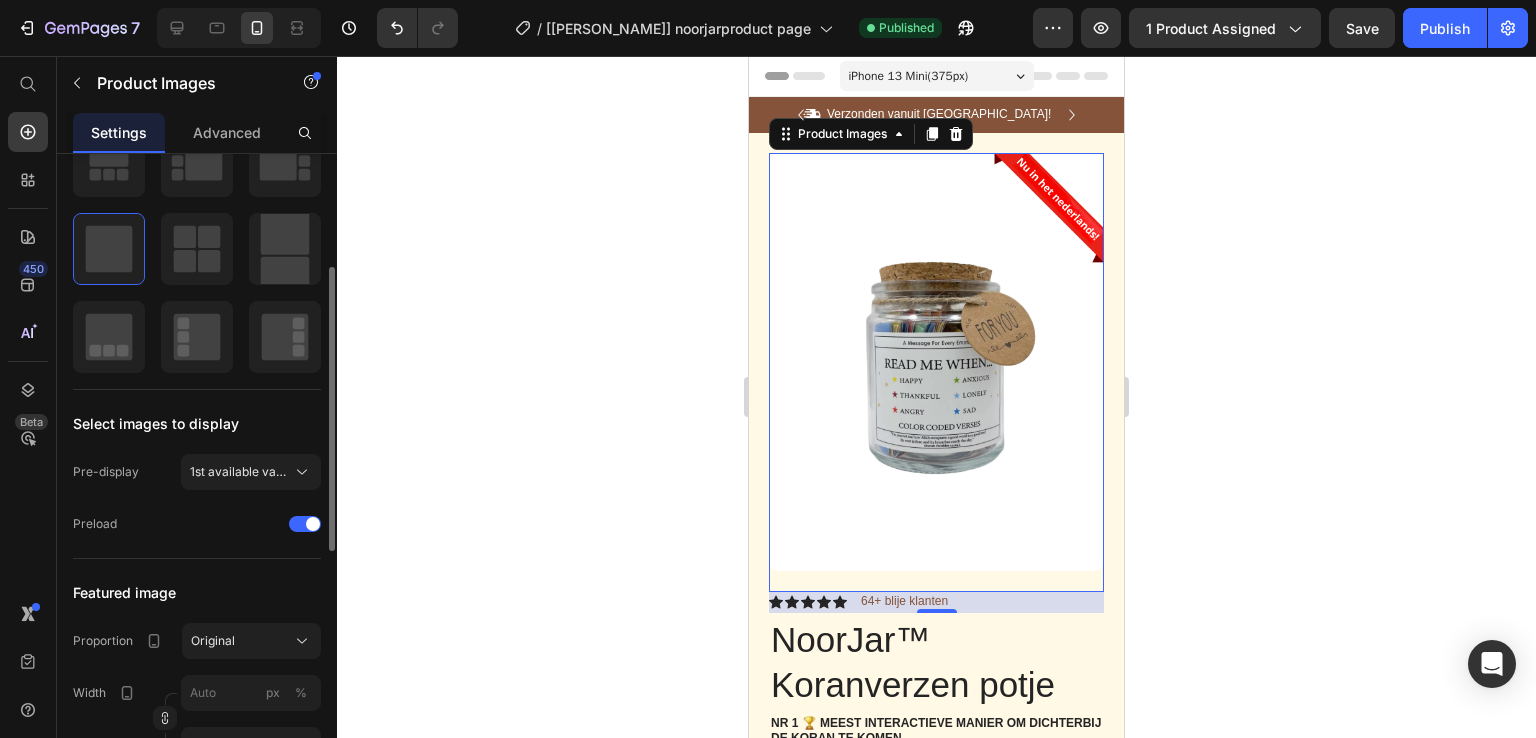 scroll, scrollTop: 447, scrollLeft: 0, axis: vertical 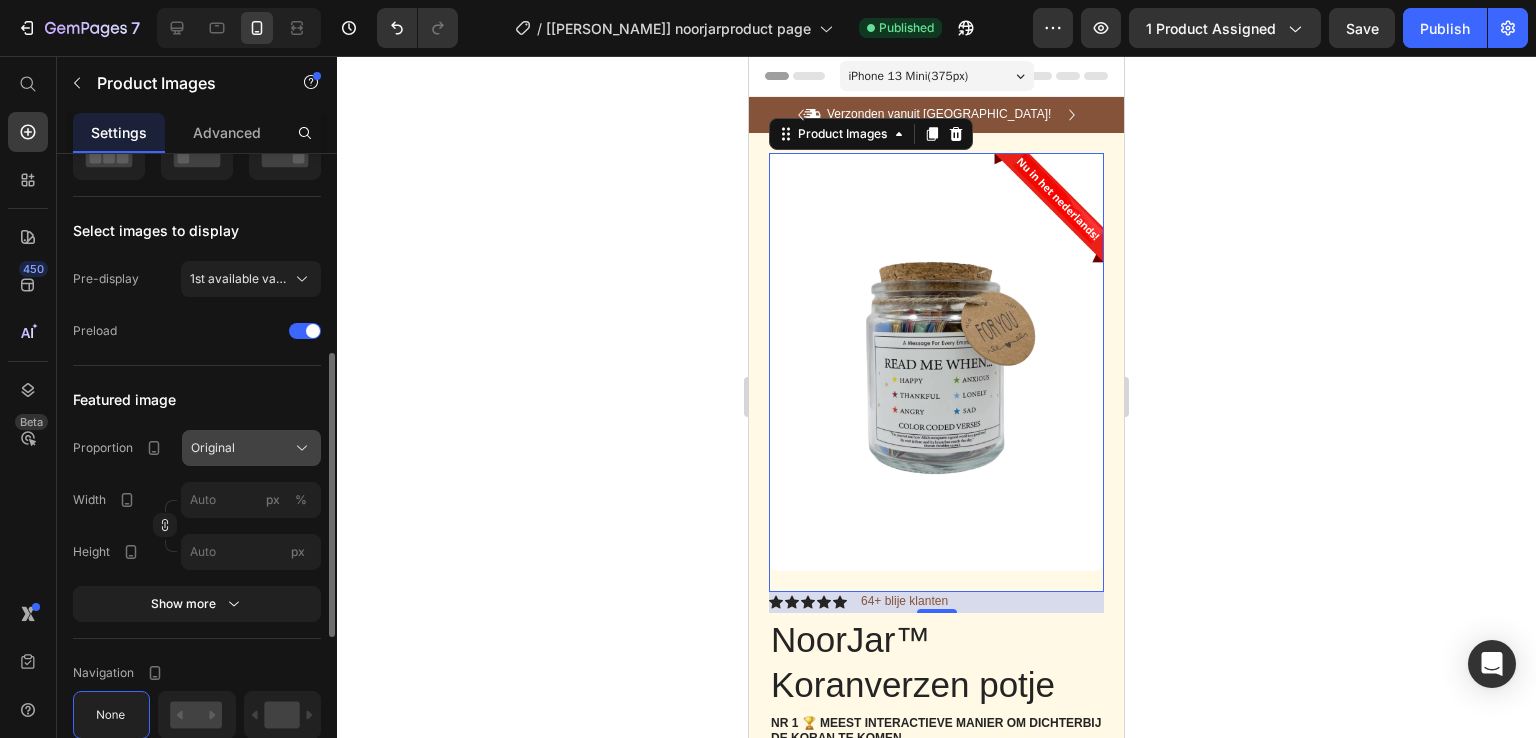click on "Original" 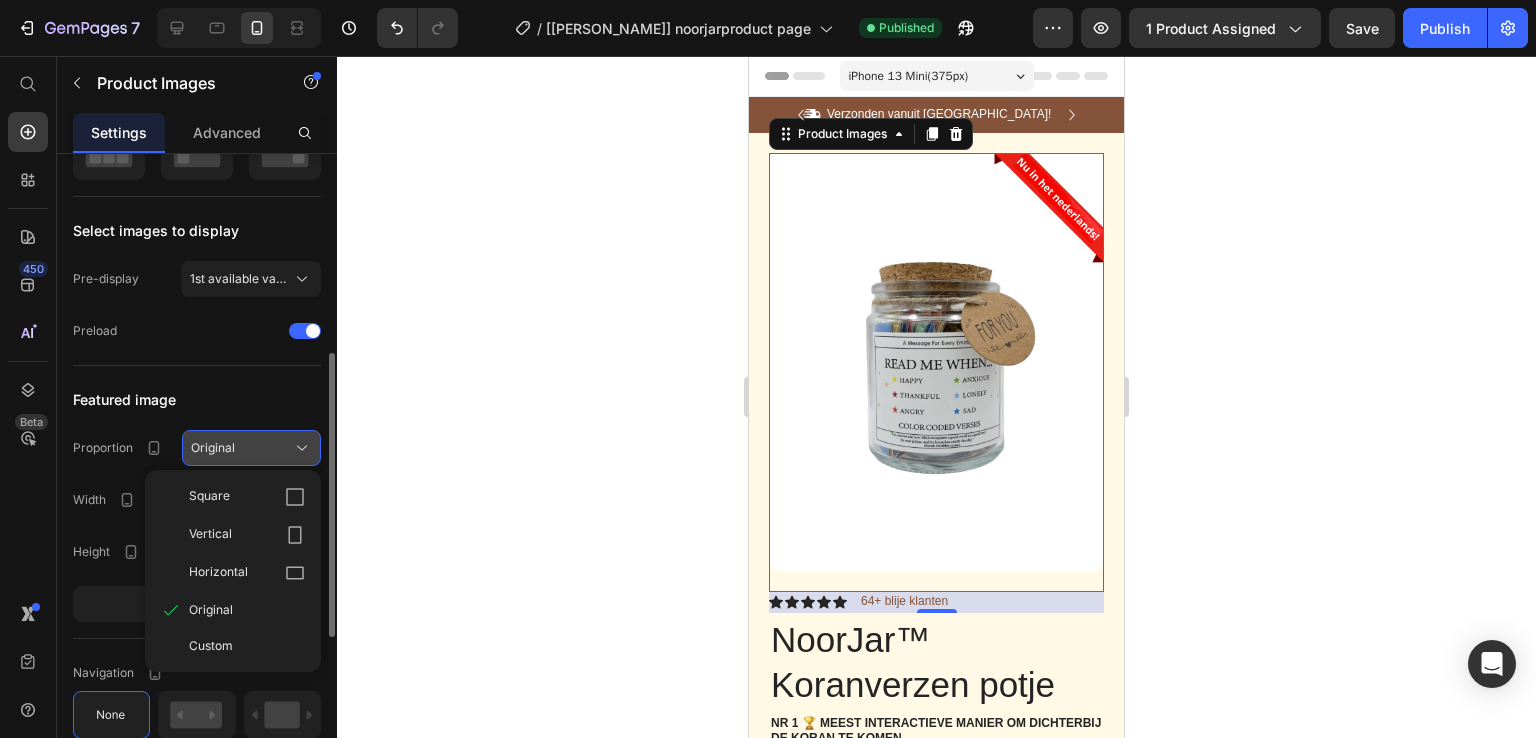 click 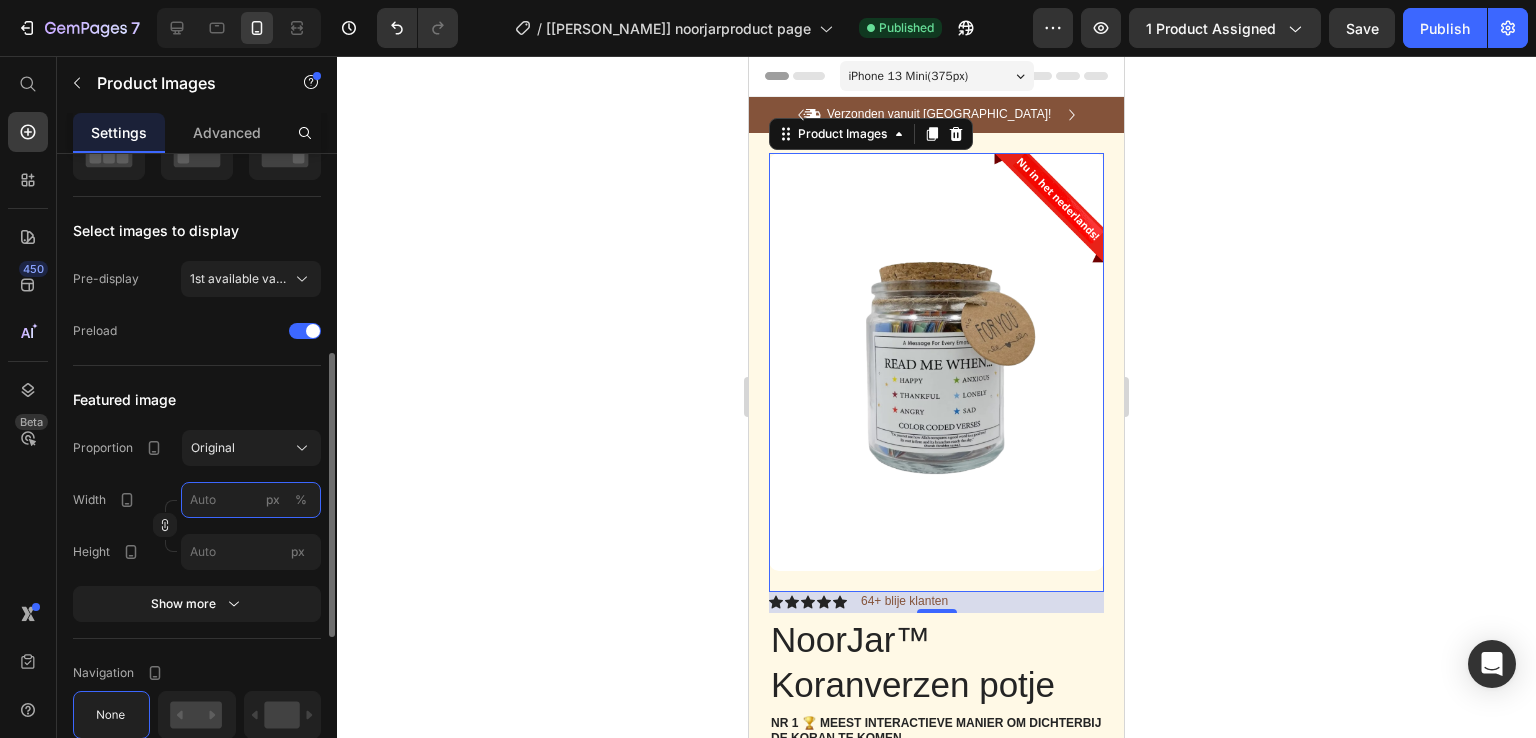 click on "px %" at bounding box center [251, 500] 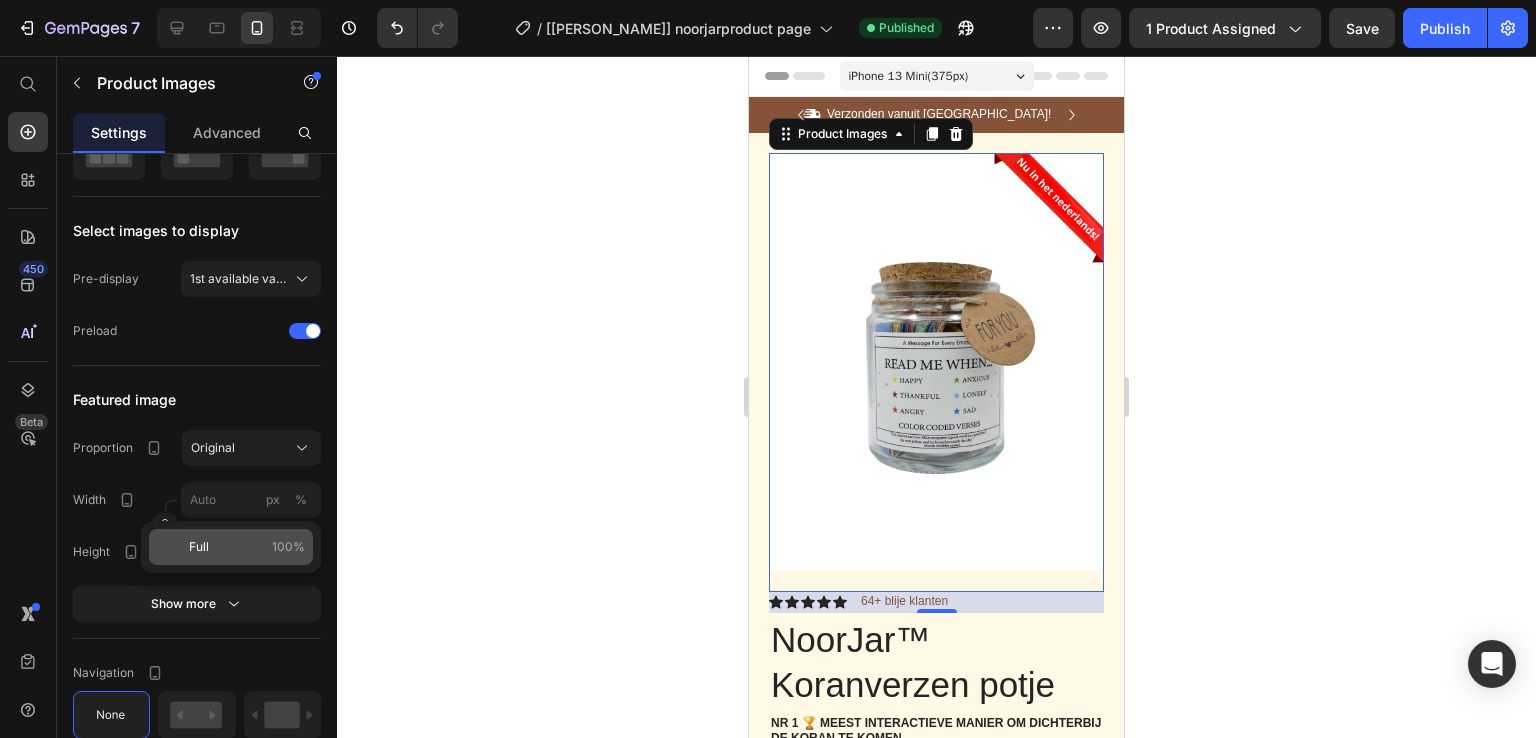 click on "100%" at bounding box center [288, 547] 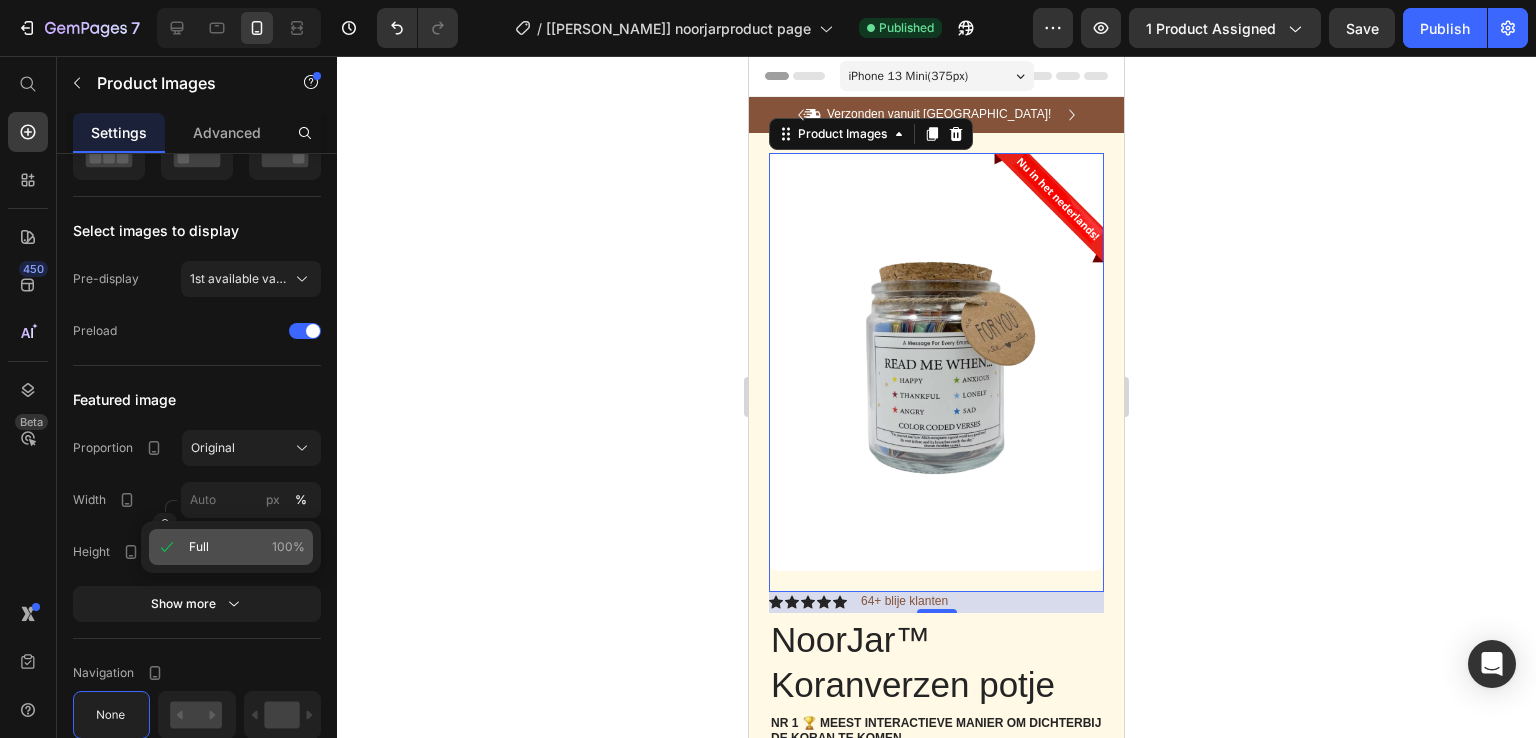 type on "100" 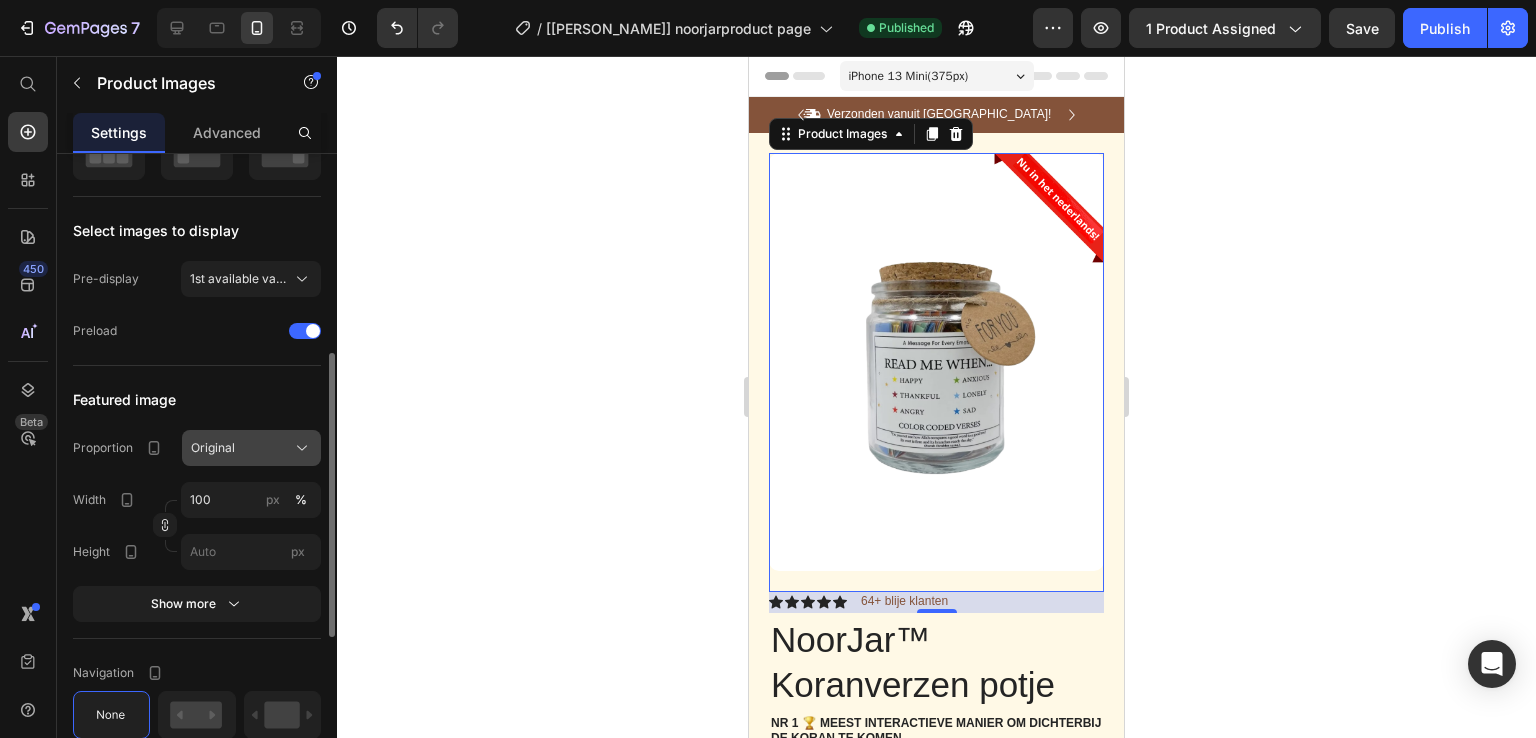 click on "Original" 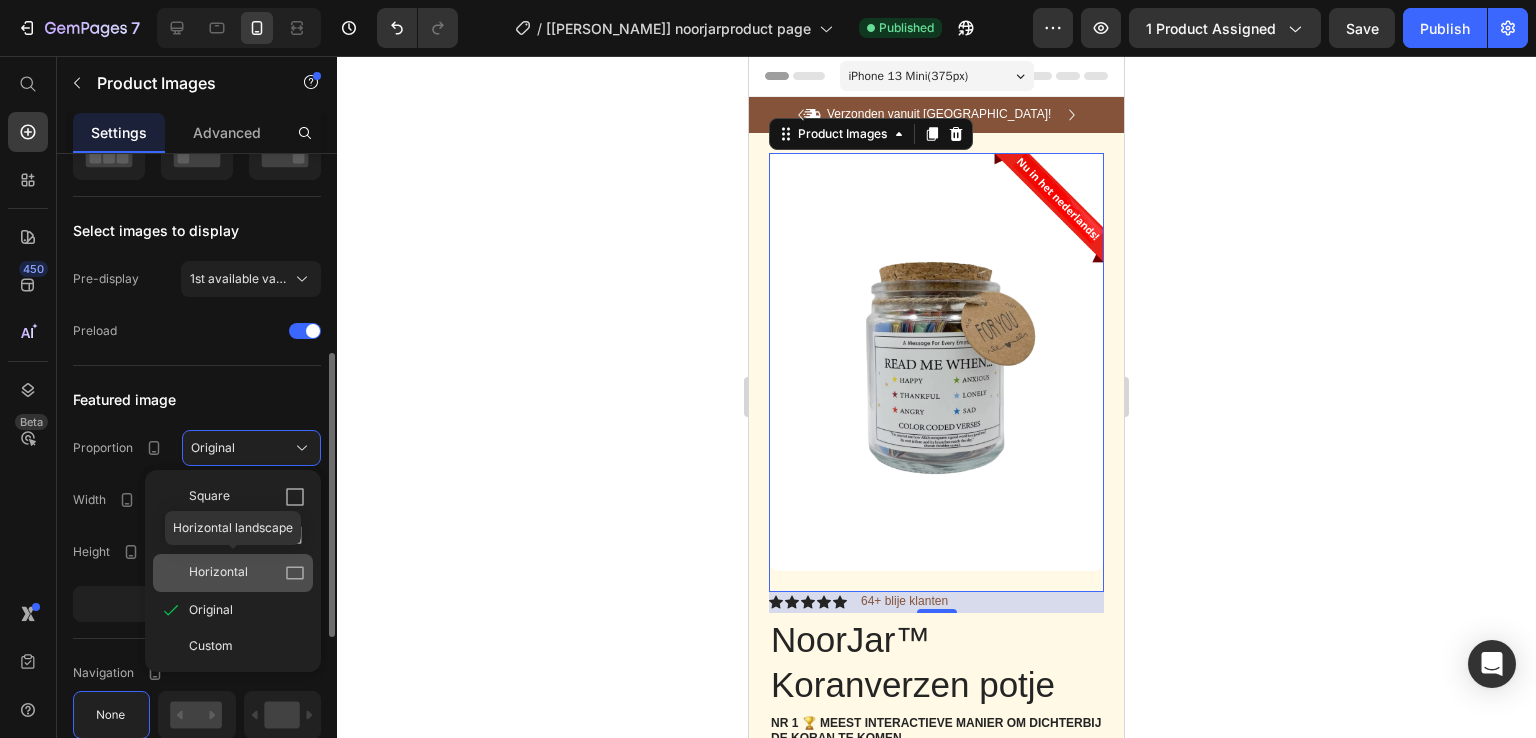 click on "Horizontal" at bounding box center (247, 573) 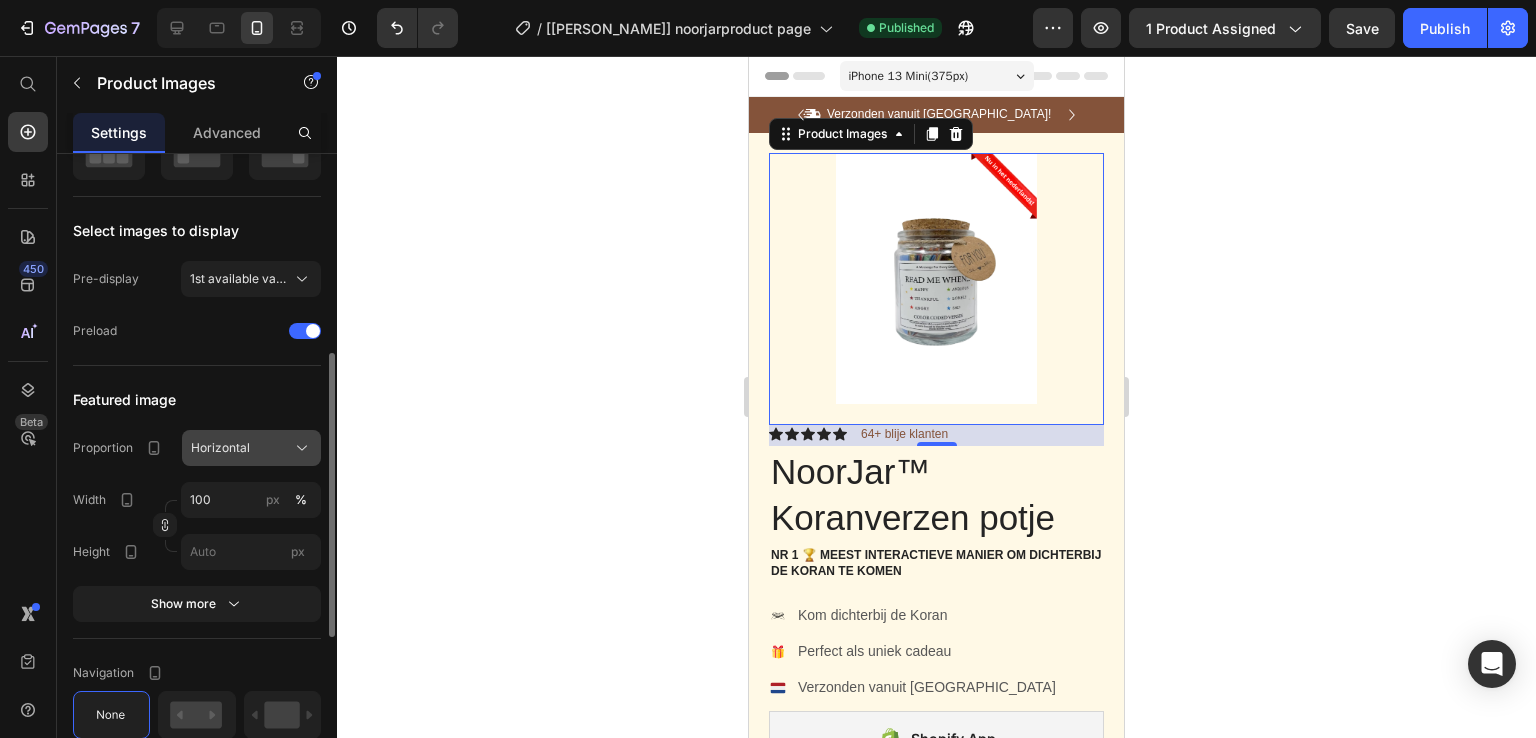 click on "Horizontal" at bounding box center (251, 448) 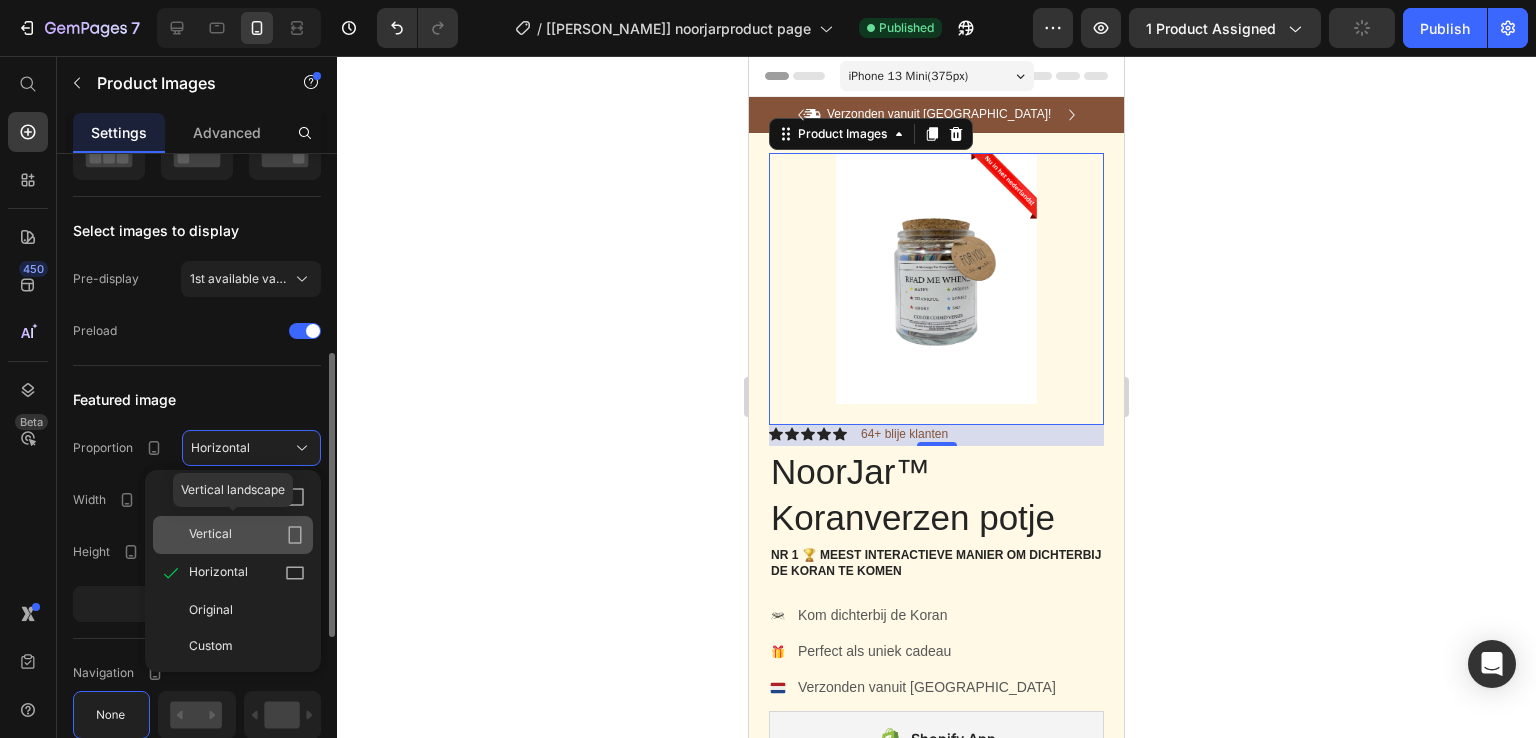 click on "Vertical" 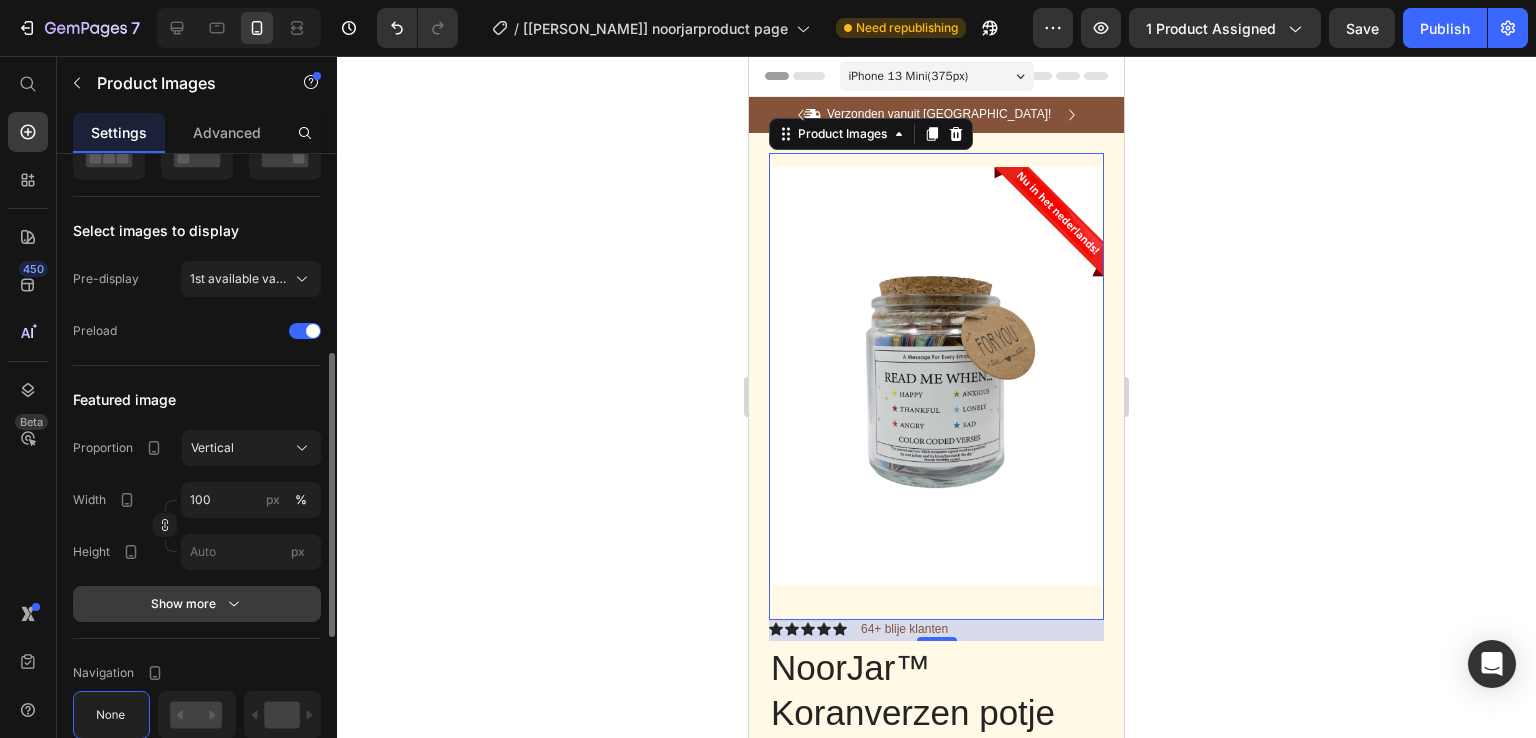 click on "Show more" at bounding box center (197, 604) 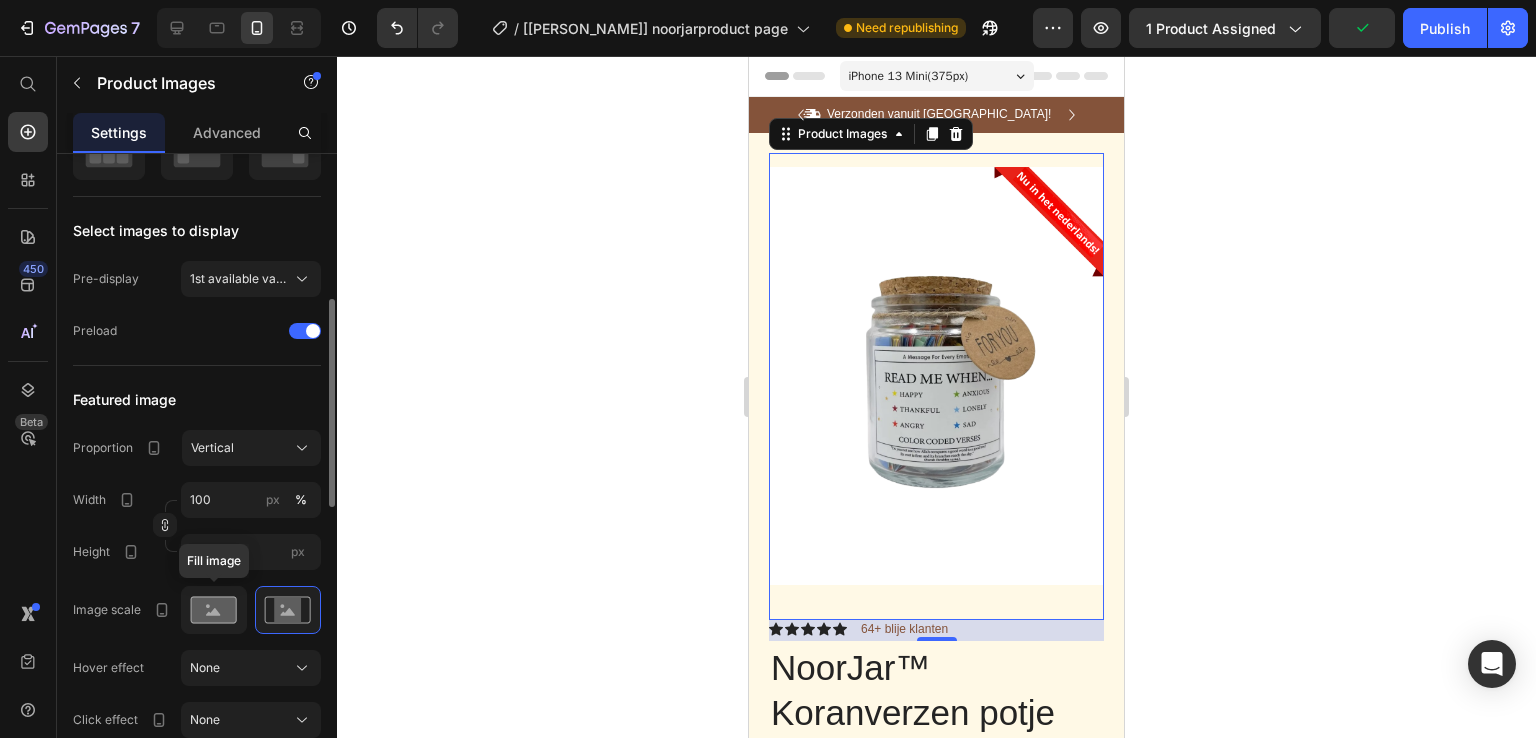 click 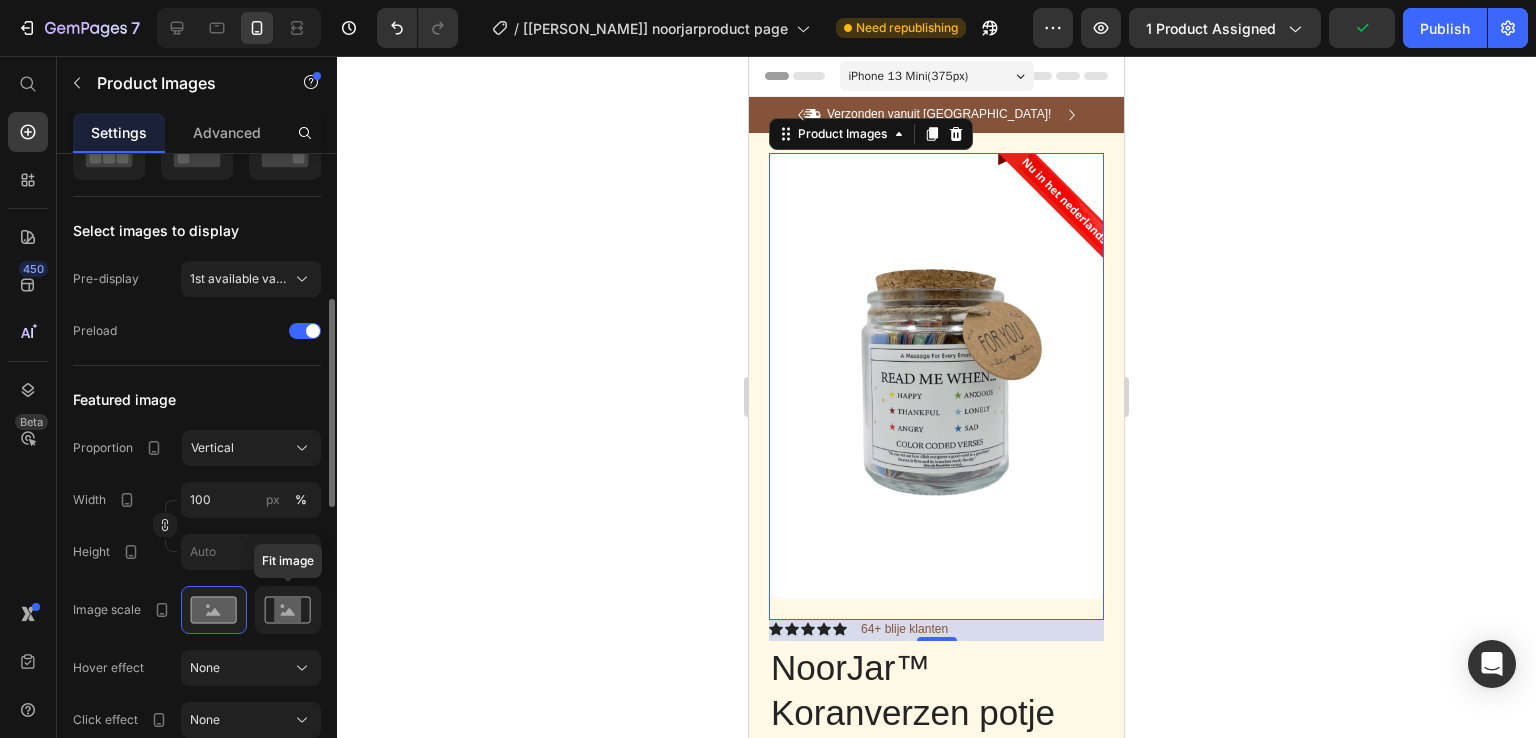 click 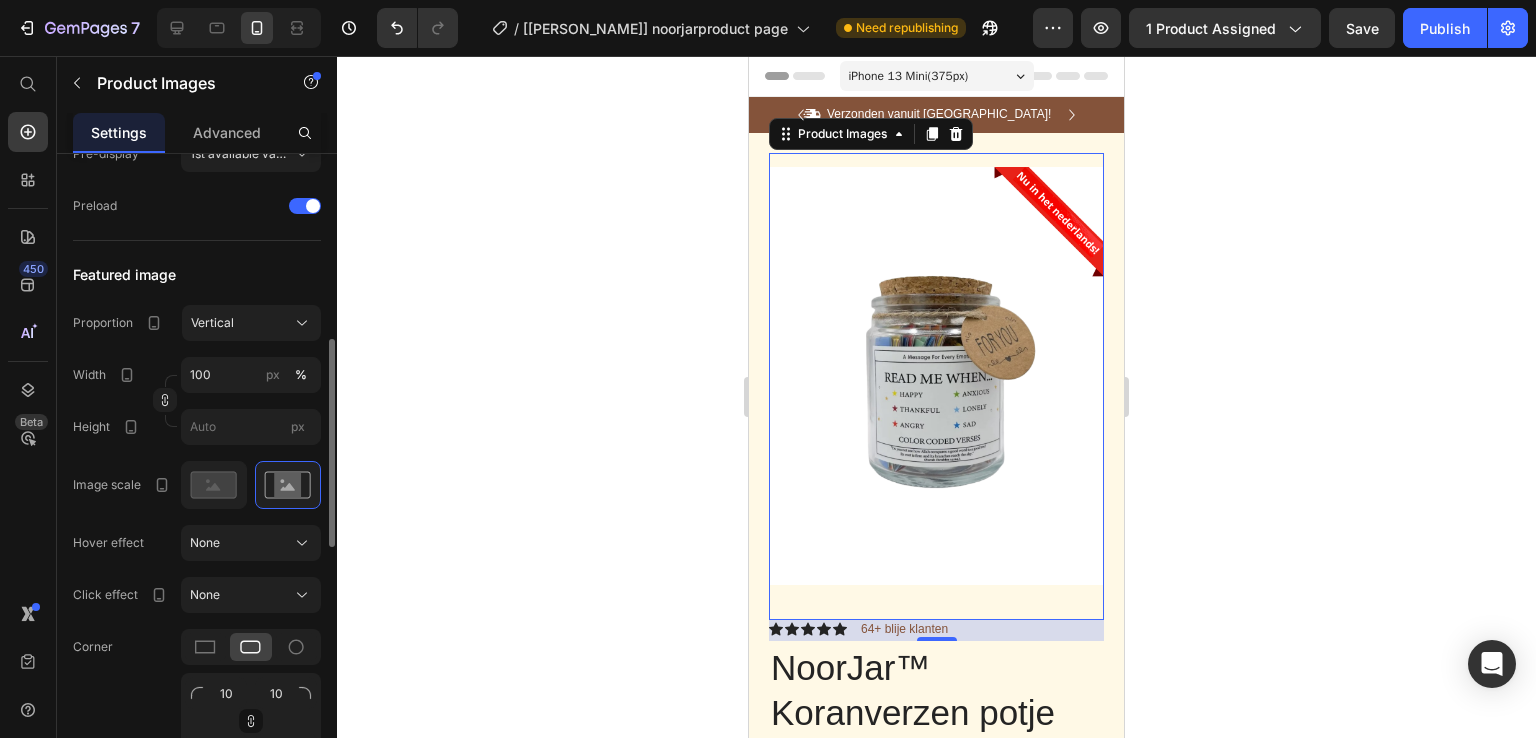 scroll, scrollTop: 572, scrollLeft: 0, axis: vertical 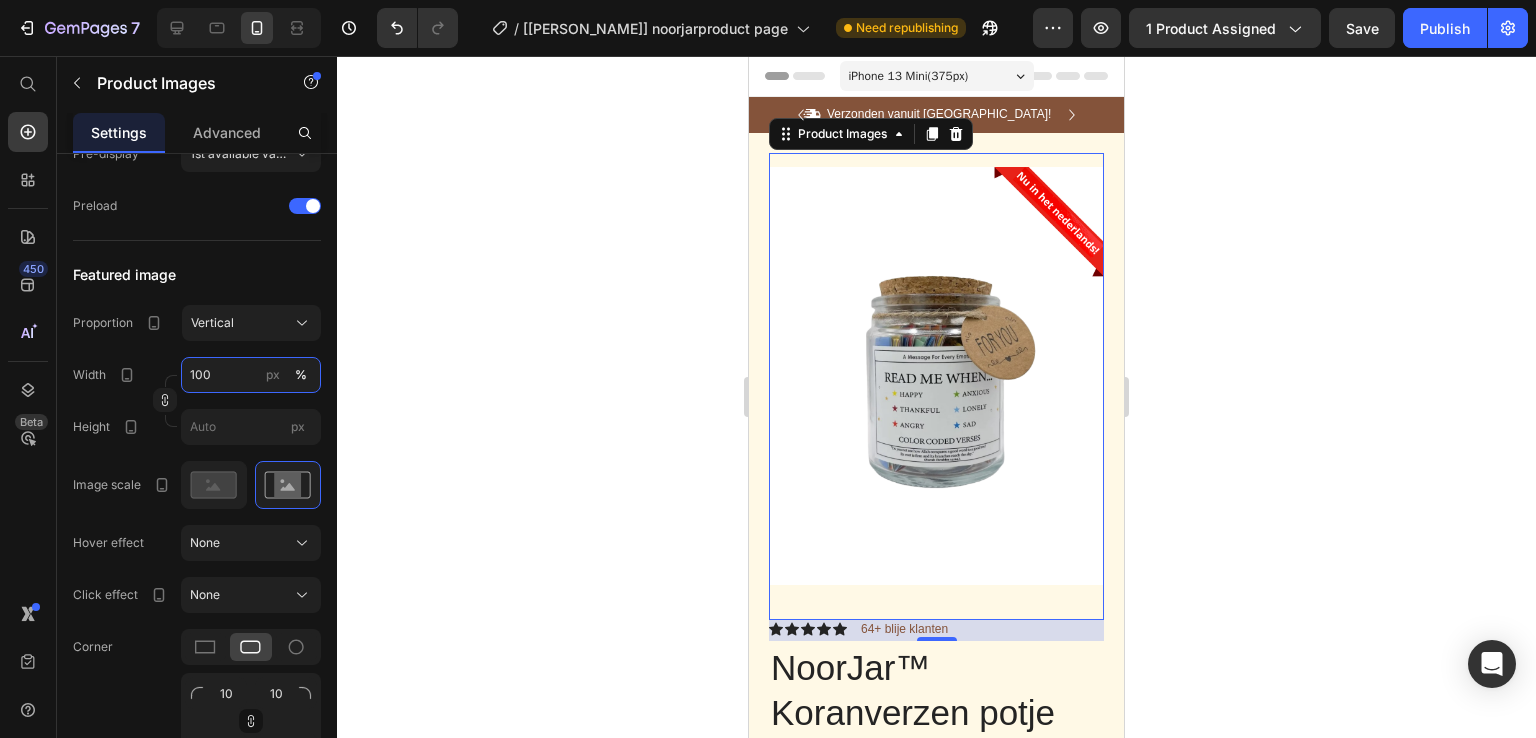 click on "100" at bounding box center (251, 375) 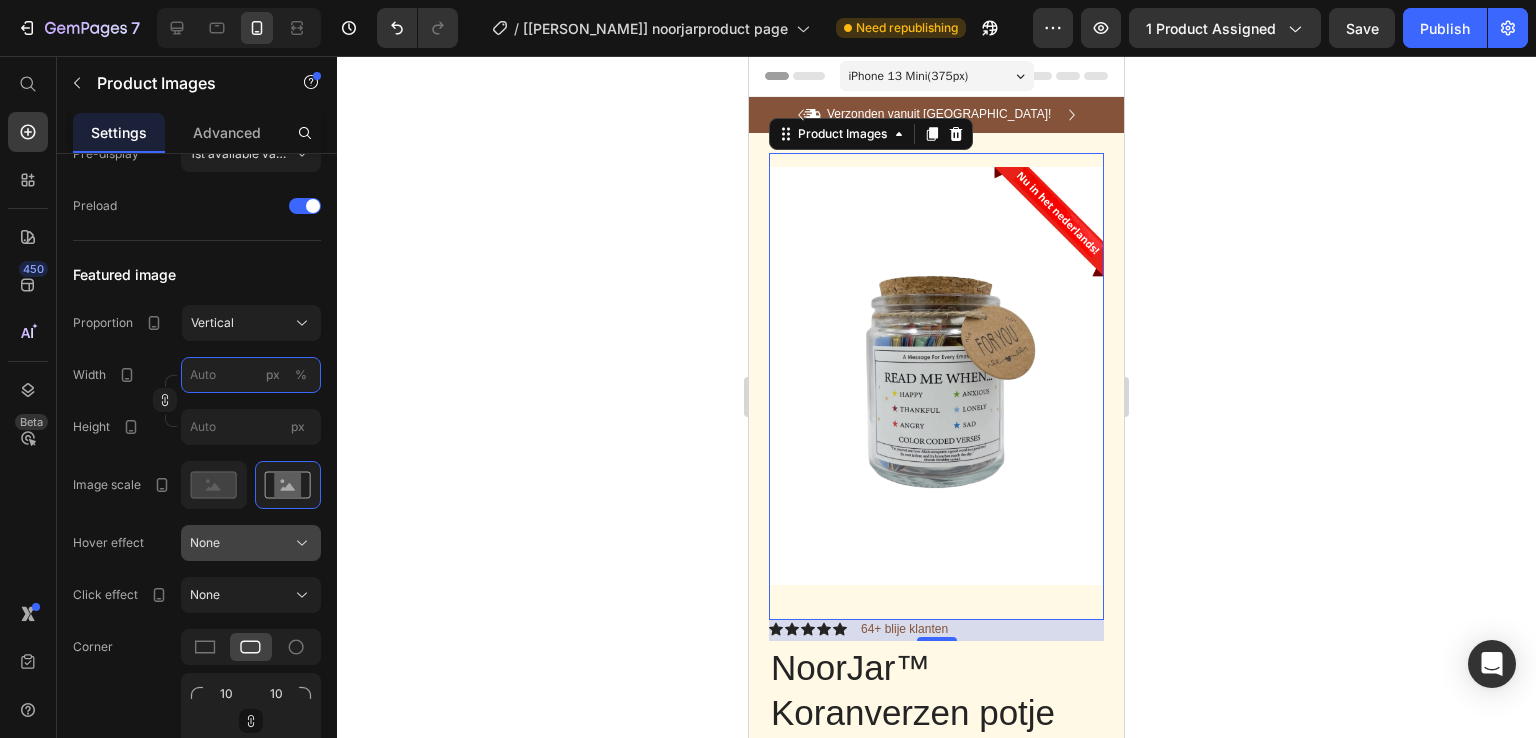 type 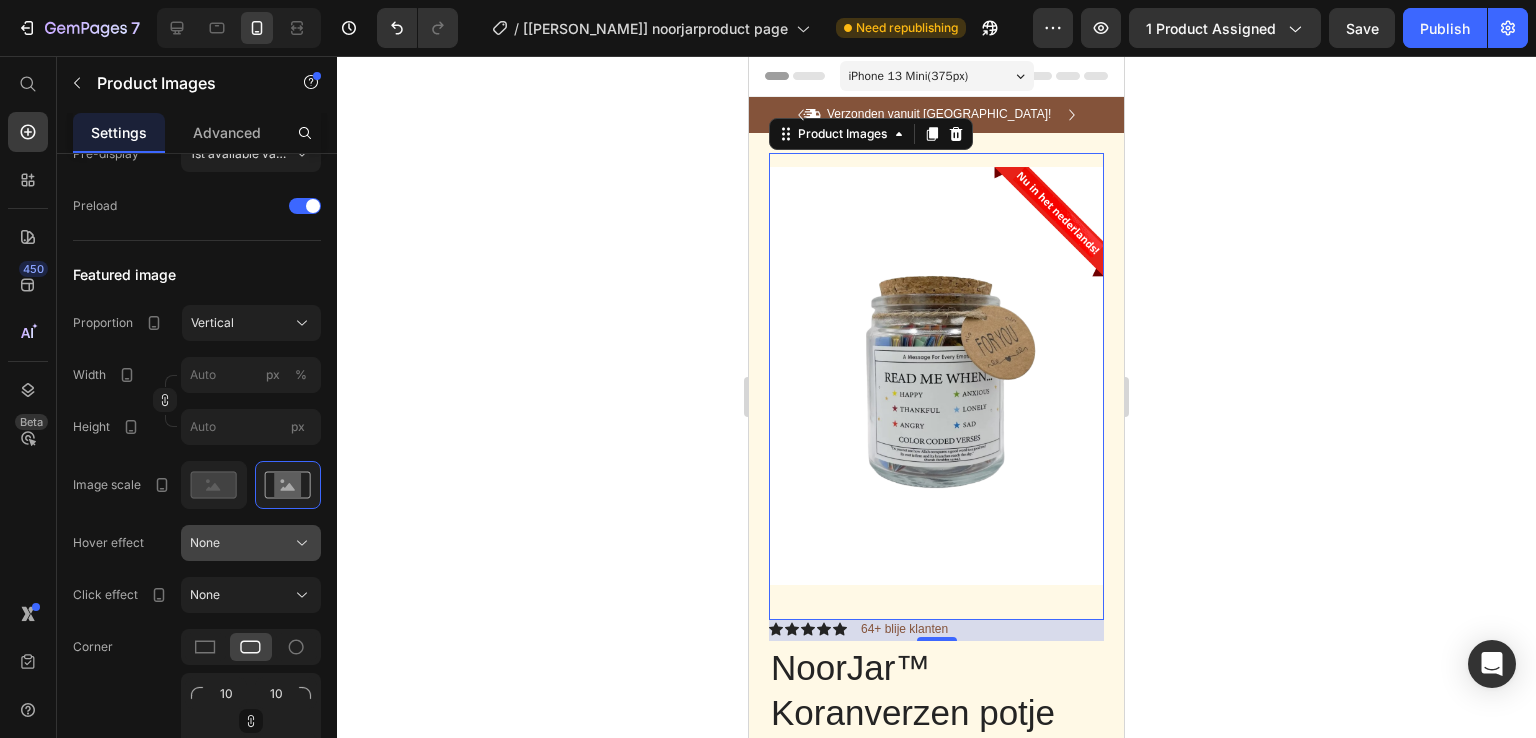 click on "None" at bounding box center [205, 543] 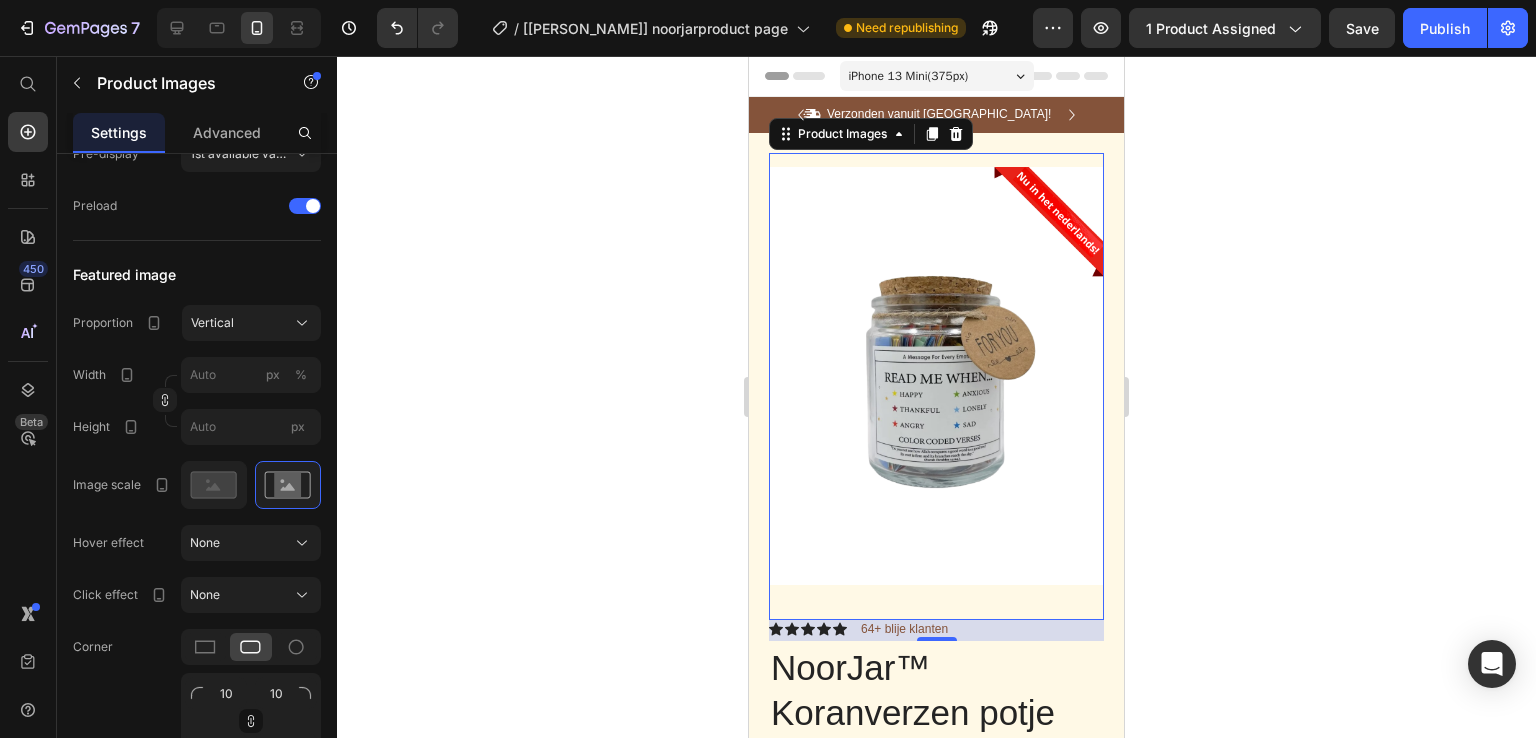 click on "Hover effect" at bounding box center (108, 543) 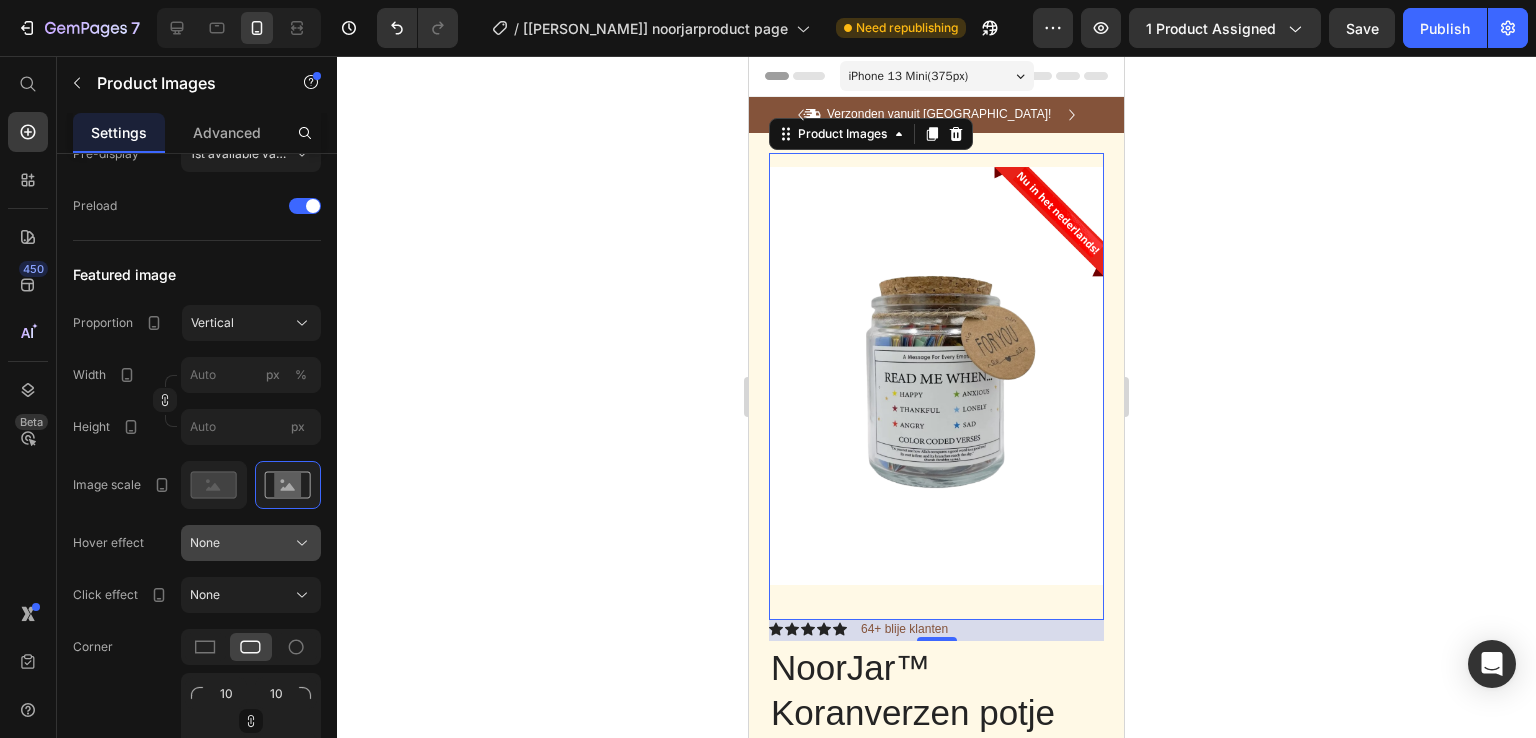 click on "None" at bounding box center (205, 543) 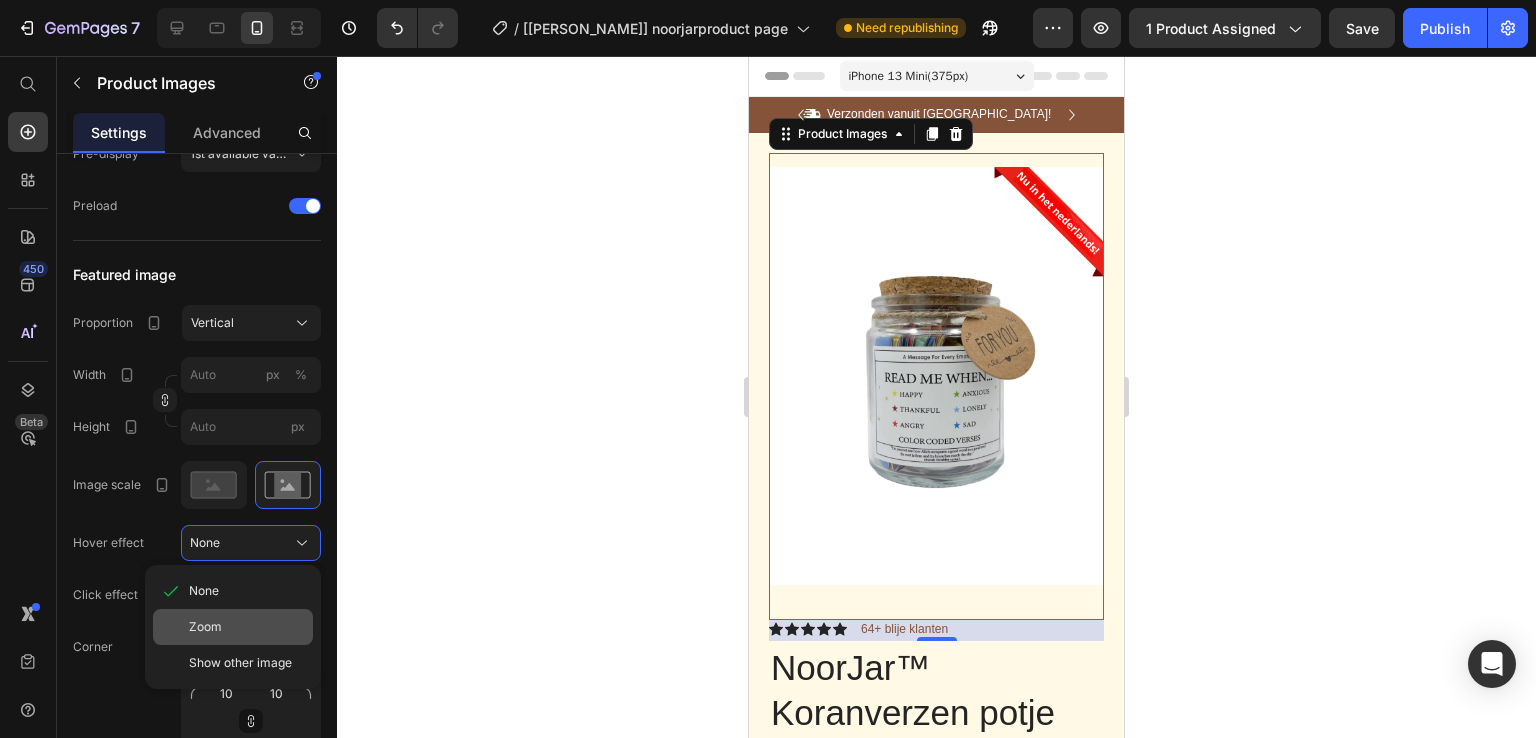 click on "Zoom" 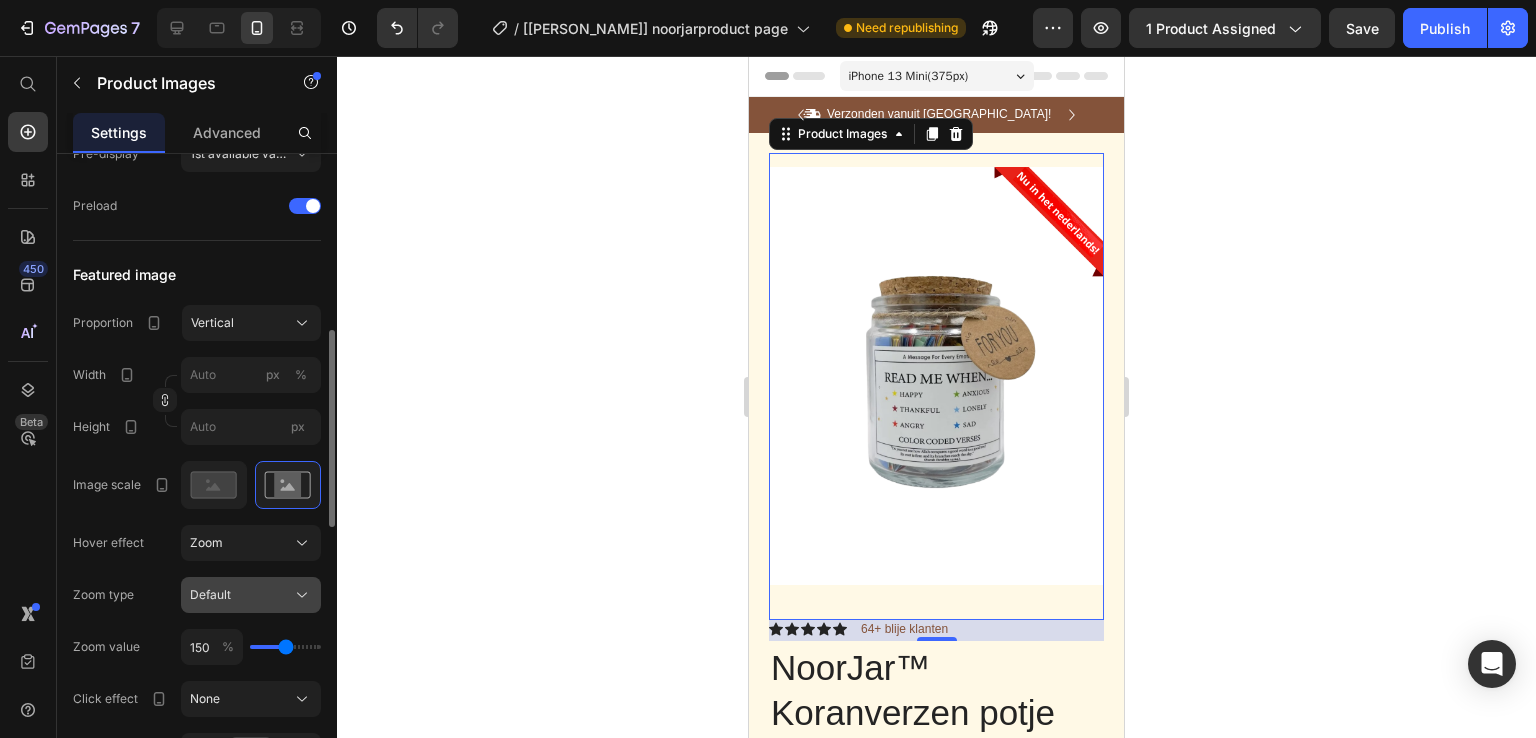 click on "Default" at bounding box center (251, 595) 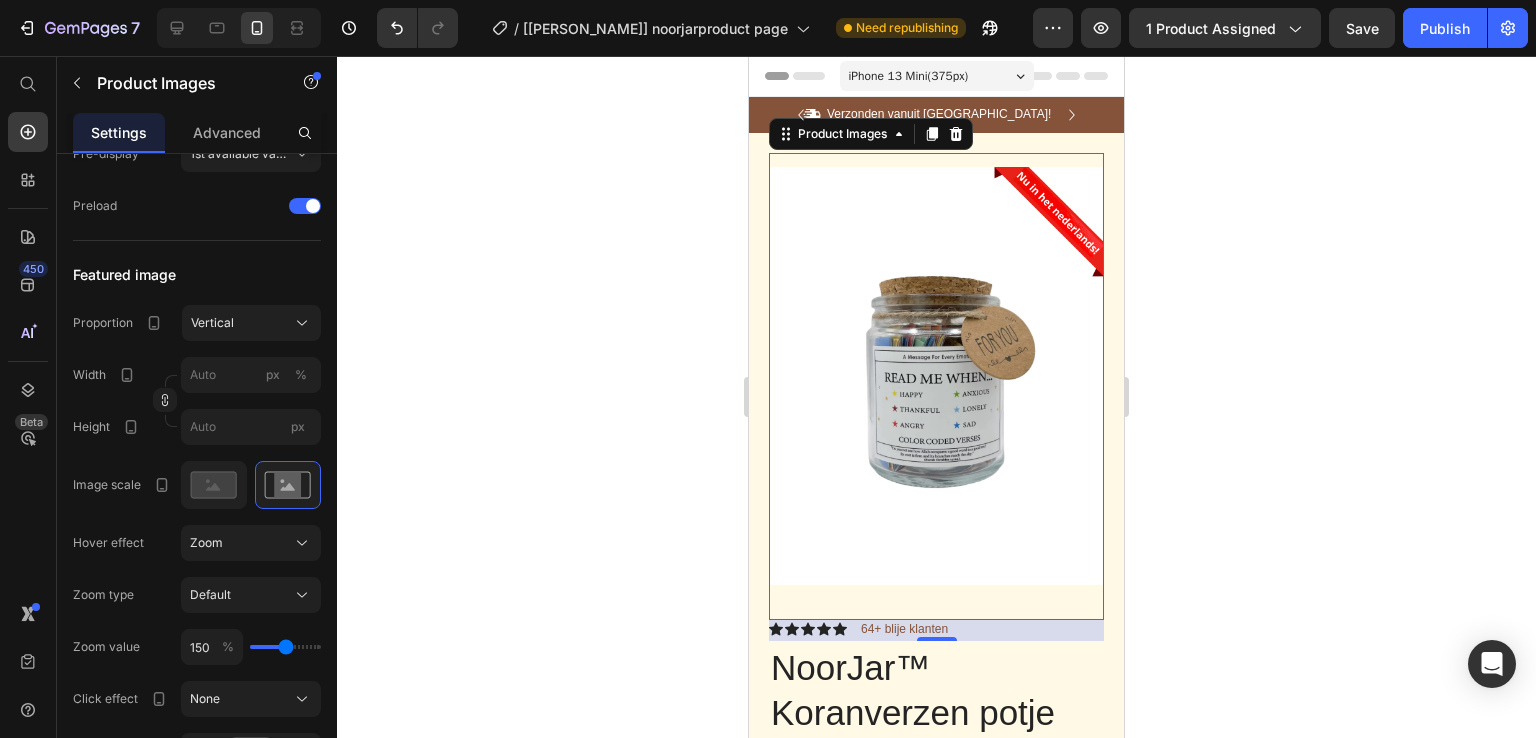 click on "Zoom" 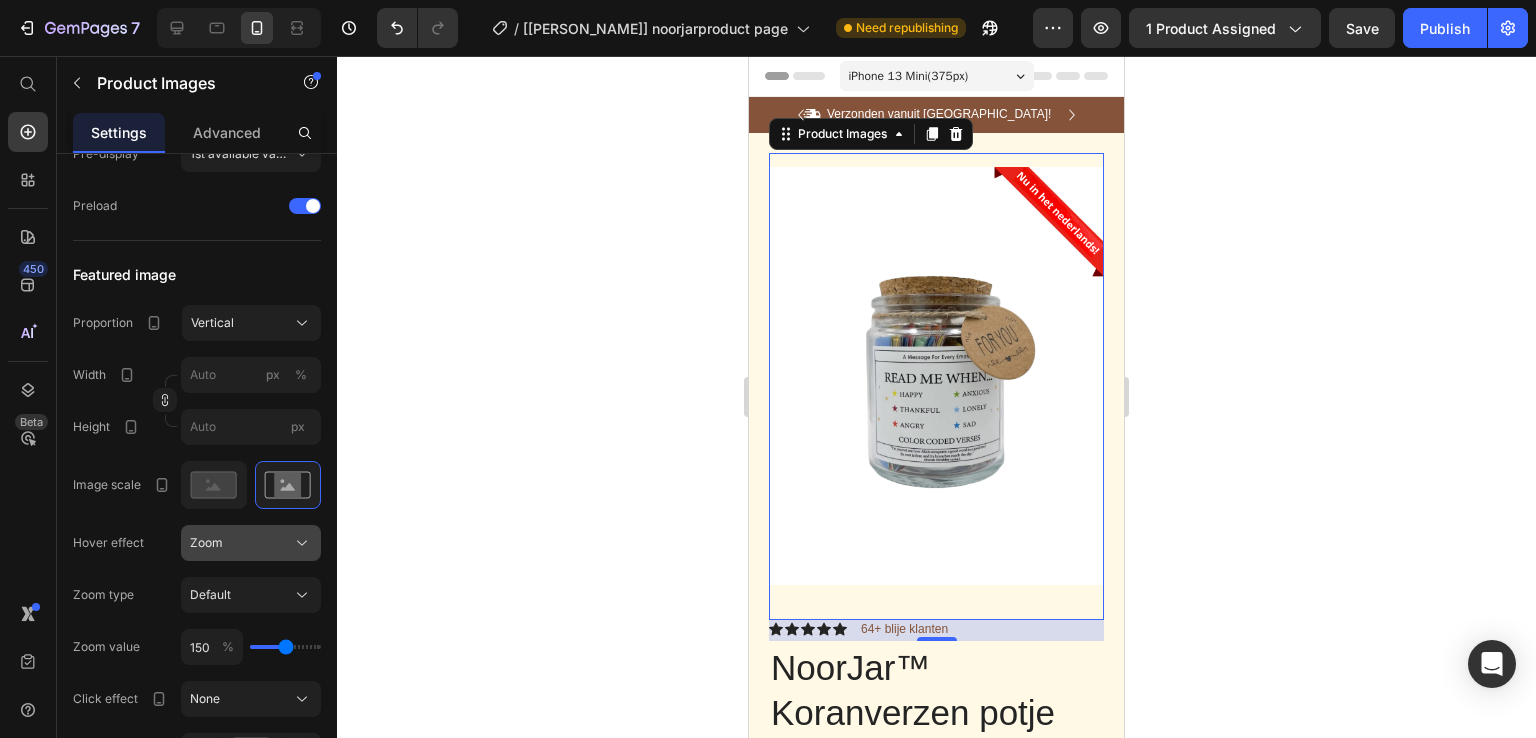 click on "Zoom" at bounding box center [251, 543] 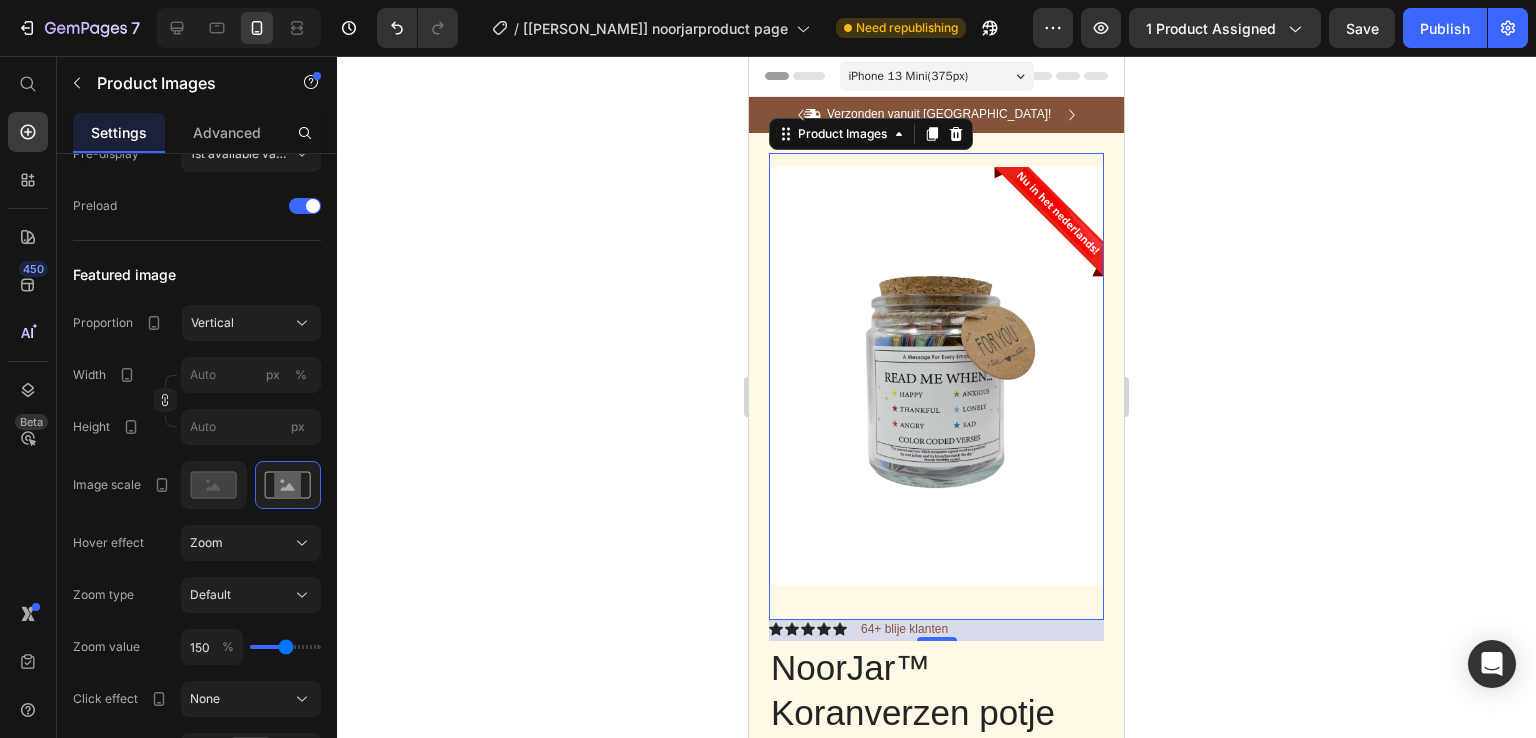 click on "Hover effect Zoom" 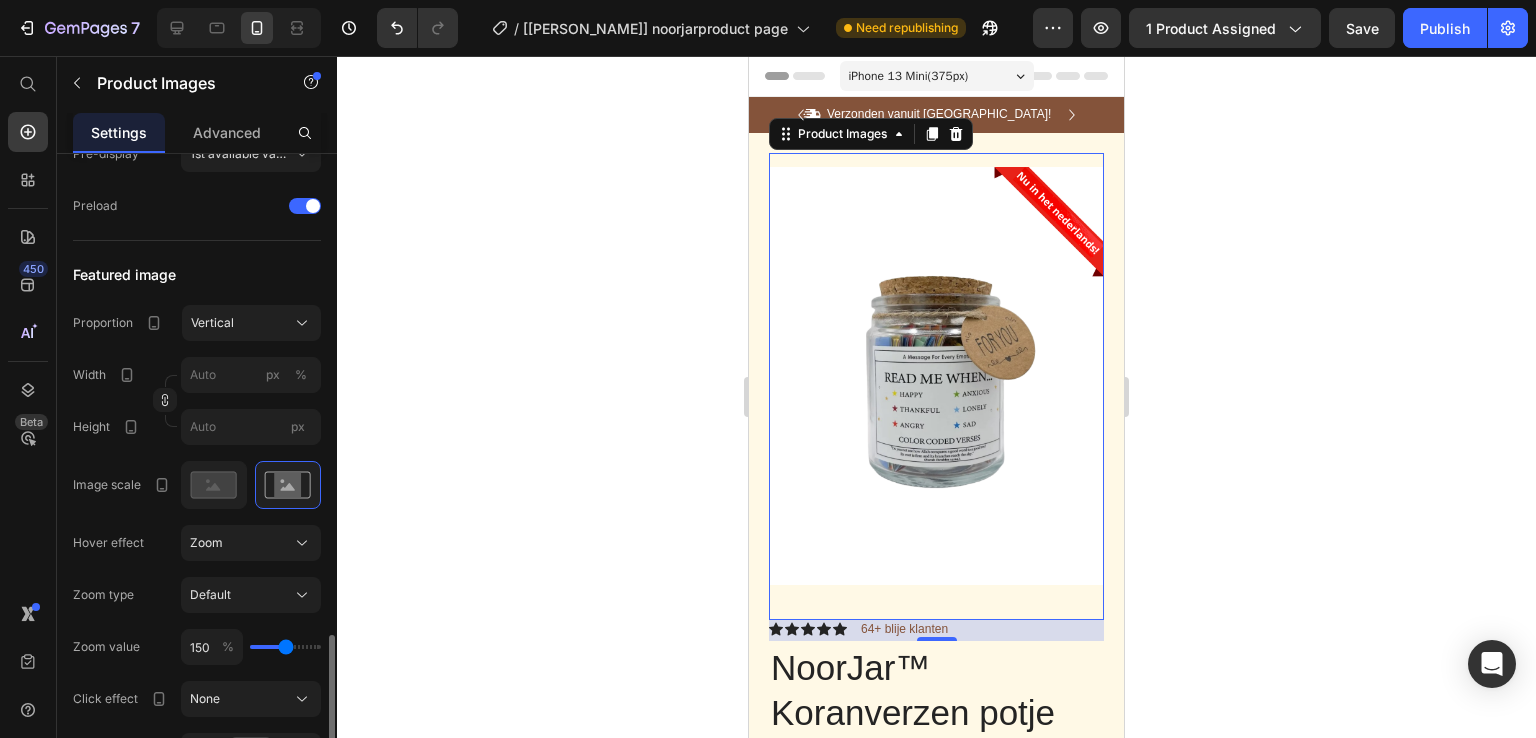 scroll, scrollTop: 806, scrollLeft: 0, axis: vertical 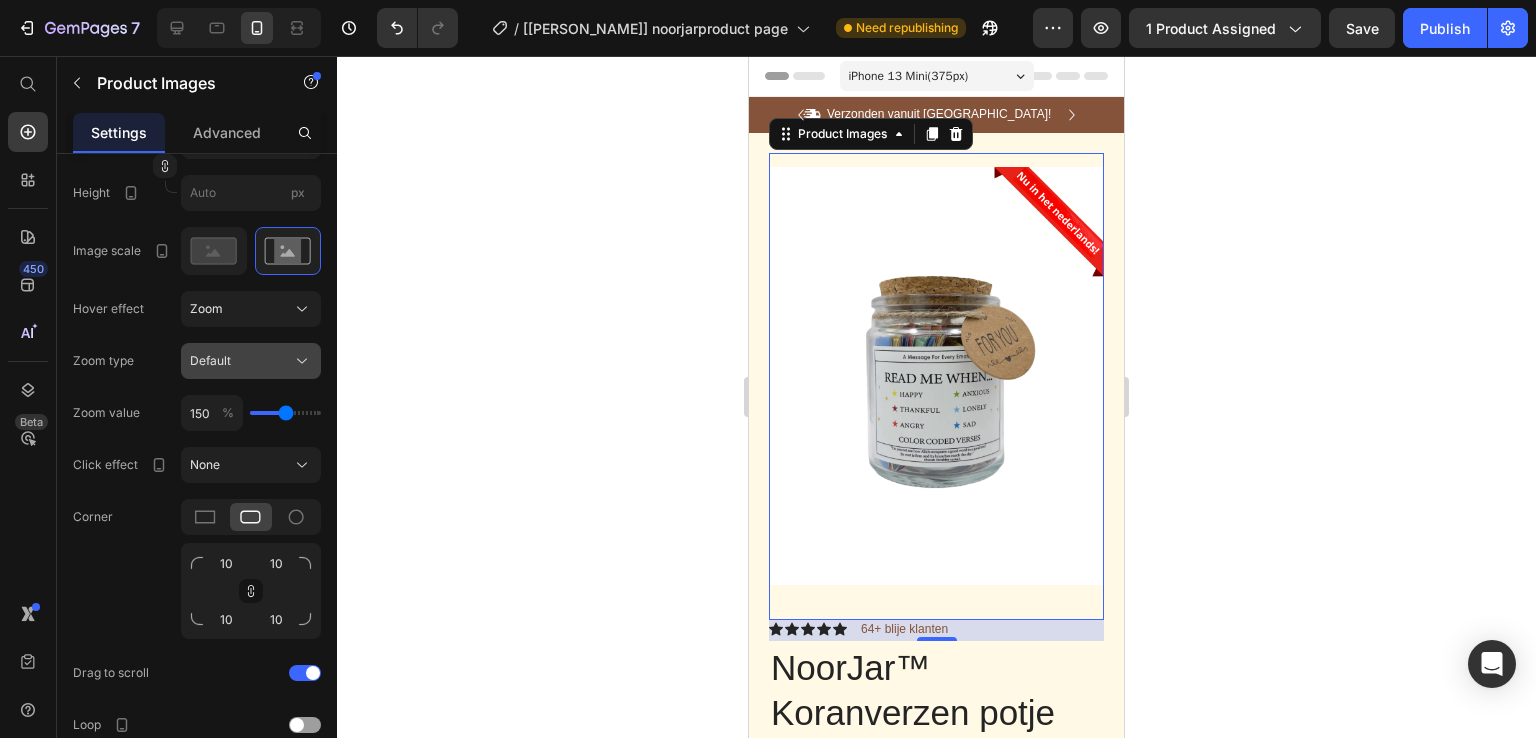 click on "Default" 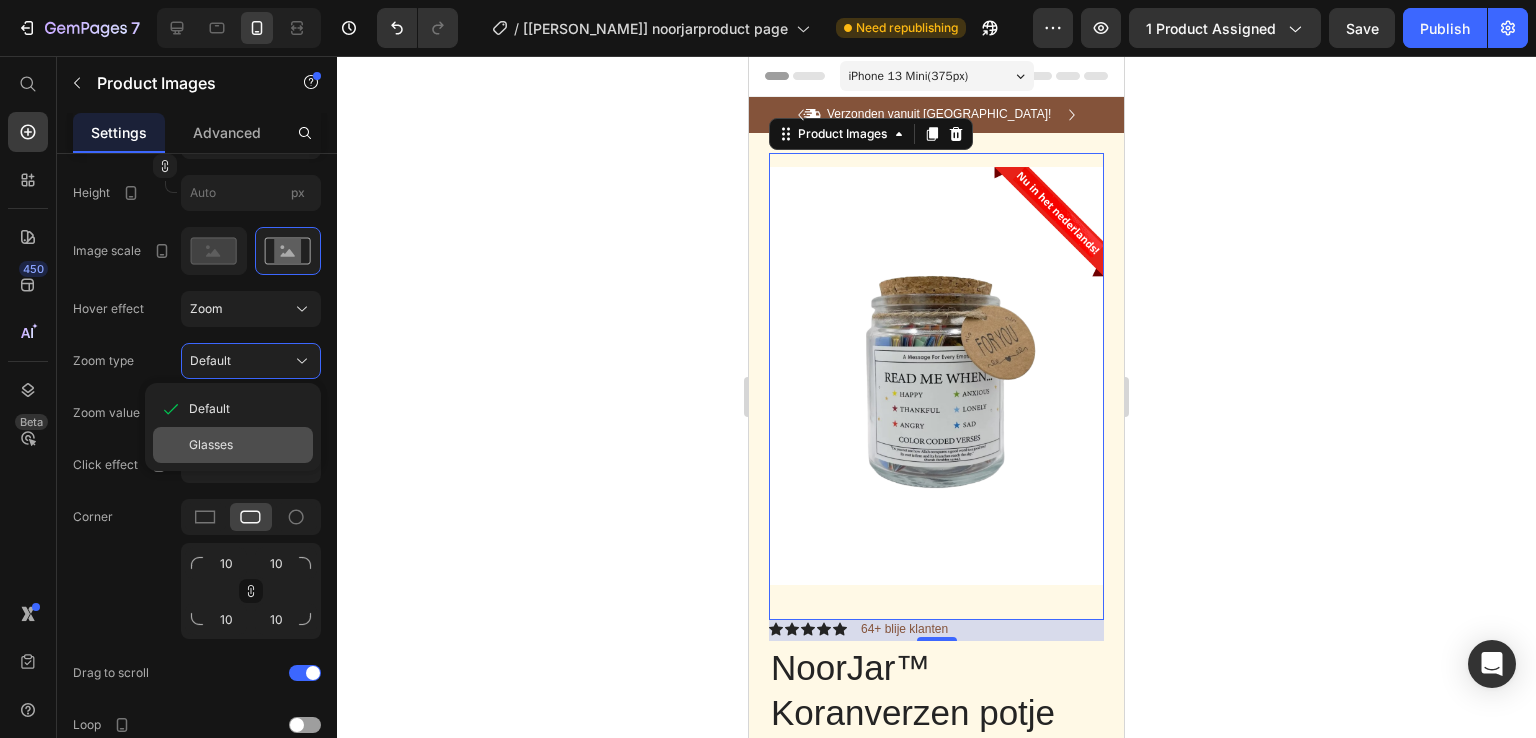 click on "Glasses" at bounding box center [247, 445] 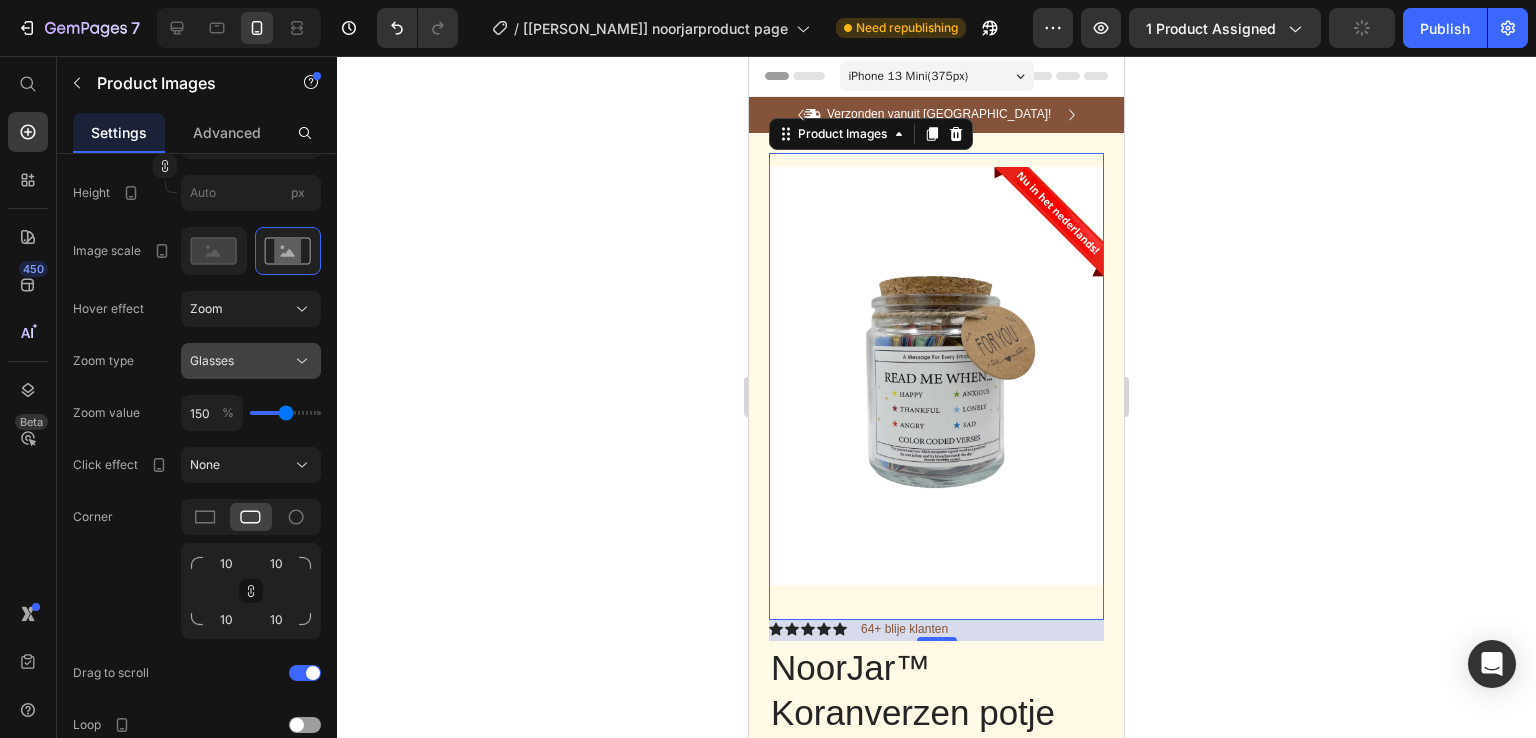 click on "Glasses" 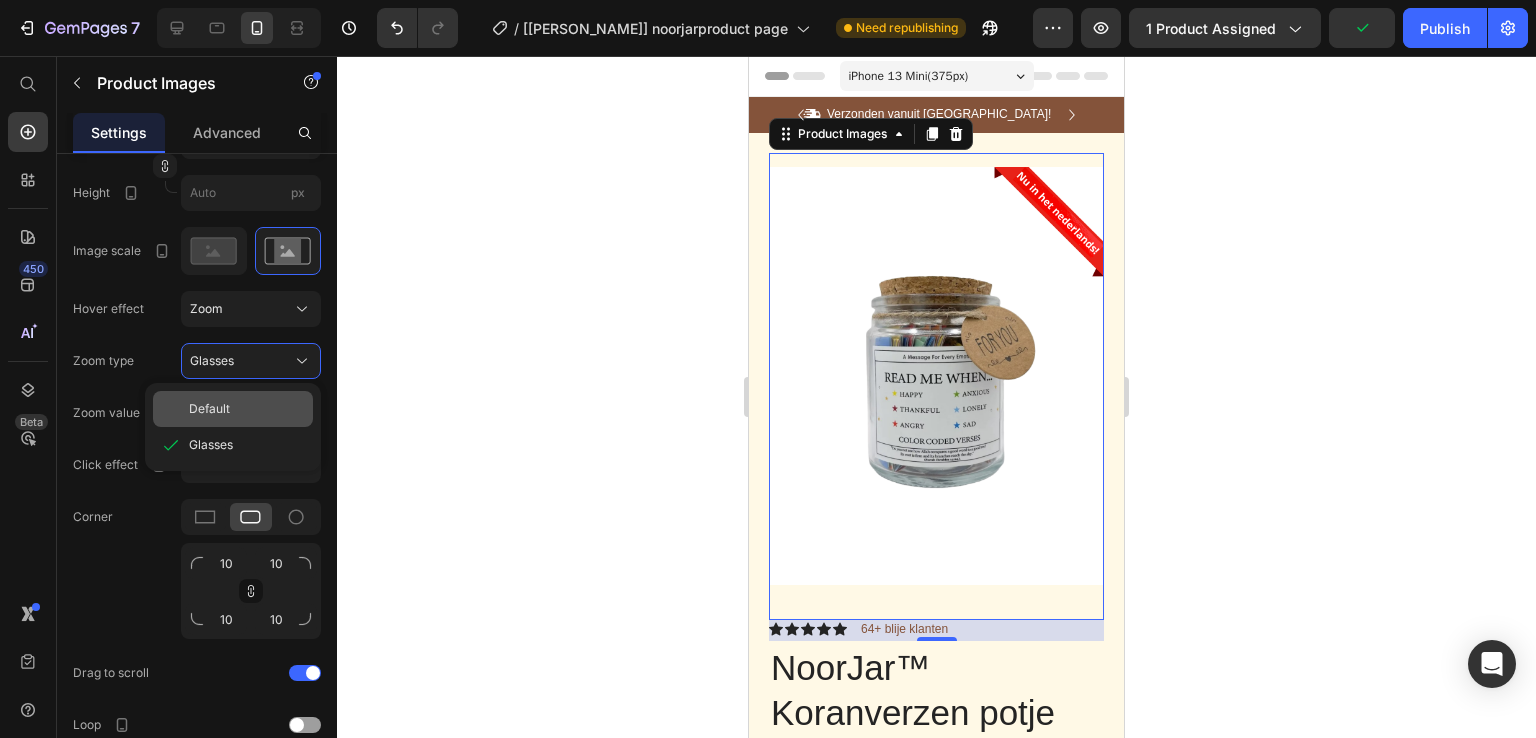 click on "Default" at bounding box center (247, 409) 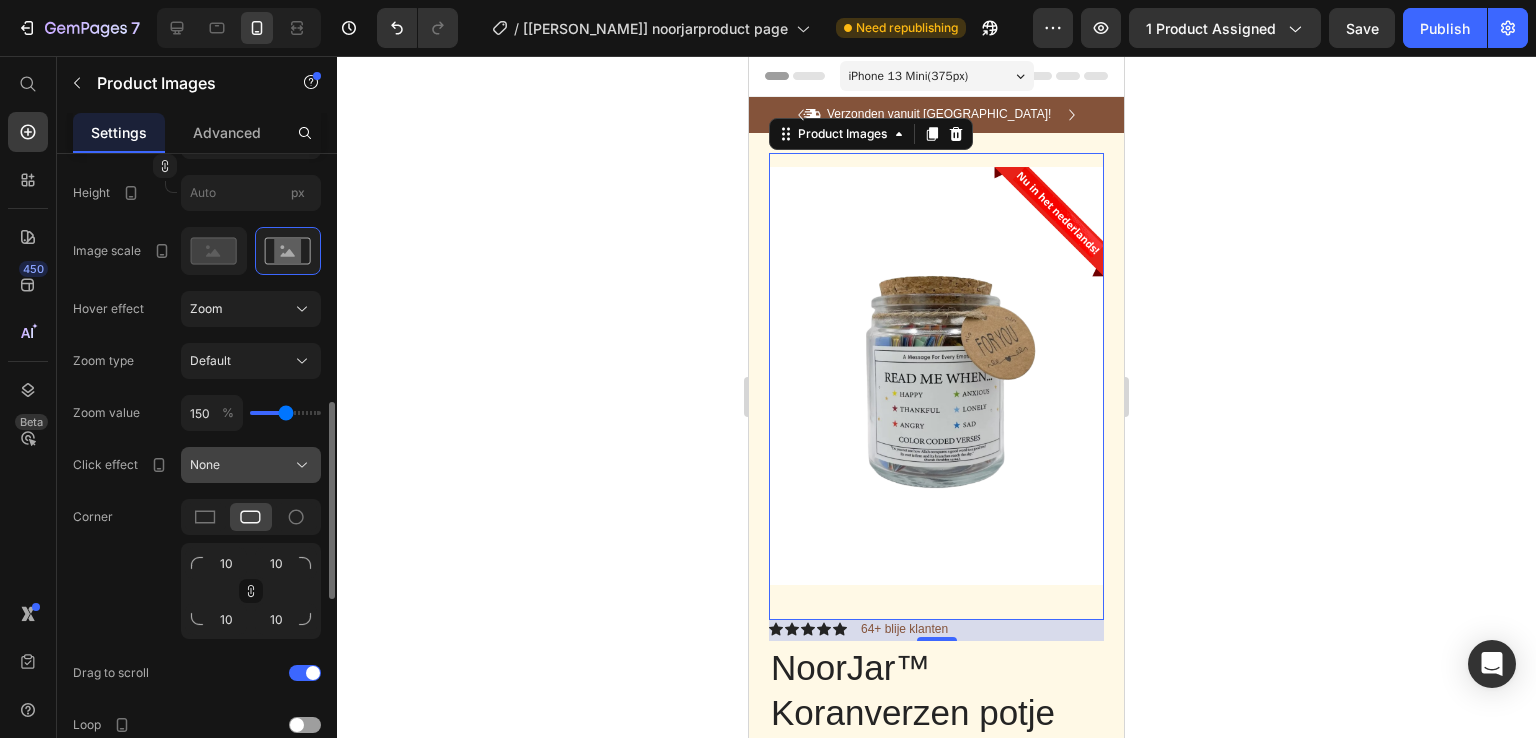 click on "None" at bounding box center (251, 465) 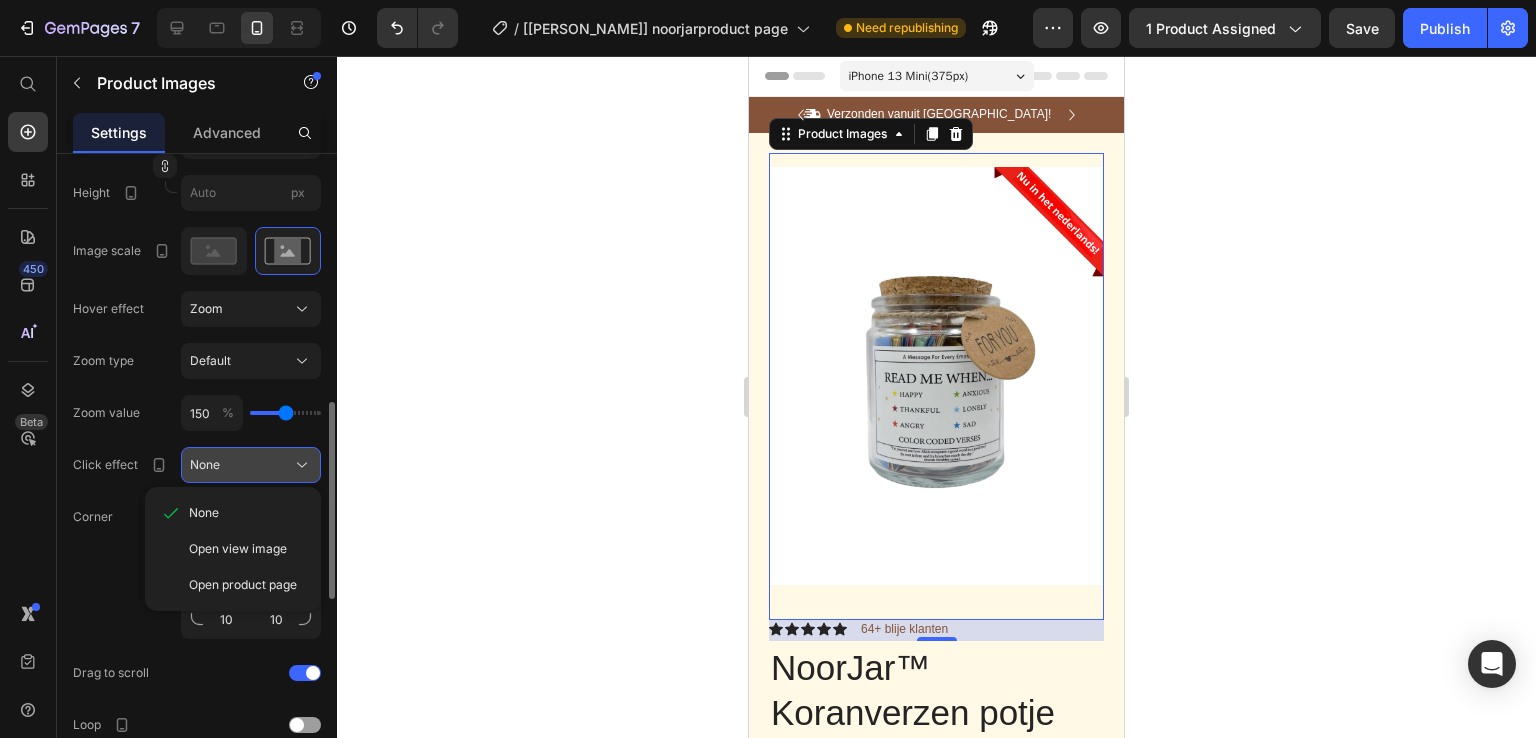click on "None" at bounding box center [251, 465] 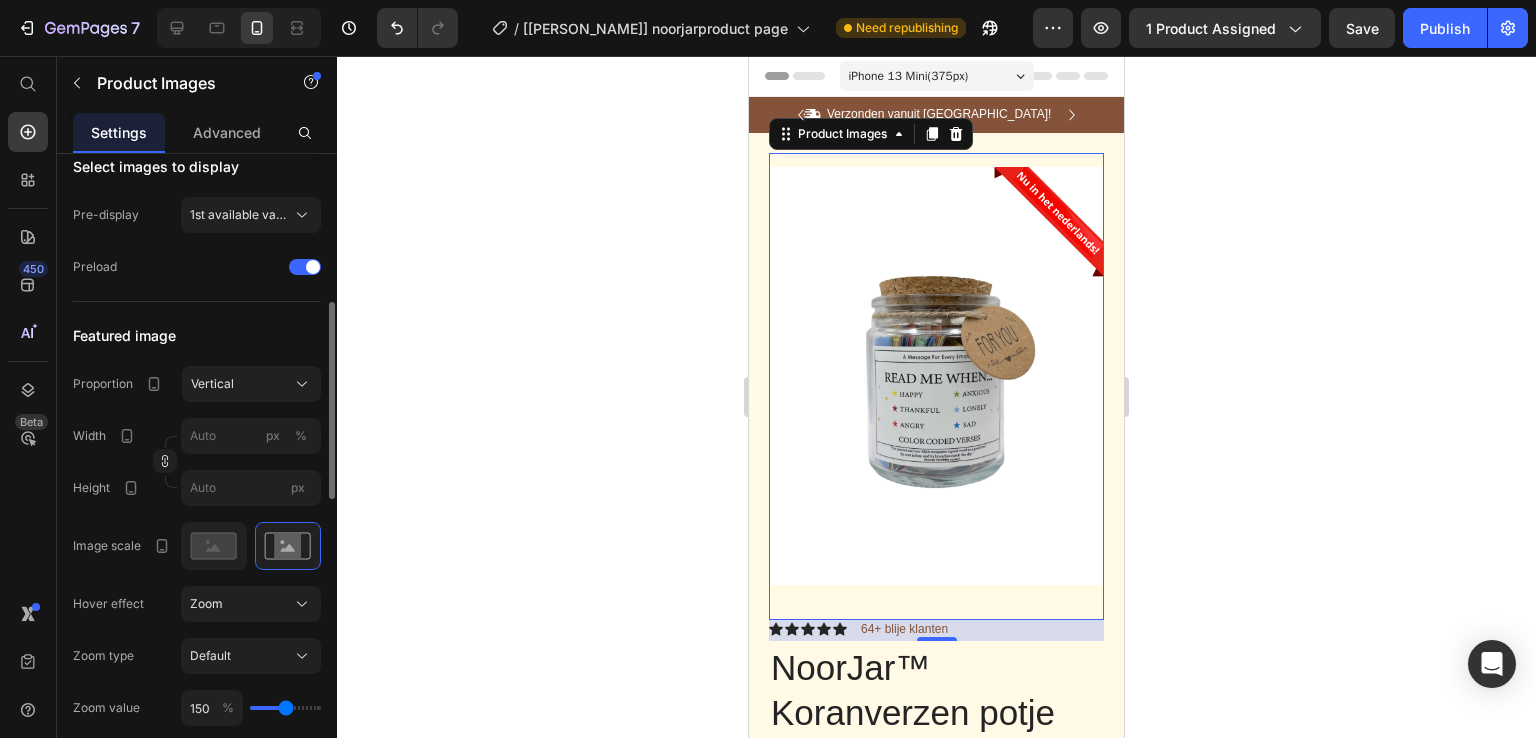 scroll, scrollTop: 503, scrollLeft: 0, axis: vertical 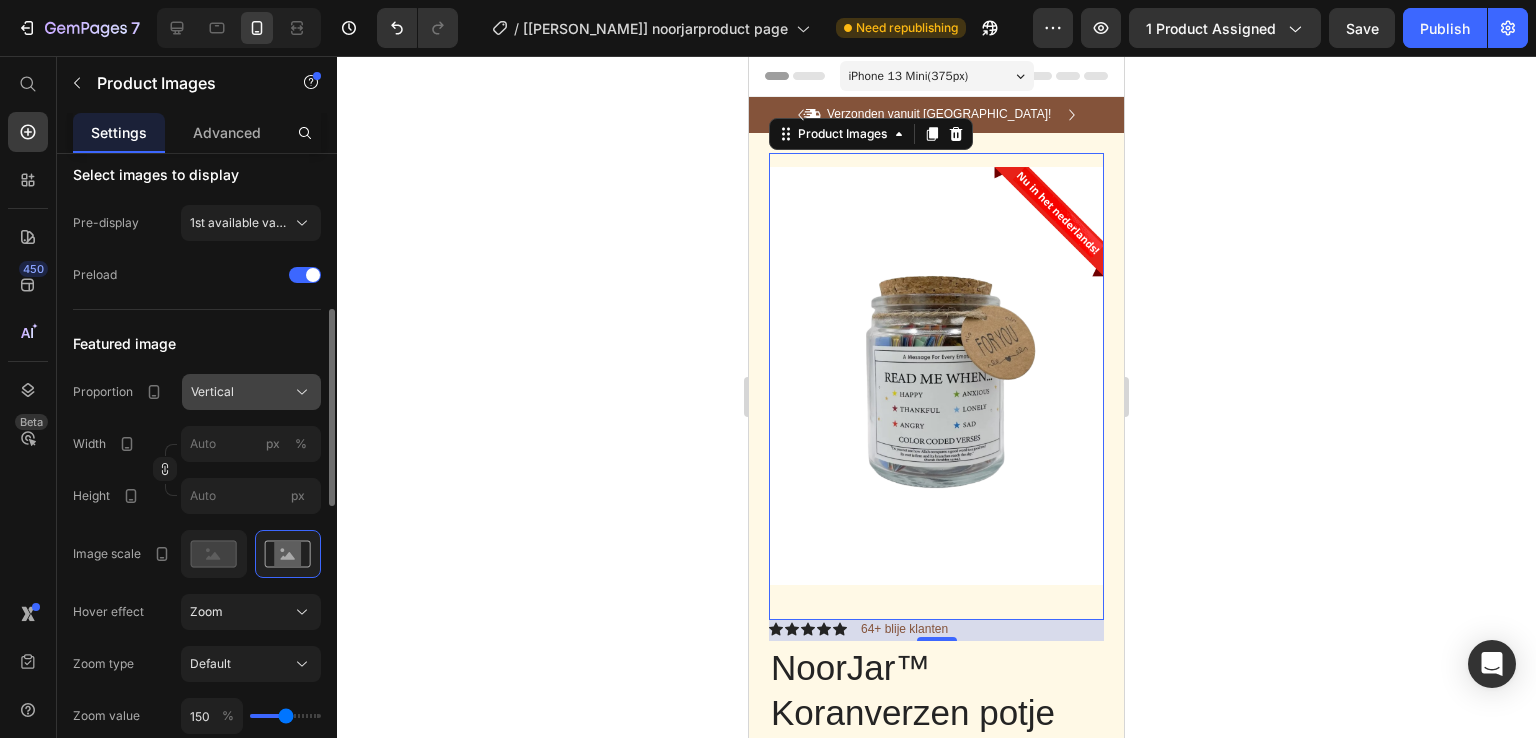 click on "Vertical" 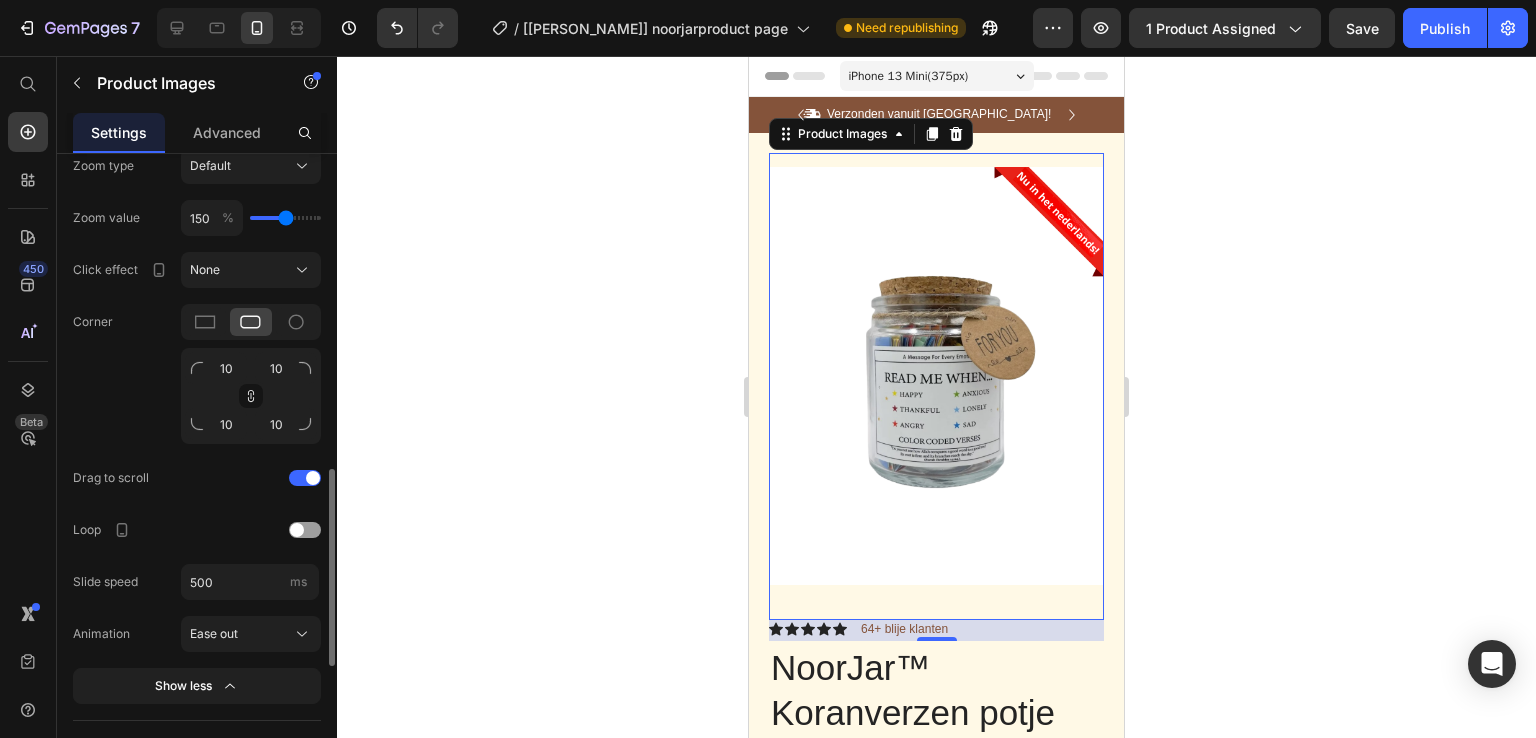 scroll, scrollTop: 1016, scrollLeft: 0, axis: vertical 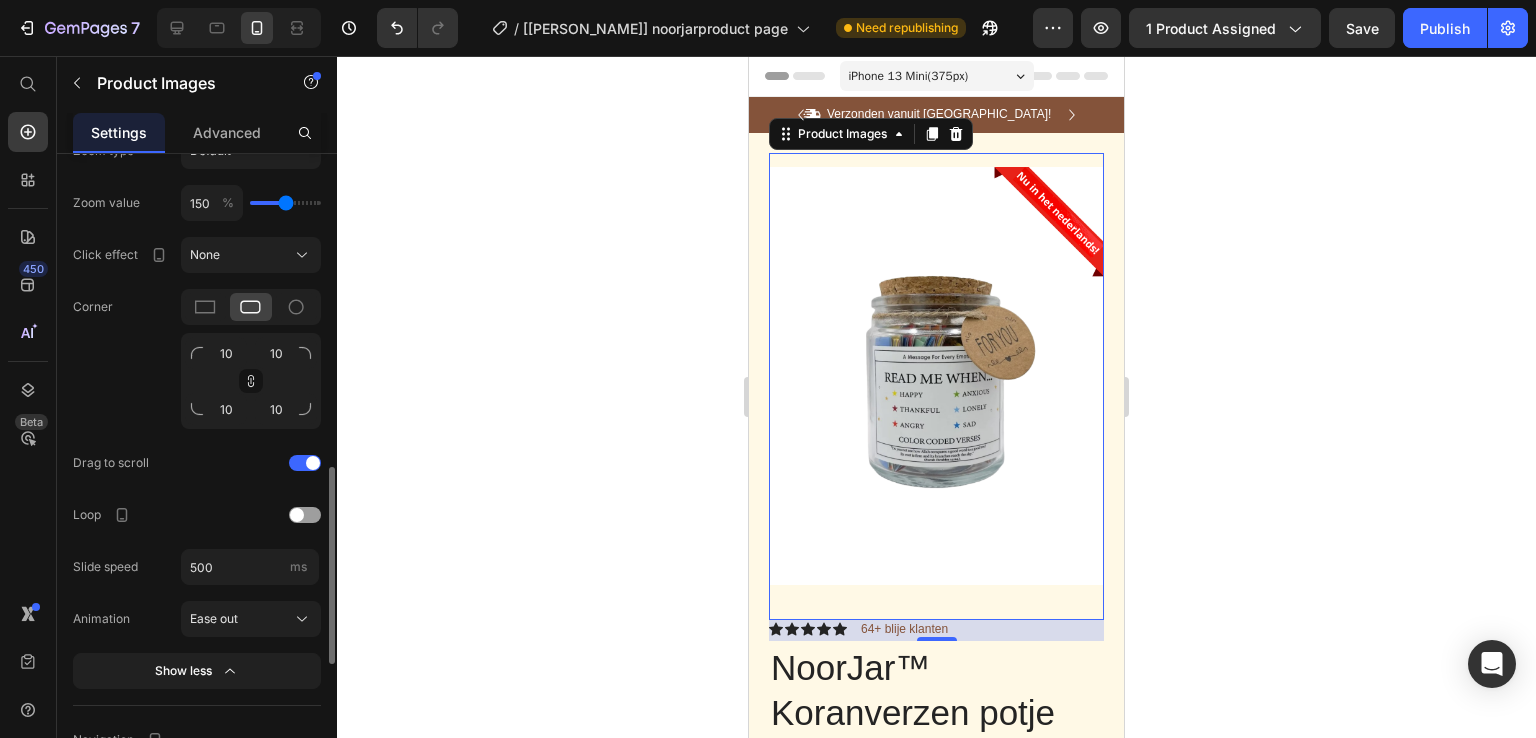 click on "Corner 10 10 10 10" 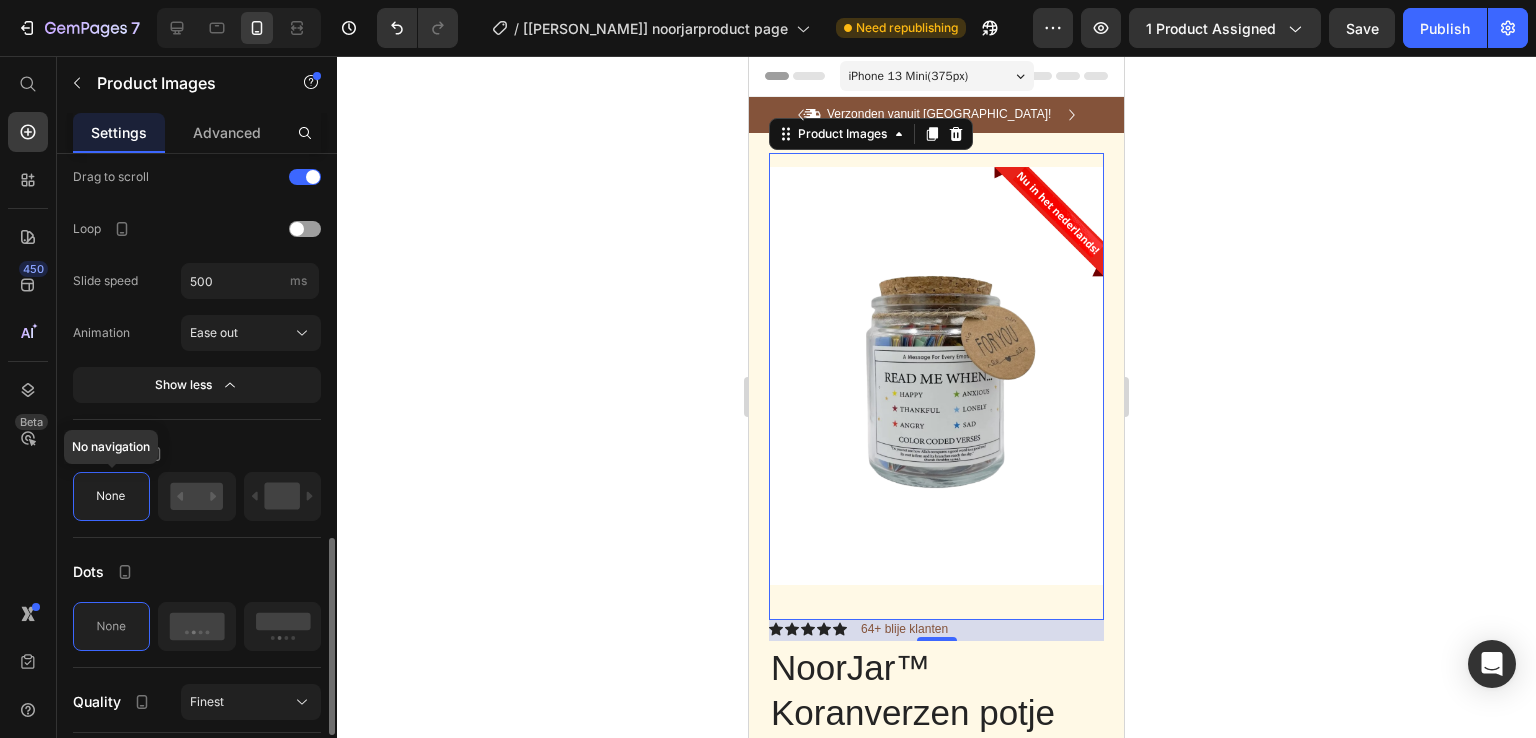 scroll, scrollTop: 1303, scrollLeft: 0, axis: vertical 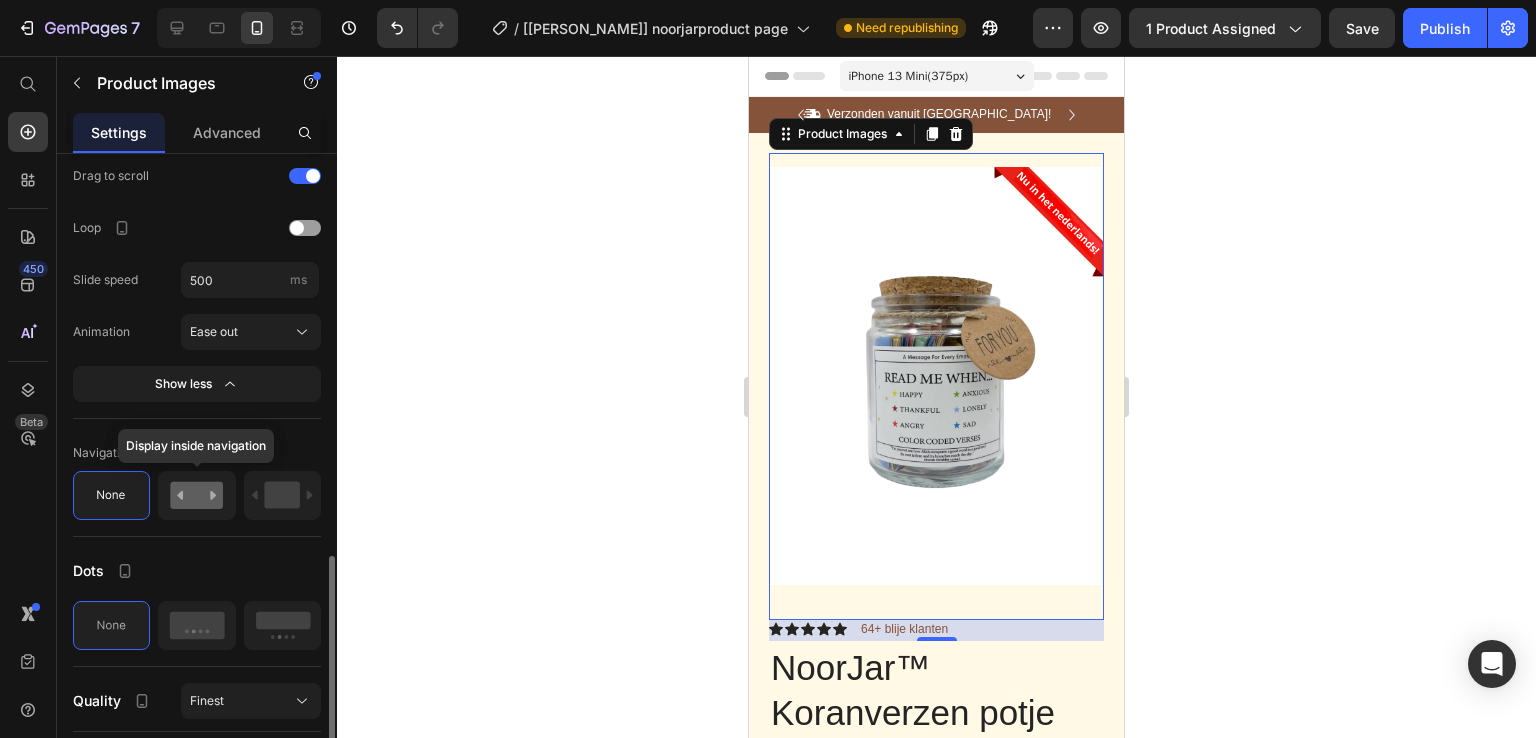 click 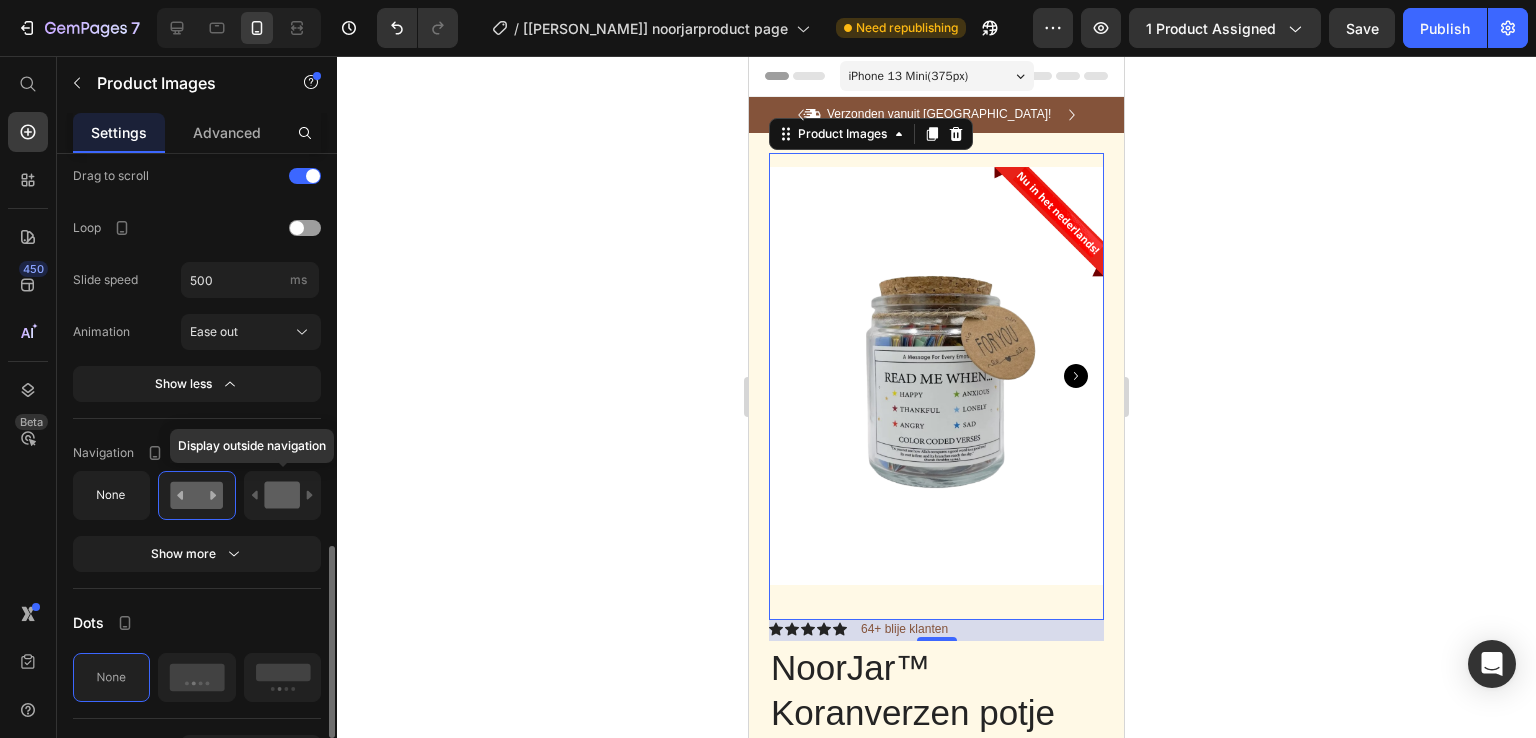click 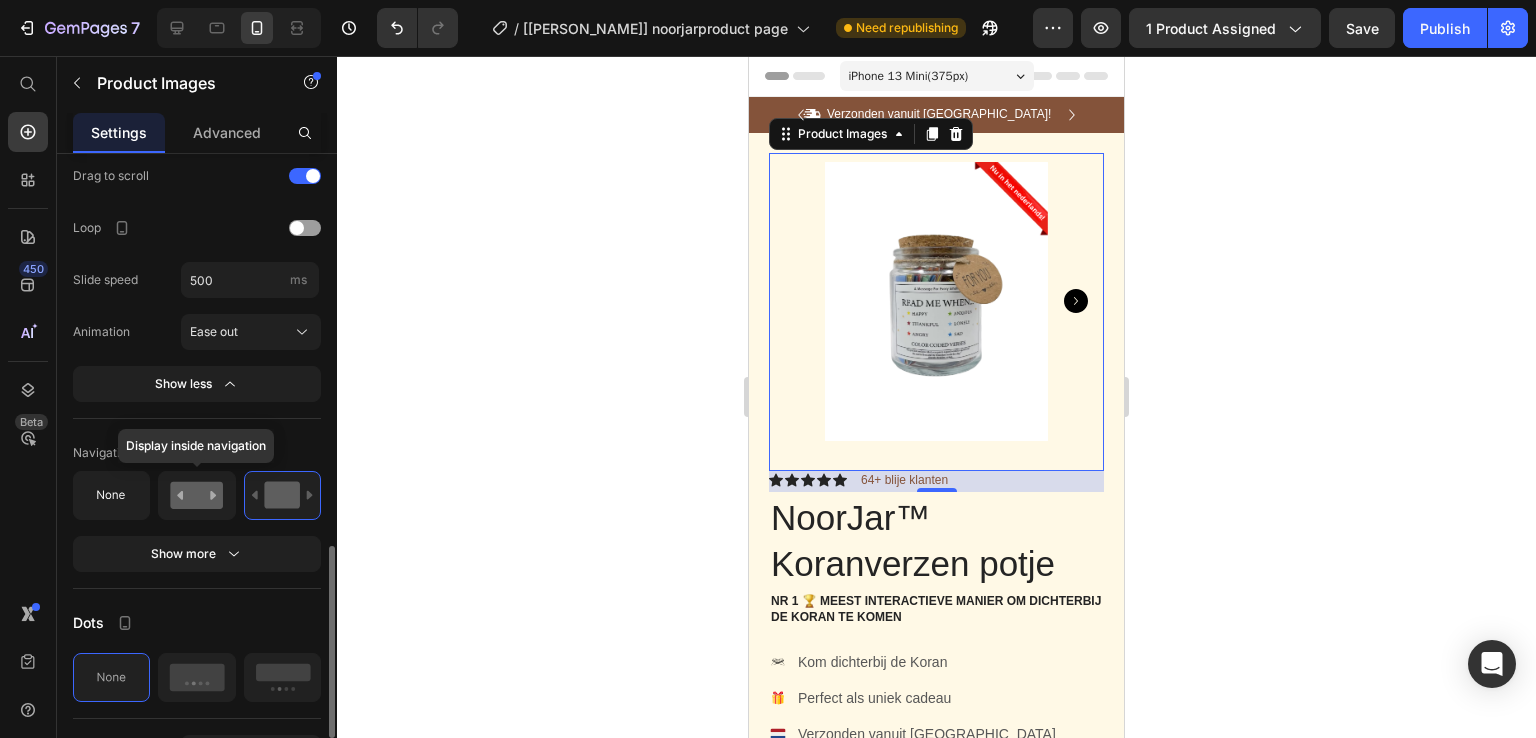 click 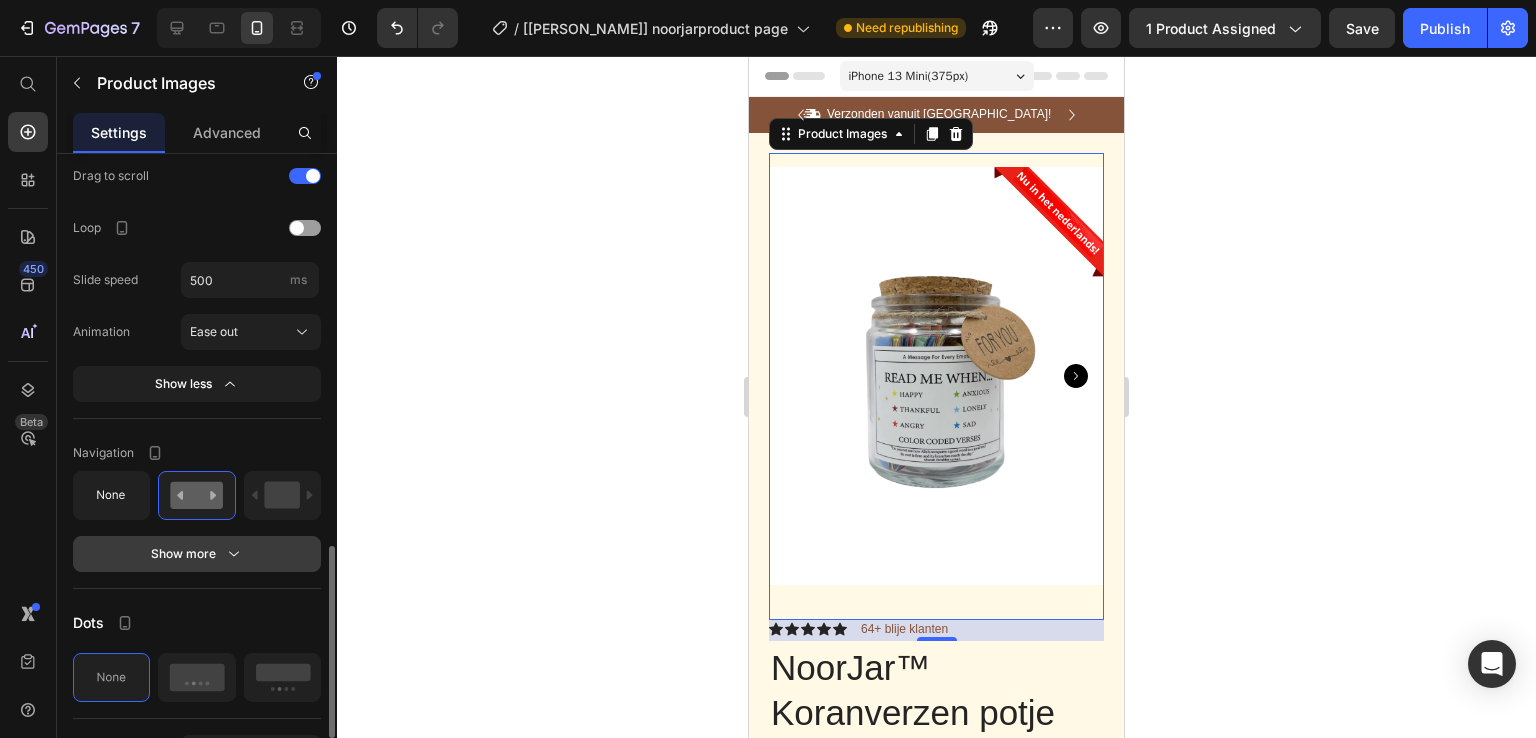 click 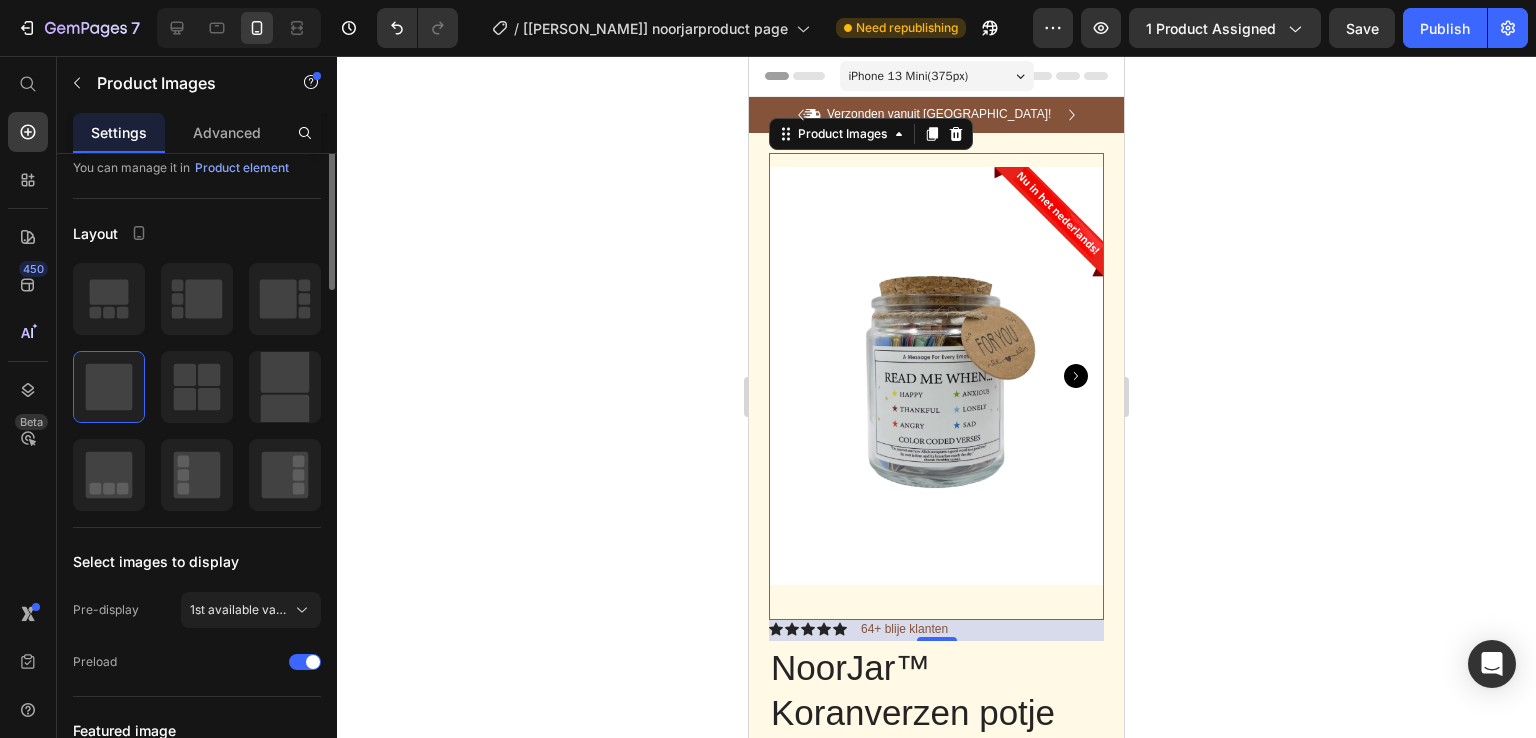 scroll, scrollTop: 0, scrollLeft: 0, axis: both 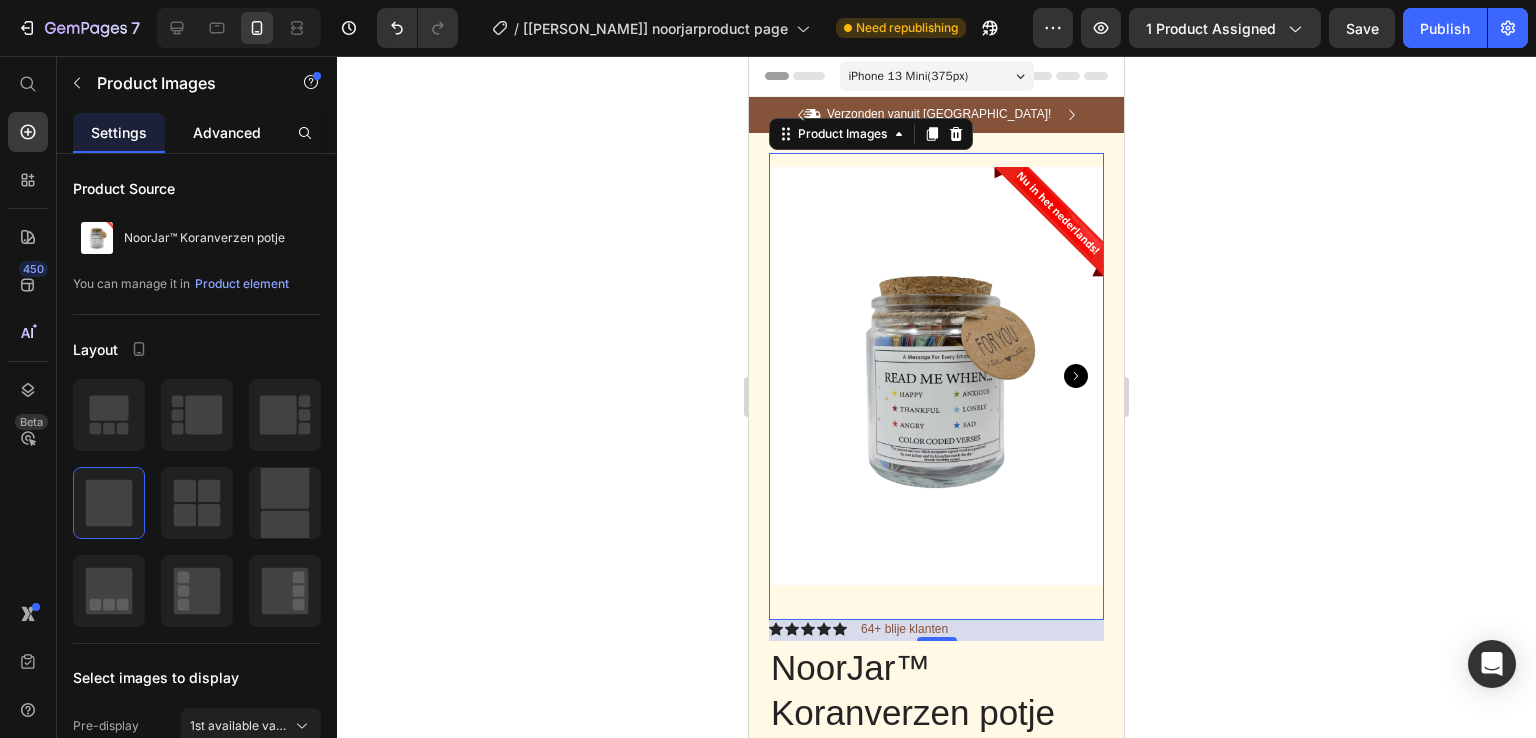 click on "Advanced" at bounding box center (227, 132) 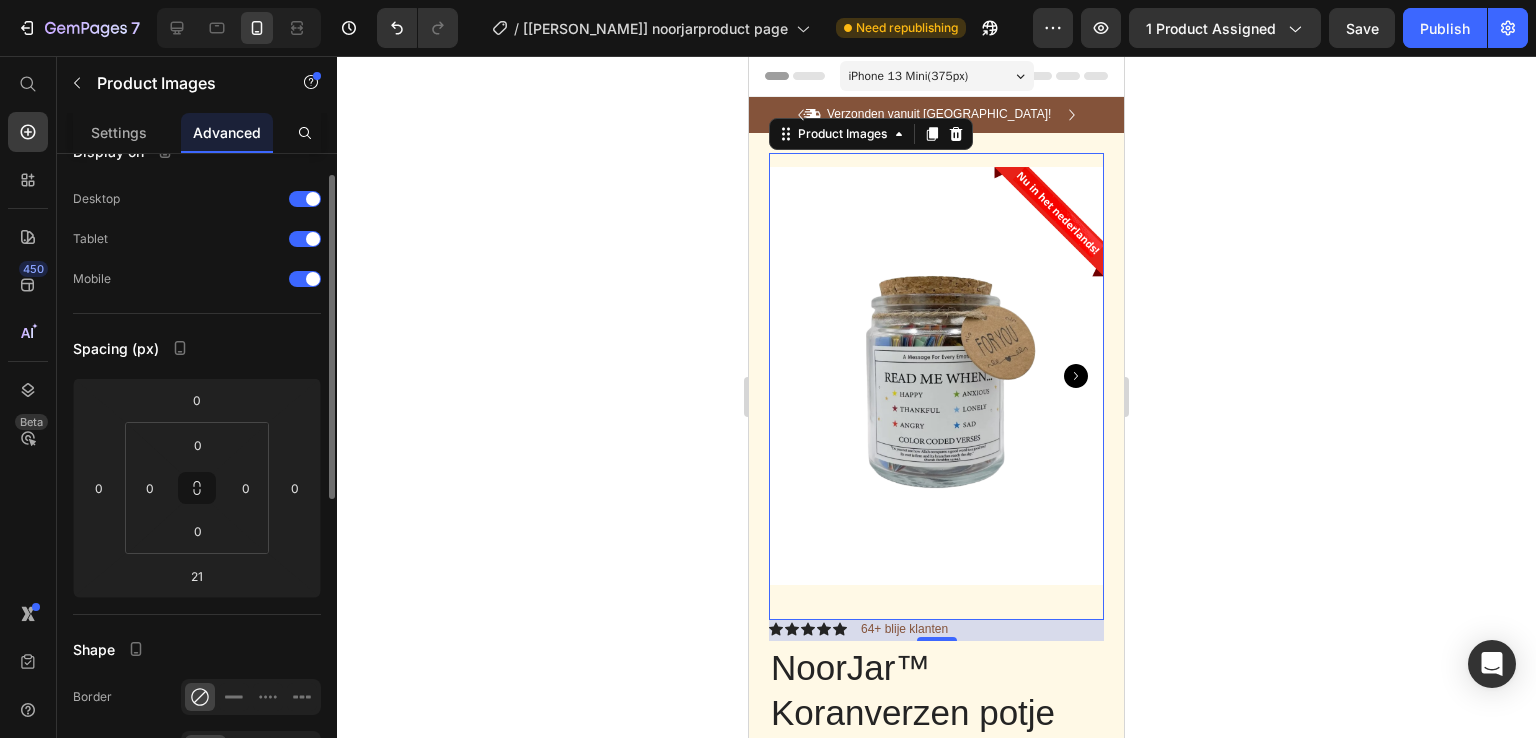 scroll, scrollTop: 39, scrollLeft: 0, axis: vertical 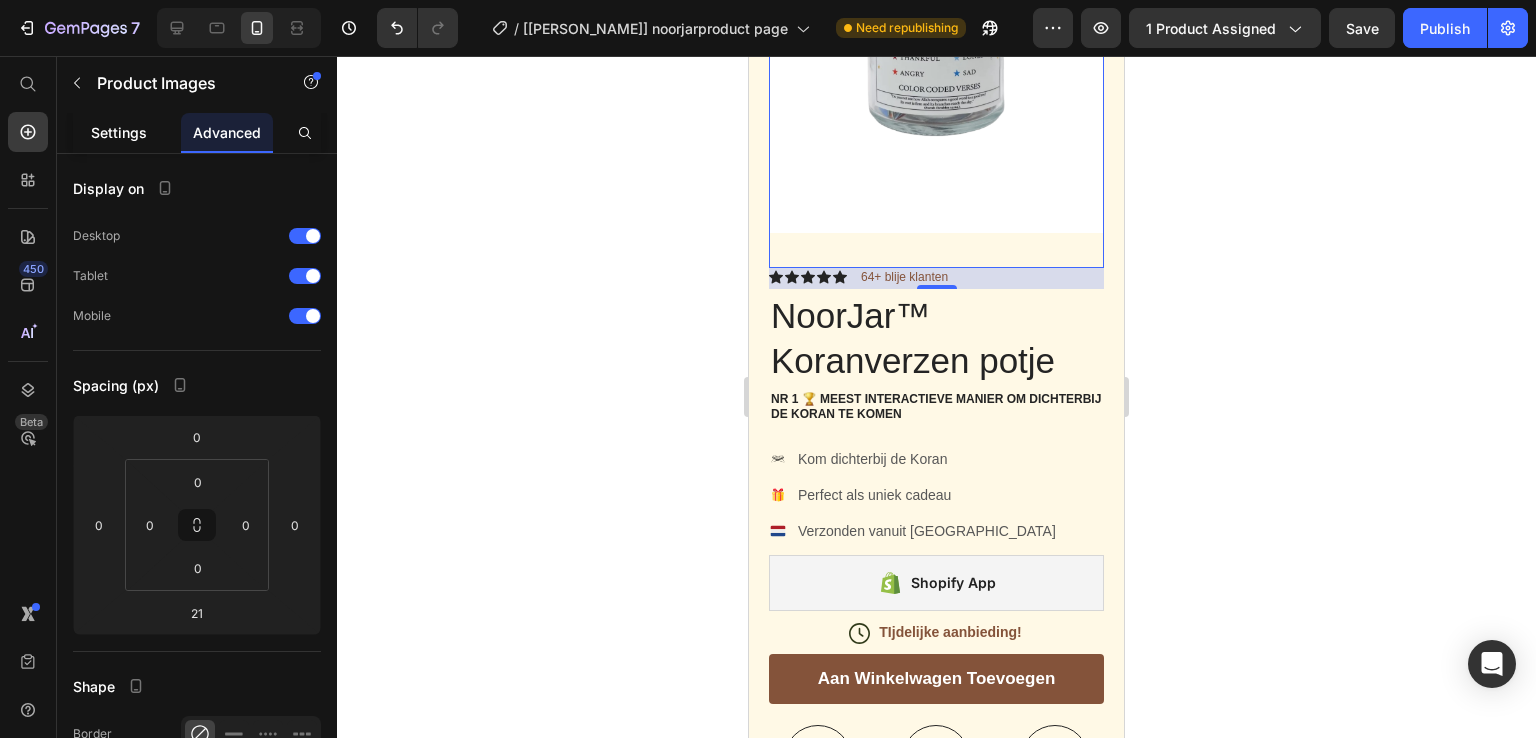 click on "Settings" 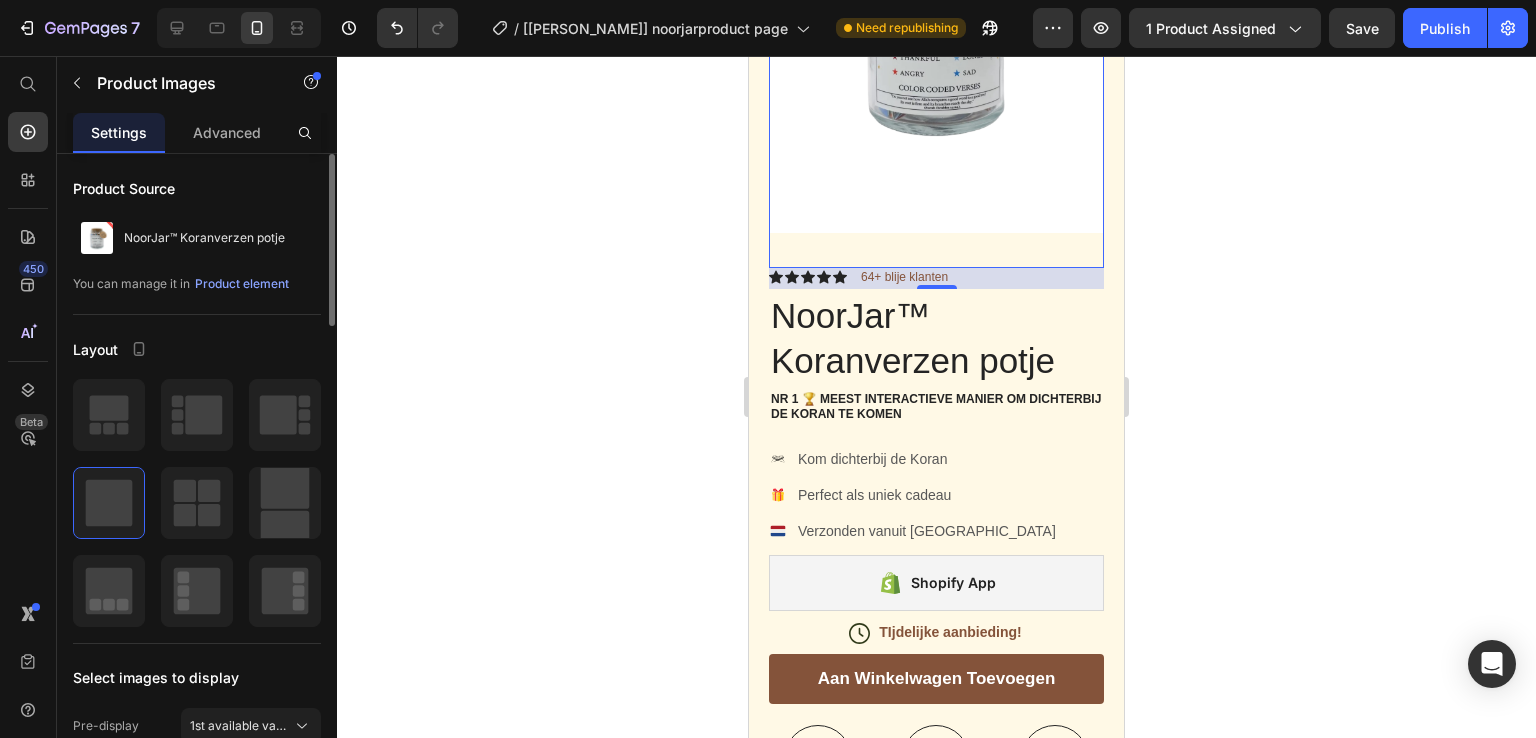 click 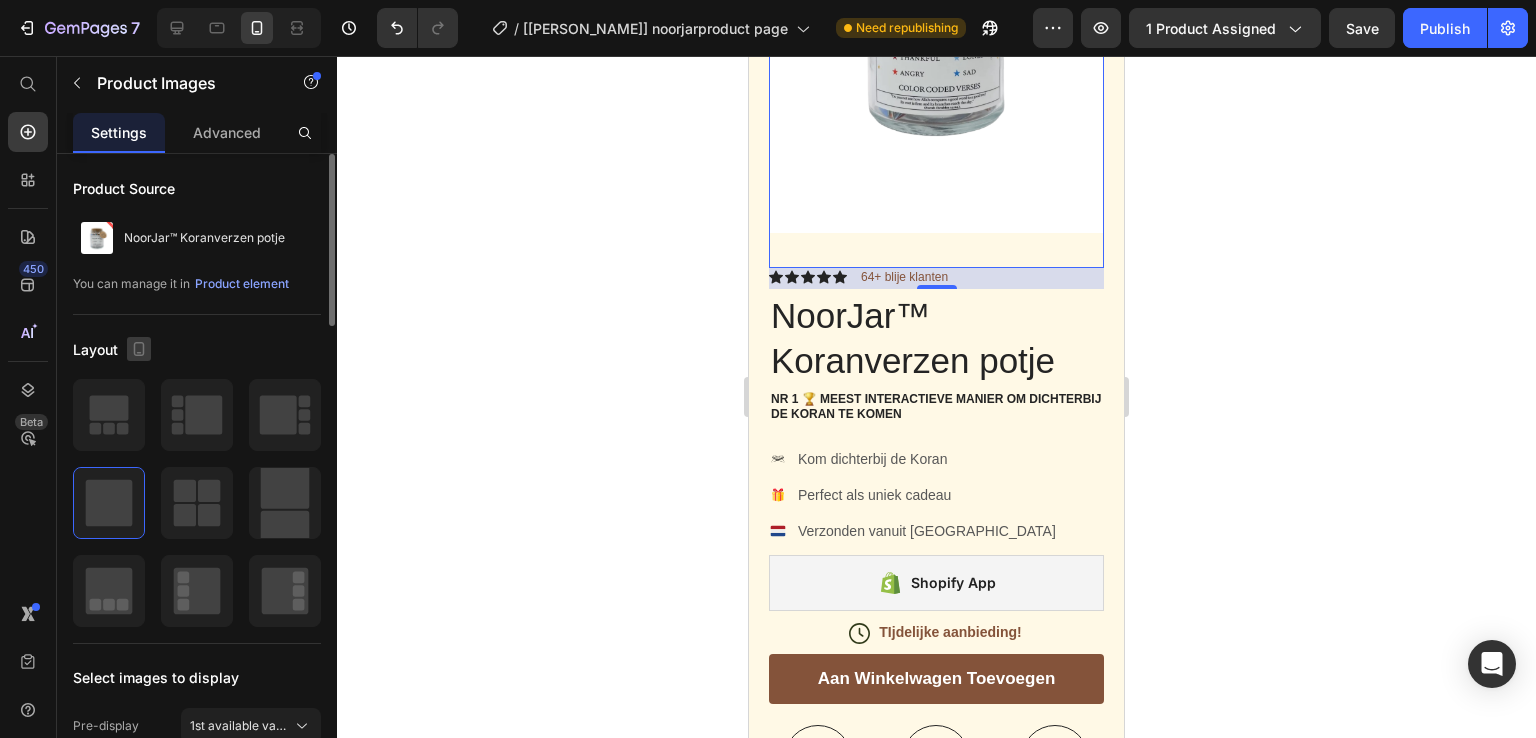 click 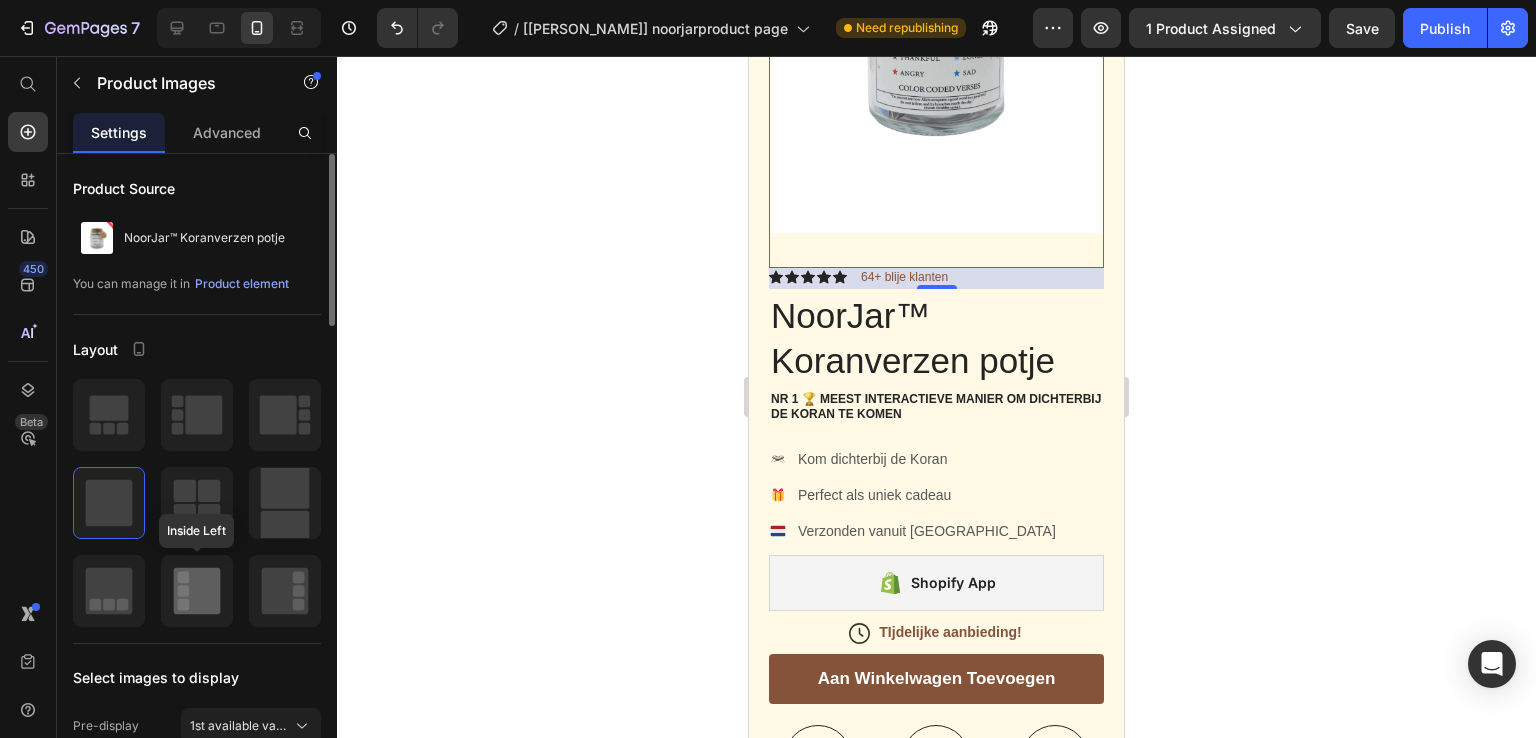click 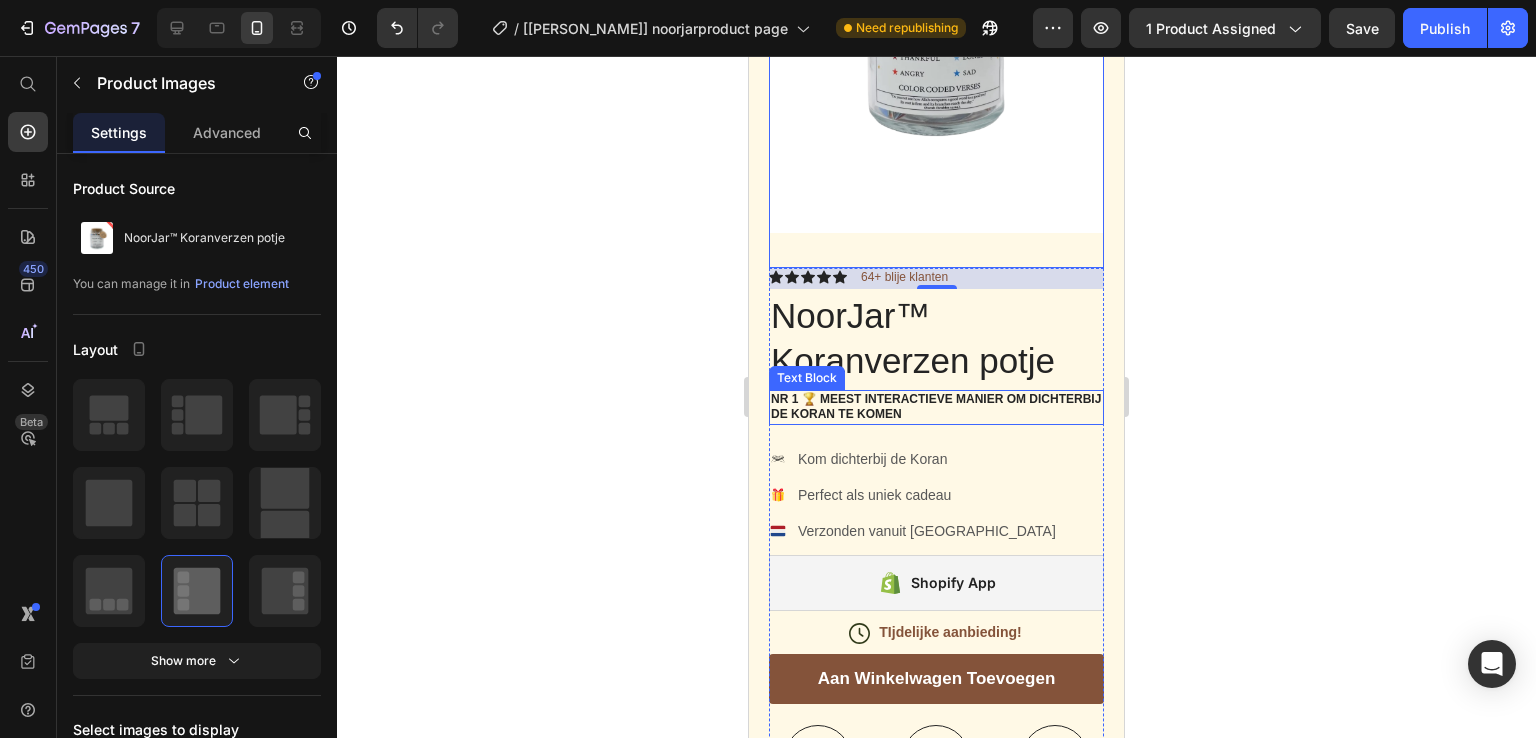 scroll, scrollTop: 0, scrollLeft: 0, axis: both 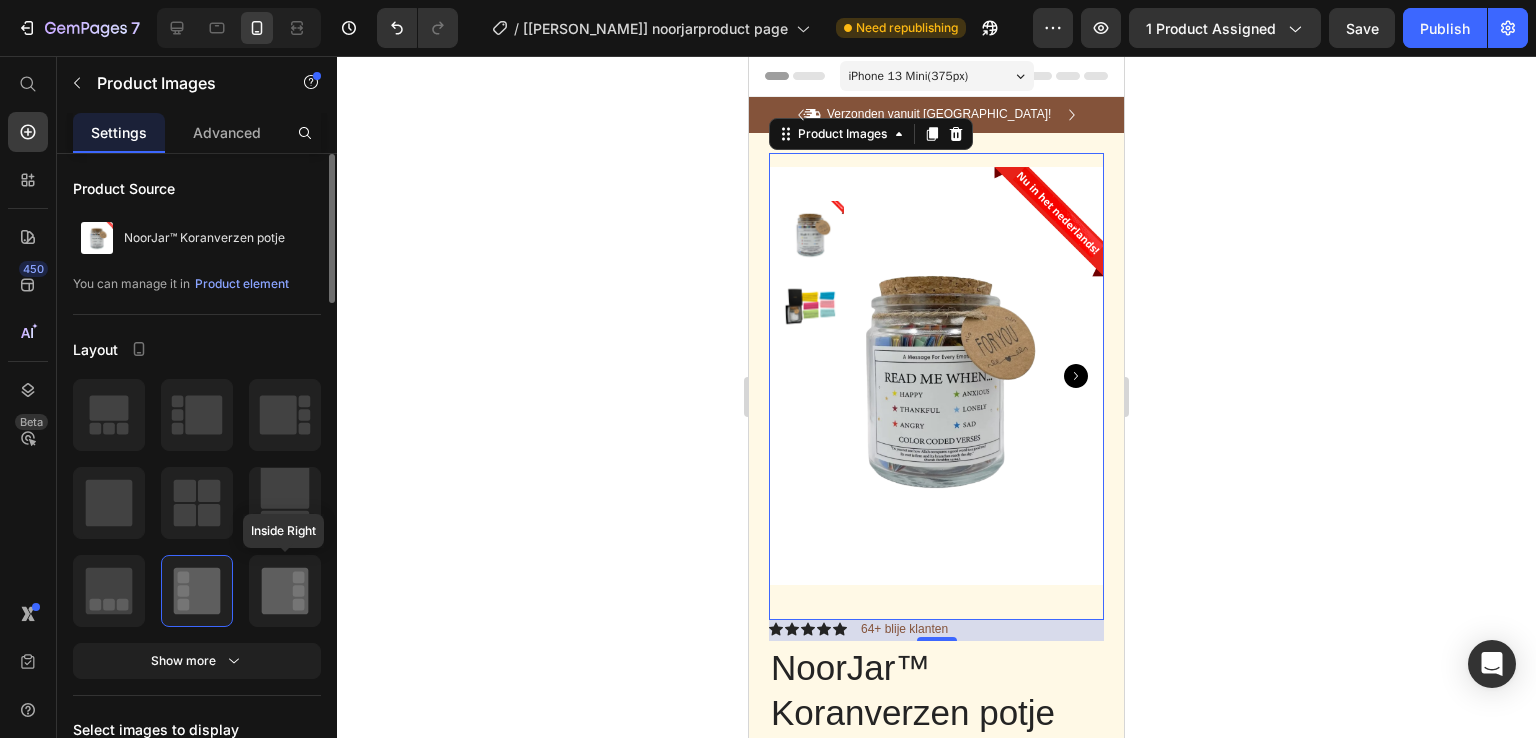 click 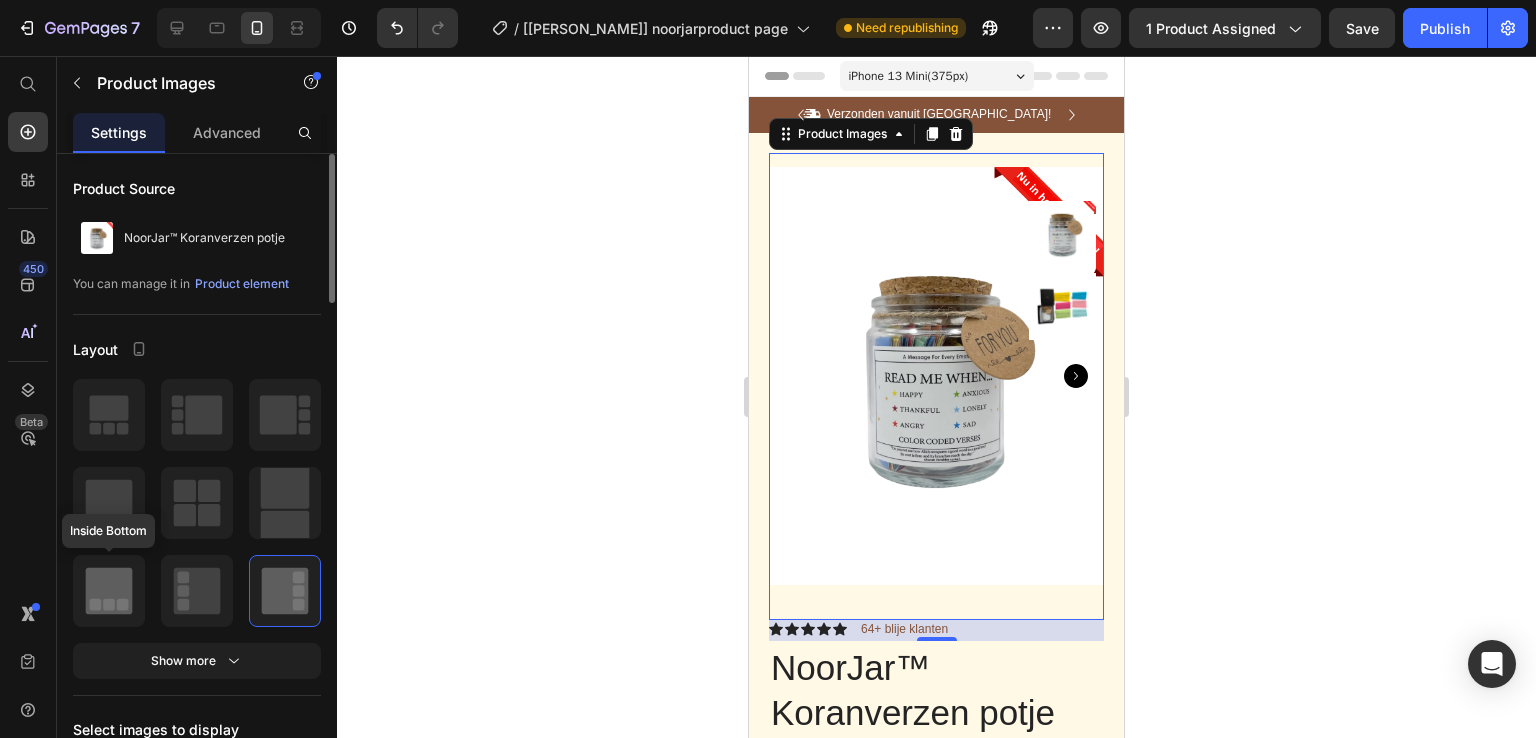 click 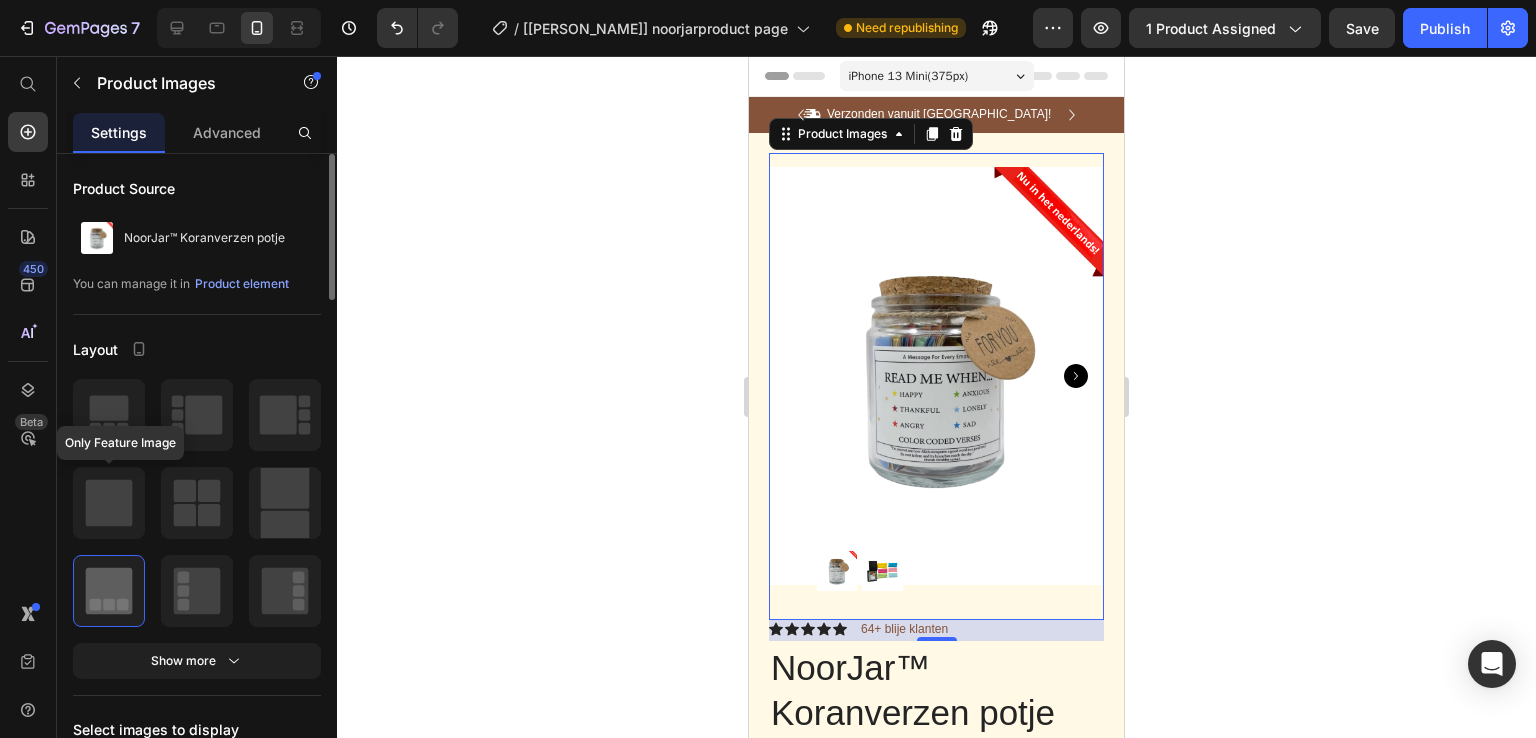 click 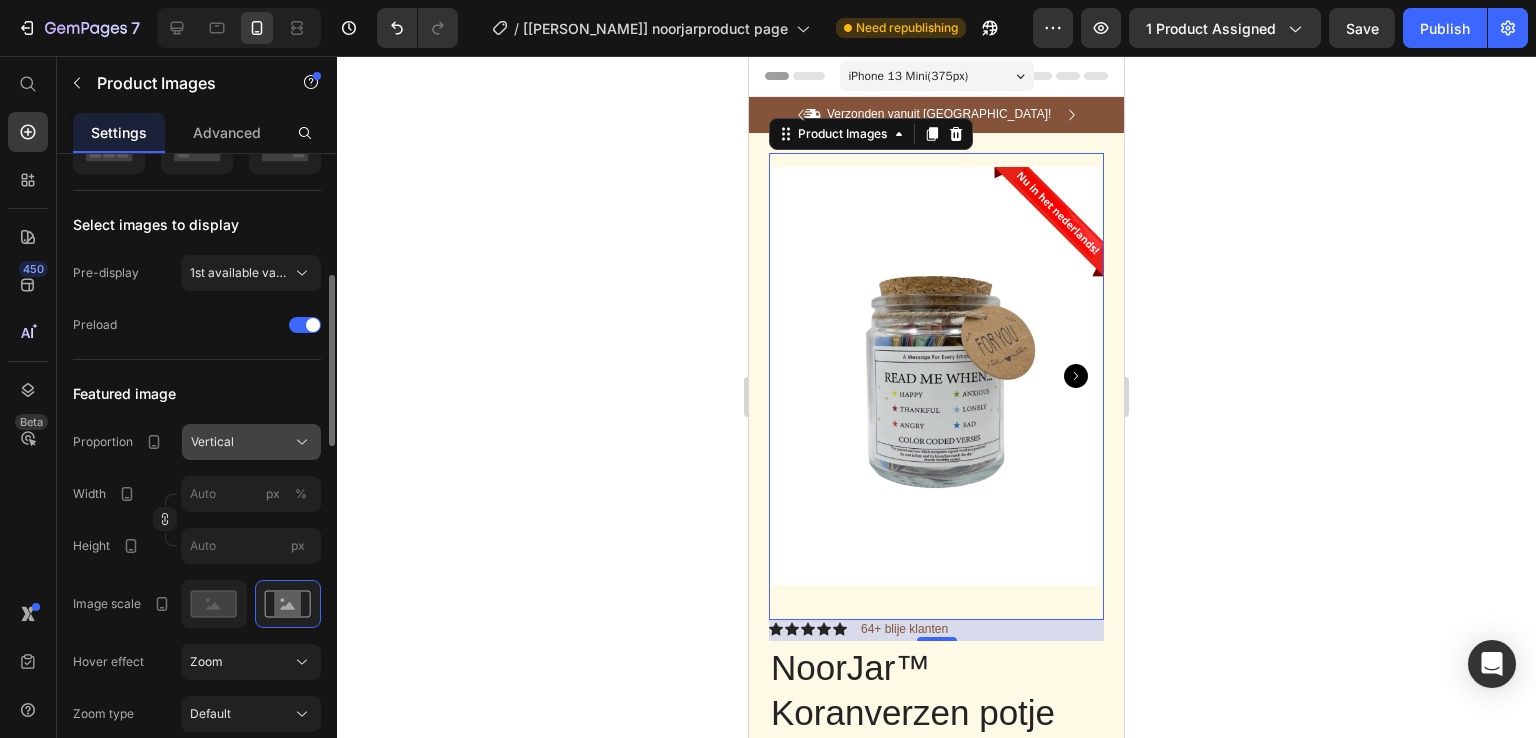 scroll, scrollTop: 454, scrollLeft: 0, axis: vertical 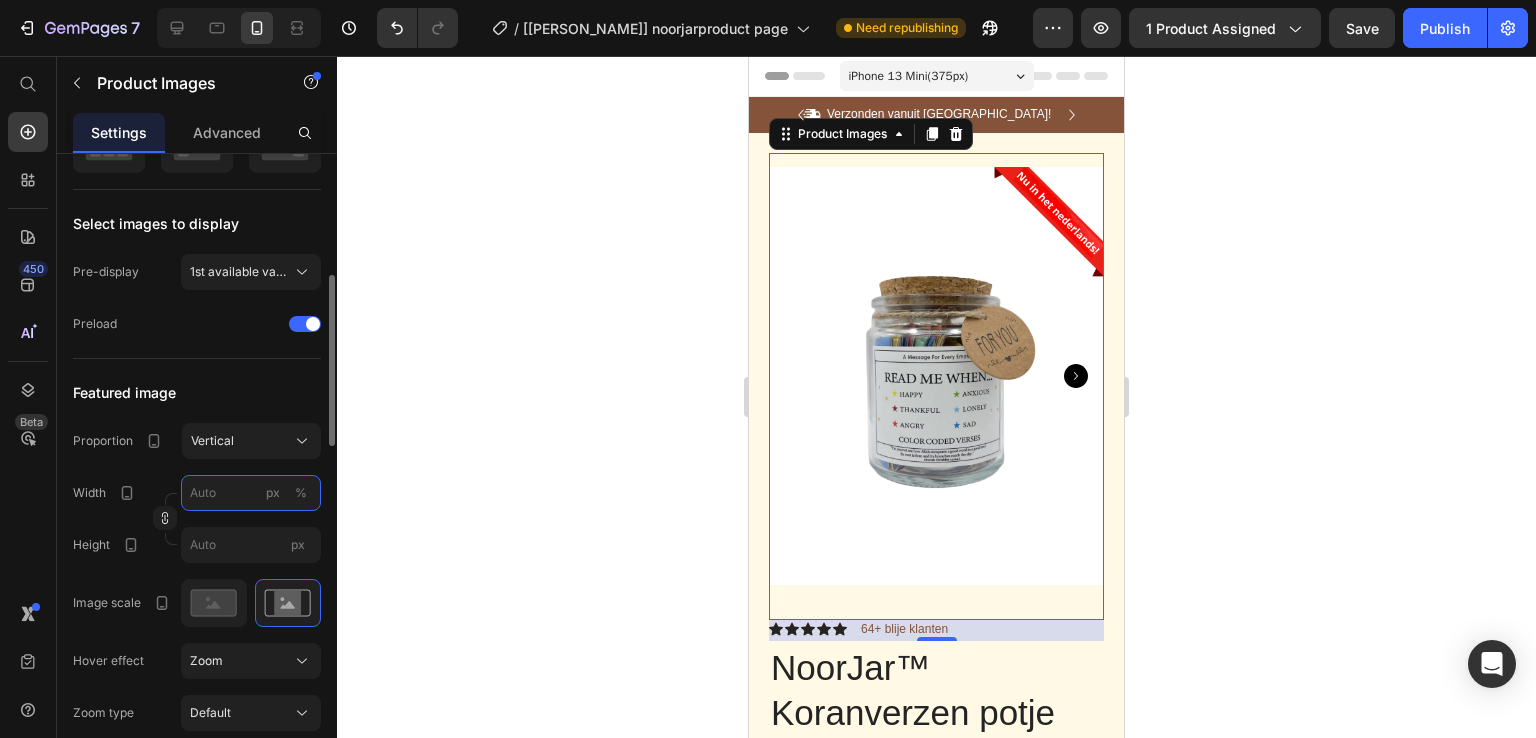 click on "px %" at bounding box center [251, 493] 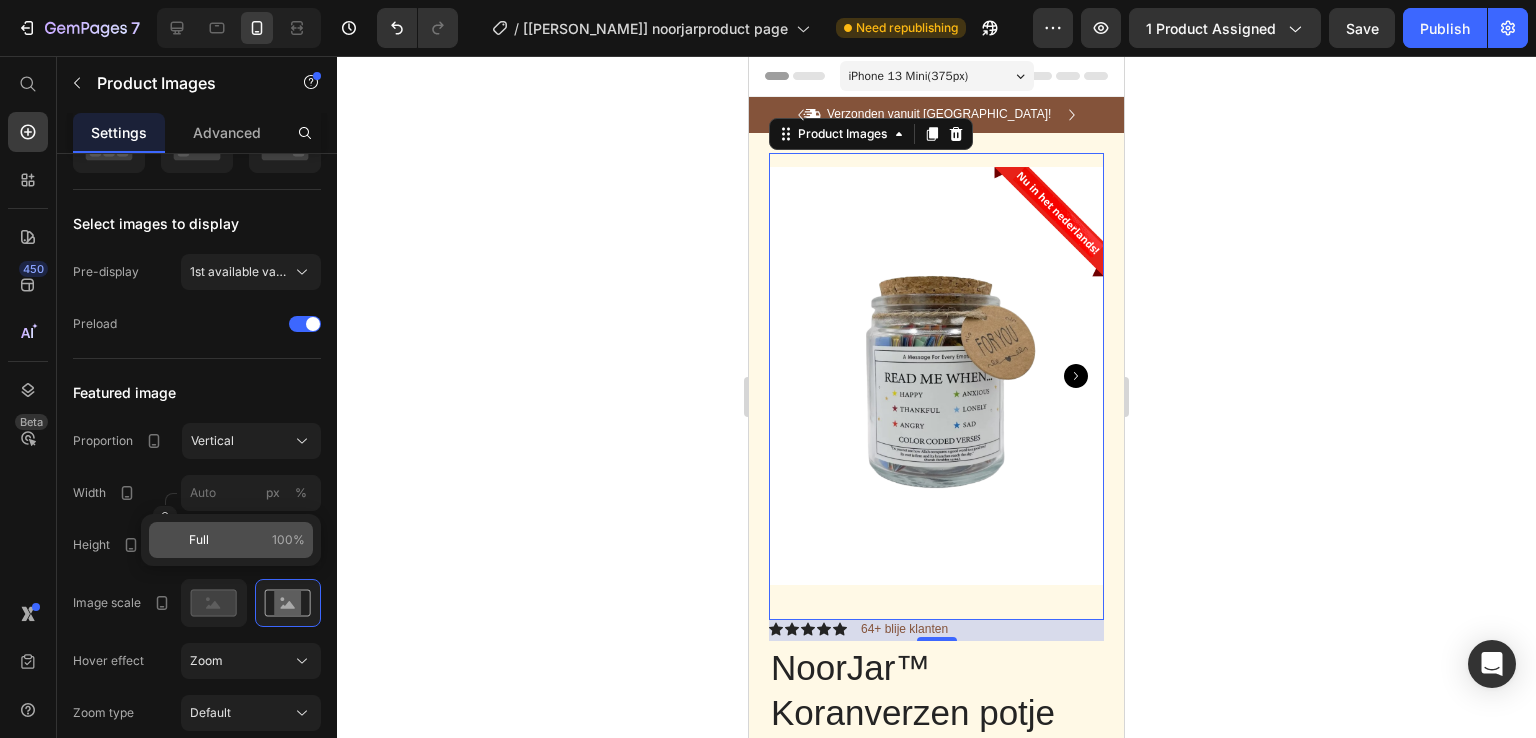 click on "Full 100%" 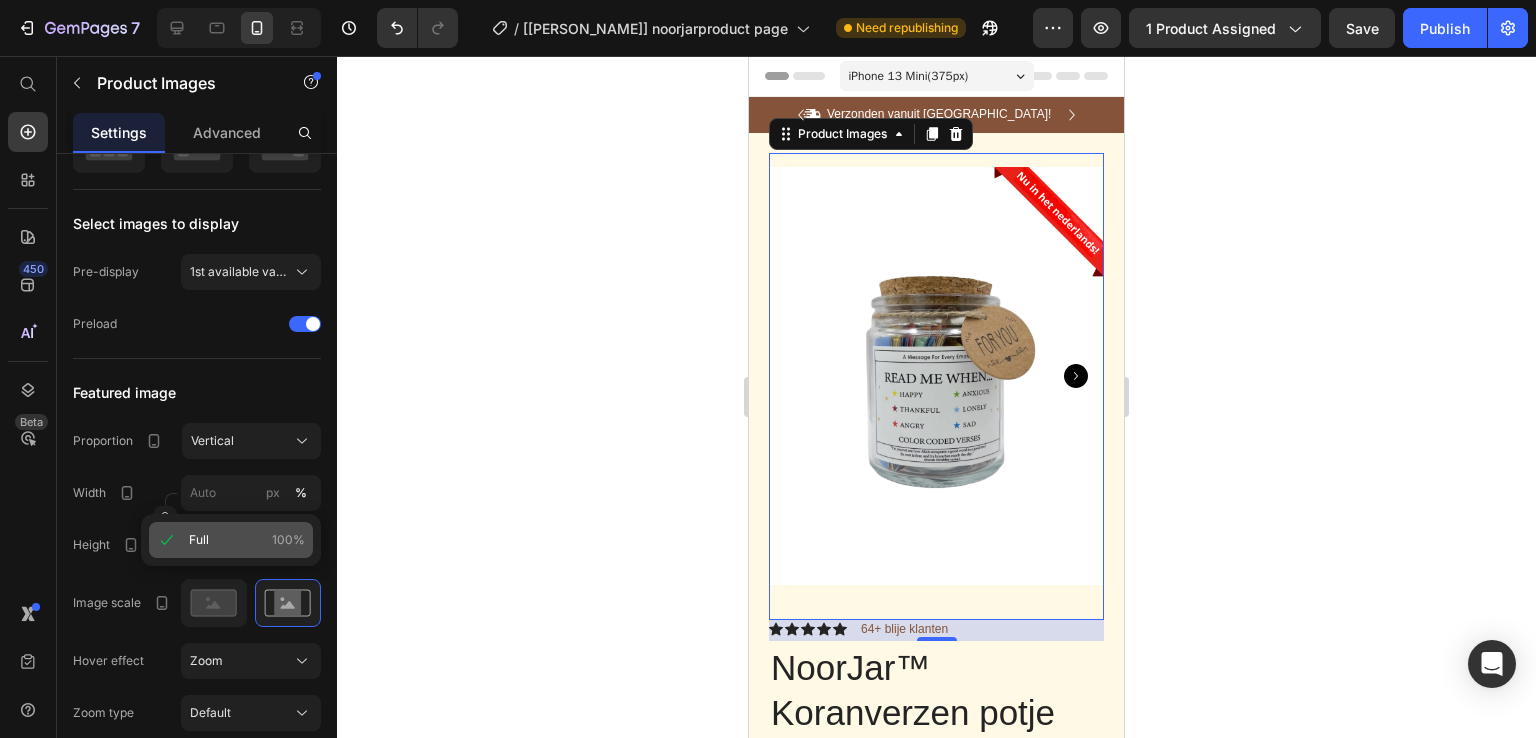 type on "100" 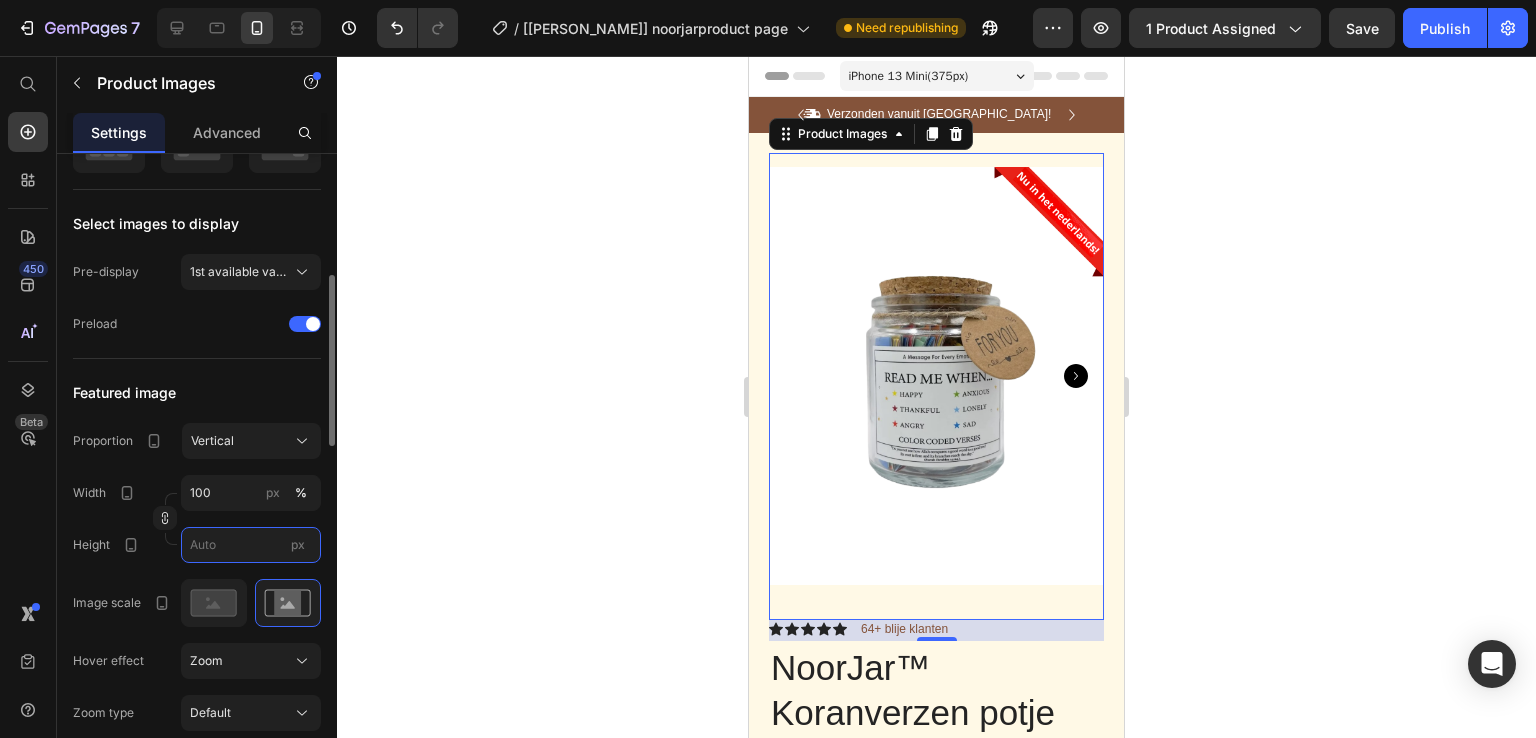 click on "px" at bounding box center (251, 545) 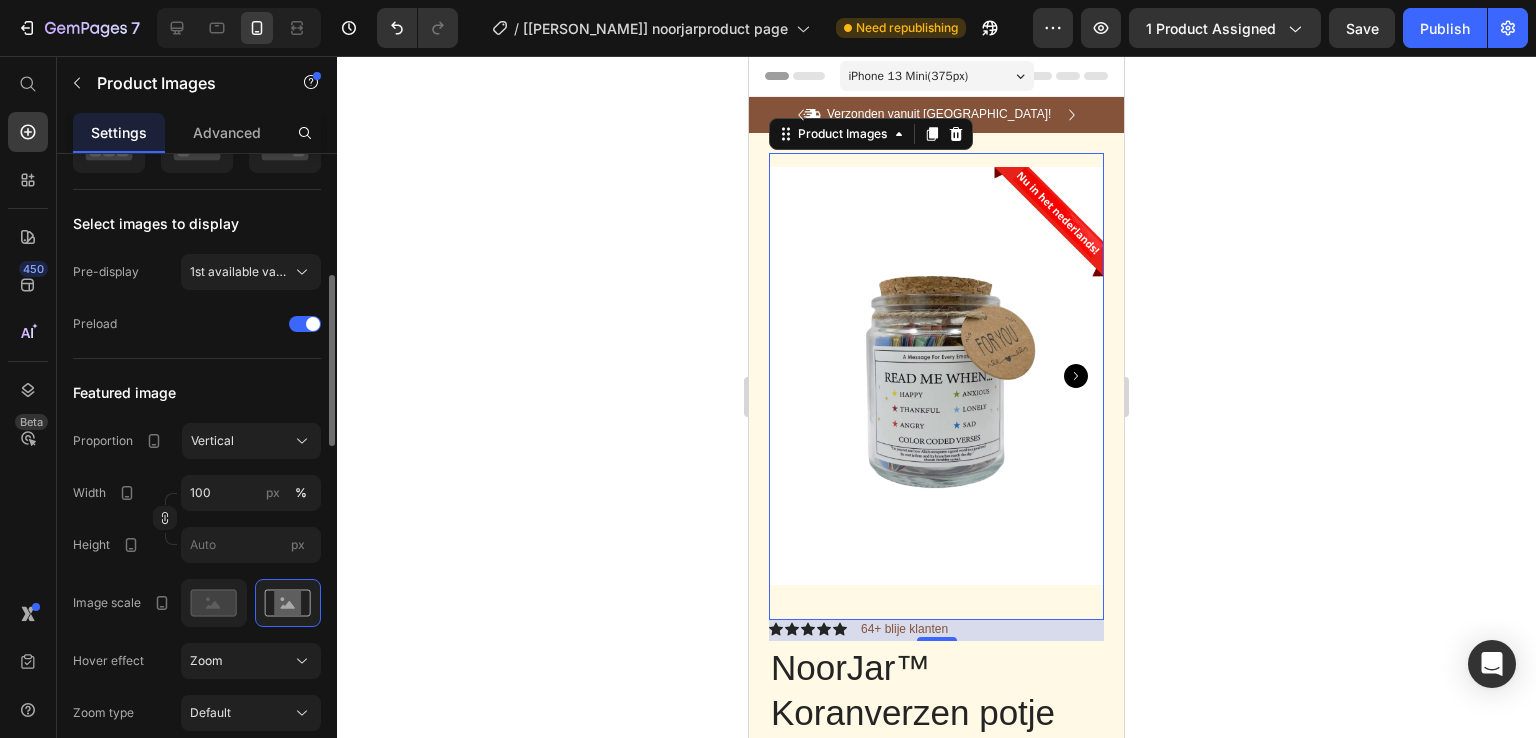 click on "Image scale" 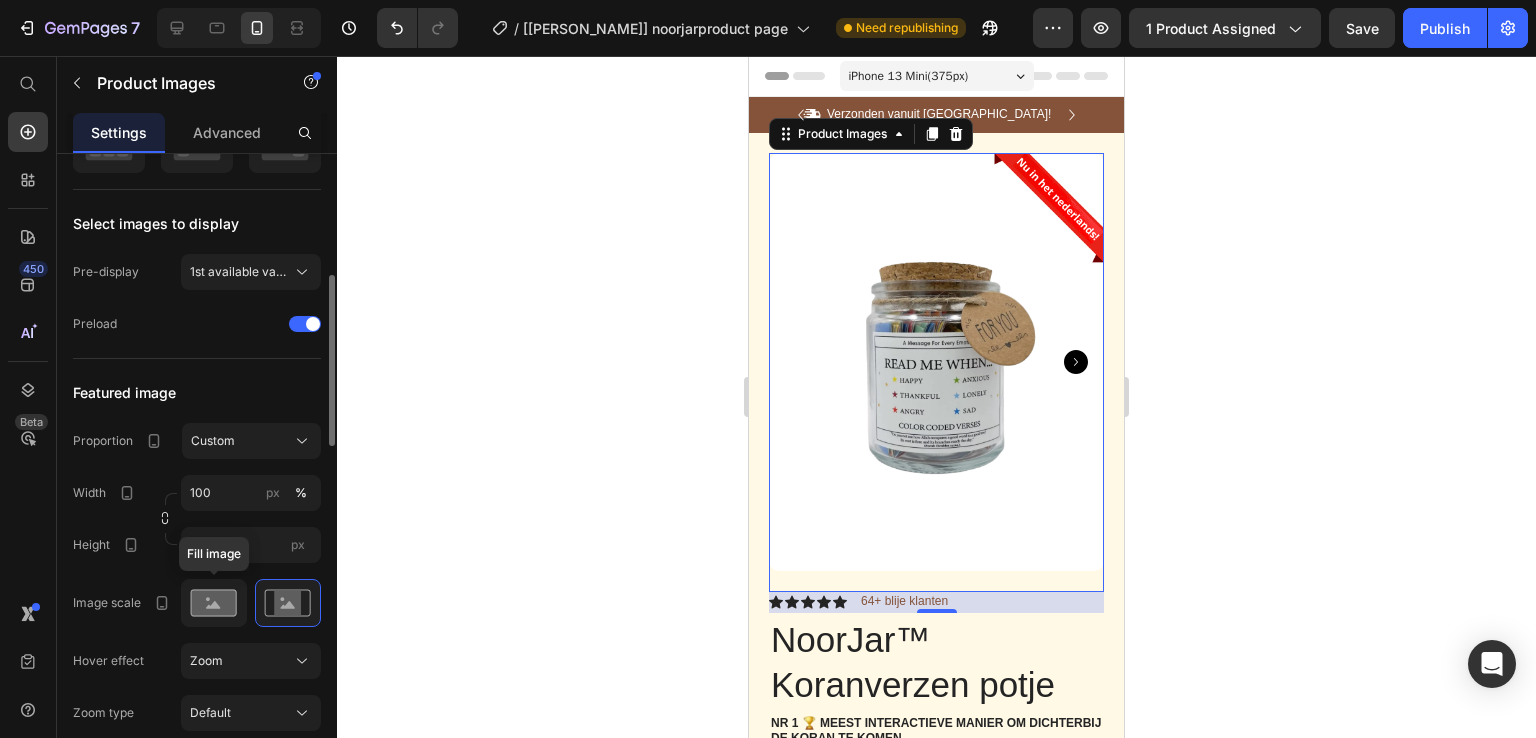 click 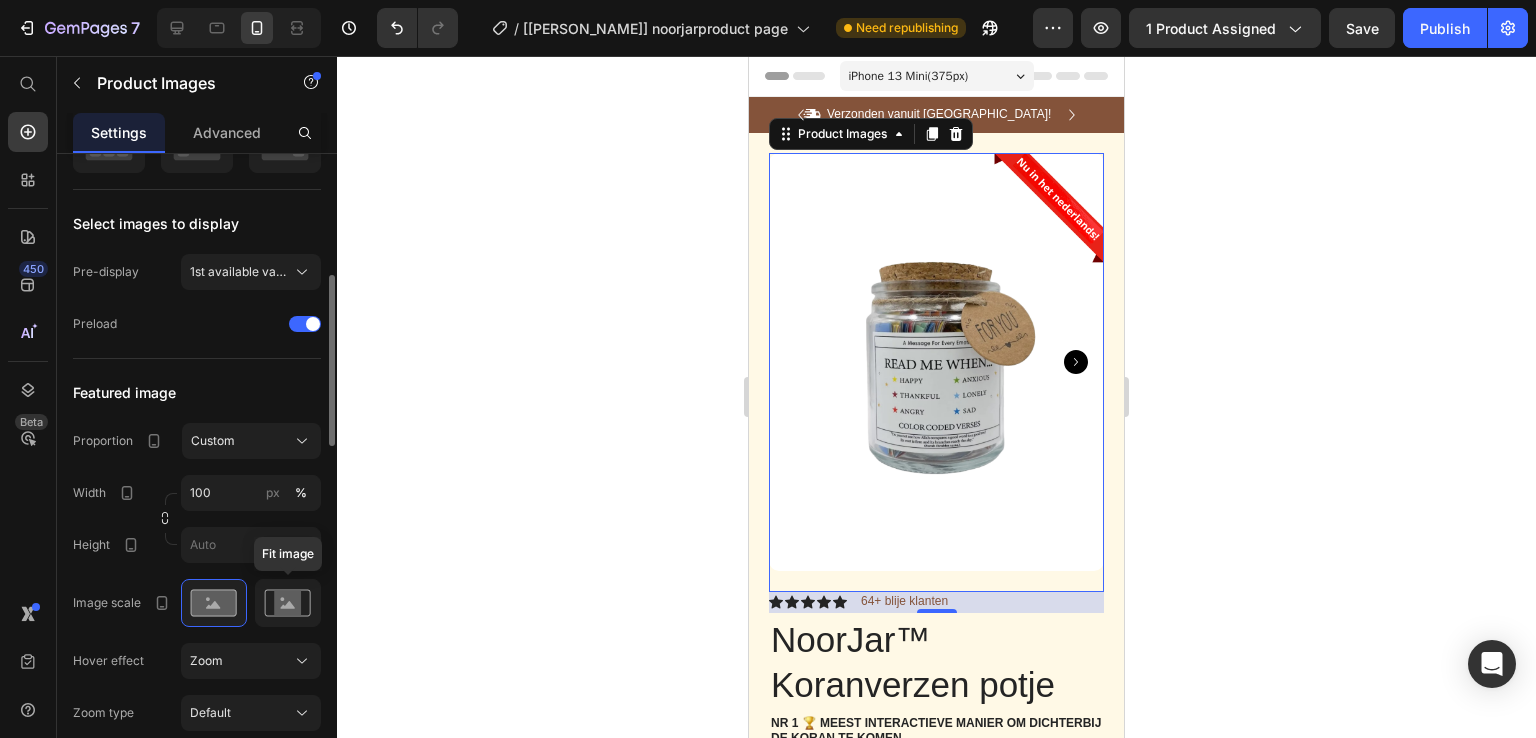 click 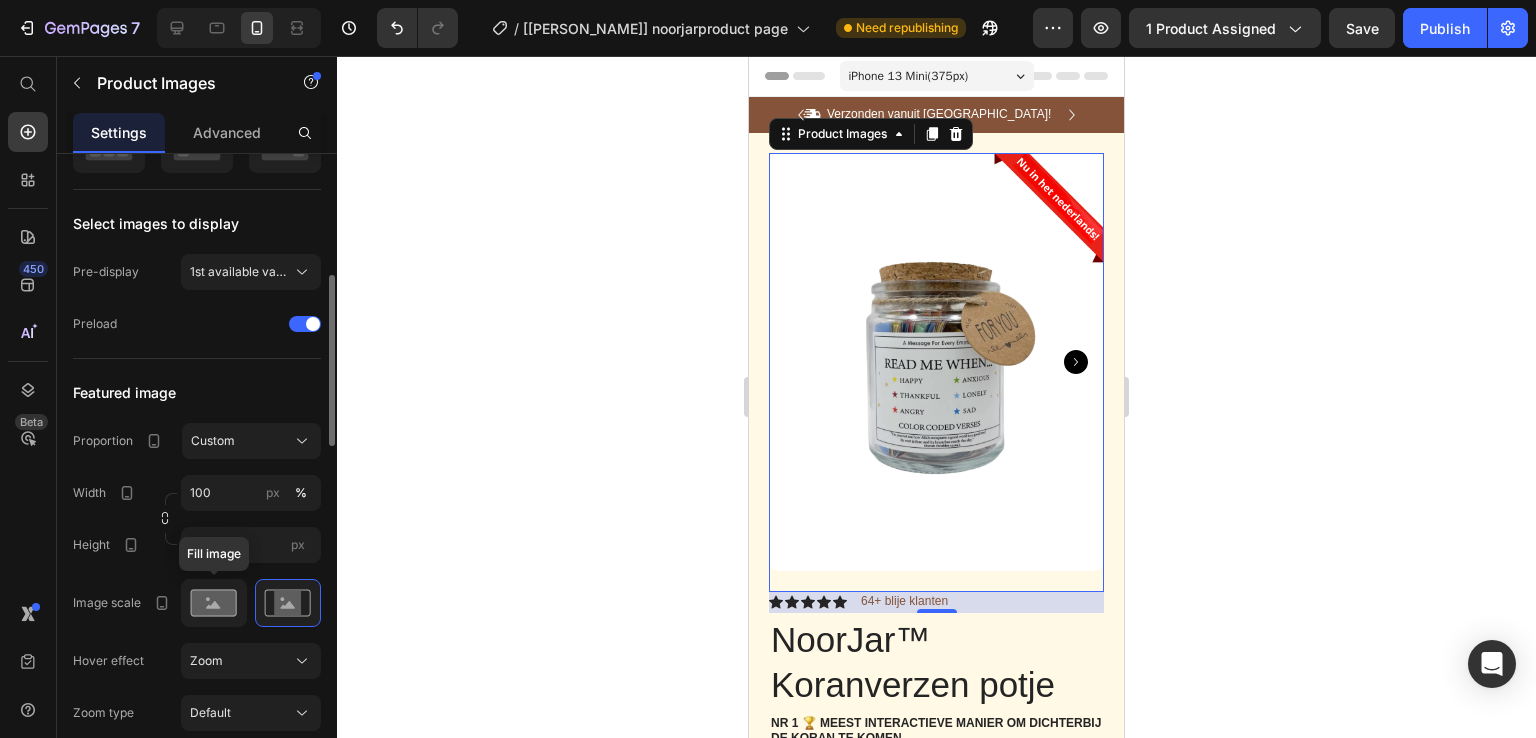 click 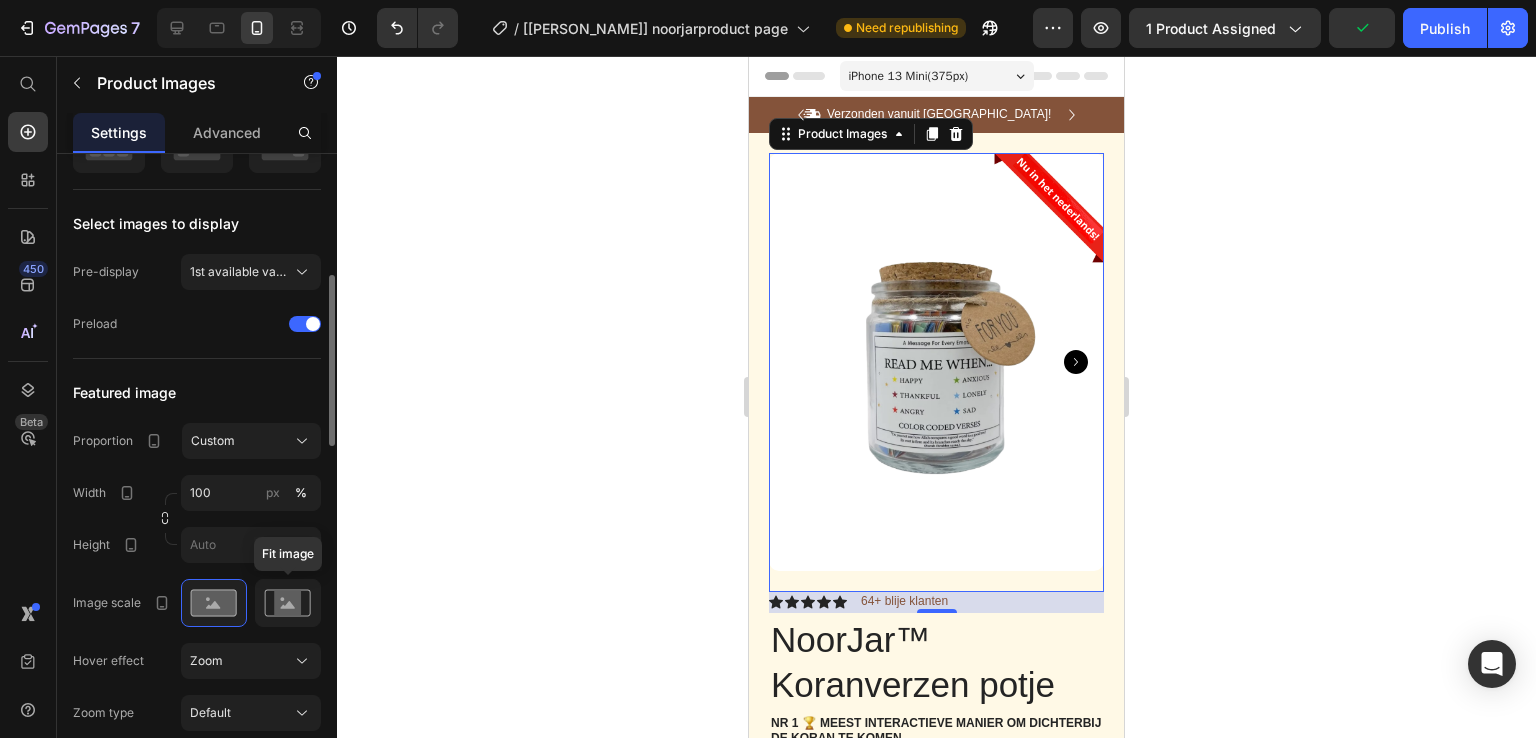 click 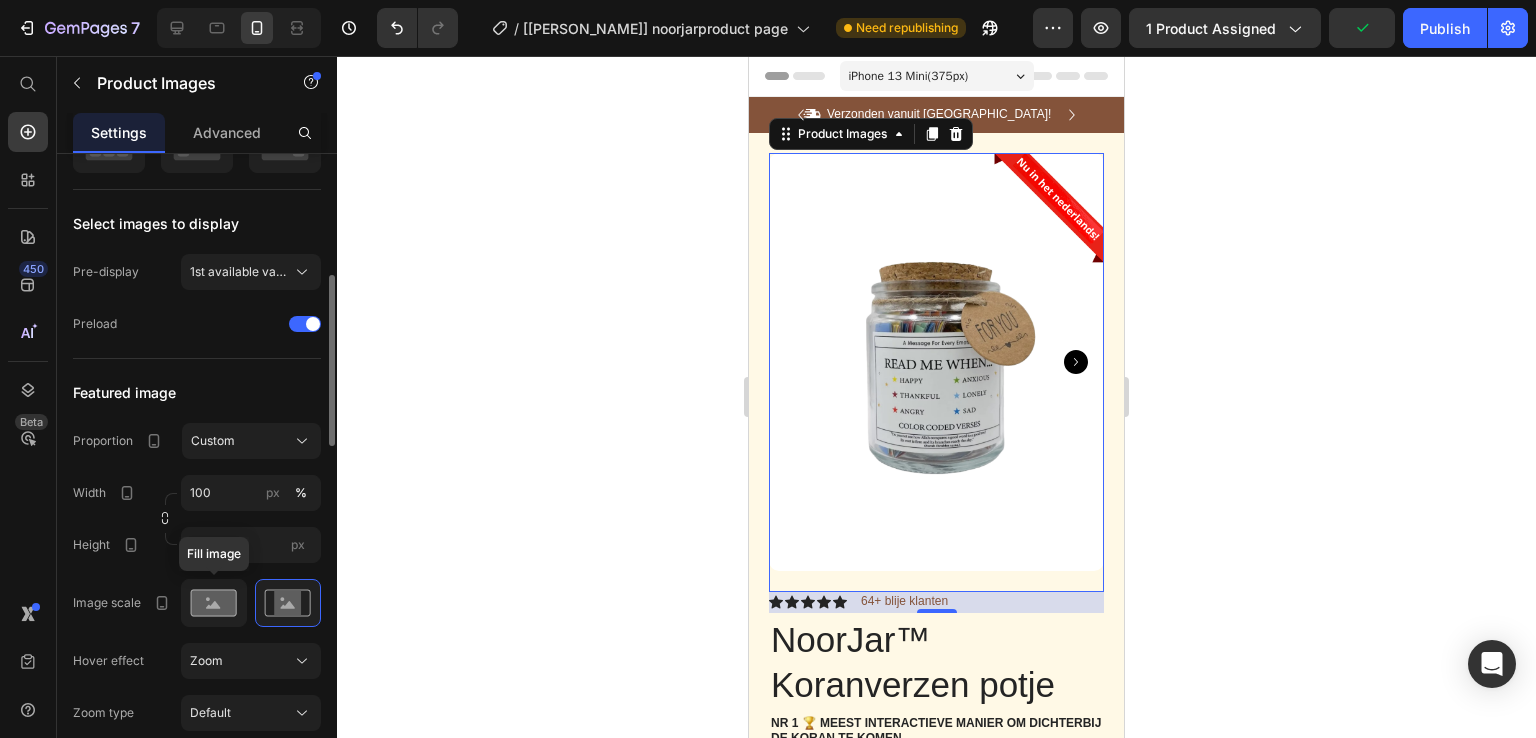click 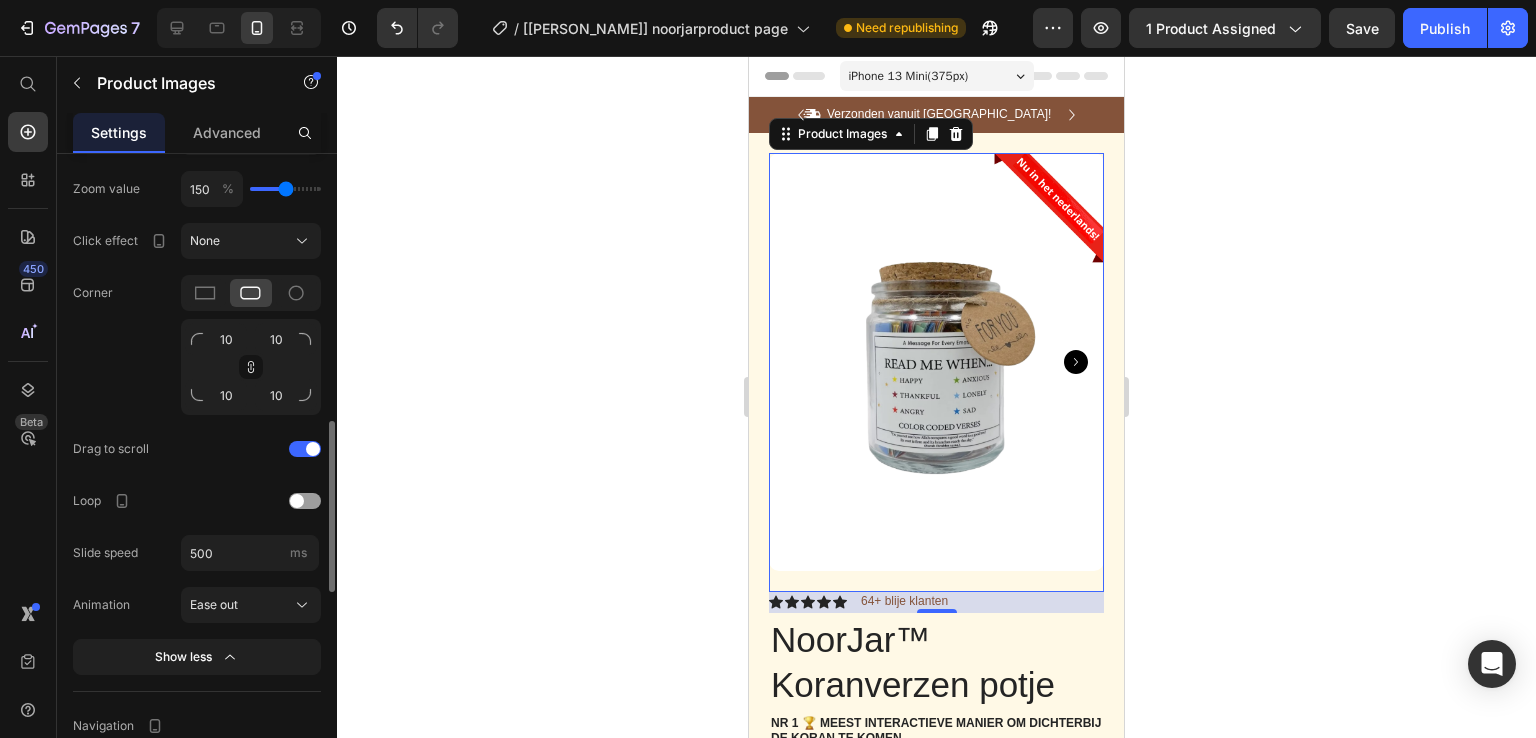 scroll, scrollTop: 1033, scrollLeft: 0, axis: vertical 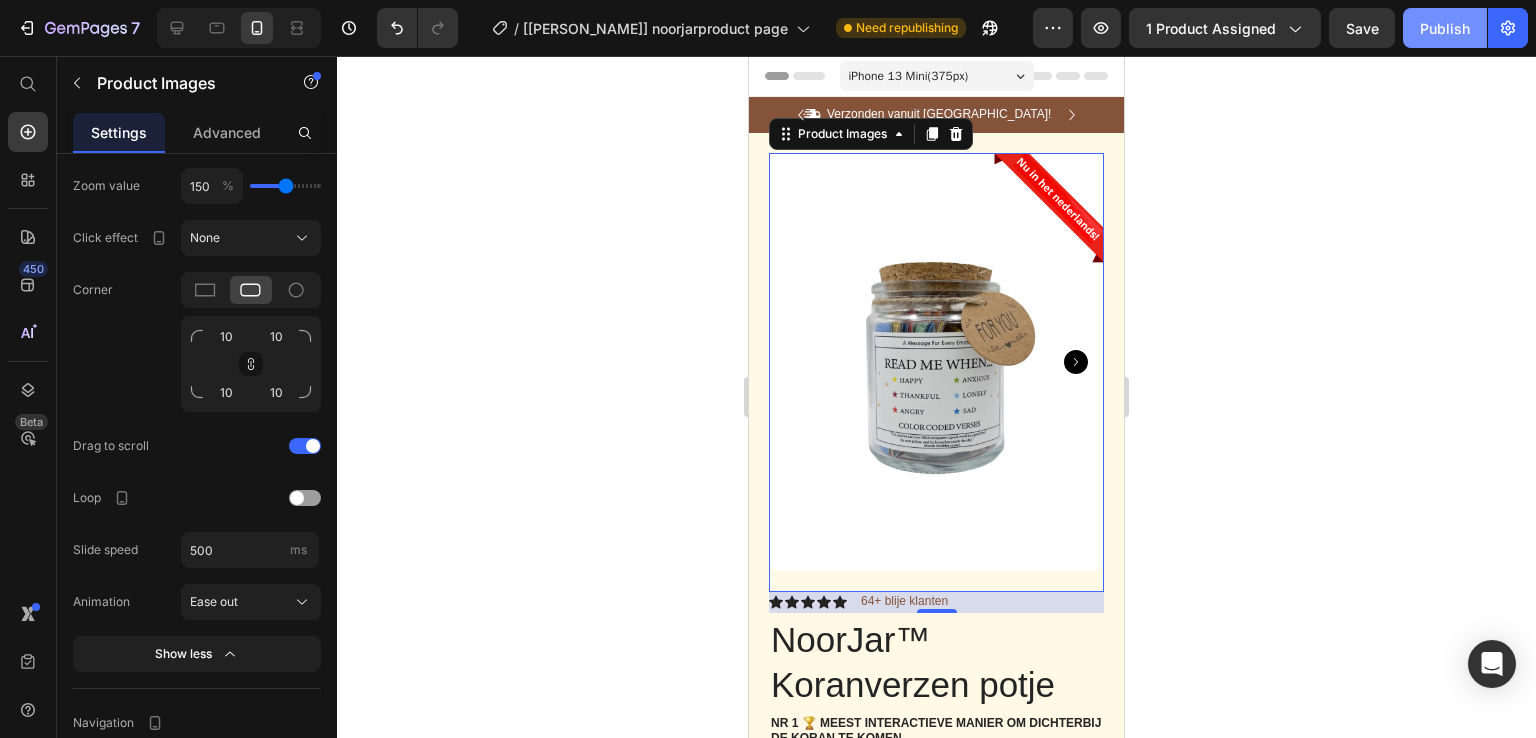 click on "Publish" at bounding box center (1445, 28) 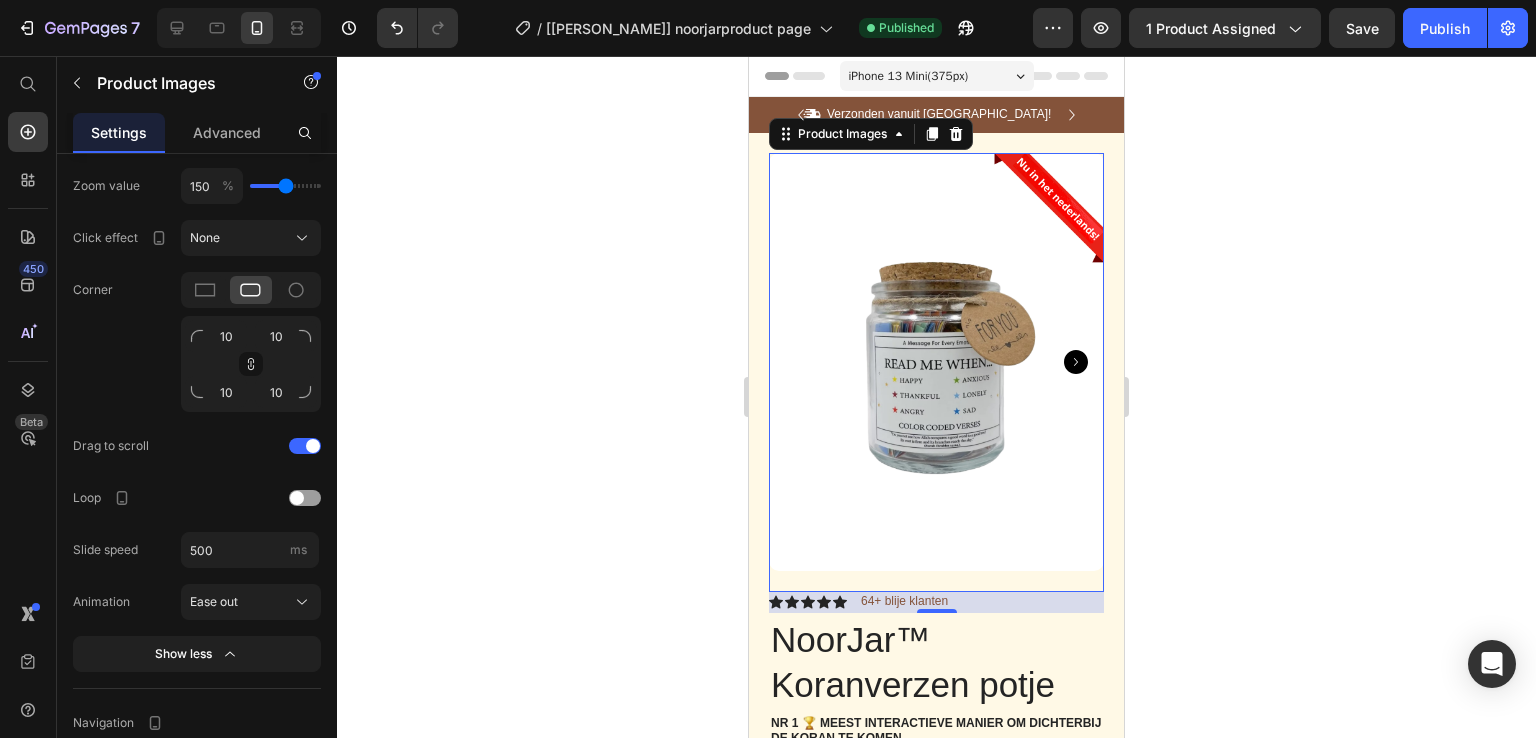 click 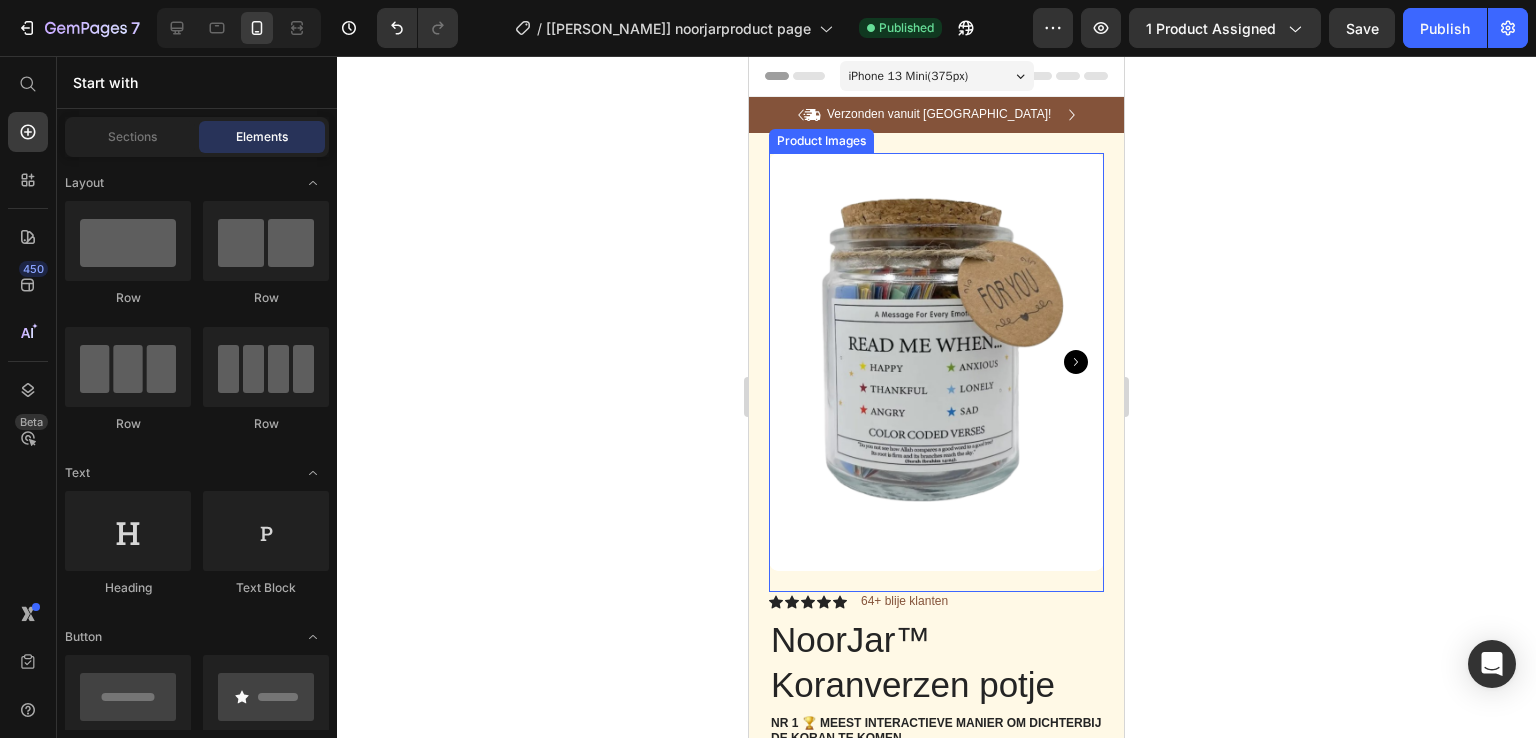 click at bounding box center [936, 362] 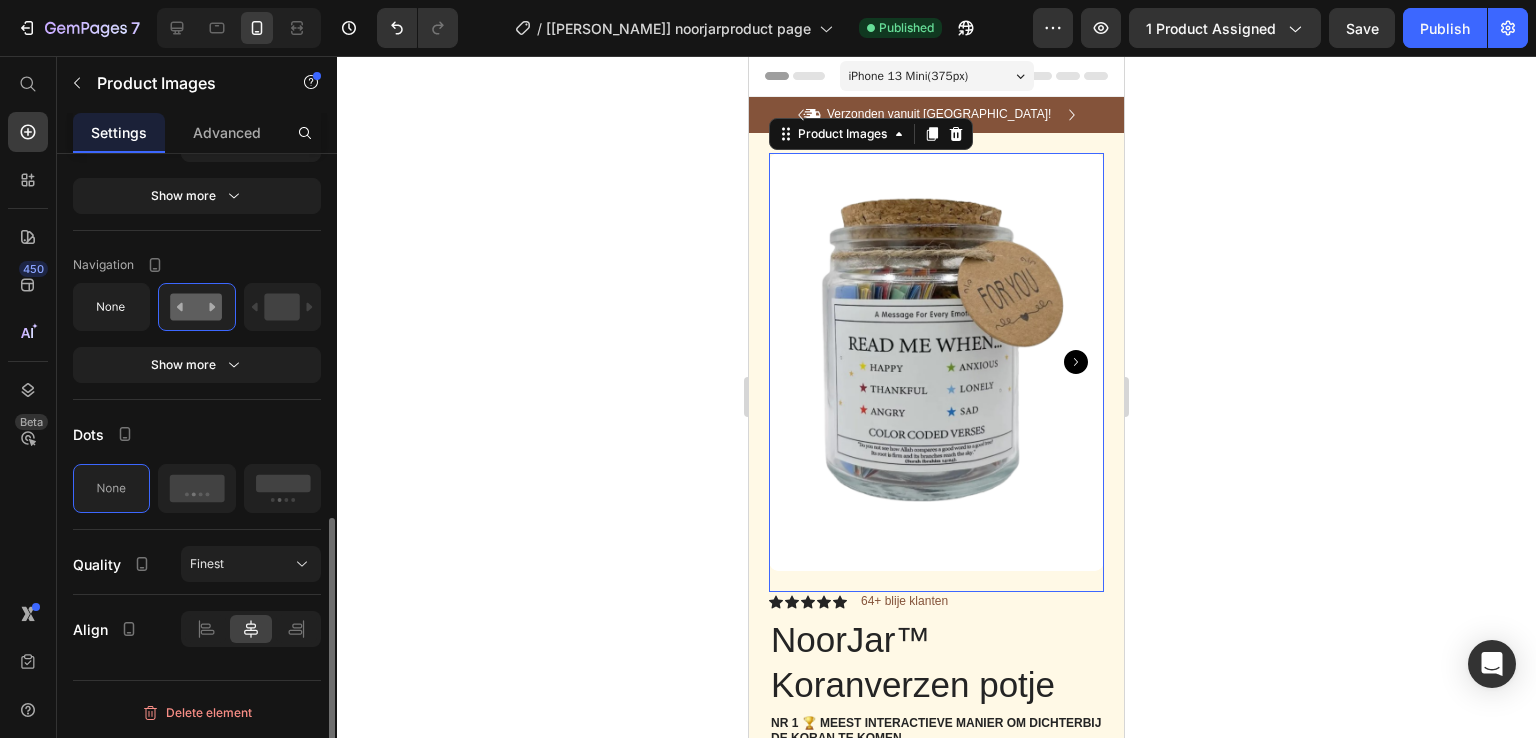scroll, scrollTop: 853, scrollLeft: 0, axis: vertical 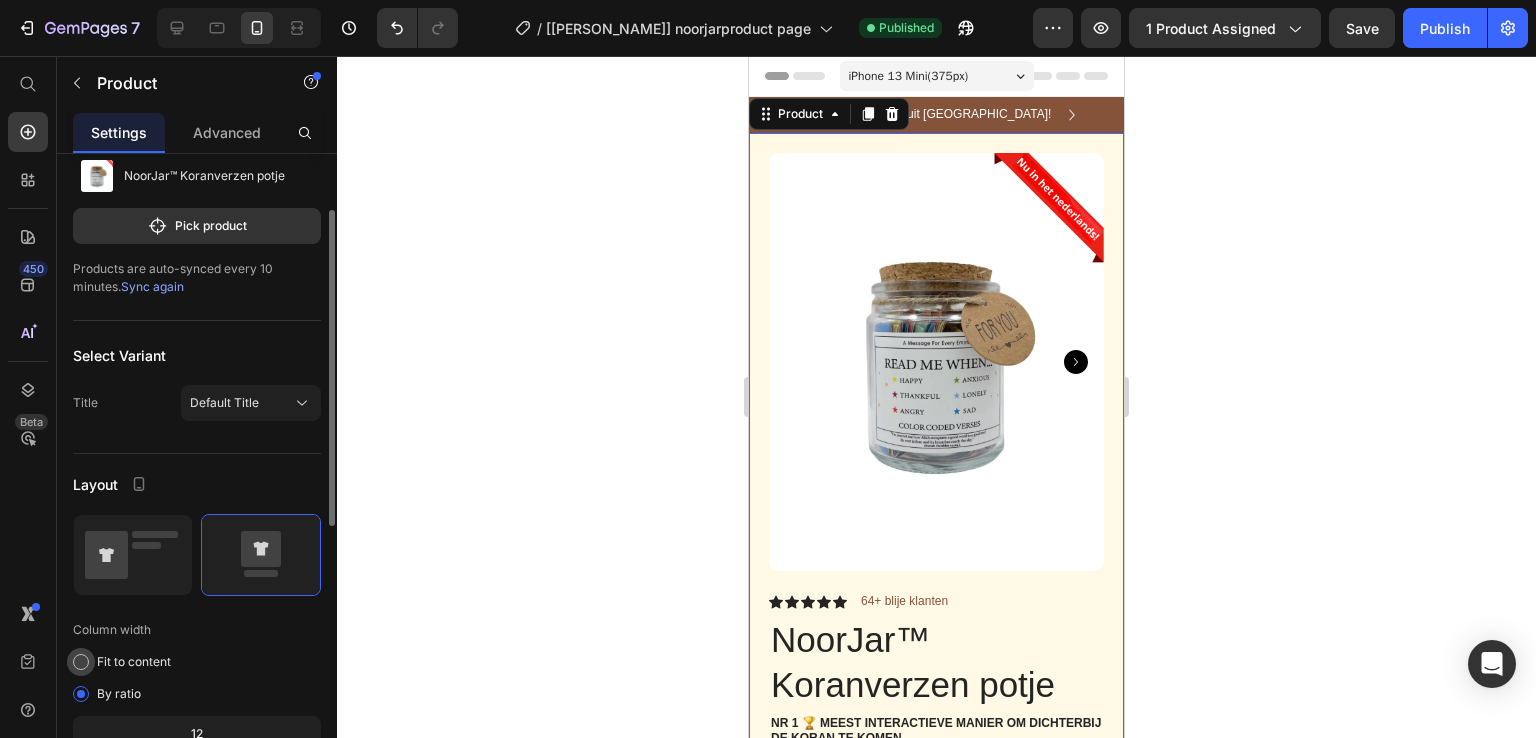 click on "Fit to content" 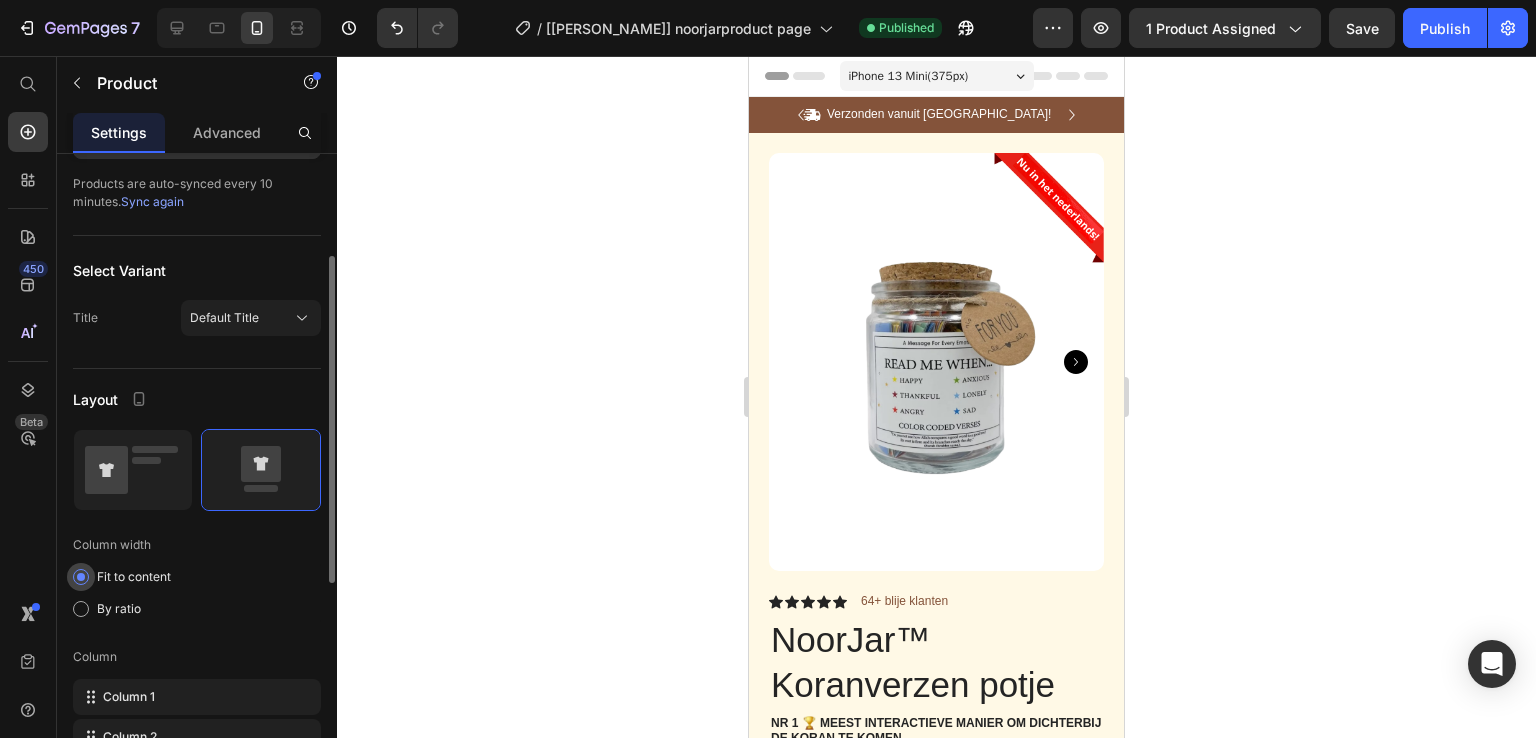 scroll, scrollTop: 200, scrollLeft: 0, axis: vertical 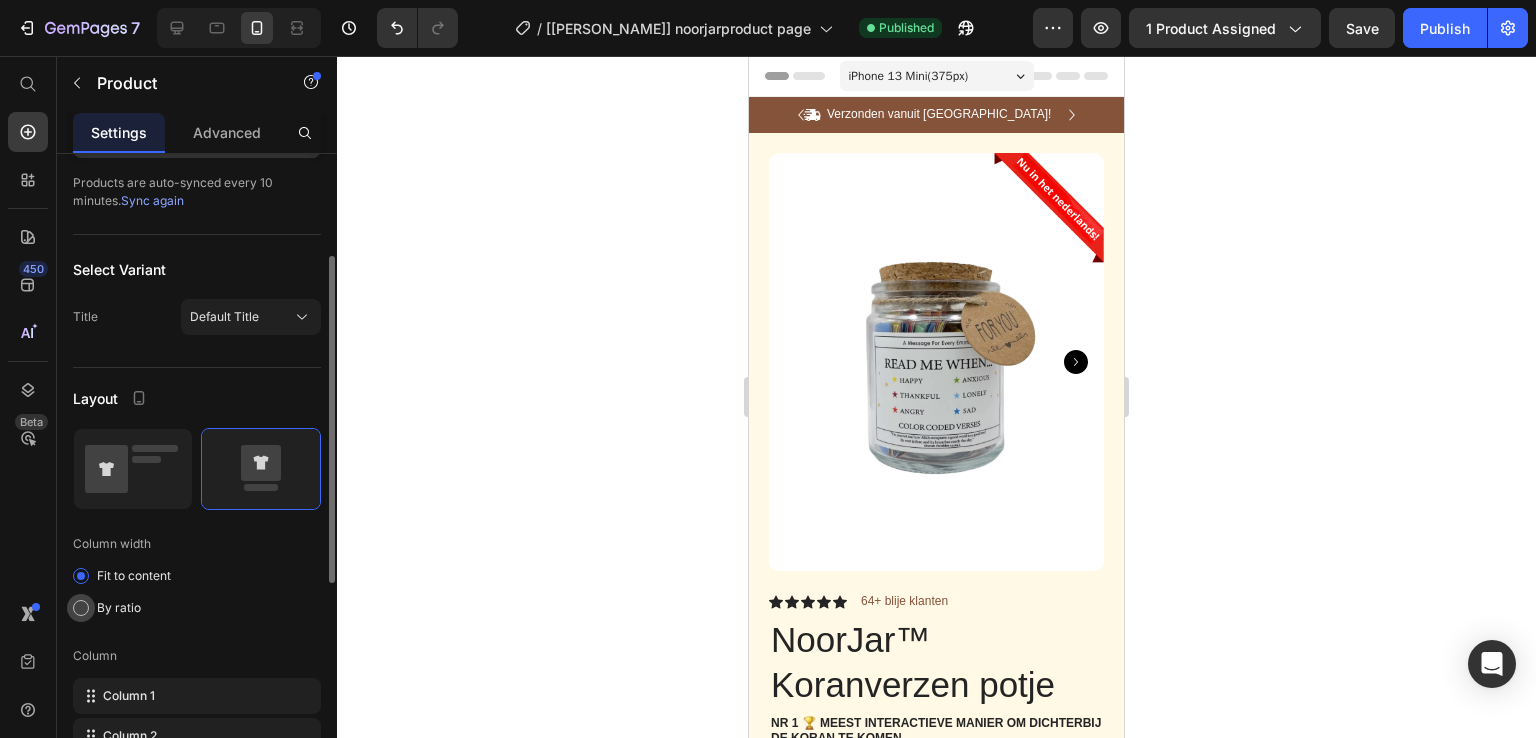 click on "By ratio" at bounding box center [119, 608] 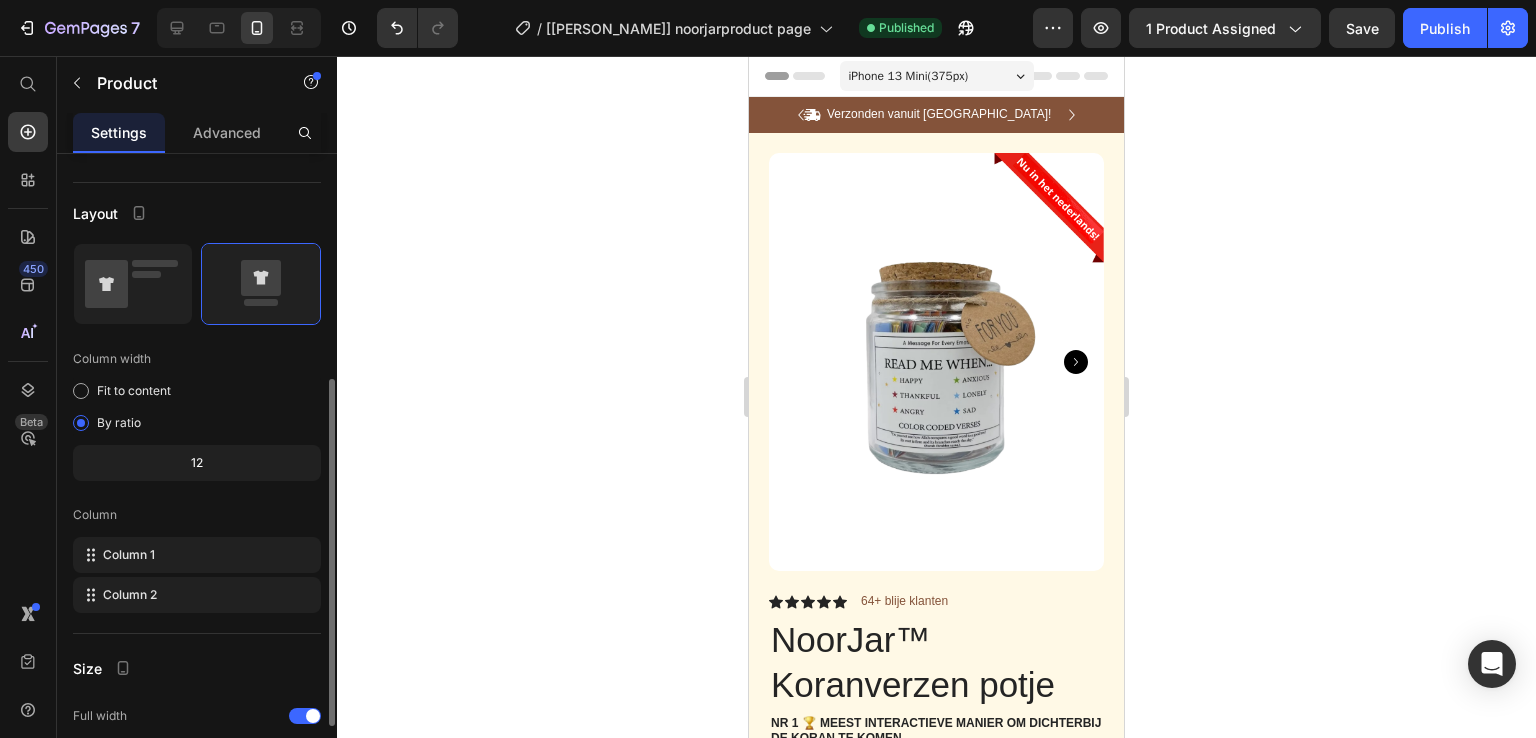 scroll, scrollTop: 396, scrollLeft: 0, axis: vertical 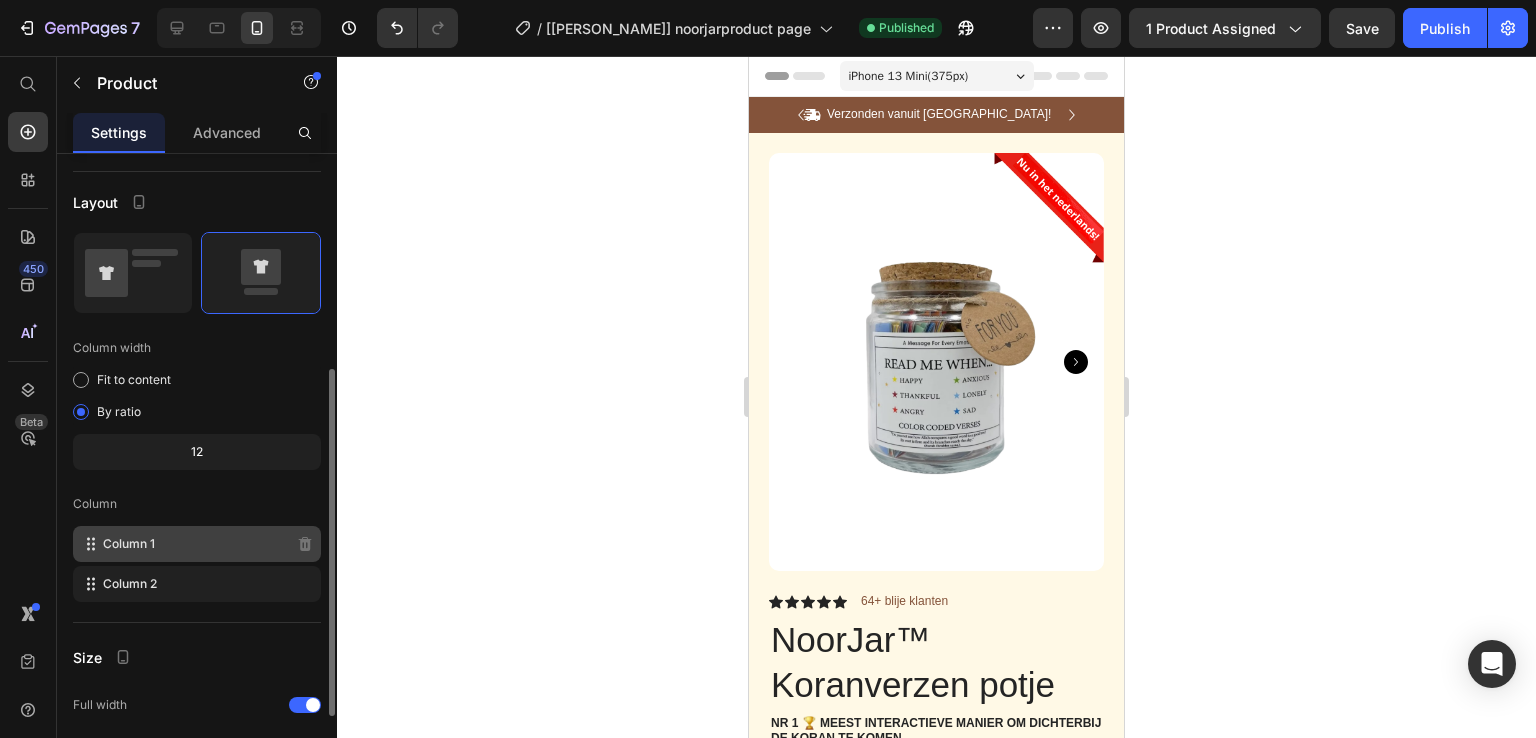 click on "Column 1" 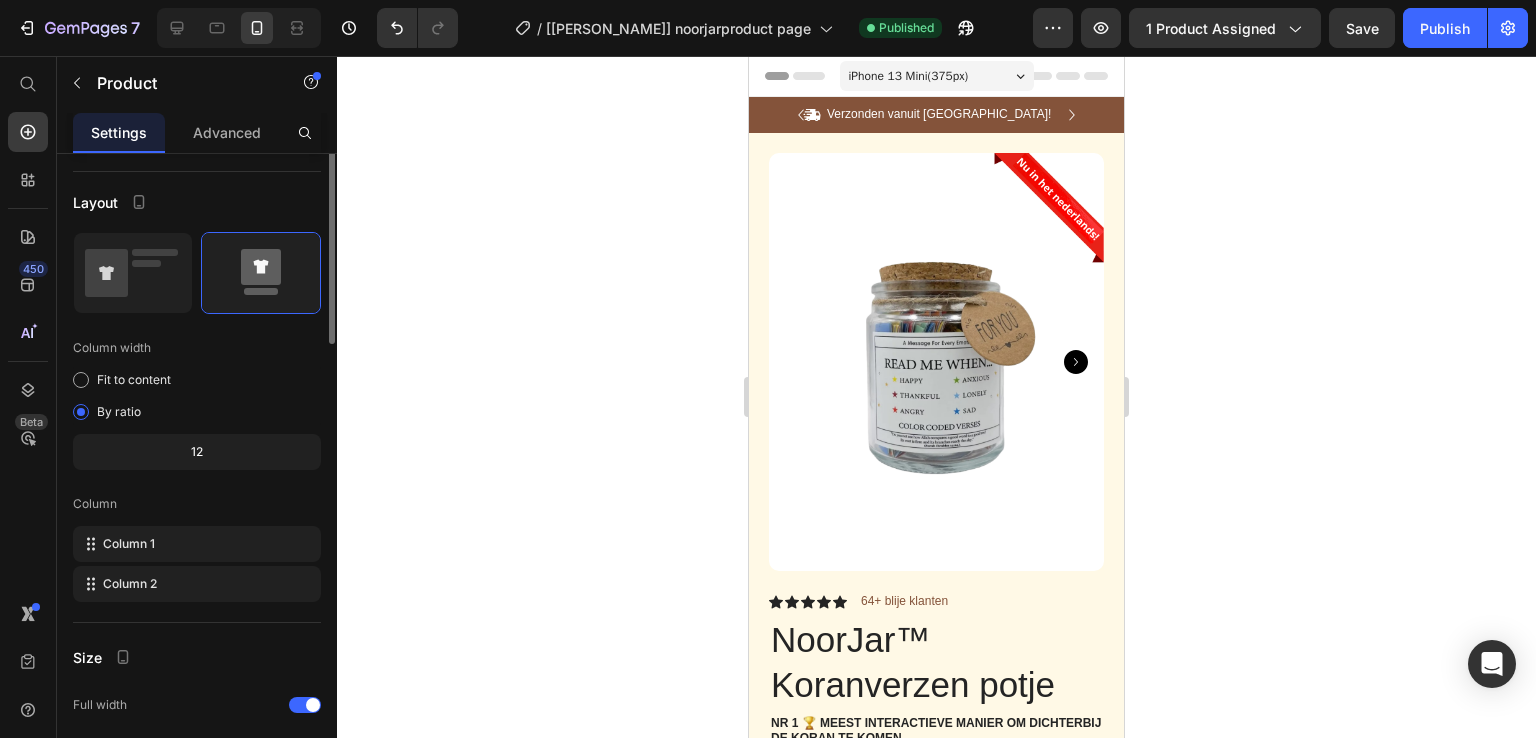scroll, scrollTop: 0, scrollLeft: 0, axis: both 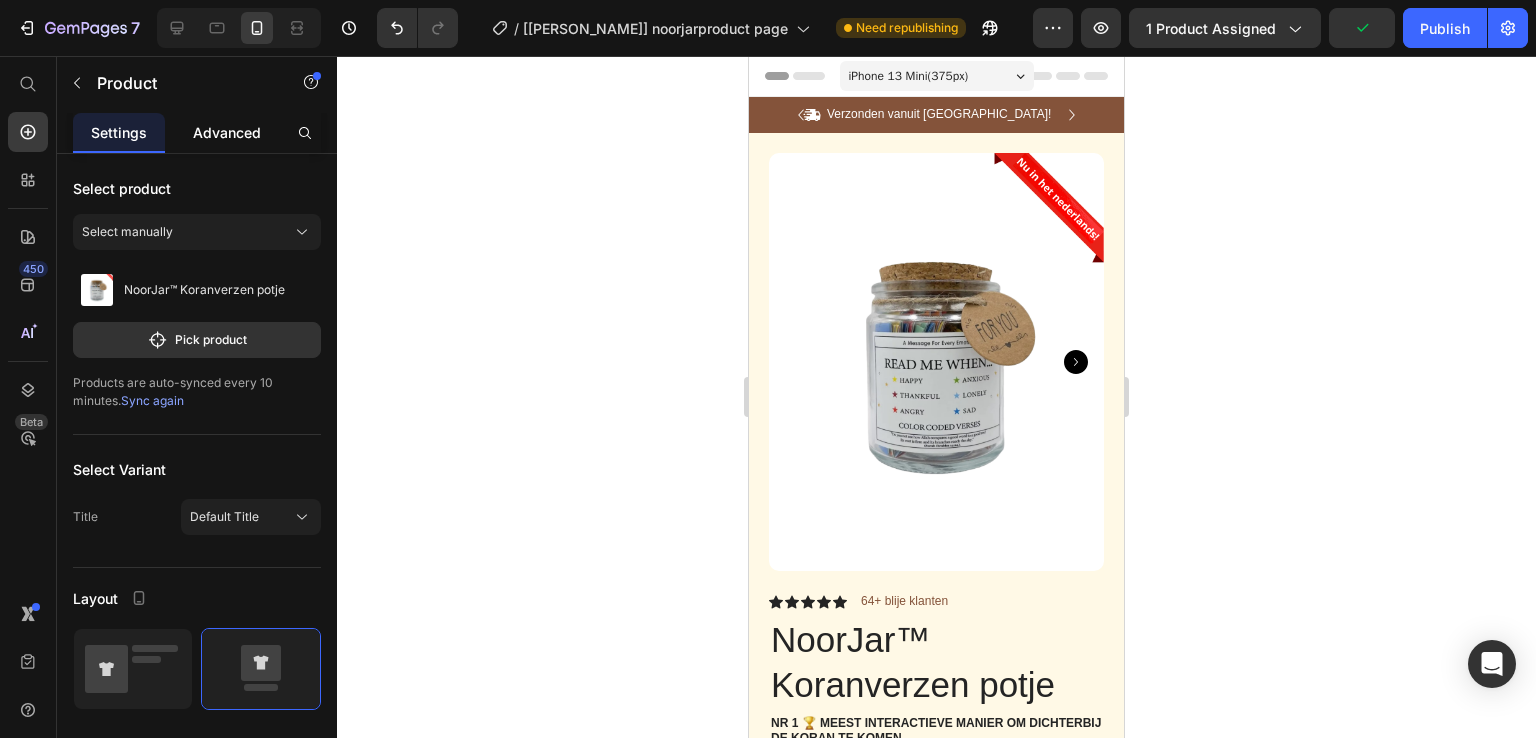 click on "Advanced" at bounding box center (227, 132) 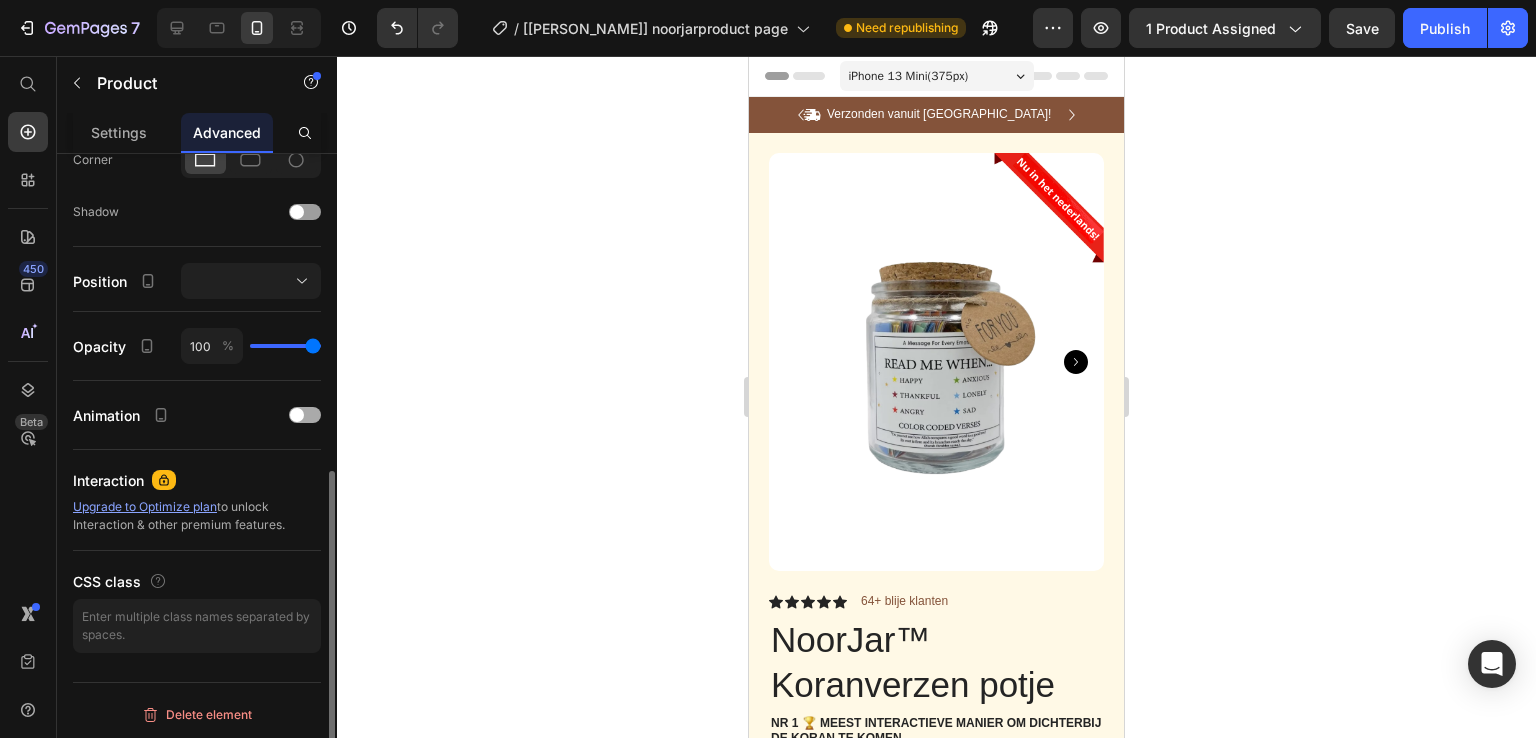 scroll, scrollTop: 624, scrollLeft: 0, axis: vertical 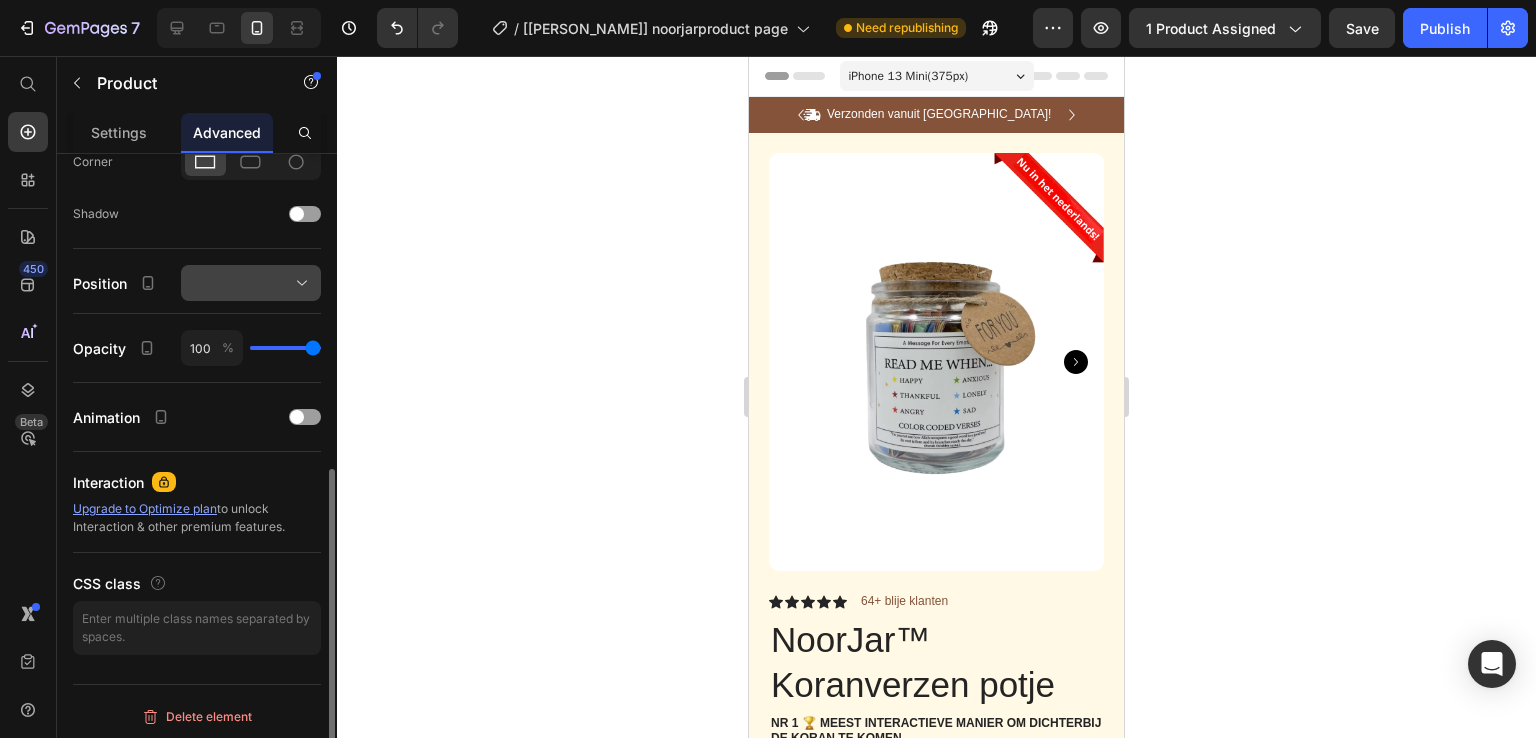 click at bounding box center (251, 283) 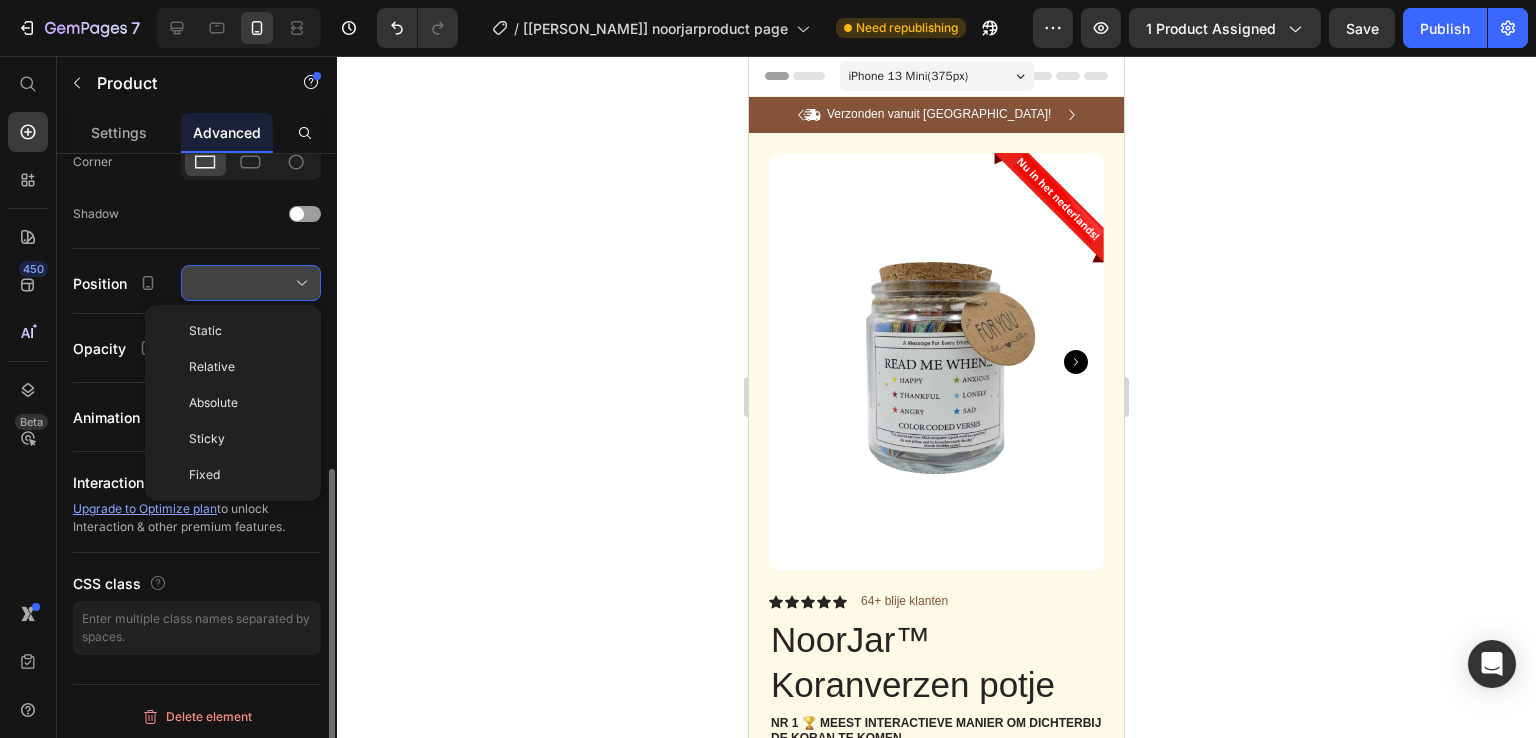 click at bounding box center (251, 283) 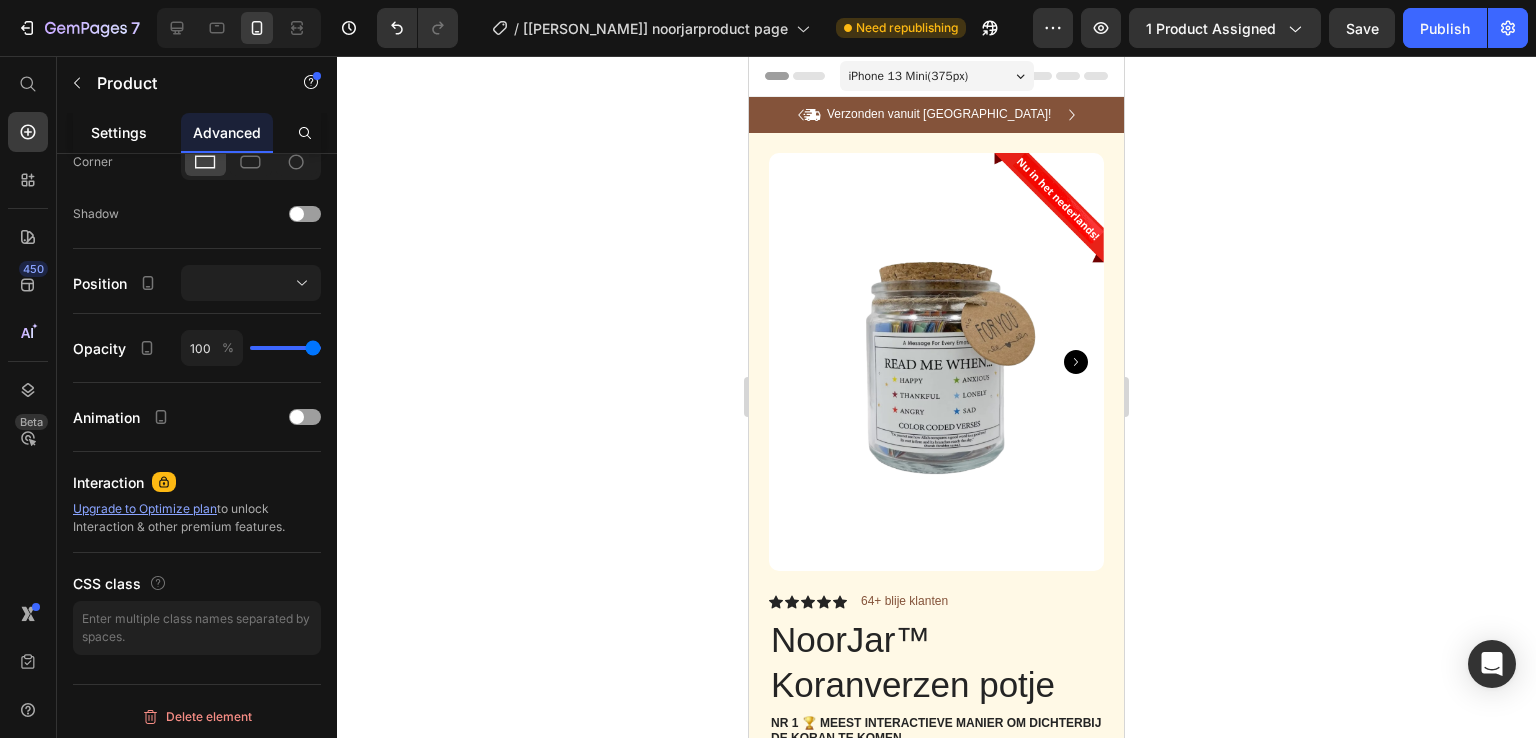 click on "Settings" 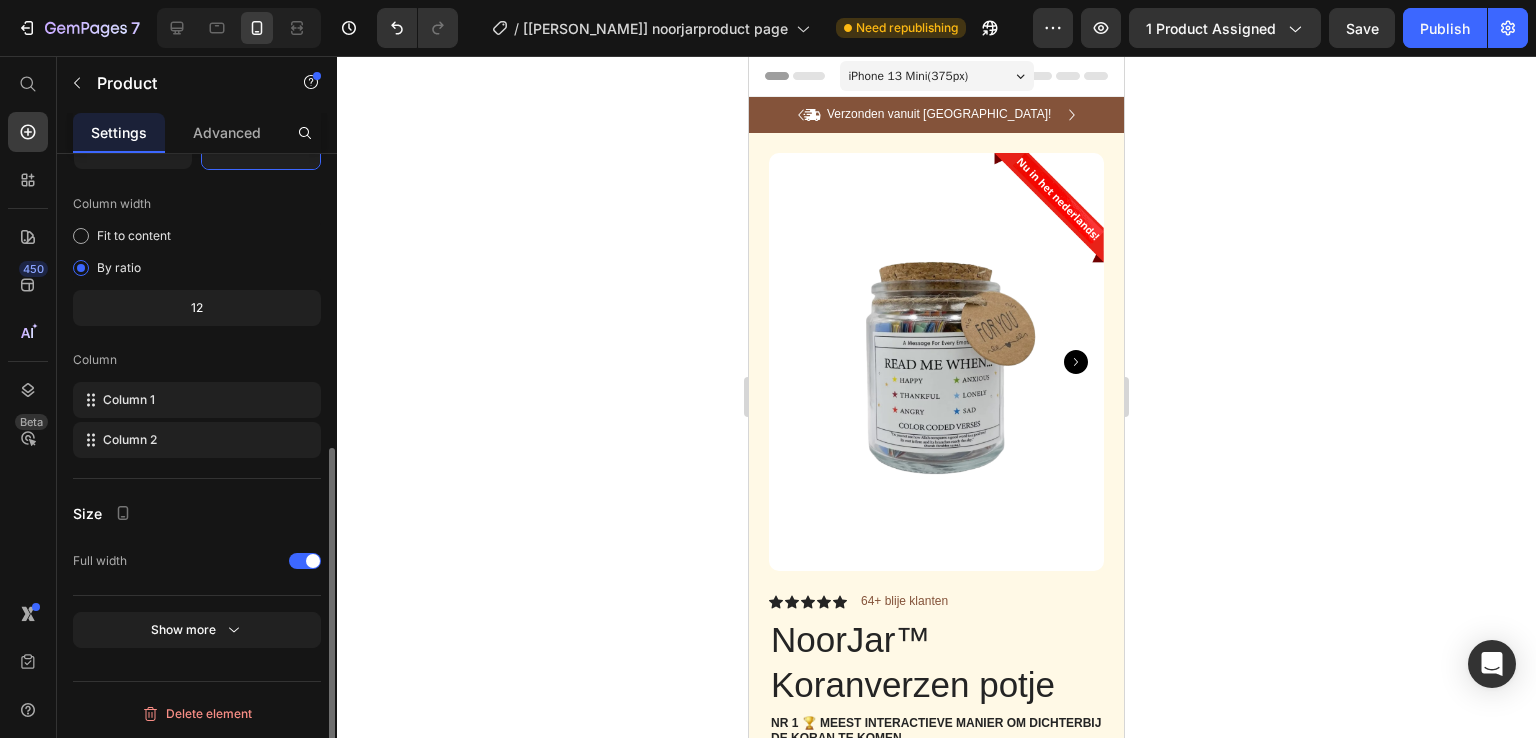 scroll, scrollTop: 538, scrollLeft: 0, axis: vertical 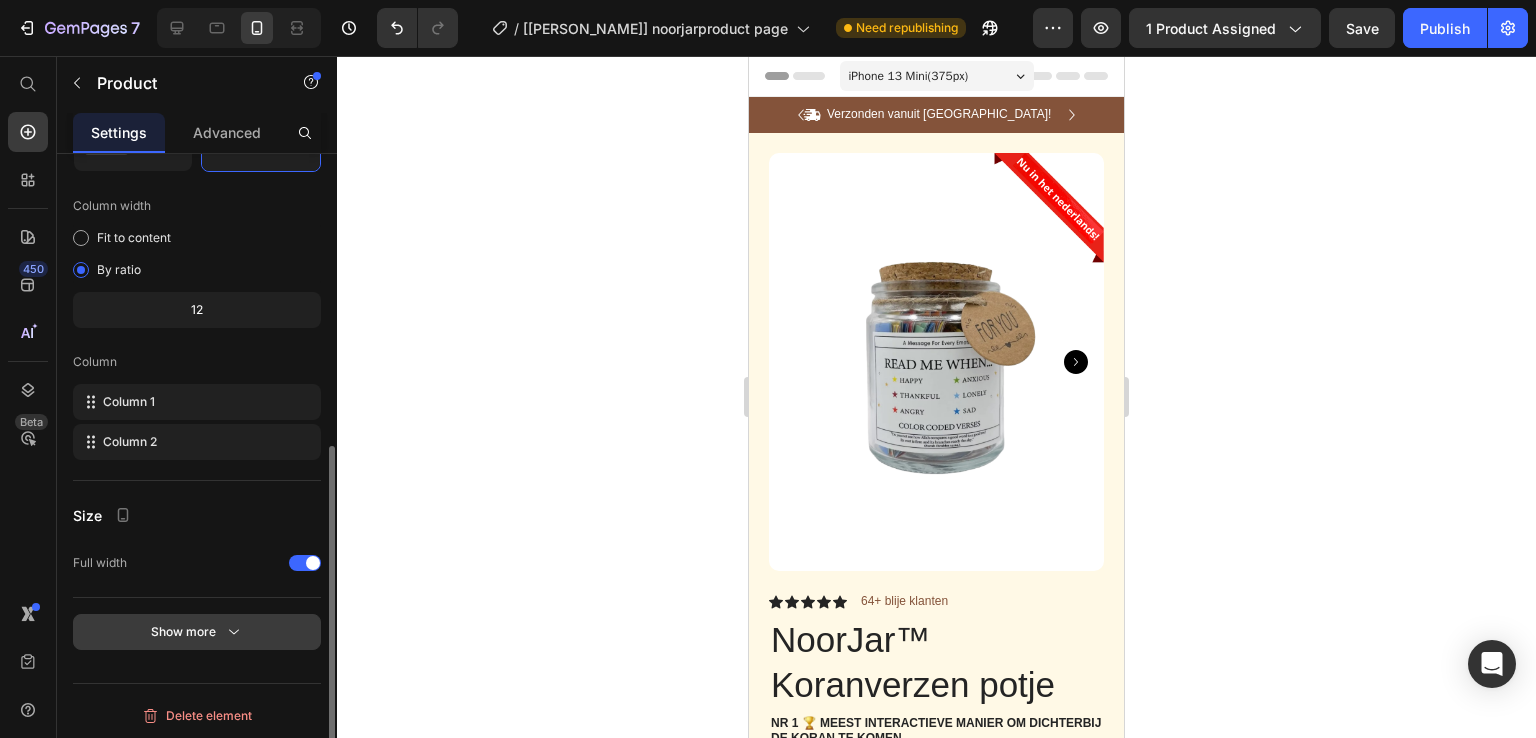 click on "Show more" at bounding box center (197, 632) 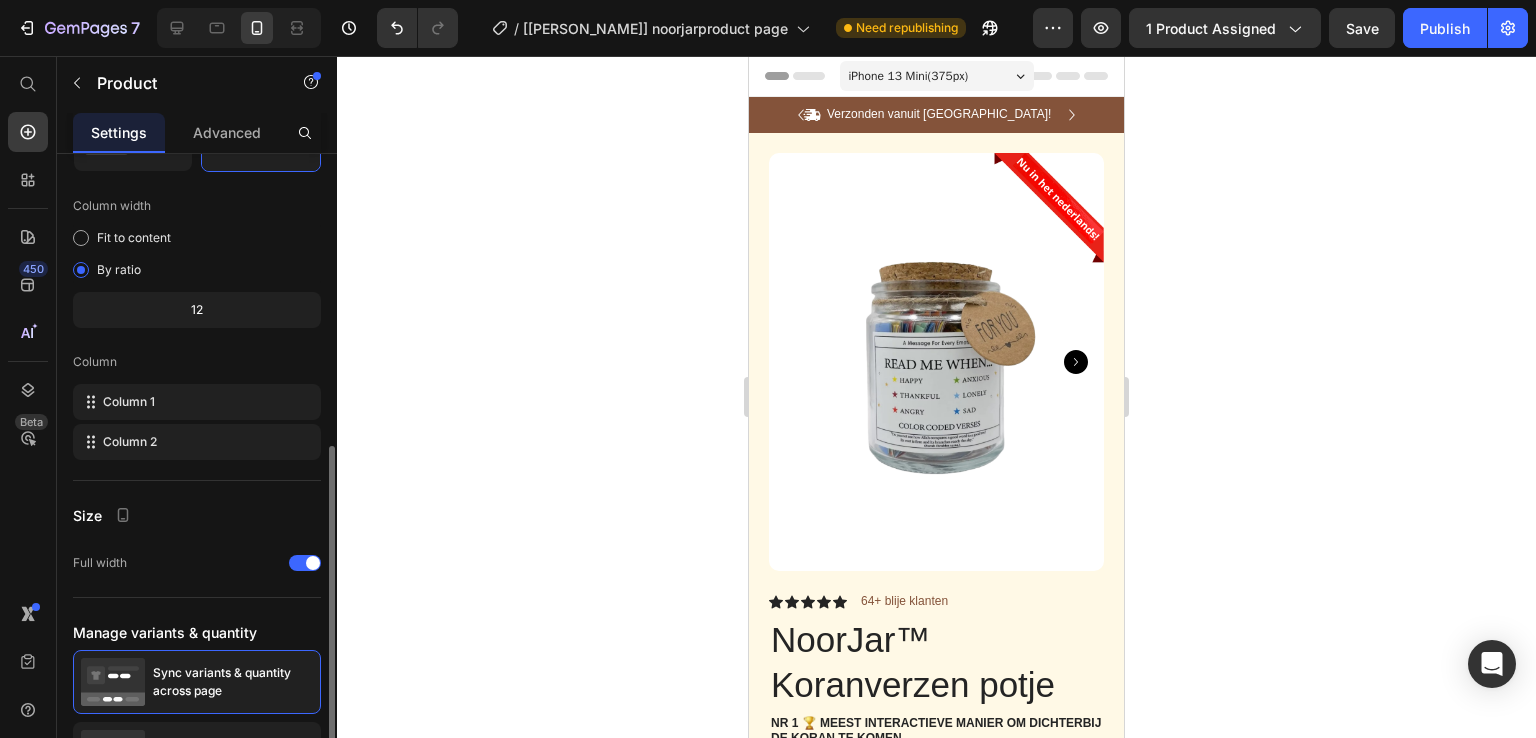 scroll, scrollTop: 723, scrollLeft: 0, axis: vertical 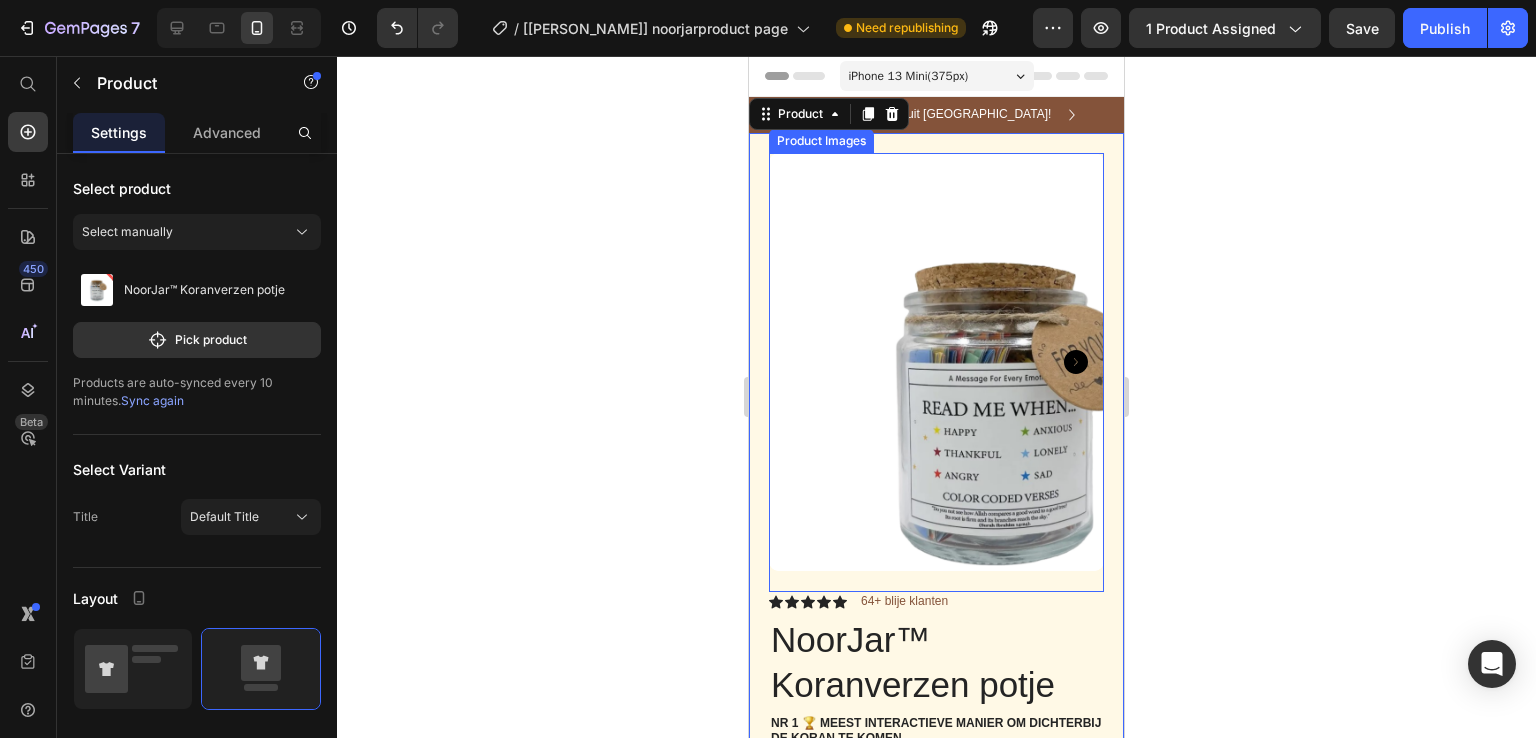 click at bounding box center [936, 362] 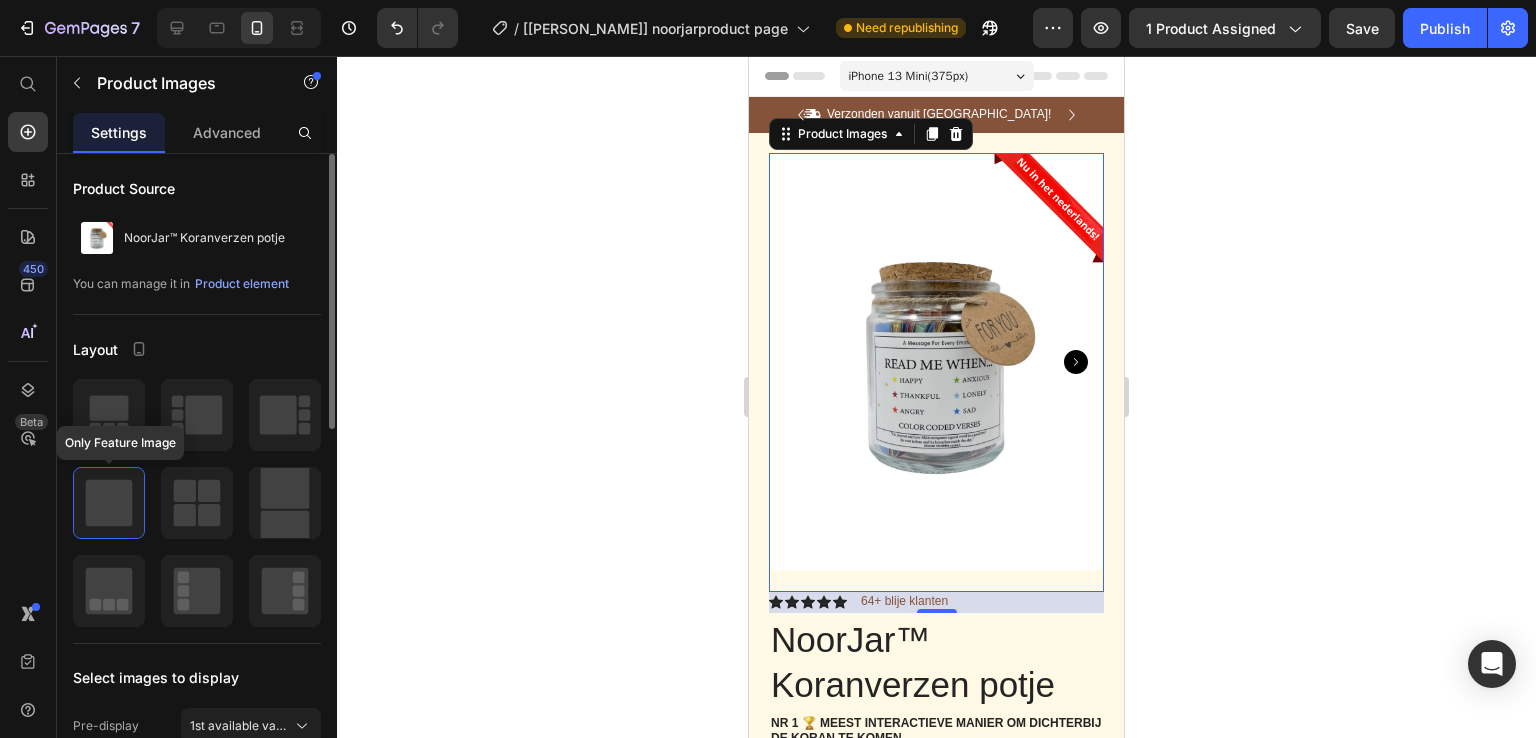 click 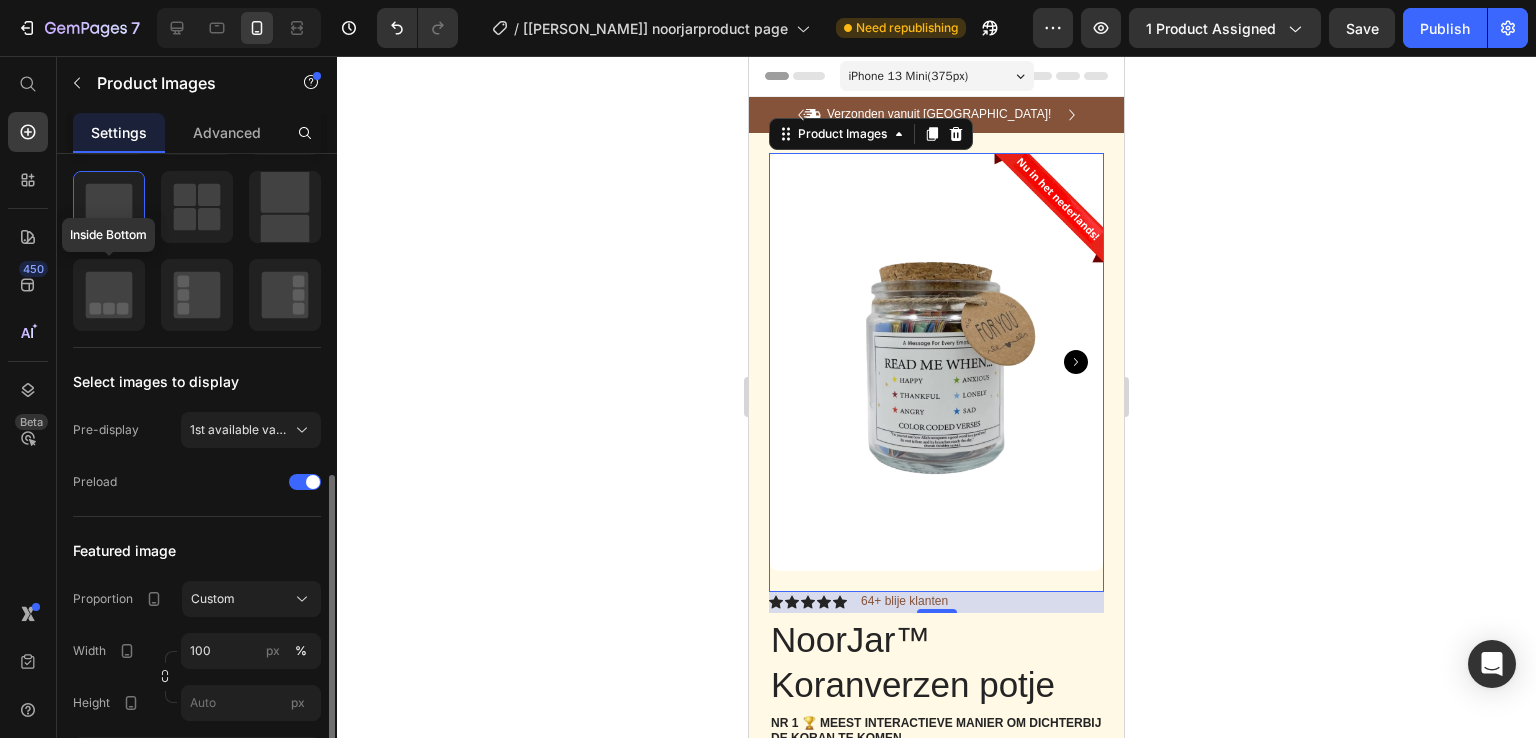 scroll, scrollTop: 432, scrollLeft: 0, axis: vertical 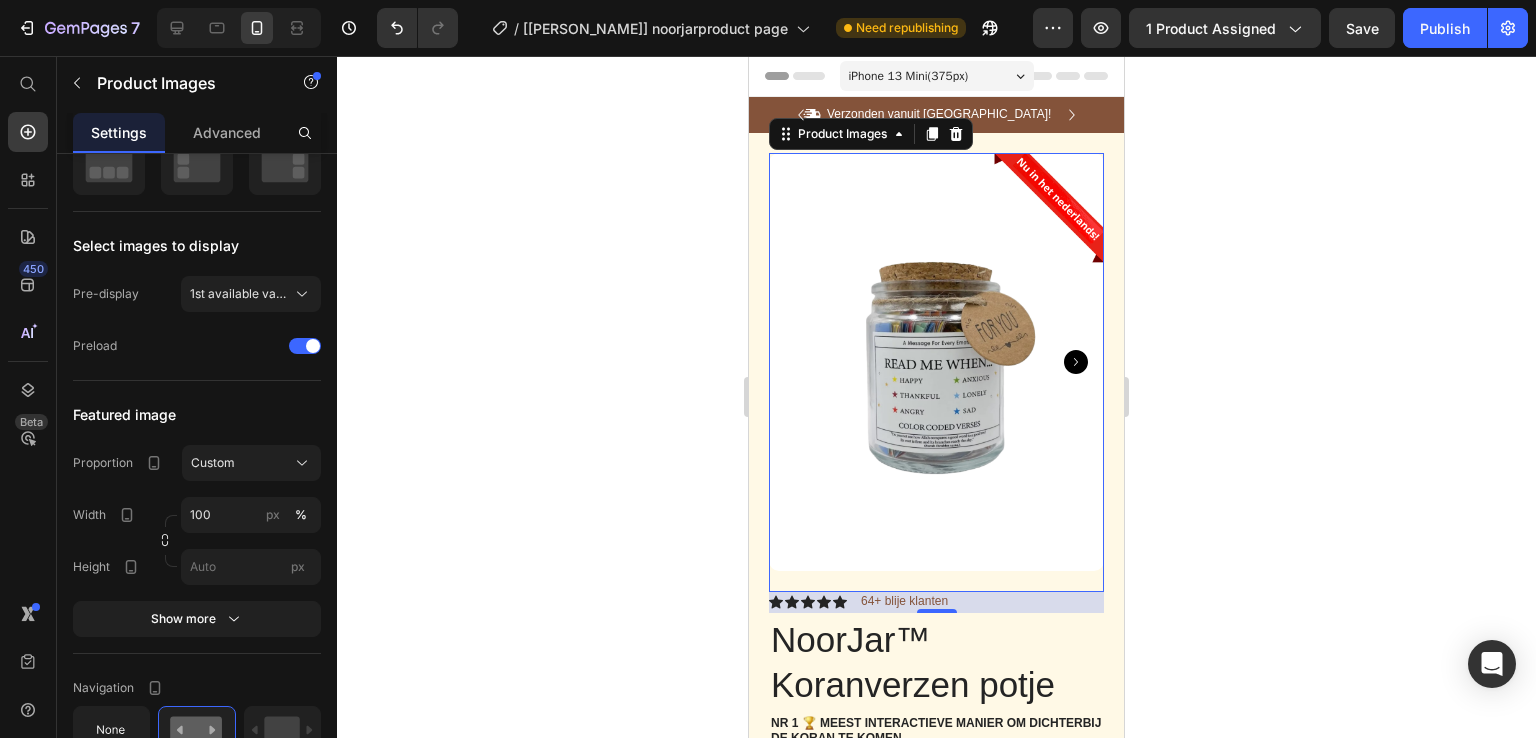 click 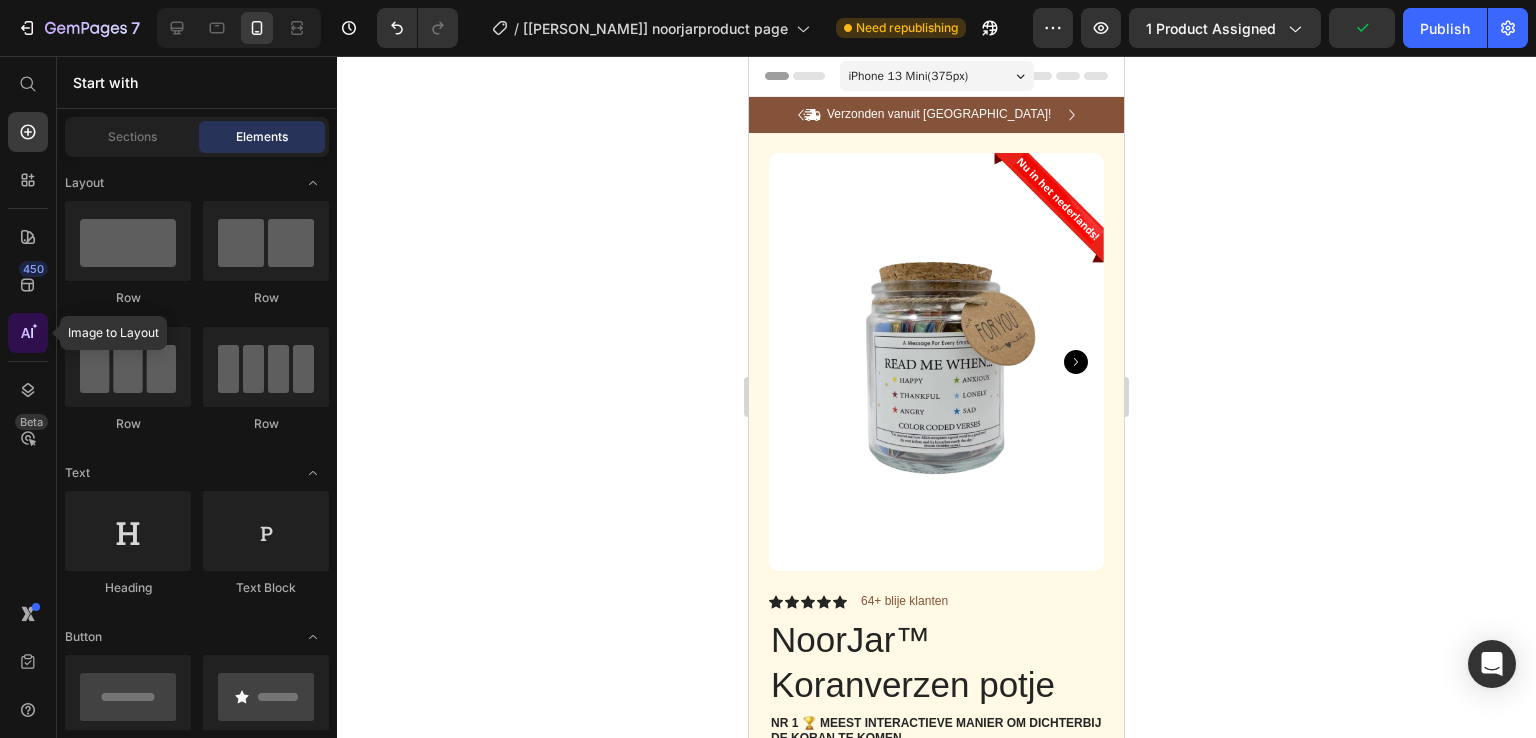 click 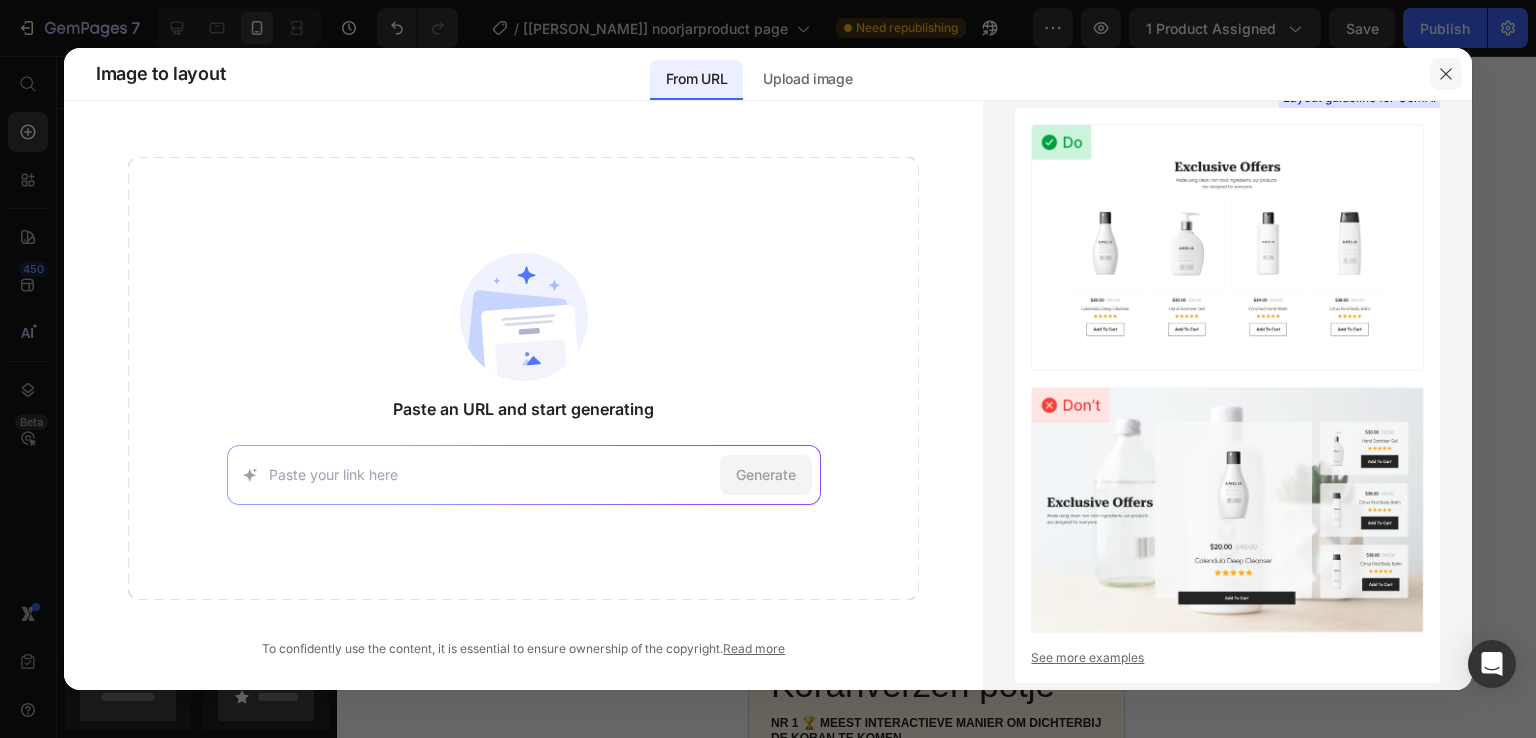 click 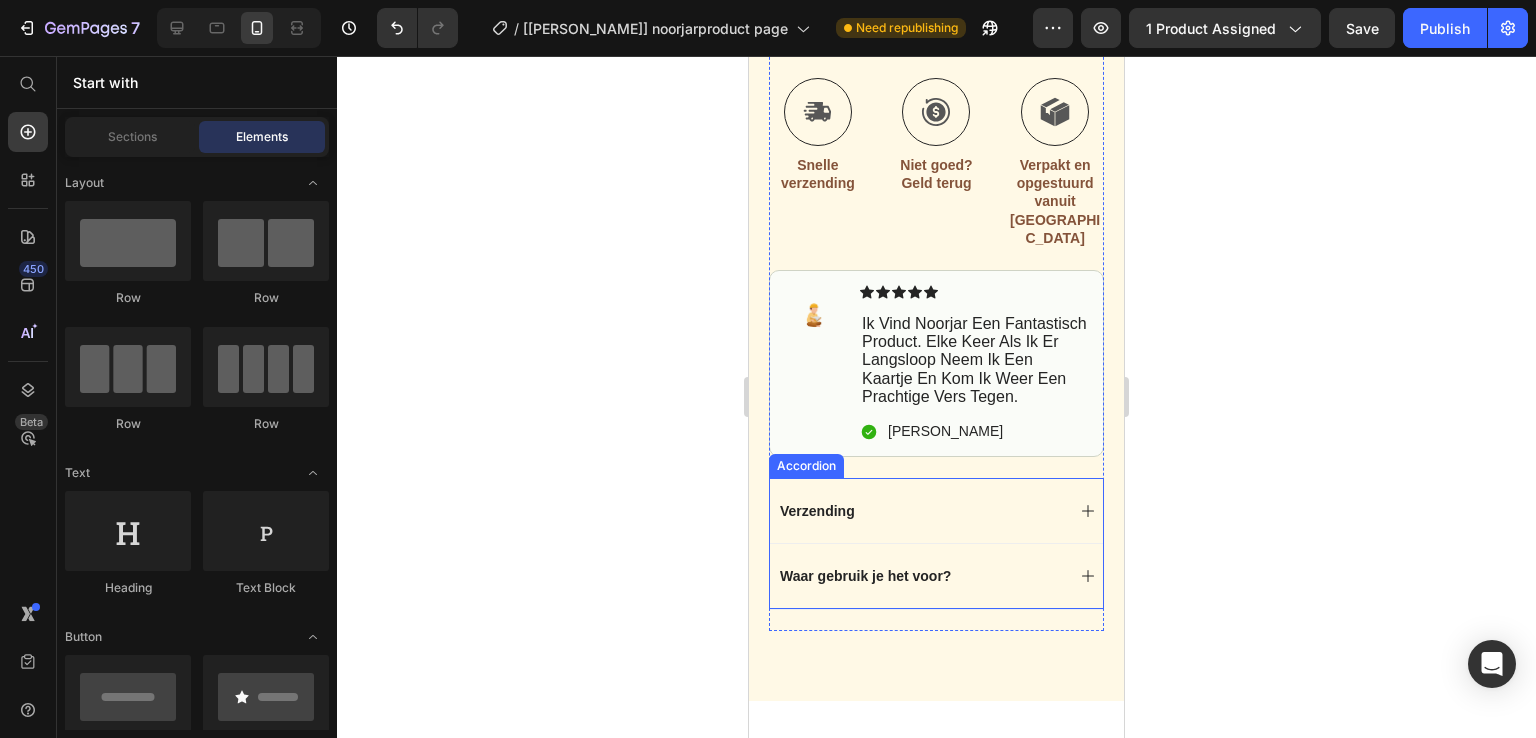 scroll, scrollTop: 972, scrollLeft: 0, axis: vertical 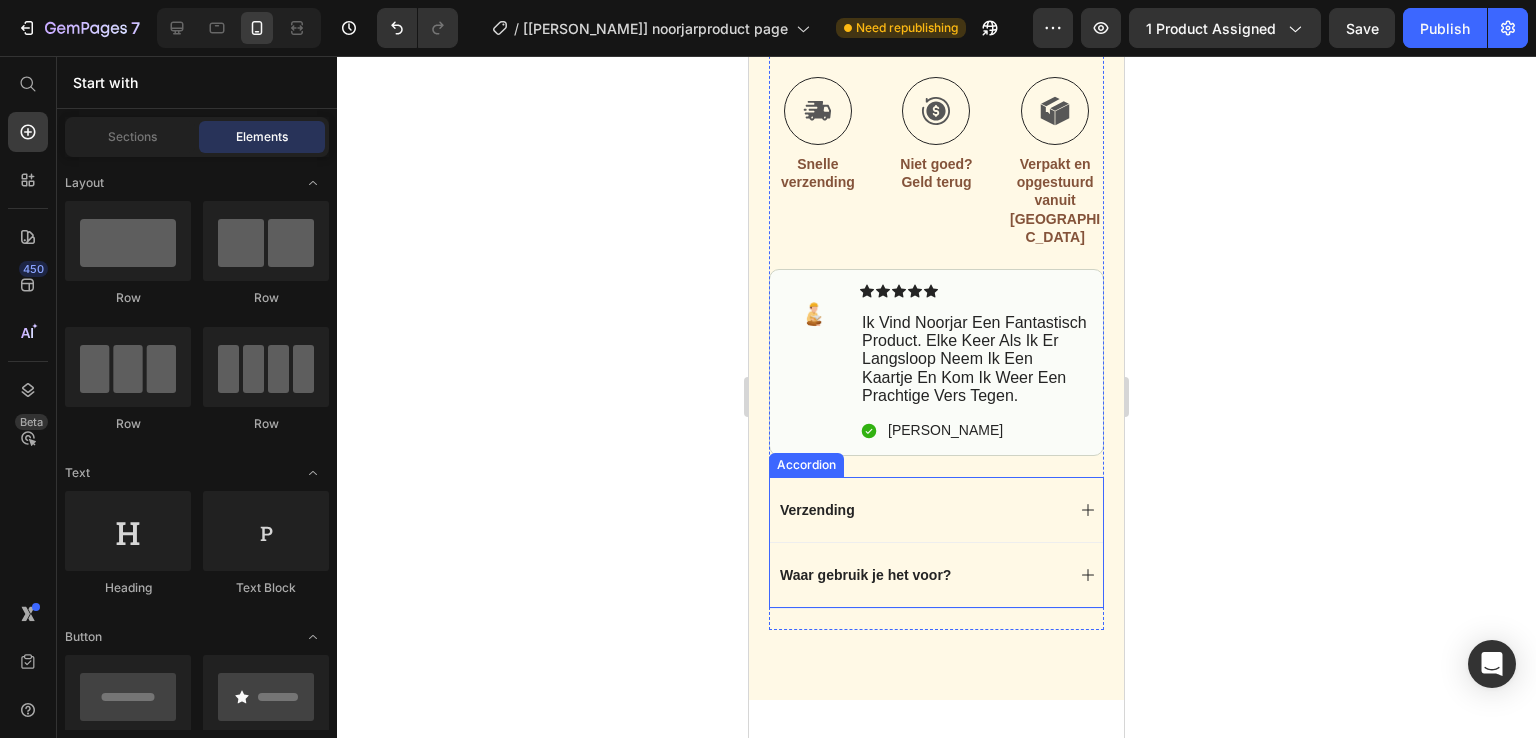 click on "Waar gebruik je het voor?" at bounding box center [936, 574] 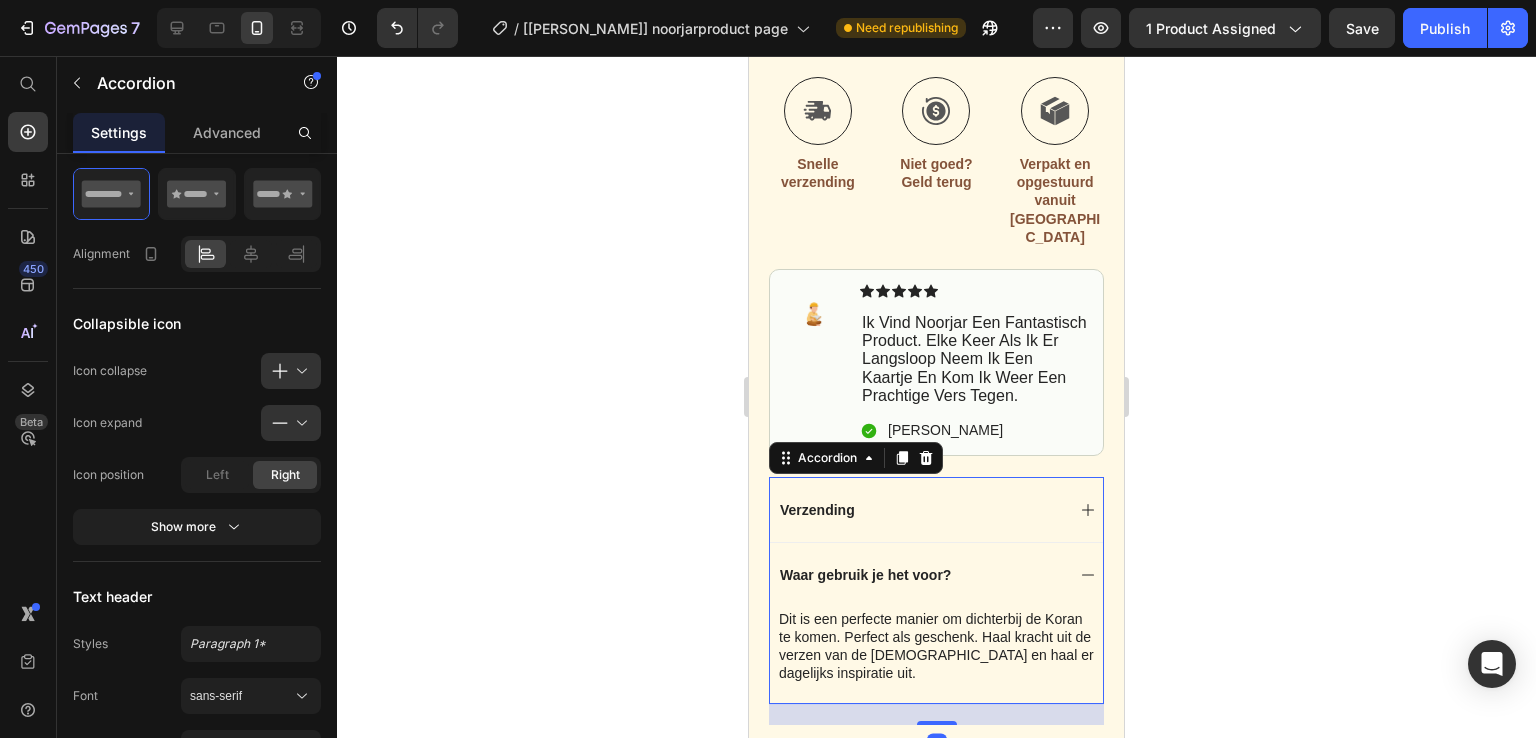 scroll, scrollTop: 0, scrollLeft: 0, axis: both 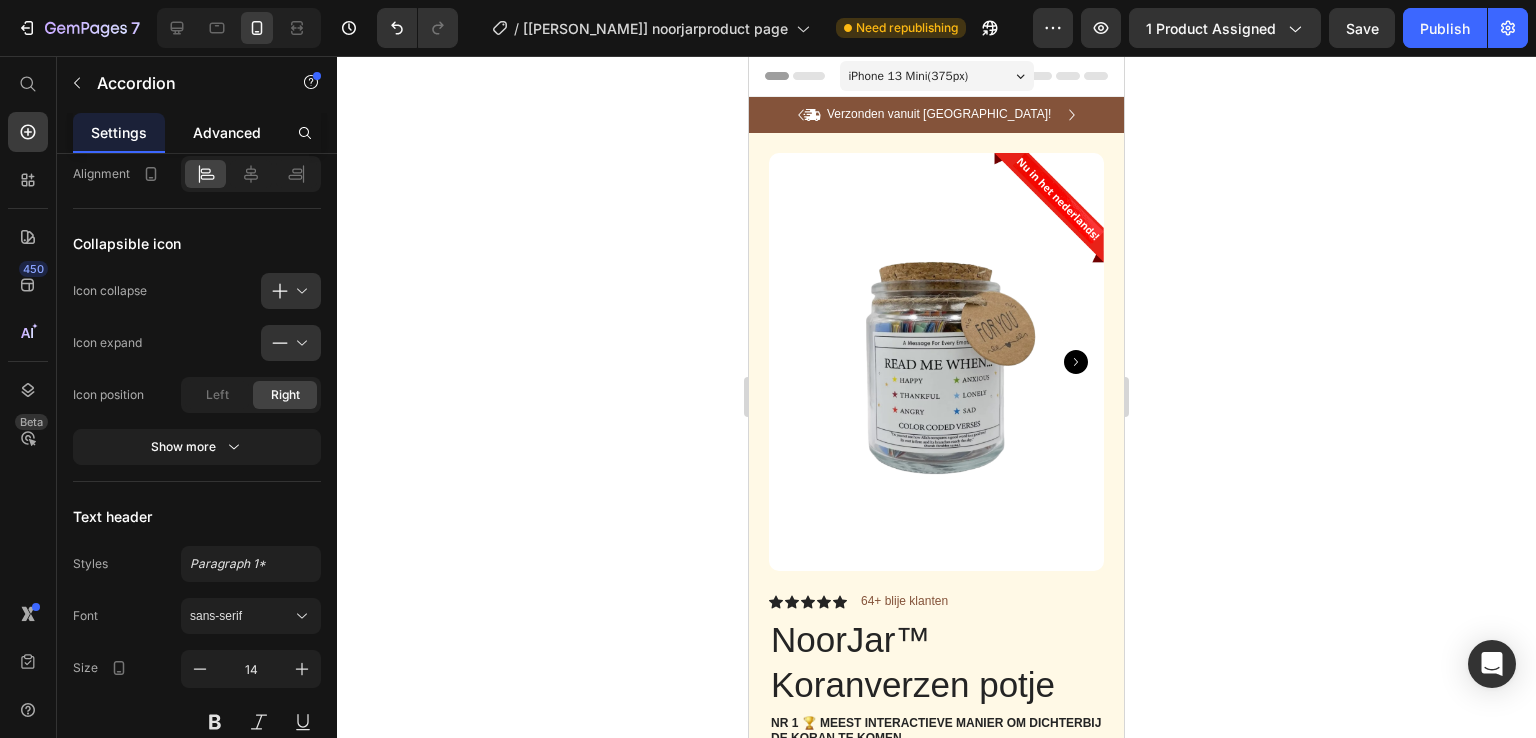click on "Advanced" 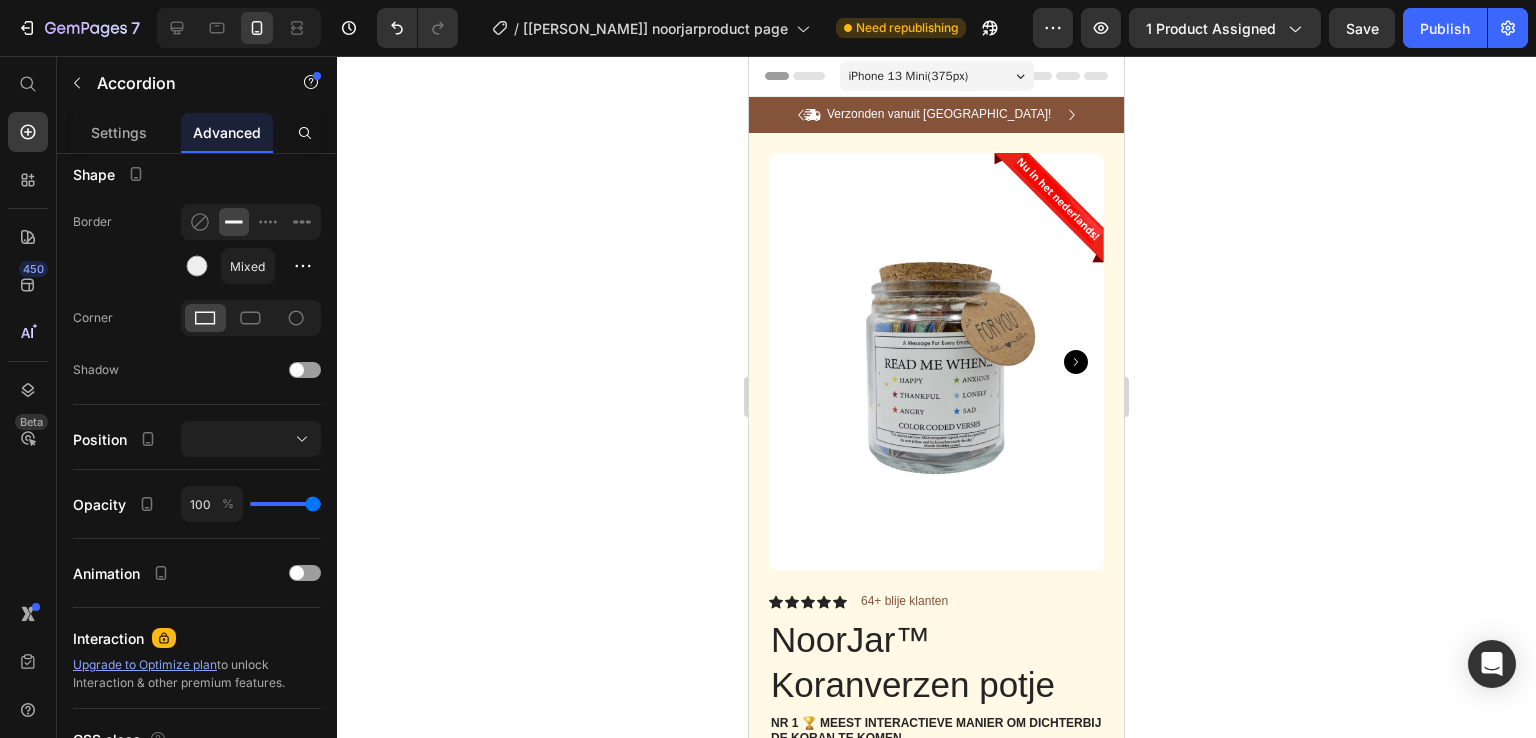 scroll, scrollTop: 0, scrollLeft: 0, axis: both 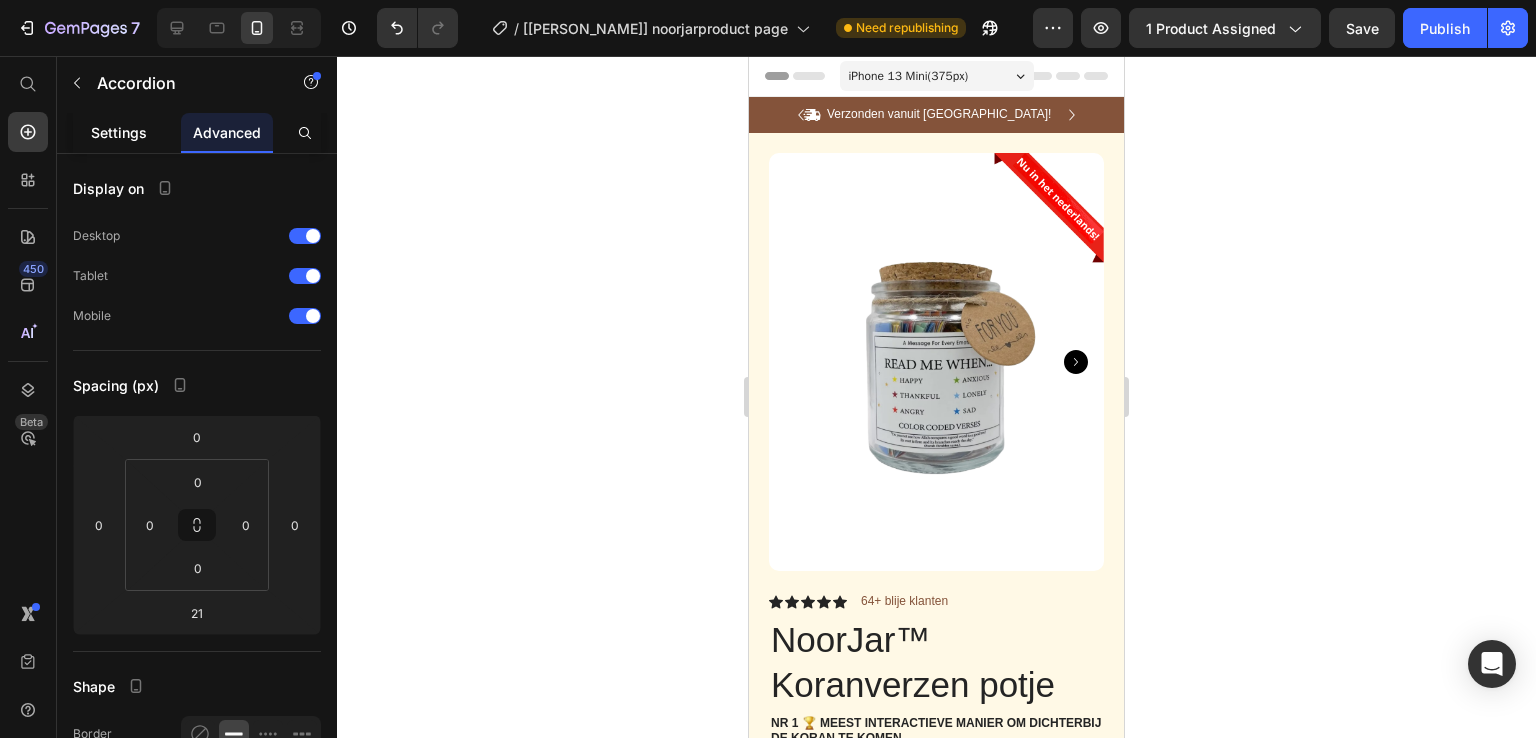 click on "Settings" at bounding box center (119, 132) 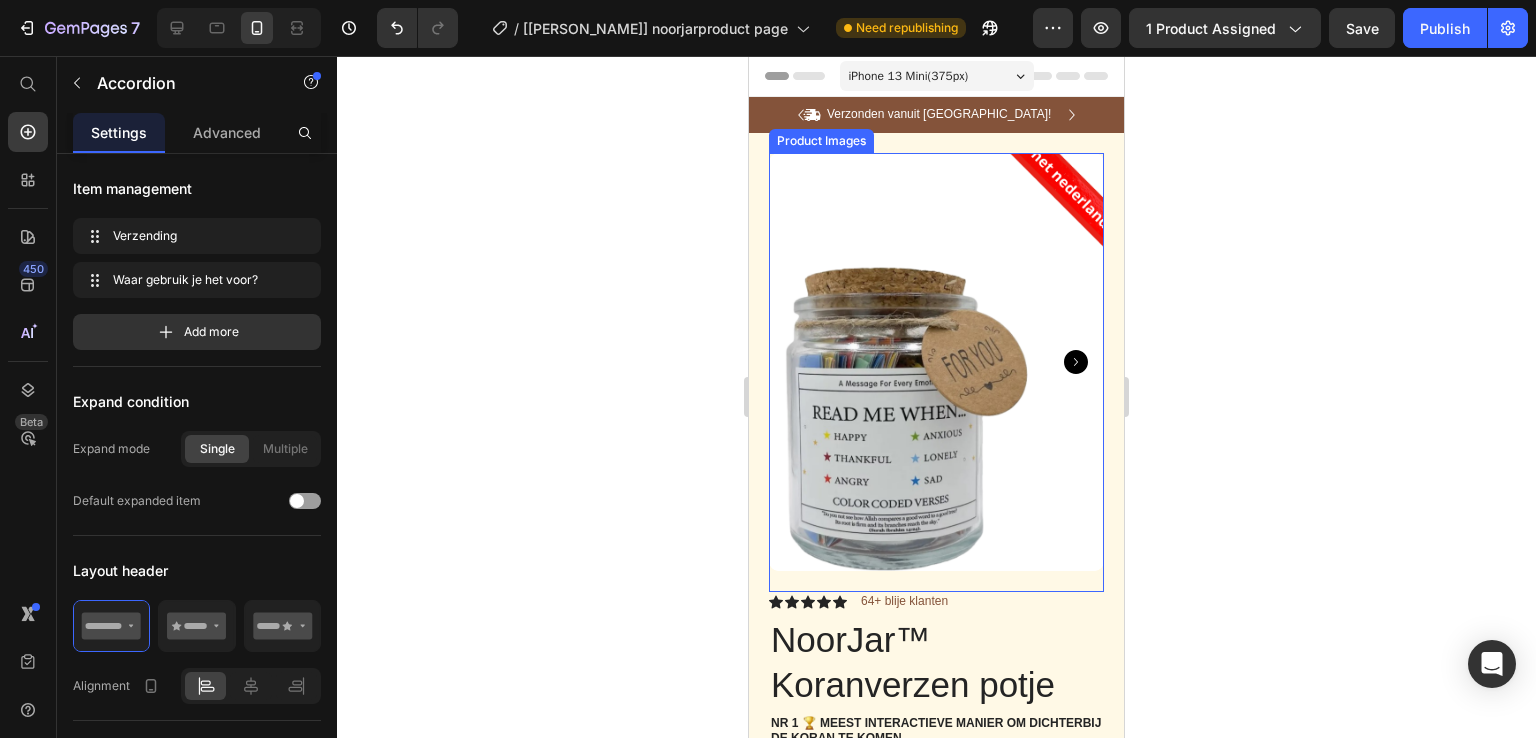 scroll, scrollTop: 224, scrollLeft: 0, axis: vertical 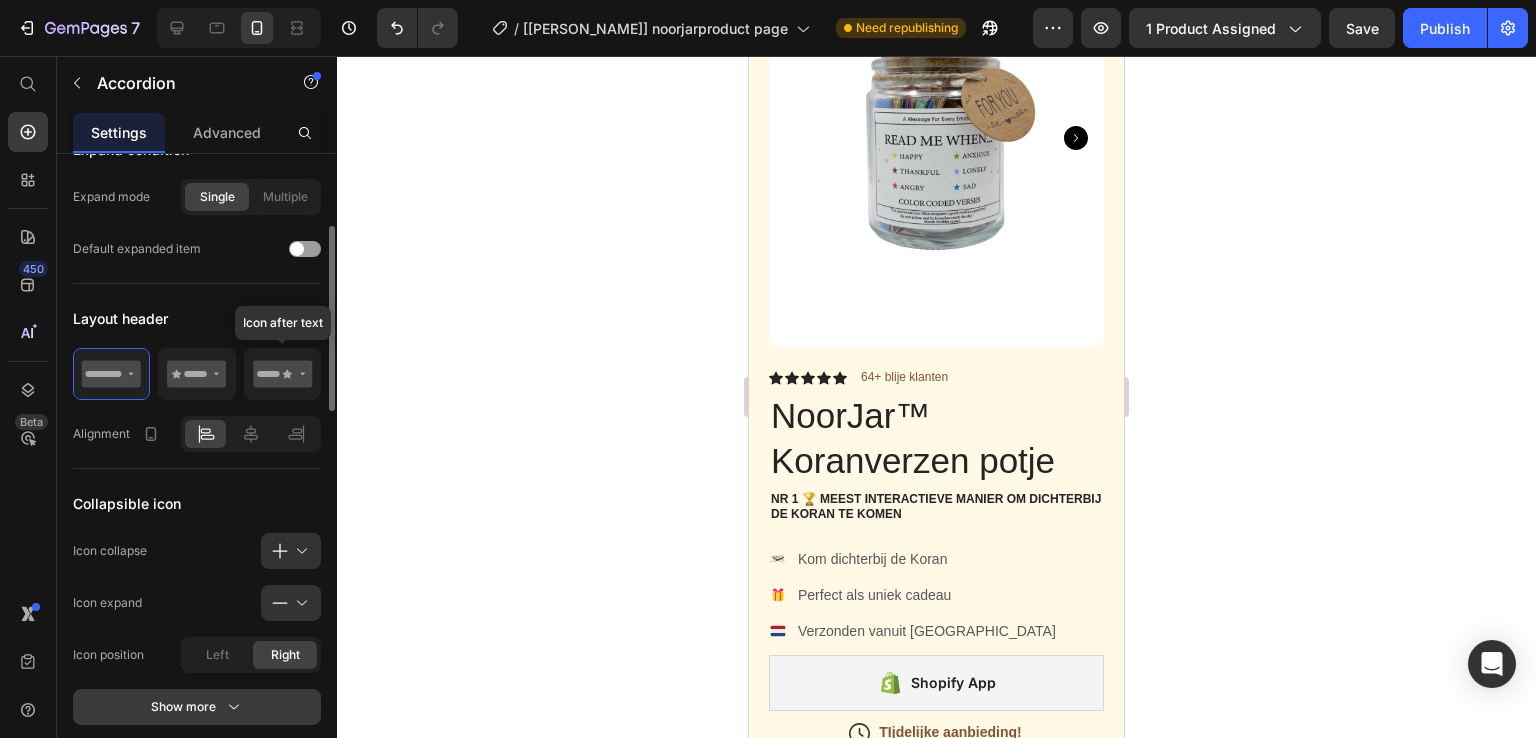 click on "Show more" at bounding box center (197, 707) 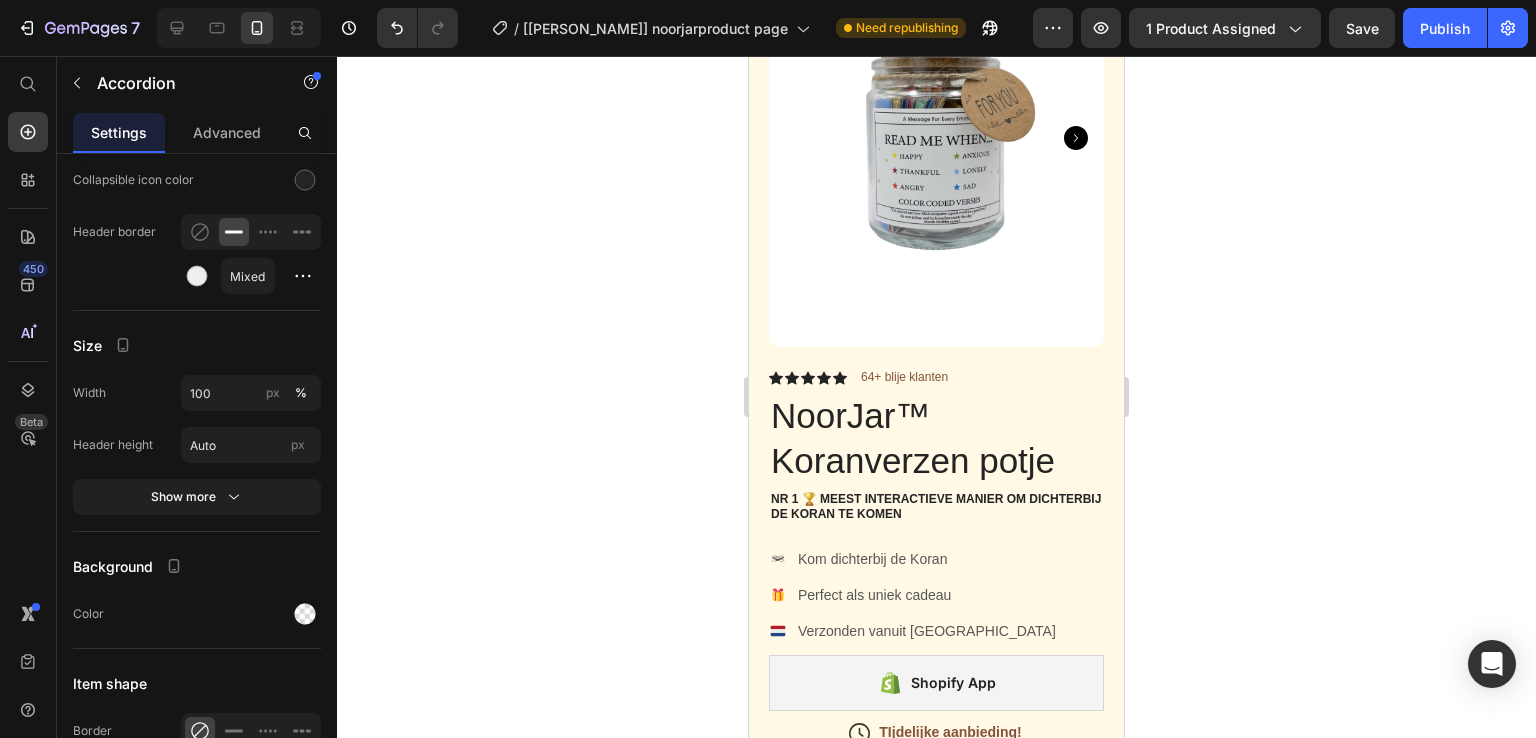 scroll, scrollTop: 1628, scrollLeft: 0, axis: vertical 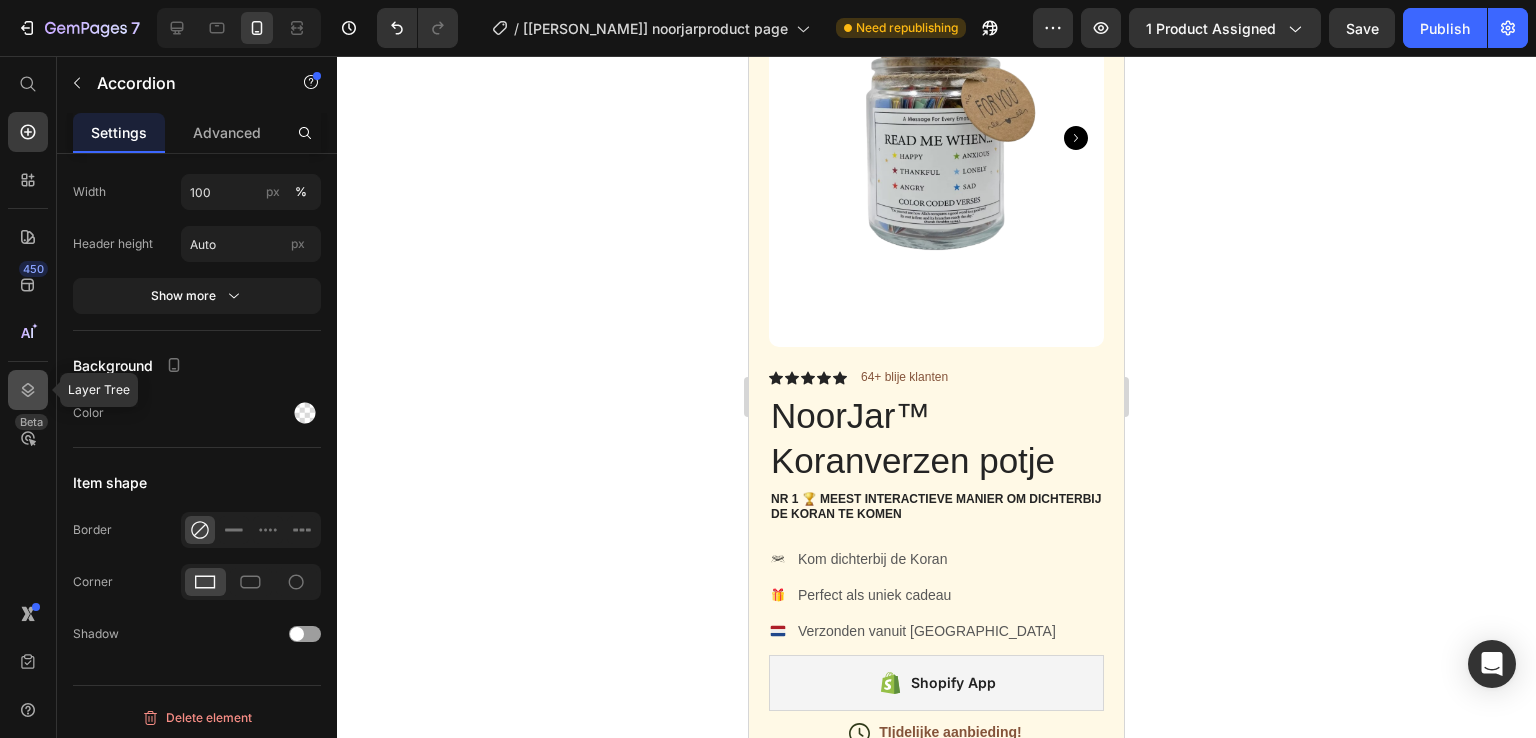 click 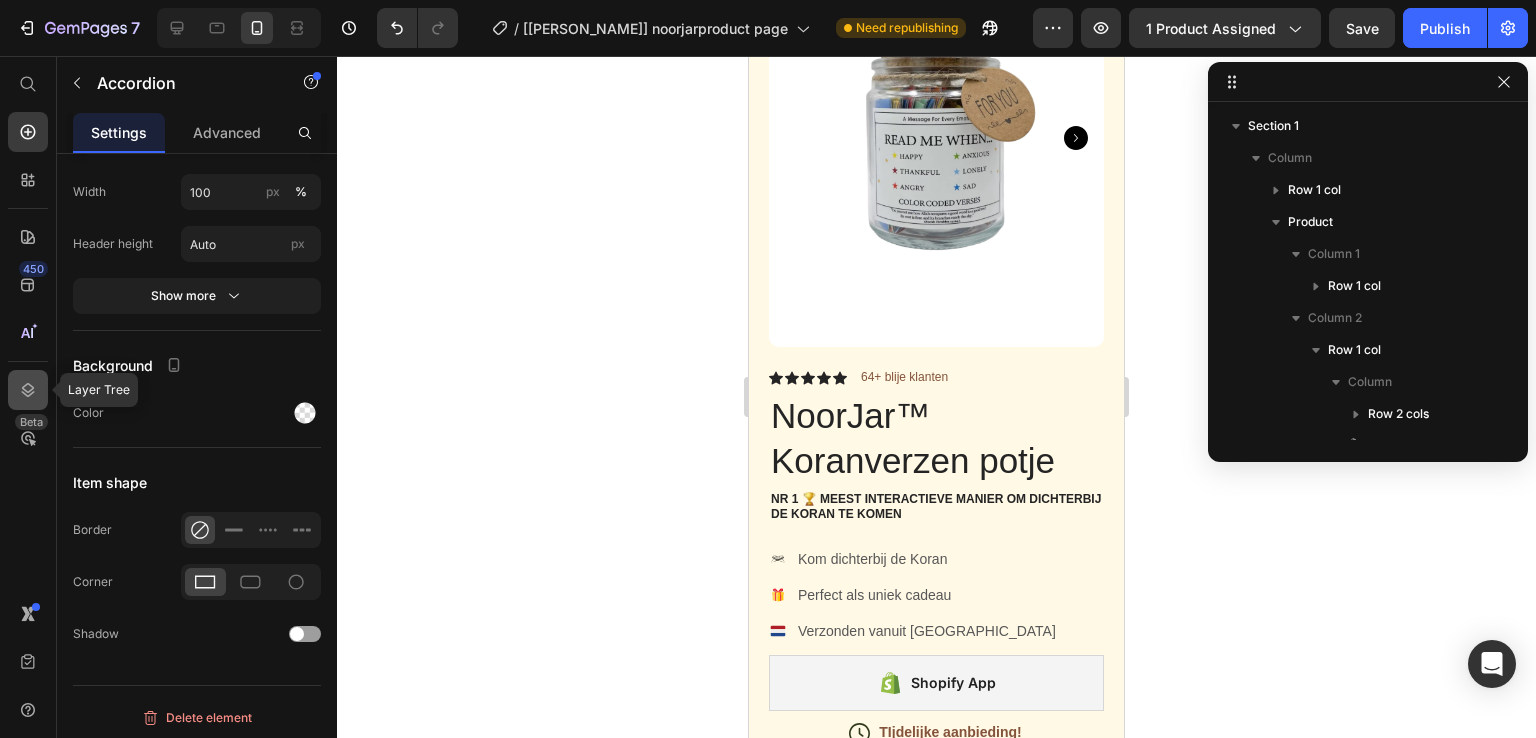 scroll, scrollTop: 437, scrollLeft: 0, axis: vertical 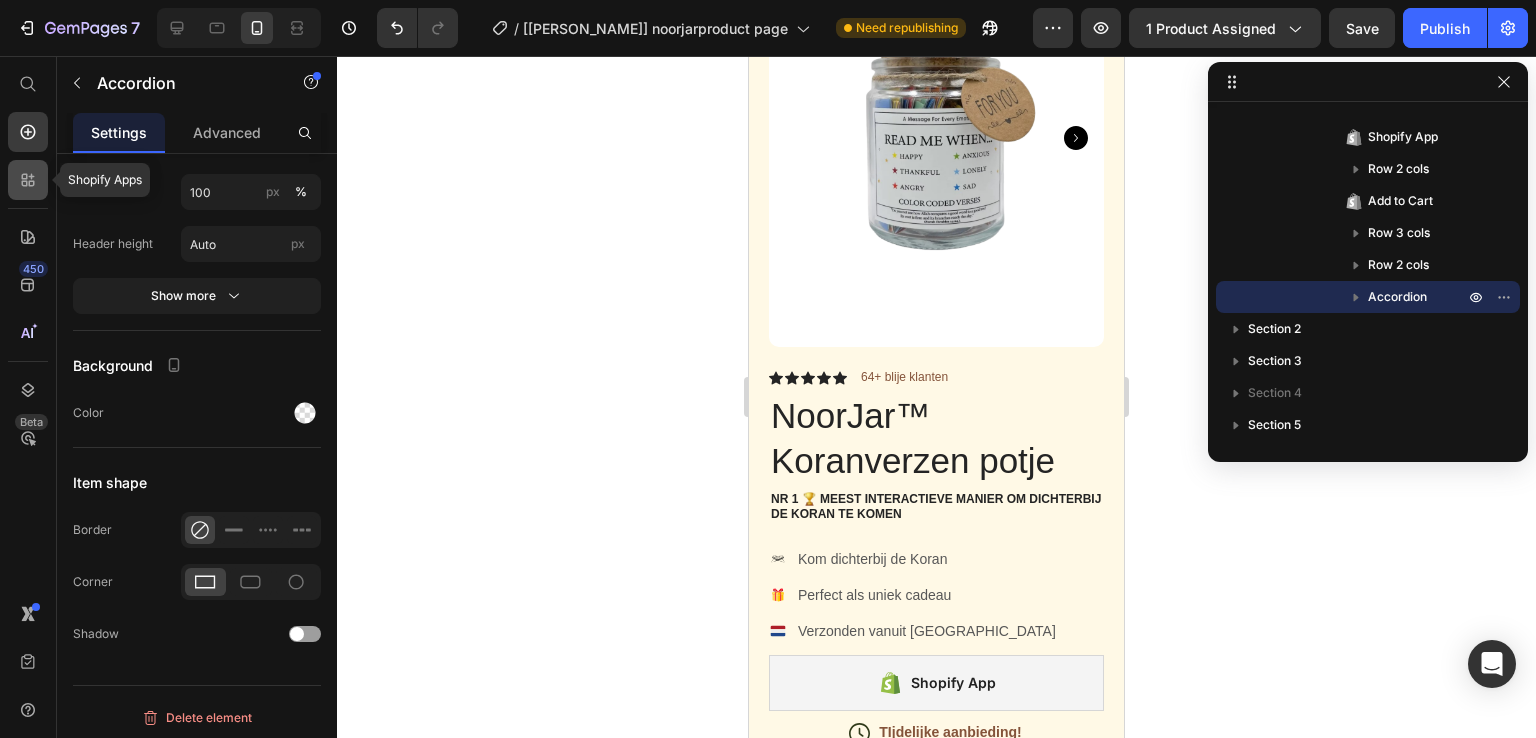 click 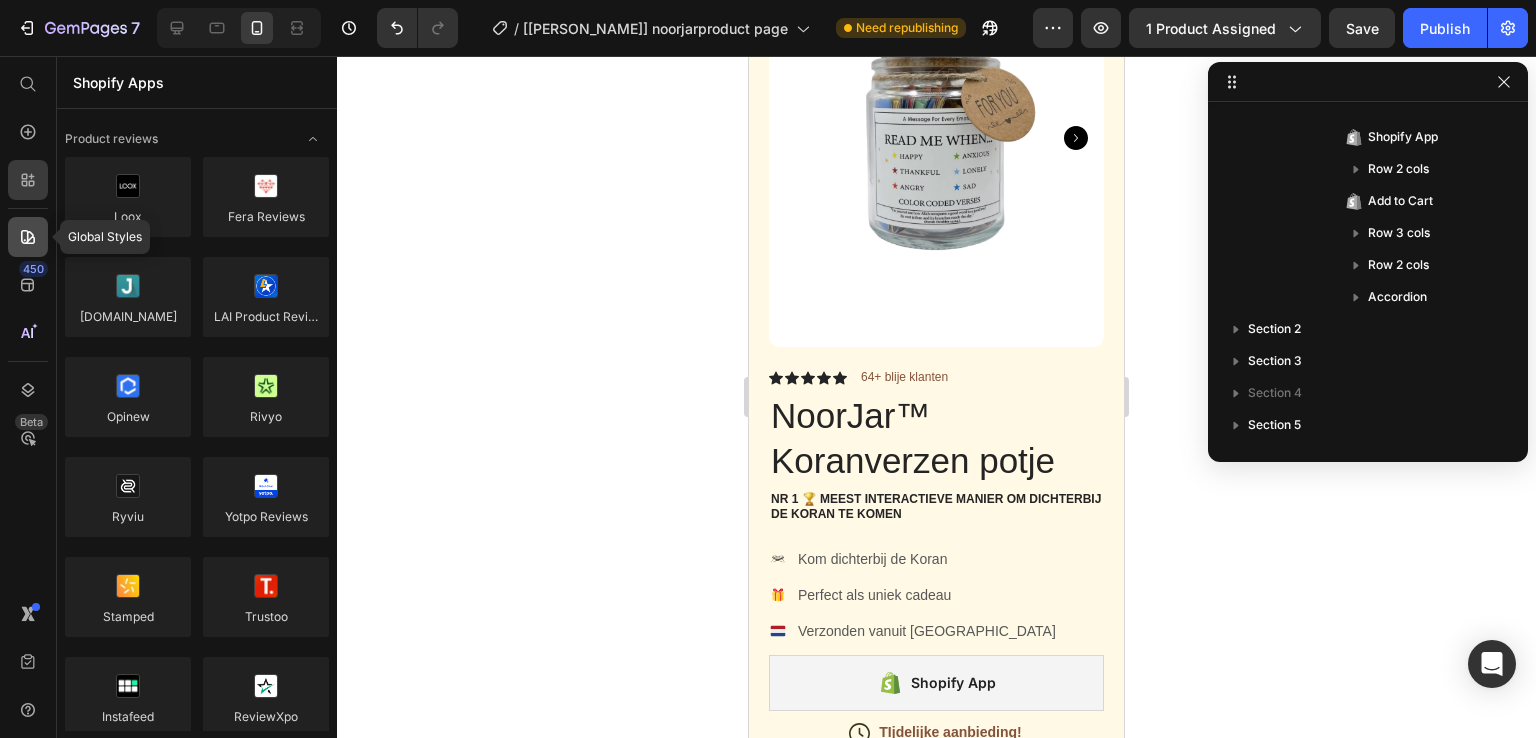 click 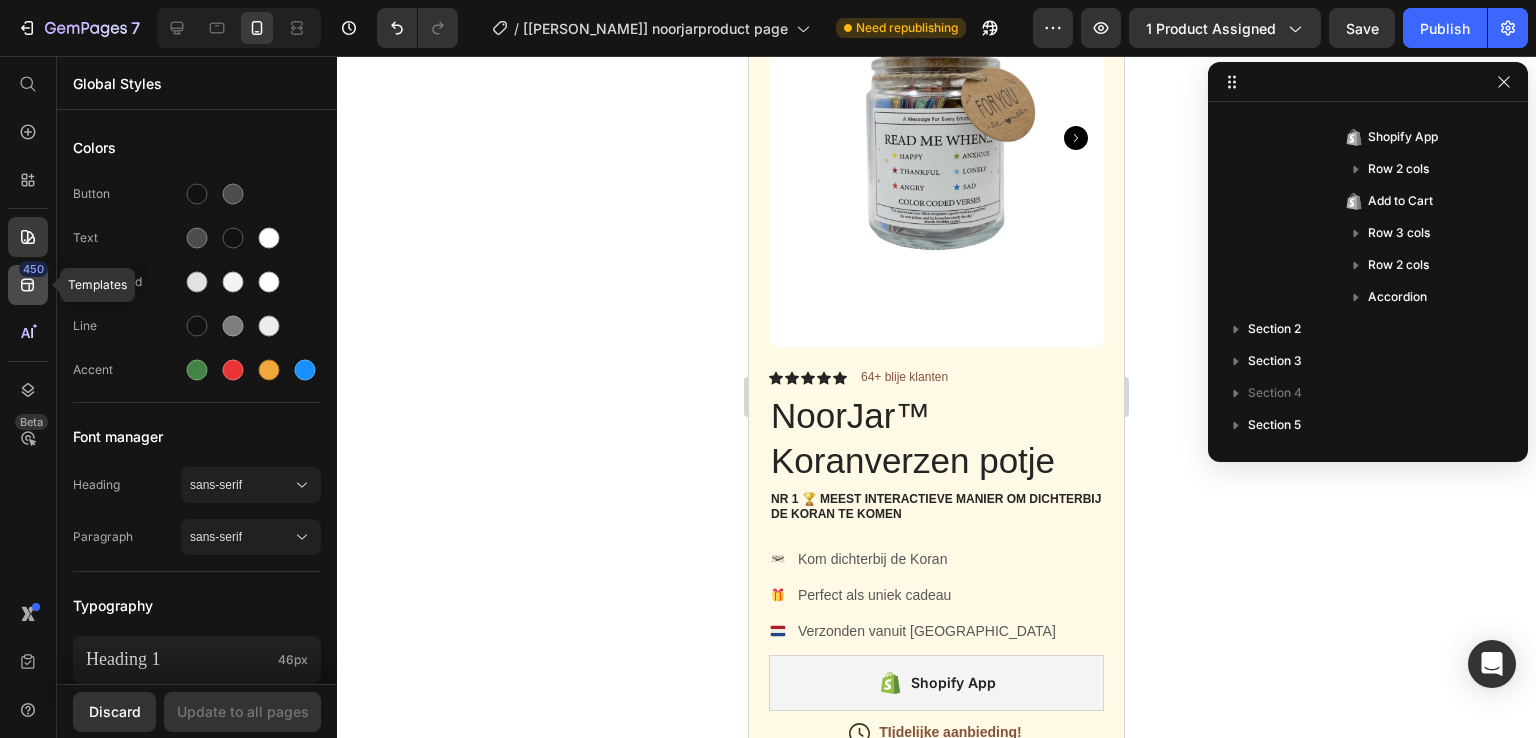 click on "450" at bounding box center (33, 269) 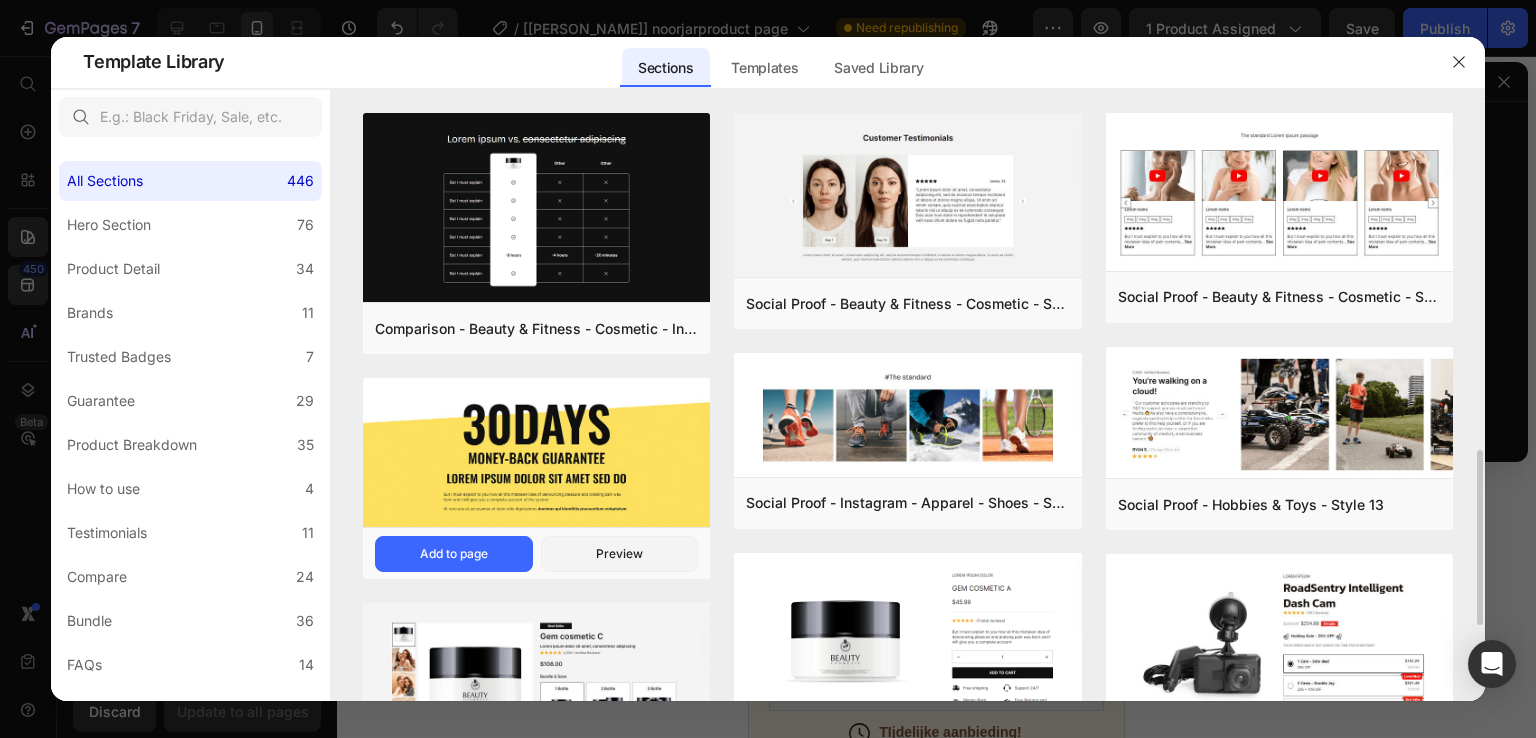 scroll, scrollTop: 260, scrollLeft: 0, axis: vertical 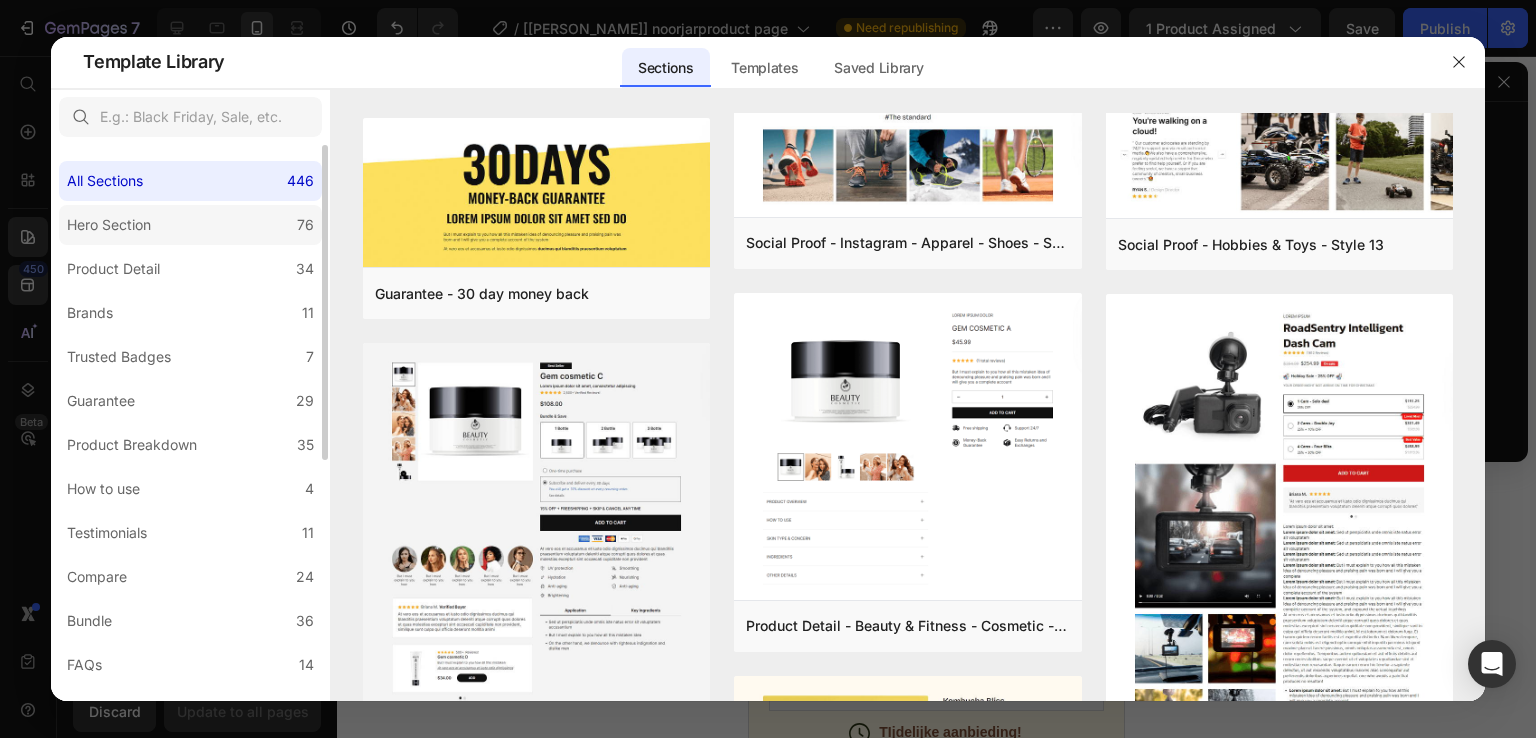 click on "Hero Section 76" 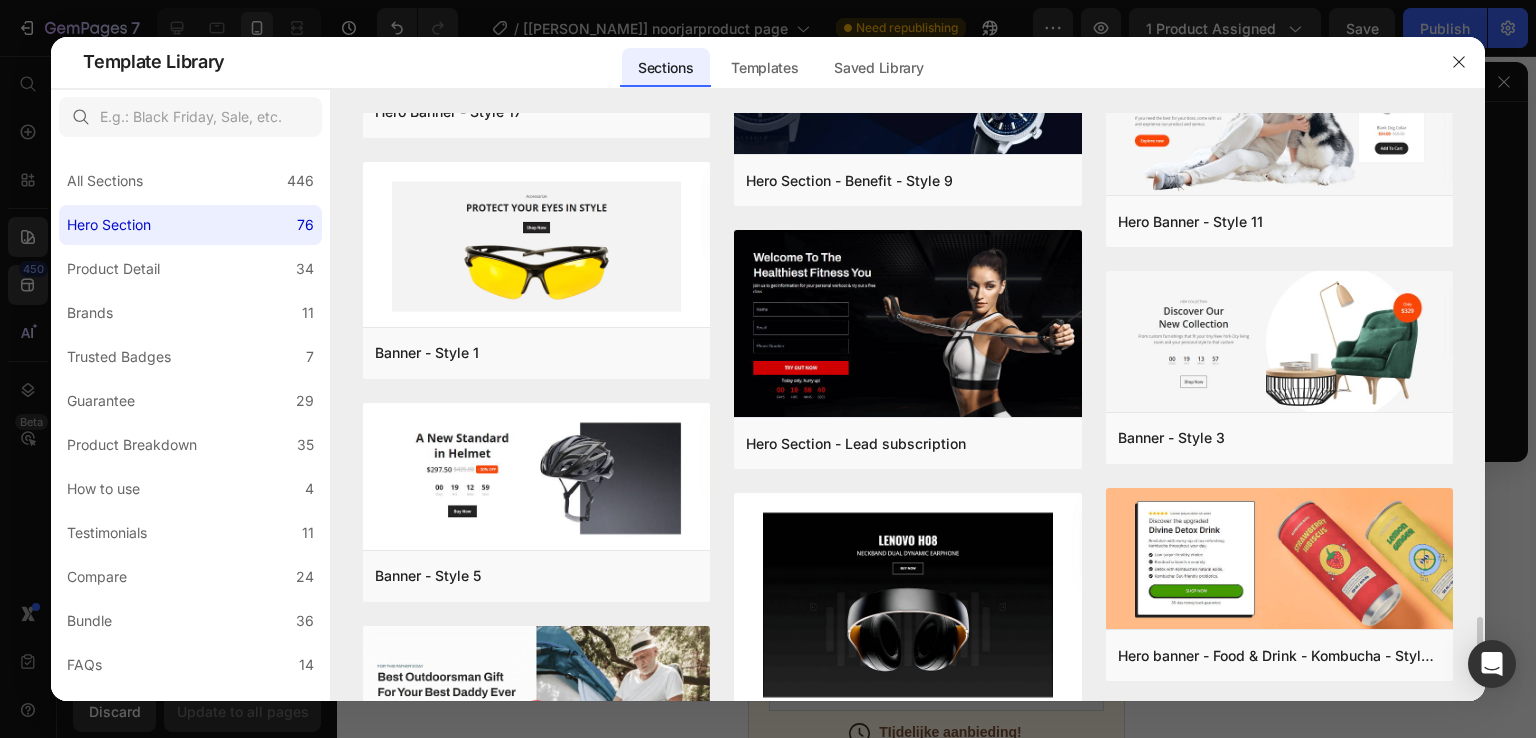scroll, scrollTop: 4782, scrollLeft: 0, axis: vertical 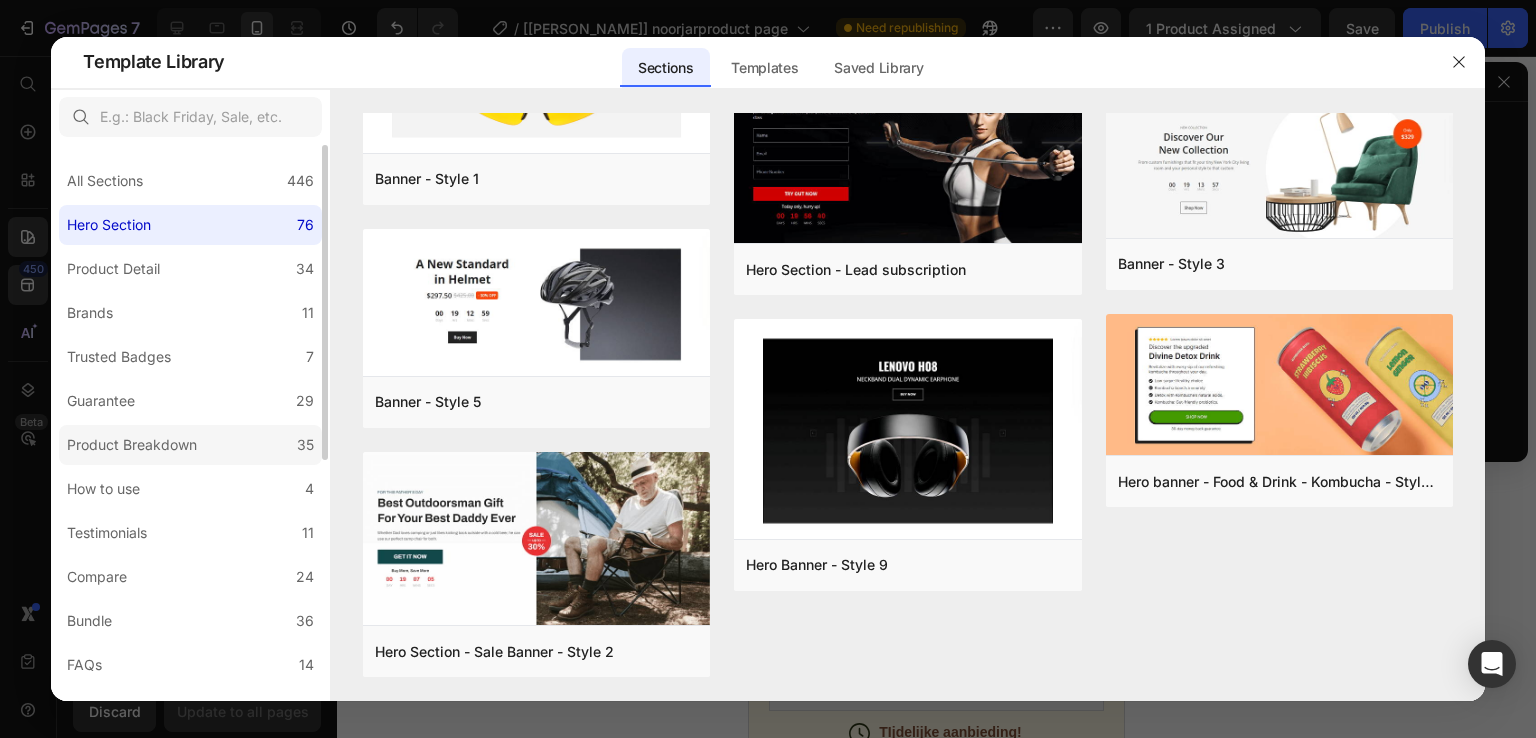 click on "Product Breakdown 35" 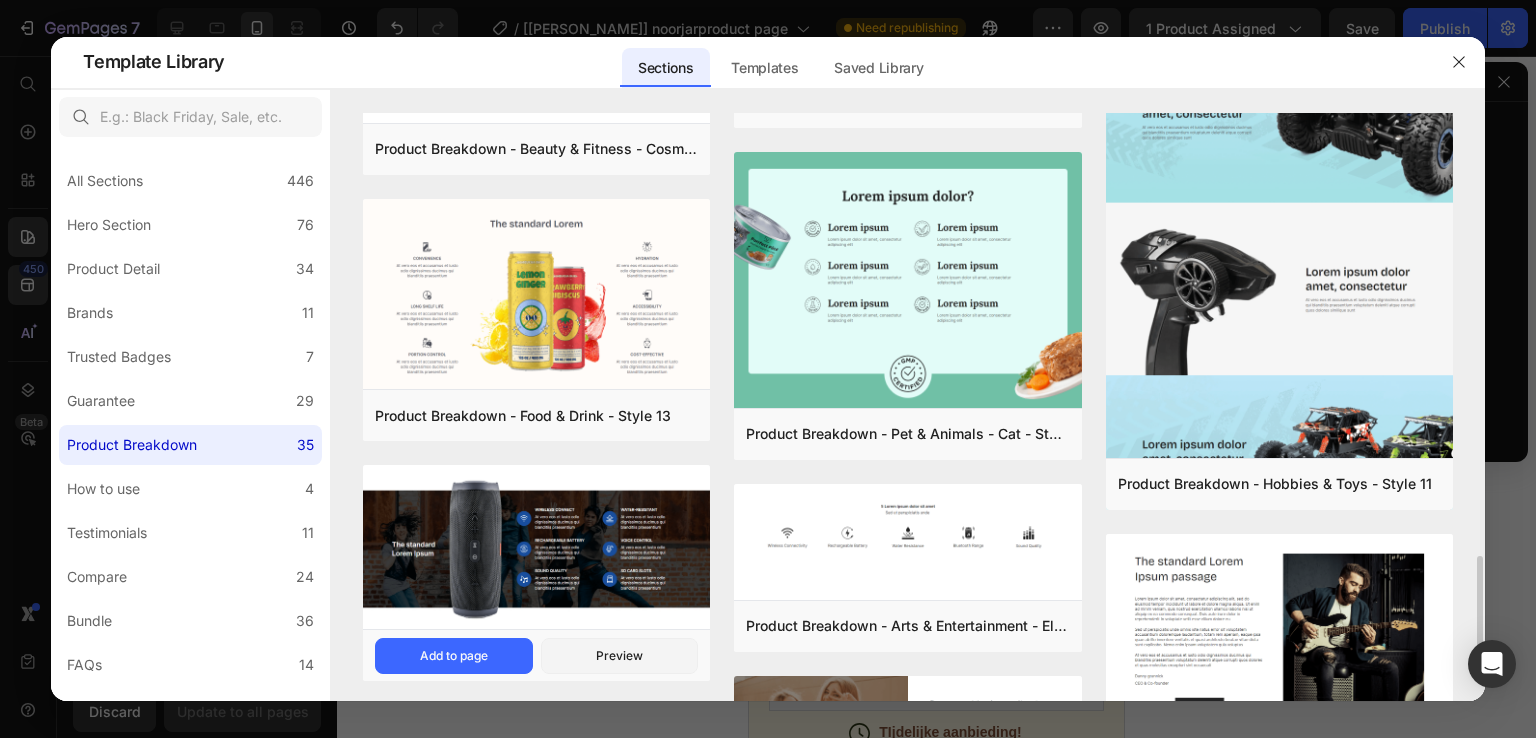 scroll, scrollTop: 2412, scrollLeft: 0, axis: vertical 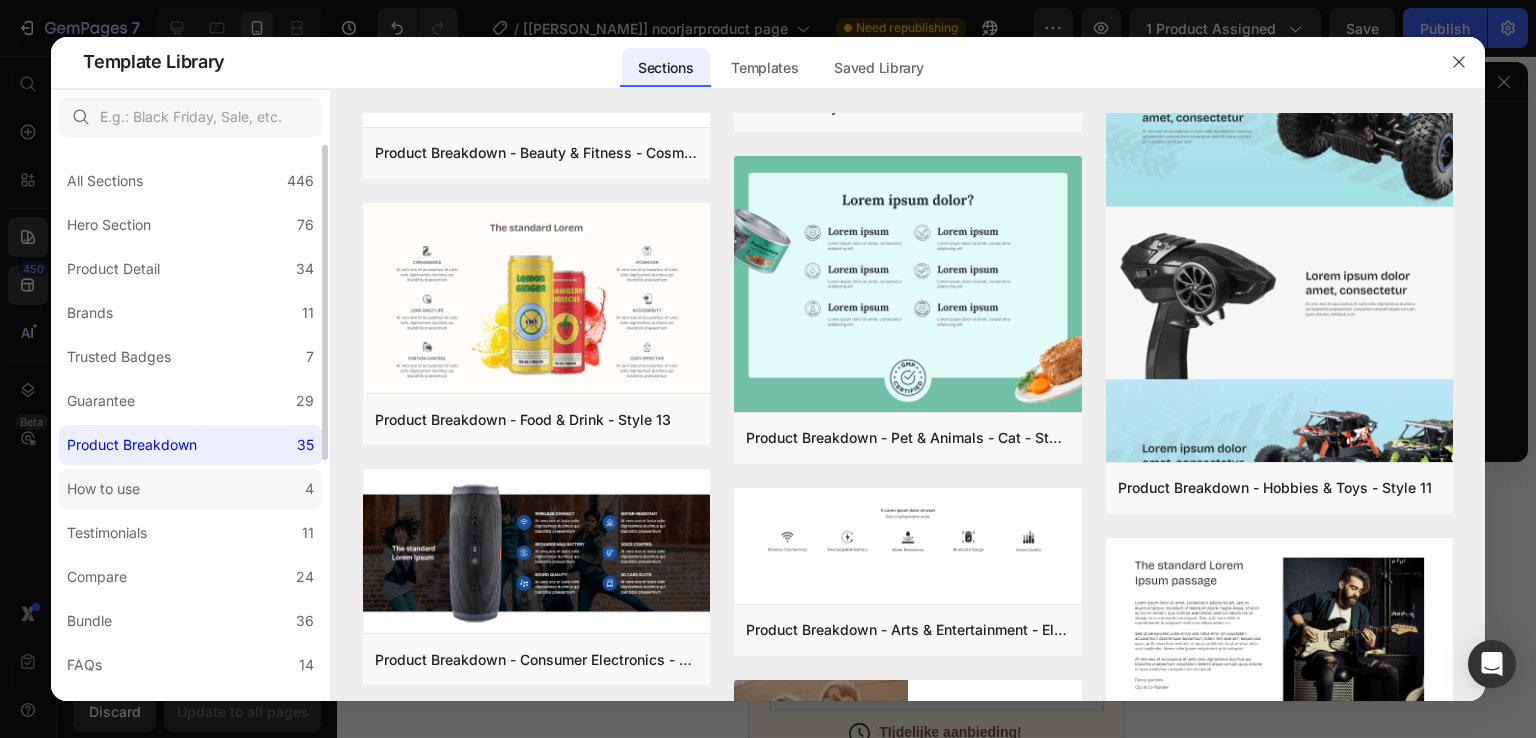 click on "How to use 4" 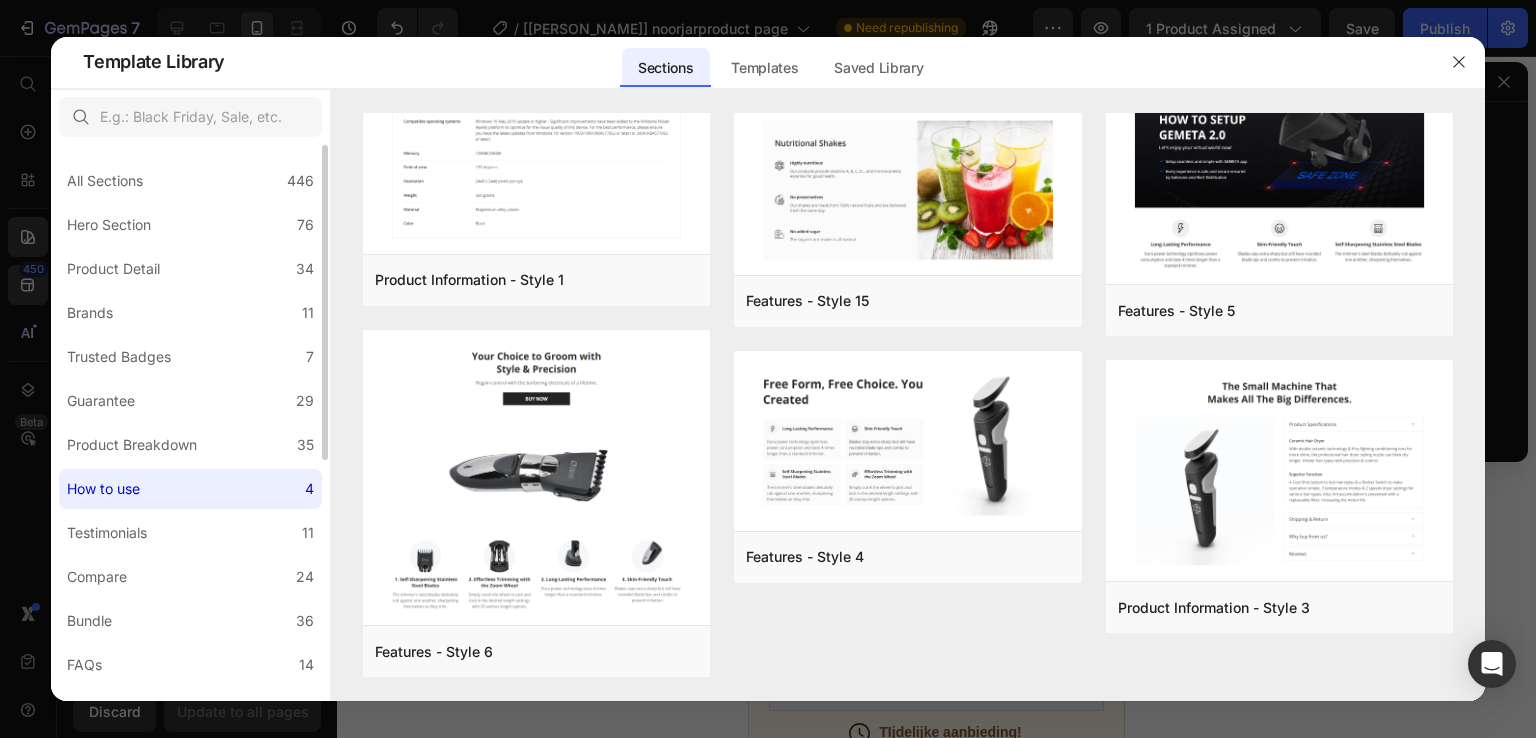 scroll, scrollTop: 0, scrollLeft: 0, axis: both 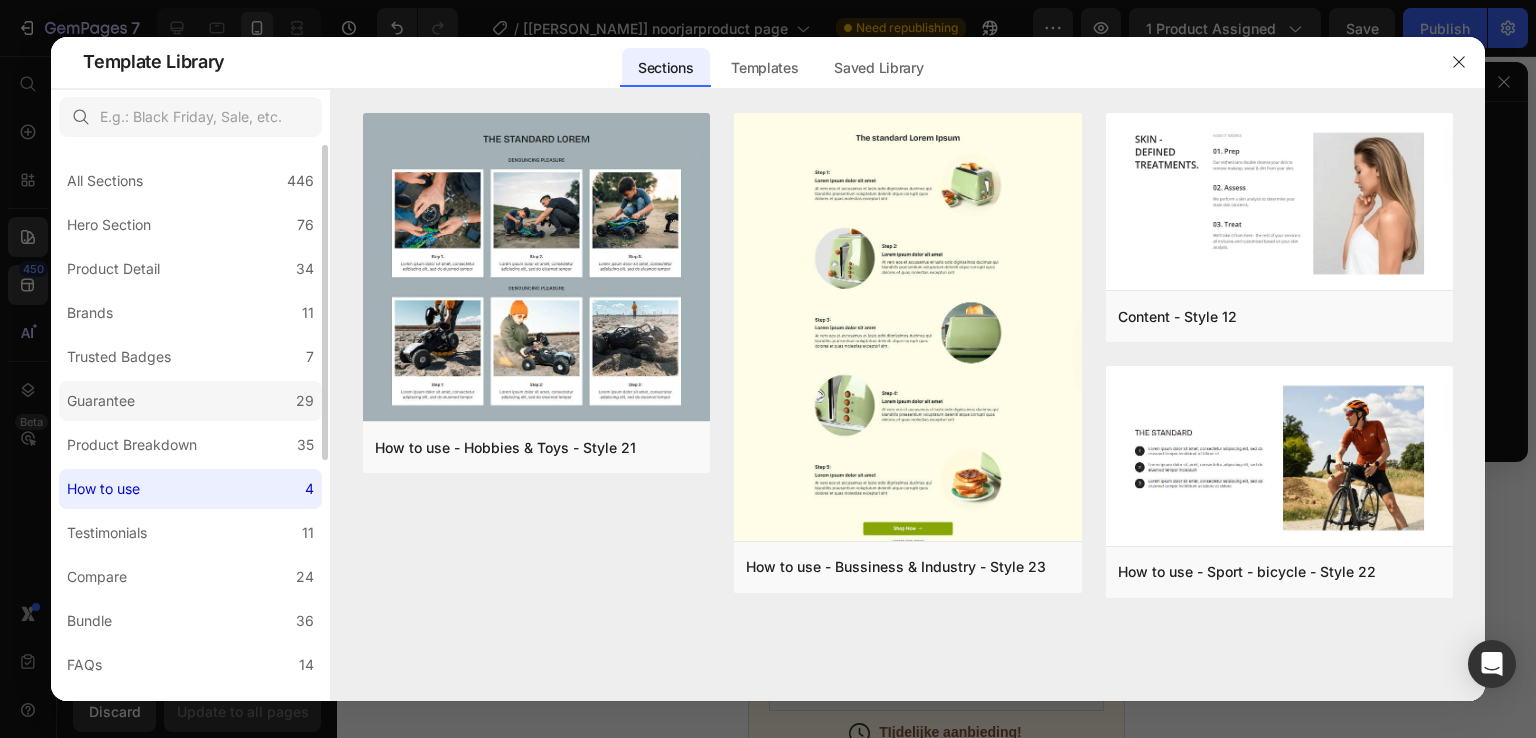click on "Guarantee 29" 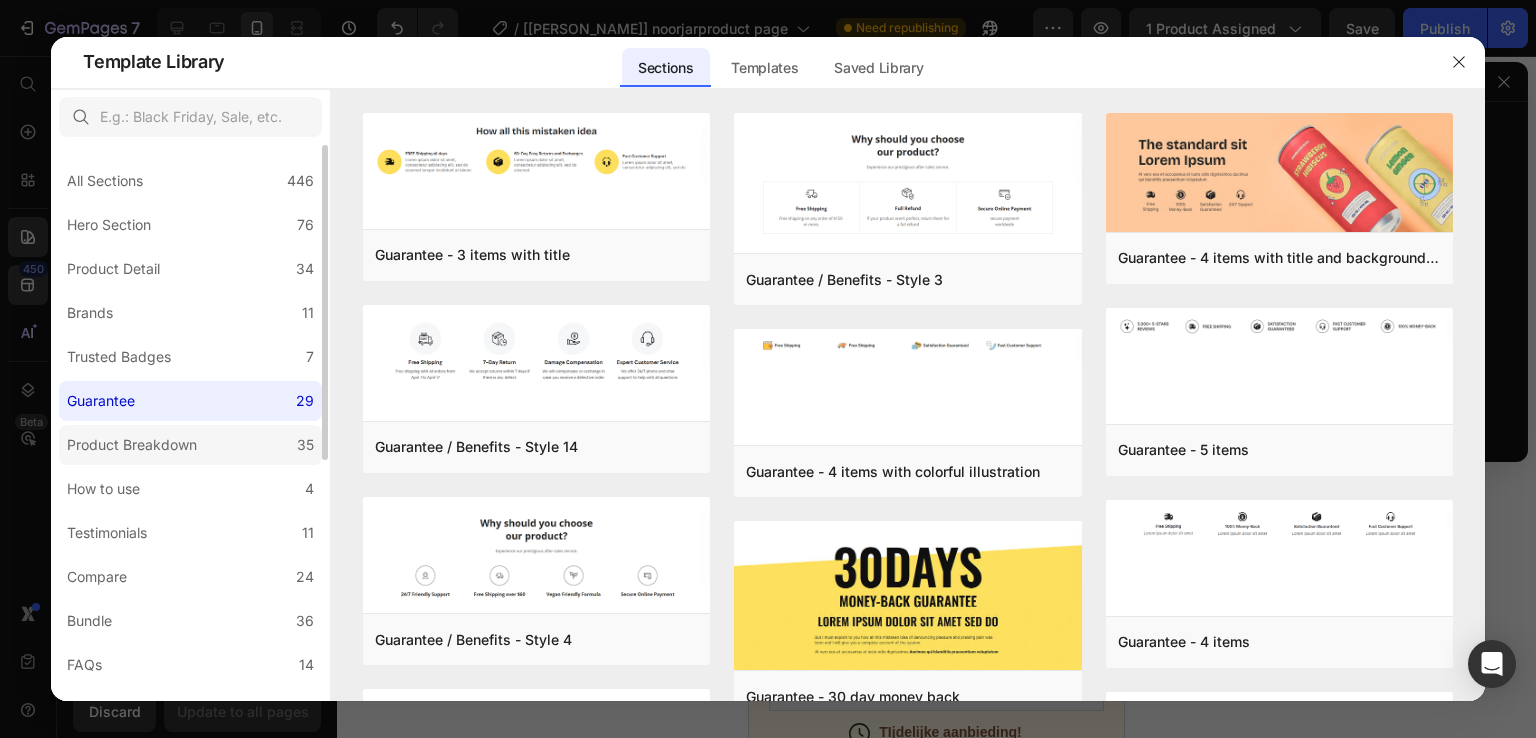 click on "Product Breakdown" at bounding box center (132, 445) 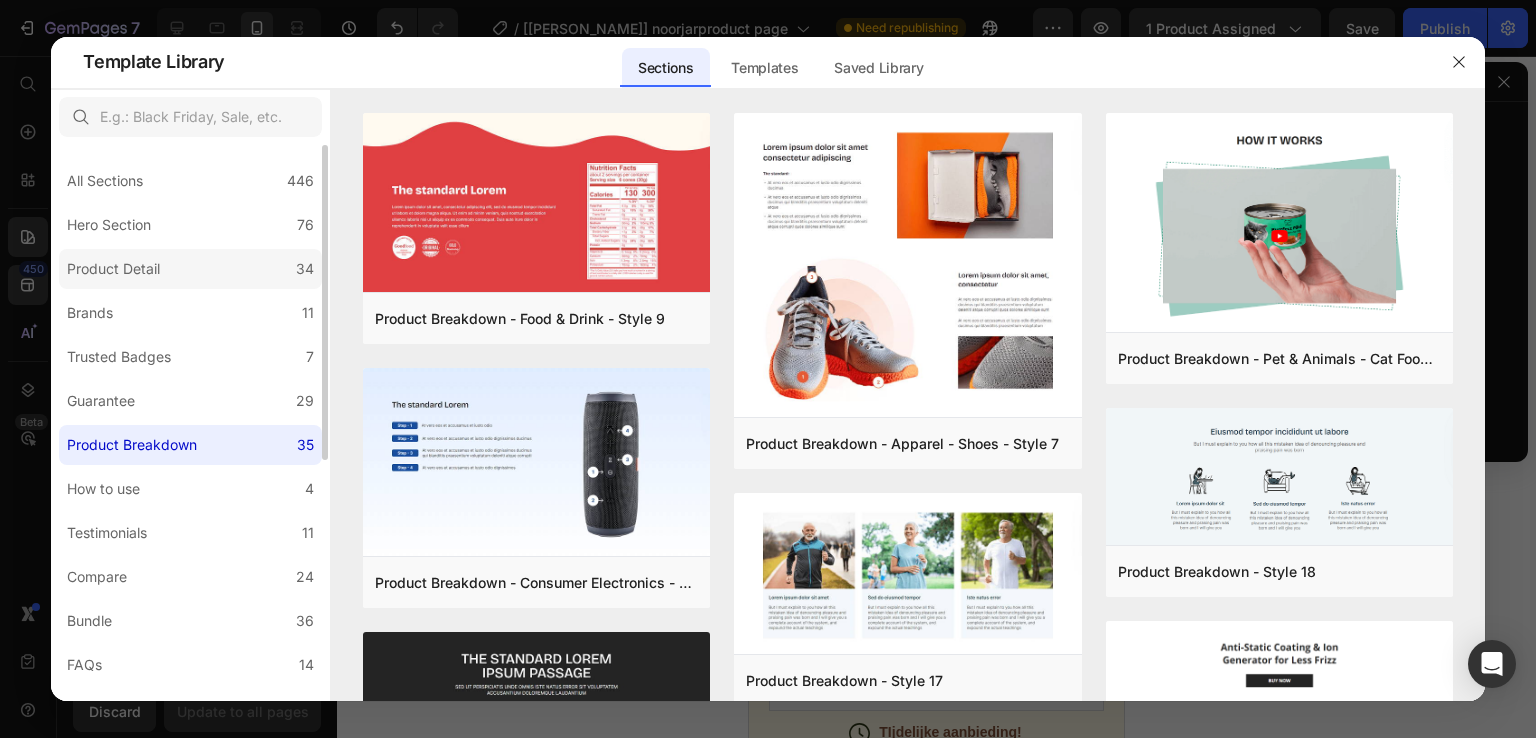 click on "Product Detail 34" 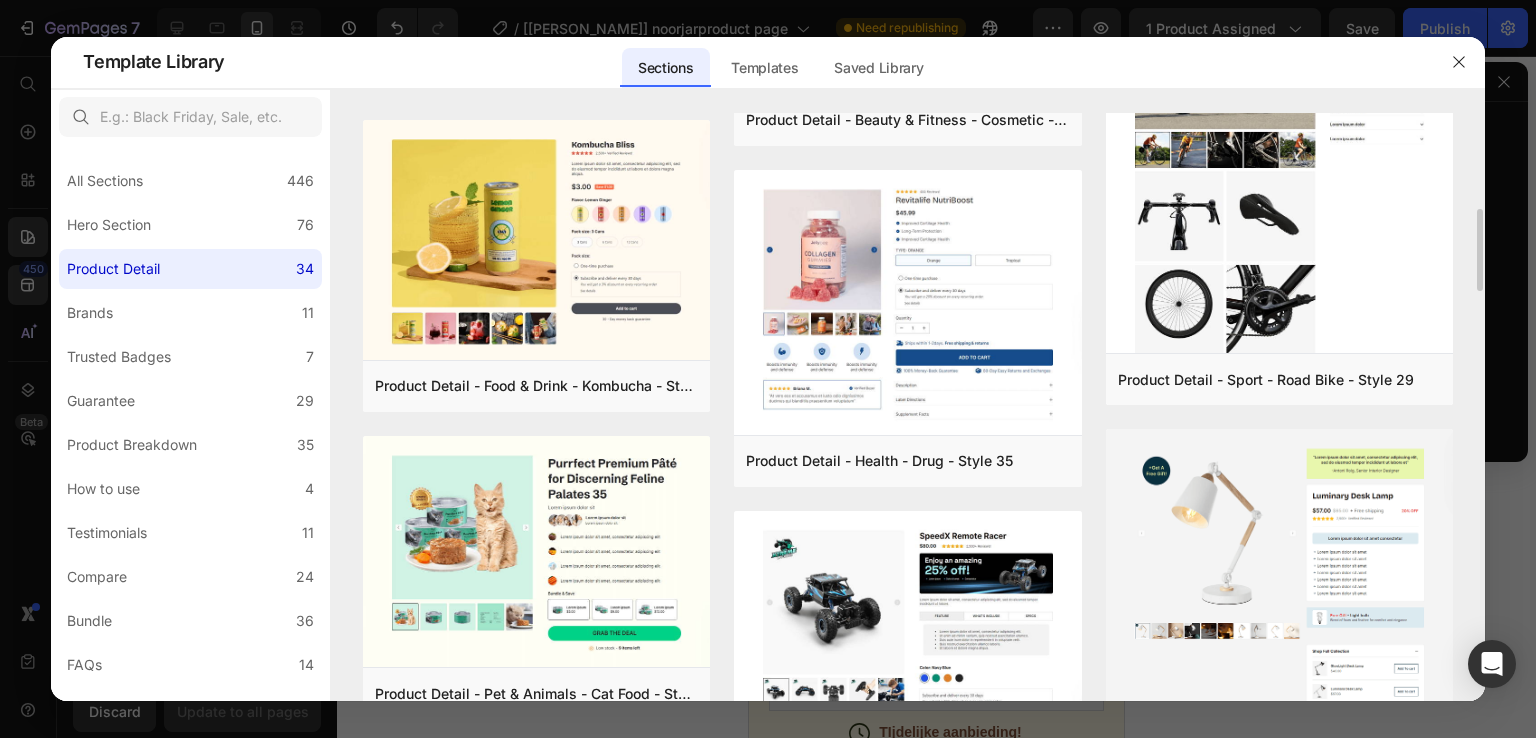 scroll, scrollTop: 577, scrollLeft: 0, axis: vertical 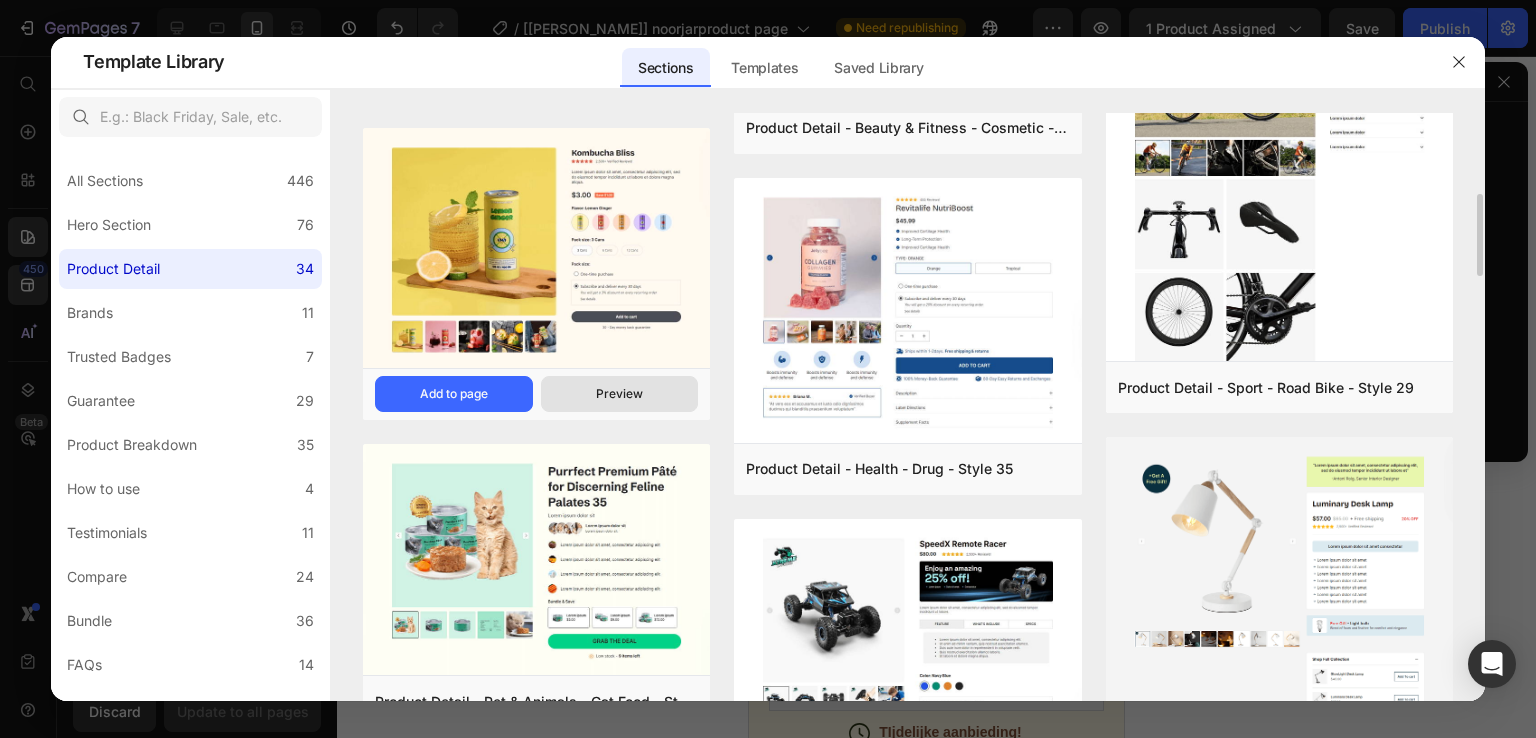 click on "Preview" at bounding box center [620, 394] 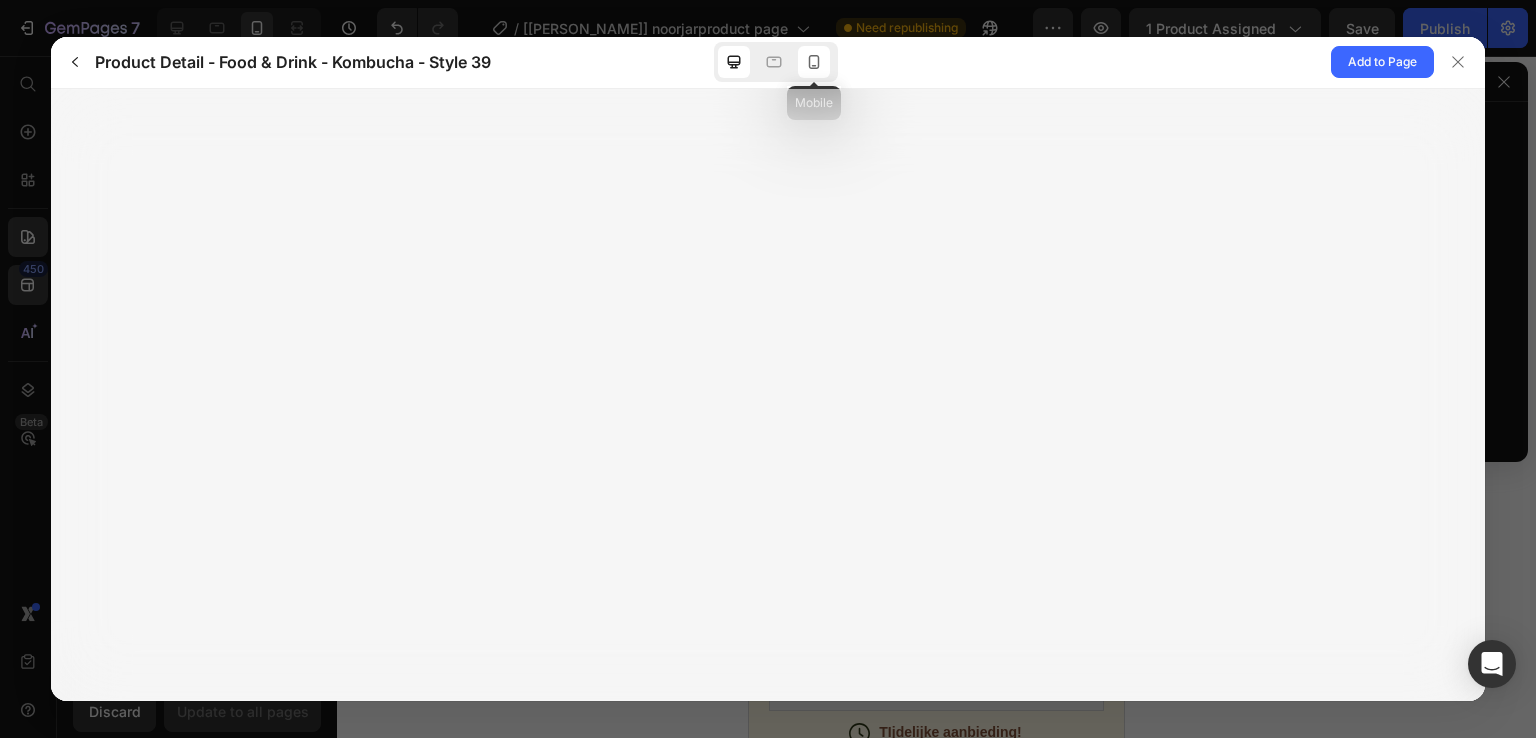 click 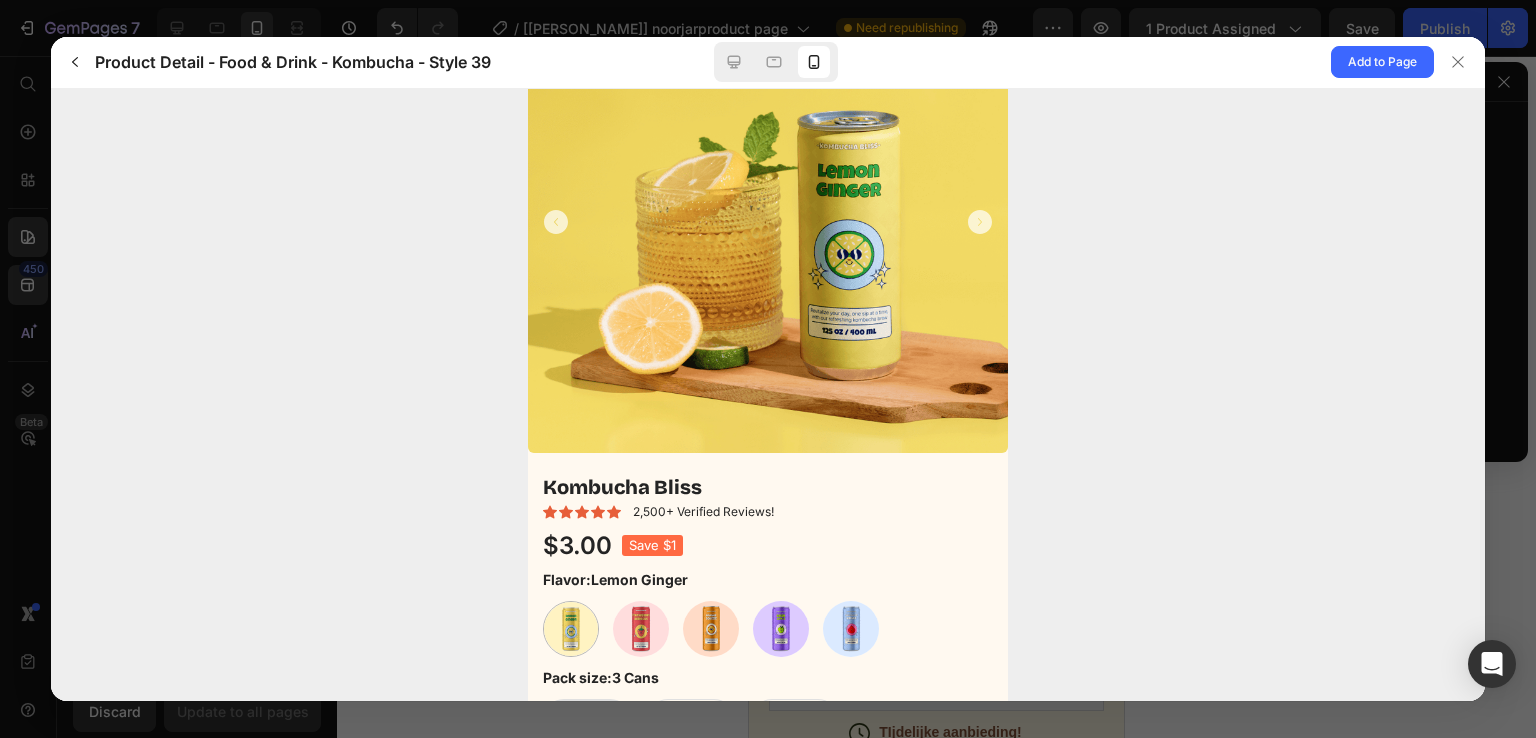 scroll, scrollTop: 0, scrollLeft: 0, axis: both 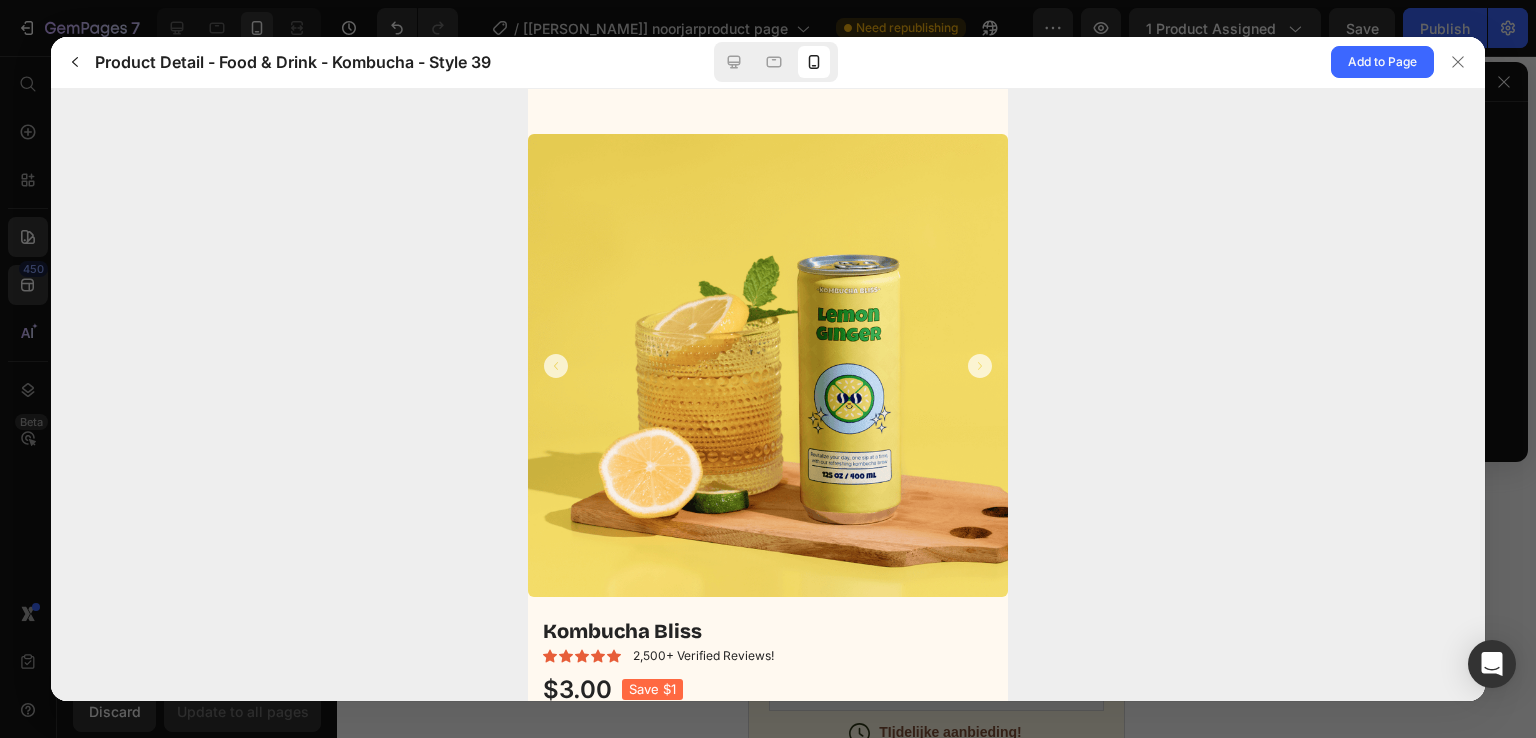 click 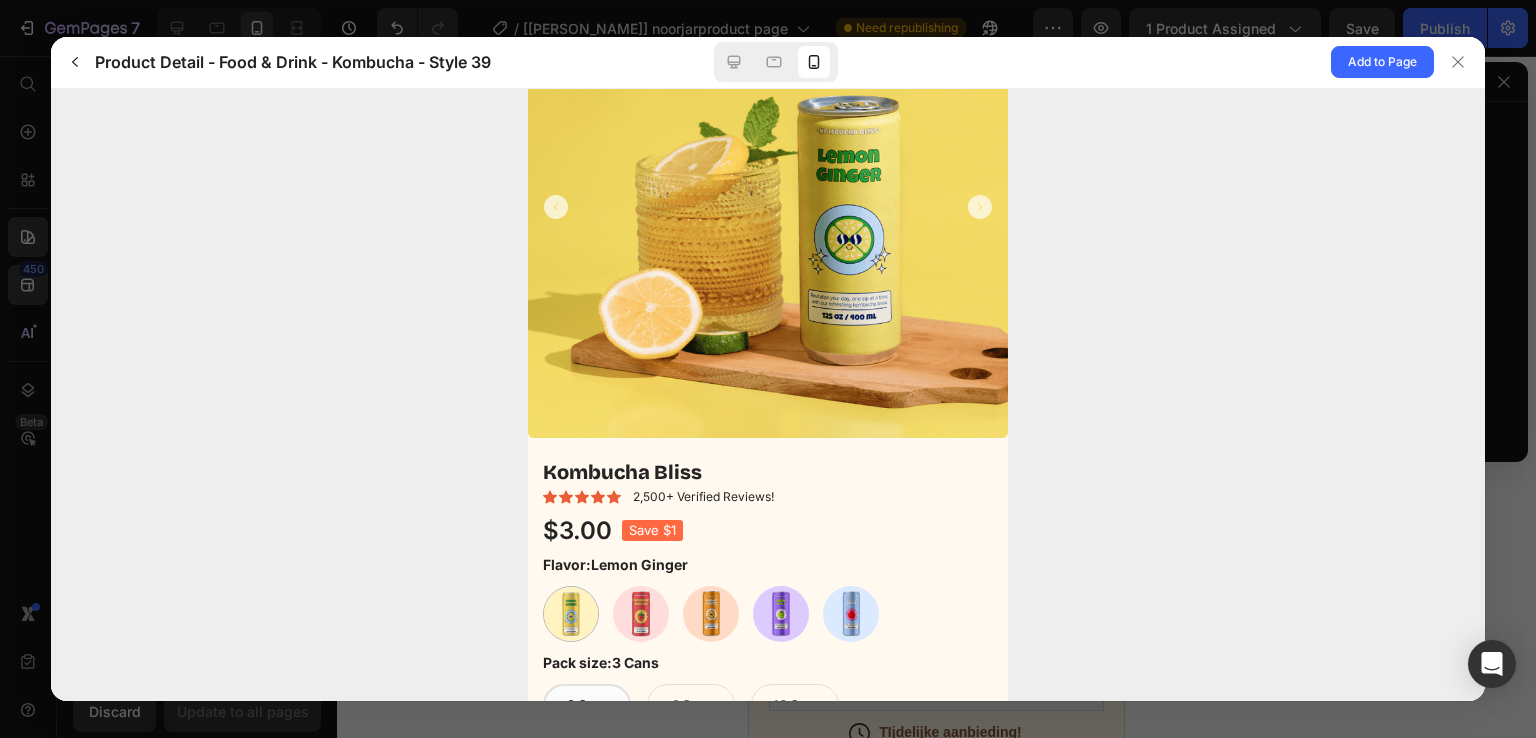 scroll, scrollTop: 148, scrollLeft: 0, axis: vertical 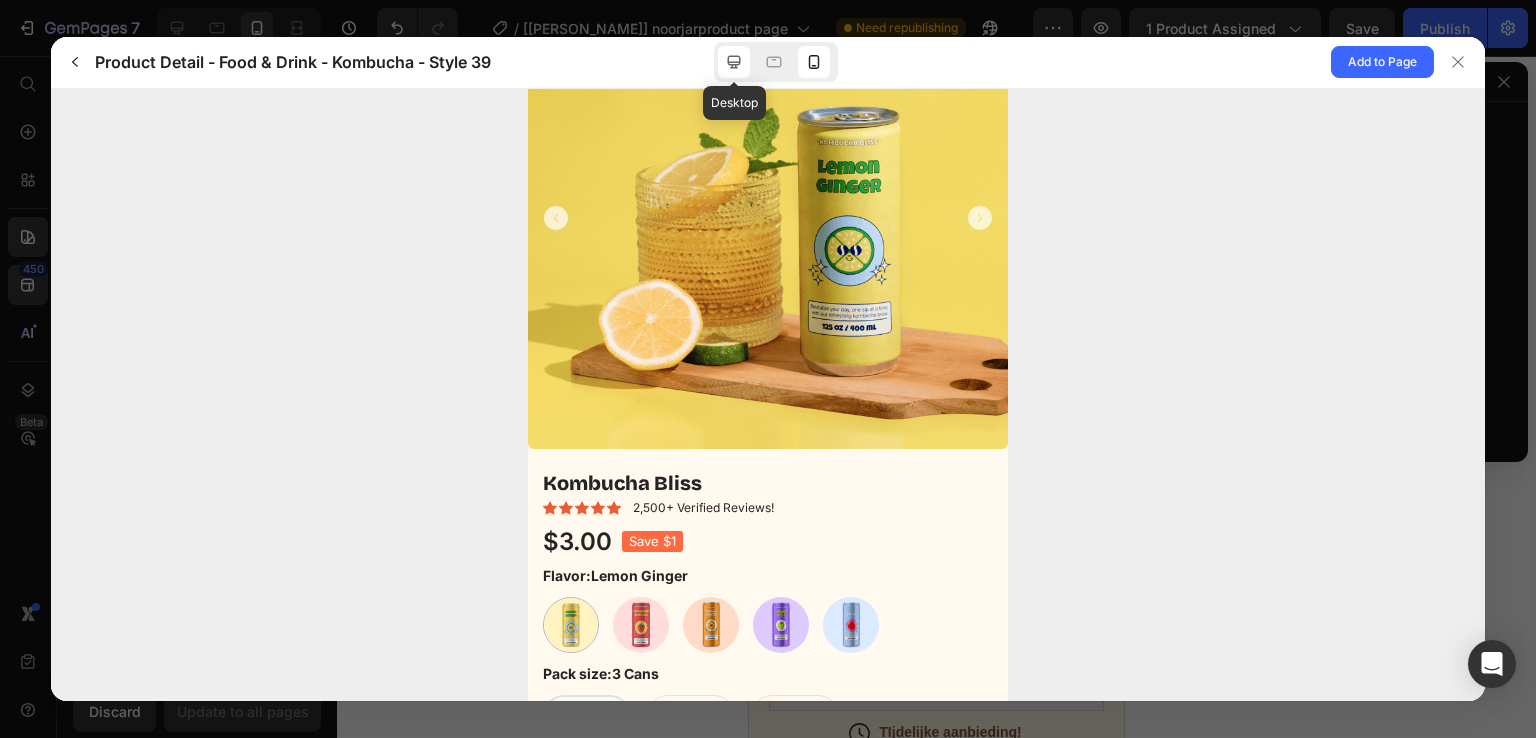 click 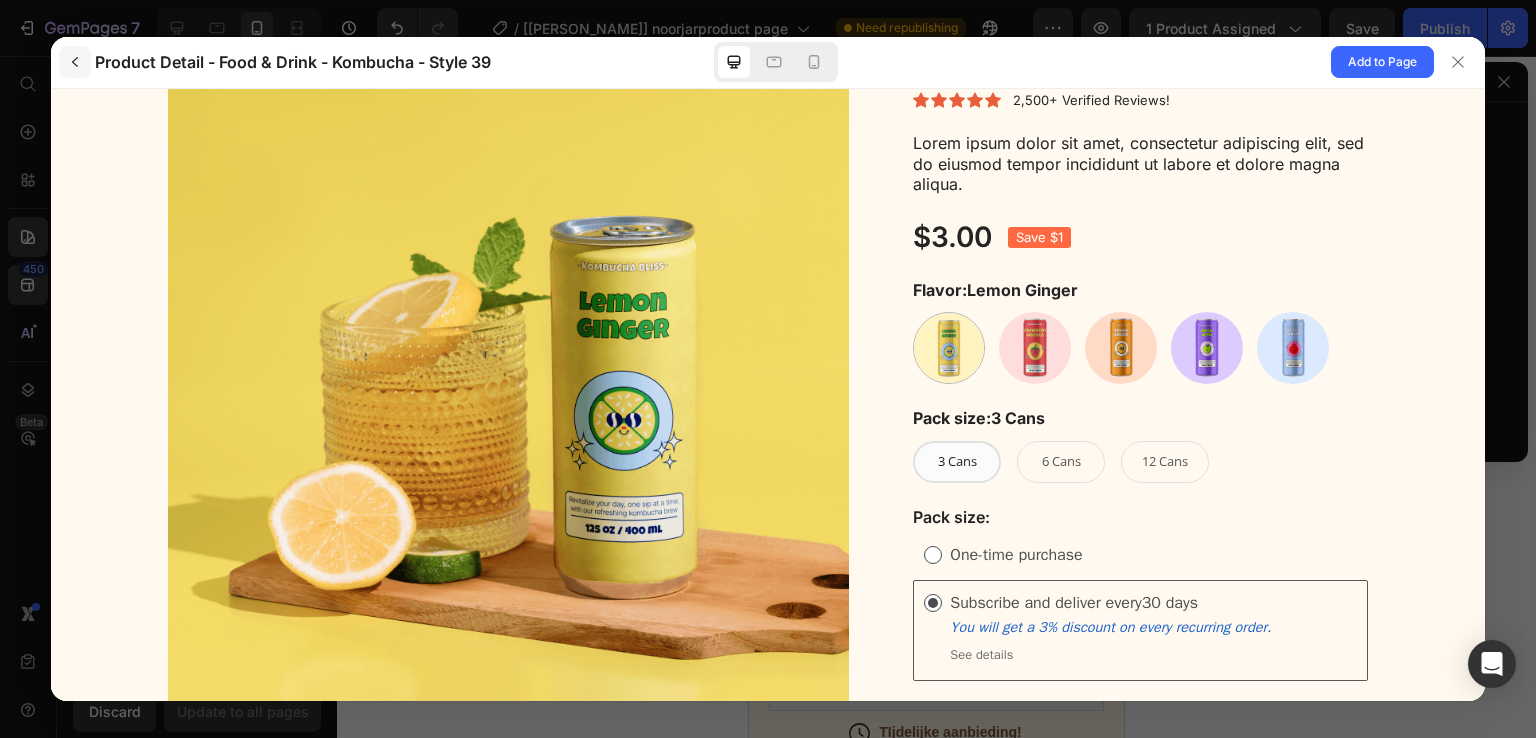 click at bounding box center [75, 62] 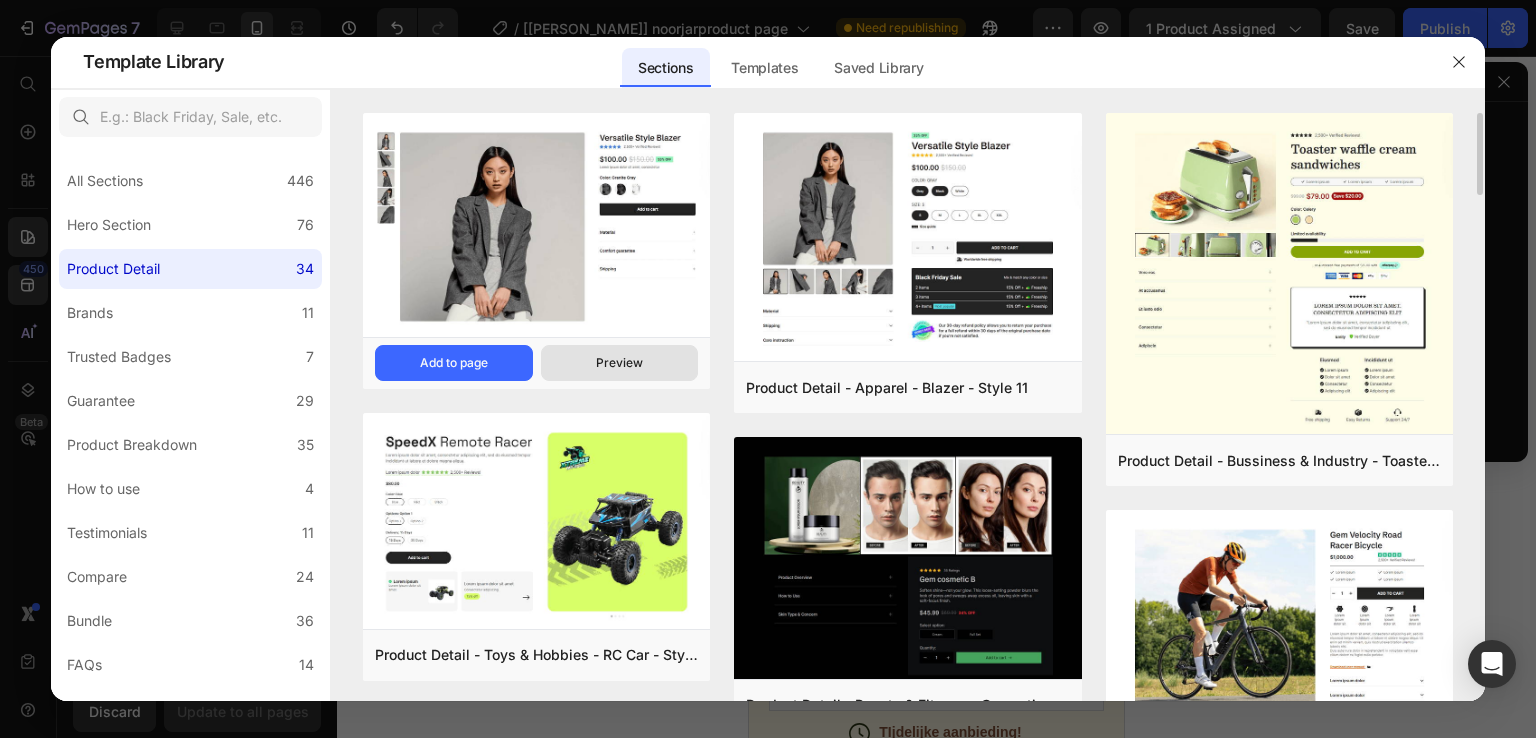 click on "Preview" at bounding box center (620, 363) 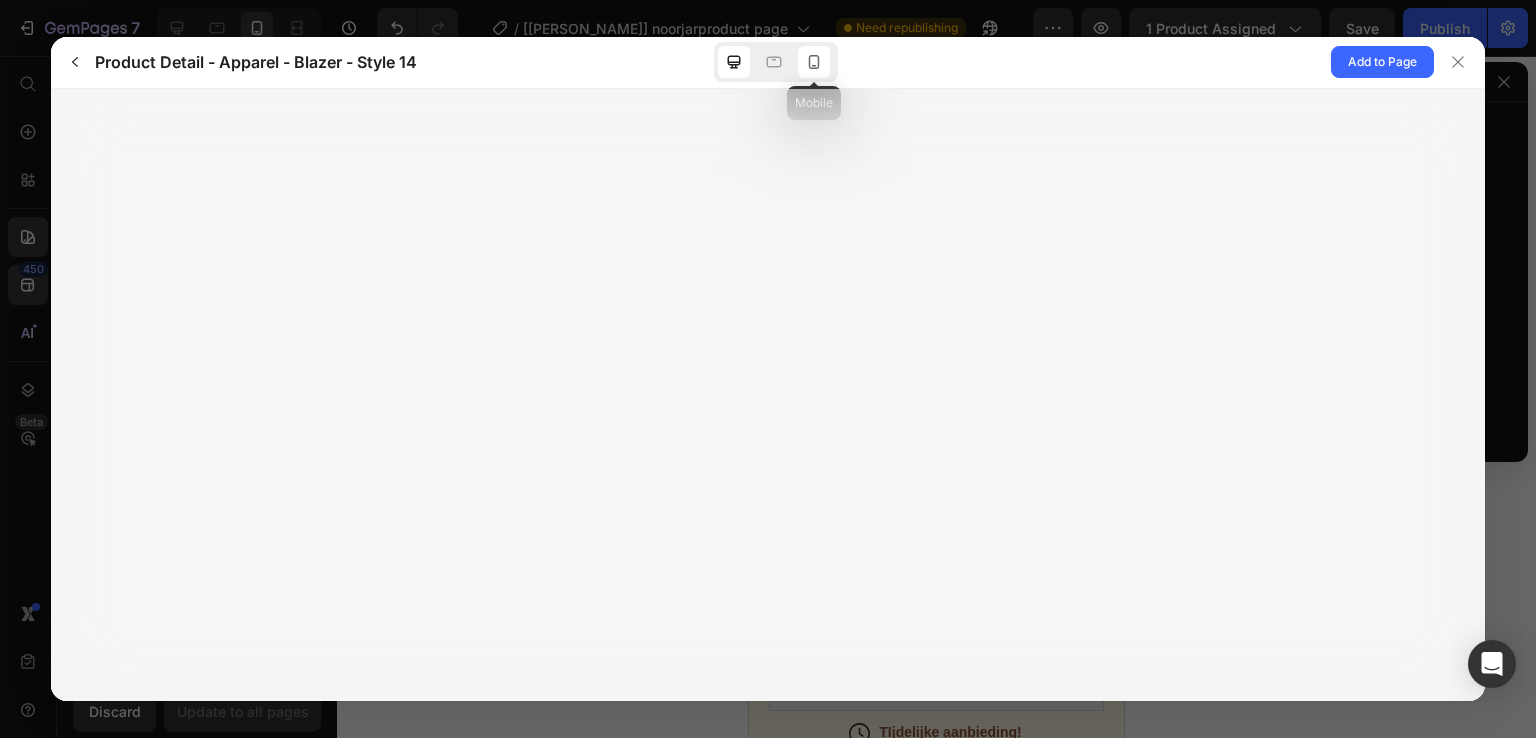 click 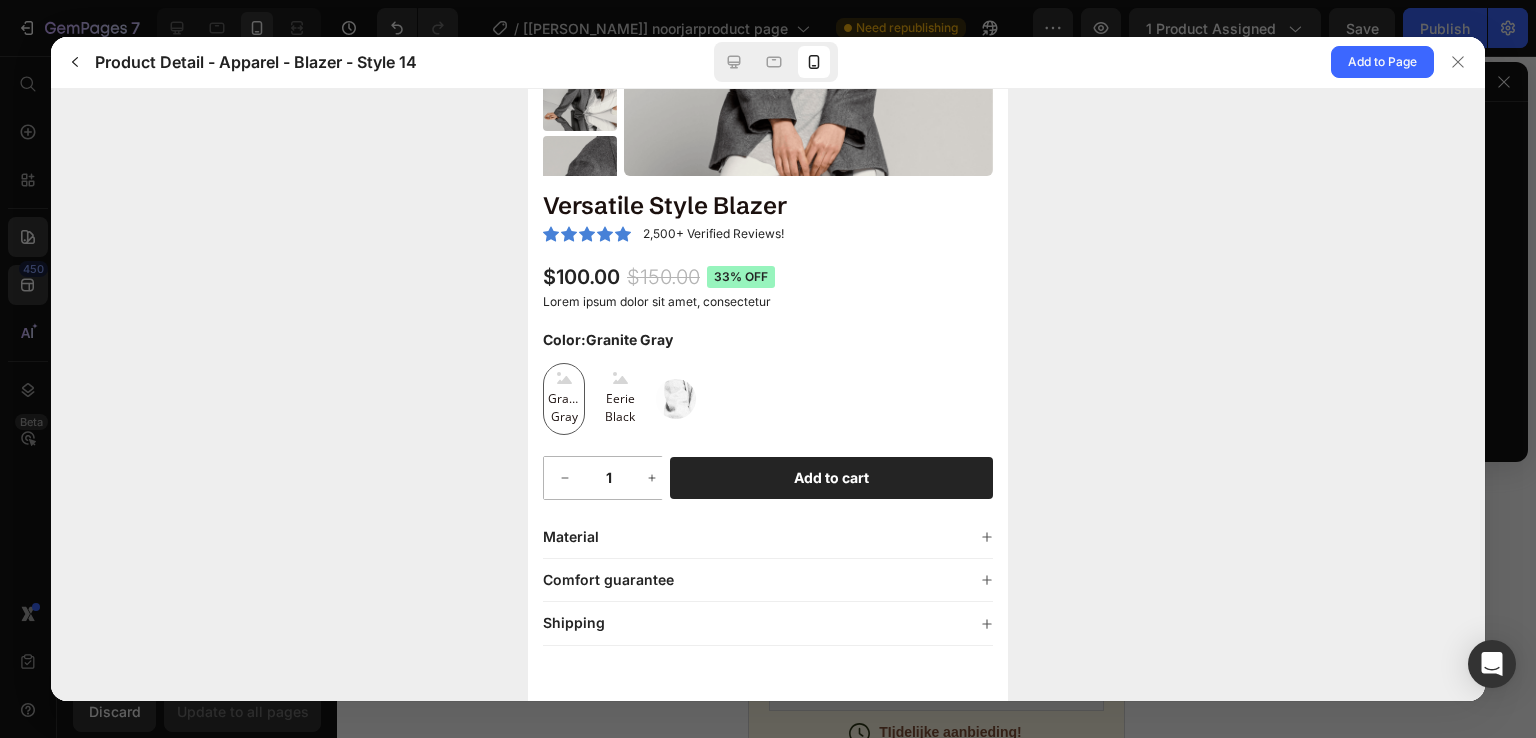scroll, scrollTop: 321, scrollLeft: 0, axis: vertical 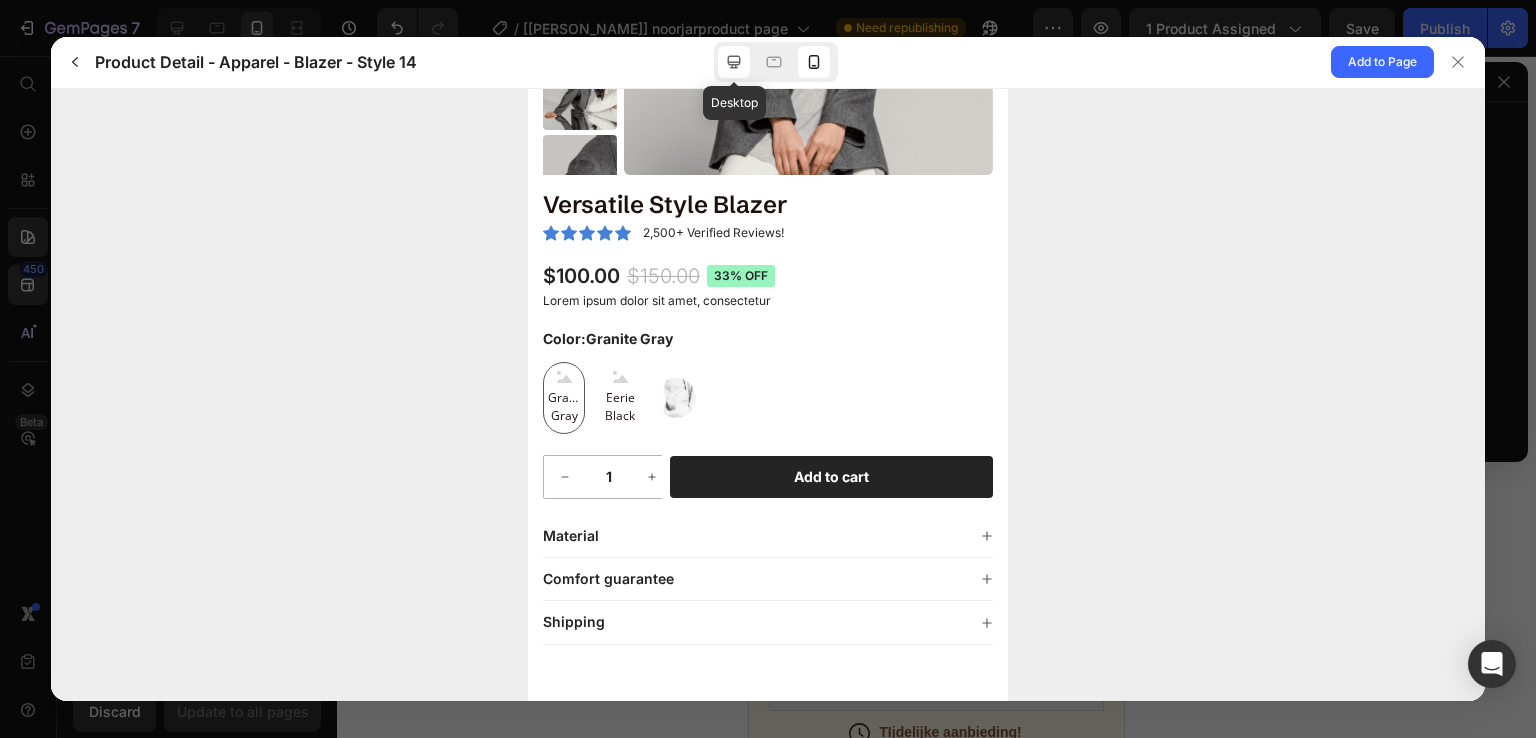 click 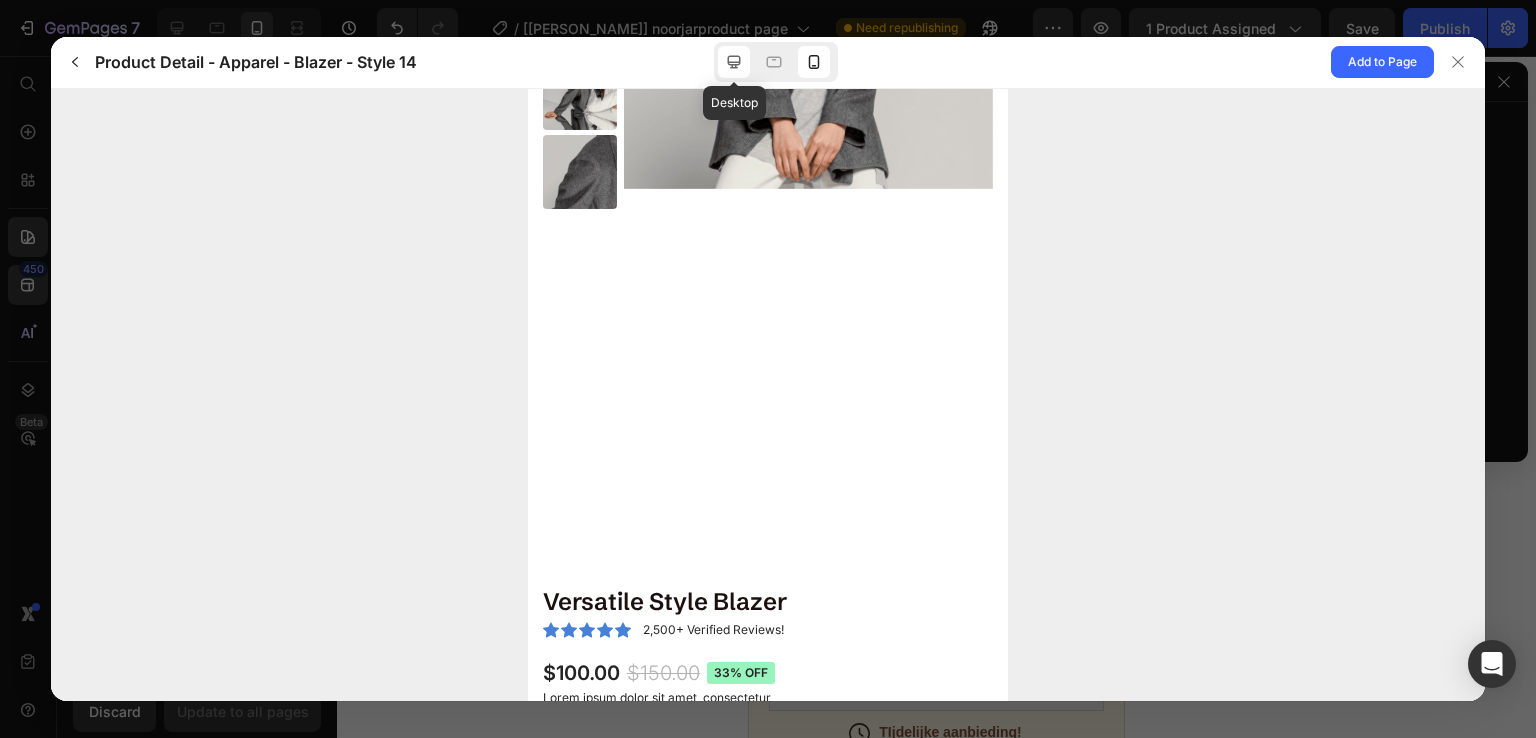 scroll, scrollTop: 174, scrollLeft: 0, axis: vertical 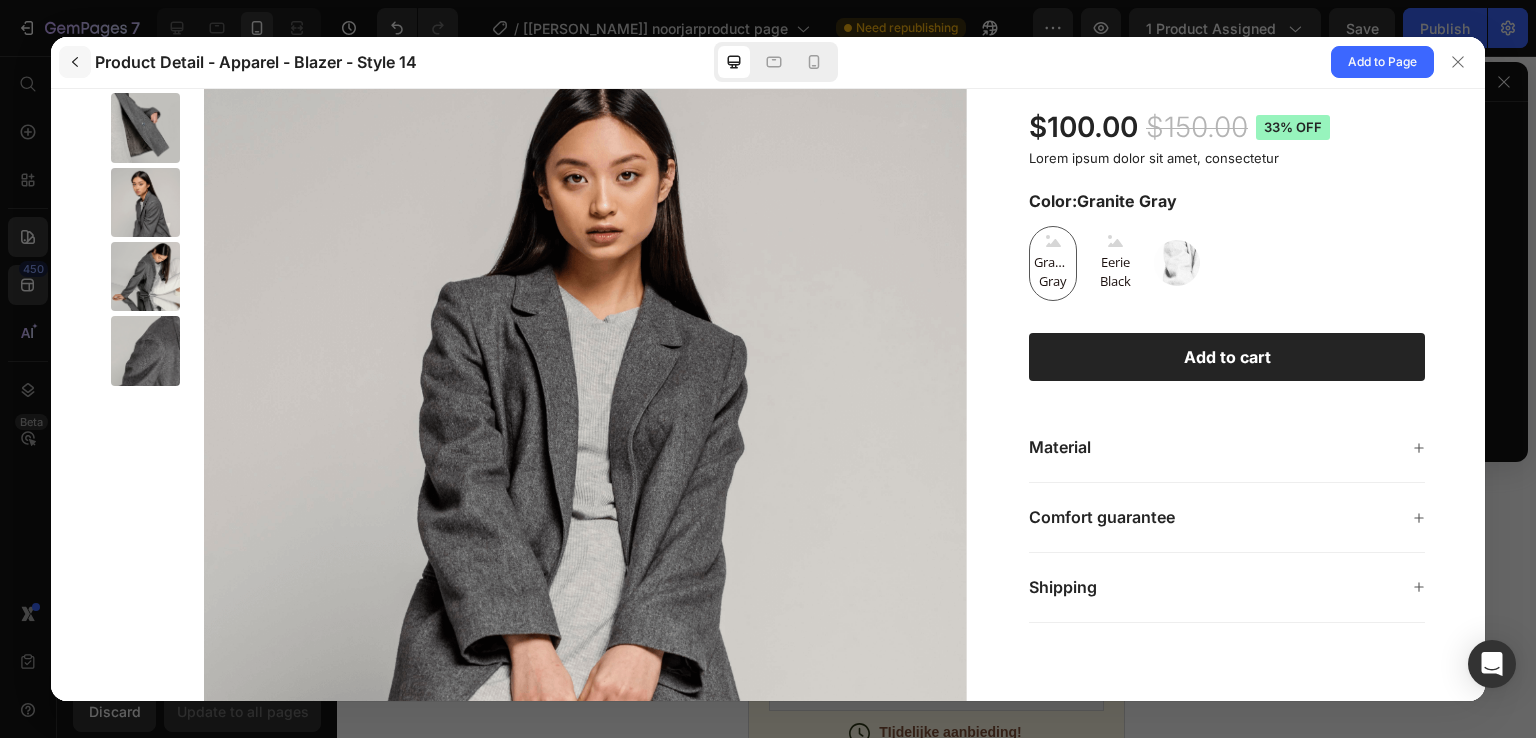 click 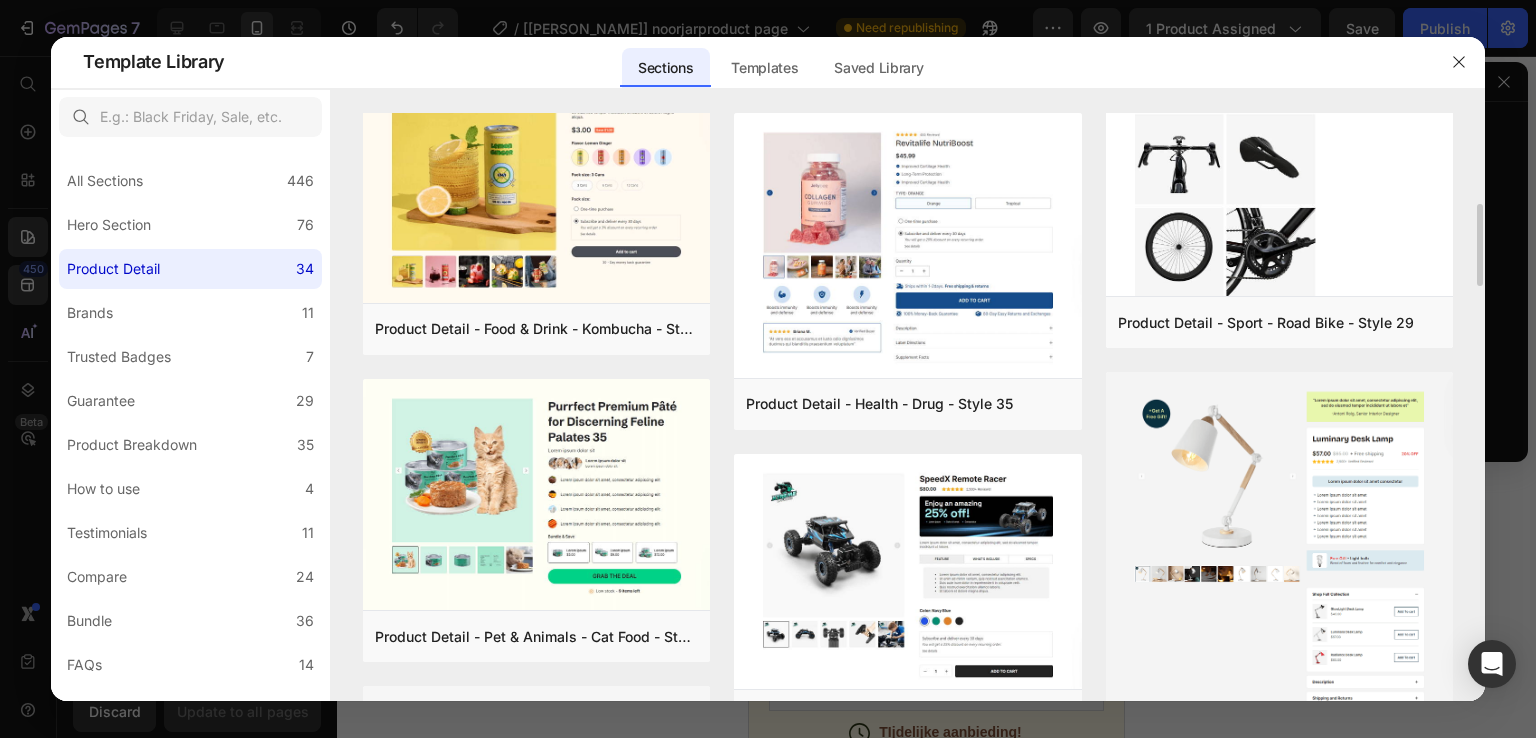 scroll, scrollTop: 644, scrollLeft: 0, axis: vertical 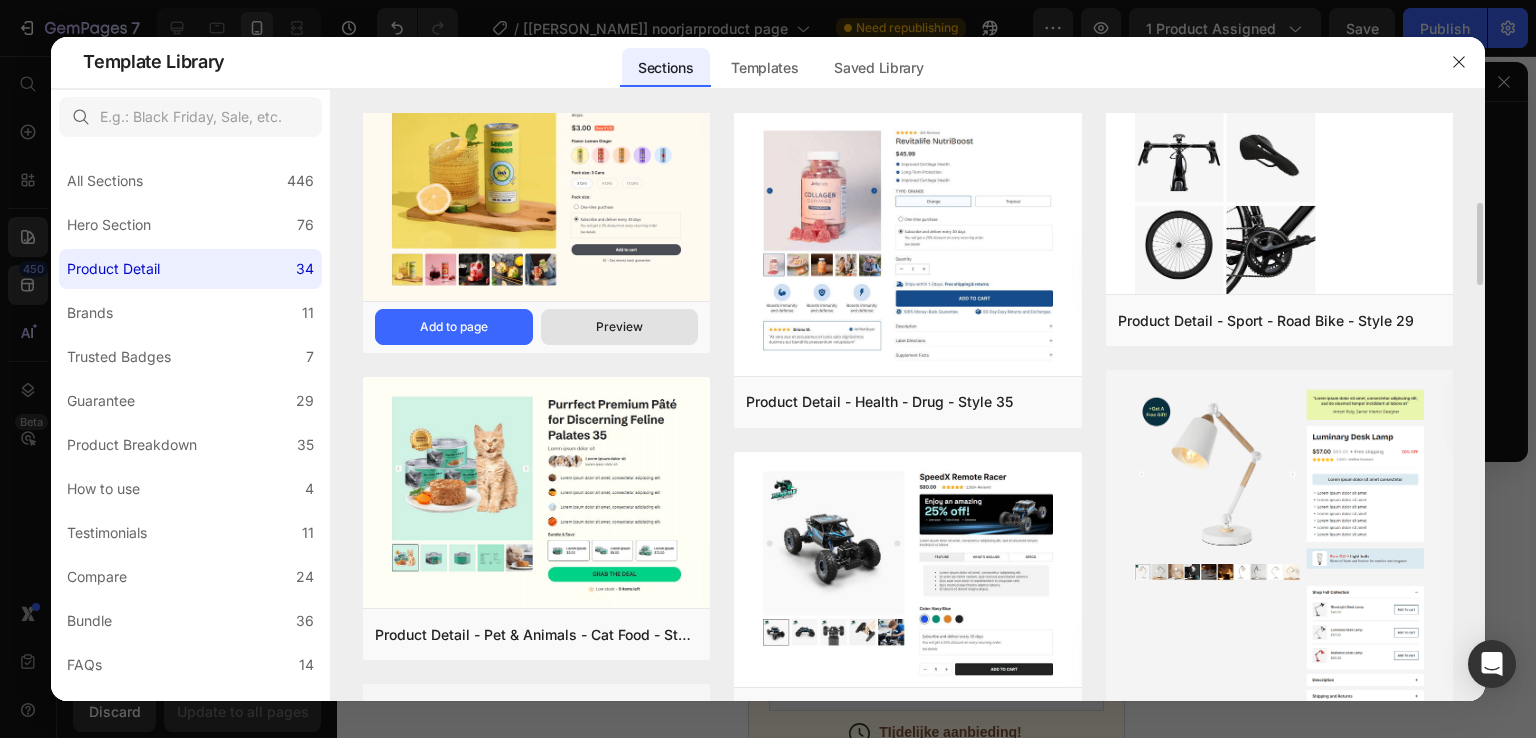 click on "Preview" at bounding box center (619, 327) 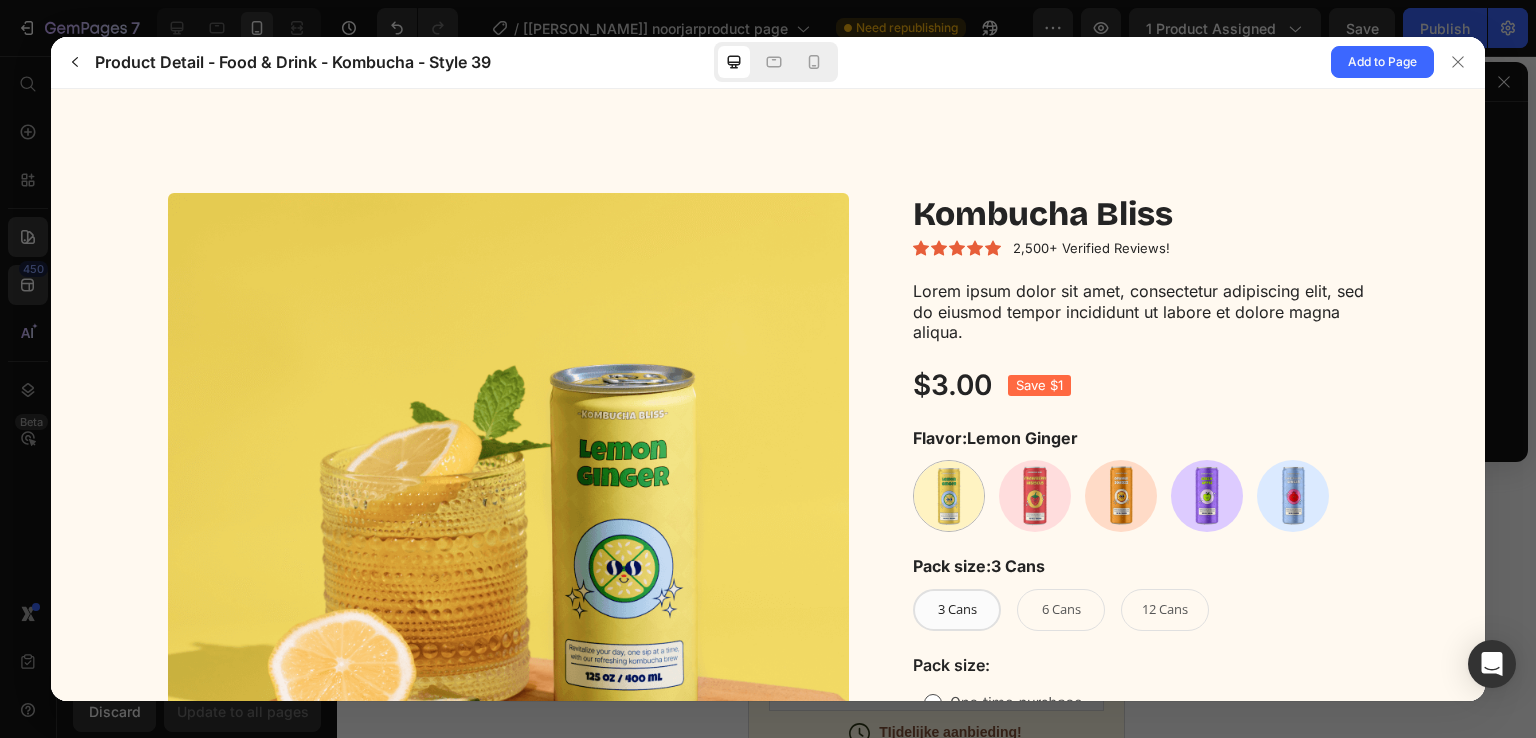 scroll, scrollTop: 0, scrollLeft: 0, axis: both 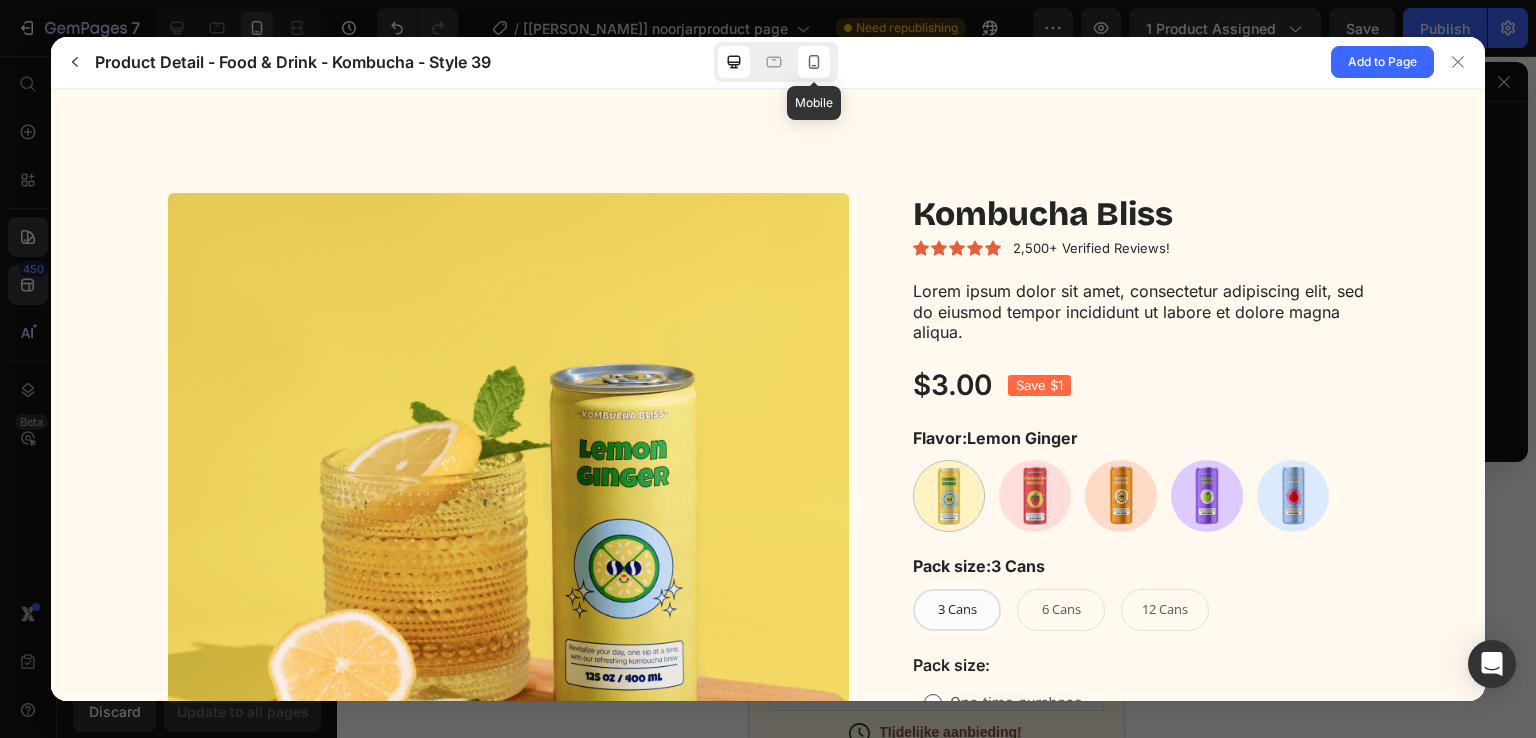 click 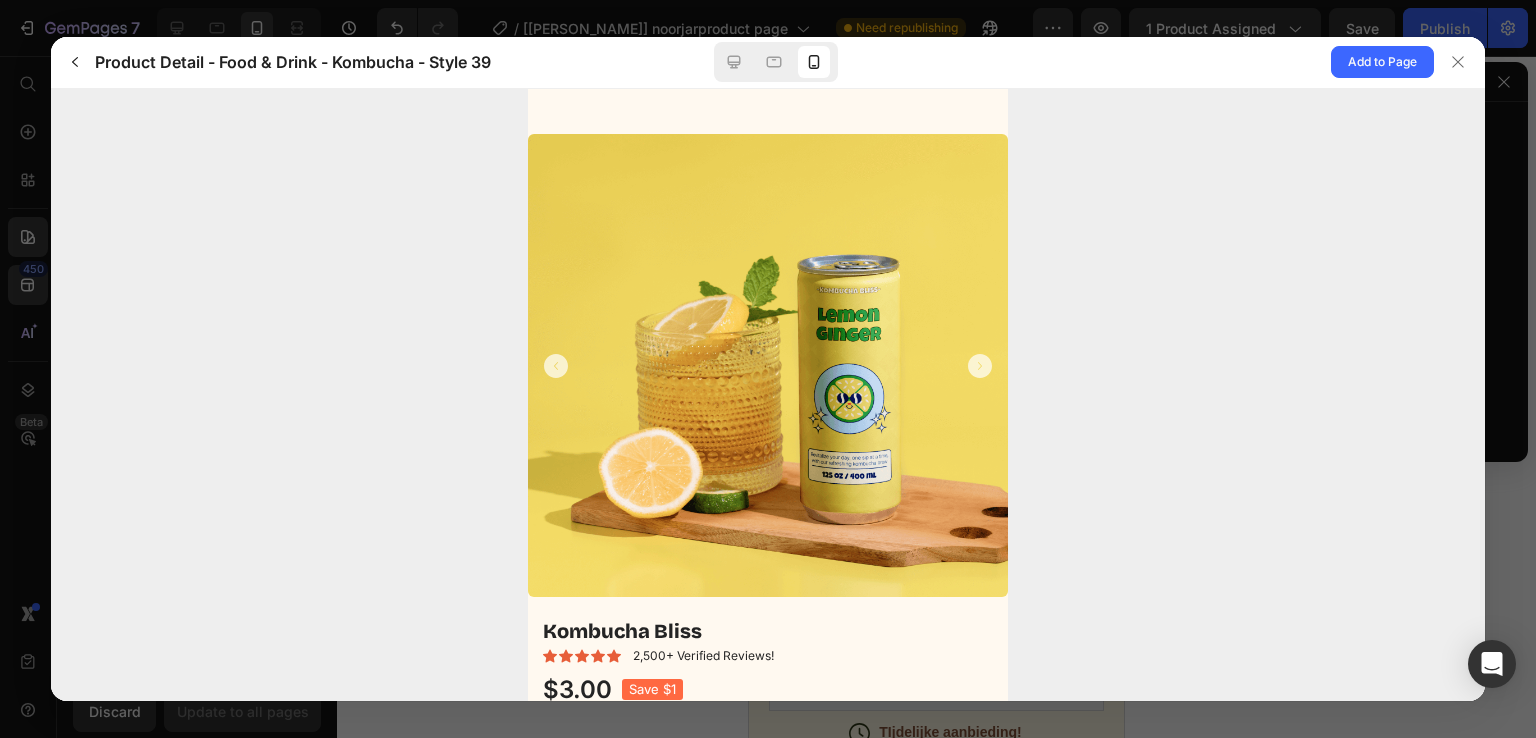 scroll, scrollTop: 335, scrollLeft: 0, axis: vertical 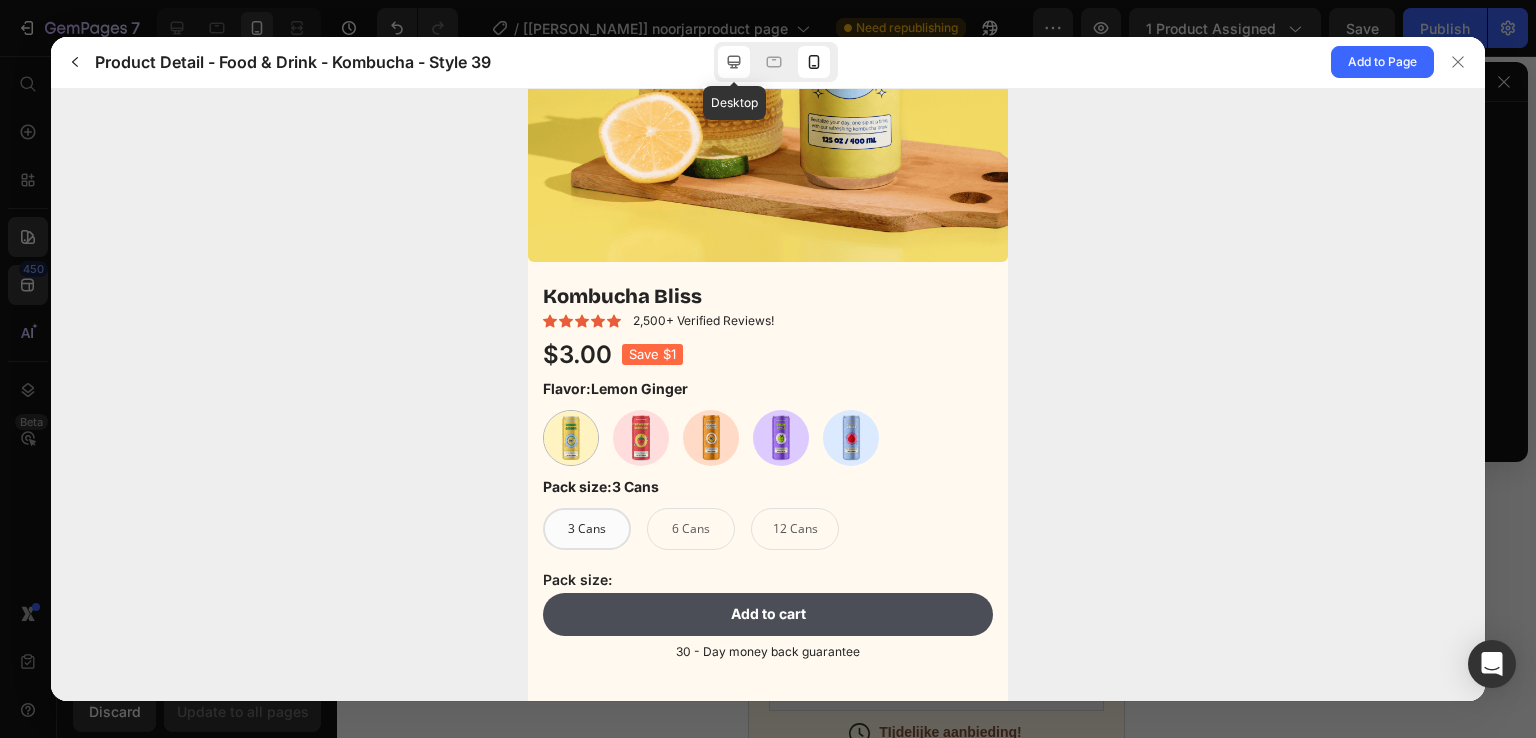click 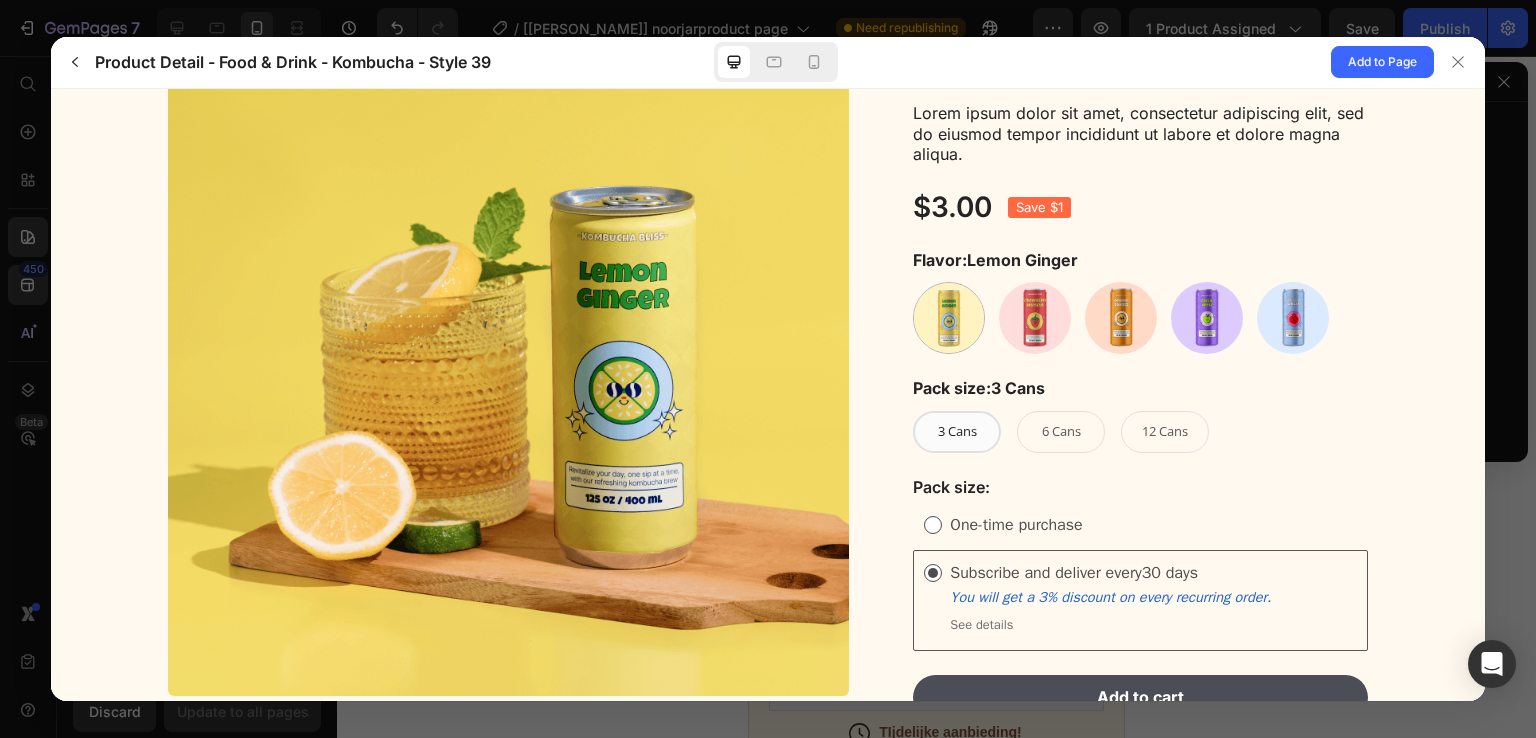 scroll, scrollTop: 176, scrollLeft: 0, axis: vertical 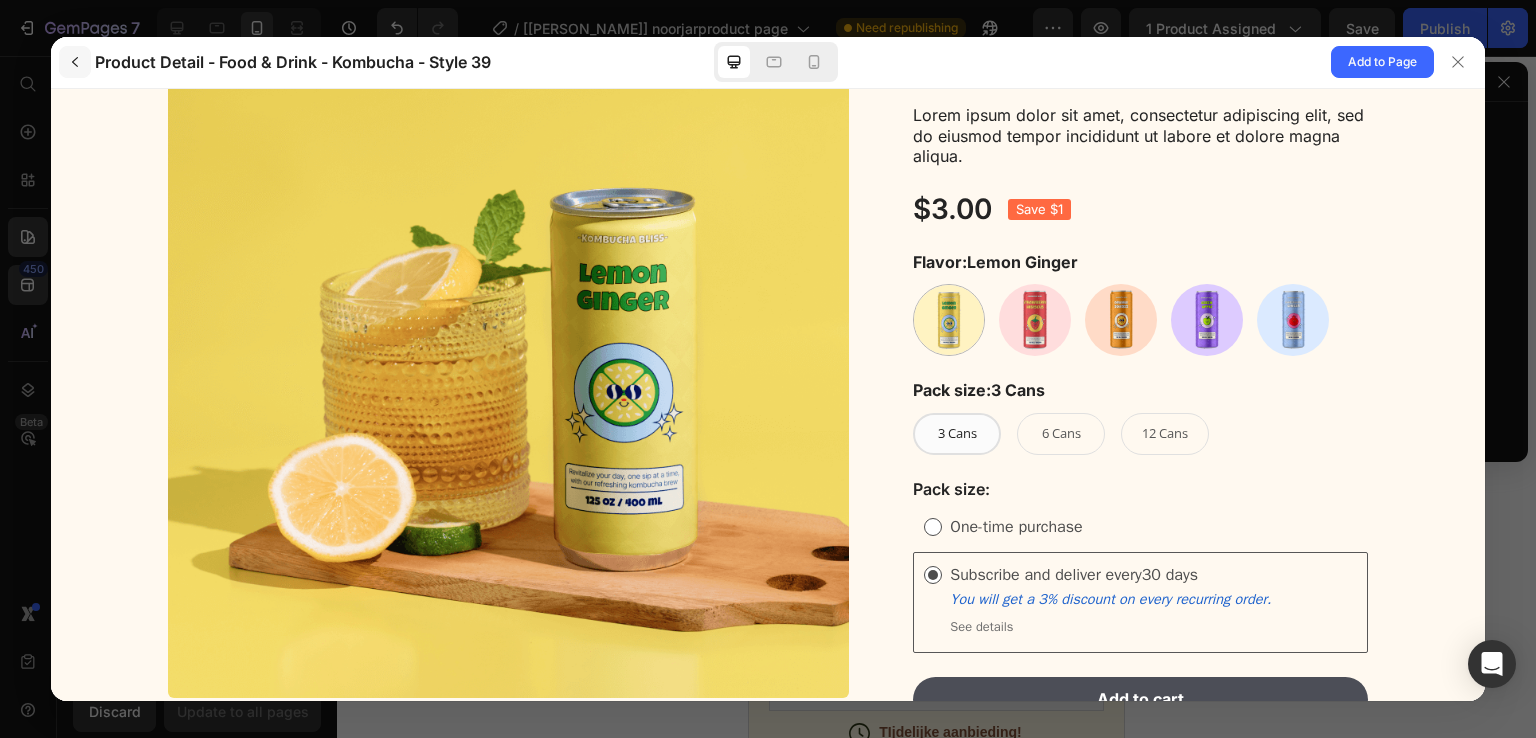 click at bounding box center [75, 62] 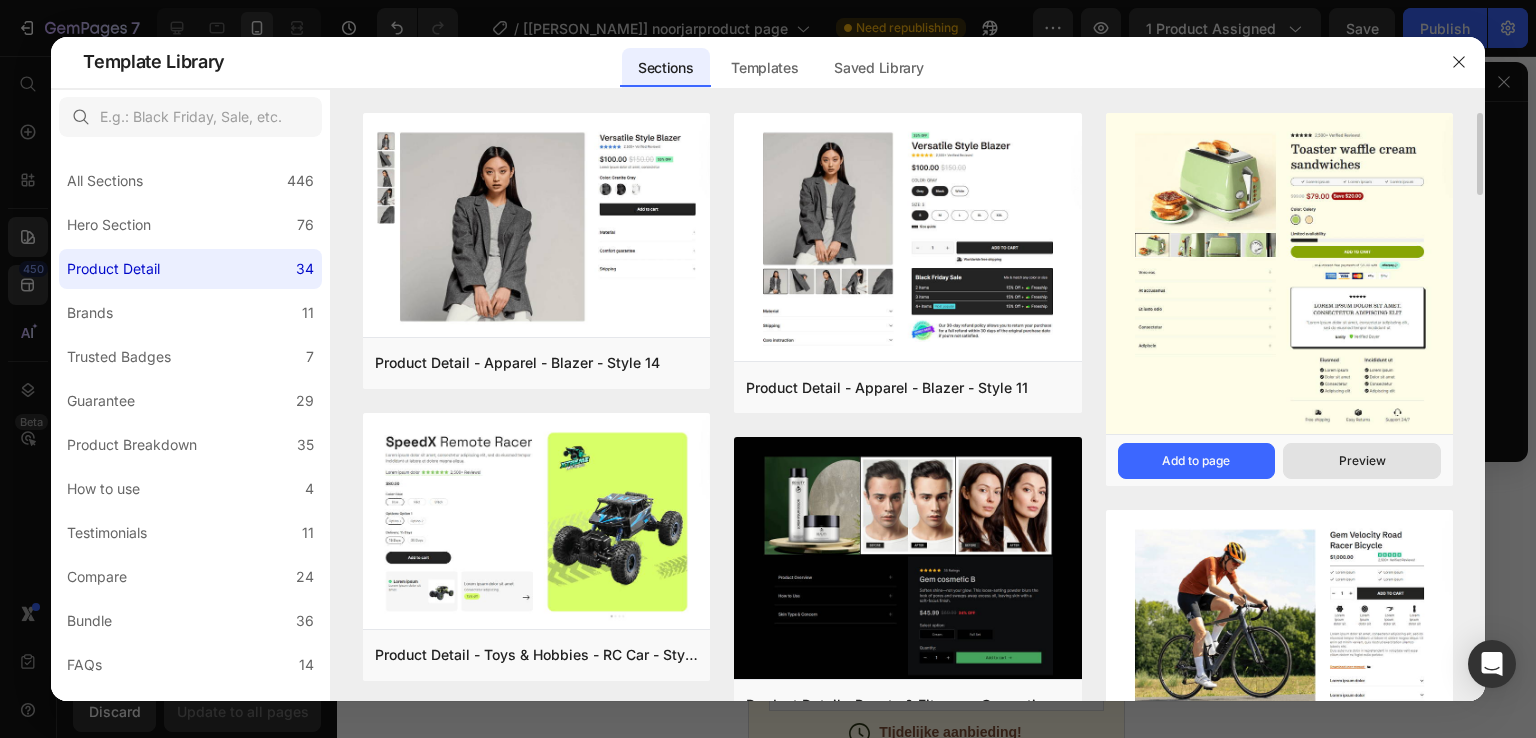 click on "Preview" at bounding box center (1362, 461) 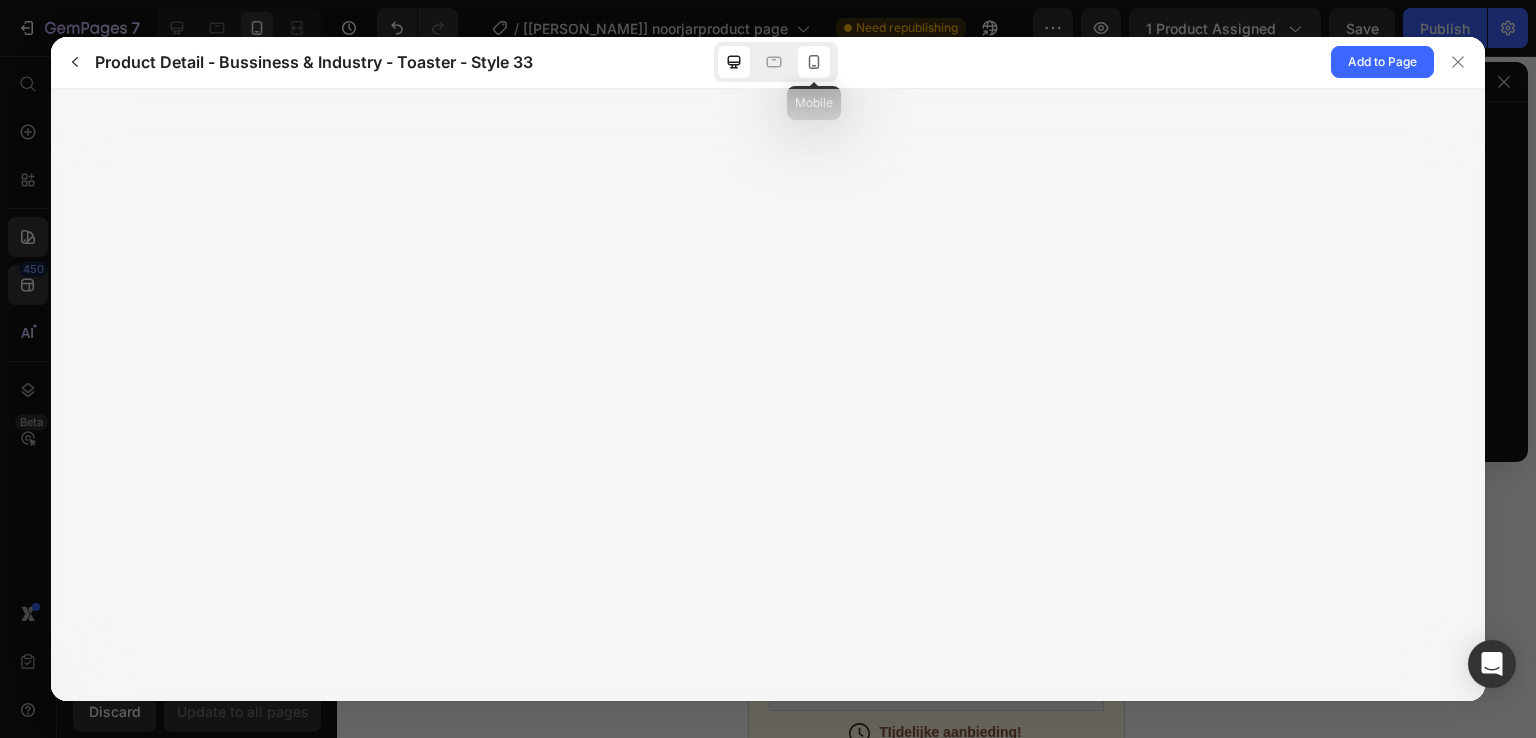 click 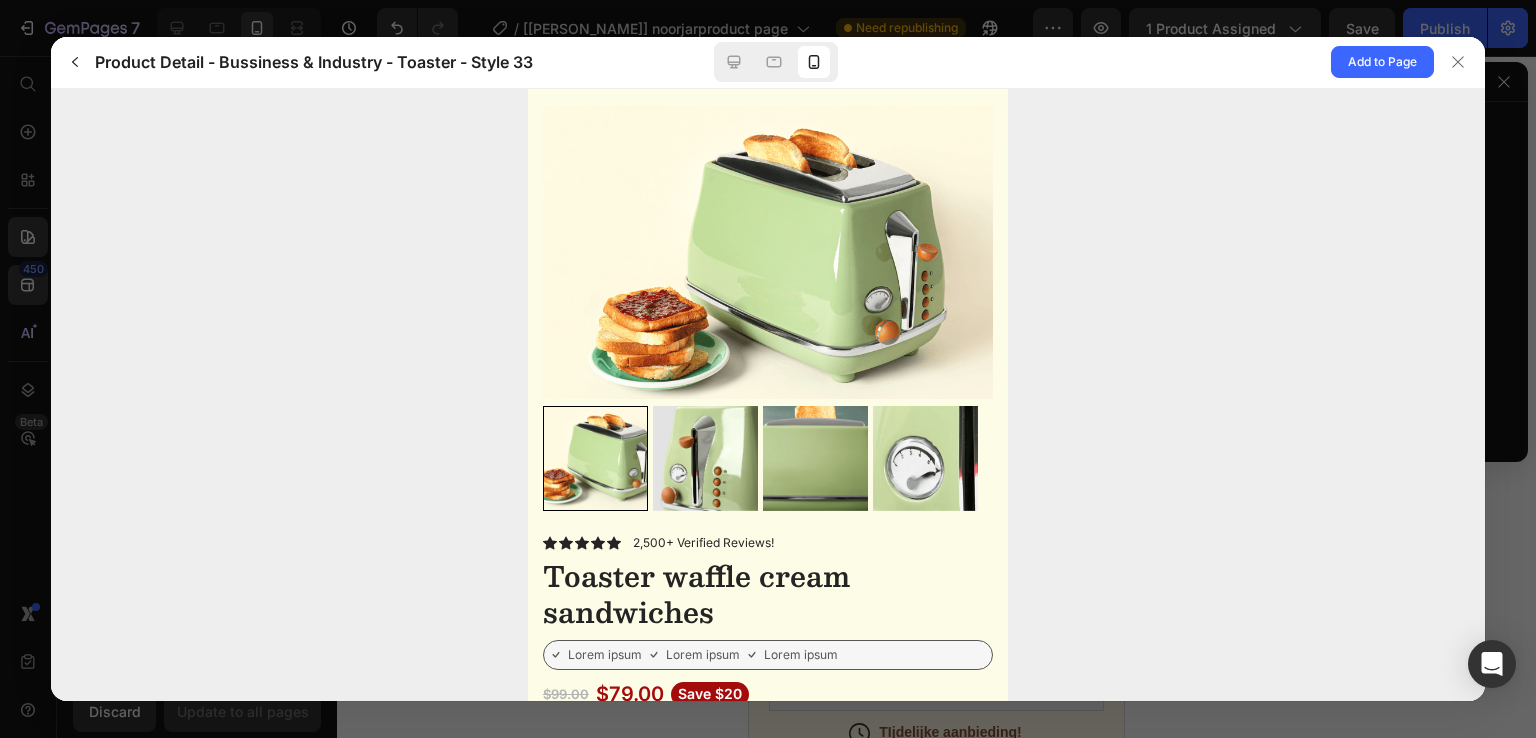 scroll, scrollTop: 0, scrollLeft: 0, axis: both 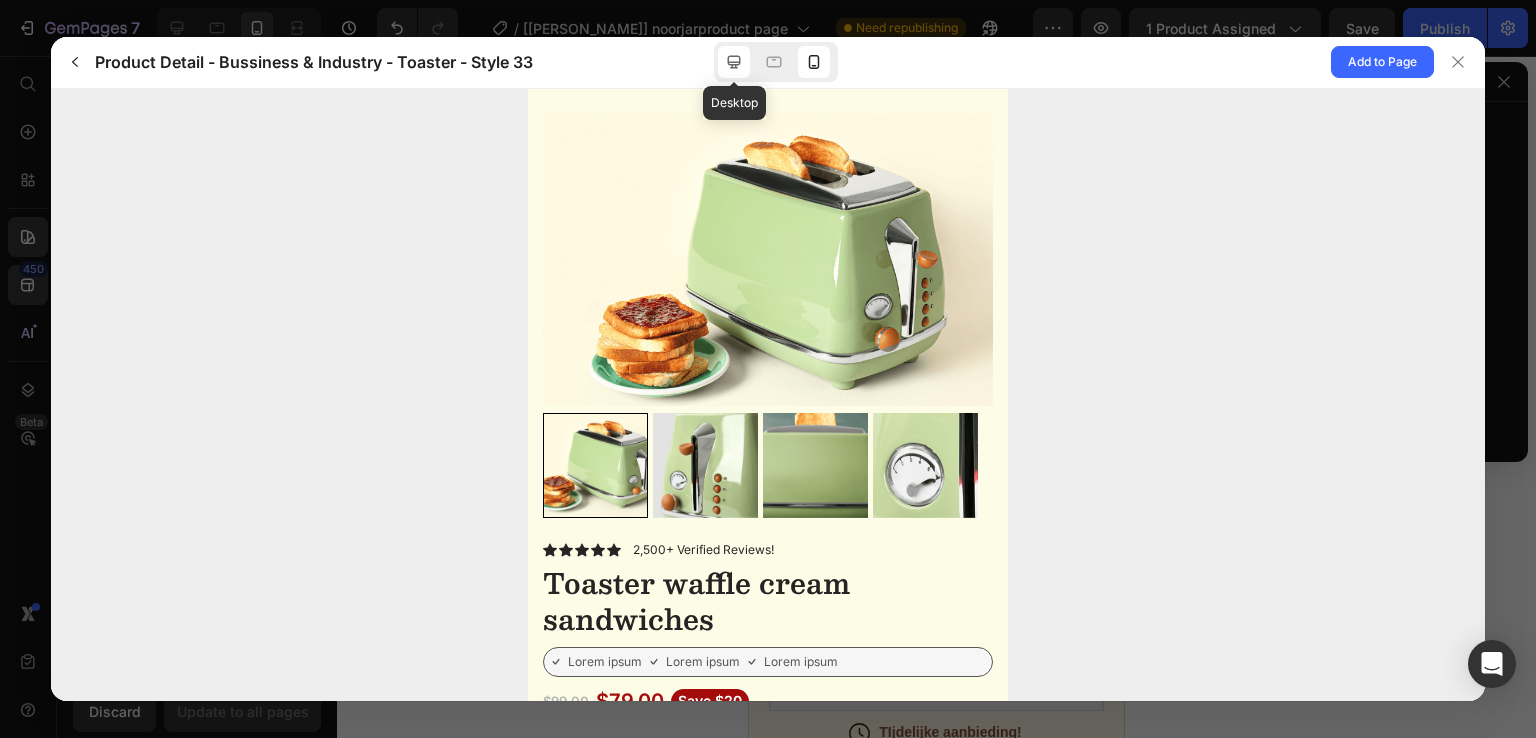 click 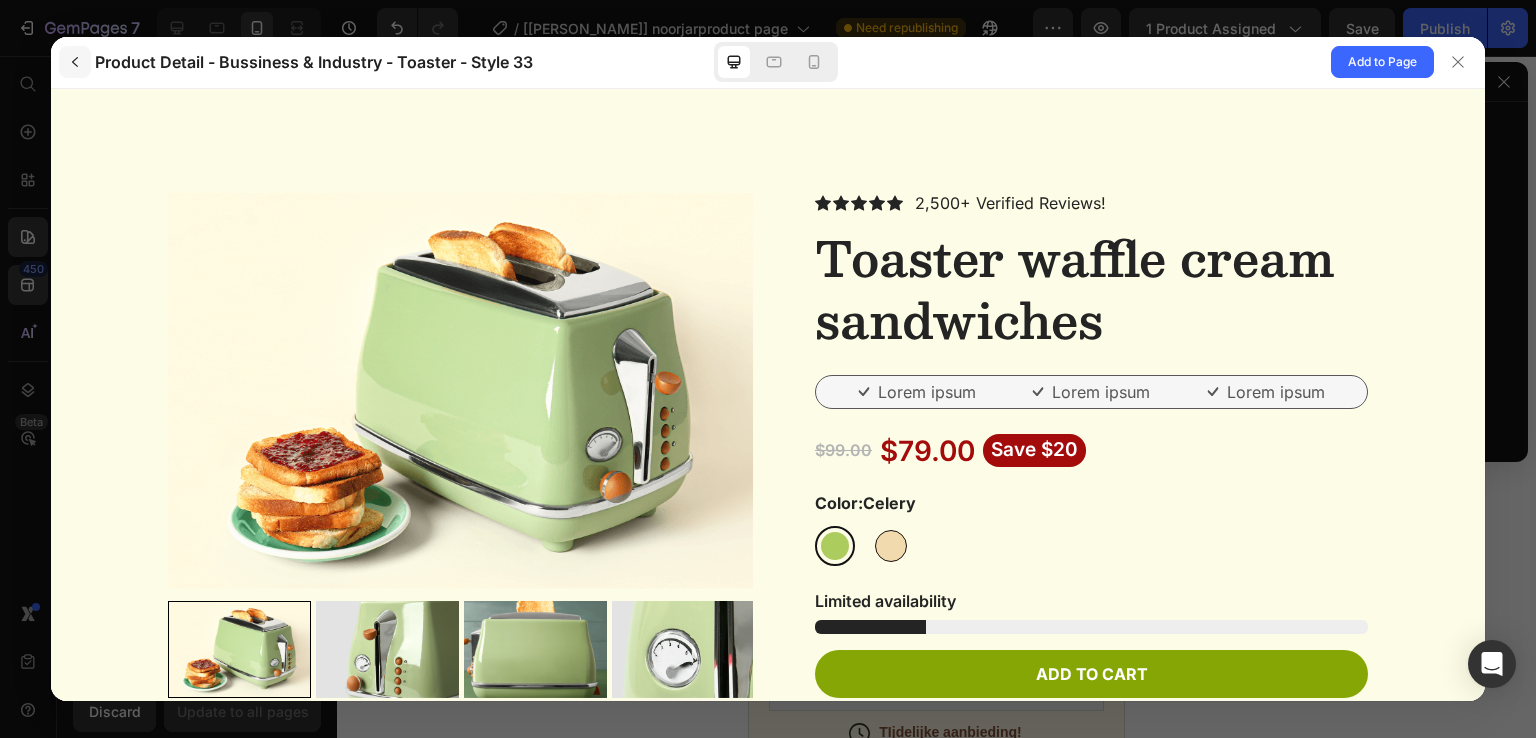 click at bounding box center (75, 62) 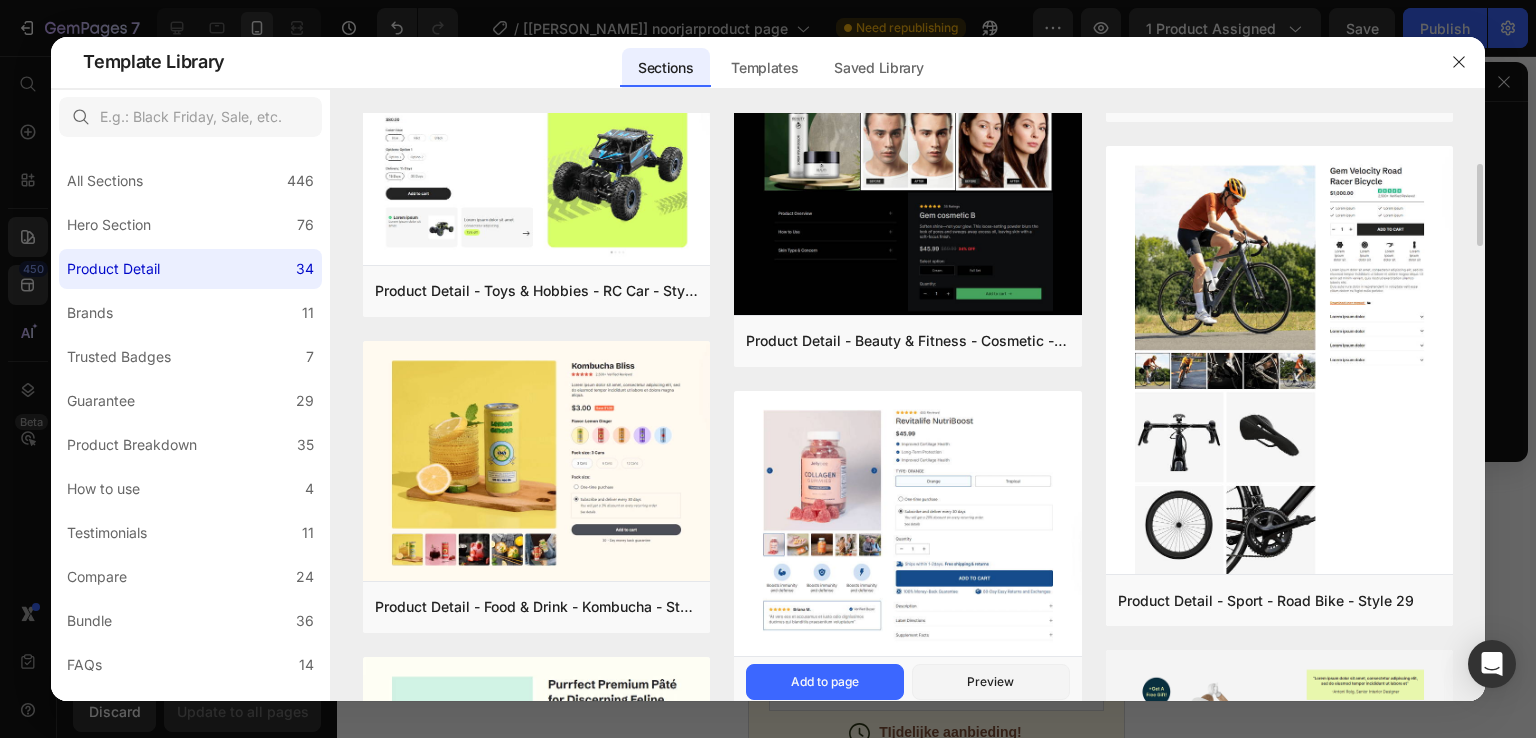 scroll, scrollTop: 0, scrollLeft: 0, axis: both 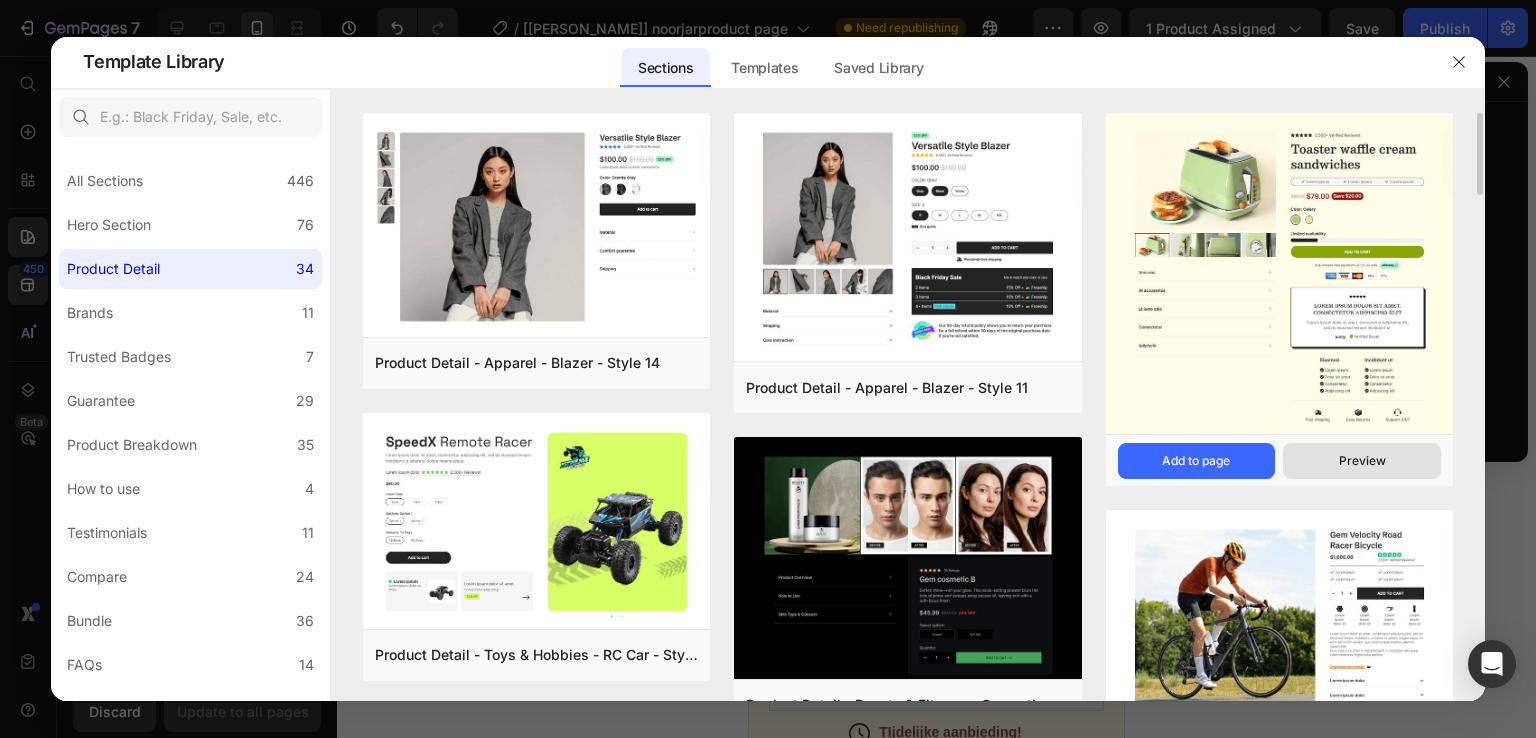 click on "Preview" at bounding box center [1362, 461] 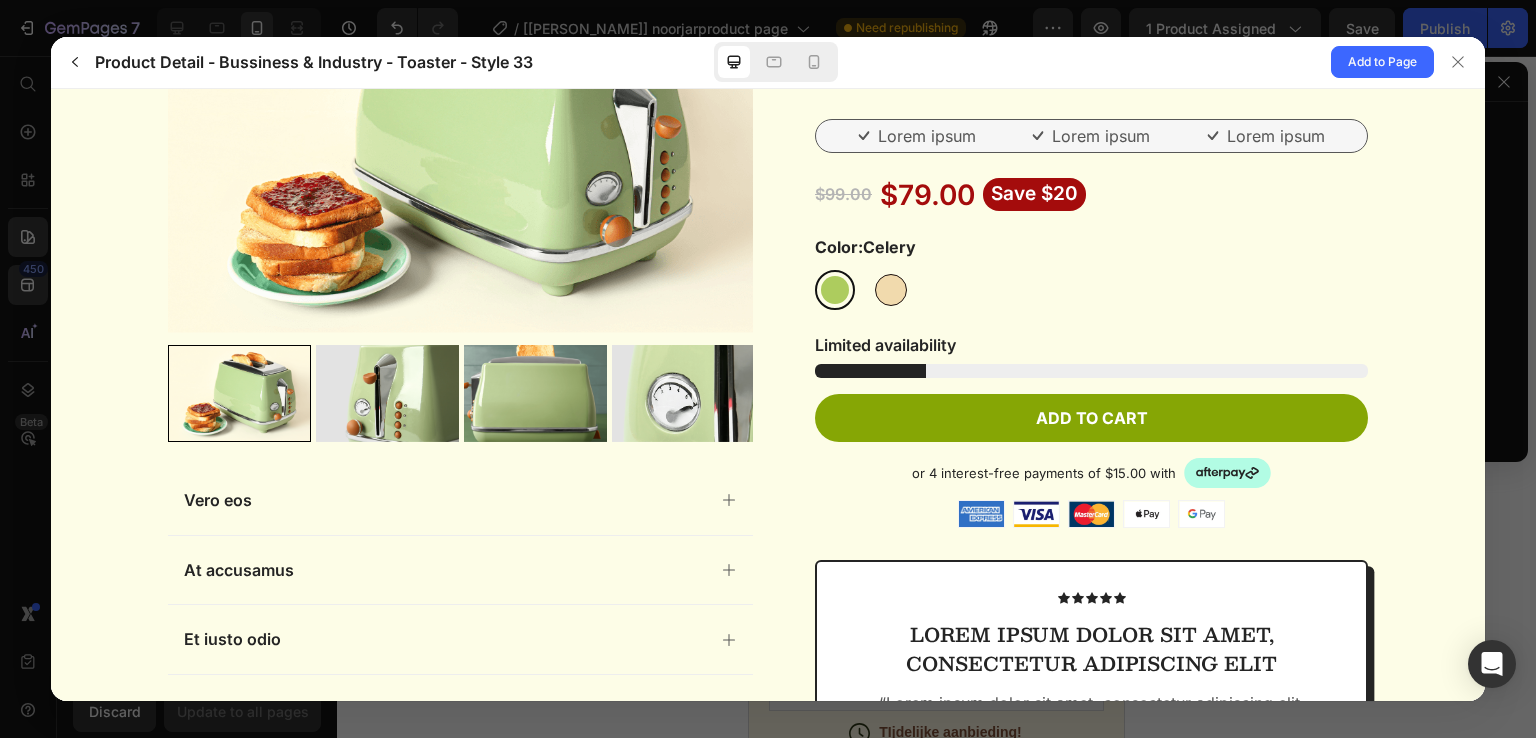 scroll, scrollTop: 227, scrollLeft: 0, axis: vertical 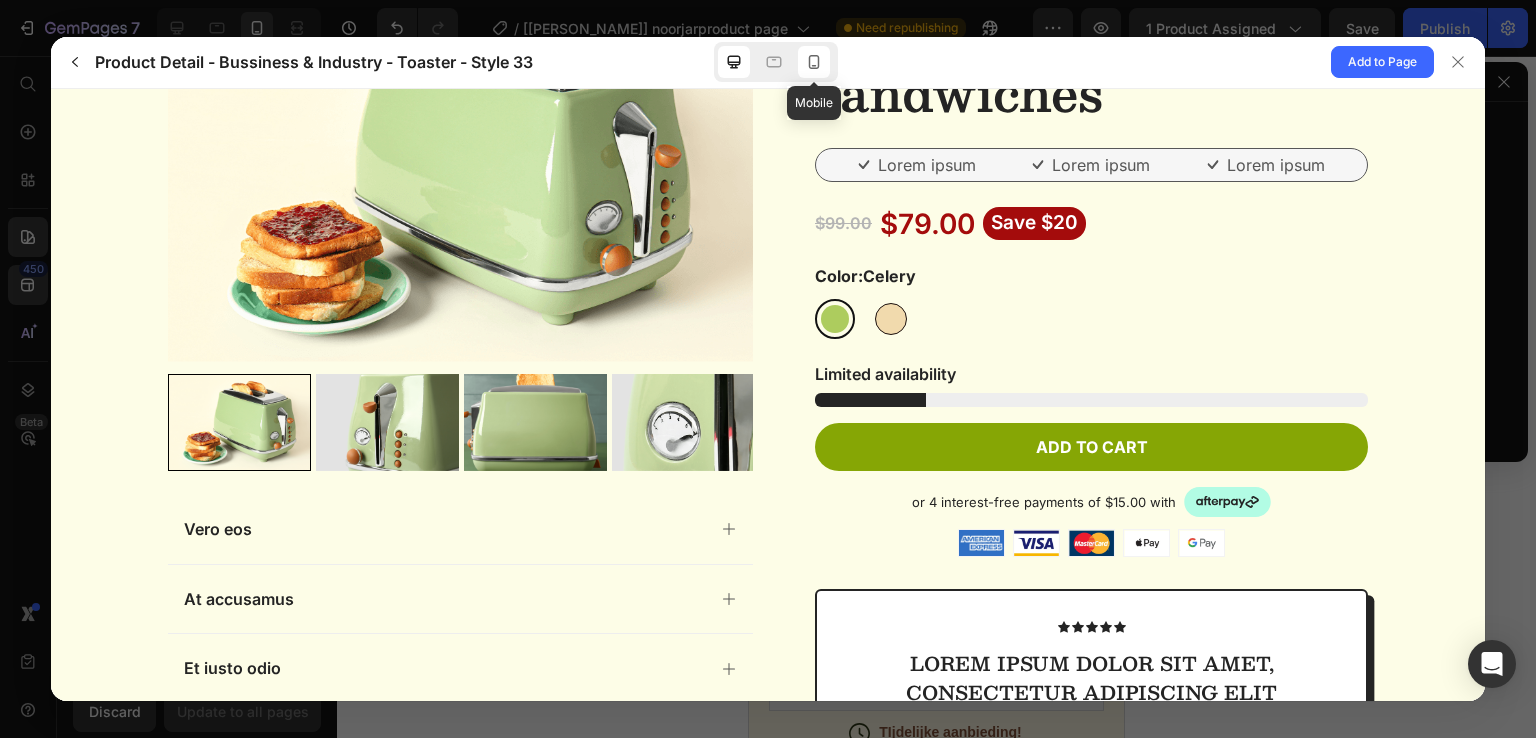 click 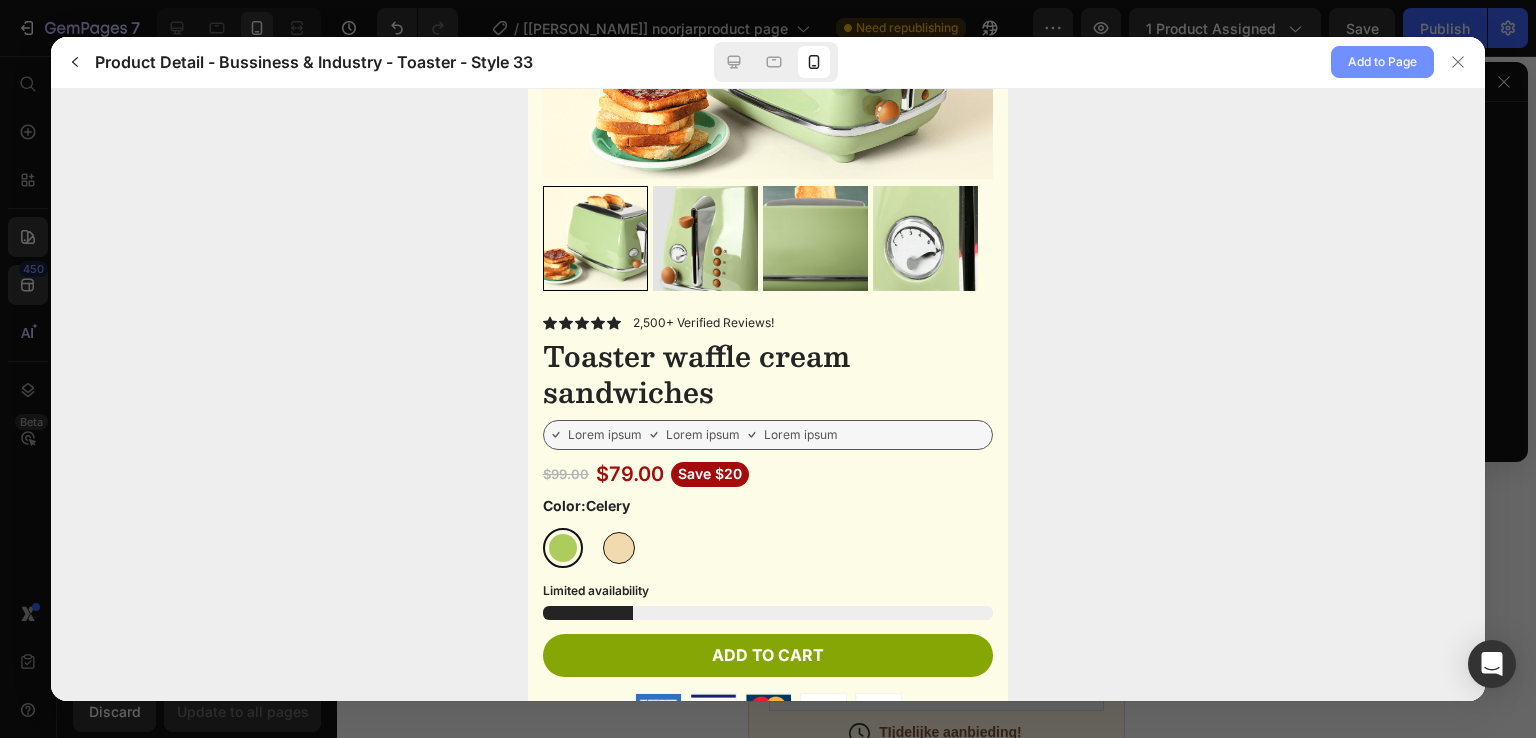 click on "Add to Page" at bounding box center [1382, 62] 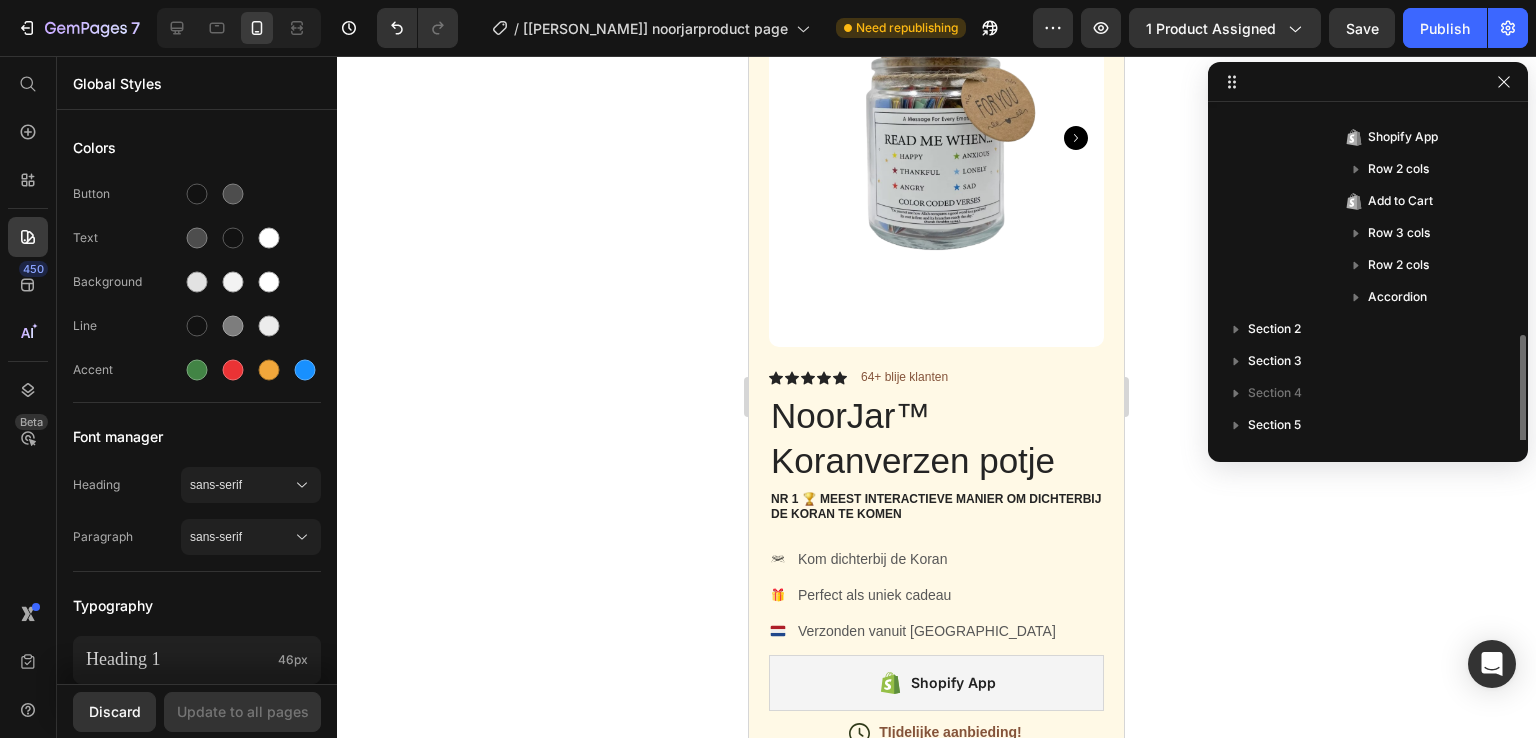 scroll, scrollTop: 469, scrollLeft: 0, axis: vertical 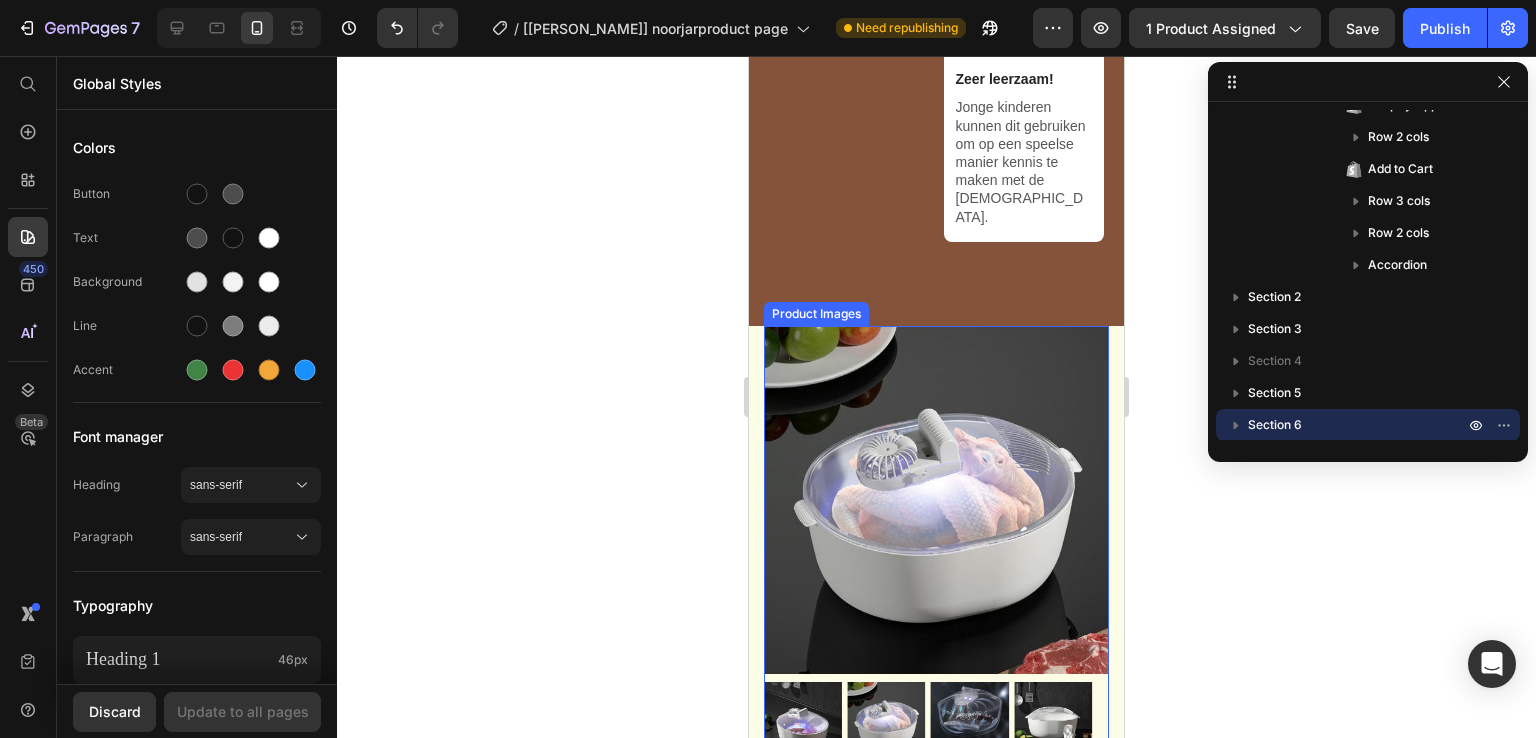 click at bounding box center [936, 500] 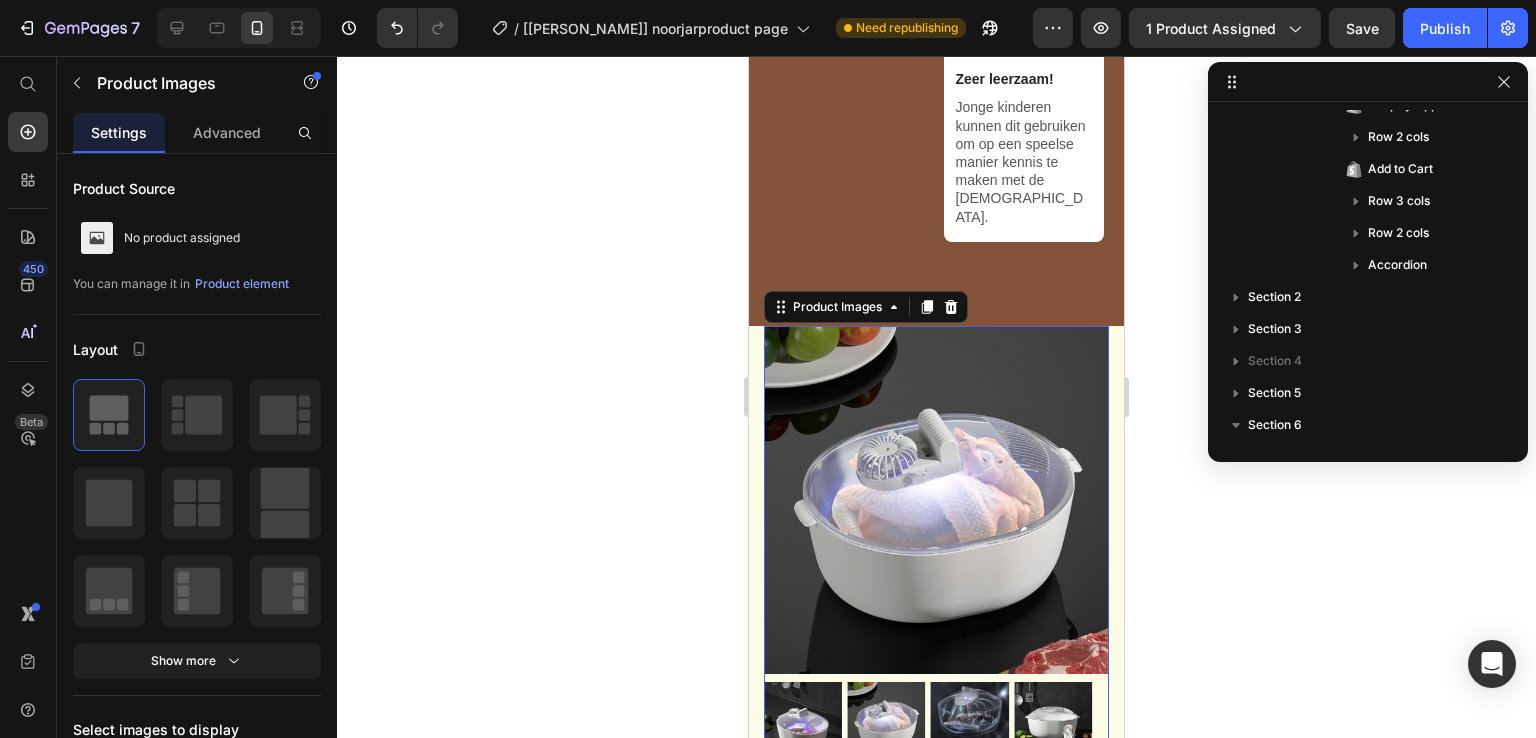 scroll, scrollTop: 693, scrollLeft: 0, axis: vertical 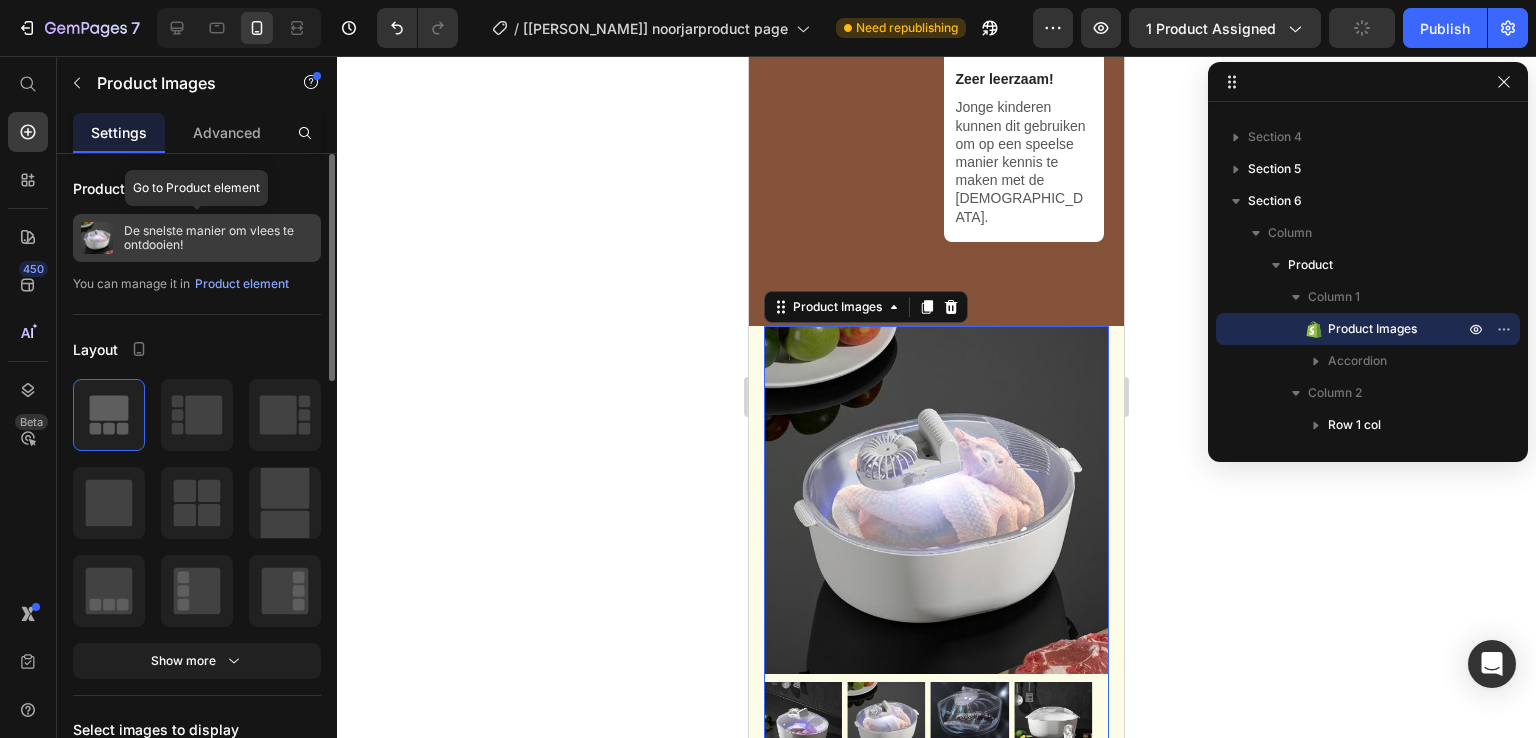 click on "De snelste manier om vlees te ontdooien!" at bounding box center [218, 238] 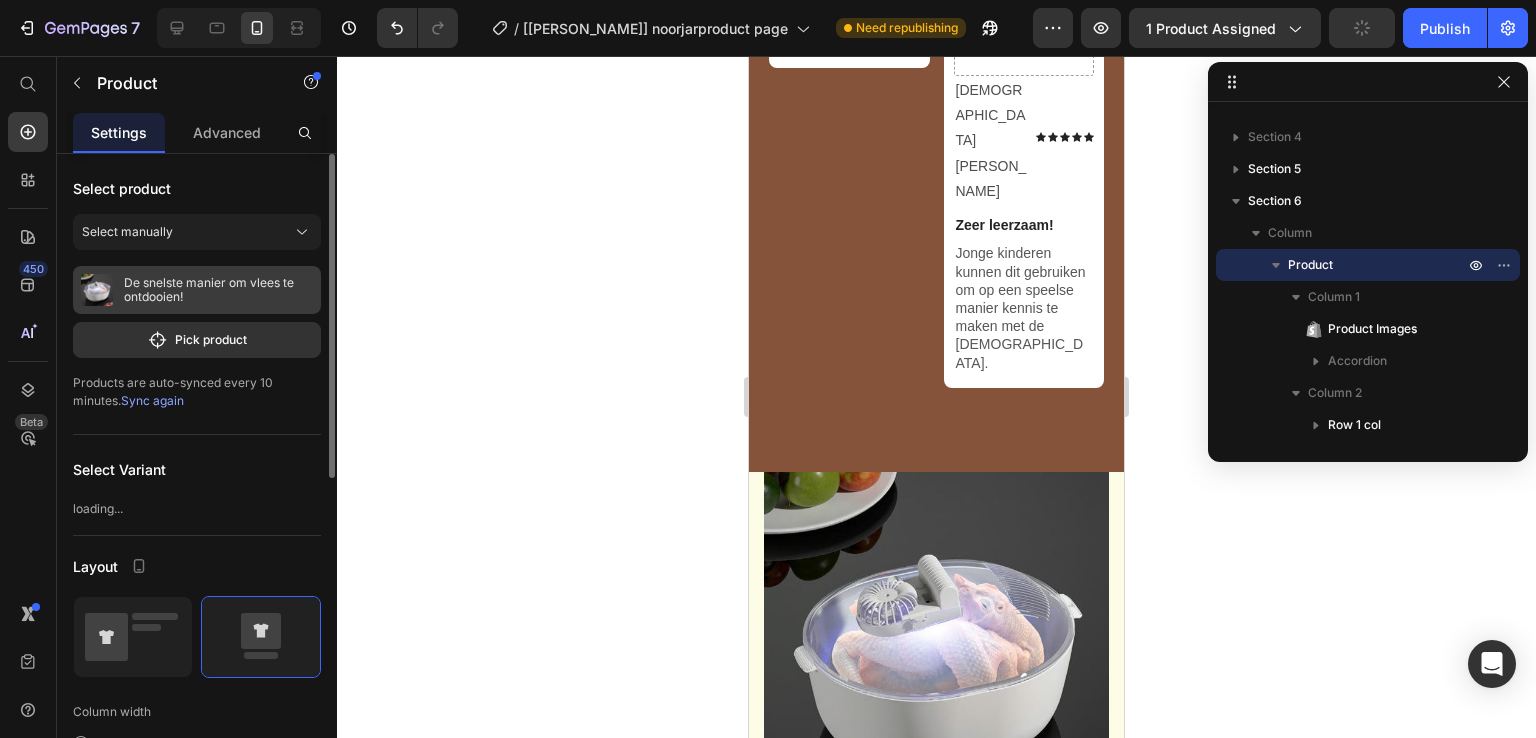 scroll, scrollTop: 5540, scrollLeft: 0, axis: vertical 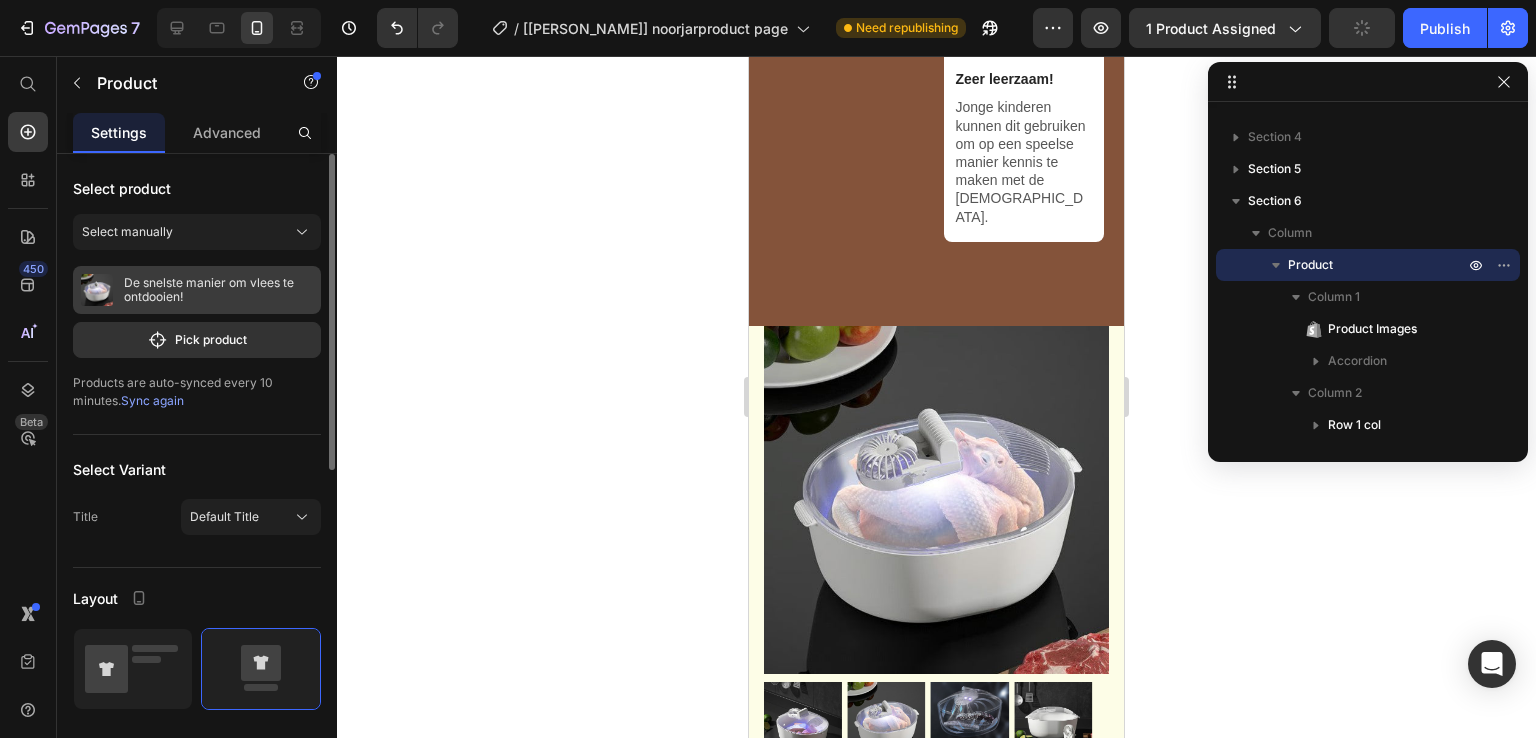click on "De snelste manier om vlees te ontdooien!" at bounding box center [218, 290] 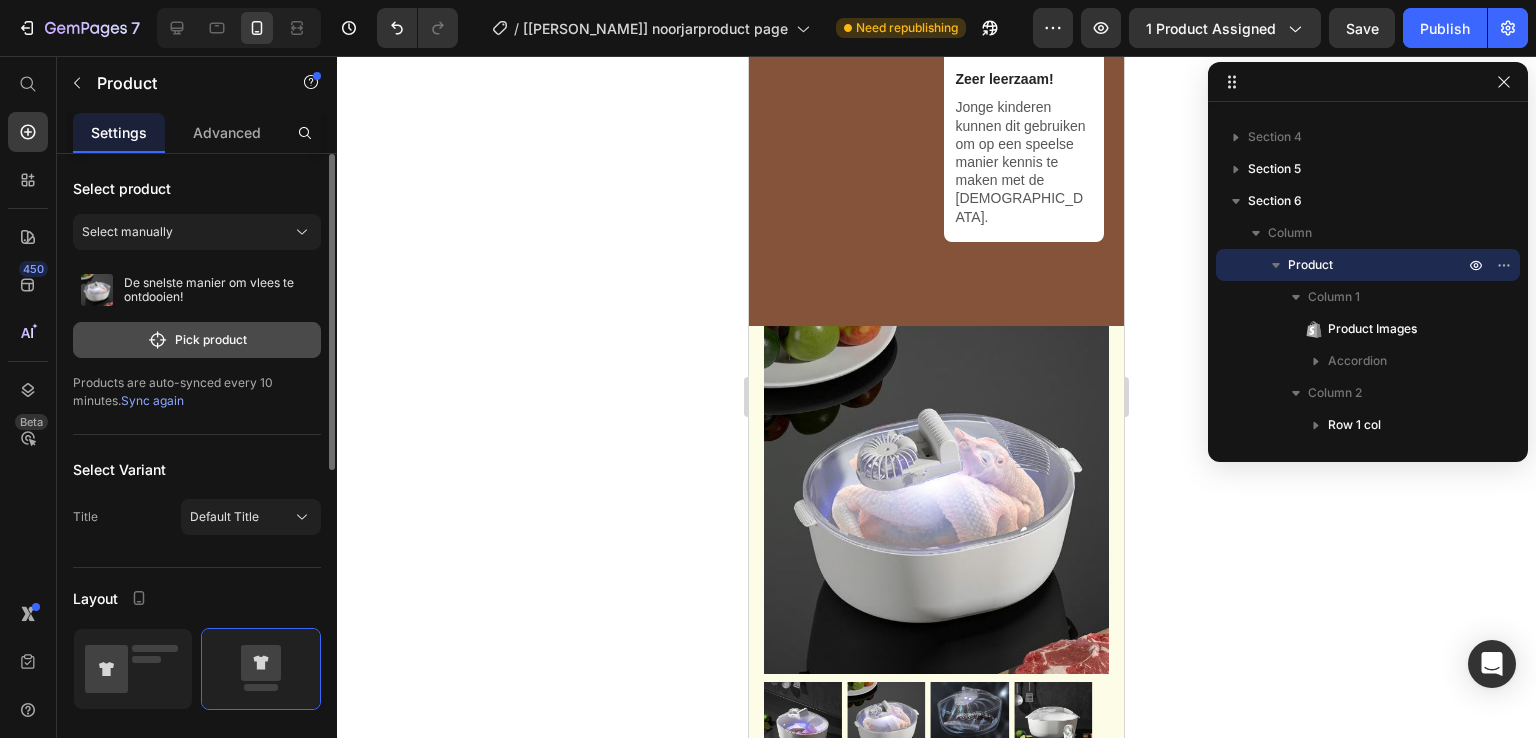 click 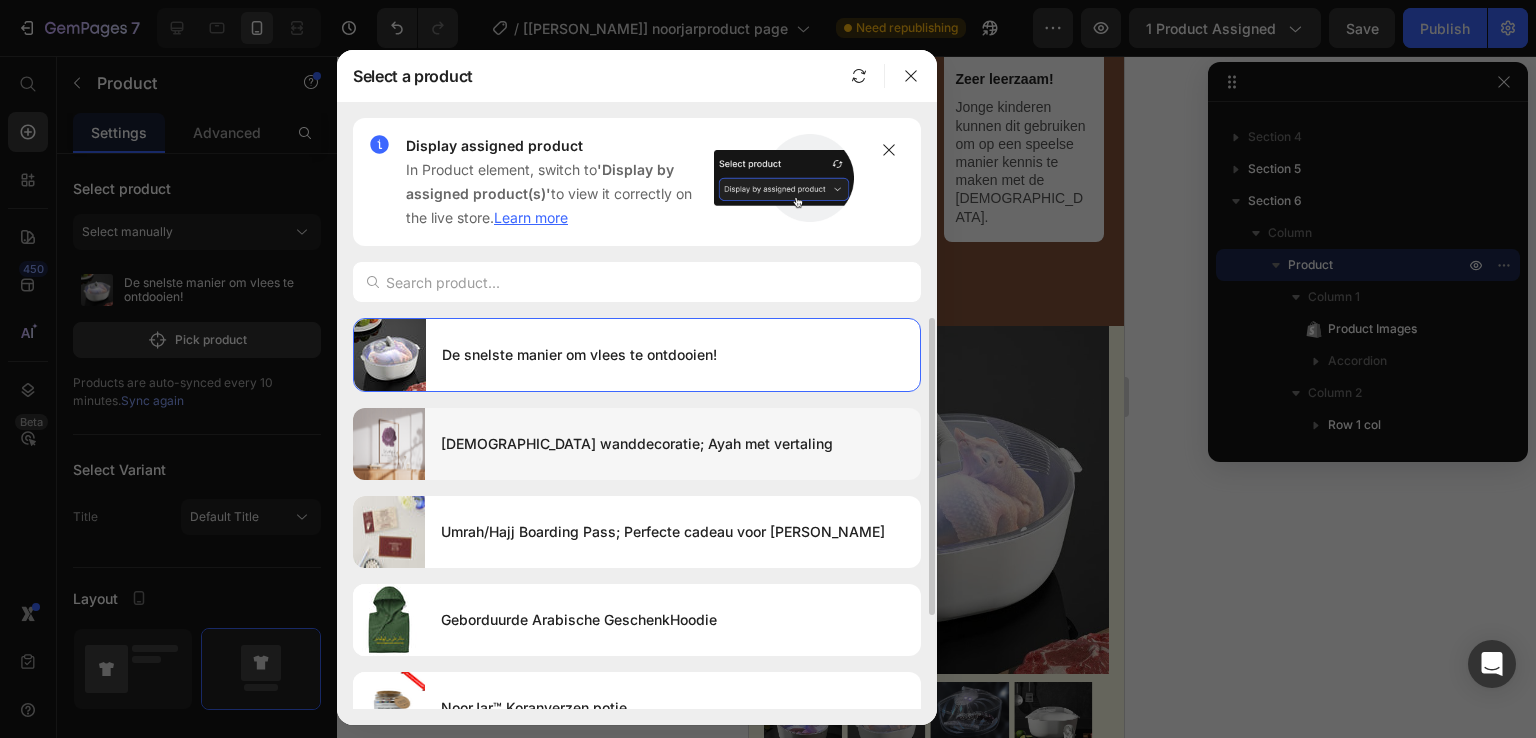 scroll, scrollTop: 122, scrollLeft: 0, axis: vertical 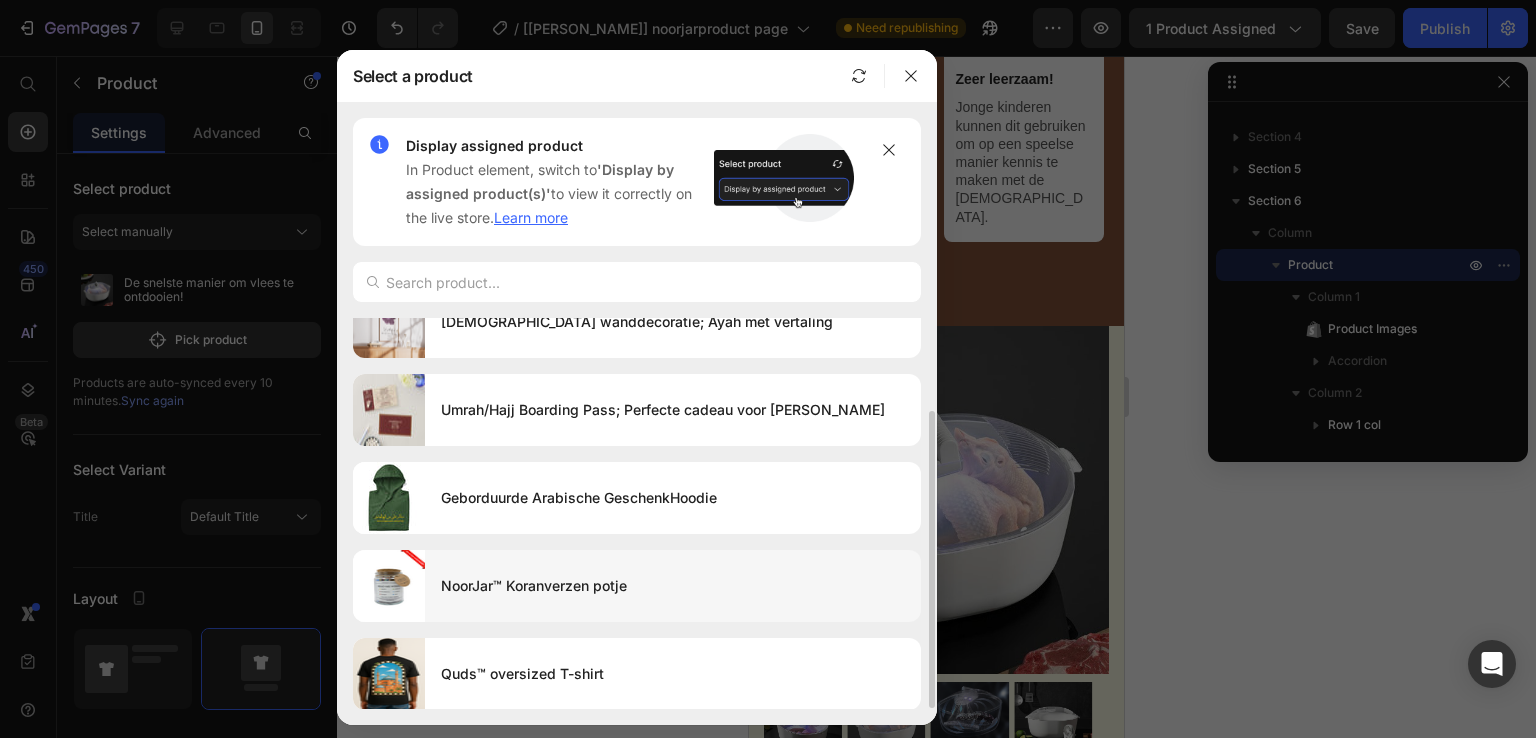 click on "NoorJar™  Koranverzen potje" at bounding box center [673, 586] 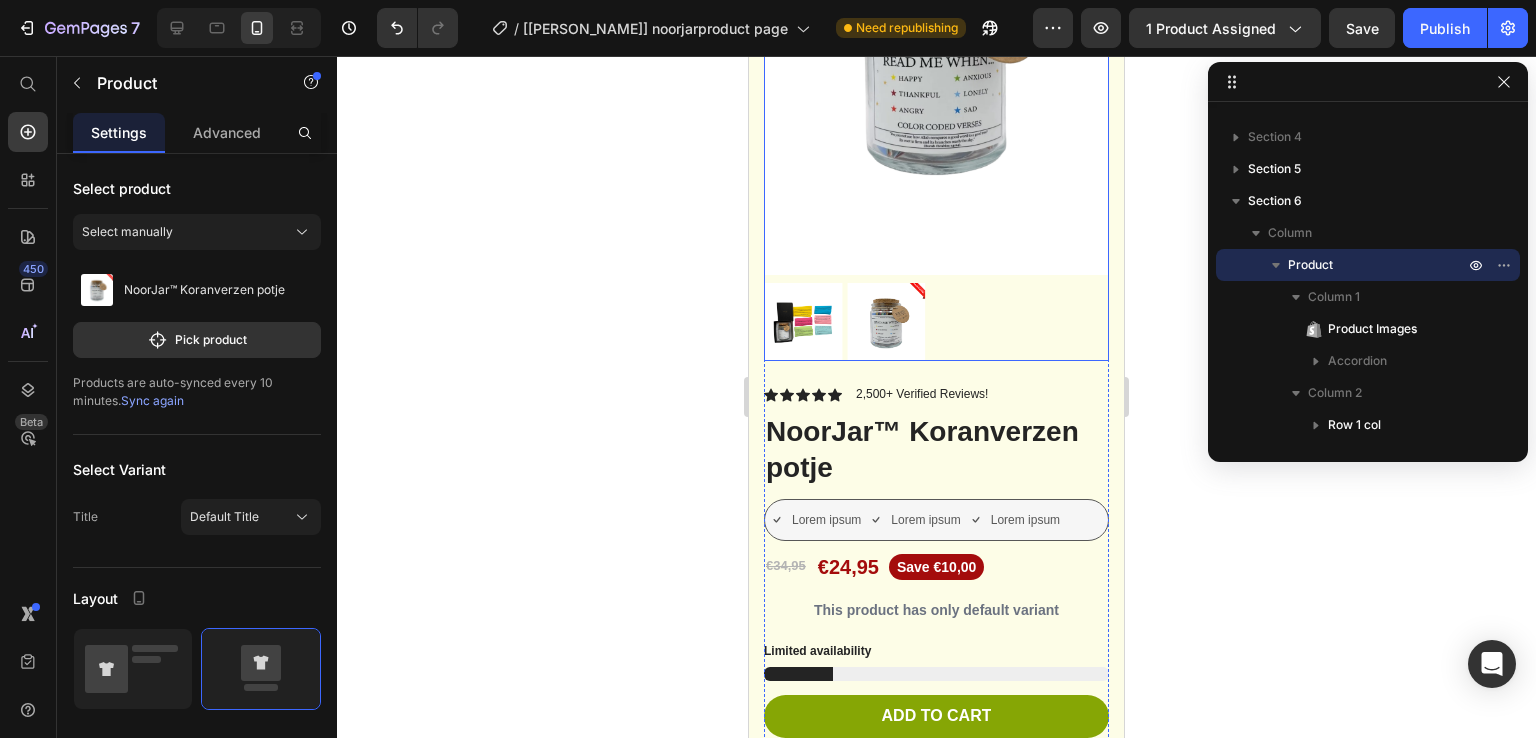 scroll, scrollTop: 6024, scrollLeft: 0, axis: vertical 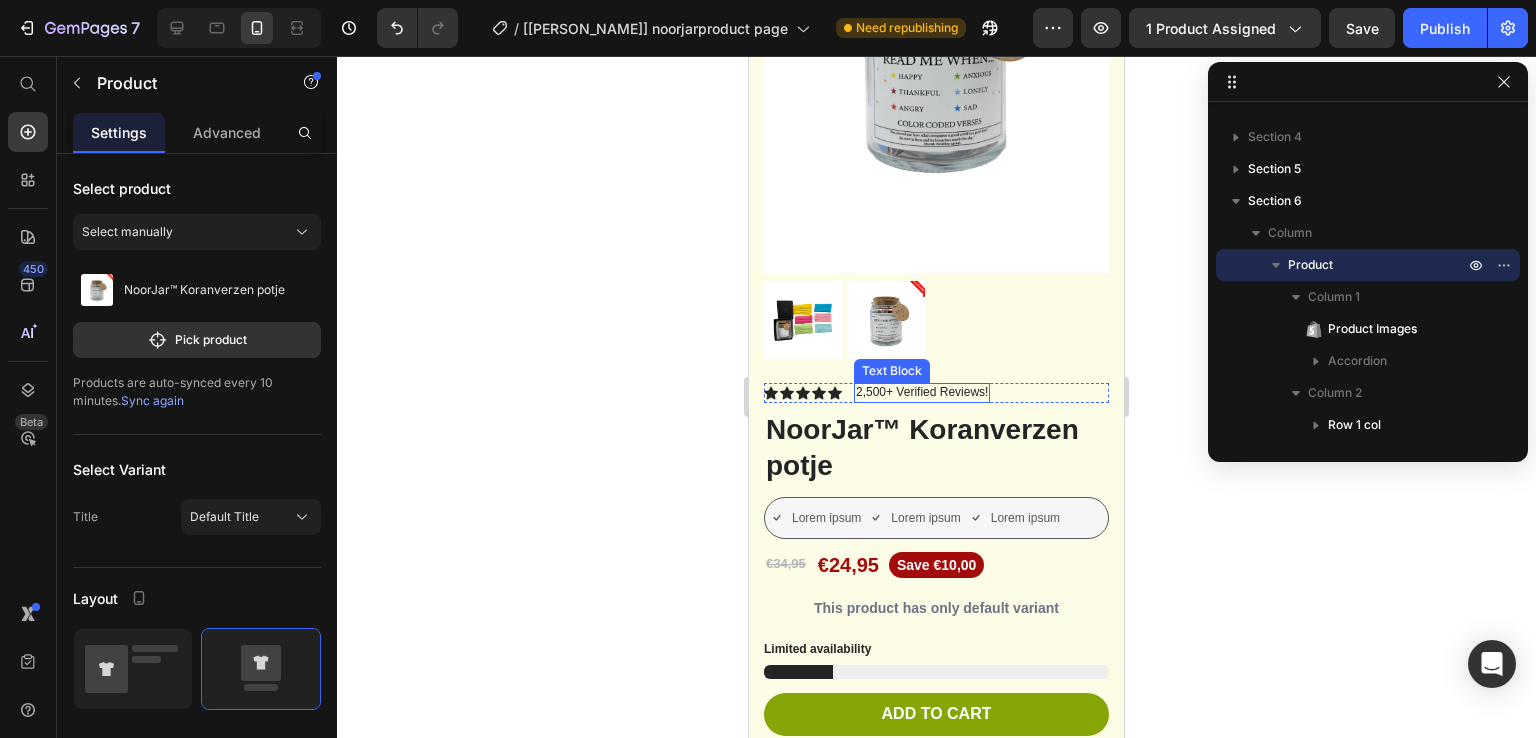 click on "2,500+ Verified Reviews!" at bounding box center [922, 393] 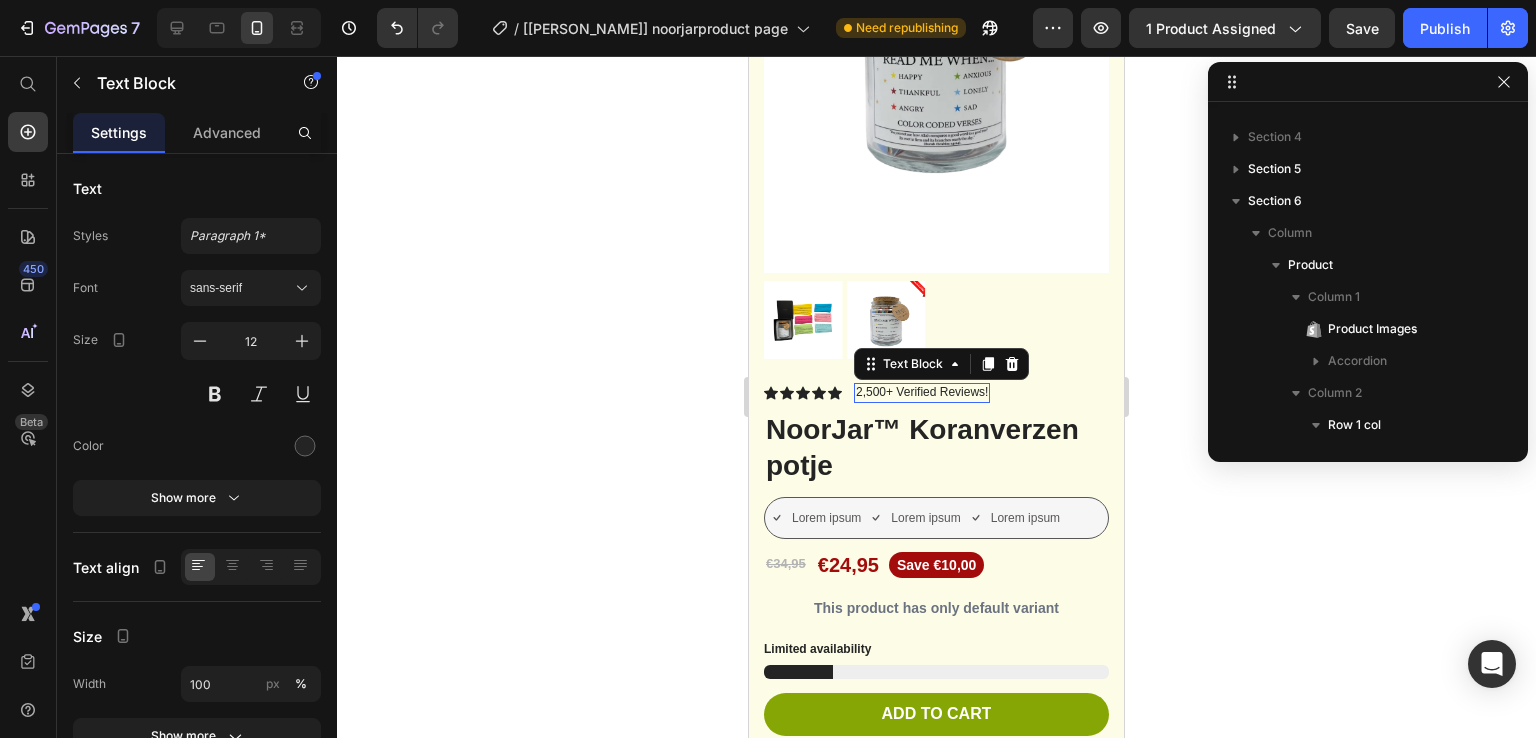 scroll, scrollTop: 1050, scrollLeft: 0, axis: vertical 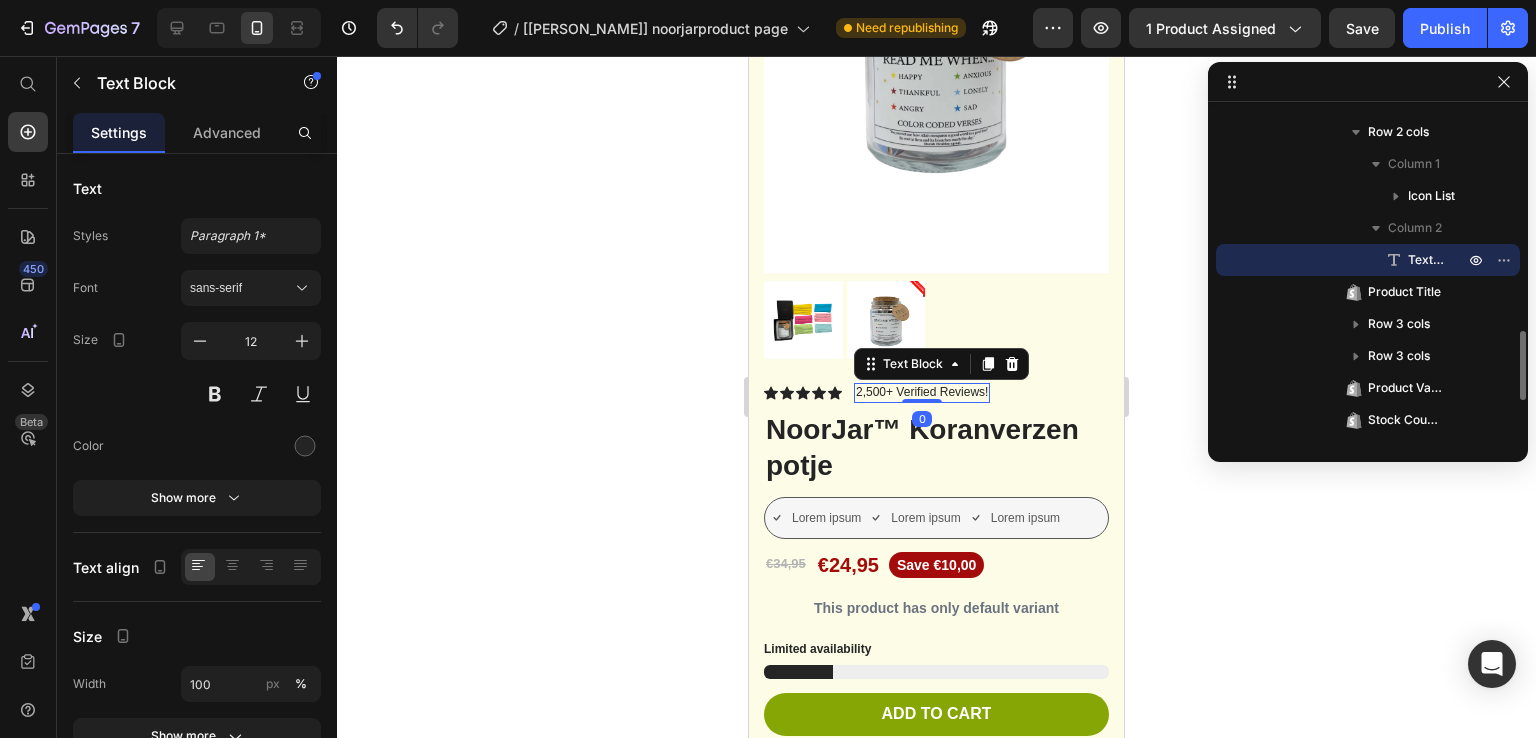 click on "2,500+ Verified Reviews!" at bounding box center [922, 393] 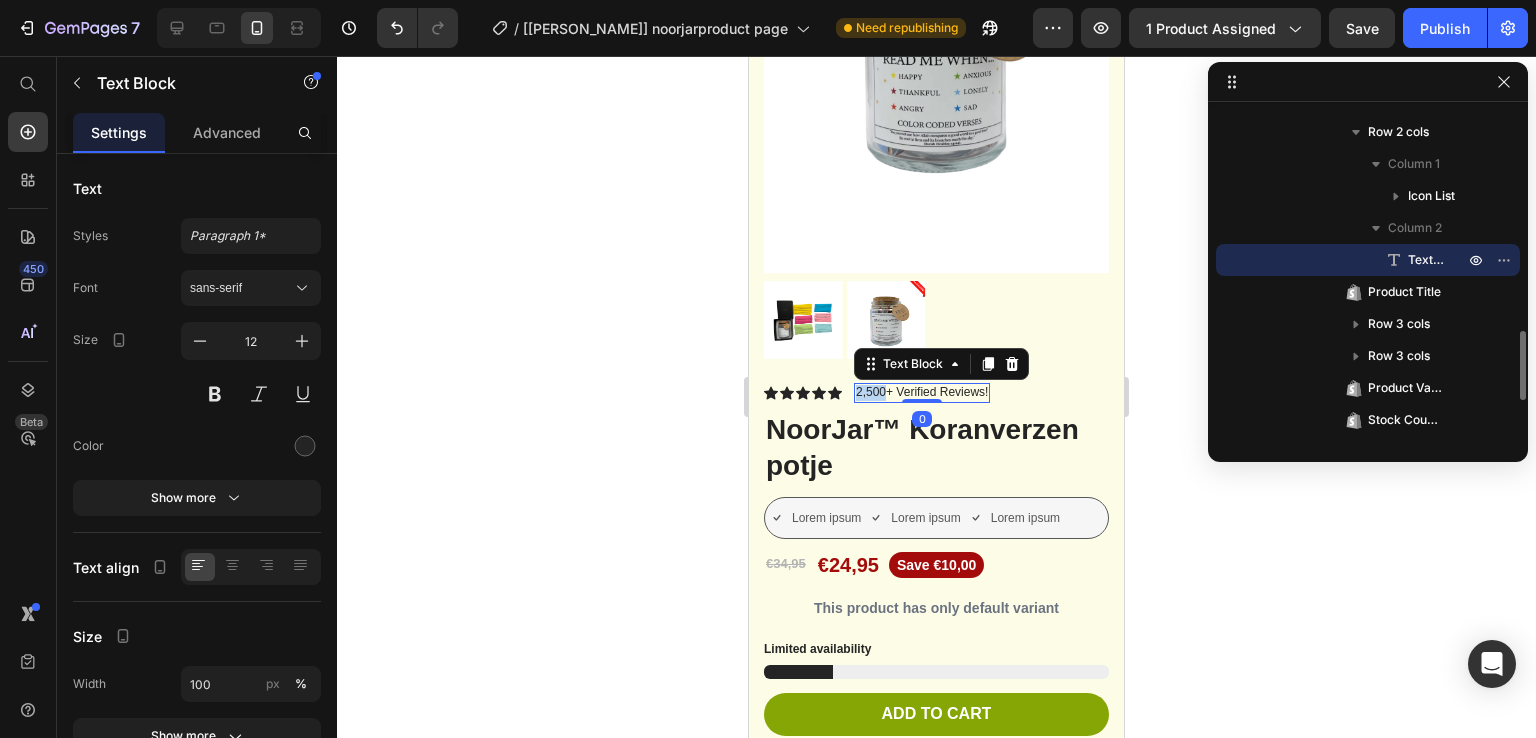 click on "2,500+ Verified Reviews!" at bounding box center [922, 393] 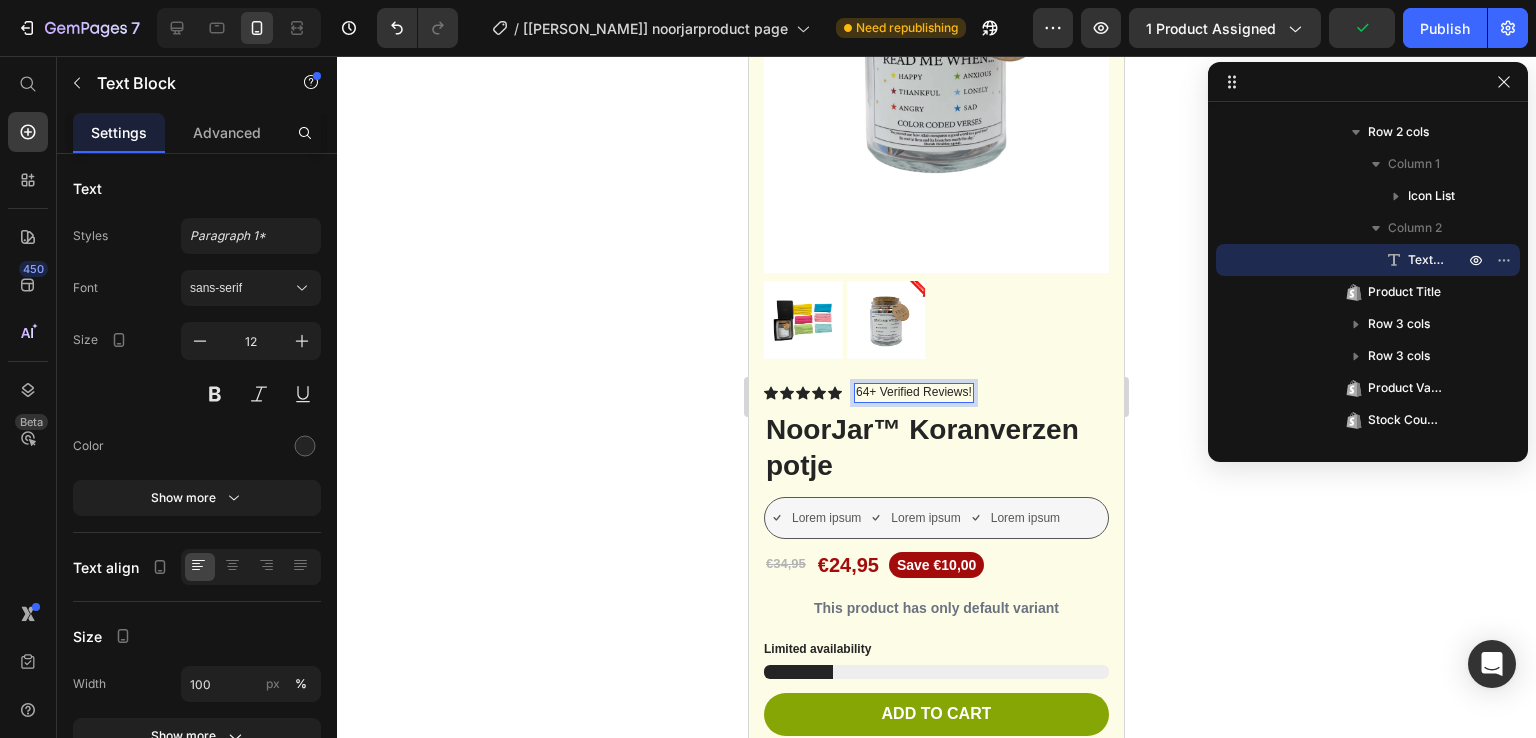 click on "64+ Verified Reviews!" at bounding box center (914, 393) 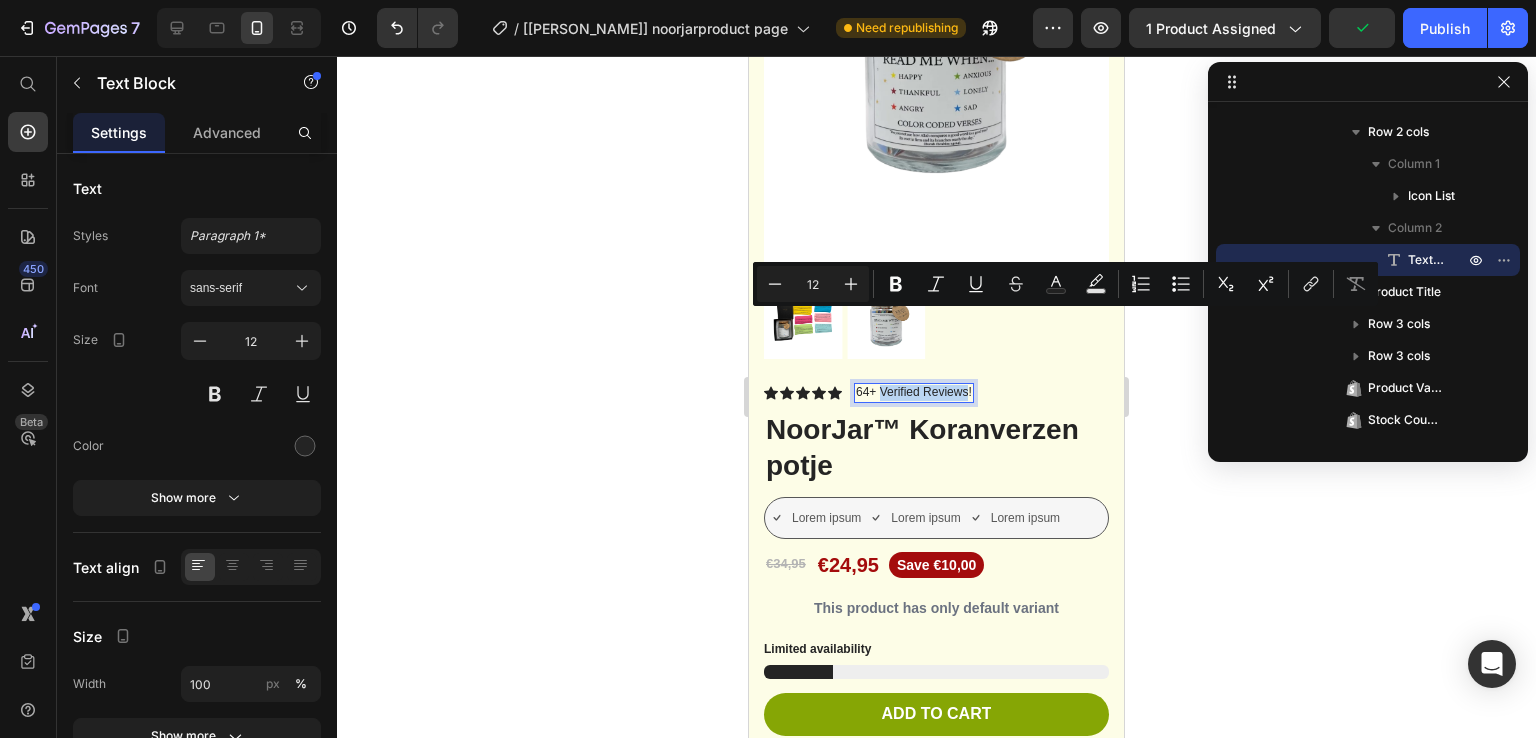 drag, startPoint x: 886, startPoint y: 322, endPoint x: 940, endPoint y: 322, distance: 54 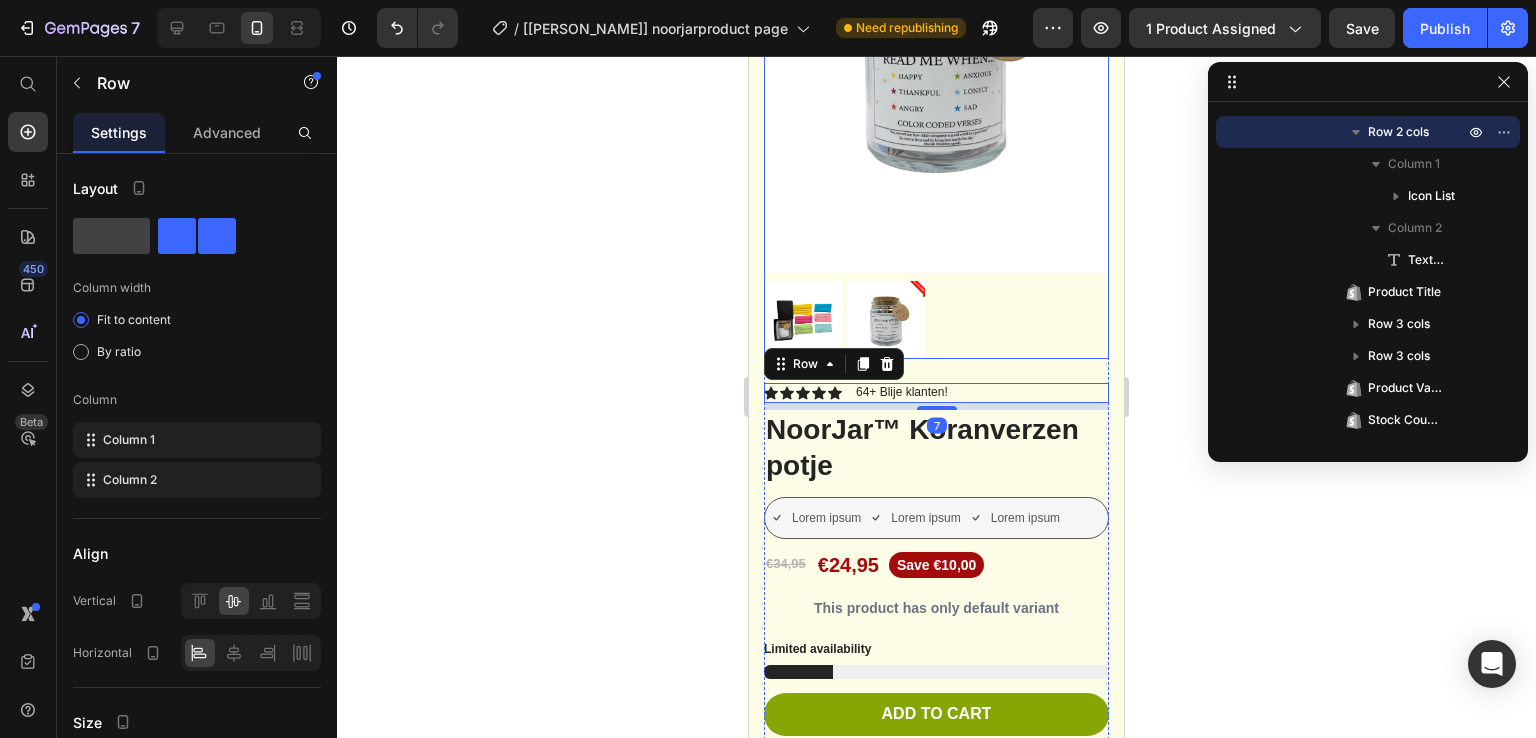 click at bounding box center (936, 320) 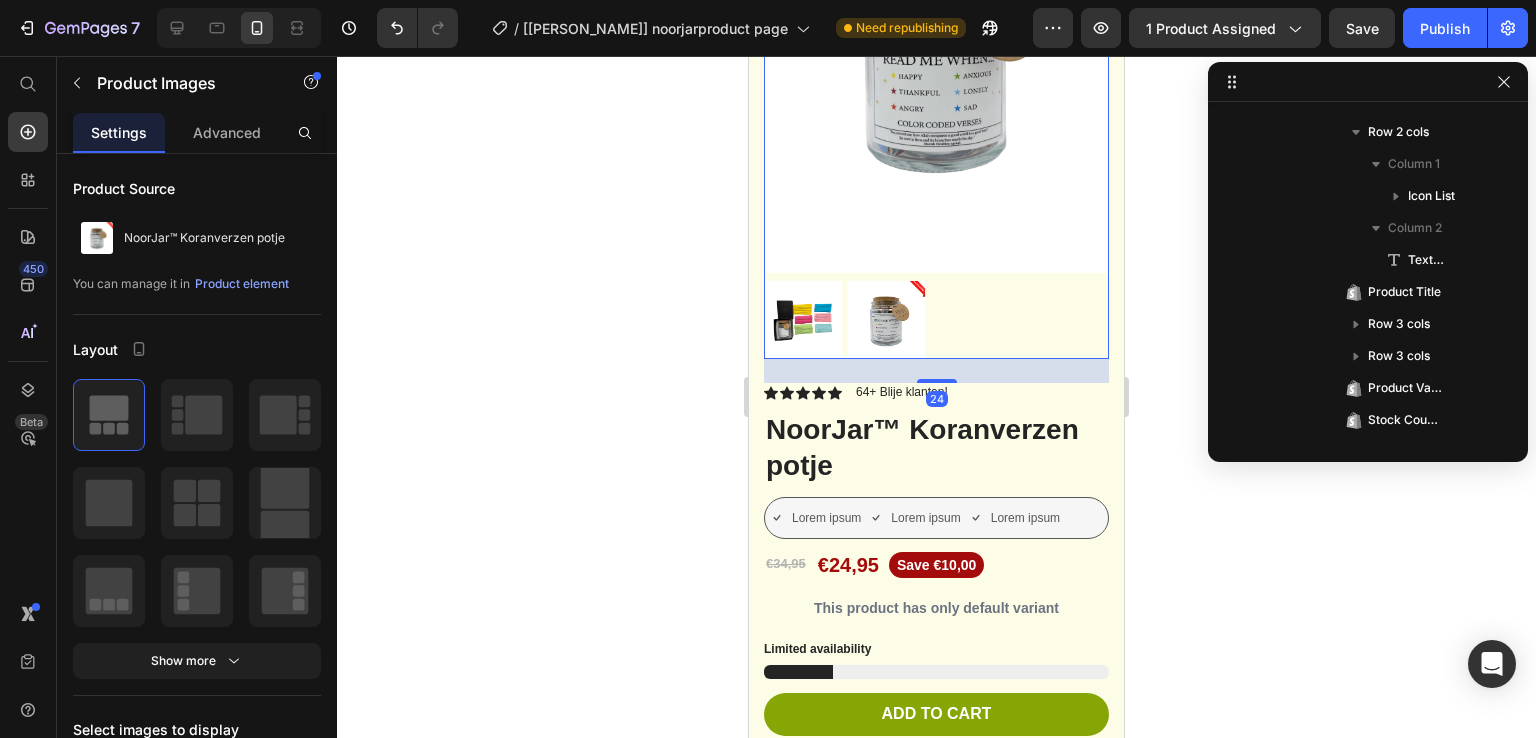 scroll, scrollTop: 762, scrollLeft: 0, axis: vertical 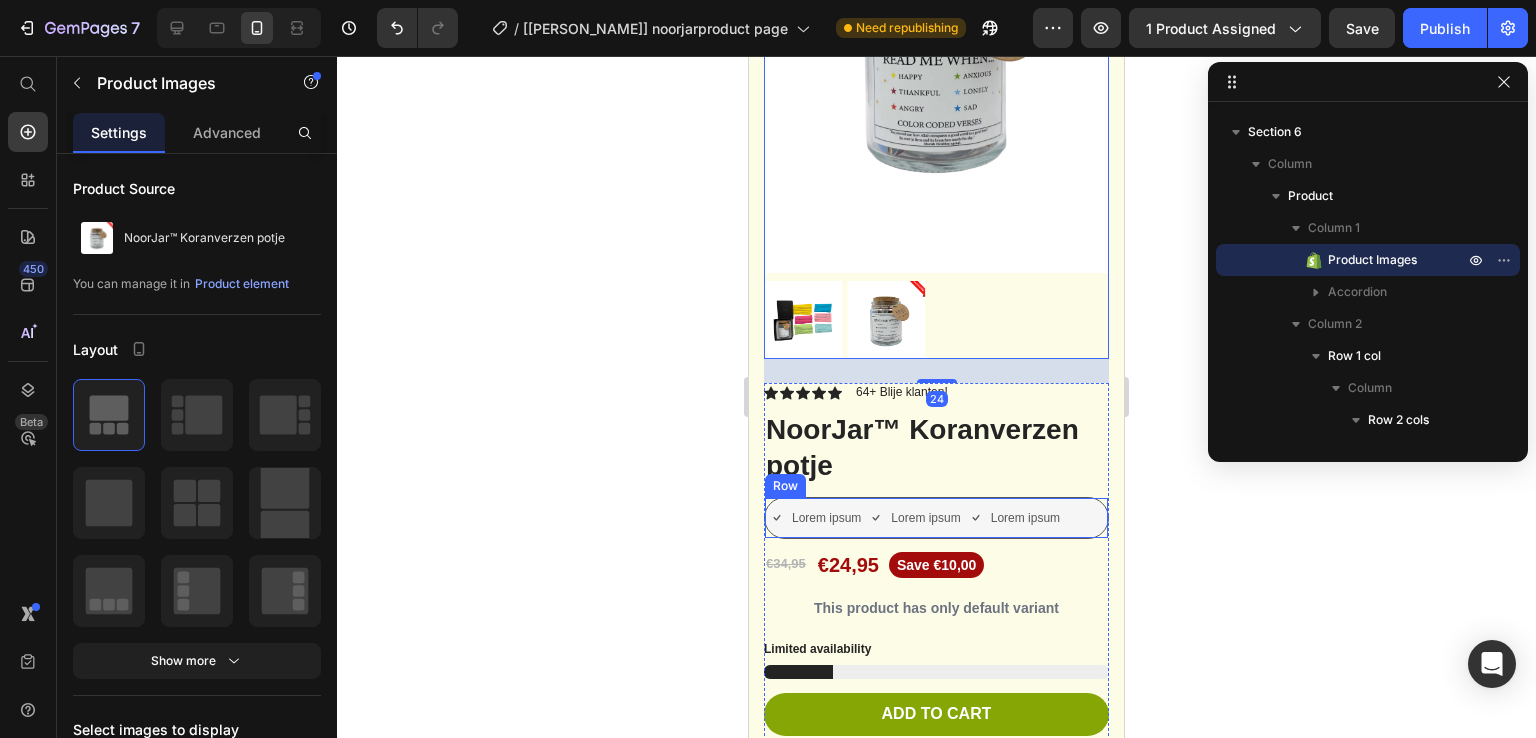 click on "Lorem ipsum Item List
Lorem ipsum Item List
Lorem ipsum Item List Row" at bounding box center (936, 518) 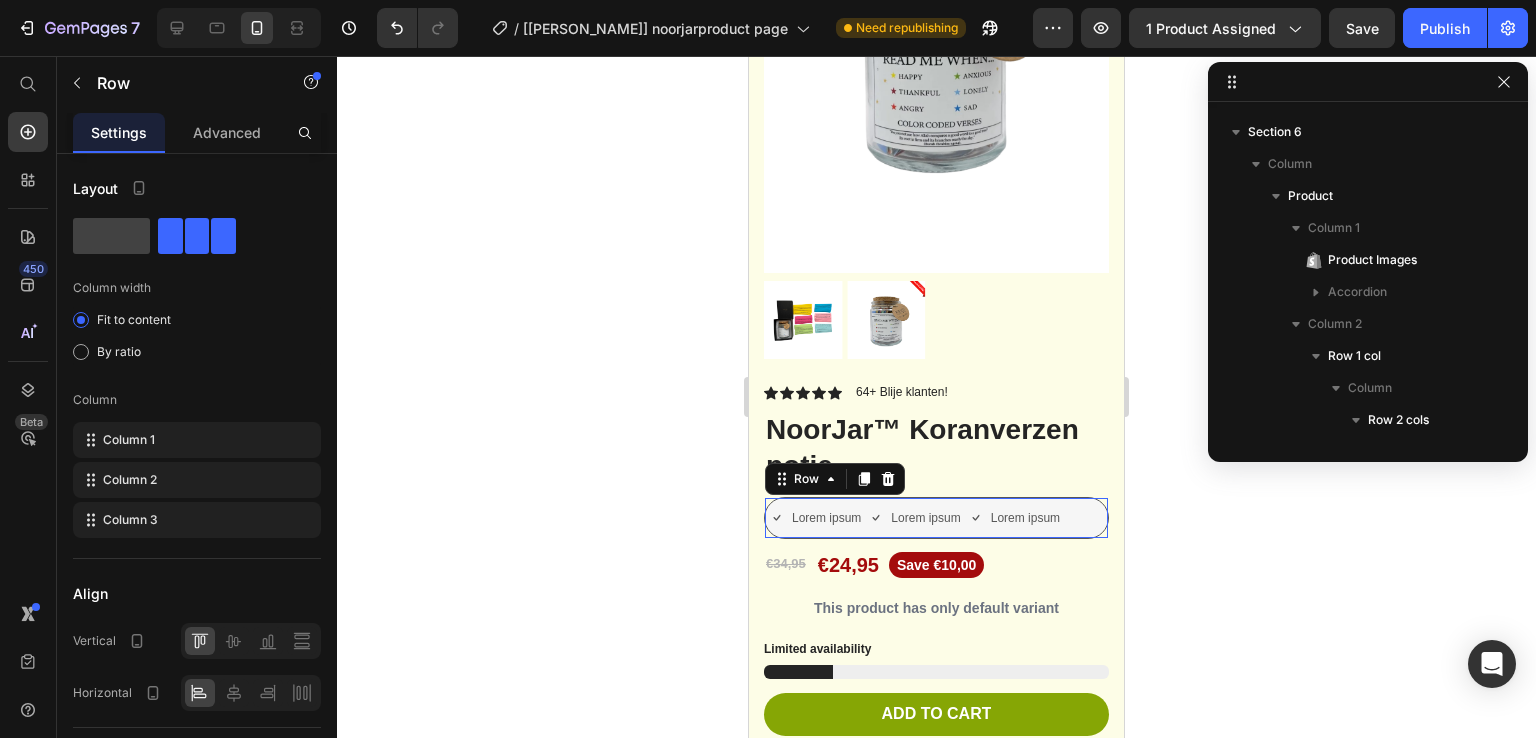 scroll, scrollTop: 1114, scrollLeft: 0, axis: vertical 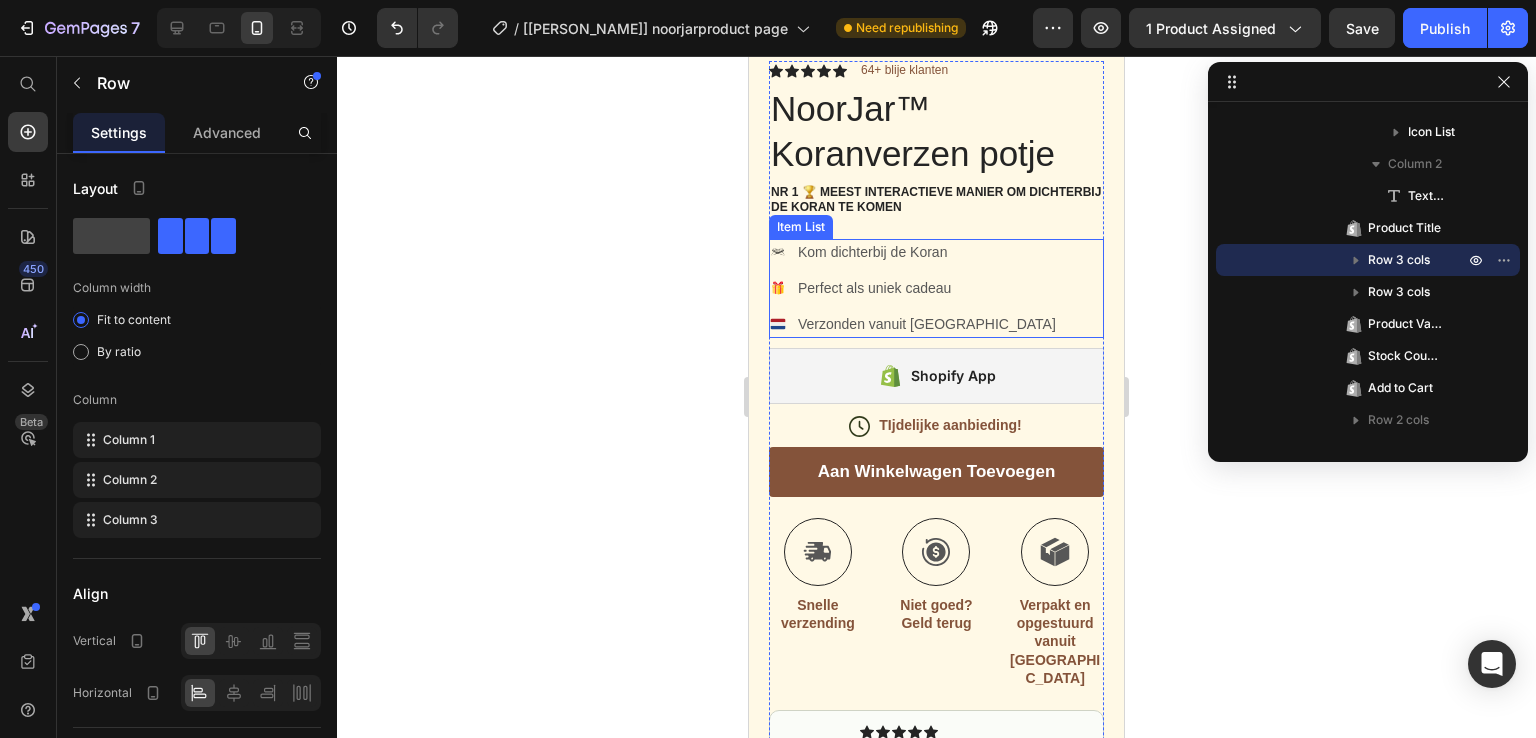 click on "Kom dichterbij de Koran" at bounding box center [927, 252] 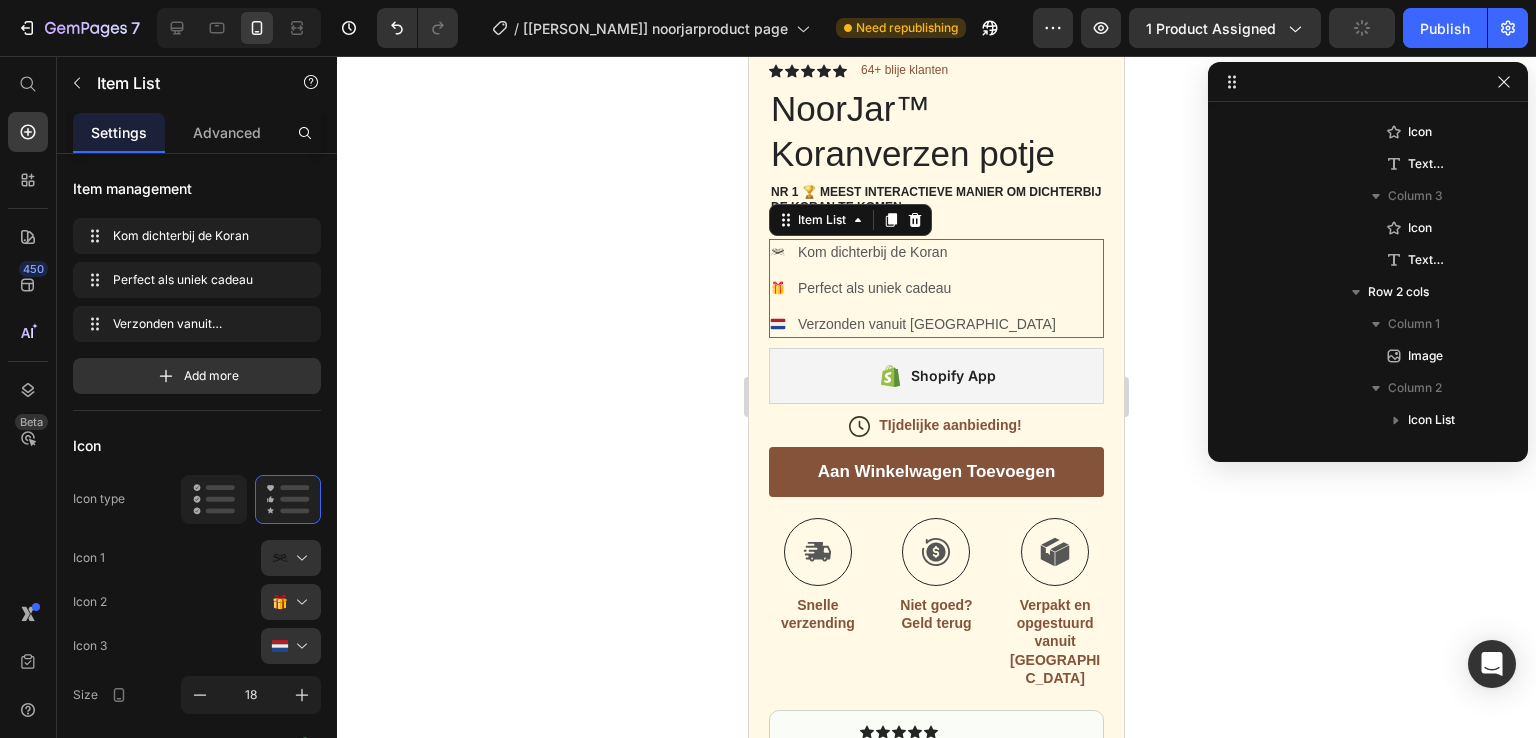 scroll, scrollTop: 570, scrollLeft: 0, axis: vertical 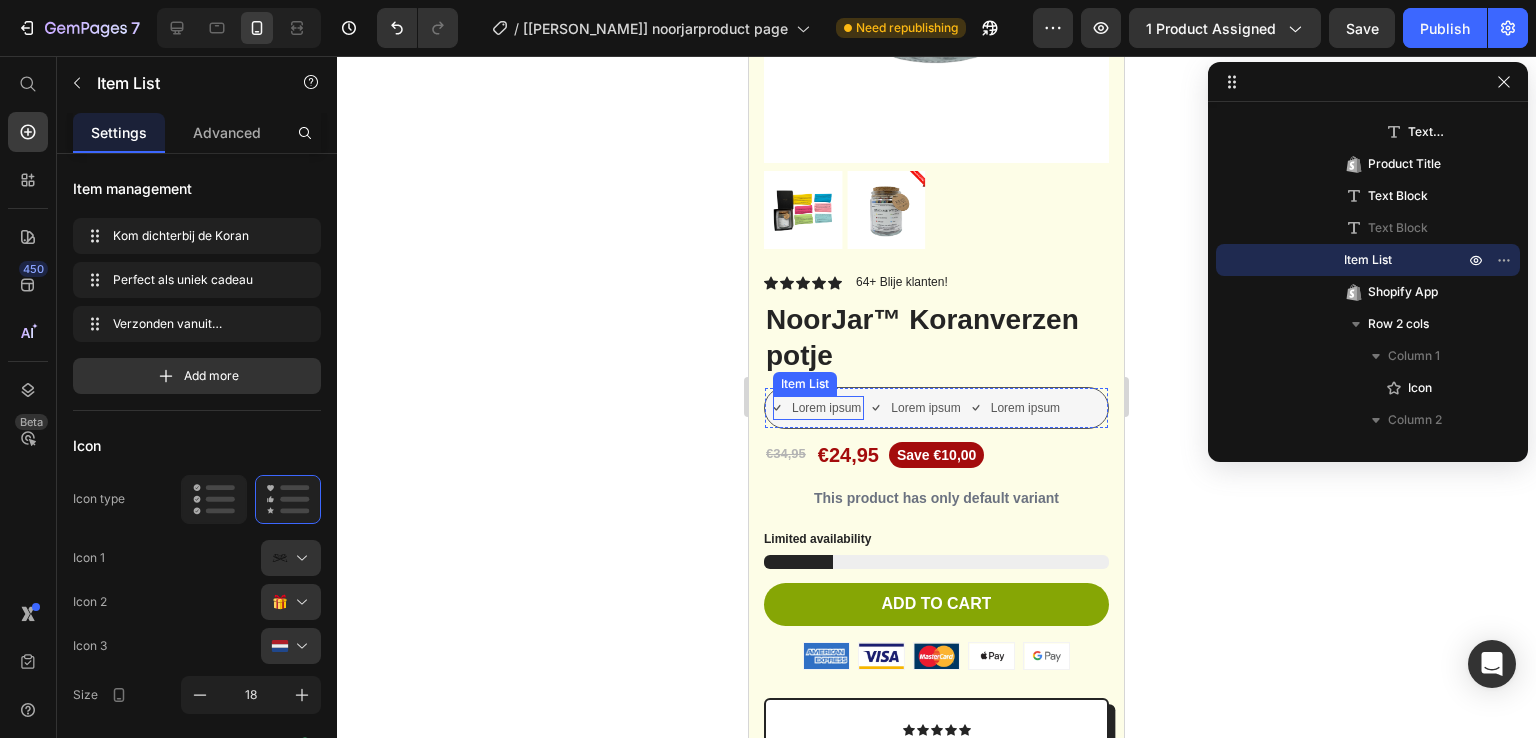 click on "Lorem ipsum" at bounding box center [826, 408] 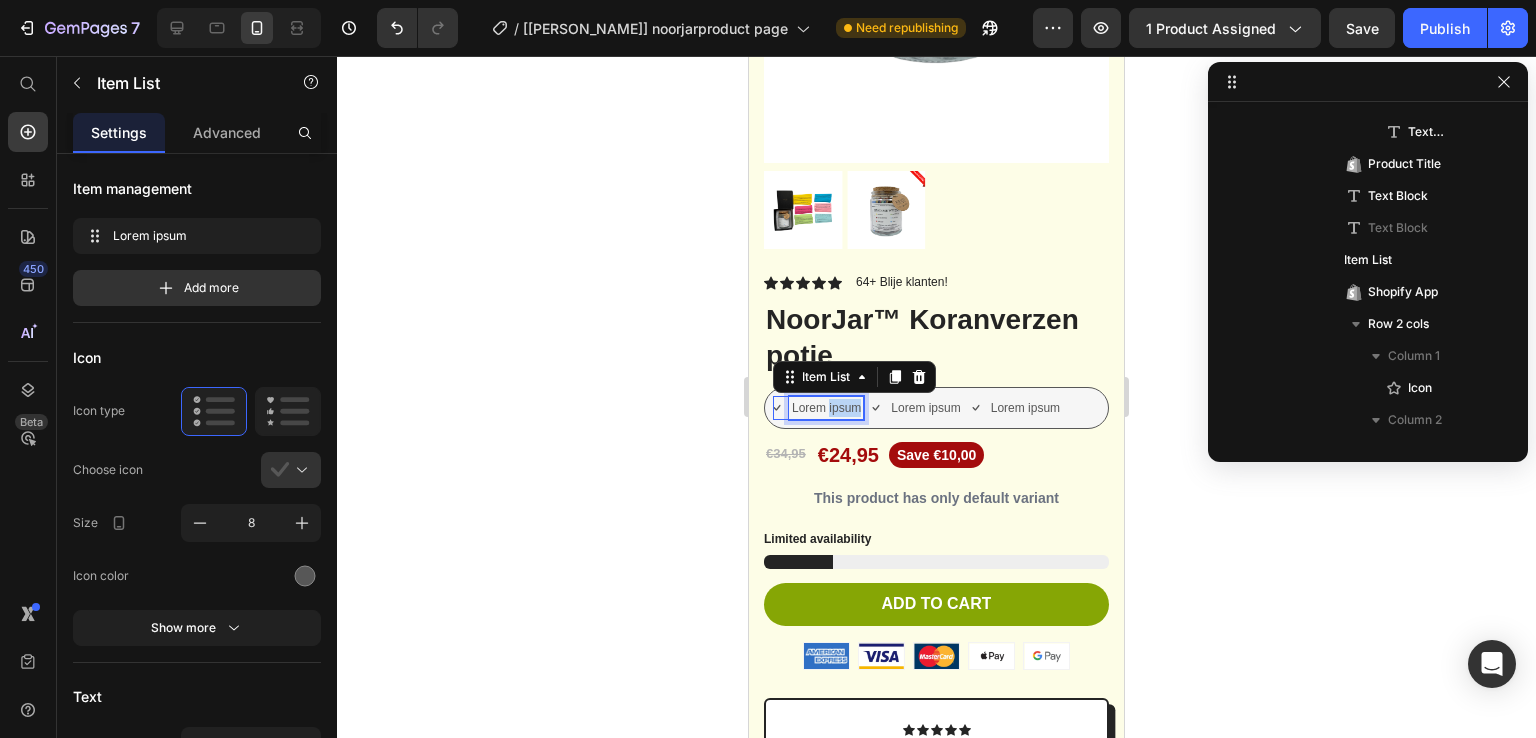 scroll, scrollTop: 820, scrollLeft: 0, axis: vertical 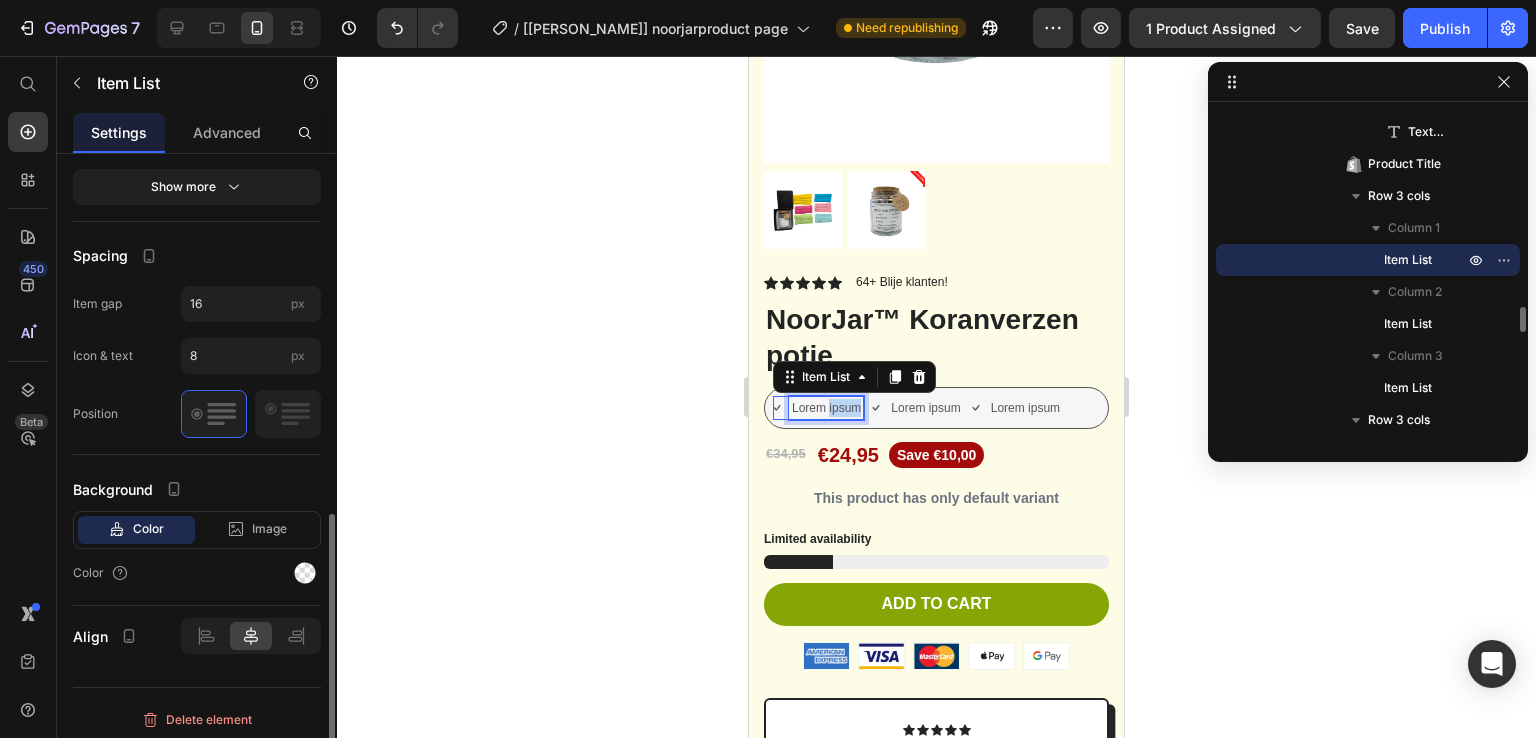 click on "Lorem ipsum" at bounding box center (826, 408) 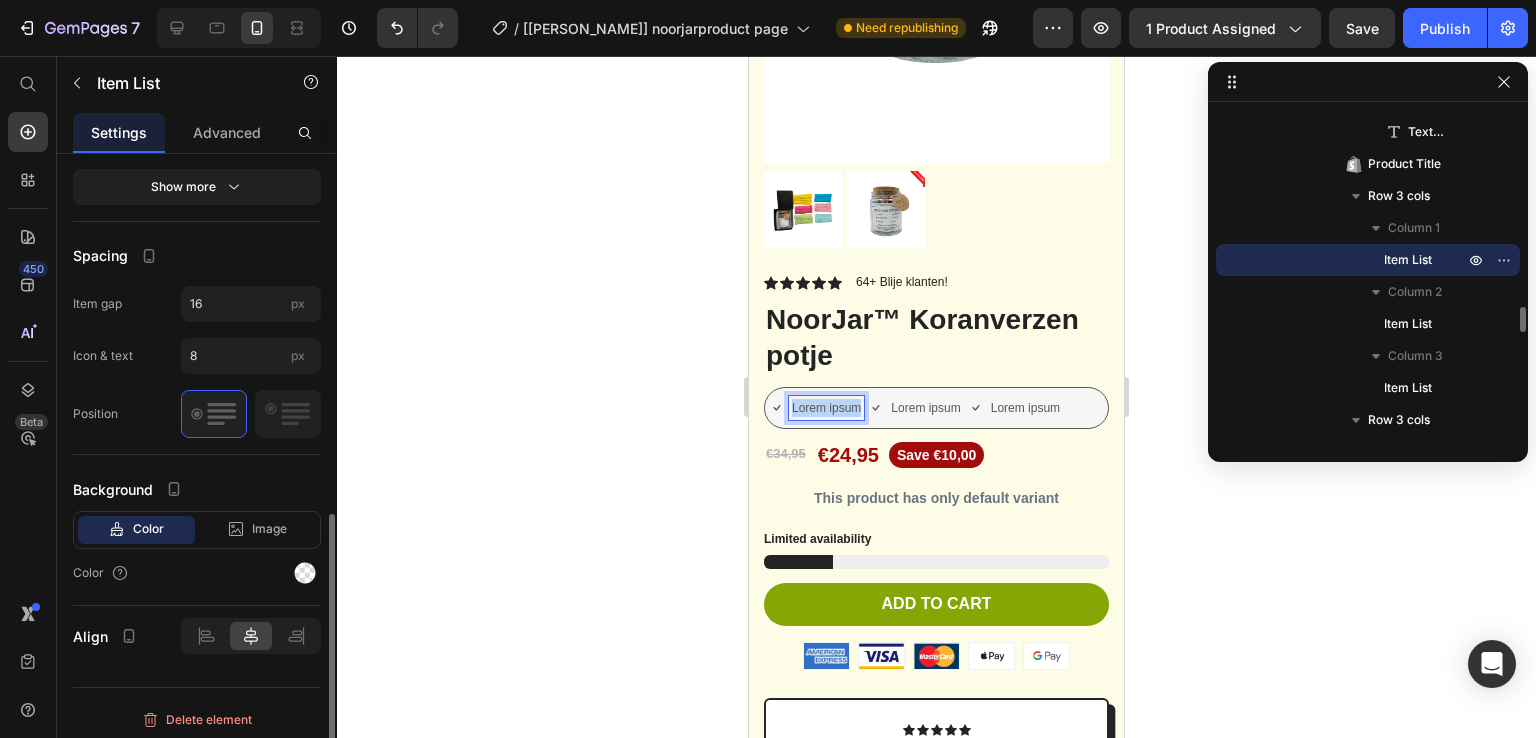 click on "Lorem ipsum" at bounding box center (826, 408) 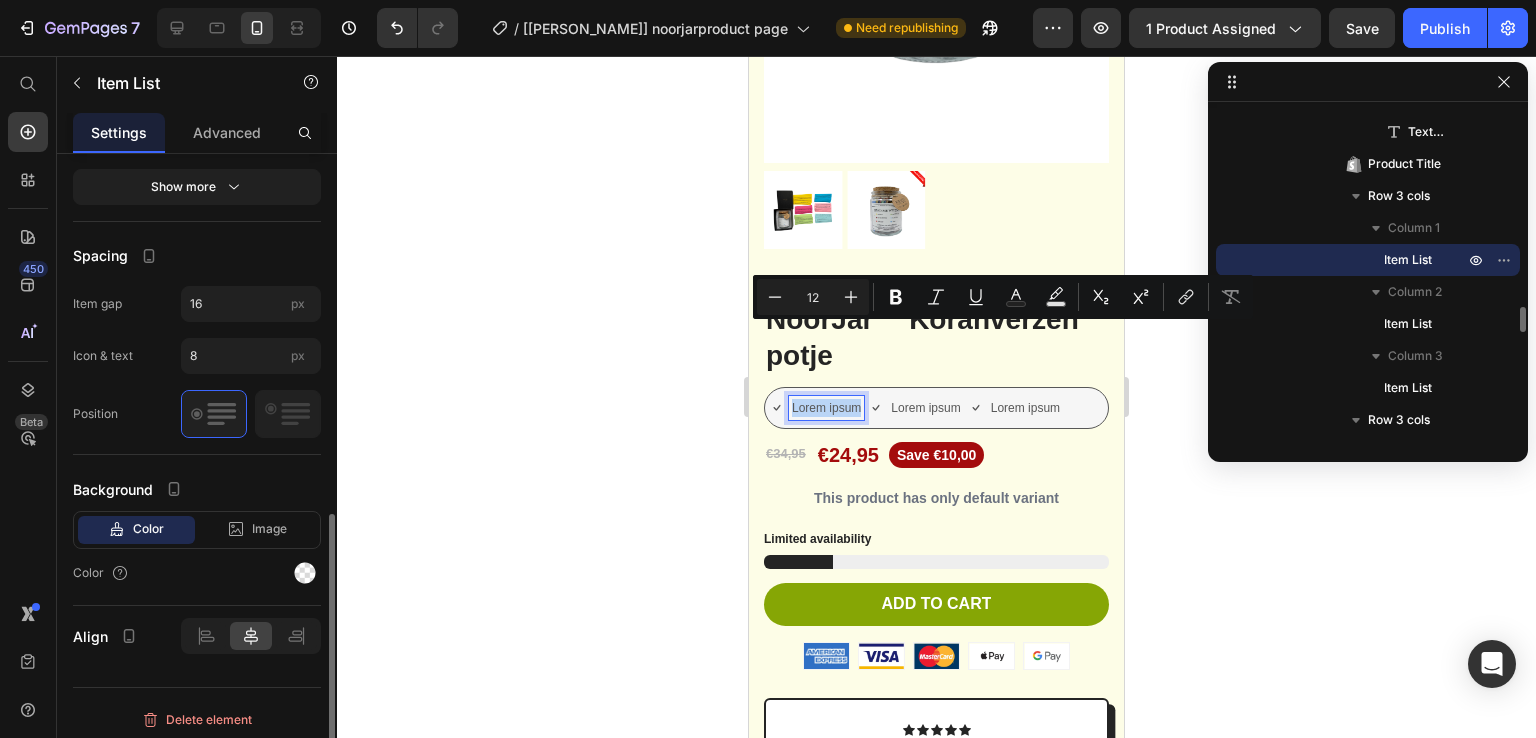click on "Lorem ipsum" at bounding box center [826, 408] 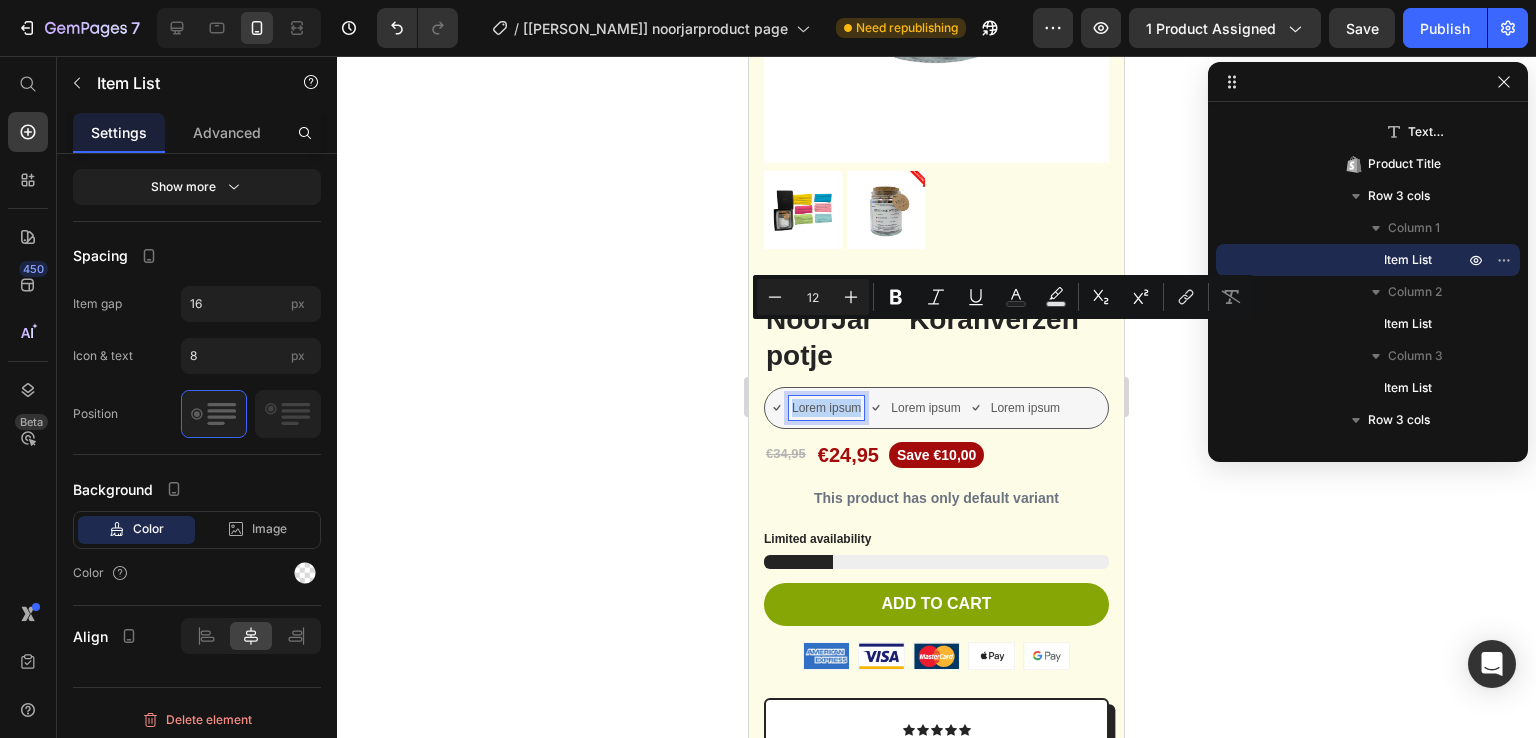 click on "Lorem ipsum" at bounding box center (826, 408) 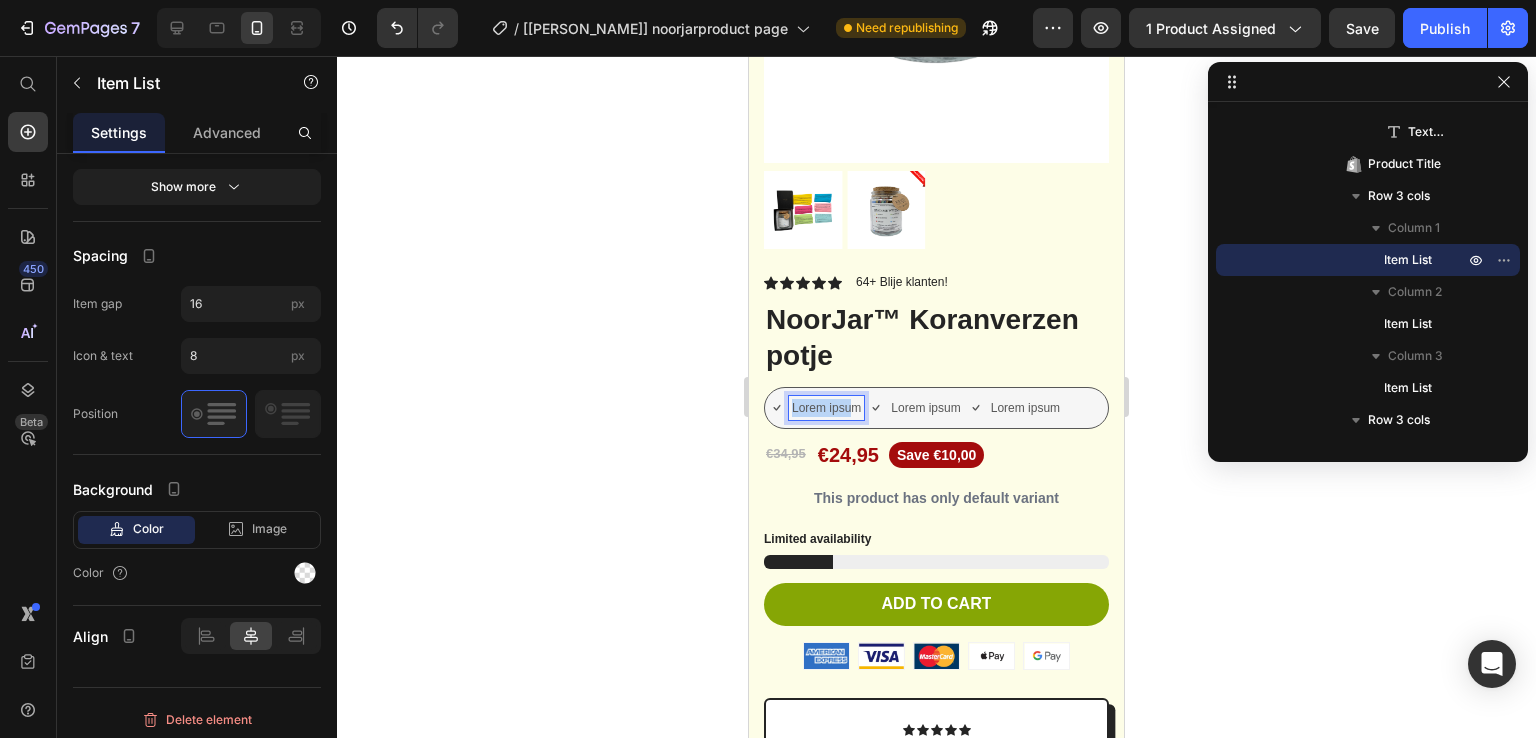 click on "Lorem ipsum" at bounding box center [826, 408] 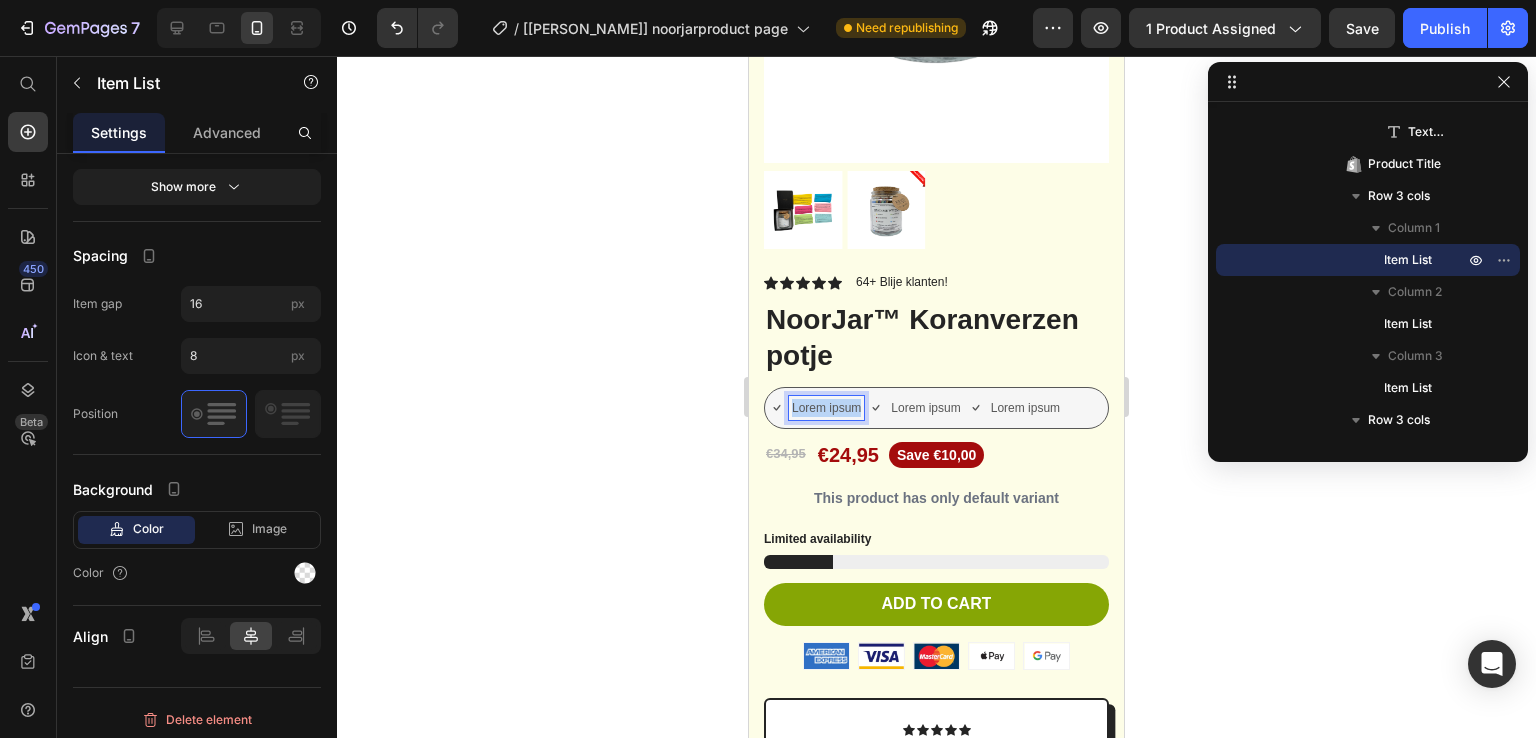 click on "Lorem ipsum" at bounding box center [826, 408] 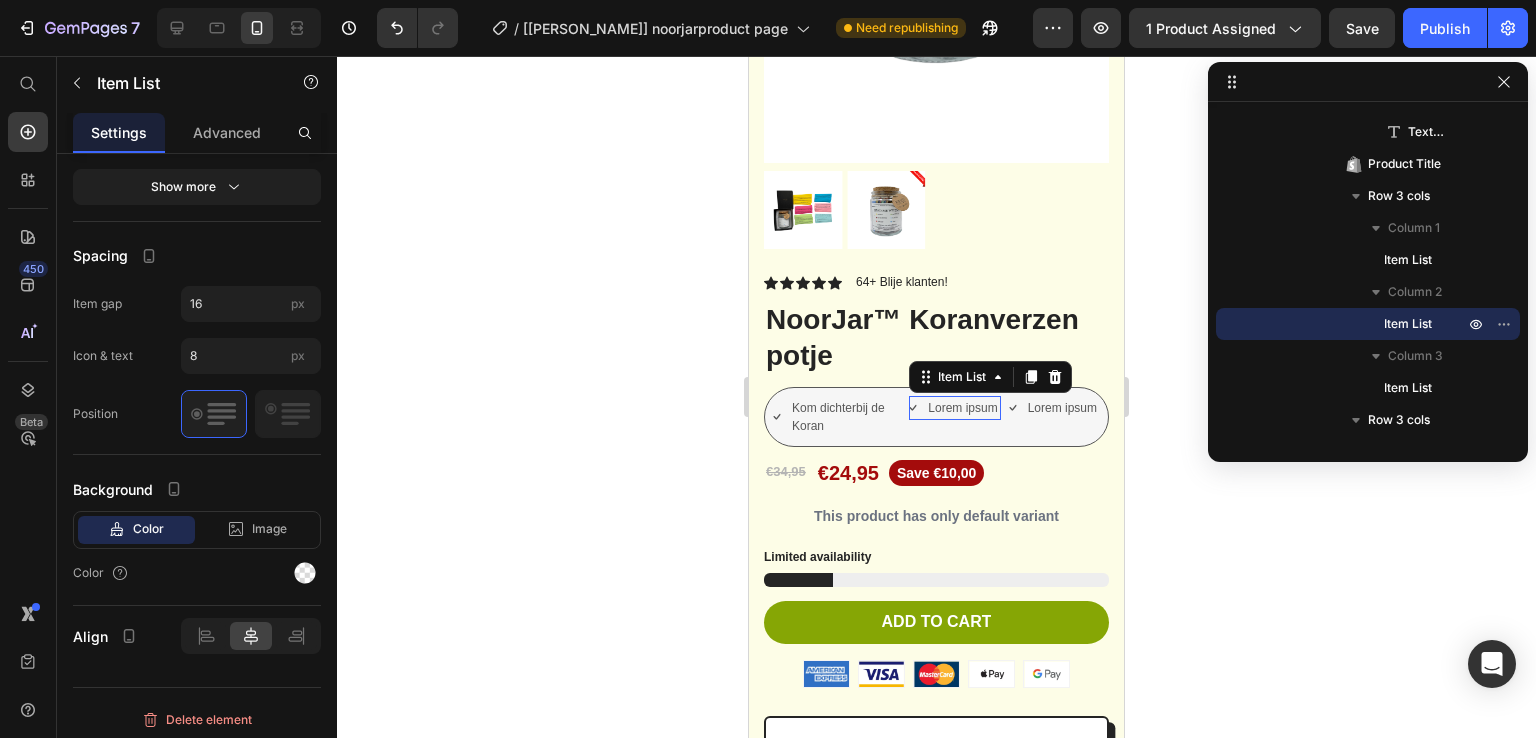 click on "Lorem ipsum" at bounding box center (962, 408) 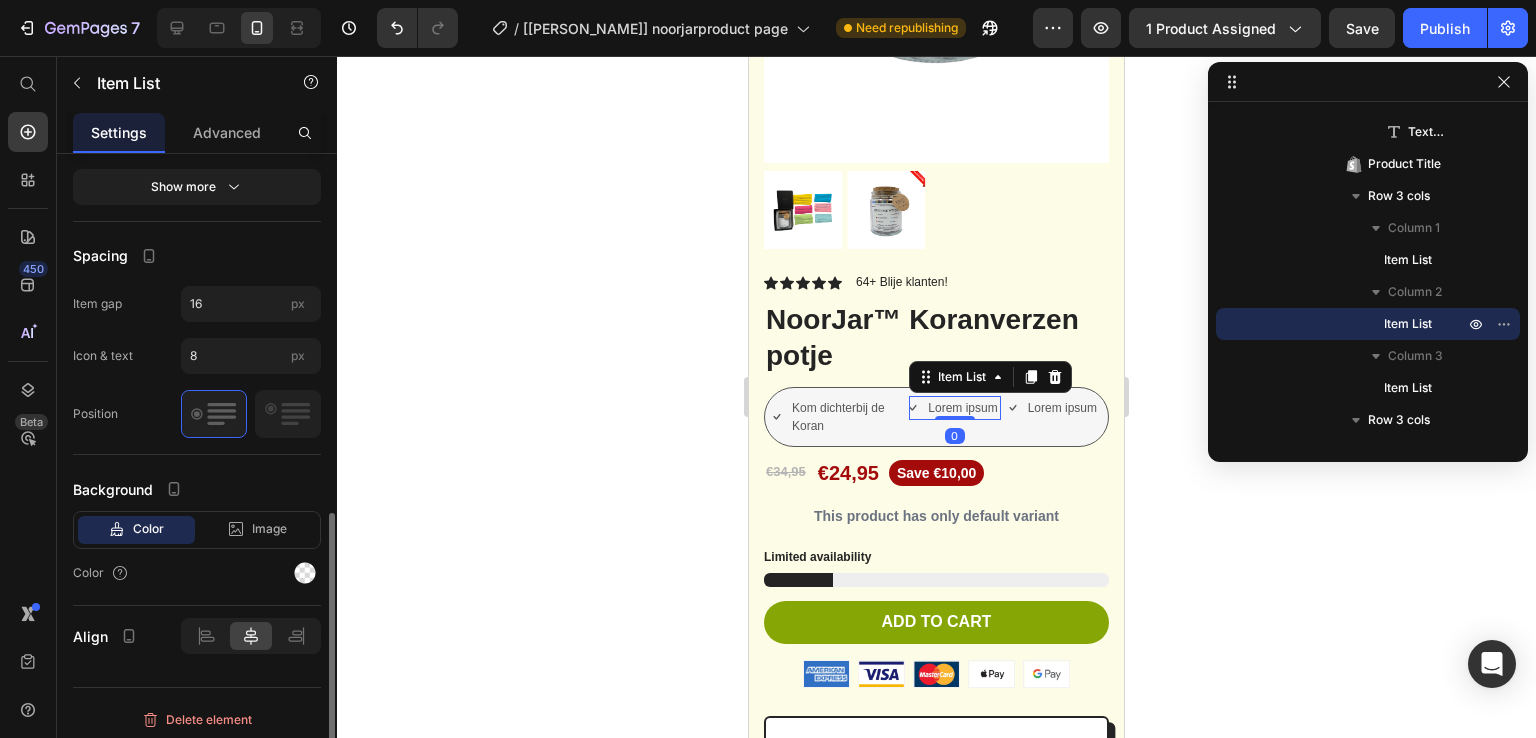 scroll, scrollTop: 824, scrollLeft: 0, axis: vertical 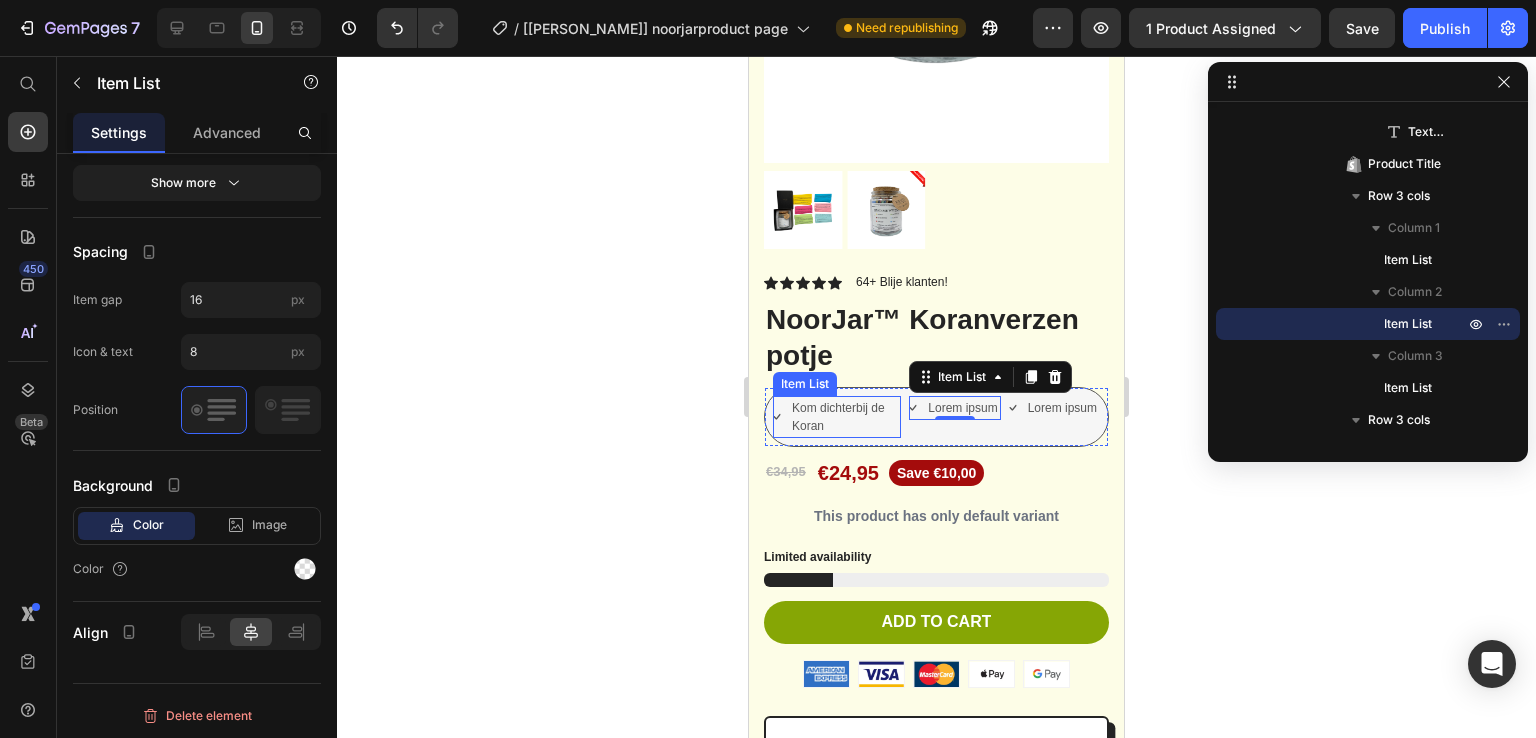click 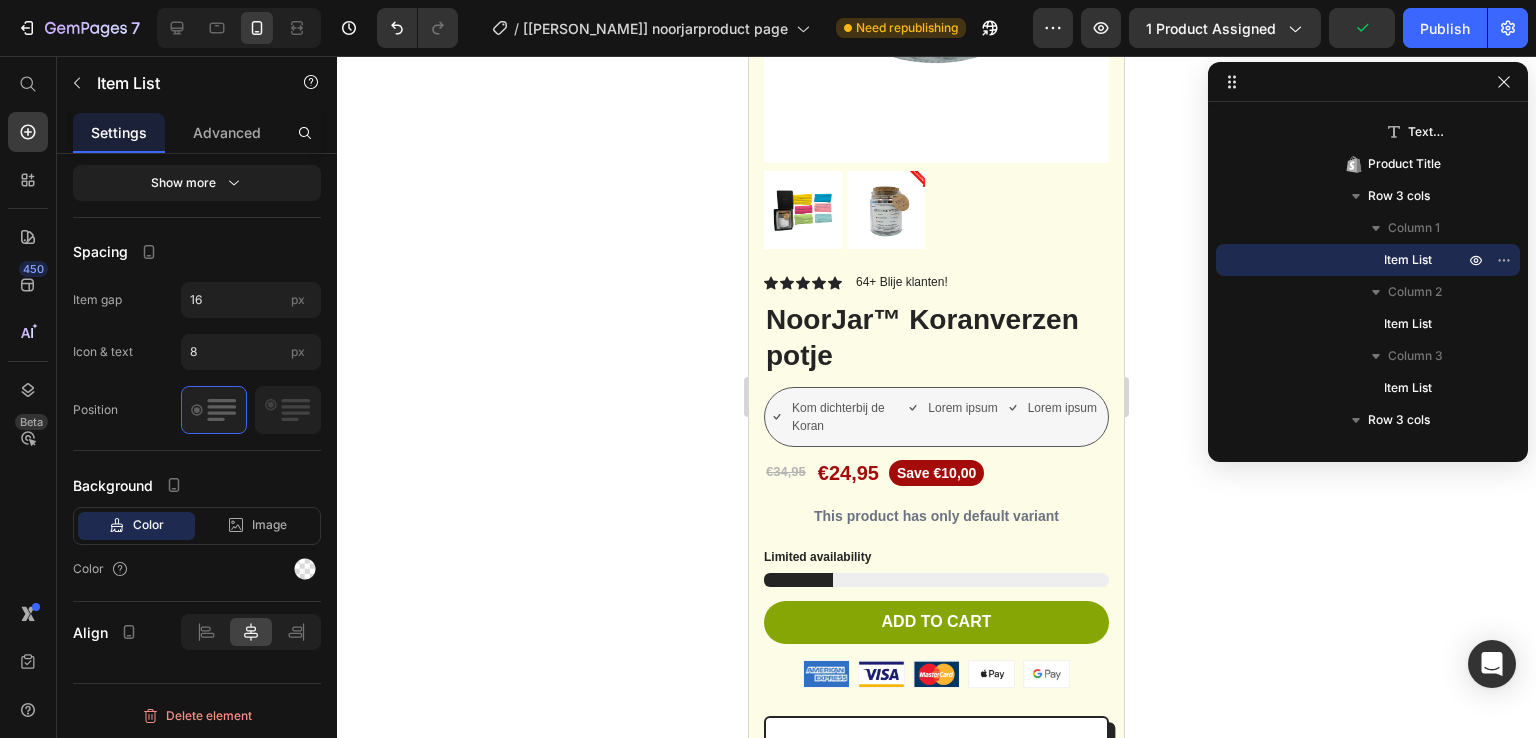 click 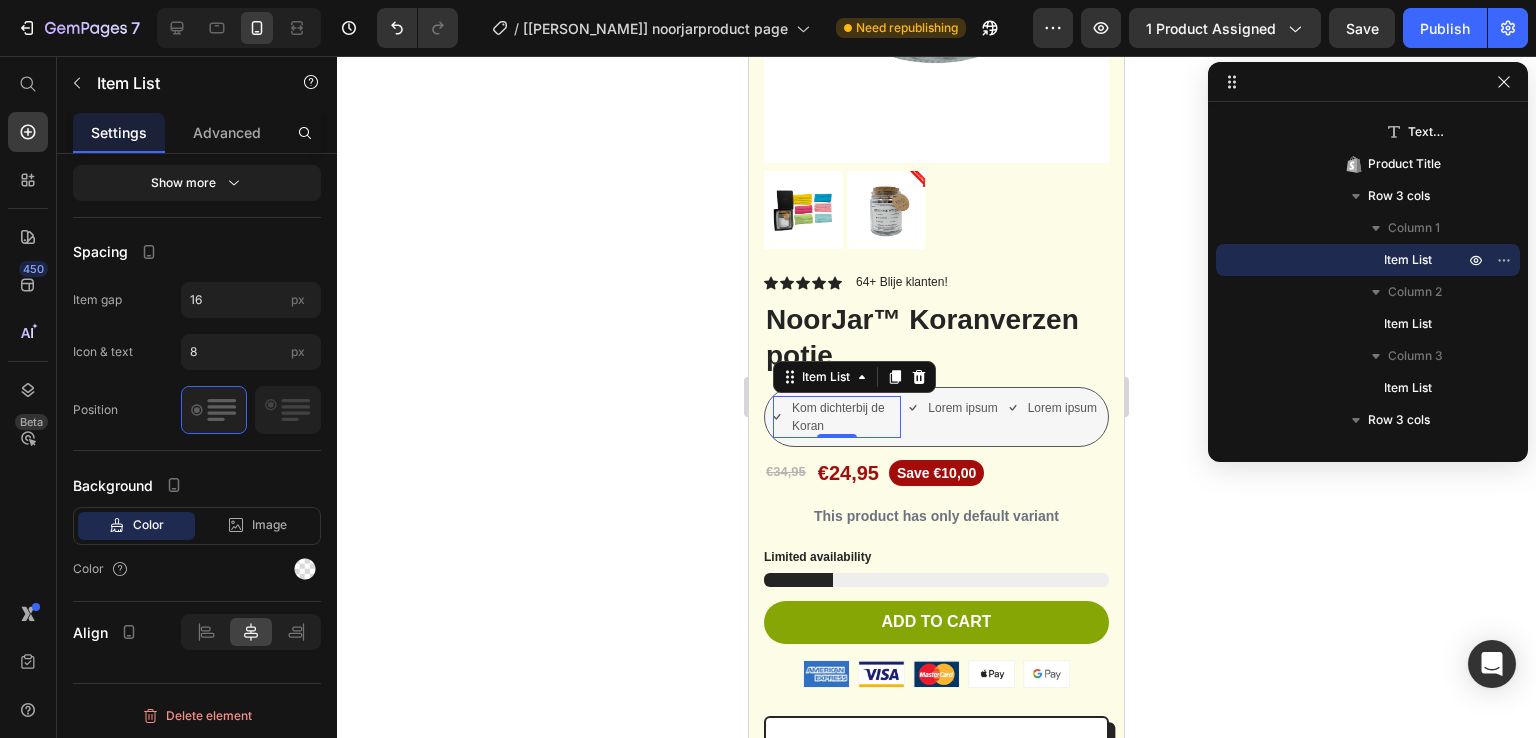click on "Kom dichterbij de Koran" at bounding box center (837, 417) 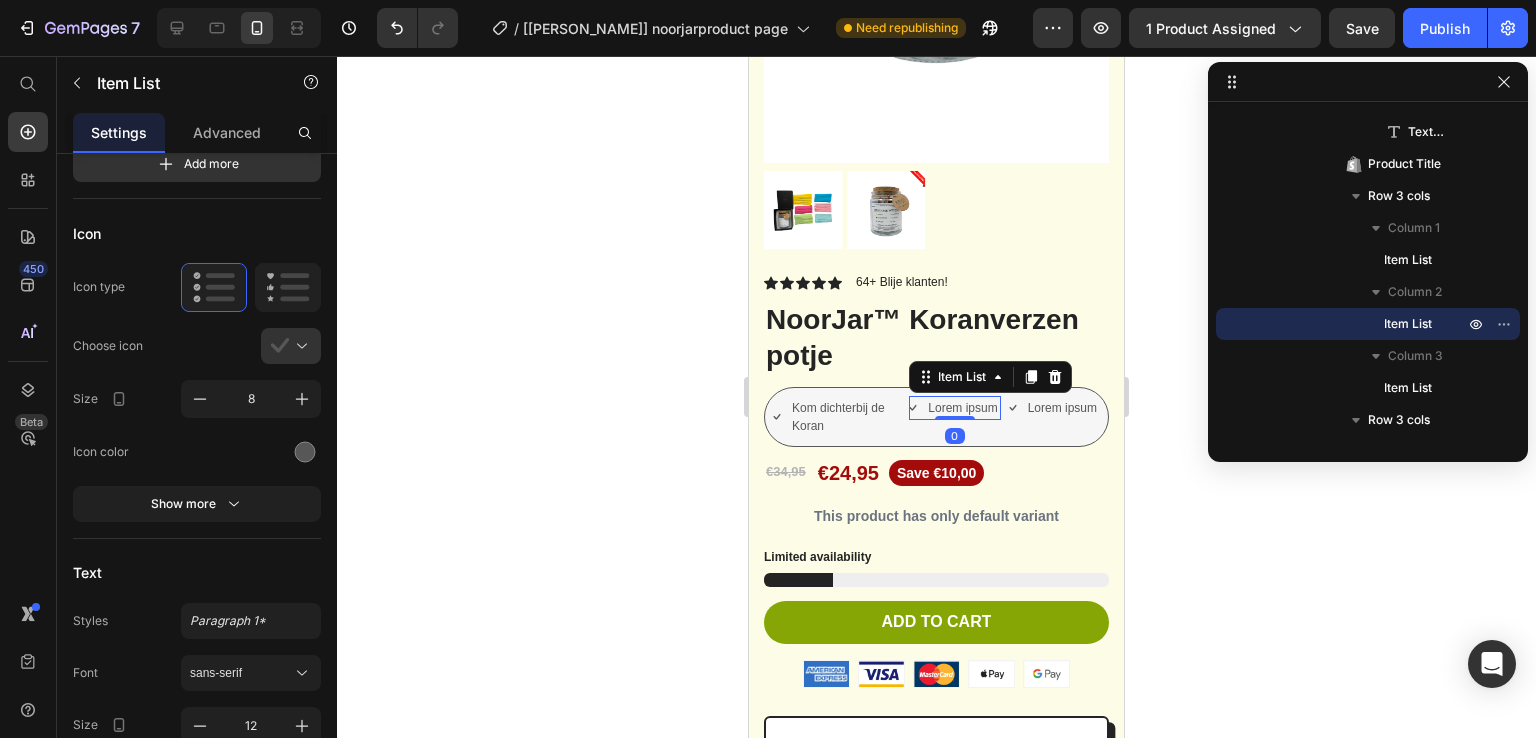 scroll, scrollTop: 124, scrollLeft: 0, axis: vertical 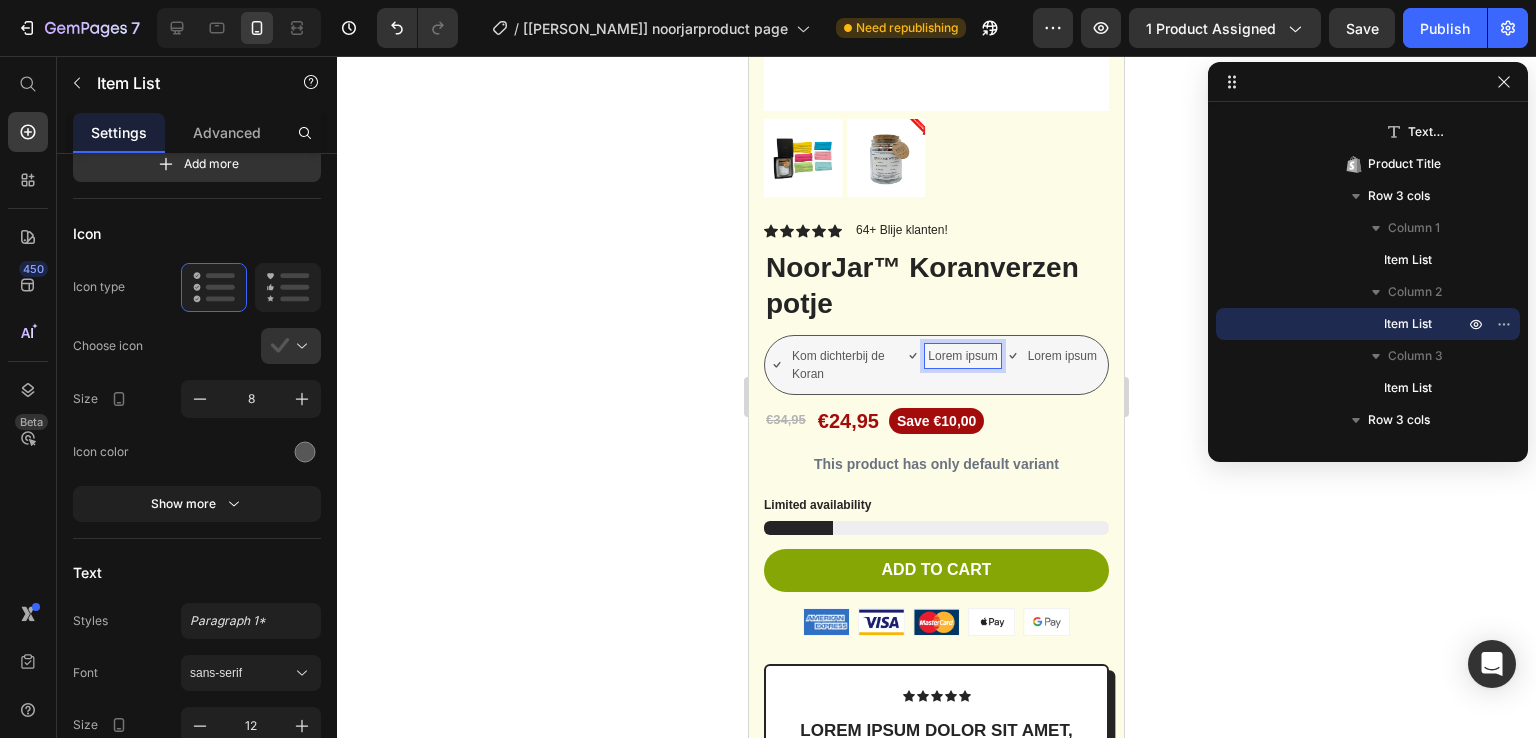 click on "Lorem ipsum" at bounding box center (962, 356) 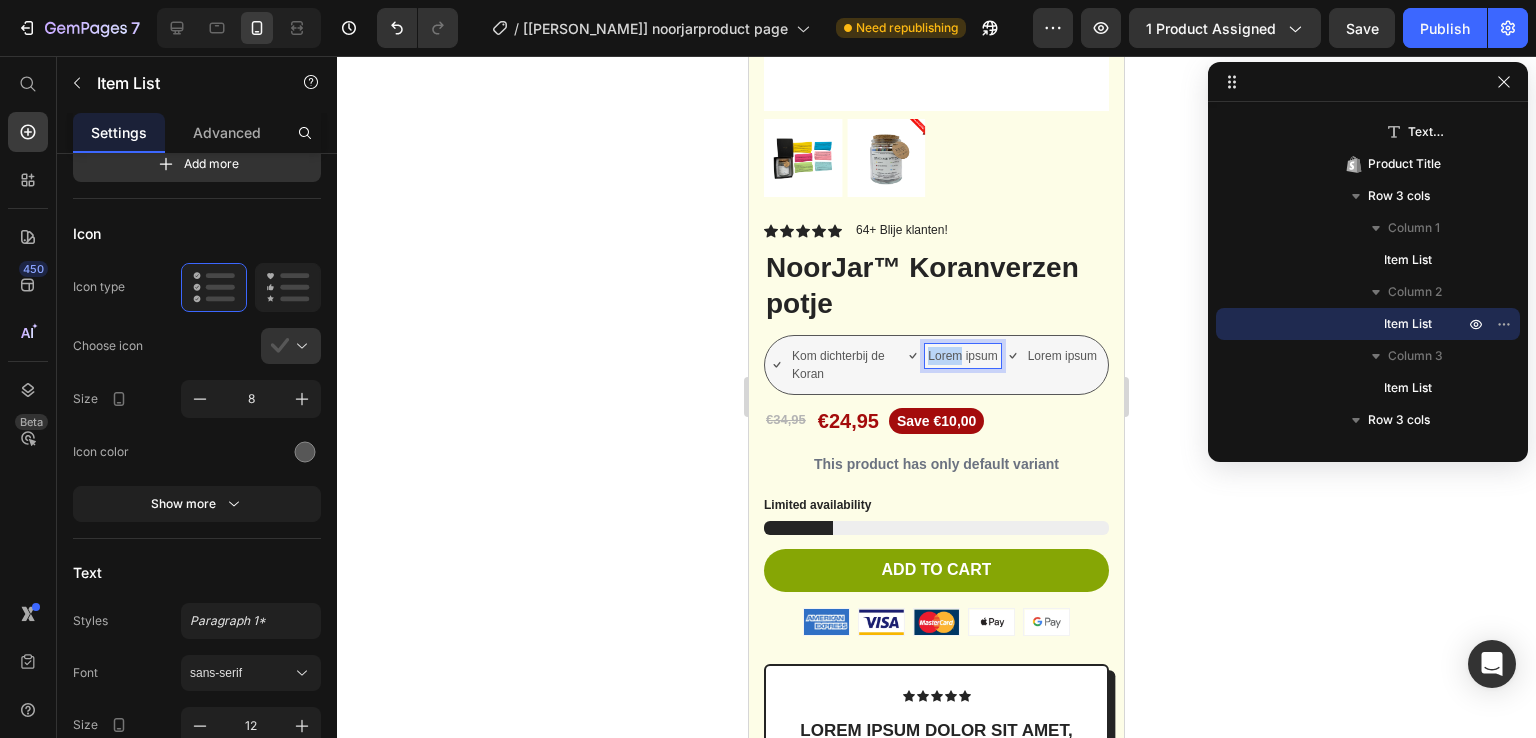 click on "Lorem ipsum" at bounding box center [962, 356] 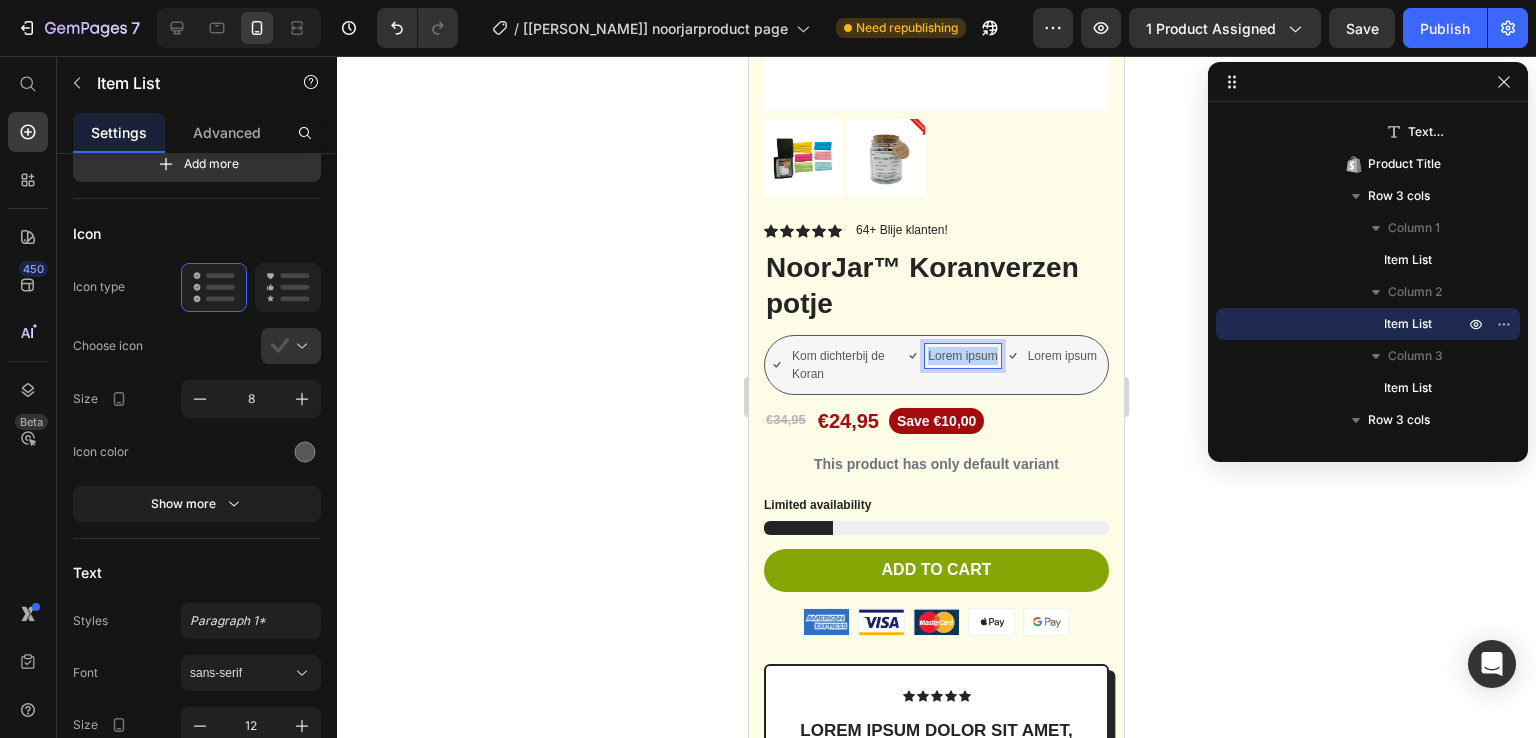 click on "Lorem ipsum" at bounding box center [962, 356] 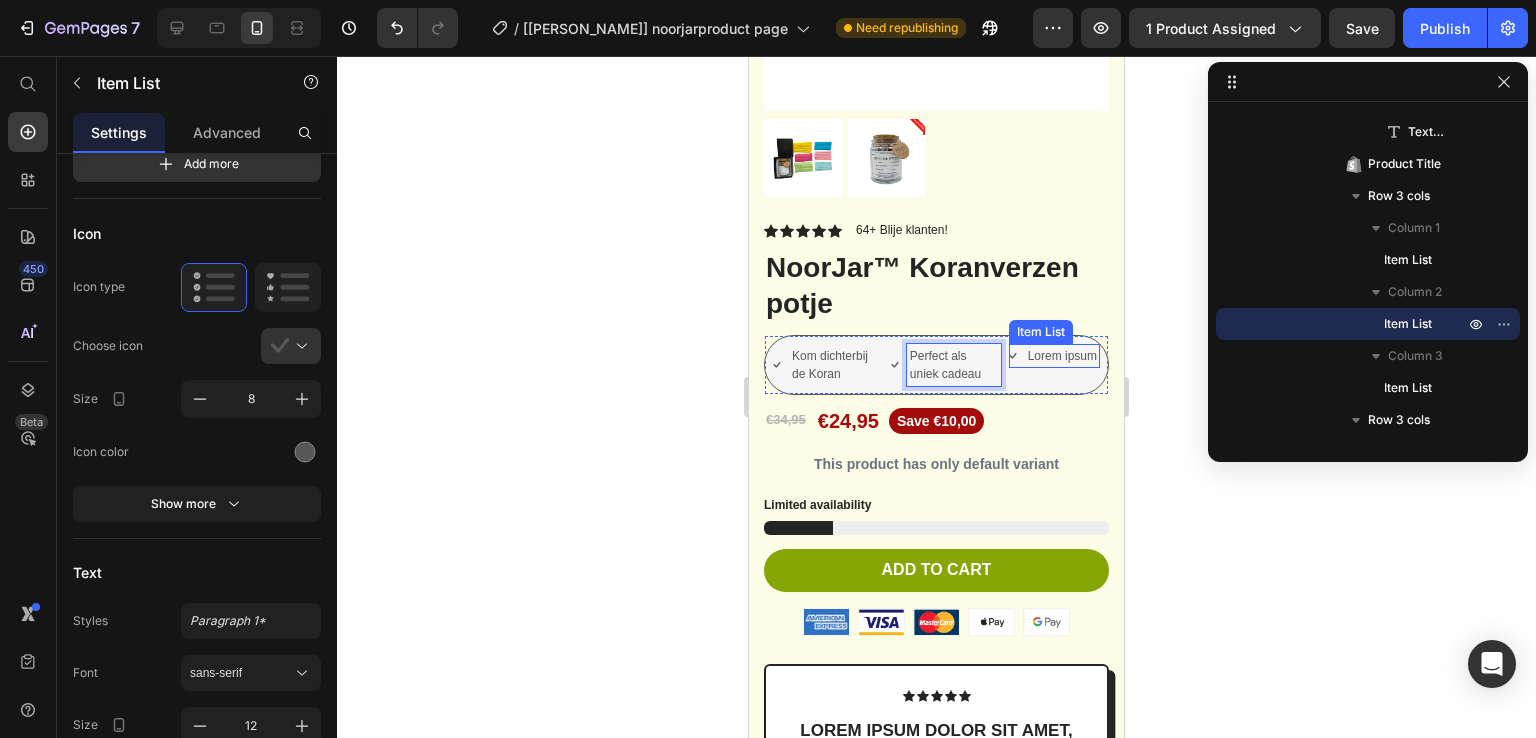 click on "Lorem ipsum" at bounding box center [1062, 356] 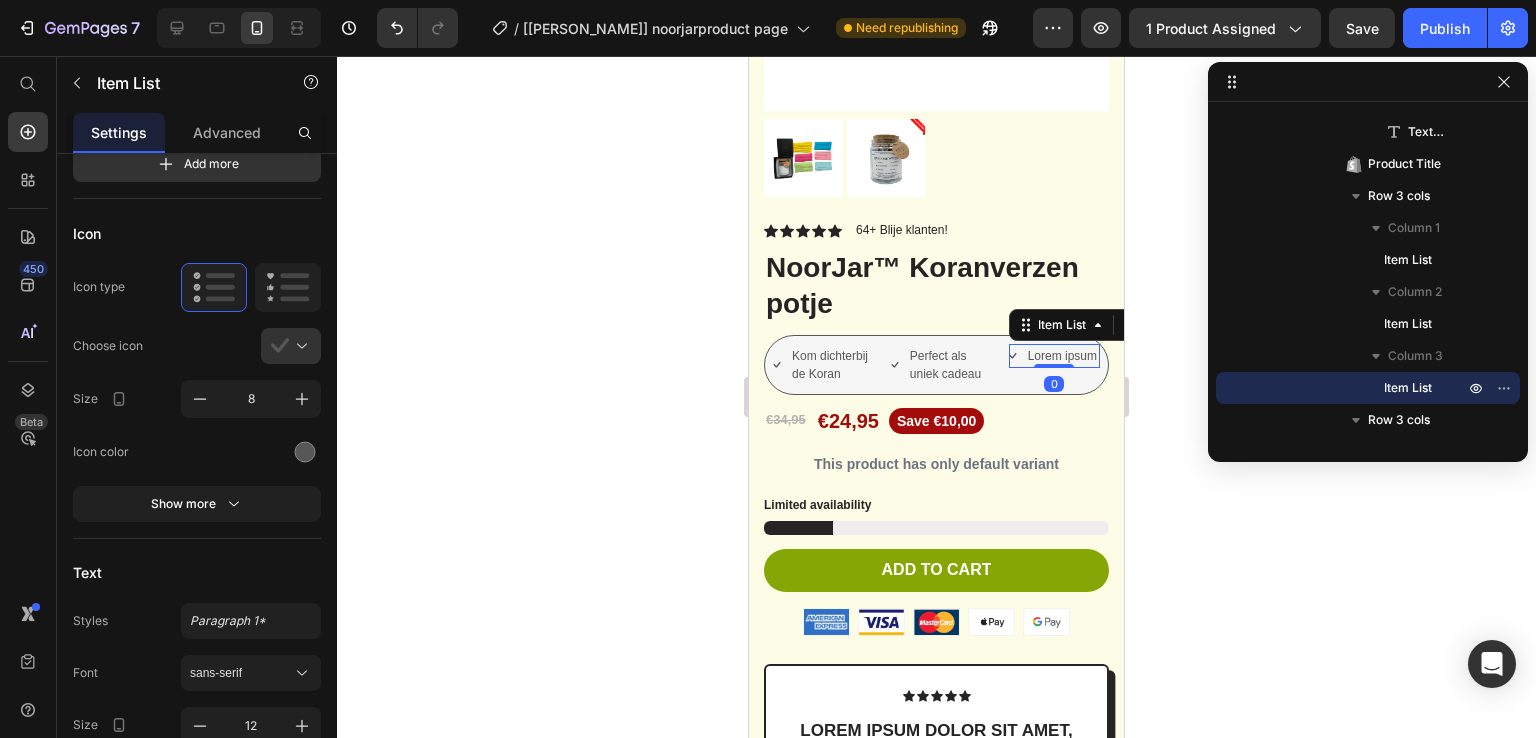 click on "Lorem ipsum" at bounding box center [1062, 356] 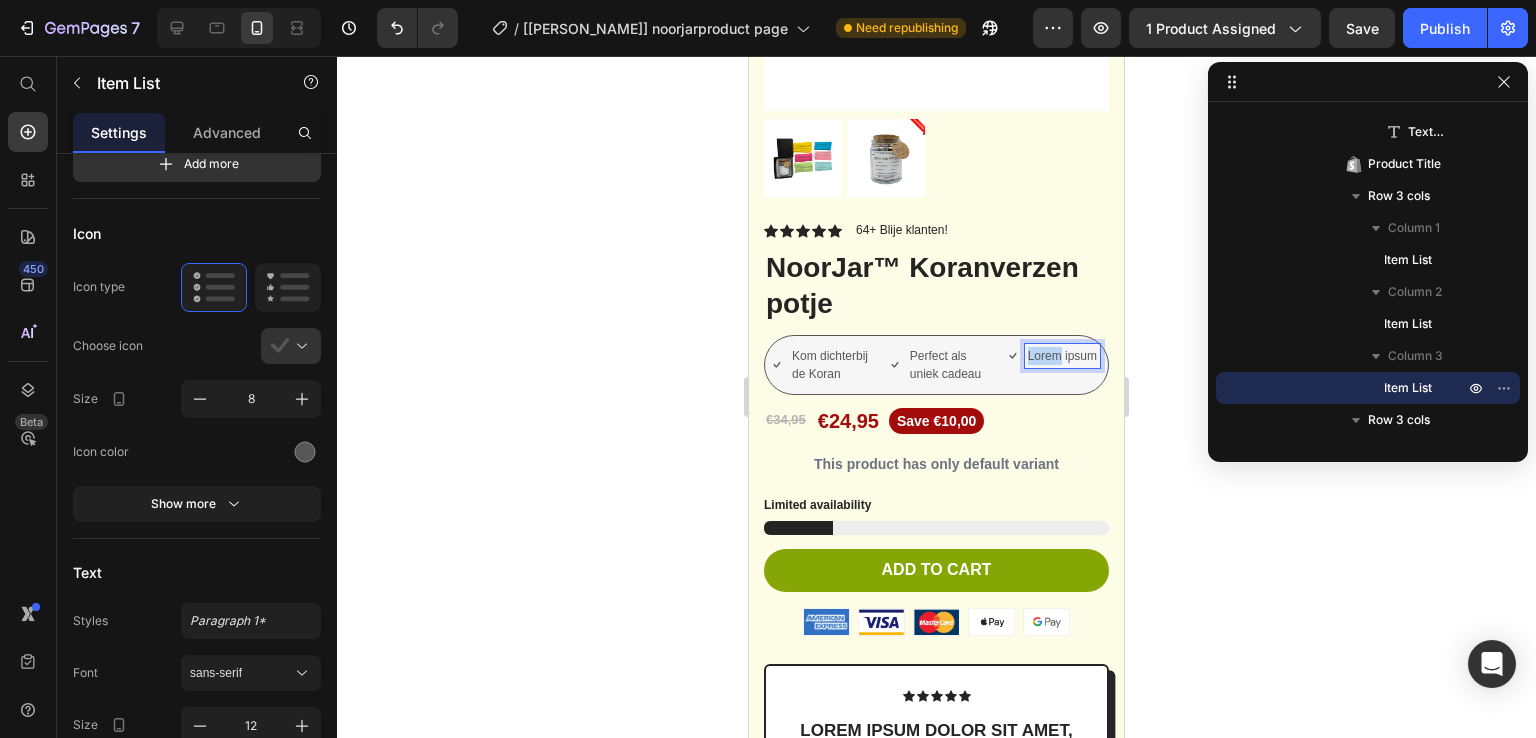 click on "Lorem ipsum" at bounding box center [1062, 356] 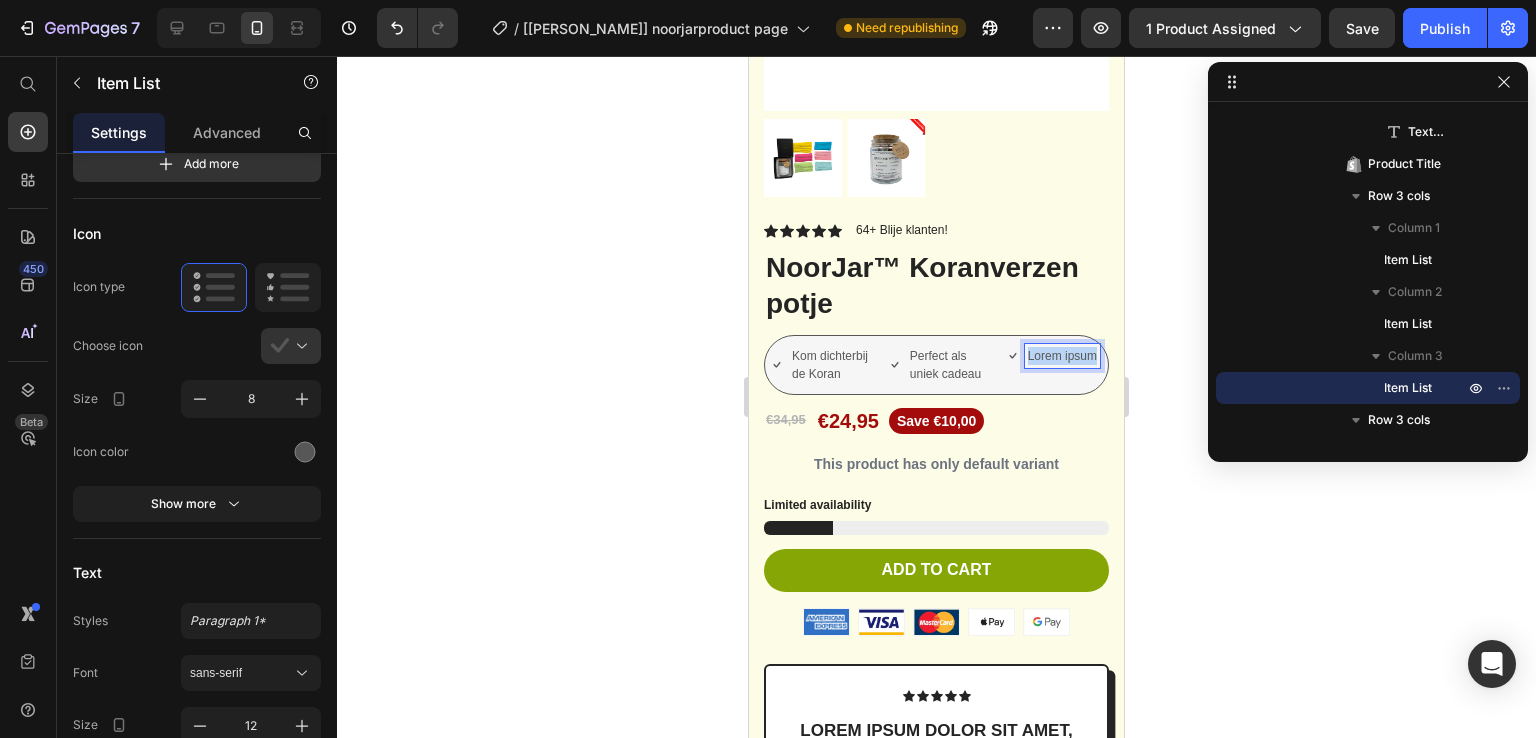 click on "Lorem ipsum" at bounding box center (1062, 356) 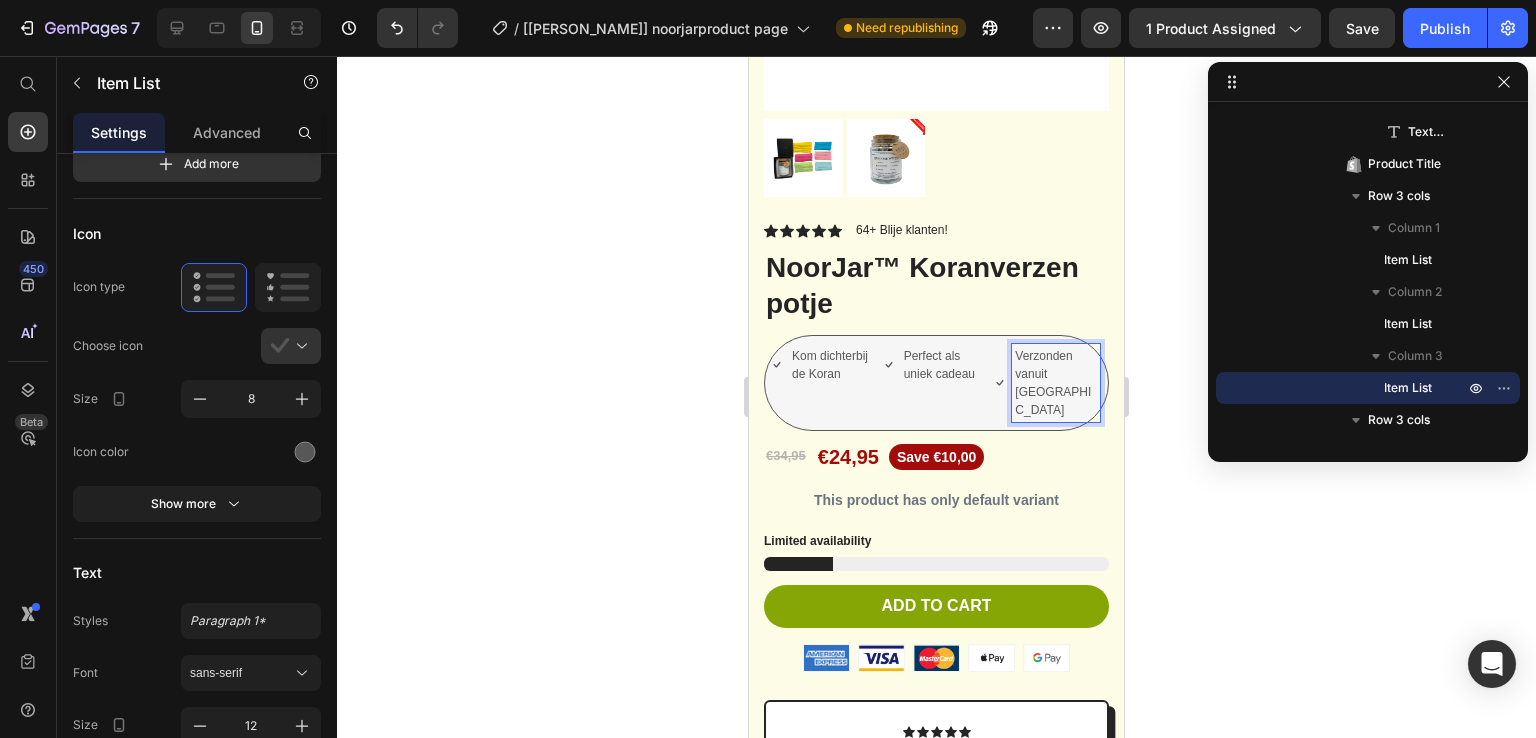 click 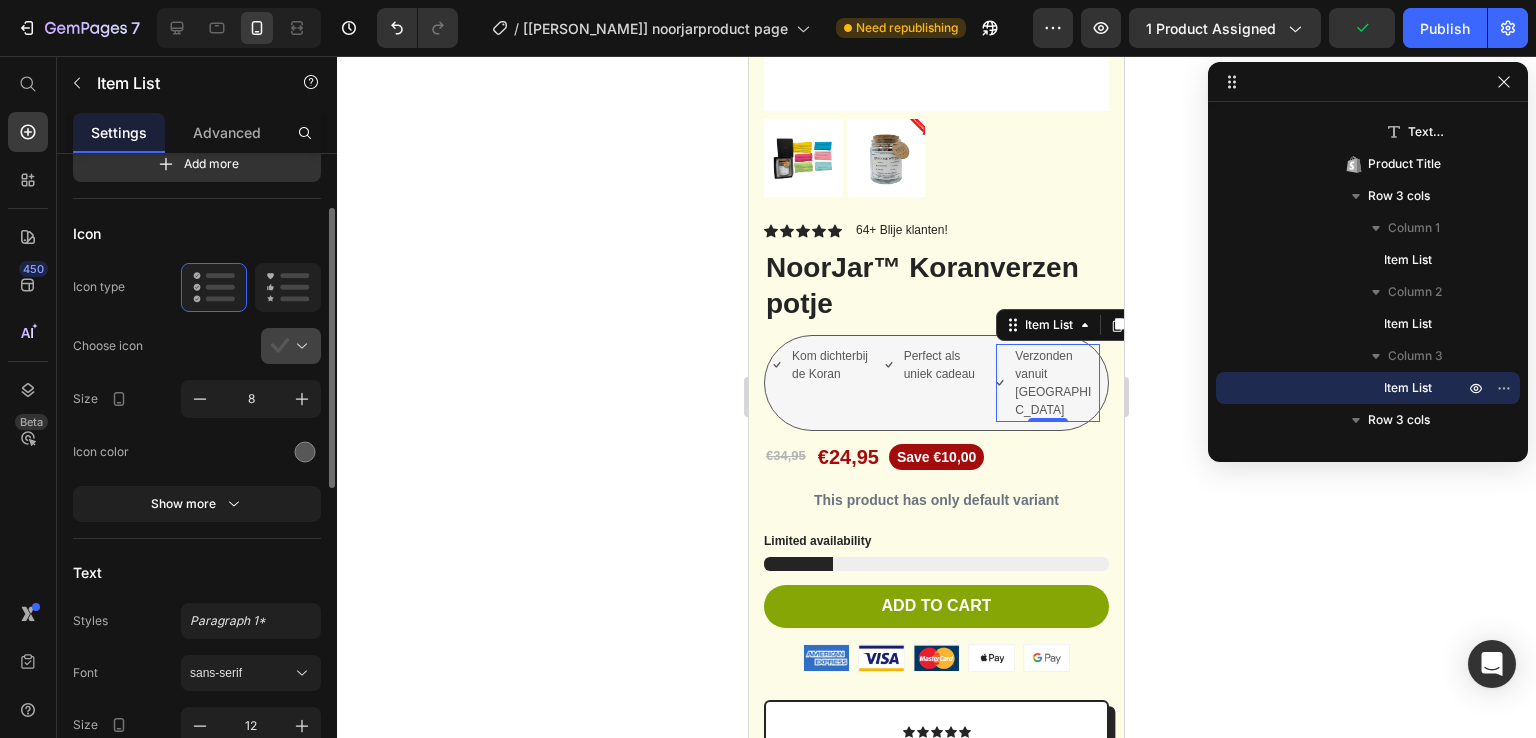 click at bounding box center [299, 346] 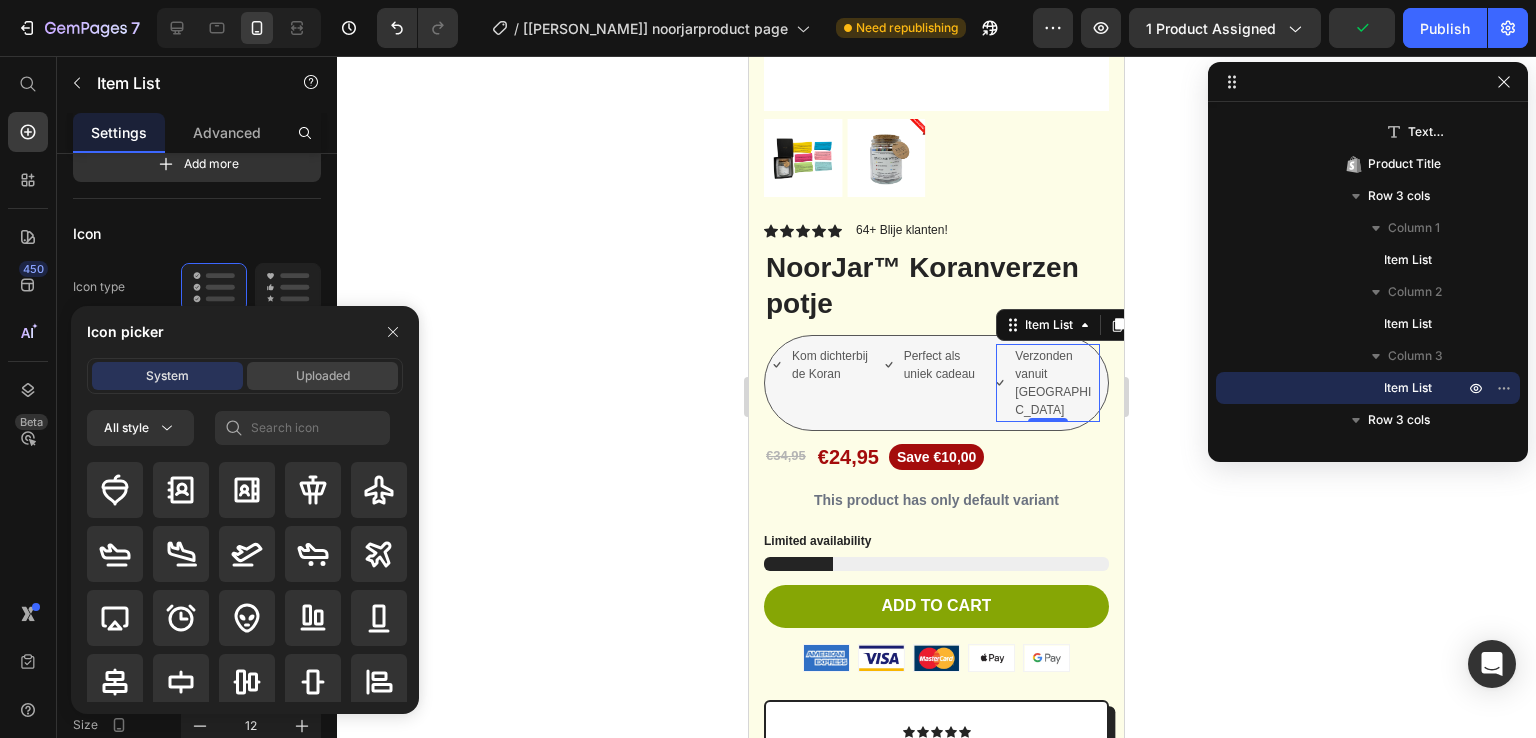 click on "System Uploaded" 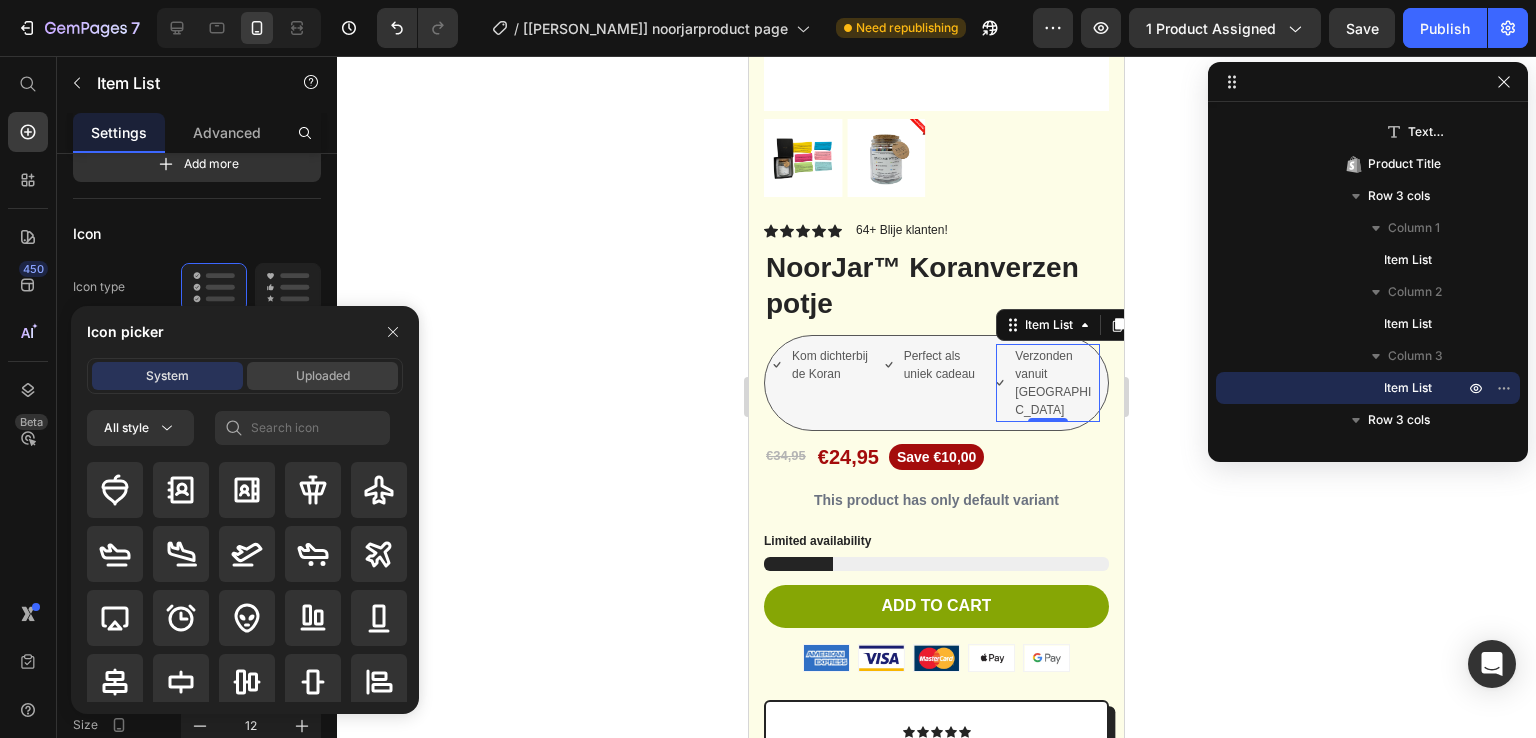 click on "Uploaded" at bounding box center (323, 376) 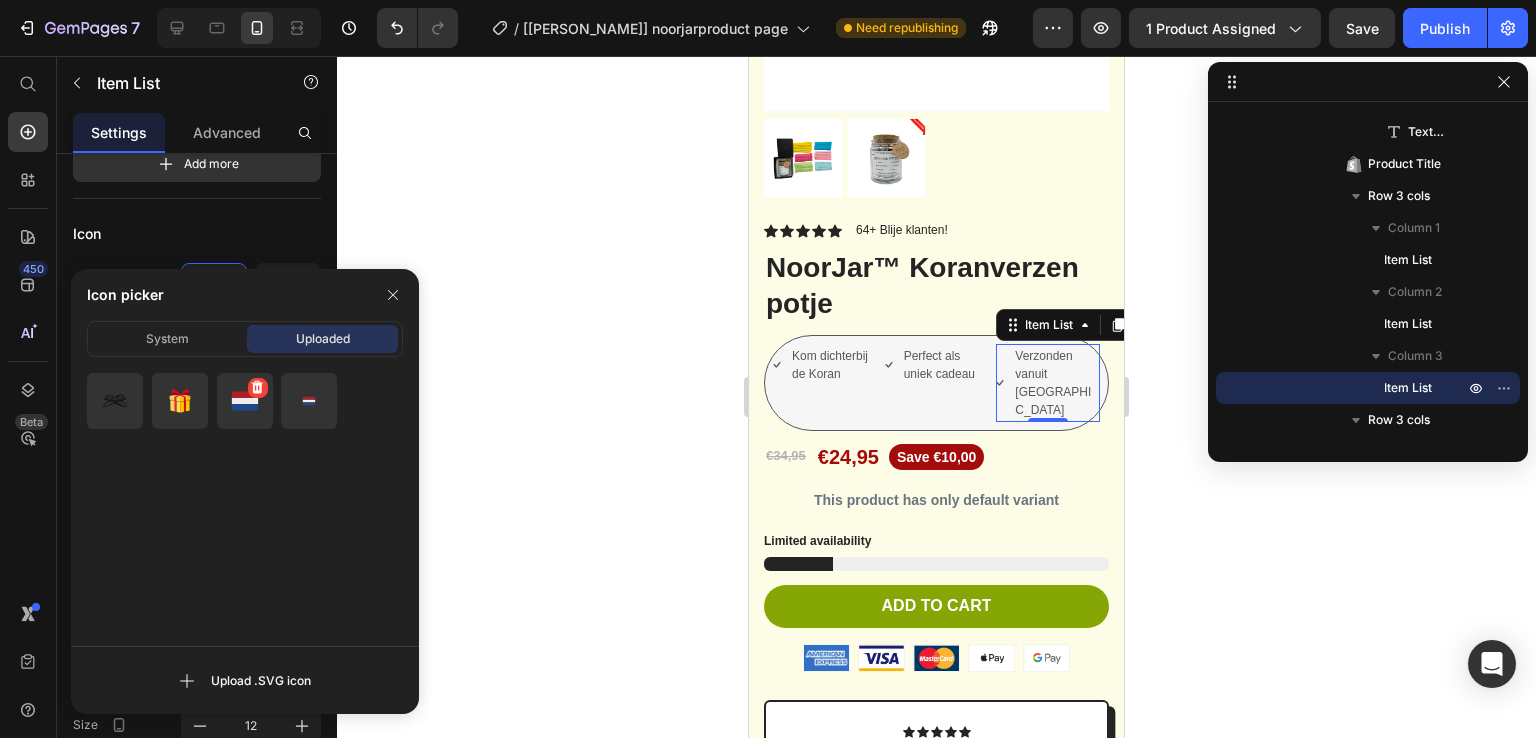 click at bounding box center [245, 401] 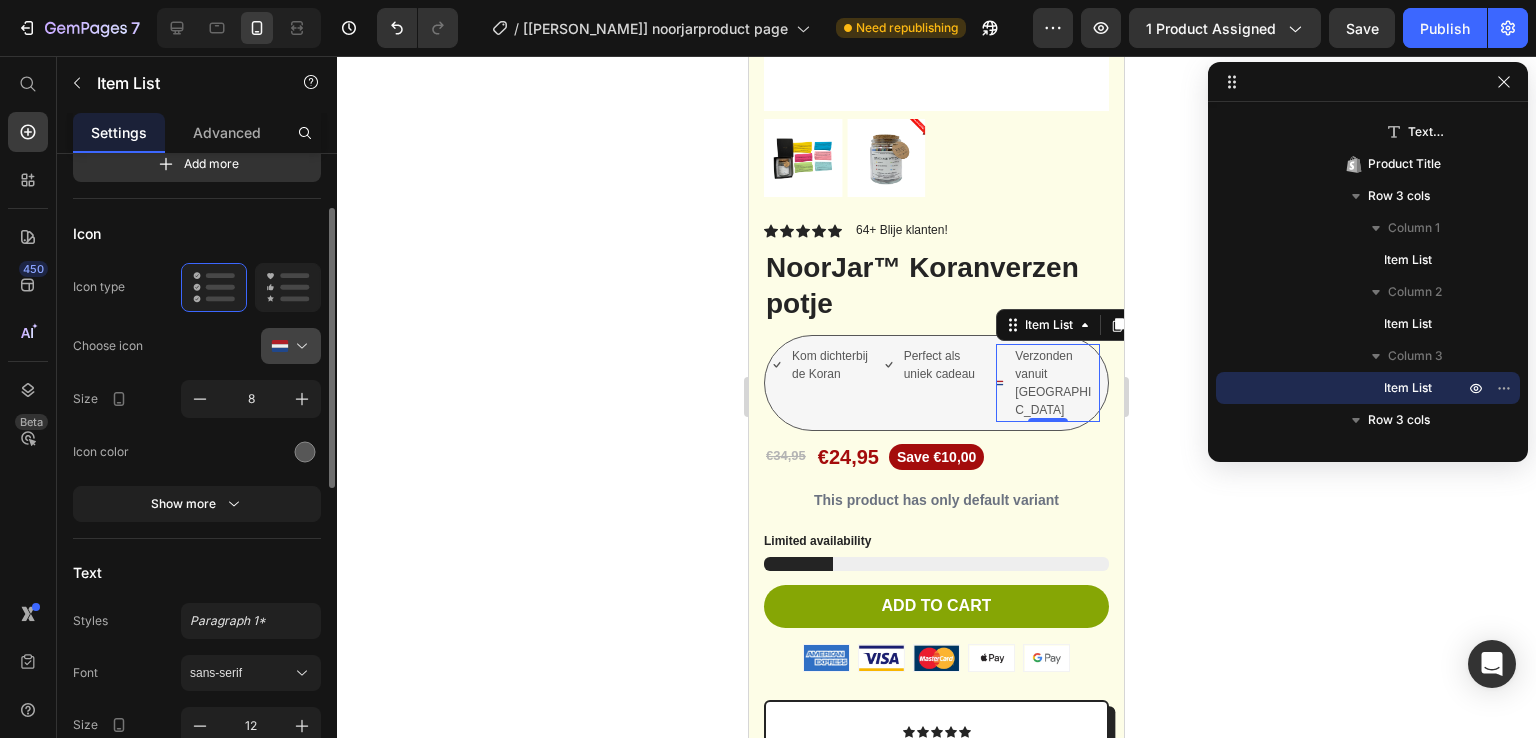 click at bounding box center (299, 346) 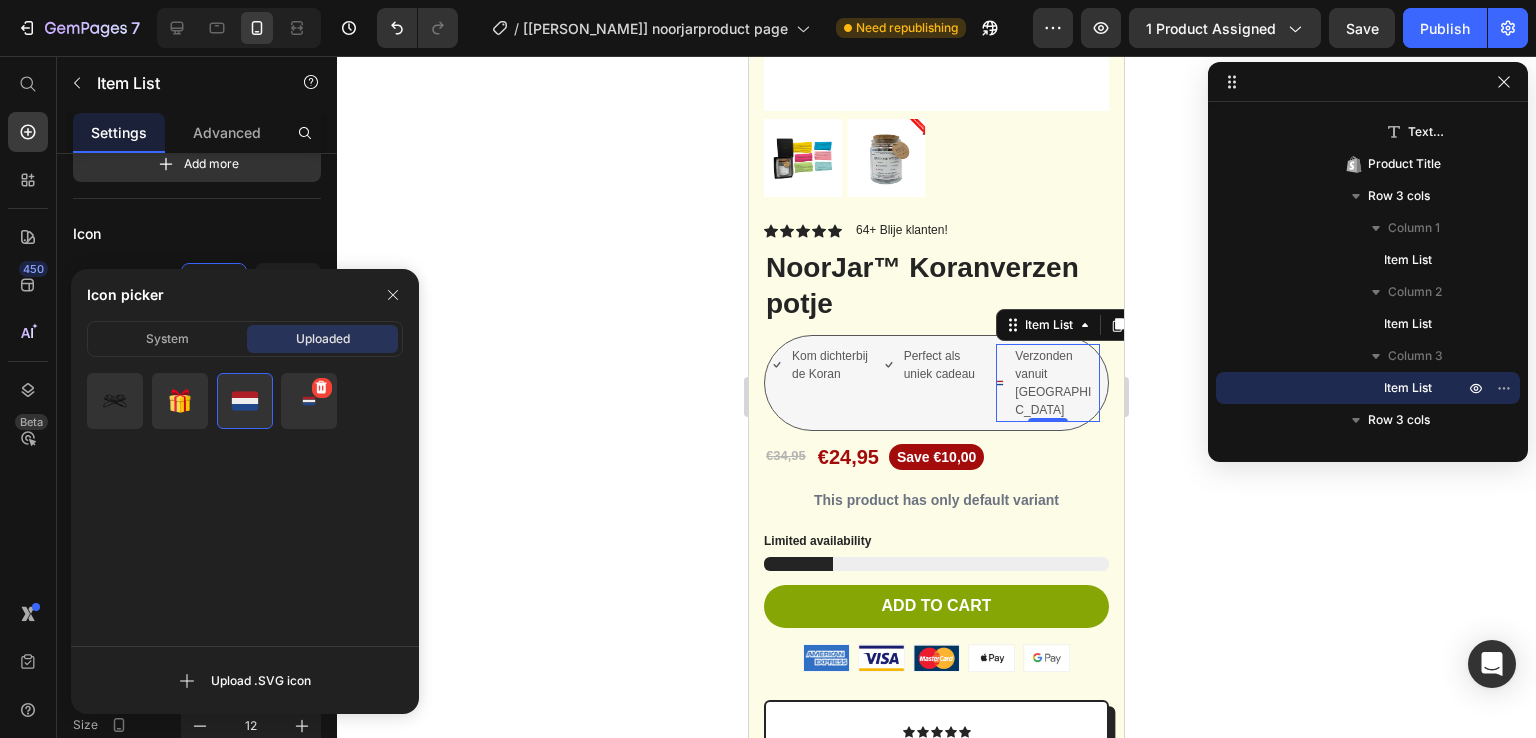 click at bounding box center (309, 401) 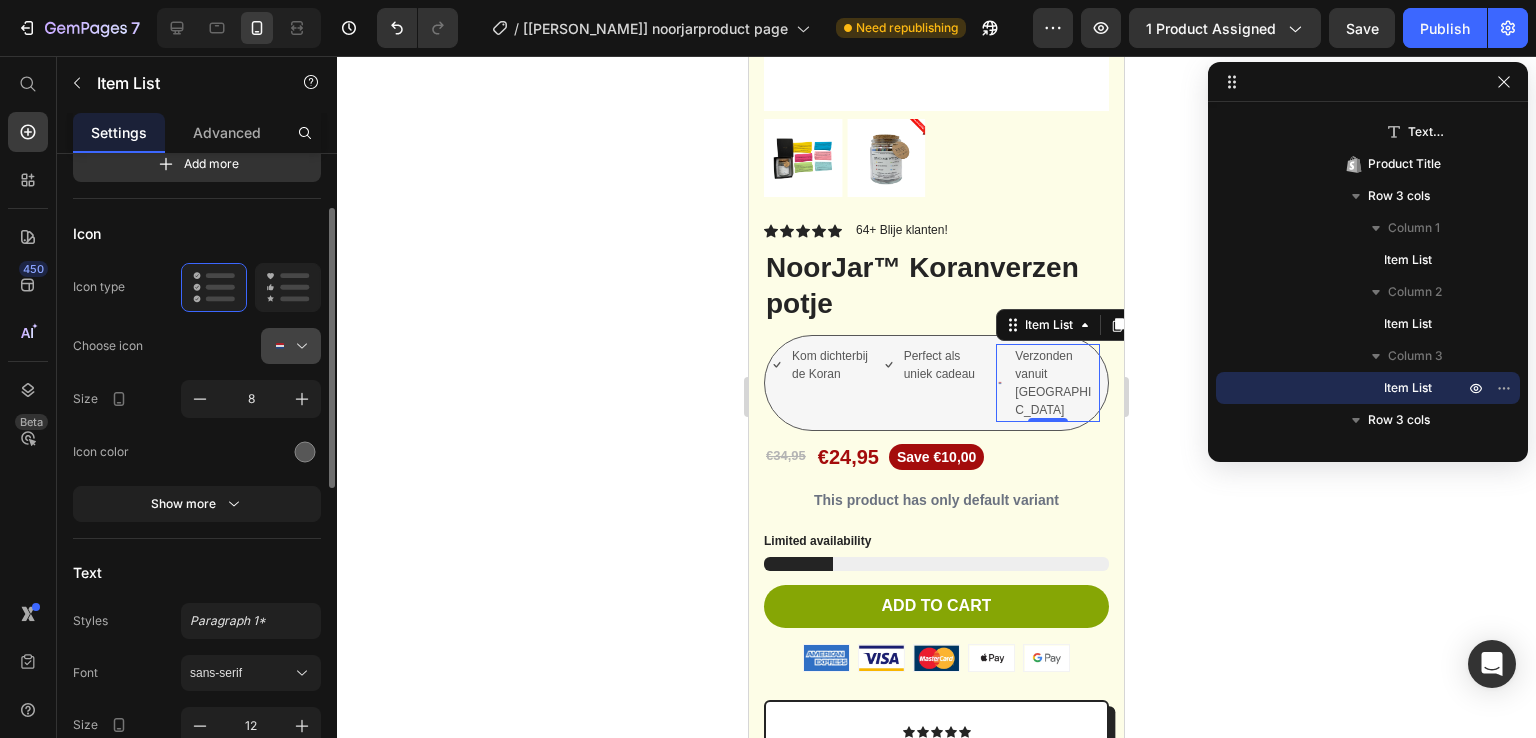click at bounding box center [299, 346] 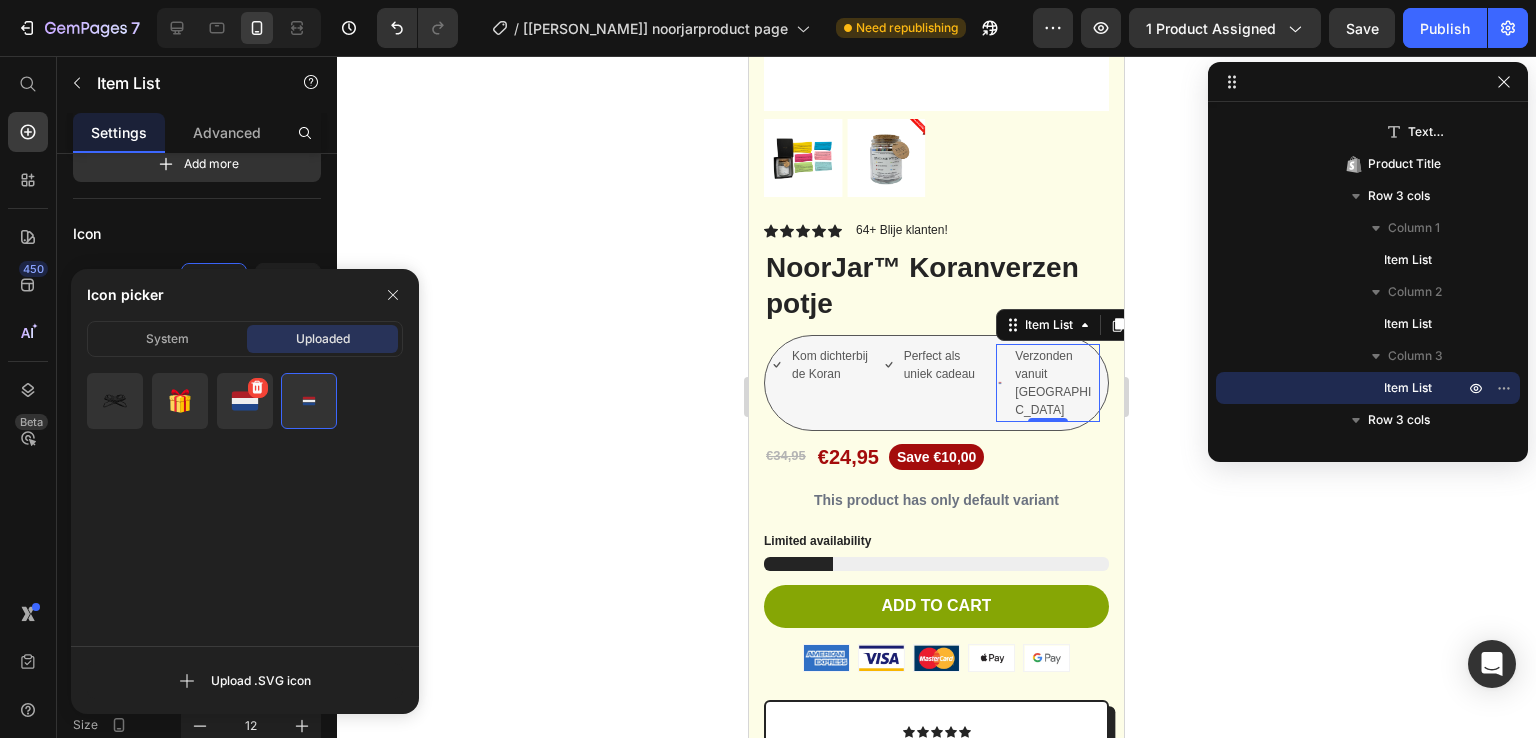 click at bounding box center [245, 401] 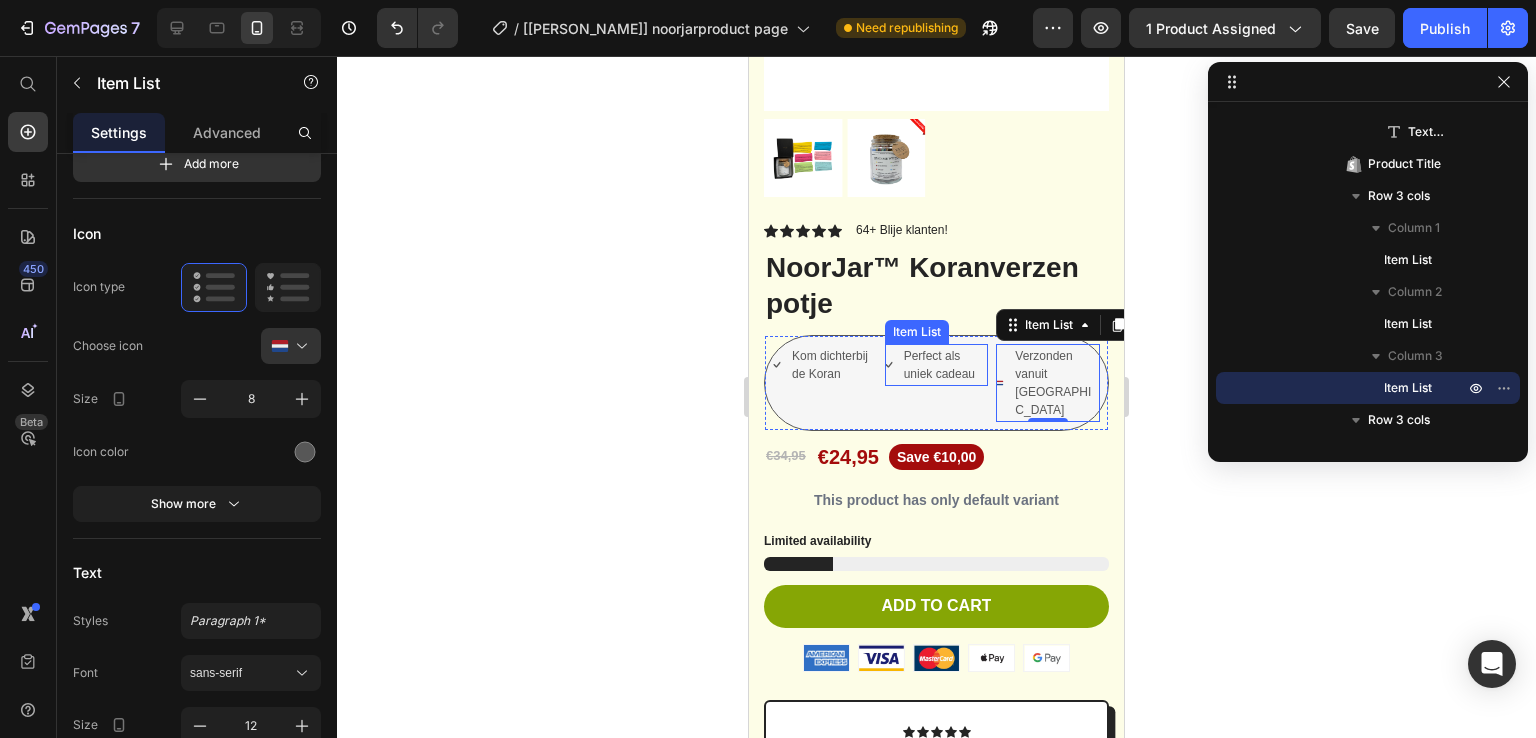 click 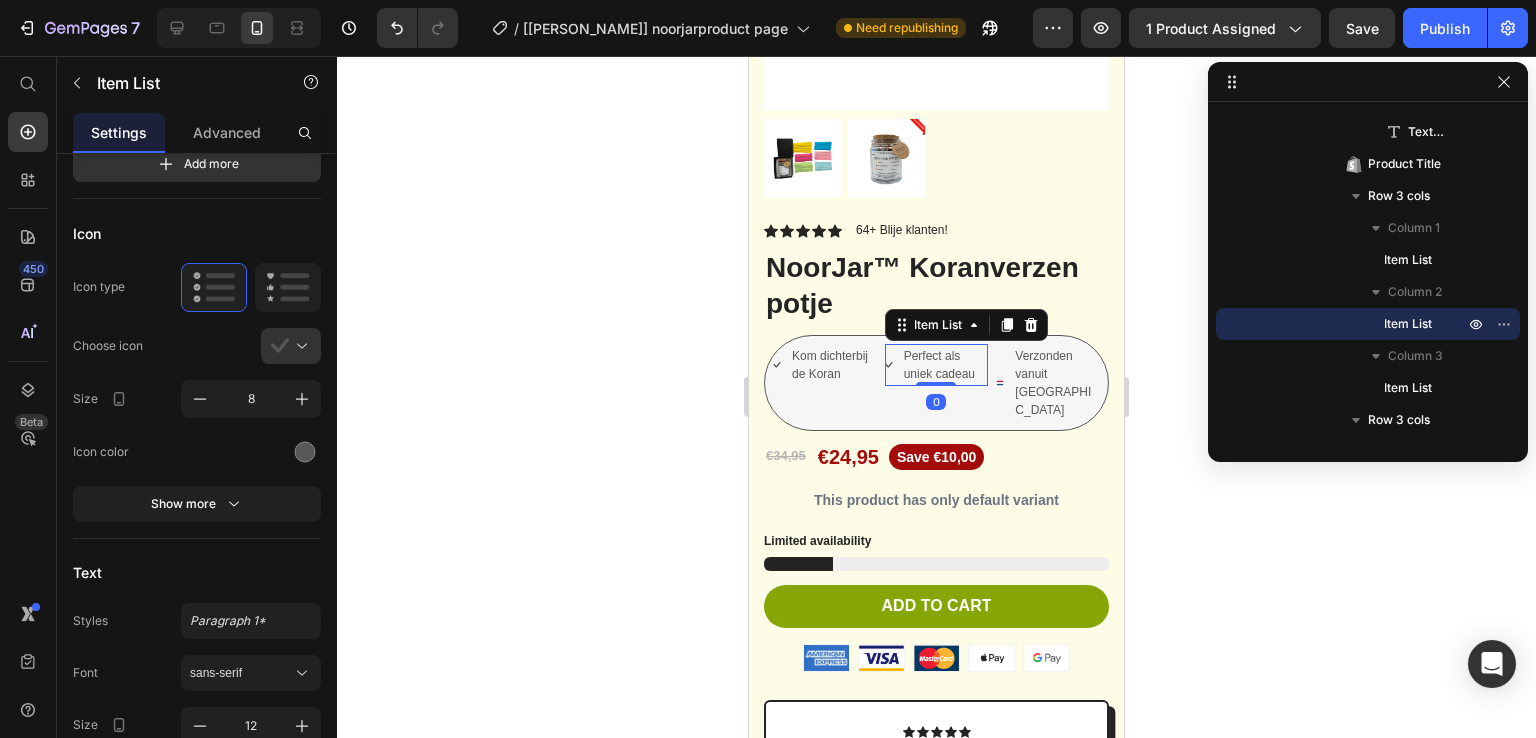 click on "Perfect als uniek cadeau" at bounding box center (945, 365) 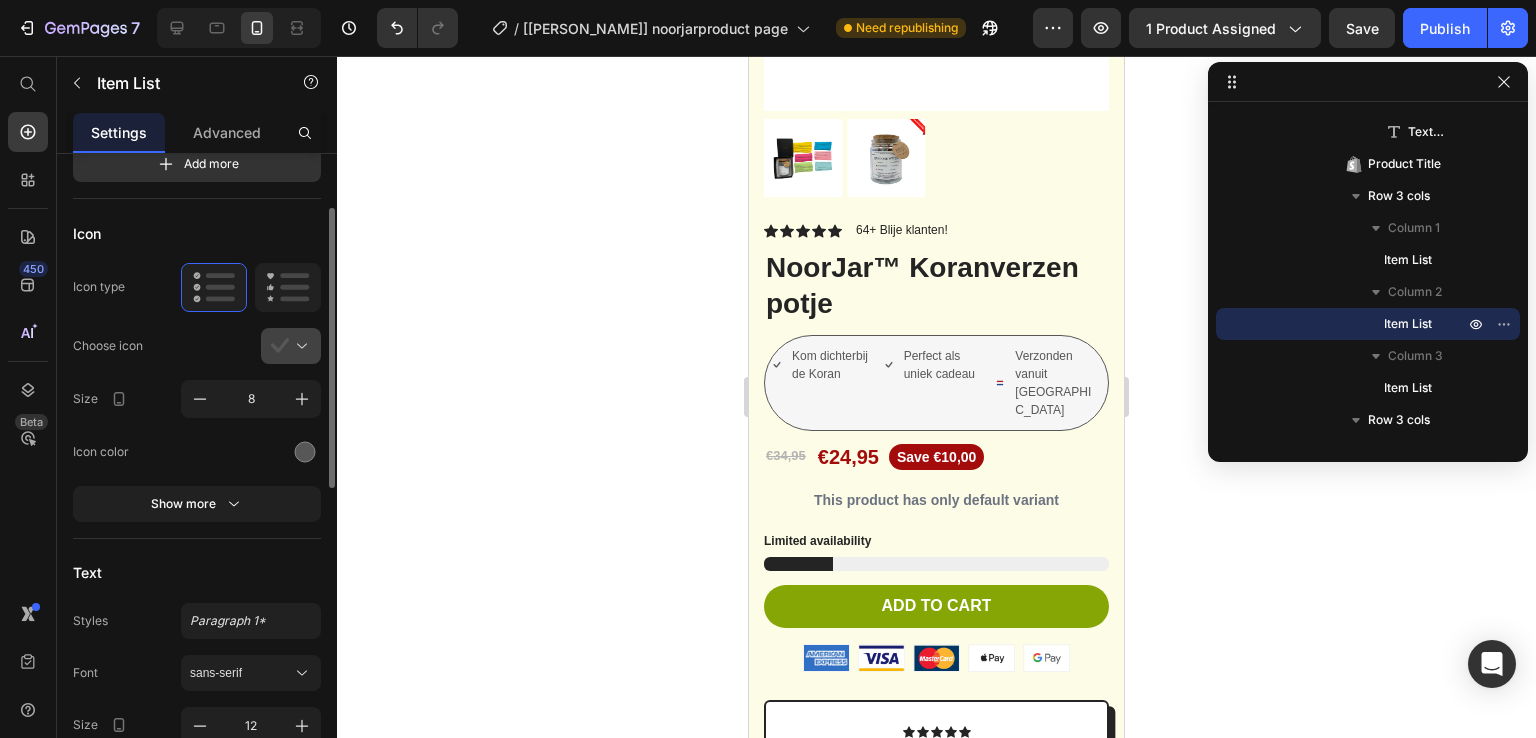 click at bounding box center (299, 346) 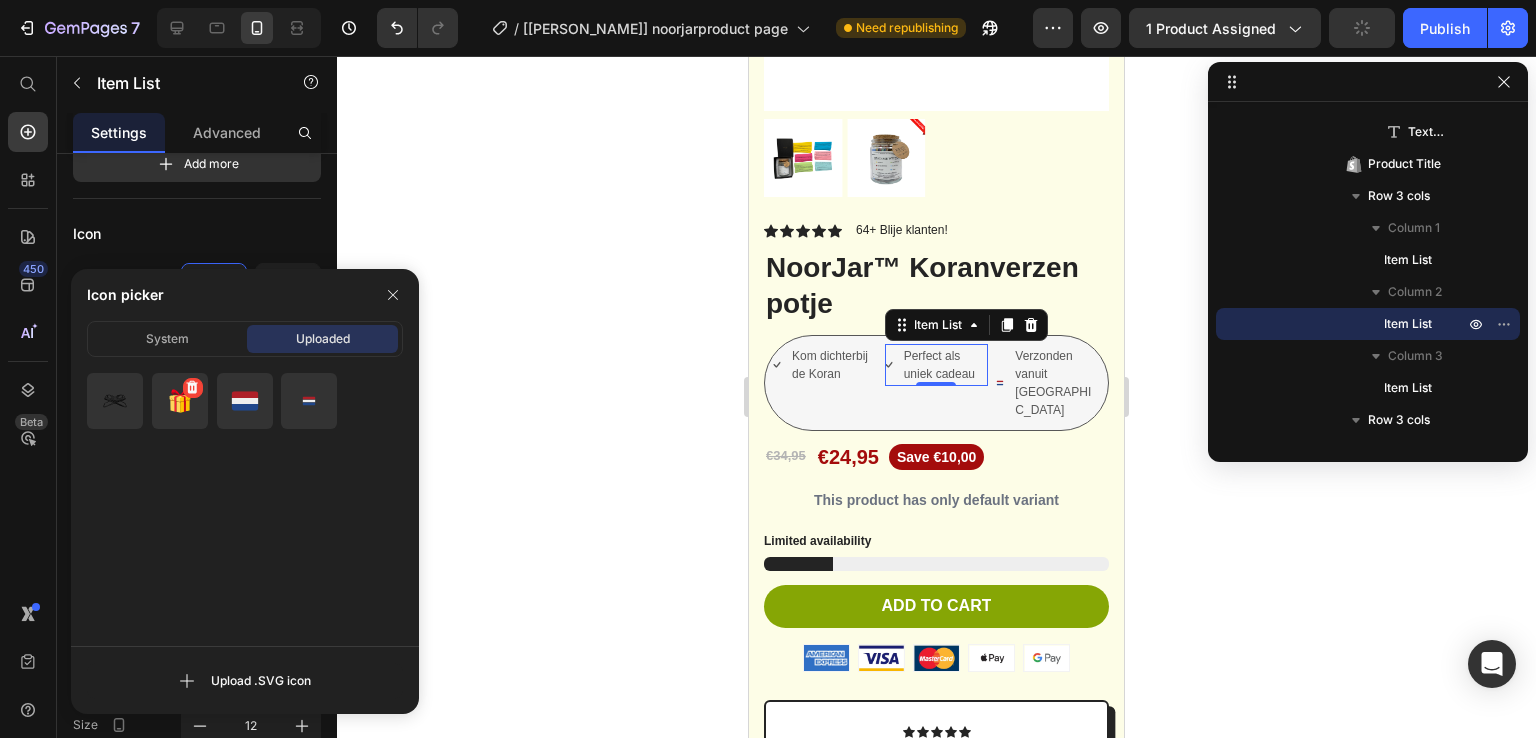 click at bounding box center [180, 401] 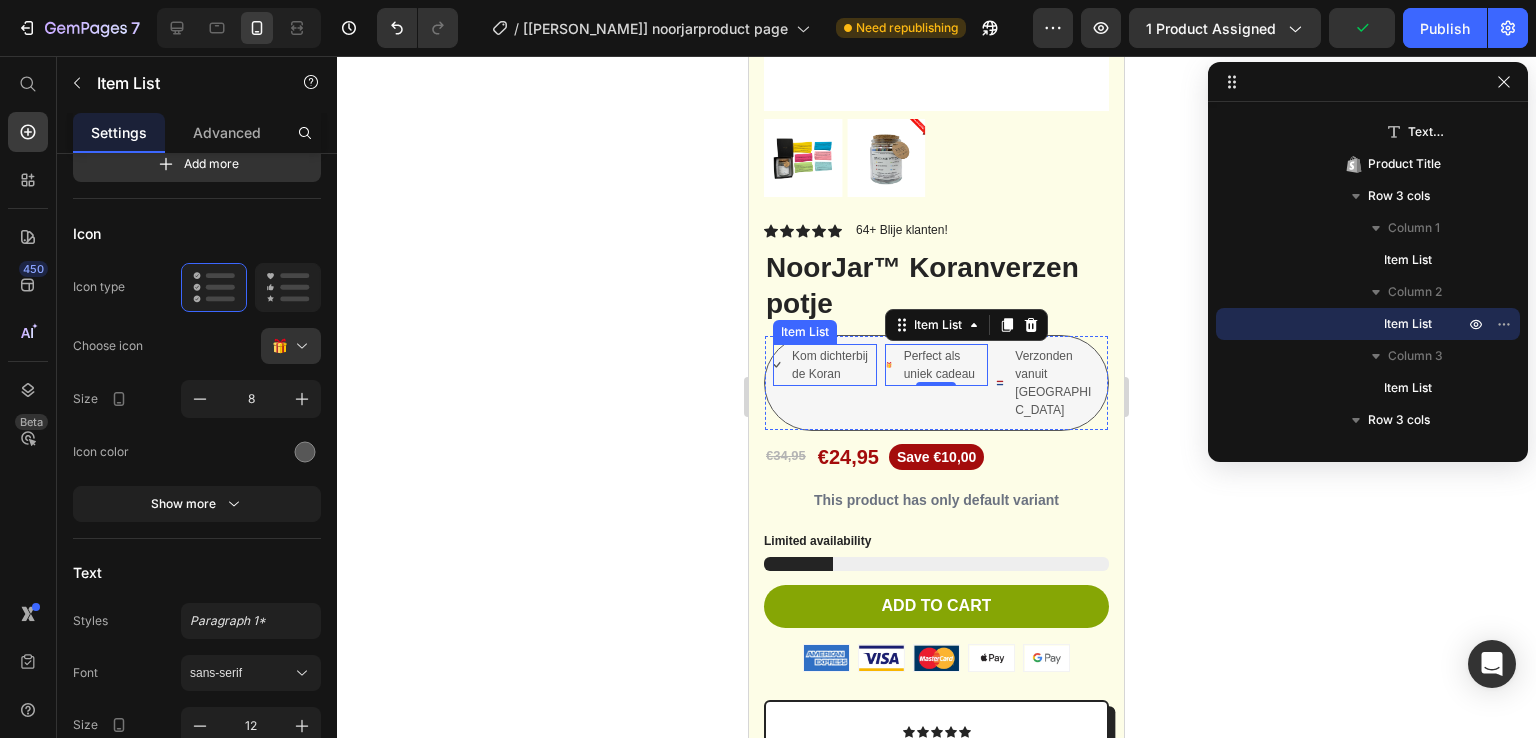 click on "Kom dichterbij de Koran" at bounding box center (833, 365) 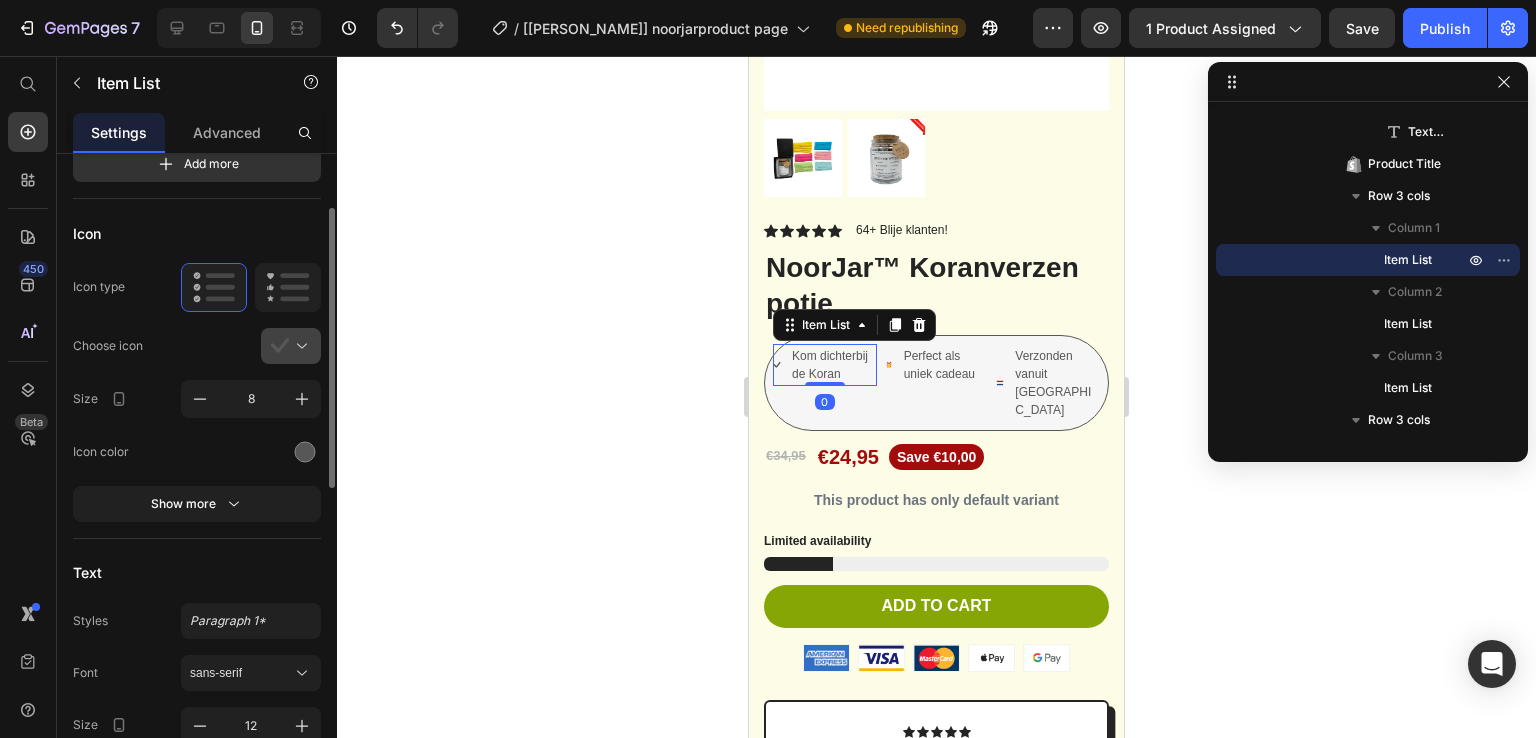 click at bounding box center [299, 346] 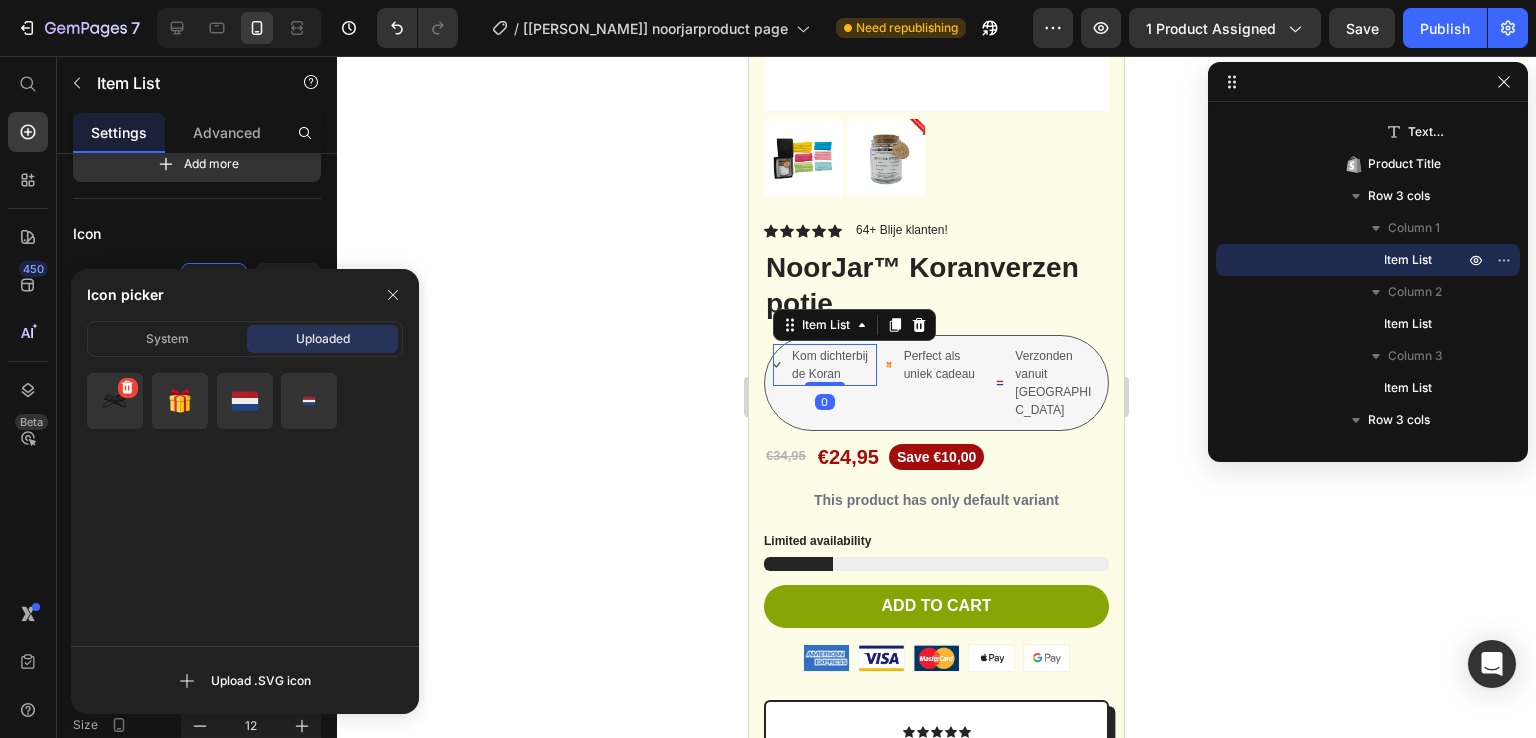click at bounding box center [115, 401] 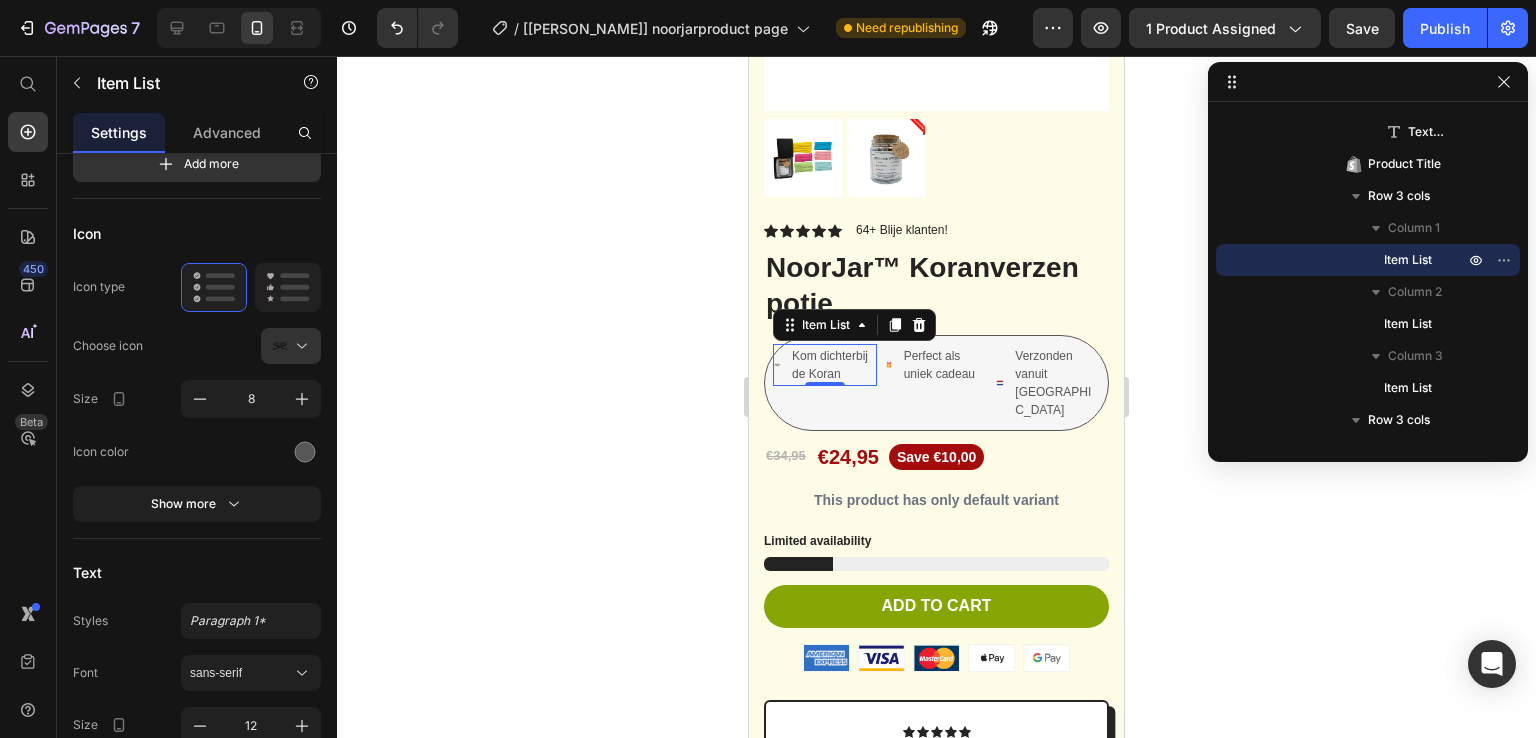click 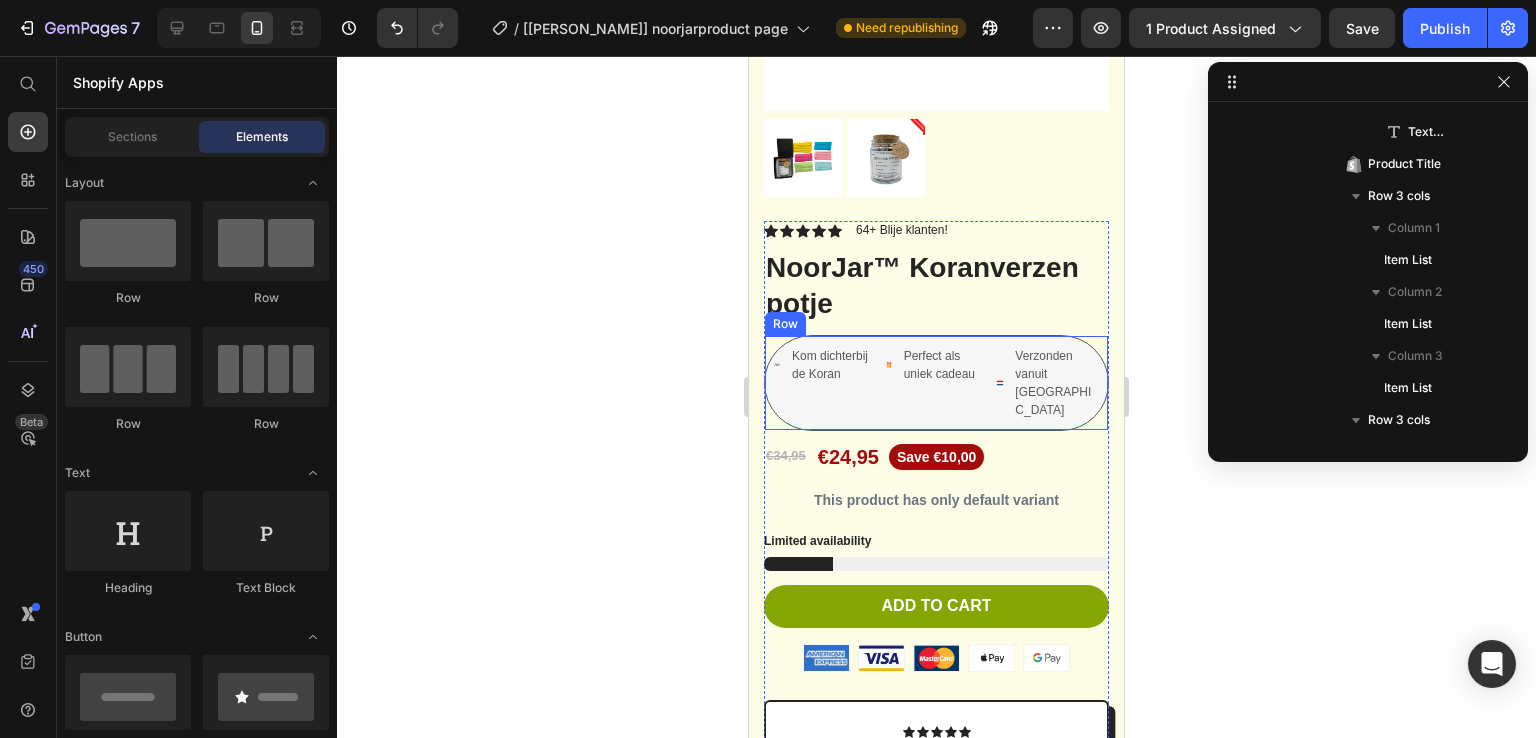 click on "Kom dichterbij de Koran Item List" at bounding box center [825, 383] 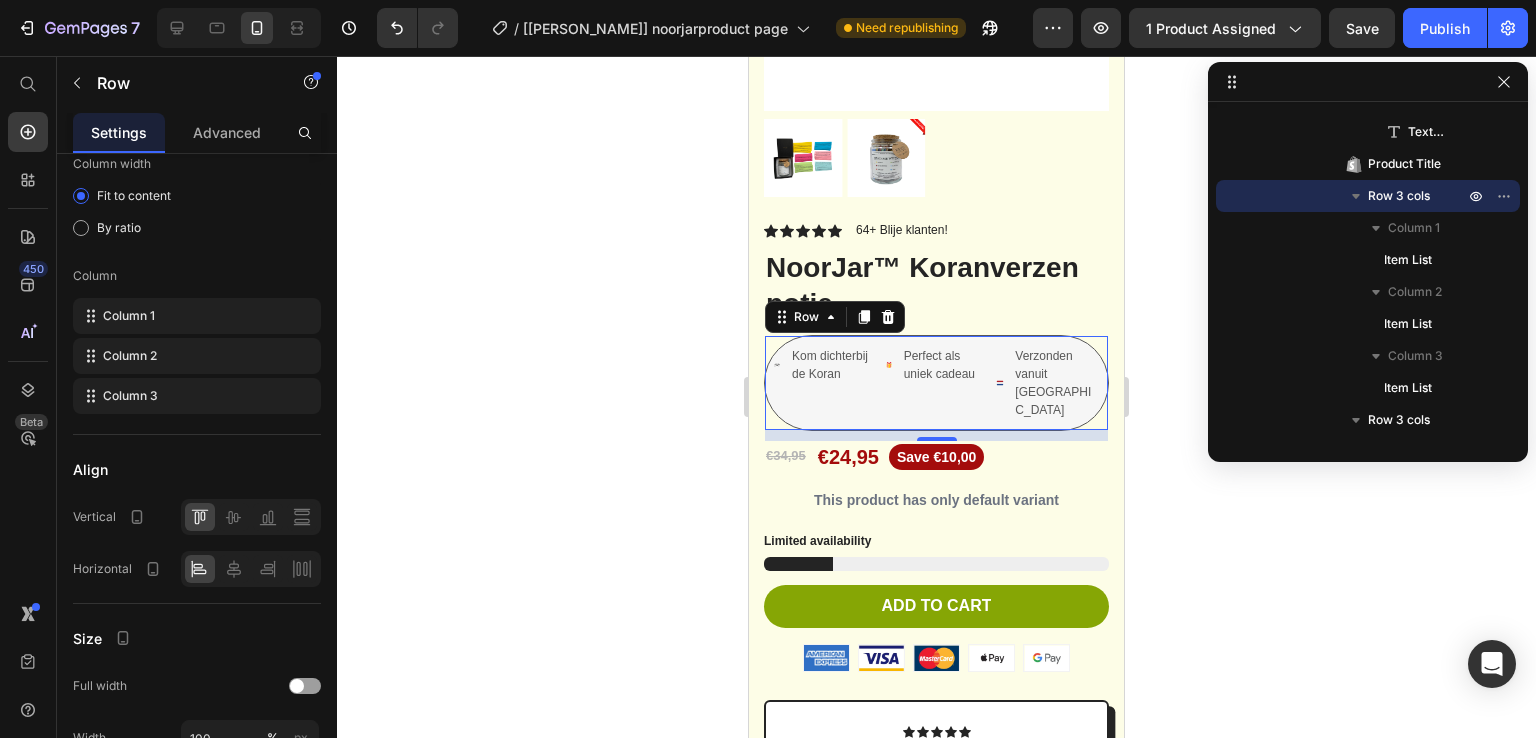 scroll, scrollTop: 0, scrollLeft: 0, axis: both 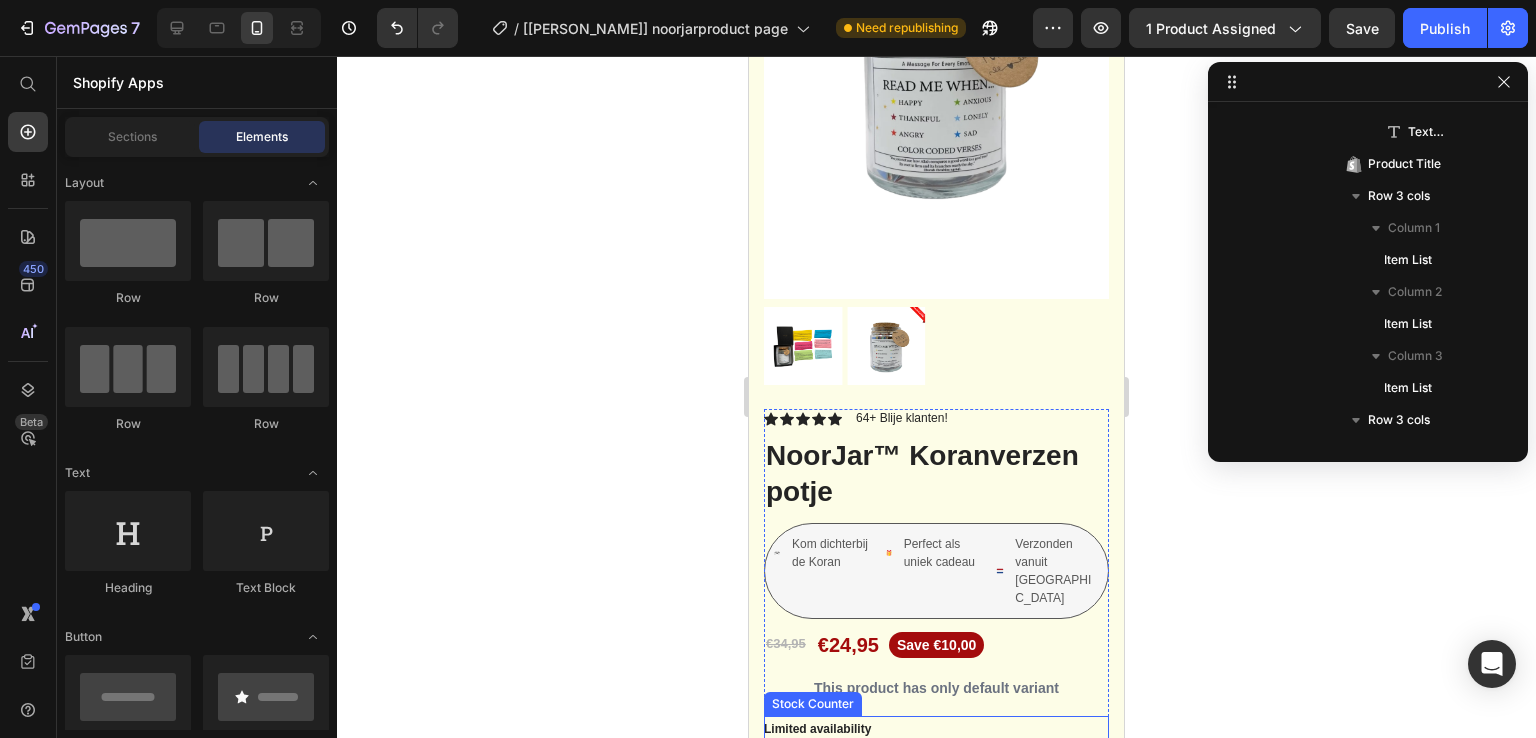 click on "Limited availability" at bounding box center [817, 730] 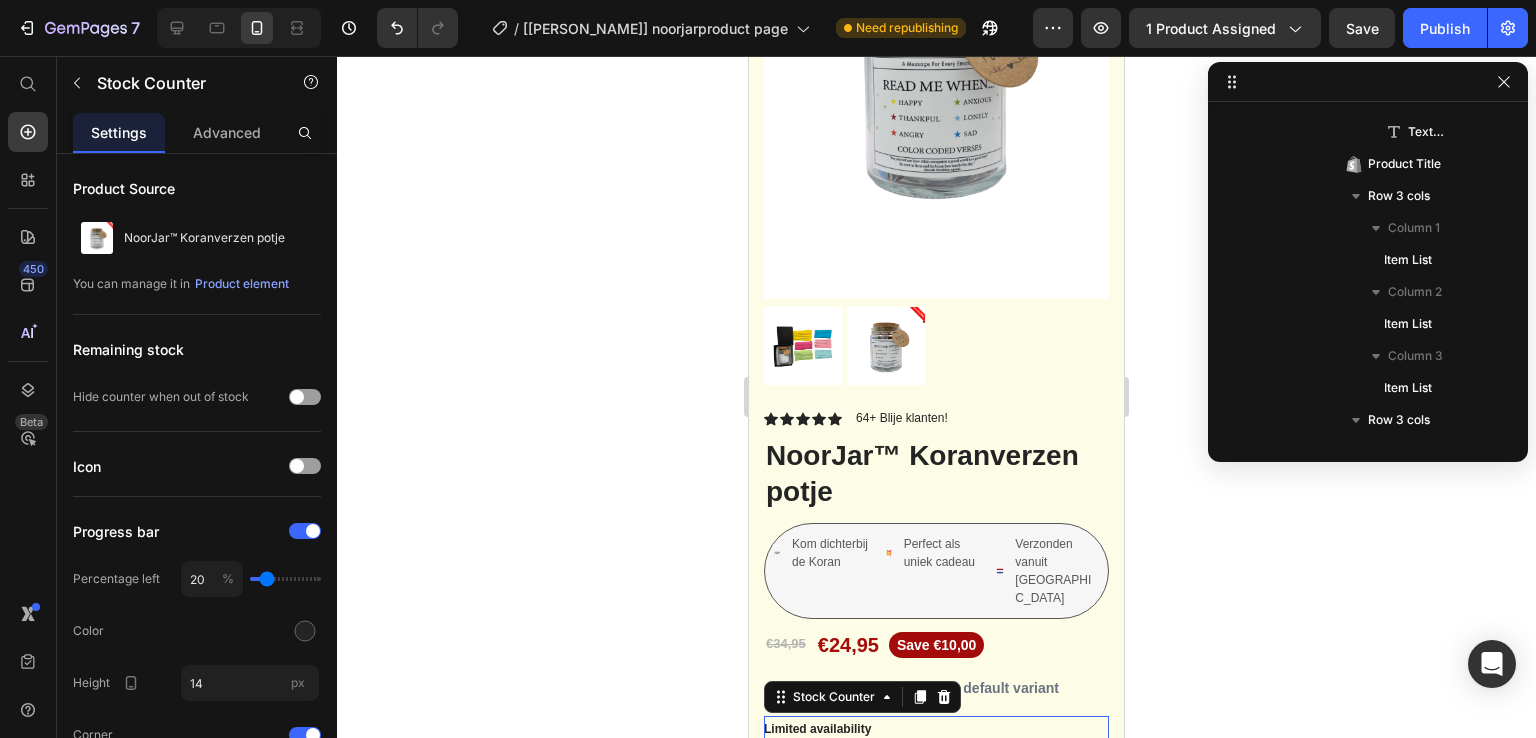 scroll, scrollTop: 3002, scrollLeft: 0, axis: vertical 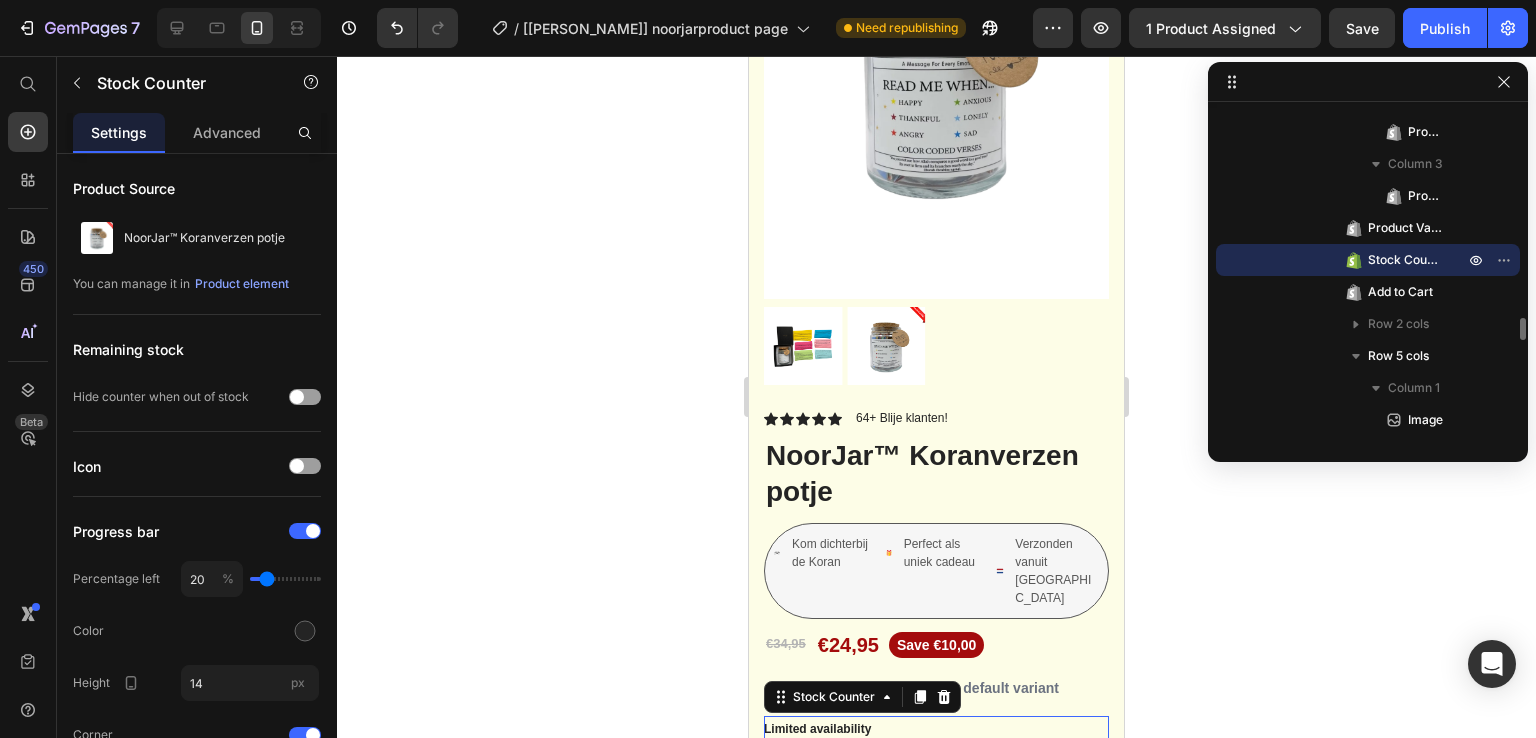 click on "Limited availability" at bounding box center (817, 730) 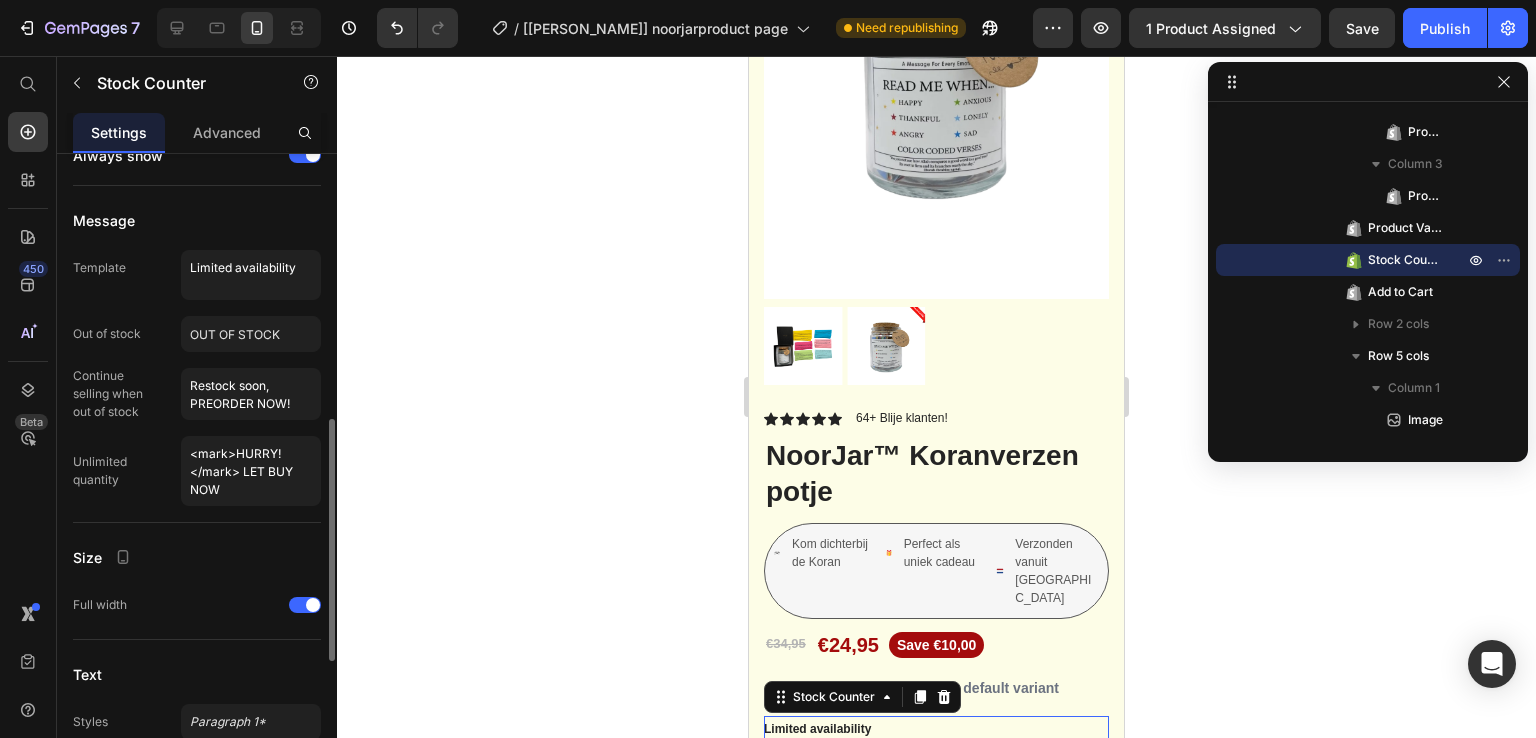 scroll, scrollTop: 700, scrollLeft: 0, axis: vertical 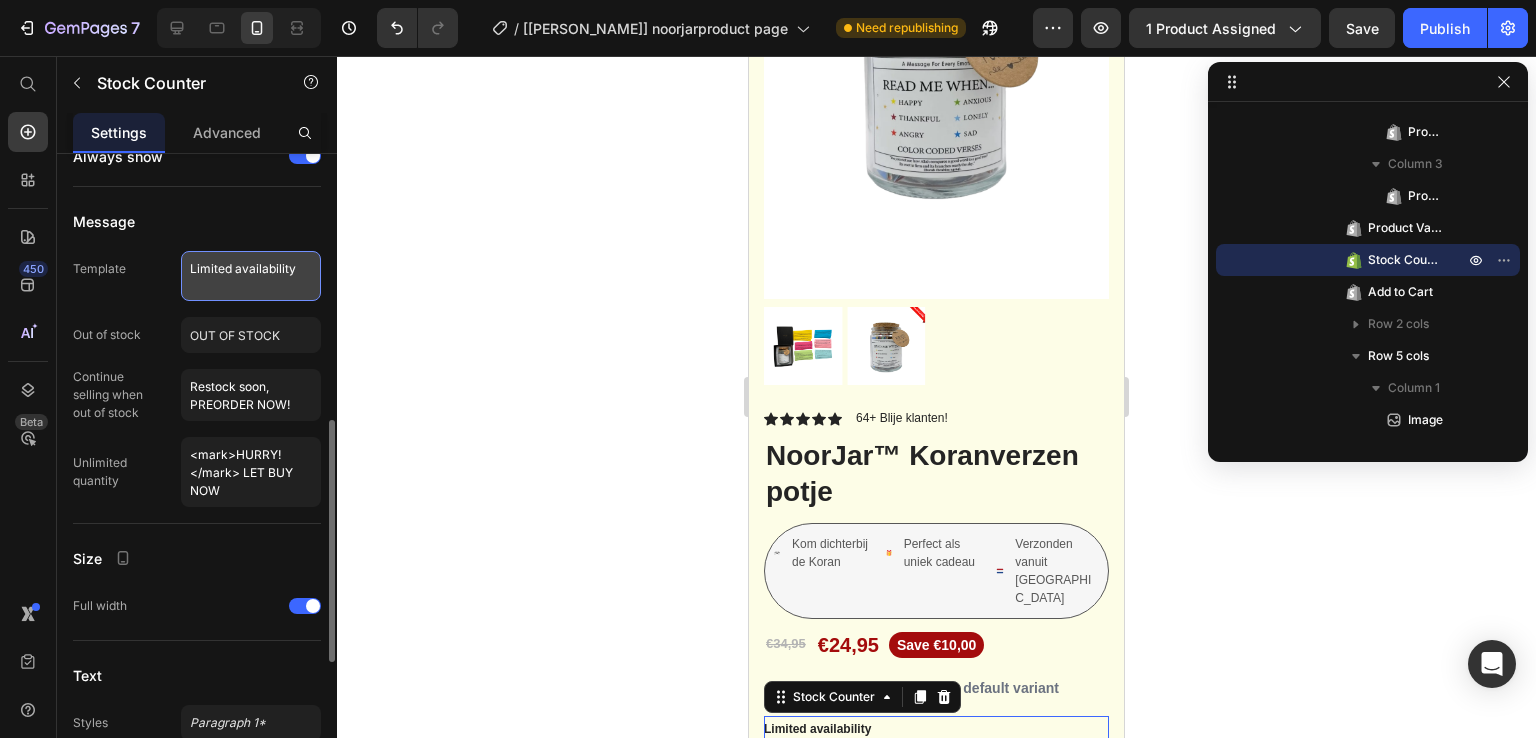 click on "Limited availability" at bounding box center (251, 276) 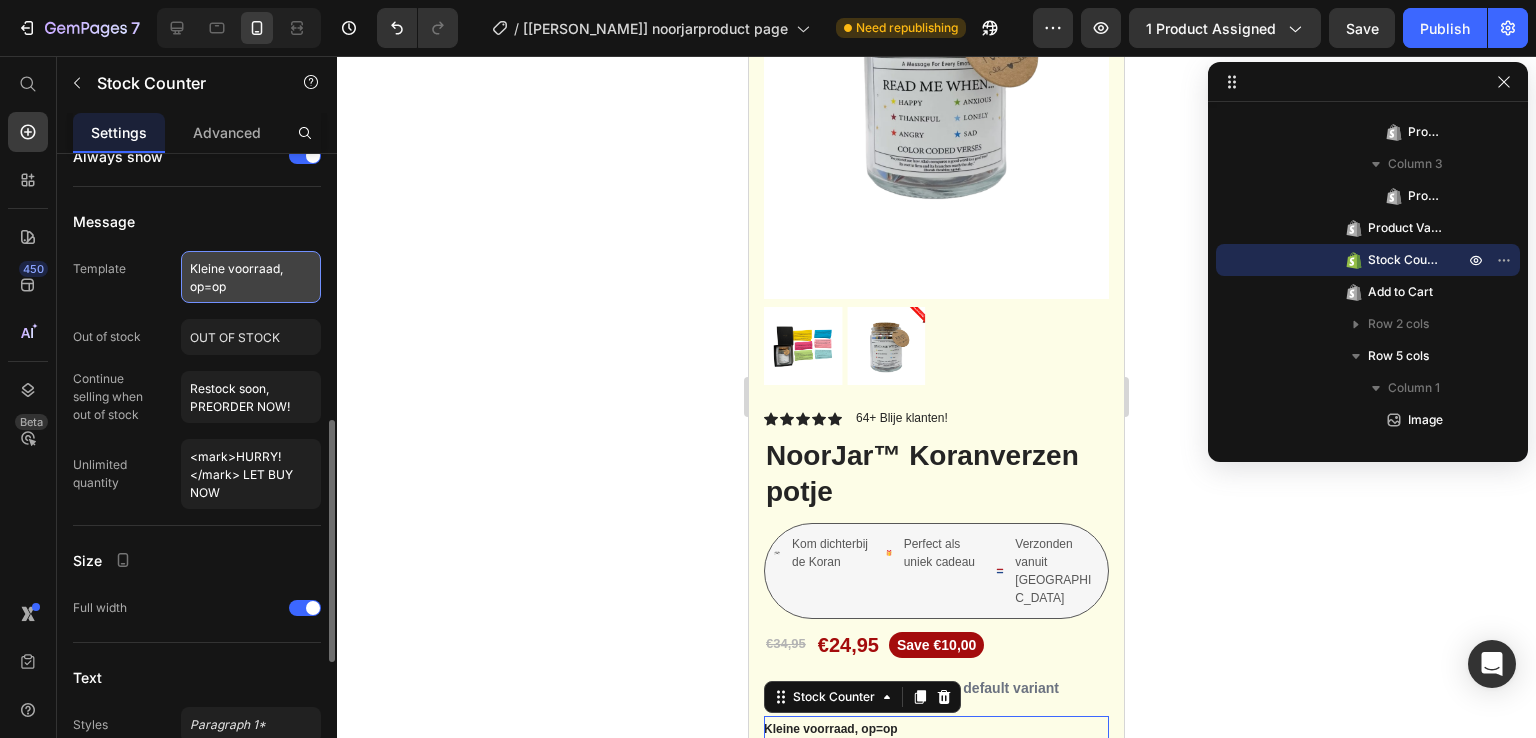 click on "Kleine voorraad, op=op" at bounding box center (251, 277) 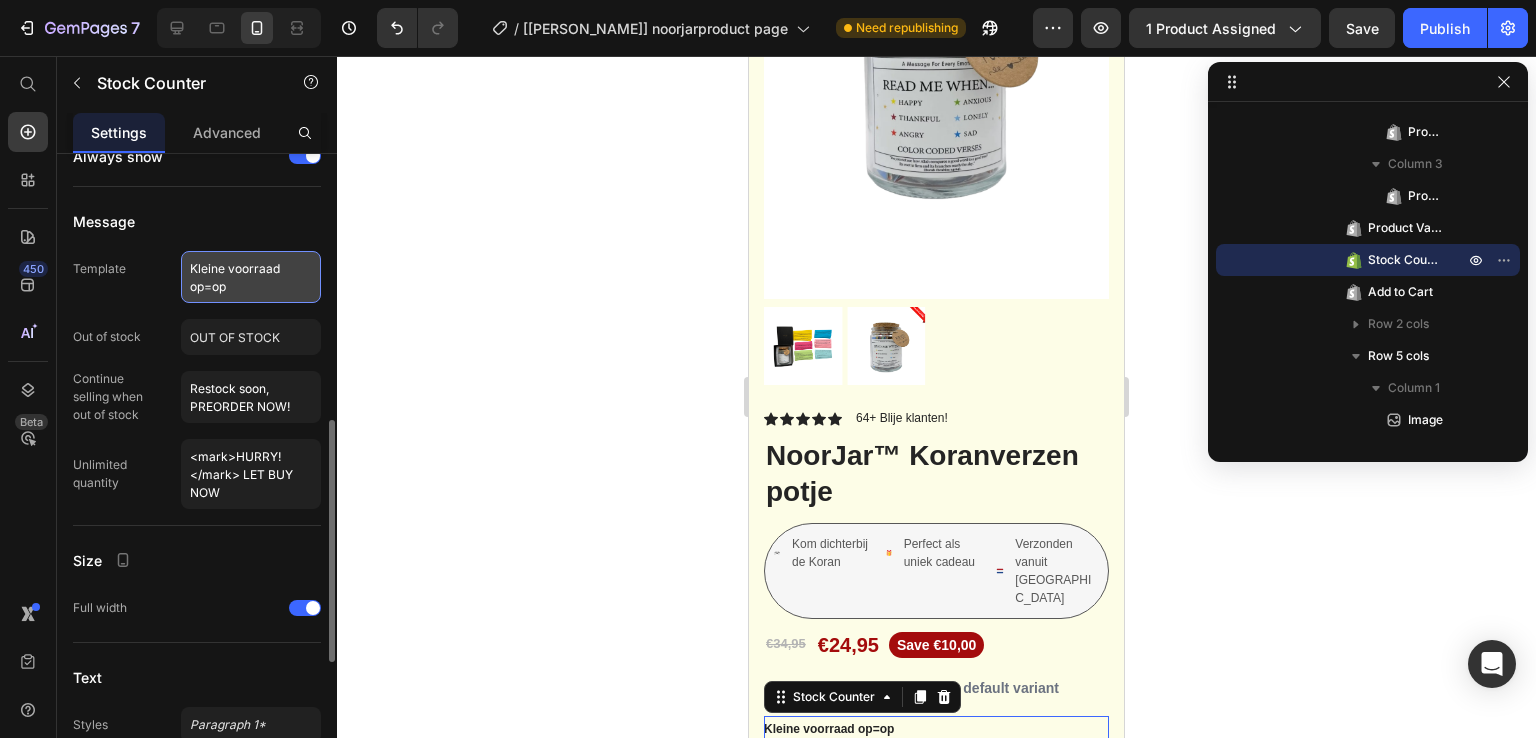 click on "Kleine voorraad op=op" at bounding box center (251, 277) 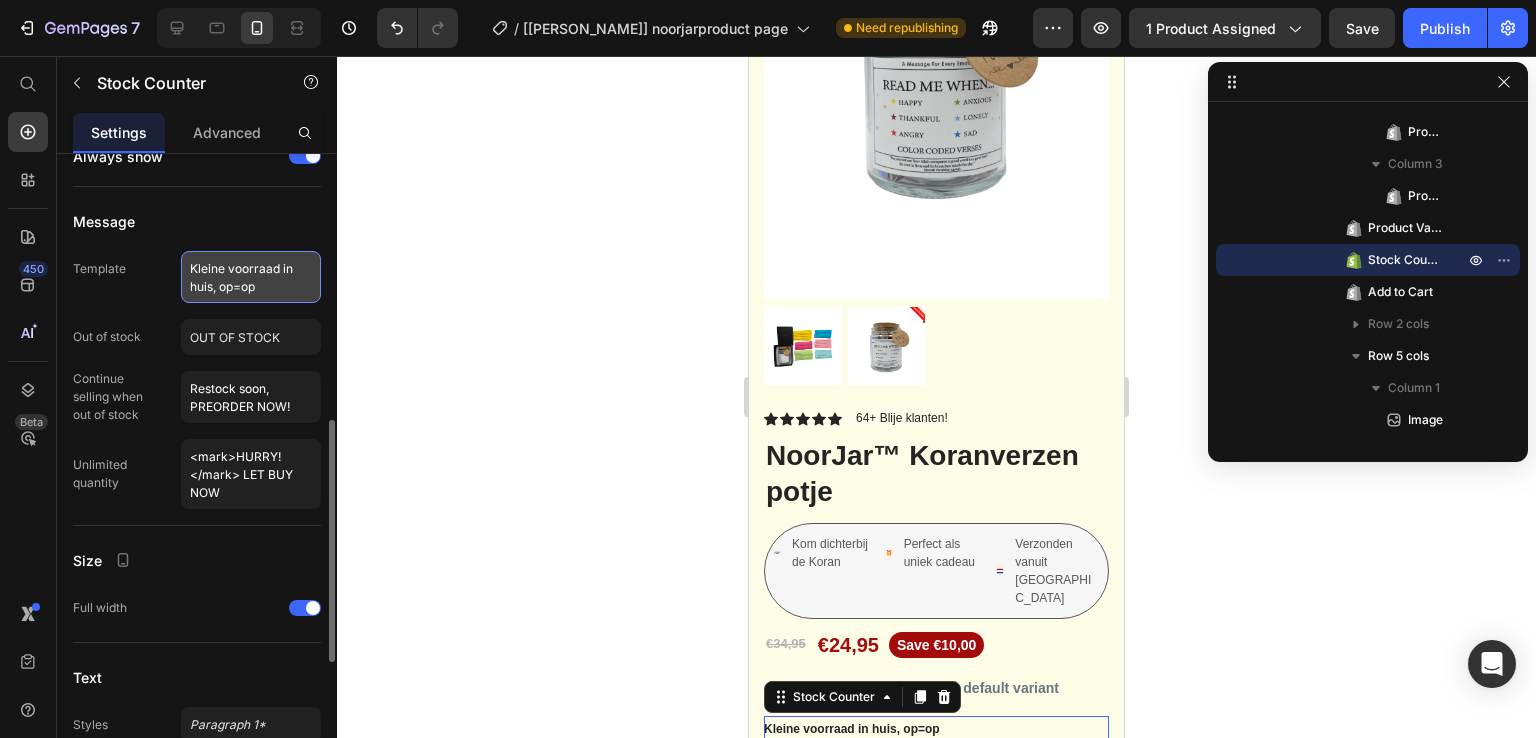 click on "Kleine voorraad in huis, op=op" at bounding box center [251, 277] 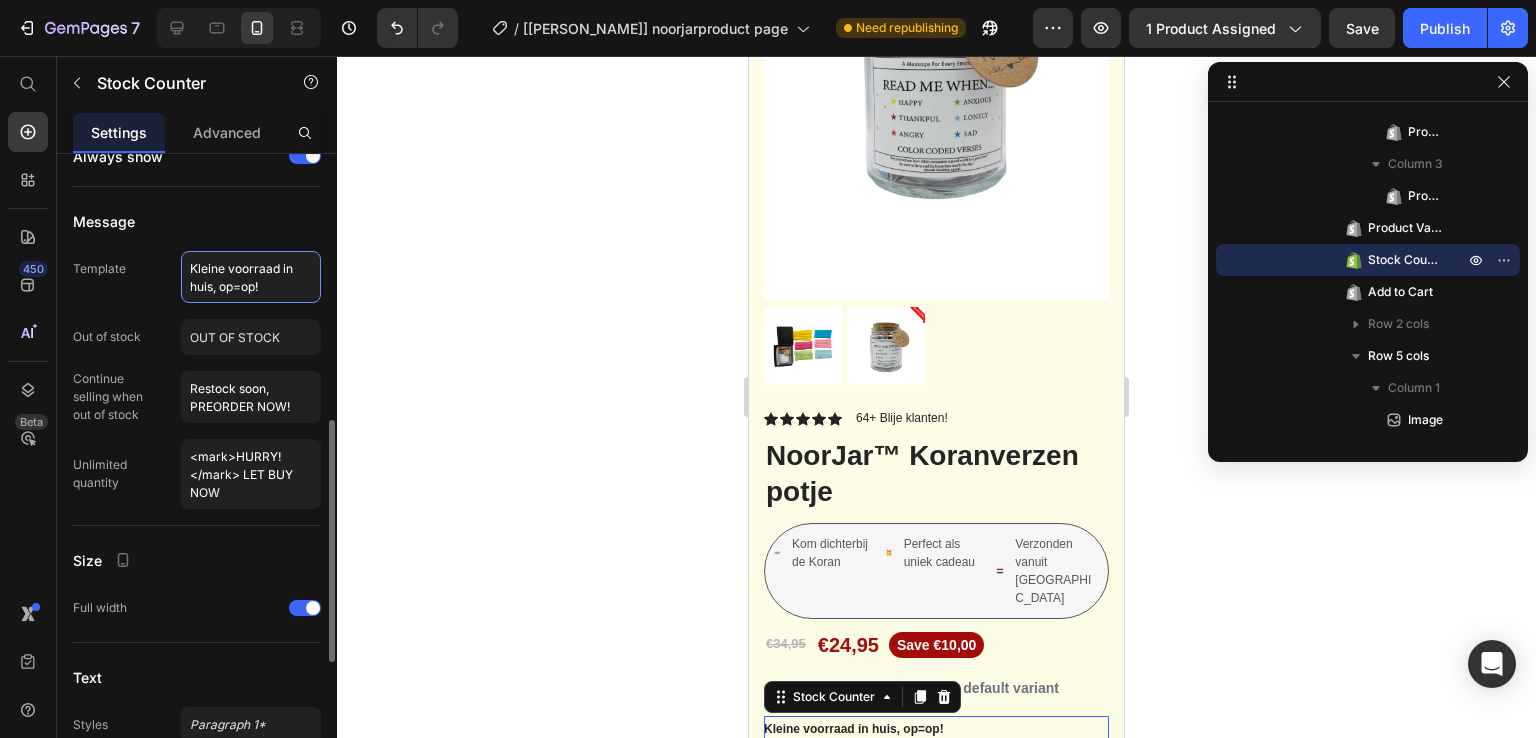 type on "Kleine voorraad in huis, op=op!" 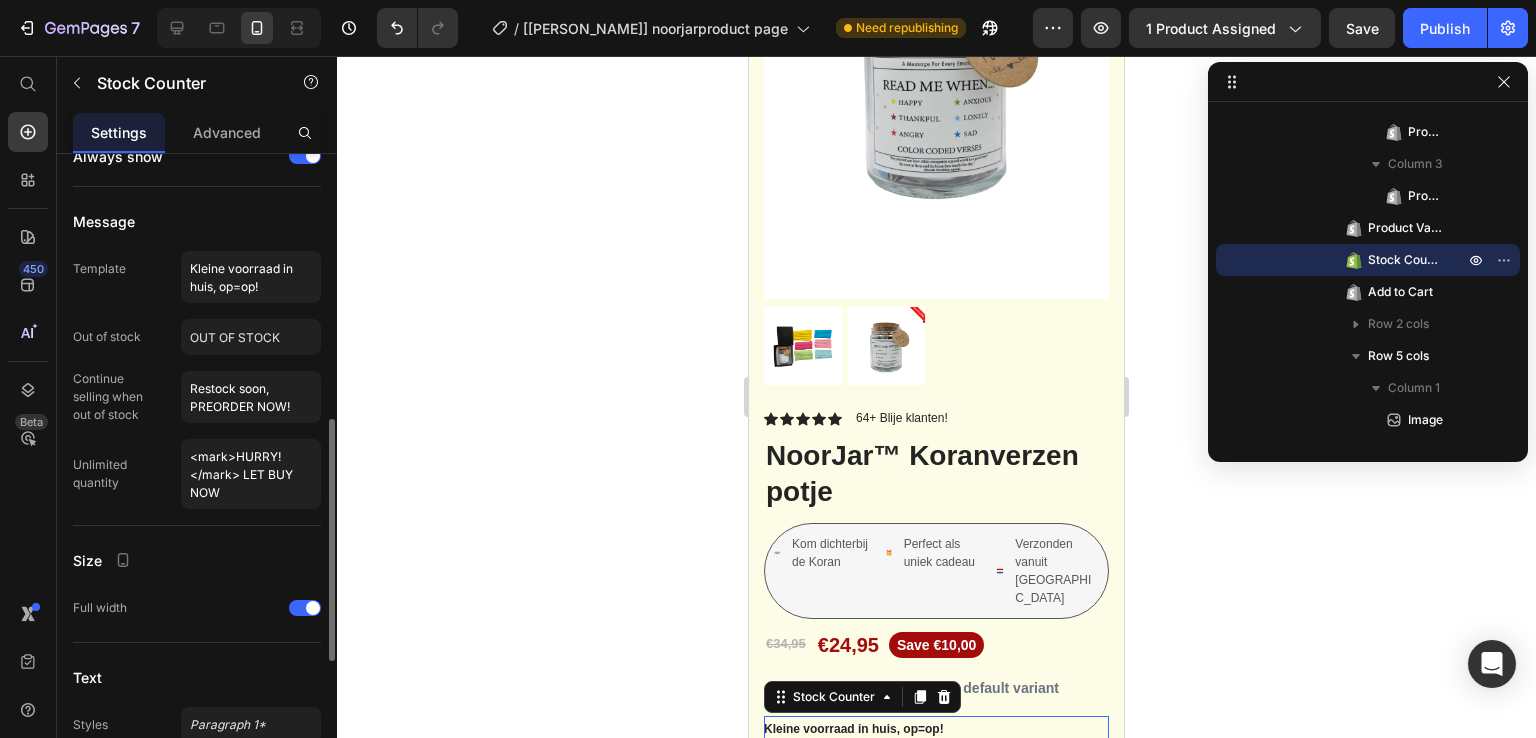 click on "Message" at bounding box center [197, 221] 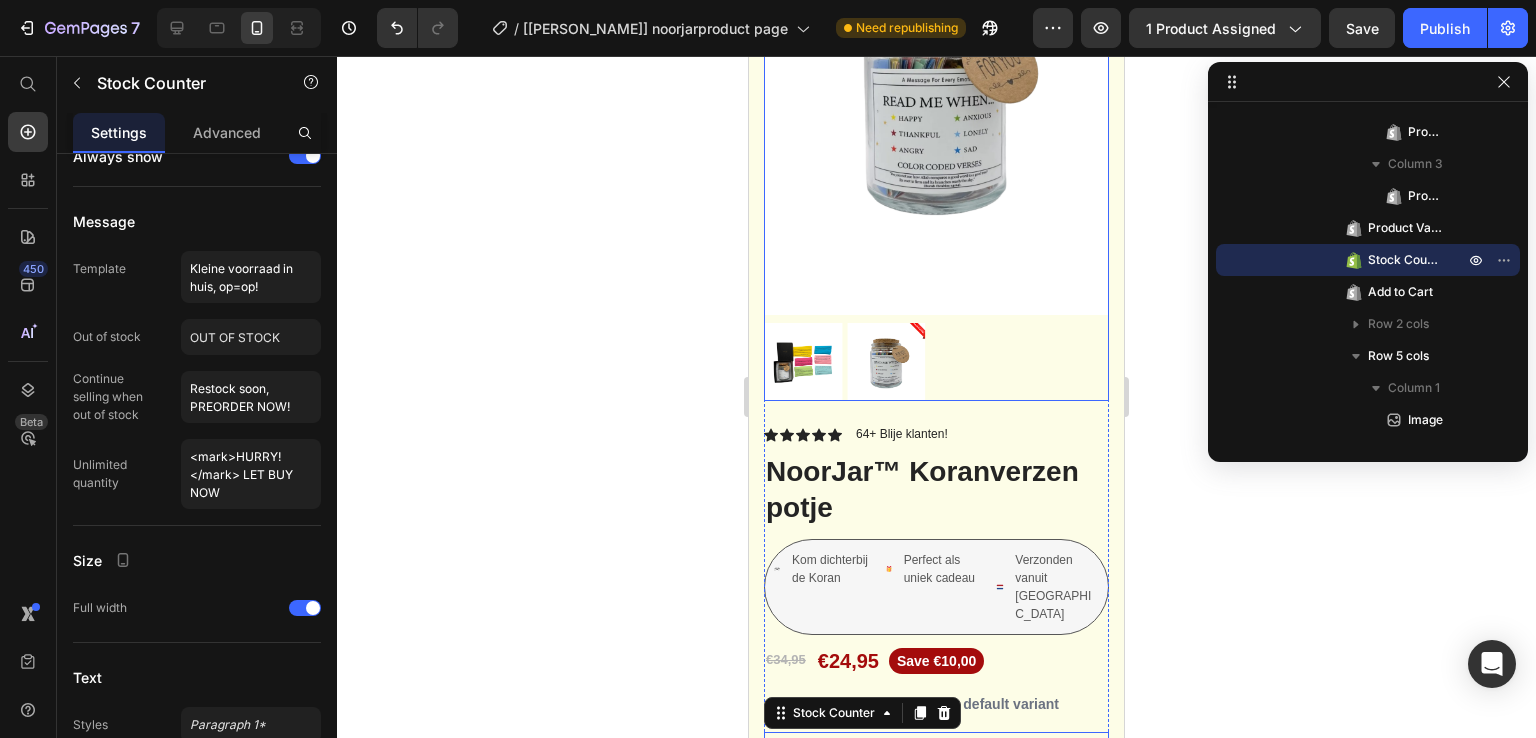 scroll, scrollTop: 6007, scrollLeft: 0, axis: vertical 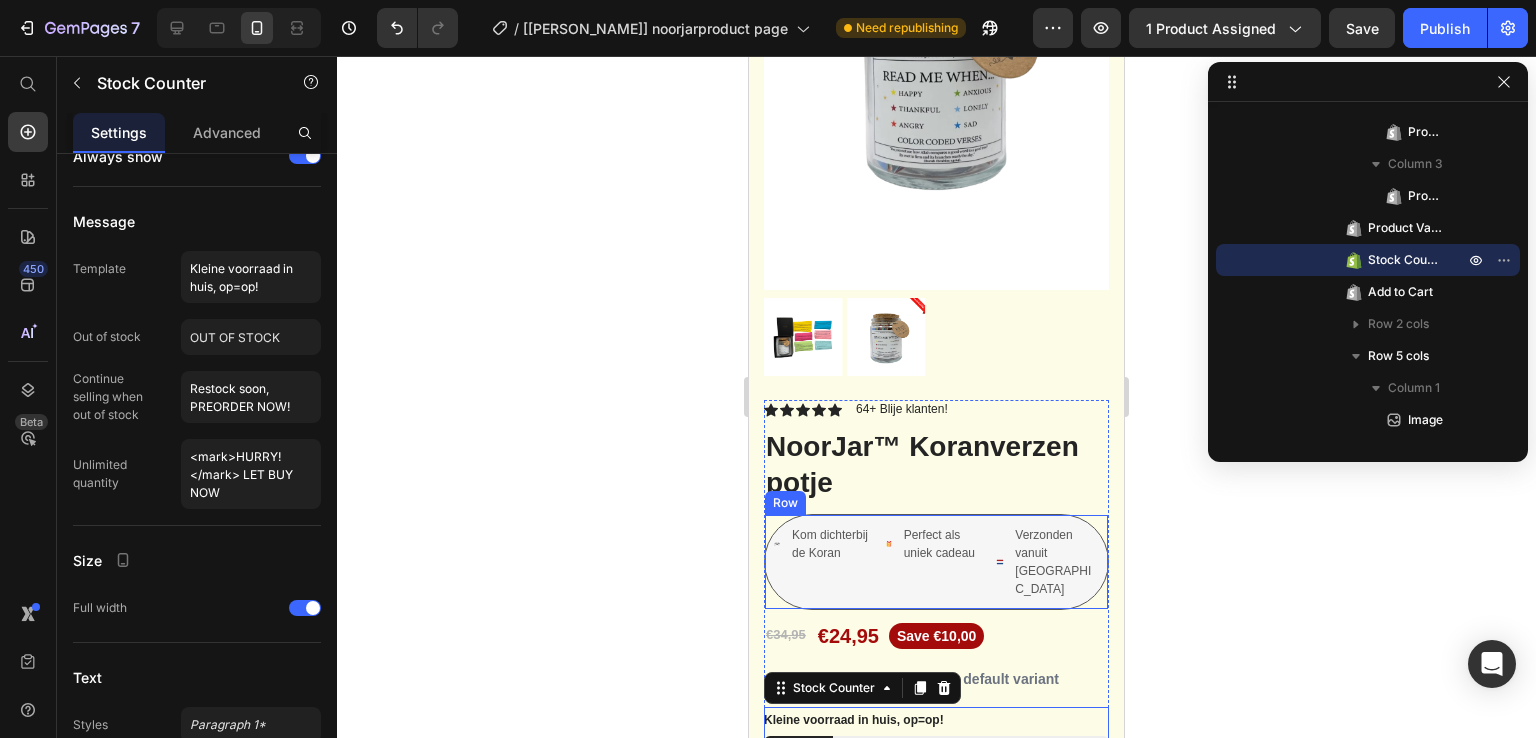 click on "Kom dichterbij de Koran Item List Perfect als uniek cadeau Item List Verzonden vanuit Nederland Item List Row" at bounding box center [936, 562] 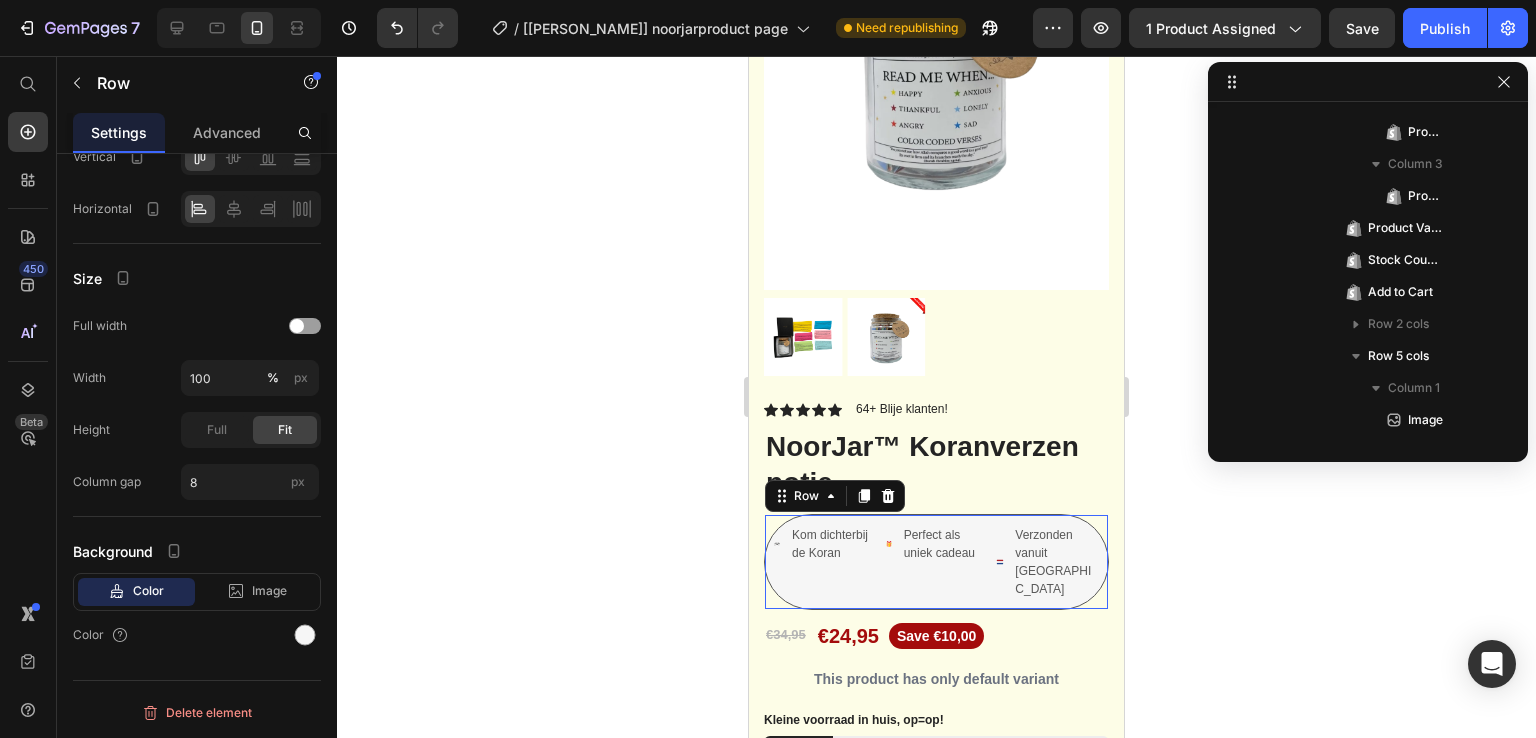 scroll, scrollTop: 2522, scrollLeft: 0, axis: vertical 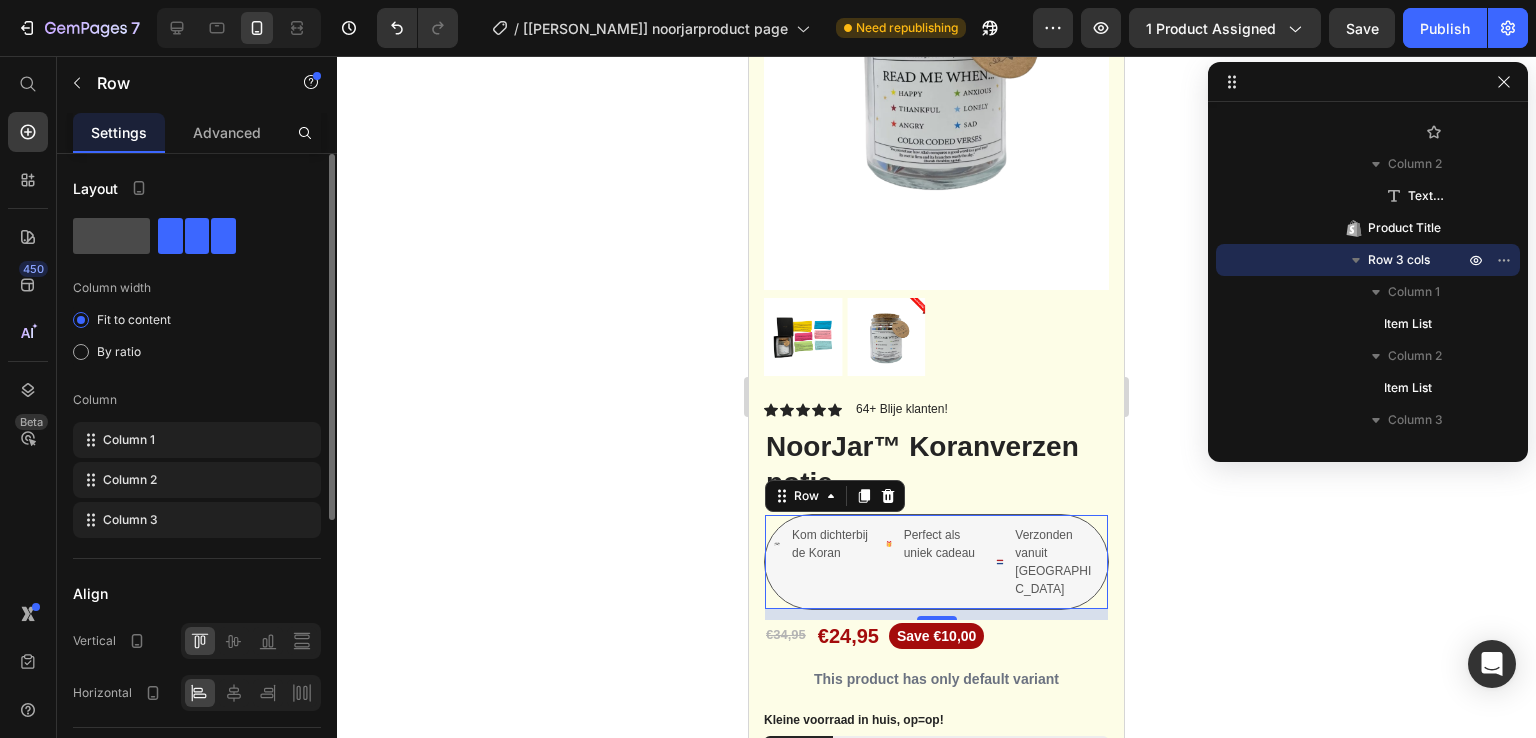 click 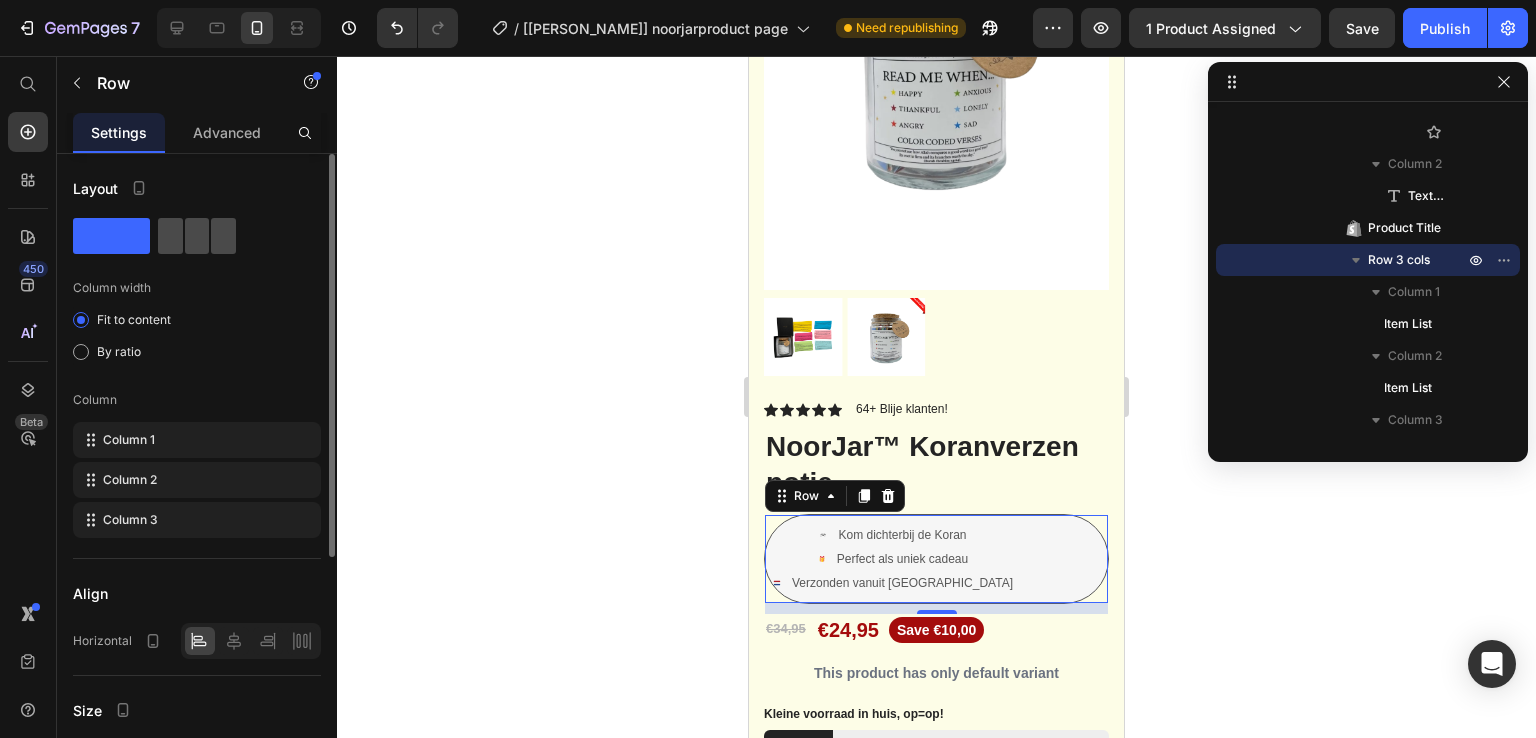 click 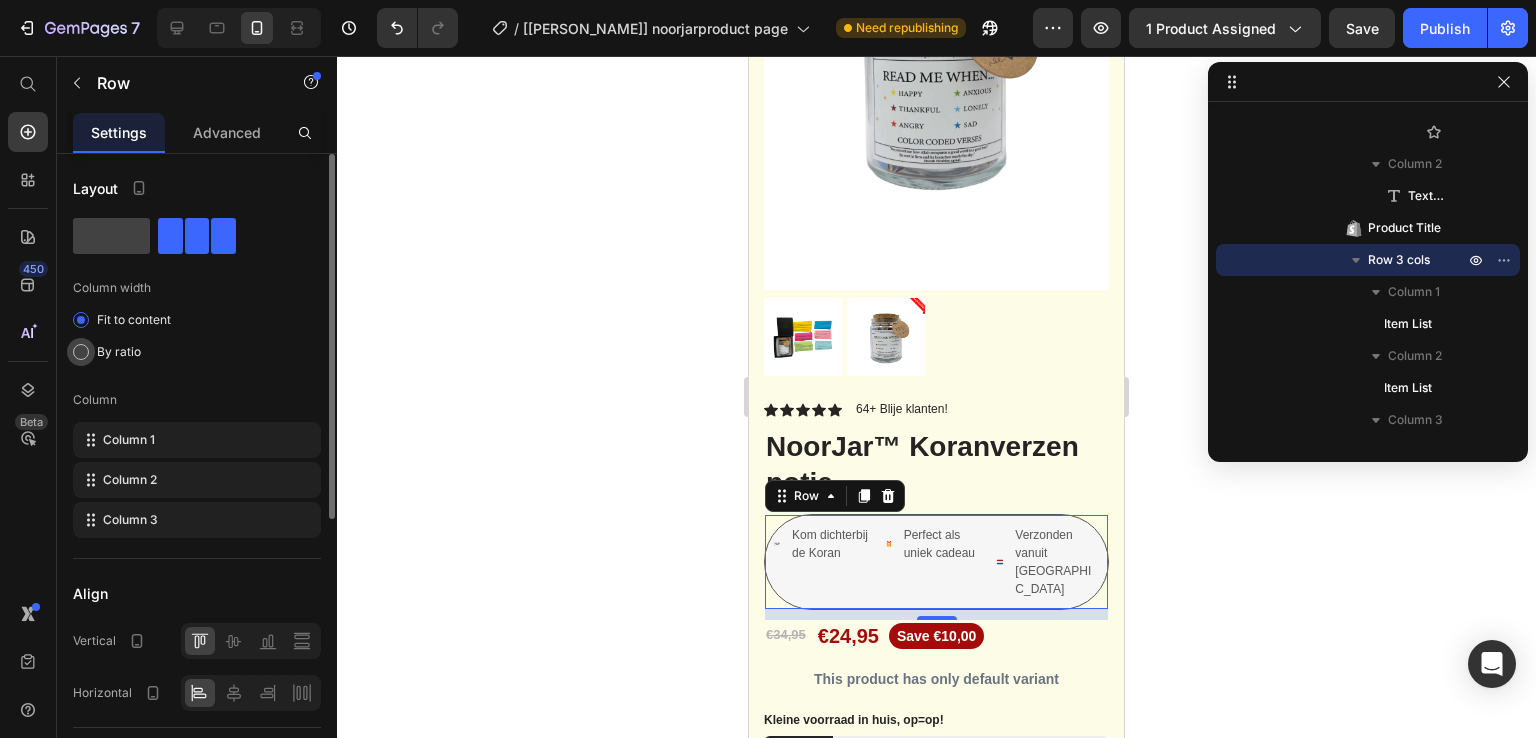 click at bounding box center (81, 352) 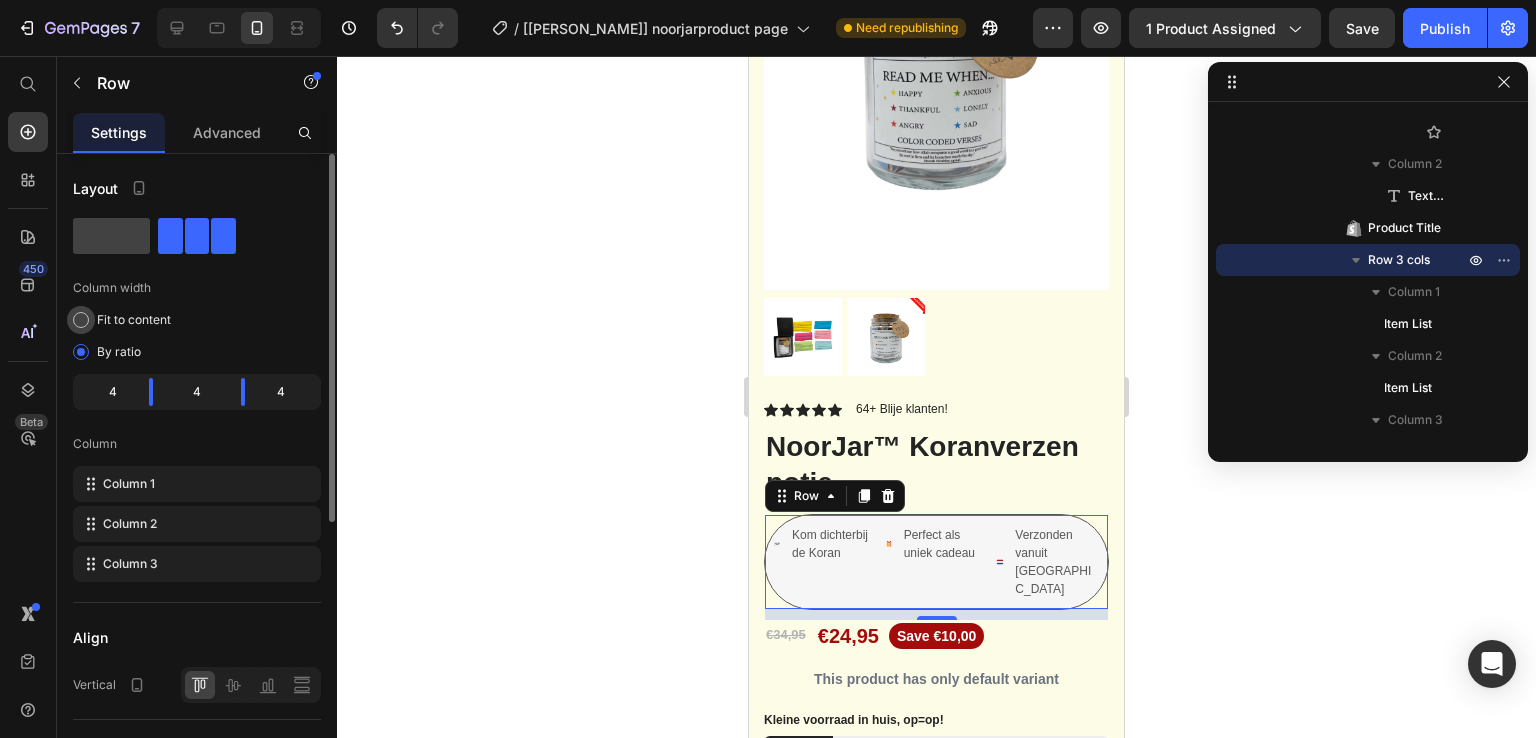 click on "Fit to content" 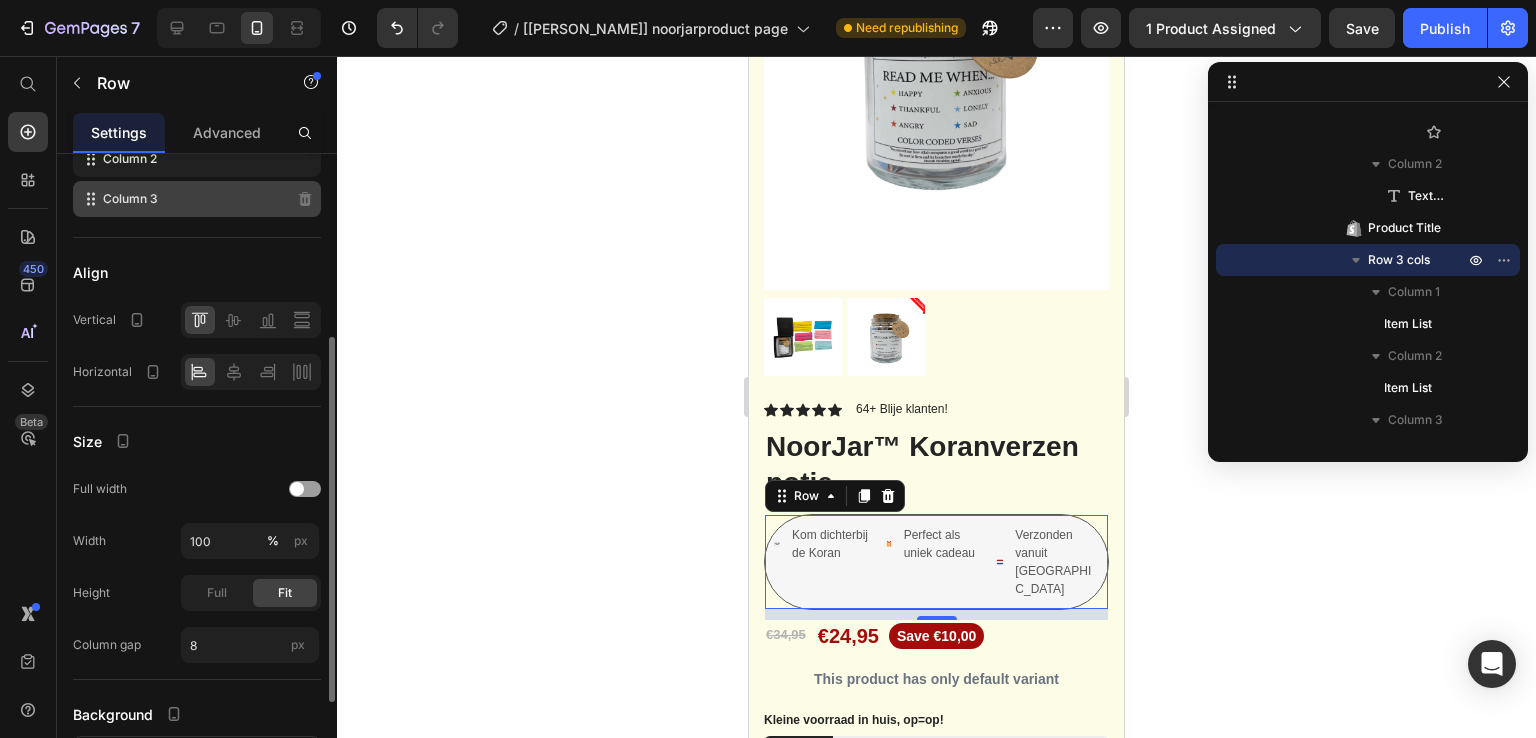 scroll, scrollTop: 156, scrollLeft: 0, axis: vertical 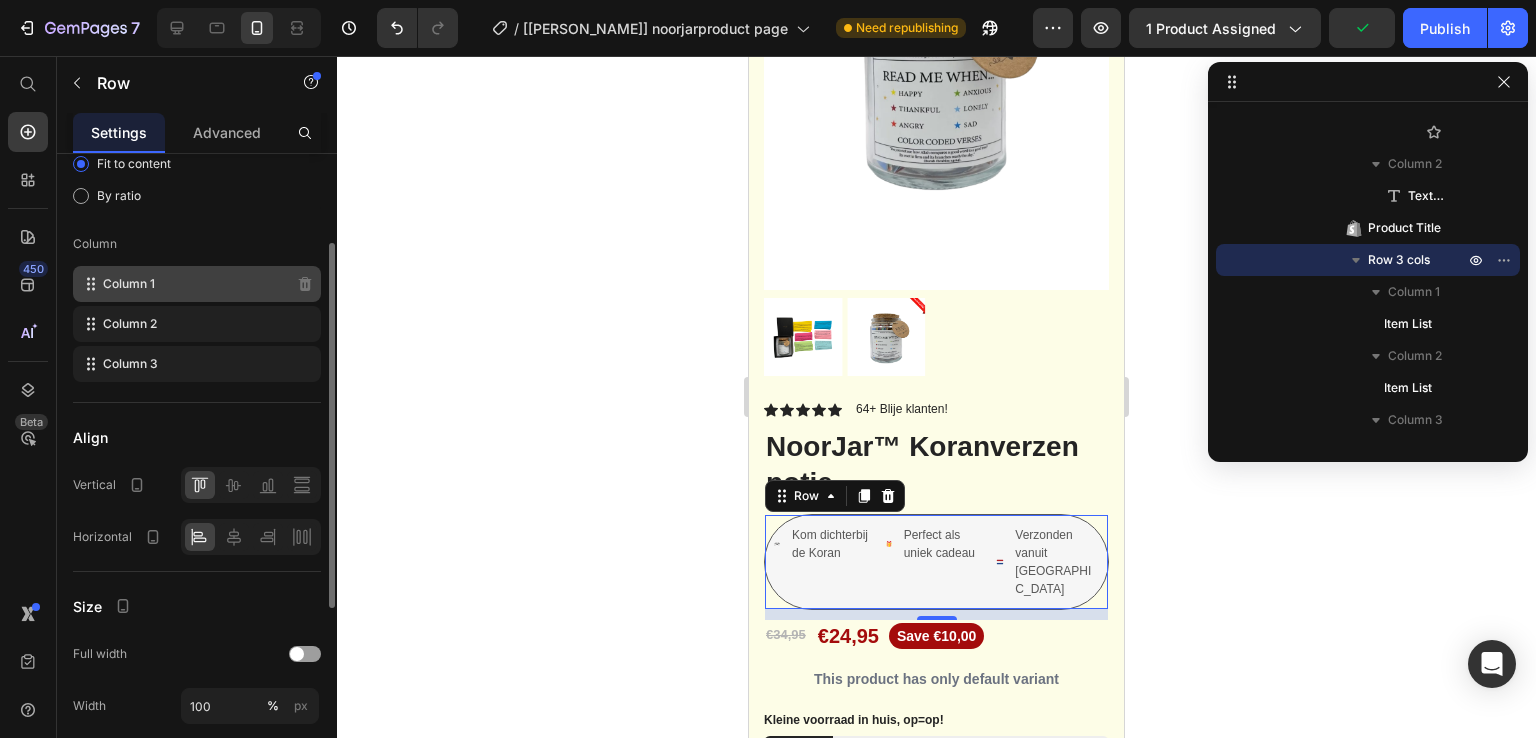 click on "Column 1" 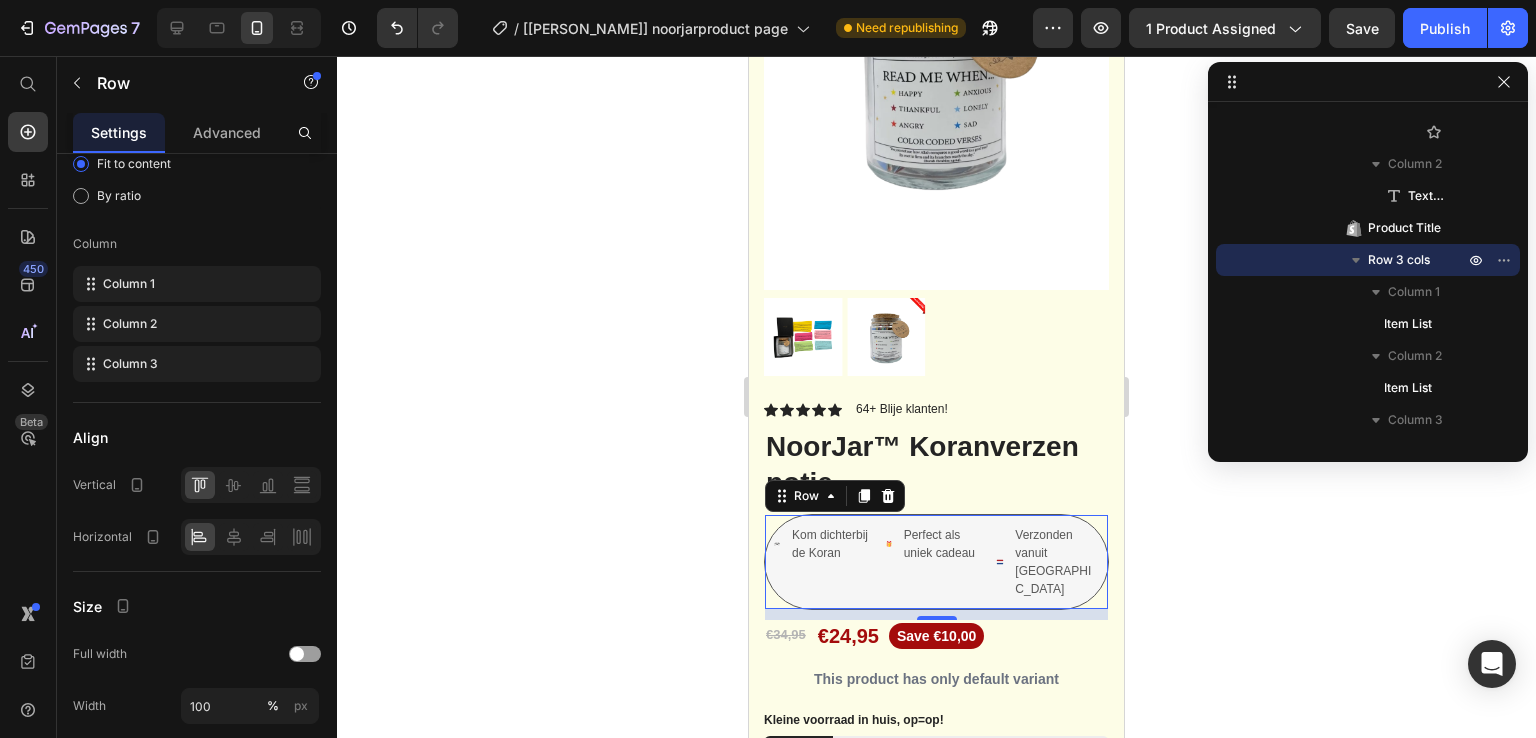 click on "Kom dichterbij de Koran" at bounding box center [833, 544] 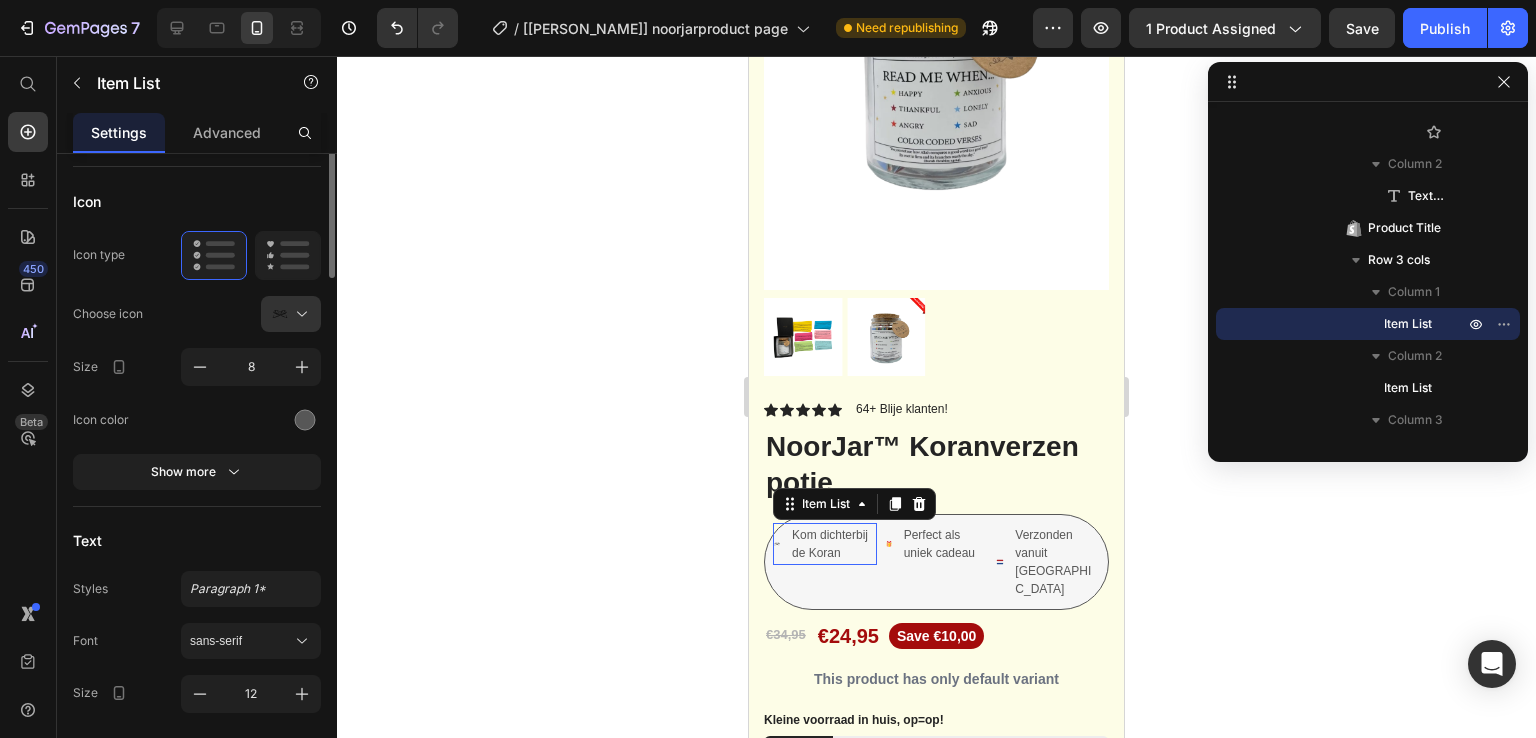 scroll, scrollTop: 0, scrollLeft: 0, axis: both 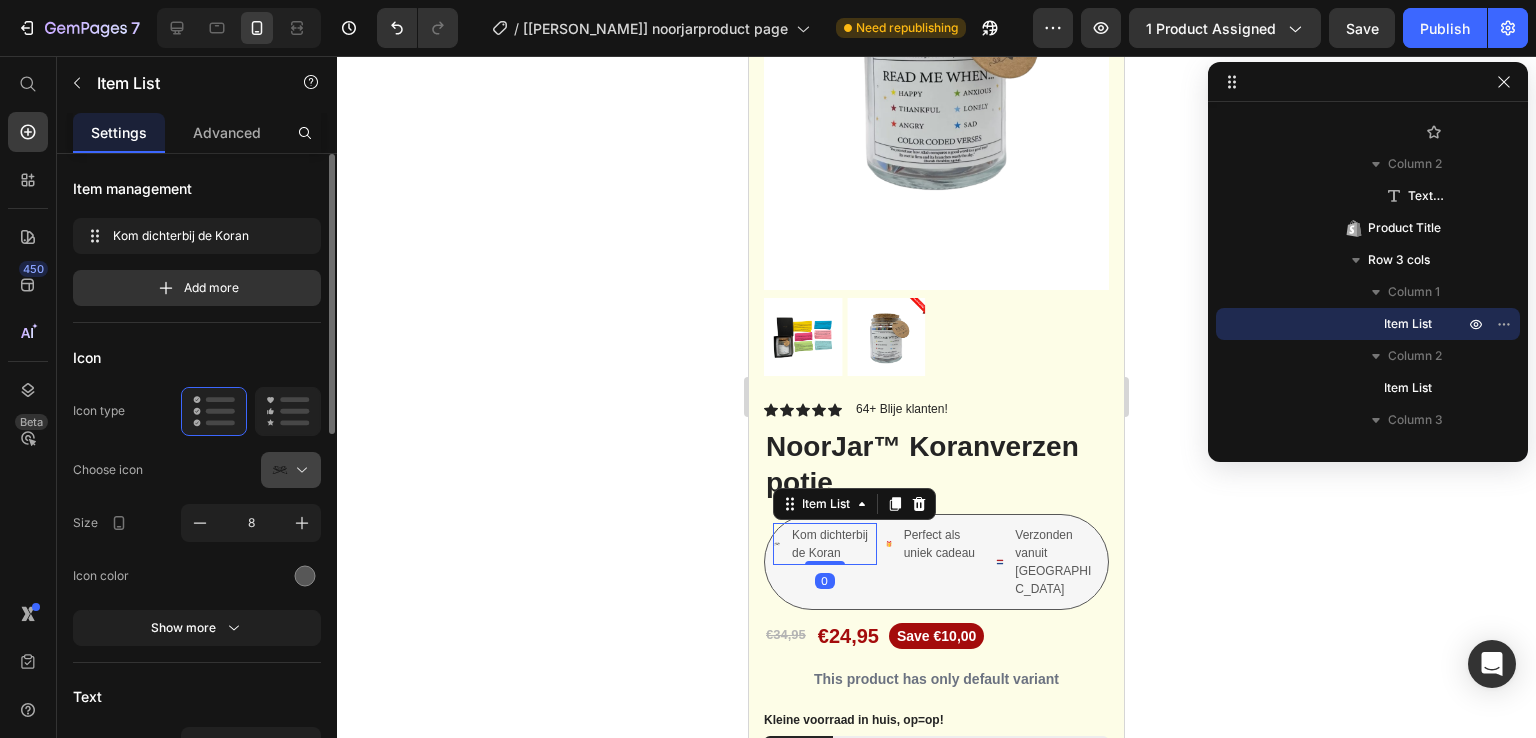 click at bounding box center (299, 470) 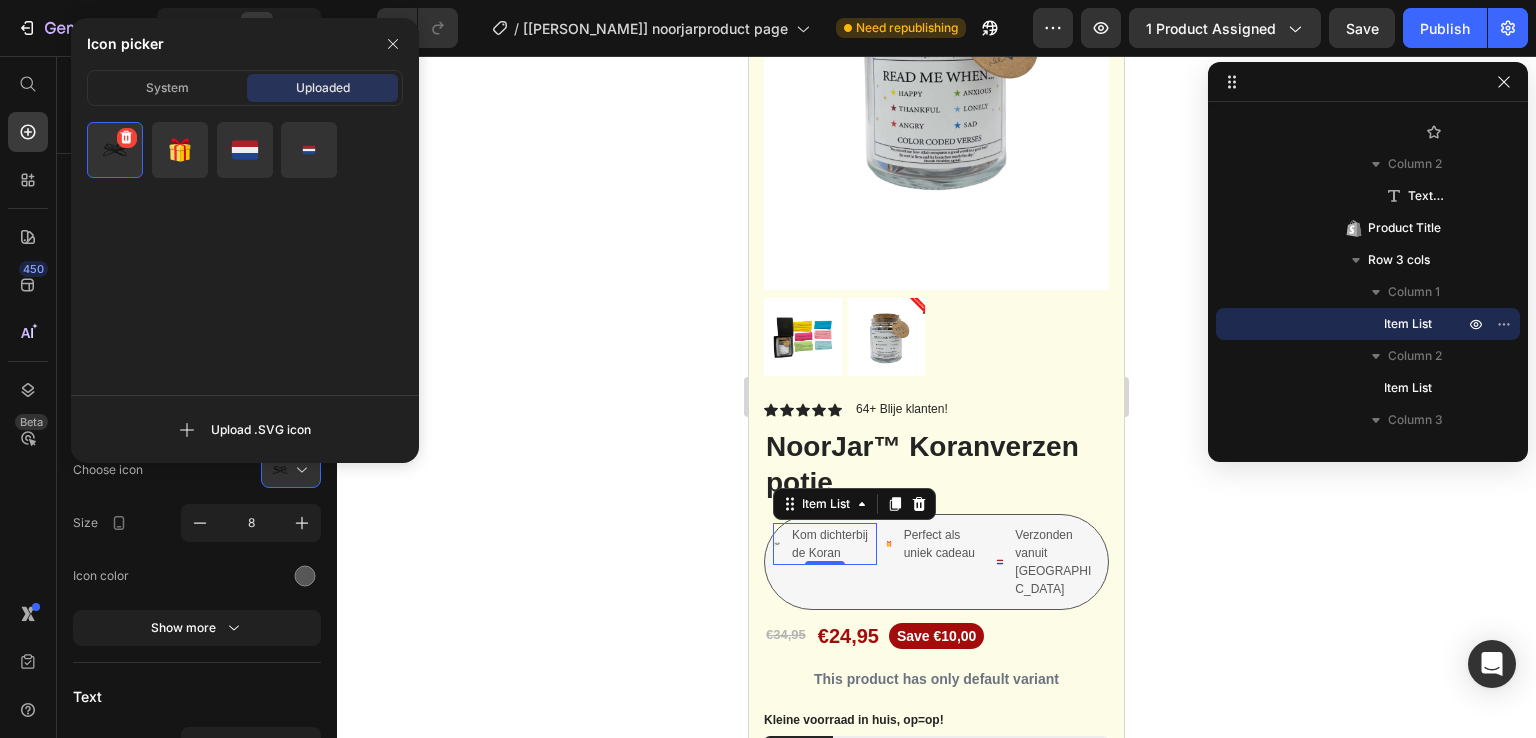 click at bounding box center [115, 150] 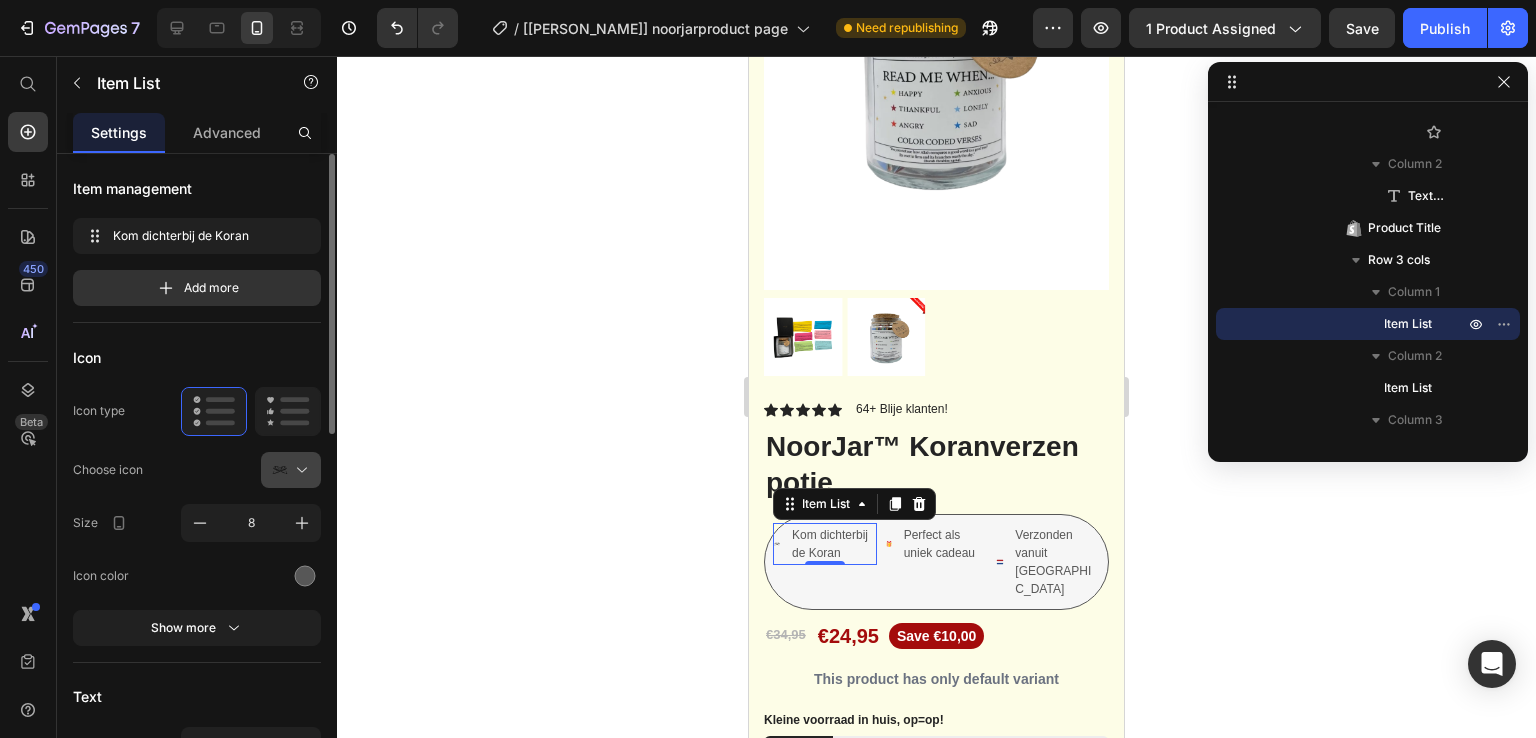 click at bounding box center (299, 470) 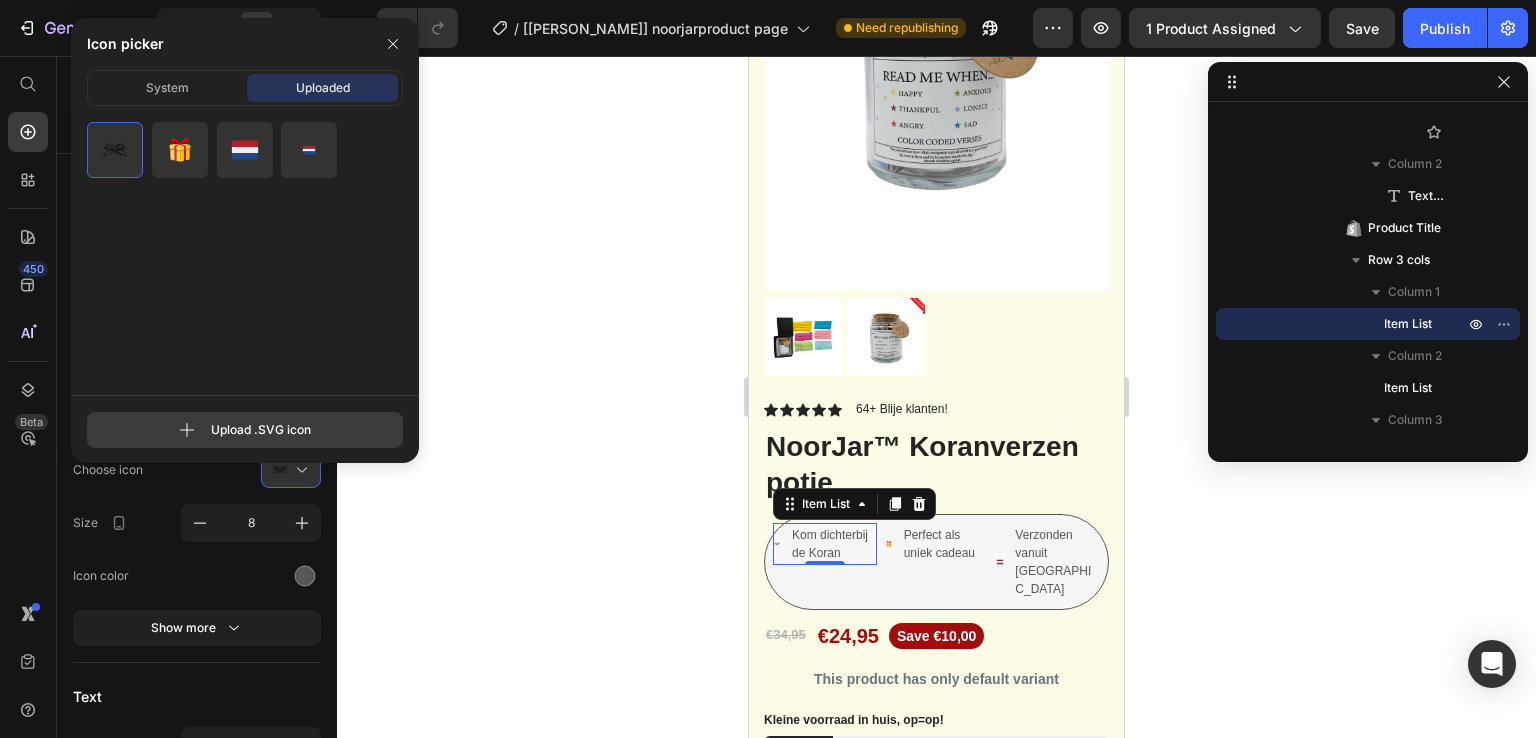 click 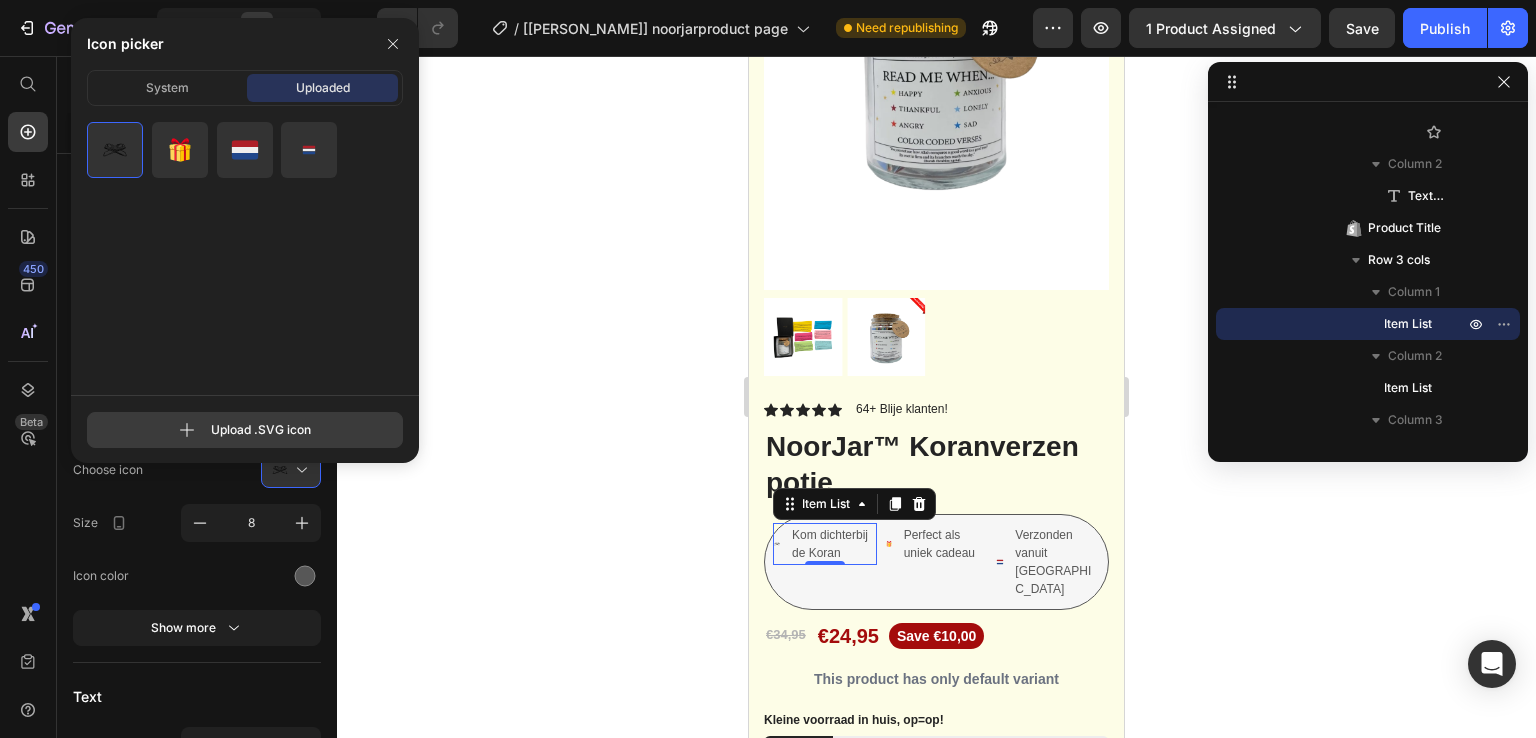 type on "C:\fakepath\Ontwerp zonder titel (10).svg" 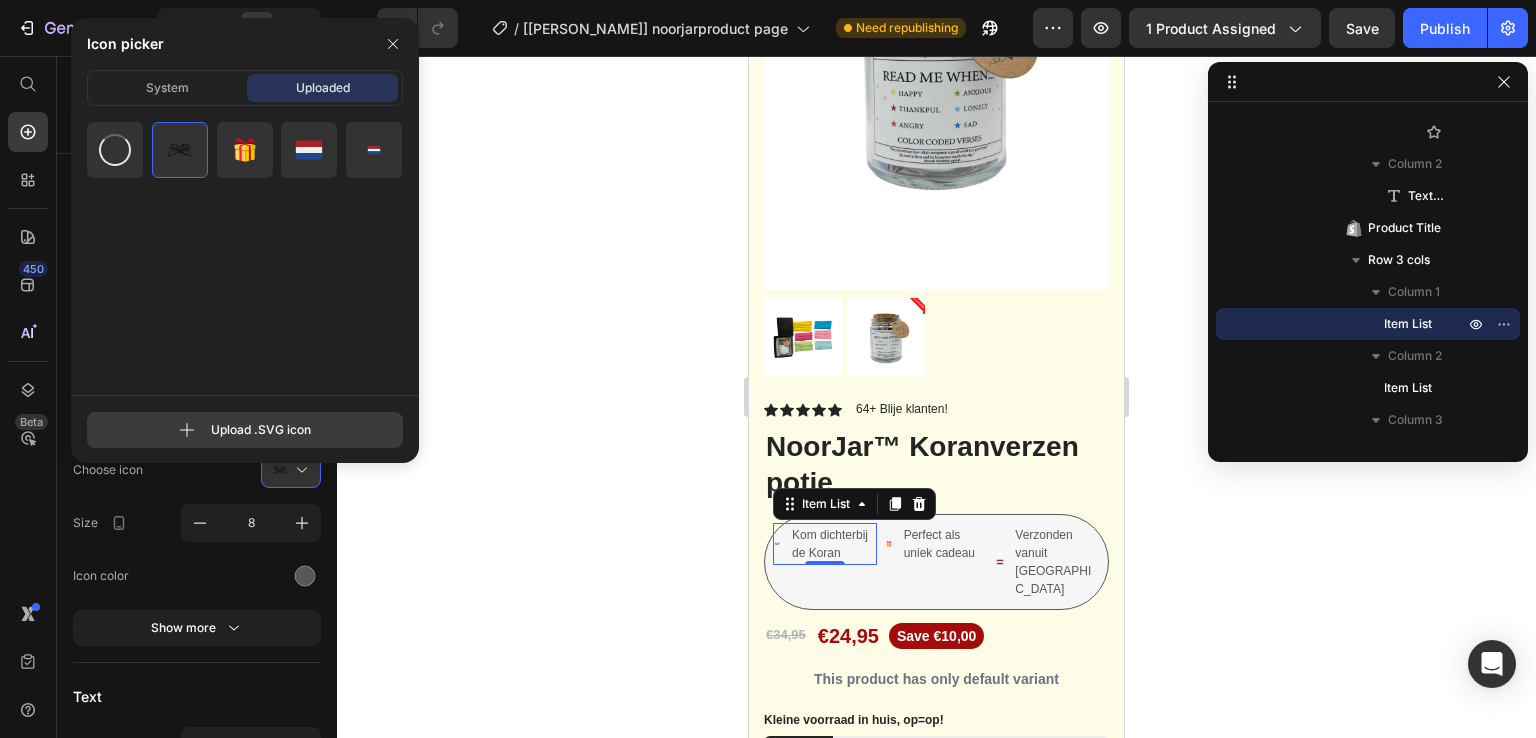 click 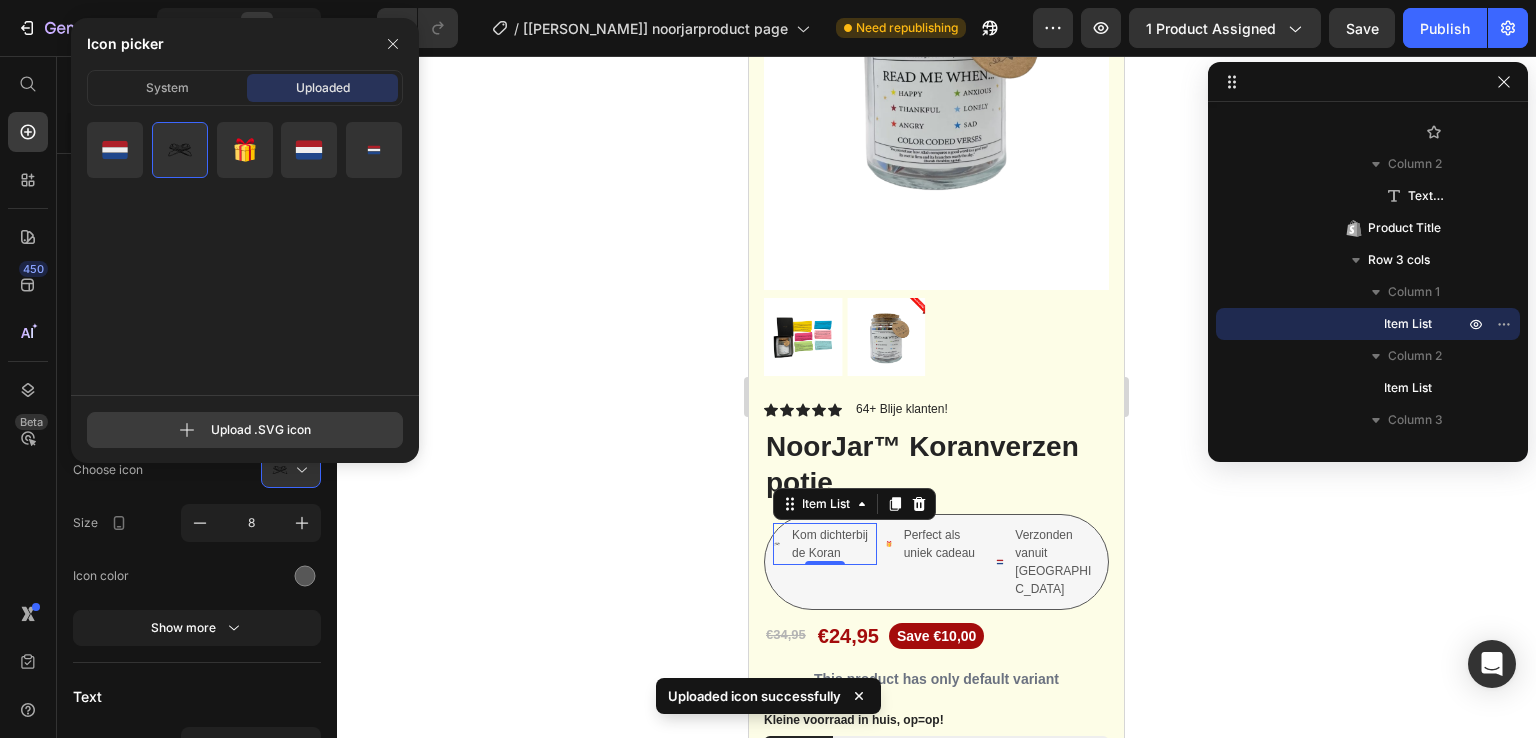 type on "C:\fakepath\Ontwerp zonder titel (11).svg" 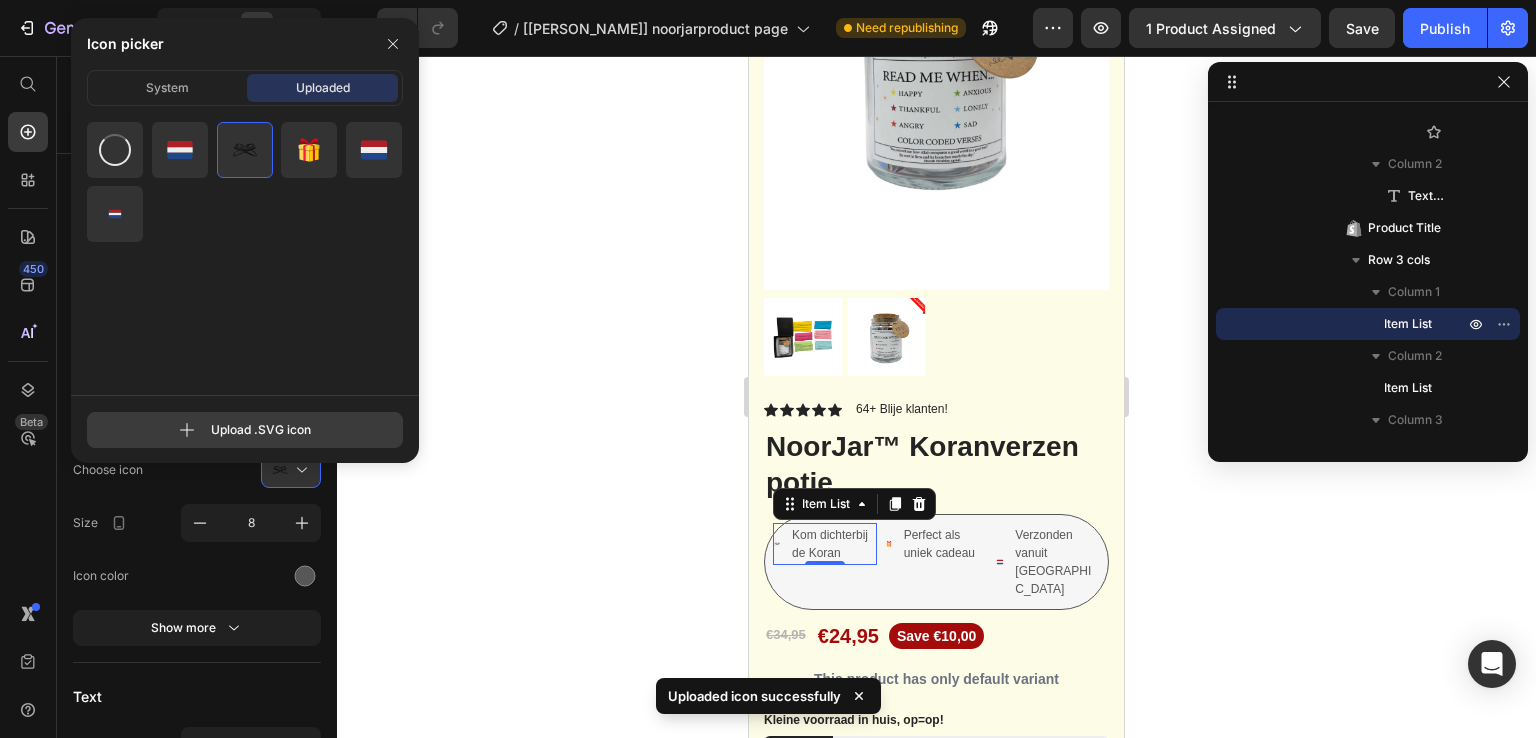 click 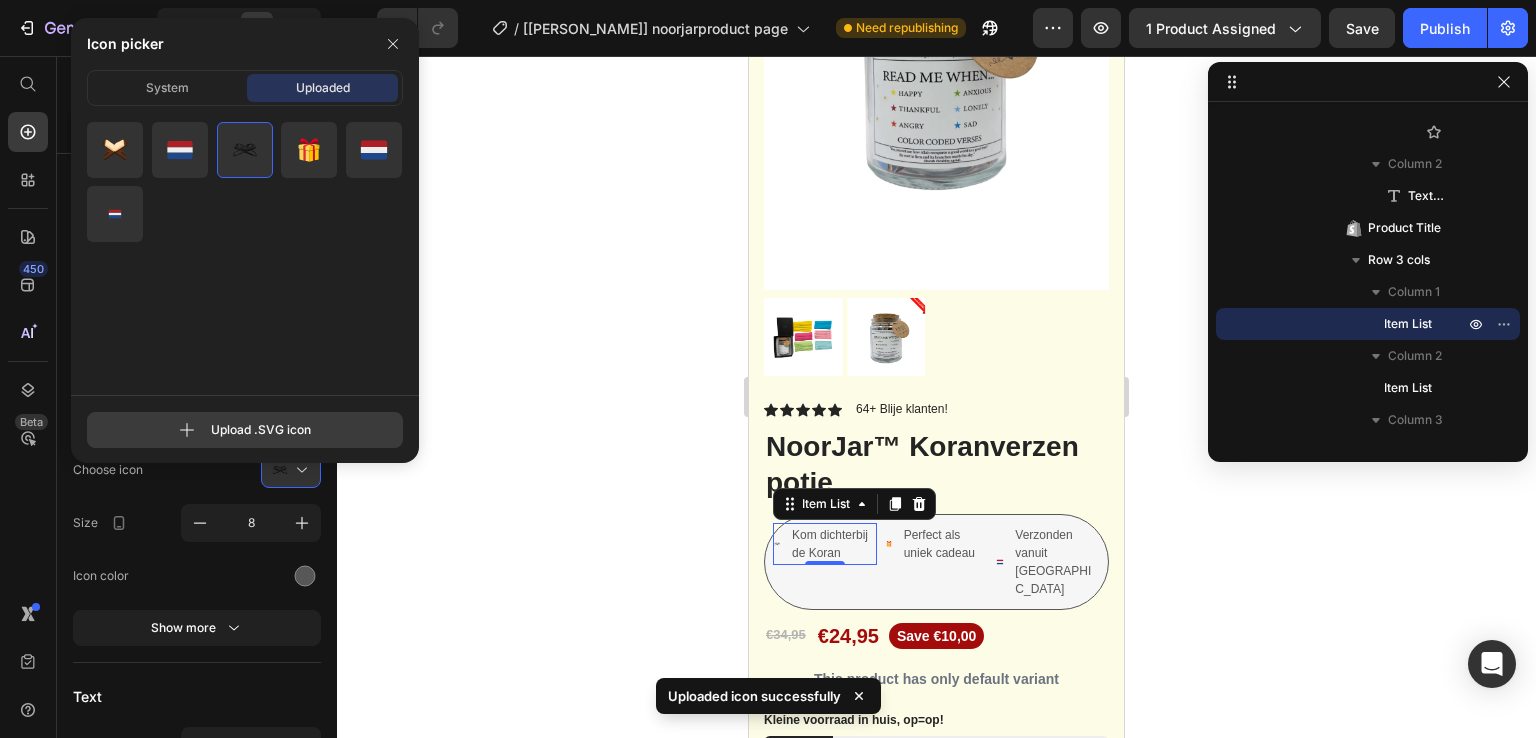 type on "C:\fakepath\Ontwerp zonder titel (12).svg" 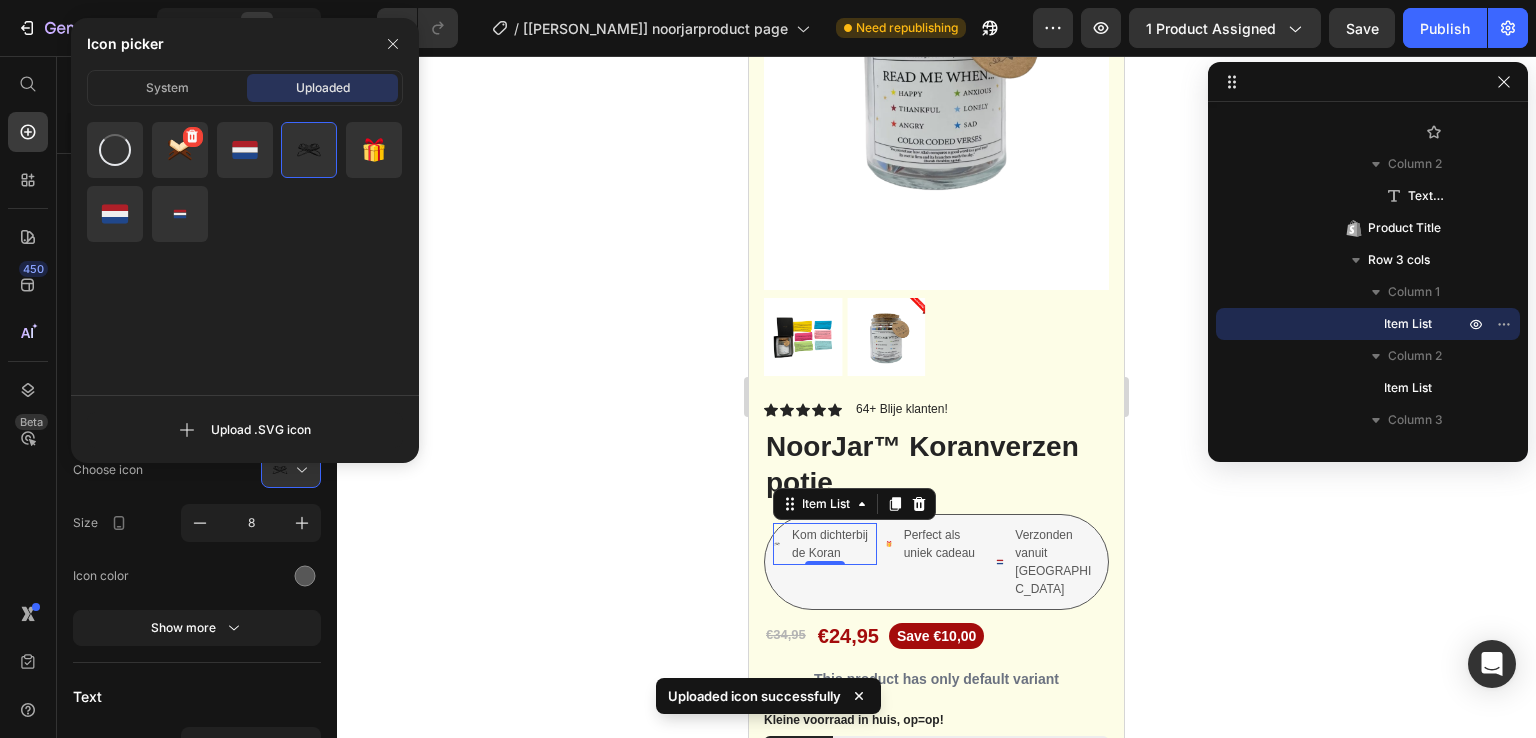 click at bounding box center [180, 150] 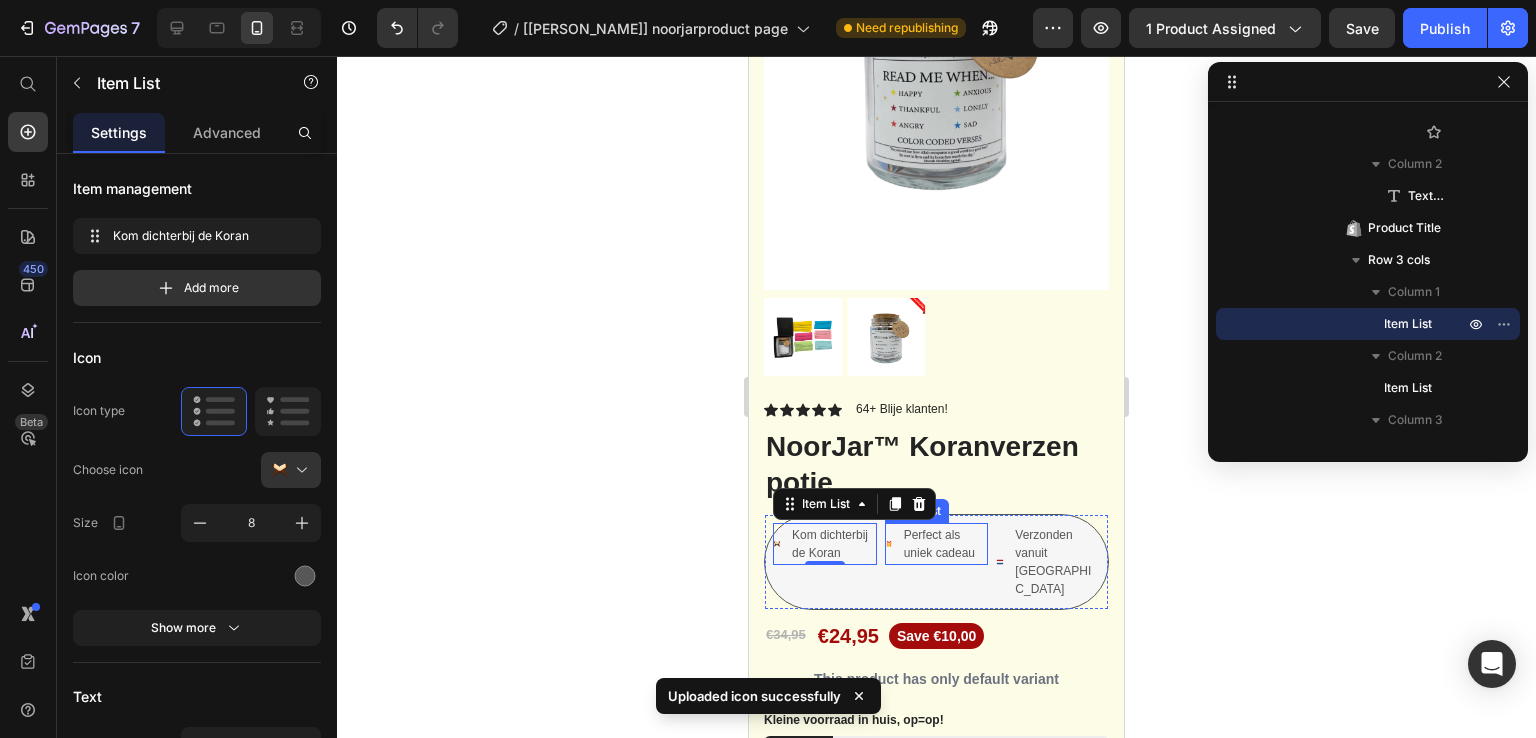 click on "Perfect als uniek cadeau" at bounding box center [945, 544] 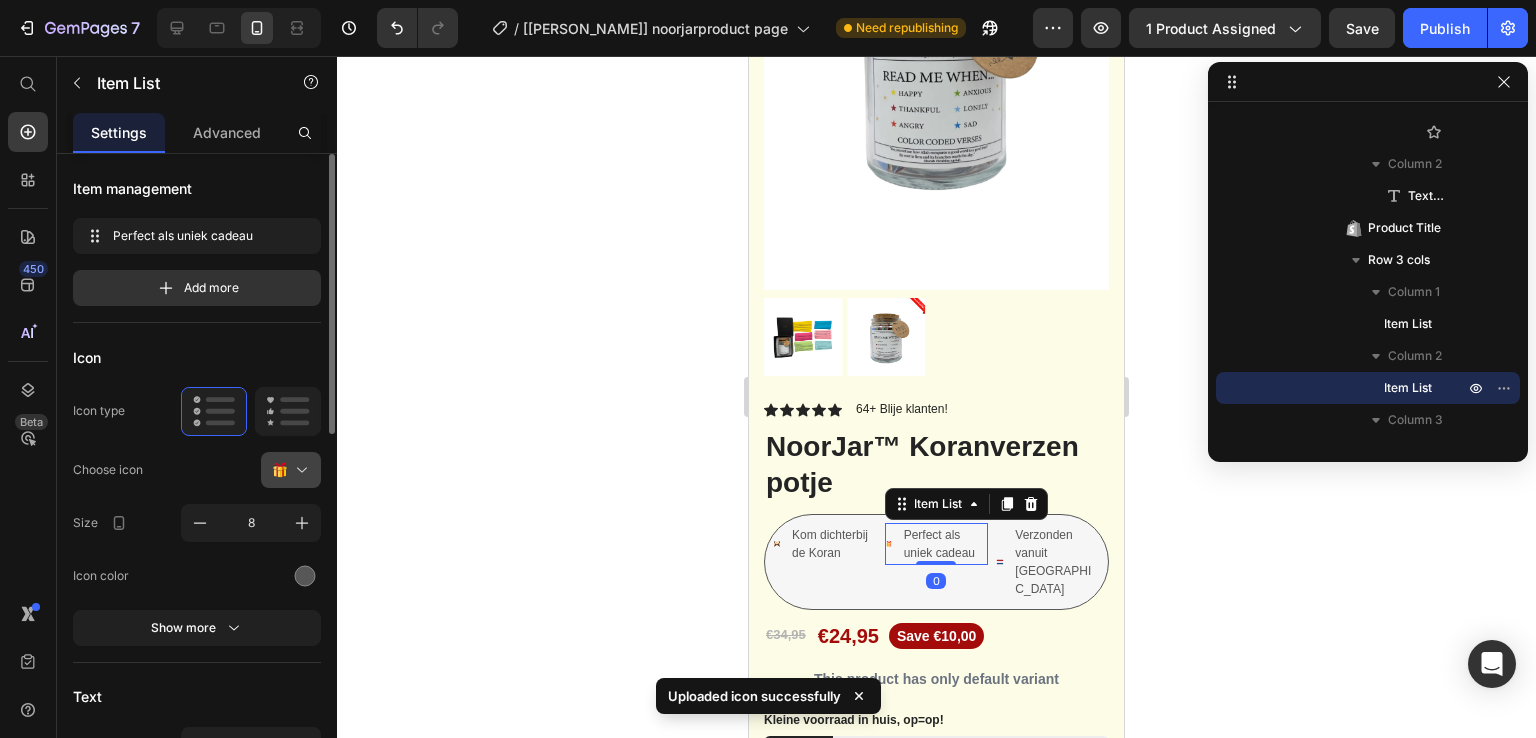 click at bounding box center (299, 470) 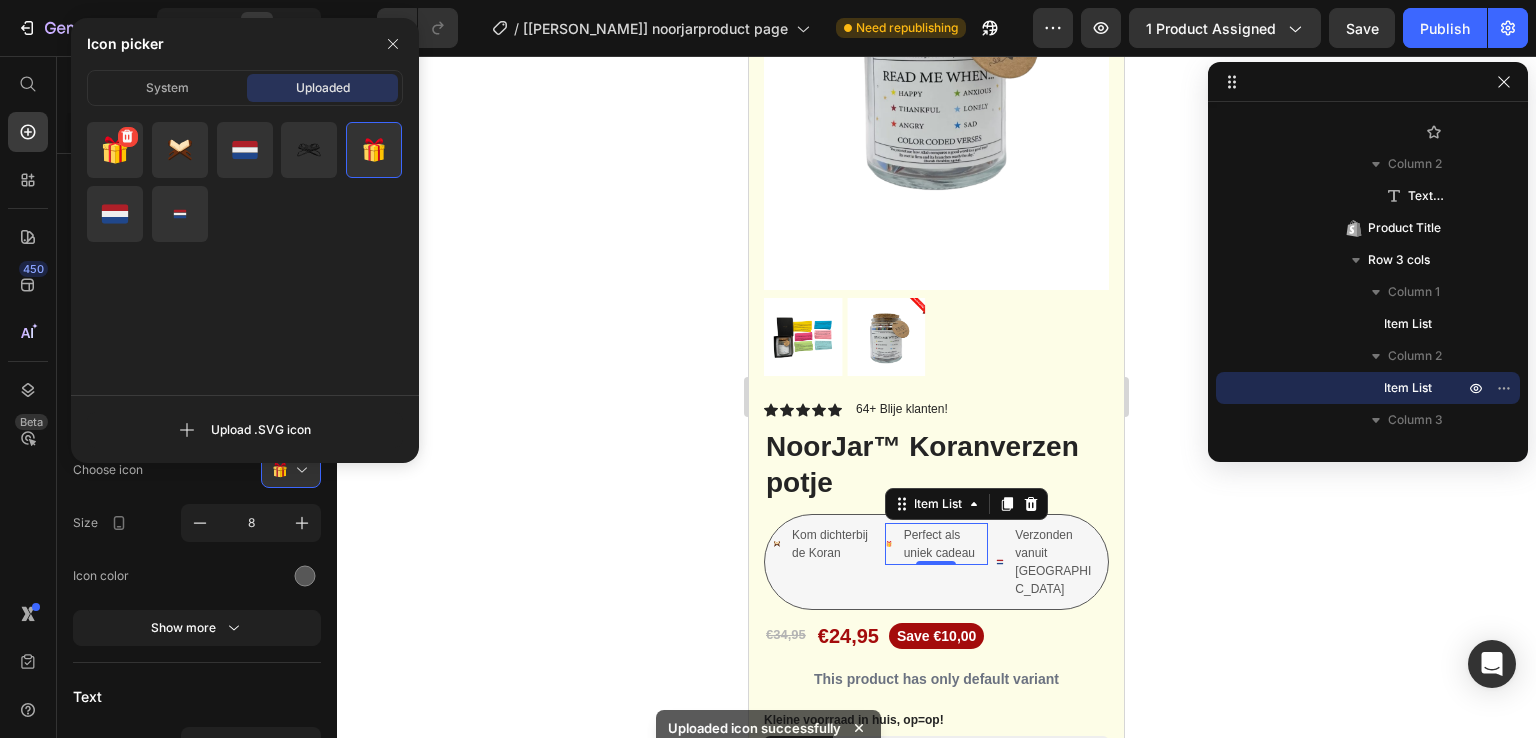 click at bounding box center [115, 150] 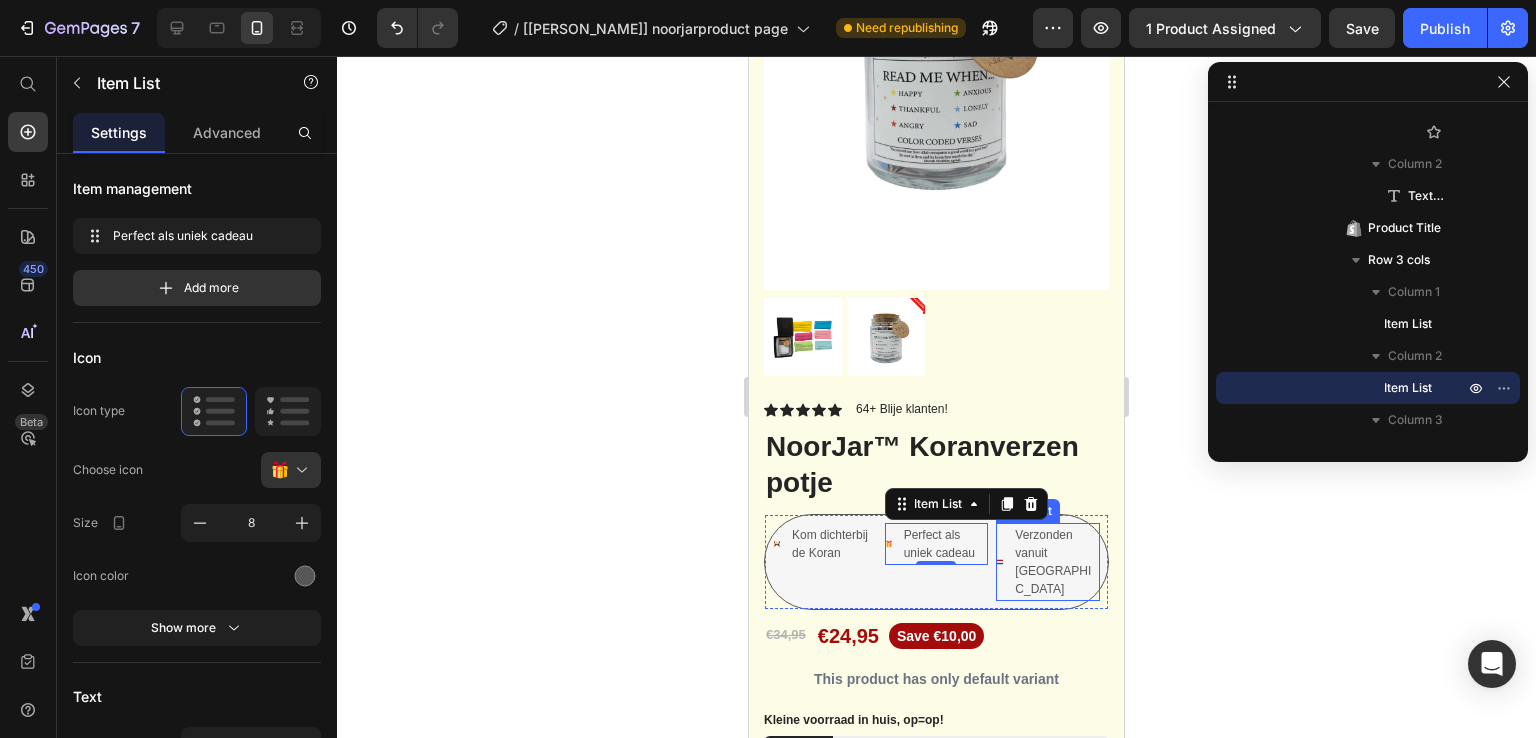 click on "Verzonden vanuit [GEOGRAPHIC_DATA]" at bounding box center [1056, 562] 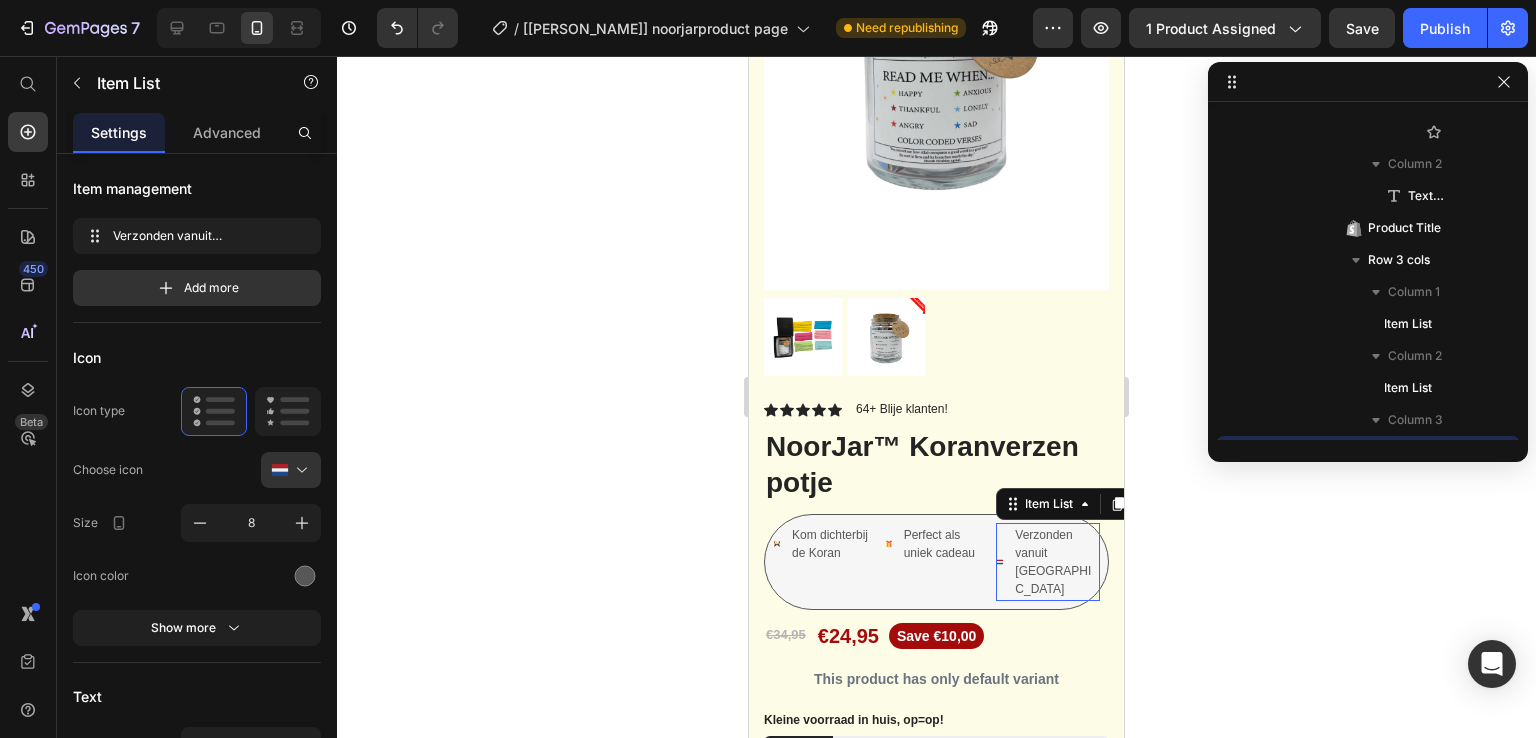scroll, scrollTop: 2714, scrollLeft: 0, axis: vertical 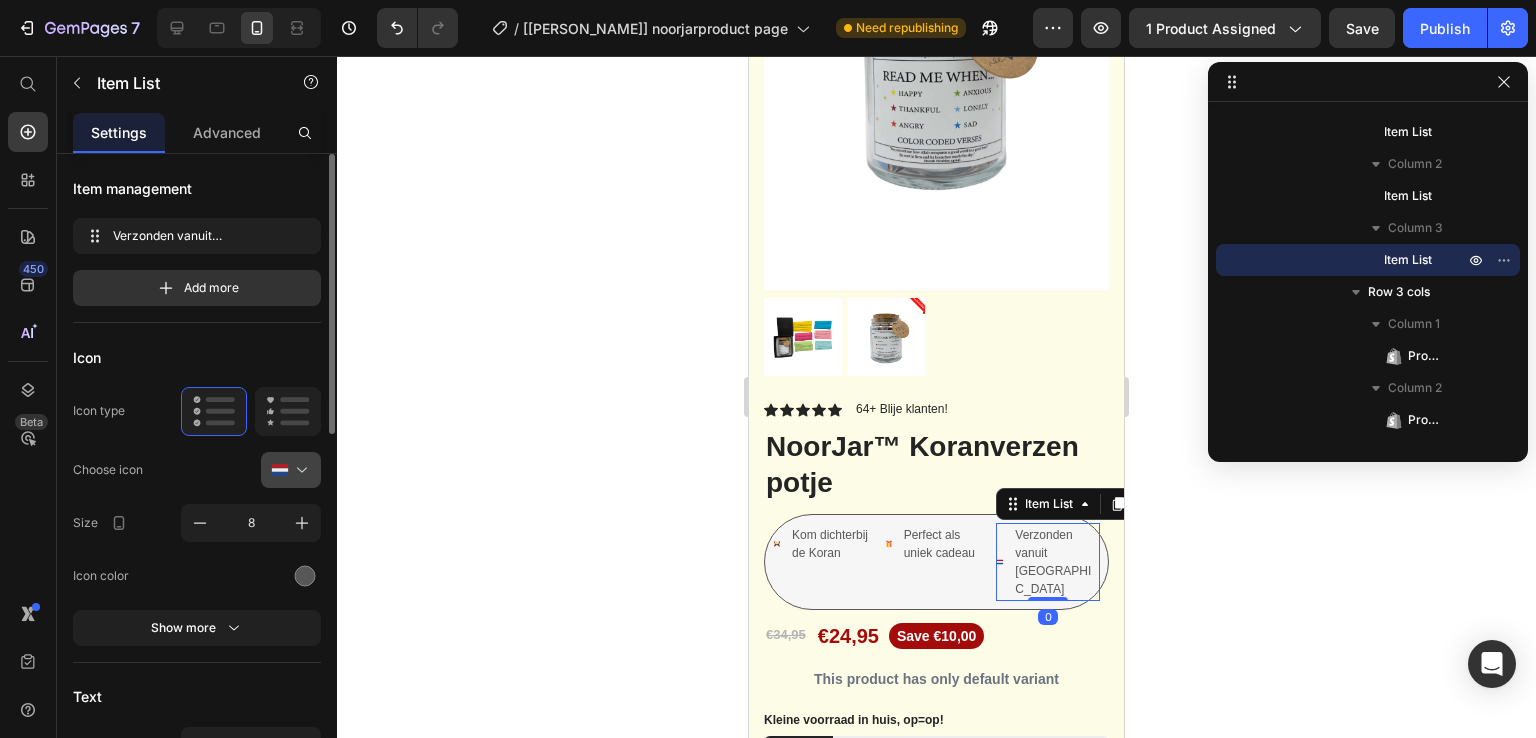 click at bounding box center [299, 470] 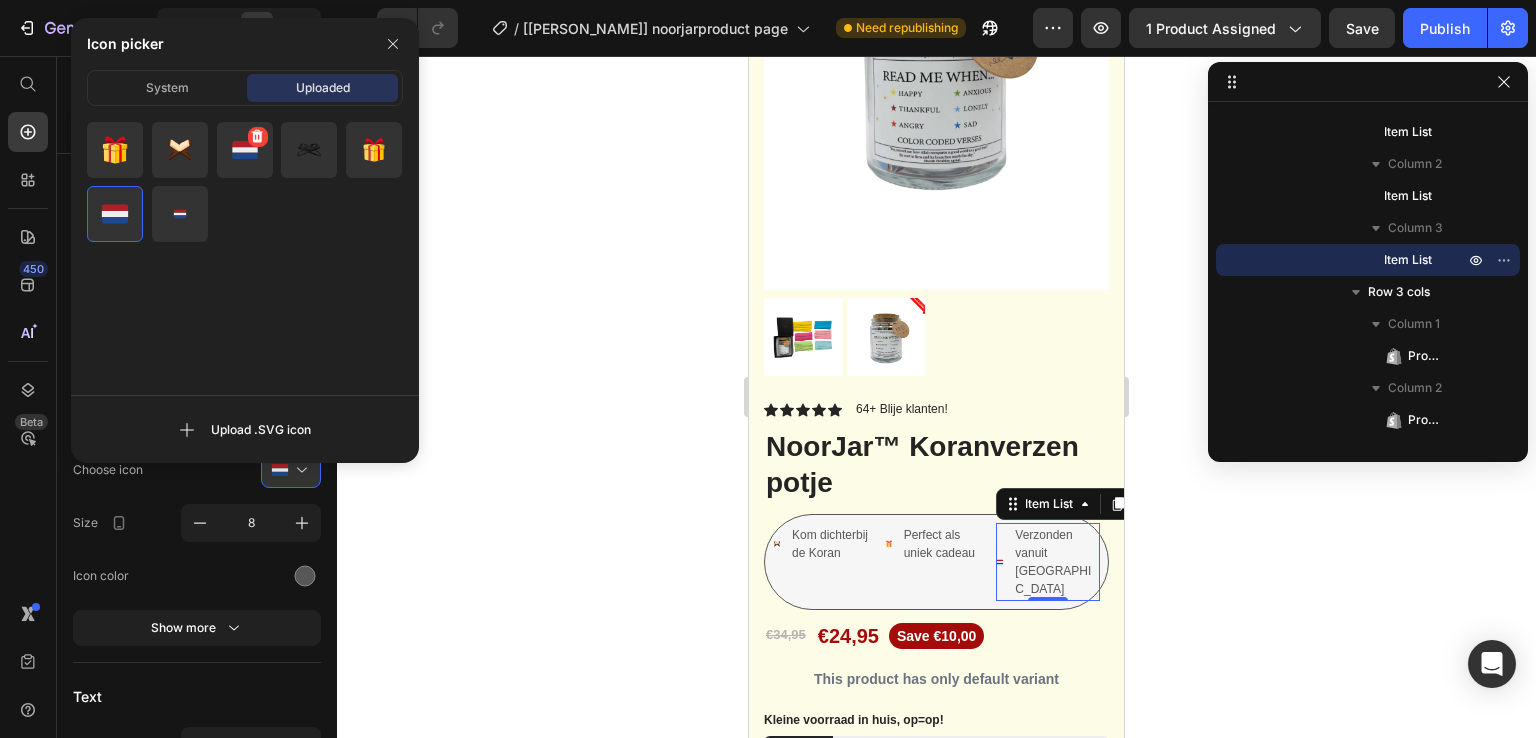 click at bounding box center (245, 150) 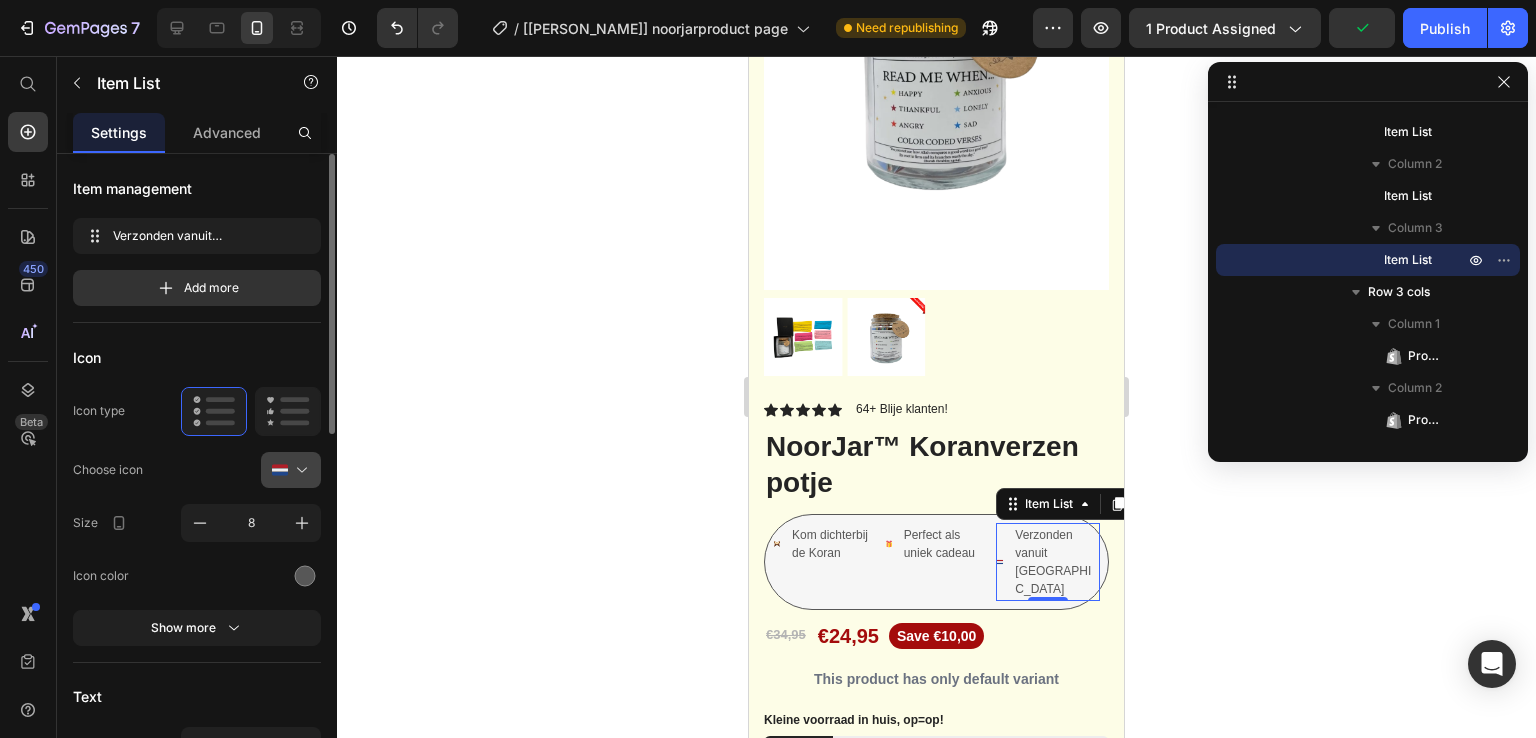 click at bounding box center [299, 470] 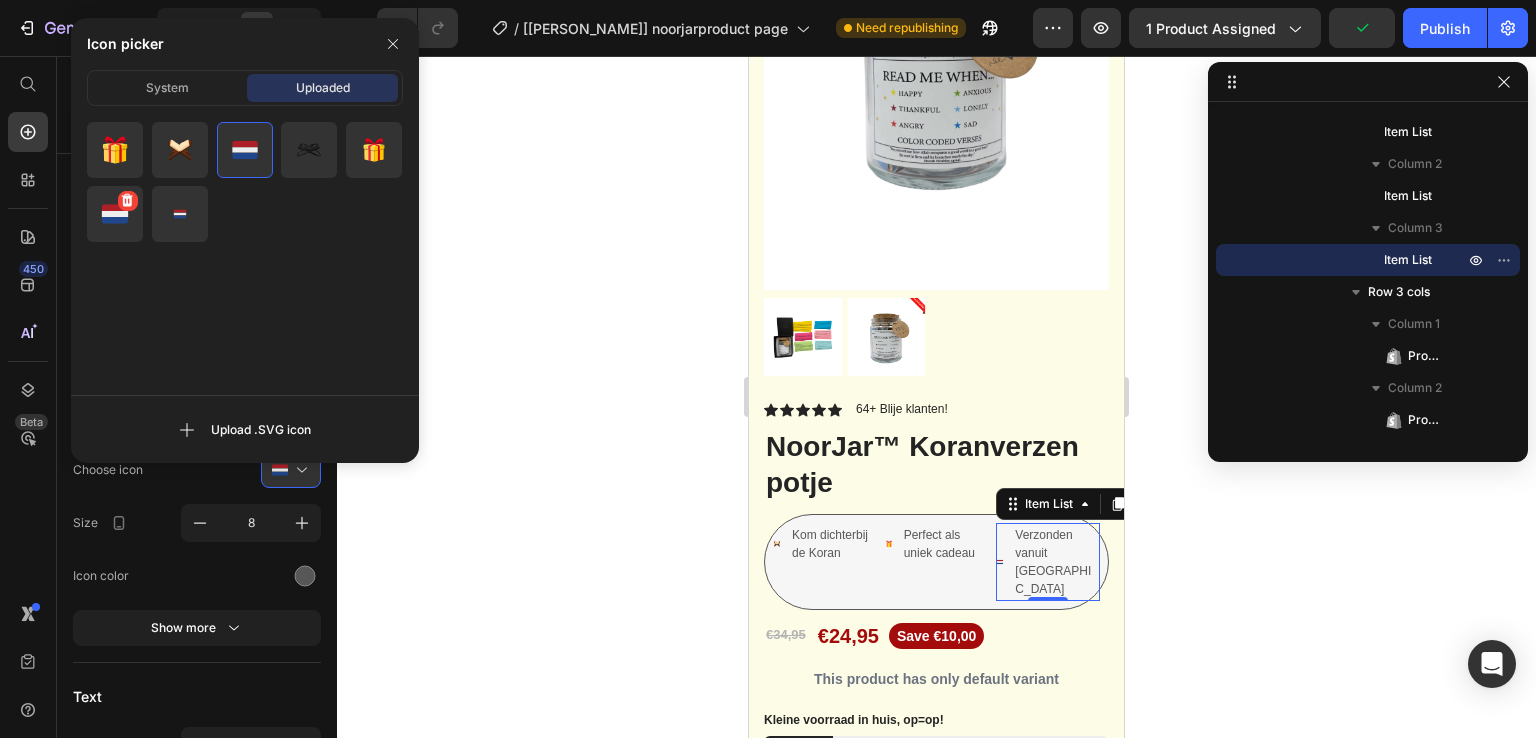 click at bounding box center (115, 214) 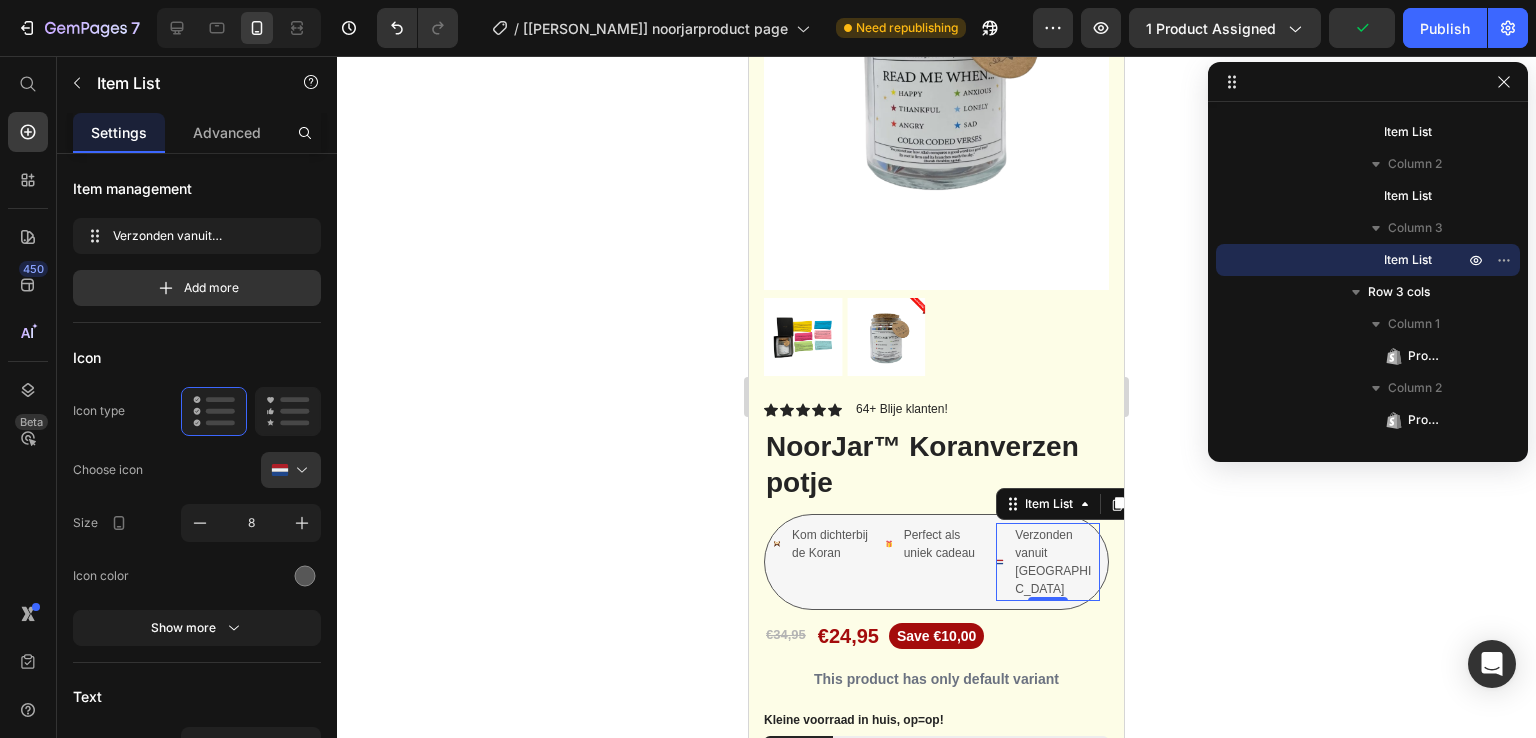 click 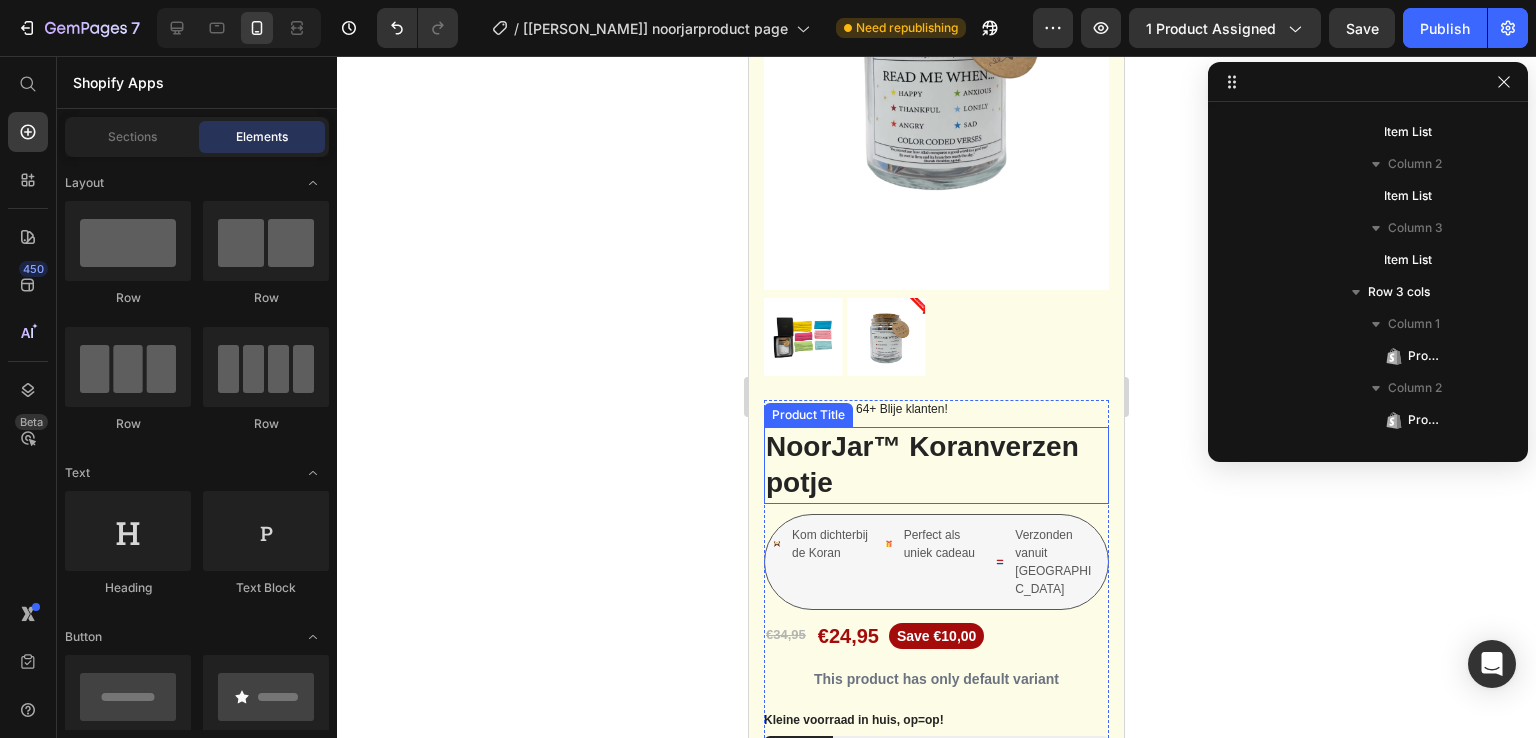 scroll, scrollTop: 6203, scrollLeft: 0, axis: vertical 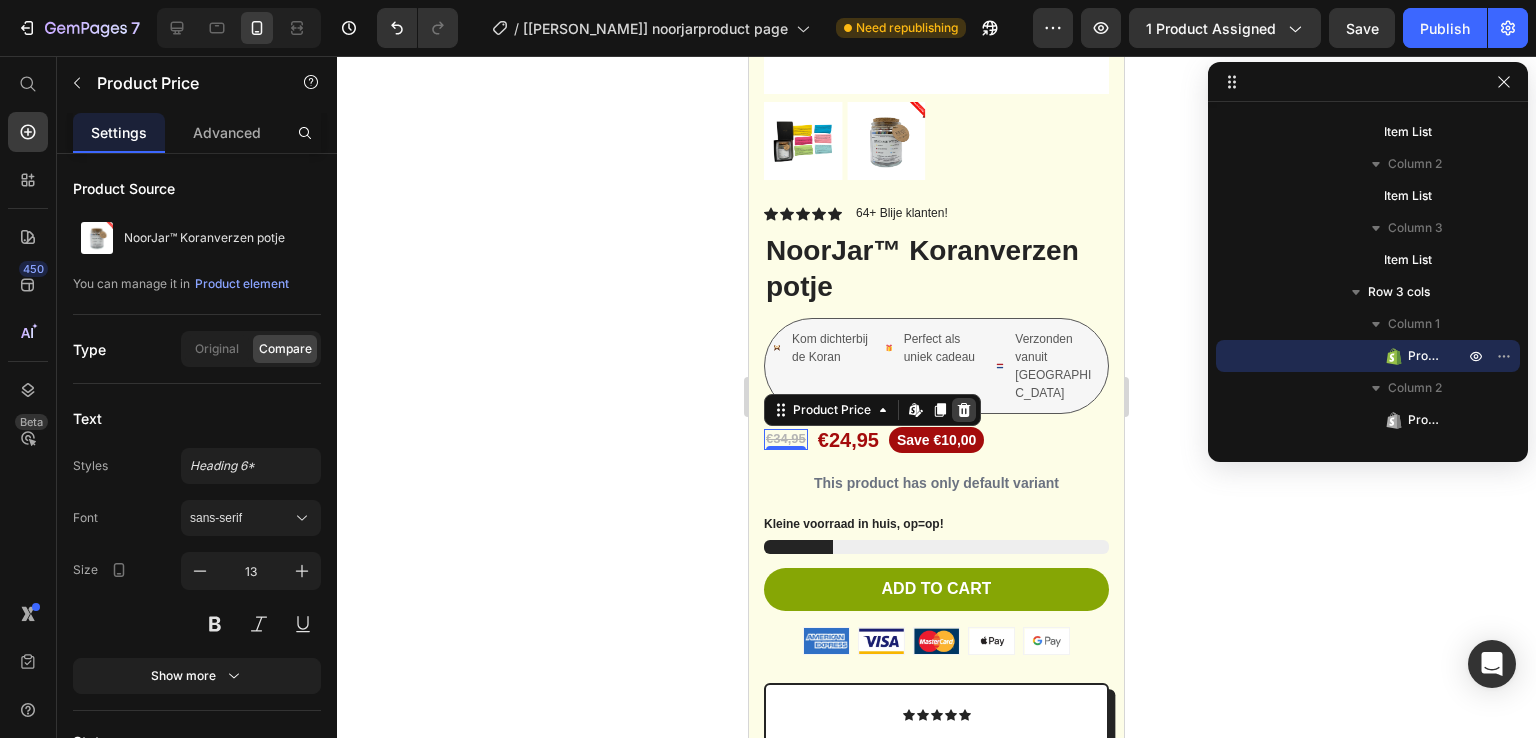 click 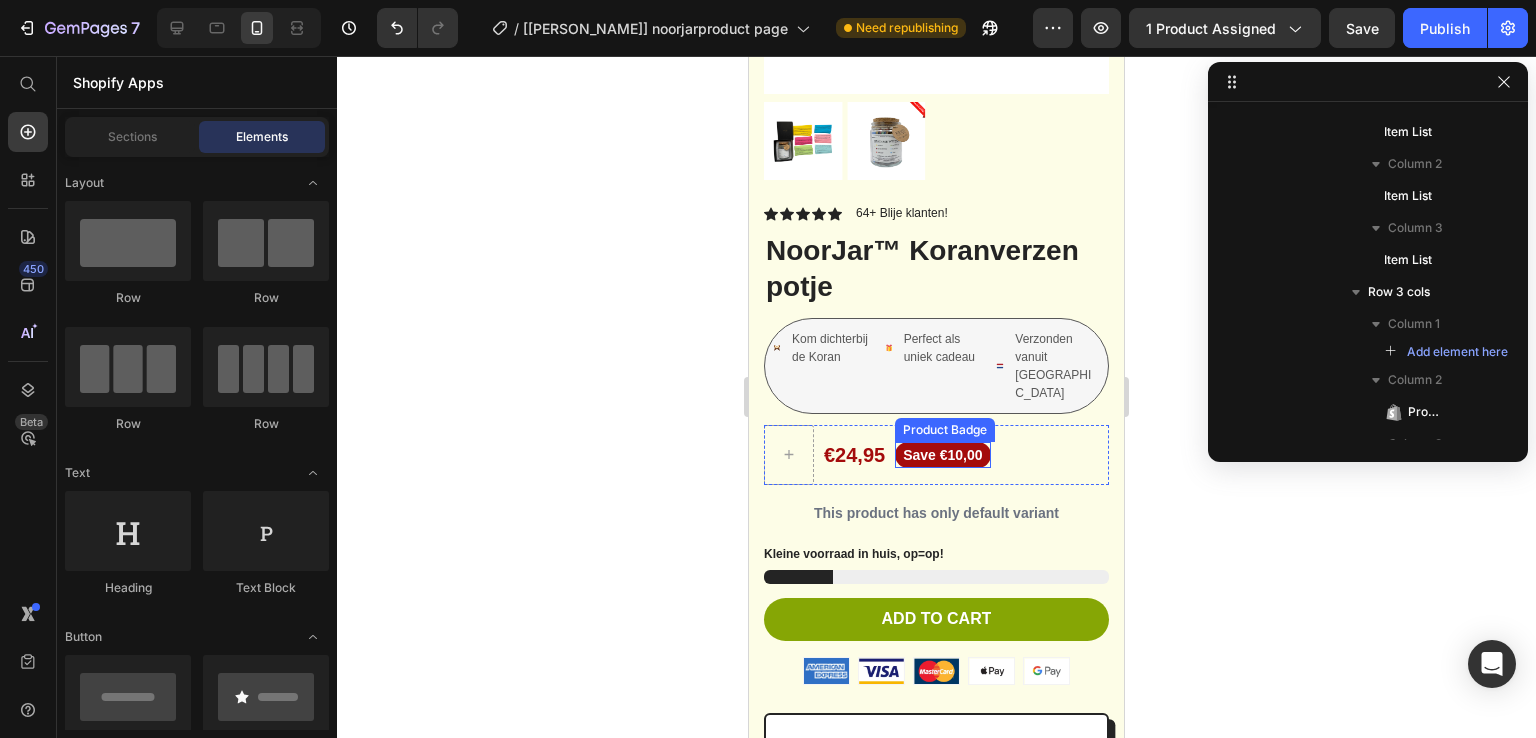 click on "Save €10,00" at bounding box center (942, 455) 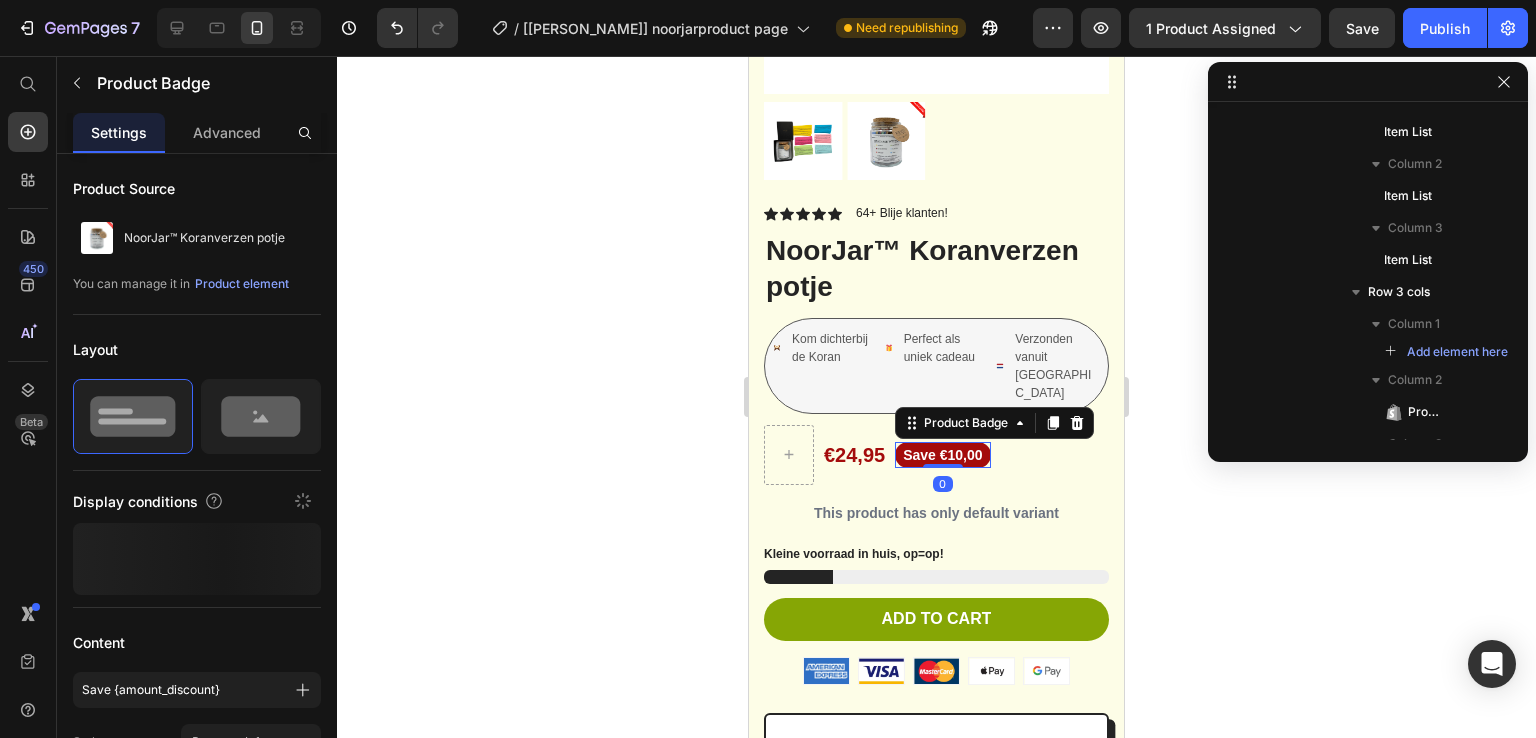 scroll, scrollTop: 2930, scrollLeft: 0, axis: vertical 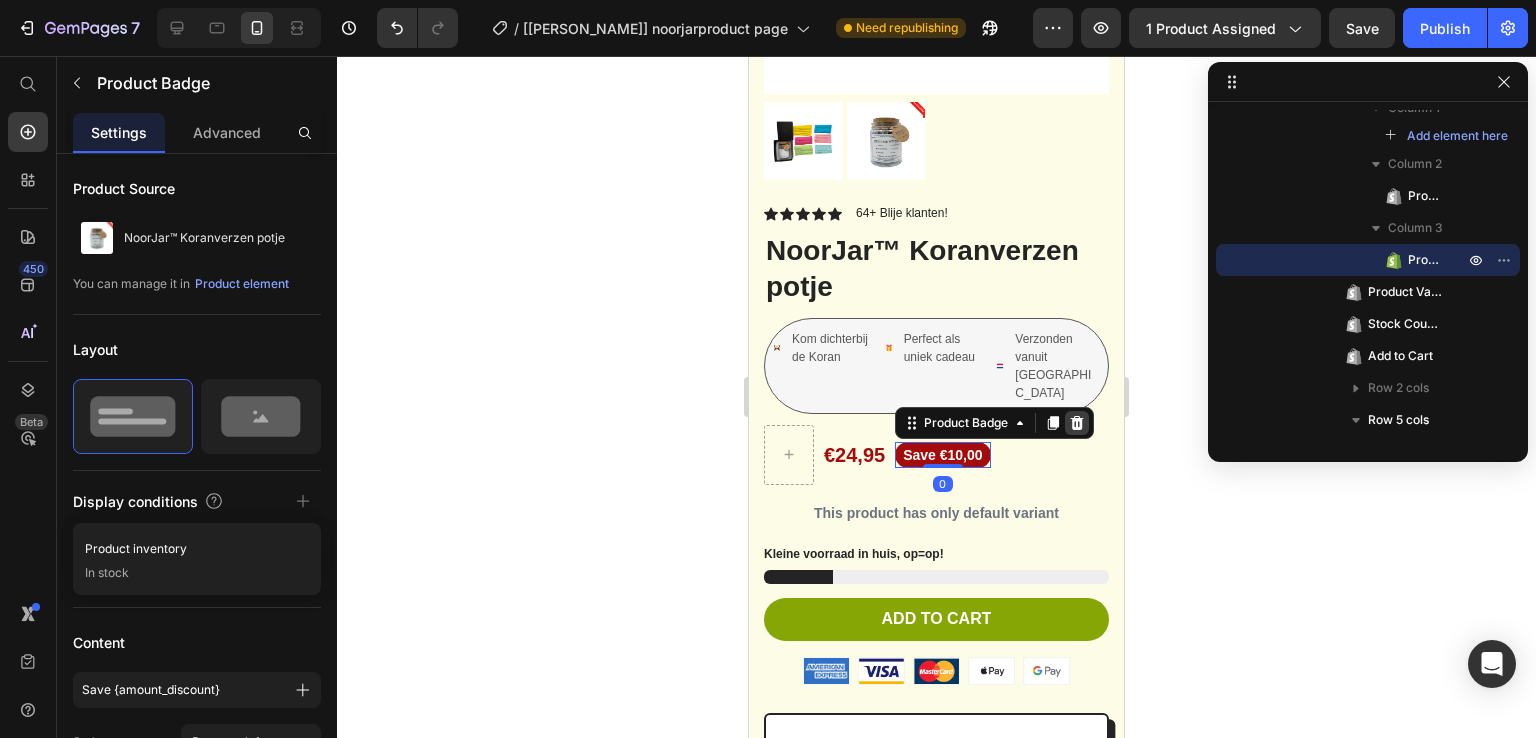 click 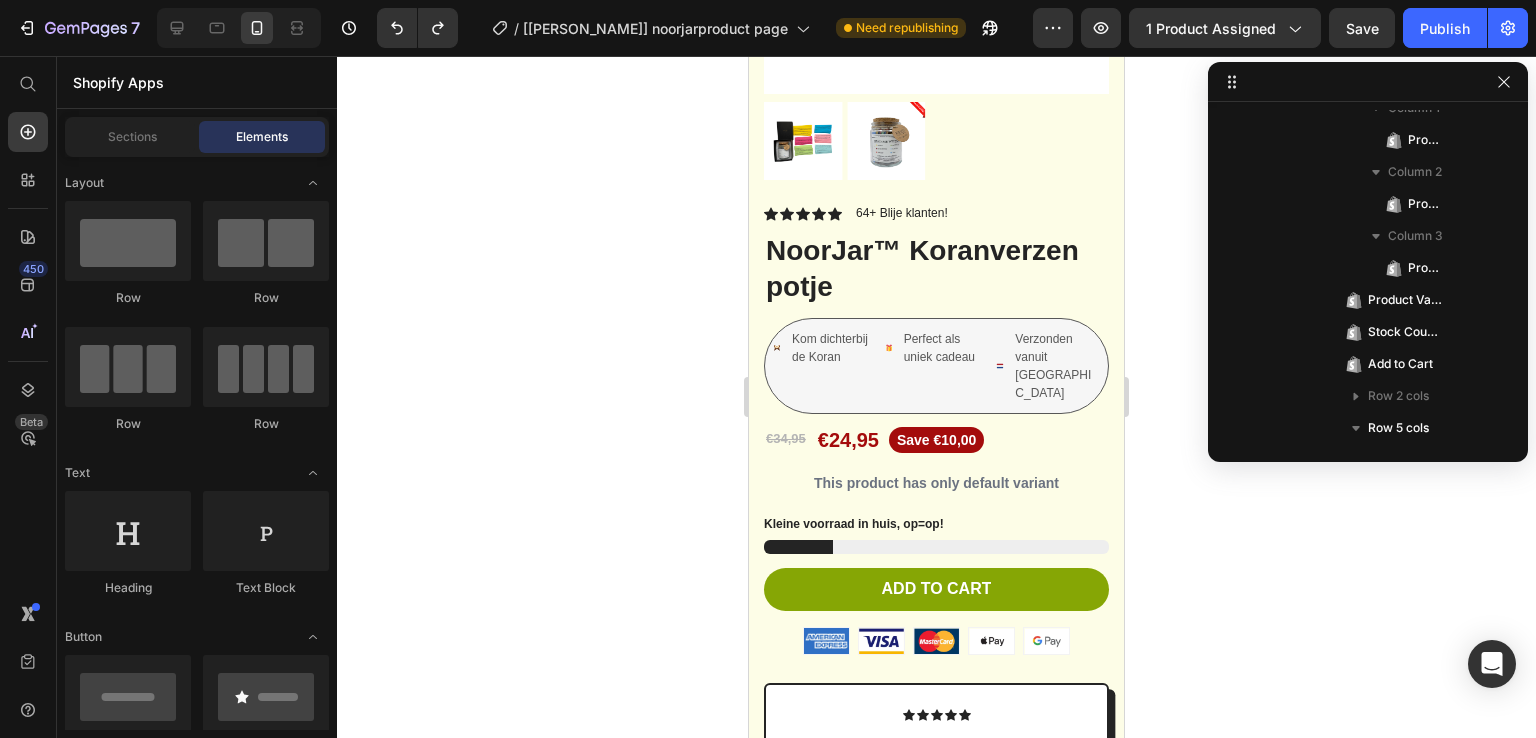 click 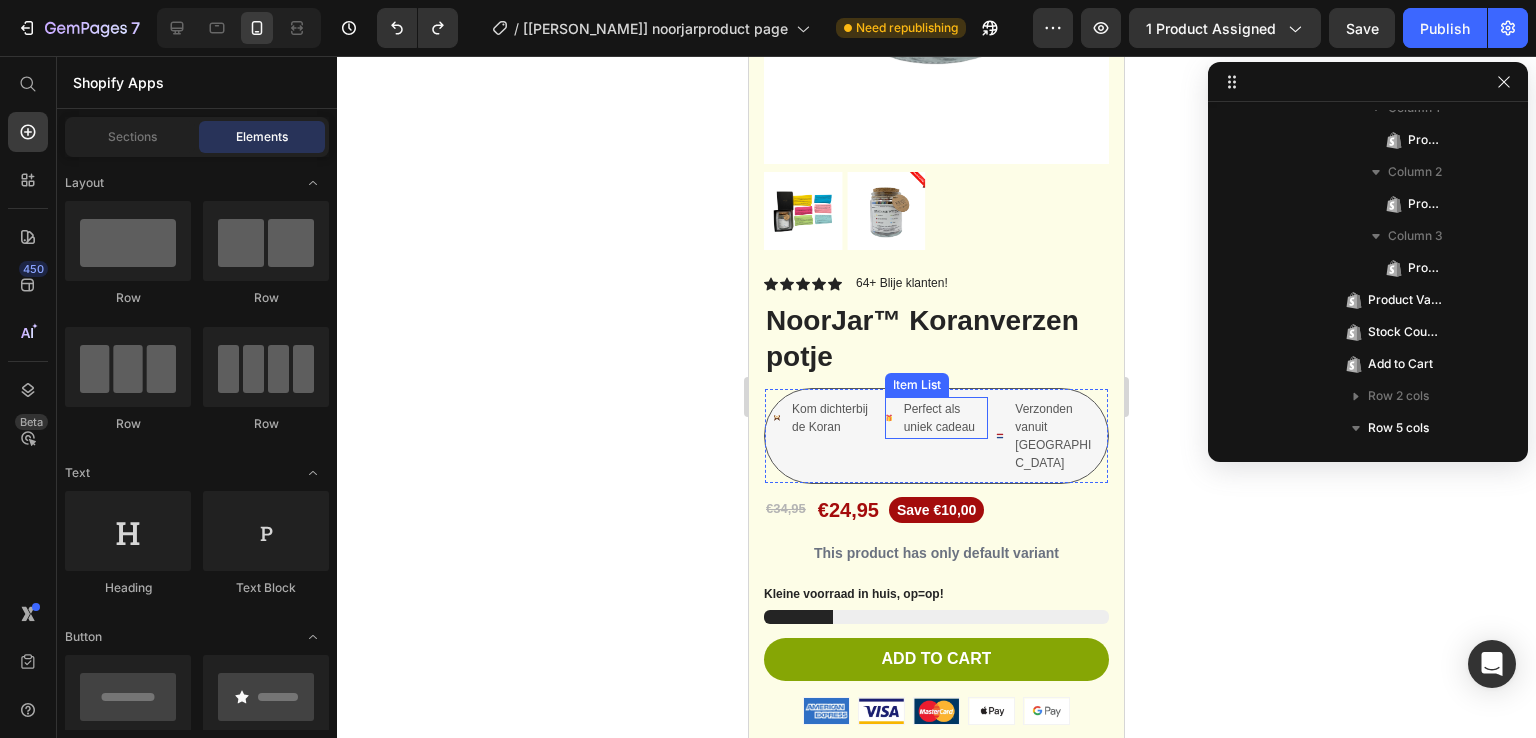 scroll, scrollTop: 5981, scrollLeft: 0, axis: vertical 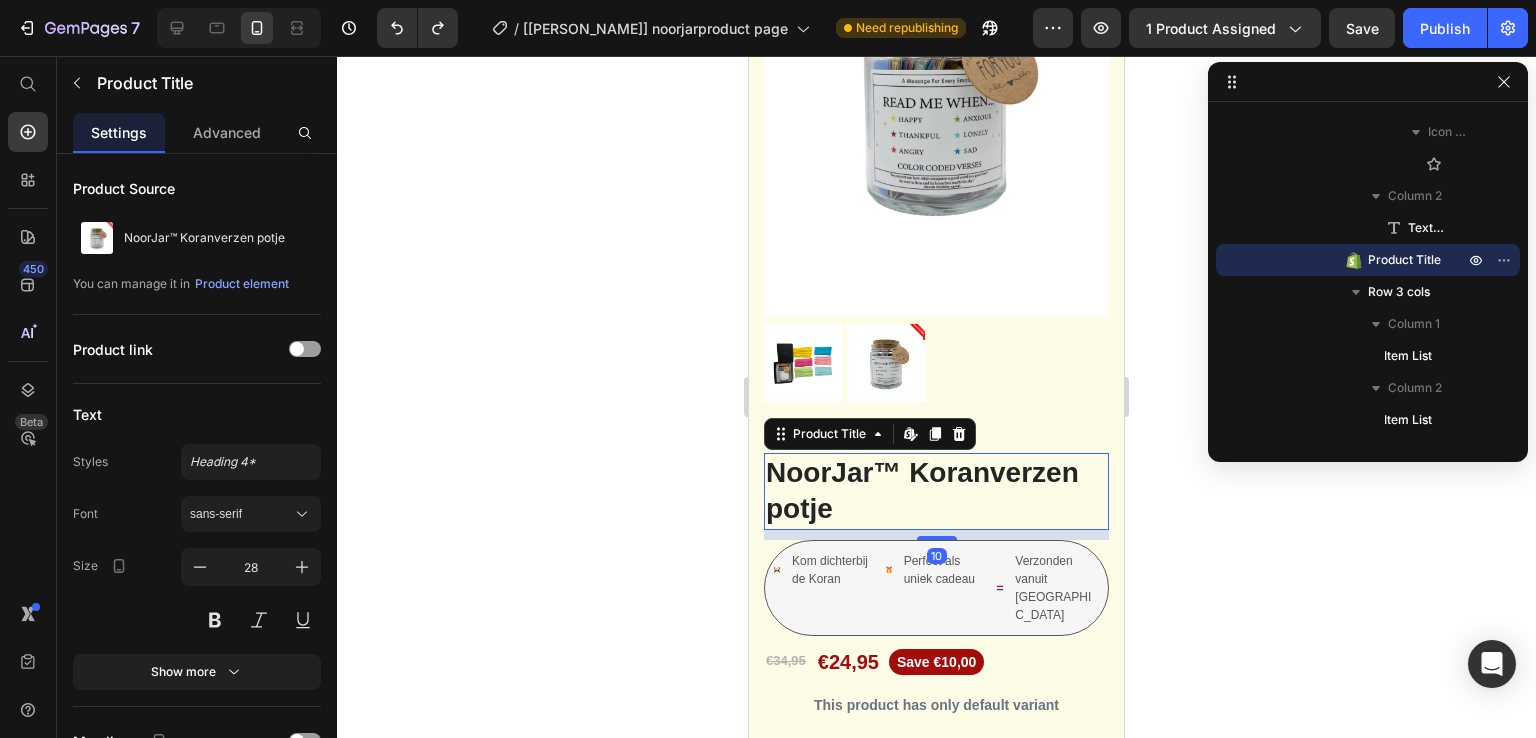 click on "NoorJar™  Koranverzen potje" at bounding box center (936, 491) 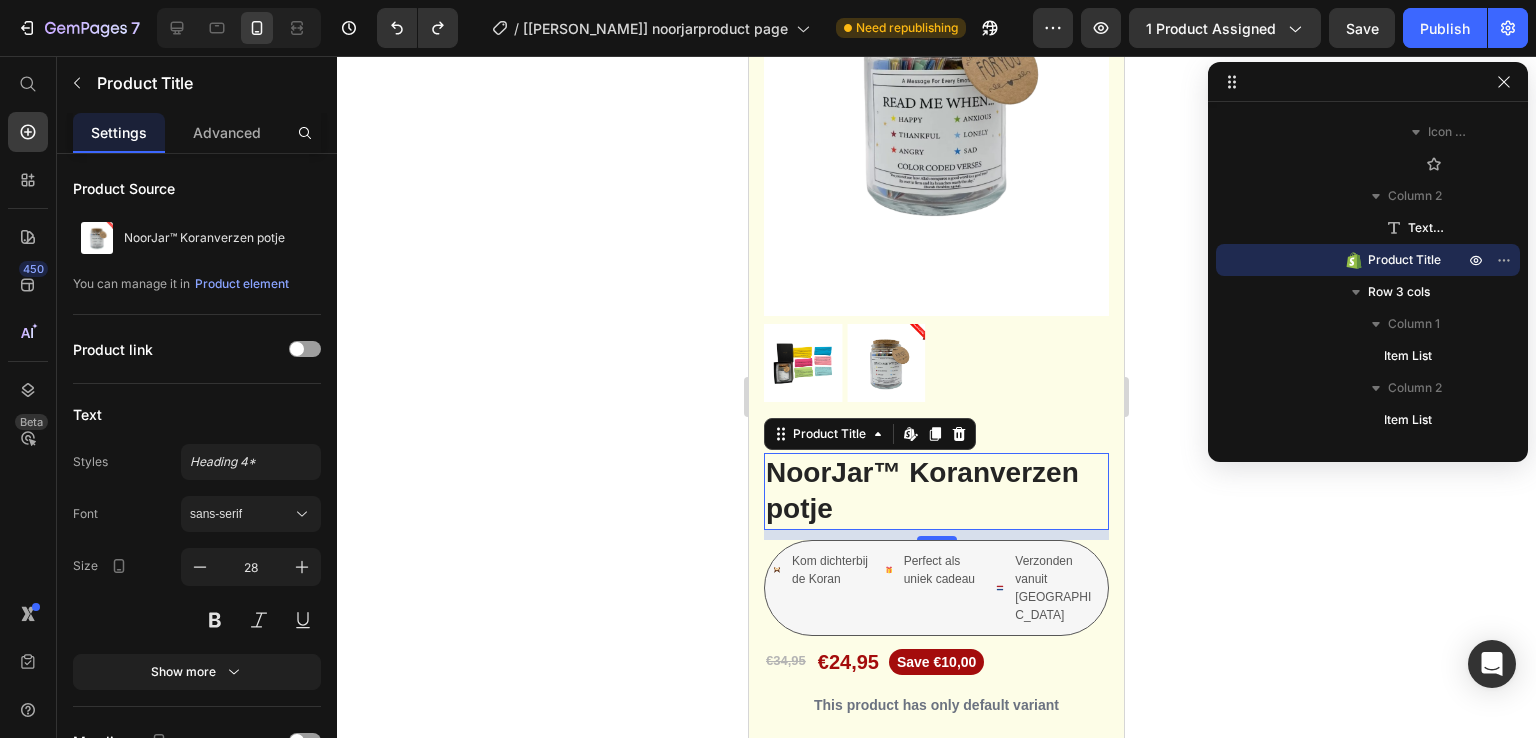 click on "NoorJar™  Koranverzen potje" at bounding box center (936, 491) 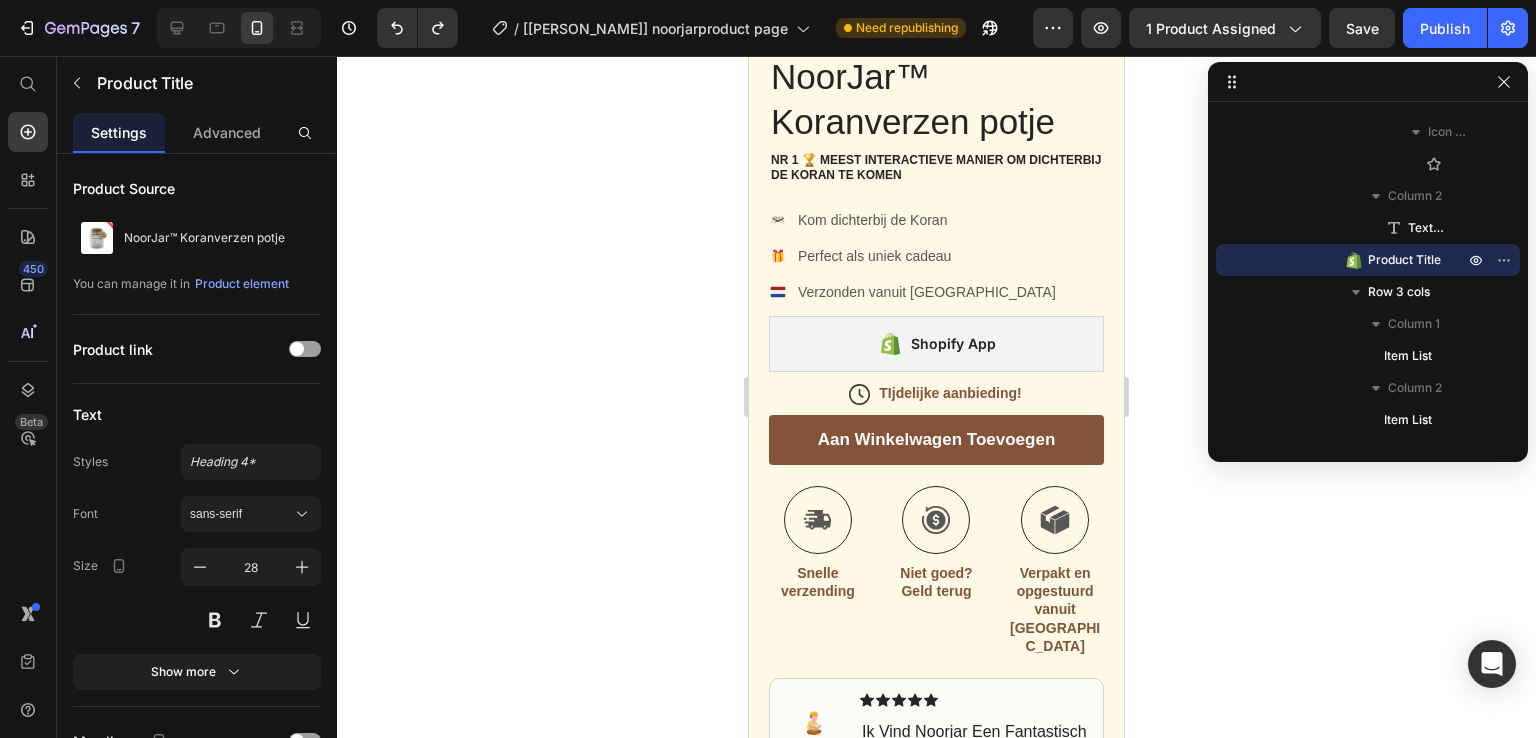 scroll, scrollTop: 478, scrollLeft: 0, axis: vertical 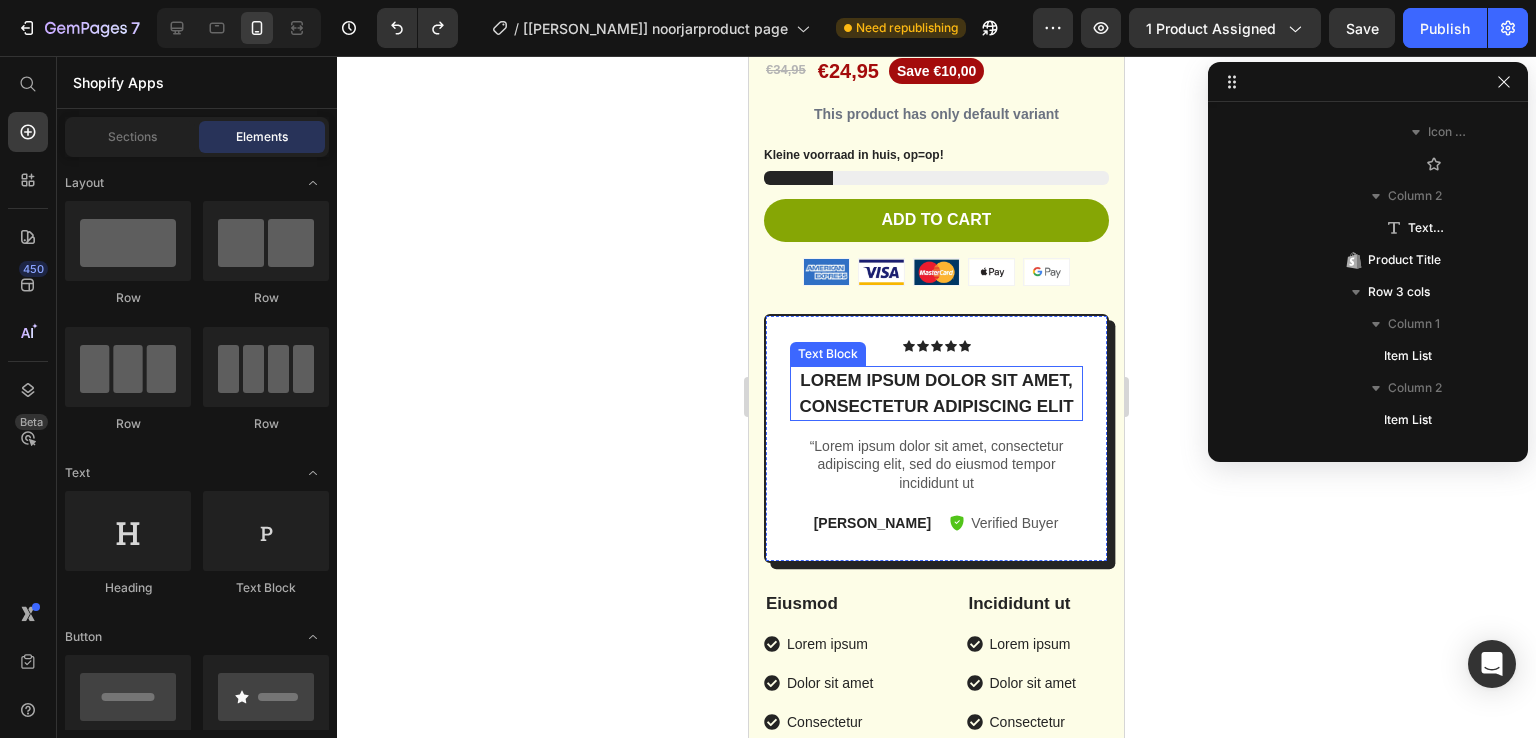 click on "Lorem ipsum dolor sit amet, consectetur adipiscing elit" at bounding box center (936, 393) 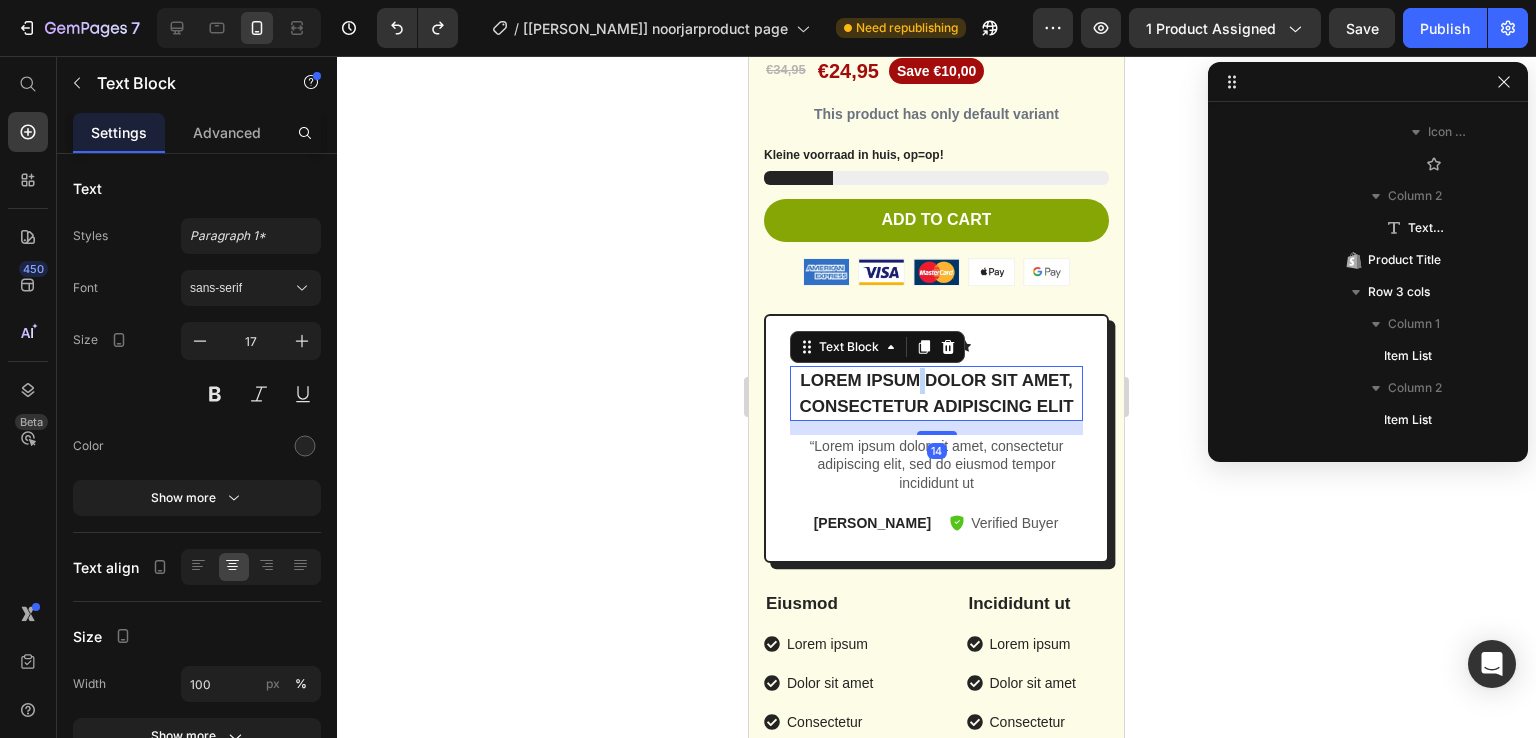 scroll, scrollTop: 3866, scrollLeft: 0, axis: vertical 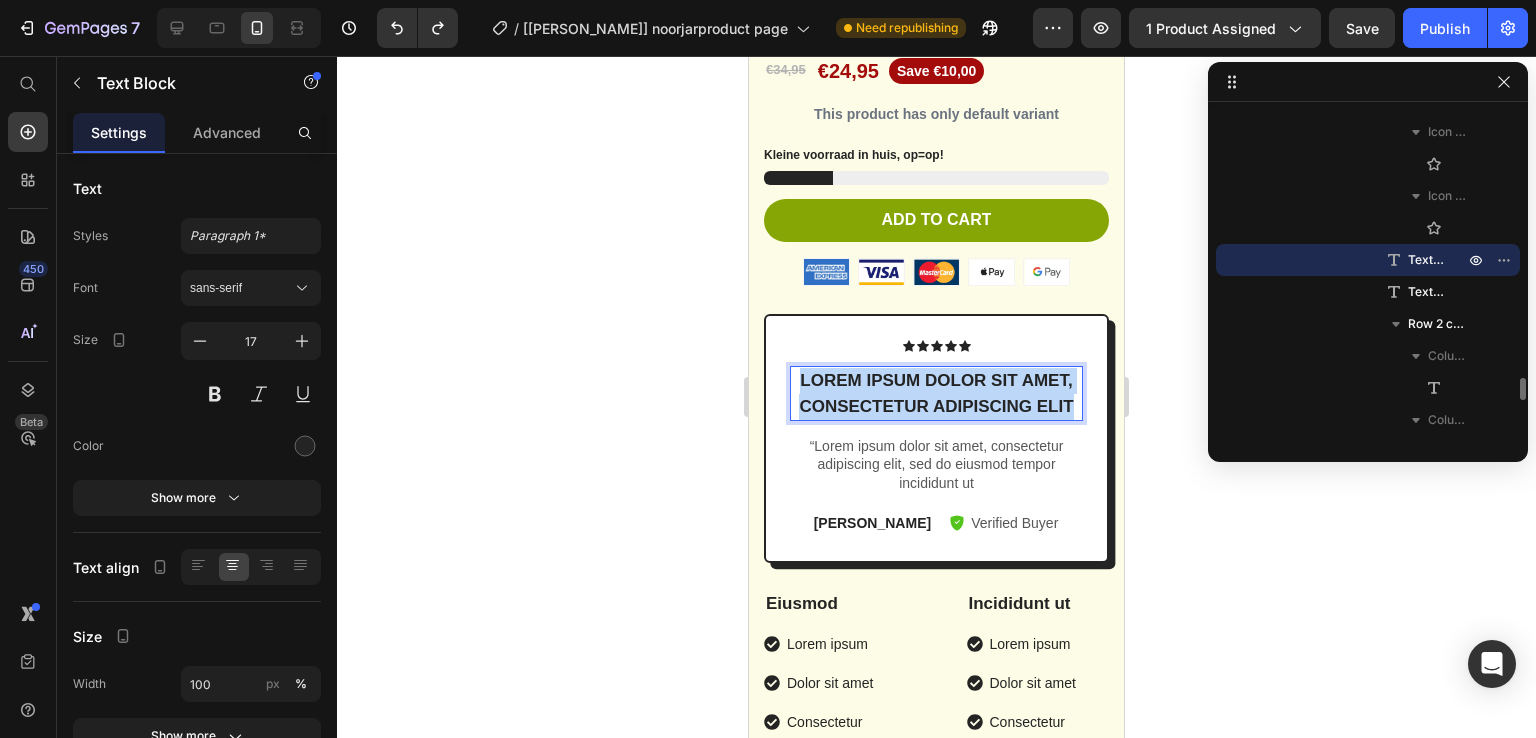click on "Lorem ipsum dolor sit amet, consectetur adipiscing elit" at bounding box center (936, 393) 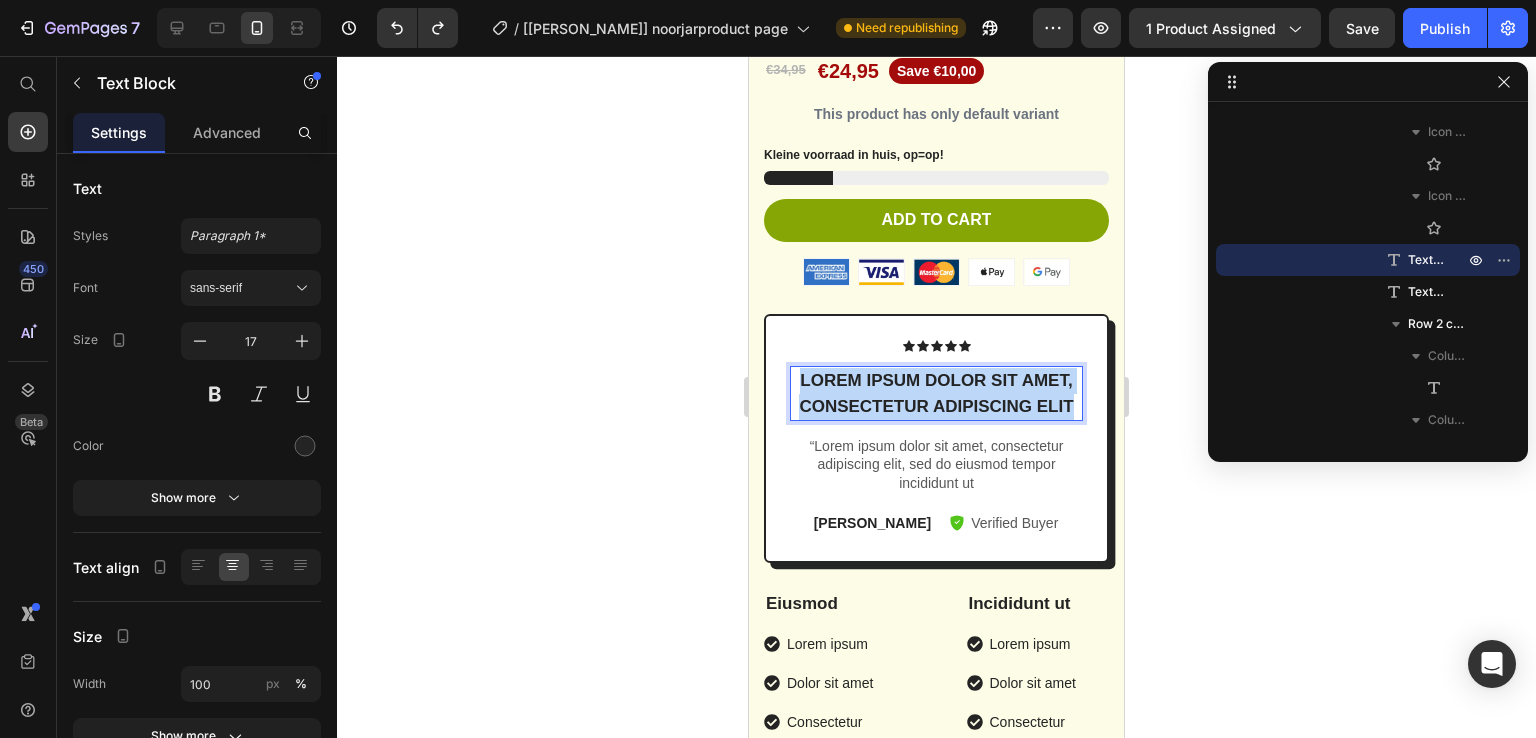drag, startPoint x: 749, startPoint y: 56, endPoint x: 905, endPoint y: 350, distance: 332.82428 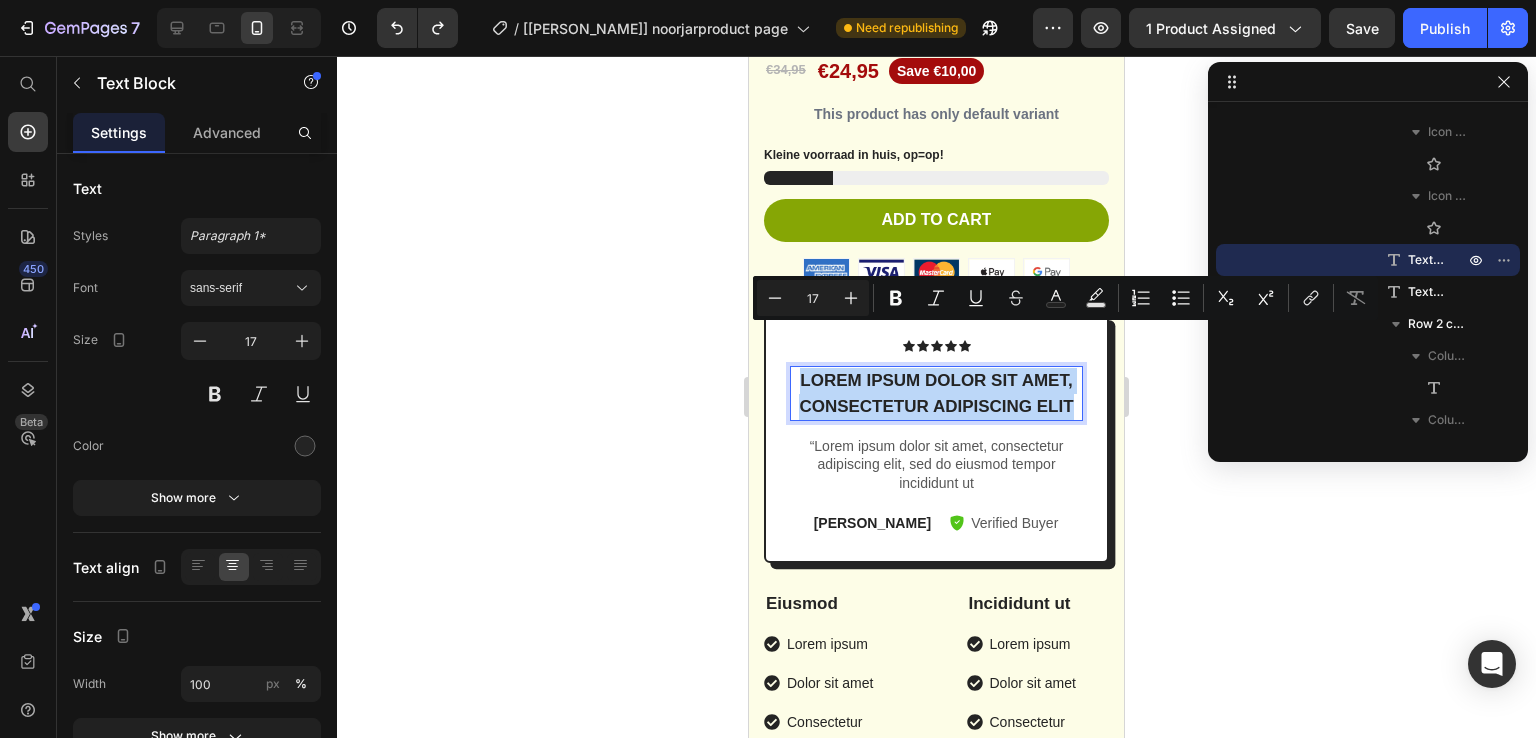 click on "Lorem ipsum dolor sit amet, consectetur adipiscing elit" at bounding box center (936, 393) 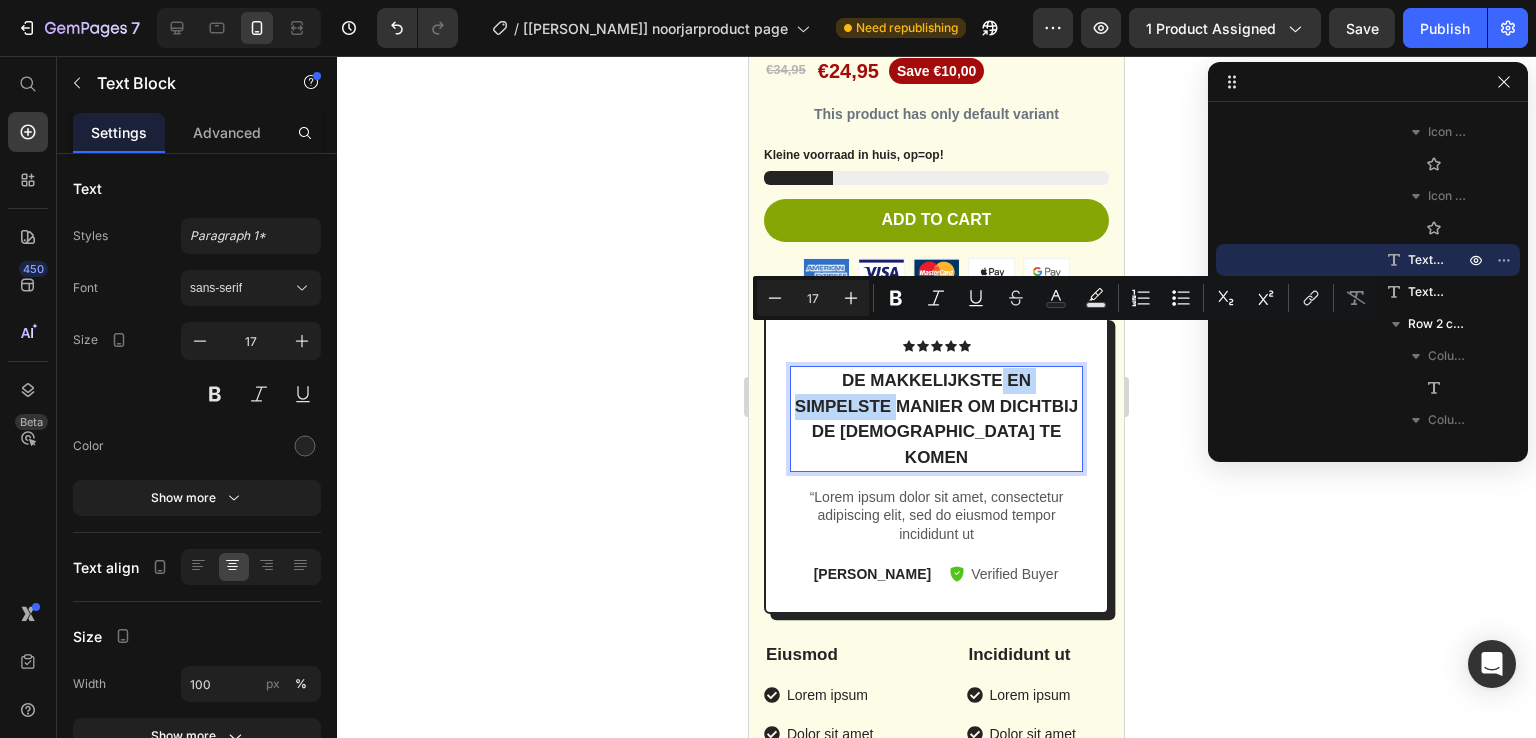 drag, startPoint x: 931, startPoint y: 365, endPoint x: 996, endPoint y: 336, distance: 71.17584 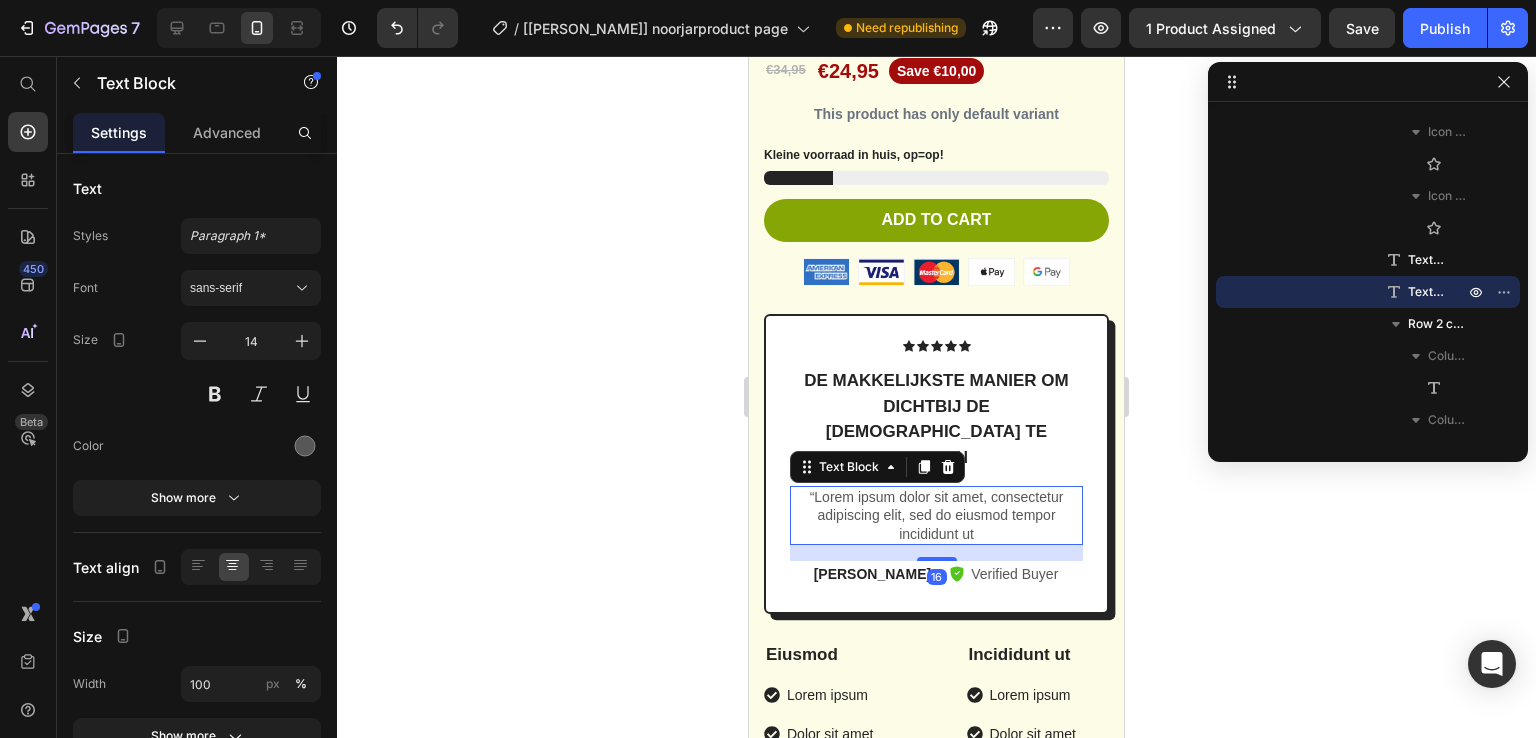 click on "“Lorem ipsum dolor sit amet, consectetur adipiscing elit, sed do eiusmod tempor incididunt ut" at bounding box center (936, 515) 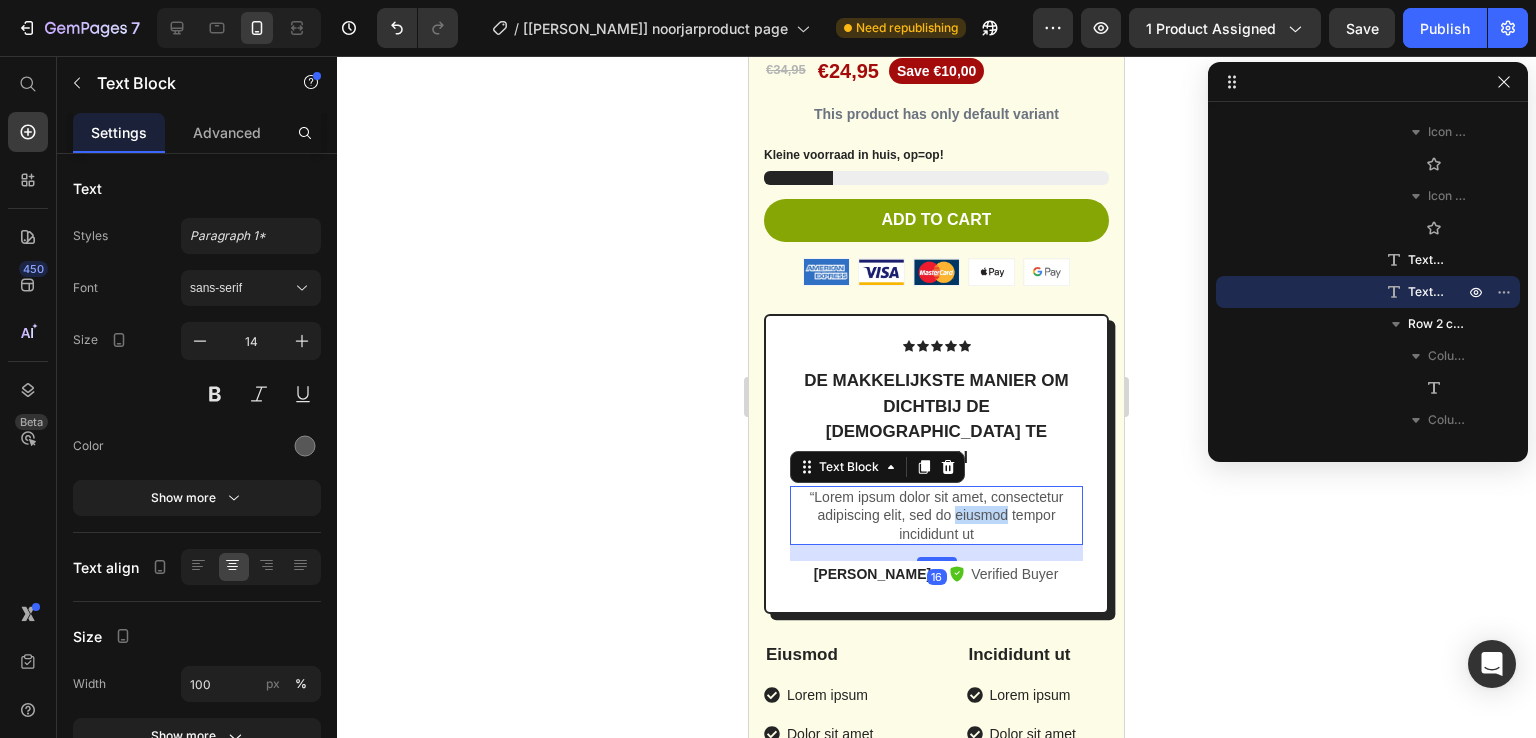 click on "“Lorem ipsum dolor sit amet, consectetur adipiscing elit, sed do eiusmod tempor incididunt ut" at bounding box center [936, 515] 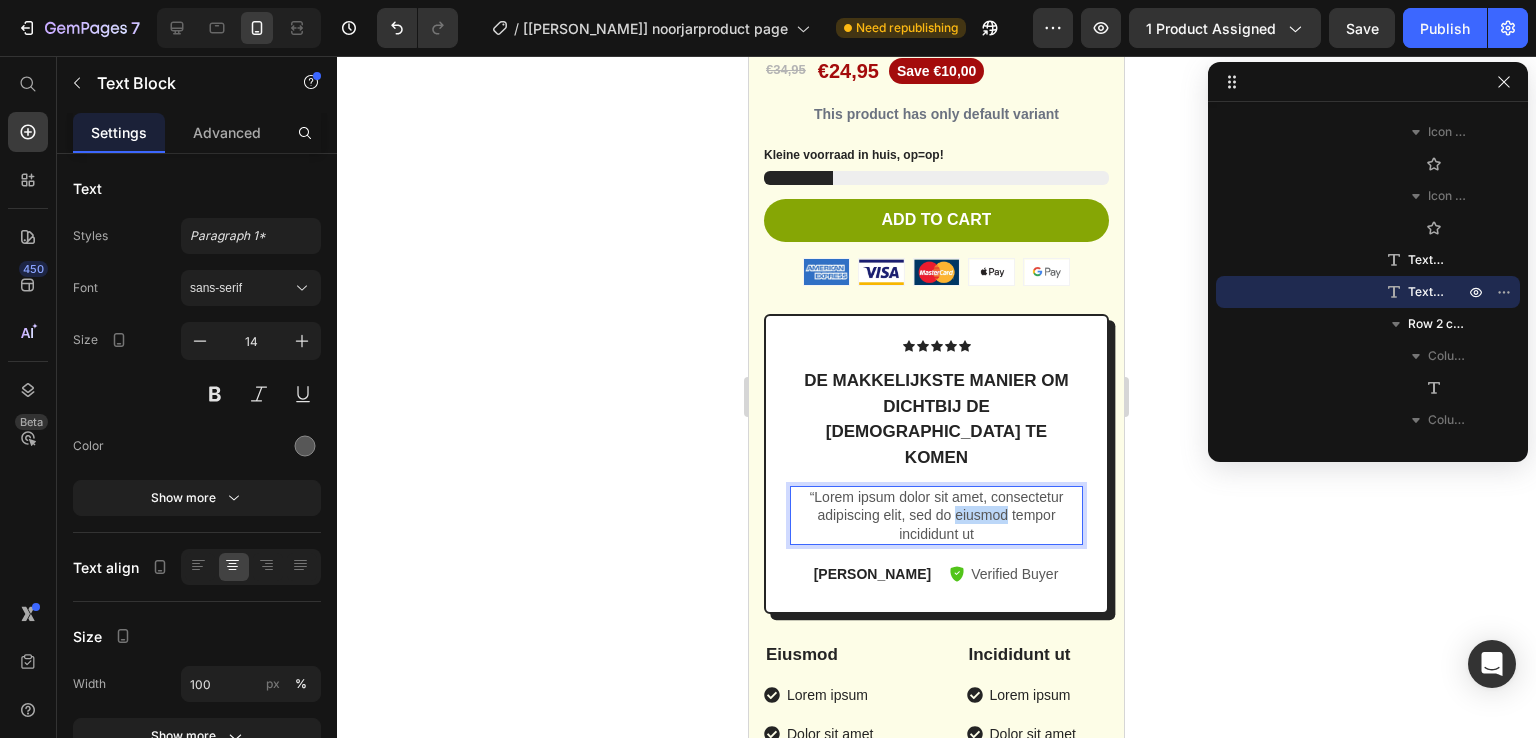 click on "“Lorem ipsum dolor sit amet, consectetur adipiscing elit, sed do eiusmod tempor incididunt ut" at bounding box center (936, 515) 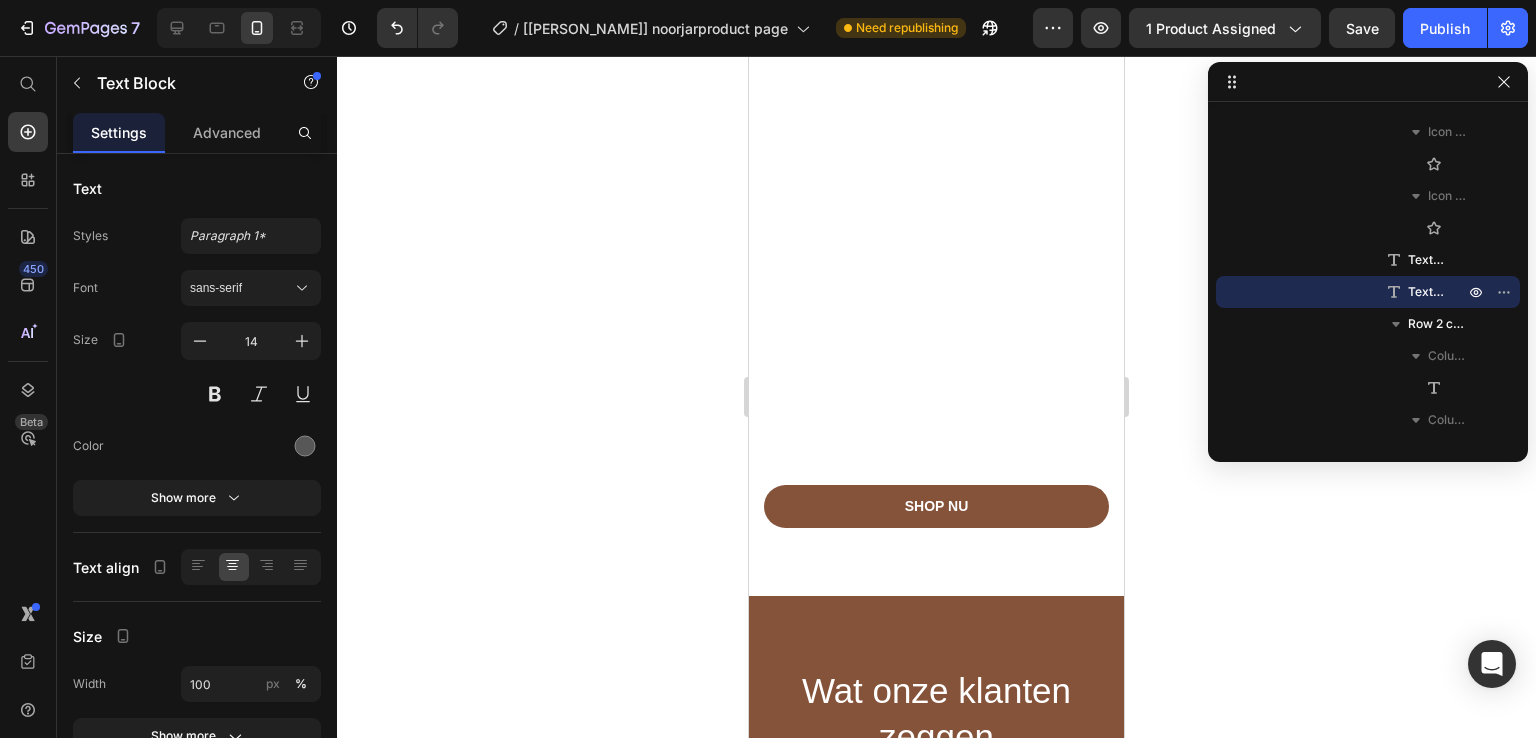 type on "16" 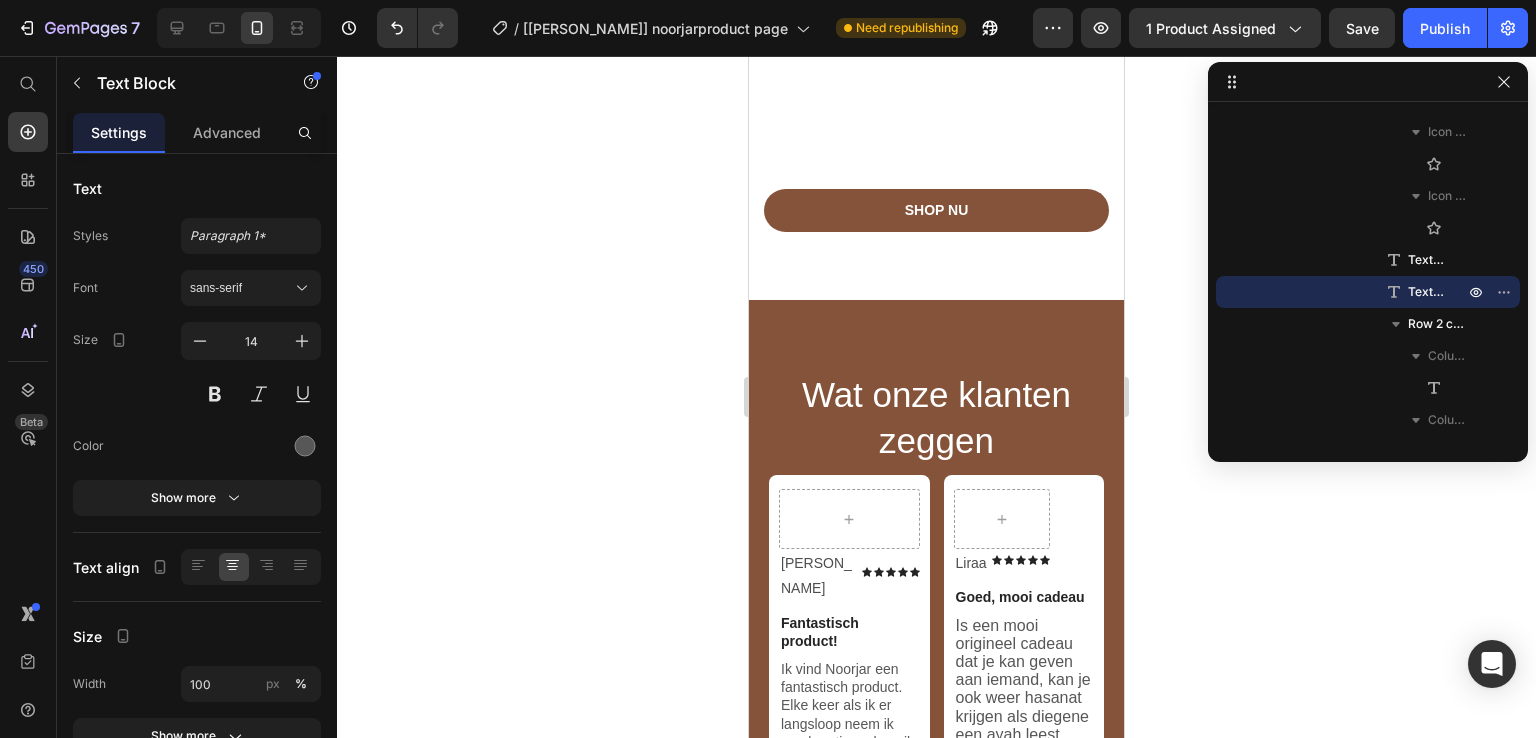 scroll, scrollTop: 4944, scrollLeft: 0, axis: vertical 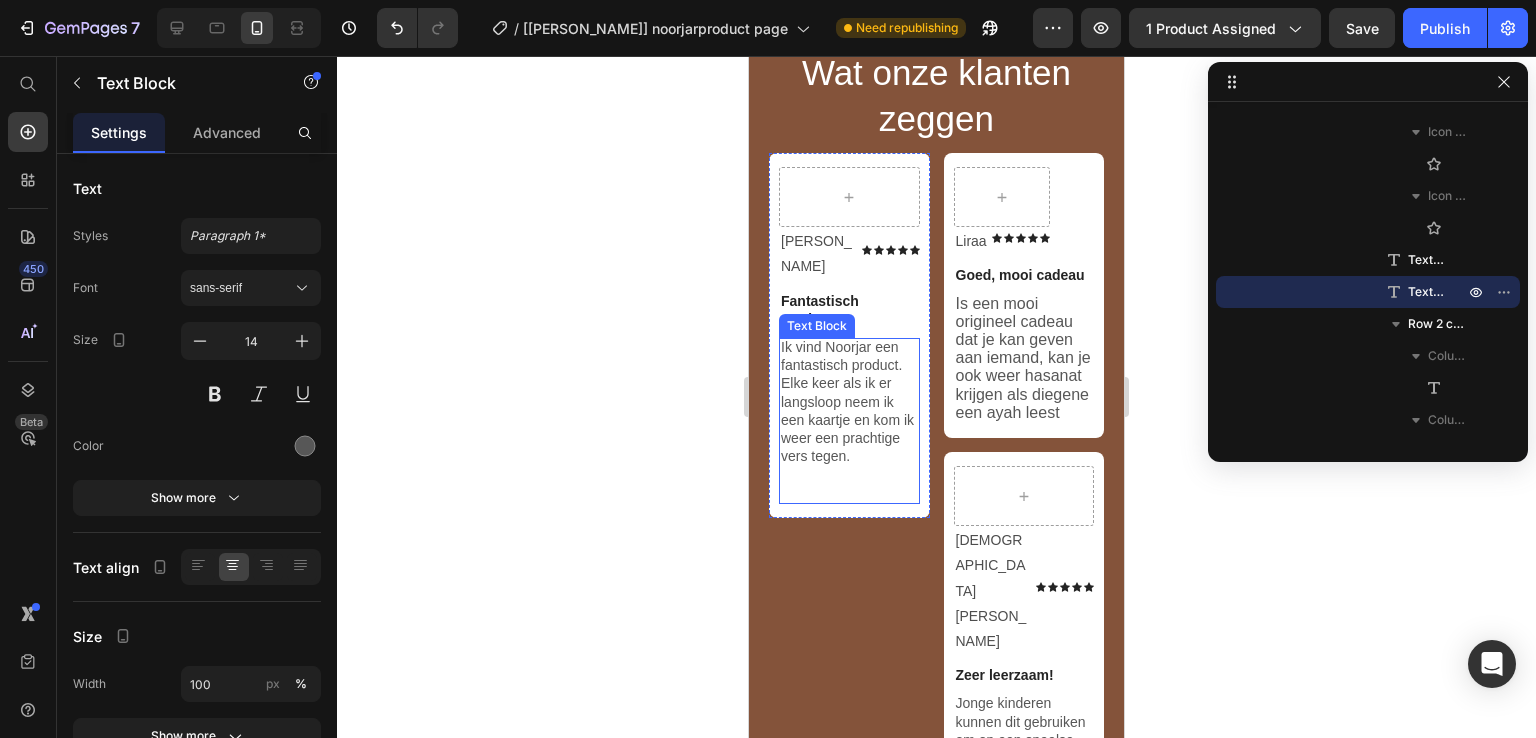 click on "Ik vind Noorjar een fantastisch product. Elke keer als ik er langsloop neem ik een kaartje en kom ik weer een prachtige vers tegen." at bounding box center [849, 401] 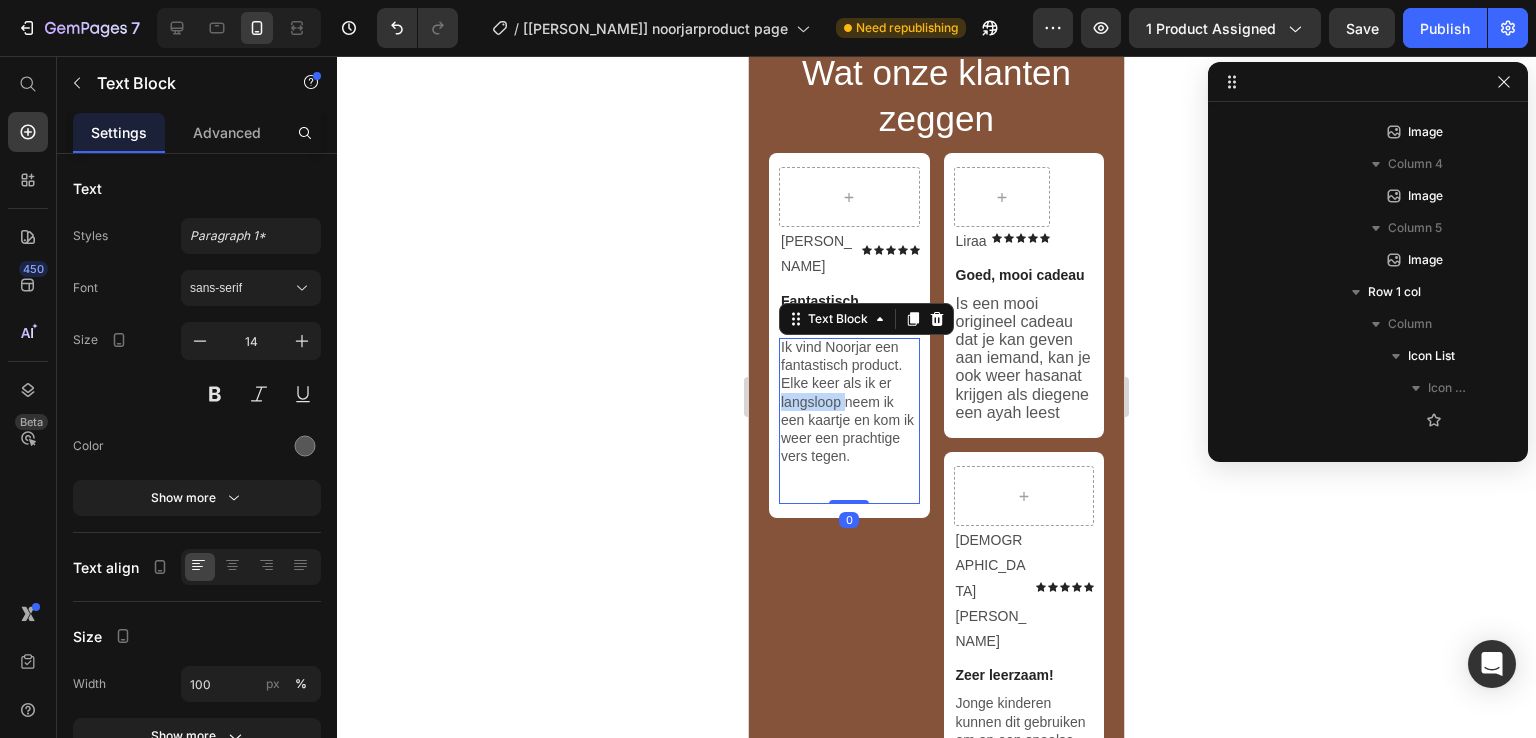 scroll, scrollTop: 2138, scrollLeft: 0, axis: vertical 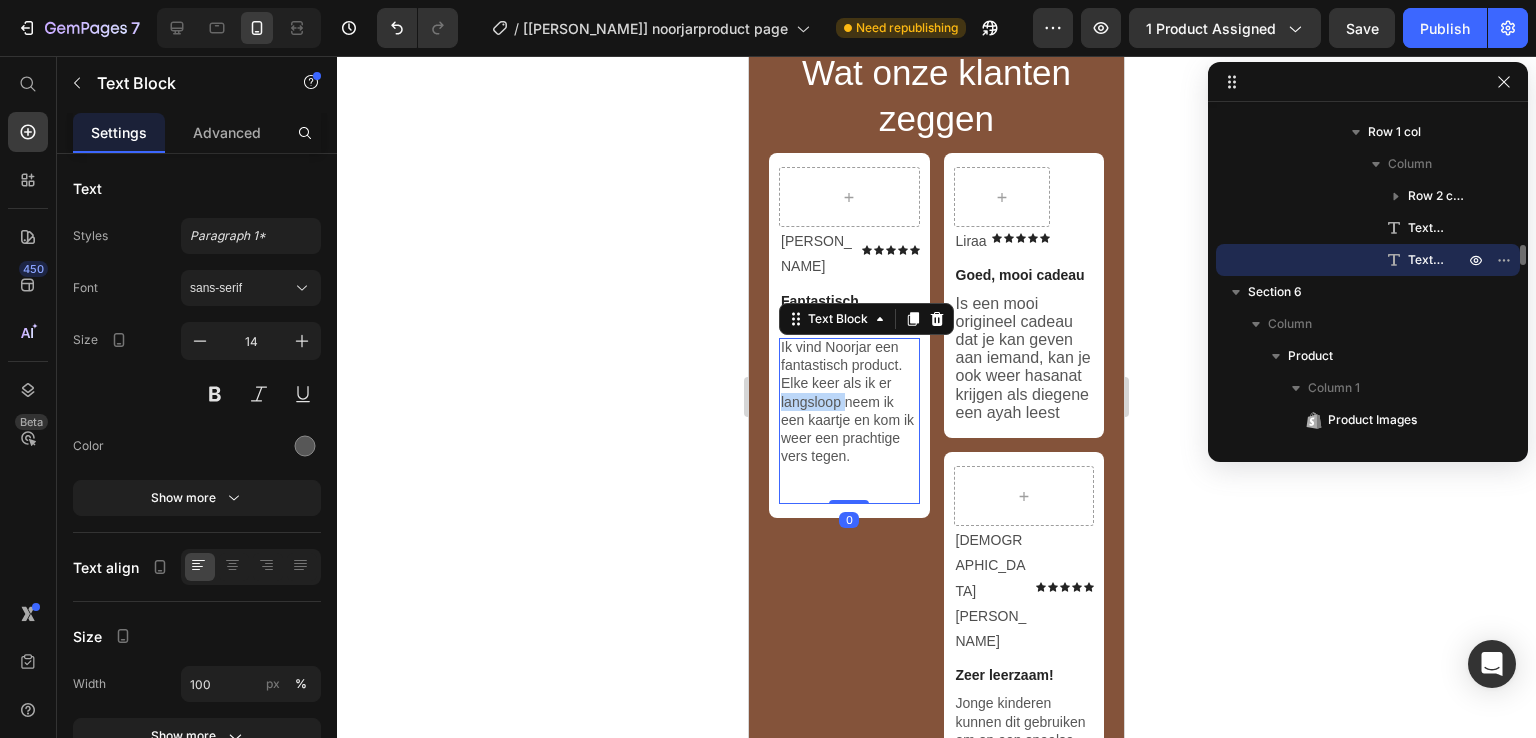 click on "Ik vind Noorjar een fantastisch product. Elke keer als ik er langsloop neem ik een kaartje en kom ik weer een prachtige vers tegen." at bounding box center [849, 401] 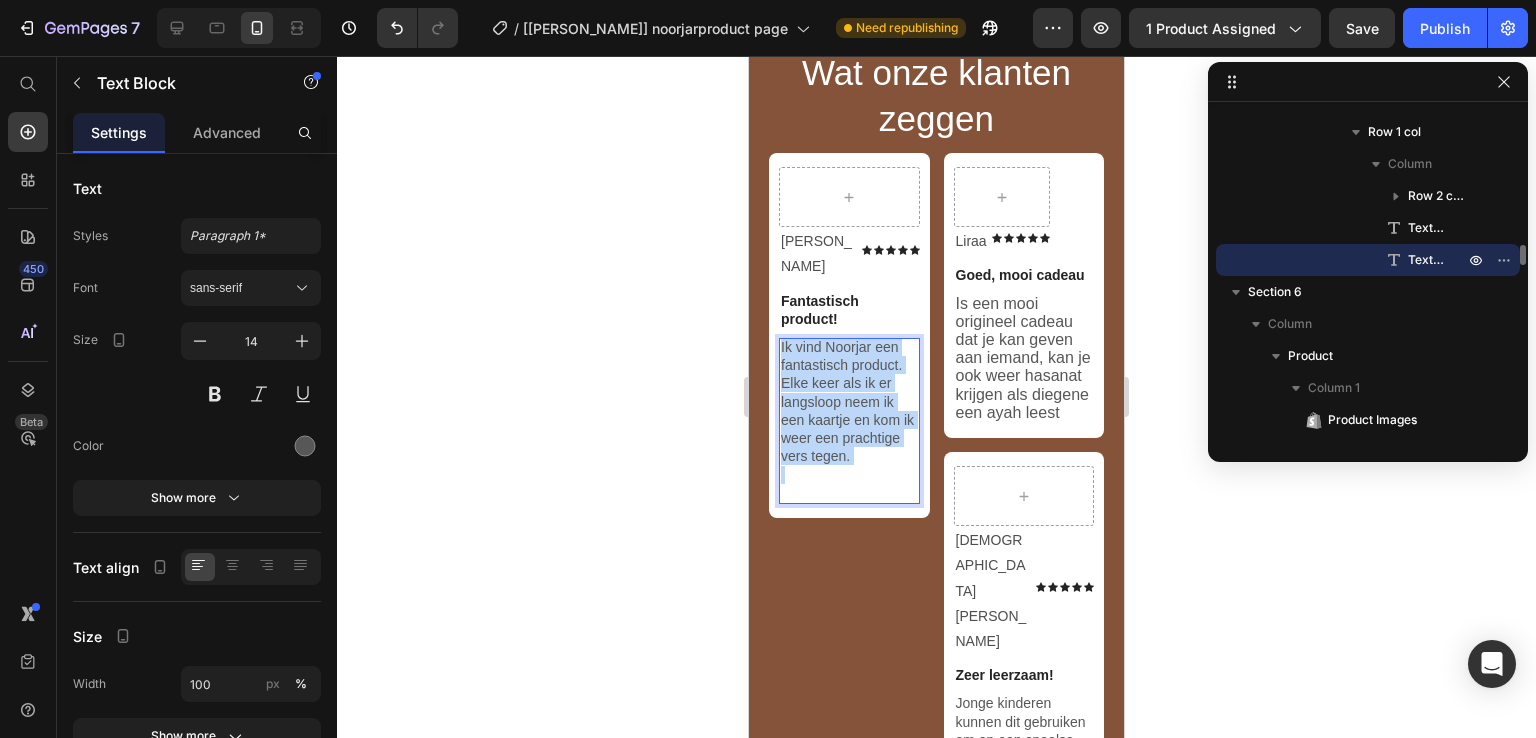 click on "Ik vind Noorjar een fantastisch product. Elke keer als ik er langsloop neem ik een kaartje en kom ik weer een prachtige vers tegen." at bounding box center [849, 401] 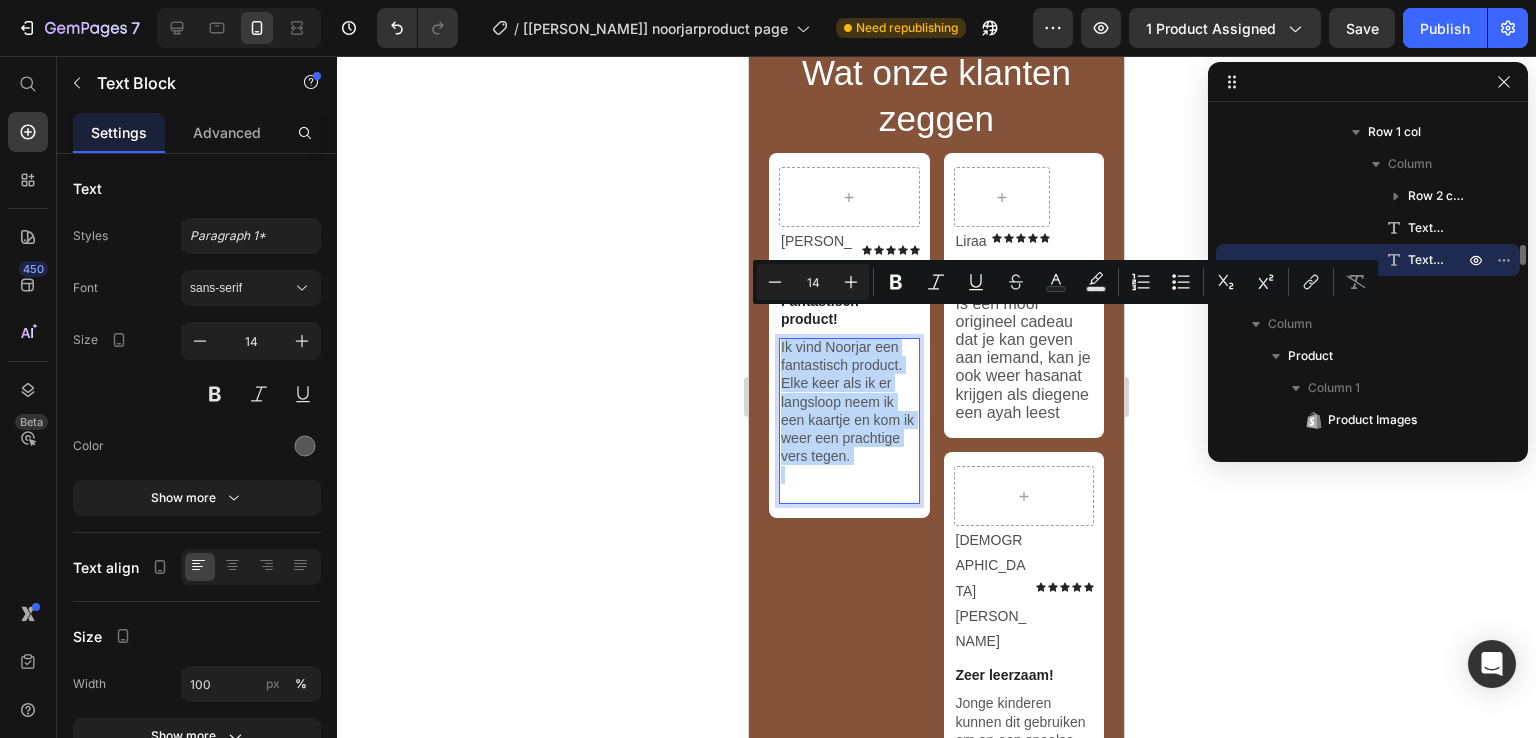 copy on "Ik vind Noorjar een fantastisch product. Elke keer als ik er langsloop neem ik een kaartje en kom ik weer een prachtige vers tegen." 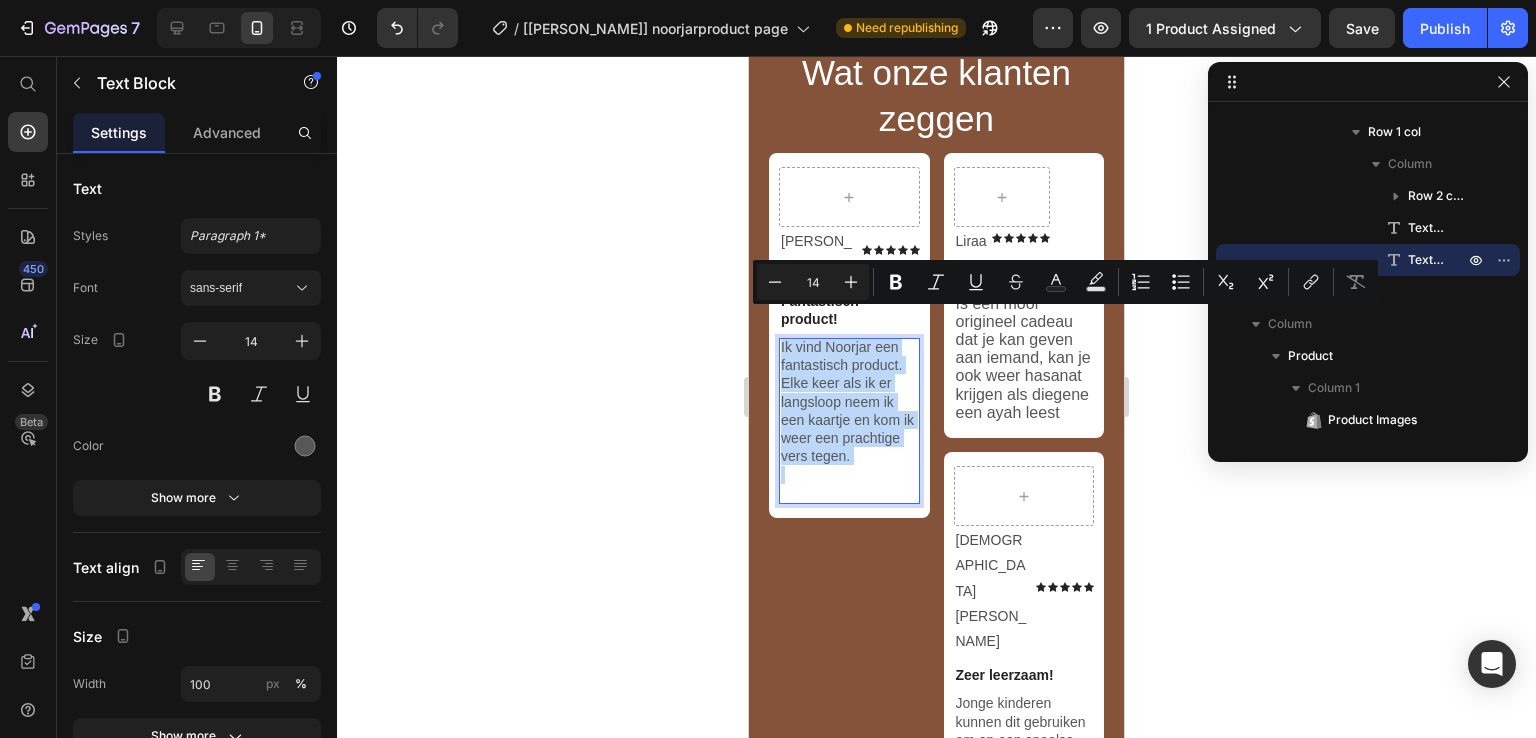 click on "Ik vind Noorjar een fantastisch product. Elke keer als ik er langsloop neem ik een kaartje en kom ik weer een prachtige vers tegen." at bounding box center (849, 401) 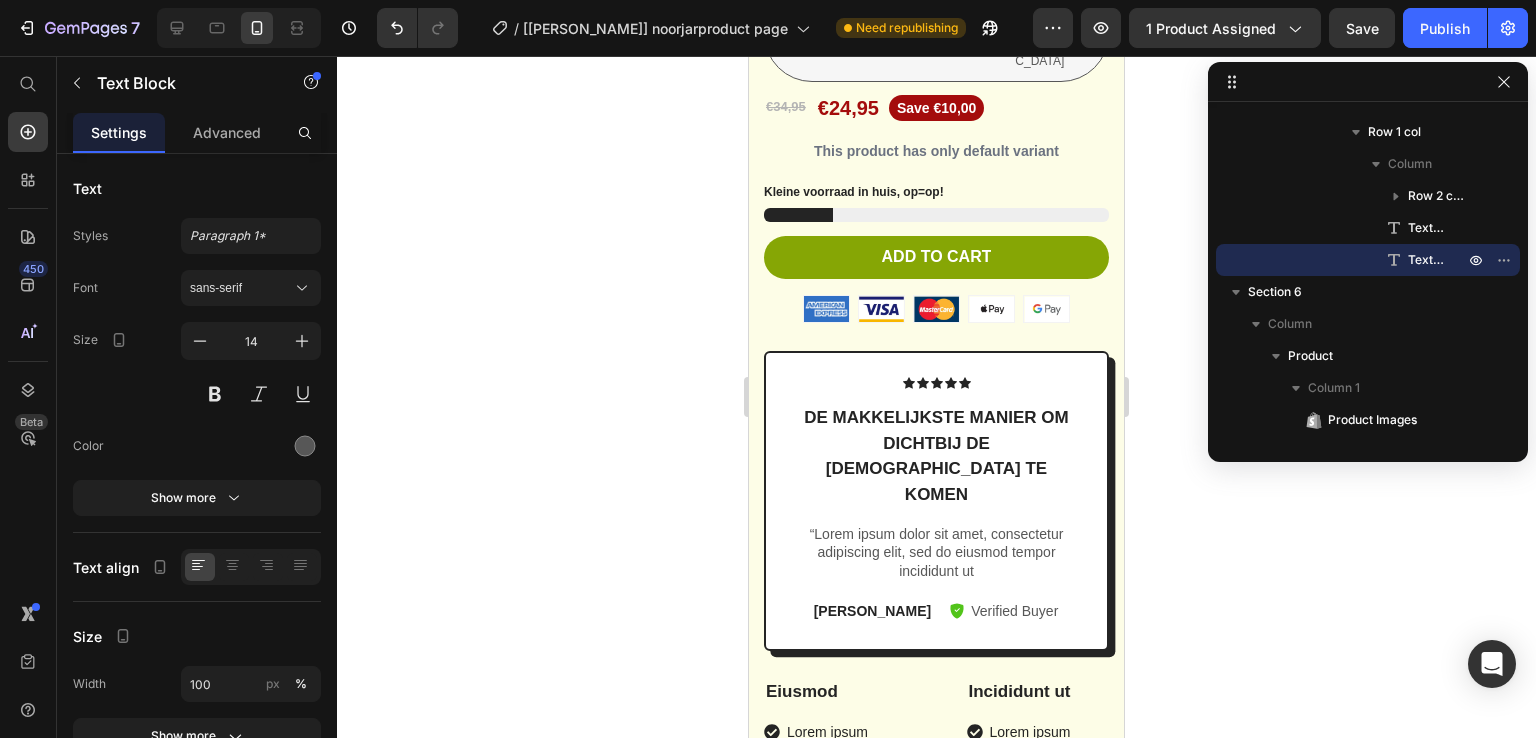 scroll, scrollTop: 6482, scrollLeft: 0, axis: vertical 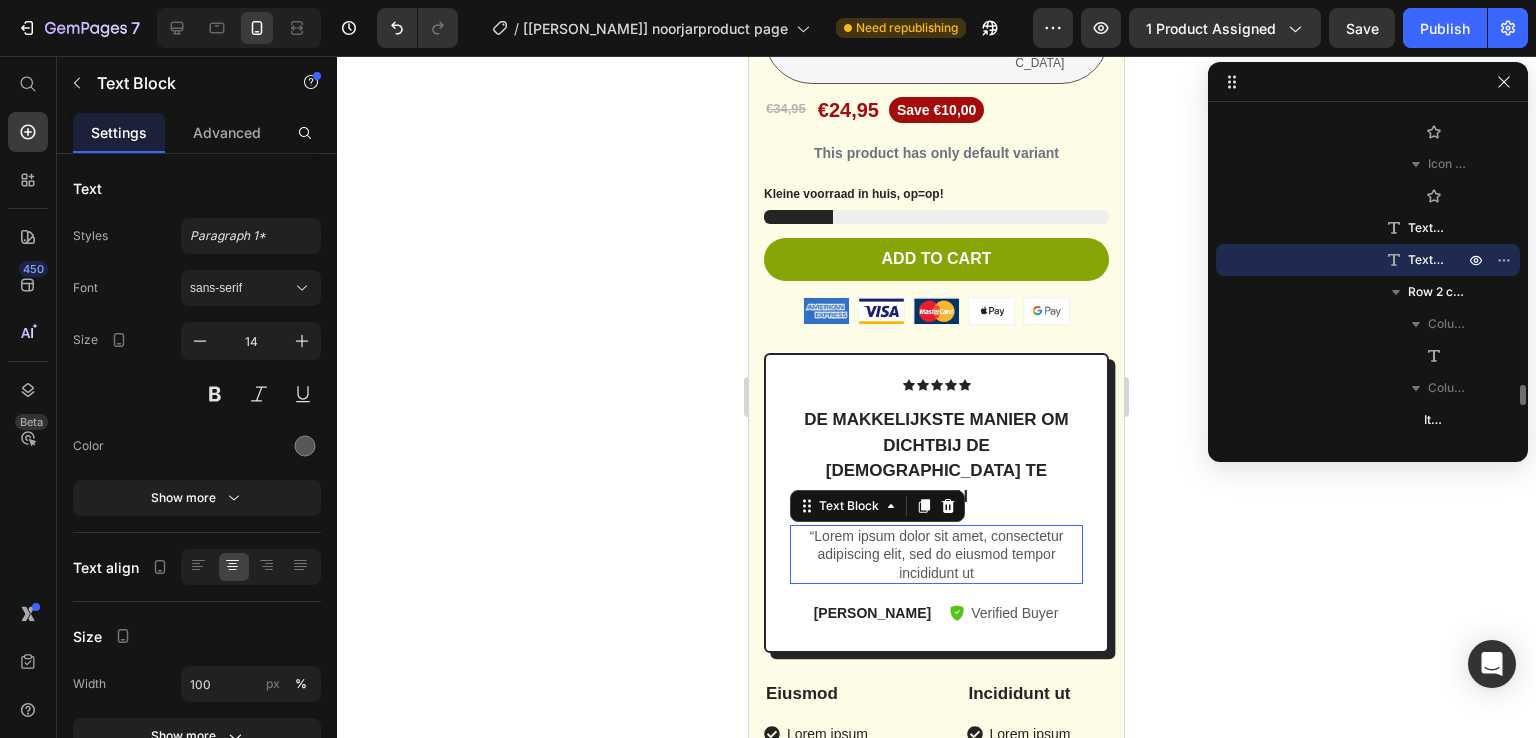 click on "“Lorem ipsum dolor sit amet, consectetur adipiscing elit, sed do eiusmod tempor incididunt ut" at bounding box center [936, 554] 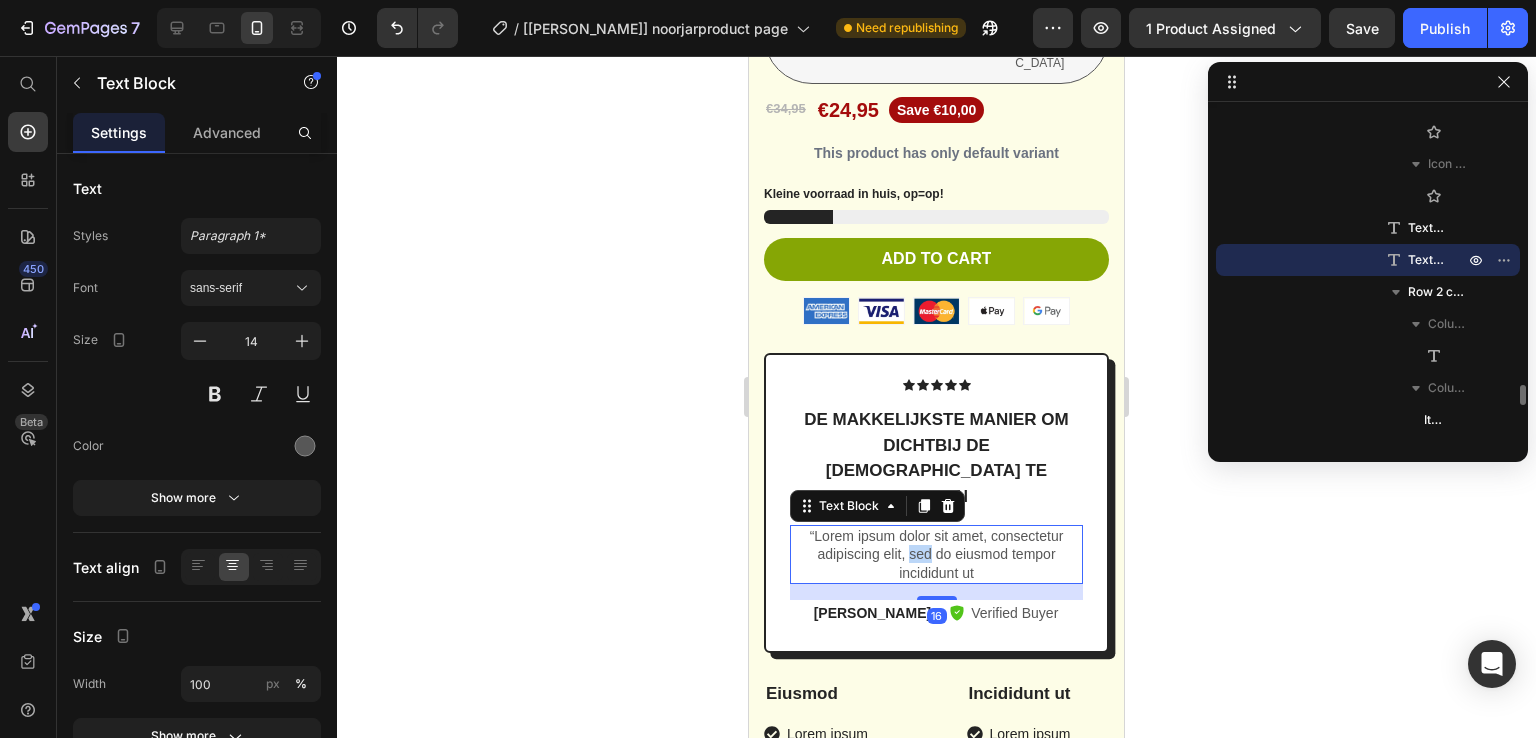 click on "“Lorem ipsum dolor sit amet, consectetur adipiscing elit, sed do eiusmod tempor incididunt ut" at bounding box center [936, 554] 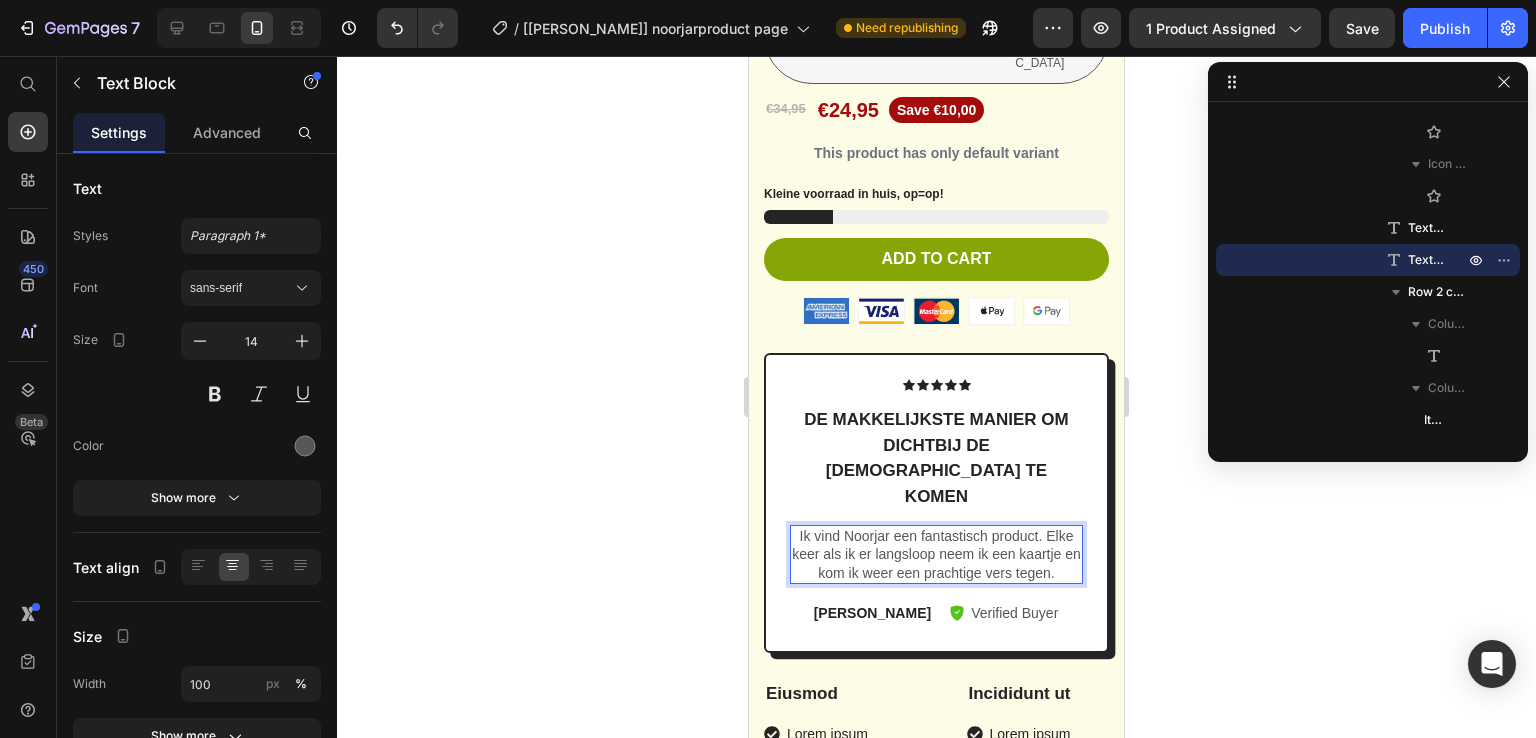 click 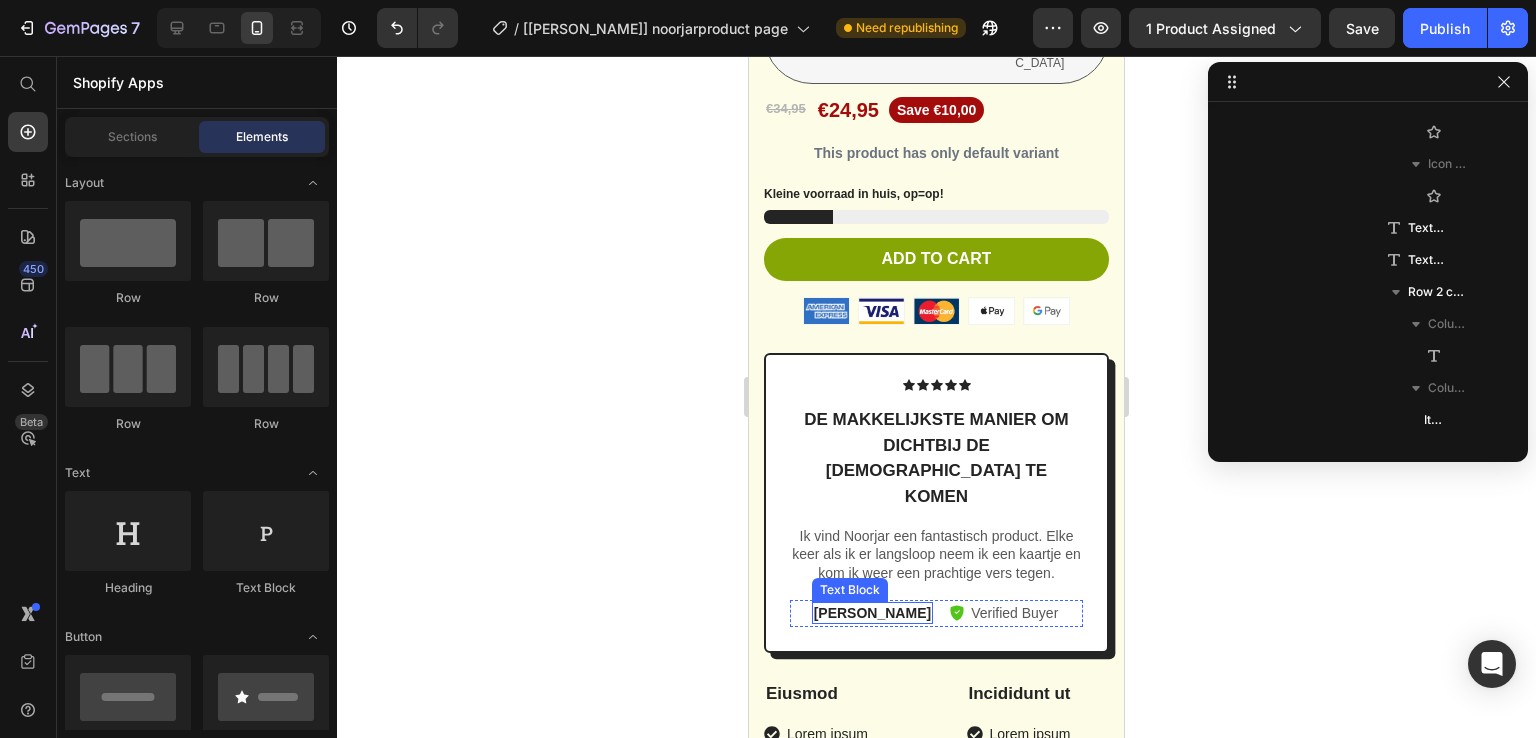 click on "Emily" at bounding box center (872, 613) 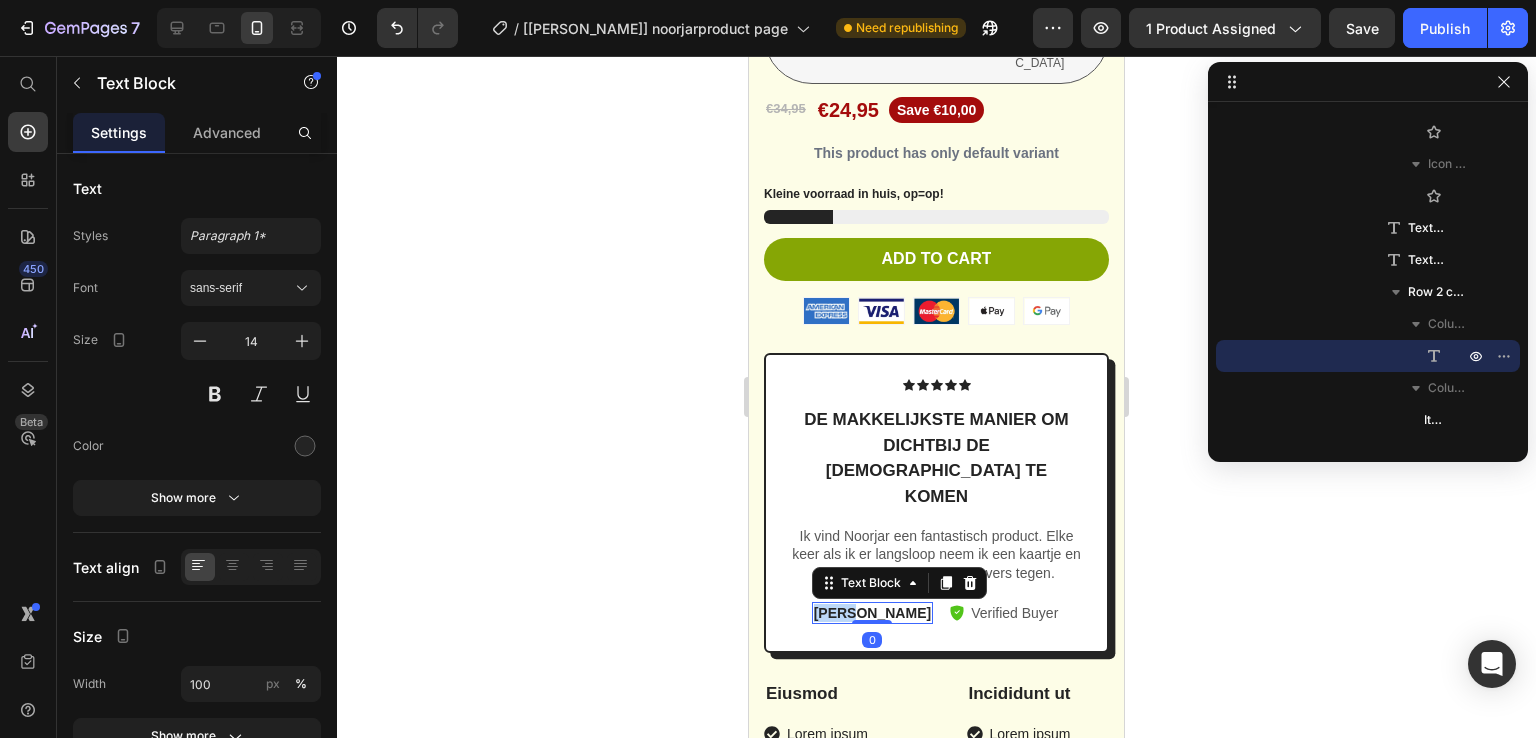 click on "Emily" at bounding box center (872, 613) 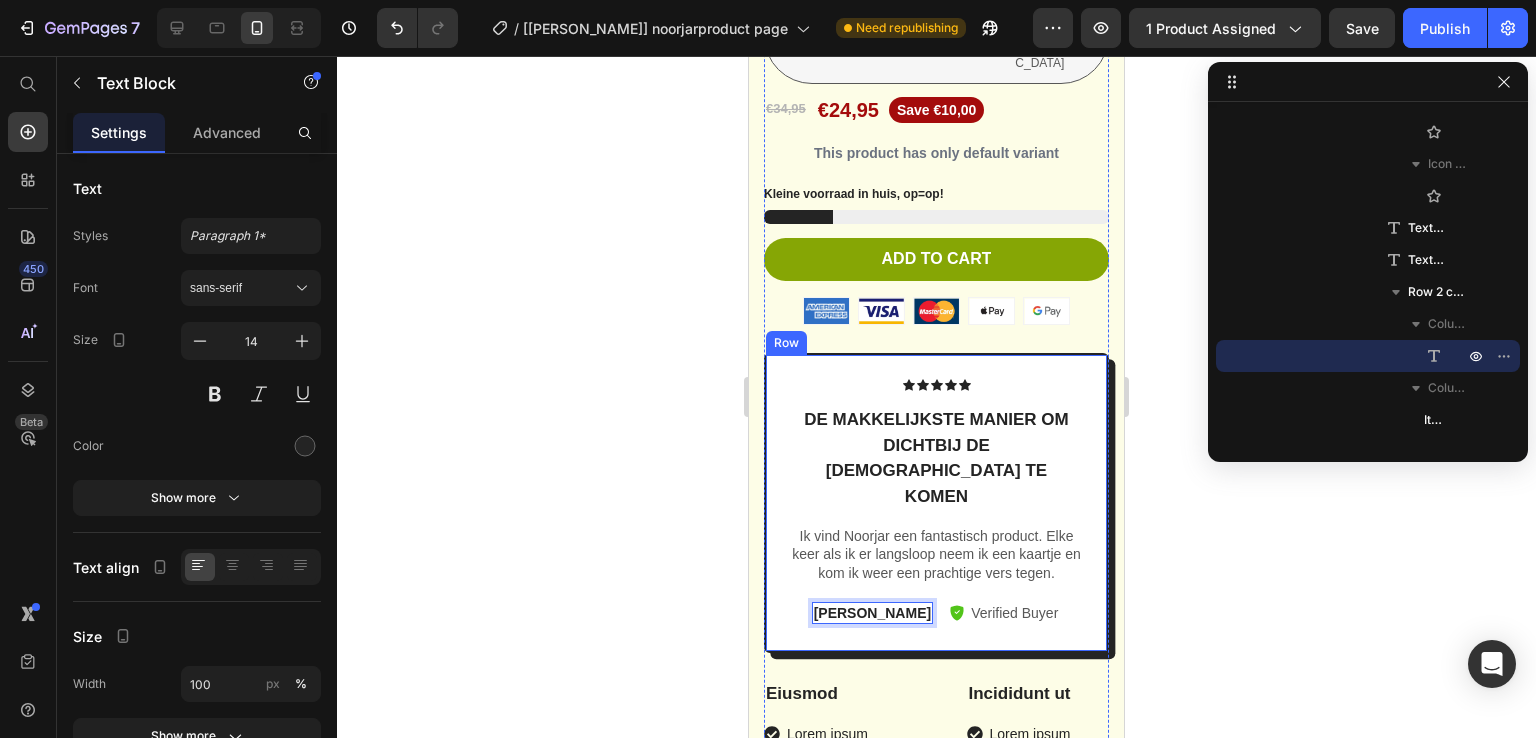 click 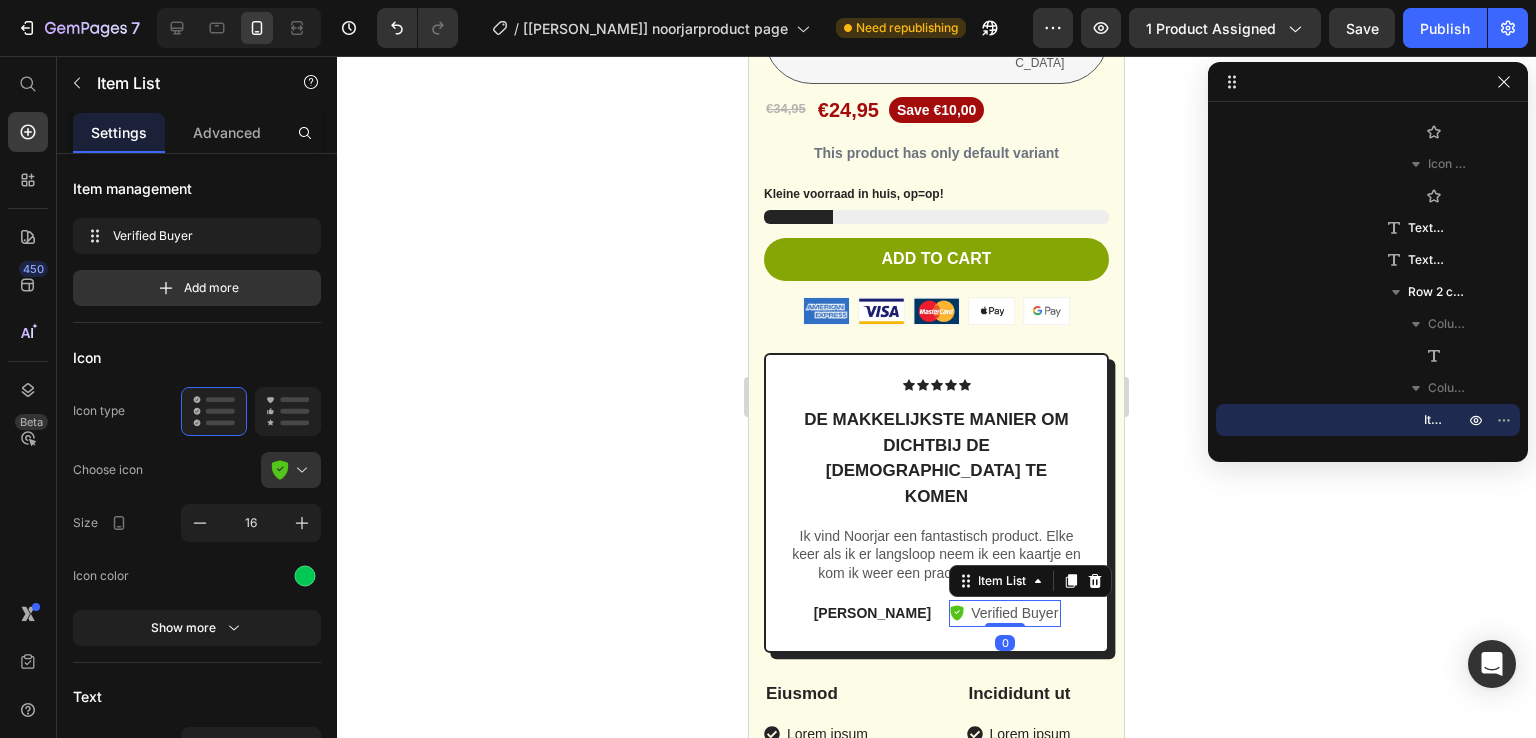 click 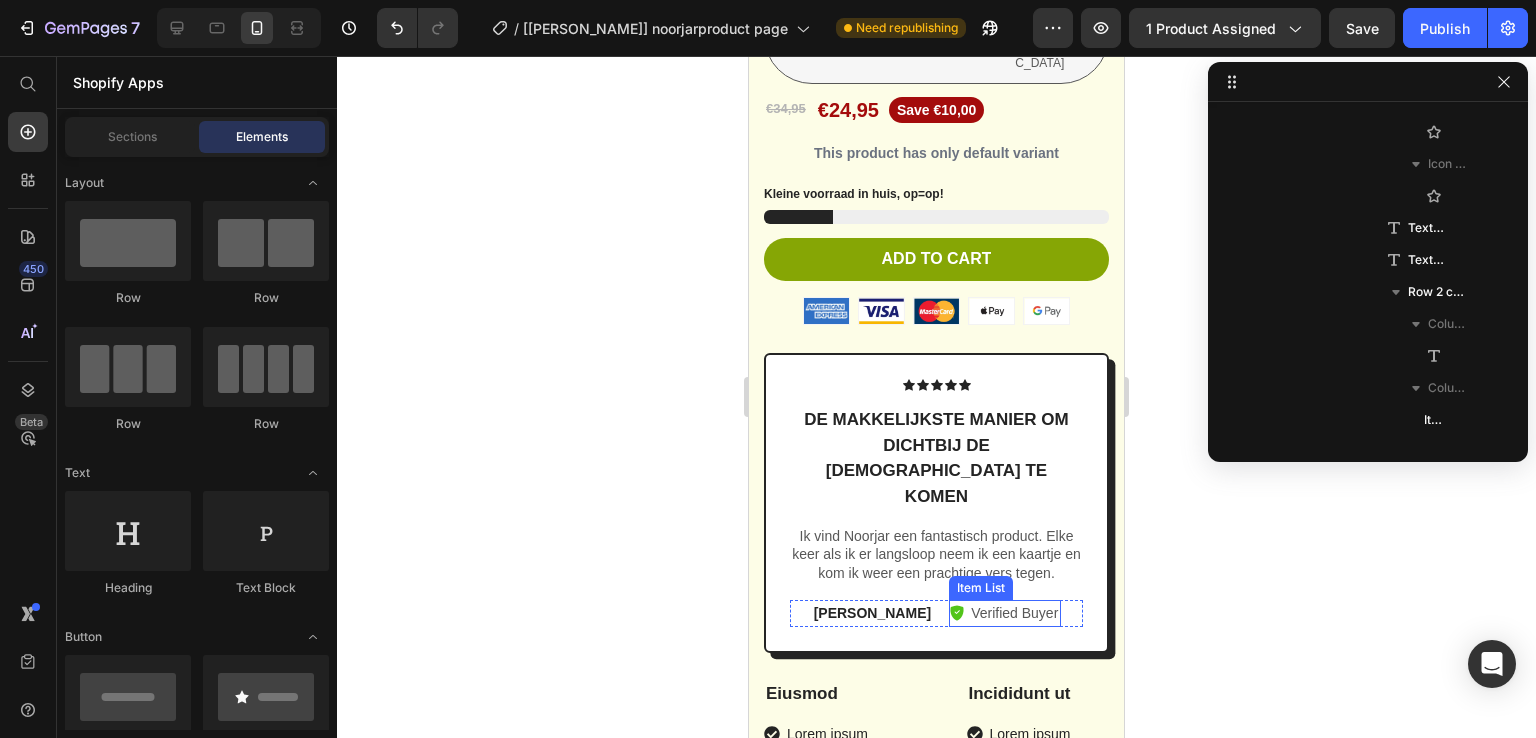click on "Verified Buyer" at bounding box center (1014, 613) 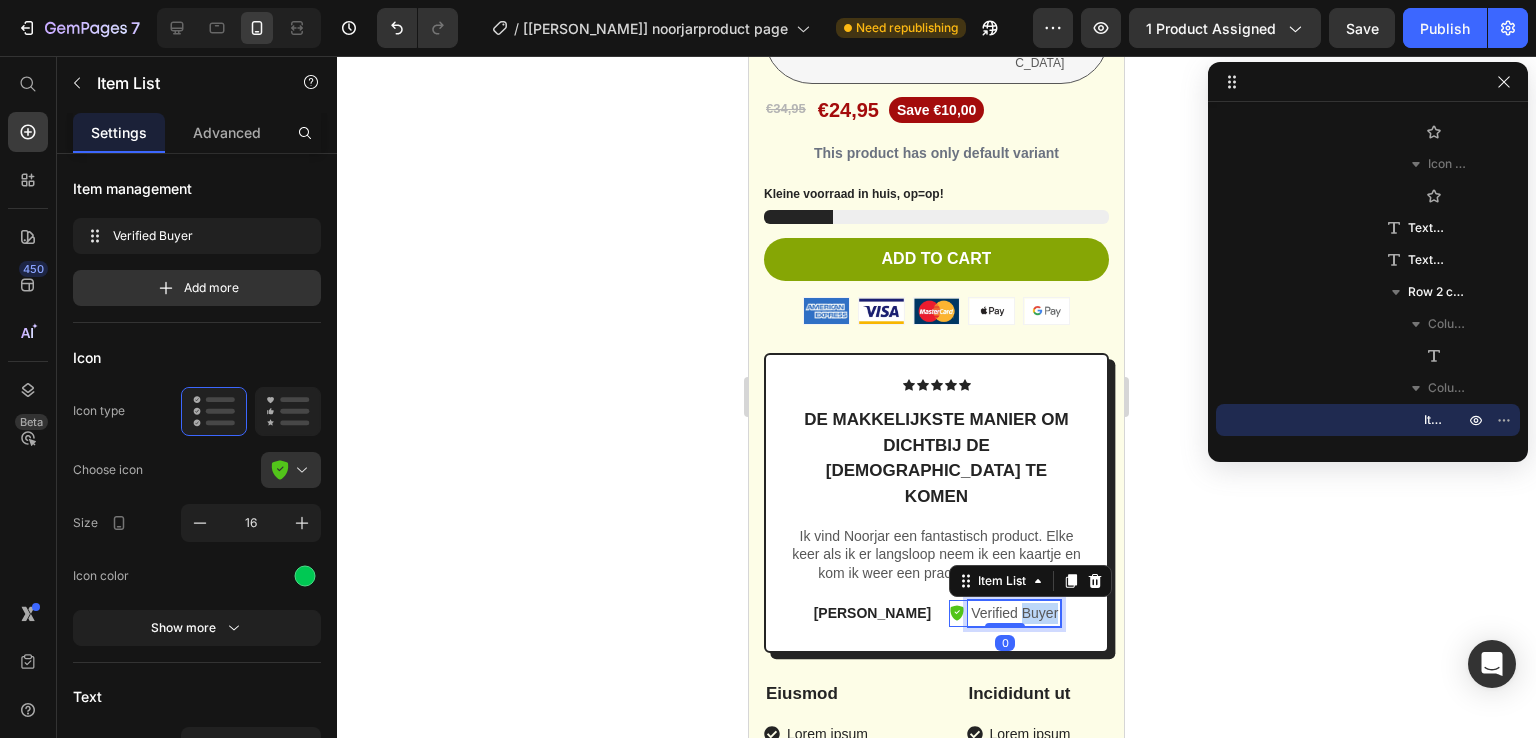 click on "Verified Buyer" at bounding box center (1014, 613) 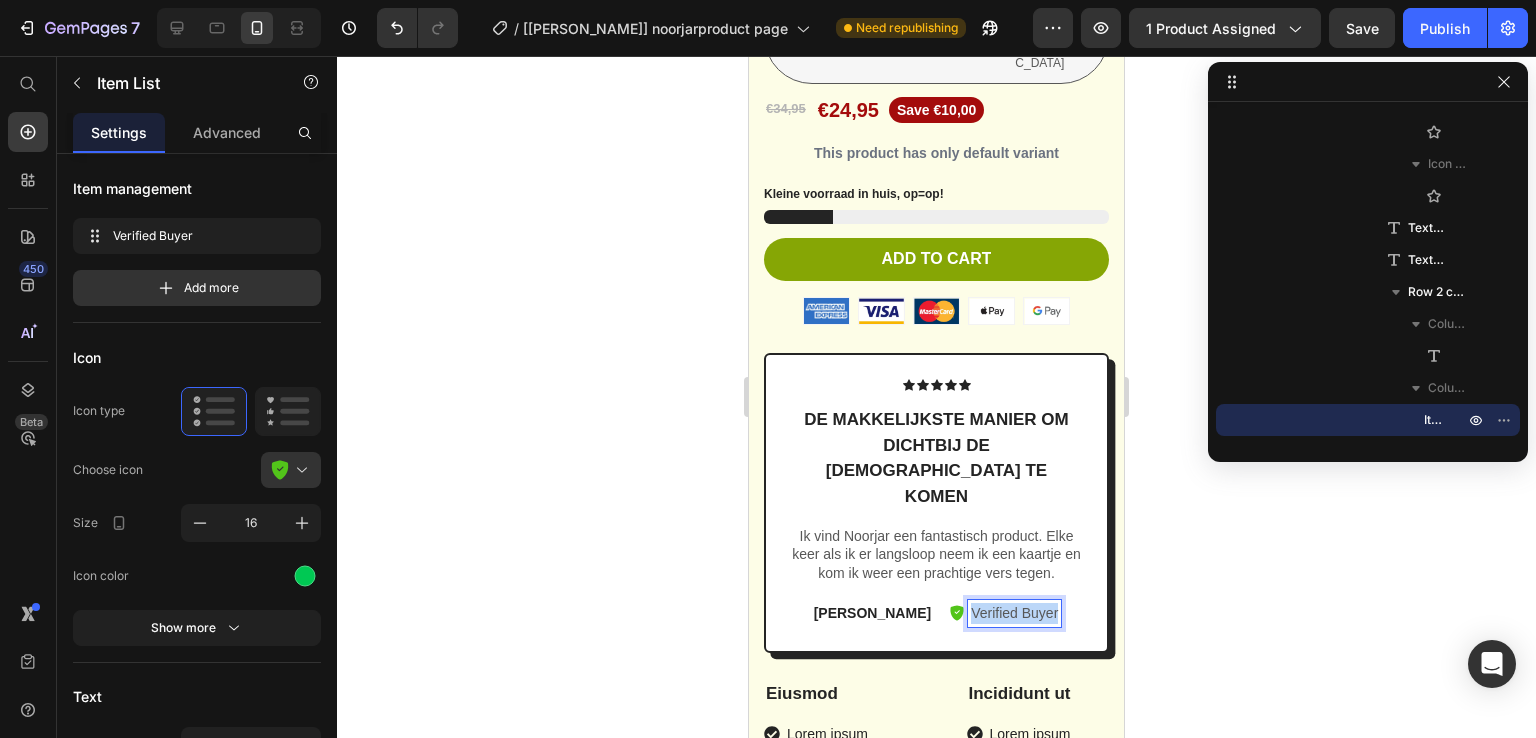 click on "Verified Buyer" at bounding box center [1014, 613] 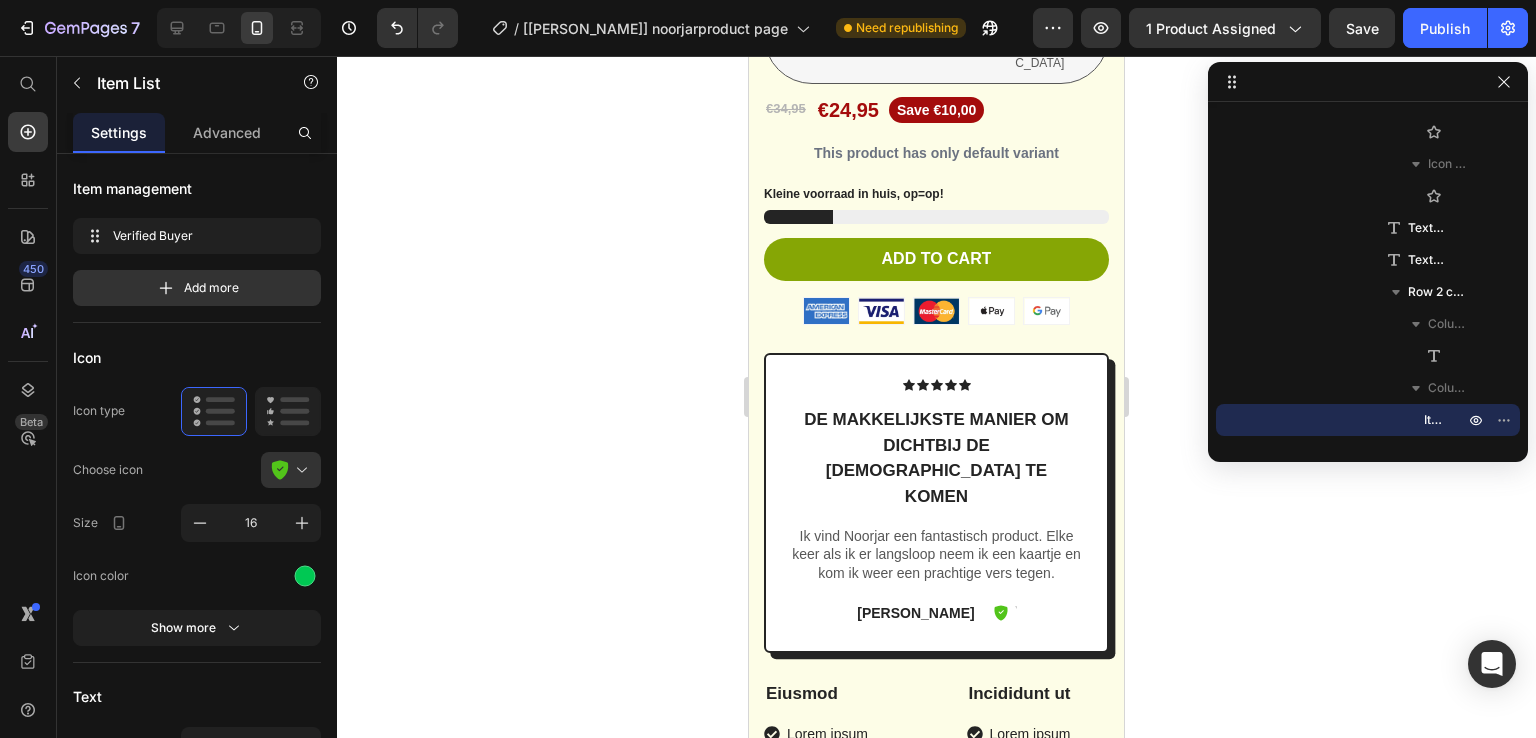 scroll, scrollTop: 6473, scrollLeft: 0, axis: vertical 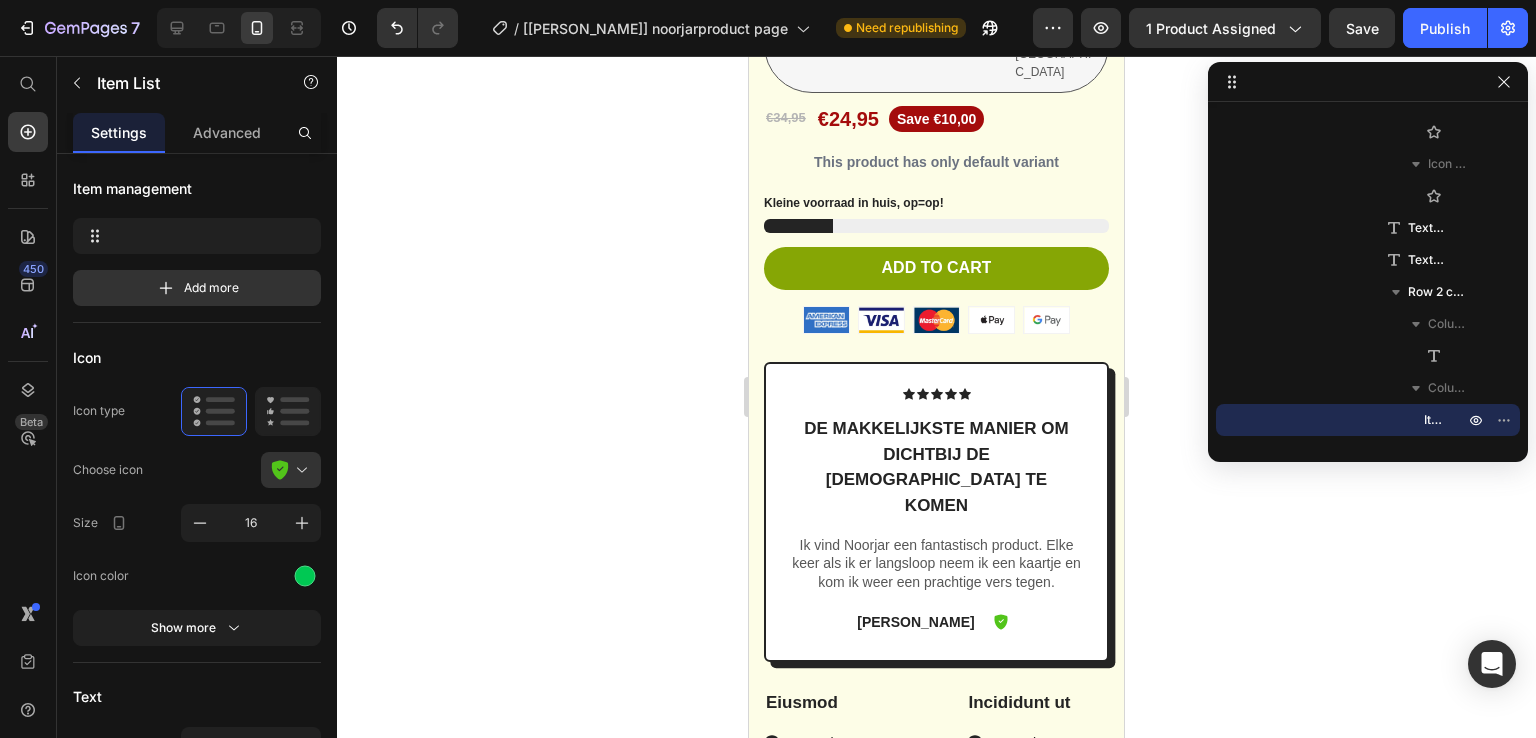 click 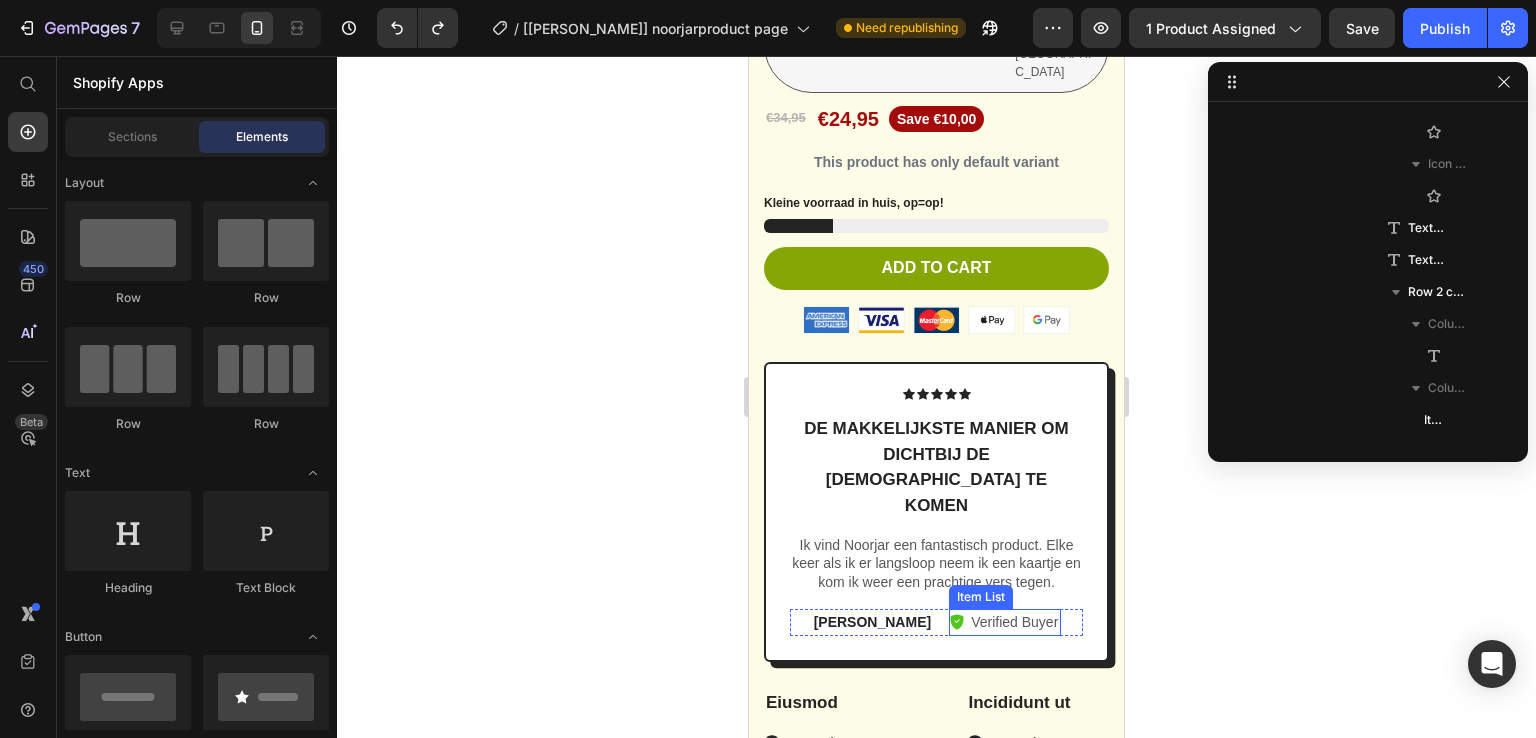 click on "Verified Buyer" at bounding box center [1014, 622] 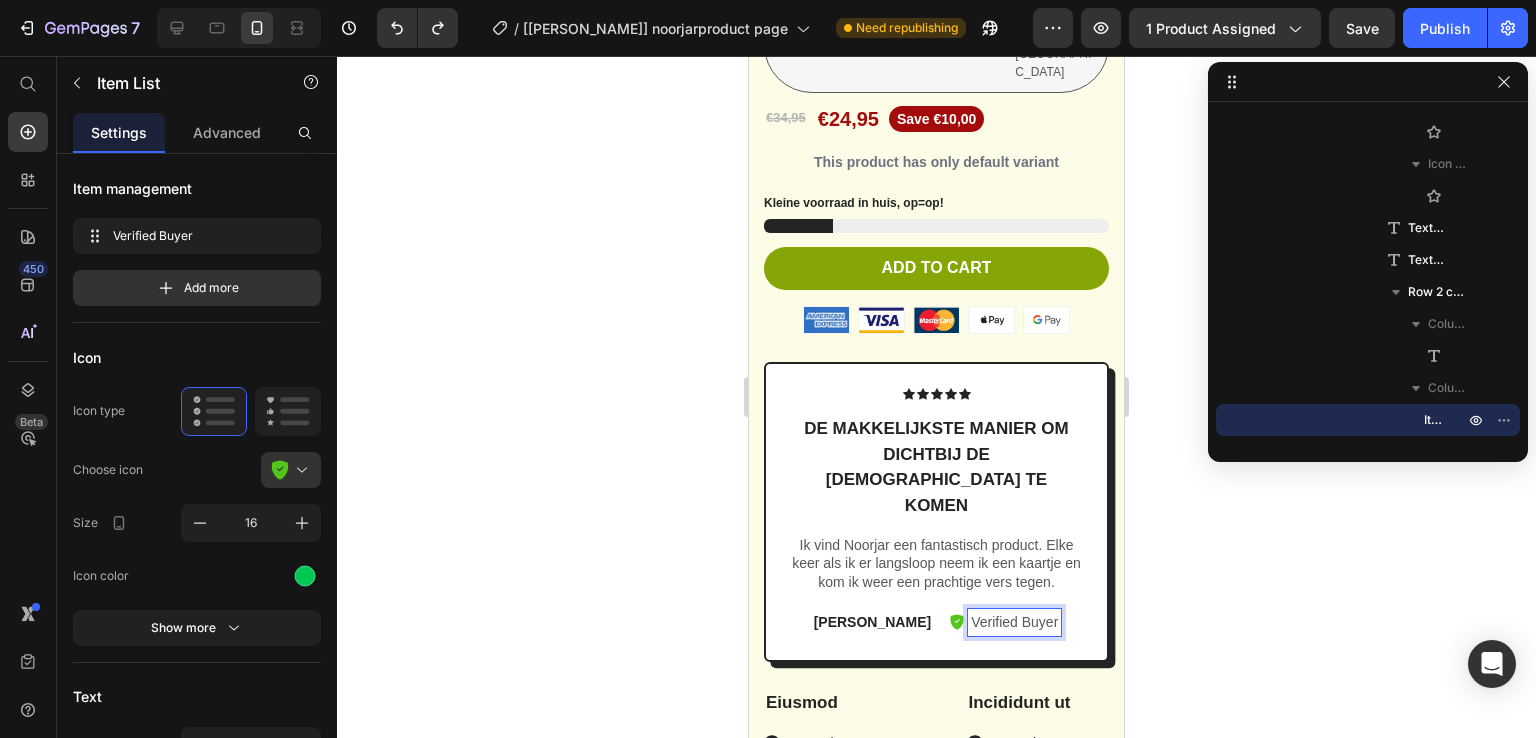 click on "Verified Buyer" at bounding box center (1014, 622) 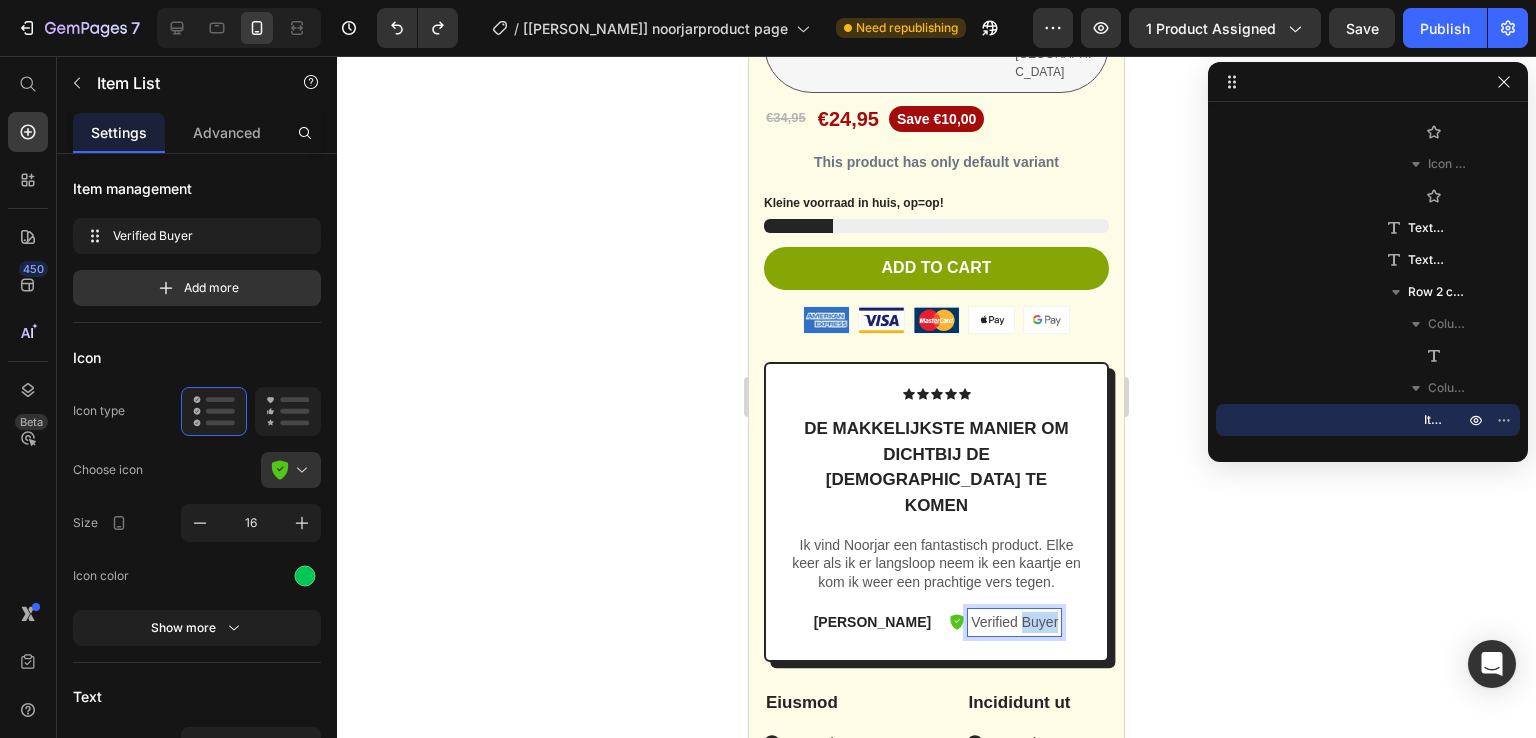 click on "Verified Buyer" at bounding box center [1014, 622] 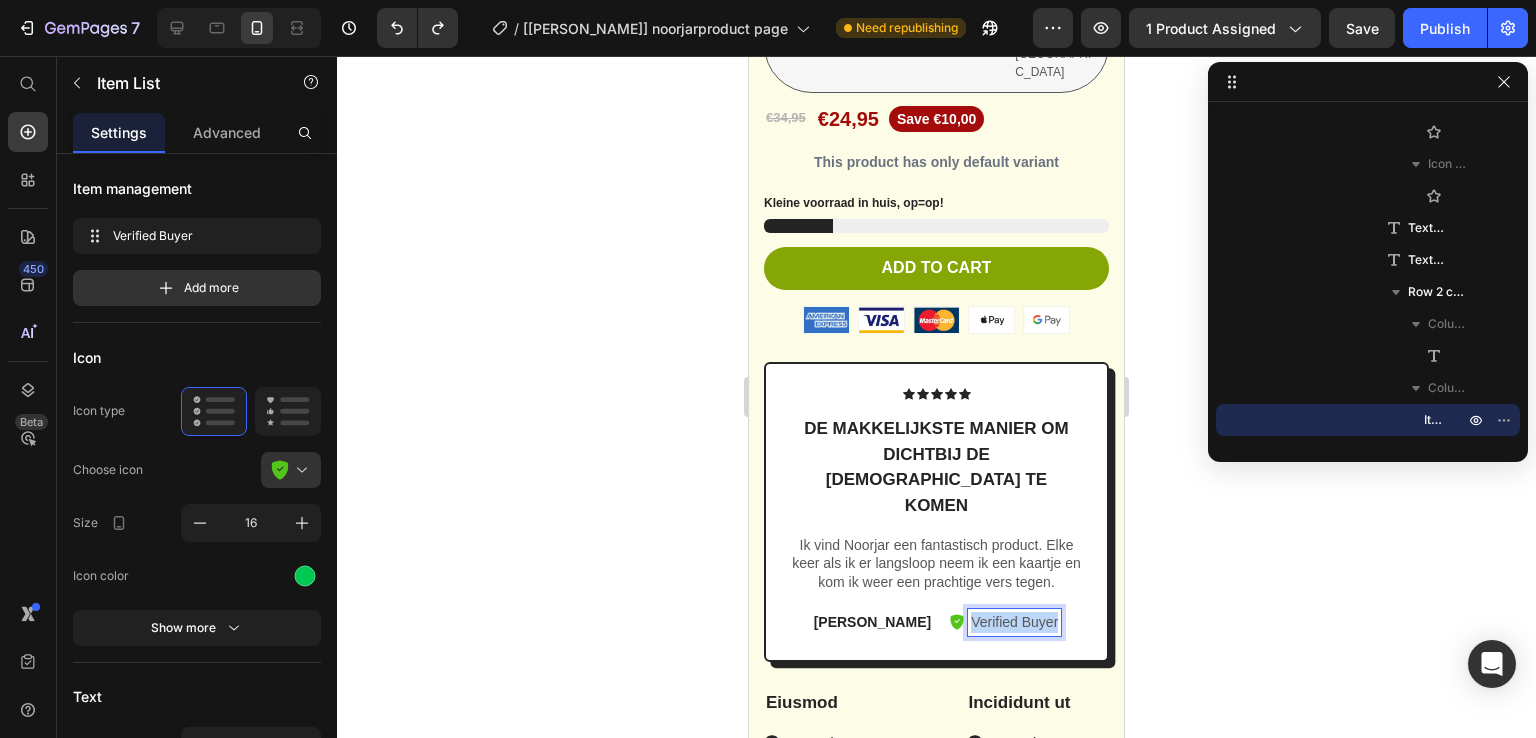 click on "Verified Buyer" at bounding box center (1014, 622) 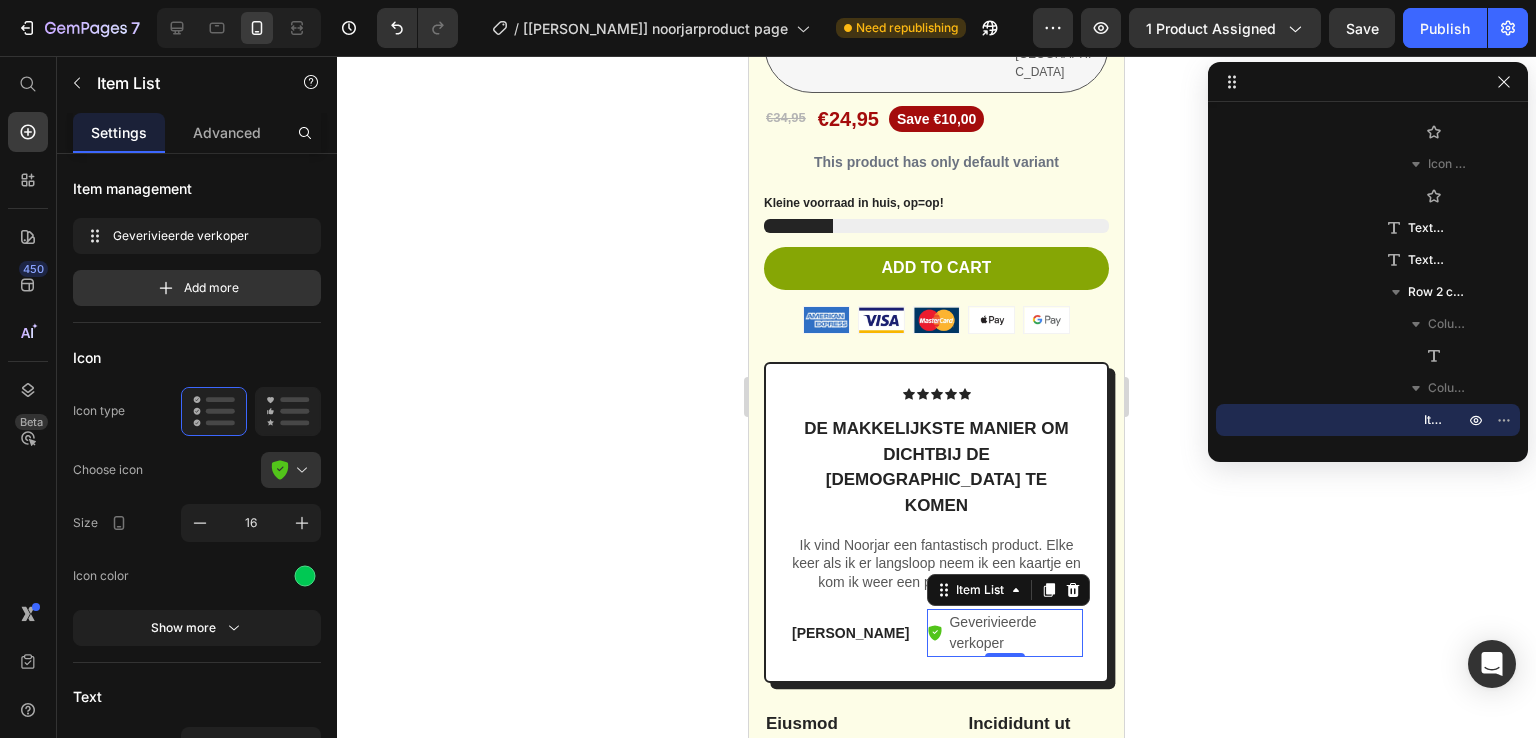 click 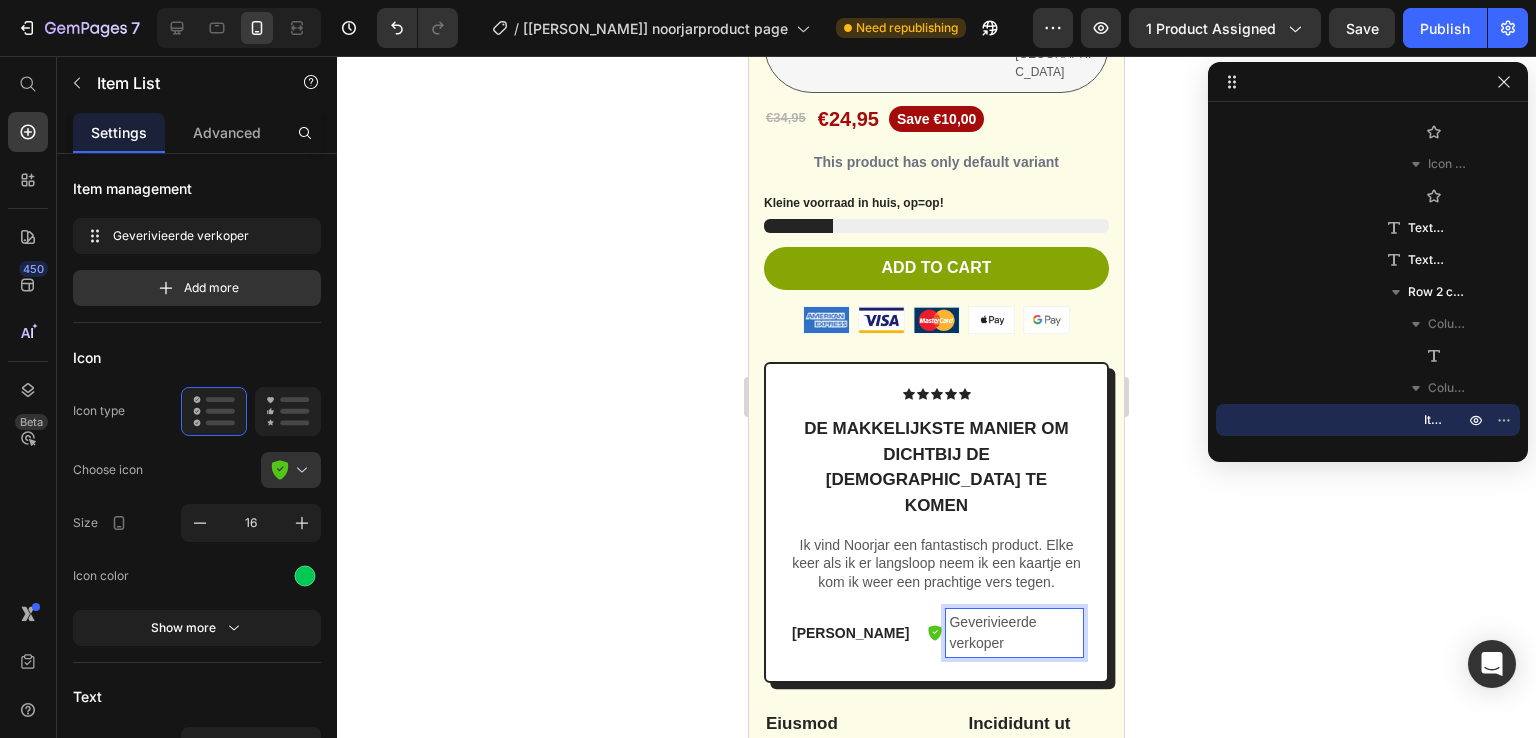 click on "Geverivieerde verkoper" at bounding box center [1014, 633] 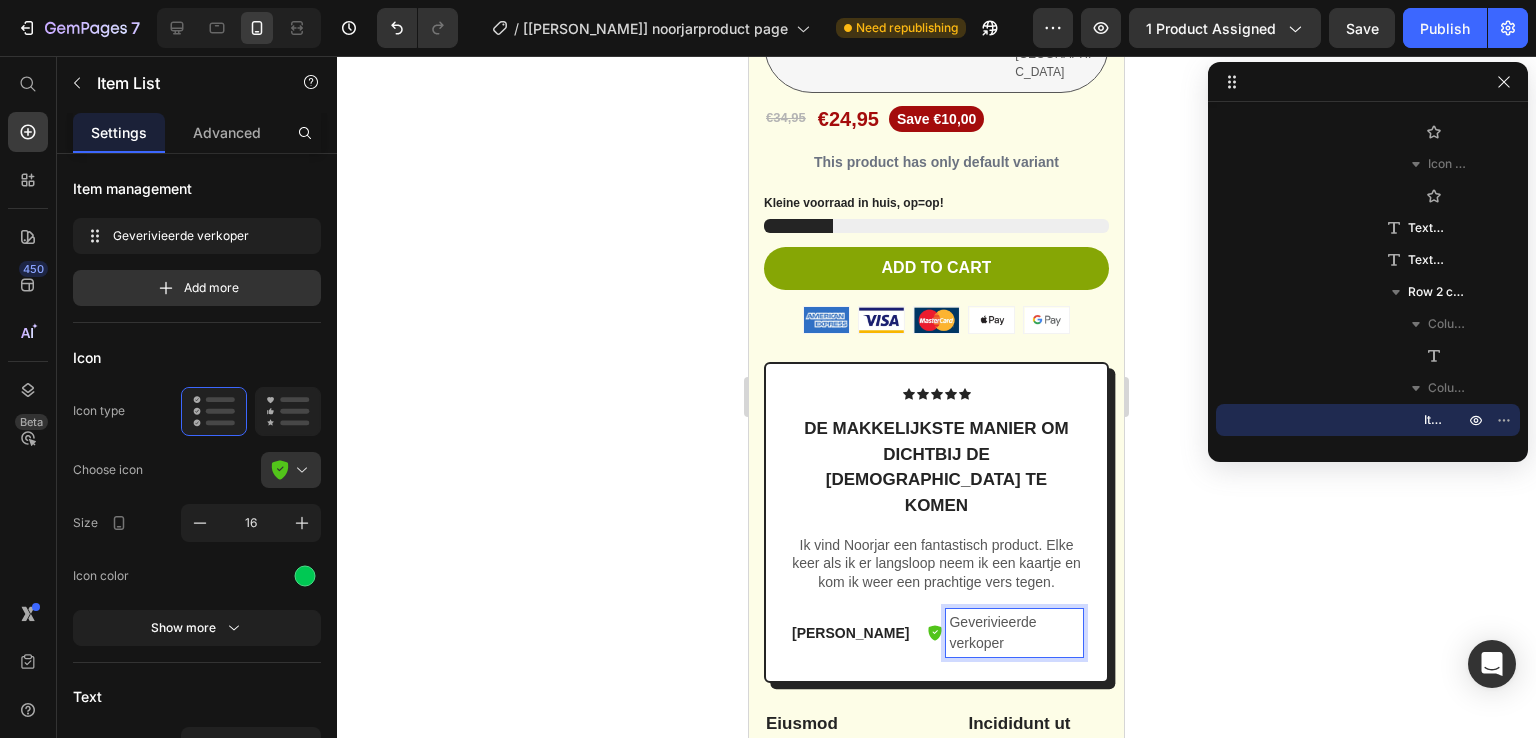 click on "Geverivieerde verkoper" at bounding box center (1014, 633) 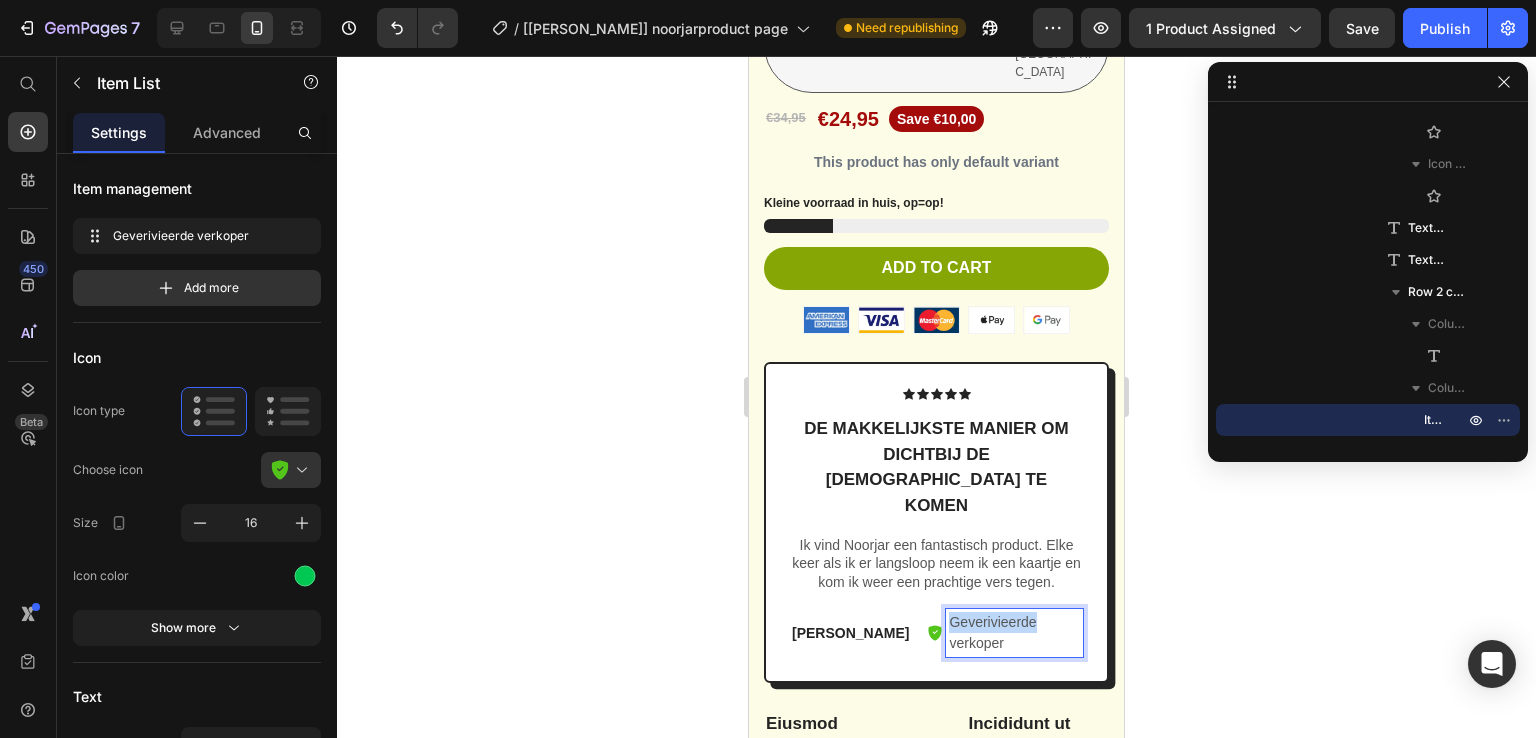 click on "Geverivieerde verkoper" at bounding box center (1014, 633) 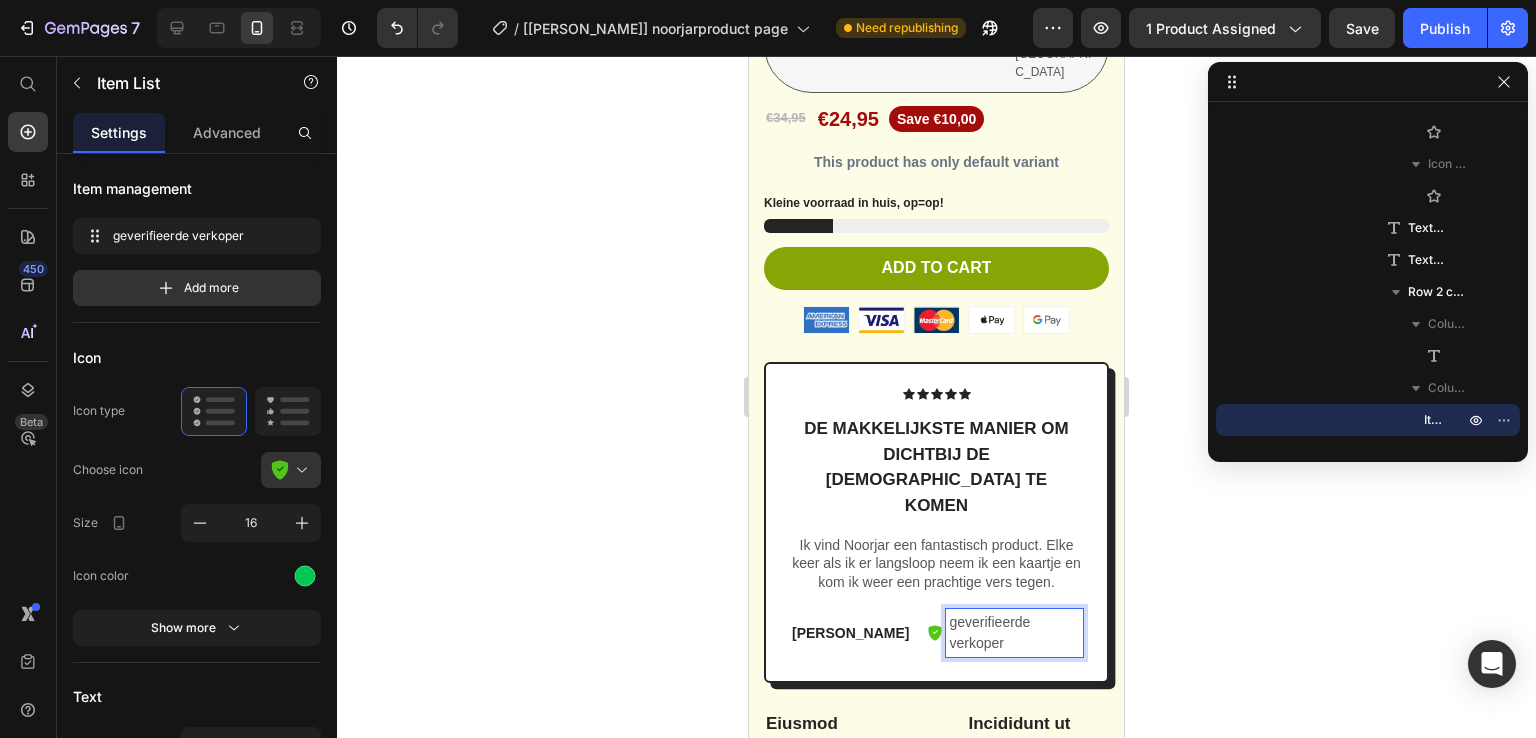 click on "geverifieerde verkoper" at bounding box center [1014, 633] 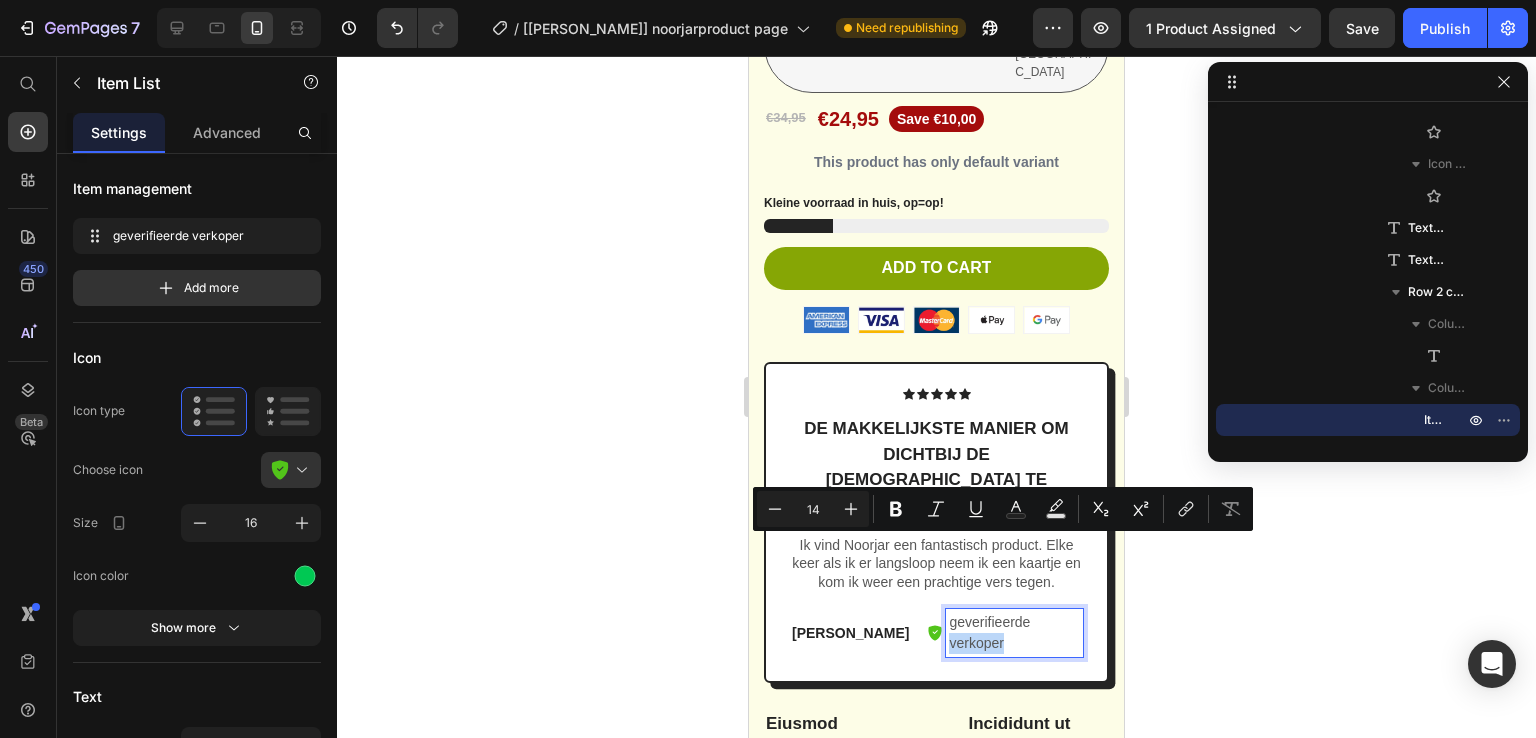 click on "geverifieerde verkoper" at bounding box center [1014, 633] 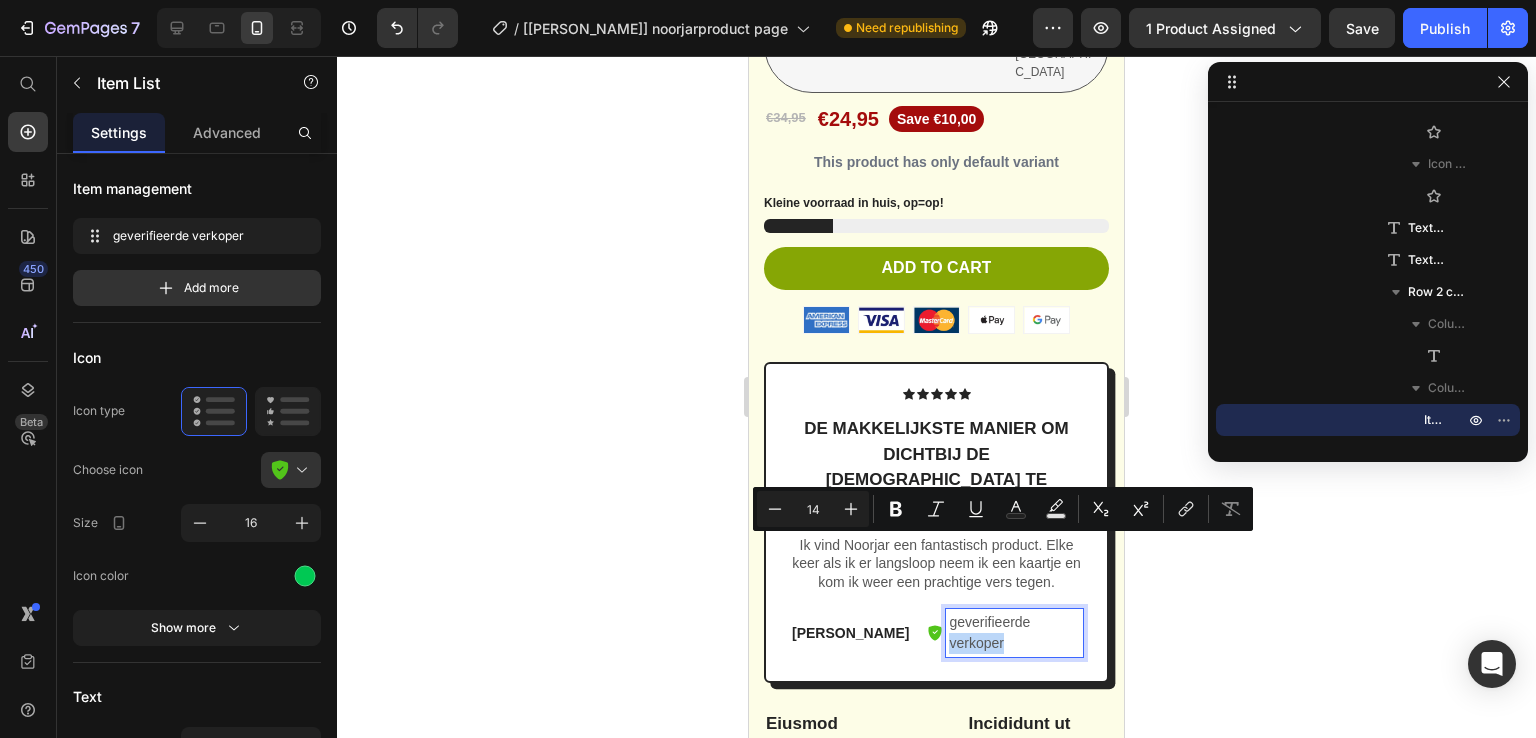 click on "geverifieerde verkoper" at bounding box center [1014, 633] 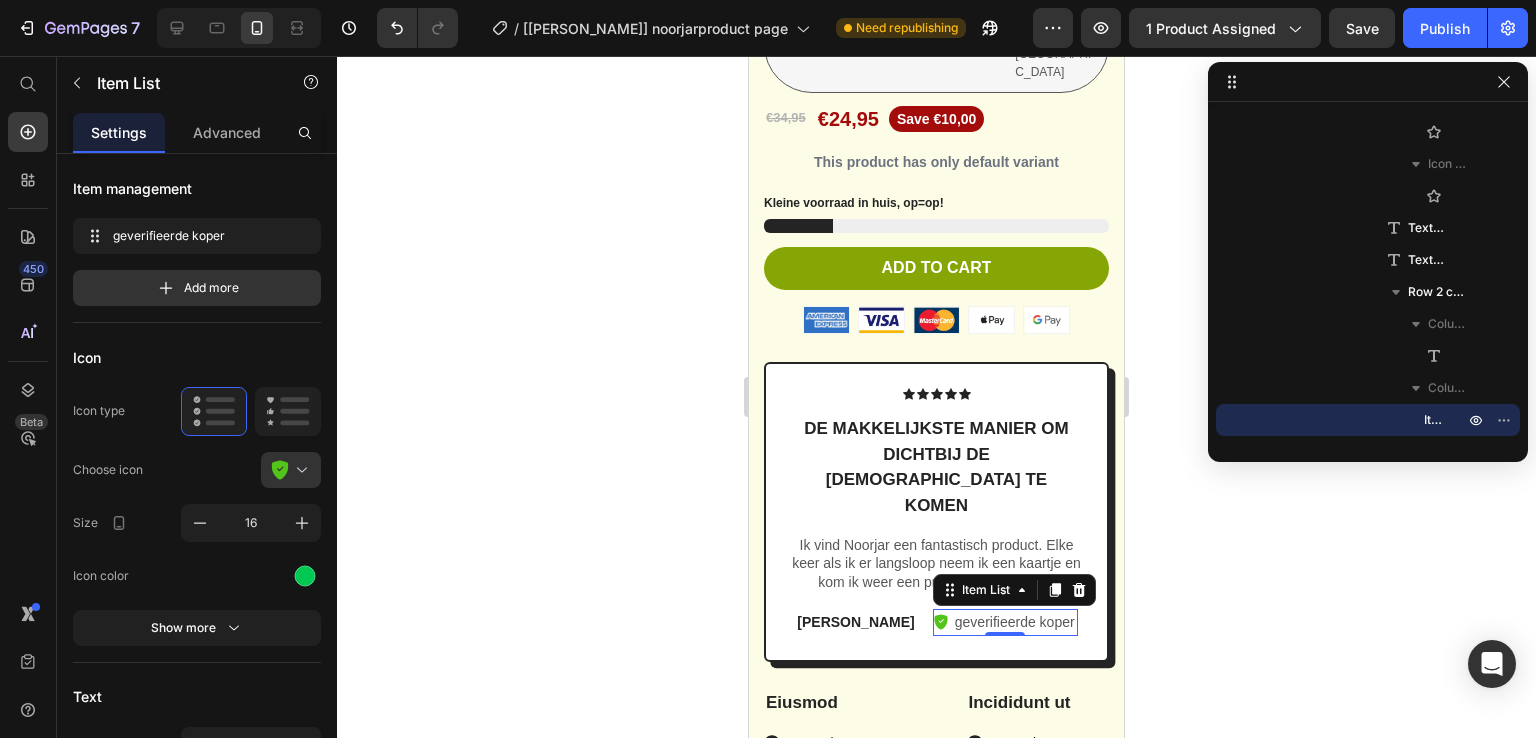 click 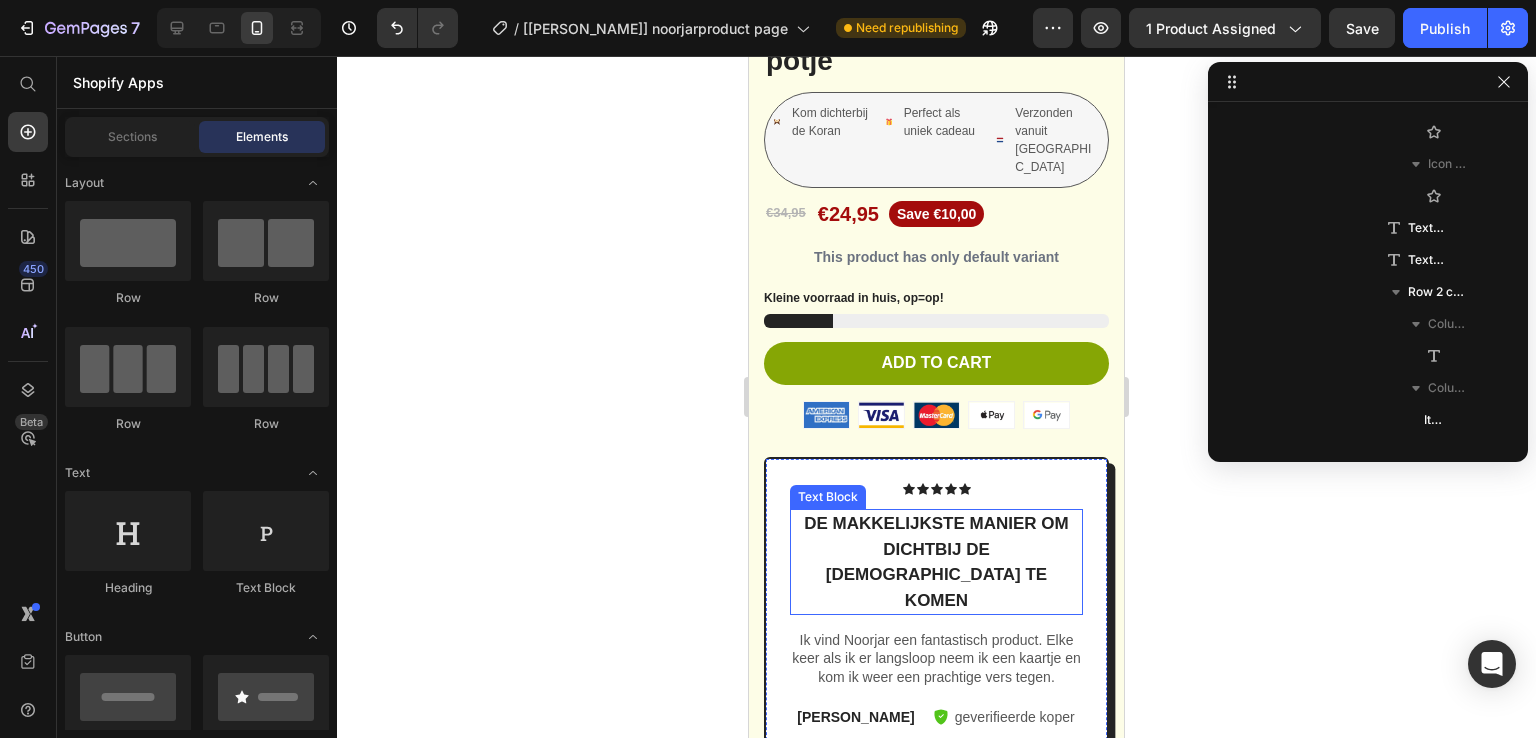 scroll, scrollTop: 6377, scrollLeft: 0, axis: vertical 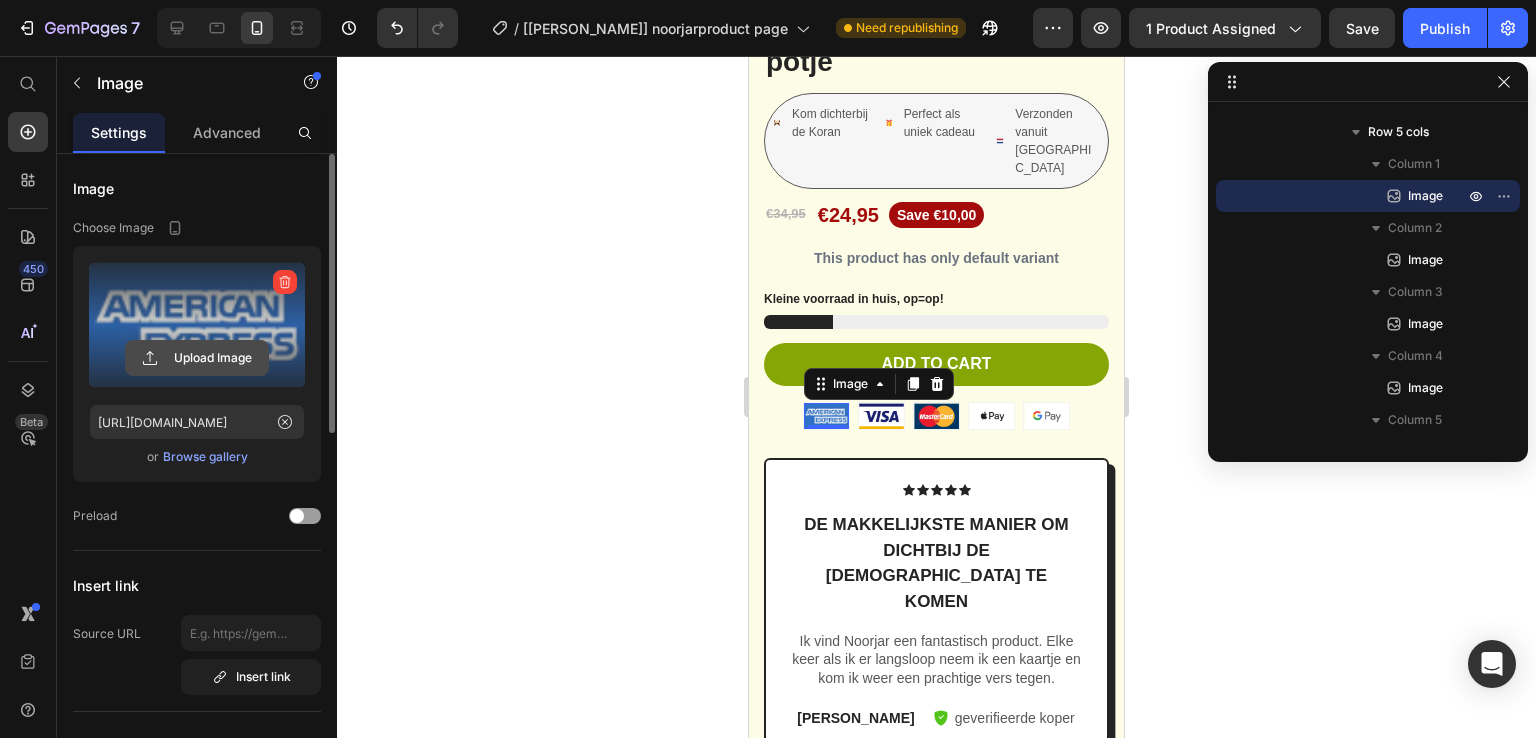 click 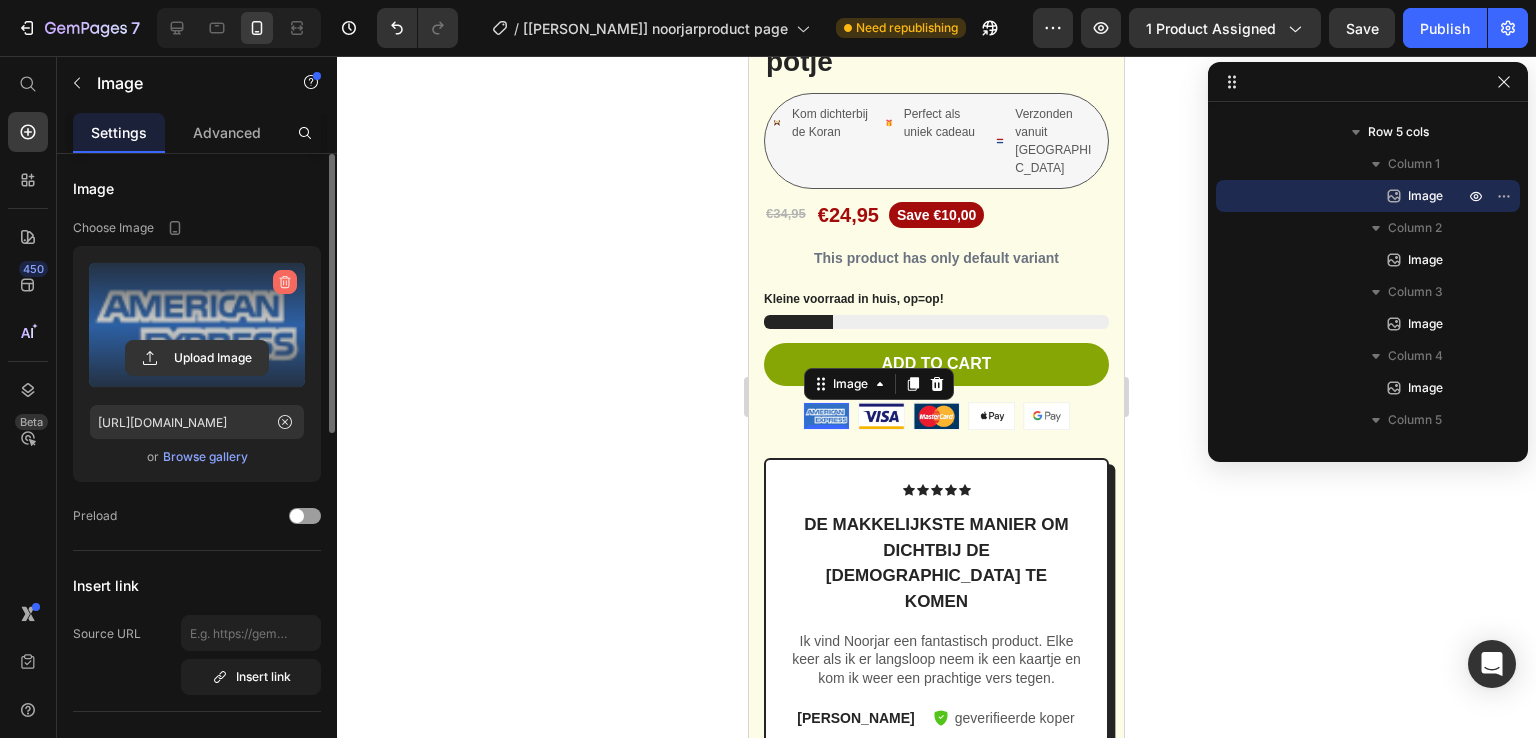 click 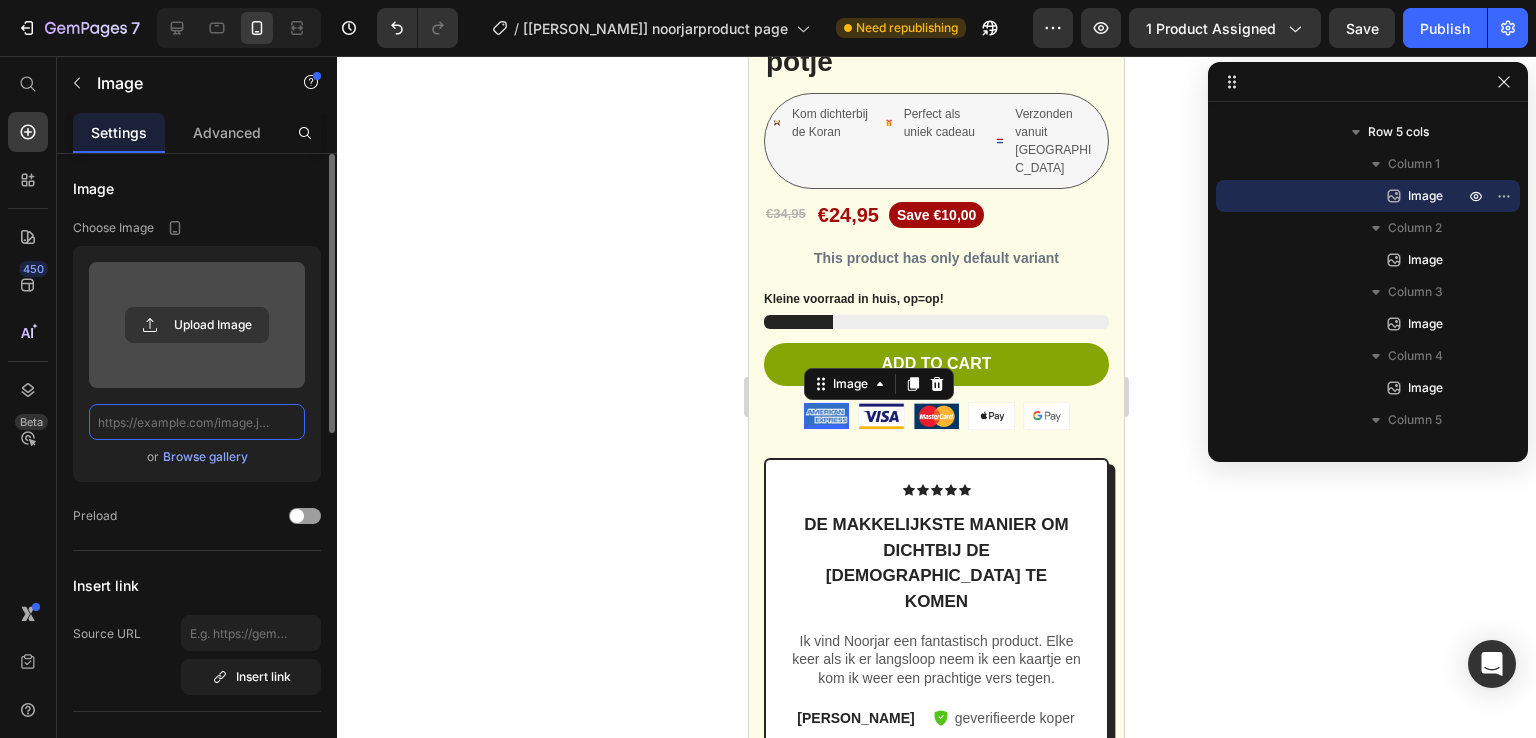 scroll, scrollTop: 0, scrollLeft: 0, axis: both 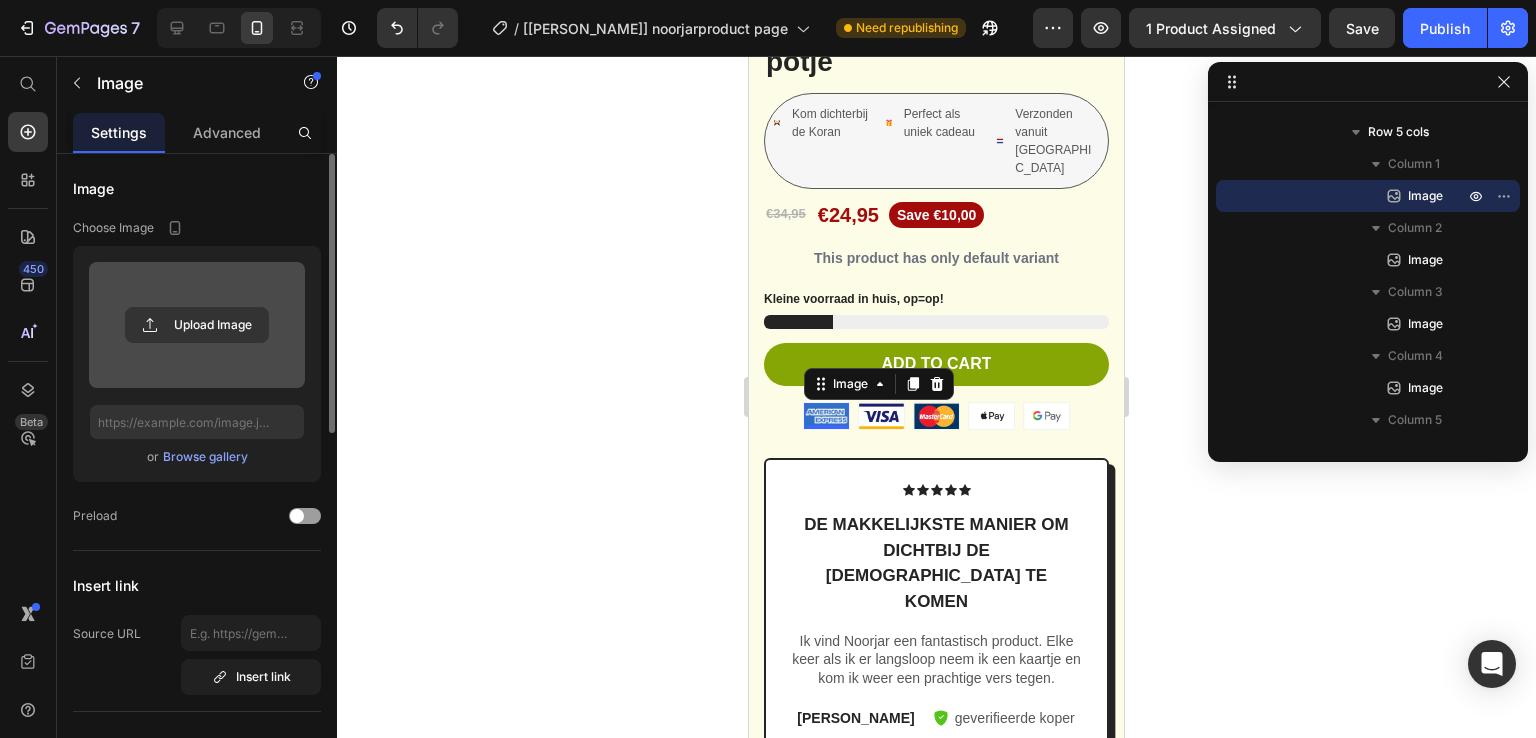 click at bounding box center [197, 325] 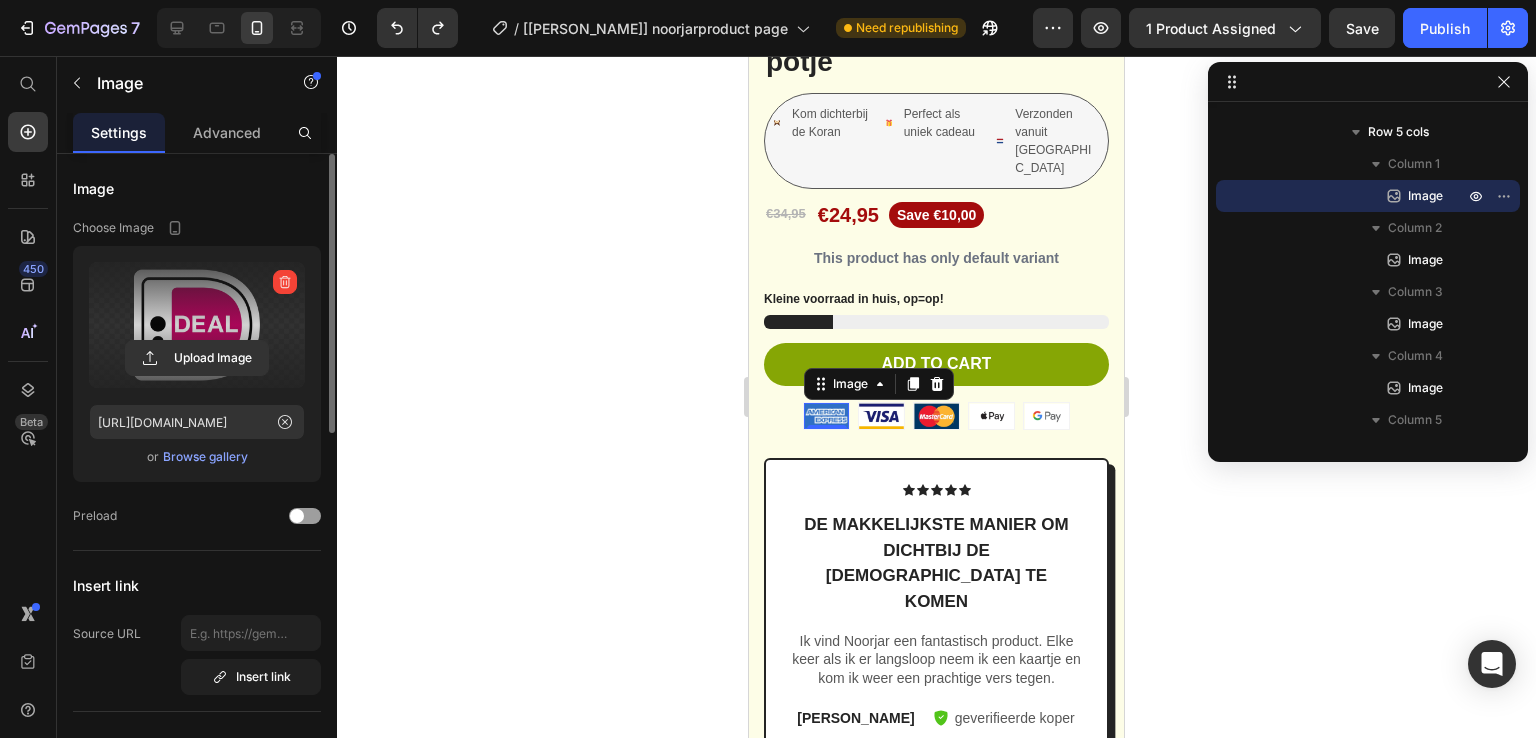 click at bounding box center [826, 416] 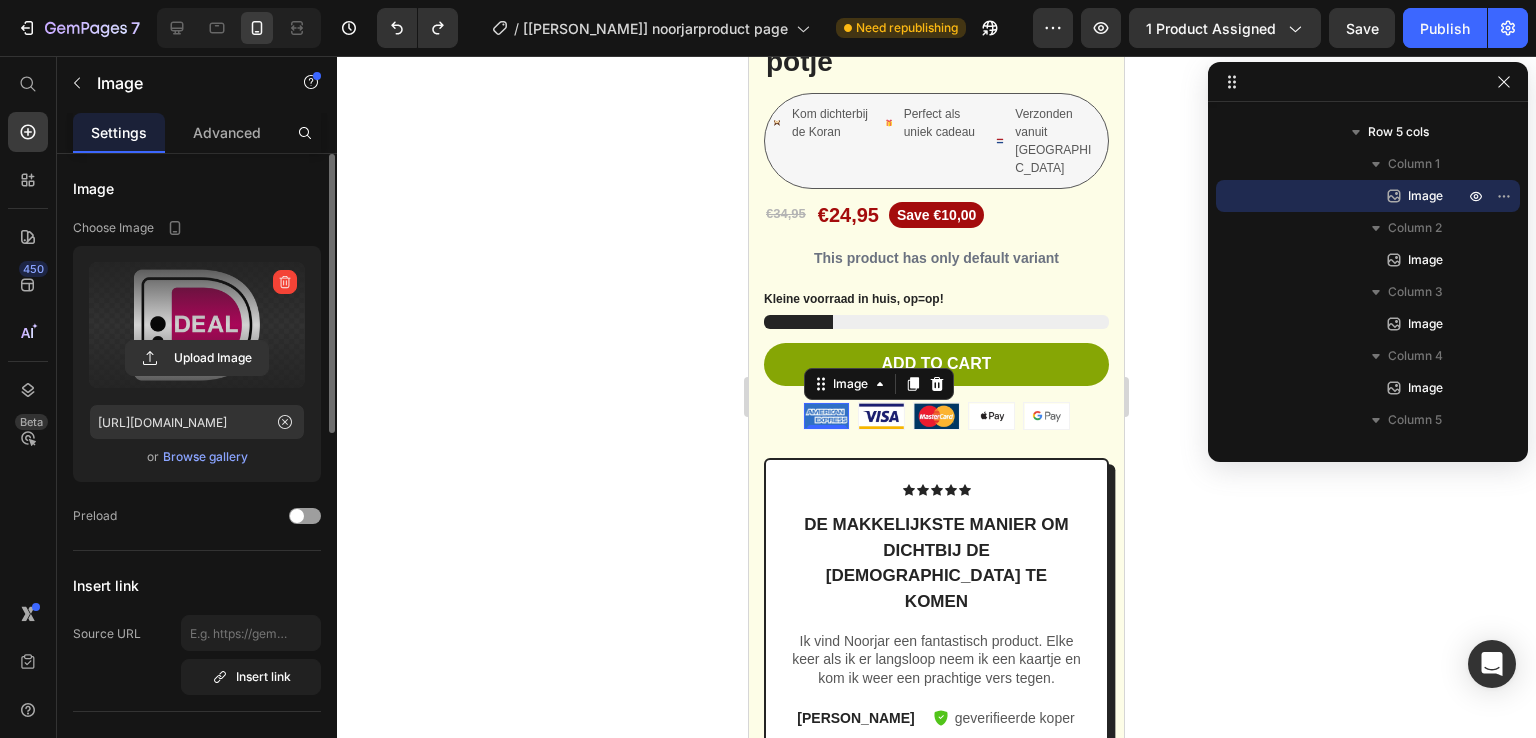 click at bounding box center [197, 325] 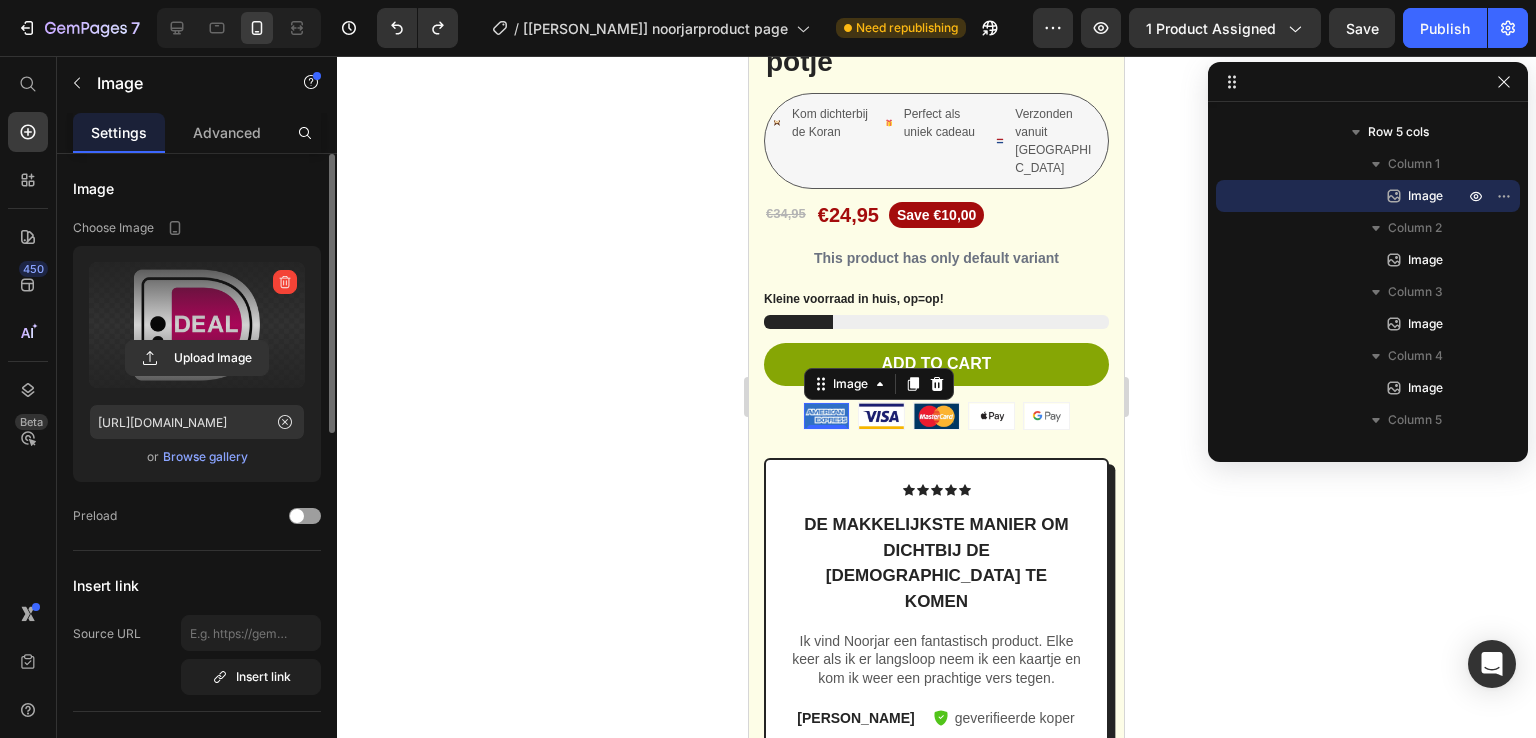 click 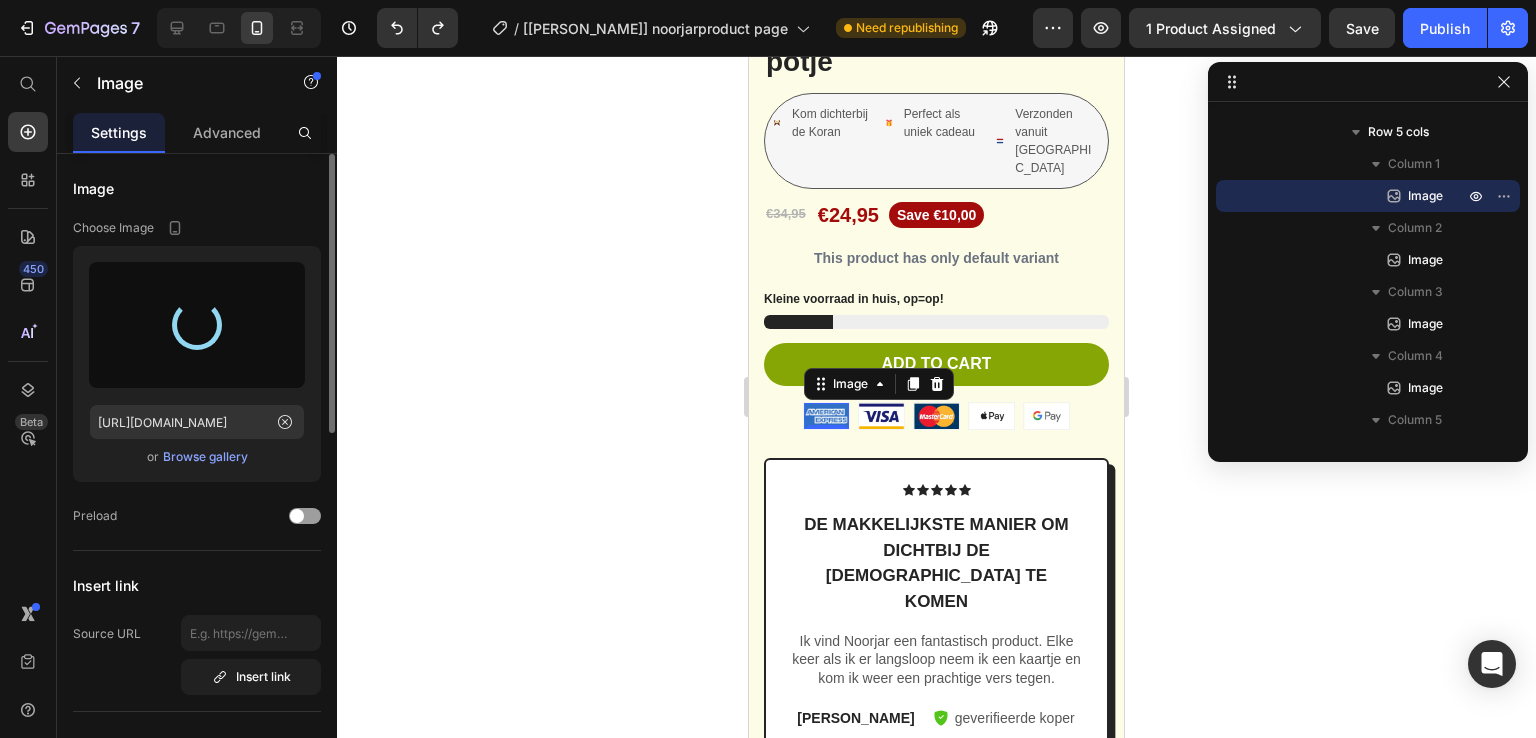 type on "https://cdn.shopify.com/s/files/1/0899/5396/0264/files/gempages_566277711715107691-b068c5f5-0b19-4248-8aa4-272fef62176d.svg" 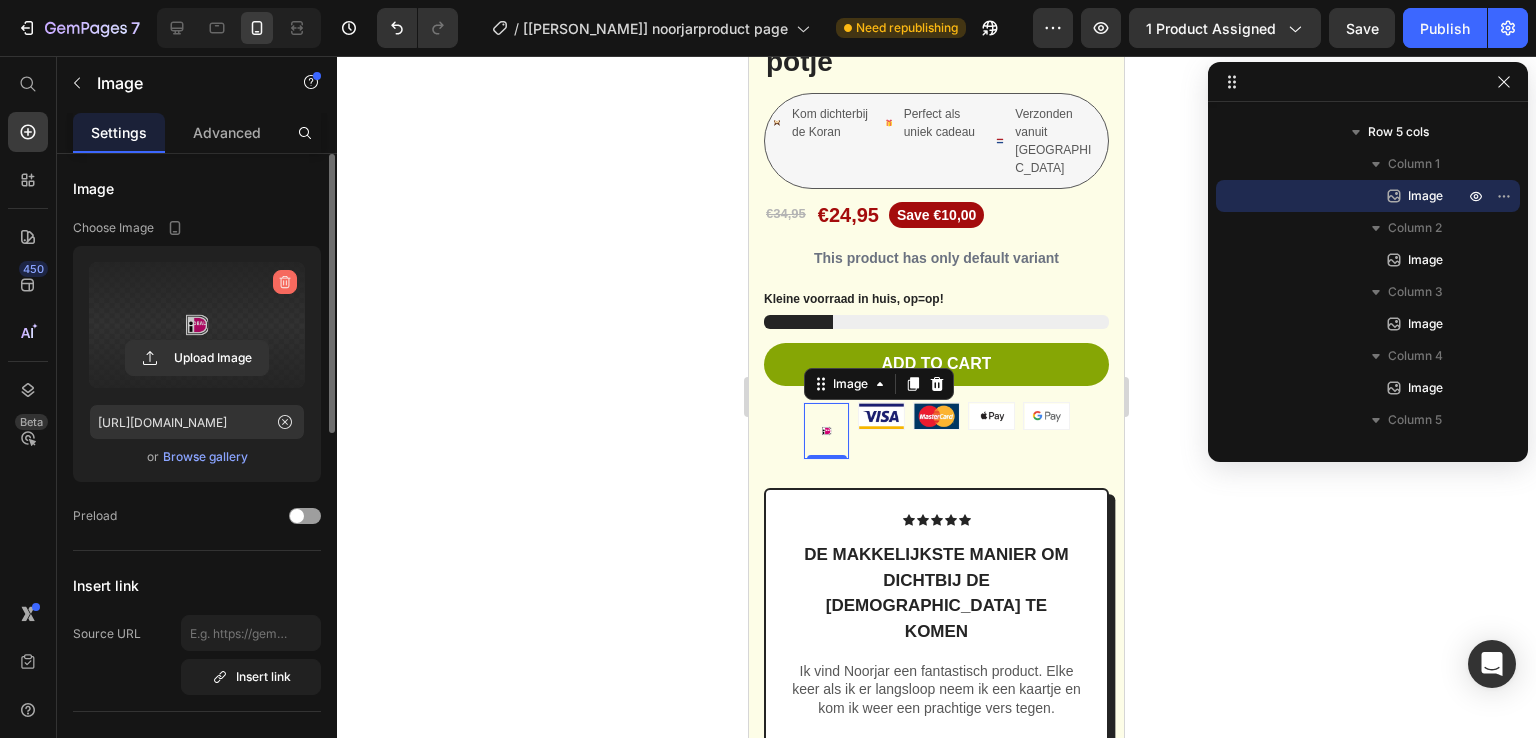 click 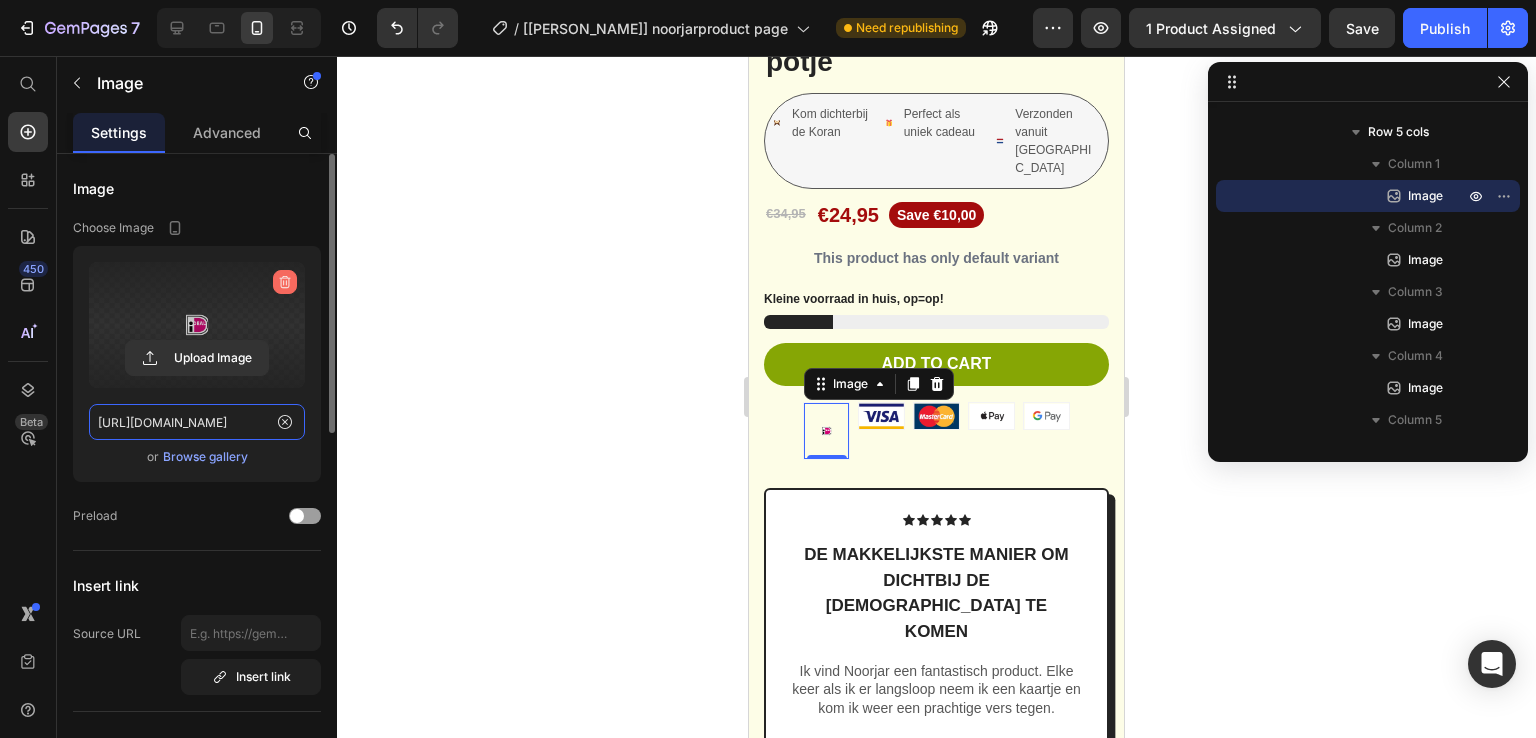 type 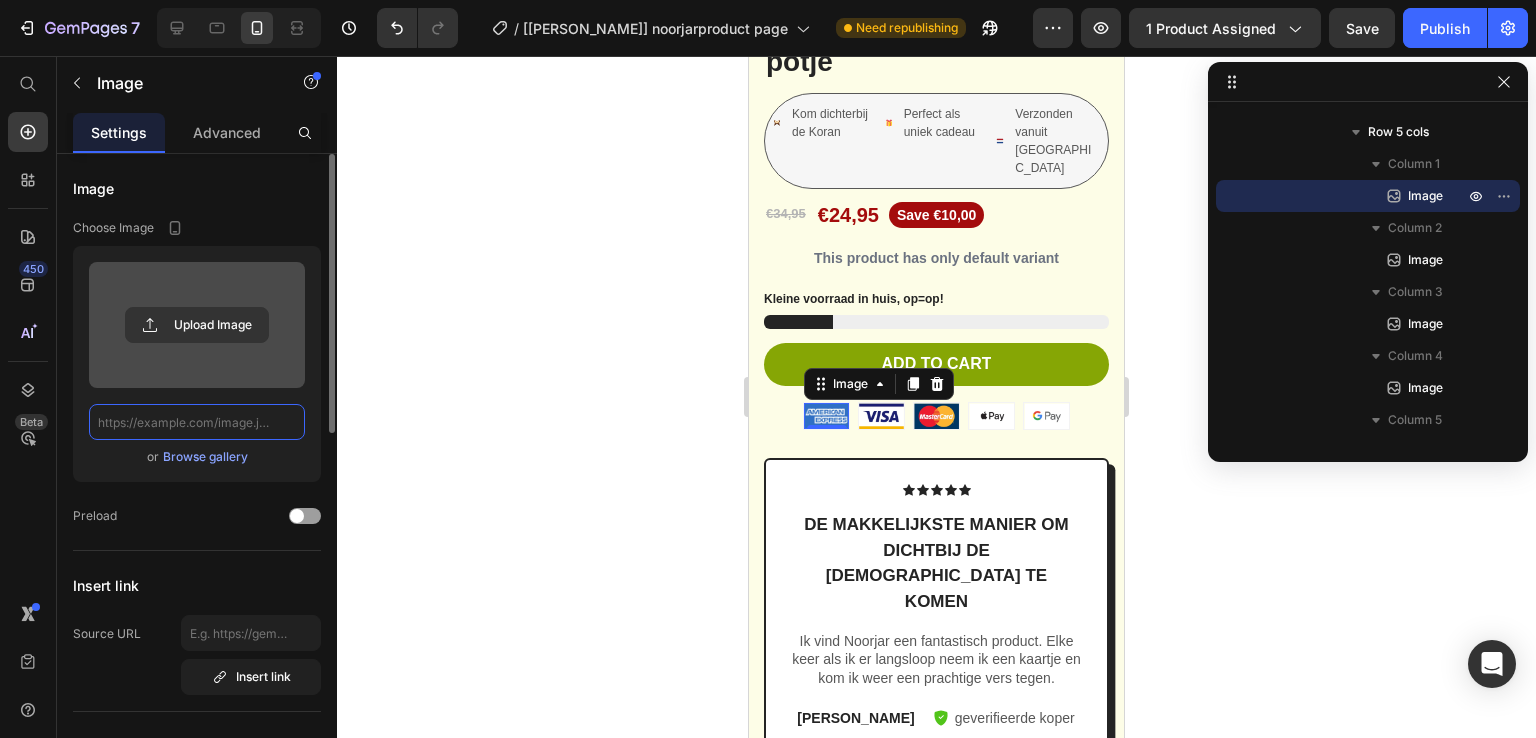 scroll, scrollTop: 0, scrollLeft: 0, axis: both 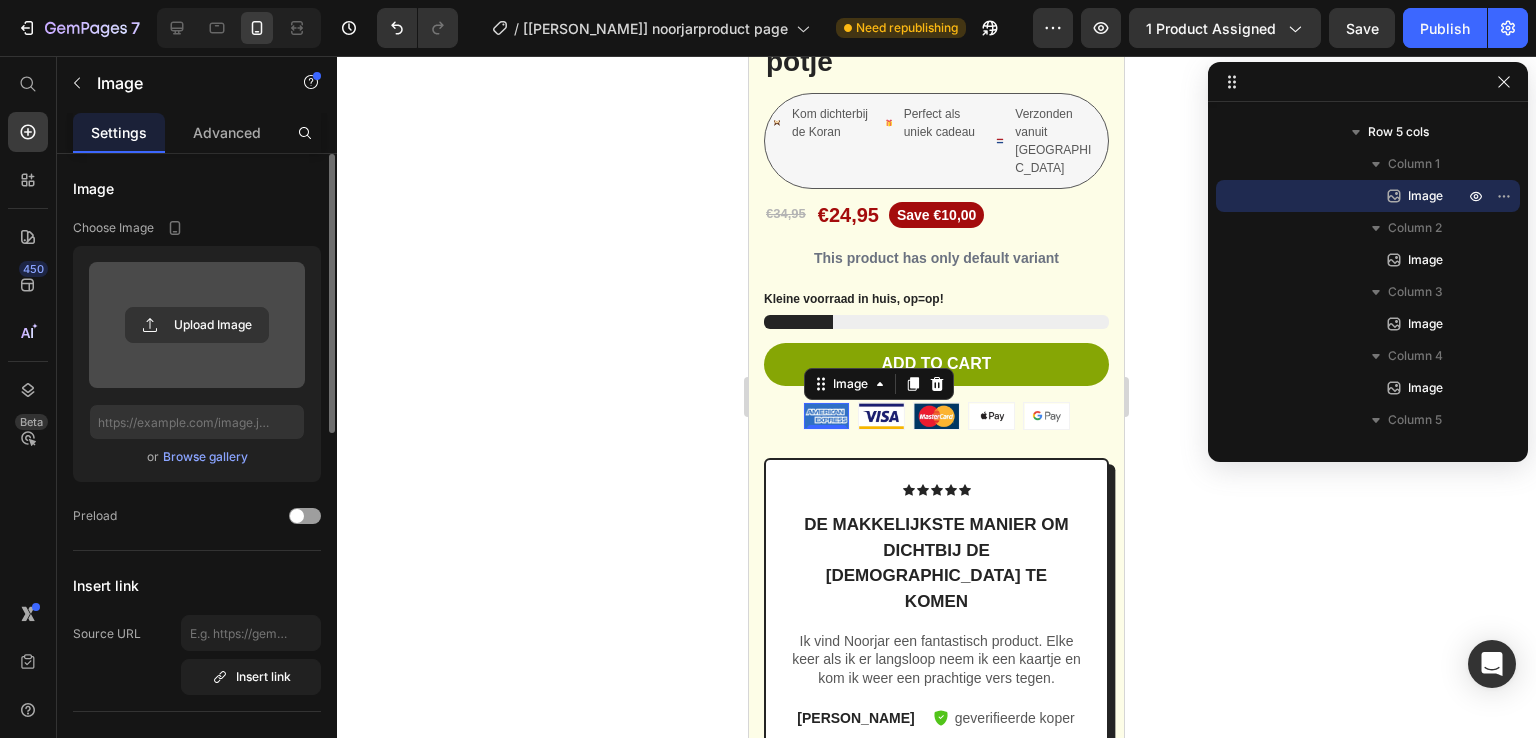 click 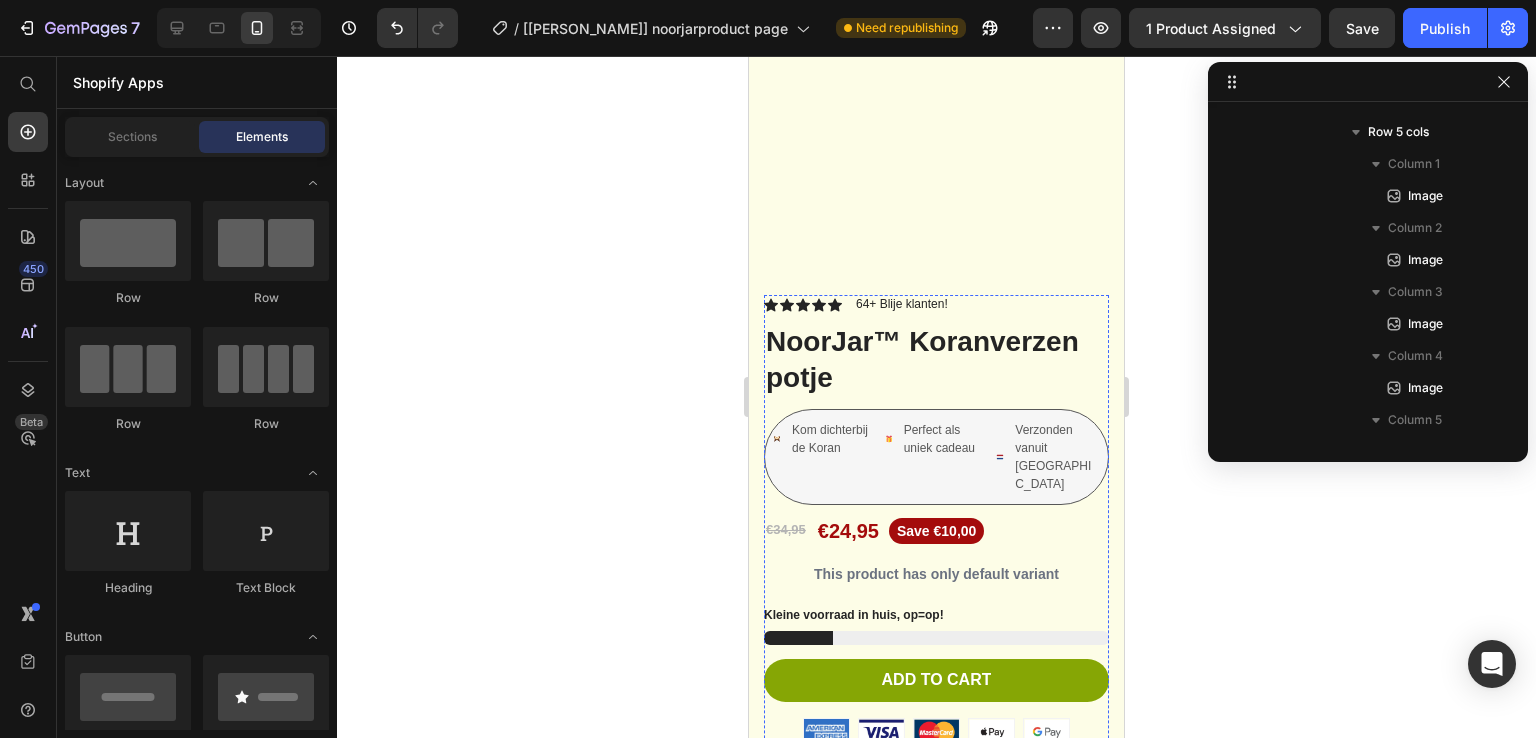 scroll, scrollTop: 6113, scrollLeft: 0, axis: vertical 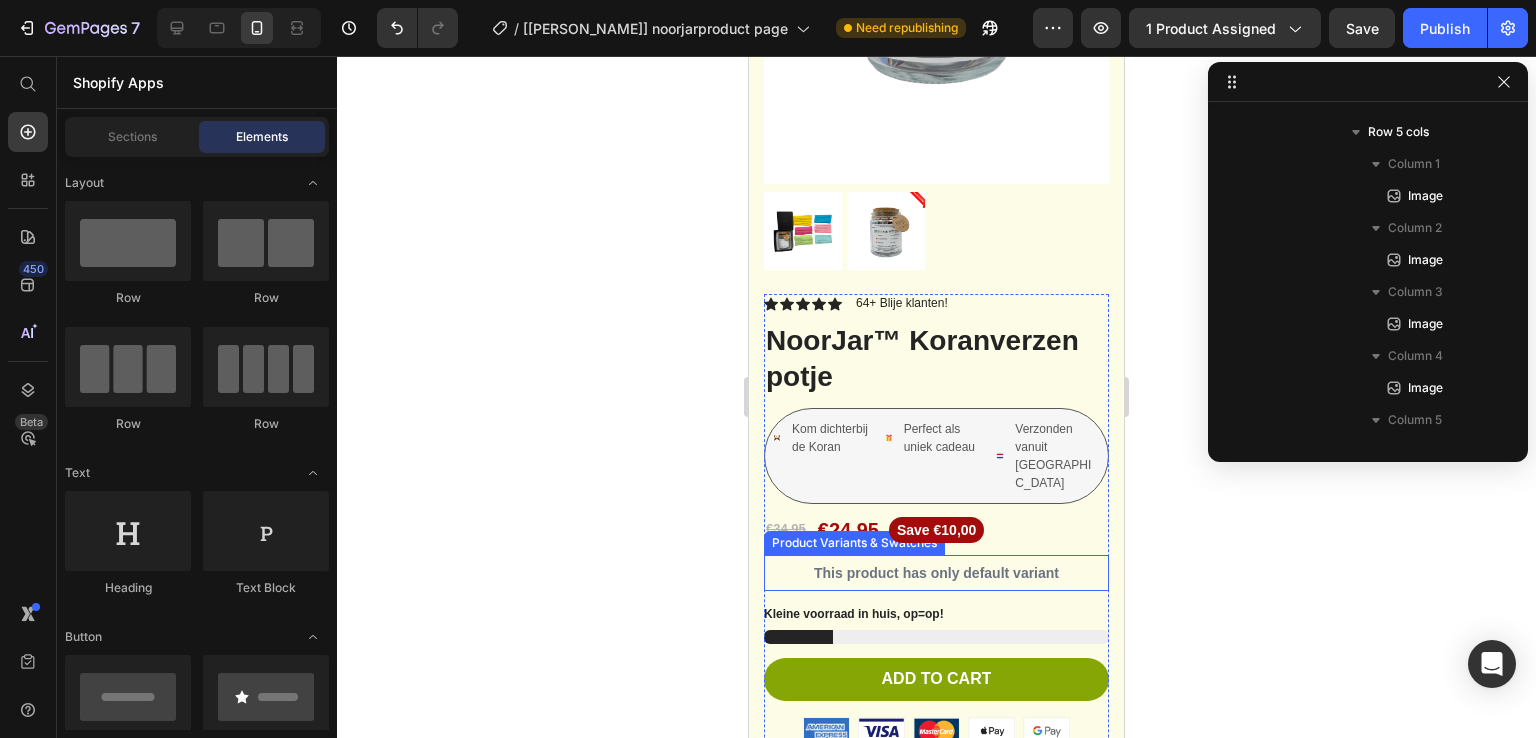 click on "This product has only default variant" at bounding box center (936, 573) 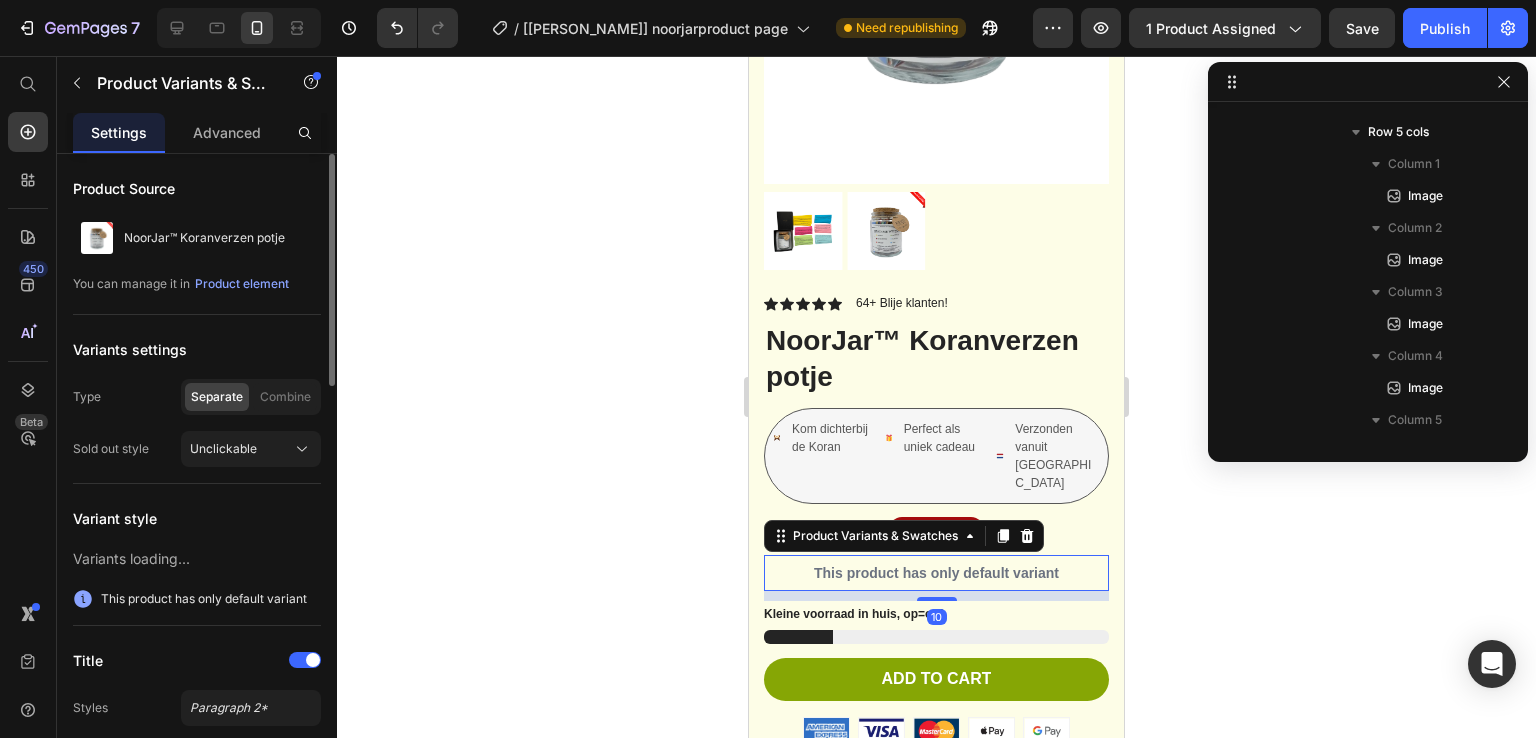 scroll, scrollTop: 3418, scrollLeft: 0, axis: vertical 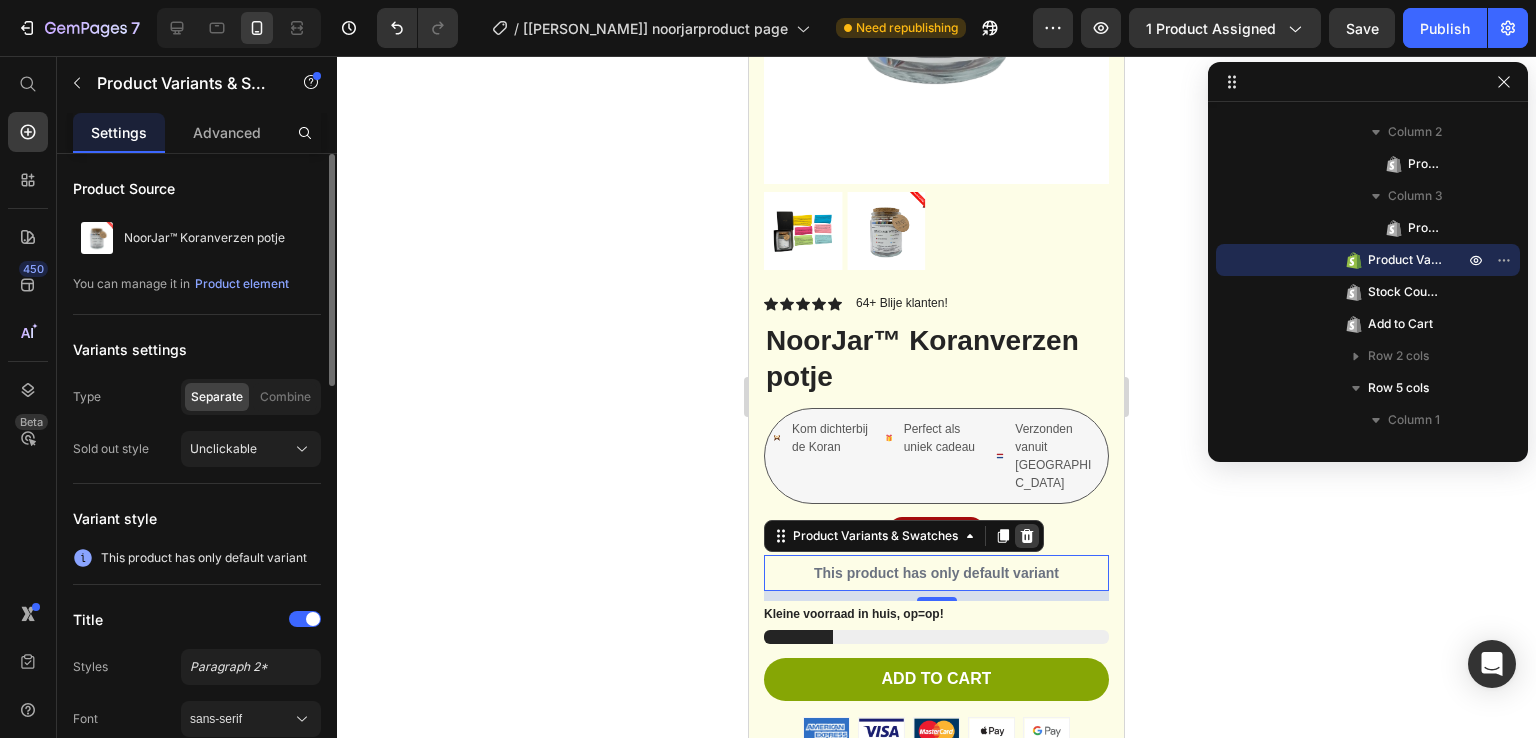 click 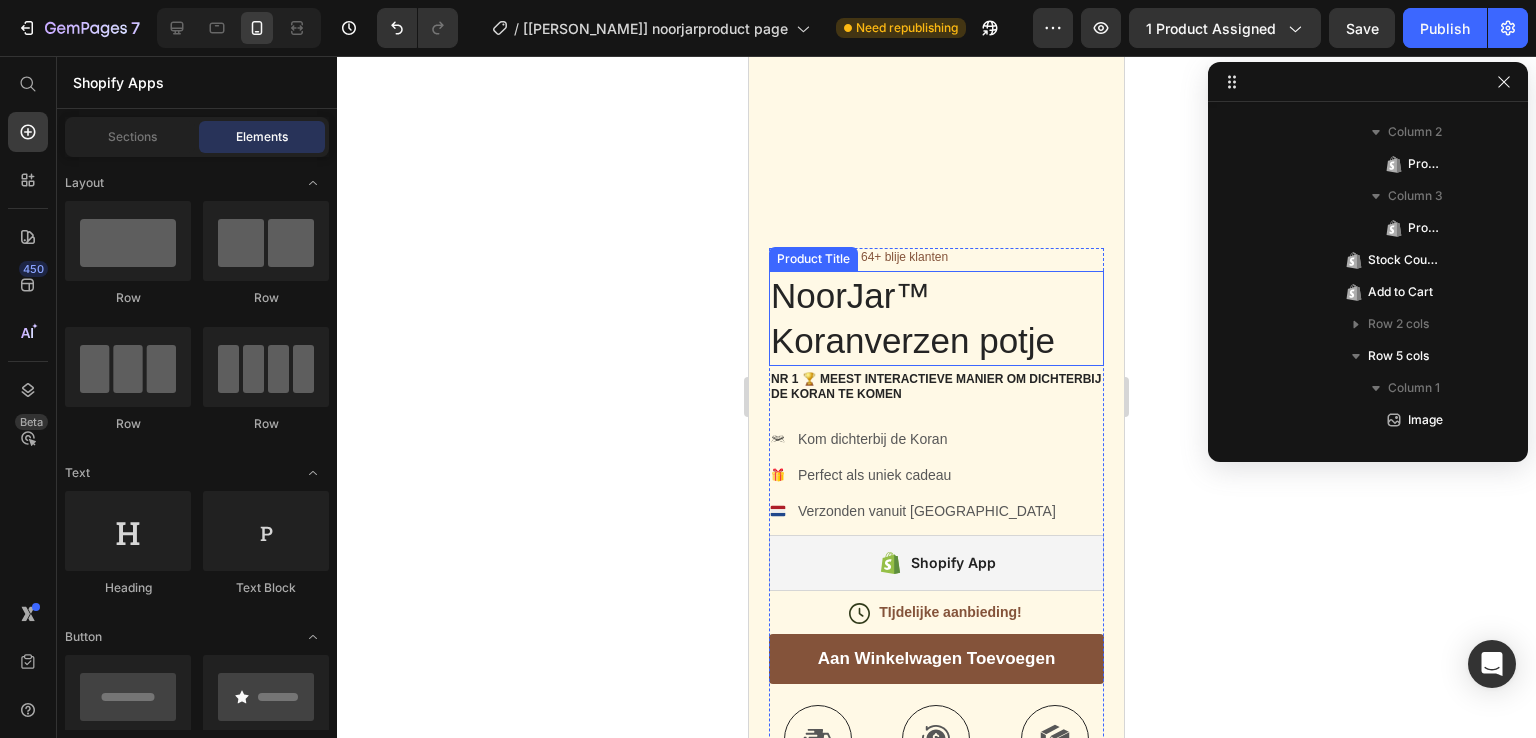 scroll, scrollTop: 352, scrollLeft: 0, axis: vertical 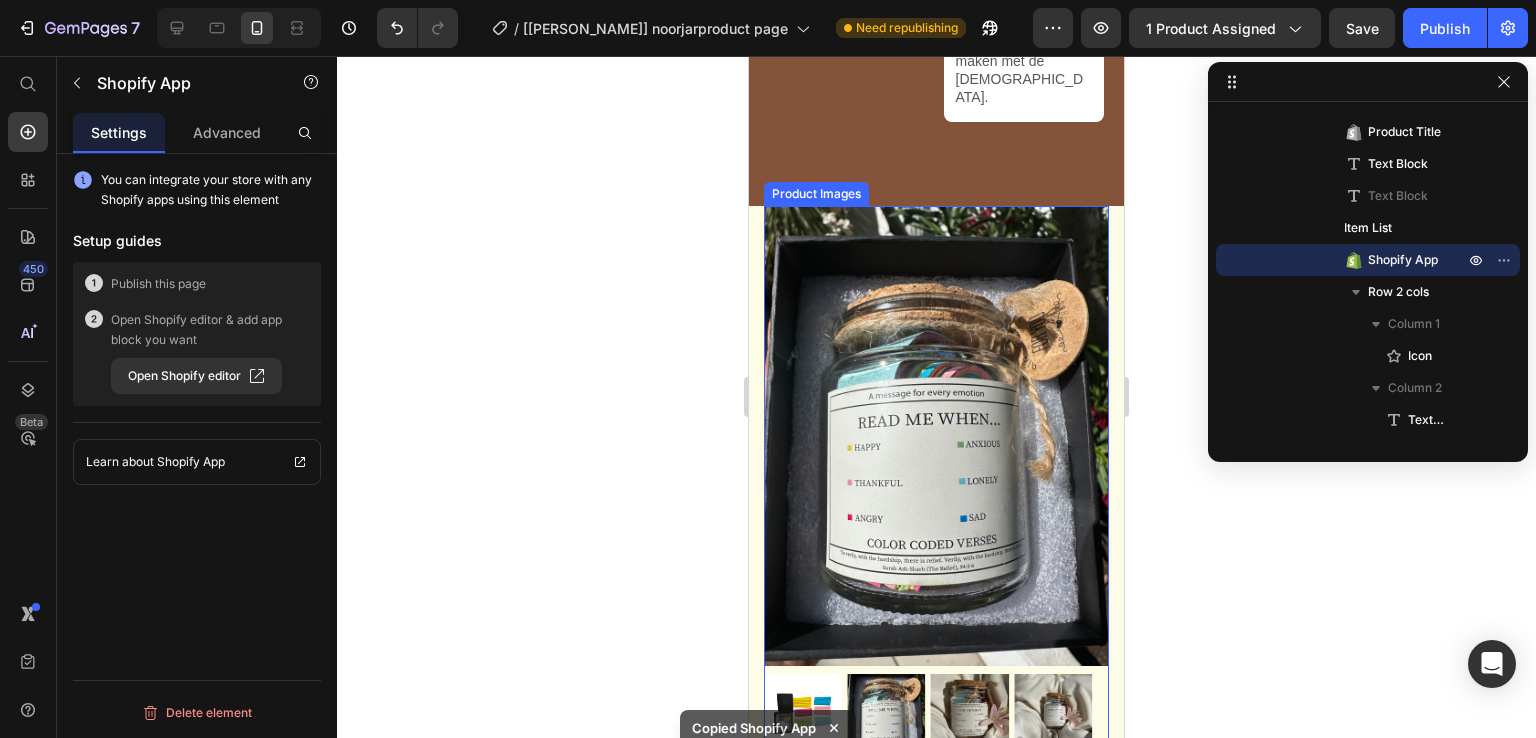 click at bounding box center (803, 713) 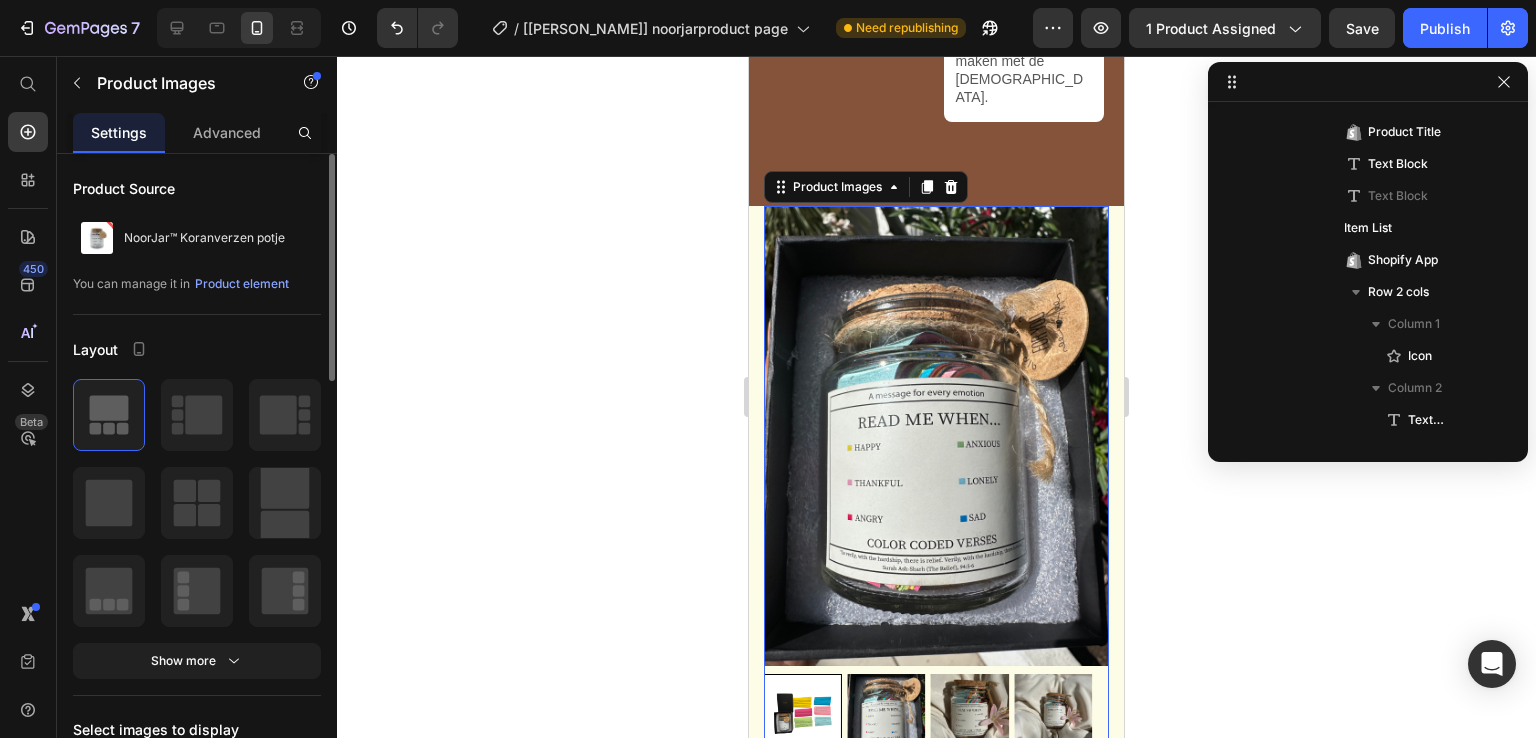 scroll, scrollTop: 3194, scrollLeft: 0, axis: vertical 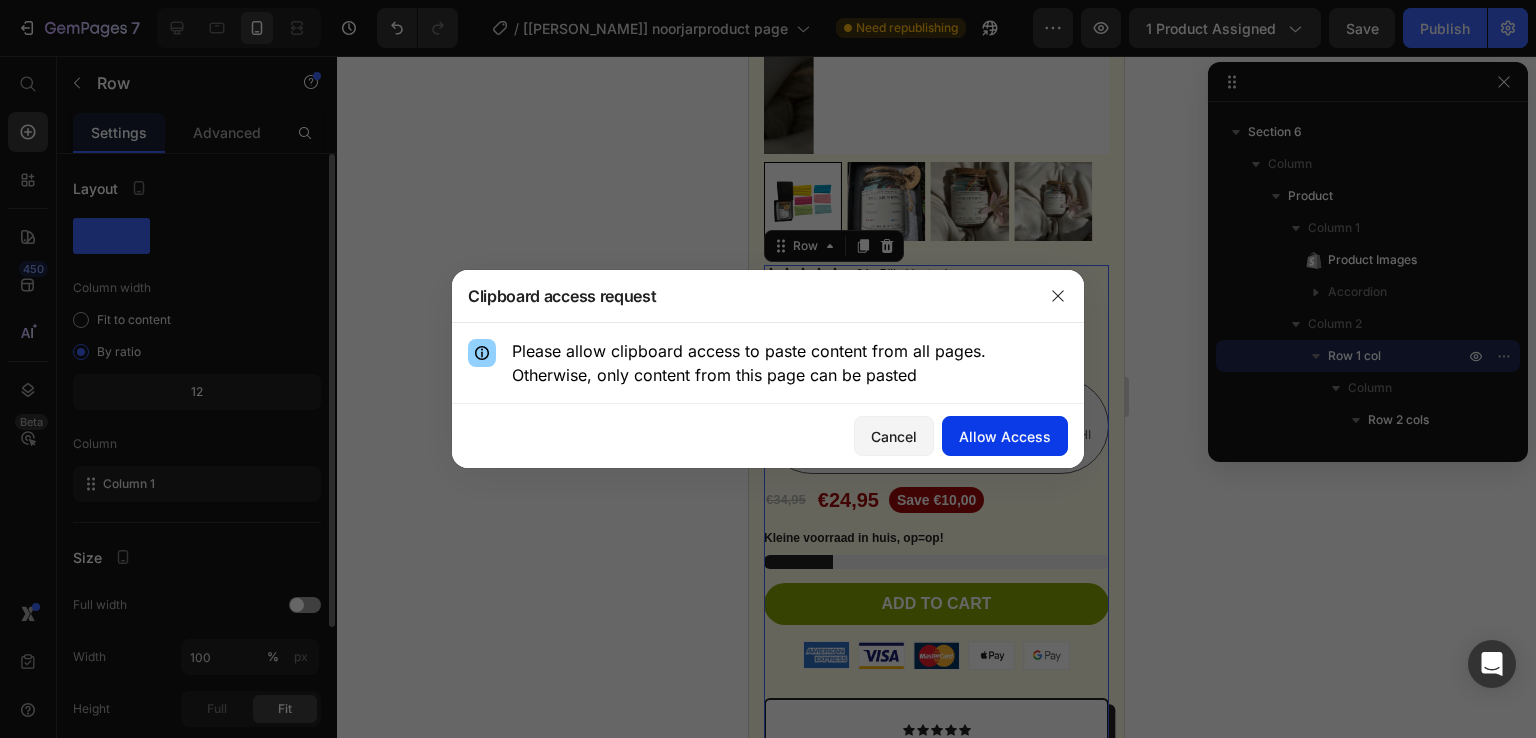 click on "Allow Access" at bounding box center (1005, 436) 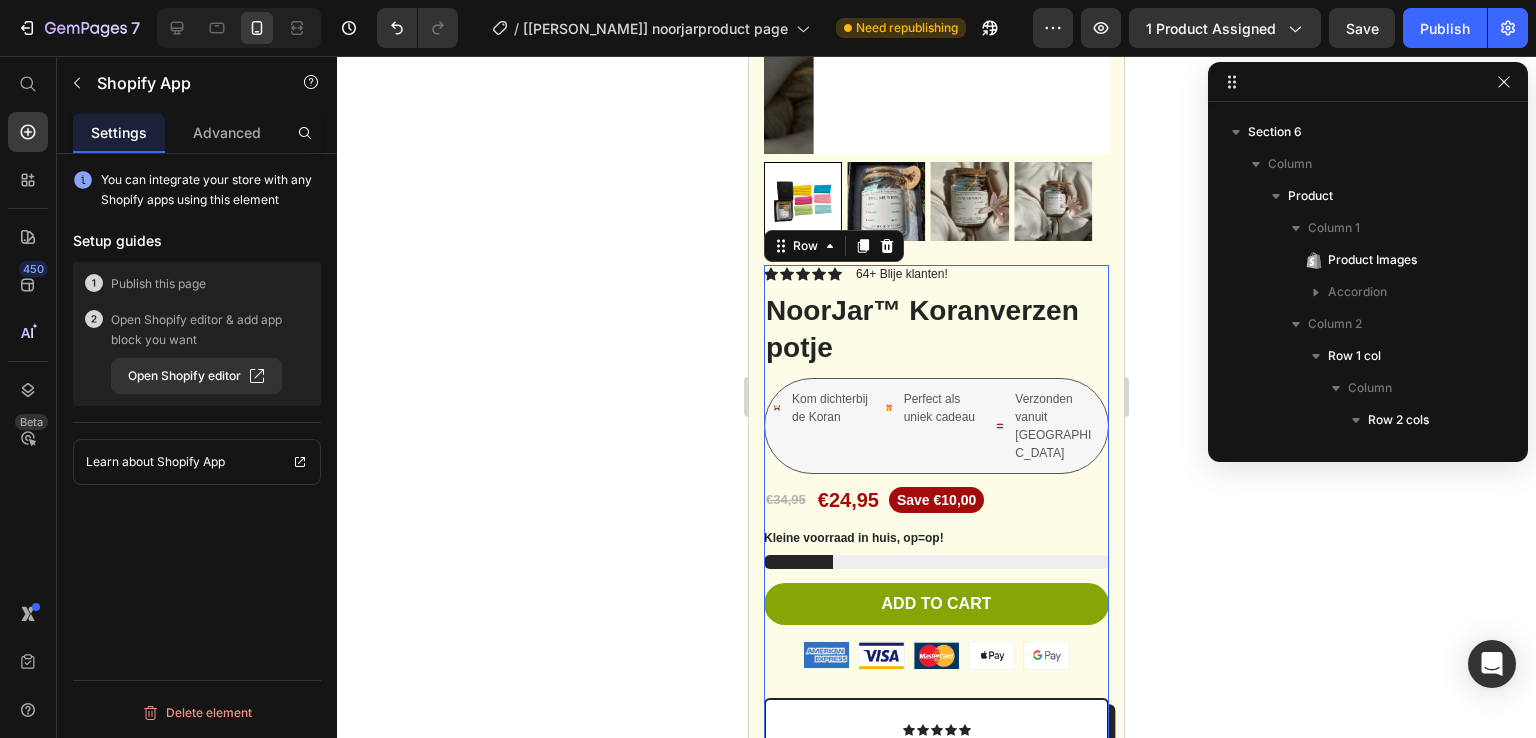 scroll, scrollTop: 6317, scrollLeft: 0, axis: vertical 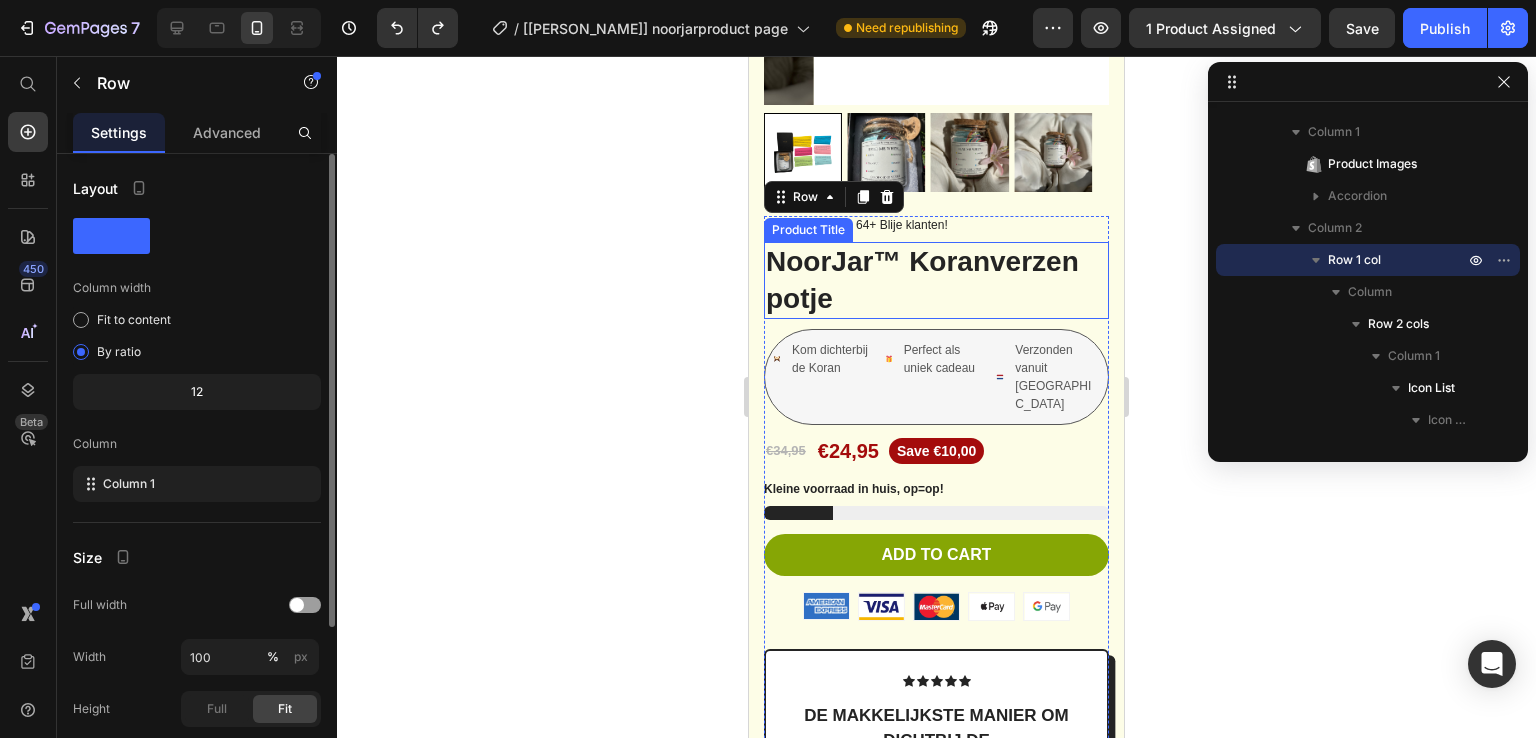click on "NoorJar™  Koranverzen potje" at bounding box center (936, 280) 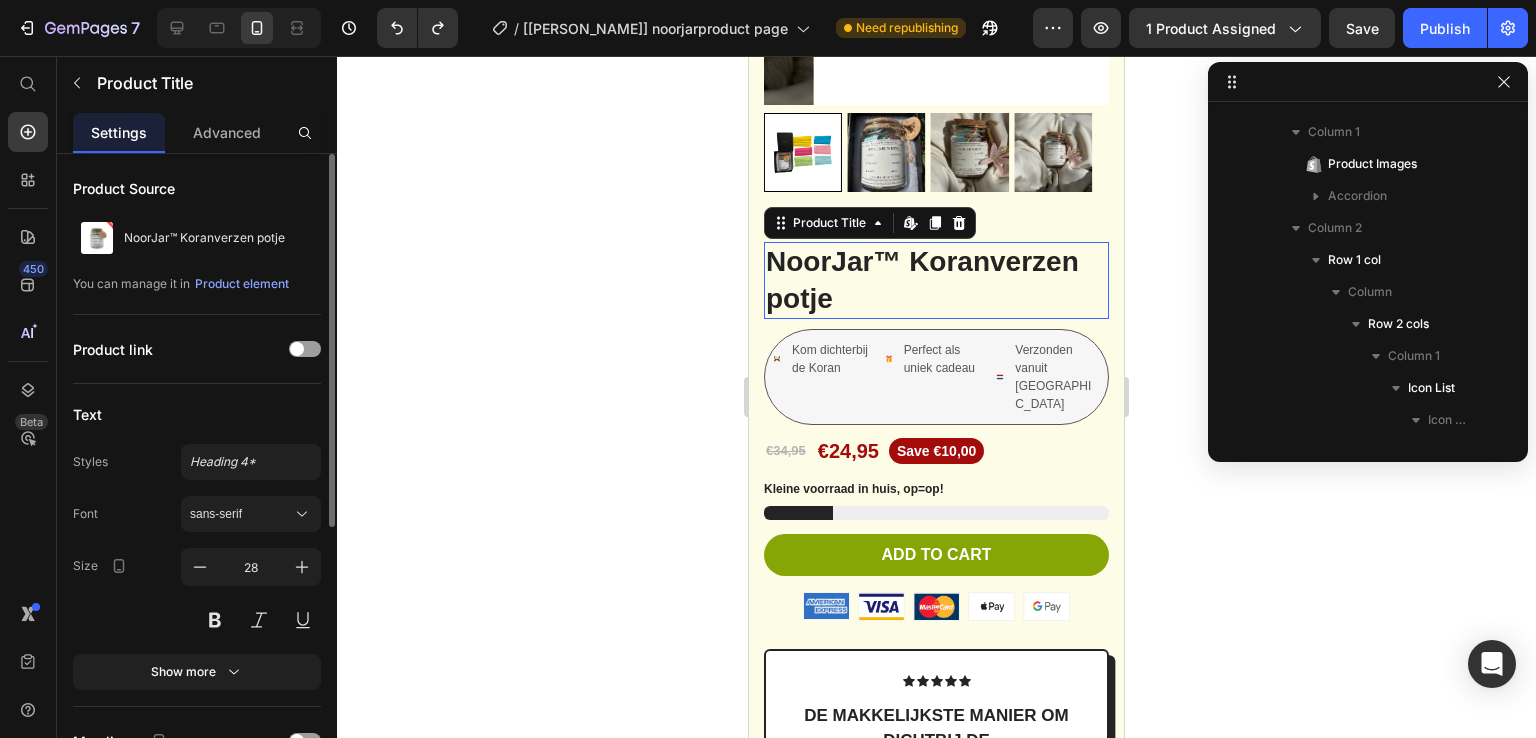 scroll, scrollTop: 3834, scrollLeft: 0, axis: vertical 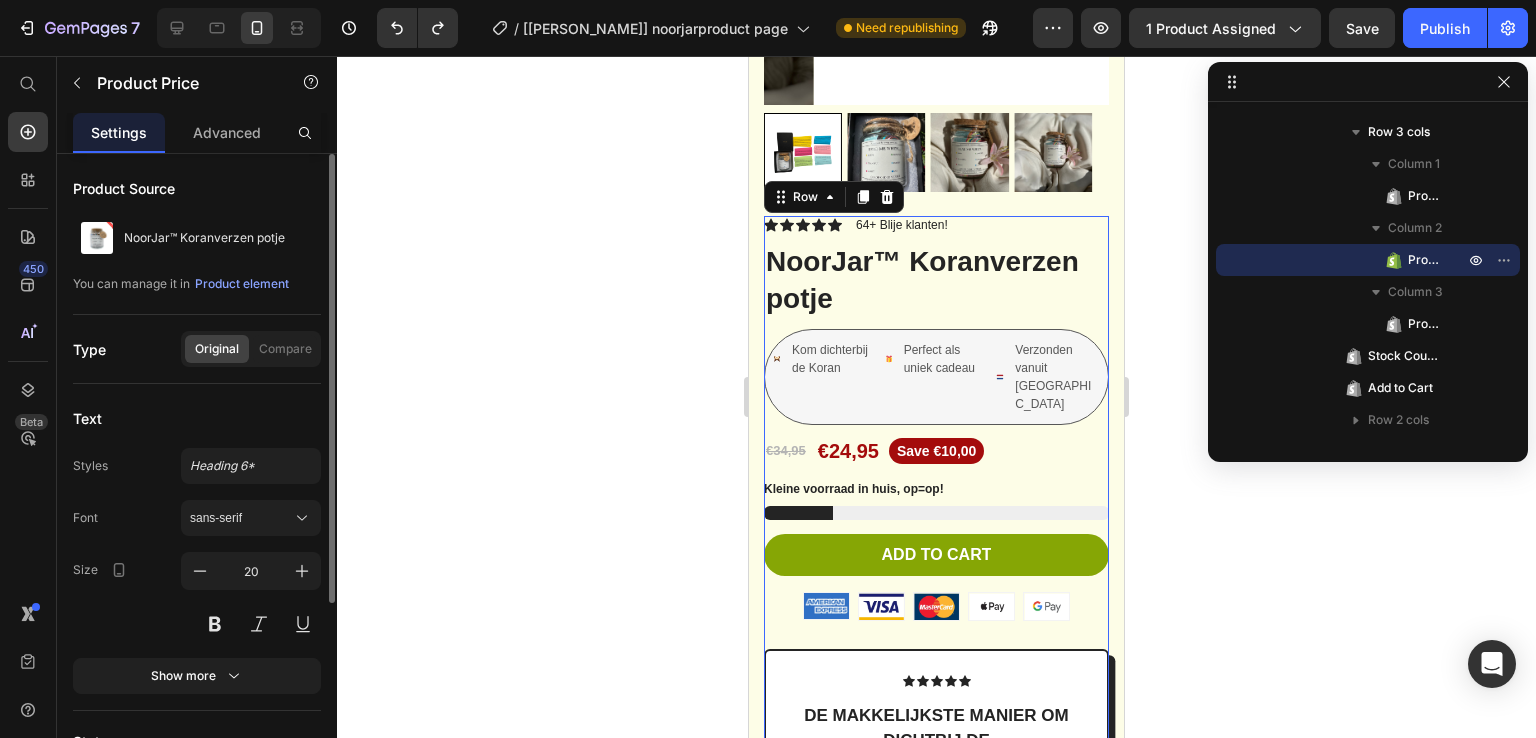 click on "Icon Icon Icon Icon Icon Icon List 64+ Blije klanten! Text Block Row NoorJar™  Koranverzen potje Product Title Kom dichterbij de Koran Item List Perfect als uniek cadeau Item List Verzonden vanuit Nederland Item List Row €34,95 Product Price €24,95 Product Price Save €10,00 Product Badge Row Kleine voorraad in huis, op=op! Stock Counter Add to cart Add to Cart or 4 interest-free payments of $15.00 with Text Block Image Row Image Image Image Image Image Row Icon Icon Icon Icon Icon Icon List De makkelijkste manier om dichtbij de koran te komen Text Block Ik vind Noorjar een fantastisch product. Elke keer als ik er langsloop neem ik een kaartje en kom ik weer een prachtige vers tegen. Text Block Ismael Text Block
geverifieerde koper Item List Row Row Eiusmod Text Block Lorem ipsum Dolor sit amet Consectetur  Adipiscing elit Item List Incididunt ut Text Block Lorem ipsum Dolor sit amet Consectetur  Adipiscing elit Item List Row Image Free shipping  Text Block Image Easy Returns Text Block Image" at bounding box center (936, 745) 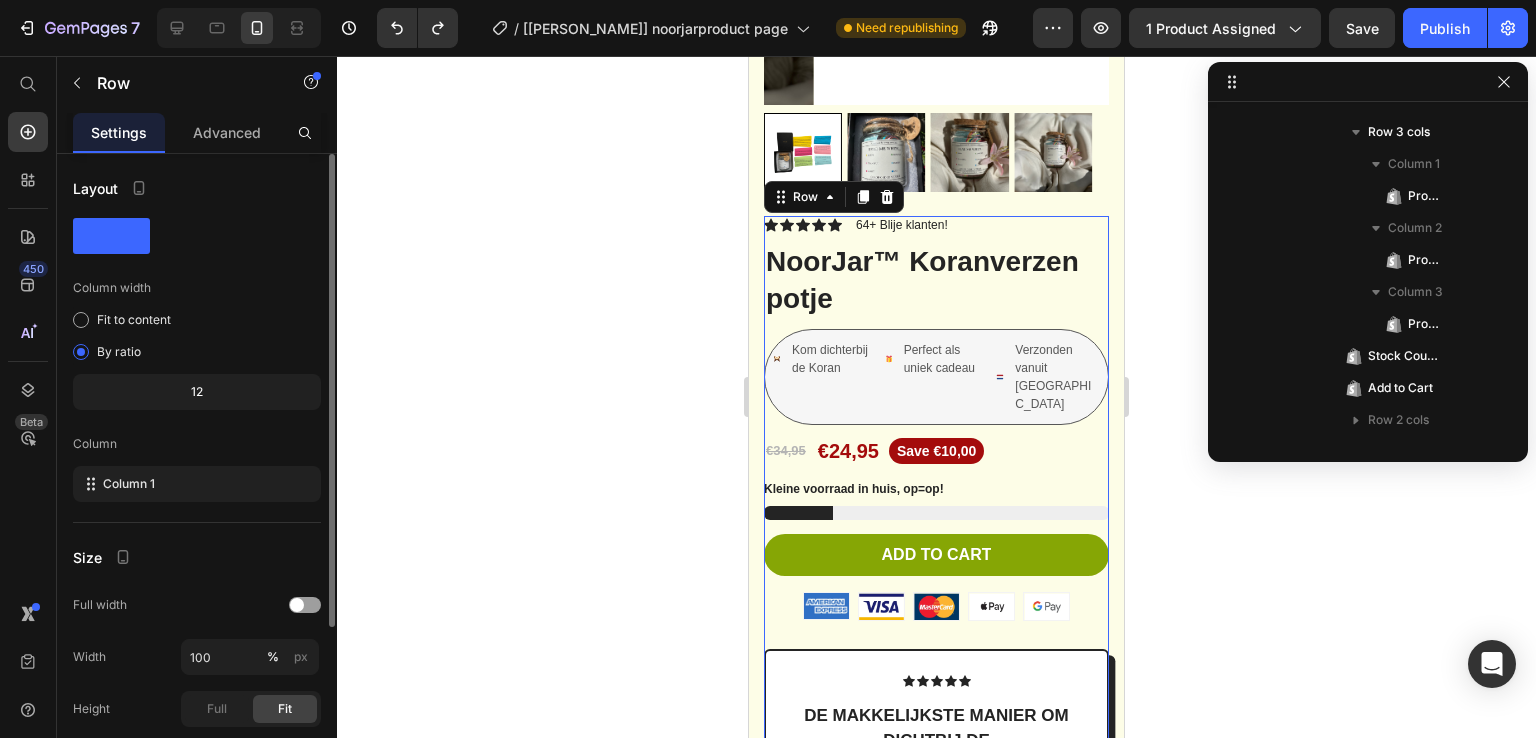 scroll, scrollTop: 3290, scrollLeft: 0, axis: vertical 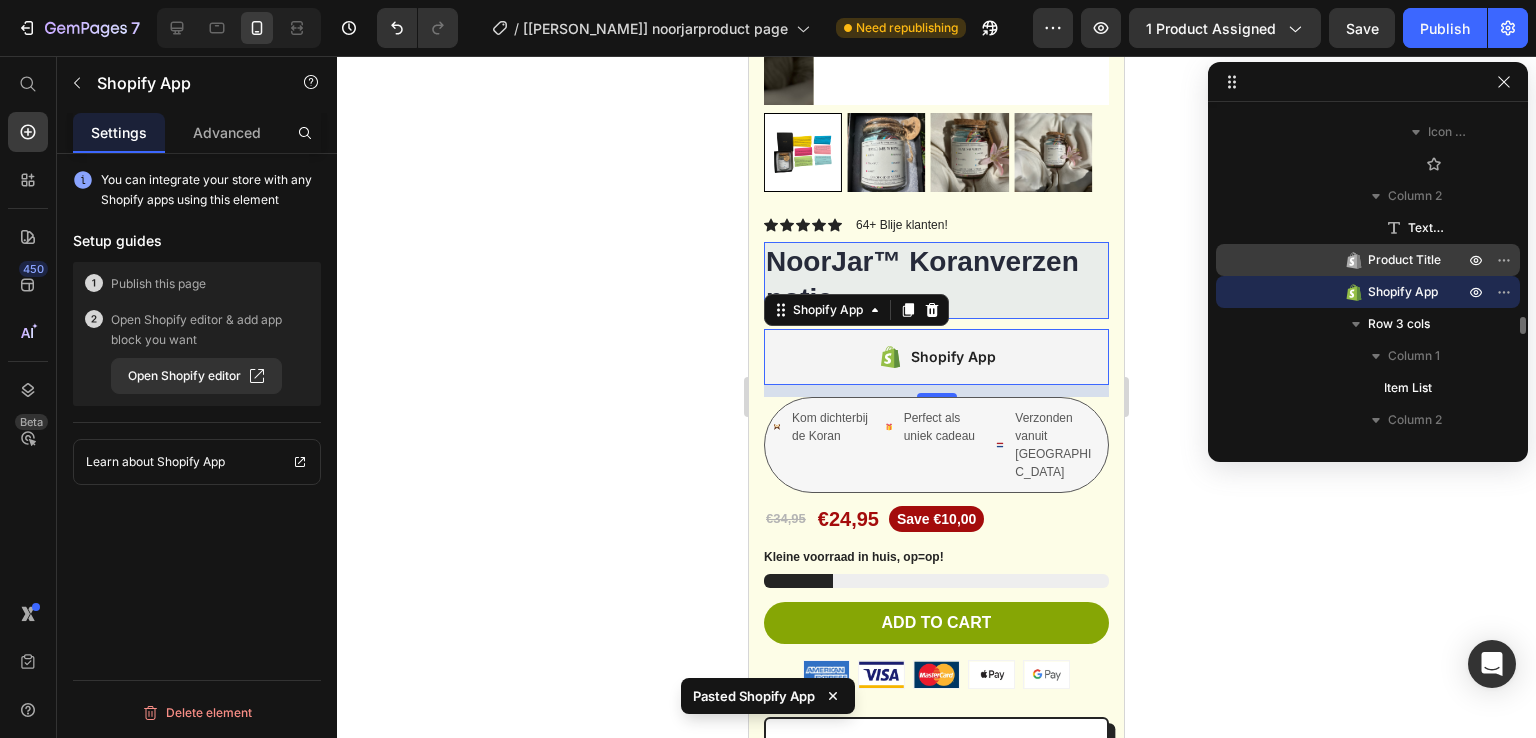 click on "Product Title" at bounding box center [1404, 260] 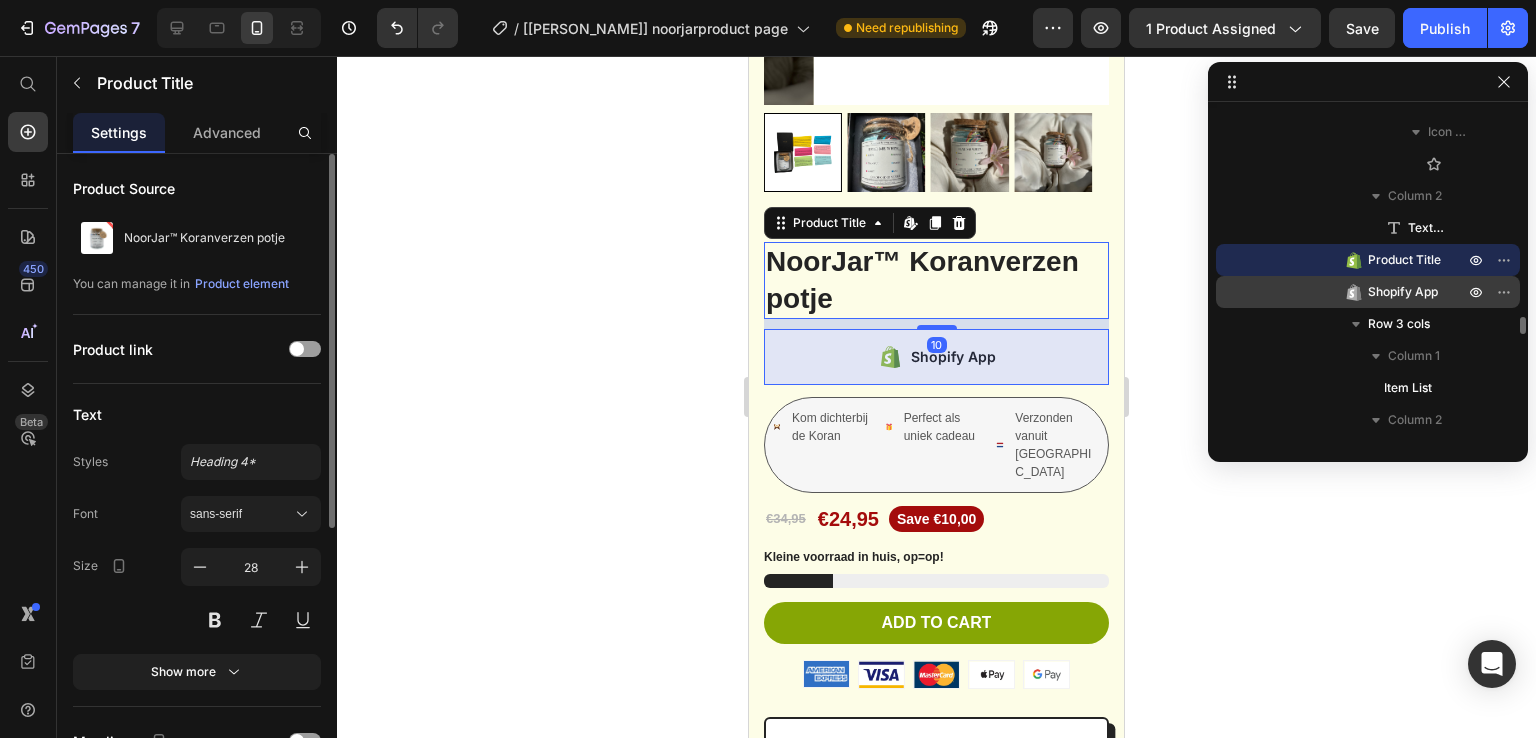 click on "Shopify App" at bounding box center (1403, 292) 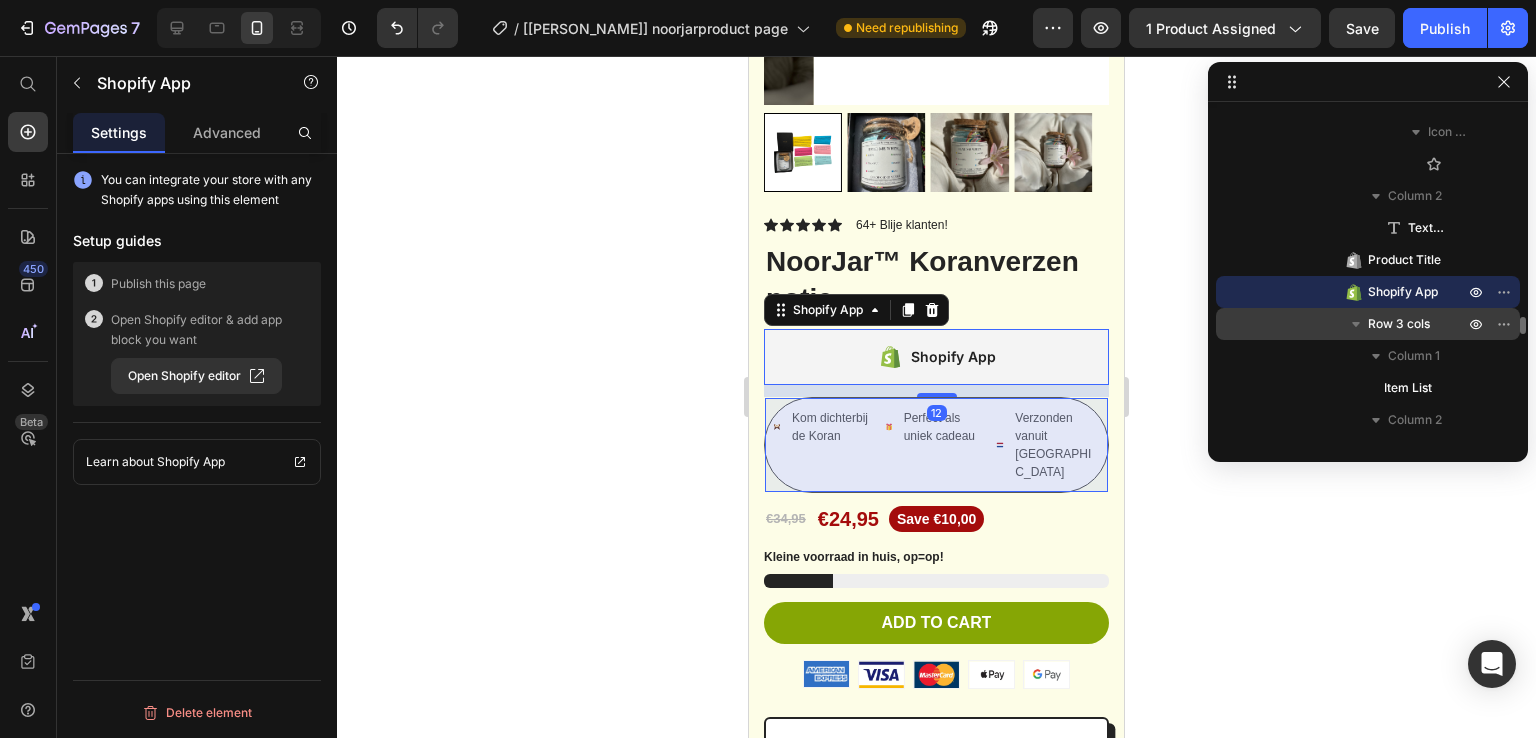 click on "Row 3 cols" at bounding box center (1399, 324) 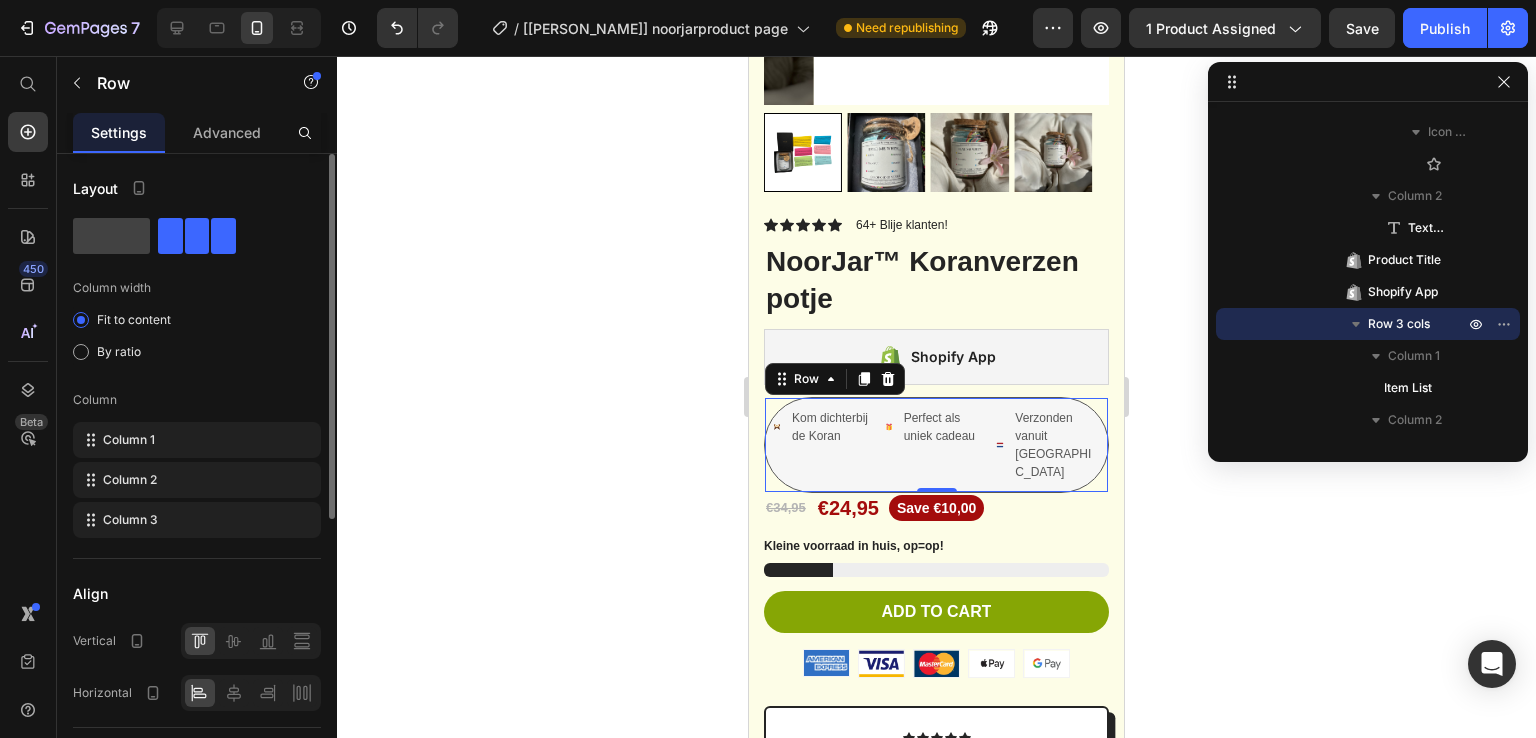 drag, startPoint x: 924, startPoint y: 406, endPoint x: 923, endPoint y: 370, distance: 36.013885 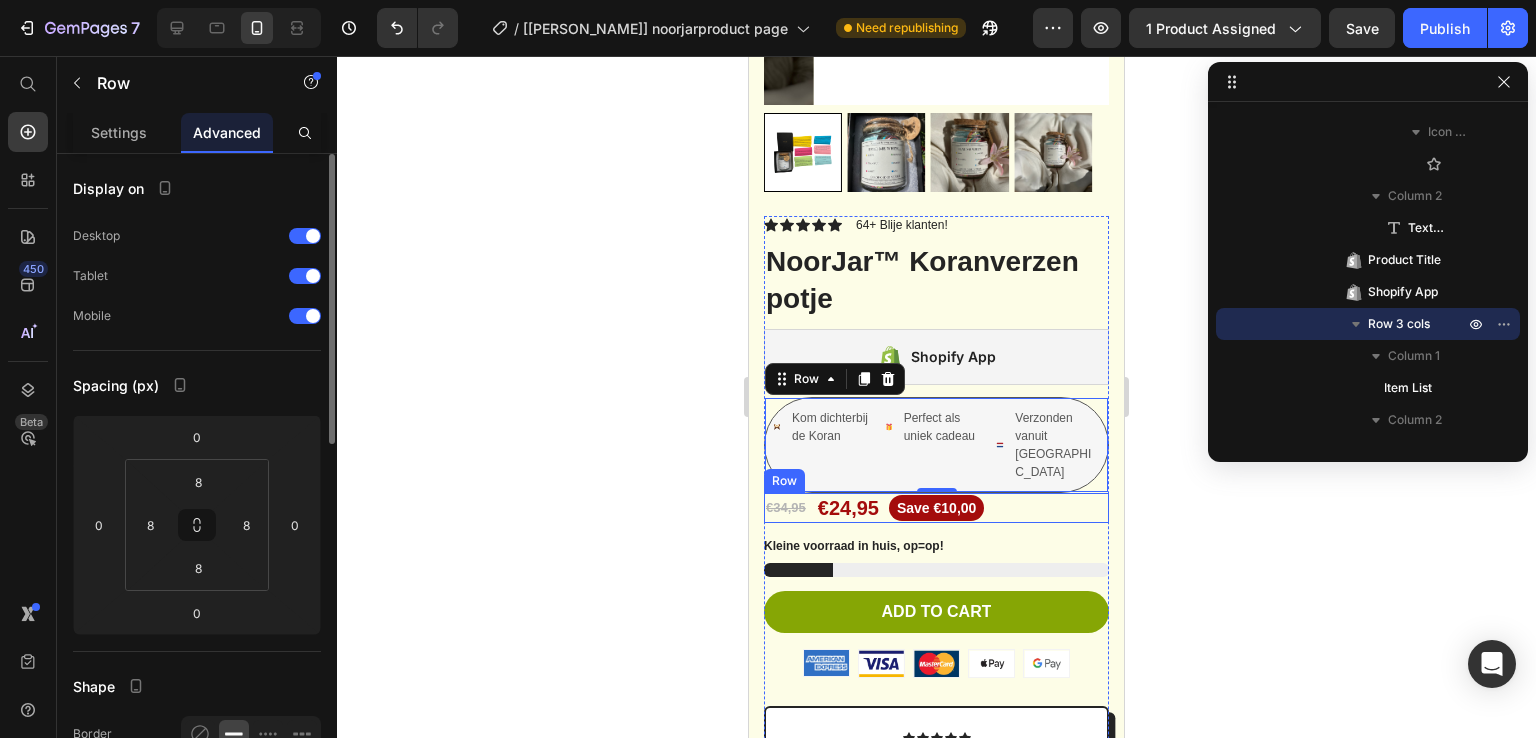 click on "€34,95 Product Price €24,95 Product Price Save €10,00 Product Badge Row" at bounding box center [936, 508] 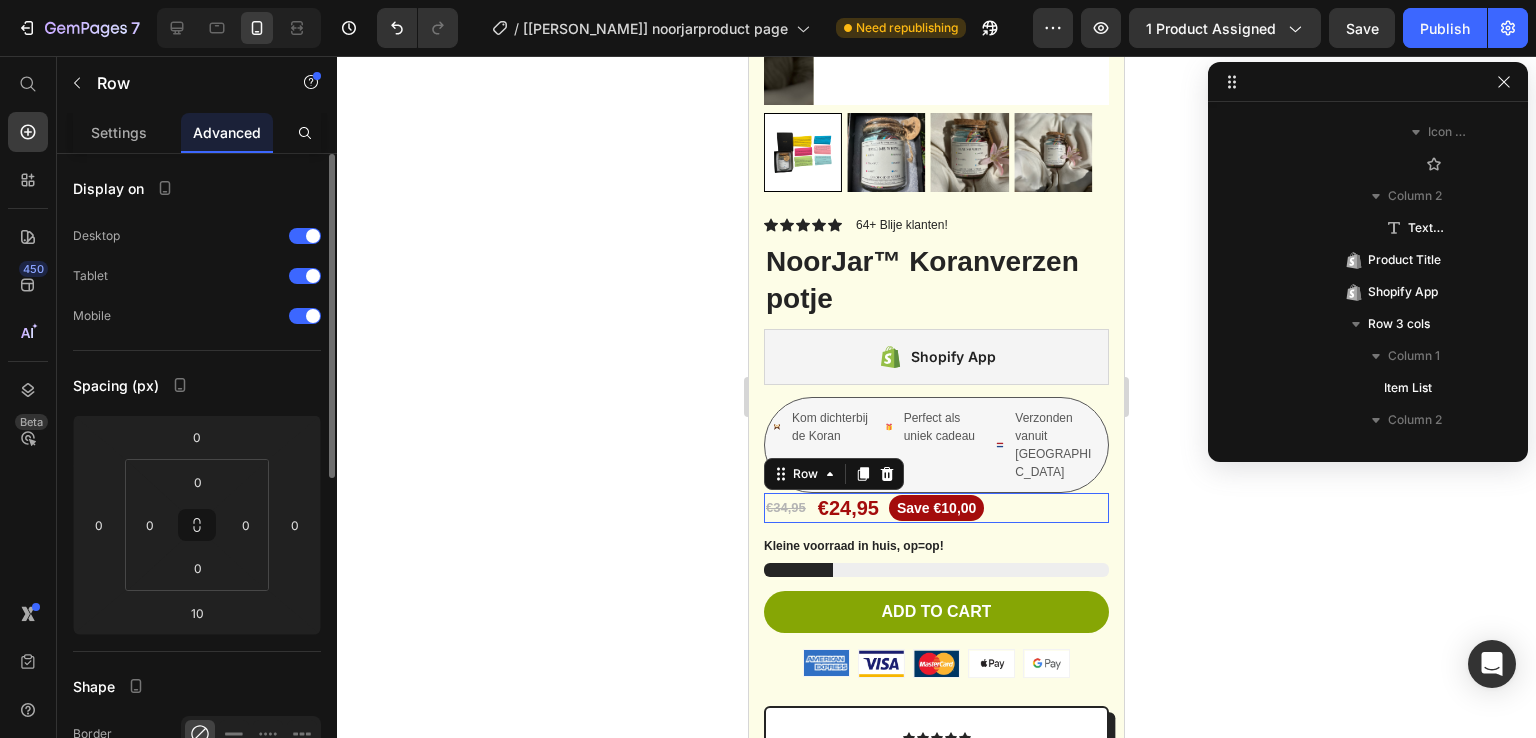 scroll, scrollTop: 4122, scrollLeft: 0, axis: vertical 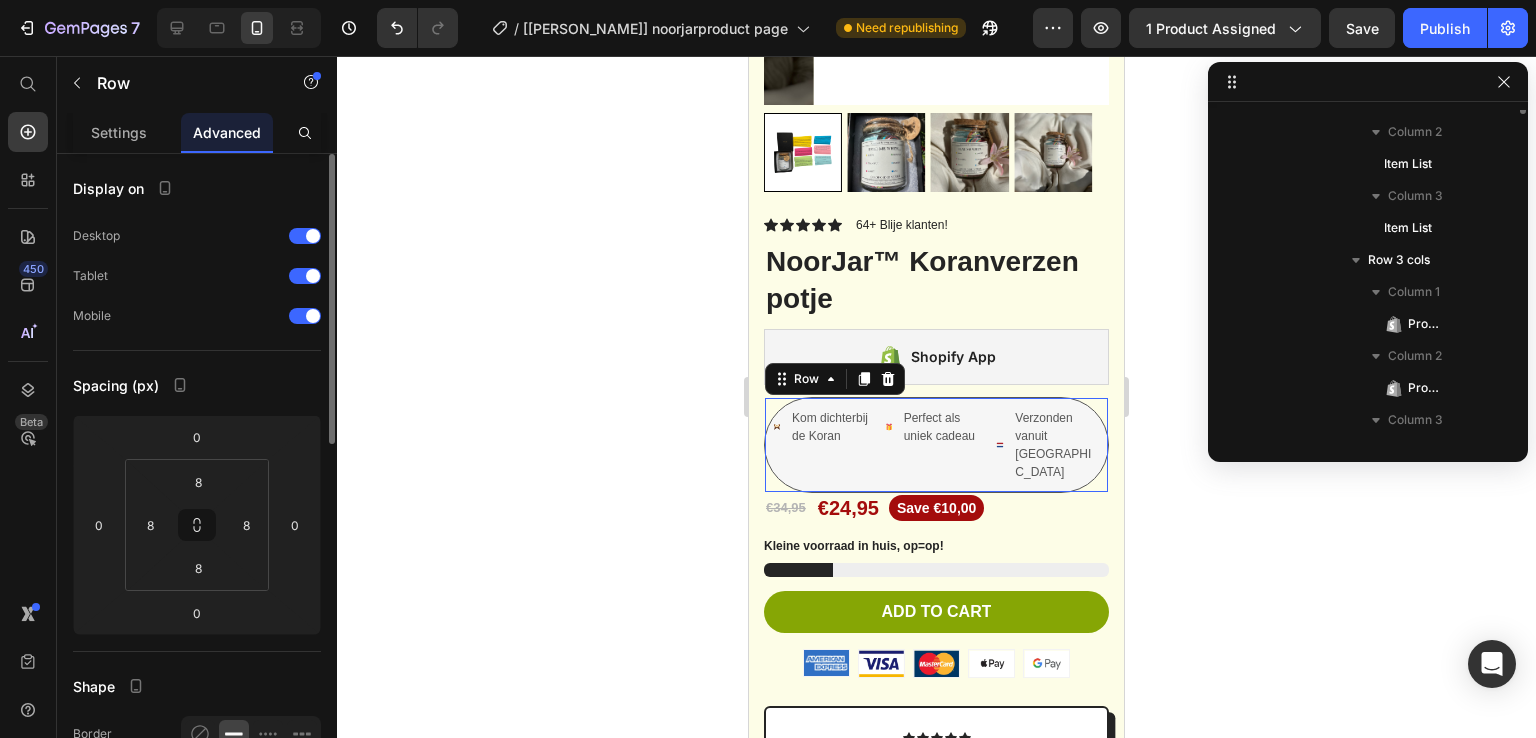 click on "Kom dichterbij de Koran Item List Perfect als uniek cadeau Item List Verzonden vanuit Nederland Item List Row   0" at bounding box center [936, 445] 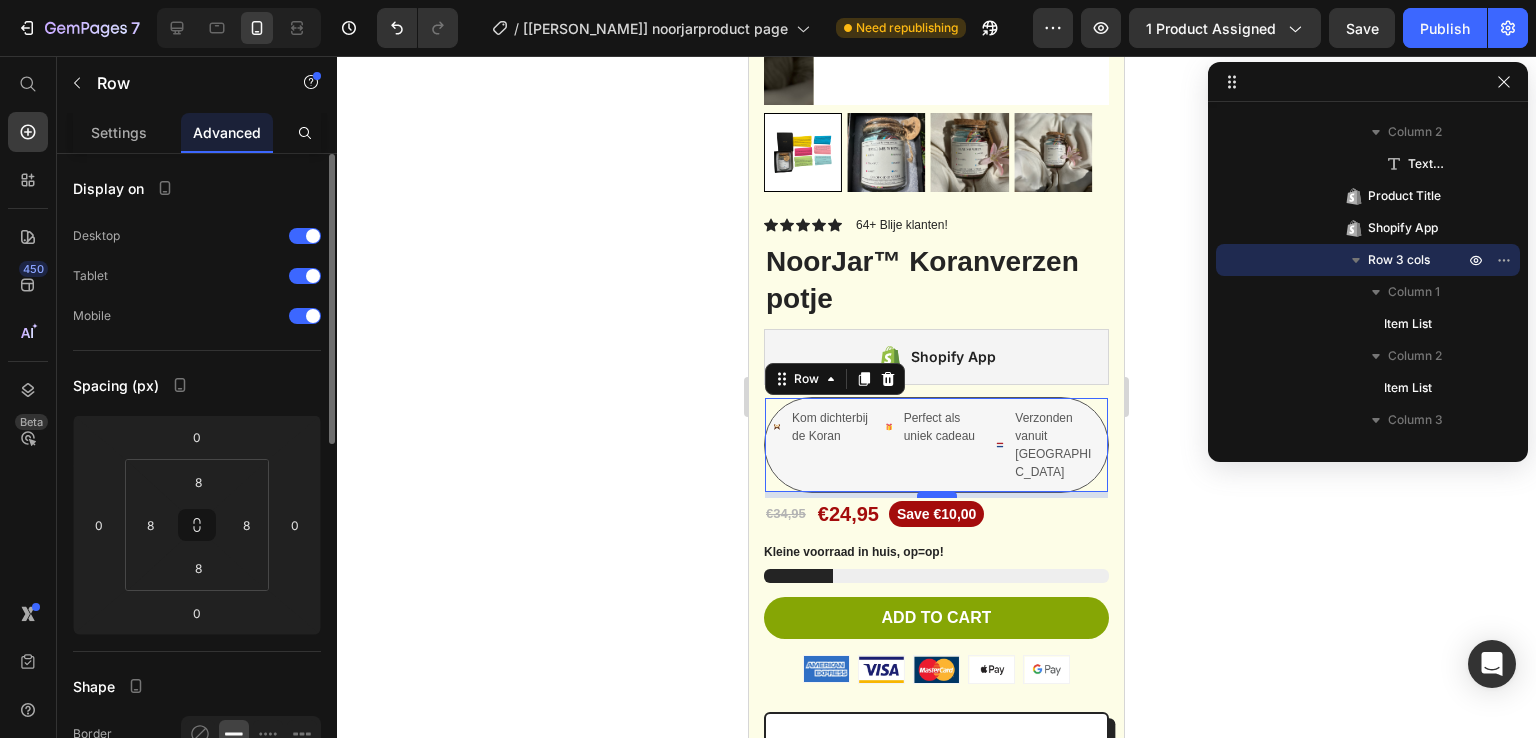 click at bounding box center [937, 495] 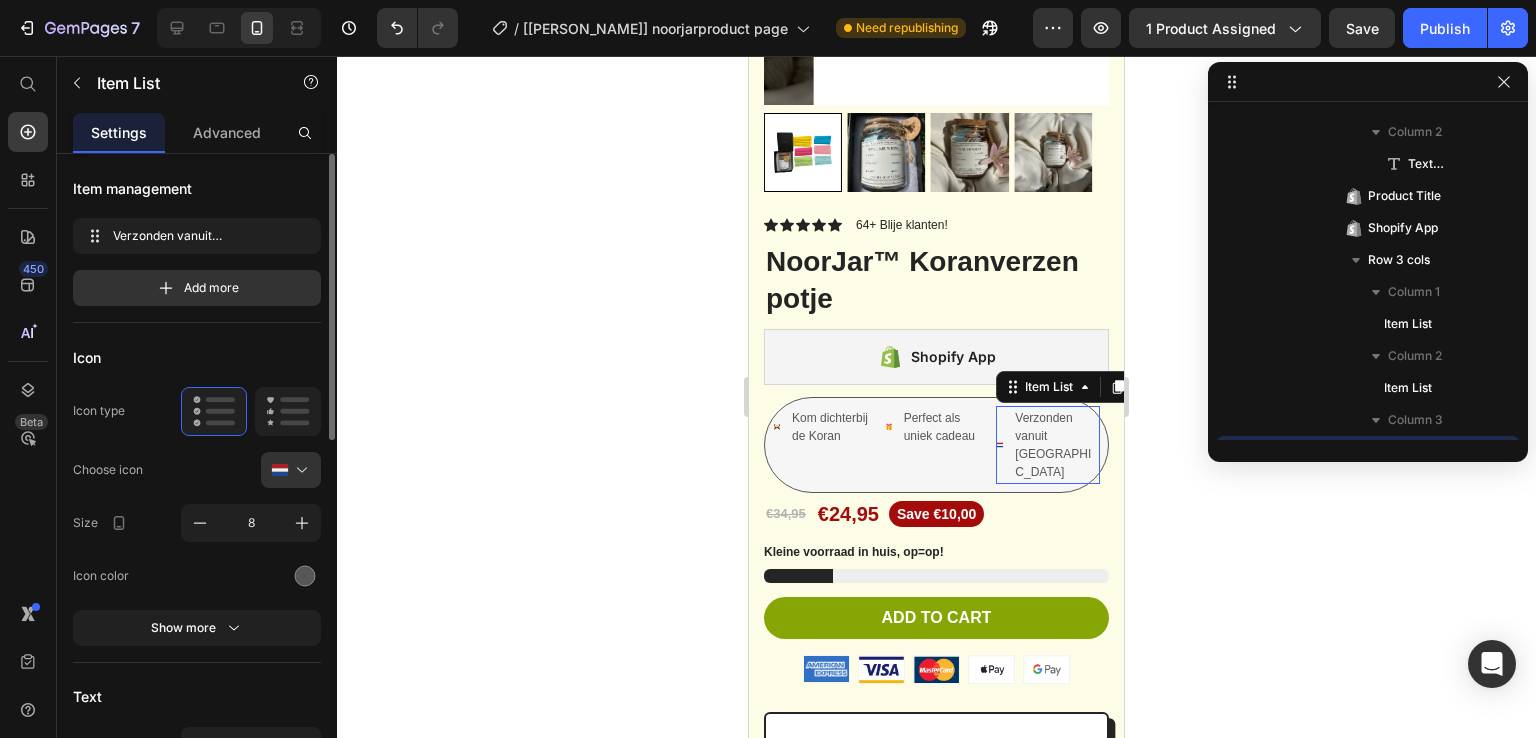 click on "Verzonden vanuit [GEOGRAPHIC_DATA]" at bounding box center (1056, 445) 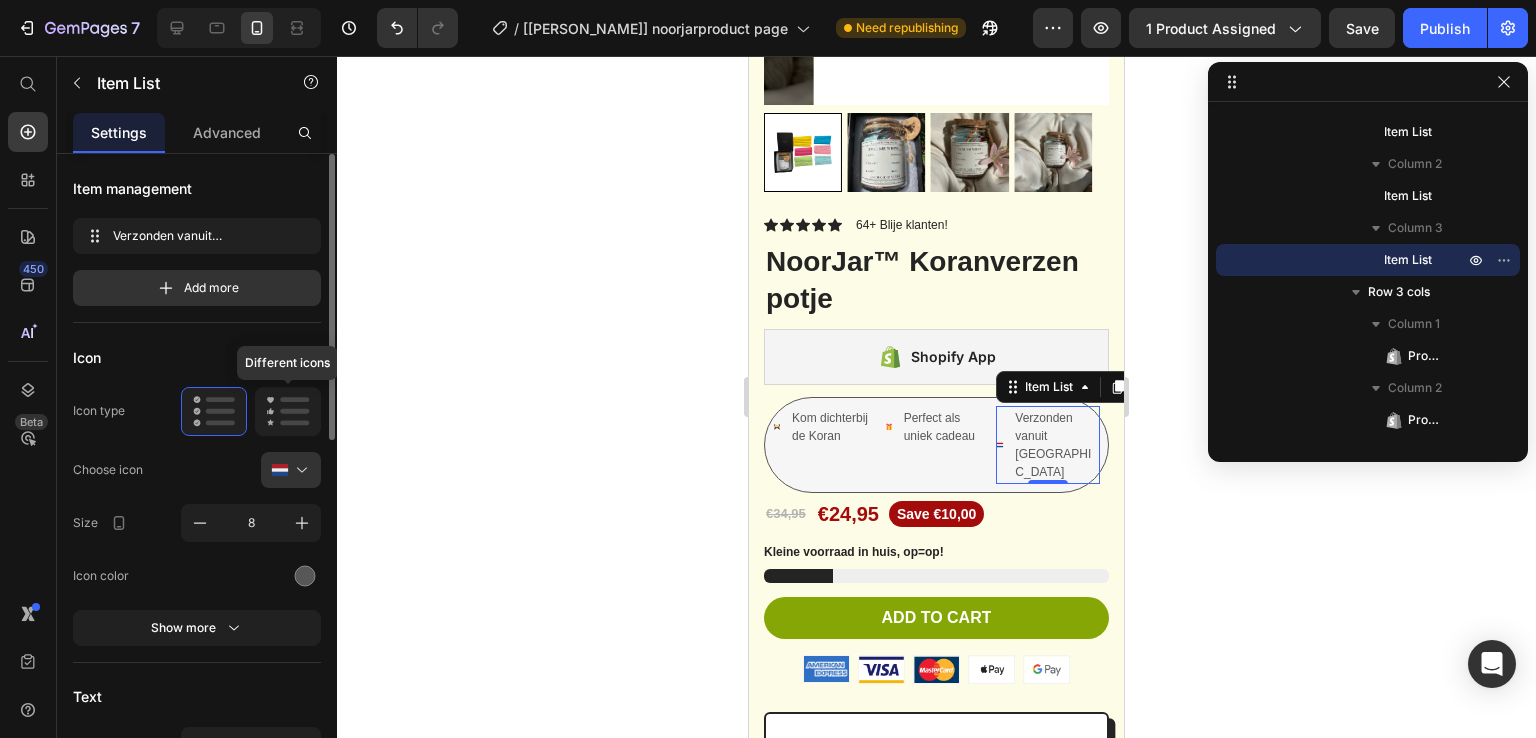 click 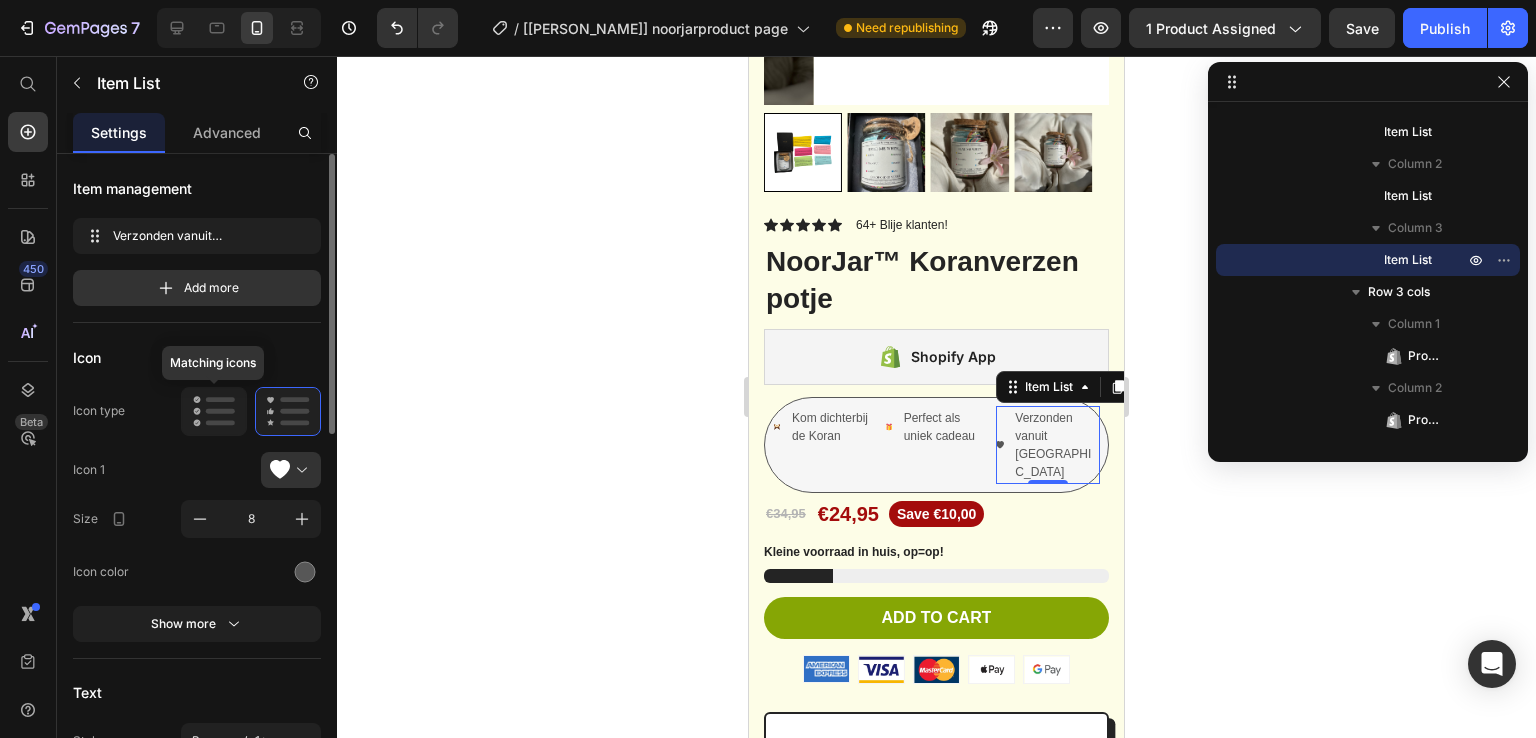 click 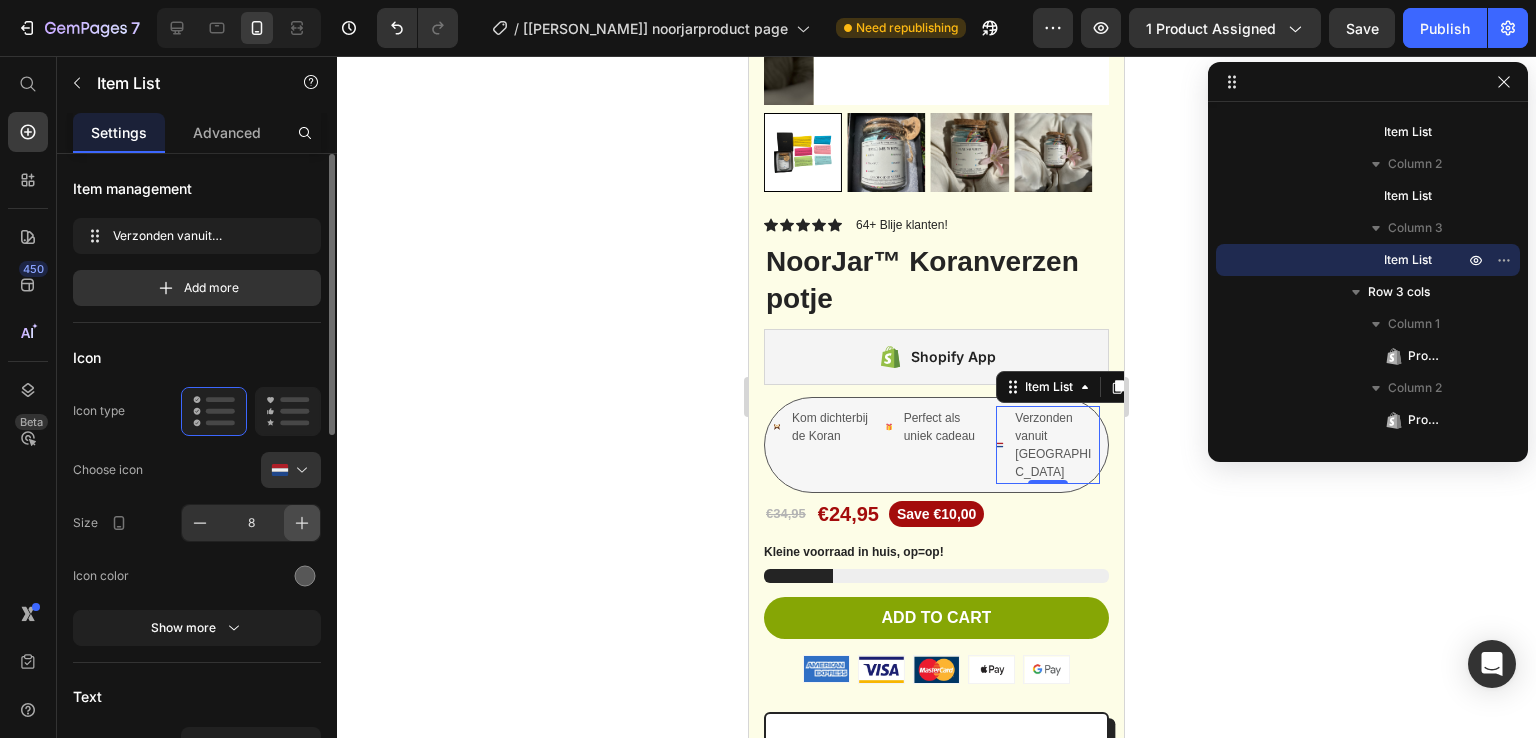 click 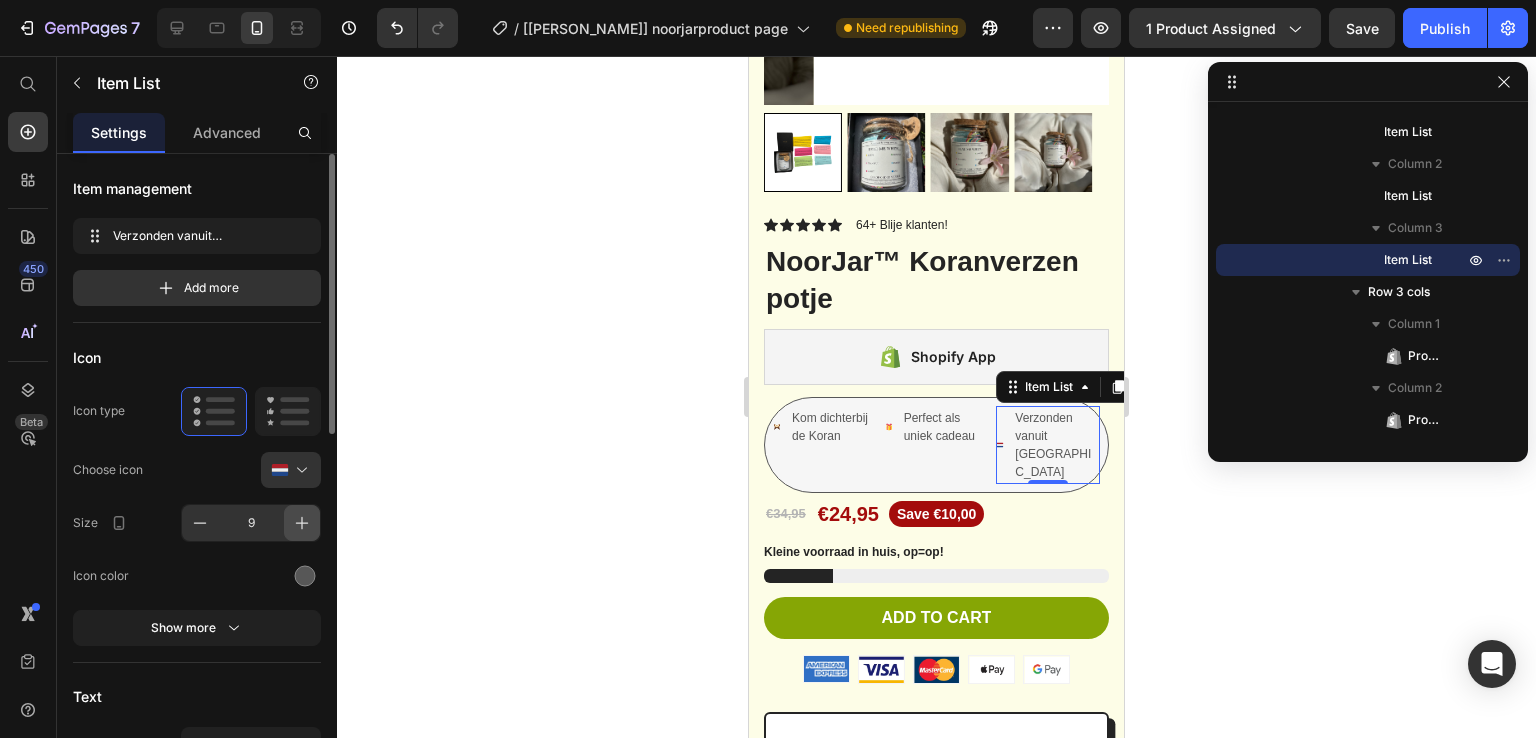 click 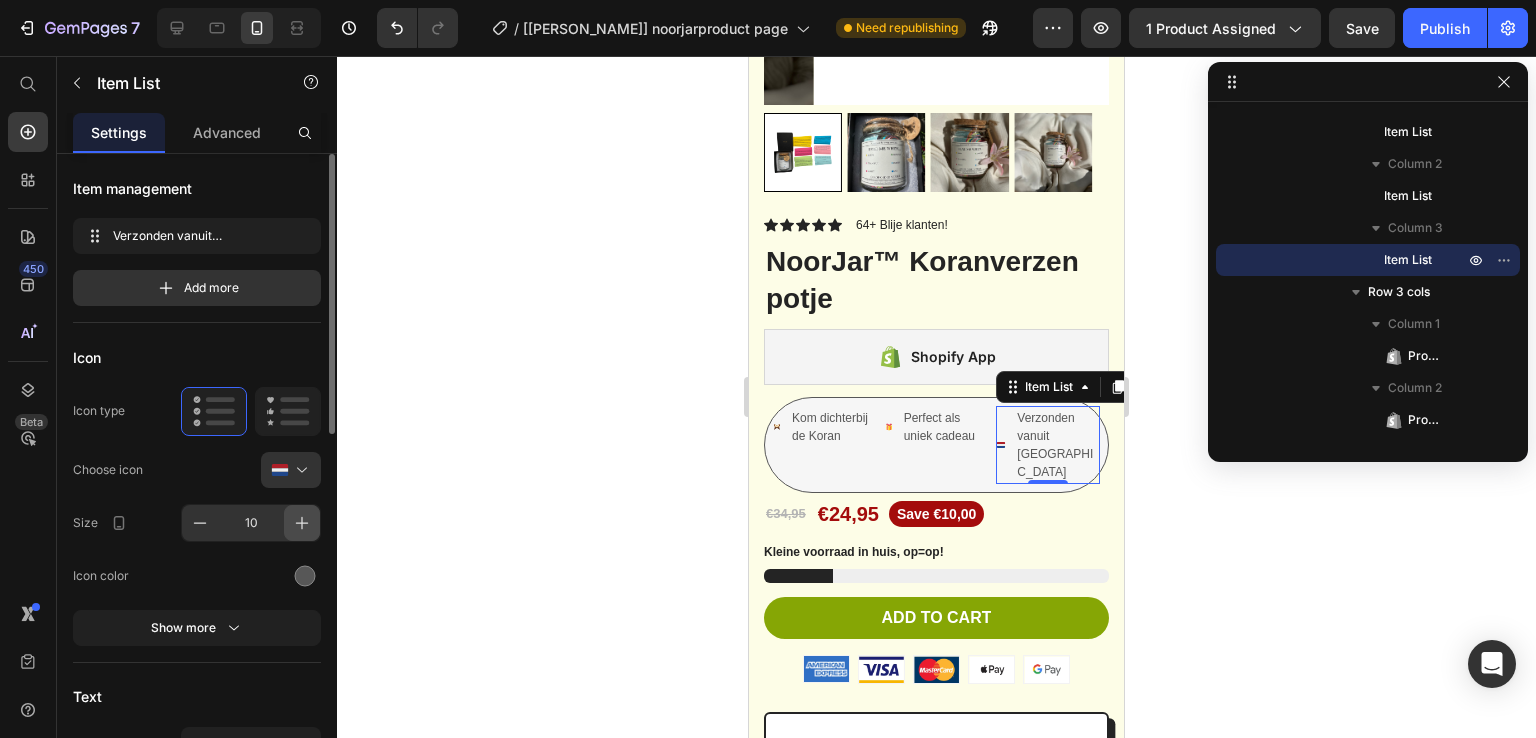 click 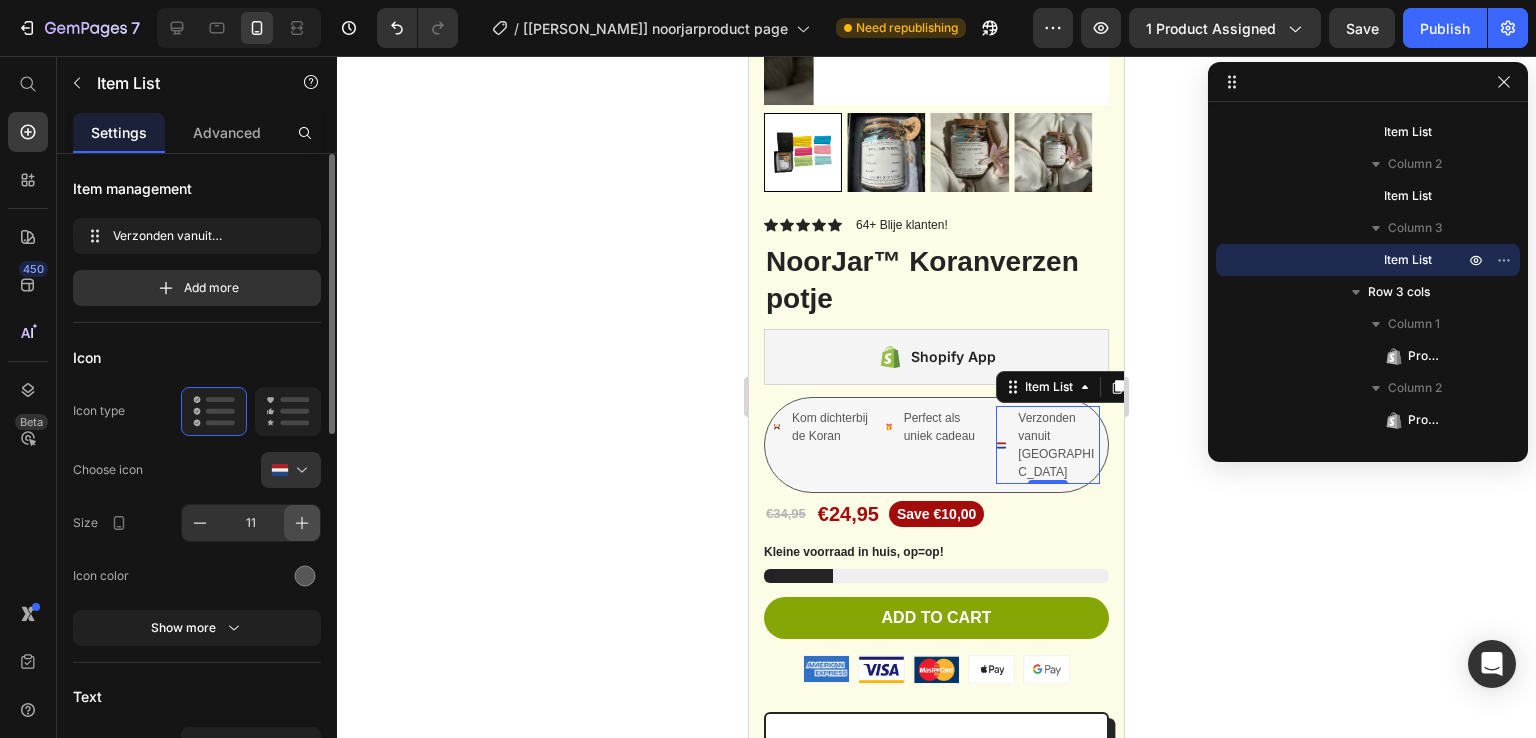 click 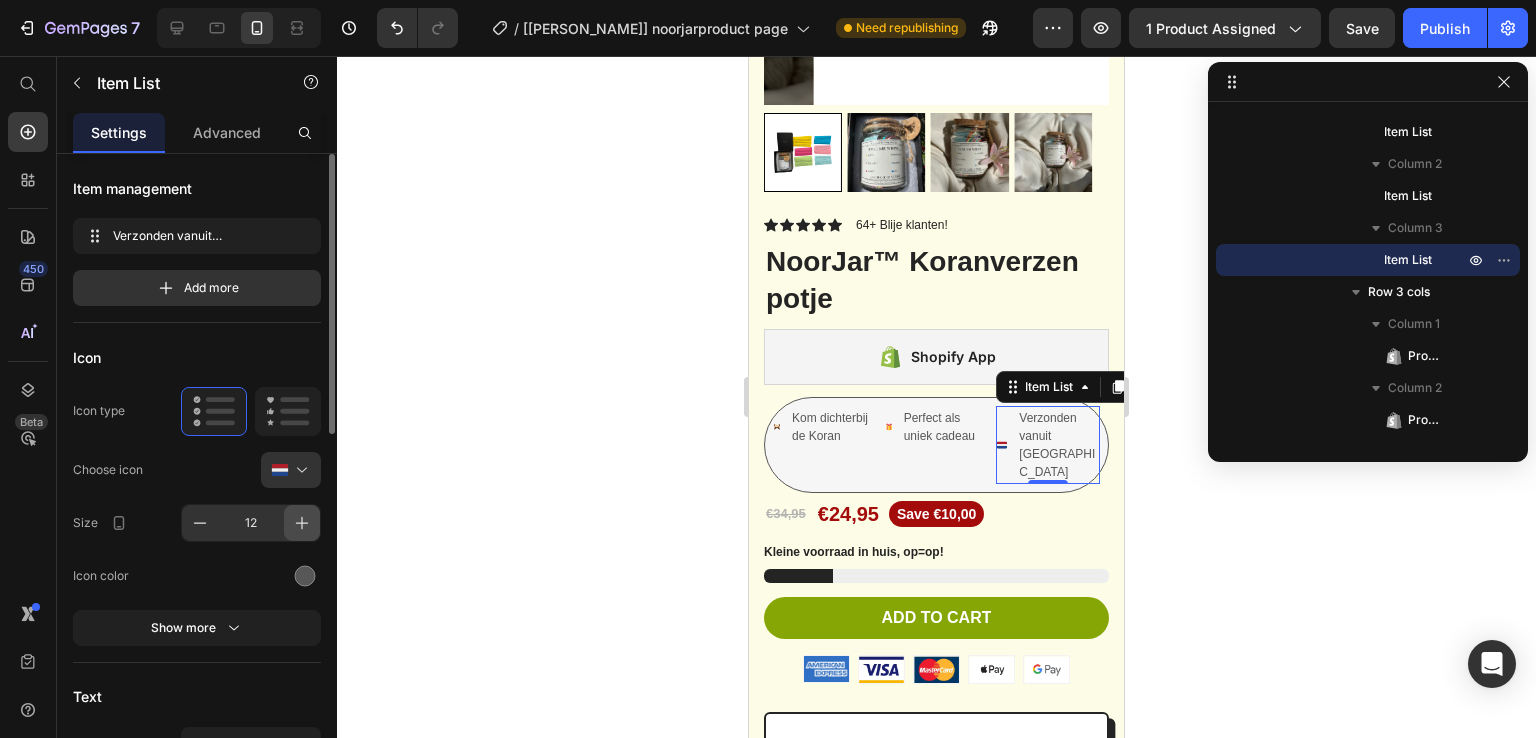 click 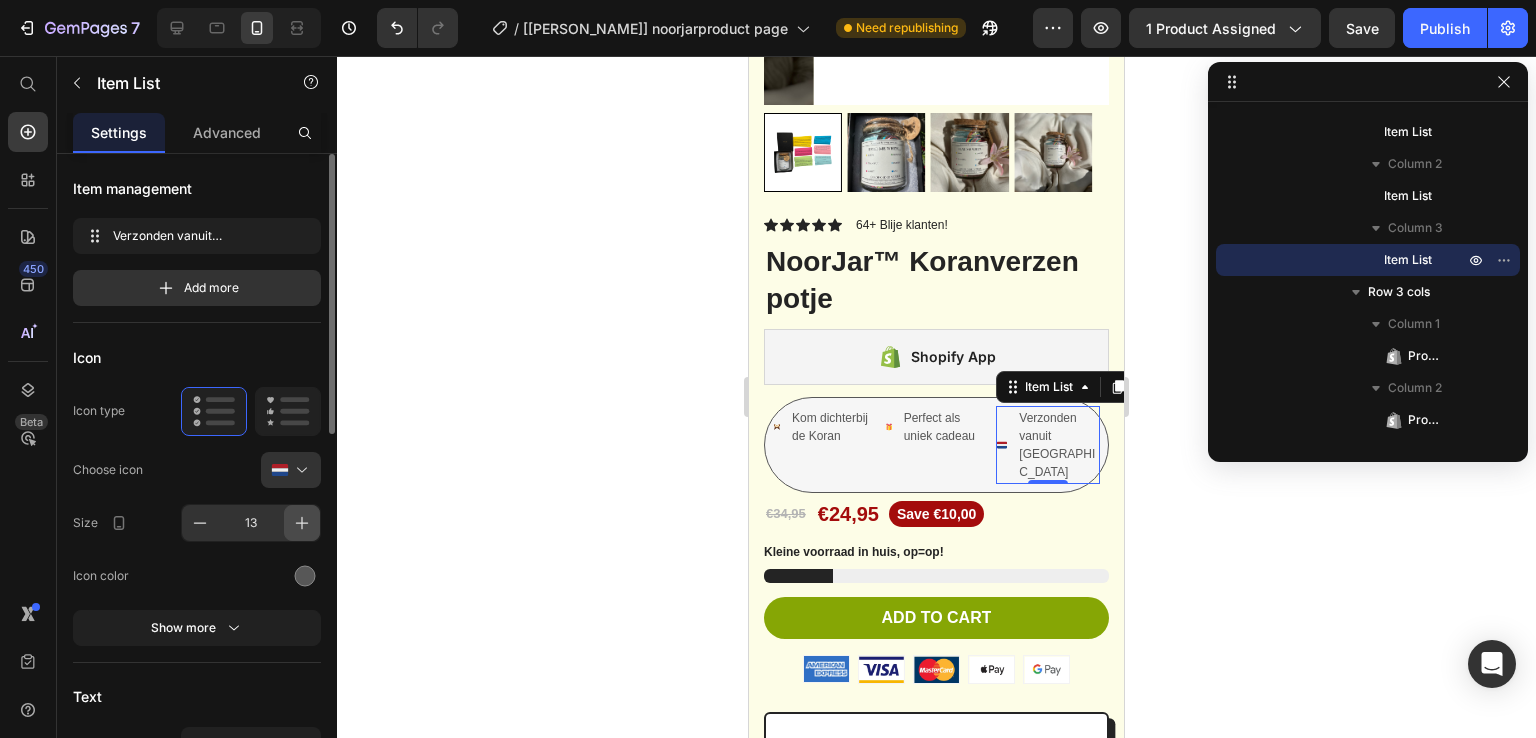 click 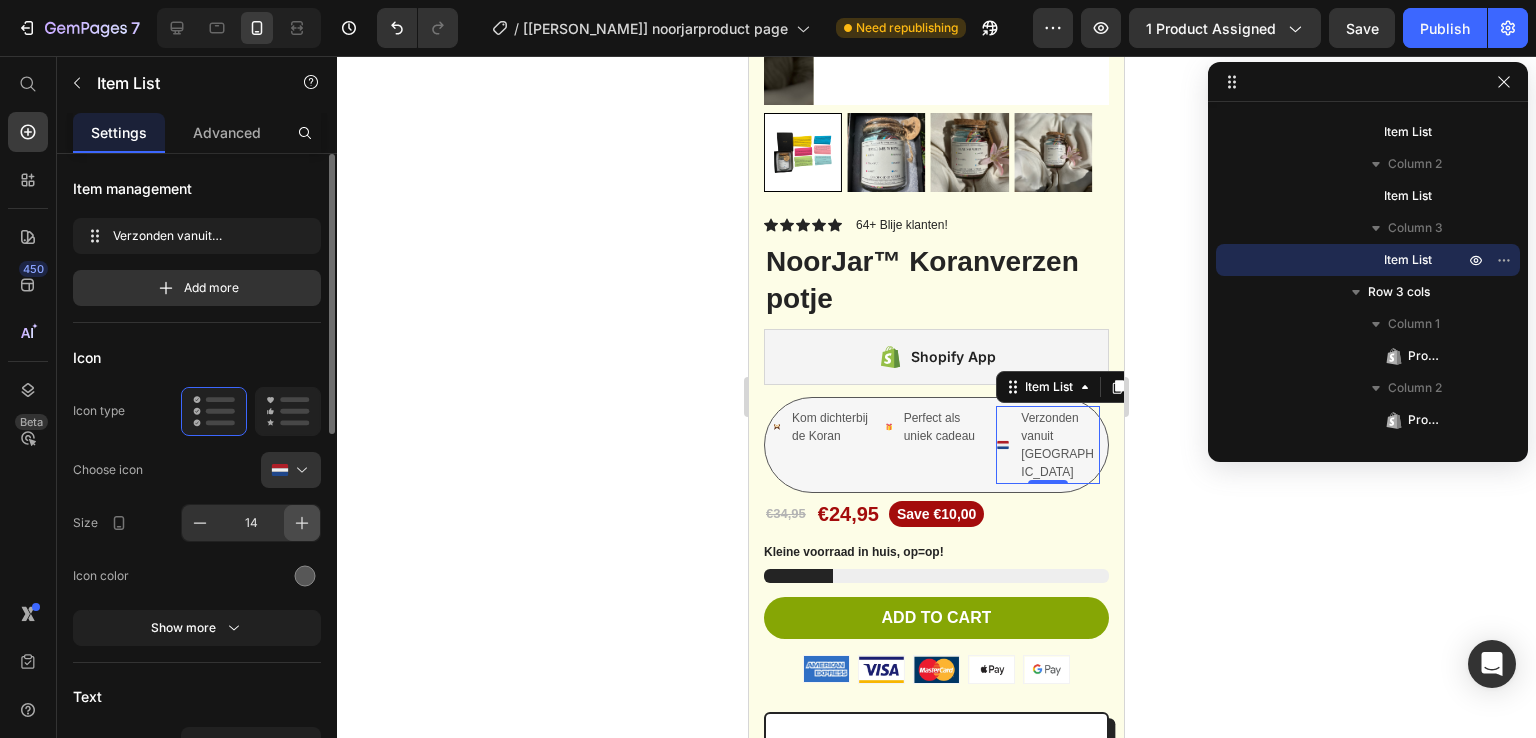 click 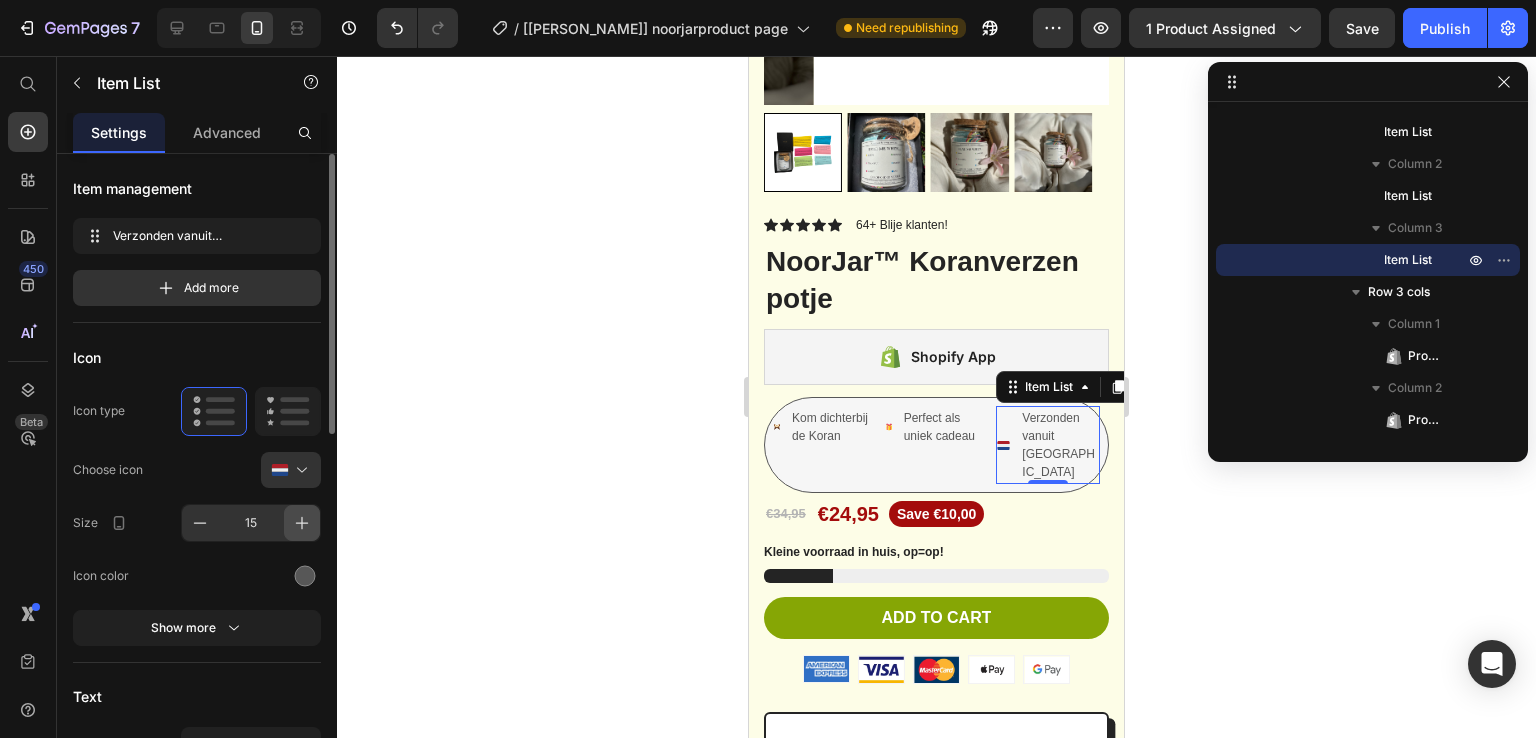 click 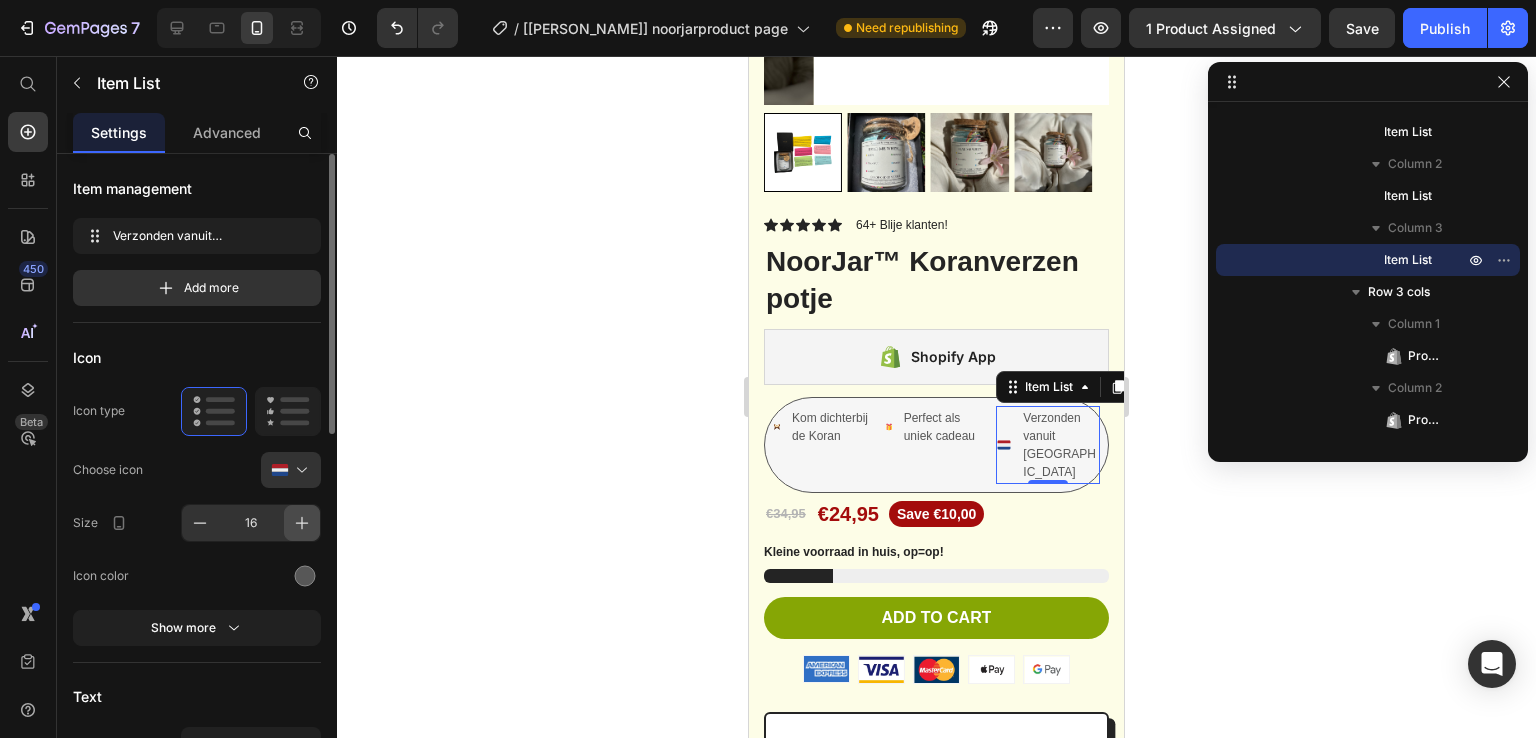 click 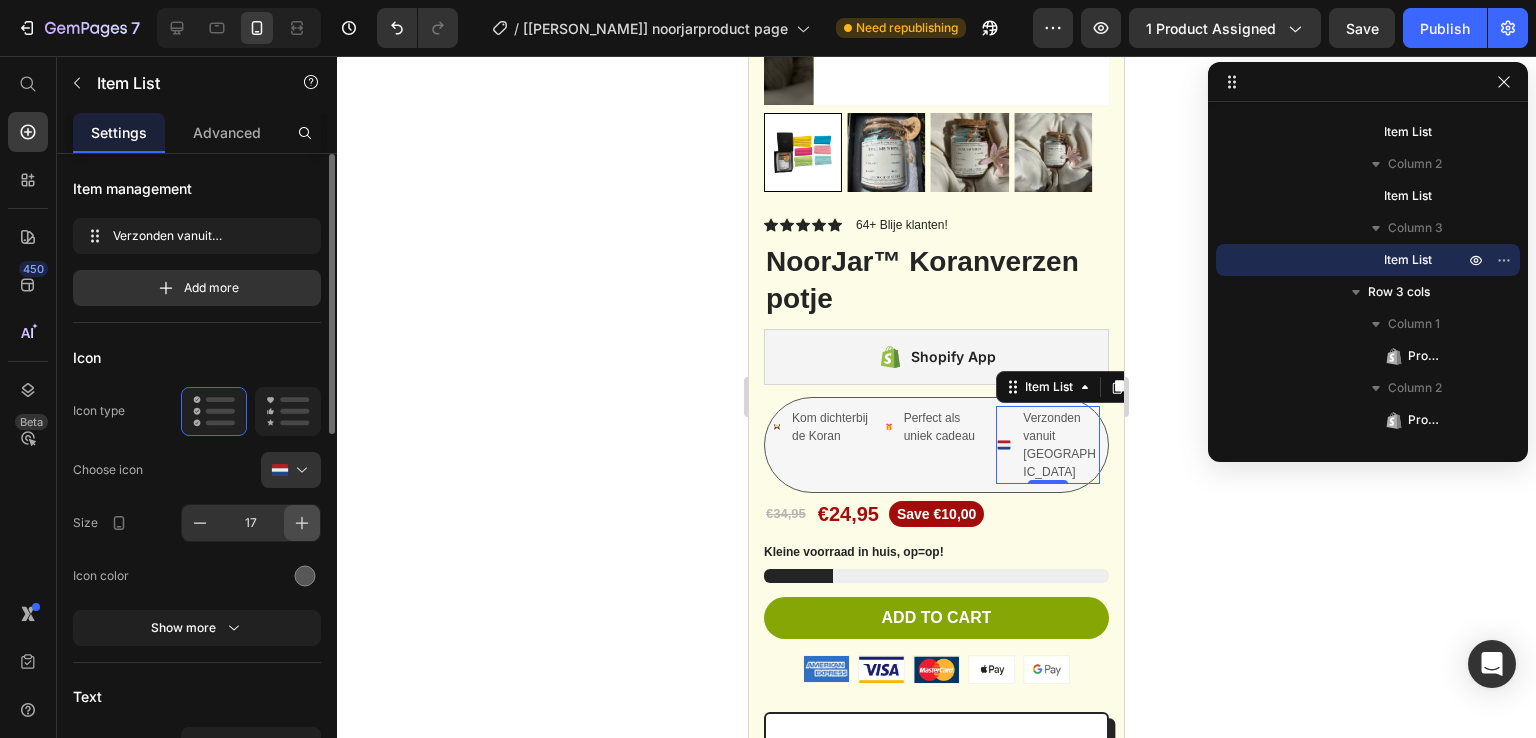click 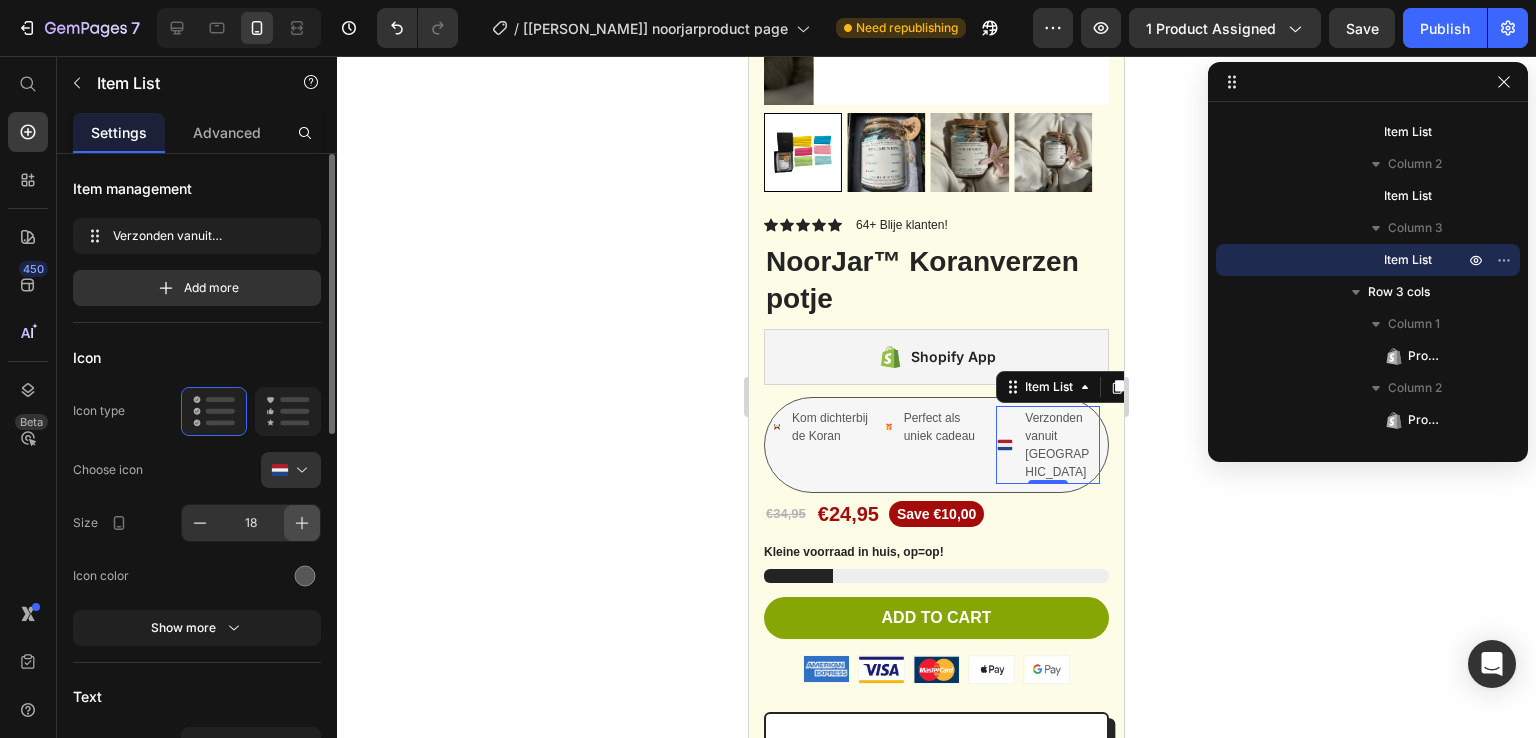 click 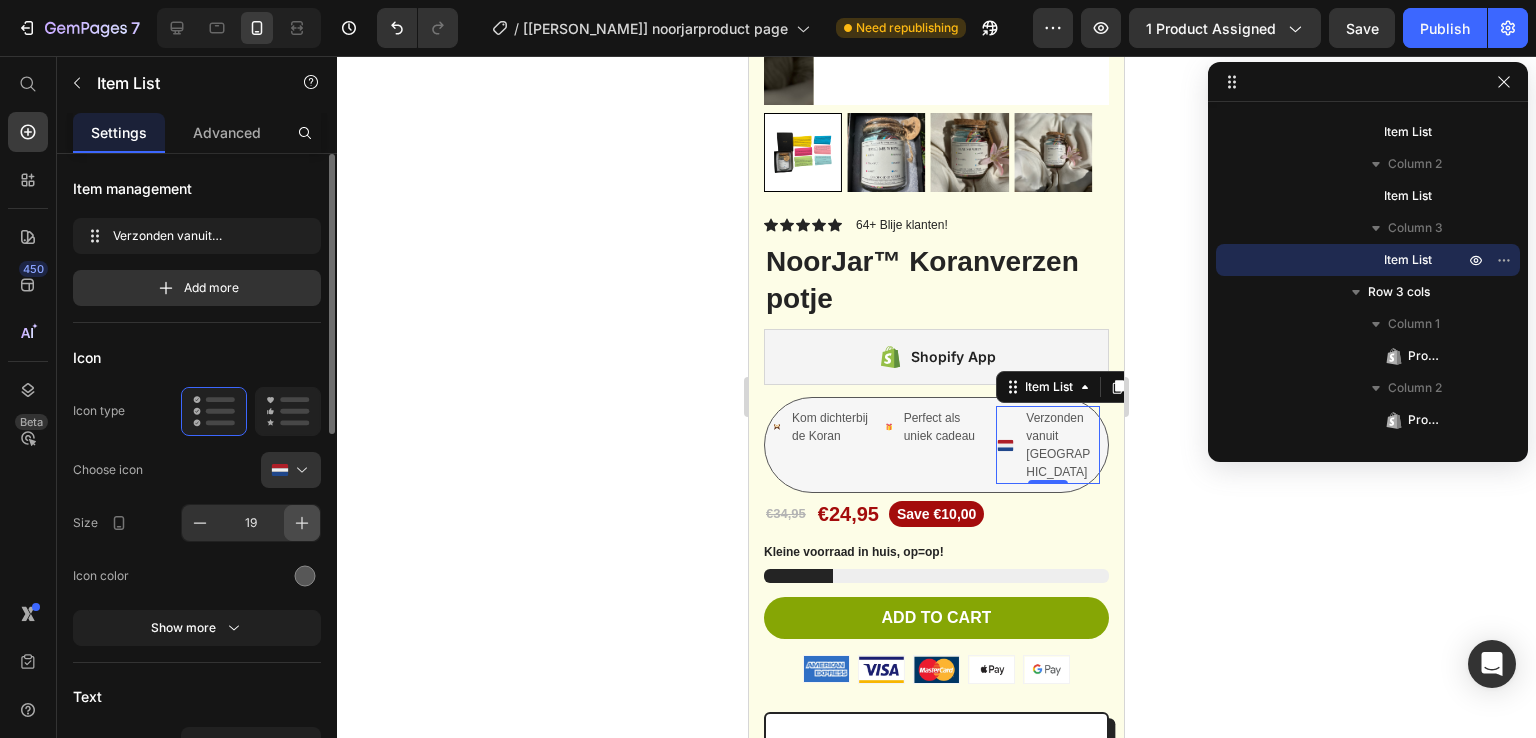 click 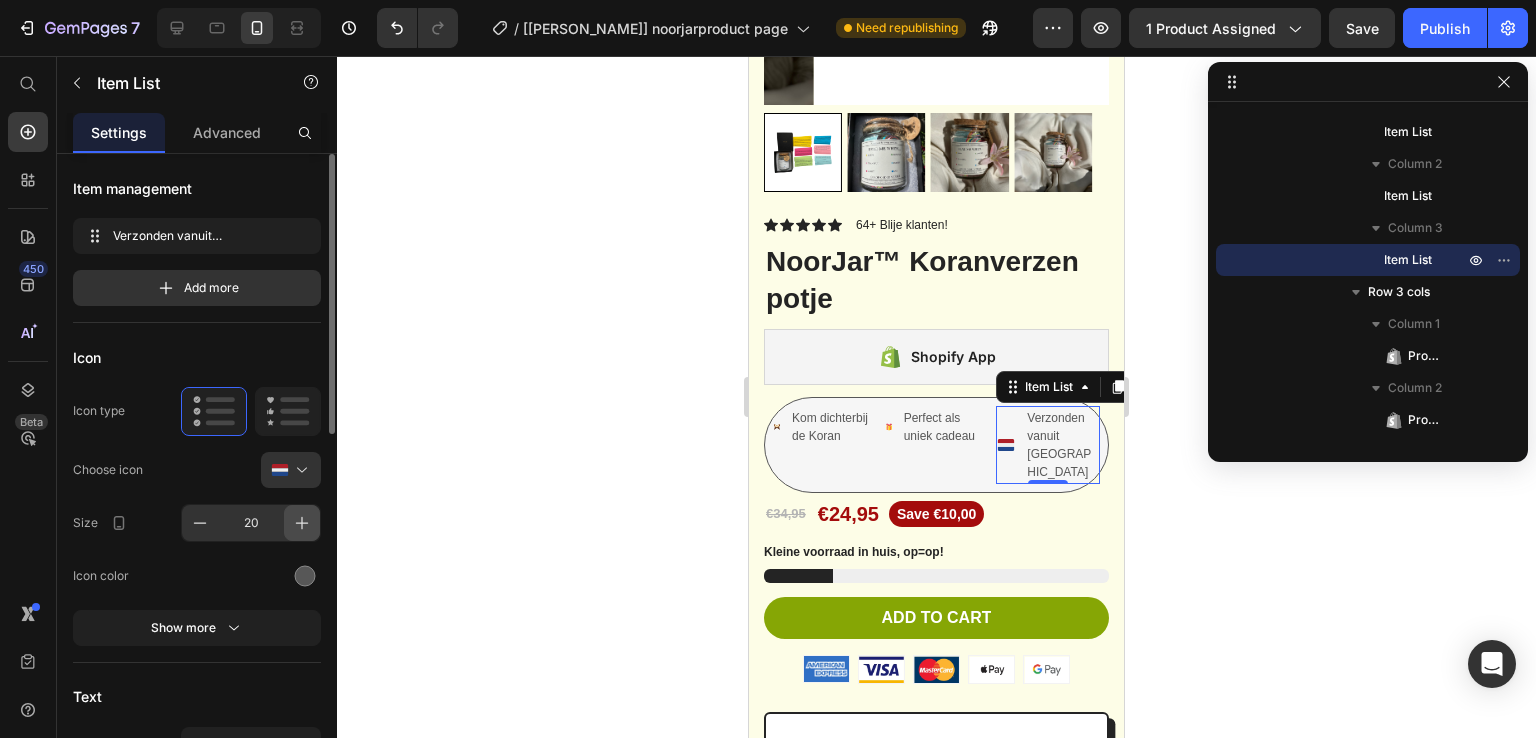 click 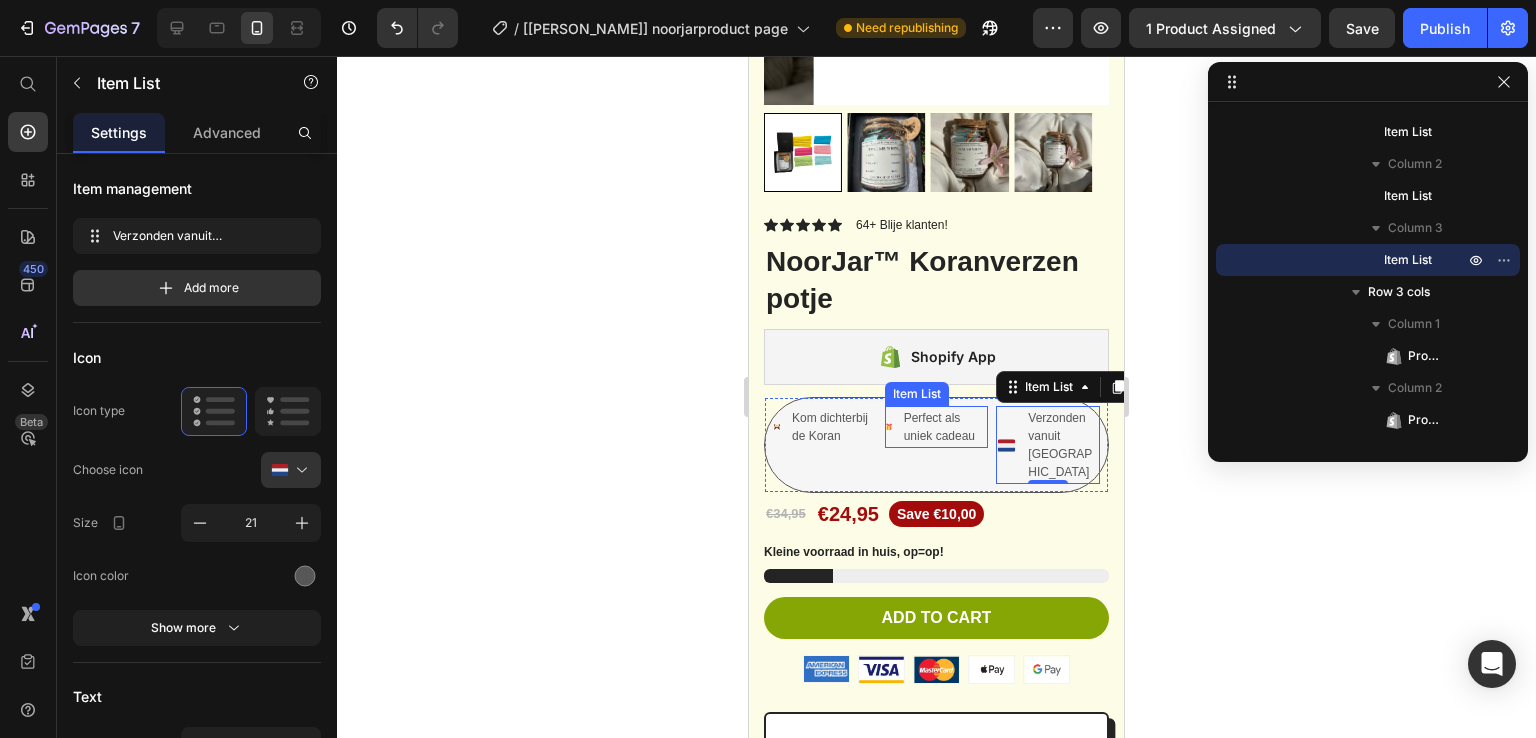 click on "Perfect als uniek cadeau" at bounding box center [937, 427] 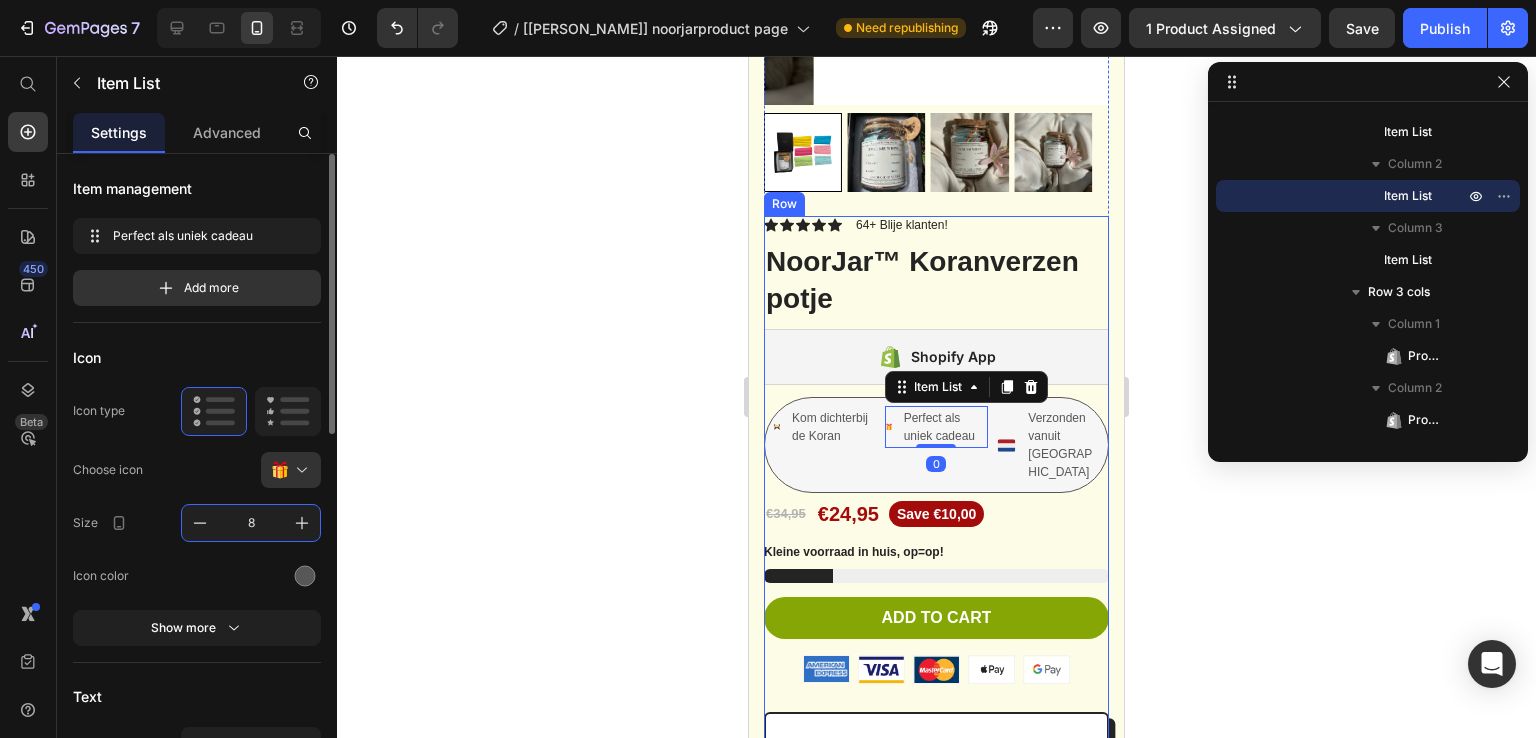 click on "8" at bounding box center (251, 523) 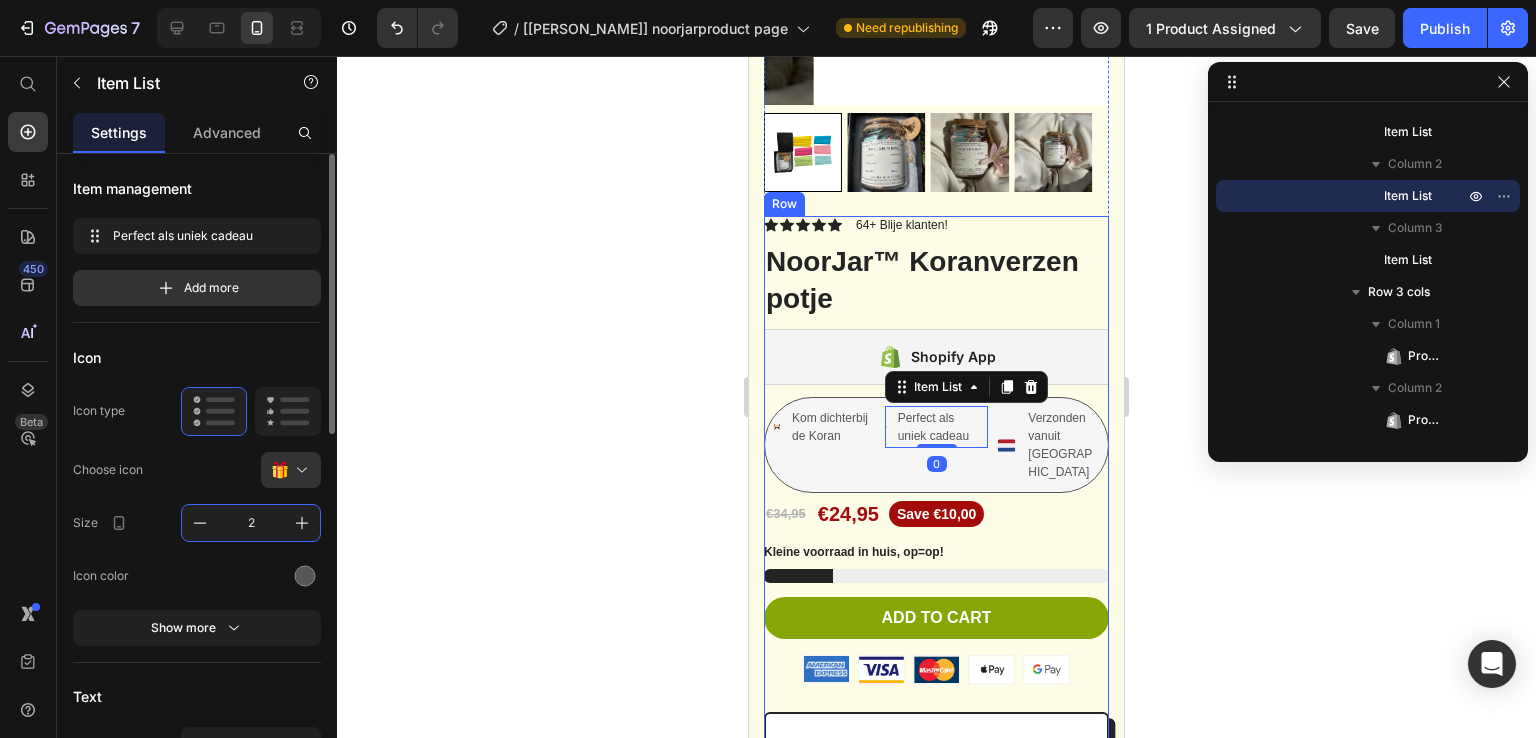 type on "21" 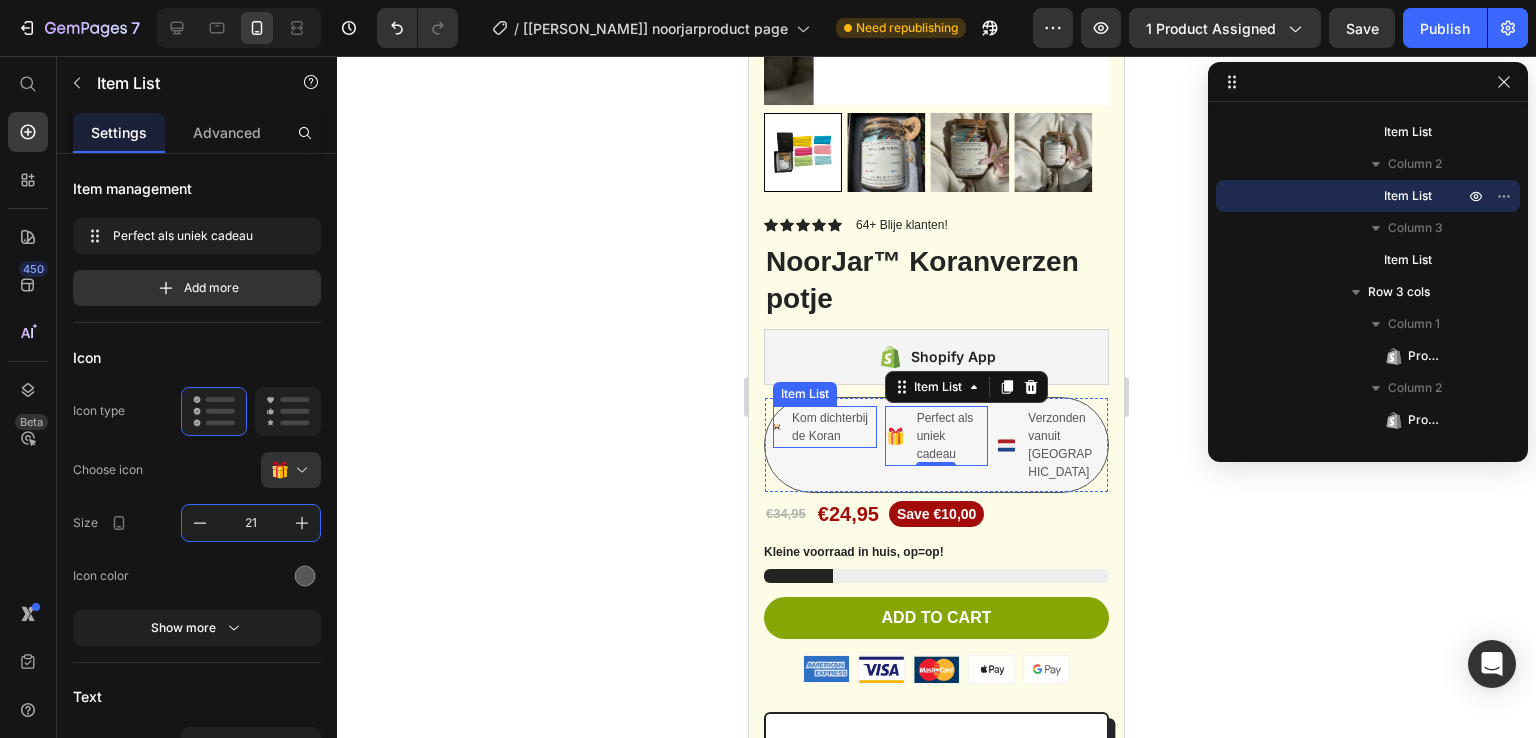click on "Kom dichterbij de Koran" at bounding box center [833, 427] 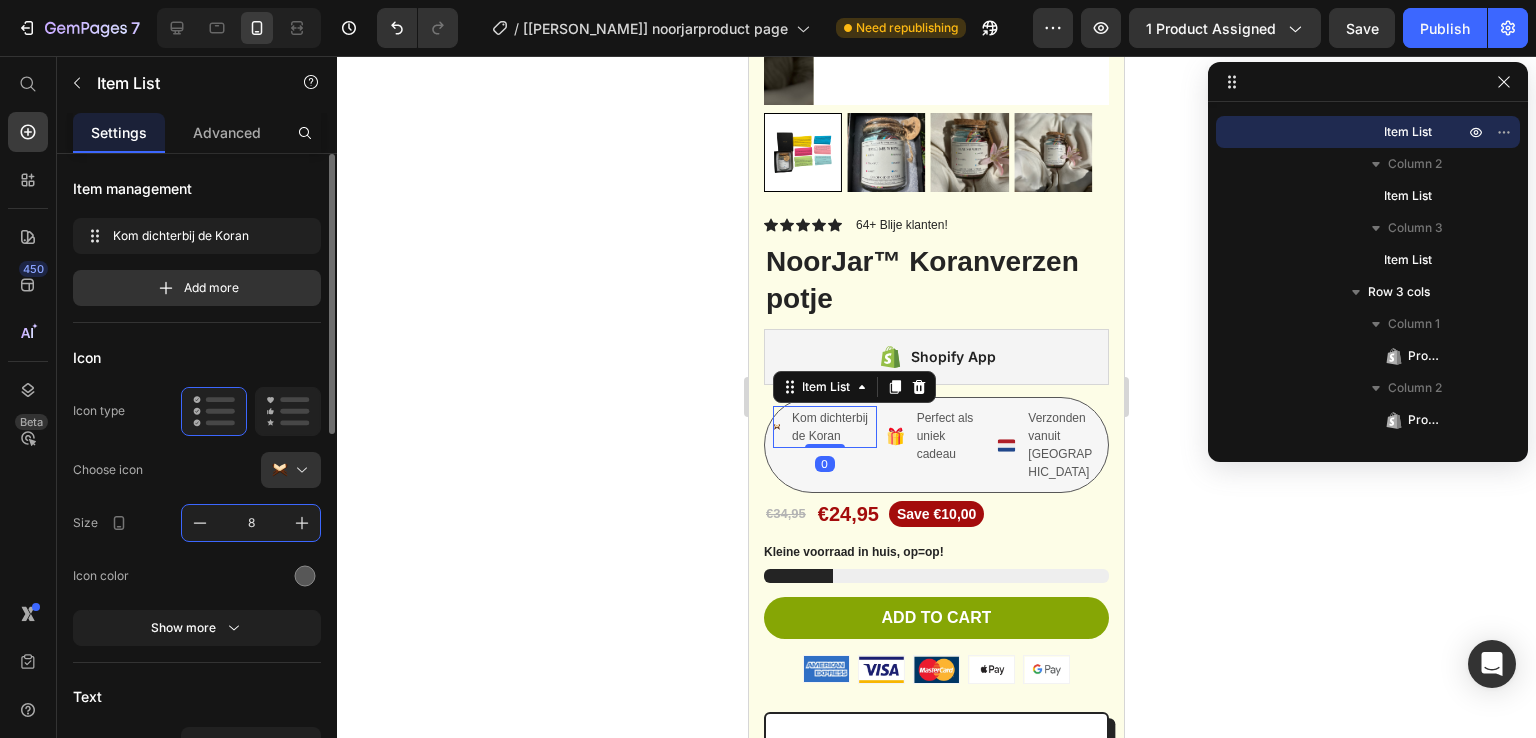 click on "8" at bounding box center [251, 523] 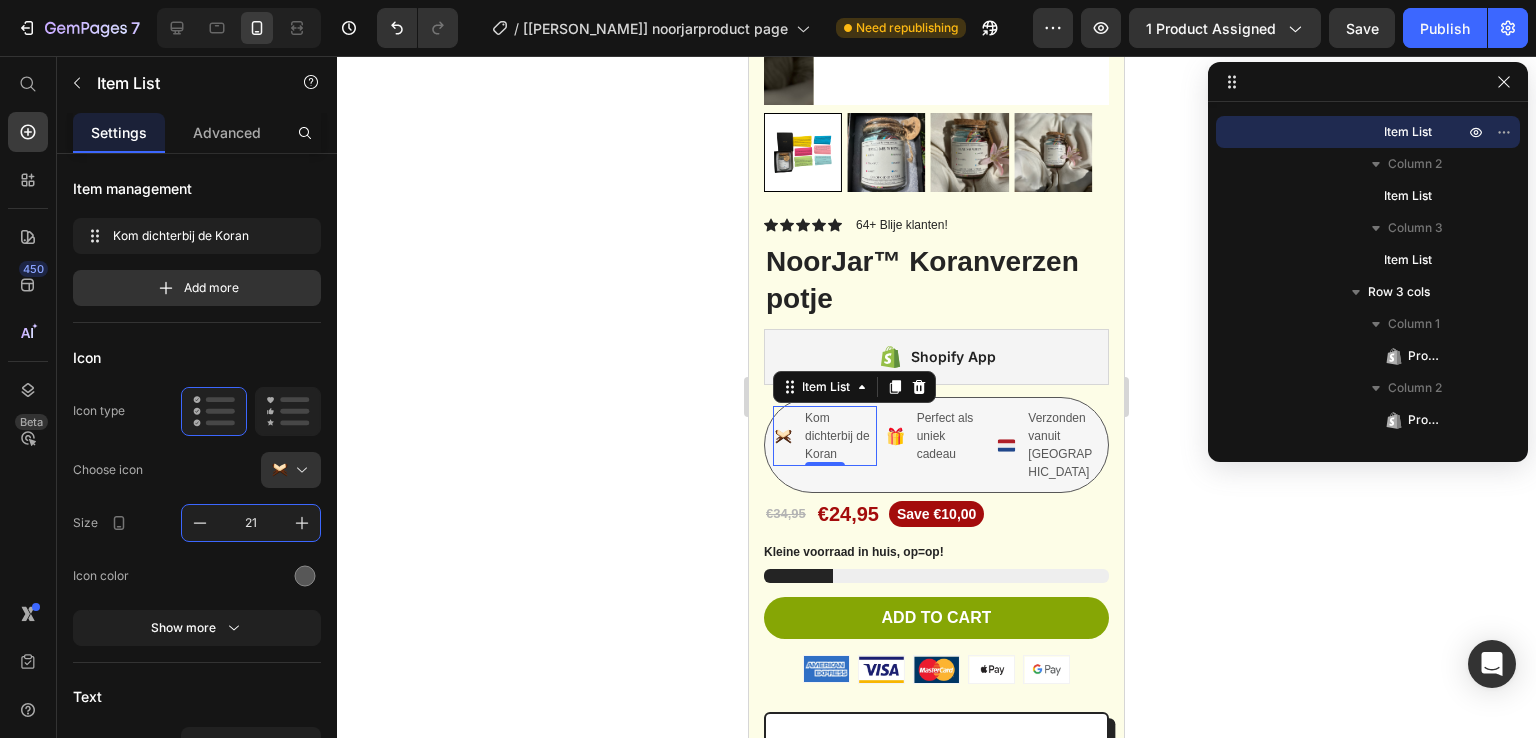 type on "21" 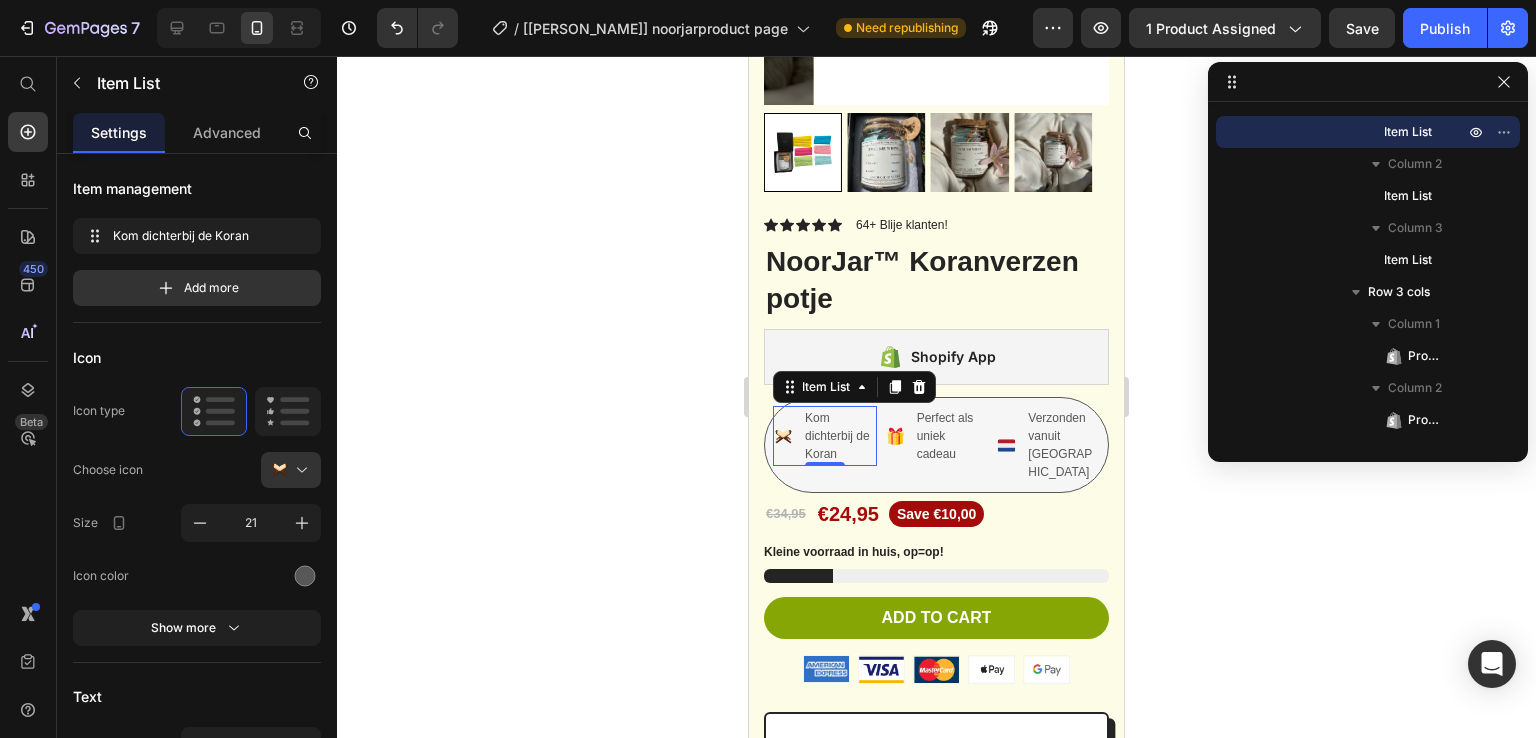 click 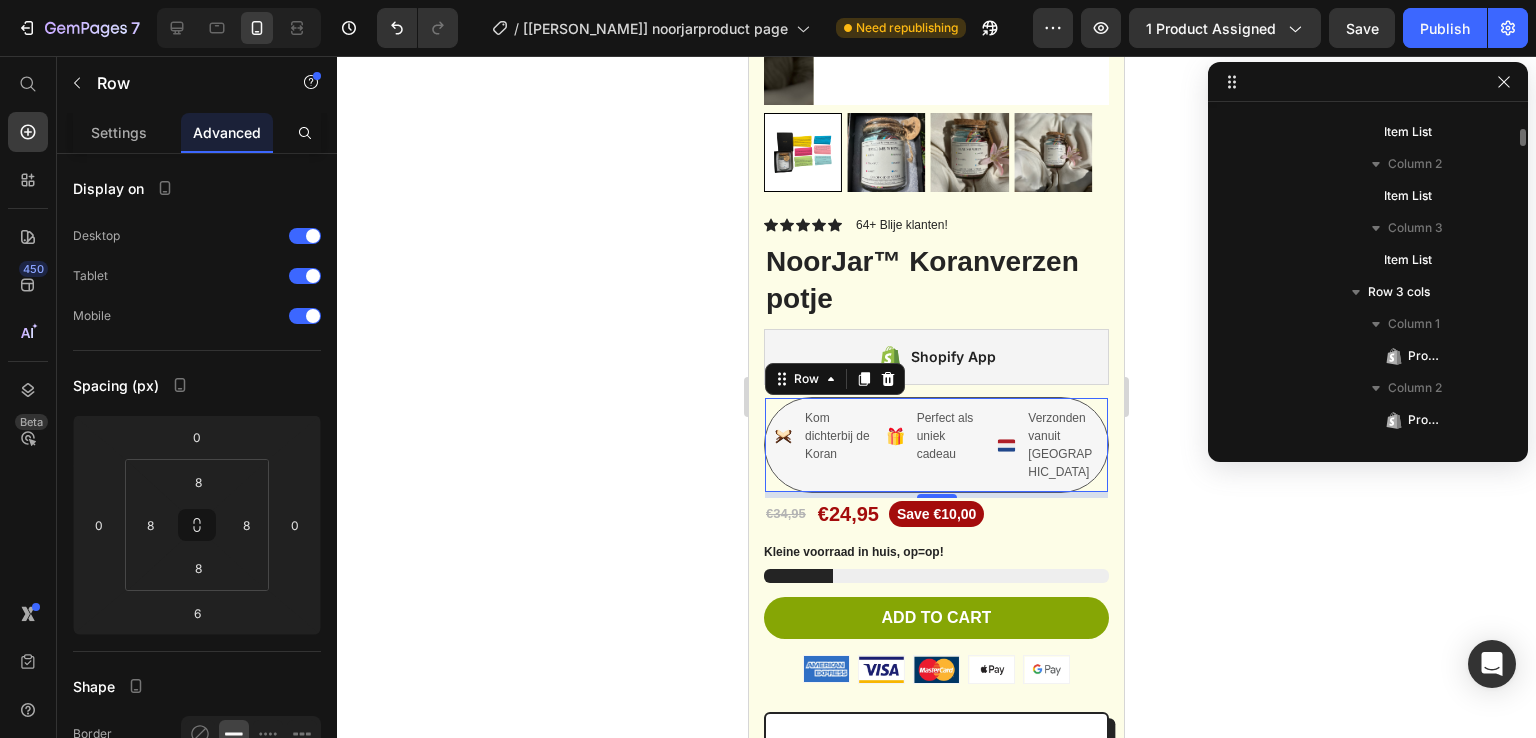 scroll, scrollTop: 3898, scrollLeft: 0, axis: vertical 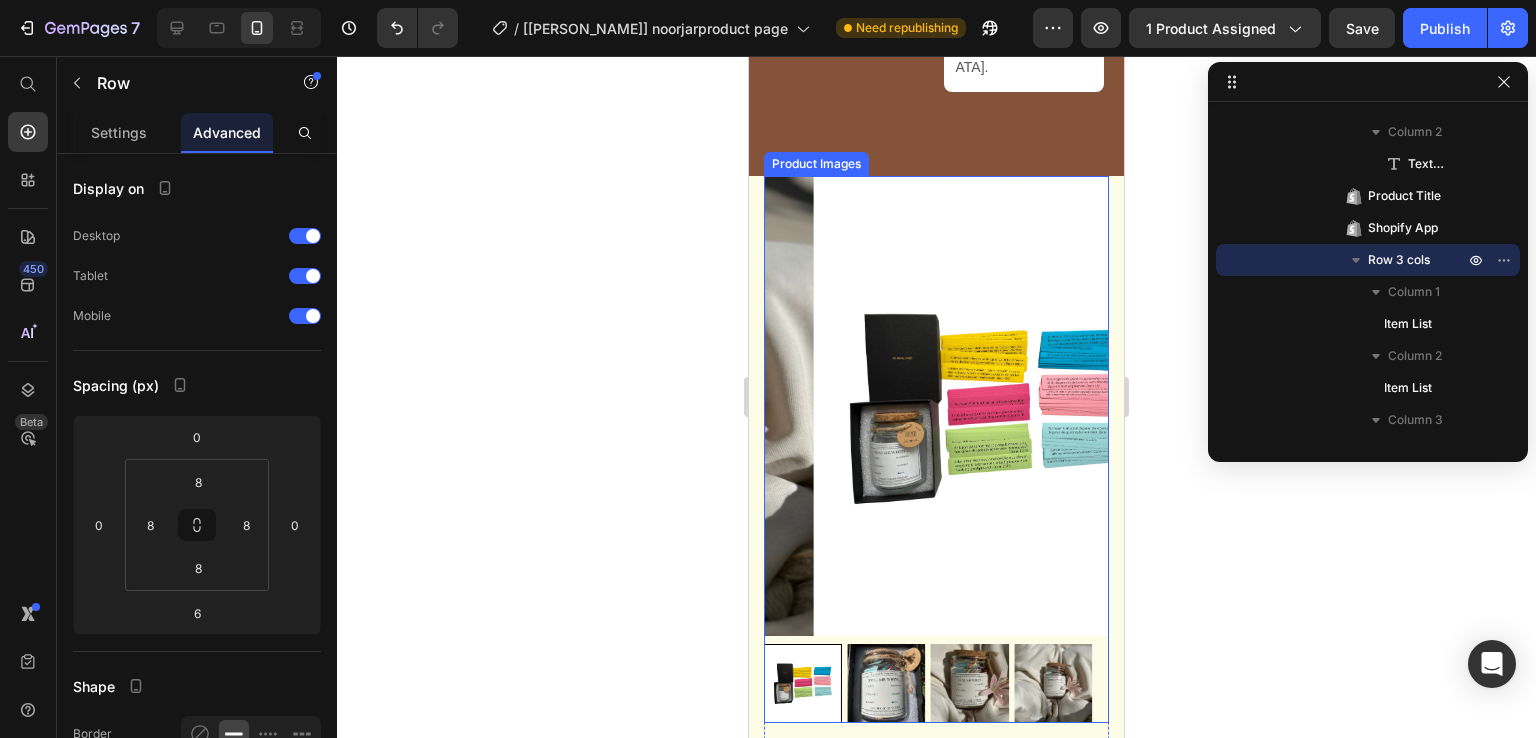drag, startPoint x: 884, startPoint y: 564, endPoint x: 876, endPoint y: 581, distance: 18.788294 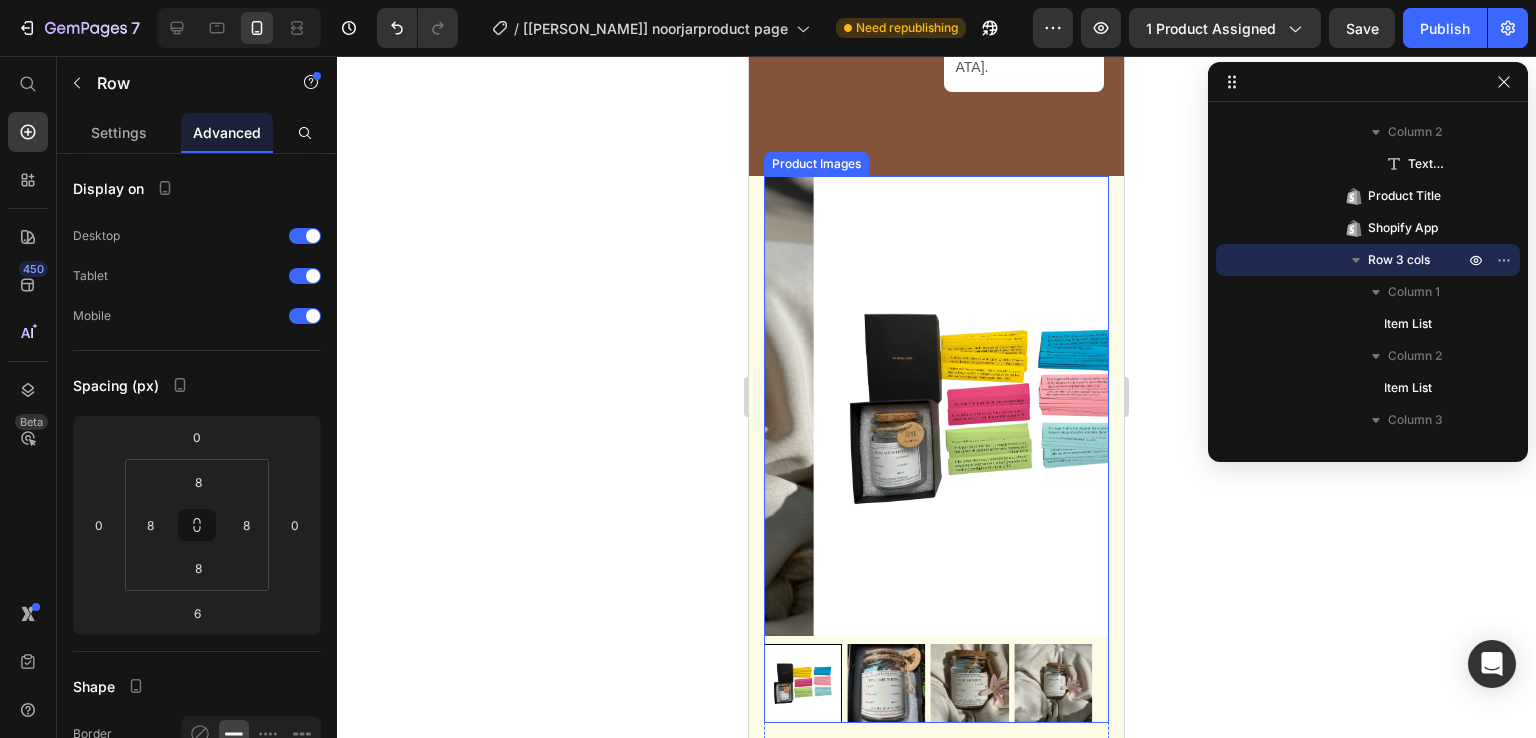 click at bounding box center [936, 449] 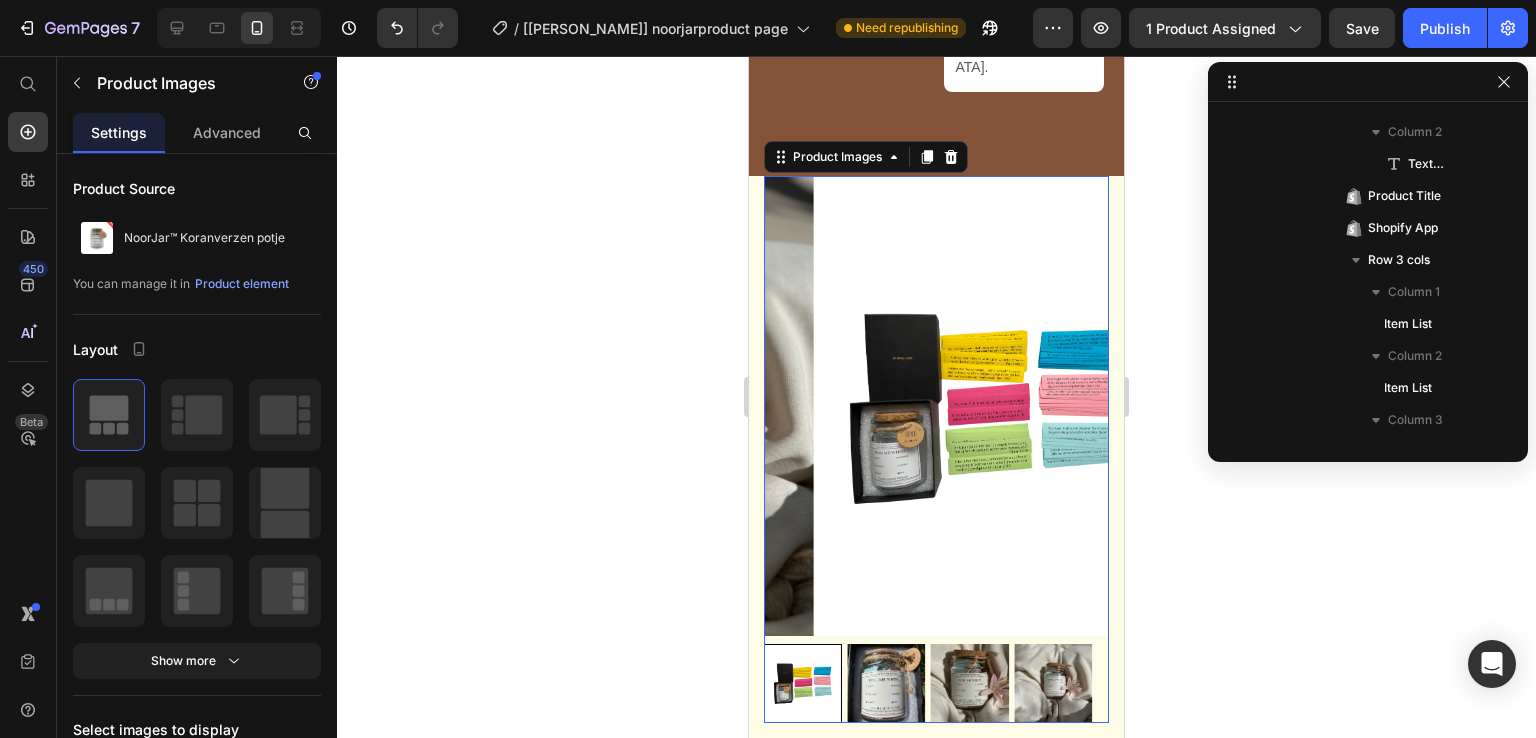 scroll, scrollTop: 3194, scrollLeft: 0, axis: vertical 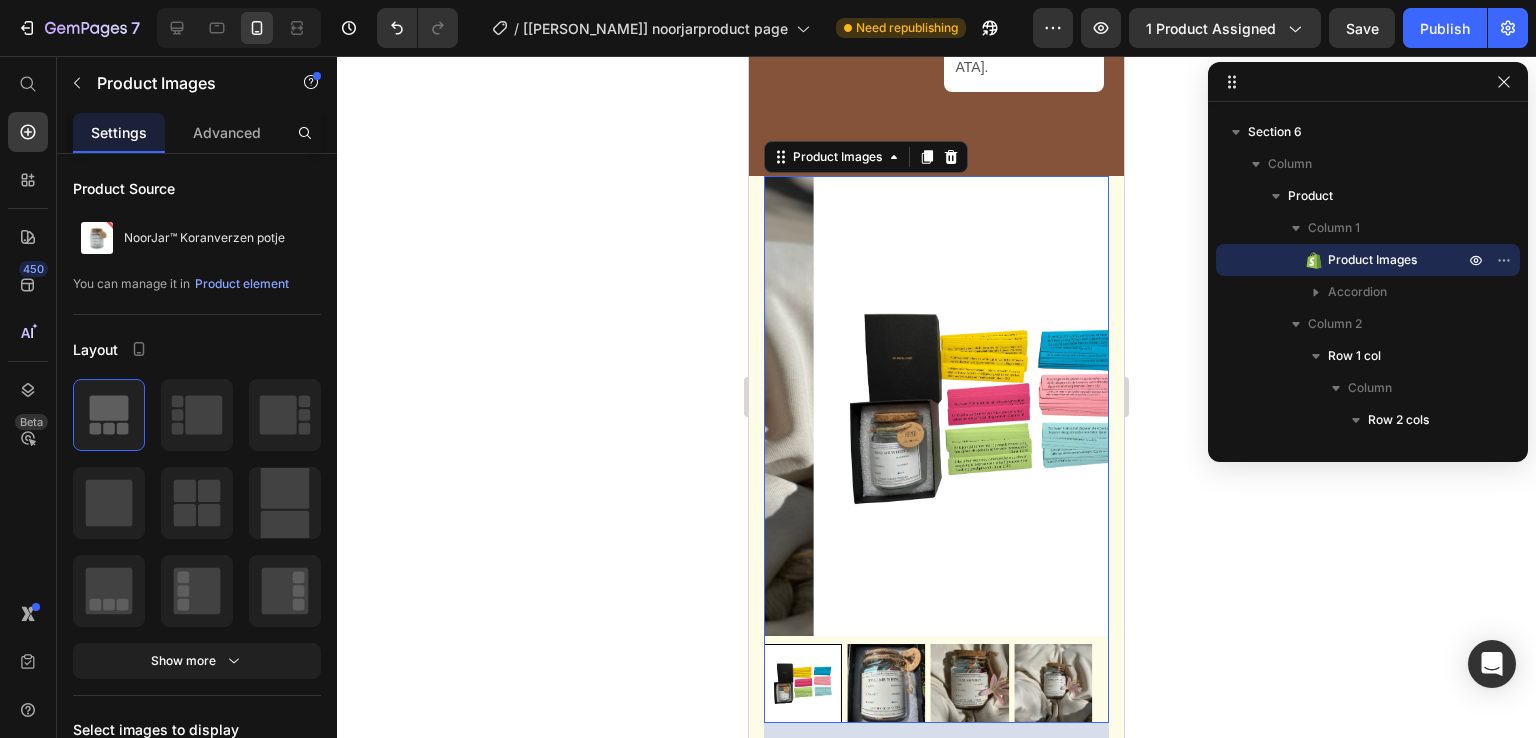 click at bounding box center (970, 683) 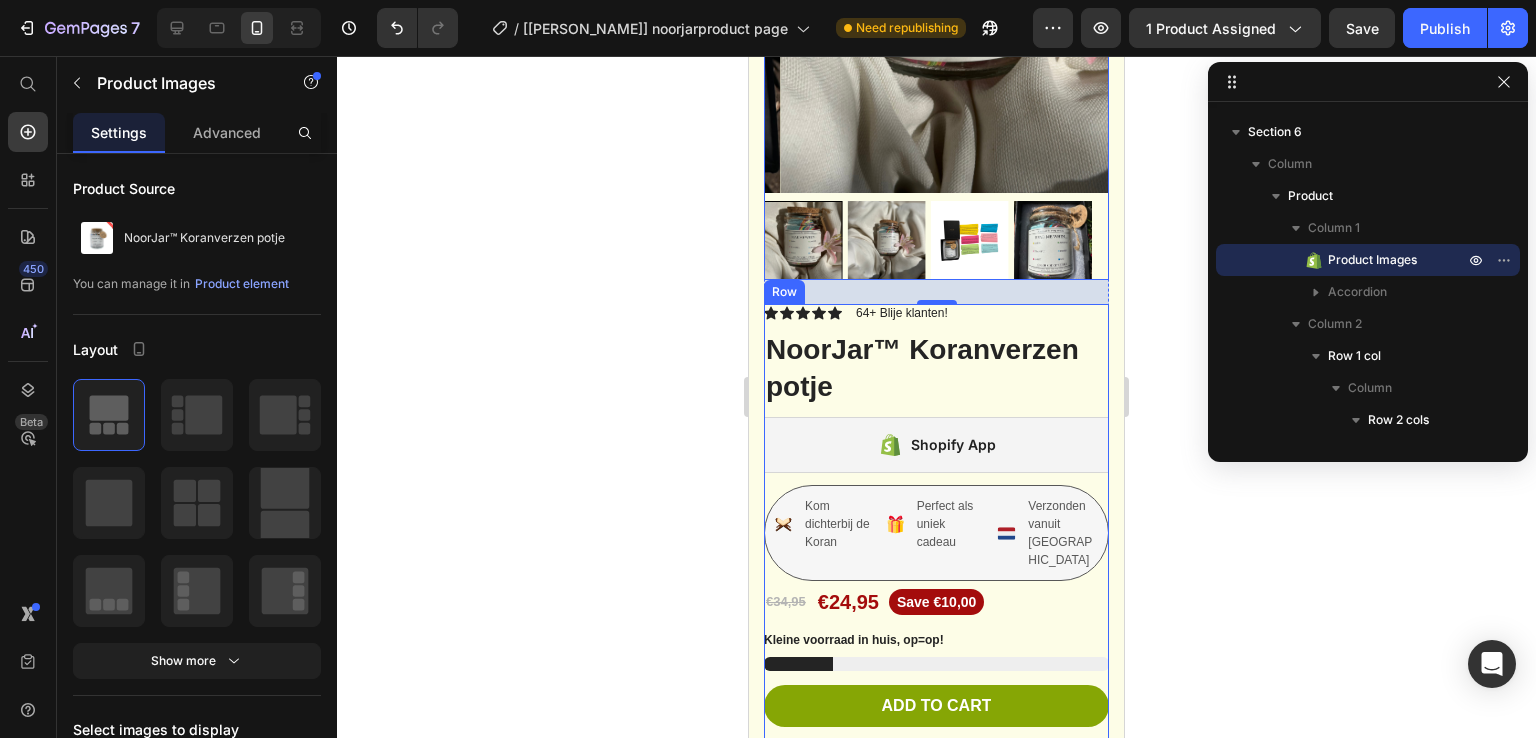 scroll, scrollTop: 6381, scrollLeft: 0, axis: vertical 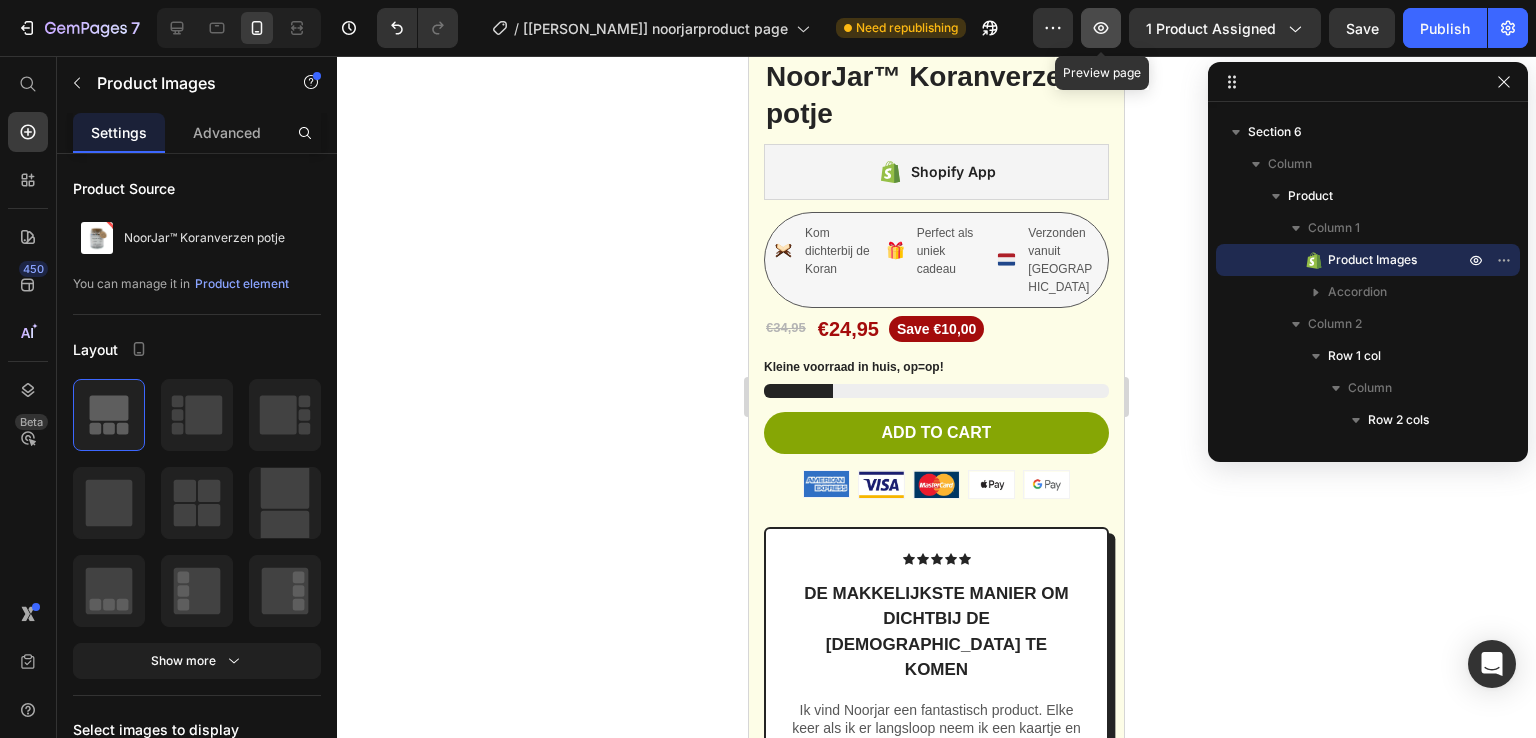 click 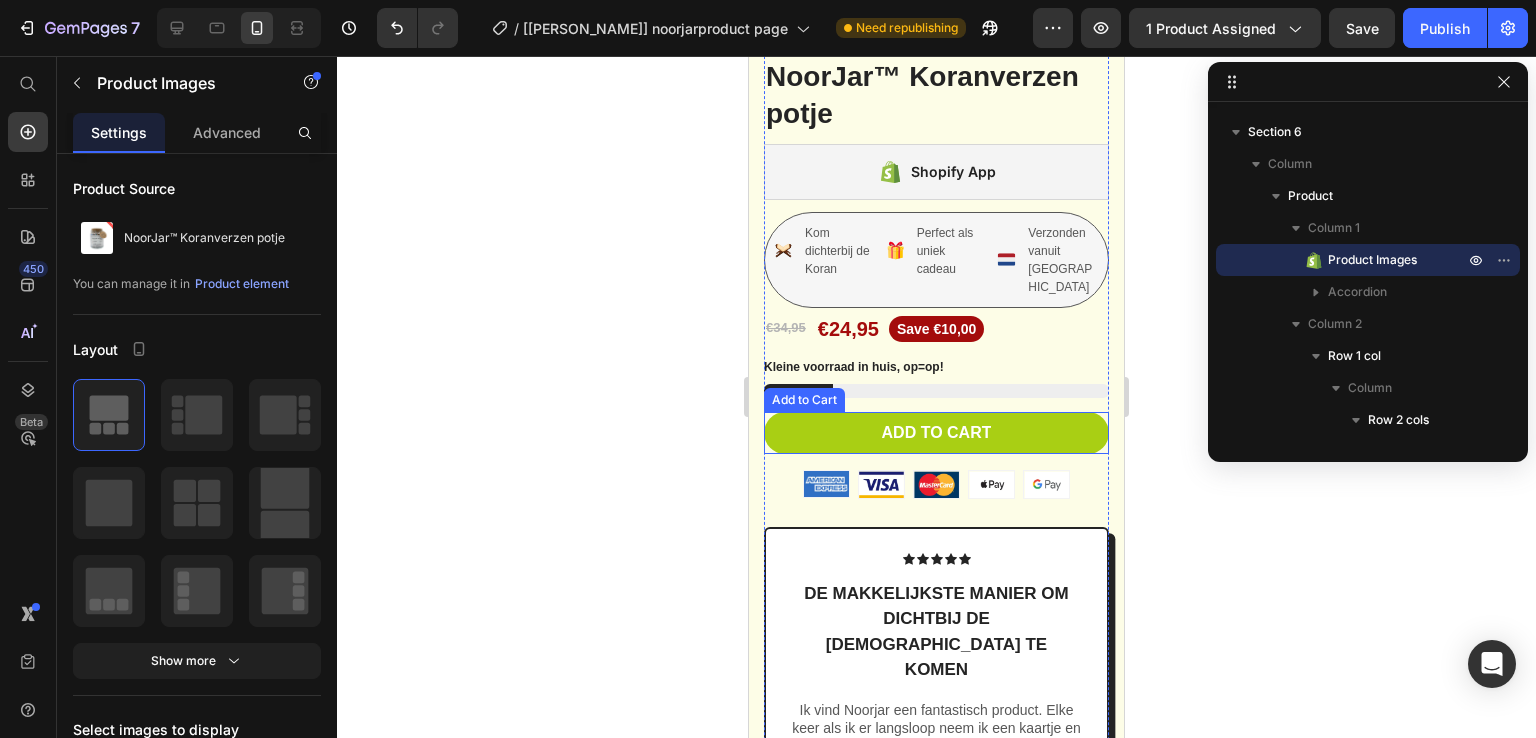 click on "Add to cart" at bounding box center [936, 433] 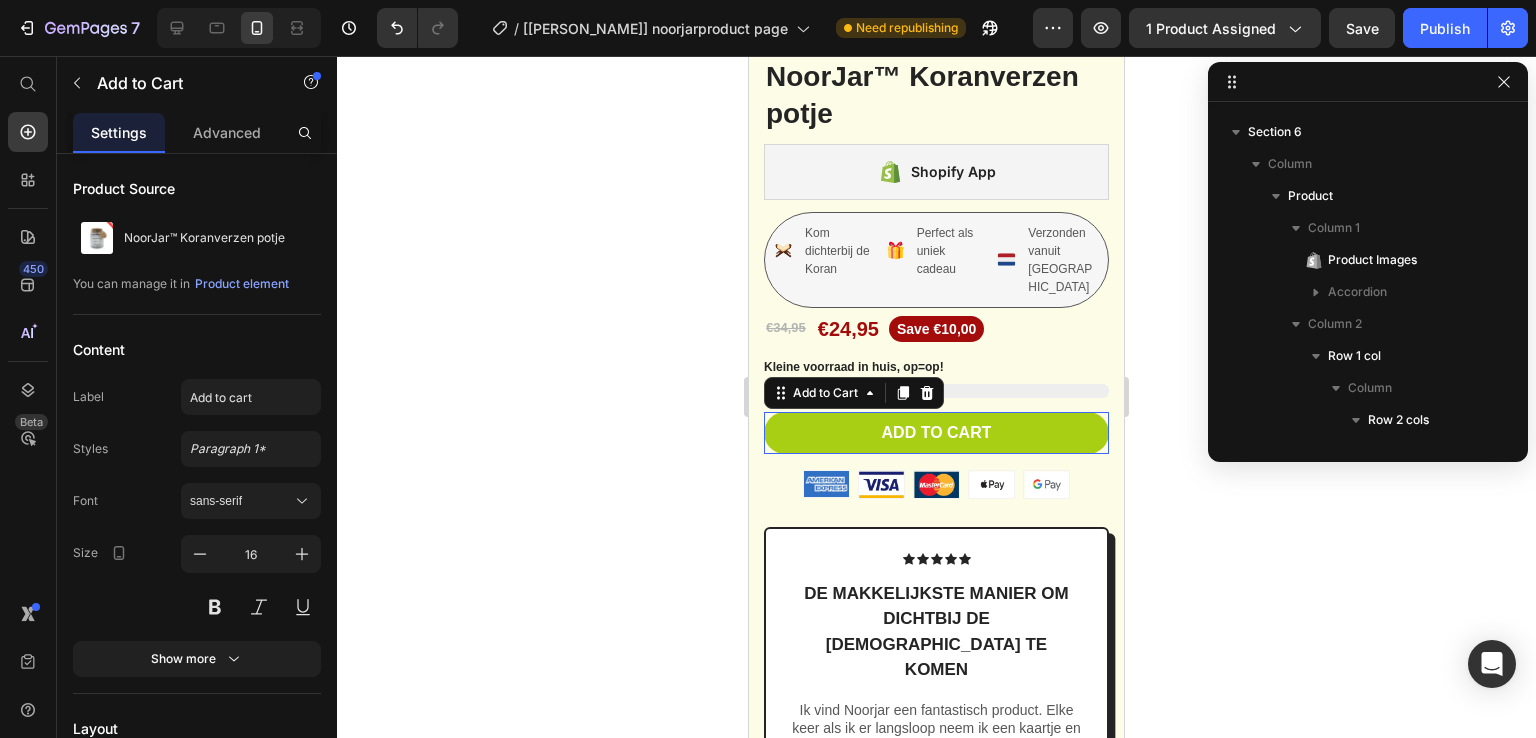 scroll, scrollTop: 4378, scrollLeft: 0, axis: vertical 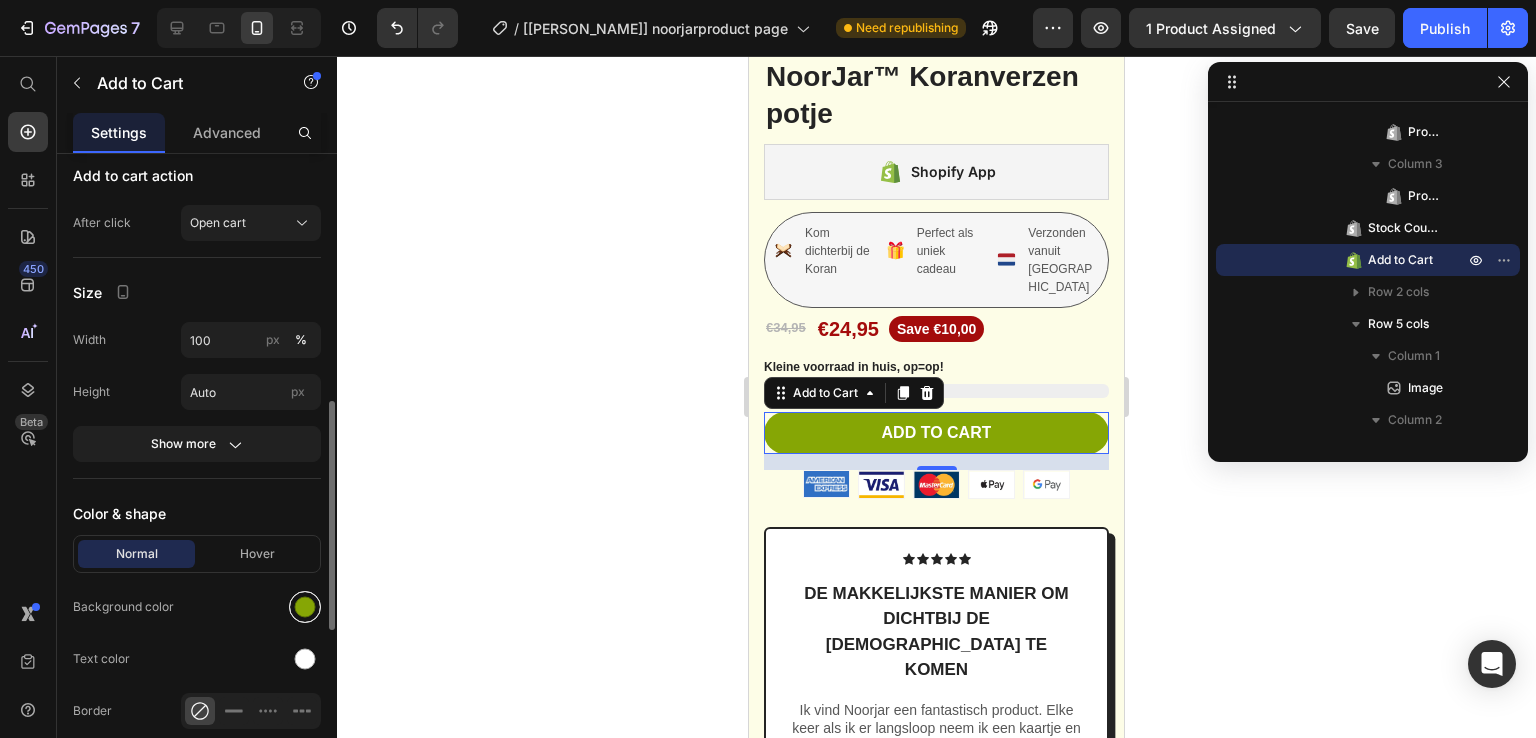 click at bounding box center [305, 607] 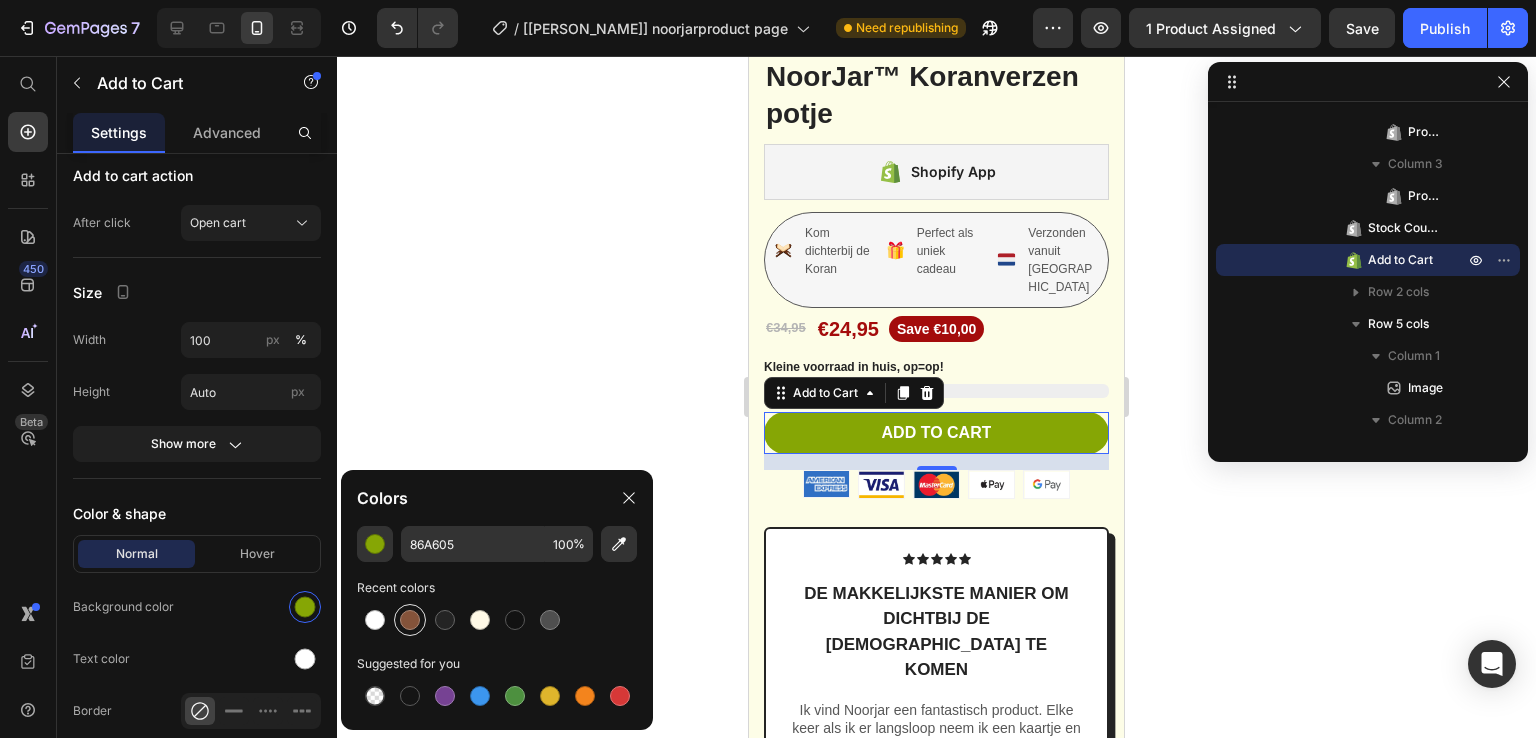 click at bounding box center (410, 620) 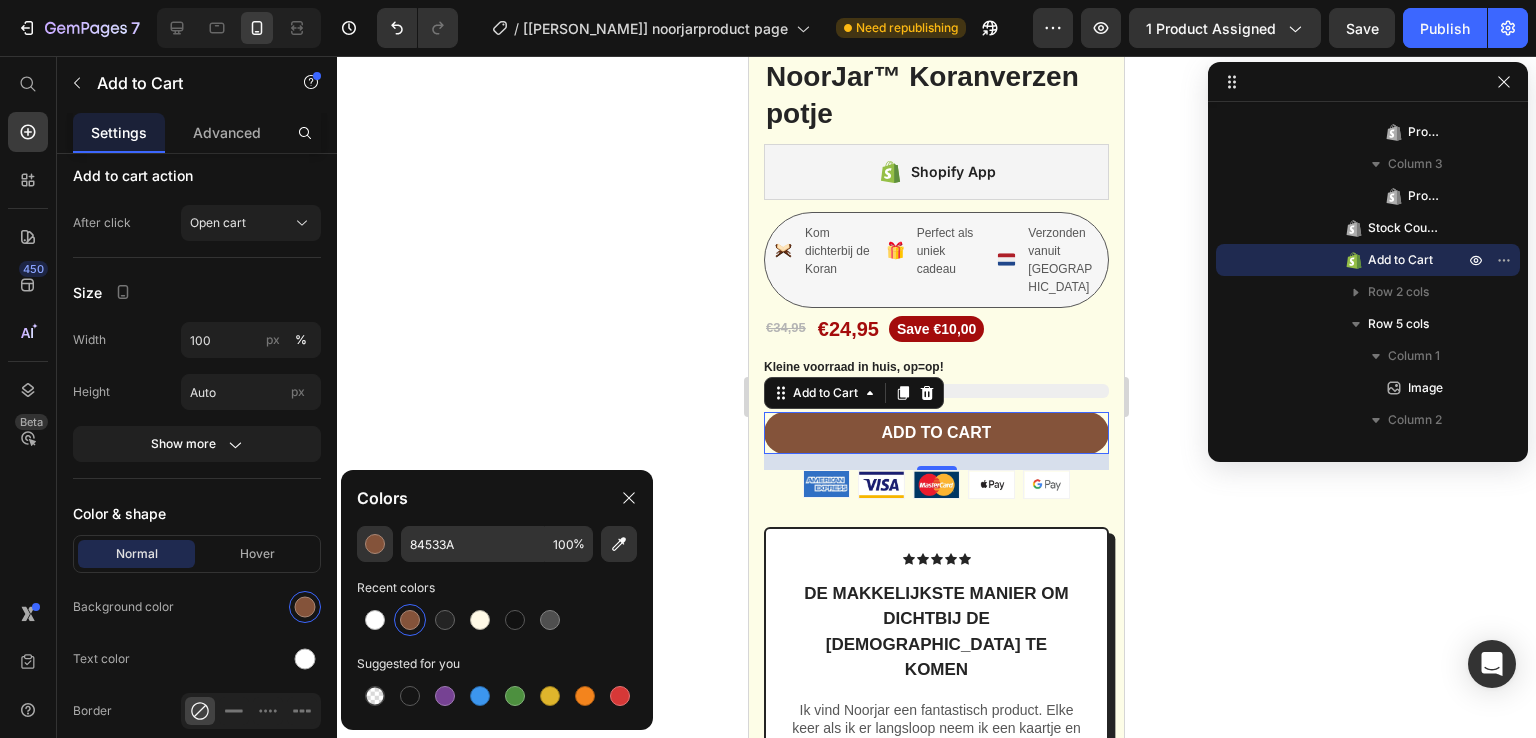click 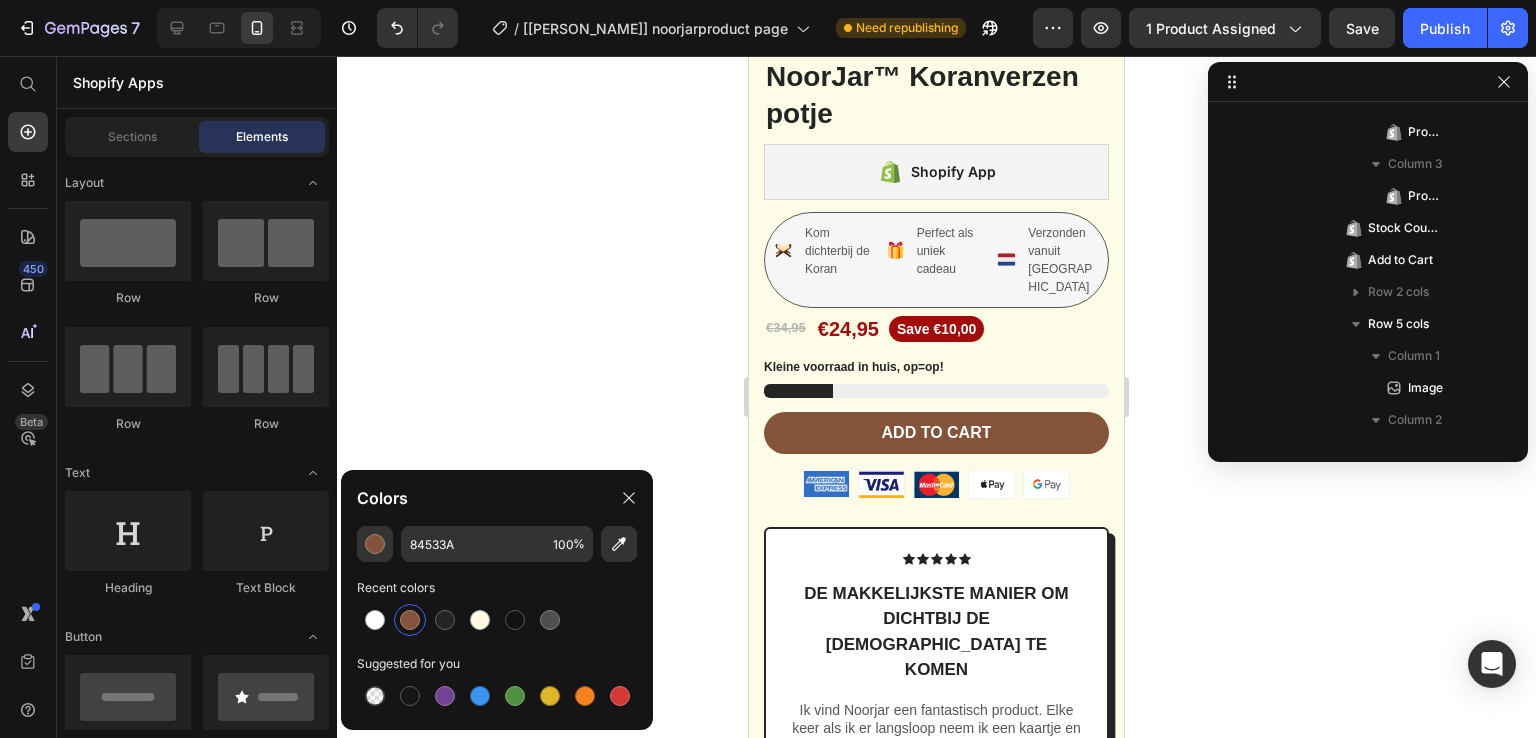 click 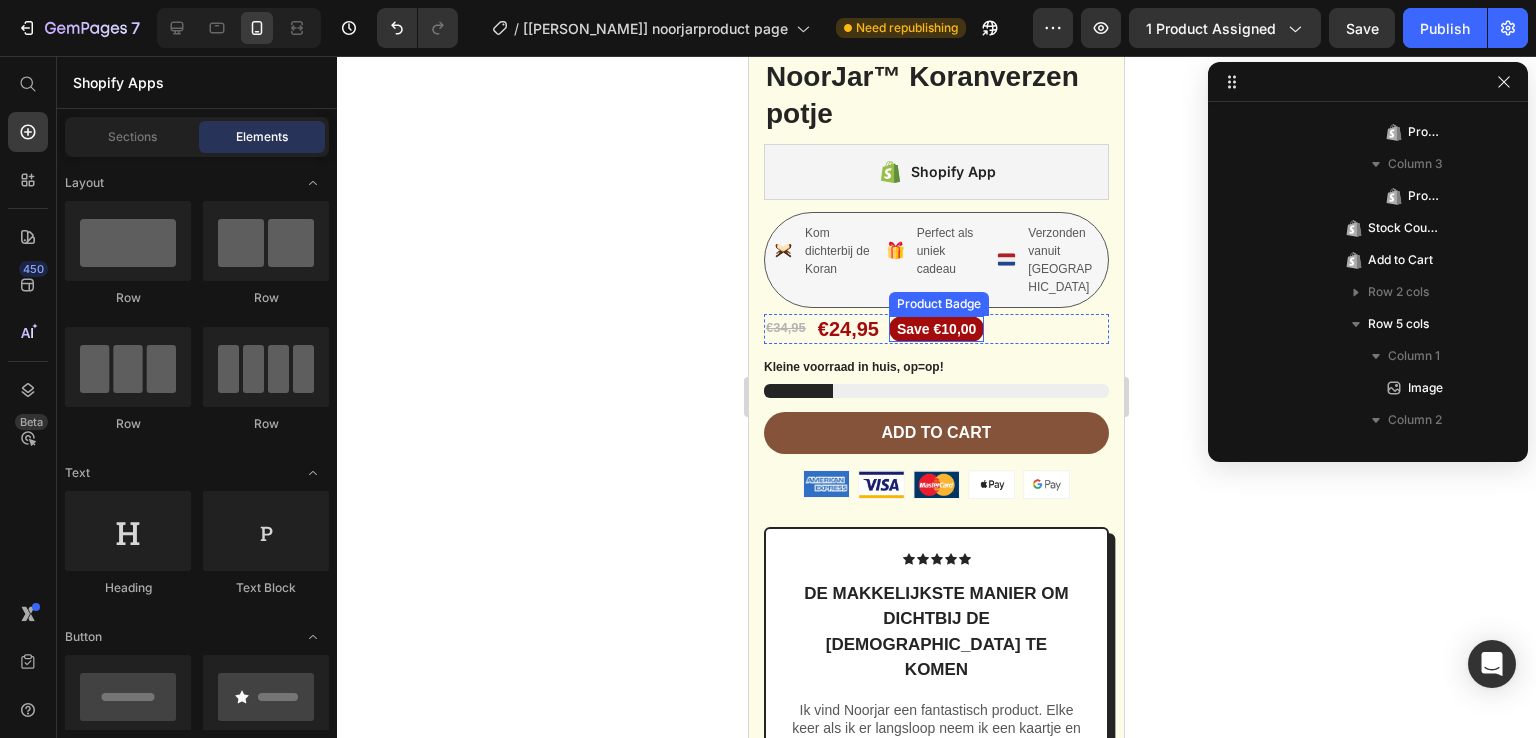 click on "Save €10,00" at bounding box center [936, 329] 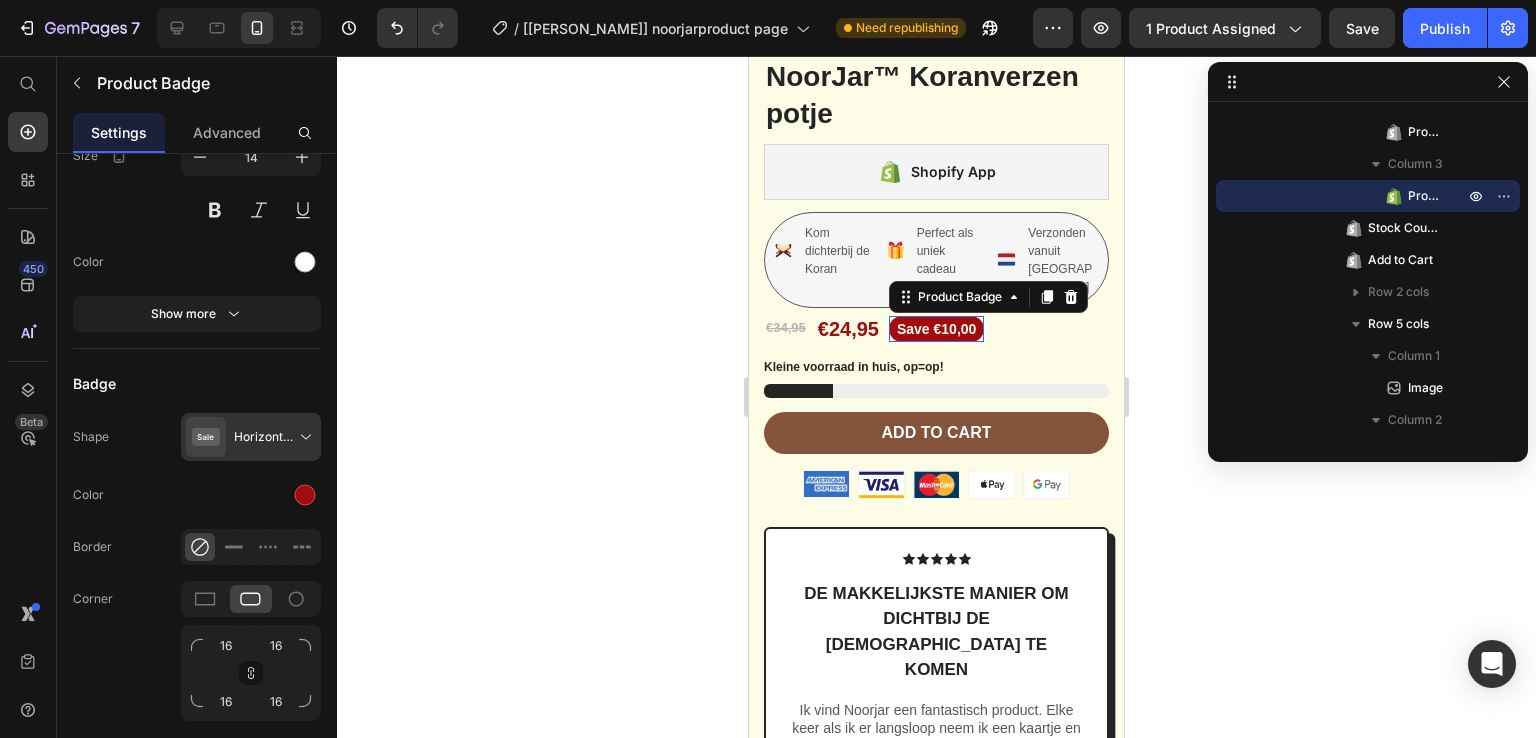 scroll, scrollTop: 0, scrollLeft: 0, axis: both 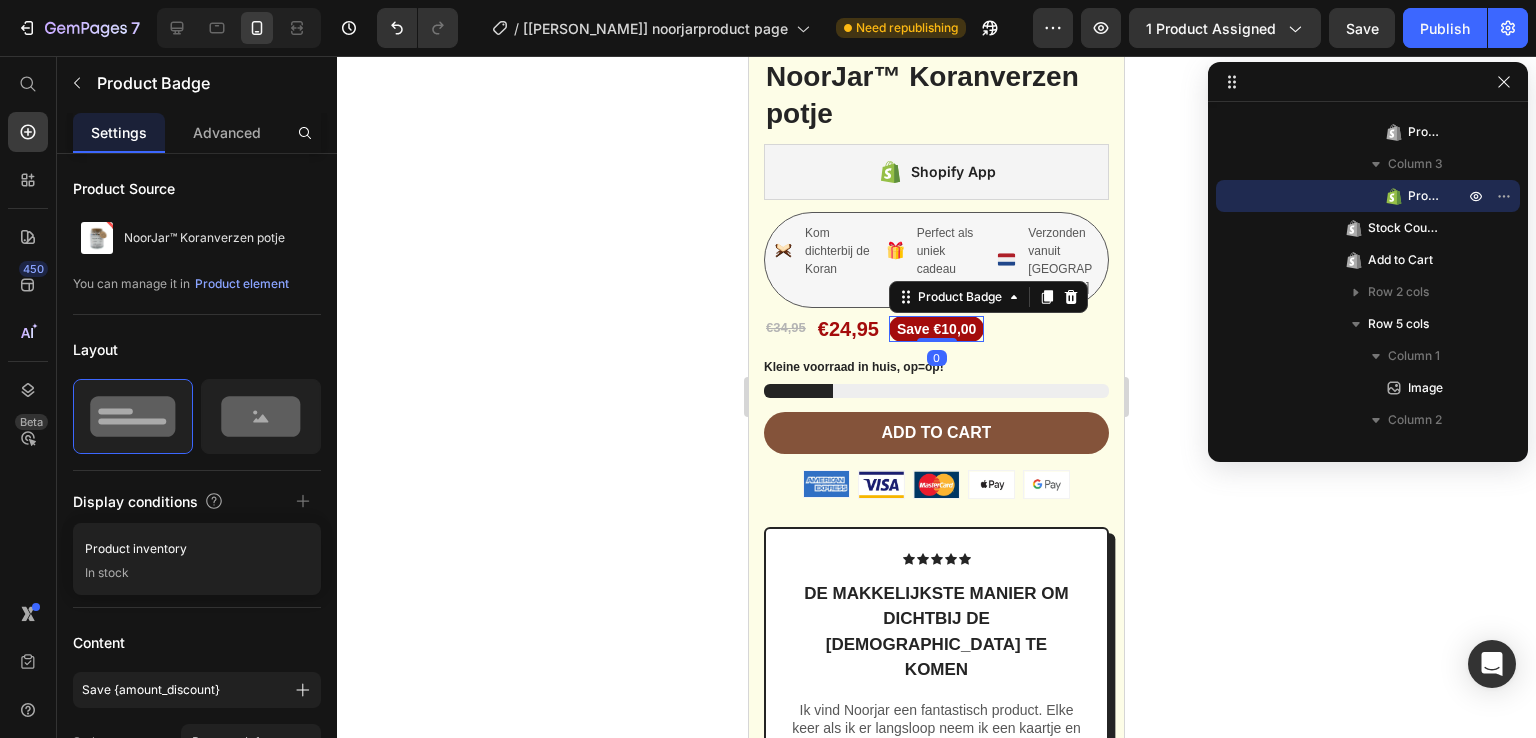 click 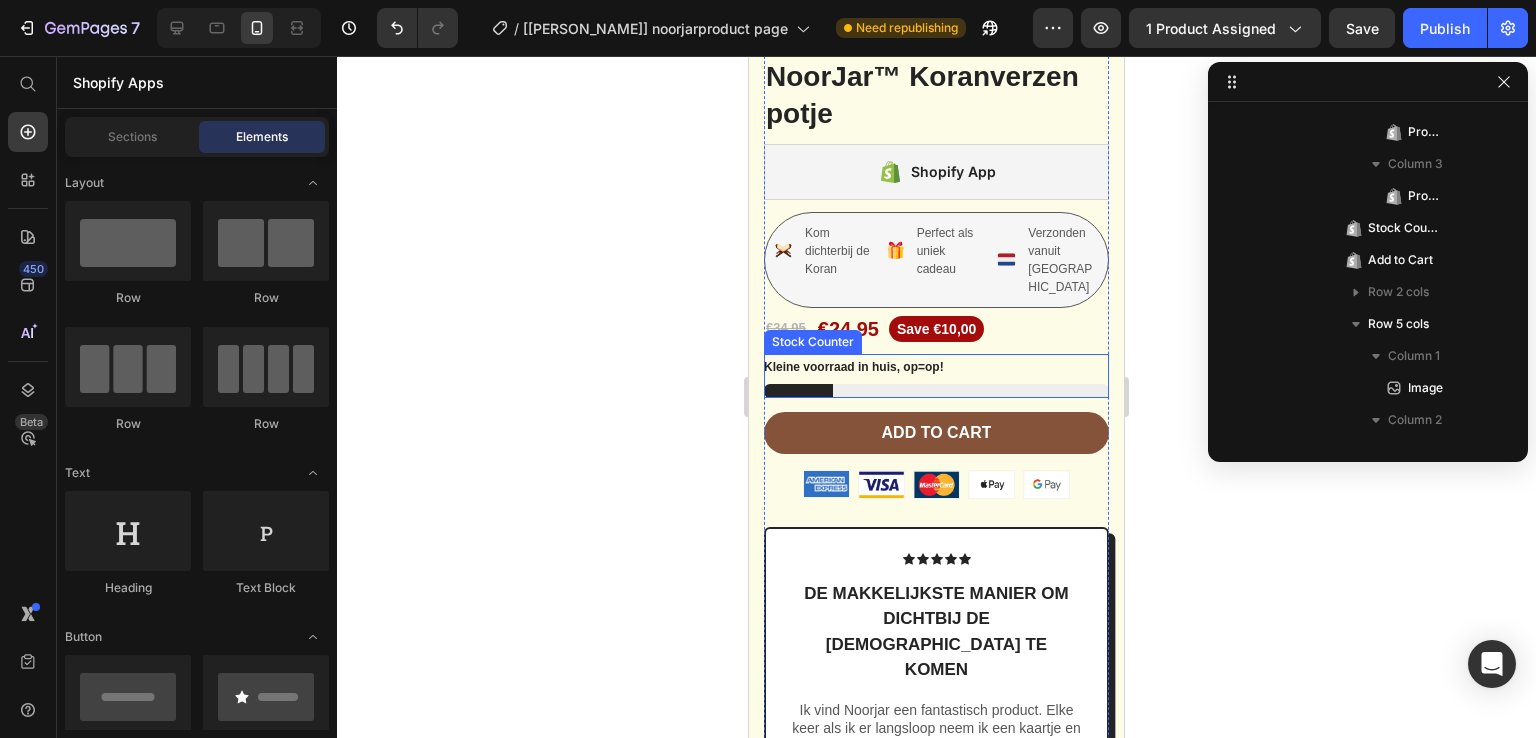 click on "Kleine voorraad in huis, op=op!" at bounding box center [854, 368] 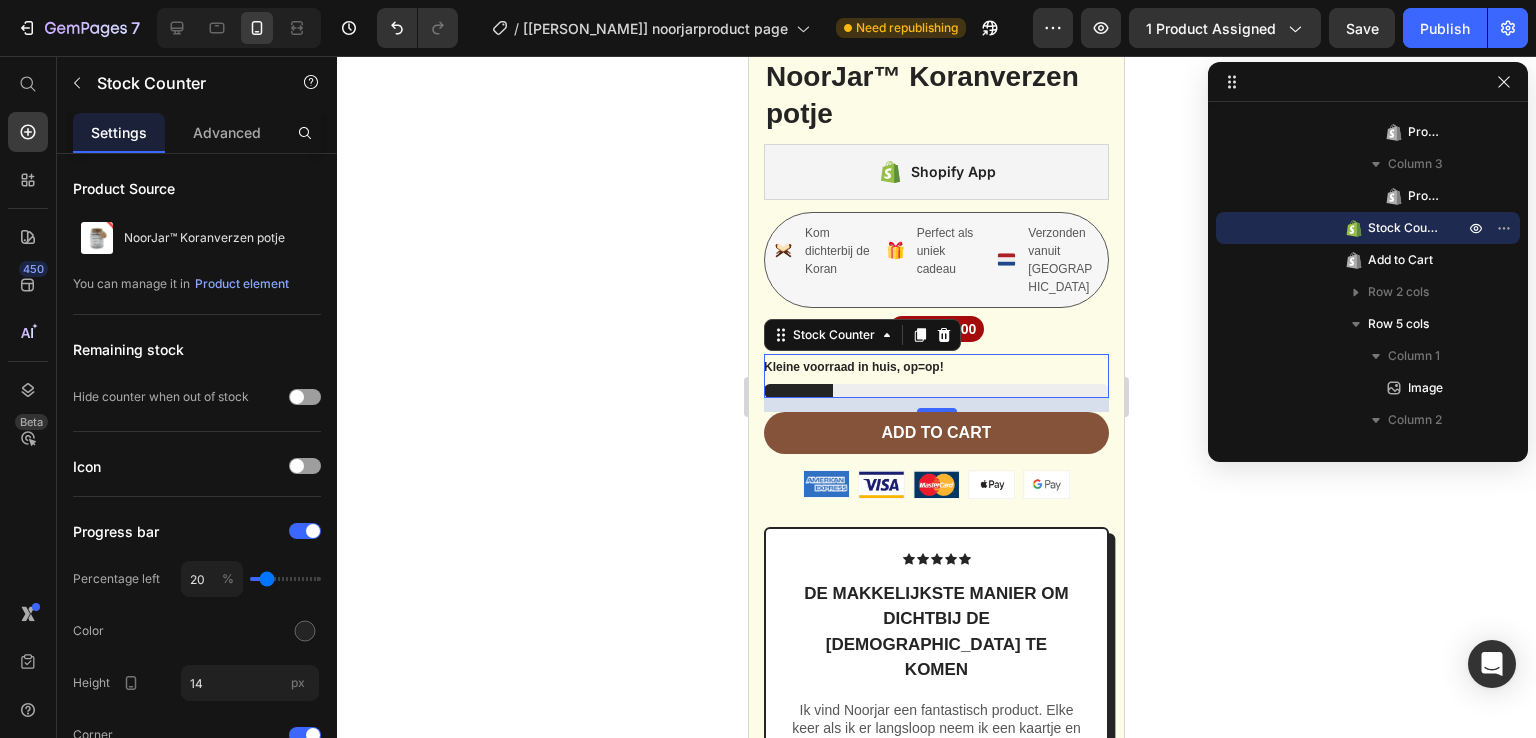 click 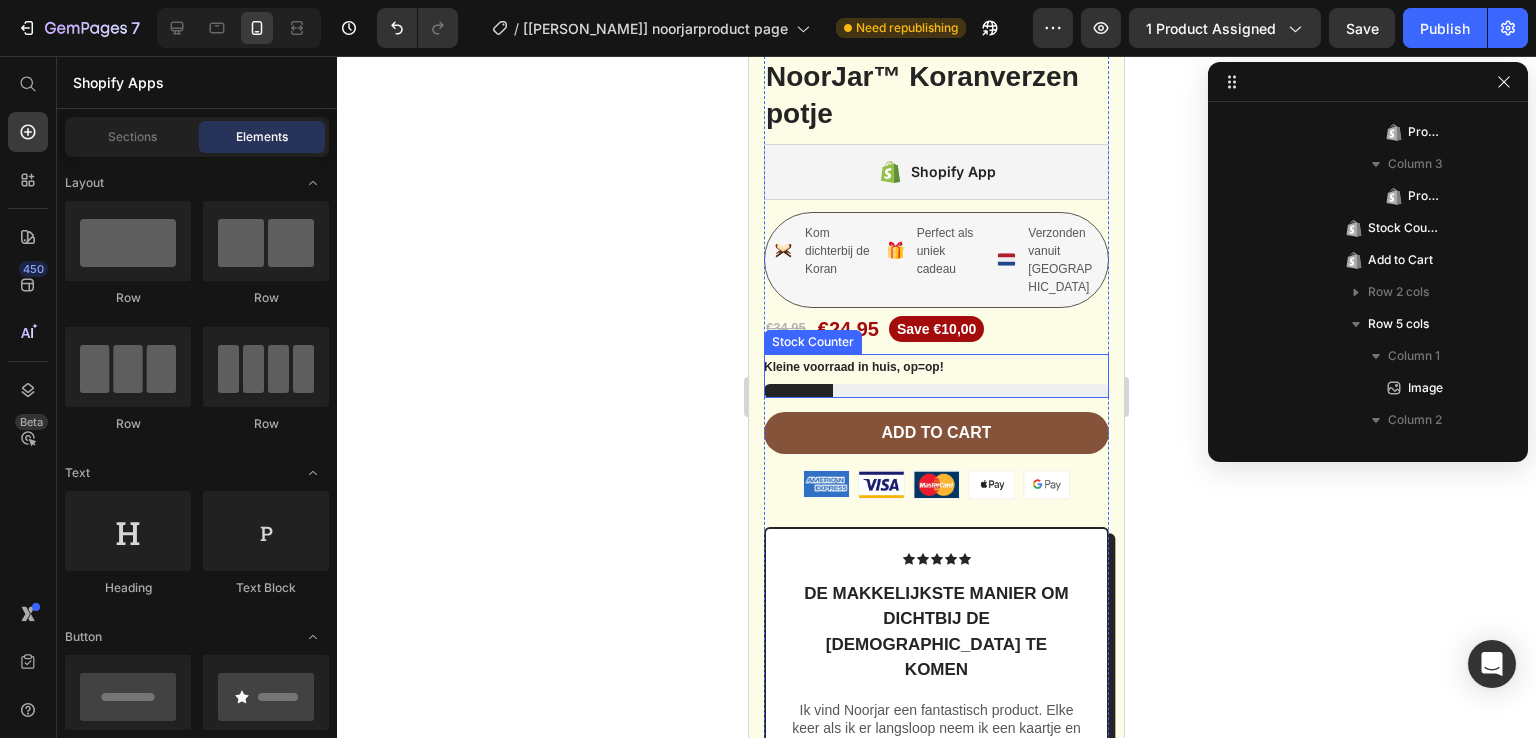 scroll, scrollTop: 6289, scrollLeft: 0, axis: vertical 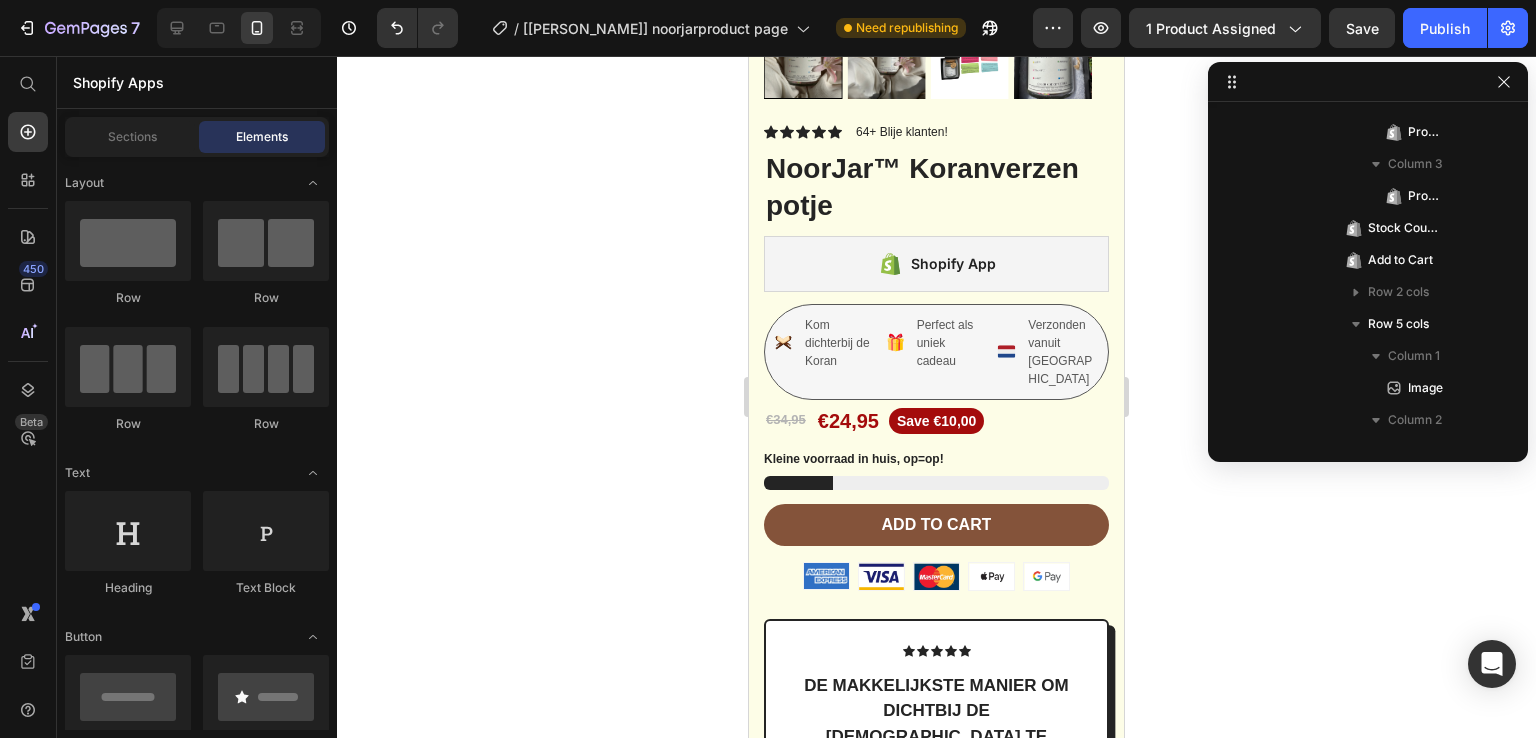 click 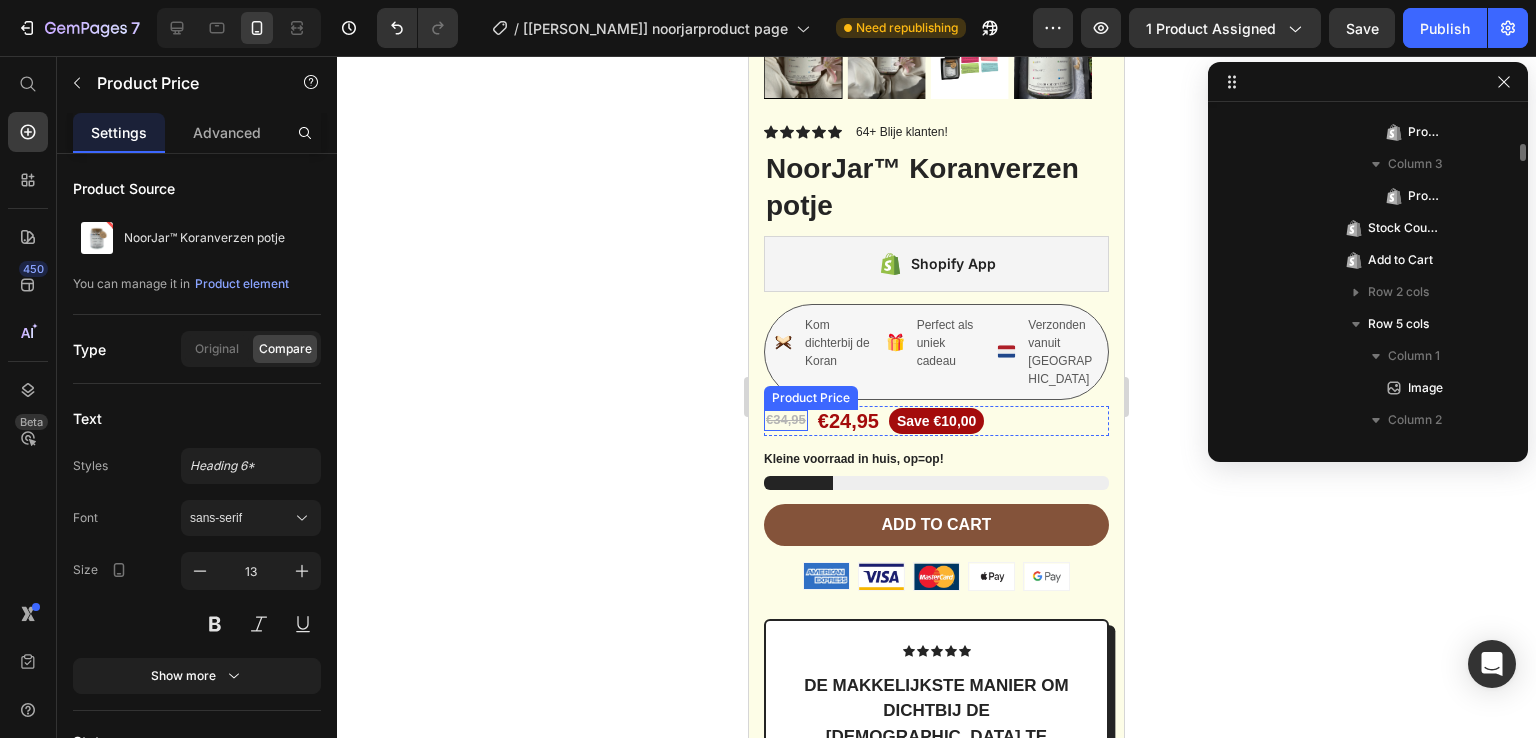 click on "€34,95" at bounding box center [786, 420] 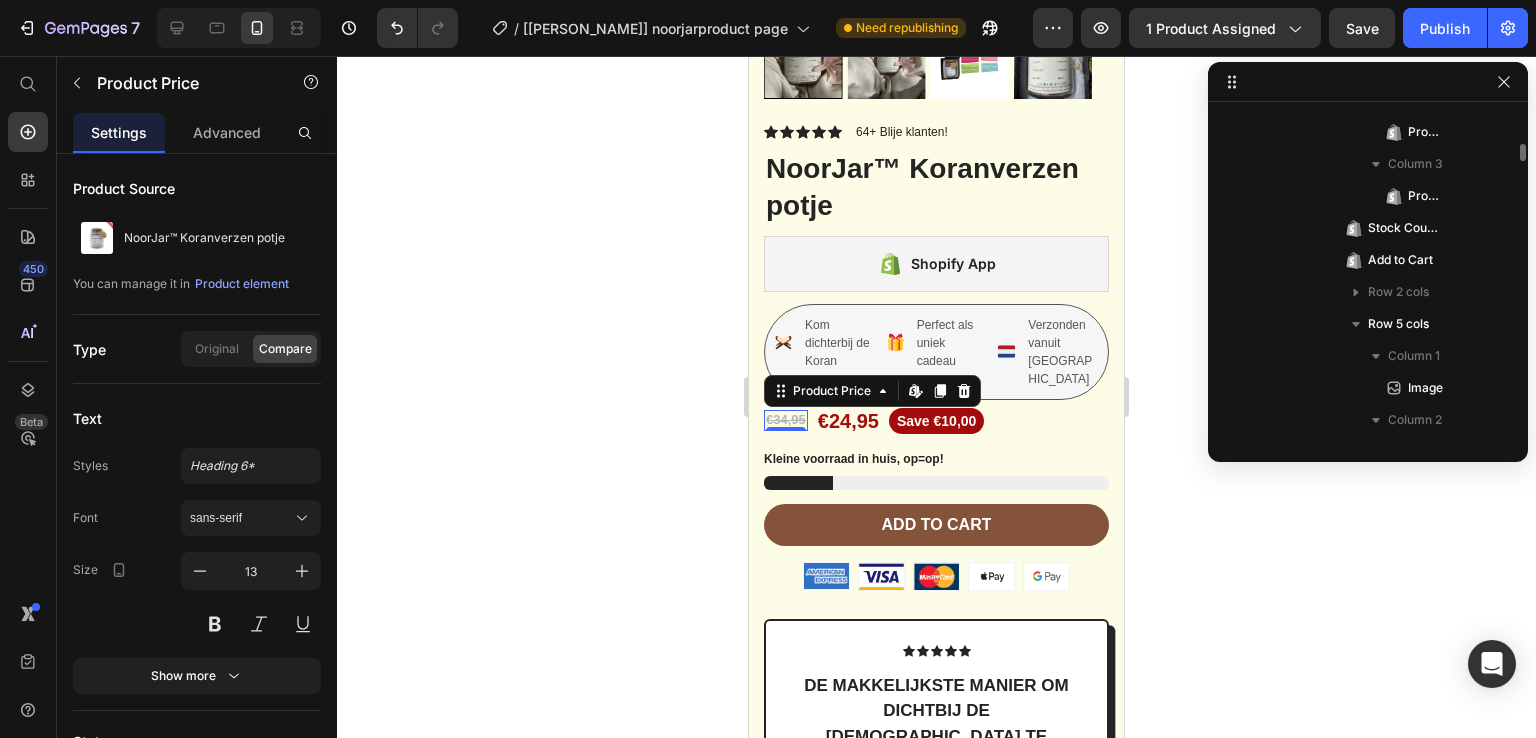 scroll, scrollTop: 4186, scrollLeft: 0, axis: vertical 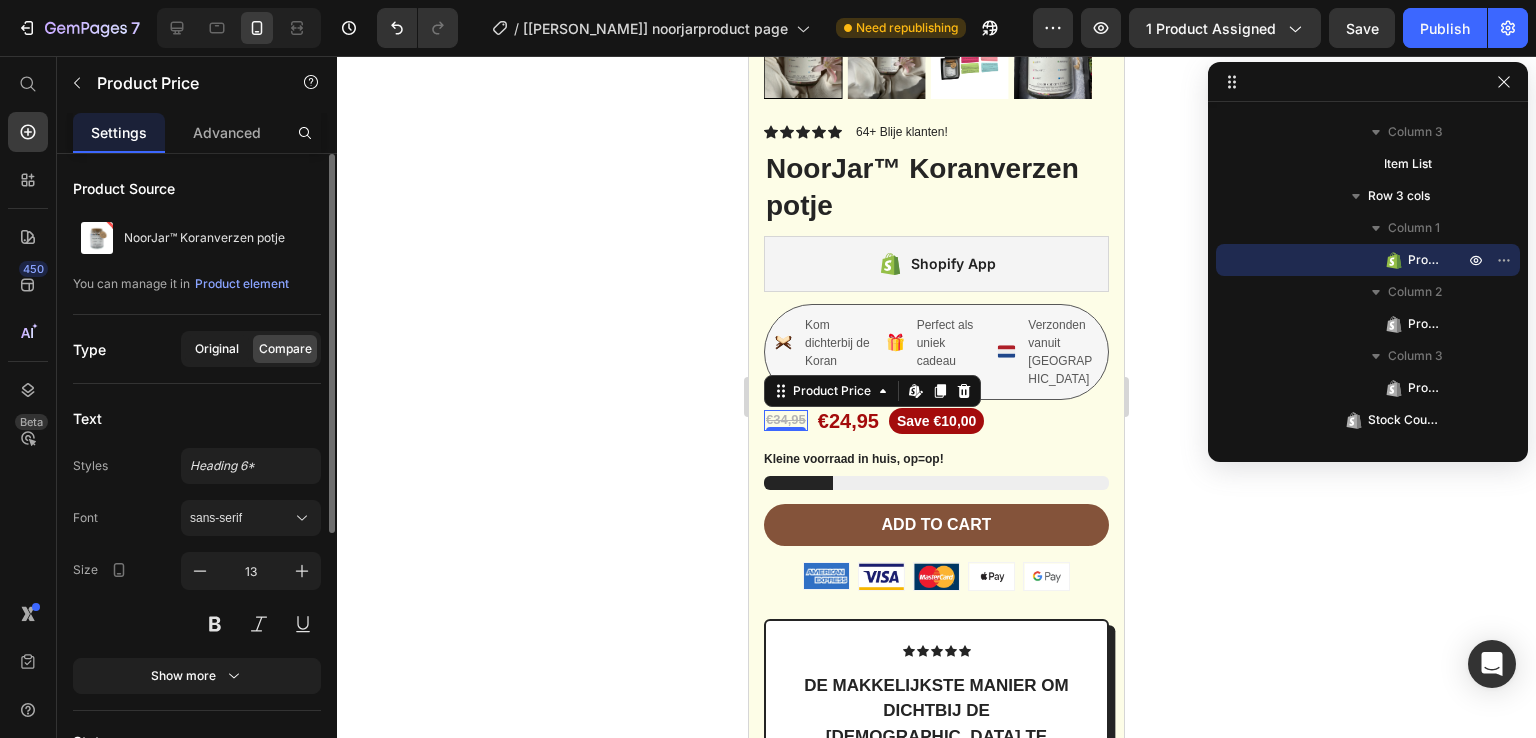 click on "Original" 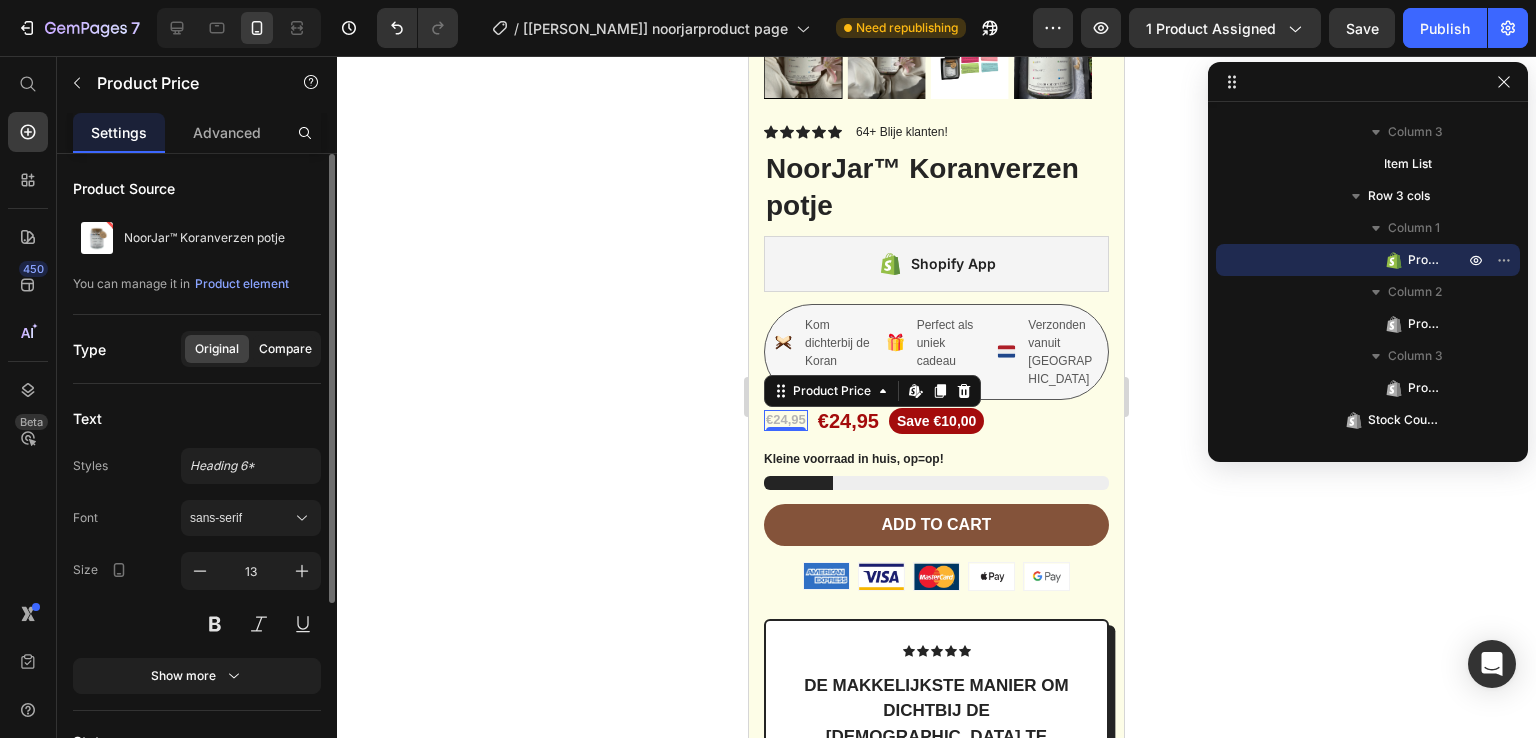 click on "Compare" 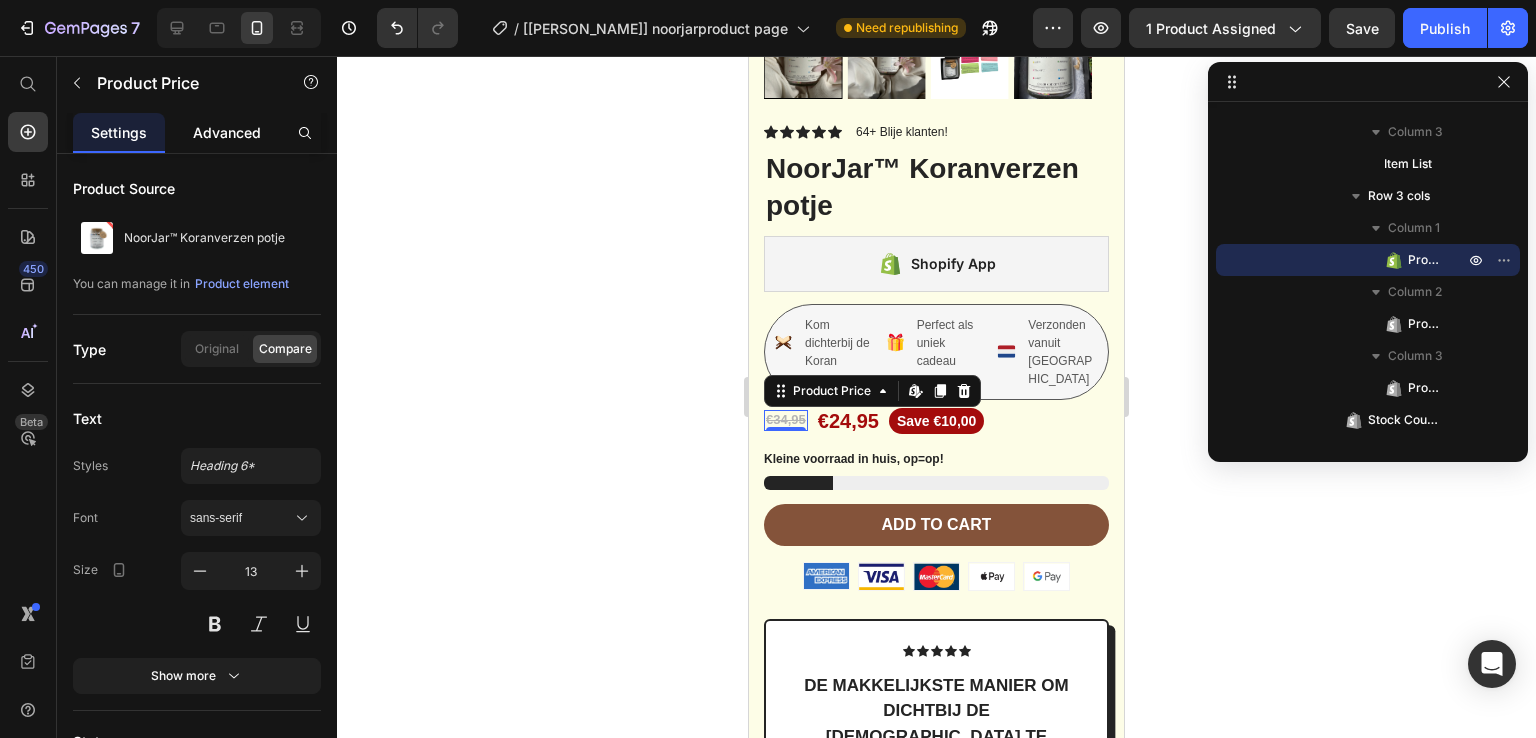 click on "Advanced" 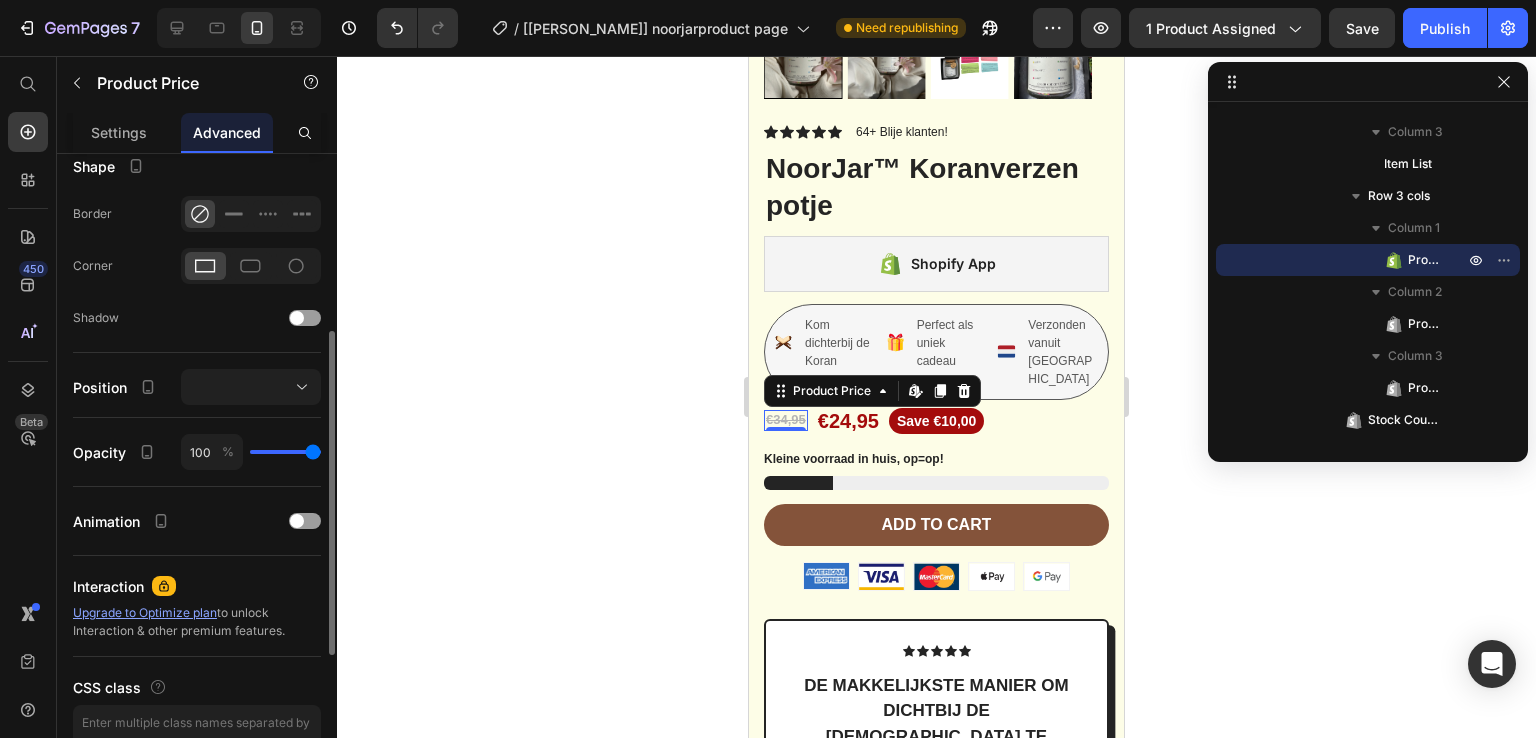 scroll, scrollTop: 626, scrollLeft: 0, axis: vertical 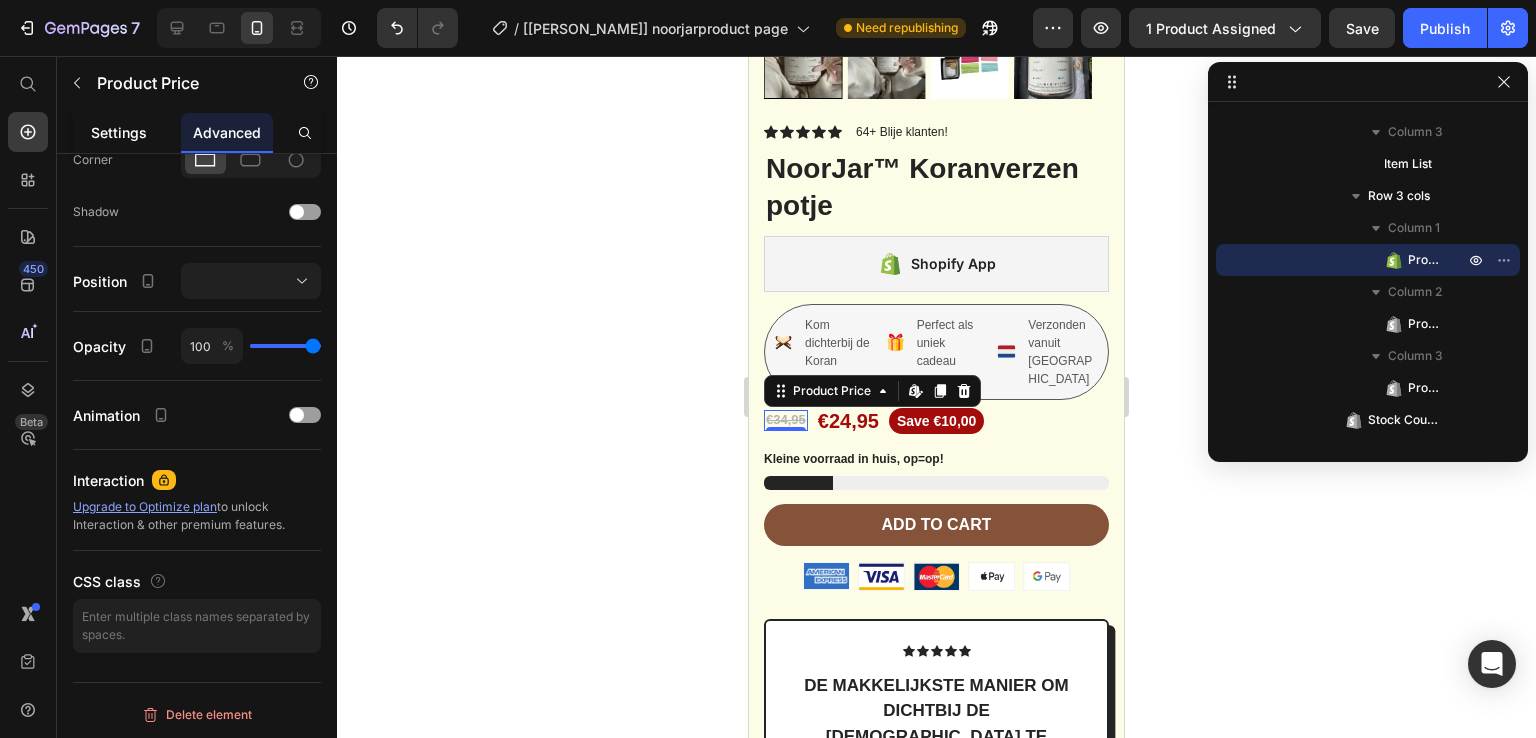 click on "Settings" at bounding box center (119, 132) 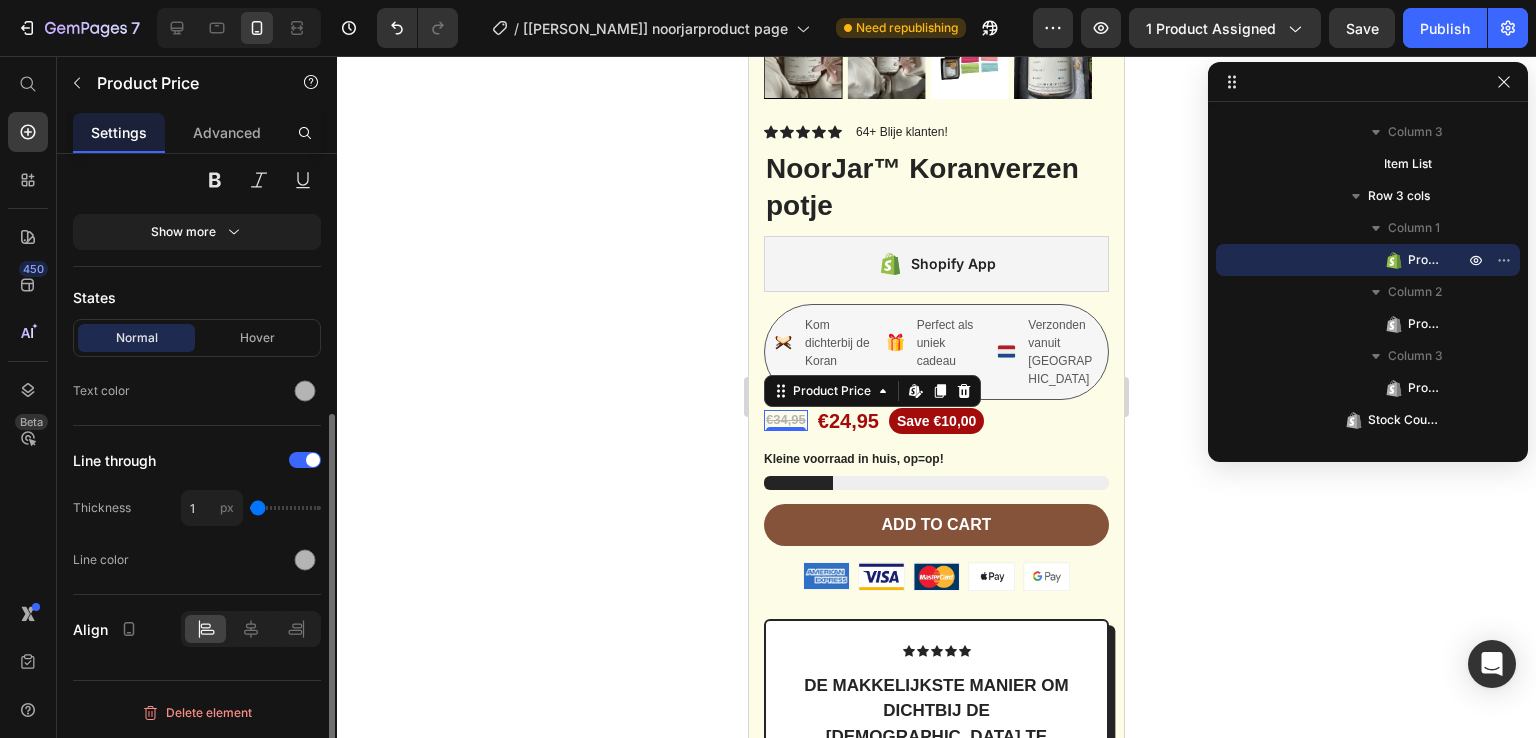 scroll, scrollTop: 0, scrollLeft: 0, axis: both 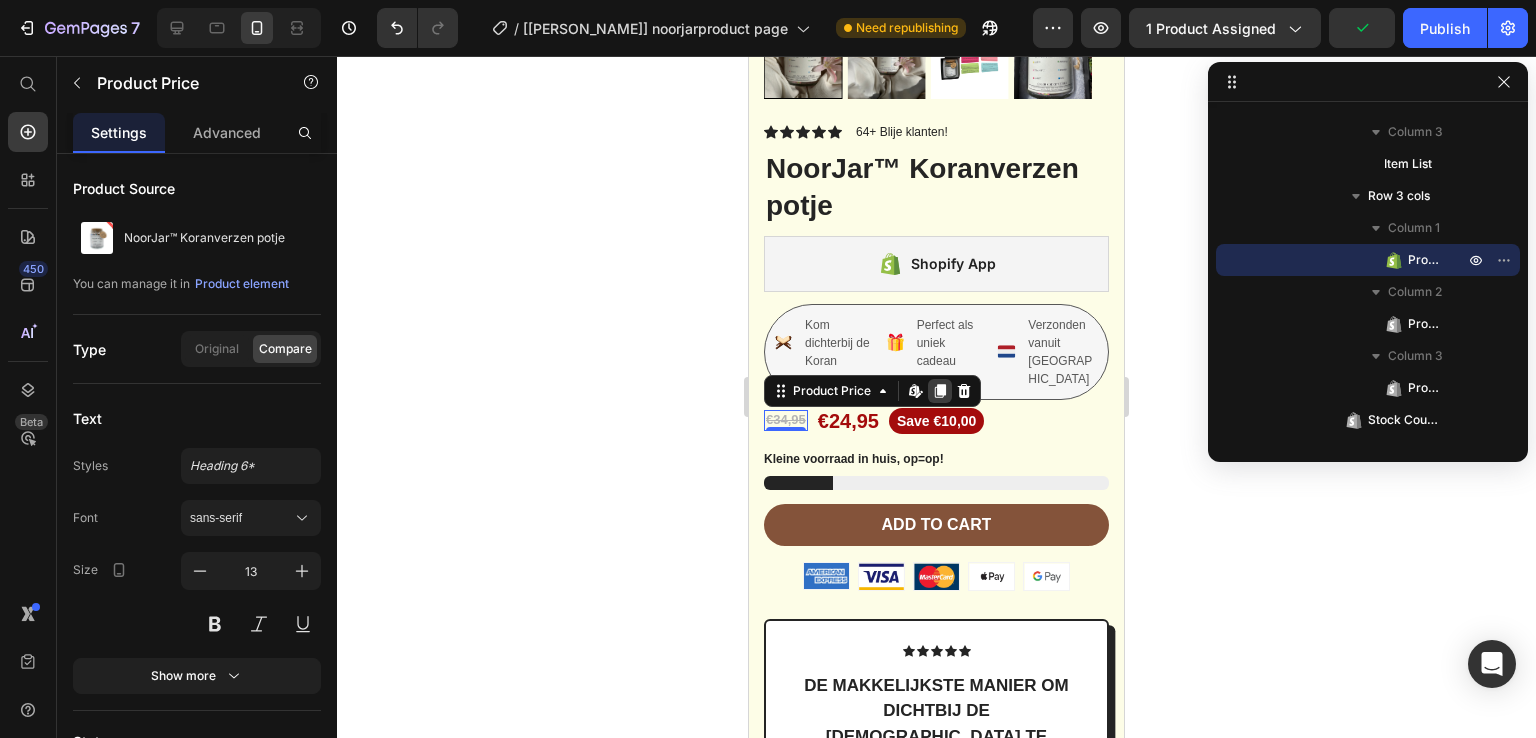 click 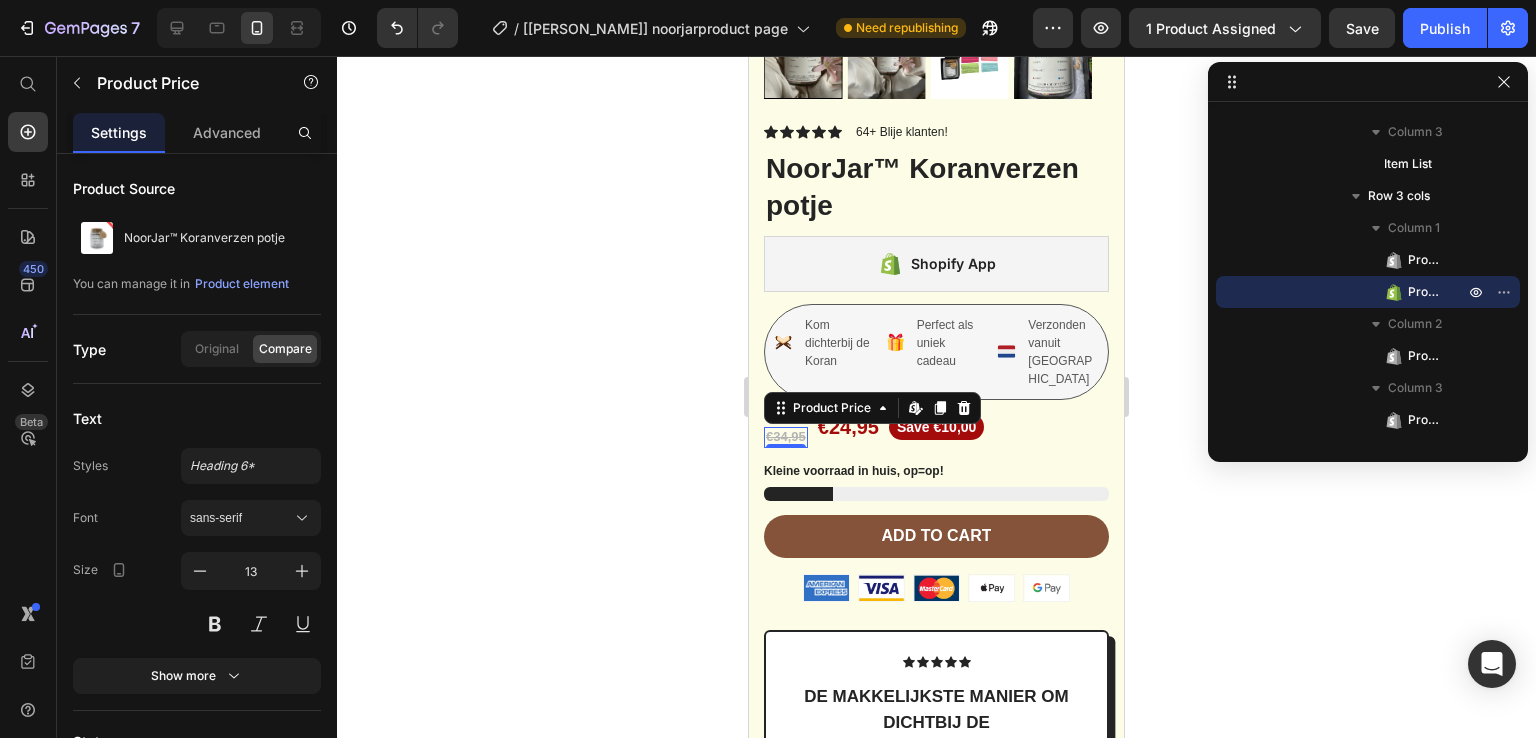 click 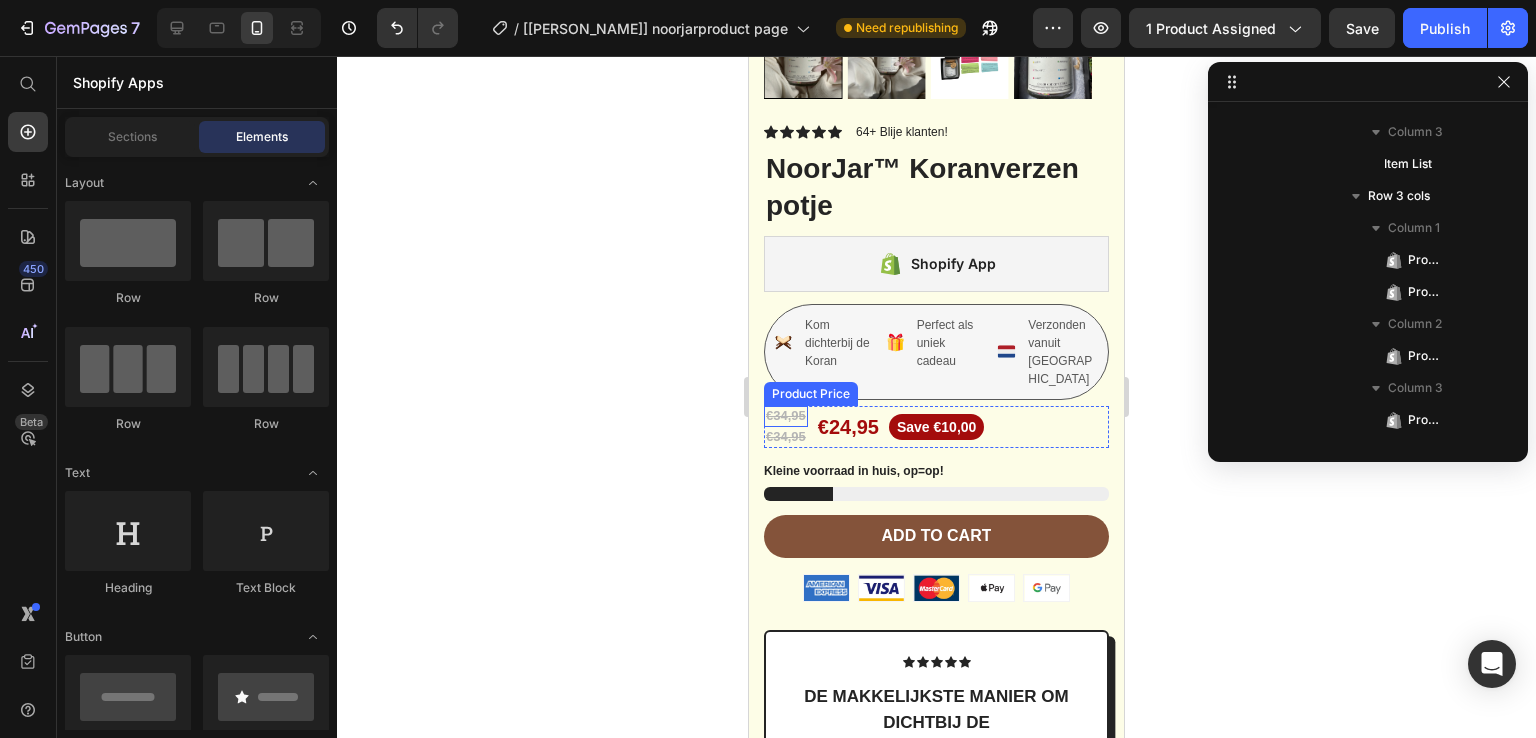 click on "€34,95" at bounding box center (786, 416) 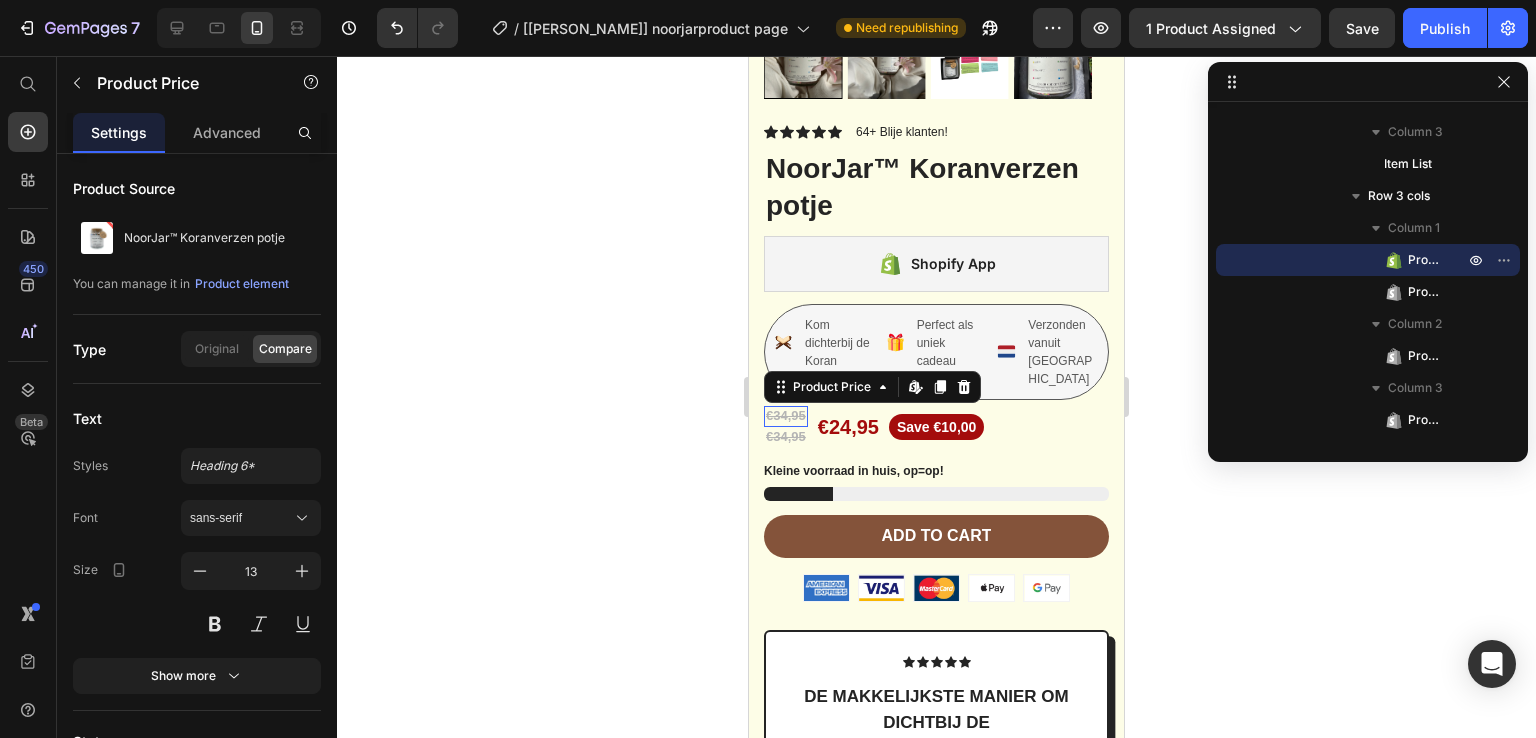 click on "€34,95" at bounding box center (786, 416) 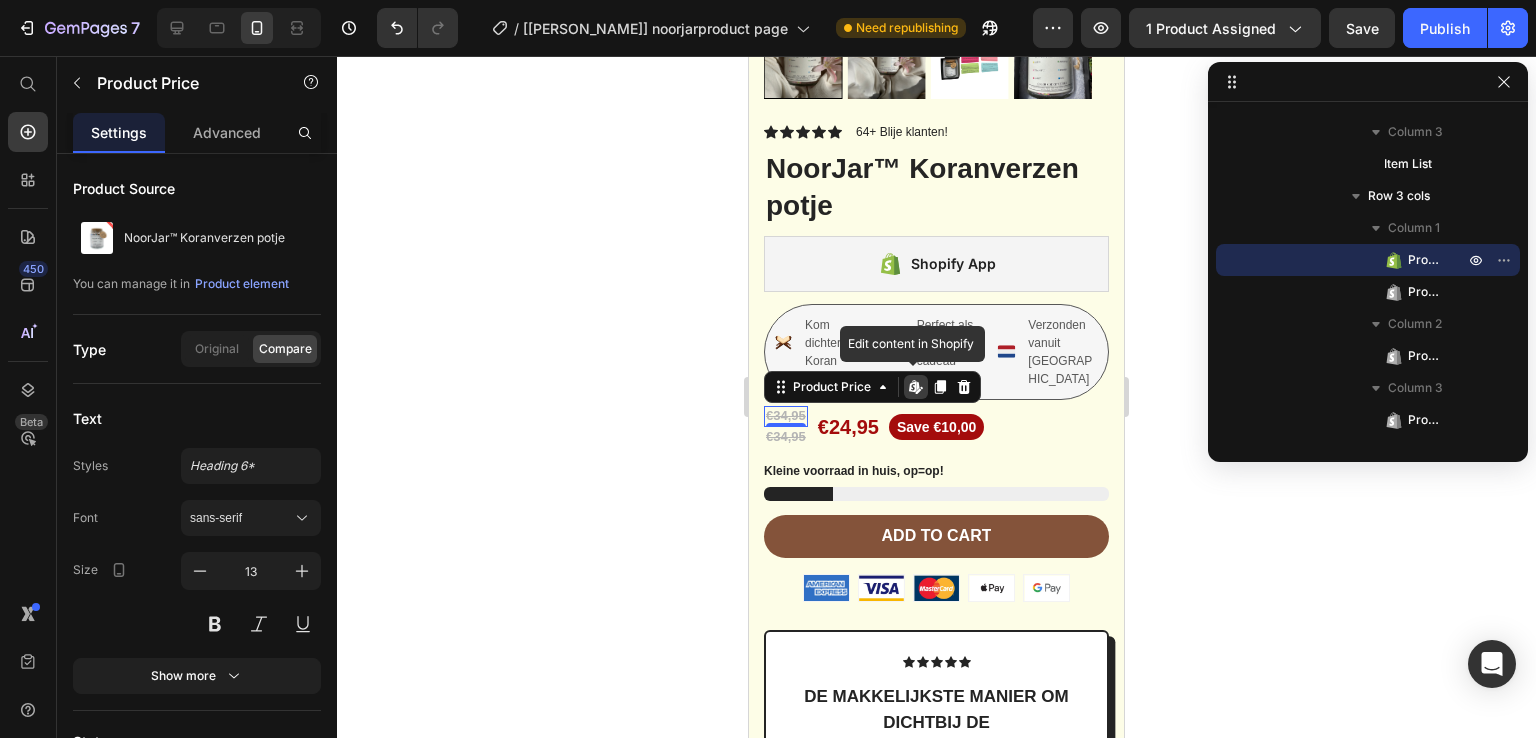 click on "€34,95" at bounding box center (786, 416) 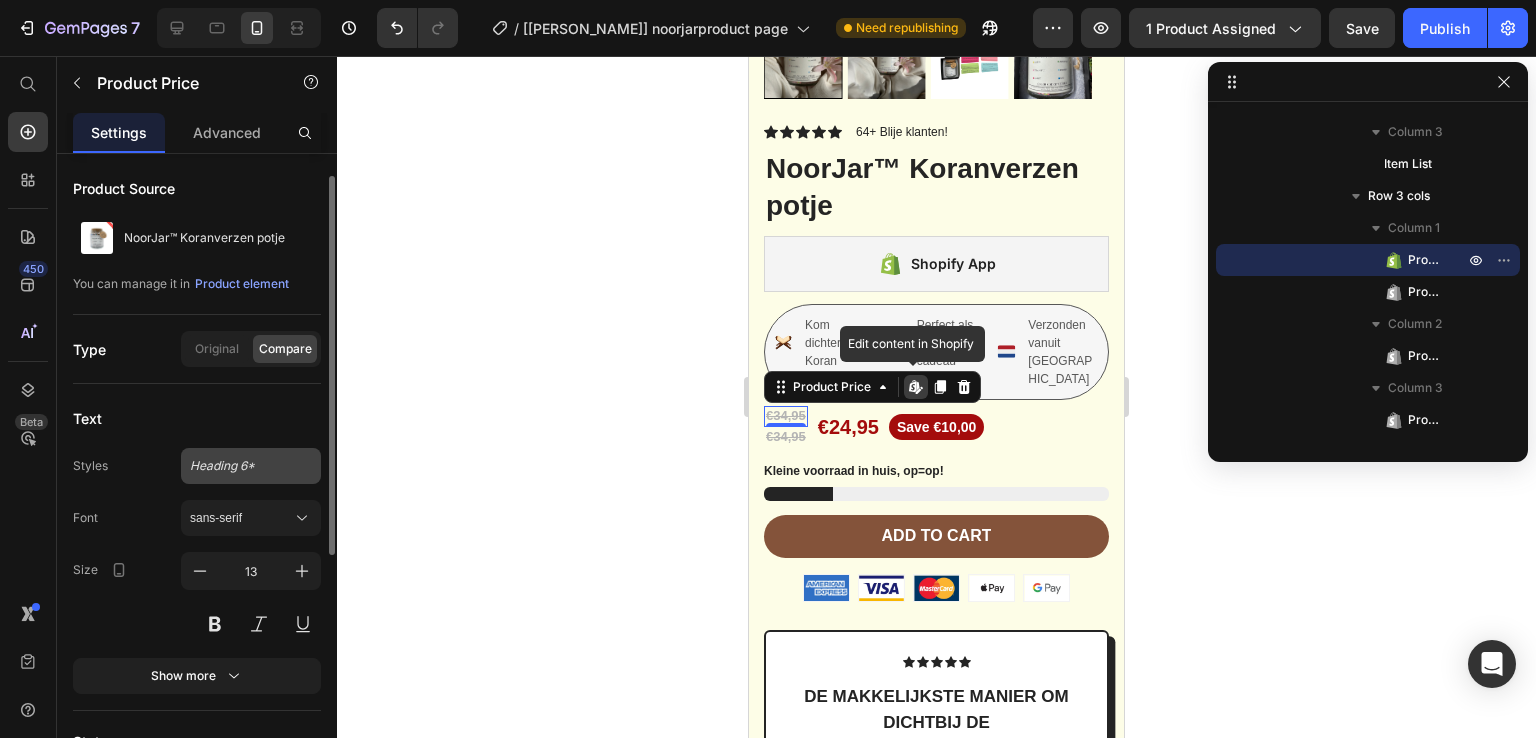 scroll, scrollTop: 57, scrollLeft: 0, axis: vertical 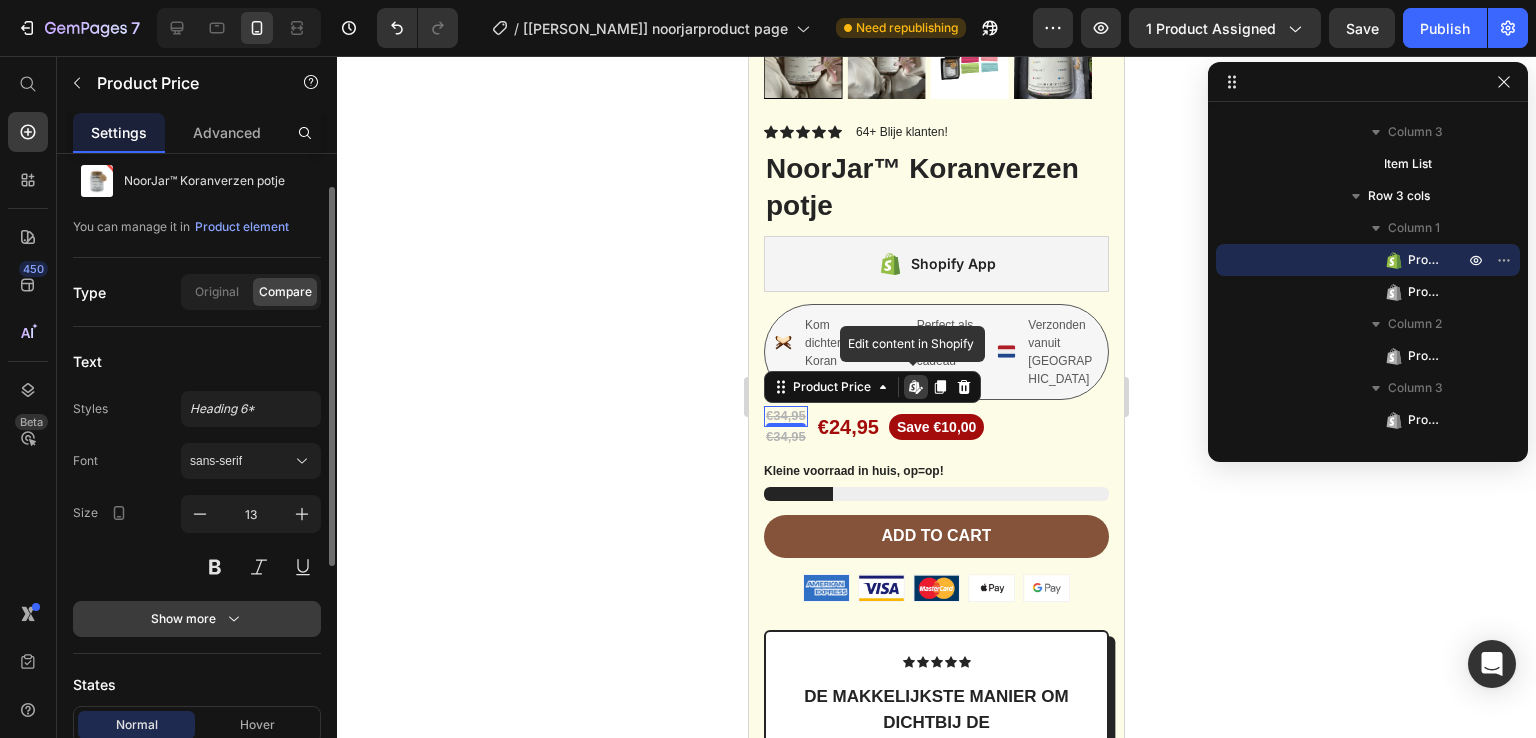 click on "Show more" at bounding box center [197, 619] 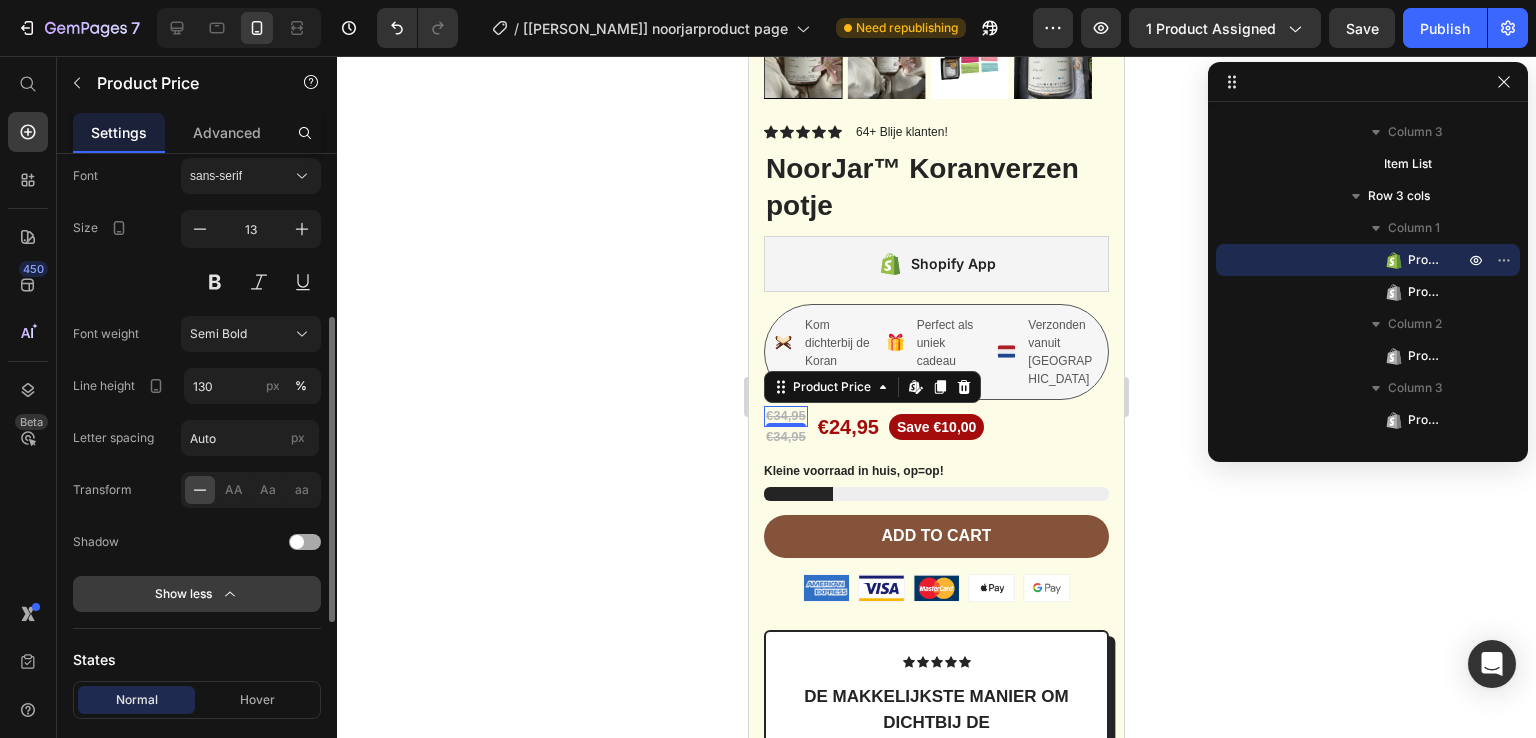 scroll, scrollTop: 434, scrollLeft: 0, axis: vertical 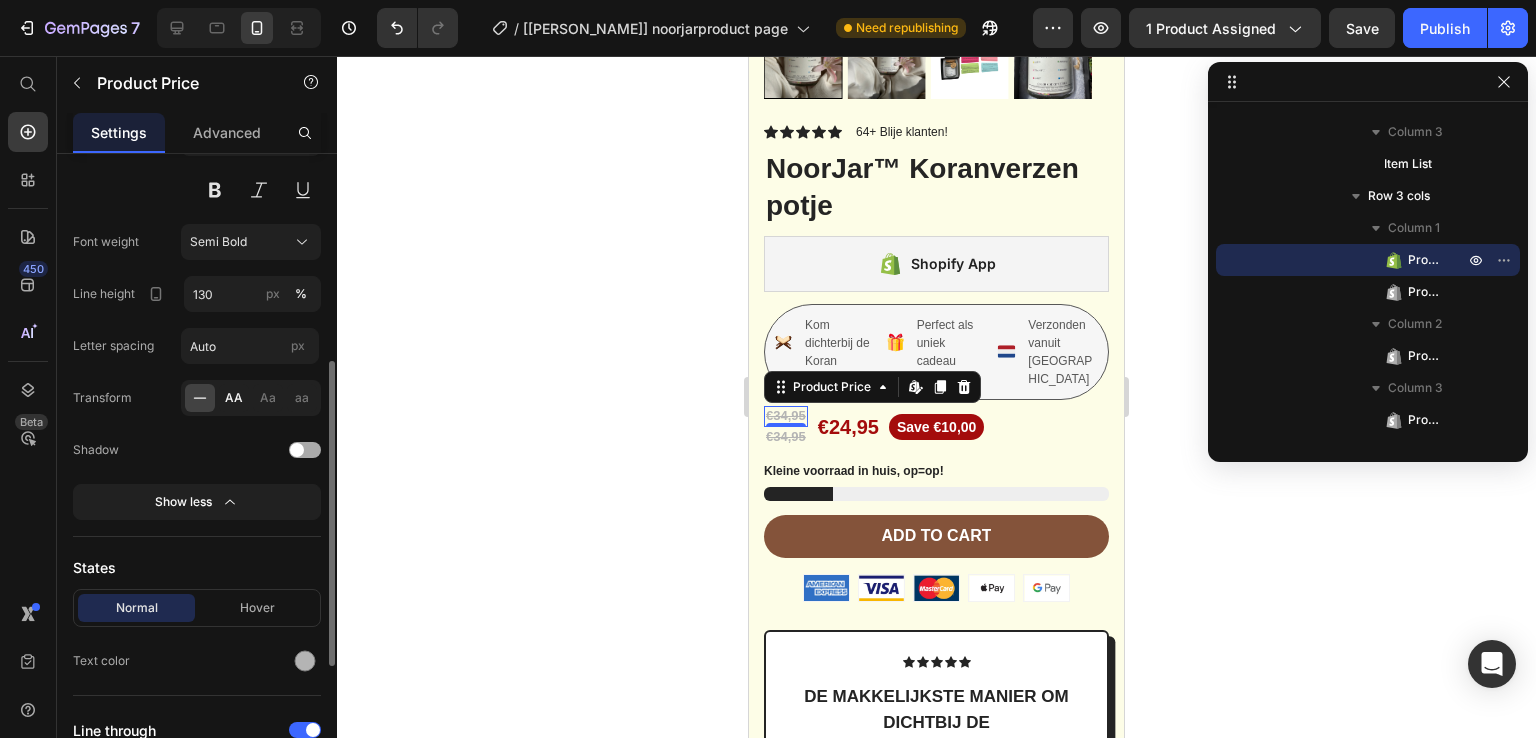 click on "AA" 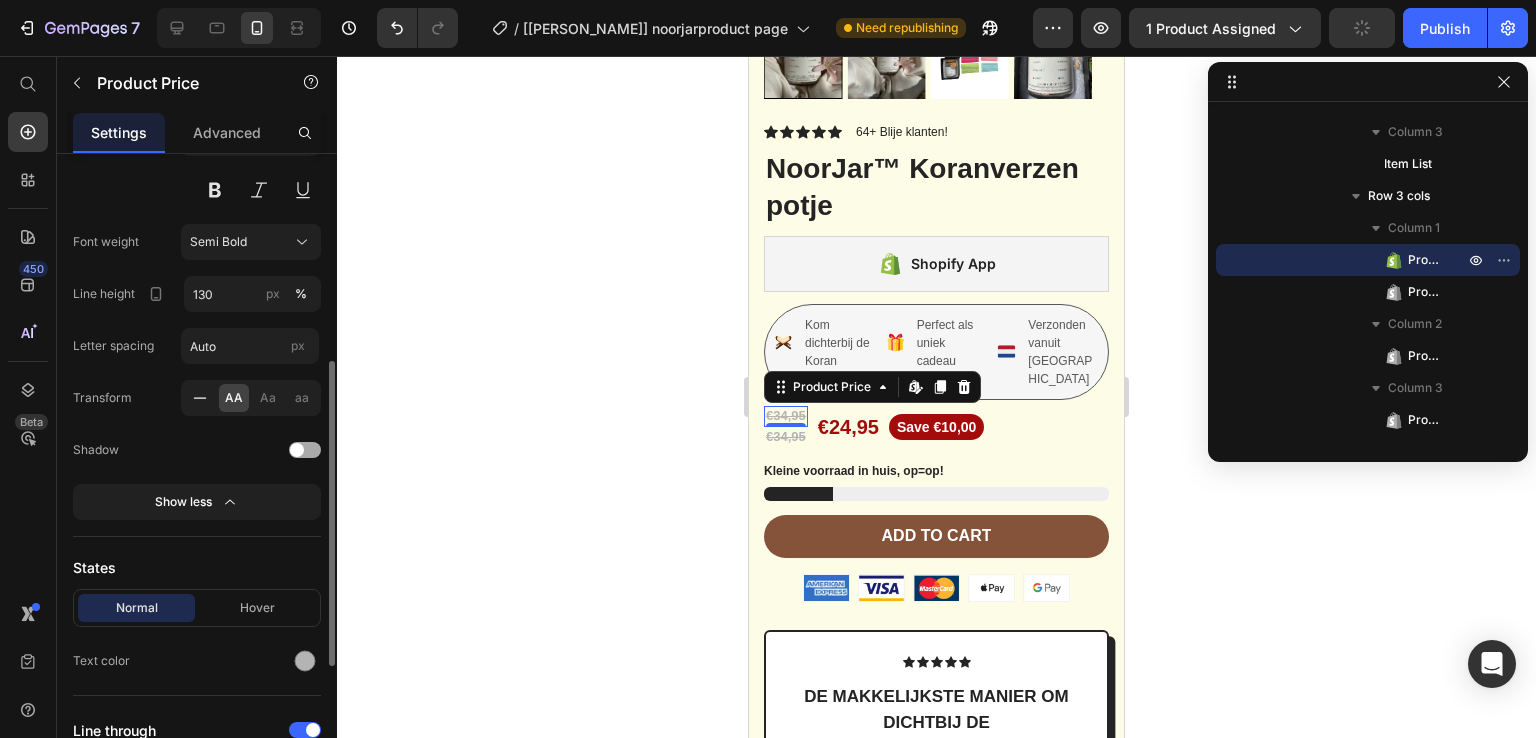 click 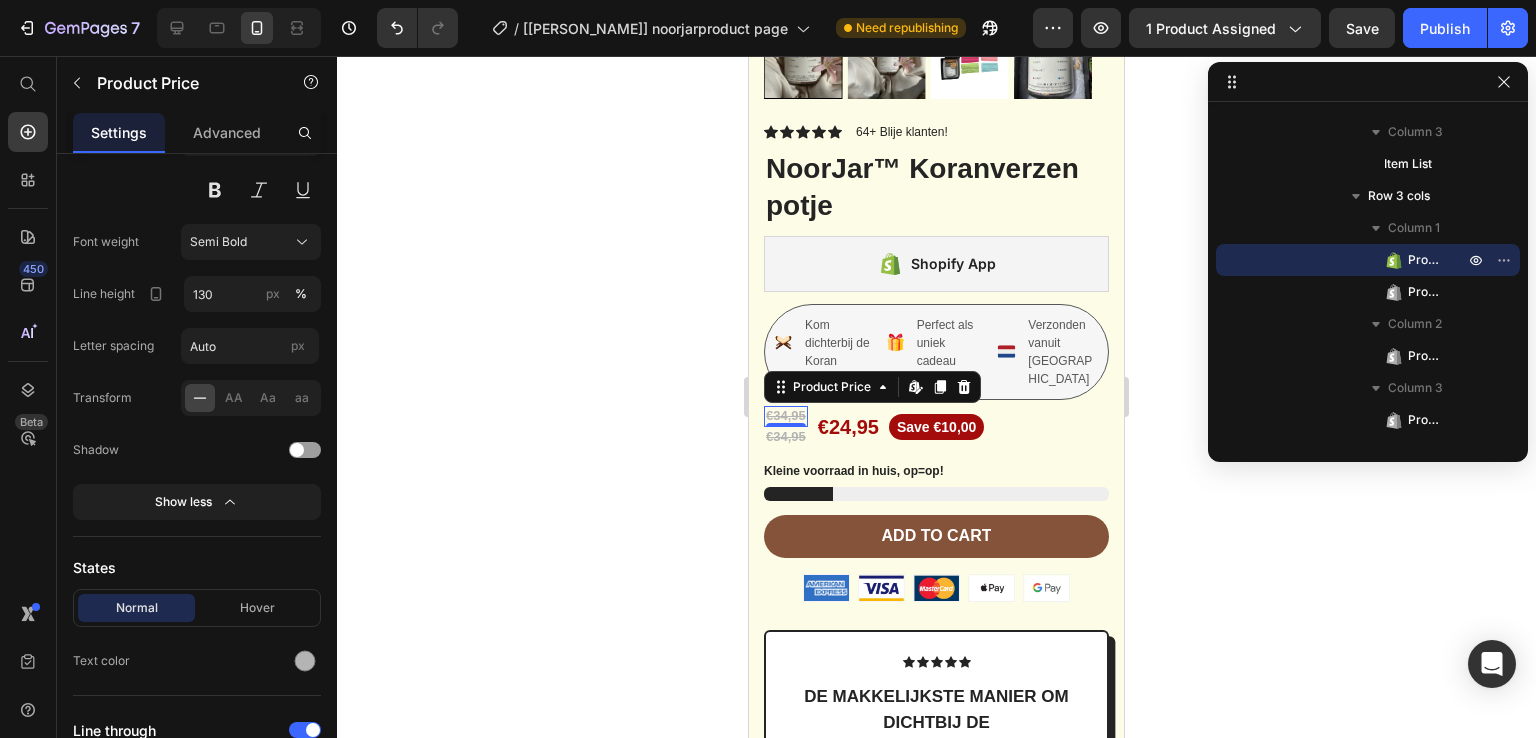click at bounding box center [964, 387] 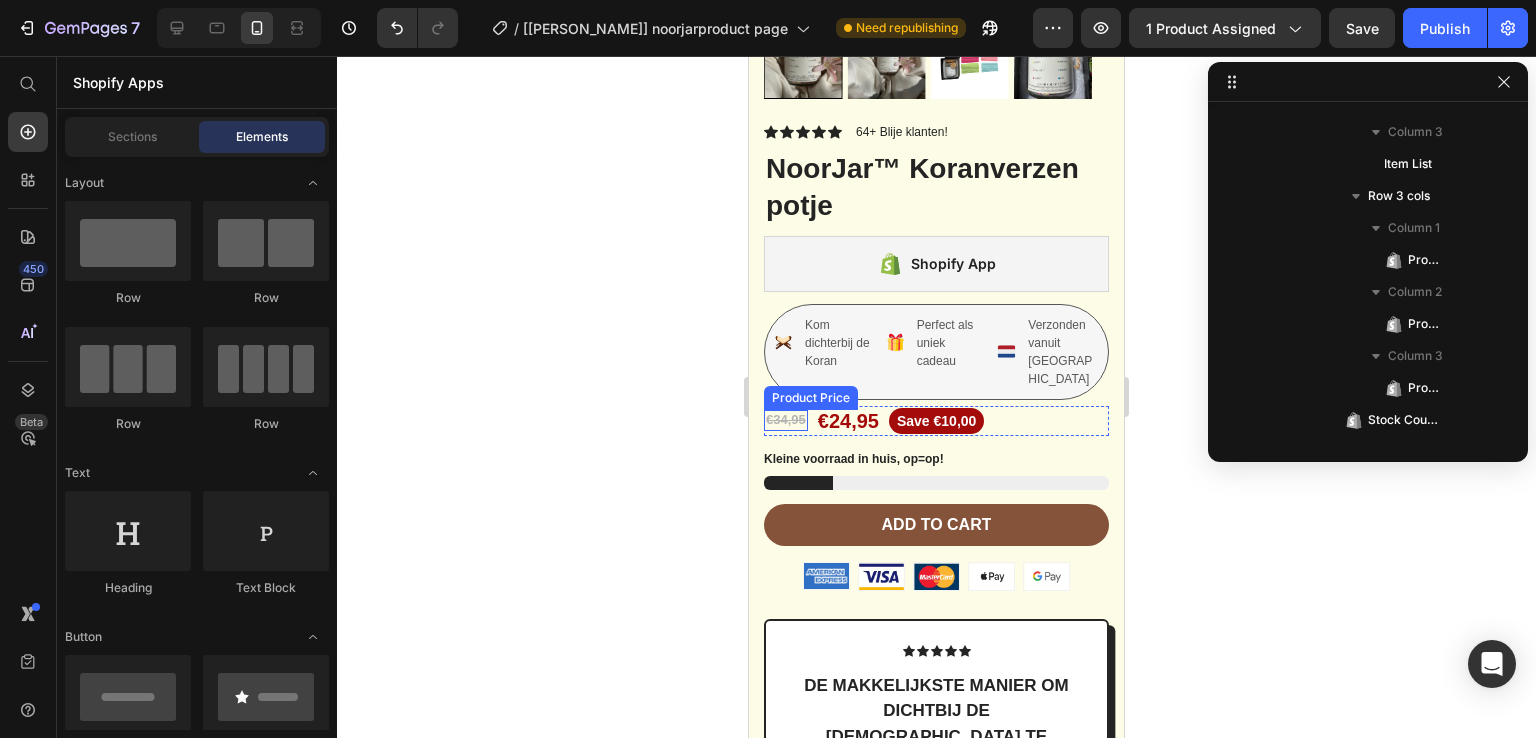 click on "€34,95" at bounding box center [786, 420] 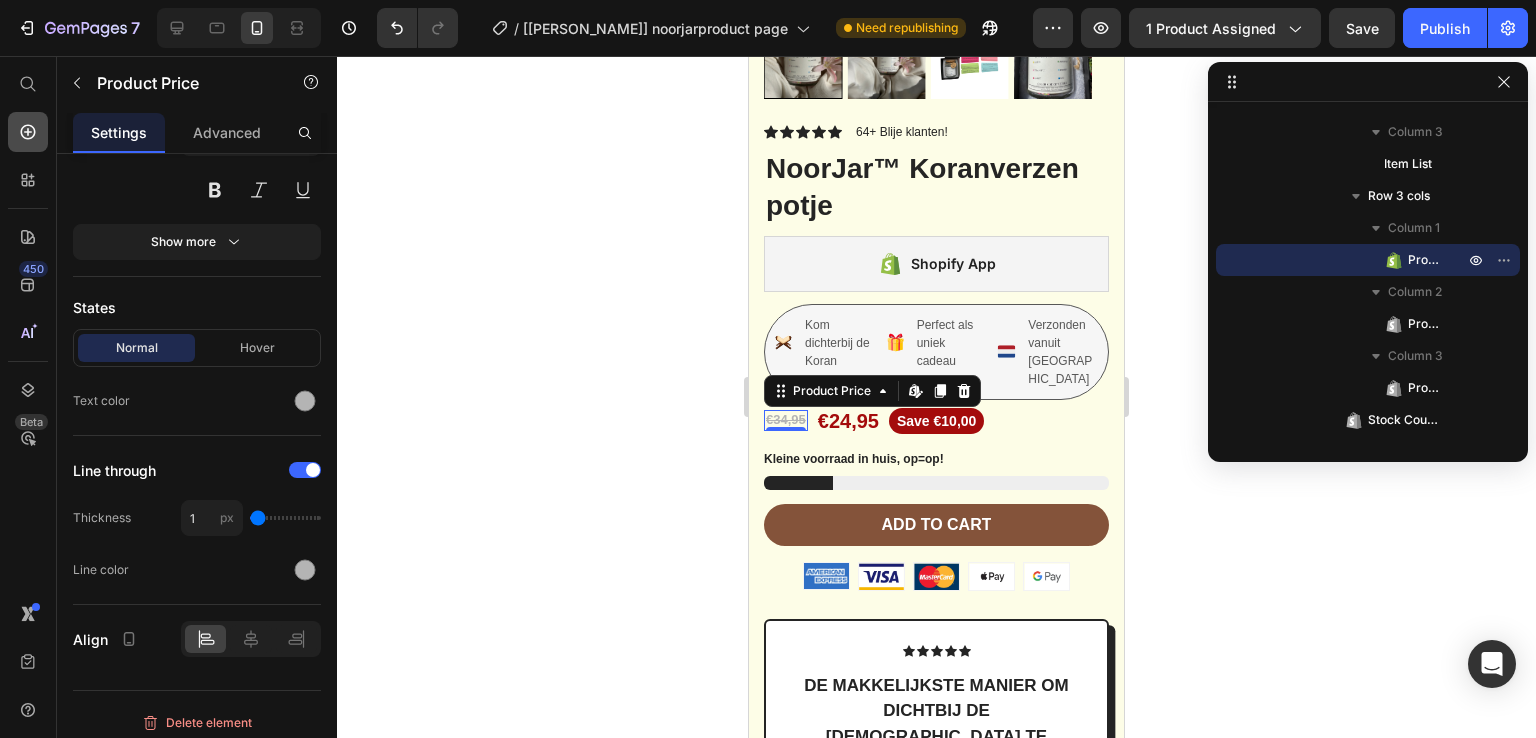 click 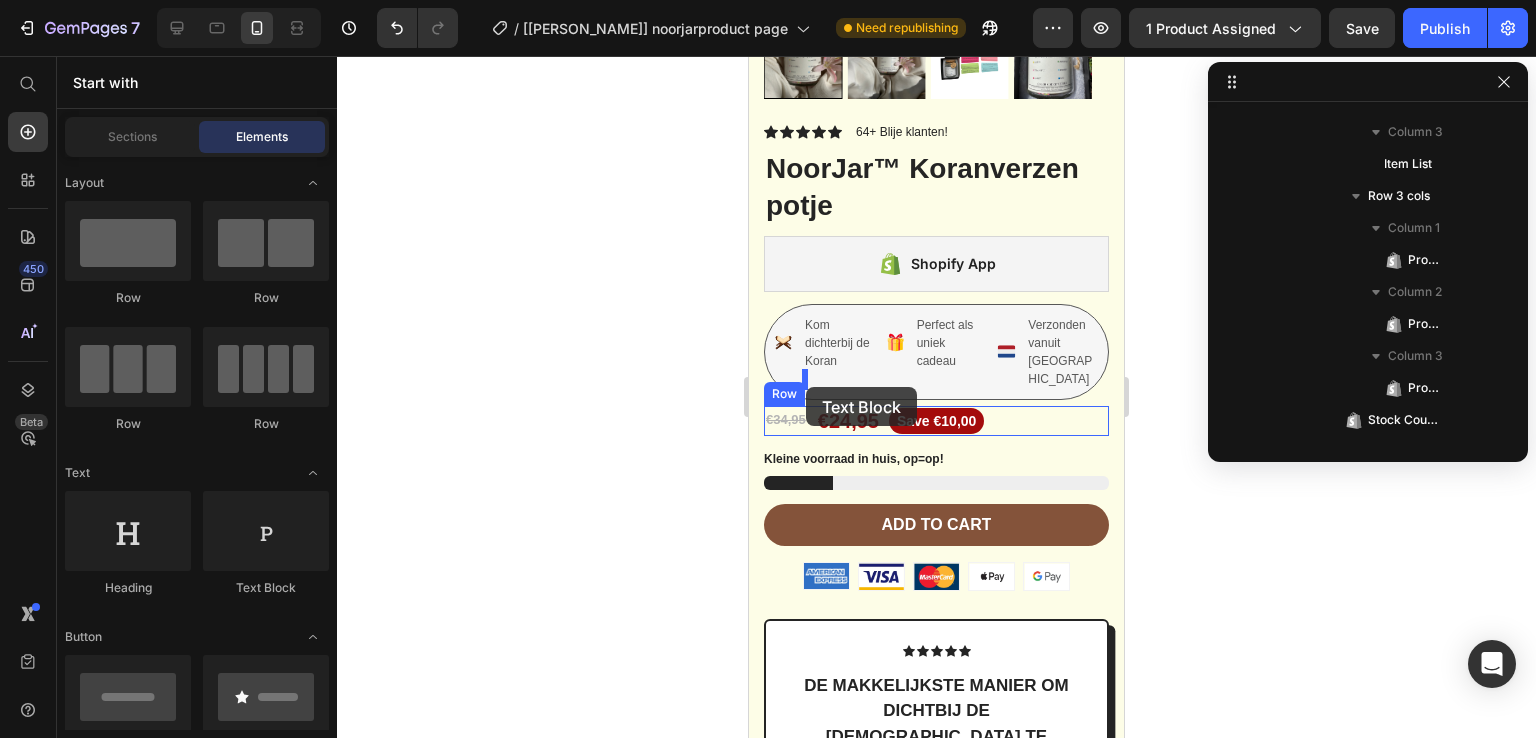 drag, startPoint x: 1023, startPoint y: 583, endPoint x: 806, endPoint y: 382, distance: 295.78708 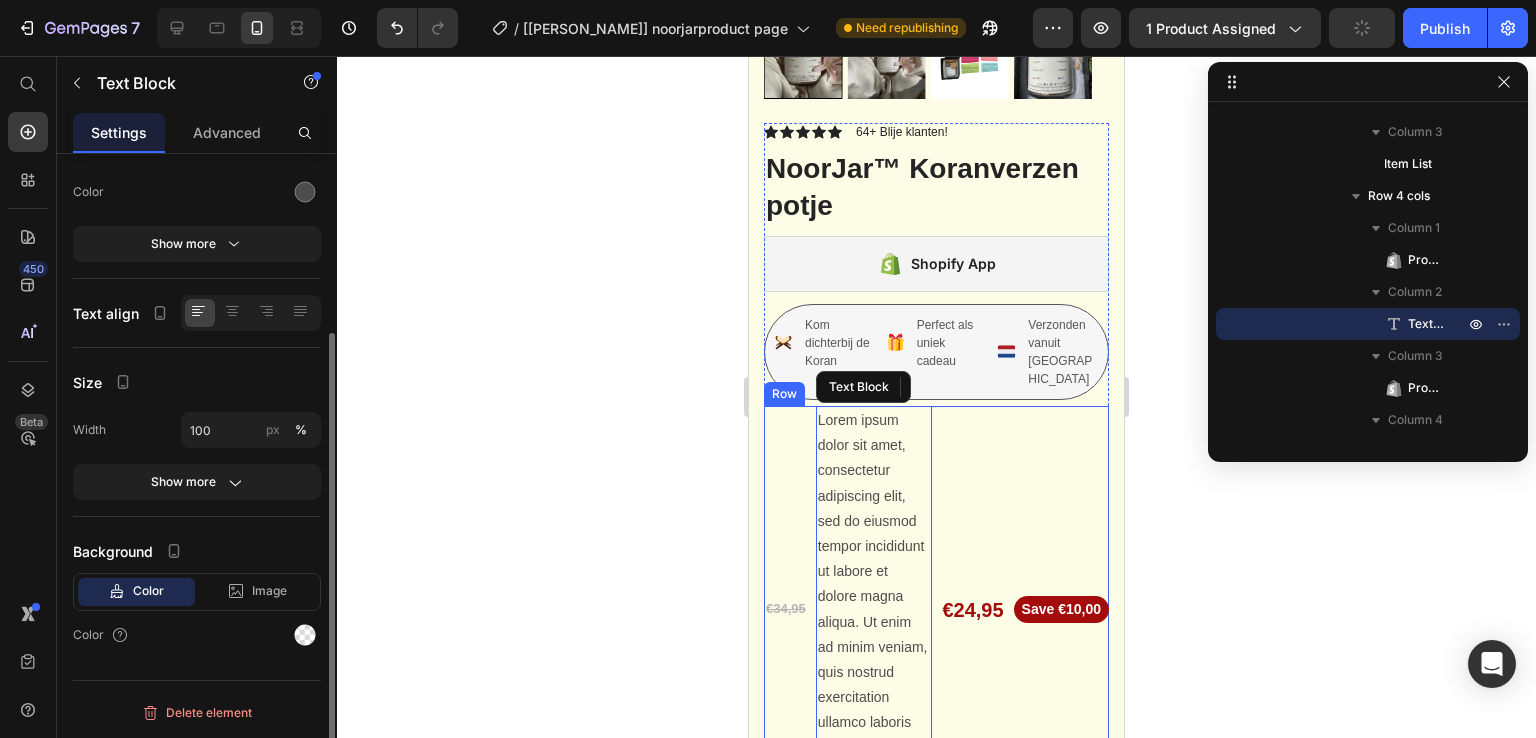scroll, scrollTop: 0, scrollLeft: 0, axis: both 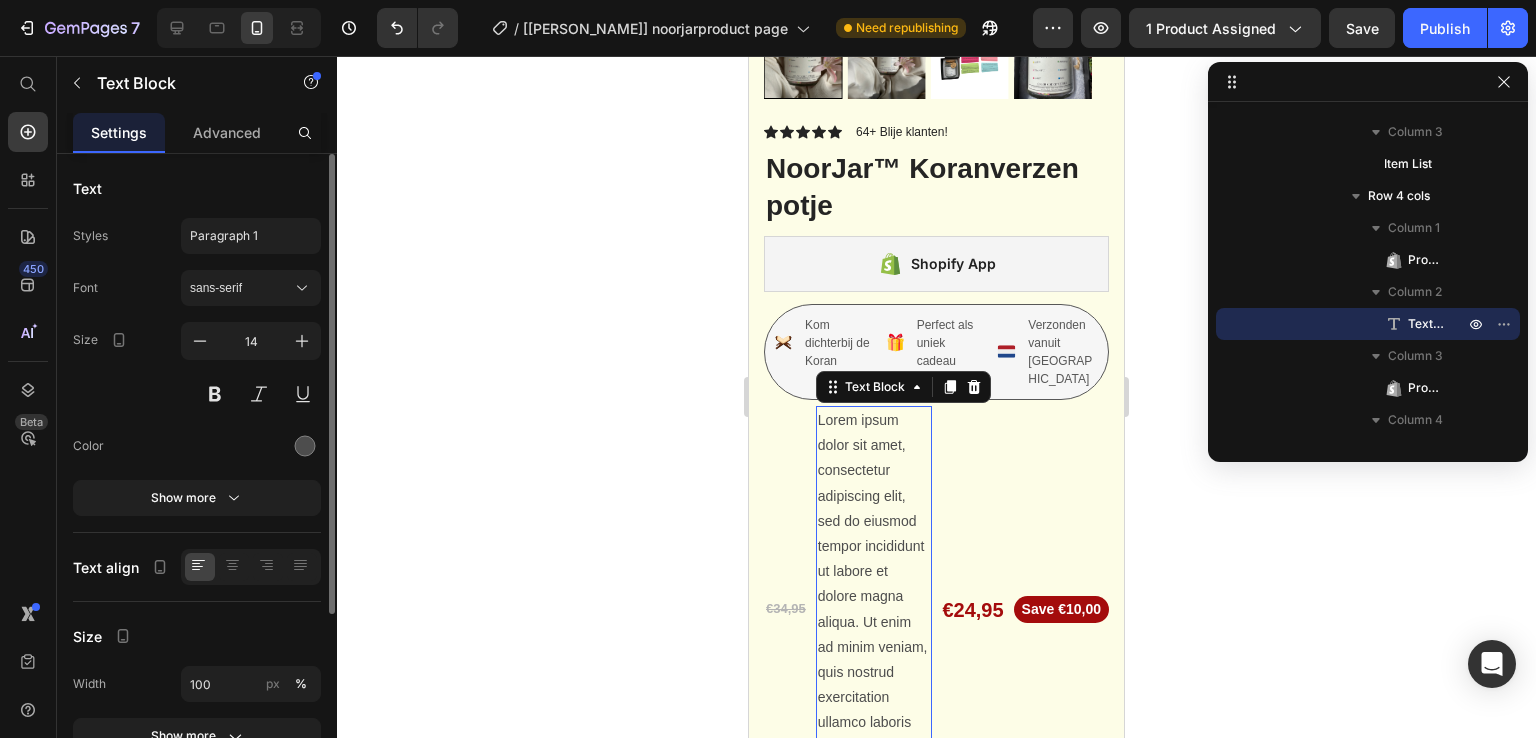 click on "Lorem ipsum dolor sit amet, consectetur adipiscing elit, sed do eiusmod tempor incididunt ut labore et dolore magna aliqua. Ut enim ad minim veniam, quis nostrud exercitation ullamco laboris nisi ut aliquip ex ea commodo consequat." at bounding box center (874, 609) 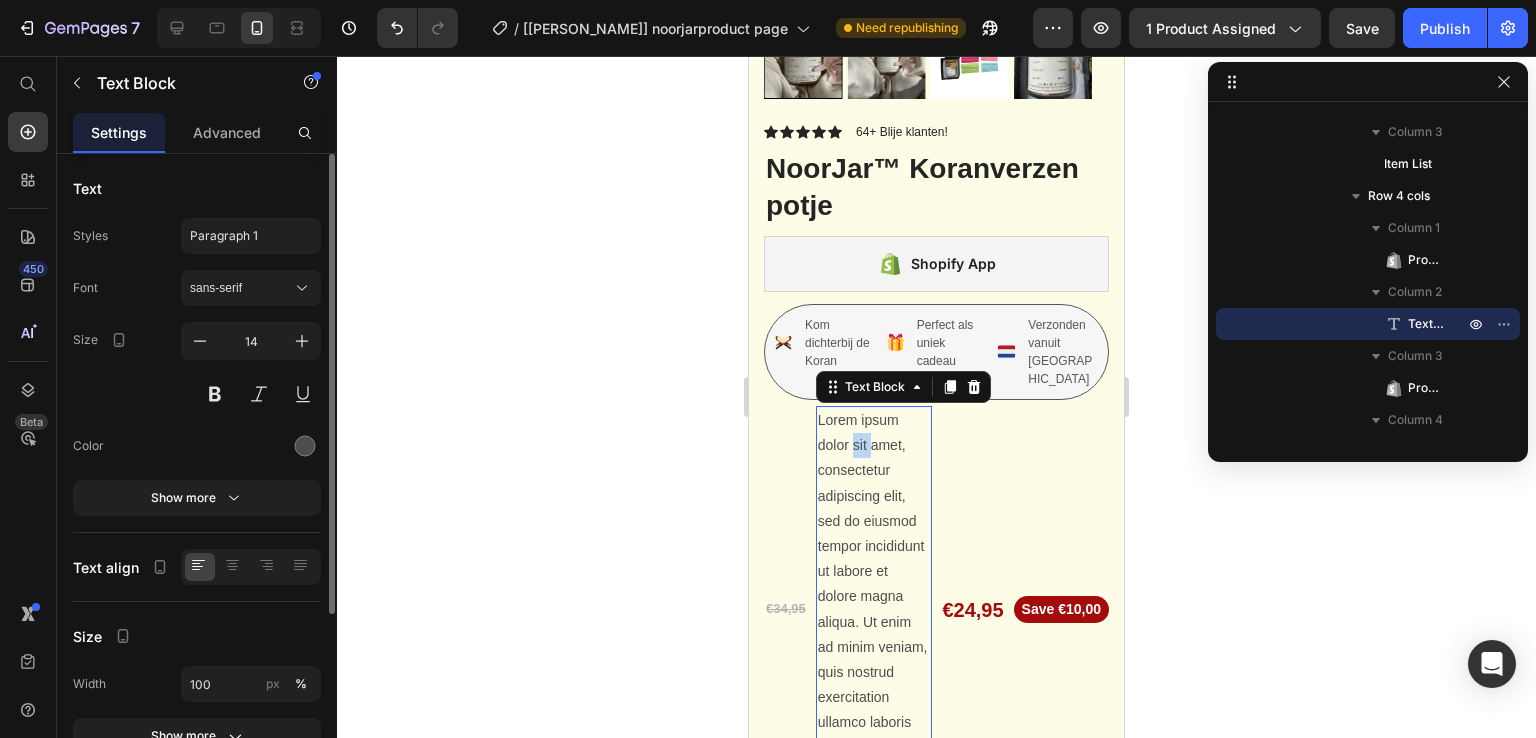 click on "Lorem ipsum dolor sit amet, consectetur adipiscing elit, sed do eiusmod tempor incididunt ut labore et dolore magna aliqua. Ut enim ad minim veniam, quis nostrud exercitation ullamco laboris nisi ut aliquip ex ea commodo consequat." at bounding box center [874, 609] 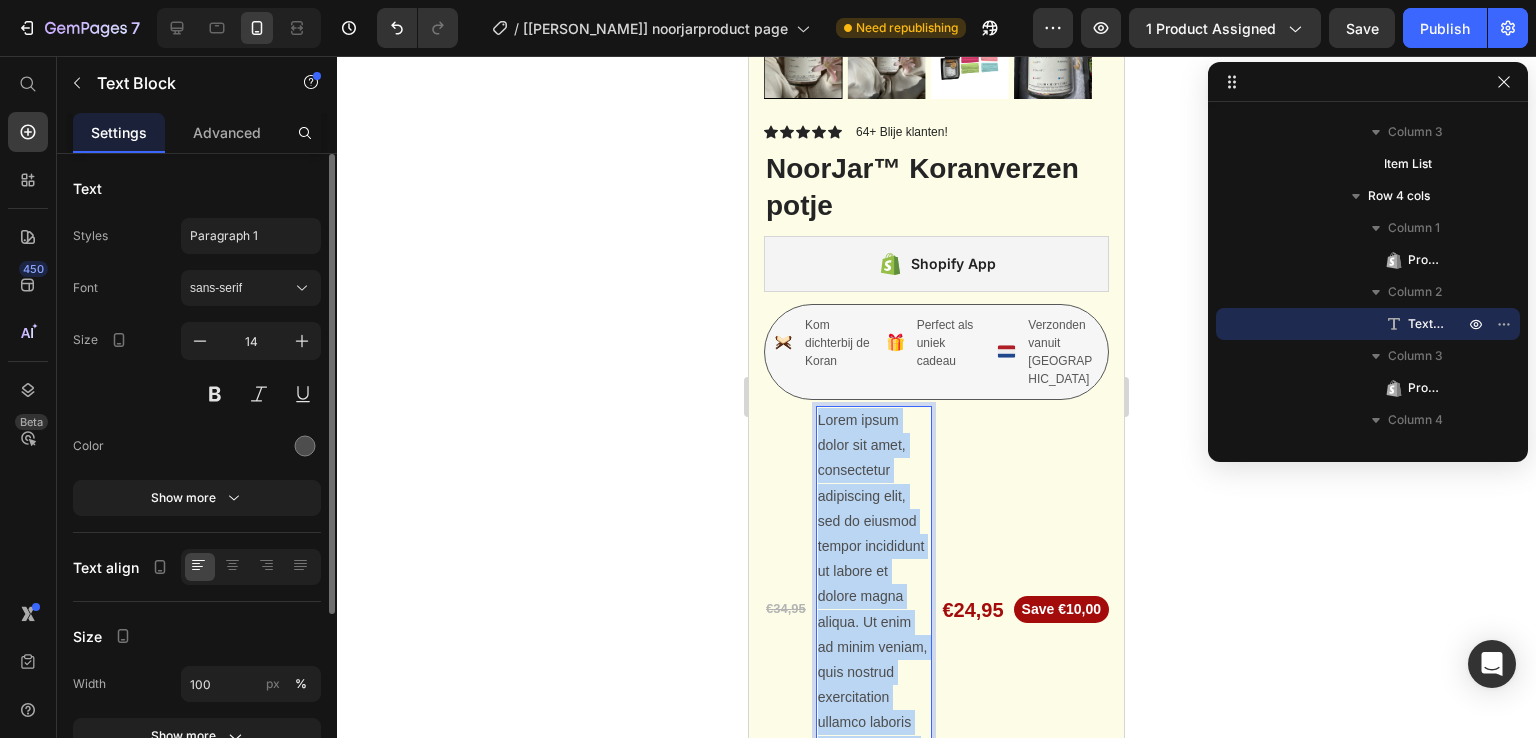 click on "Lorem ipsum dolor sit amet, consectetur adipiscing elit, sed do eiusmod tempor incididunt ut labore et dolore magna aliqua. Ut enim ad minim veniam, quis nostrud exercitation ullamco laboris nisi ut aliquip ex ea commodo consequat." at bounding box center [874, 609] 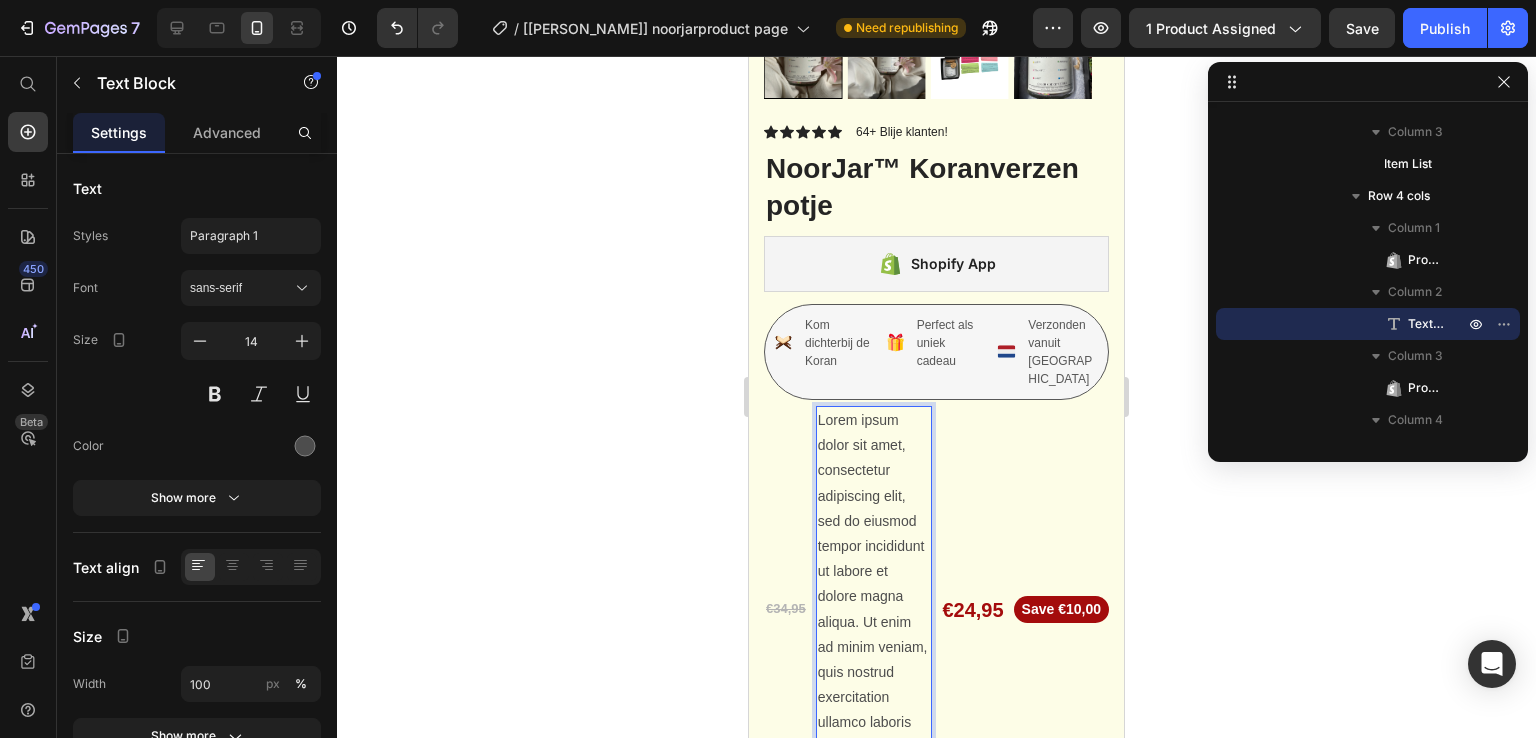 scroll, scrollTop: 6290, scrollLeft: 0, axis: vertical 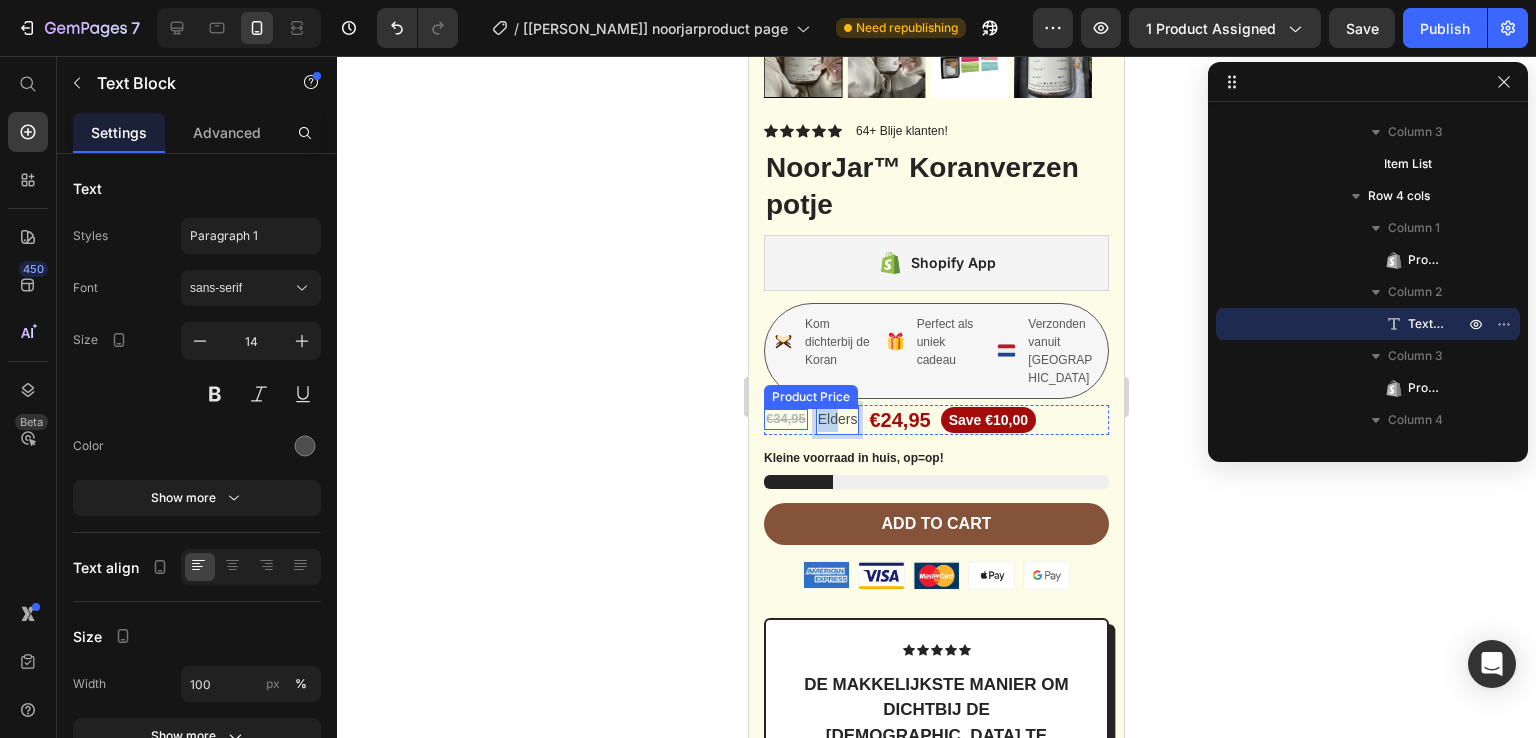 drag, startPoint x: 836, startPoint y: 373, endPoint x: 772, endPoint y: 368, distance: 64.195015 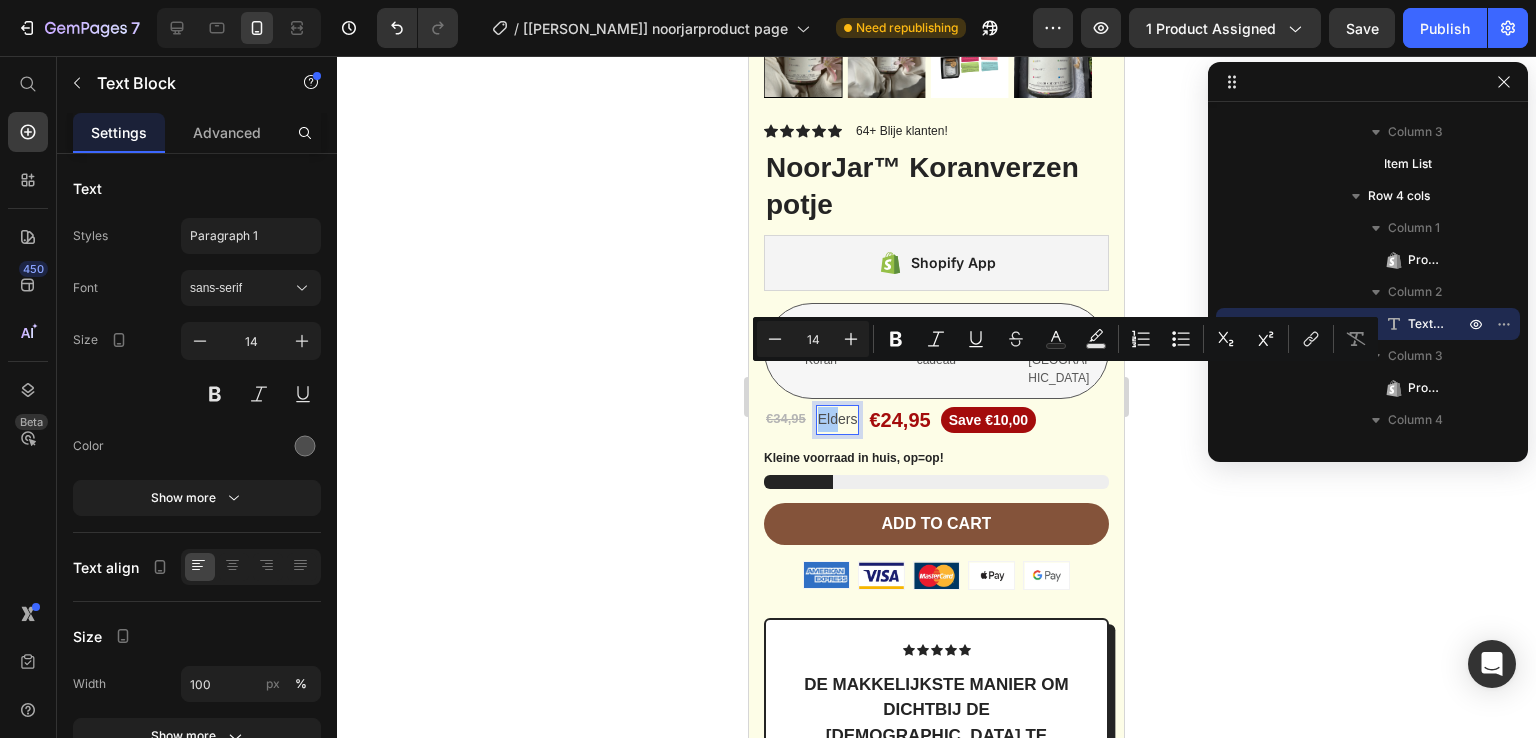 click 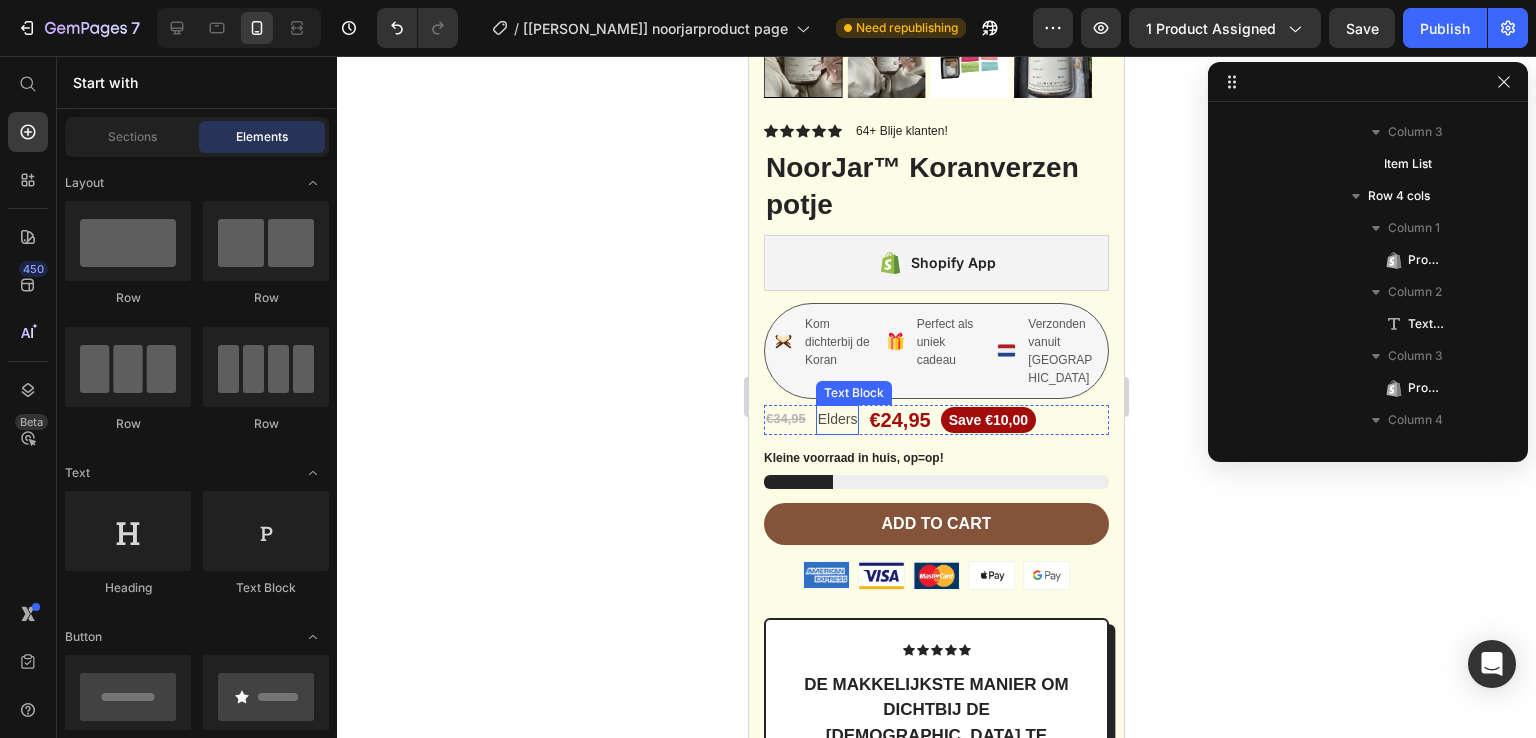 click on "Elders" at bounding box center [838, 419] 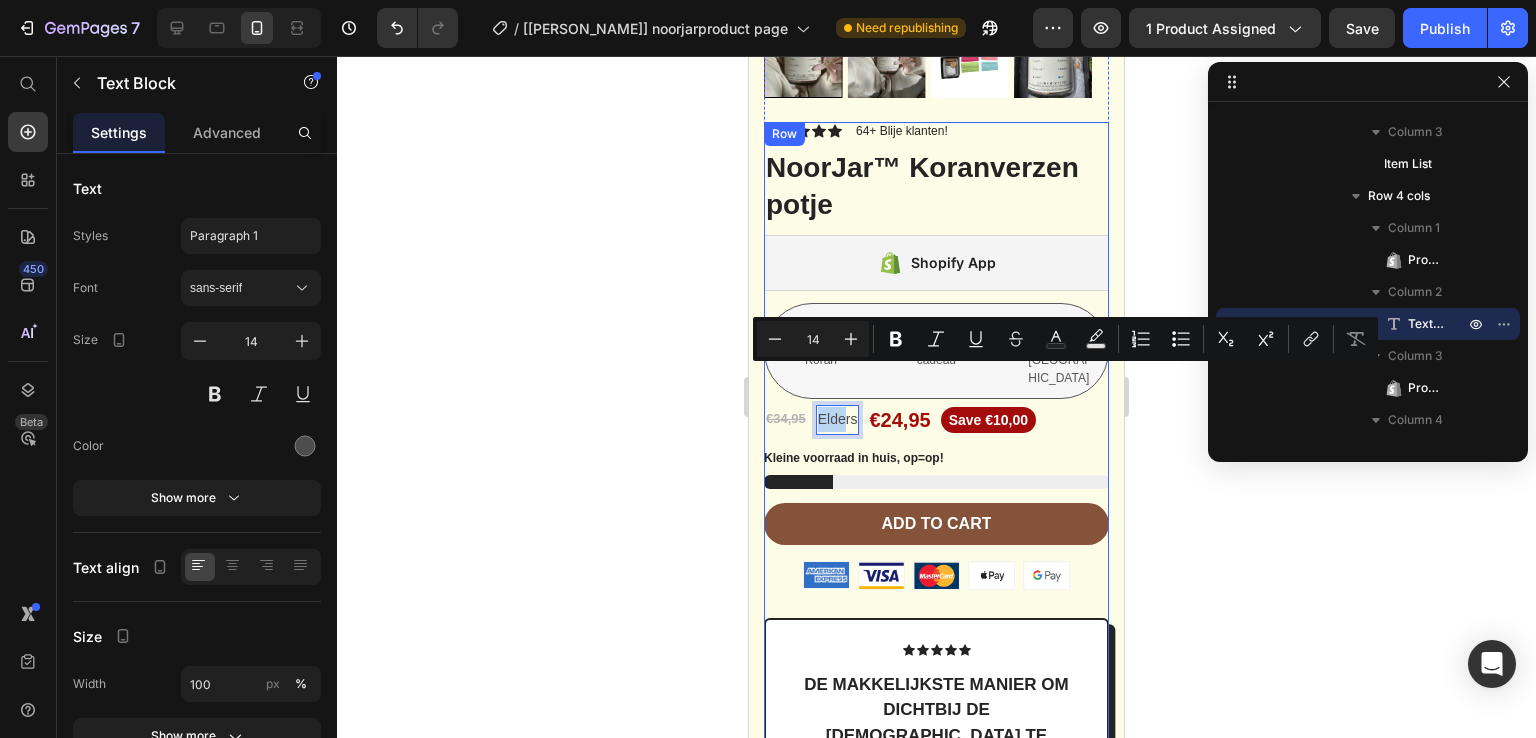 drag, startPoint x: 845, startPoint y: 377, endPoint x: 764, endPoint y: 393, distance: 82.565125 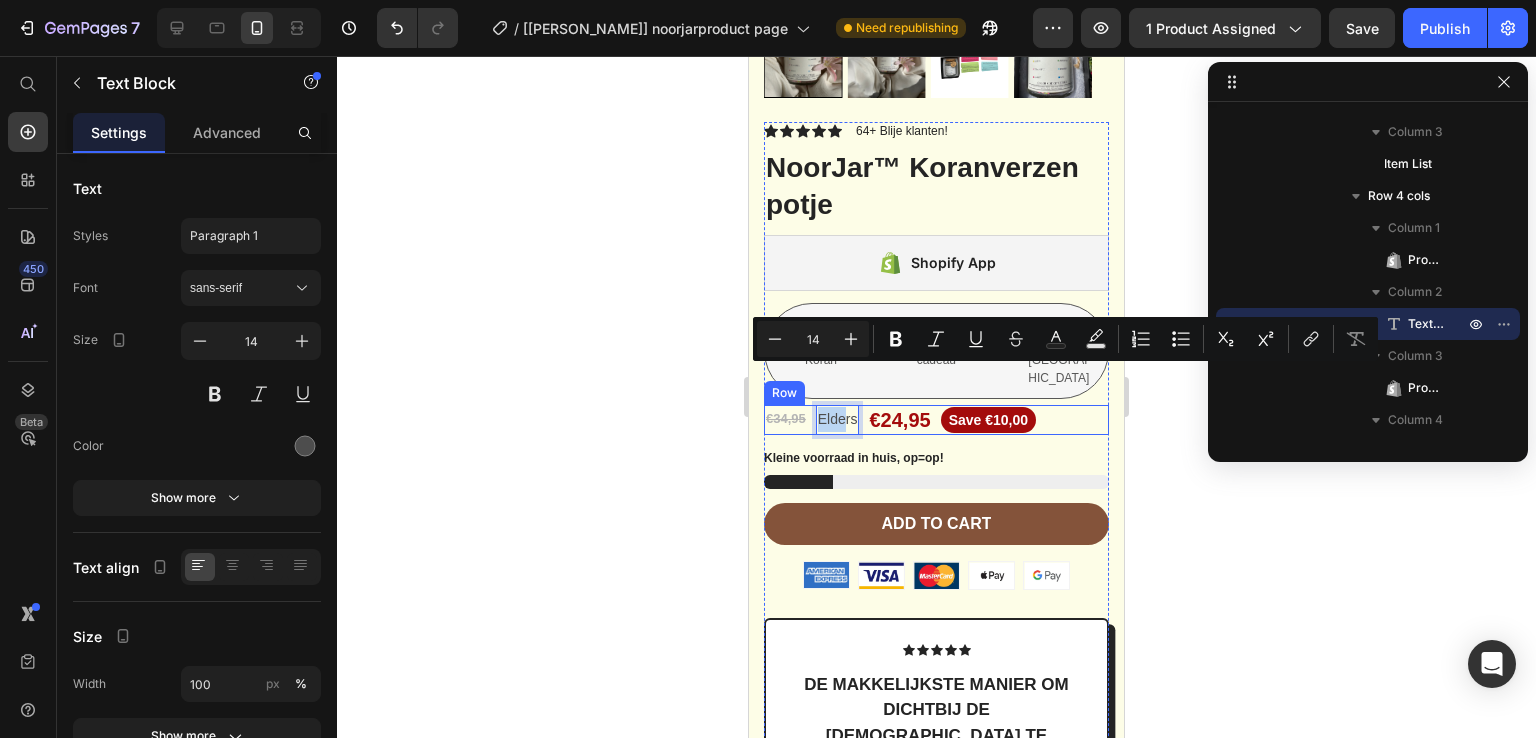 click on "€34,95 Product Price" at bounding box center [786, 420] 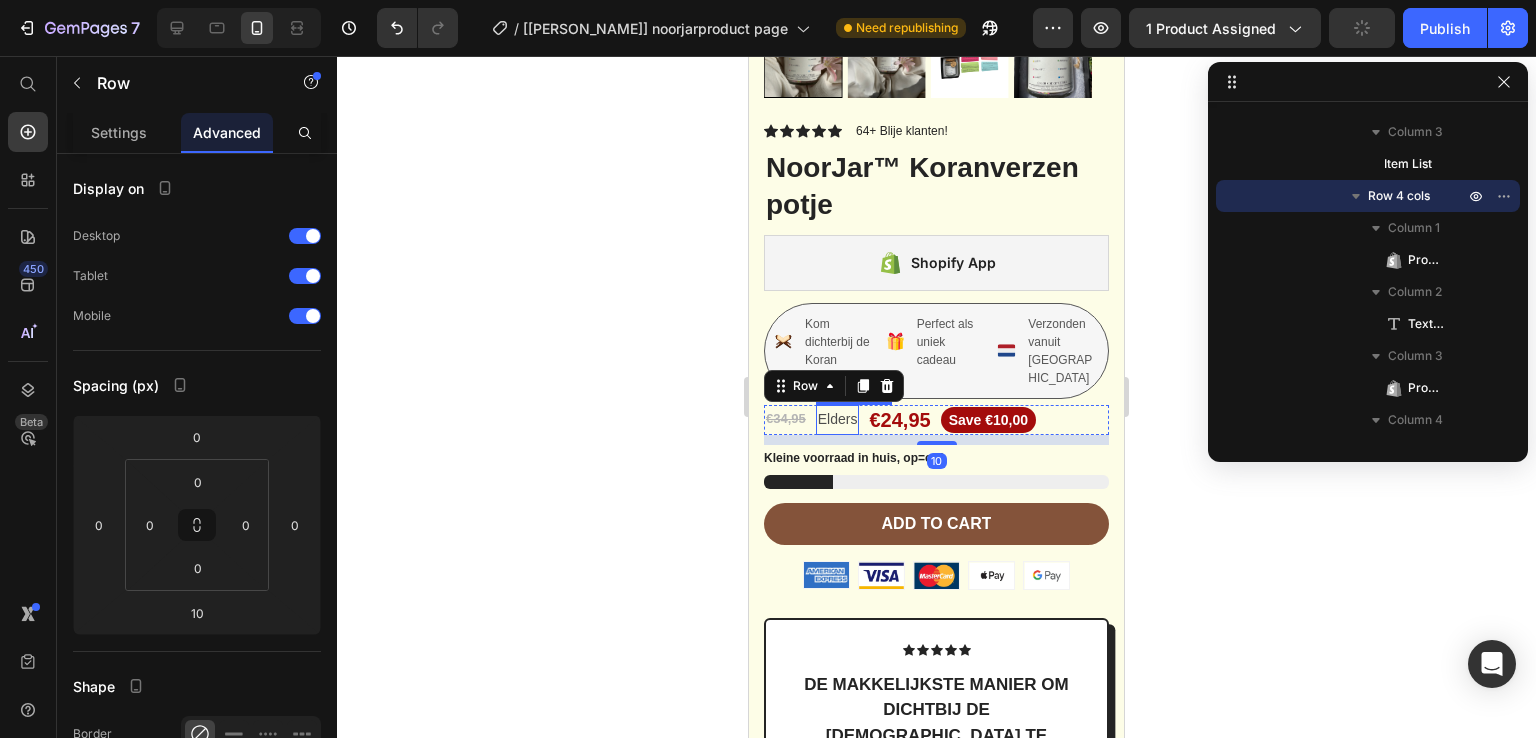 click on "Elders" at bounding box center (838, 419) 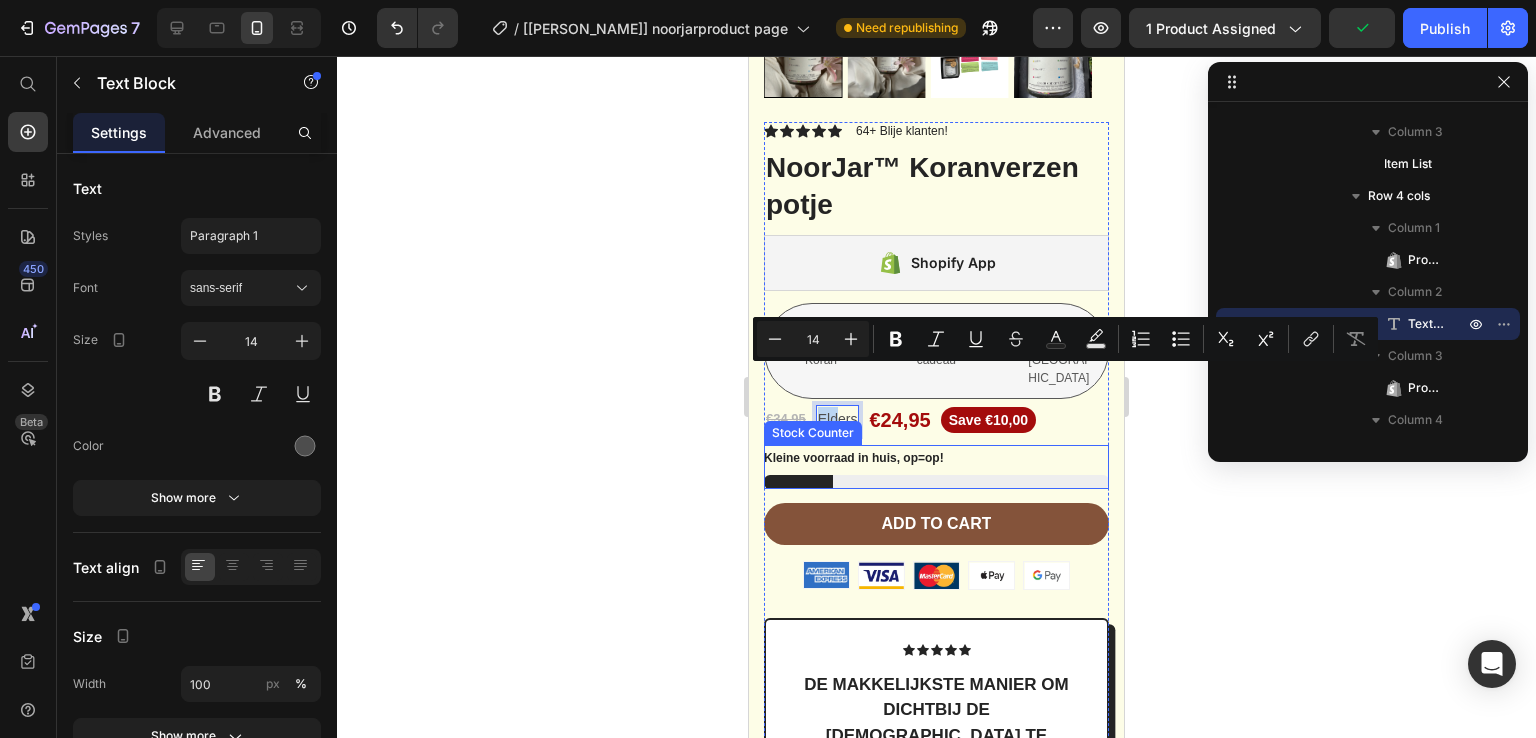 drag, startPoint x: 840, startPoint y: 380, endPoint x: 801, endPoint y: 412, distance: 50.447994 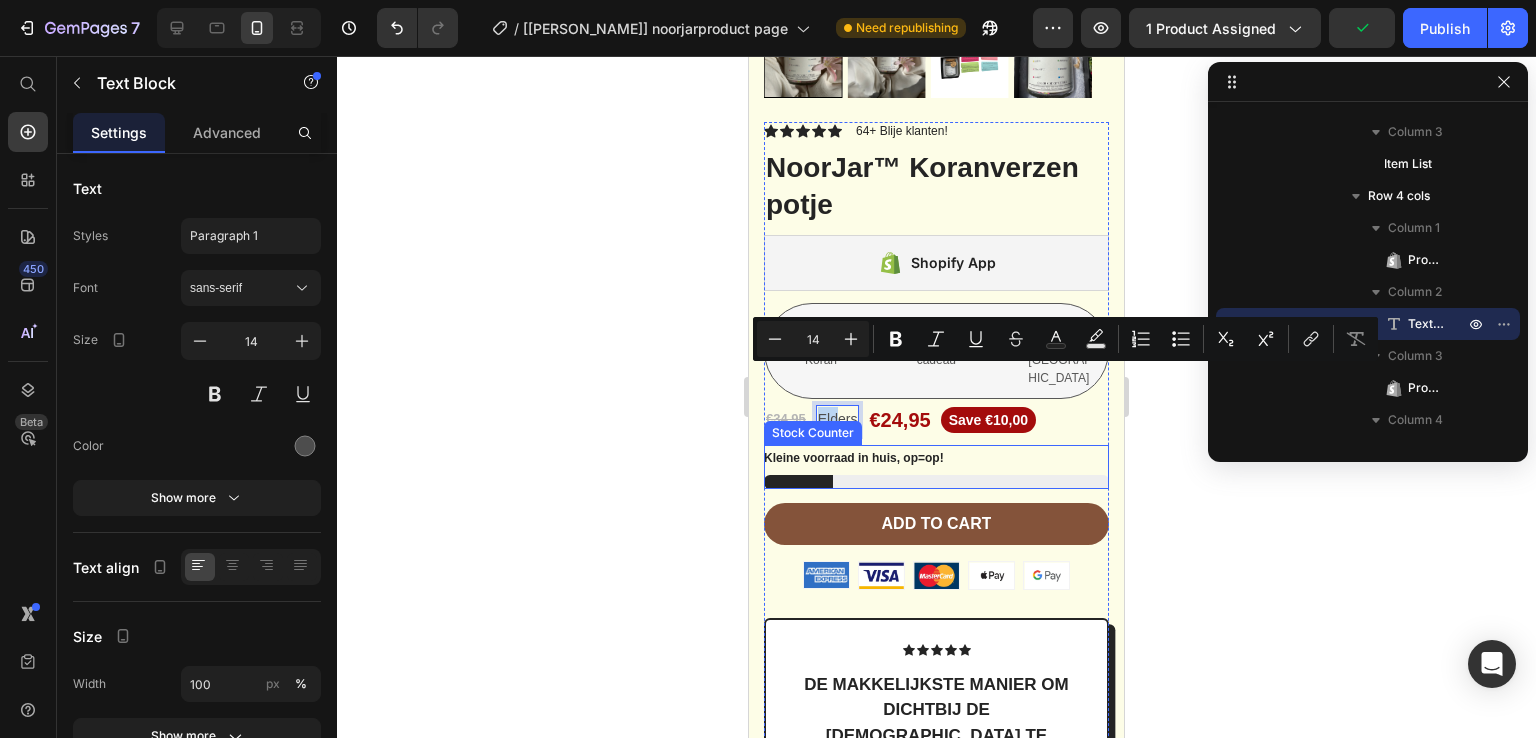 click on "Kleine voorraad in huis, op=op!" at bounding box center [854, 459] 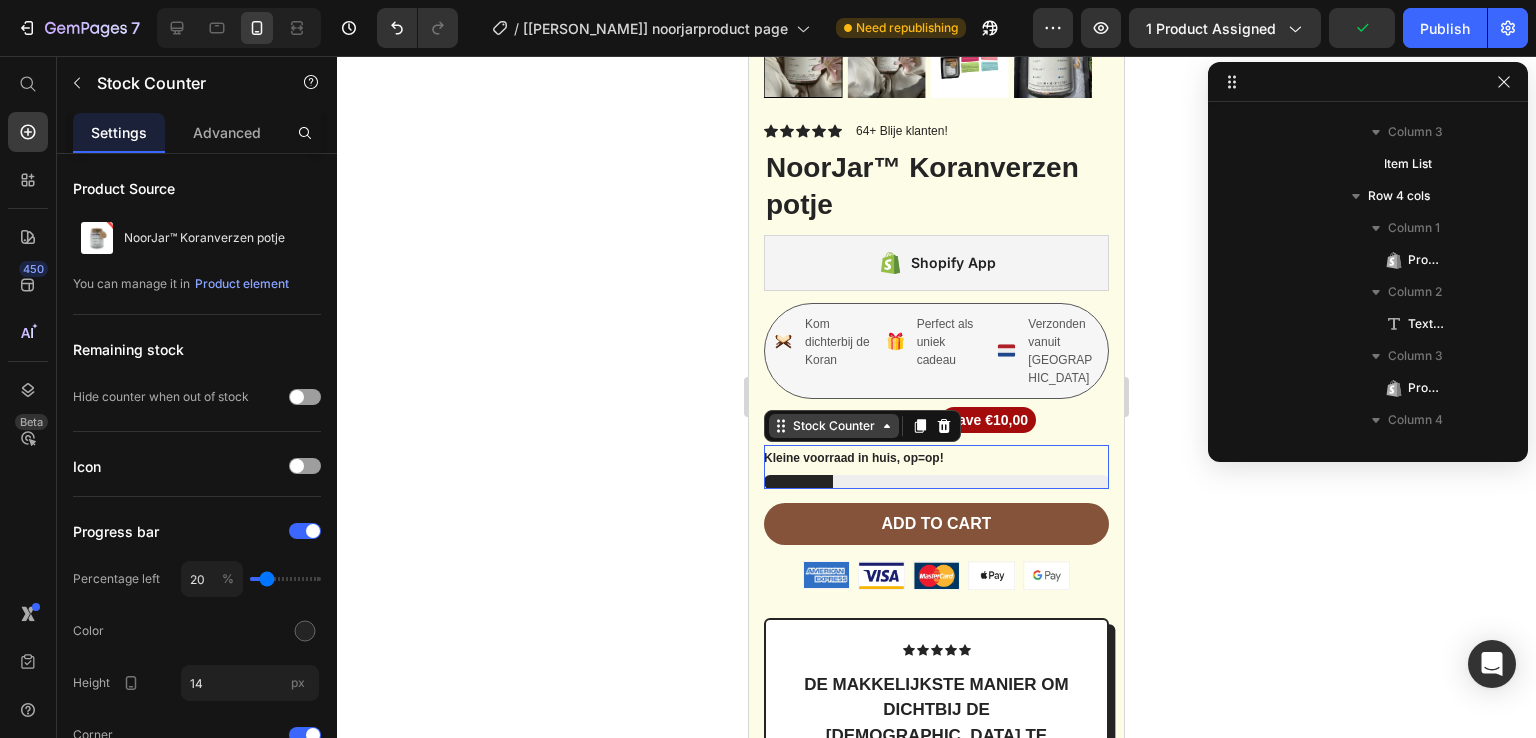 scroll, scrollTop: 4410, scrollLeft: 0, axis: vertical 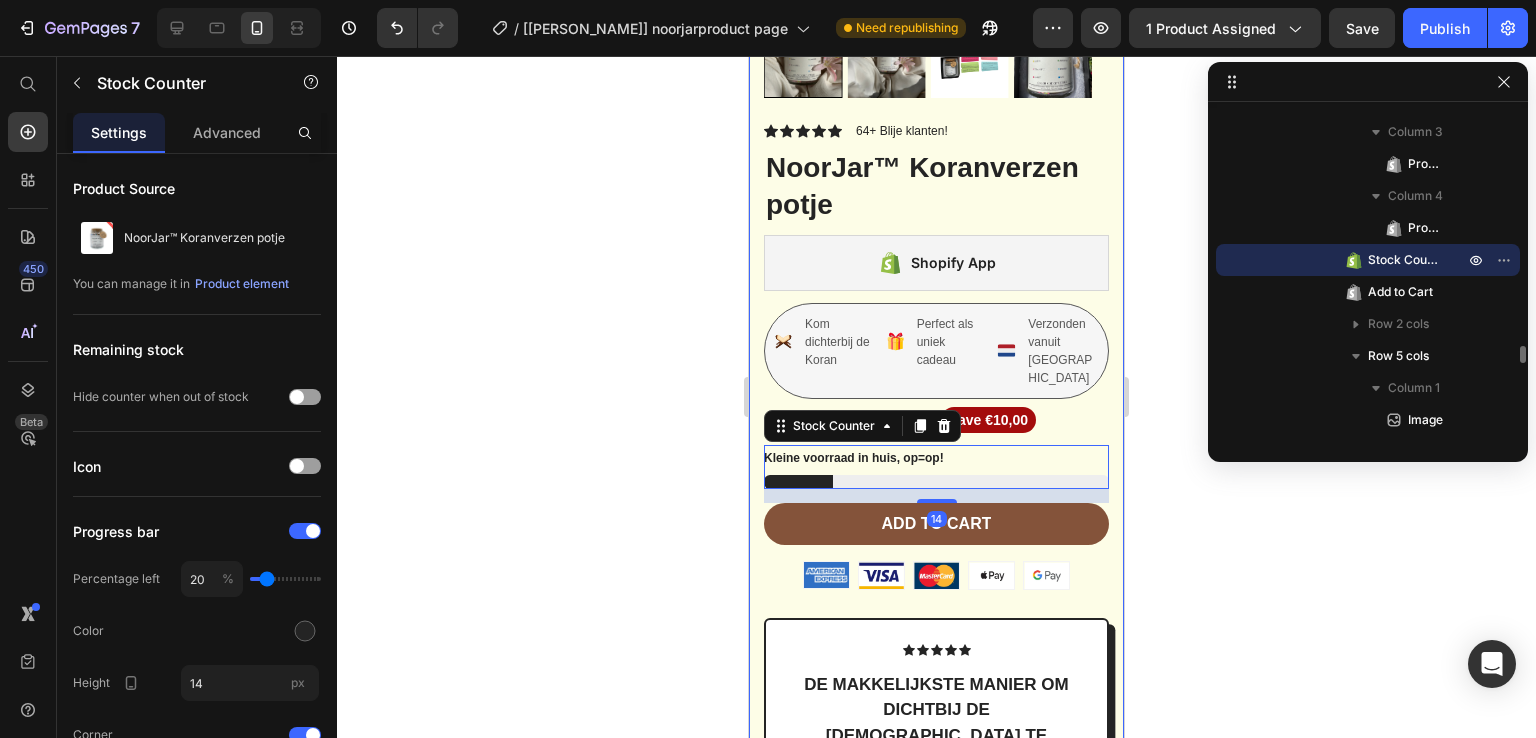 click 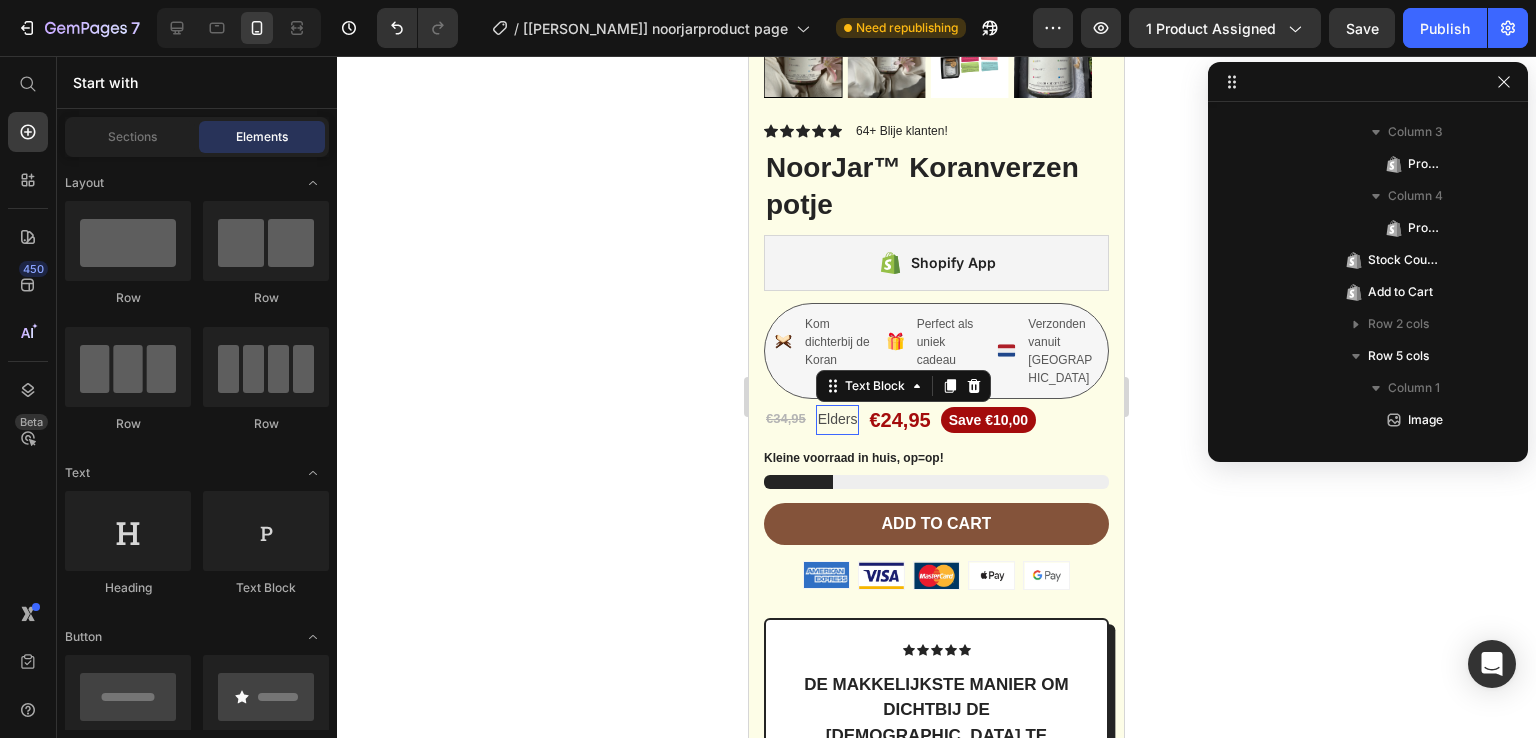 scroll, scrollTop: 4250, scrollLeft: 0, axis: vertical 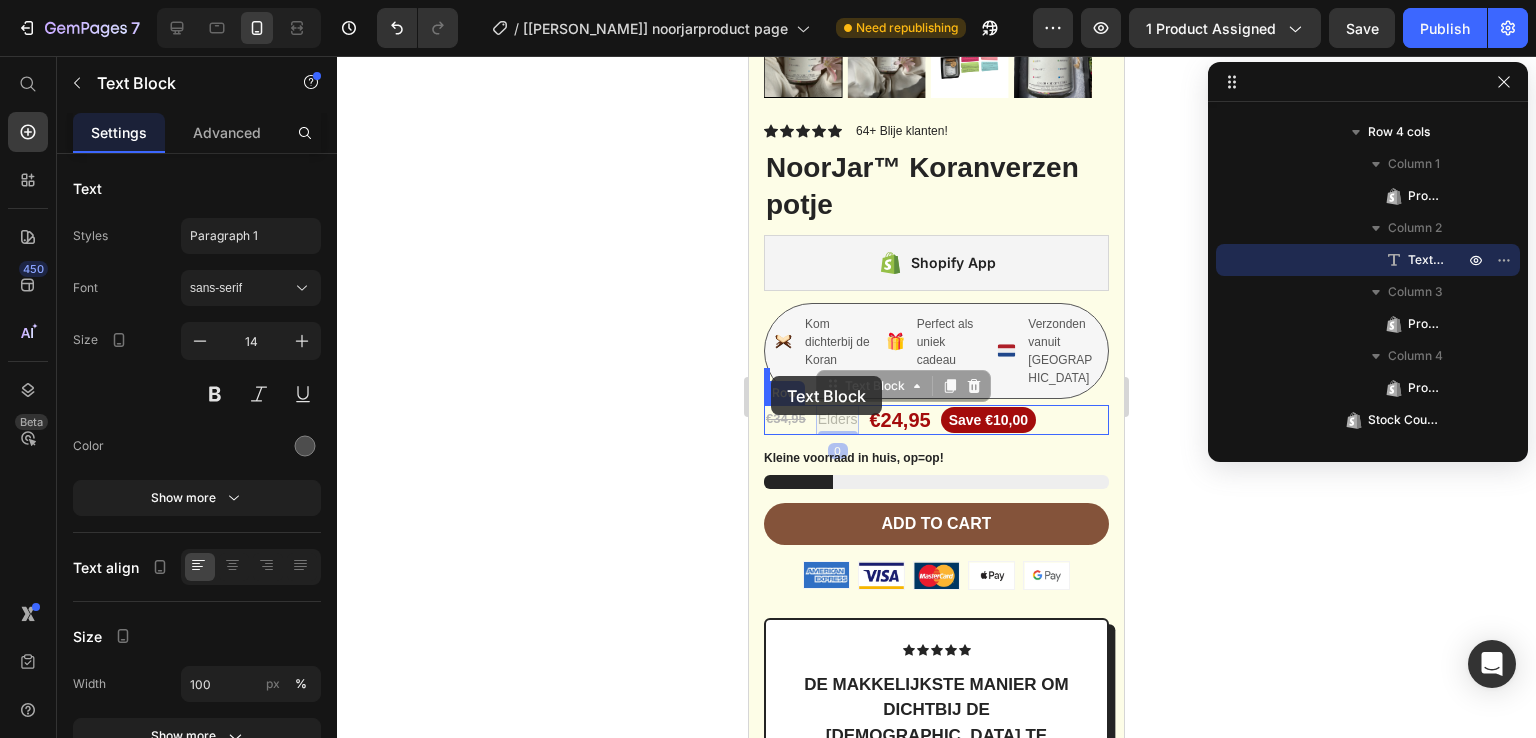 drag, startPoint x: 834, startPoint y: 384, endPoint x: 771, endPoint y: 376, distance: 63.505905 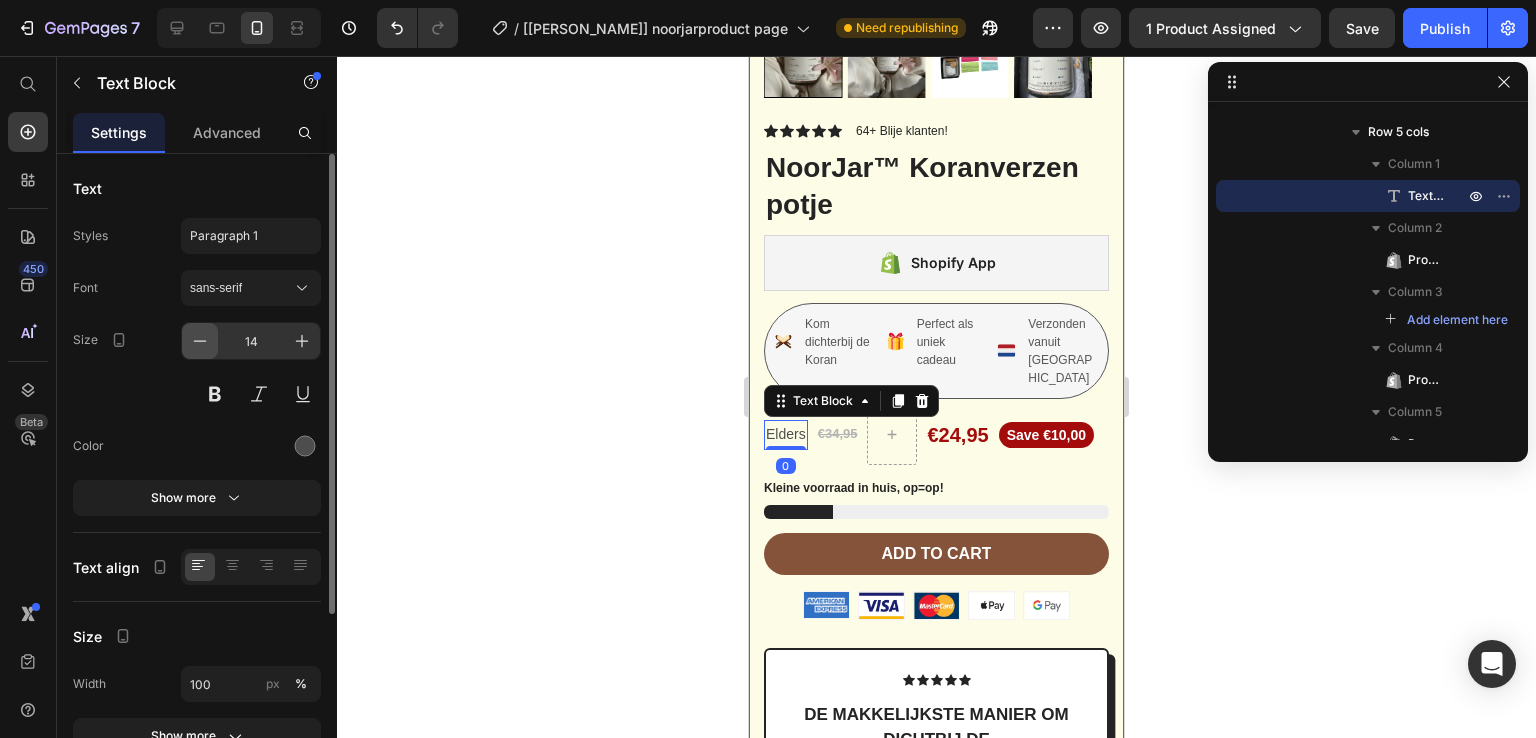 click 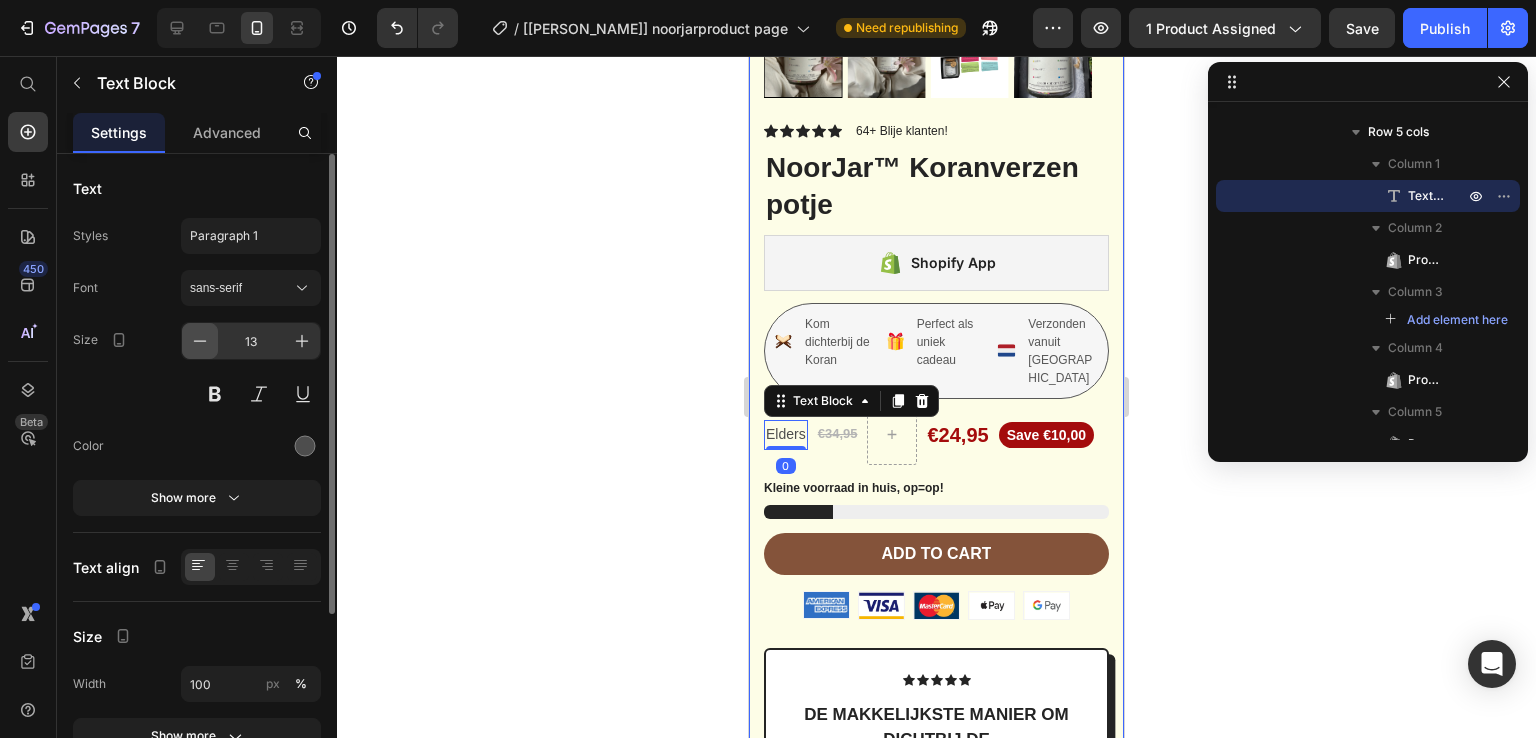 click 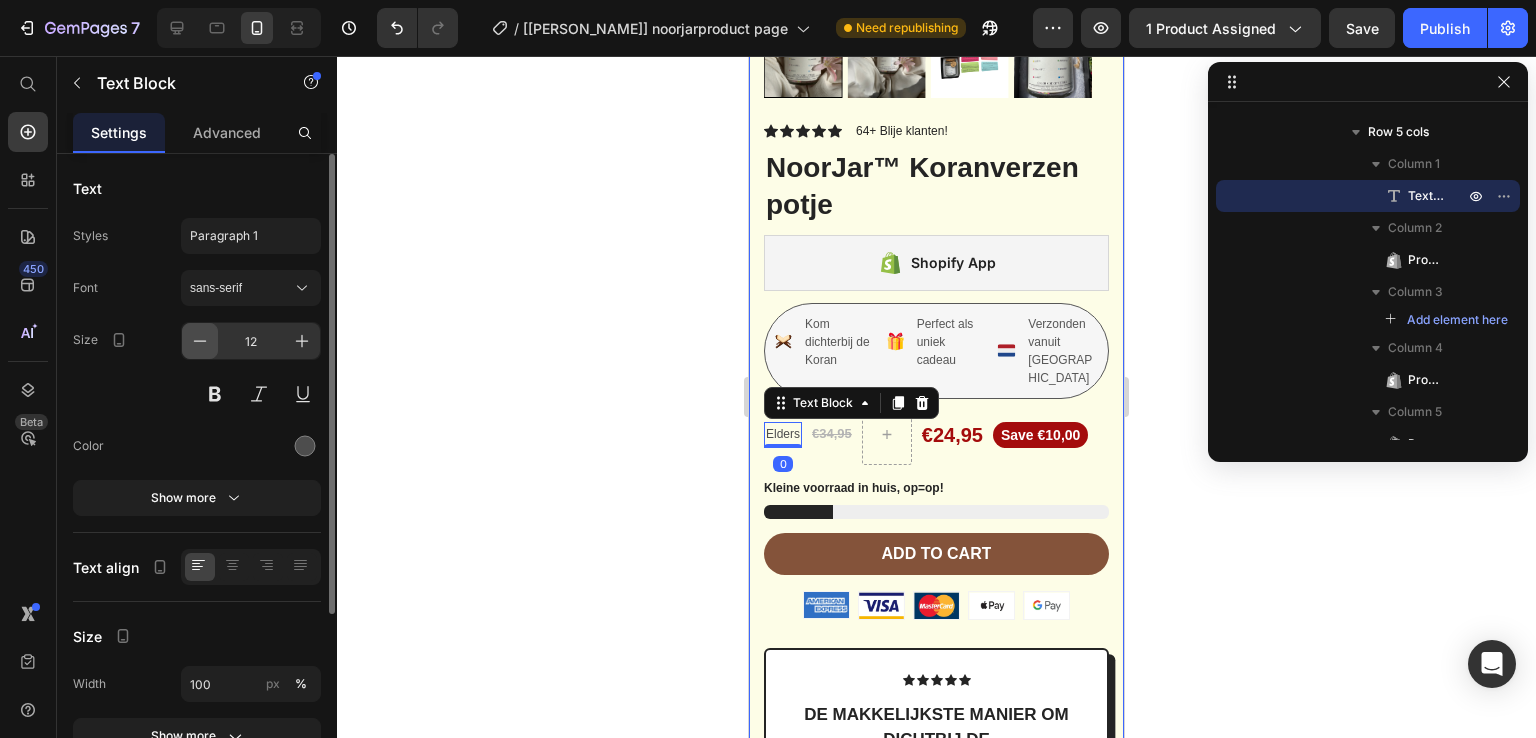 click 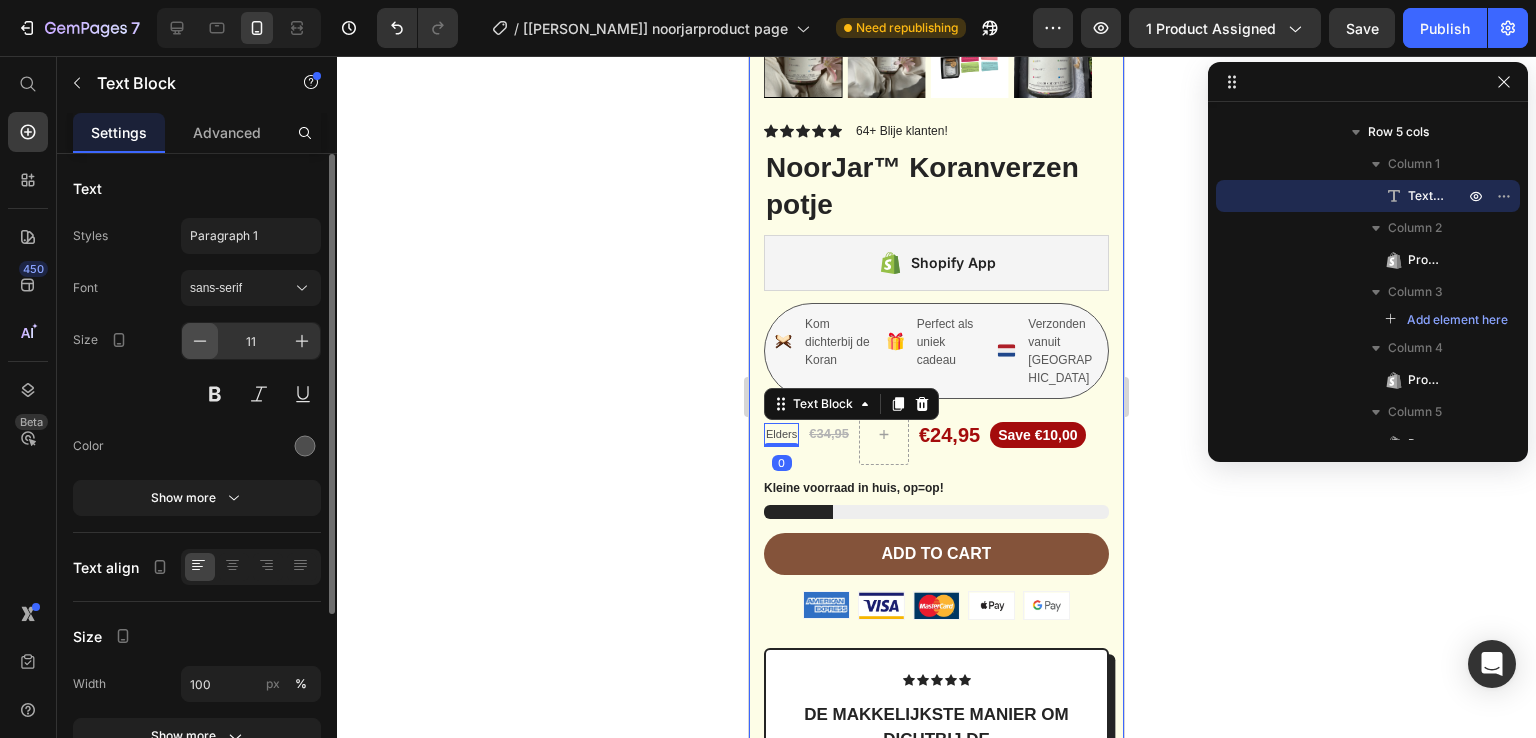 click 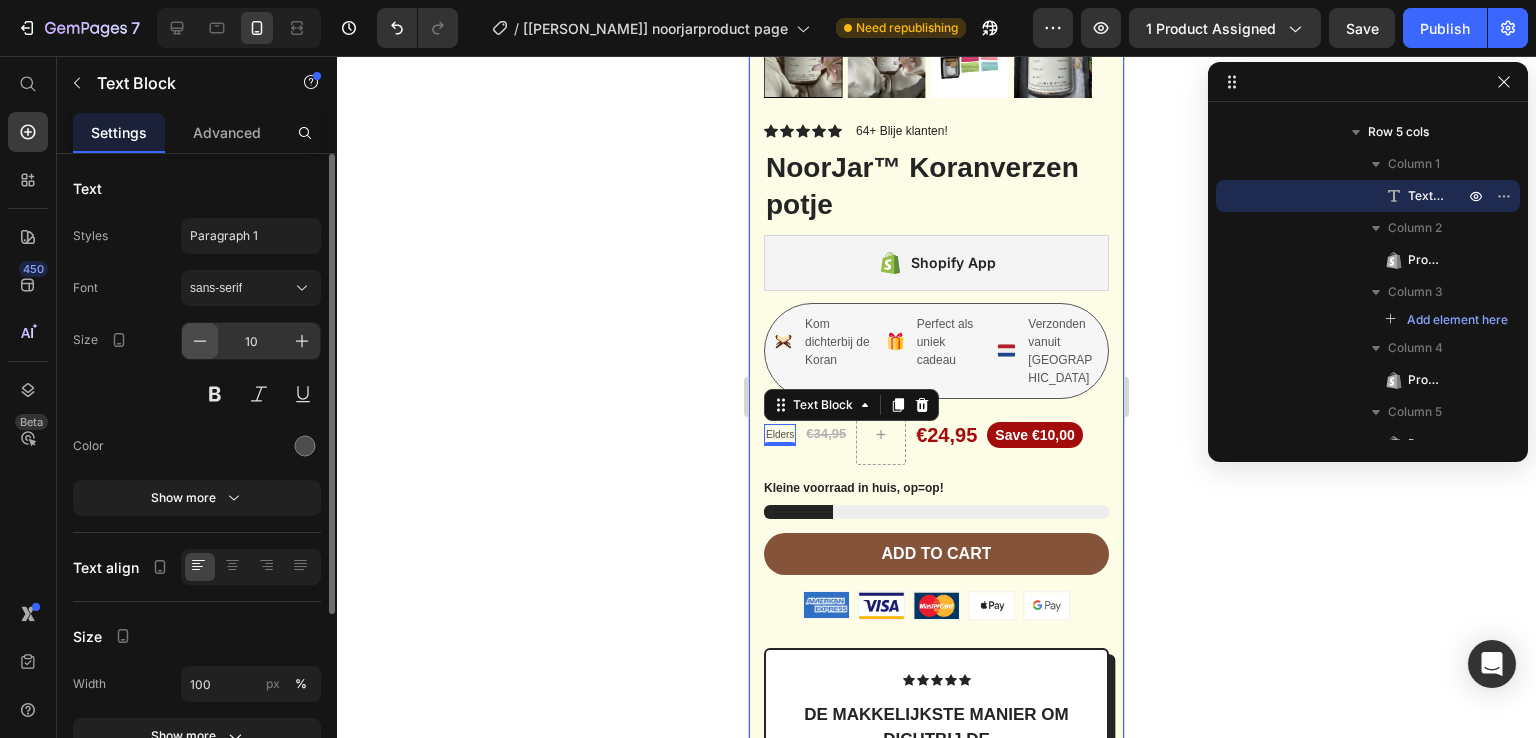 click 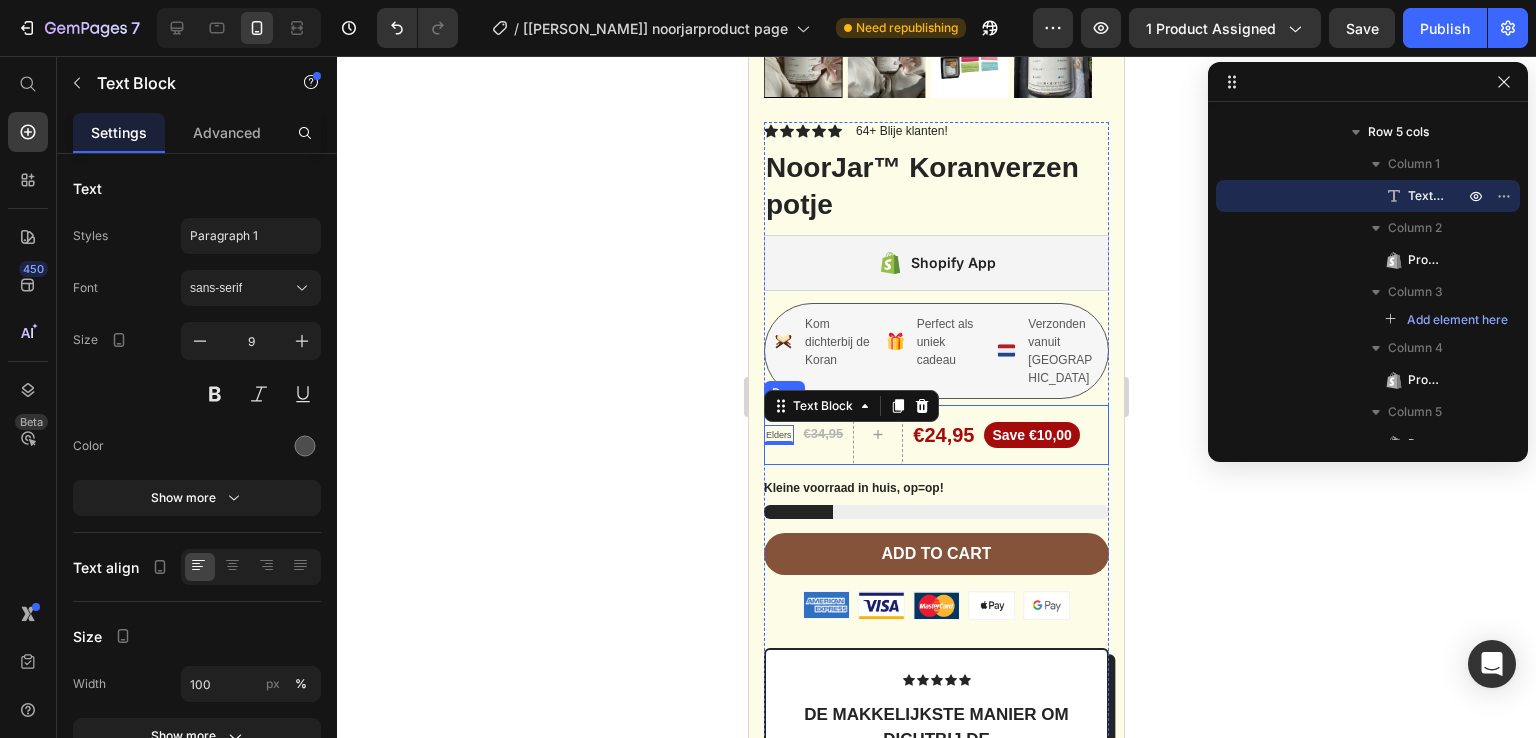 click on "Elders Text Block   0 €34,95 Product Price
€24,95 Product Price Save €10,00 Product Badge Row" at bounding box center [936, 435] 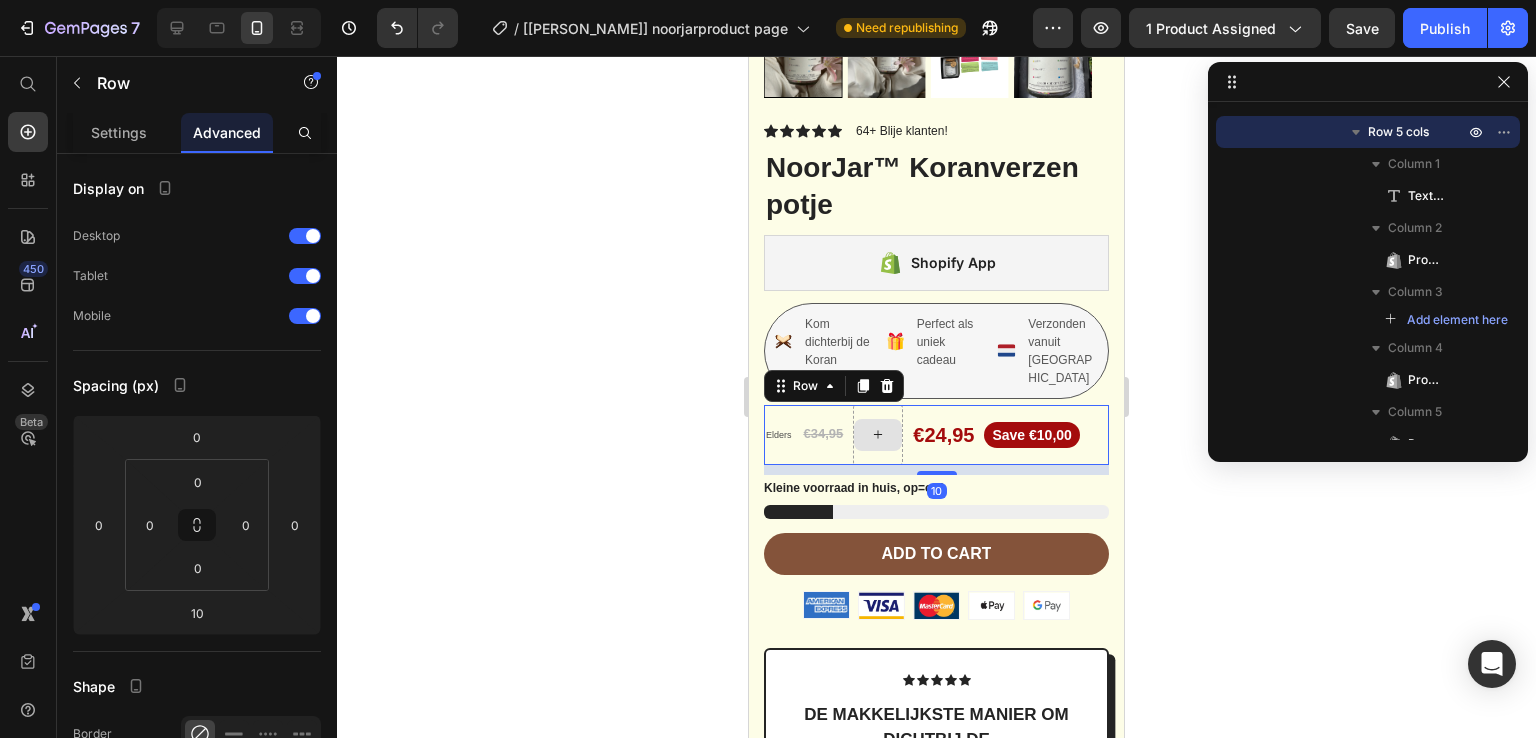 click 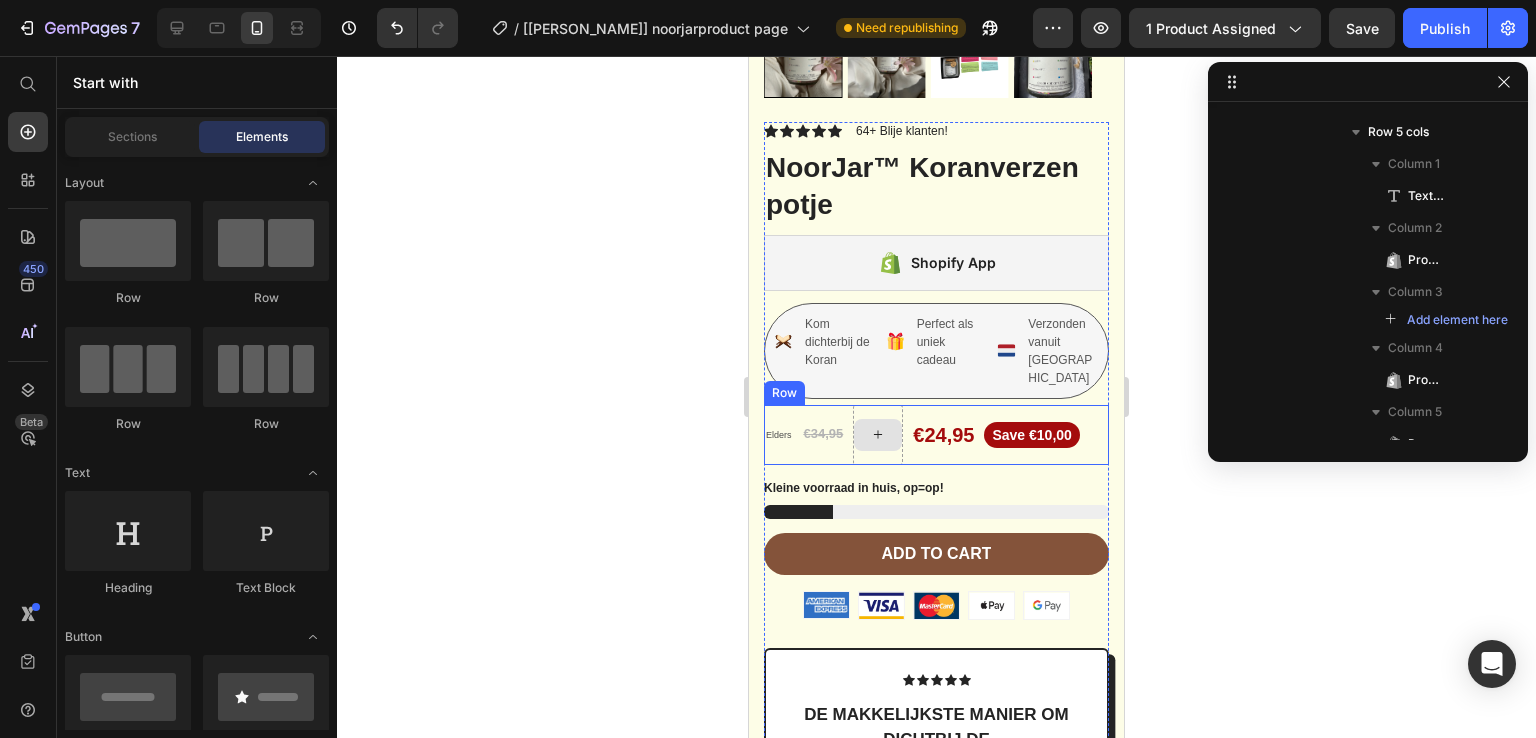 click at bounding box center [878, 435] 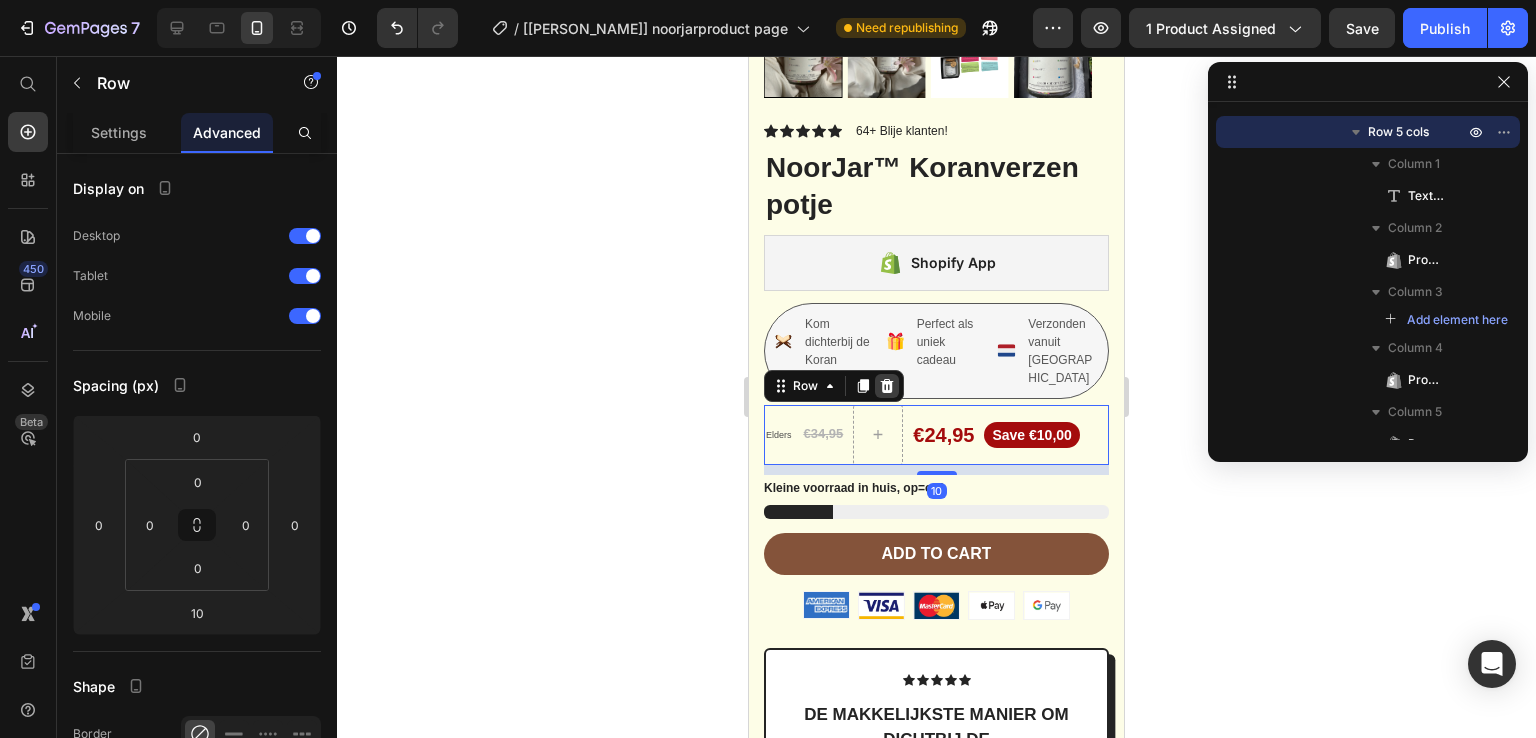click 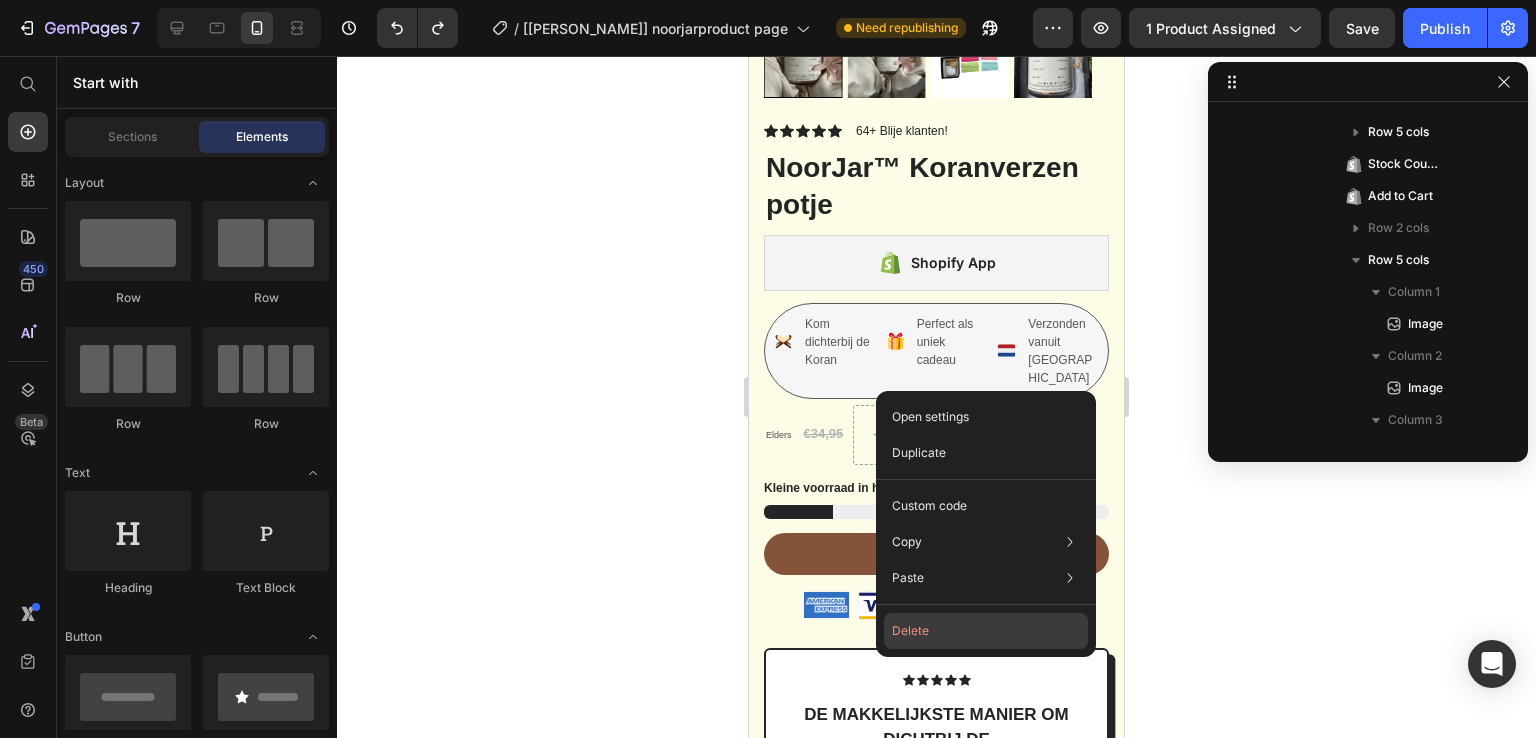 click on "Delete" 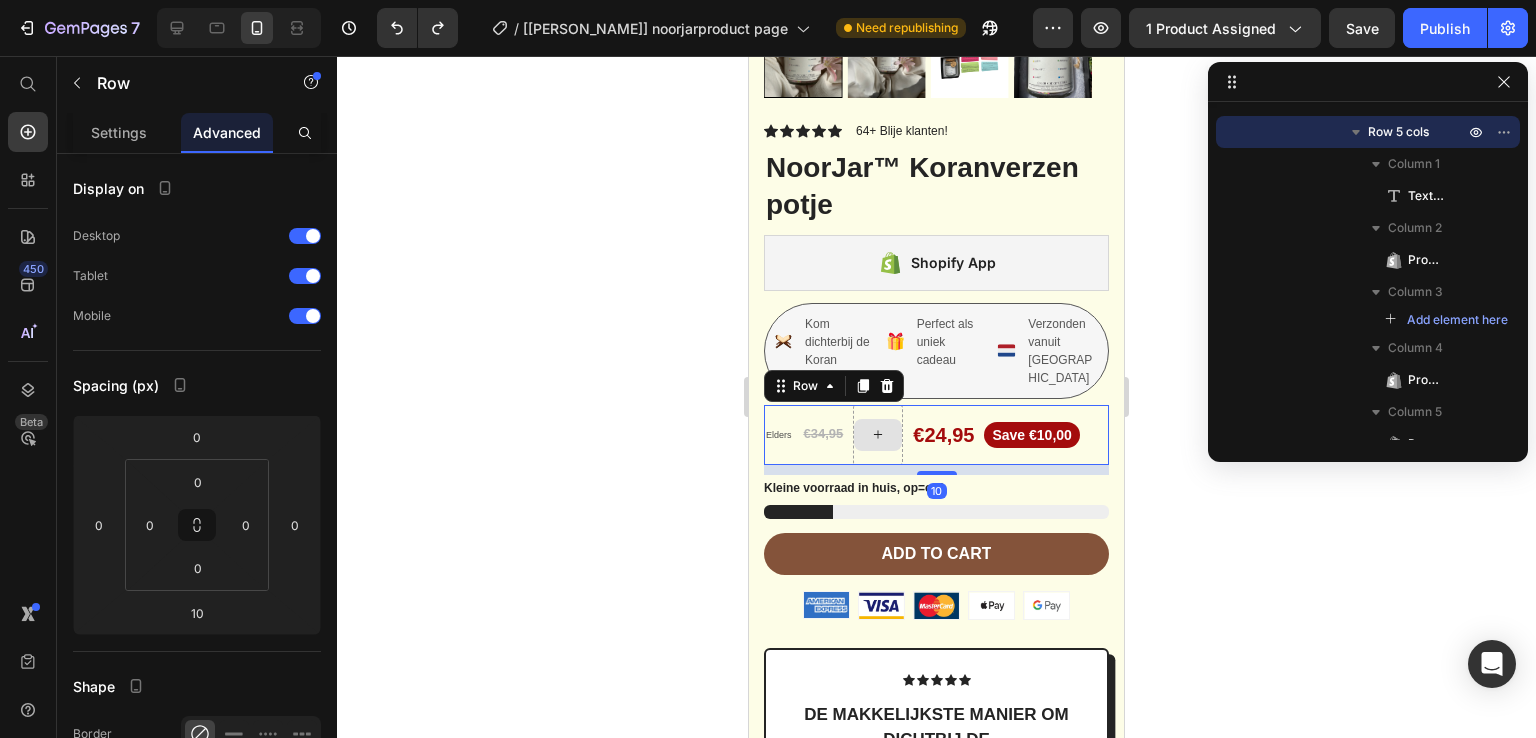 click at bounding box center [878, 435] 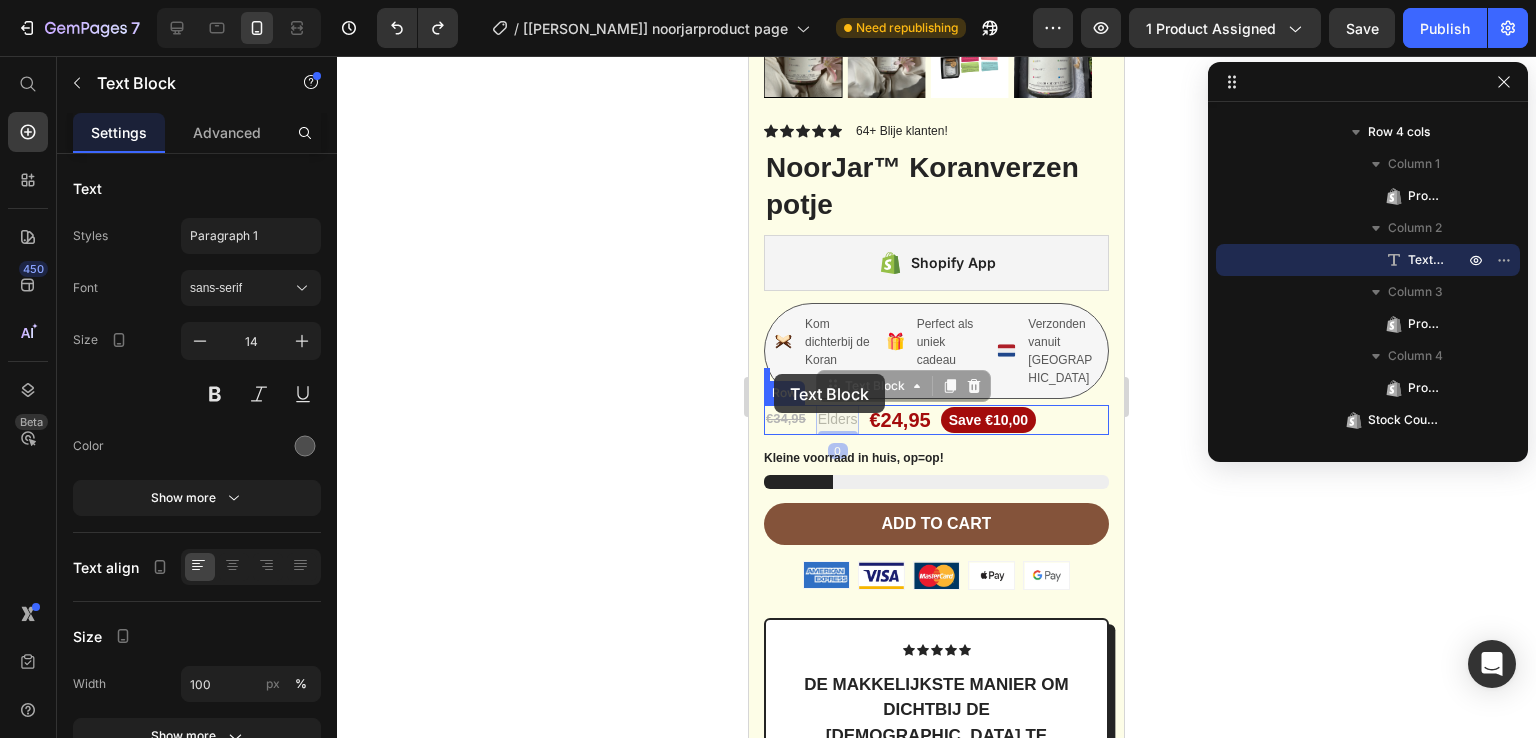 drag, startPoint x: 844, startPoint y: 380, endPoint x: 774, endPoint y: 374, distance: 70.256676 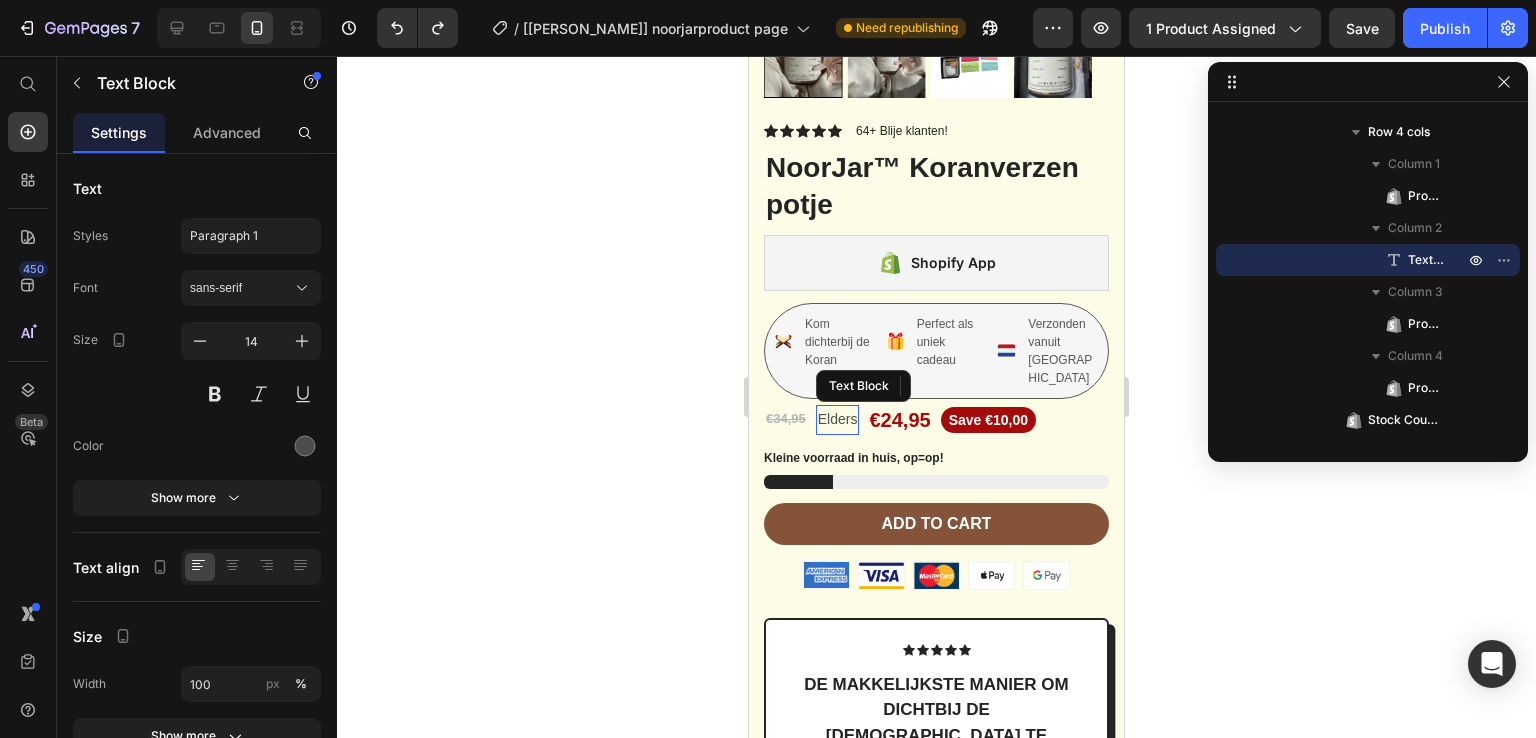 scroll, scrollTop: 6289, scrollLeft: 0, axis: vertical 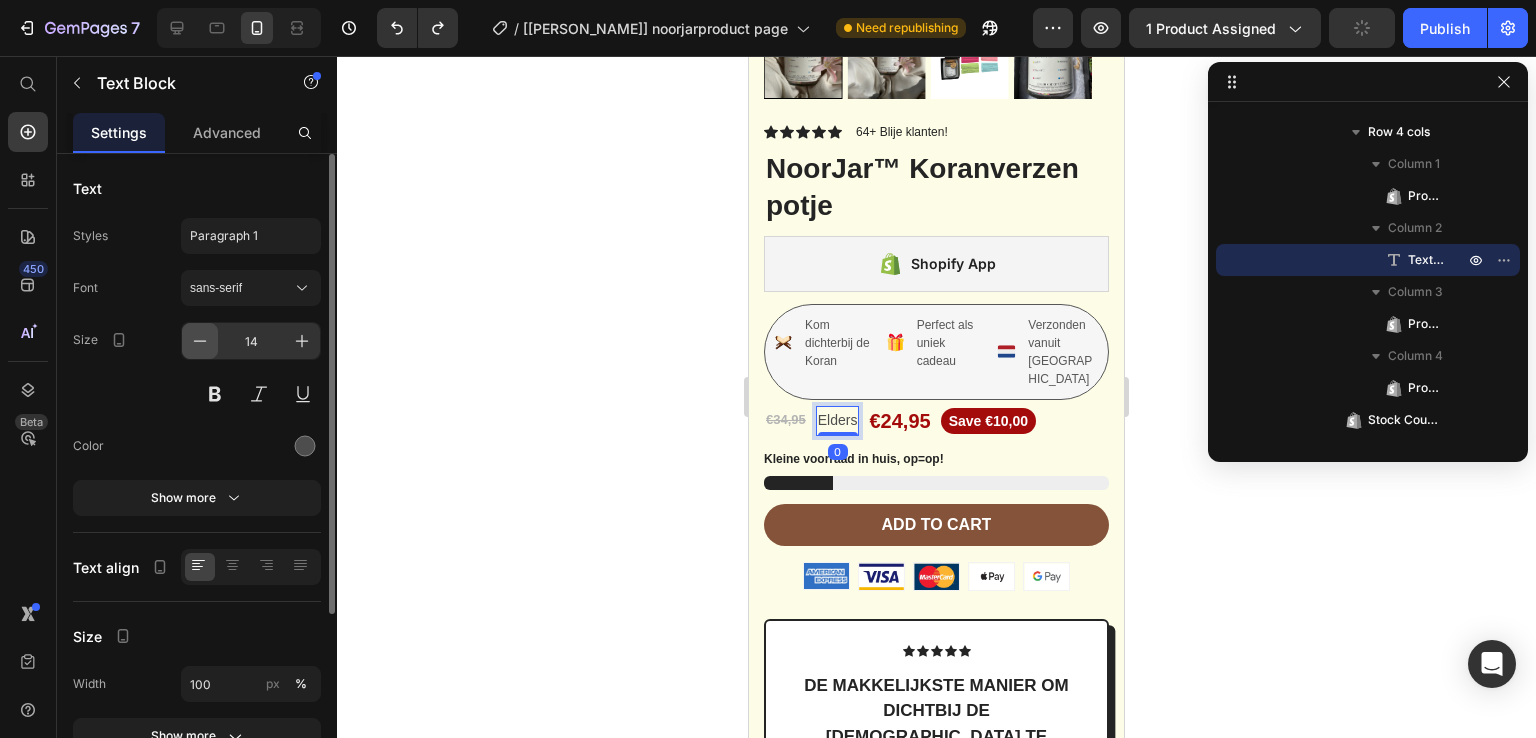 click 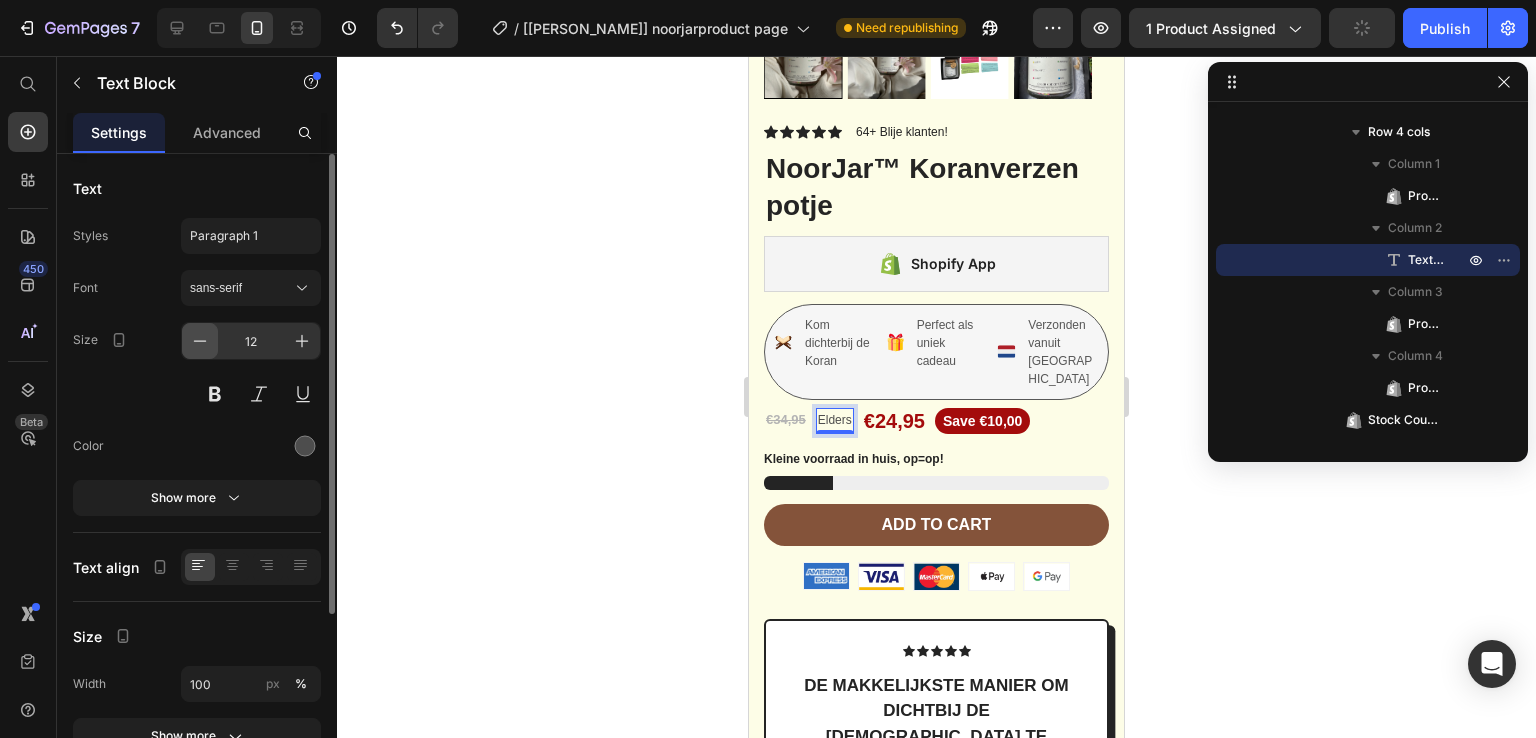 click 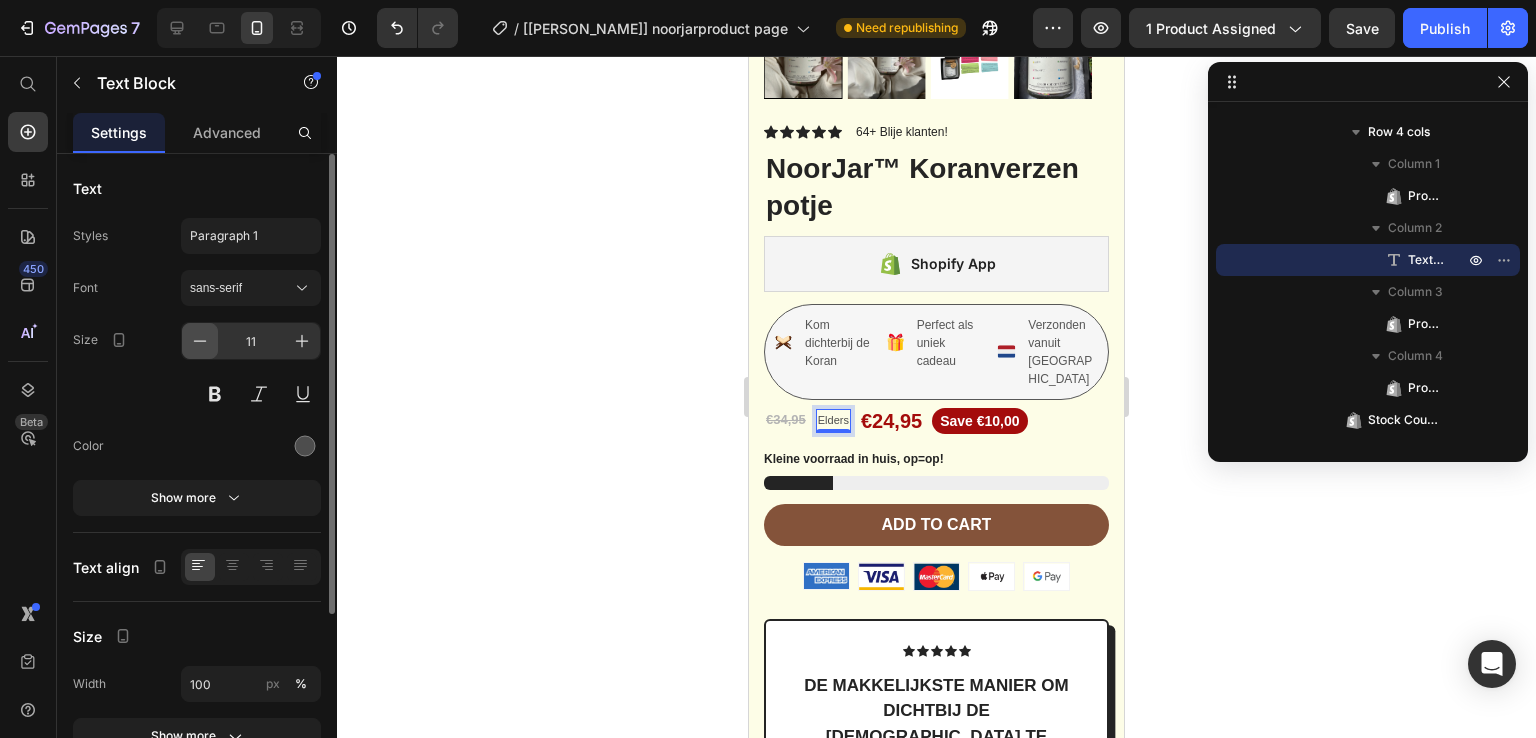 click 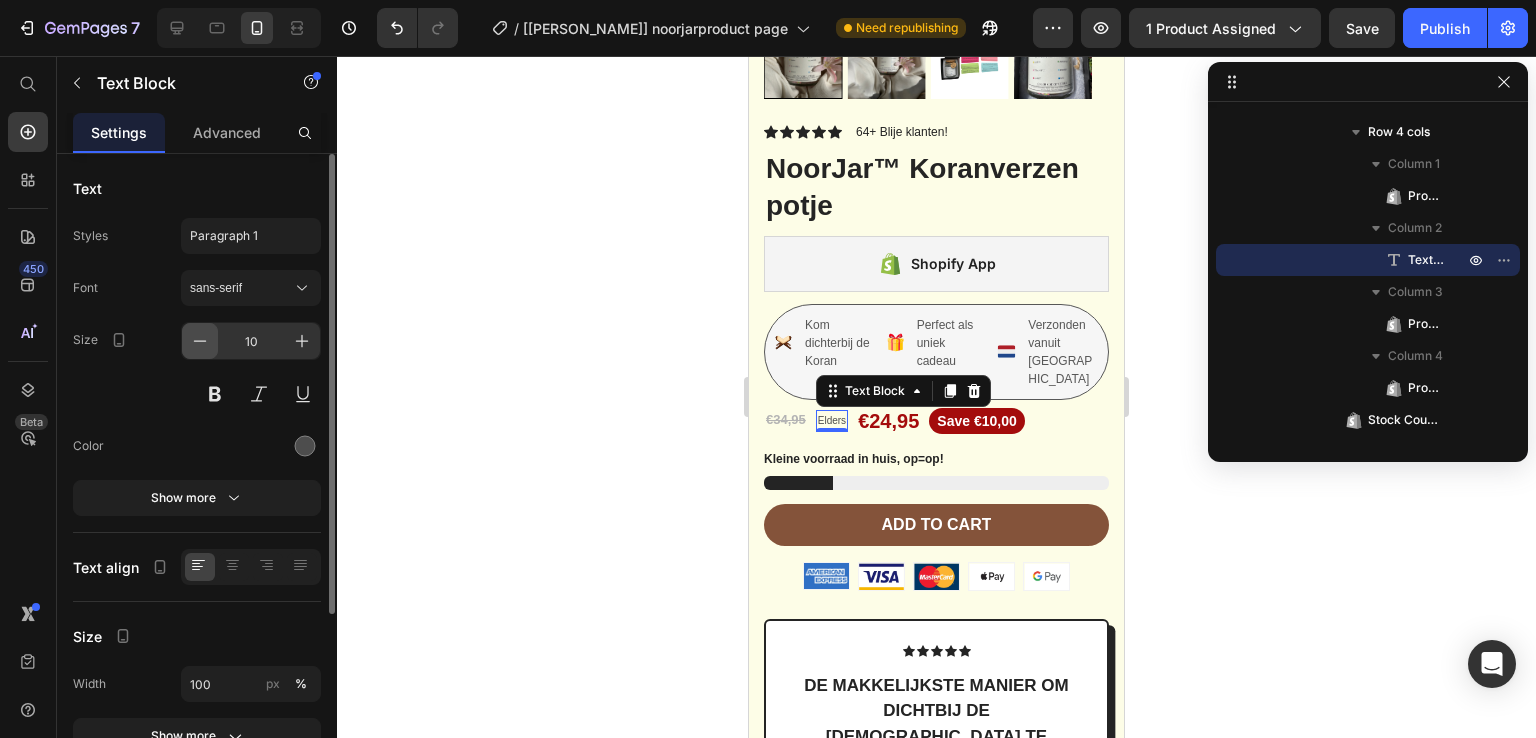 click 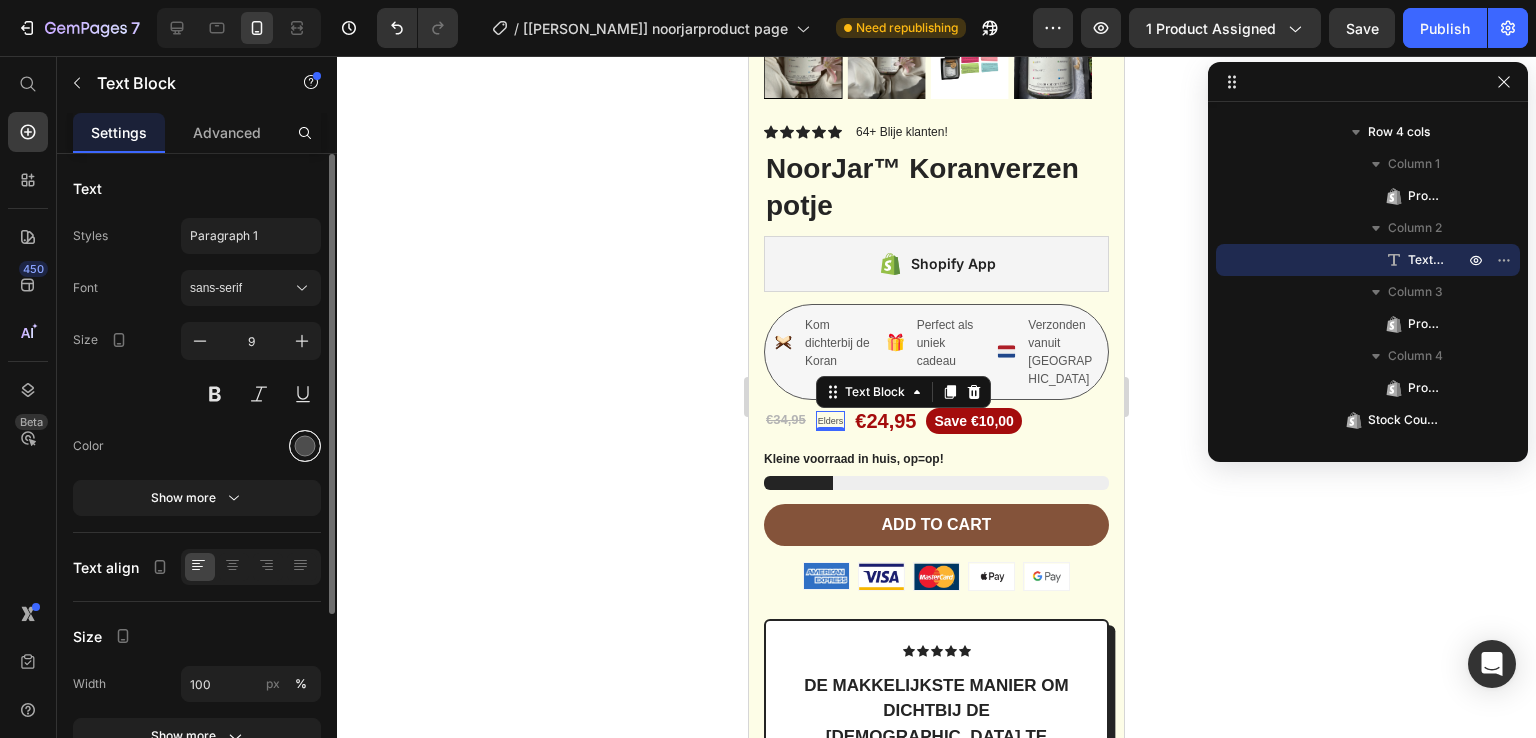 click at bounding box center [305, 446] 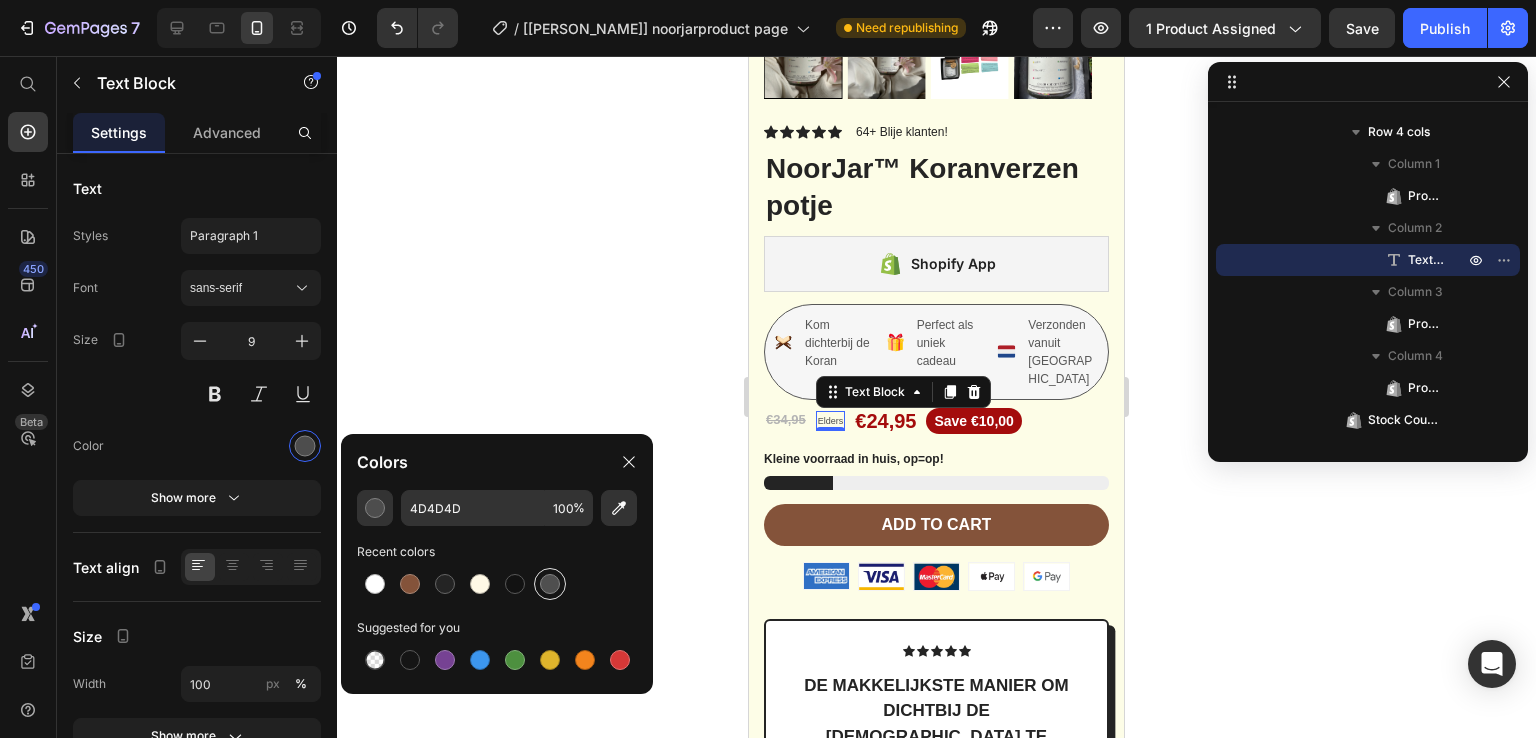 click at bounding box center (550, 584) 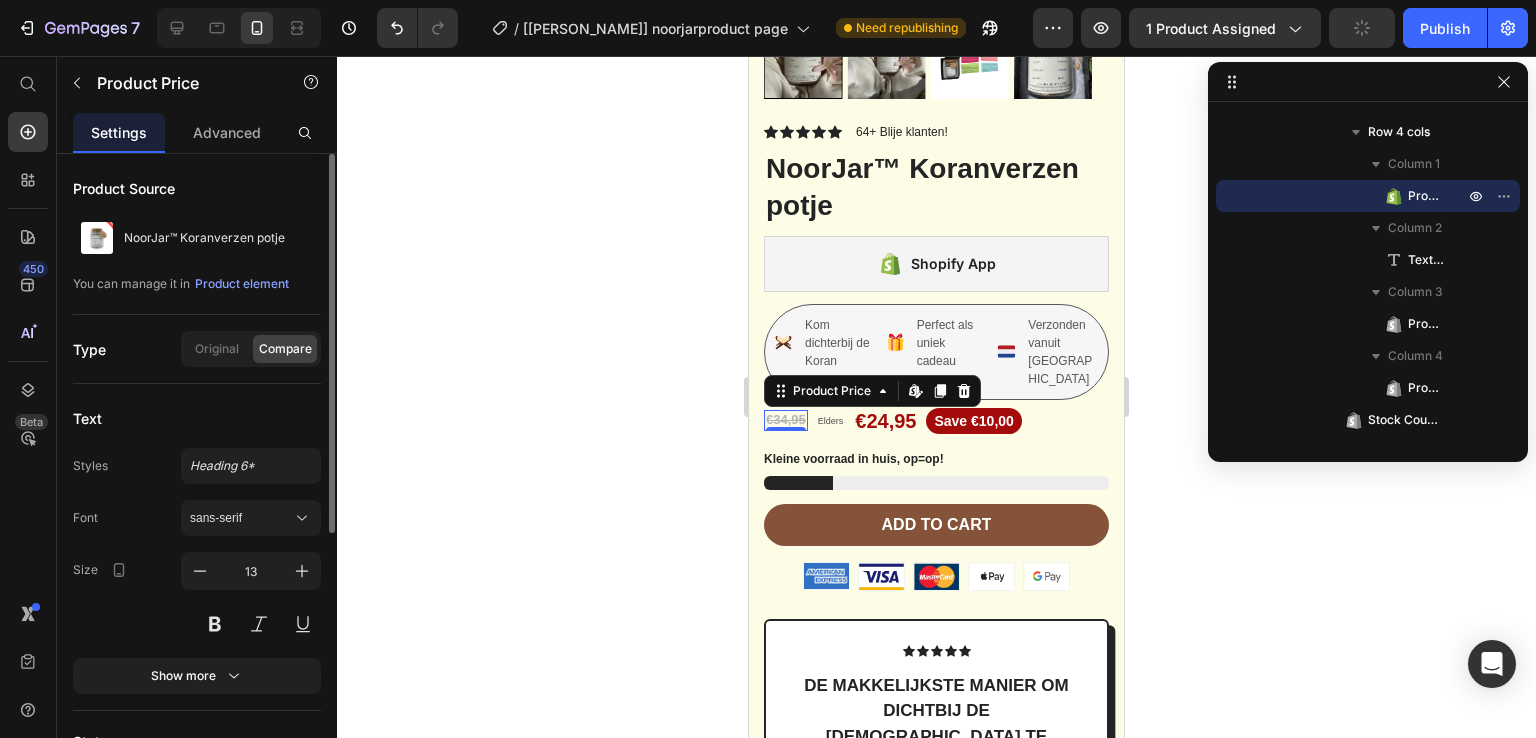 scroll, scrollTop: 215, scrollLeft: 0, axis: vertical 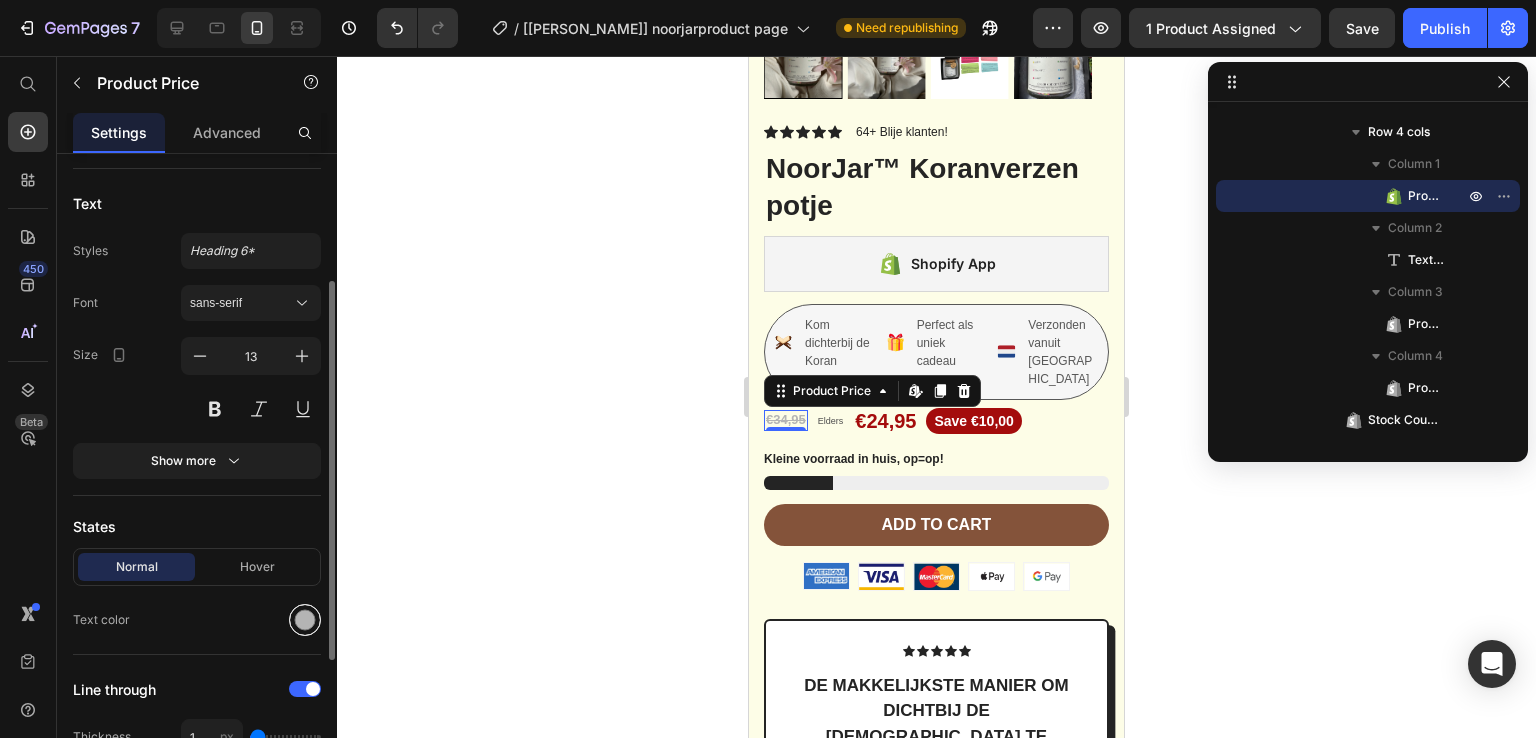 click at bounding box center (305, 620) 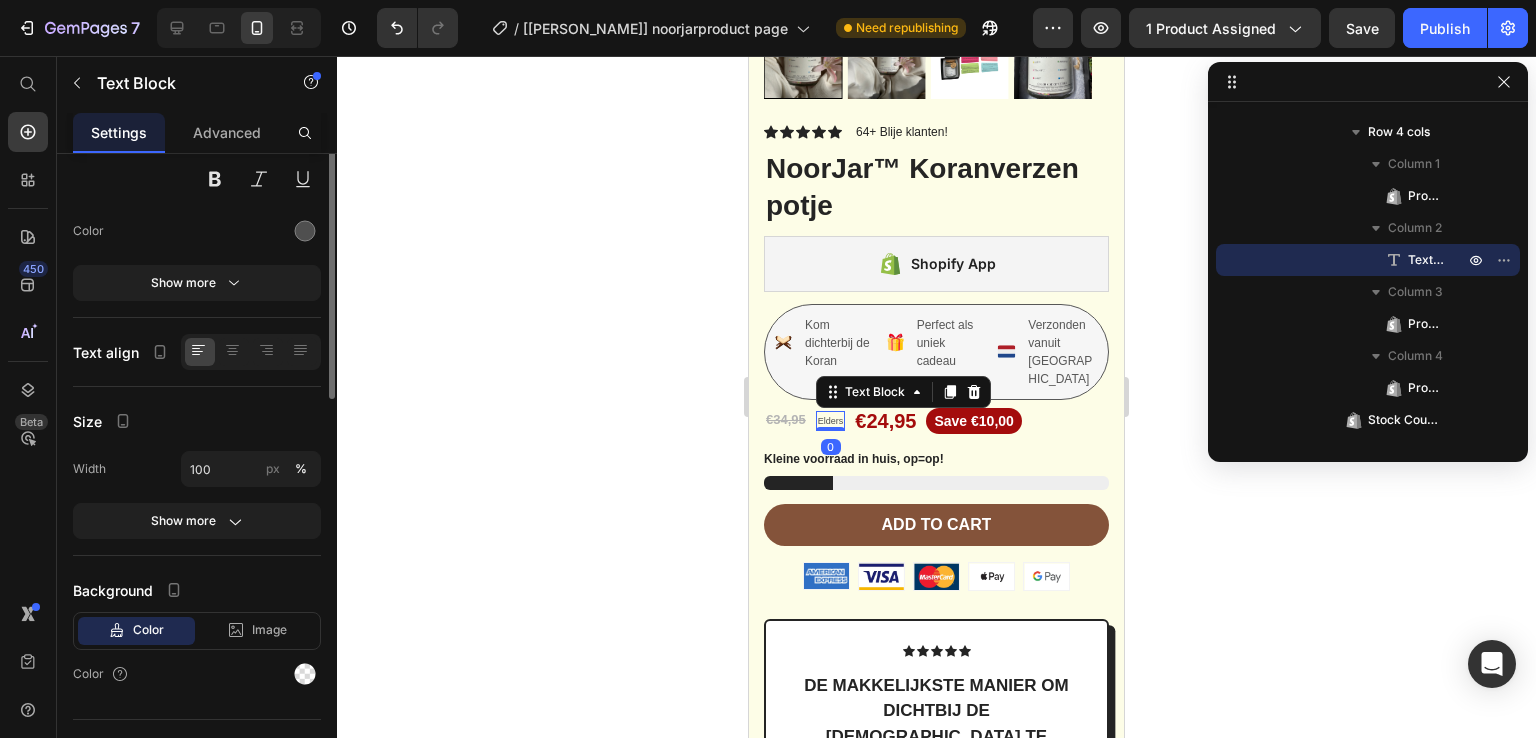 scroll, scrollTop: 0, scrollLeft: 0, axis: both 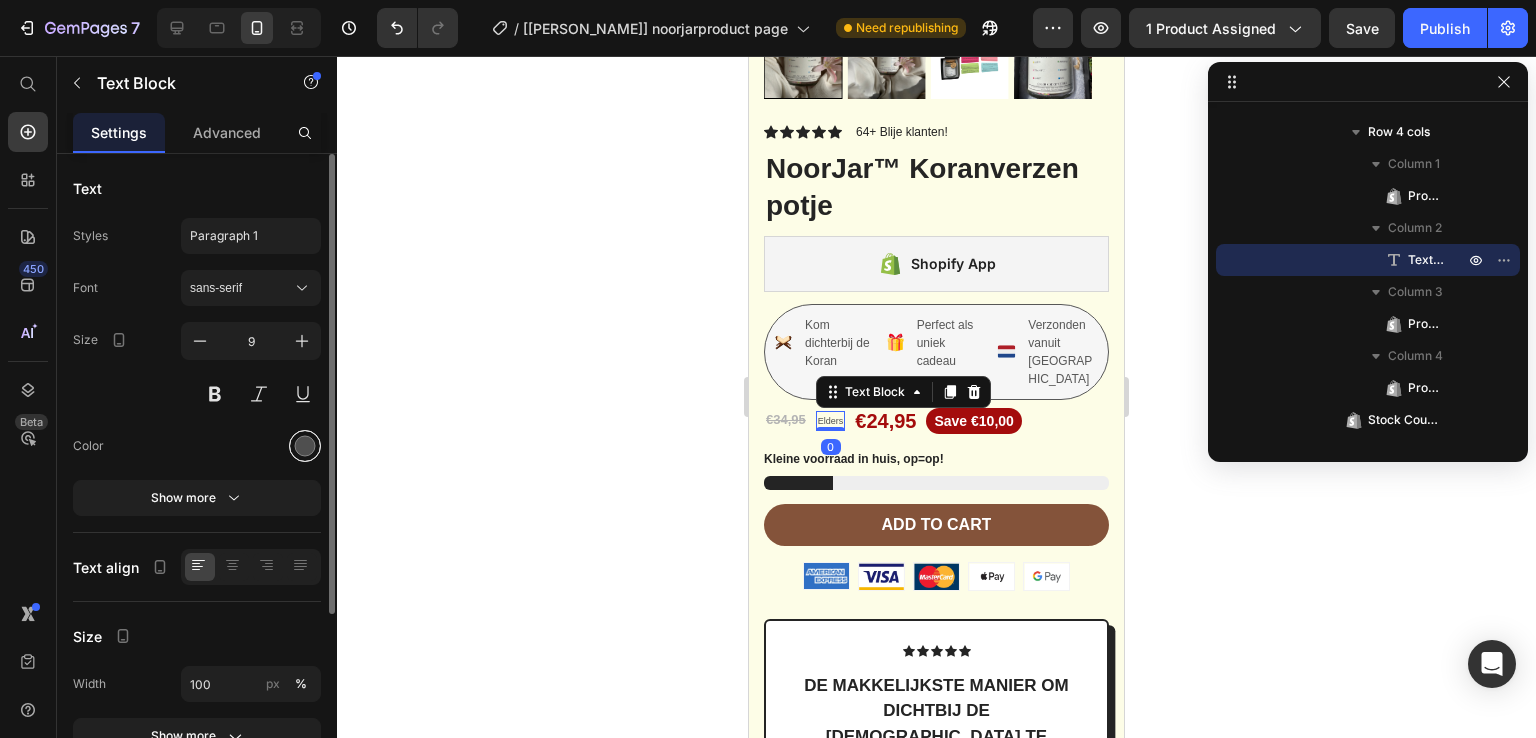 click at bounding box center (305, 446) 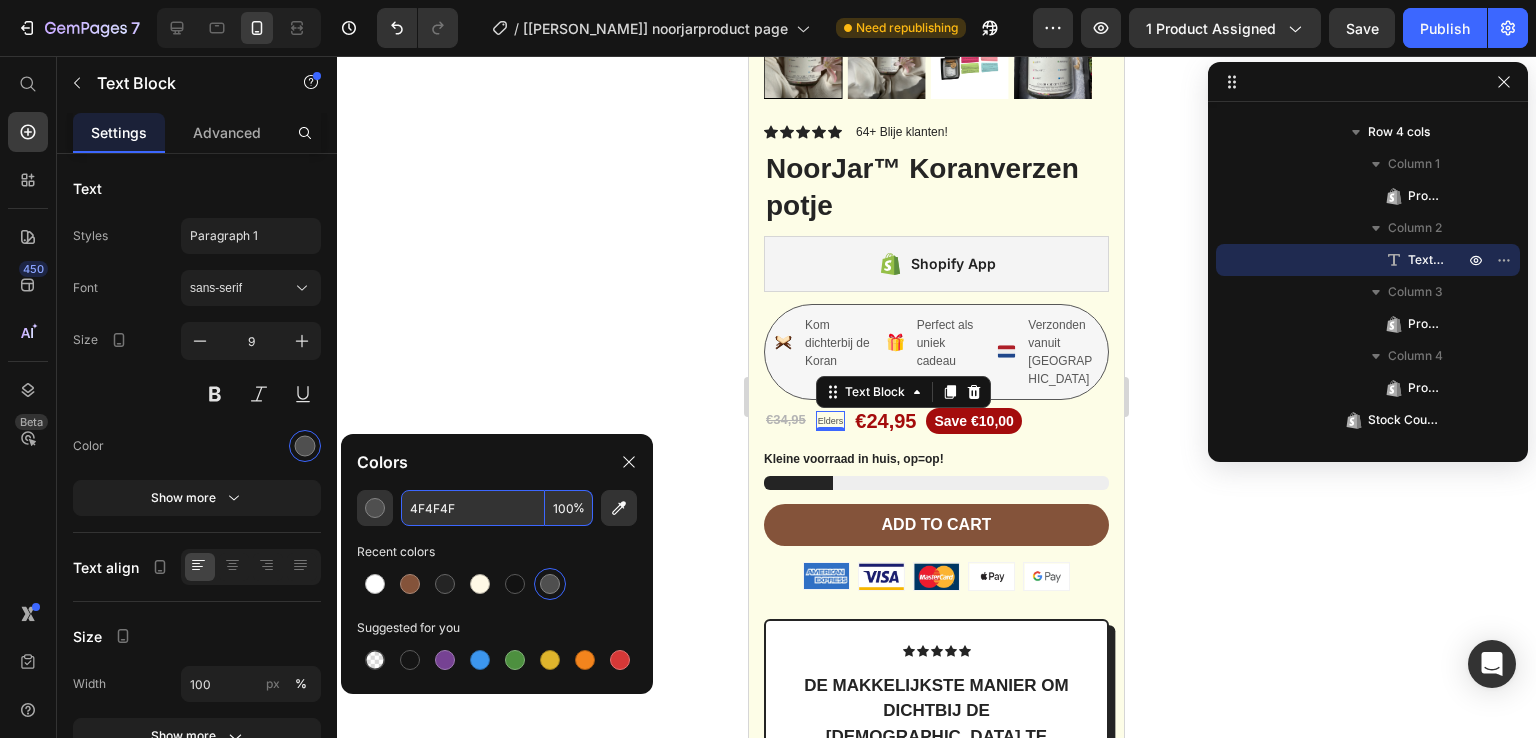 click on "4F4F4F" at bounding box center [473, 508] 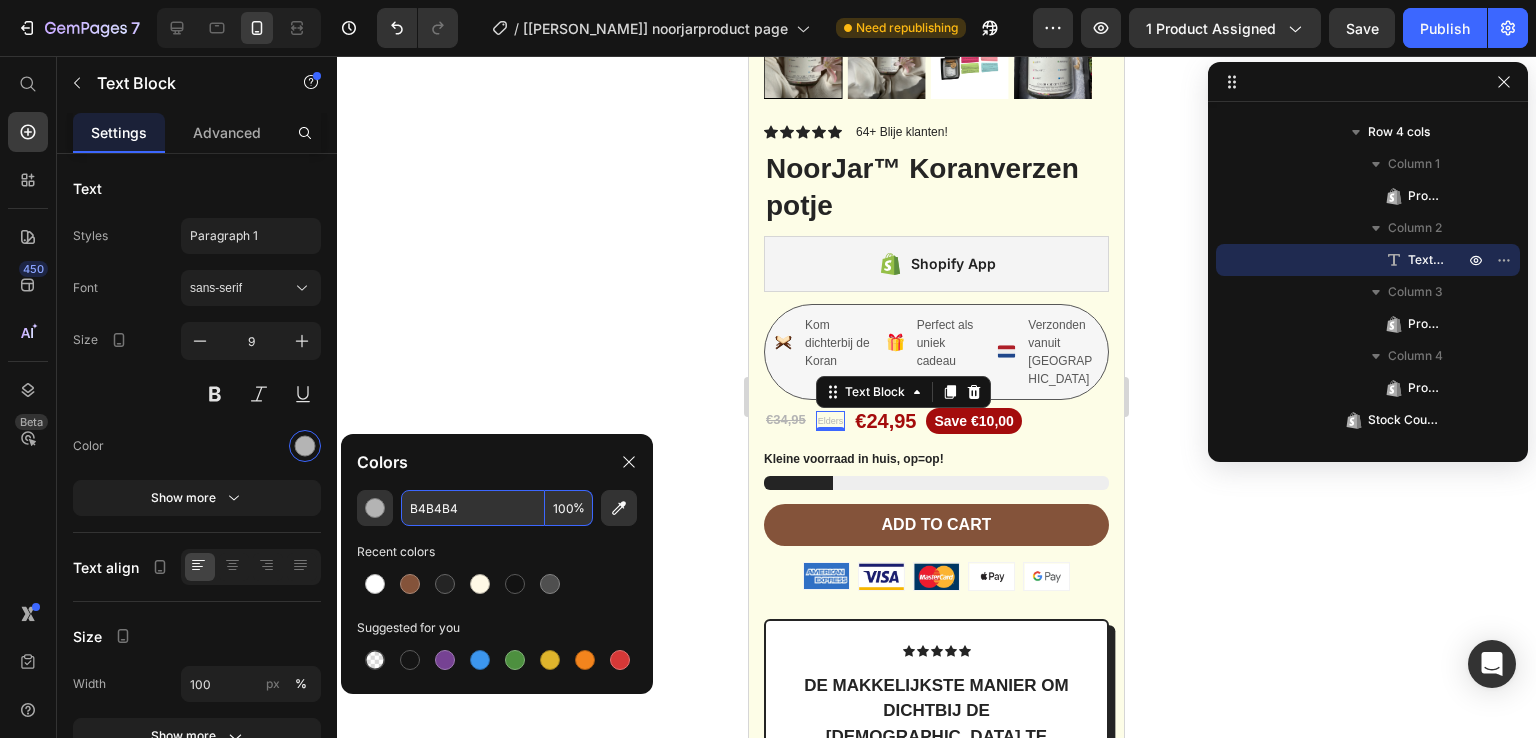 type on "B4B4B4" 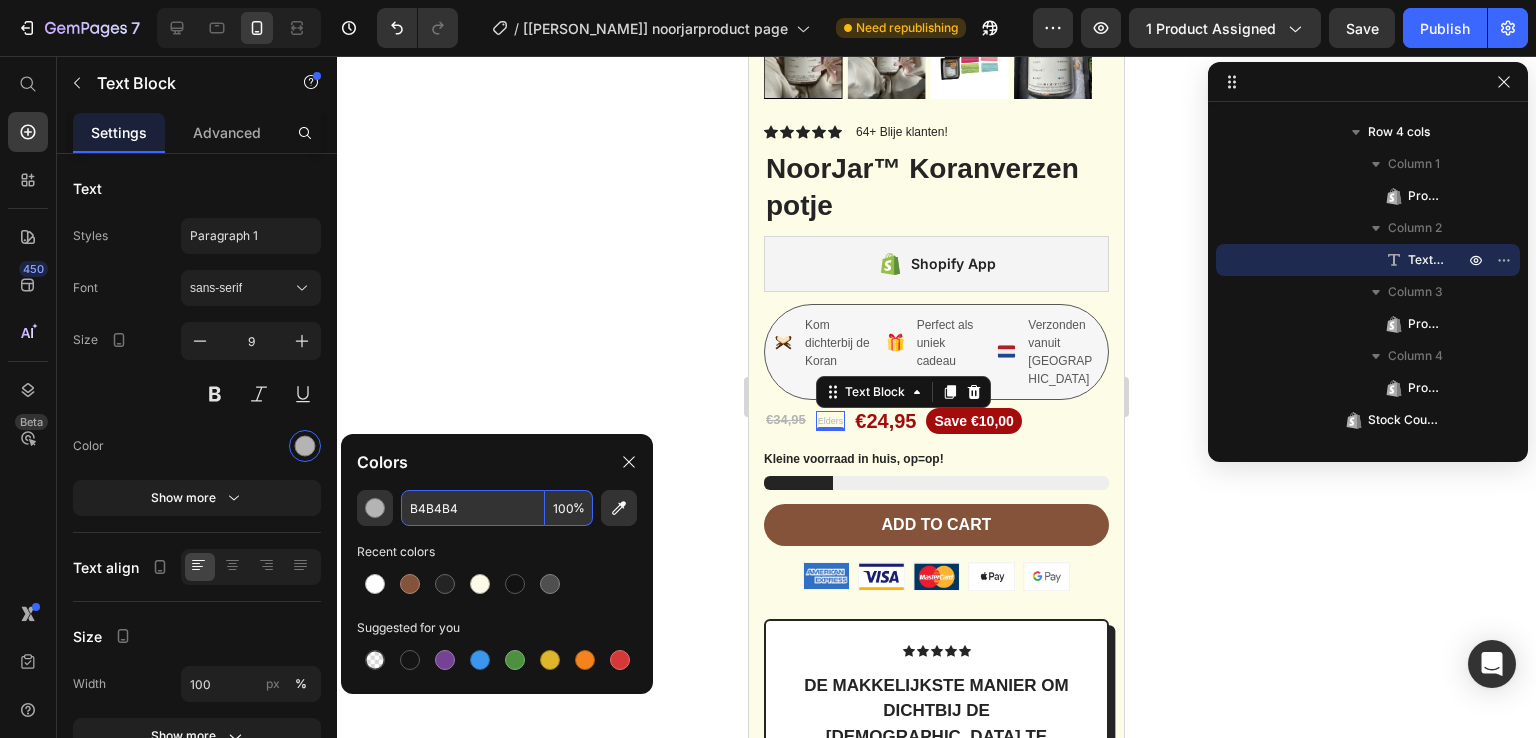 click 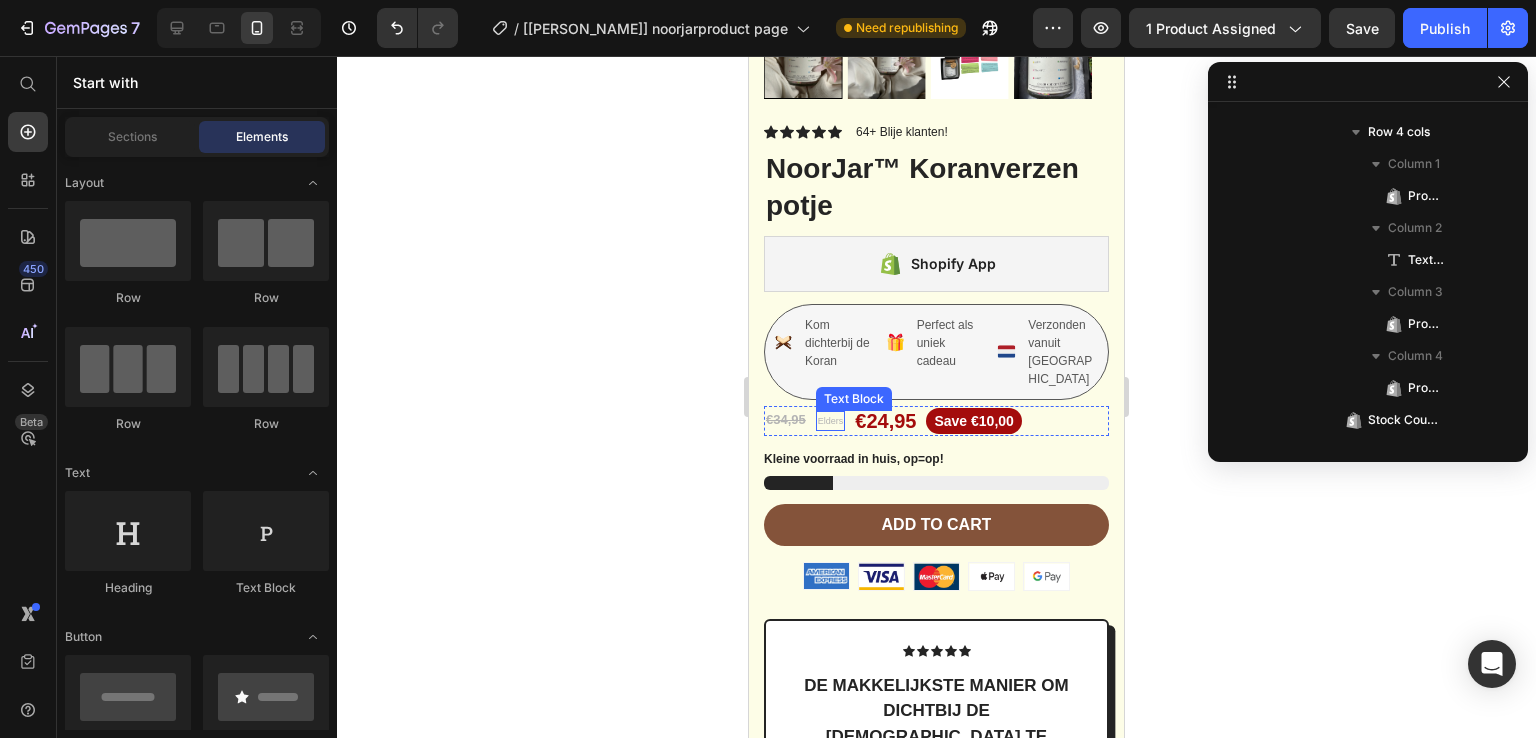 click on "Elders" at bounding box center (831, 421) 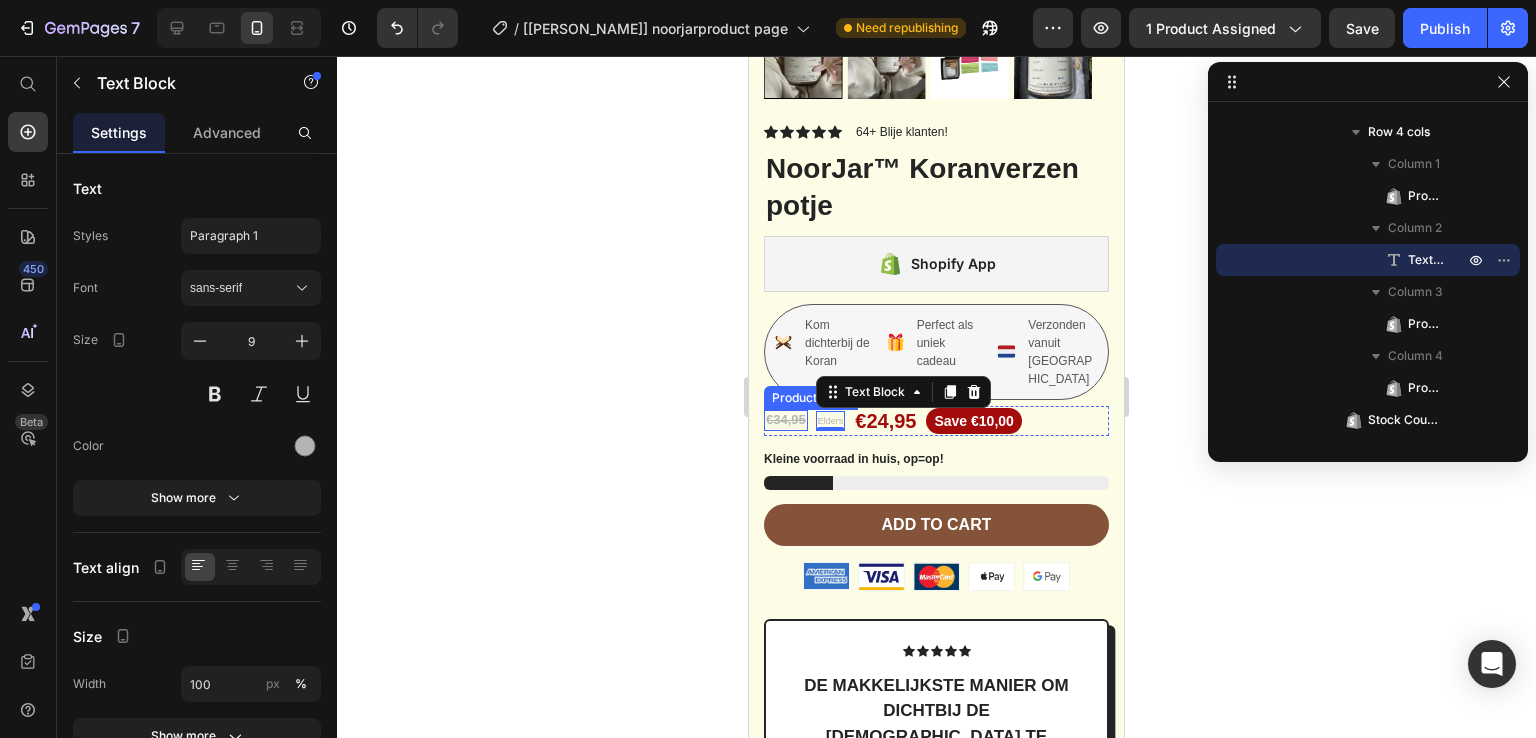 click on "€34,95" at bounding box center (786, 420) 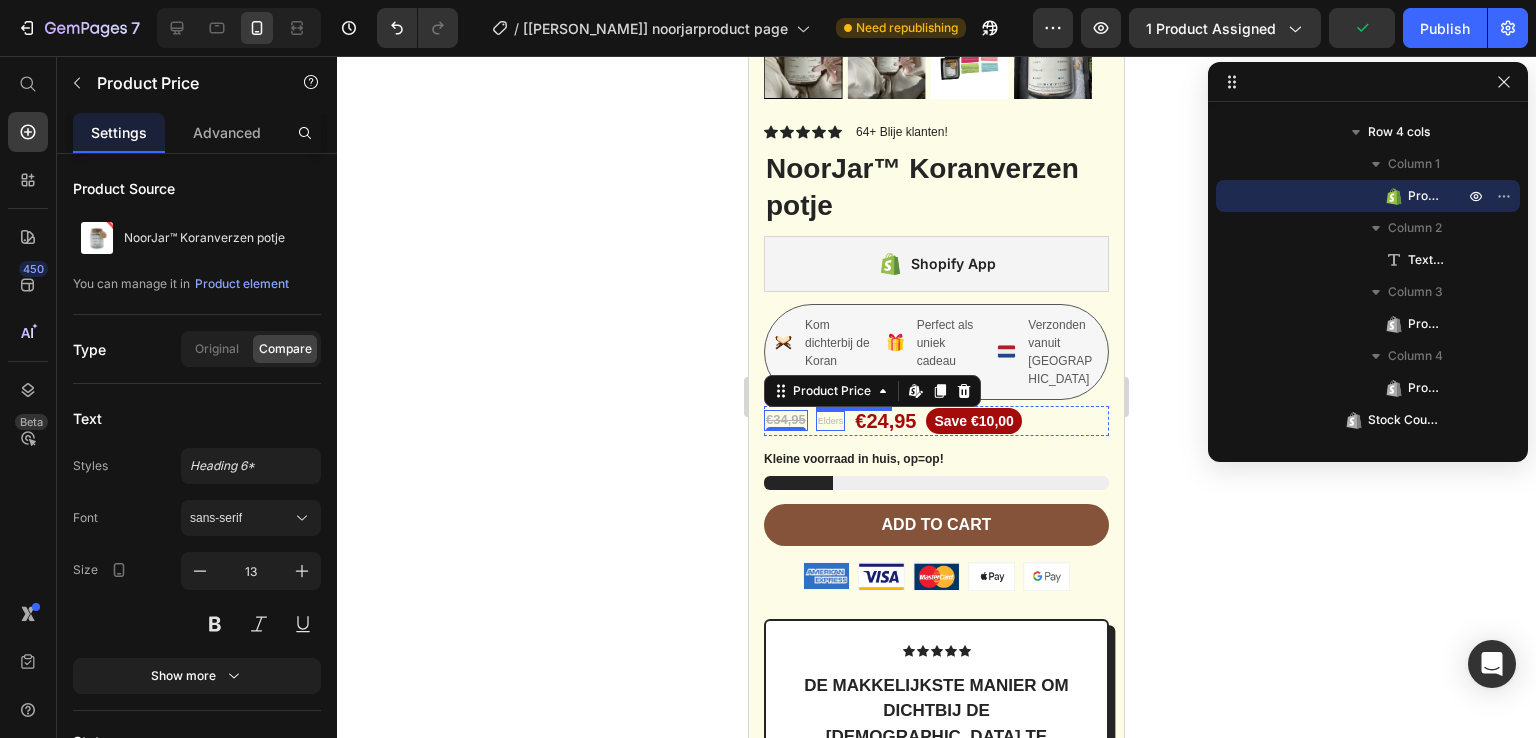 click on "Elders" at bounding box center [831, 421] 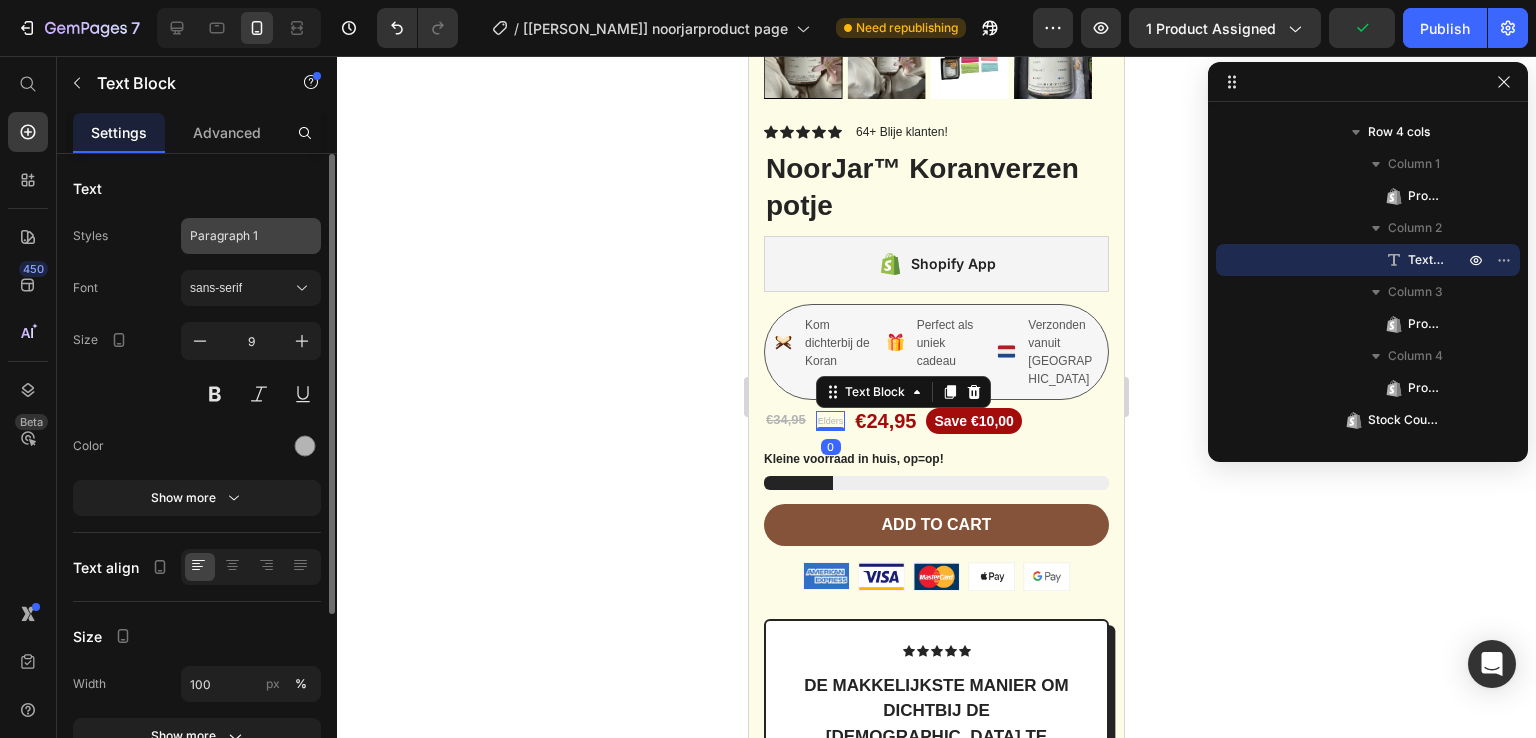click on "Paragraph 1" at bounding box center [251, 236] 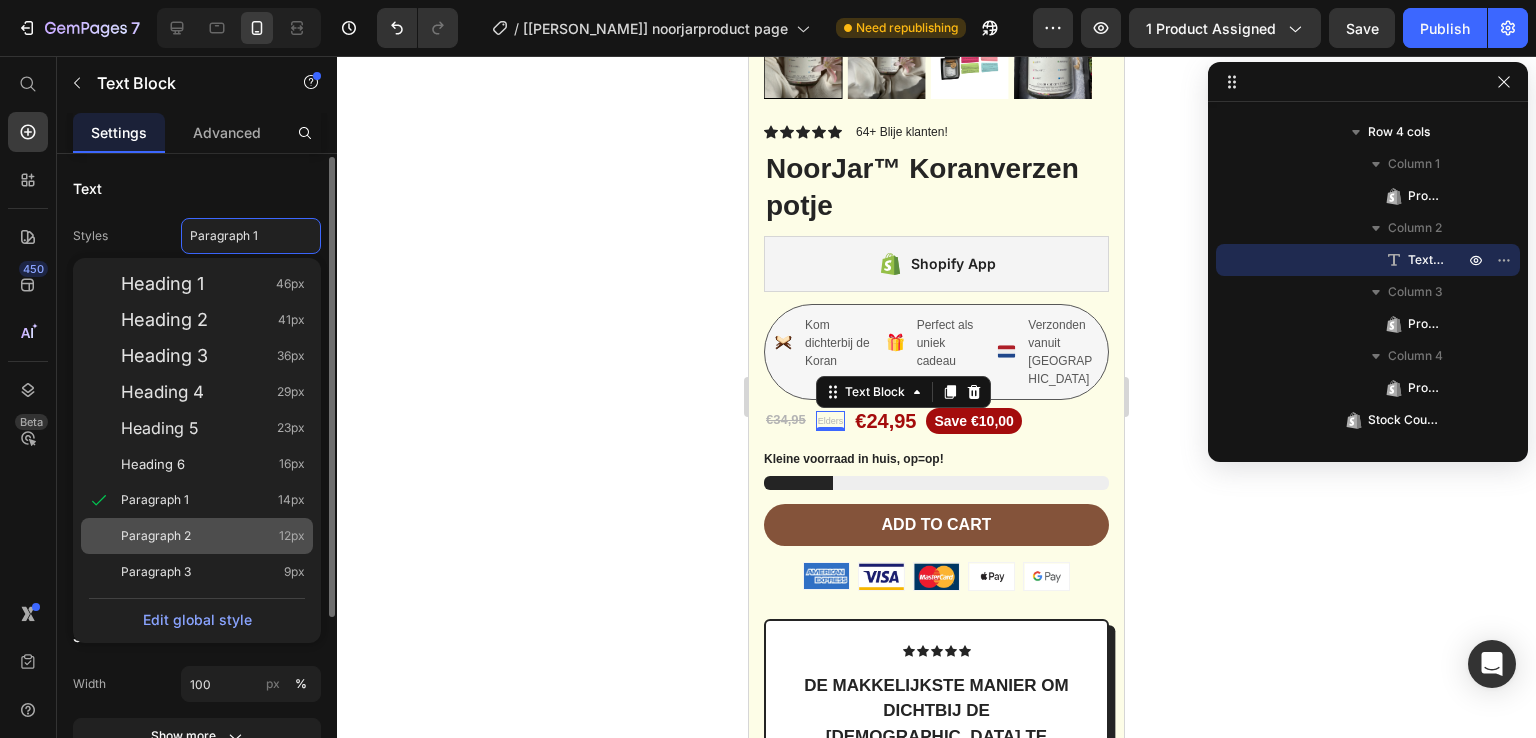 scroll, scrollTop: 4, scrollLeft: 0, axis: vertical 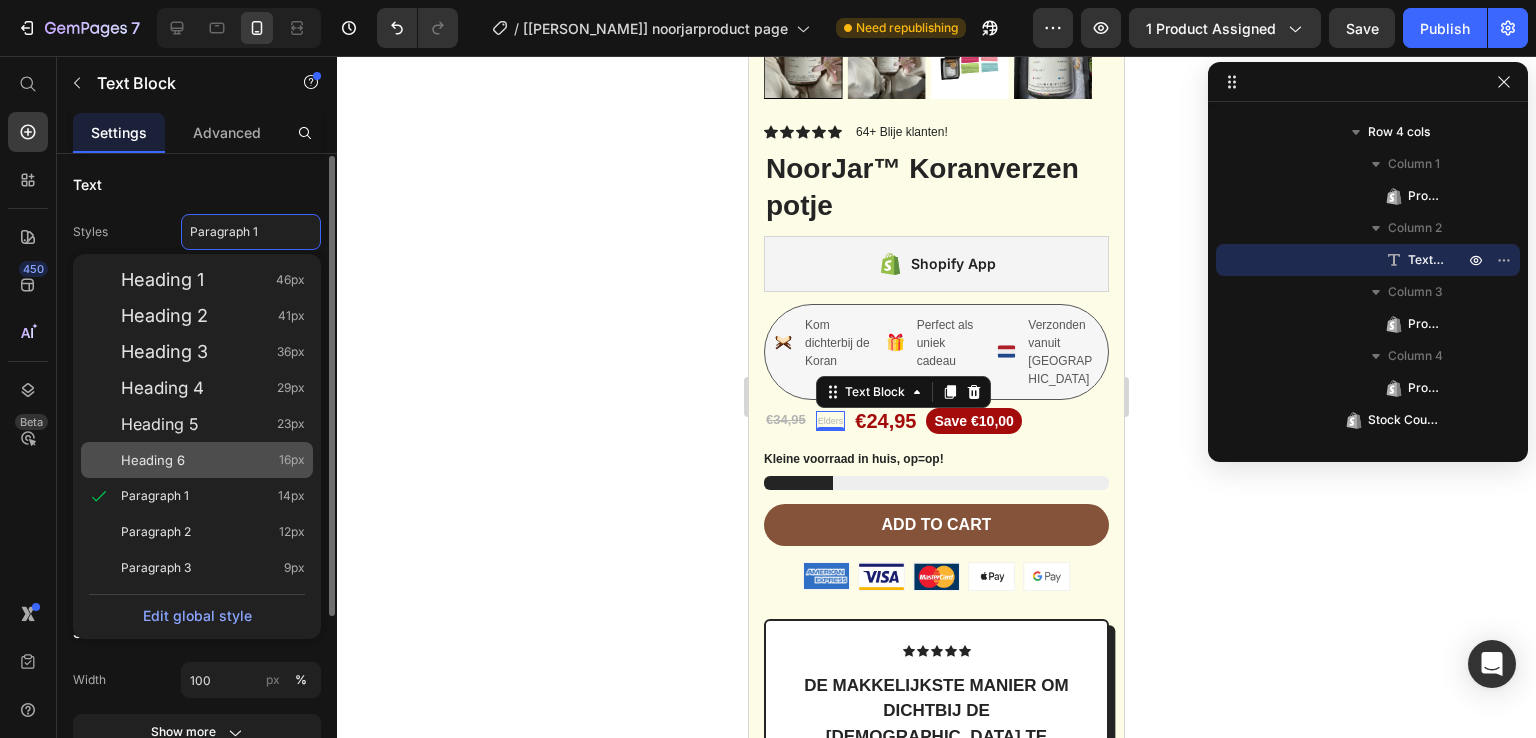 click on "Heading 6 16px" at bounding box center (213, 460) 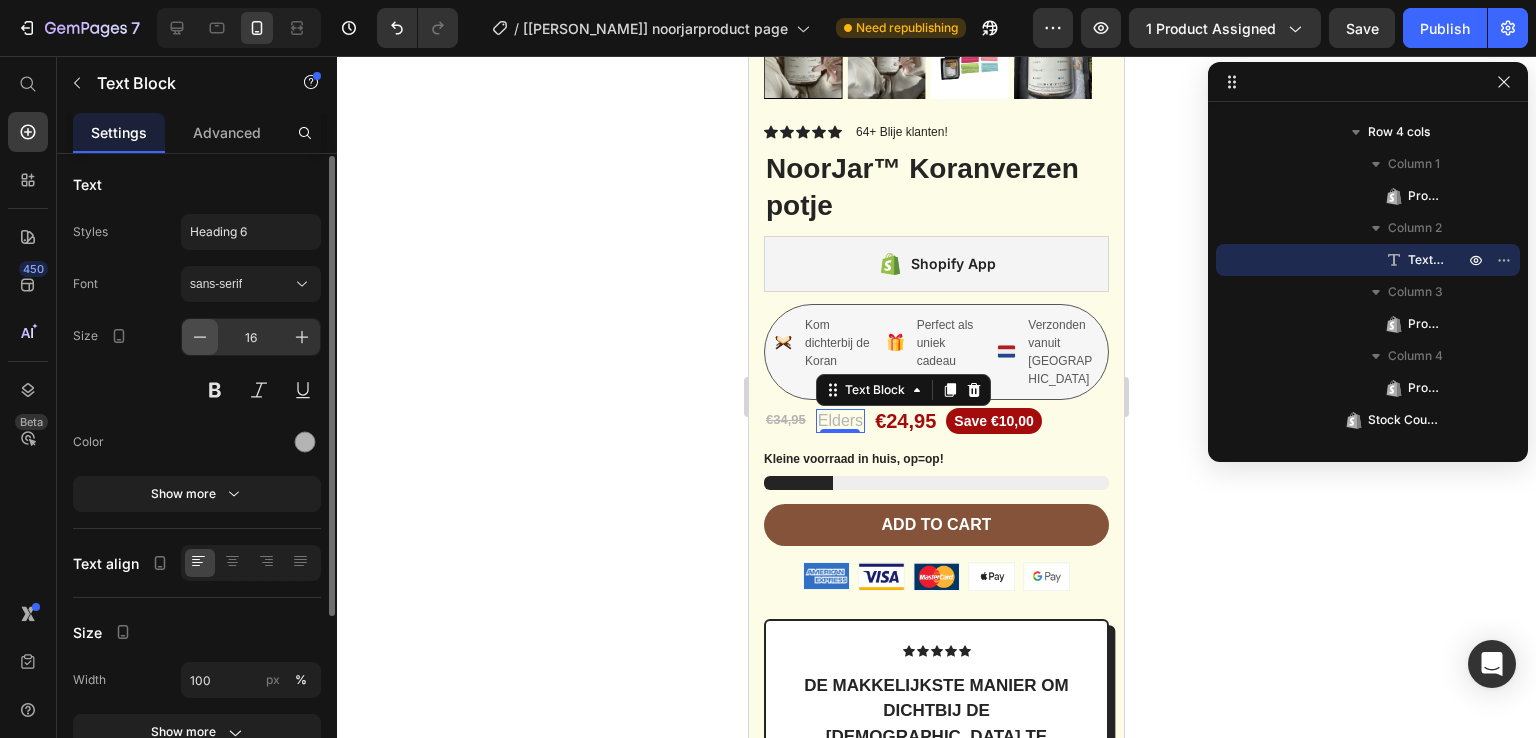 click 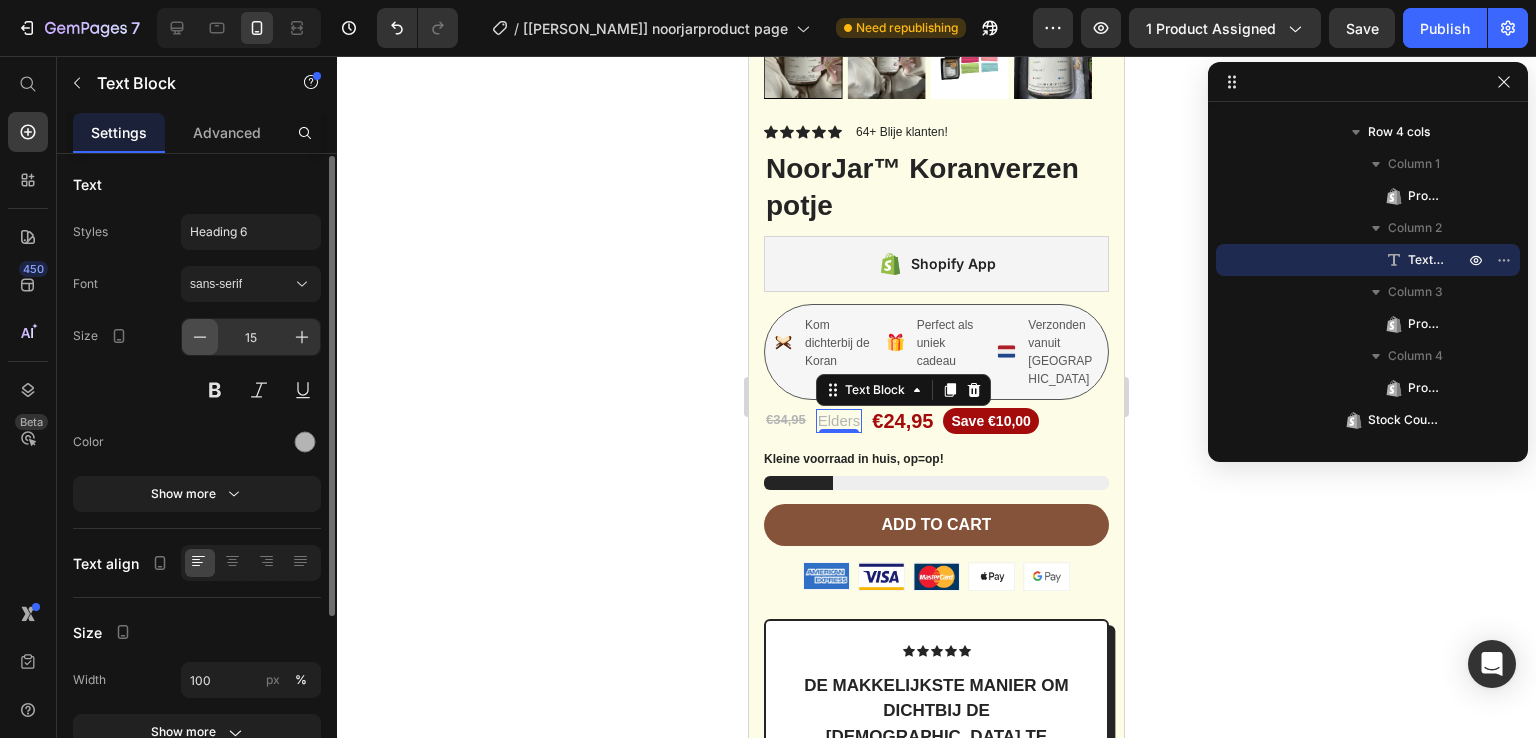 click 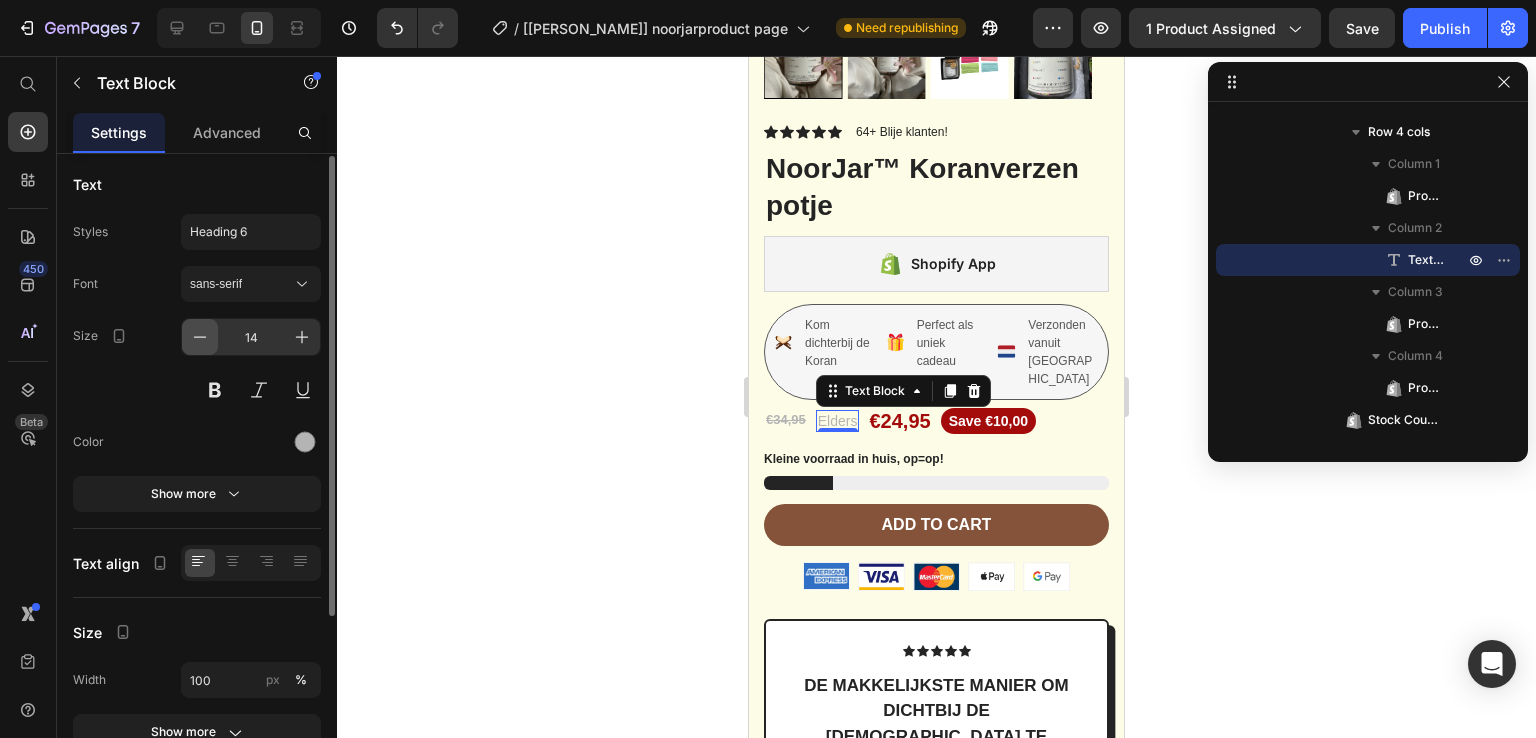 click 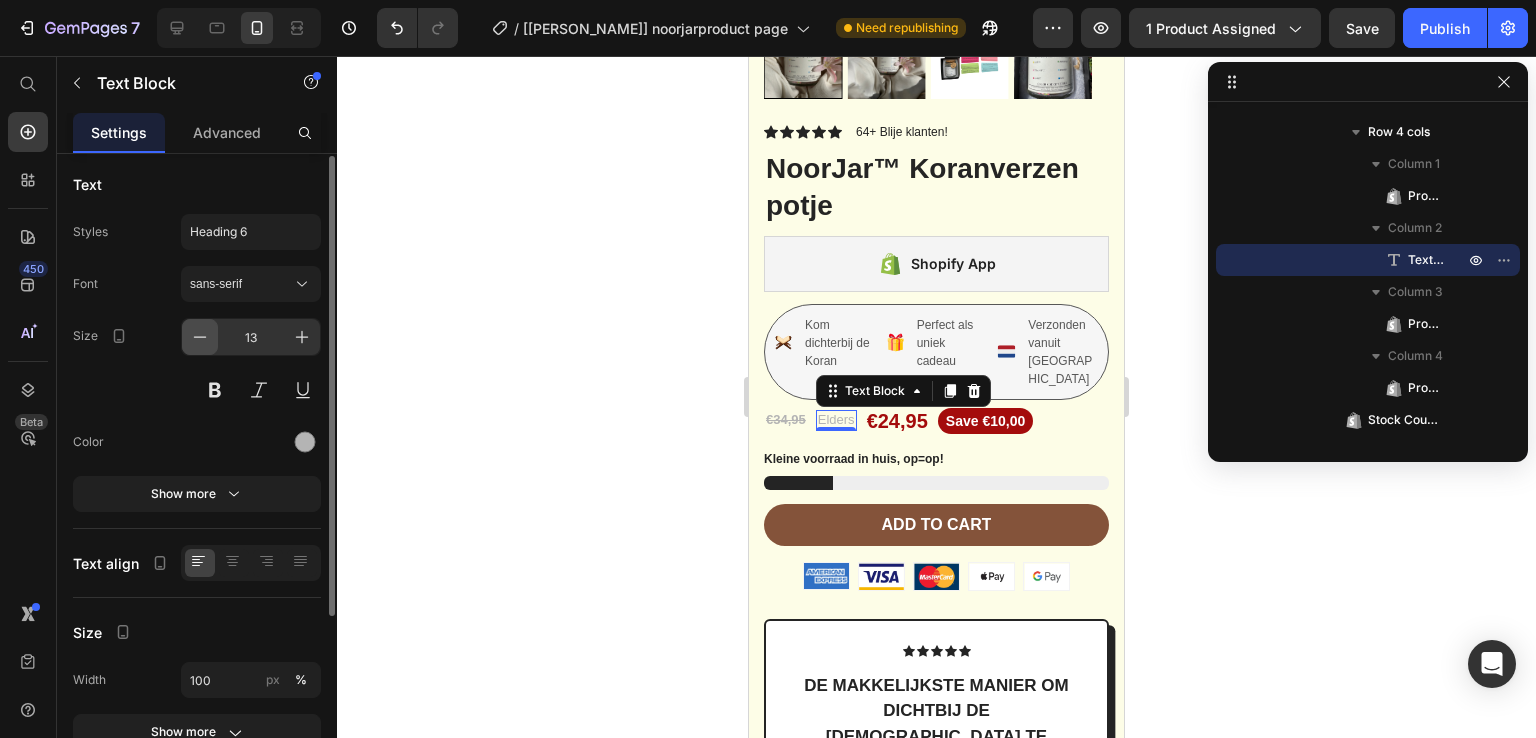 click 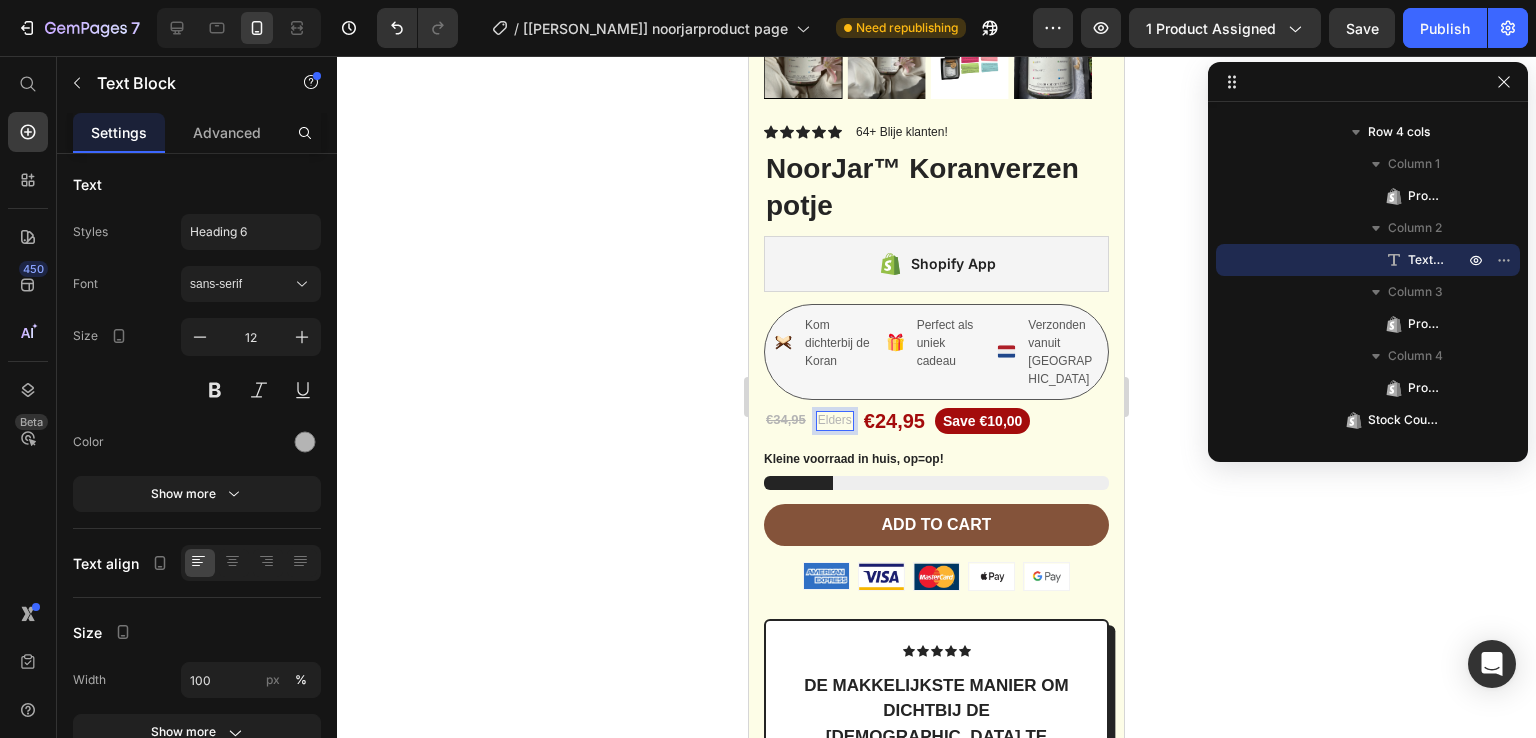 click on "Elders" at bounding box center (835, 421) 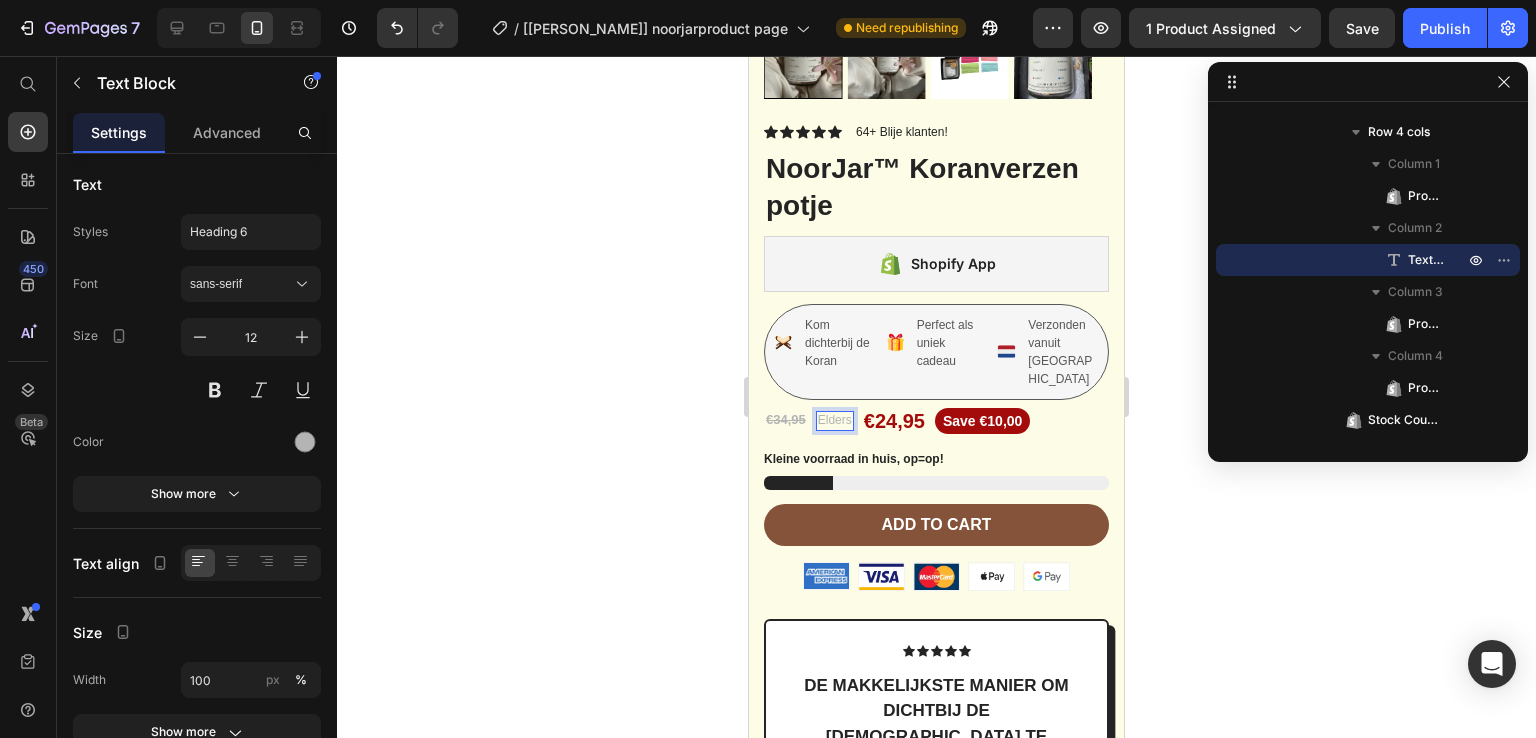click on "Elders" at bounding box center [835, 421] 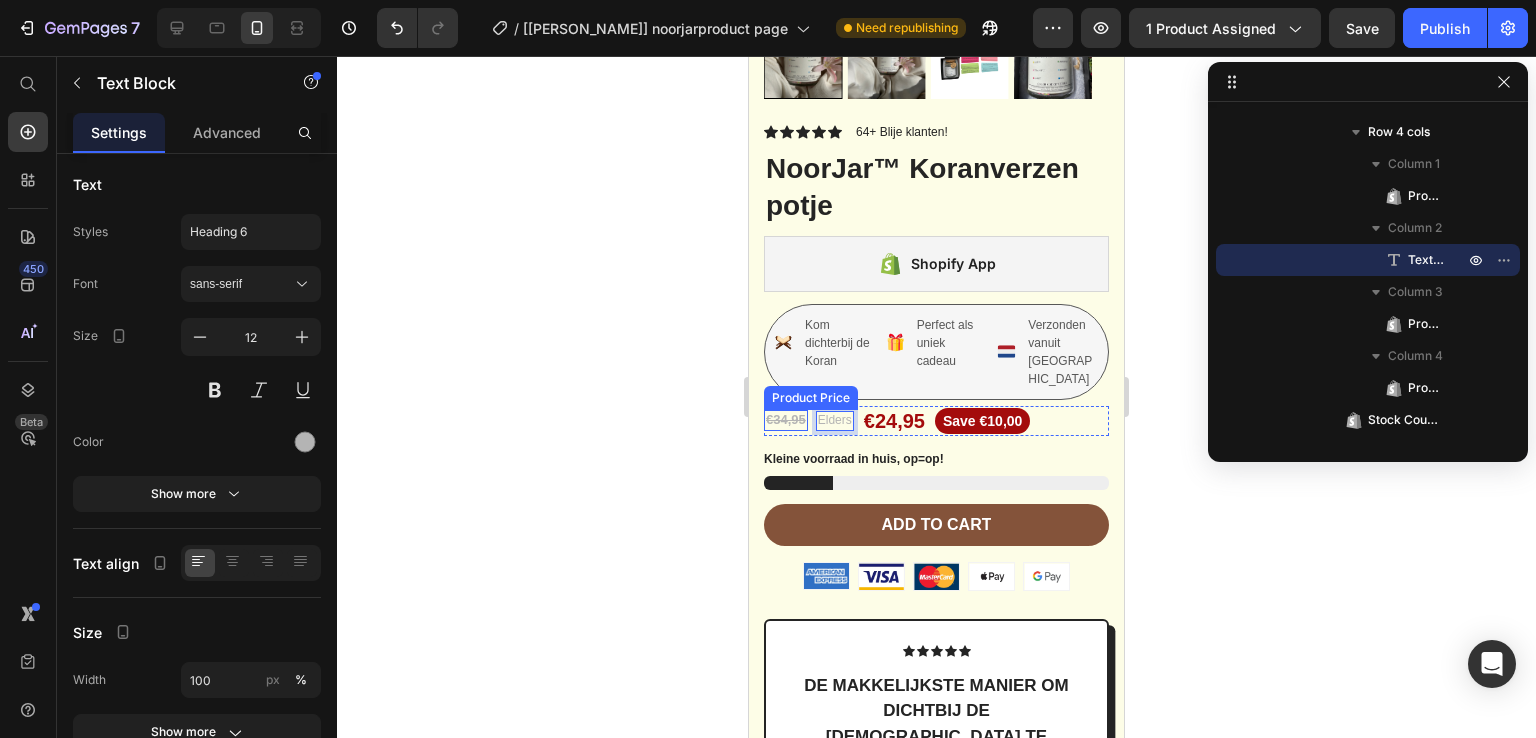 click on "€34,95" at bounding box center [786, 420] 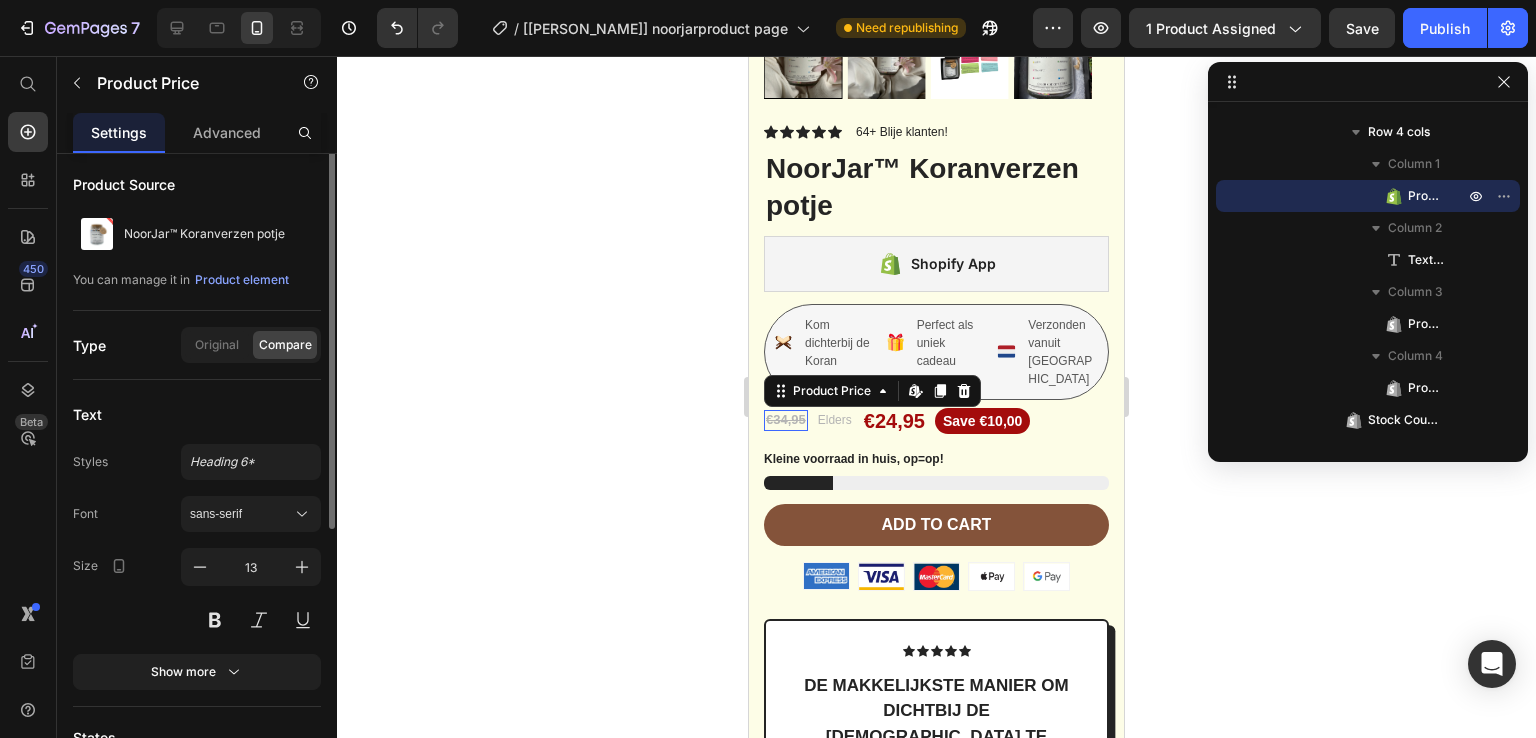 scroll, scrollTop: 0, scrollLeft: 0, axis: both 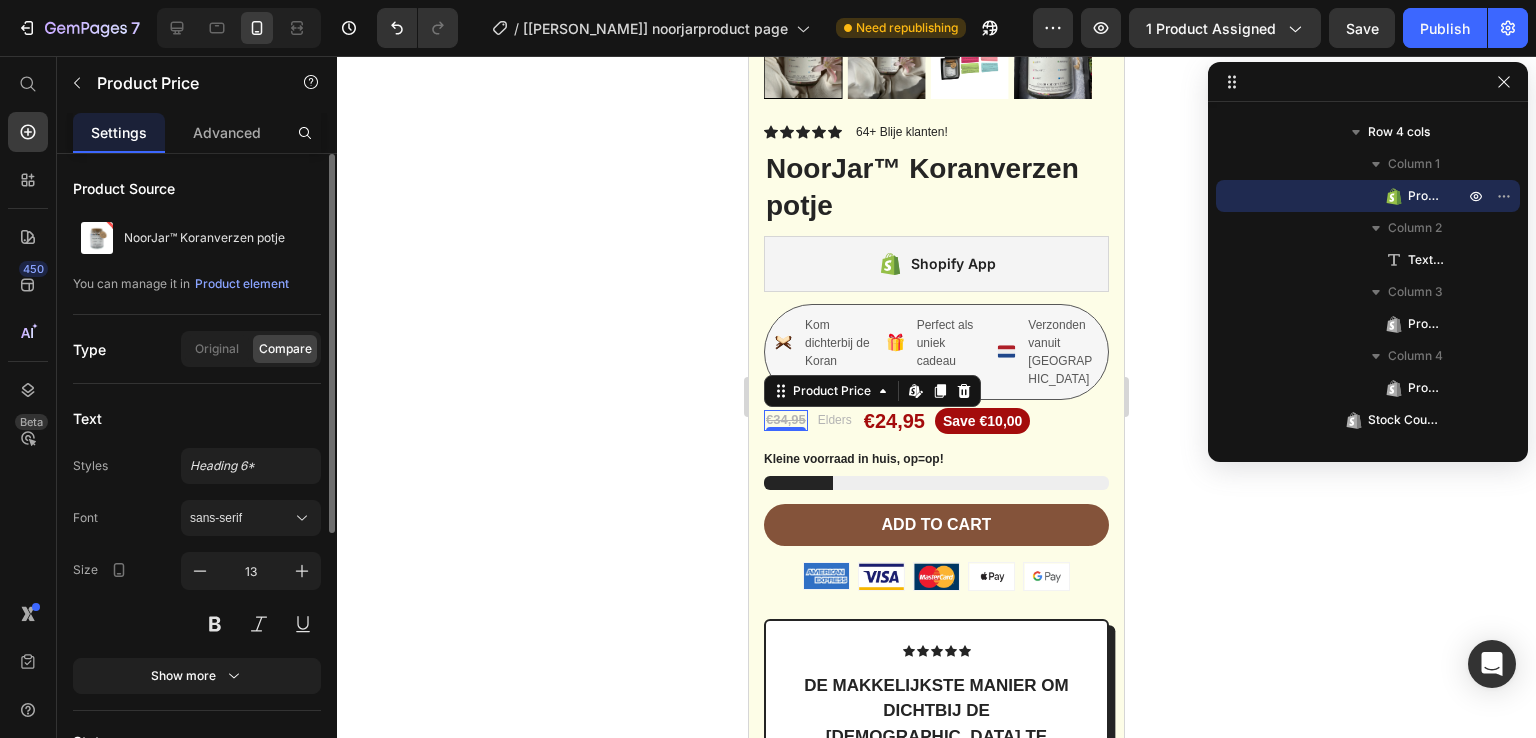 click on "€34,95" at bounding box center (786, 420) 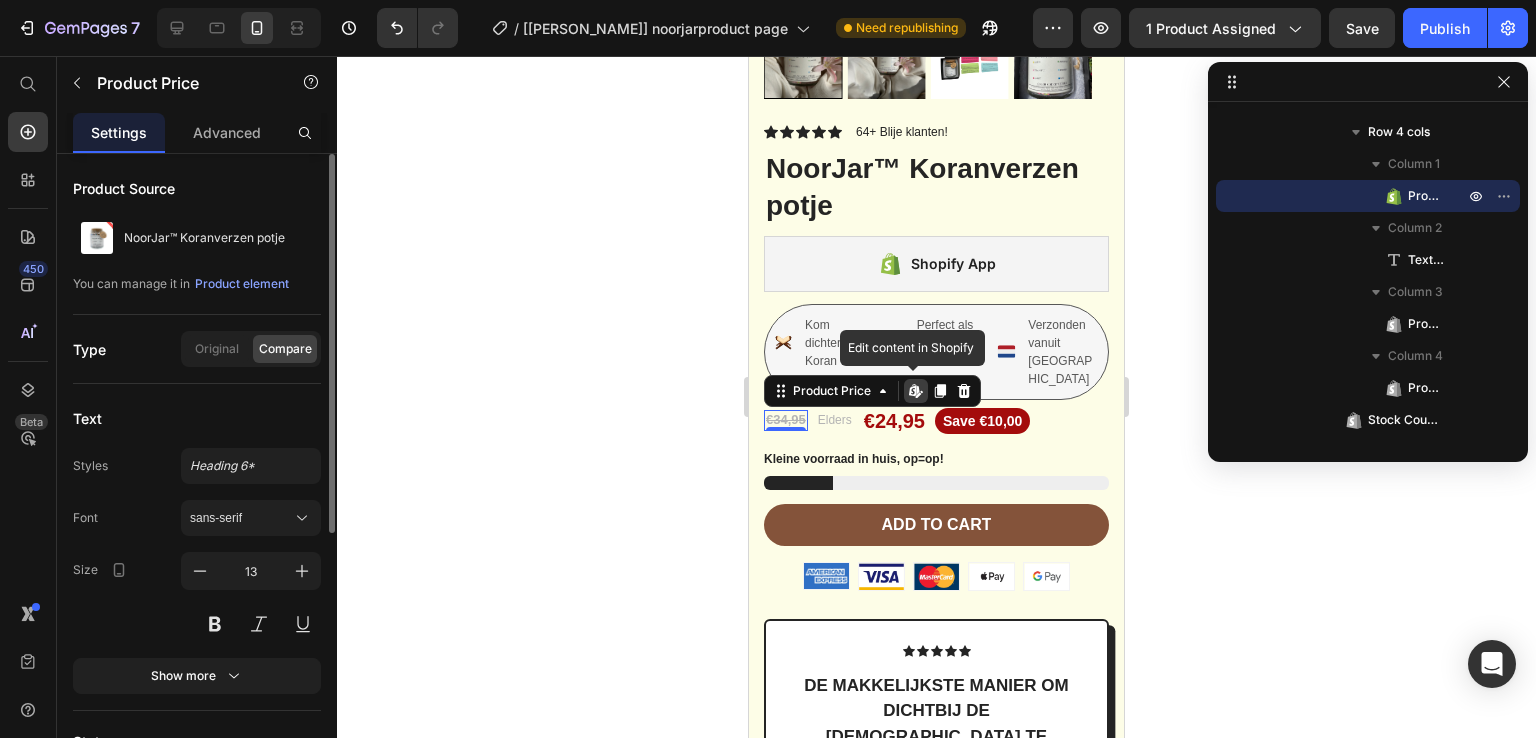 click on "€34,95" at bounding box center [786, 420] 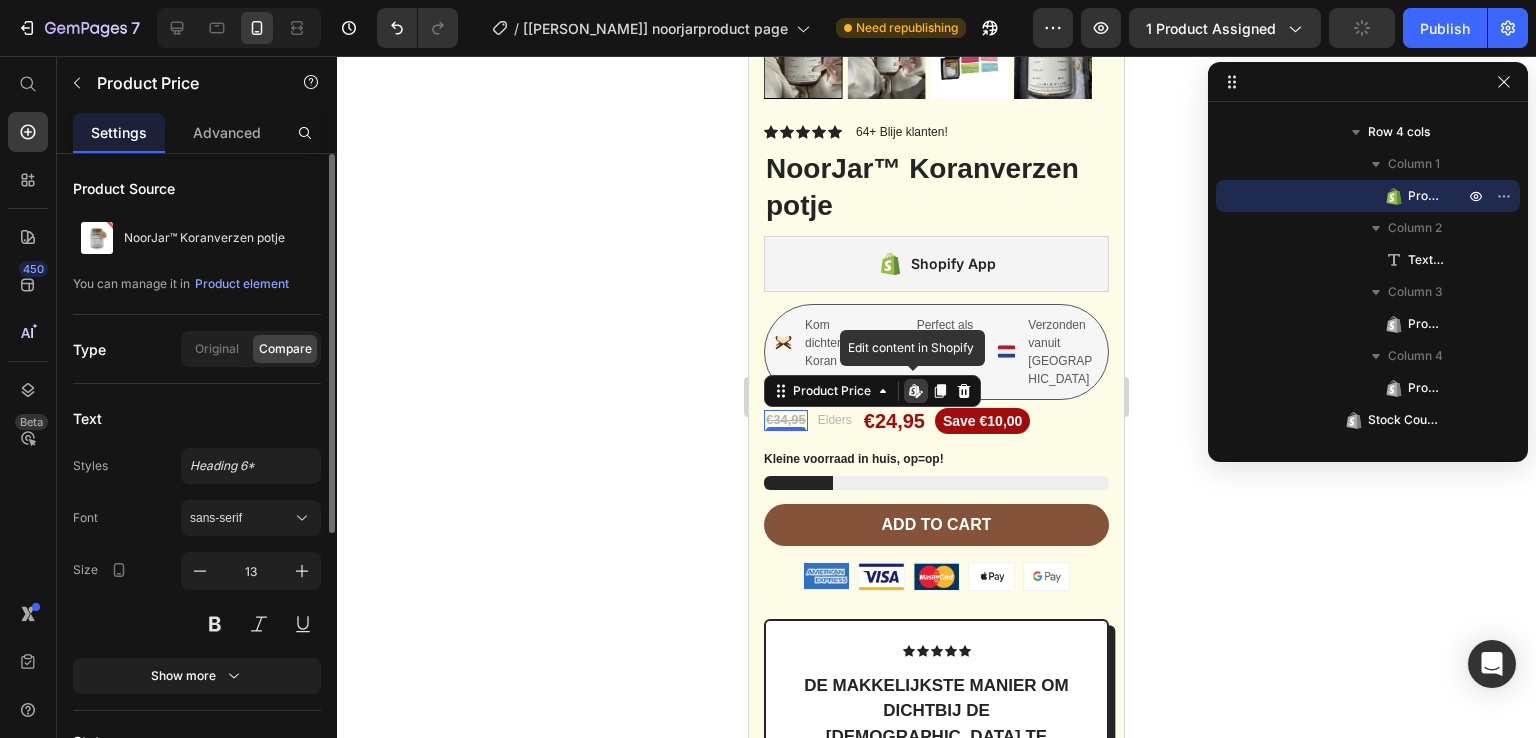 click on "€34,95" at bounding box center (786, 420) 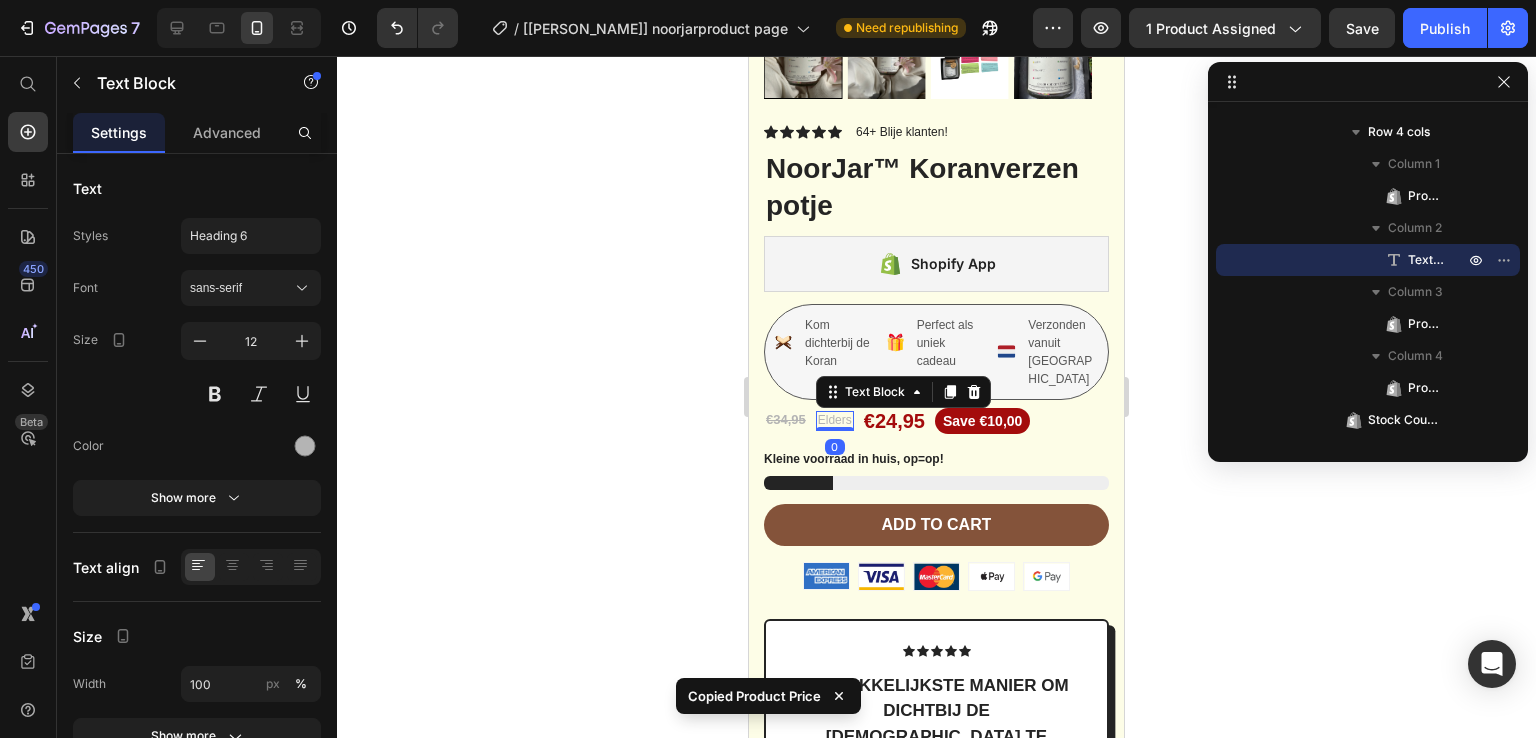 click on "Elders" at bounding box center (835, 421) 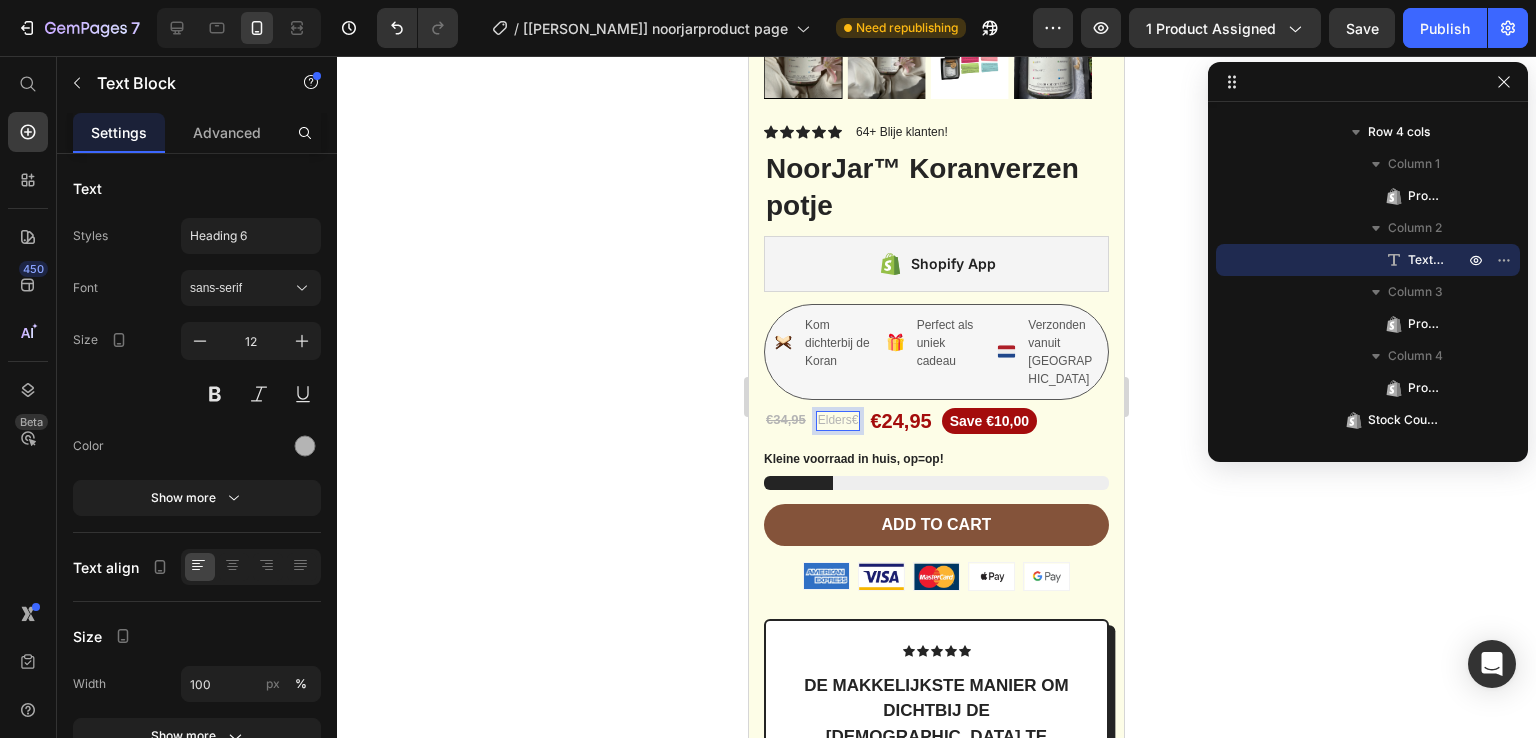 click on "Elders€" at bounding box center [838, 421] 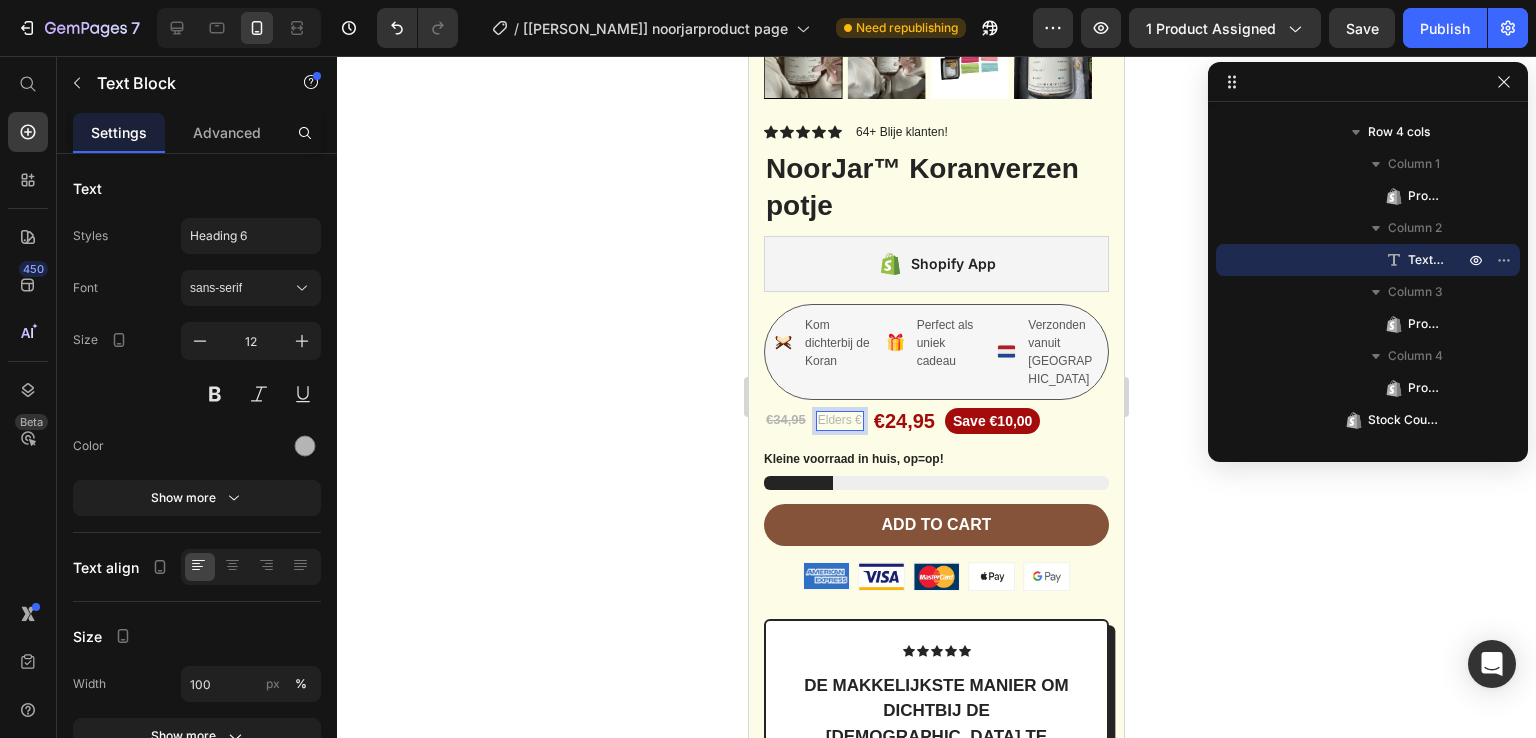 click on "Elders €" at bounding box center (840, 421) 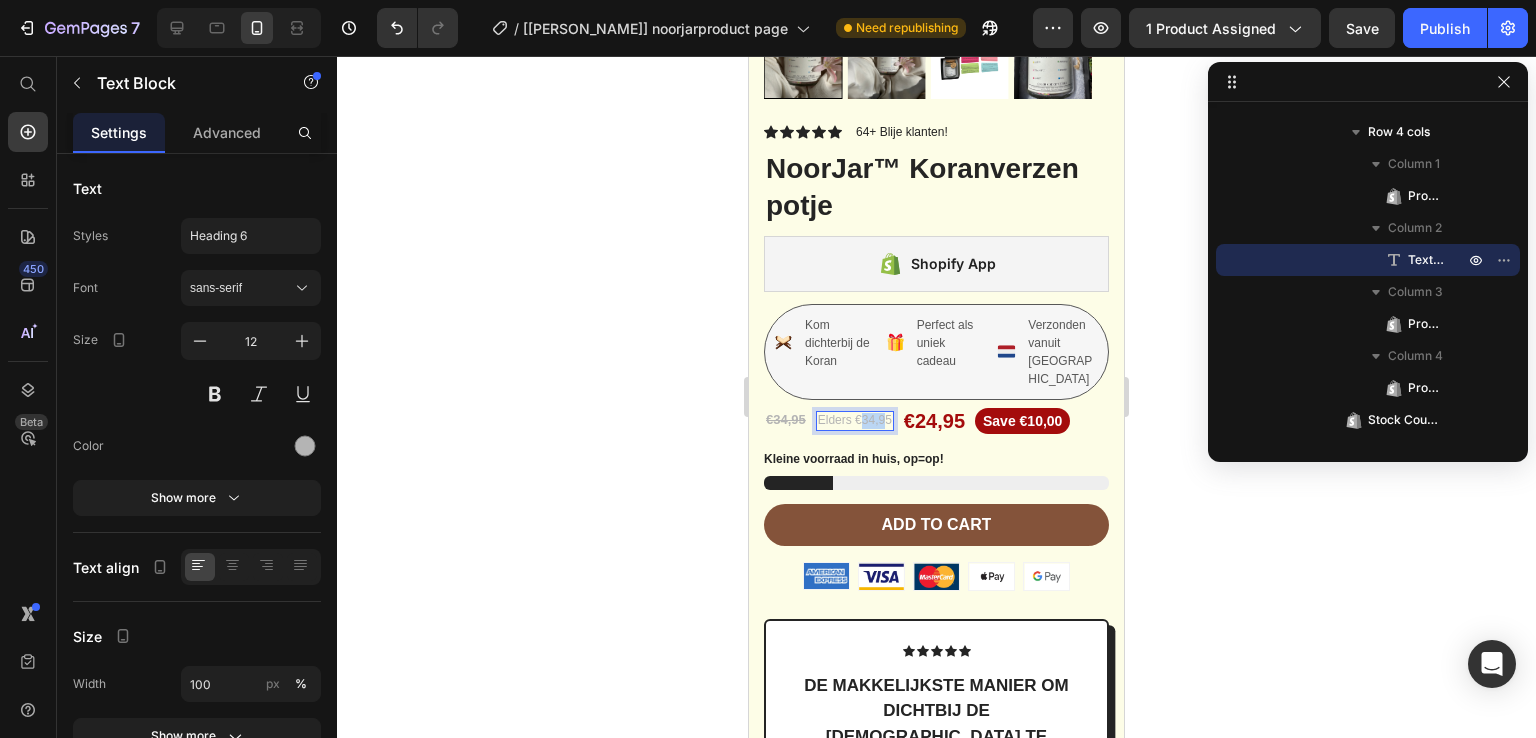 drag, startPoint x: 858, startPoint y: 377, endPoint x: 884, endPoint y: 377, distance: 26 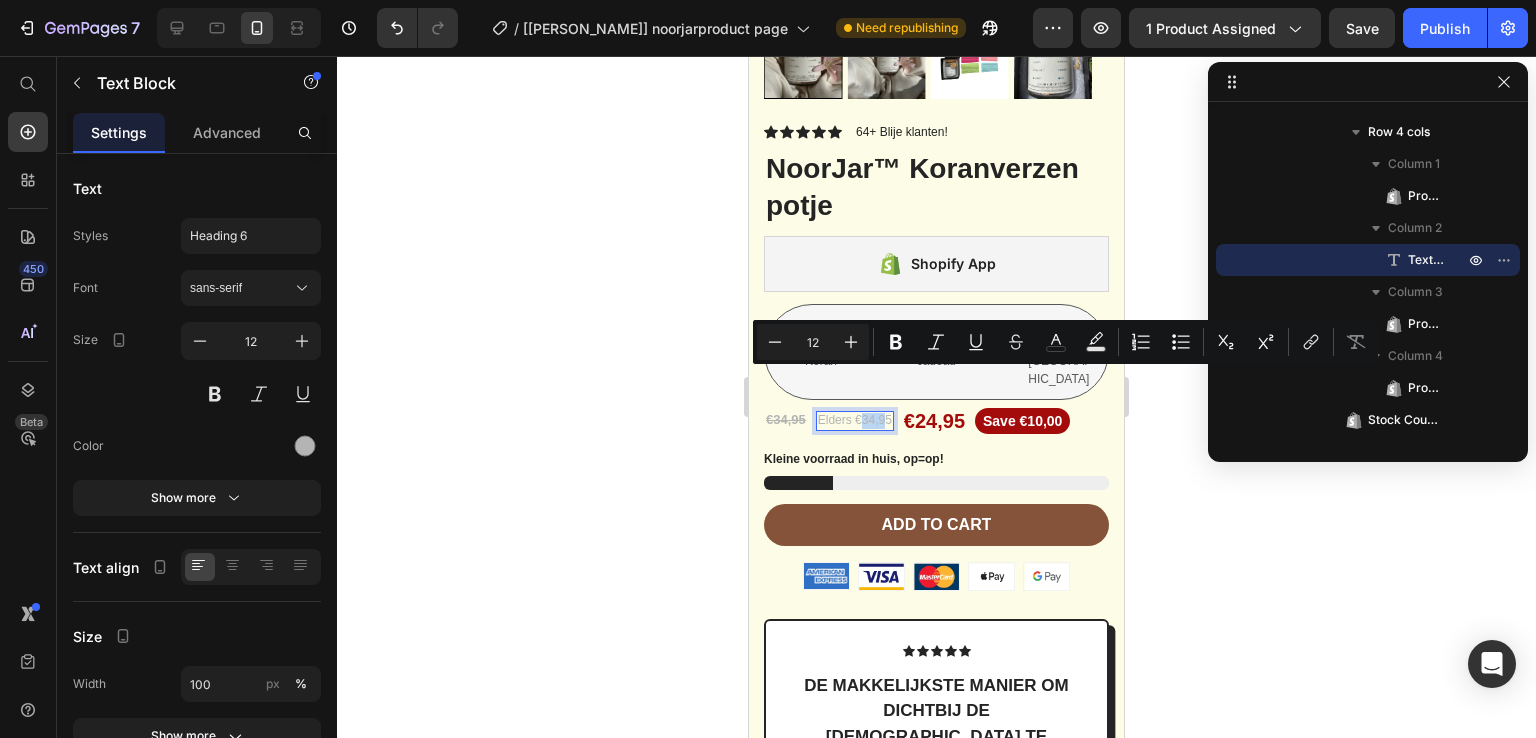 click on "Elders €34,95" at bounding box center (855, 421) 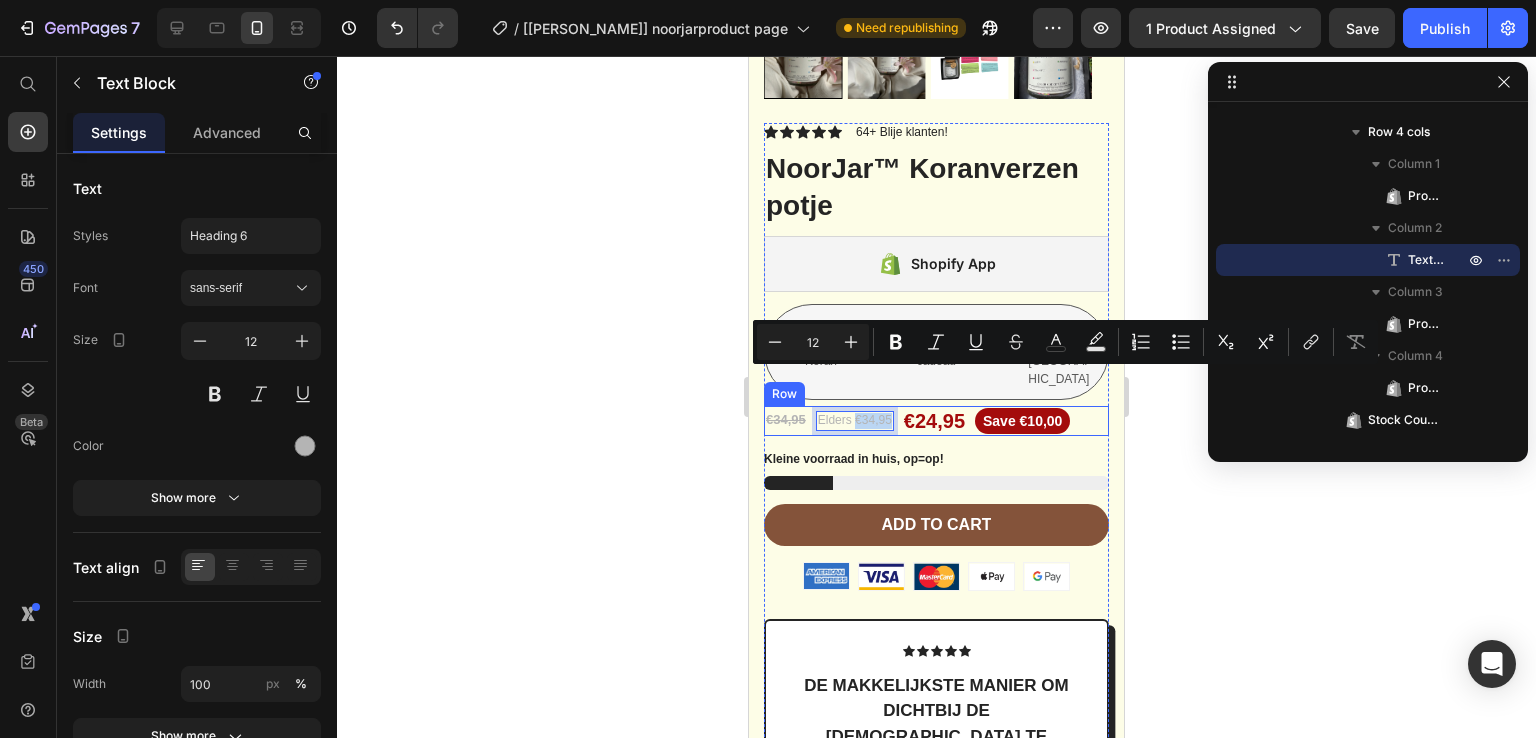 drag, startPoint x: 854, startPoint y: 377, endPoint x: 897, endPoint y: 381, distance: 43.185646 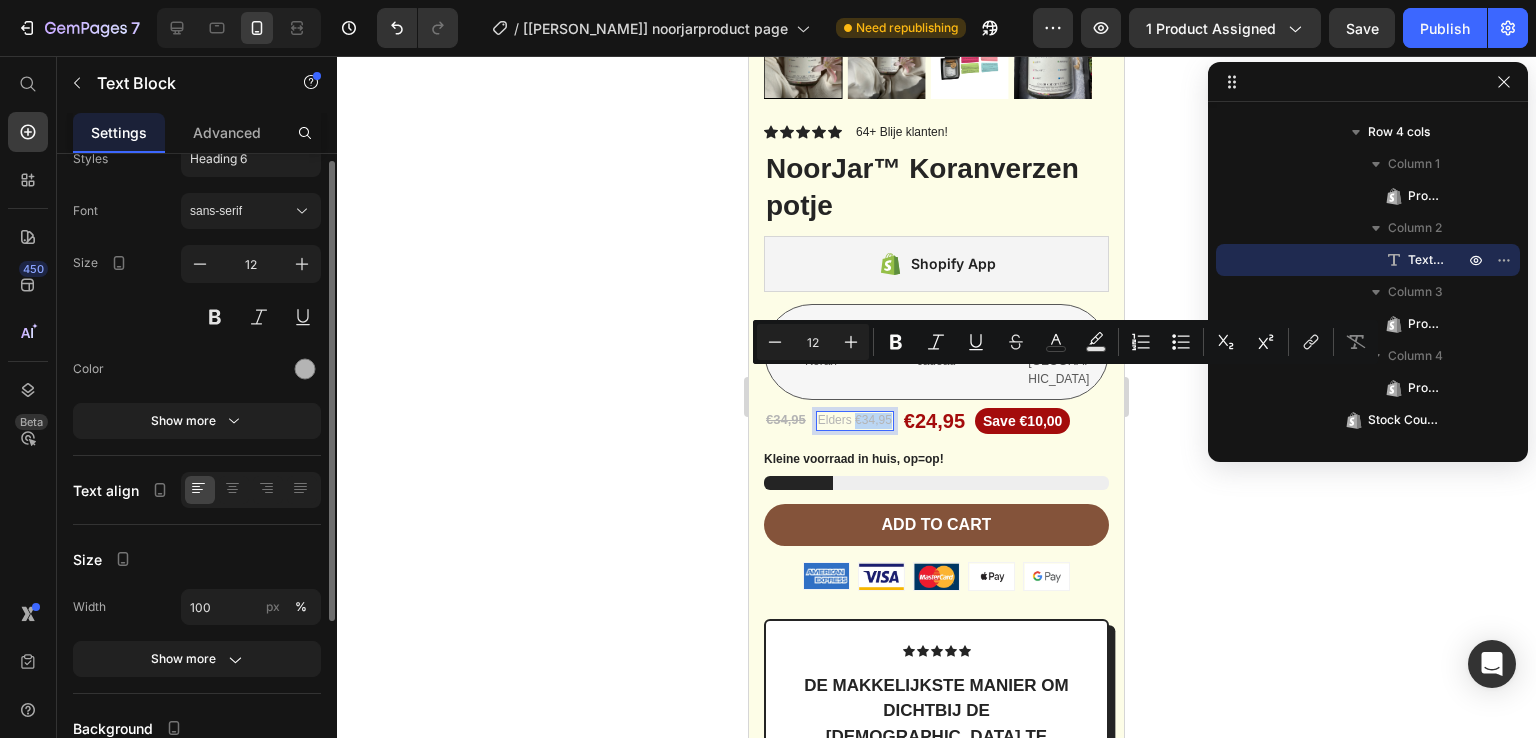 scroll, scrollTop: 78, scrollLeft: 0, axis: vertical 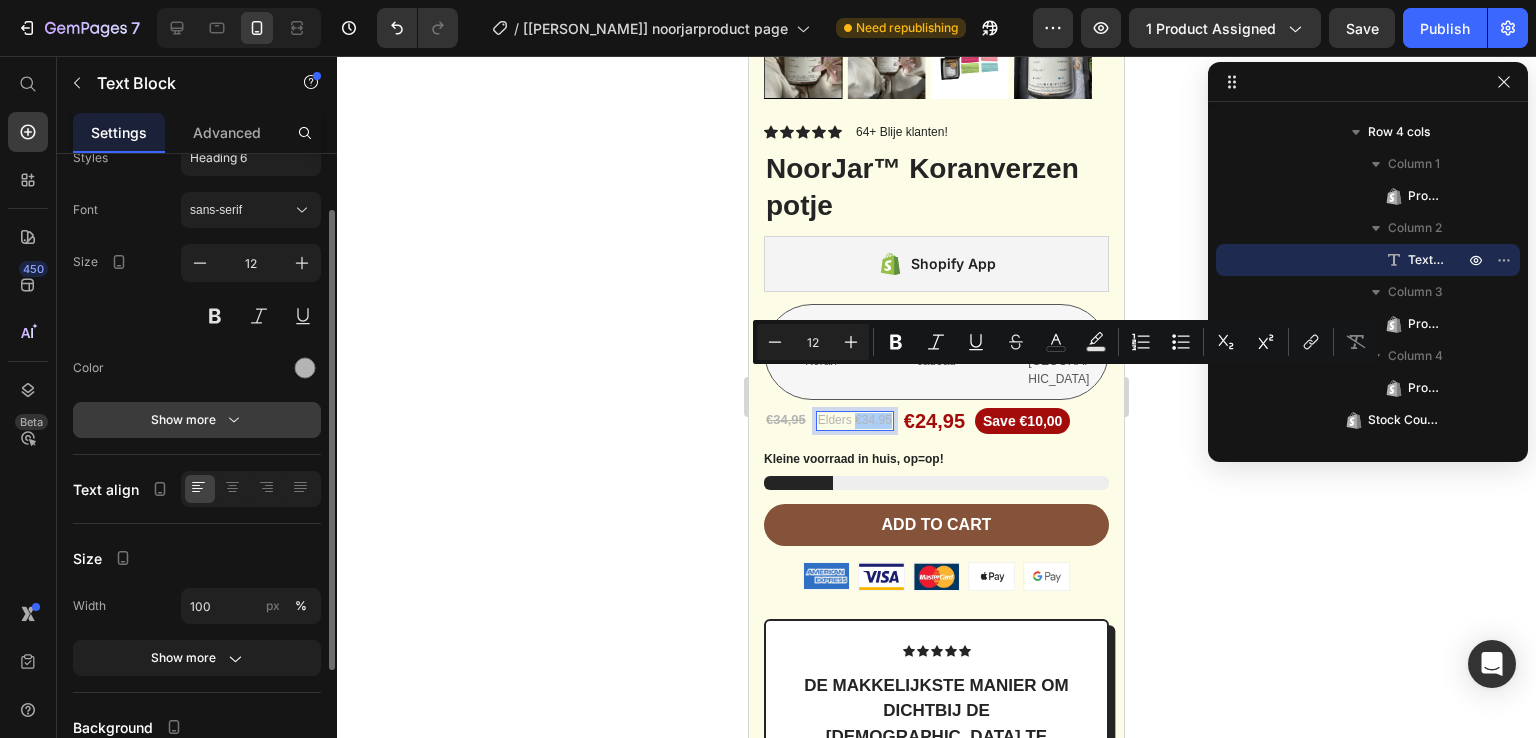 click on "Show more" at bounding box center (197, 420) 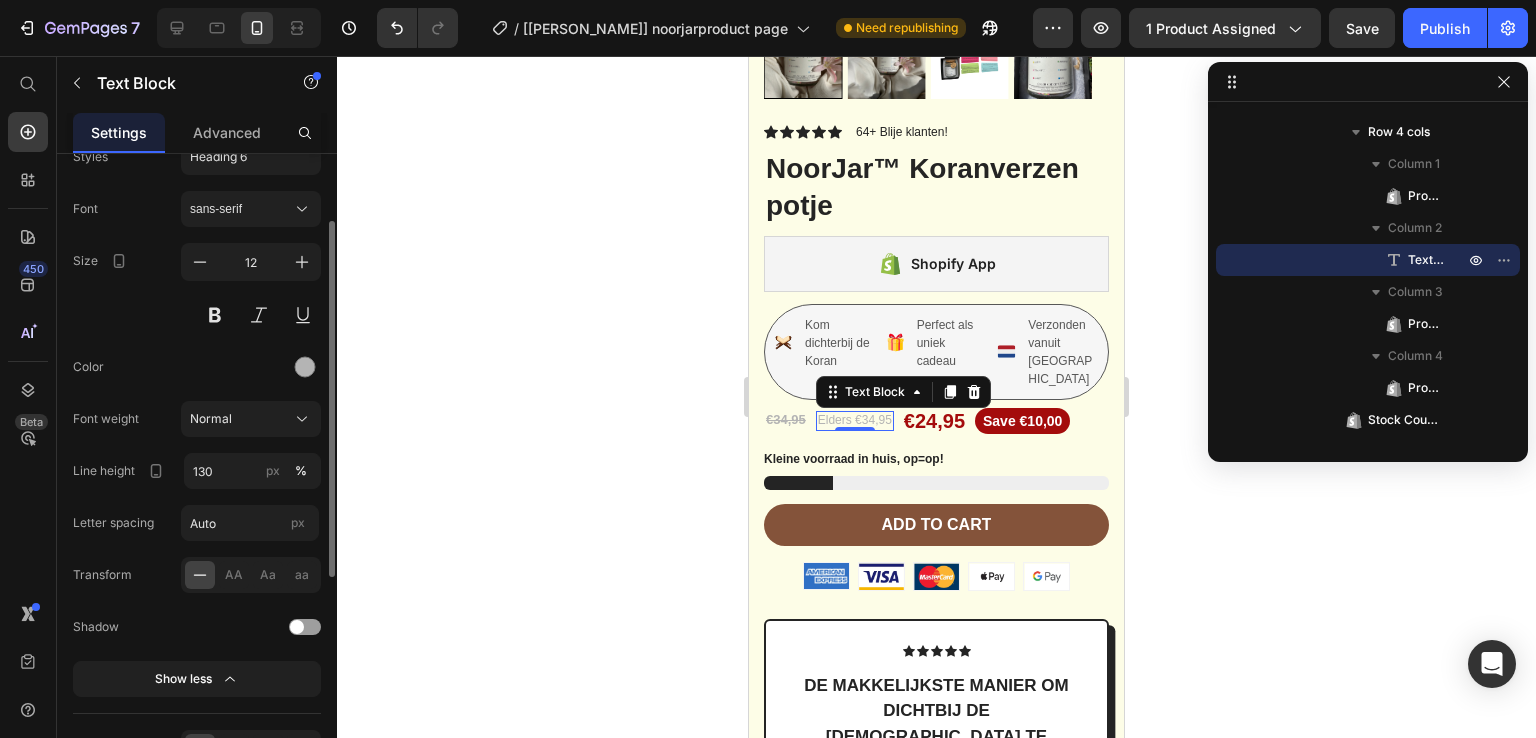 scroll, scrollTop: 0, scrollLeft: 0, axis: both 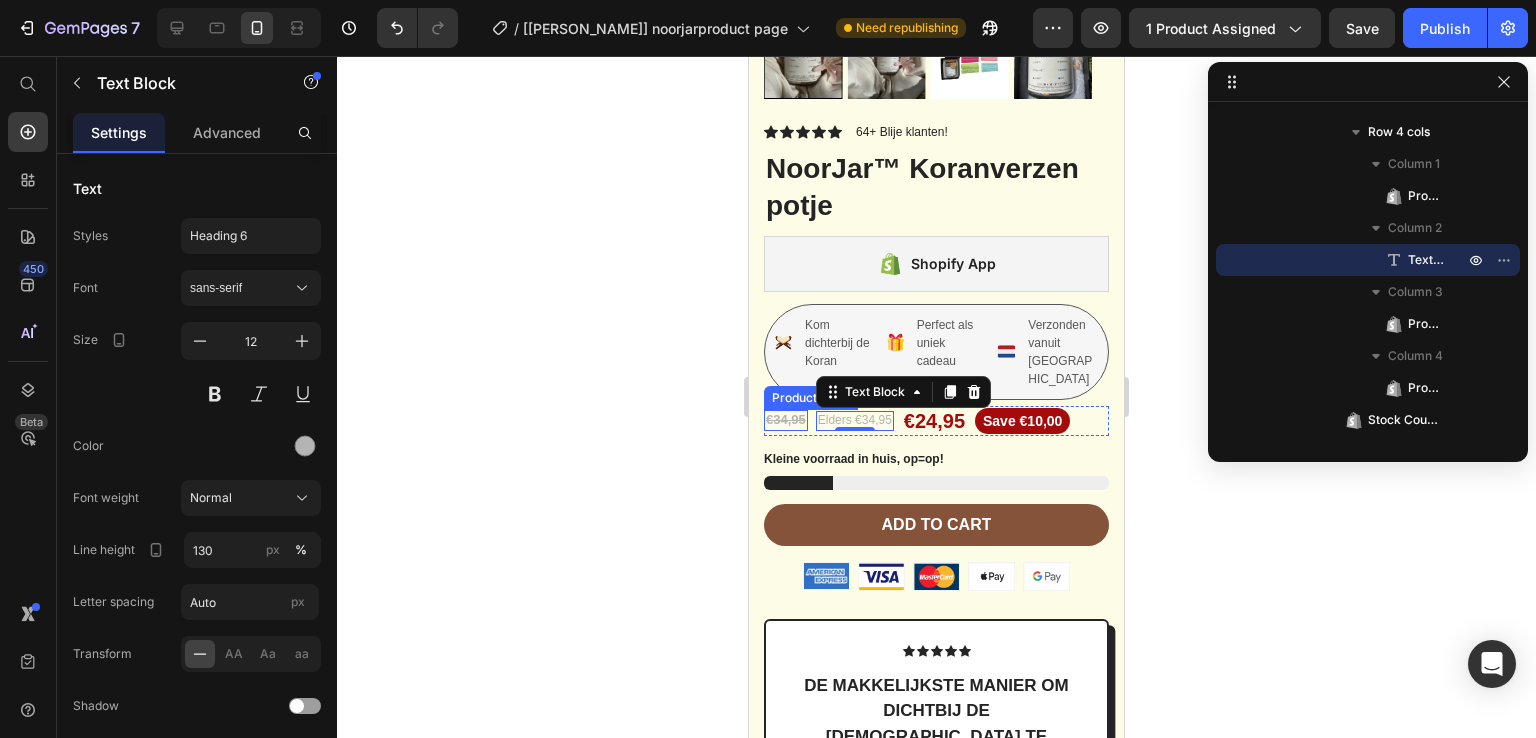 click on "€34,95" at bounding box center [786, 420] 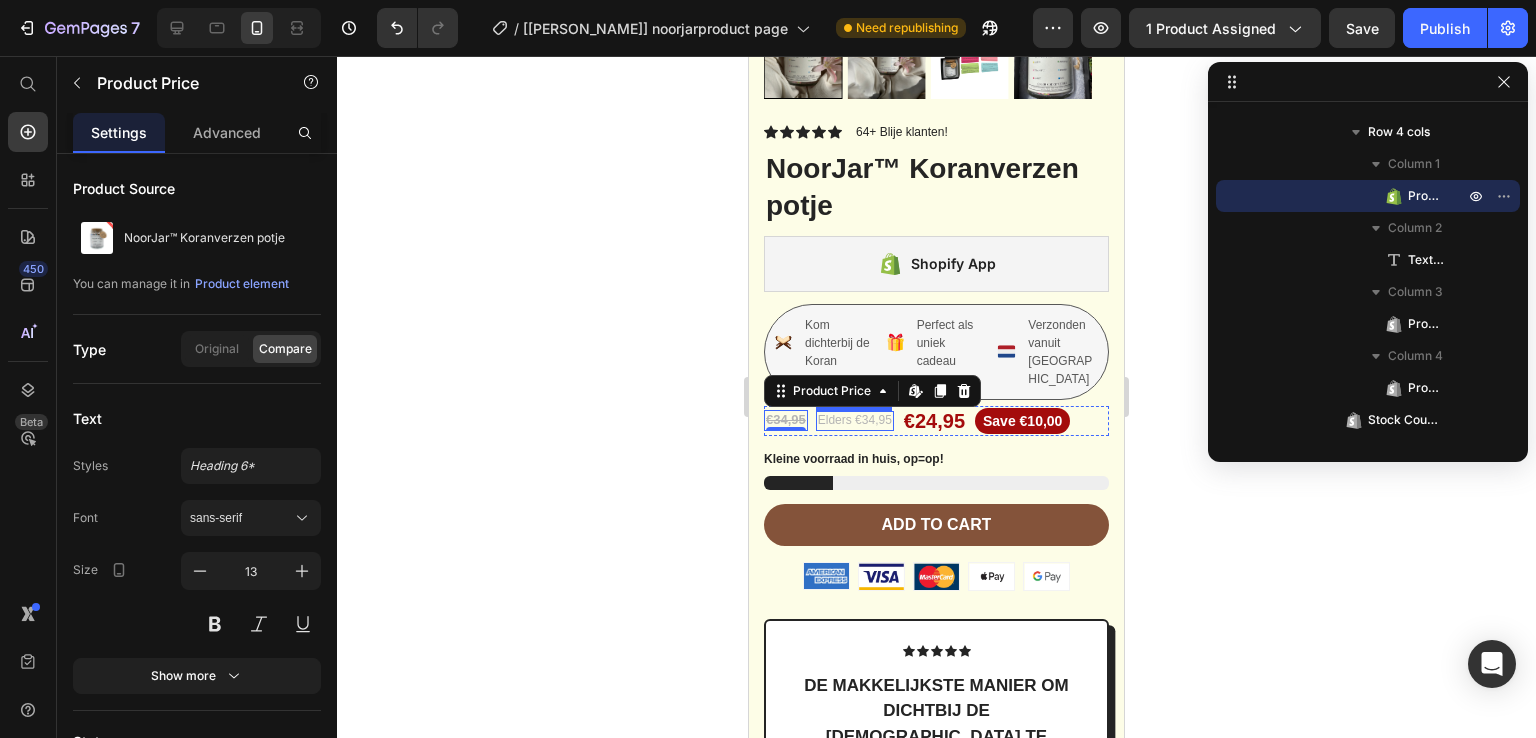 click on "Elders €34,95" at bounding box center (855, 421) 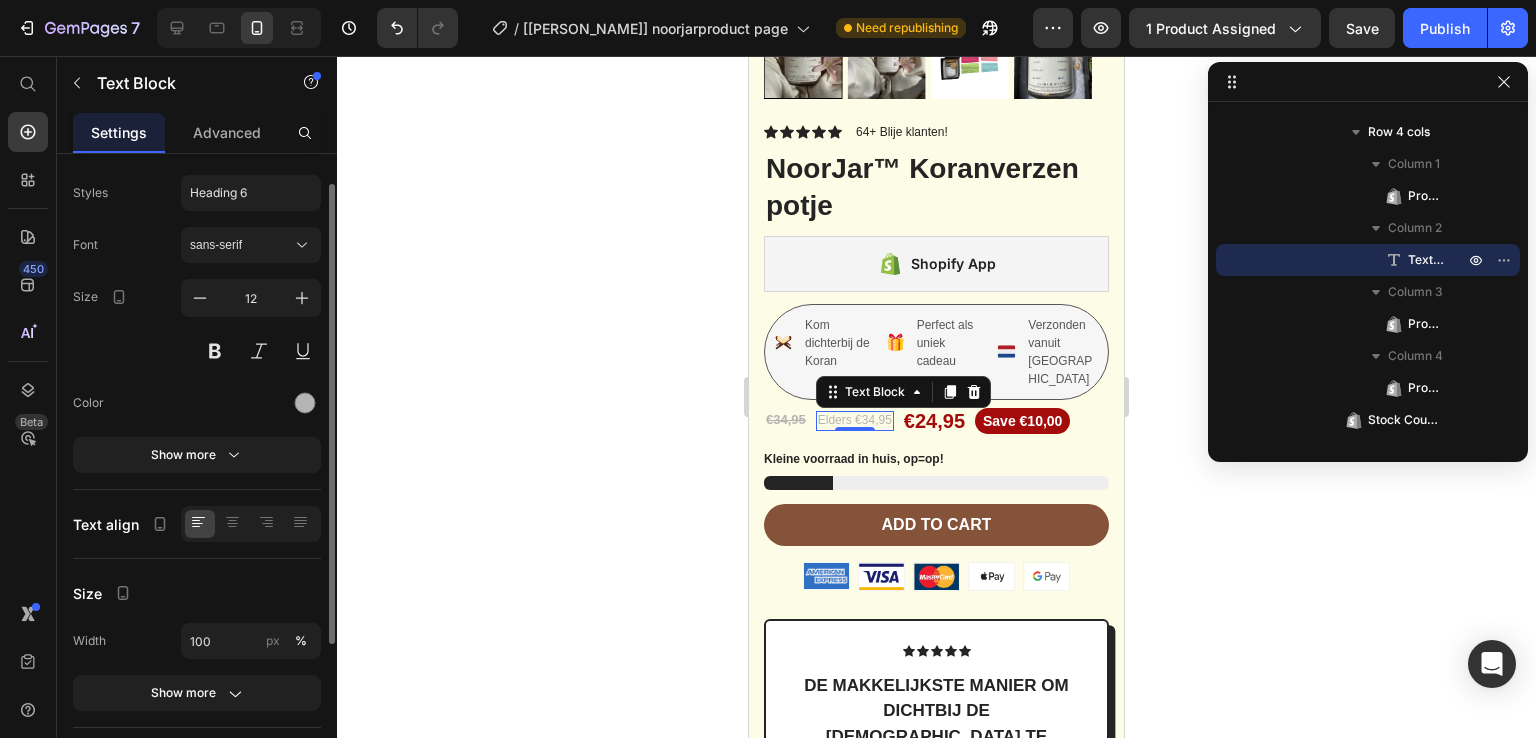 scroll, scrollTop: 44, scrollLeft: 0, axis: vertical 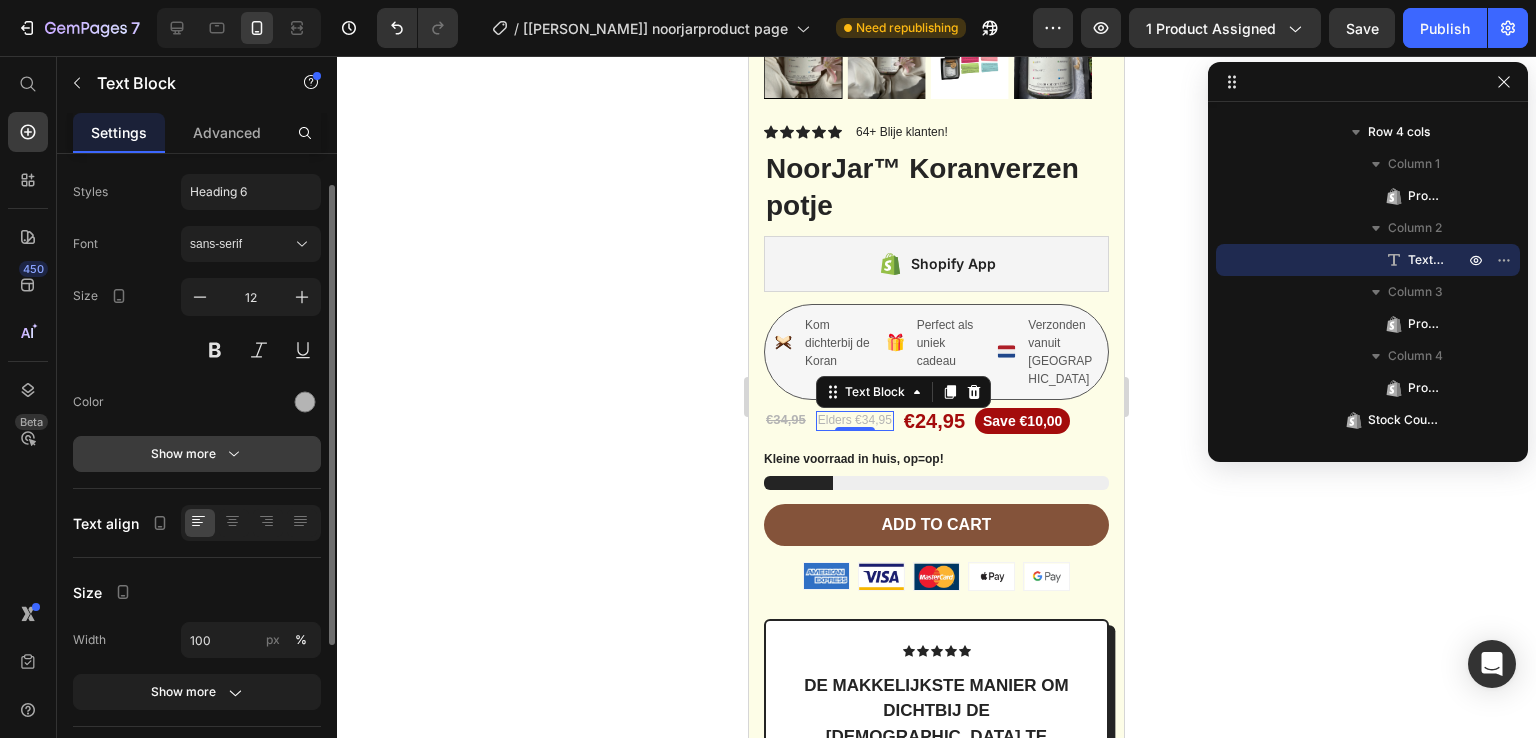 click 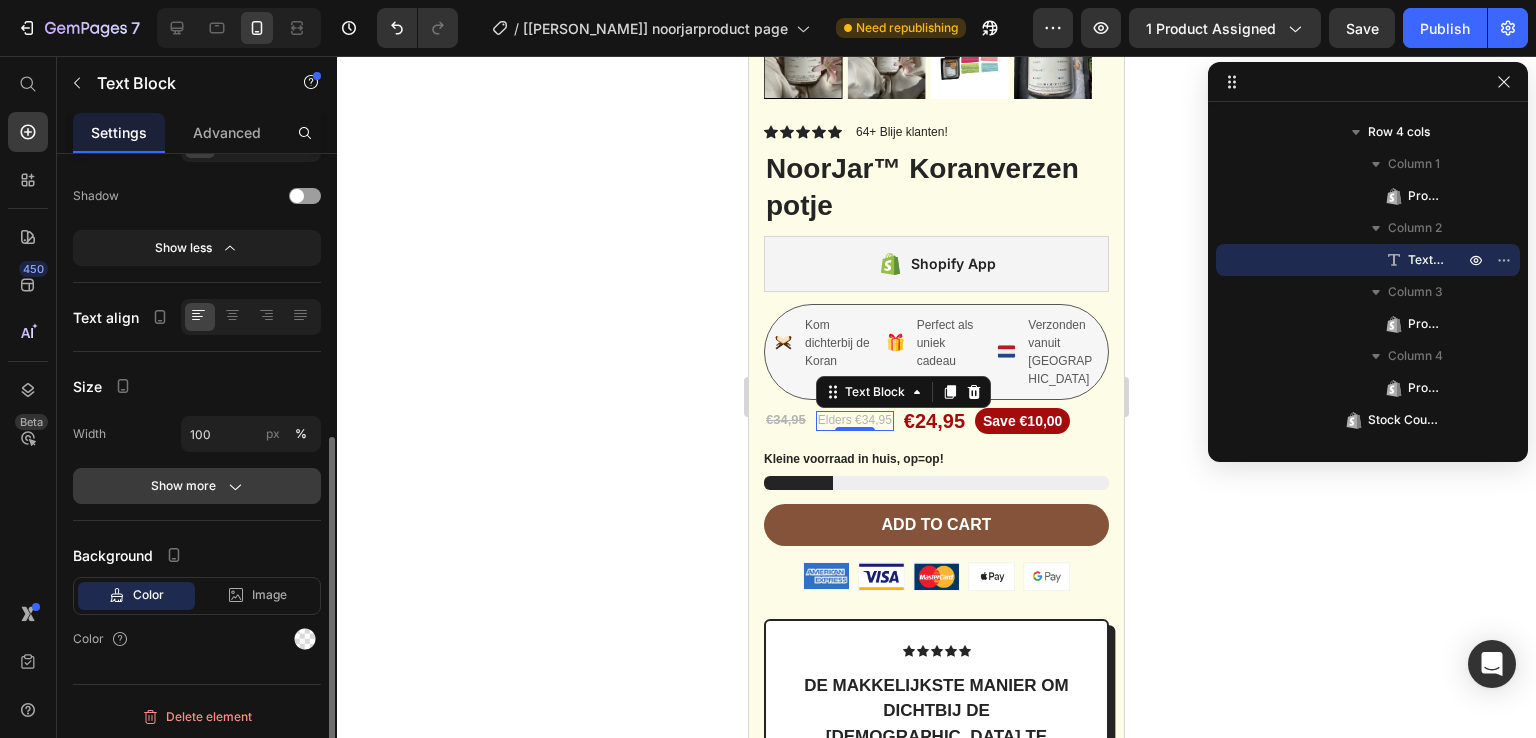 scroll, scrollTop: 0, scrollLeft: 0, axis: both 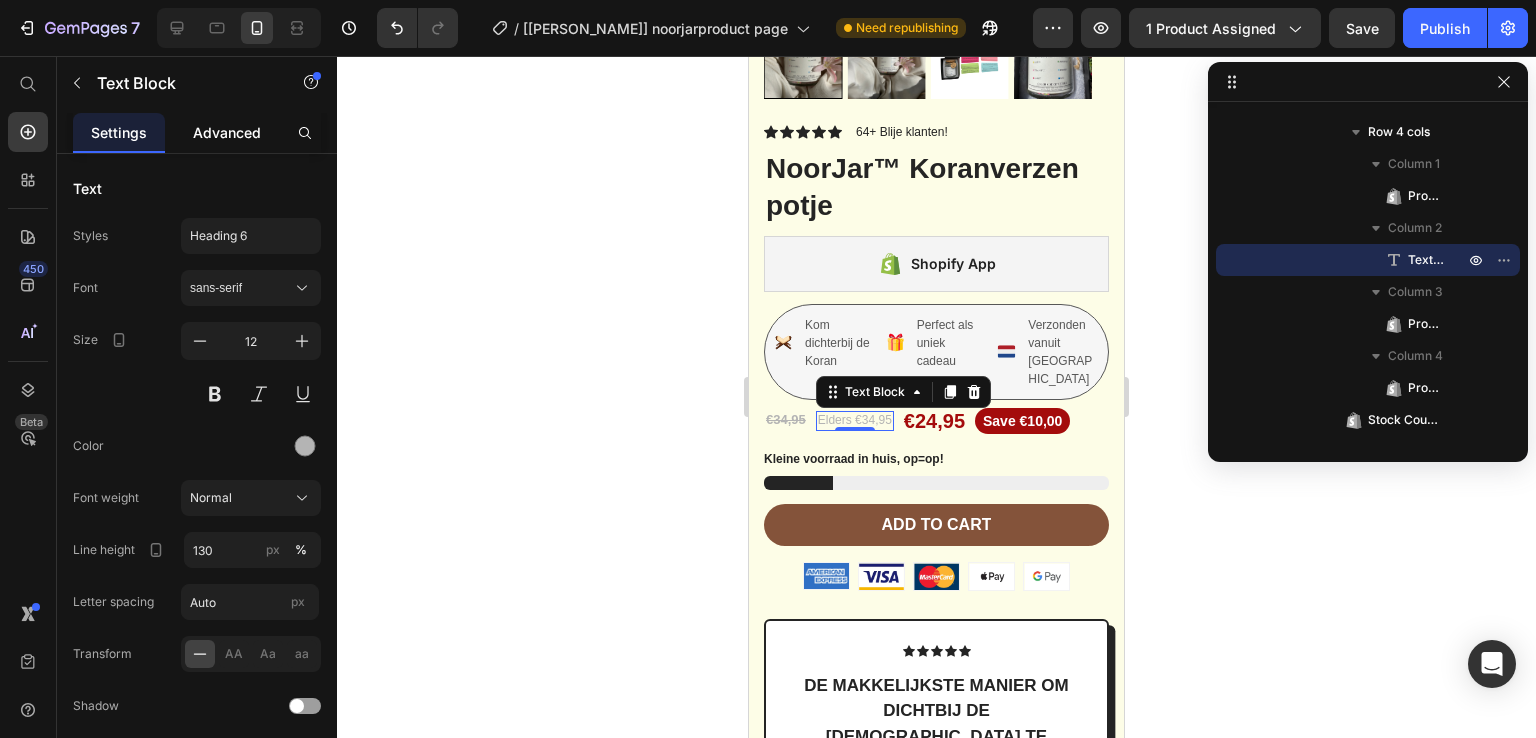 click on "Advanced" at bounding box center (227, 132) 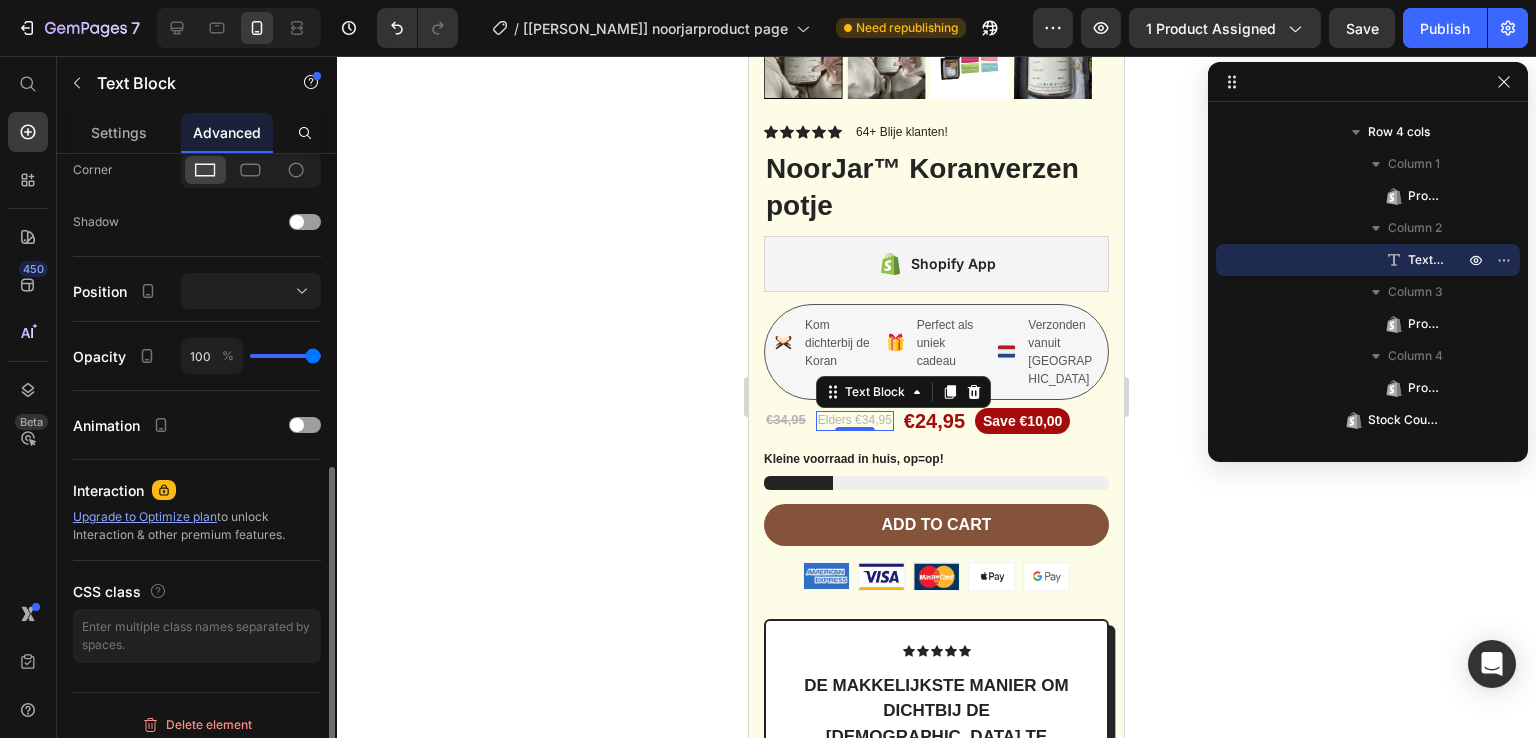 scroll, scrollTop: 617, scrollLeft: 0, axis: vertical 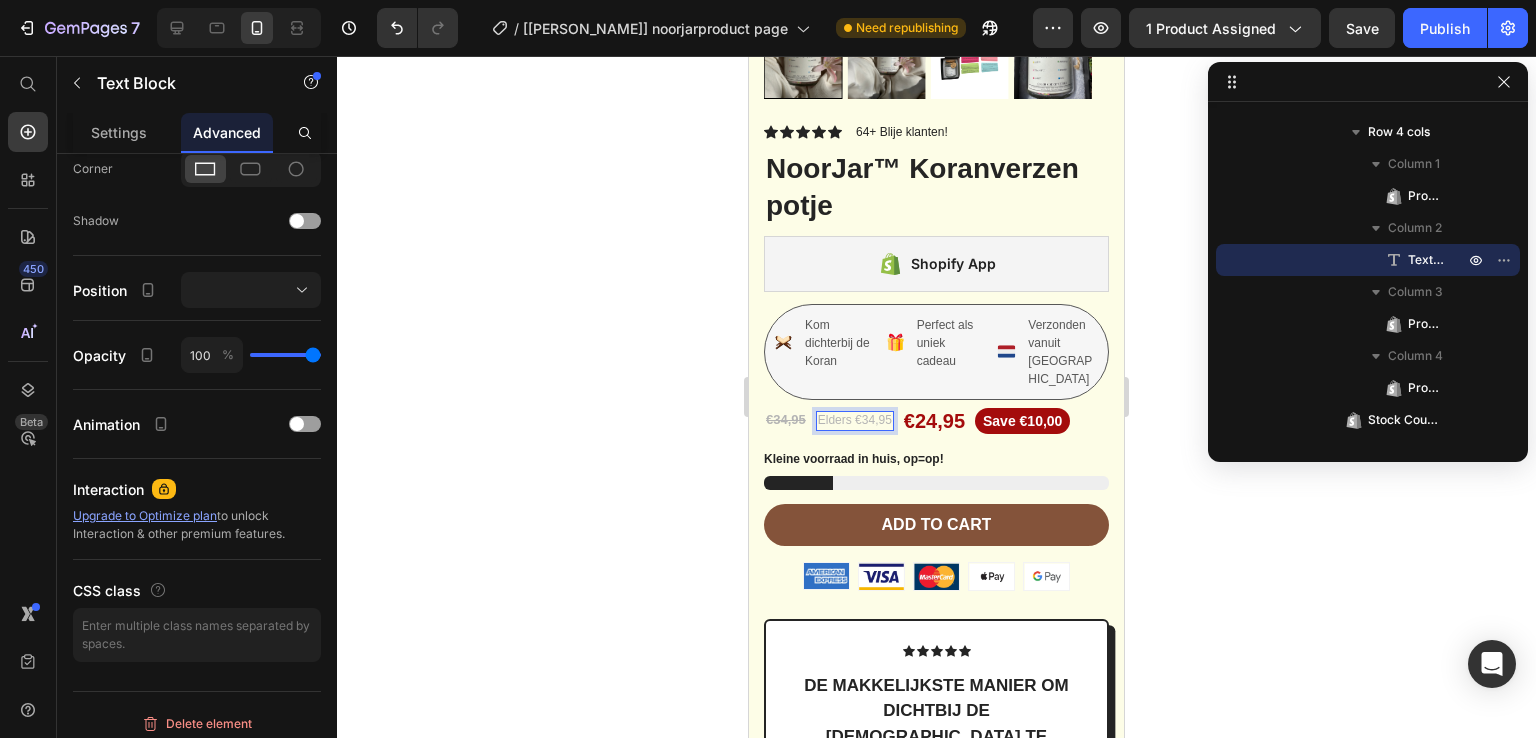 click 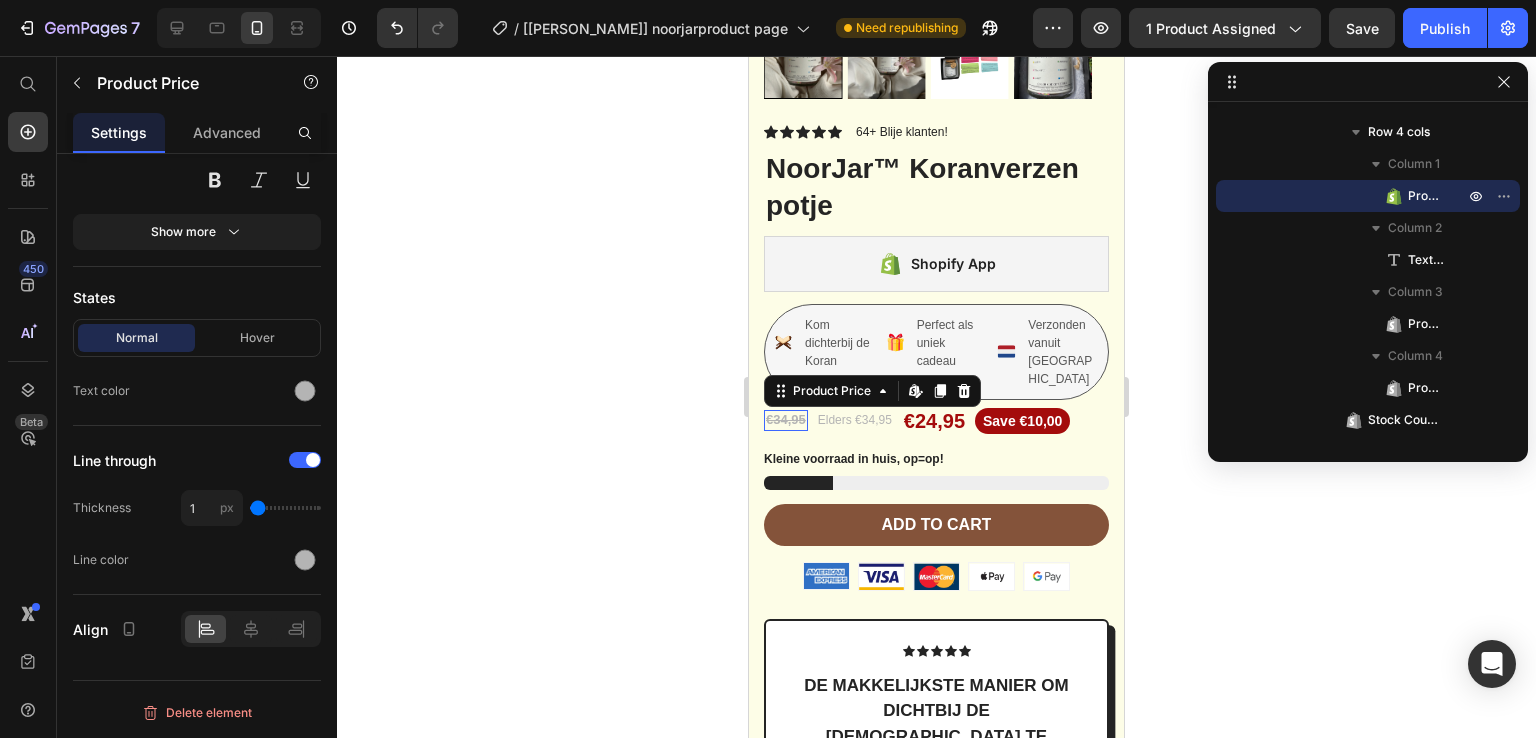 scroll, scrollTop: 0, scrollLeft: 0, axis: both 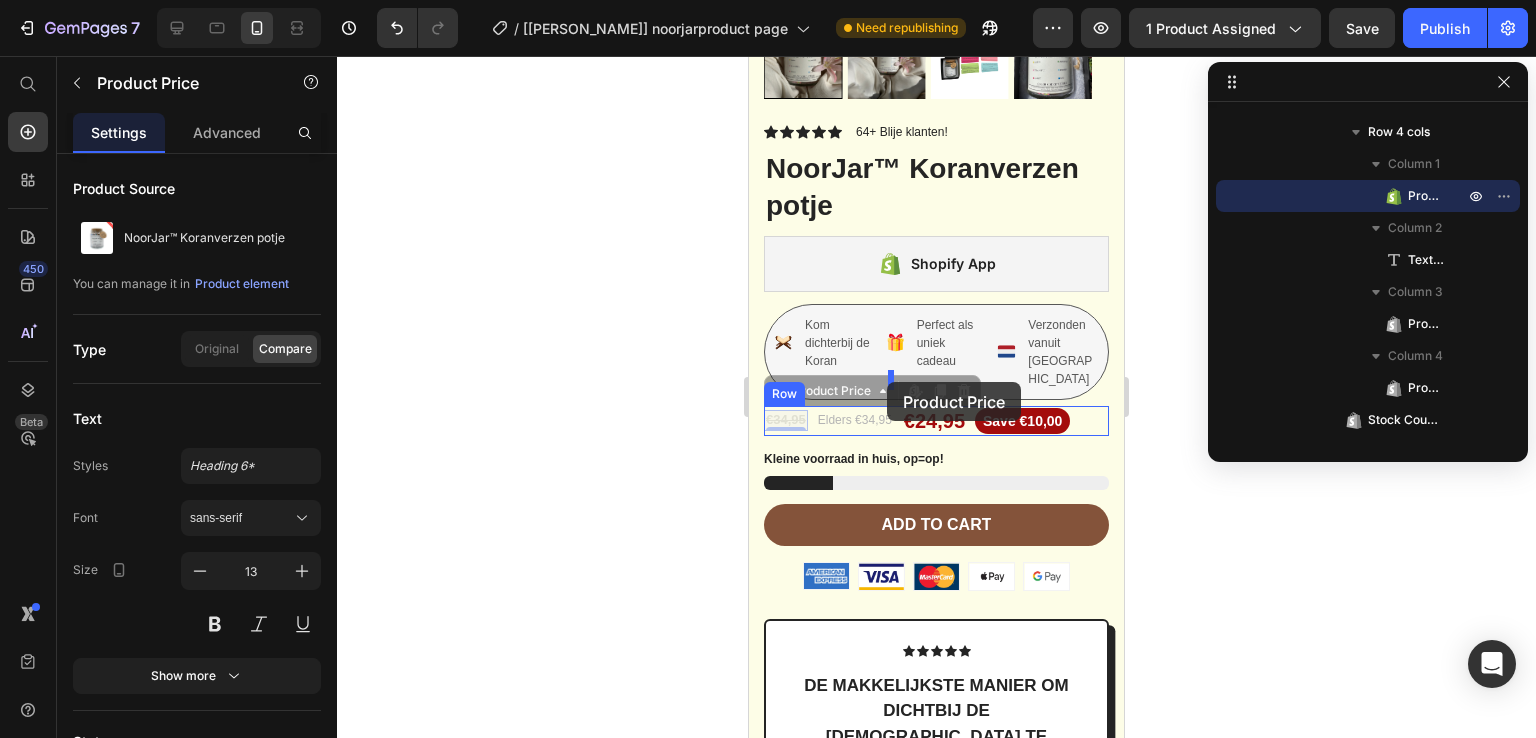 drag, startPoint x: 791, startPoint y: 381, endPoint x: 887, endPoint y: 382, distance: 96.00521 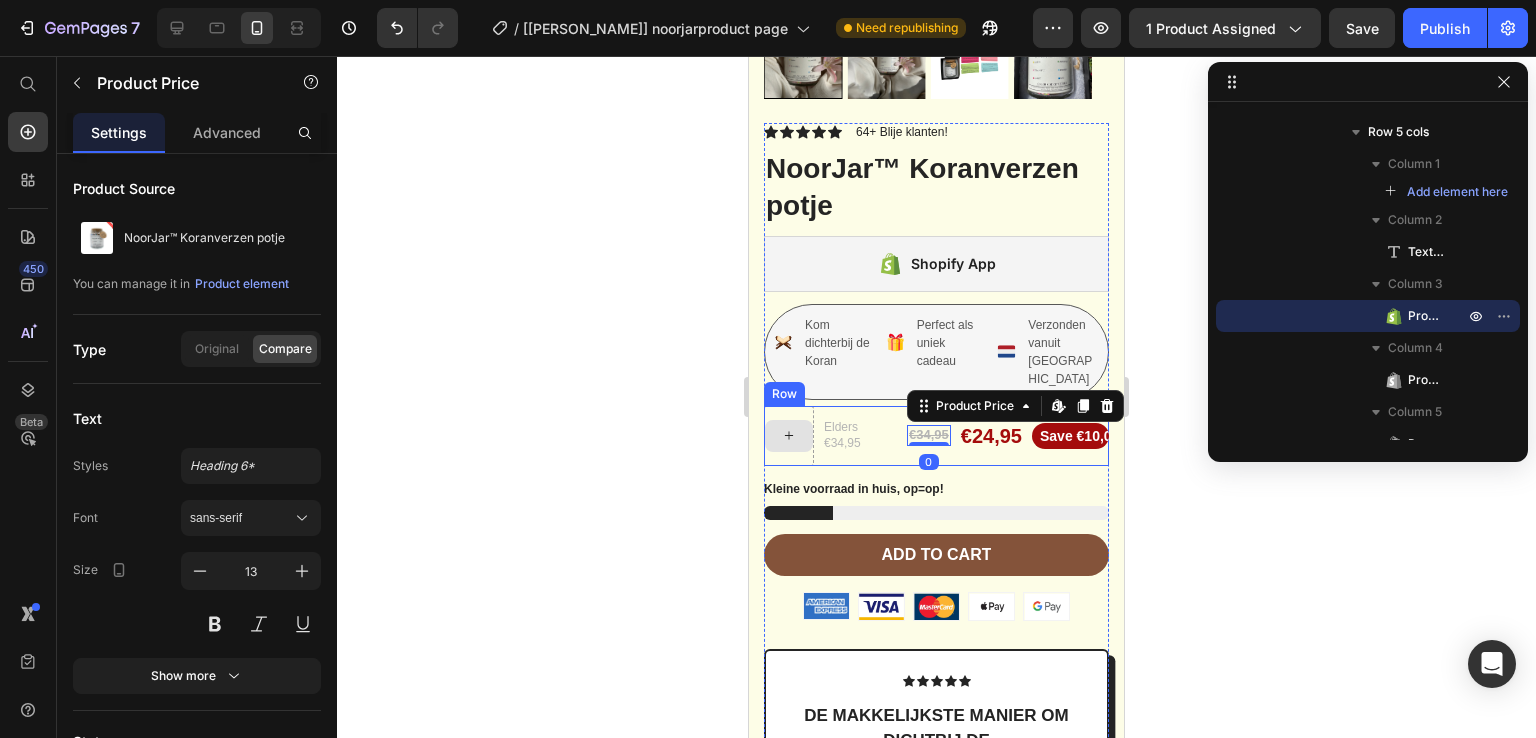 click 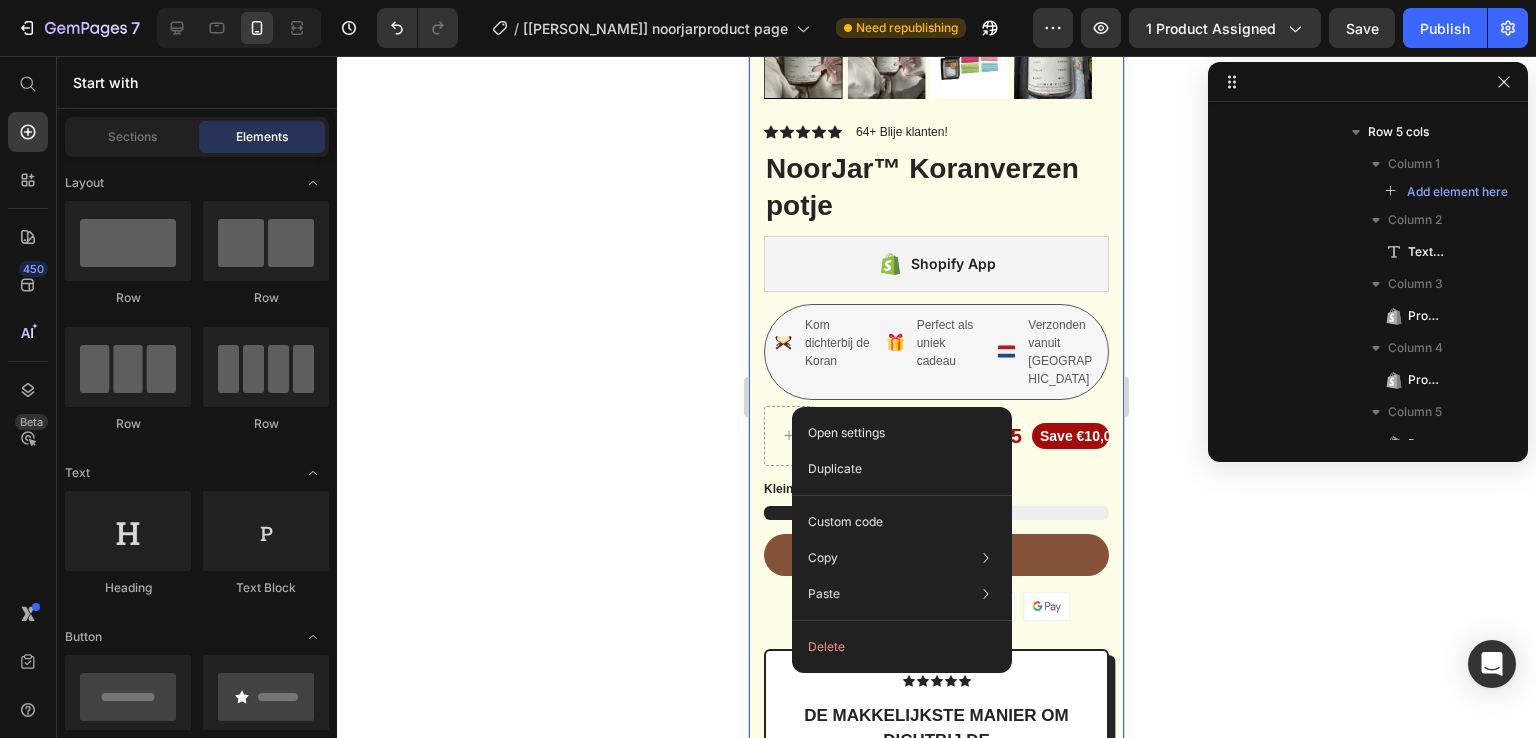 click on "Product Images
Vero eos
At accusamus
Et iusto odio
Consectetur
Adipiscin Accordion Icon Icon Icon Icon Icon Icon List 64+ Blije klanten! Text Block Row NoorJar™  Koranverzen potje Product Title Shopify App Shopify App Kom dichterbij de Koran Item List Perfect als uniek cadeau Item List Verzonden vanuit Nederland Item List Row
Elders €34,95 Text Block €34,95 Product Price €24,95 Product Price Save €10,00 Product Badge Row Kleine voorraad in huis, op=op! Stock Counter Add to cart Add to Cart or 4 interest-free payments of $15.00 with Text Block Image Row Image Image Image Image Image Row Icon Icon Icon Icon Icon Icon List De makkelijkste manier om dichtbij de koran te komen Text Block Text Block Ismael Text Block
geverifieerde koper Item List Row Row Eiusmod" at bounding box center [936, 433] 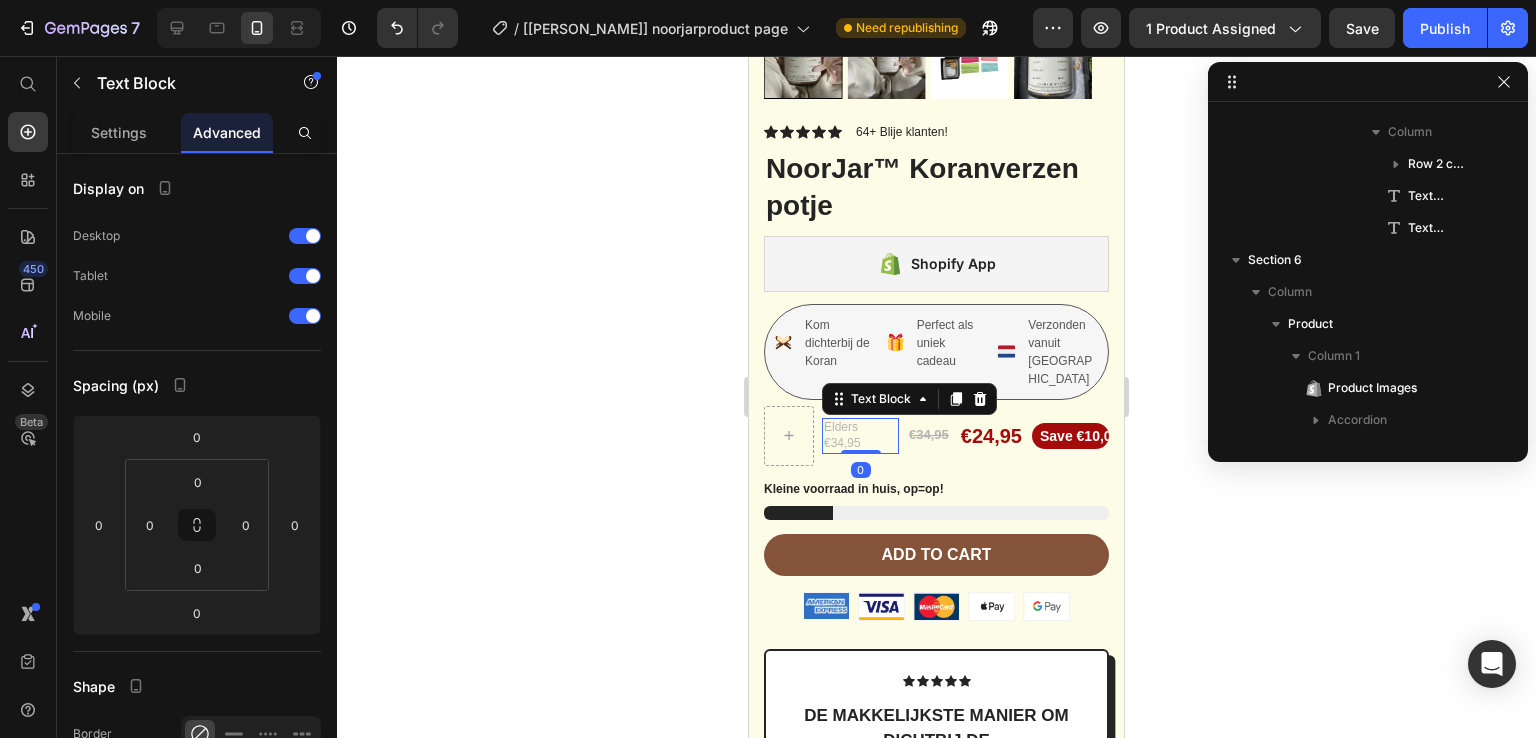 scroll, scrollTop: 4242, scrollLeft: 0, axis: vertical 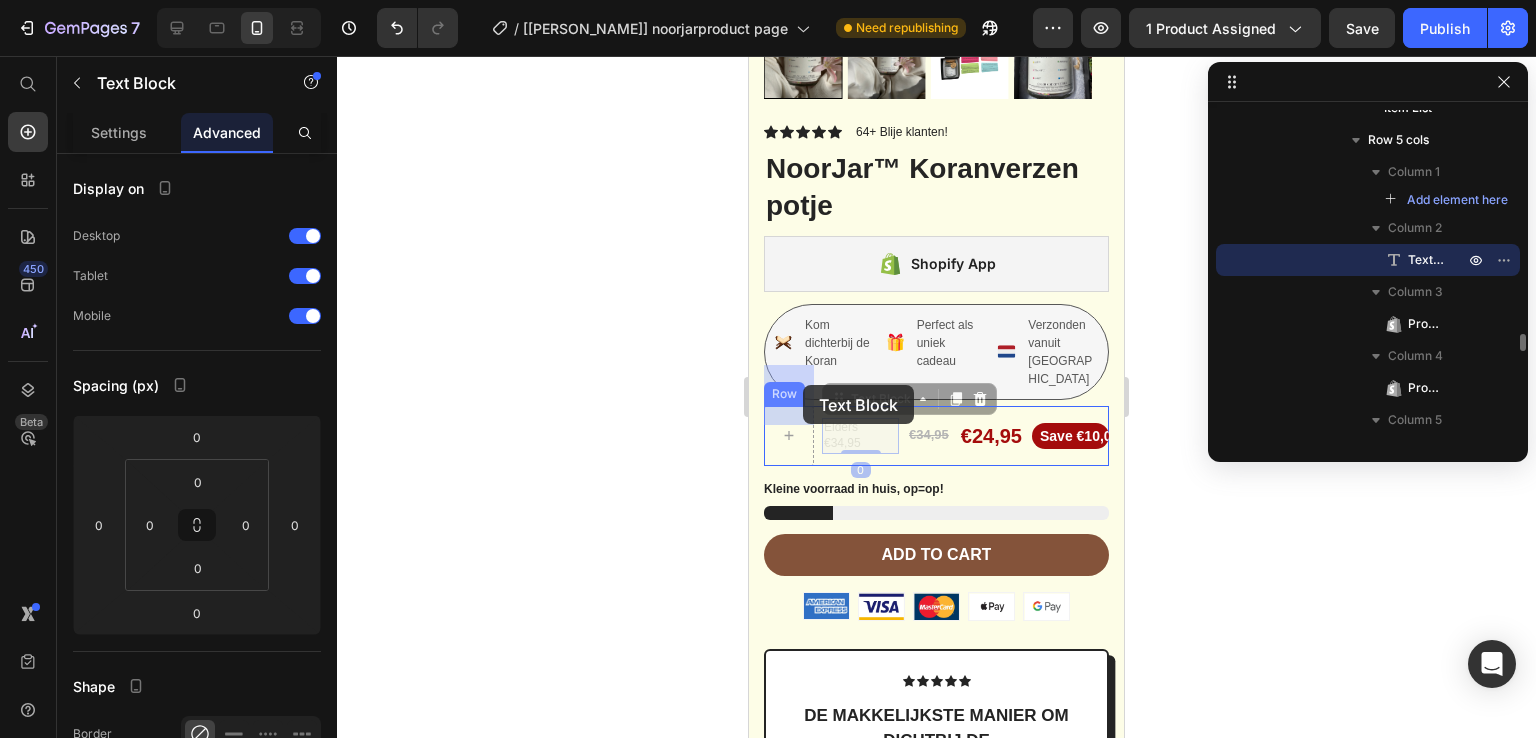 drag, startPoint x: 837, startPoint y: 401, endPoint x: 803, endPoint y: 385, distance: 37.576588 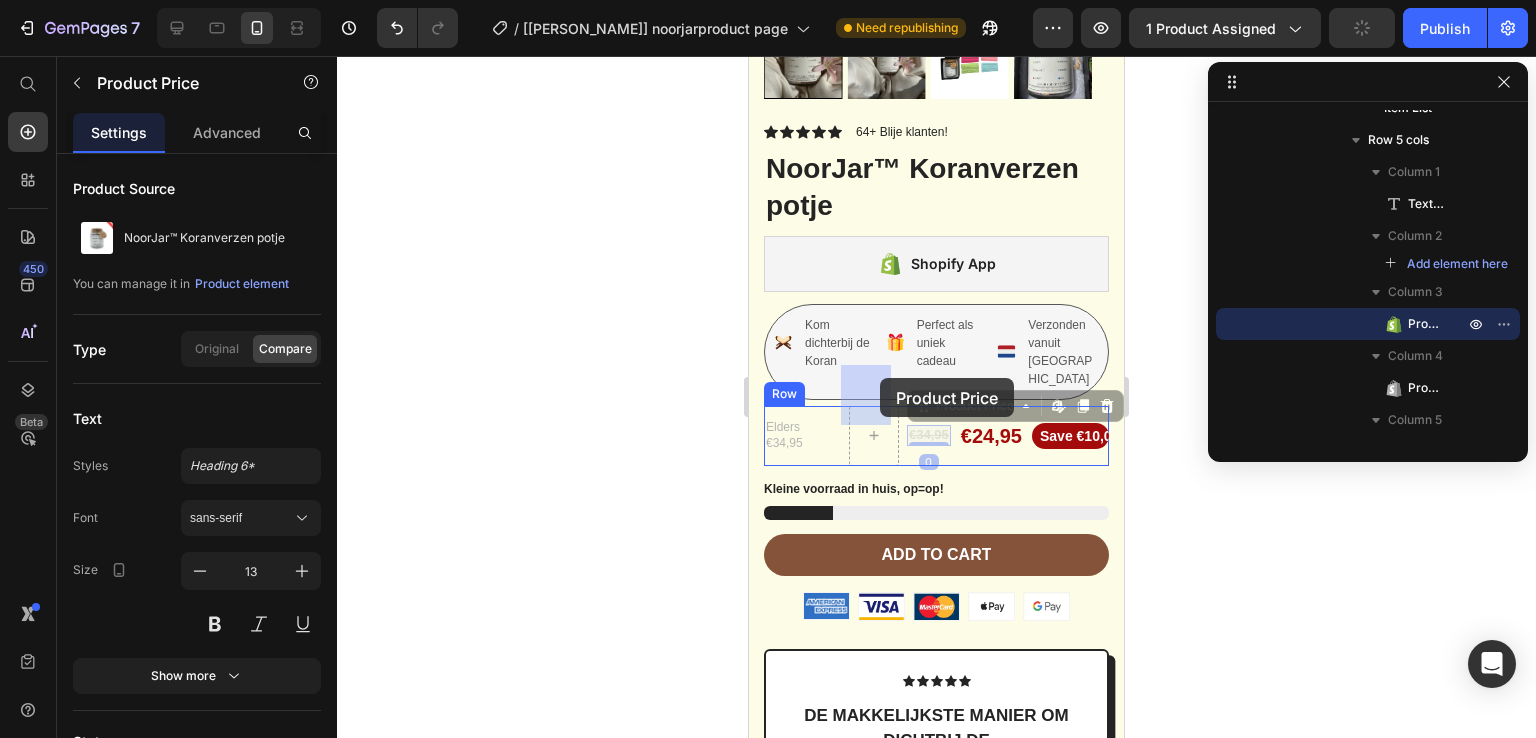 drag, startPoint x: 931, startPoint y: 397, endPoint x: 879, endPoint y: 378, distance: 55.362442 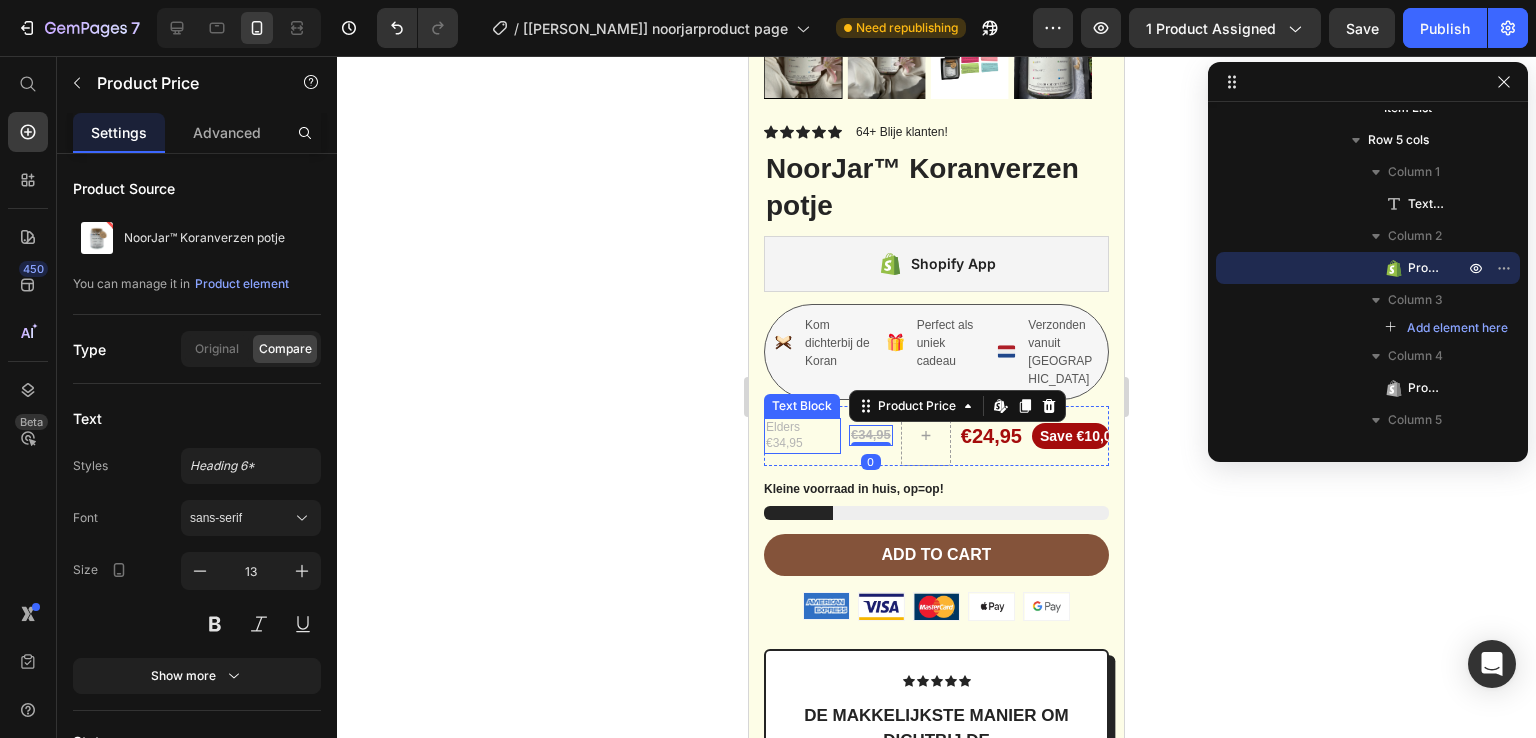 click on "Elders €34,95" at bounding box center (802, 435) 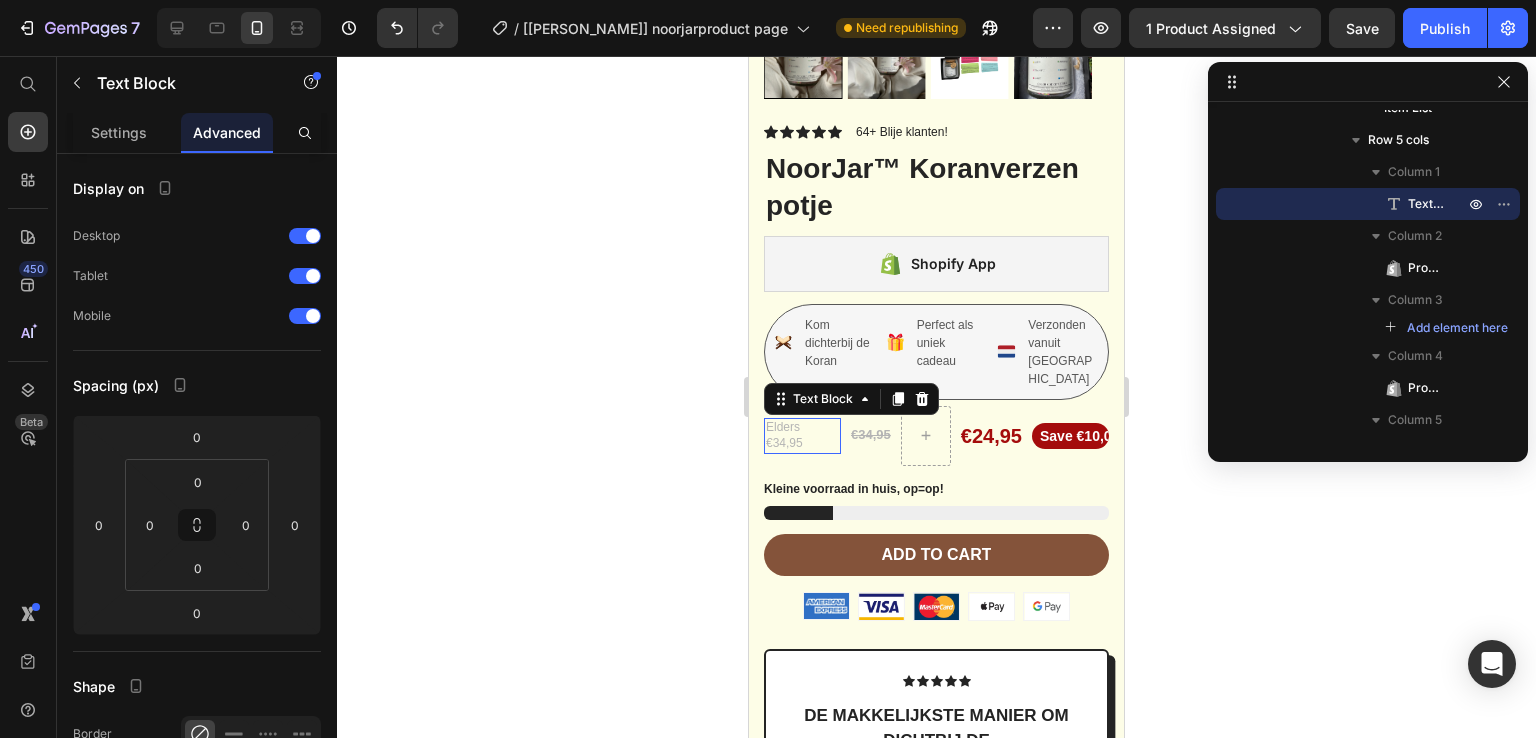 click on "Elders €34,95" at bounding box center [802, 435] 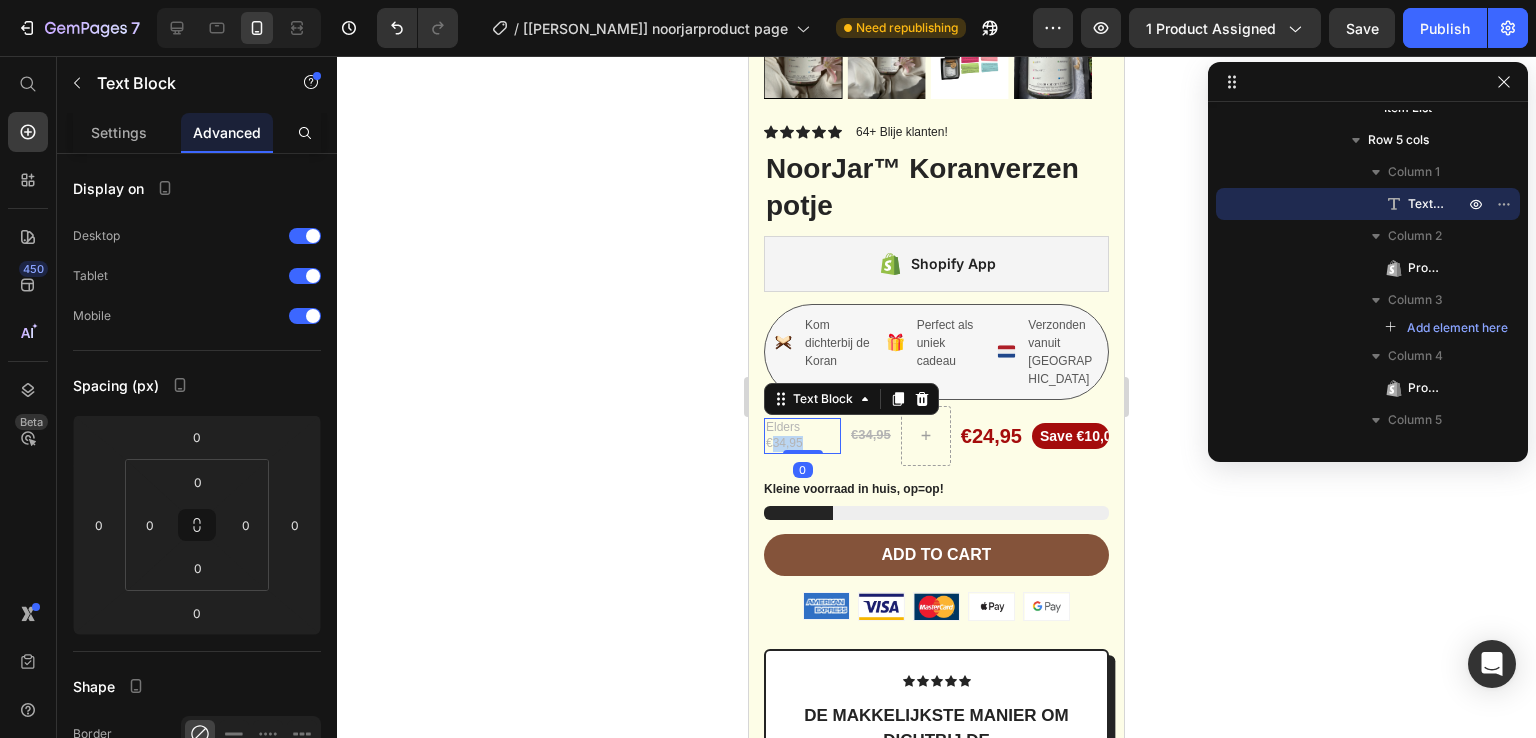 click on "Elders €34,95" at bounding box center [802, 435] 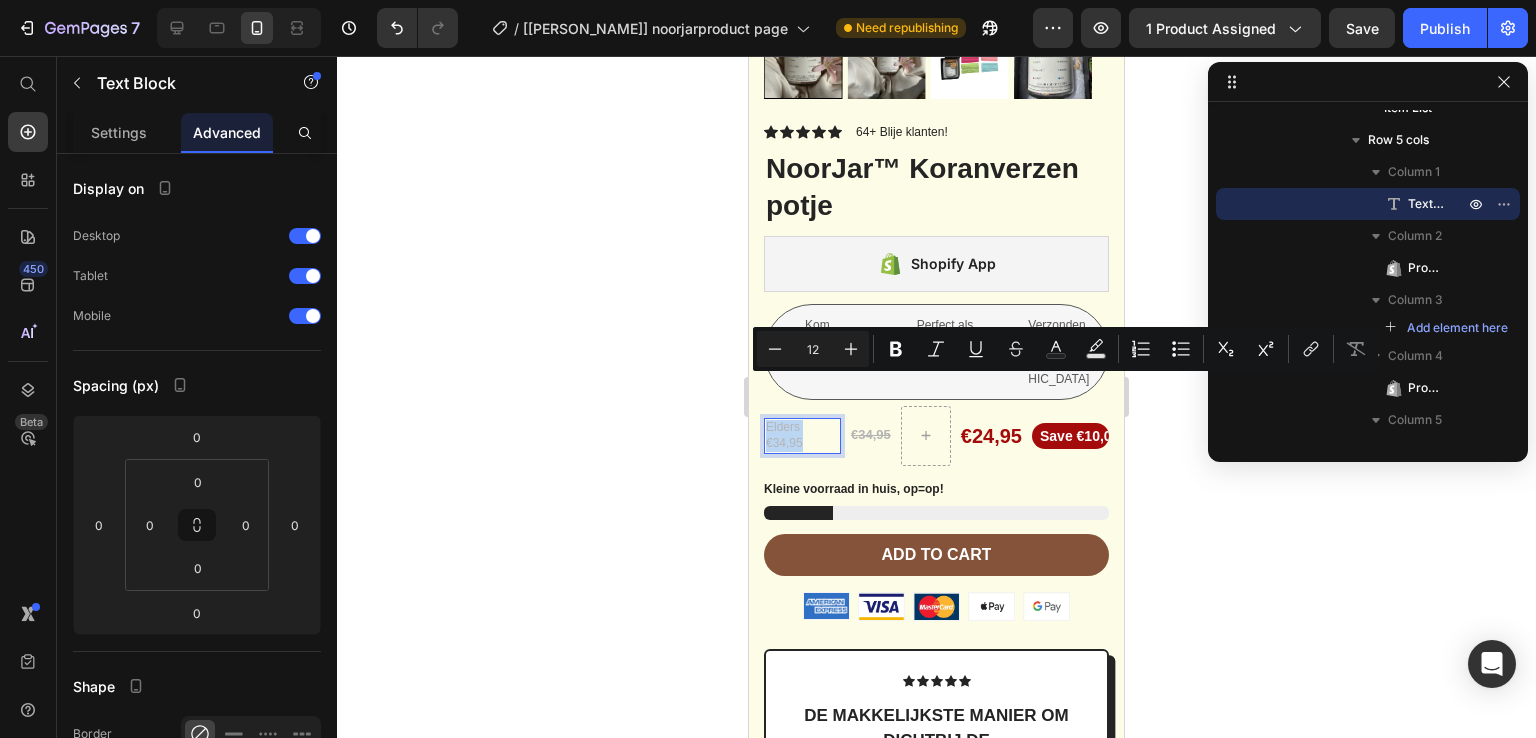 click on "Elders €34,95" at bounding box center (802, 435) 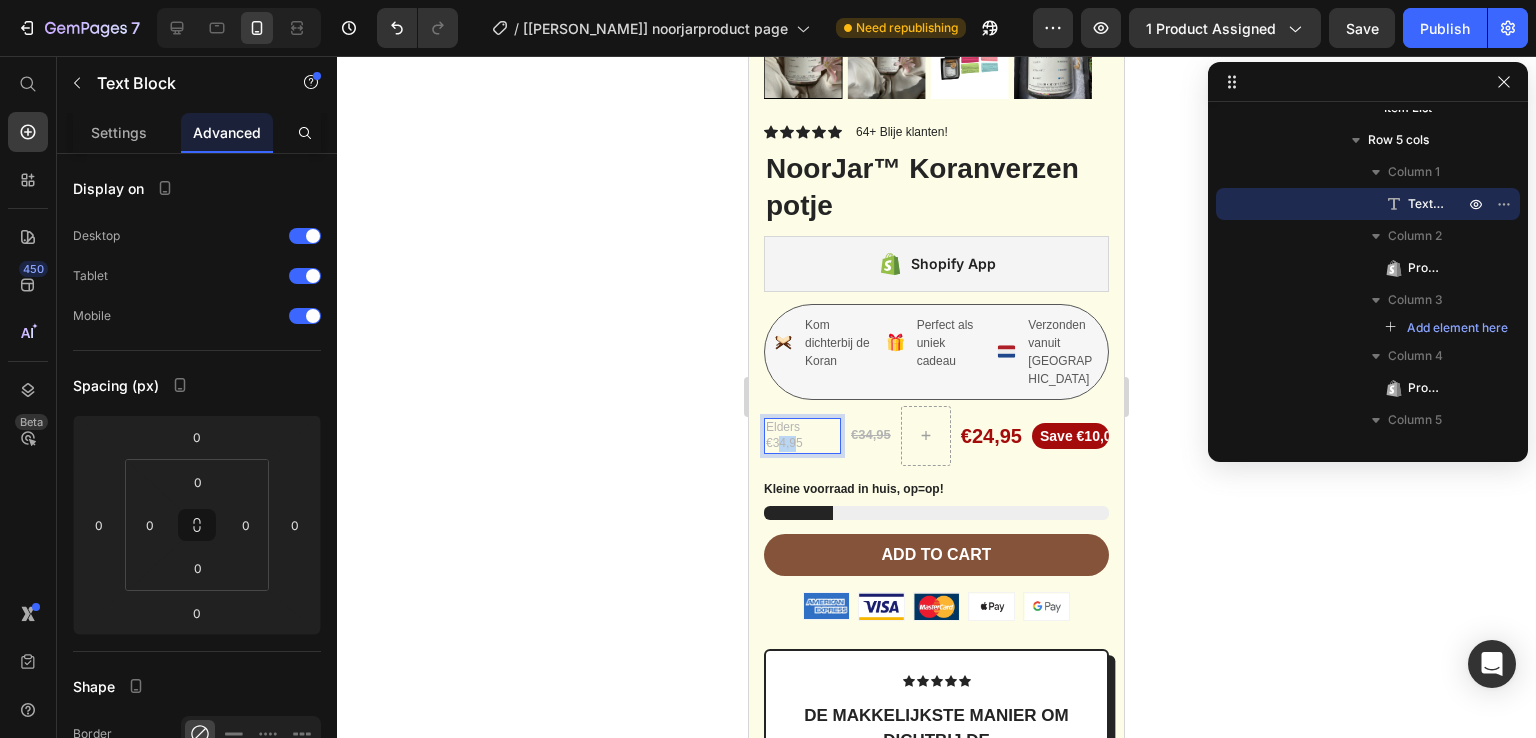 drag, startPoint x: 797, startPoint y: 402, endPoint x: 776, endPoint y: 402, distance: 21 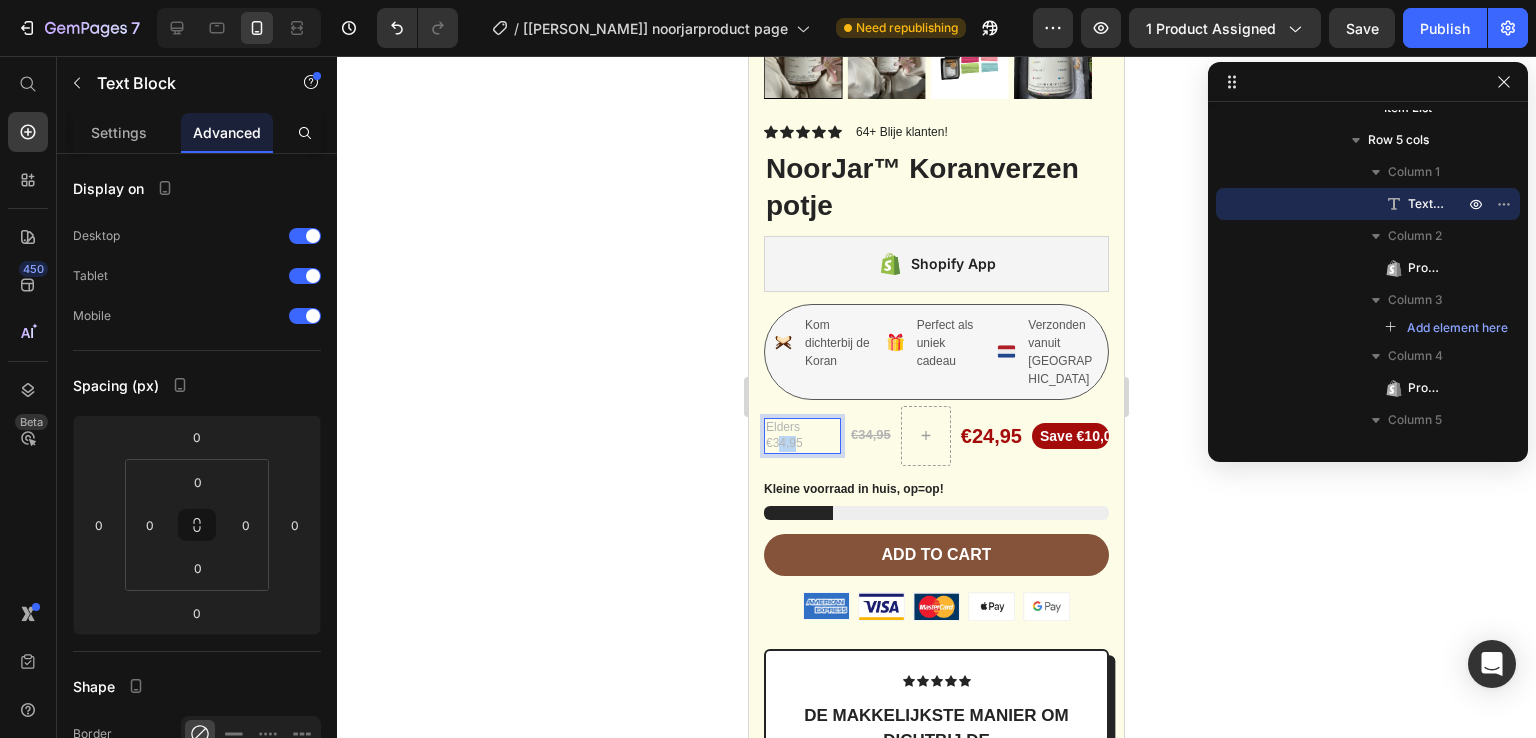 click on "Elders €34,95" at bounding box center [802, 435] 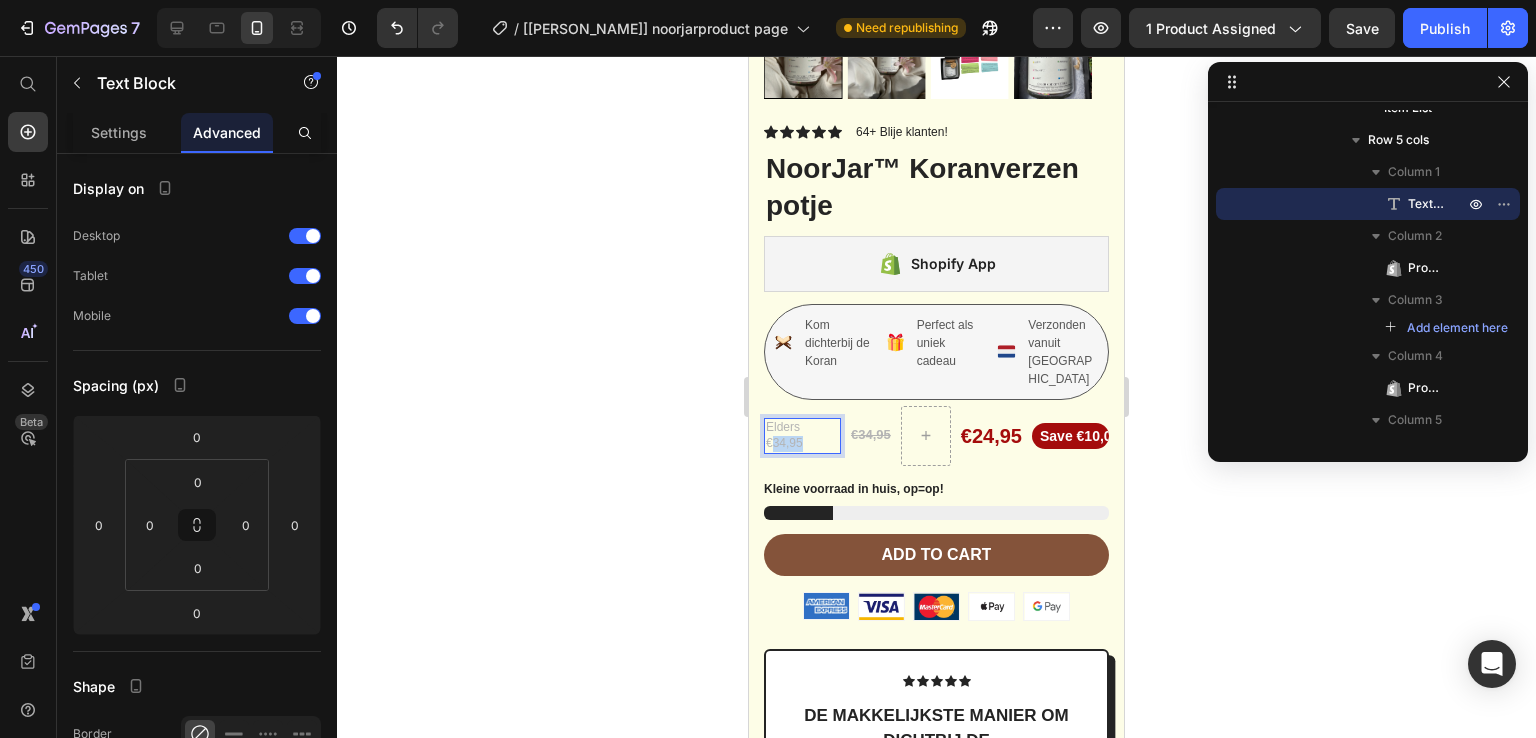 drag, startPoint x: 770, startPoint y: 402, endPoint x: 804, endPoint y: 402, distance: 34 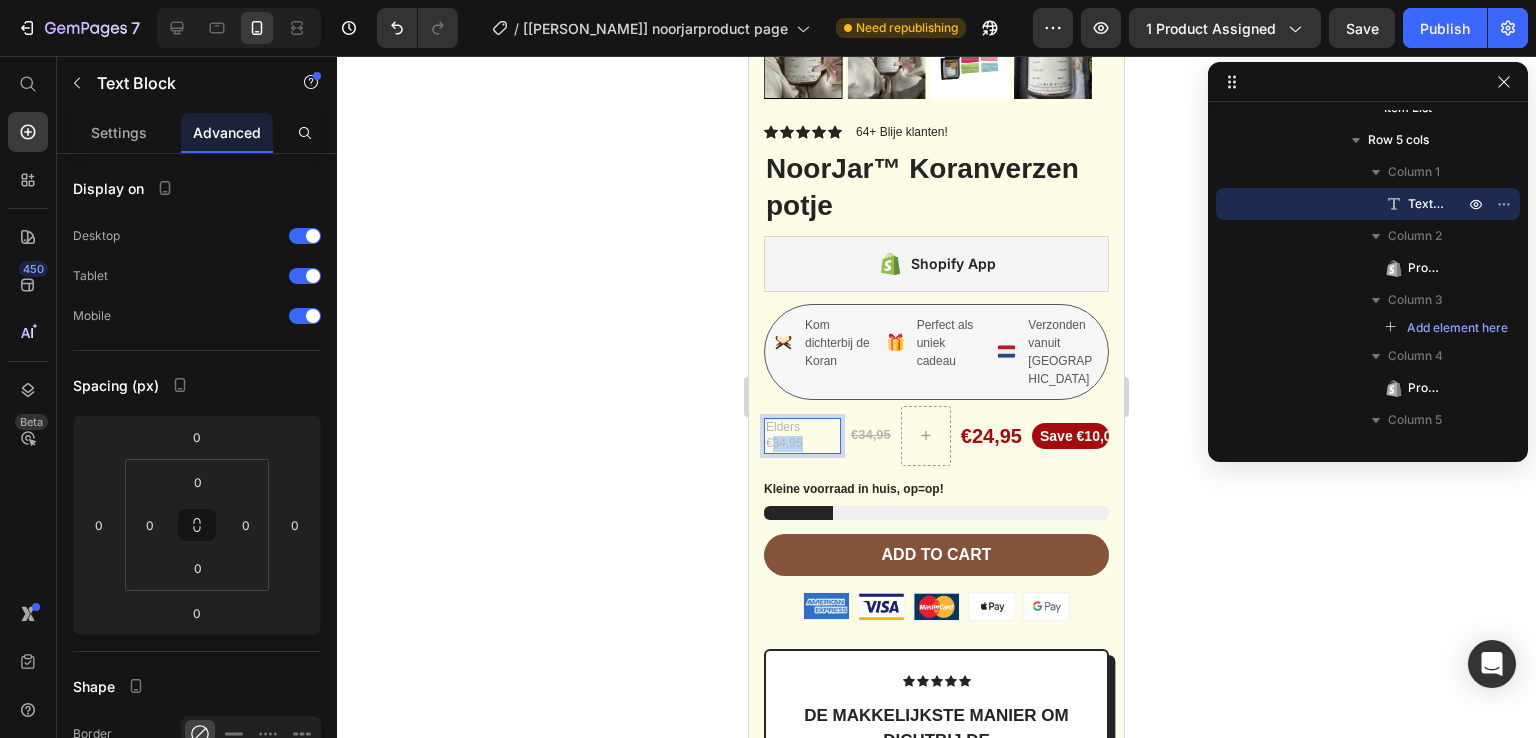 click on "Elders €34,95" at bounding box center (802, 435) 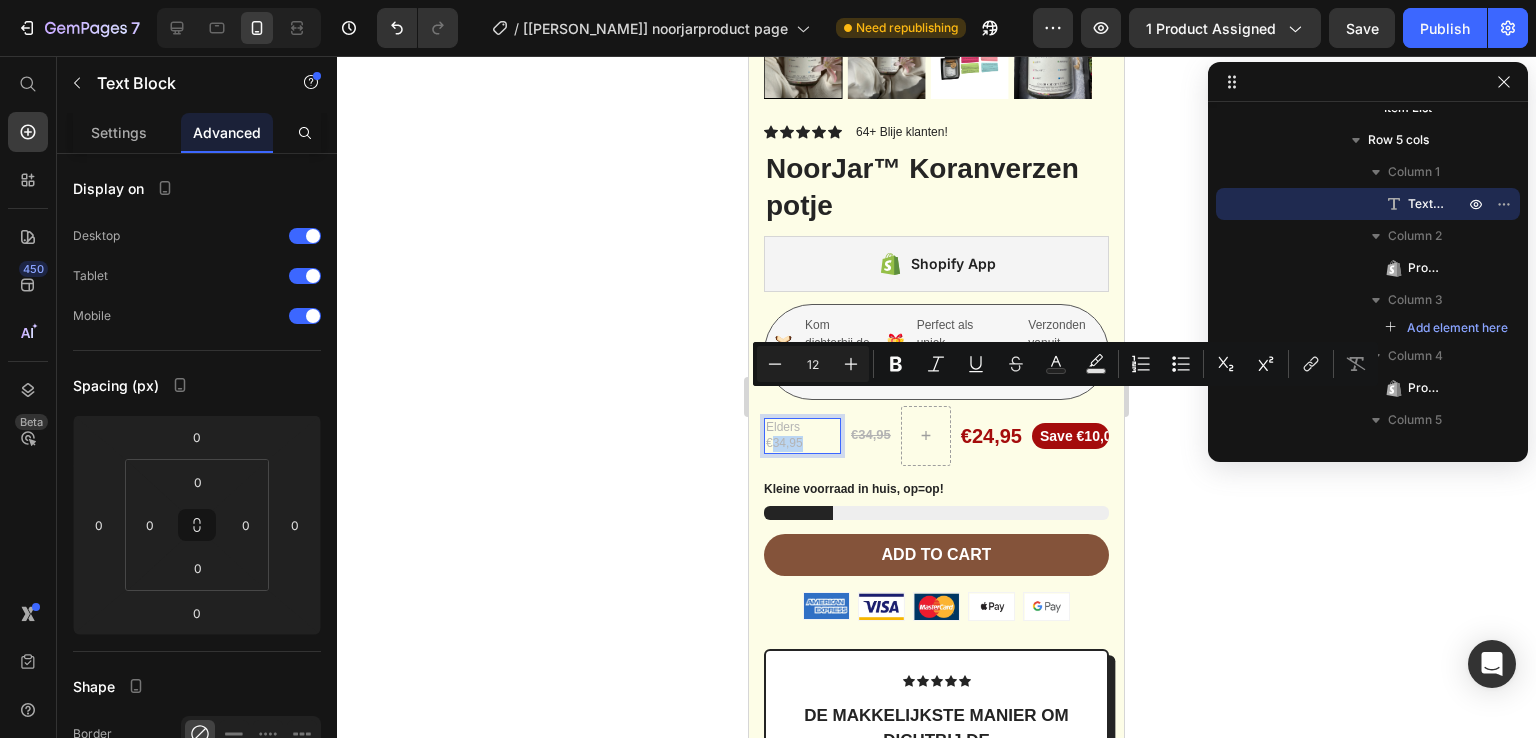 click on "Elders €34,95" at bounding box center (802, 435) 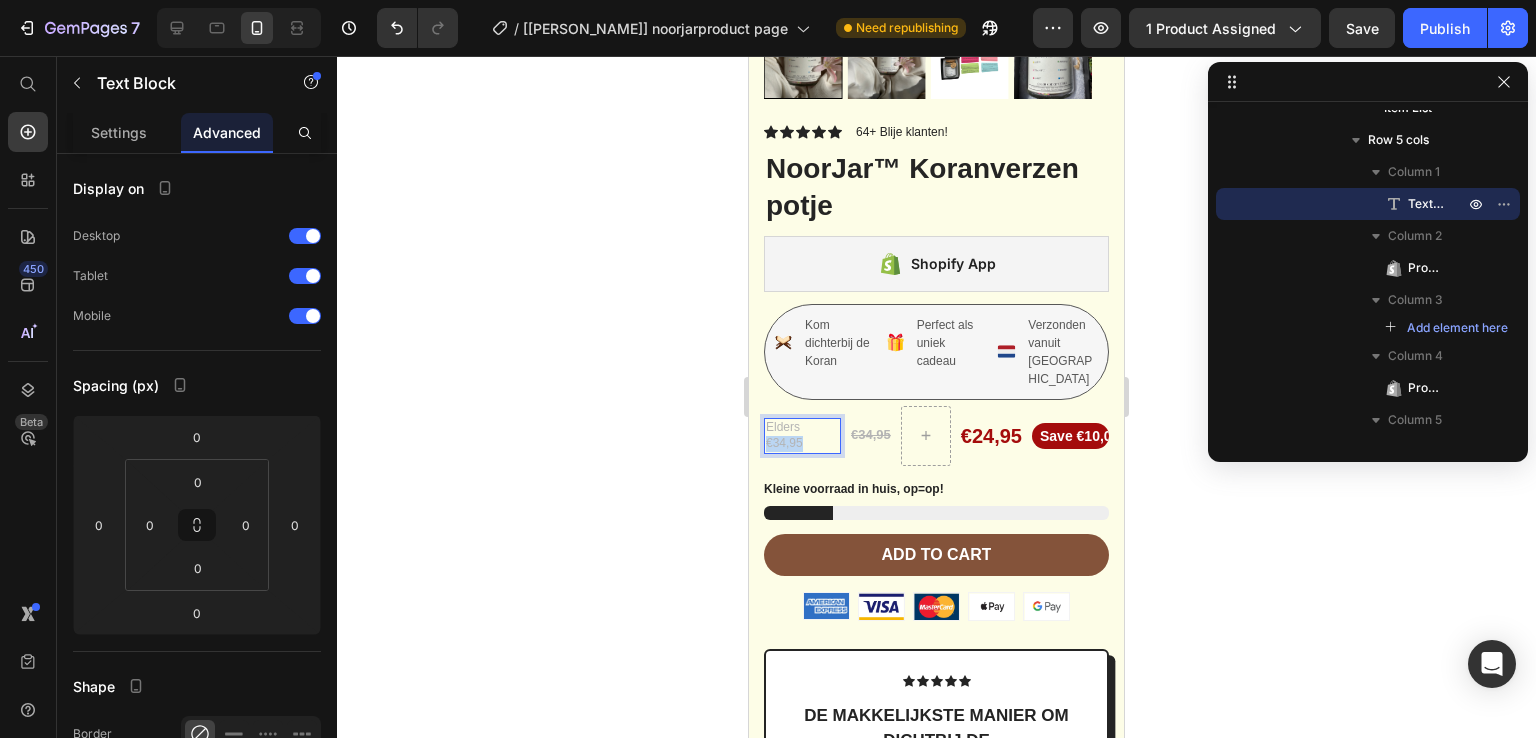 drag, startPoint x: 804, startPoint y: 402, endPoint x: 766, endPoint y: 401, distance: 38.013157 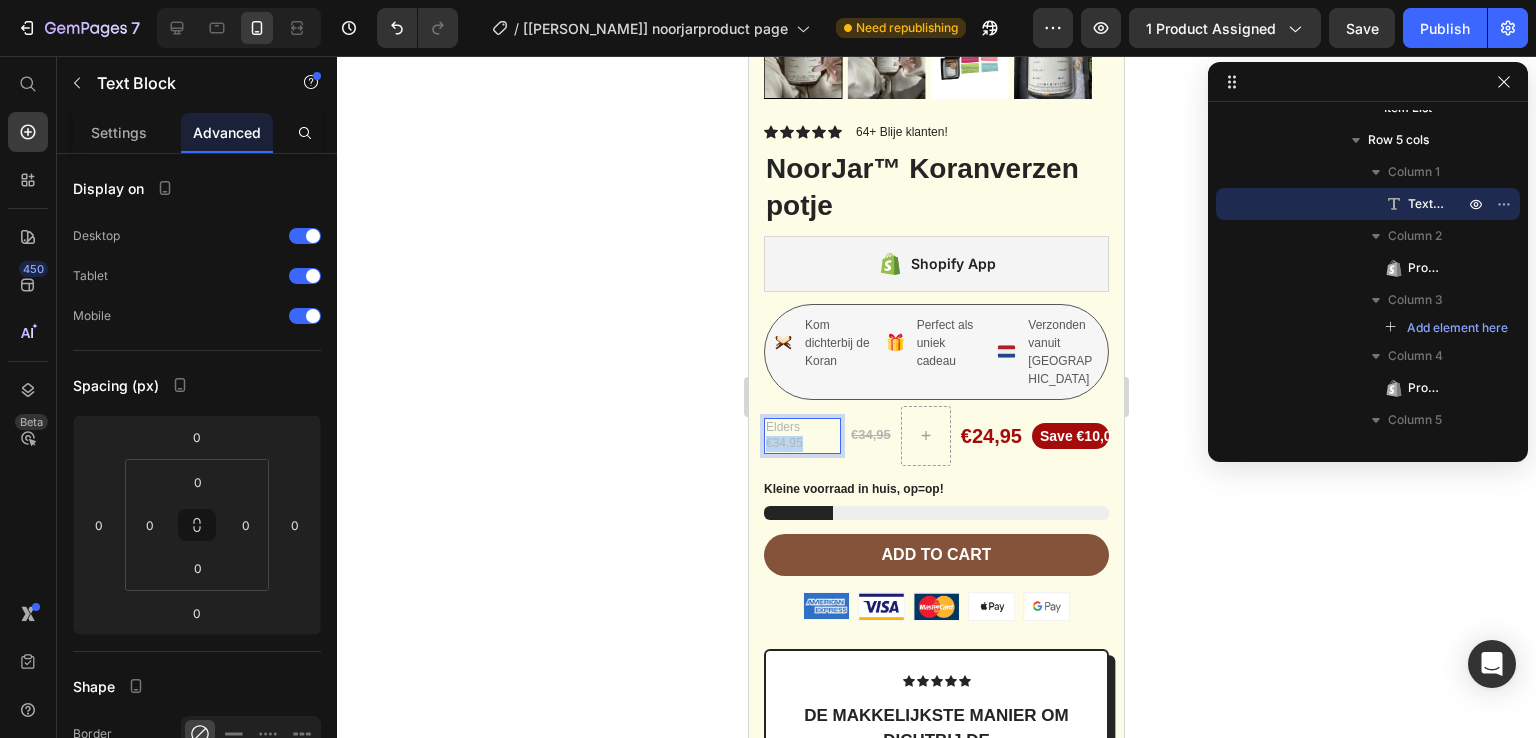 click on "Elders €34,95" at bounding box center [802, 435] 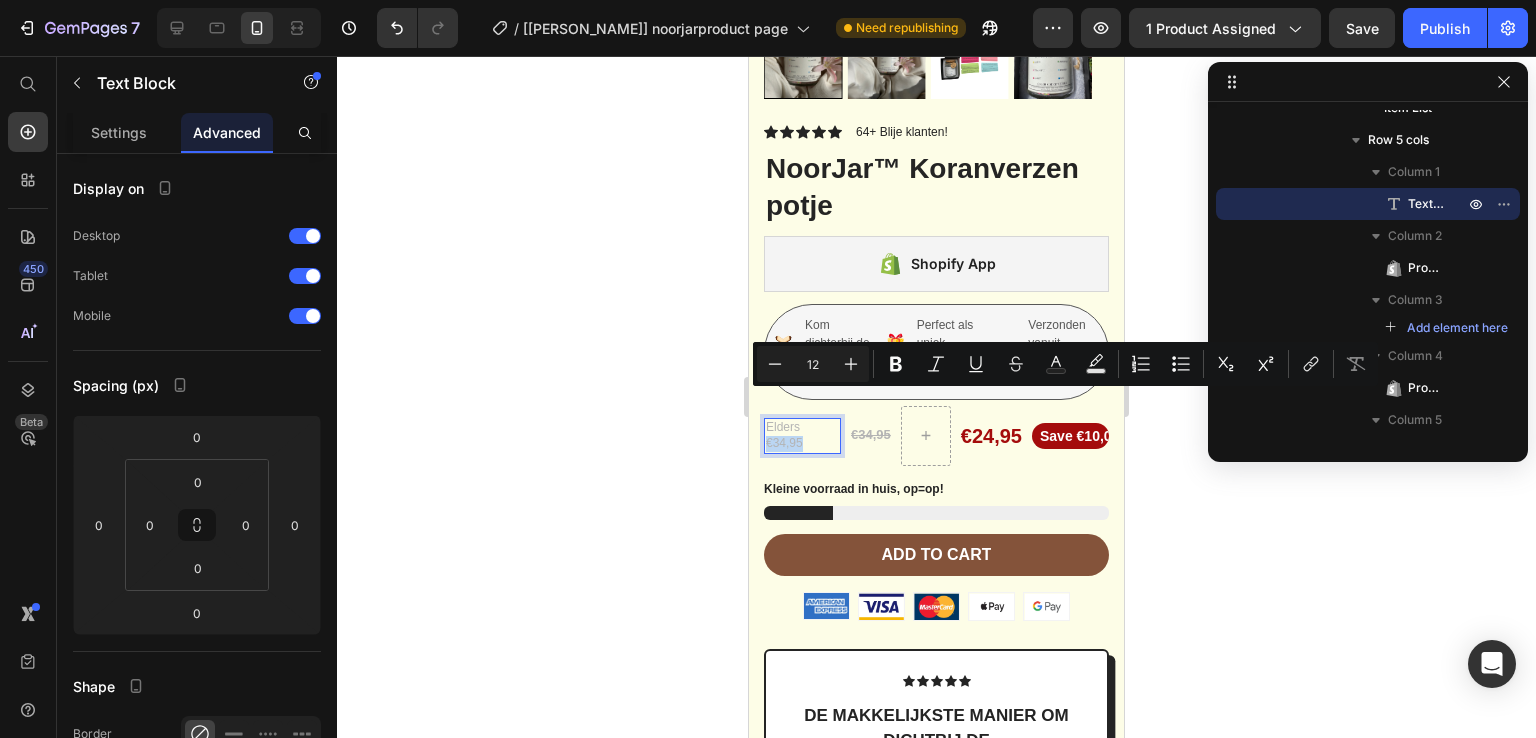 copy on "€34,95" 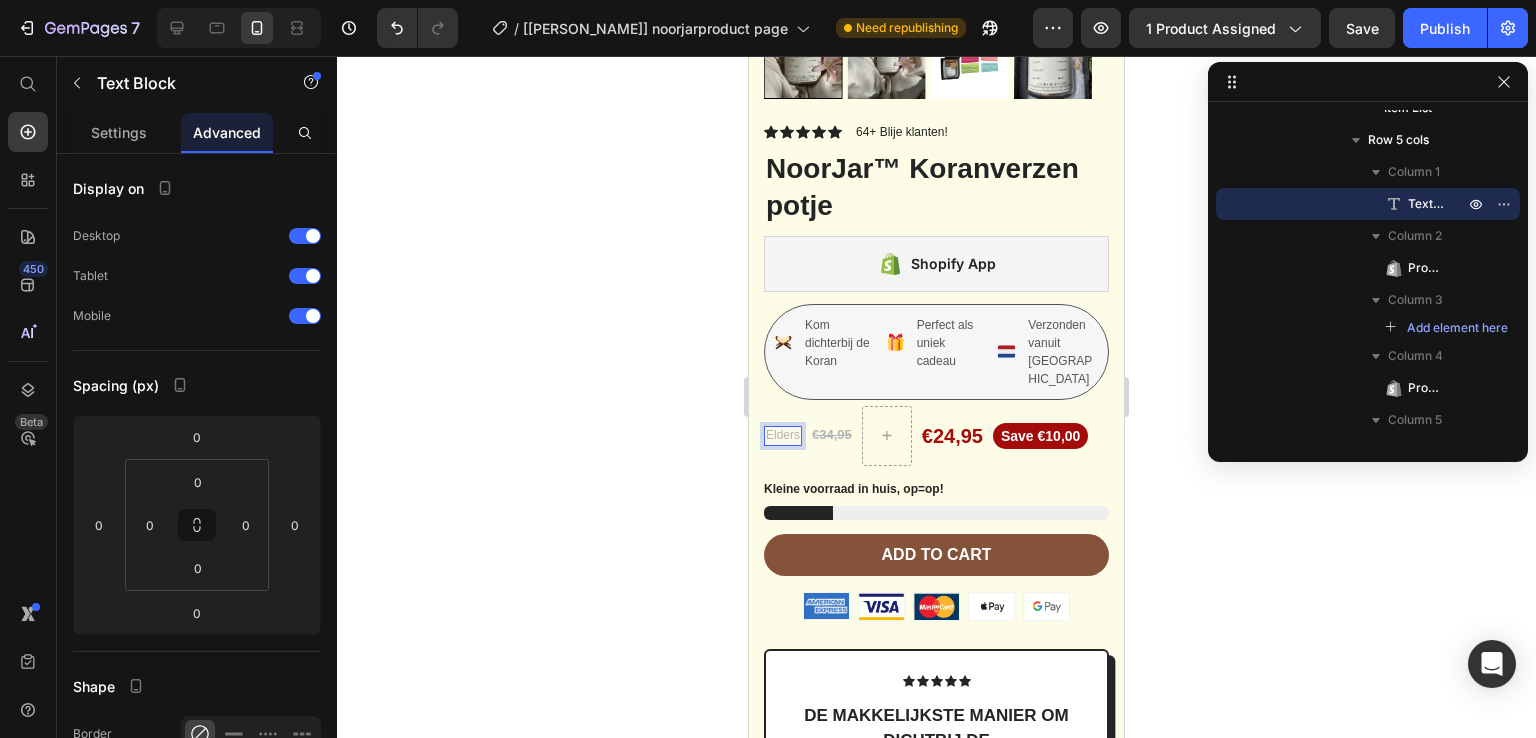 scroll, scrollTop: 6297, scrollLeft: 0, axis: vertical 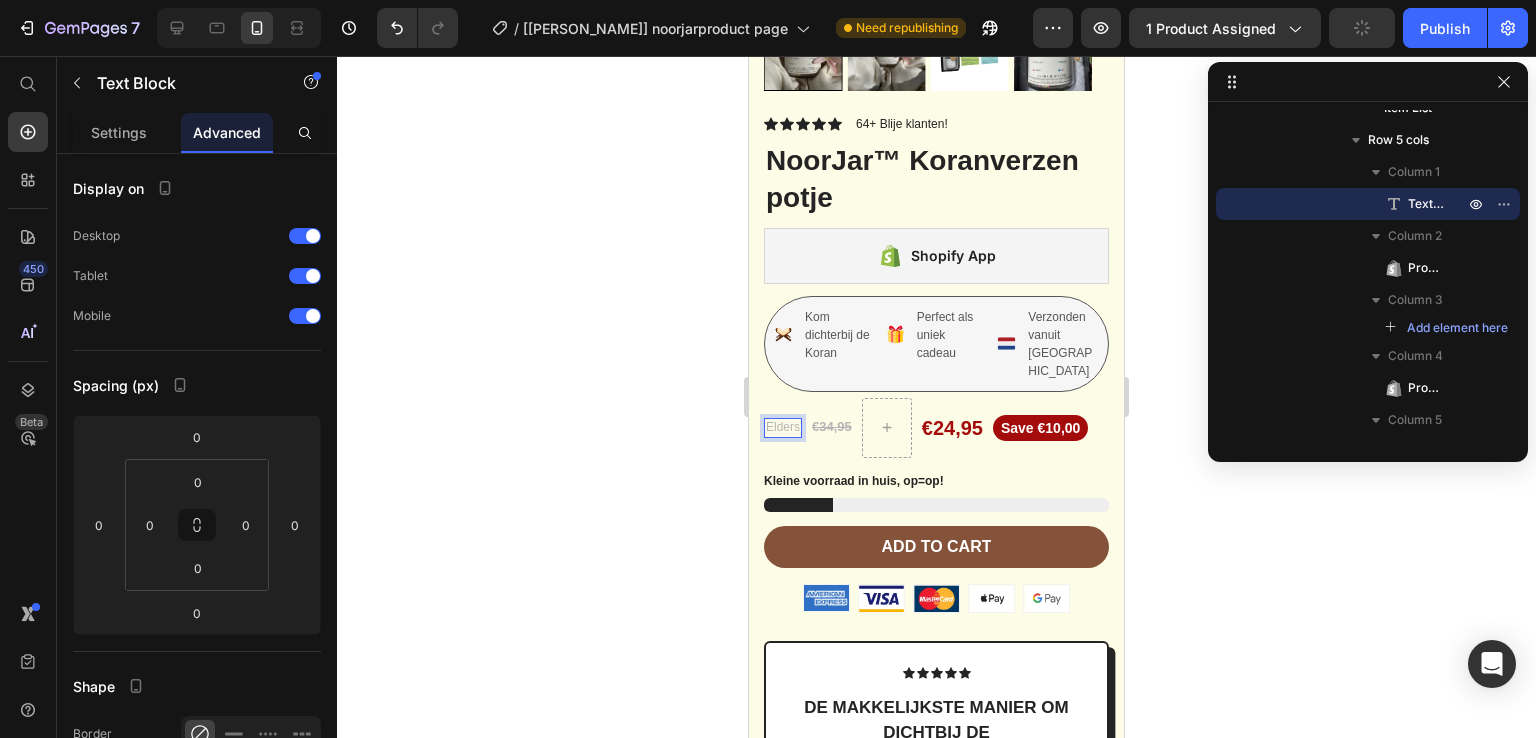click 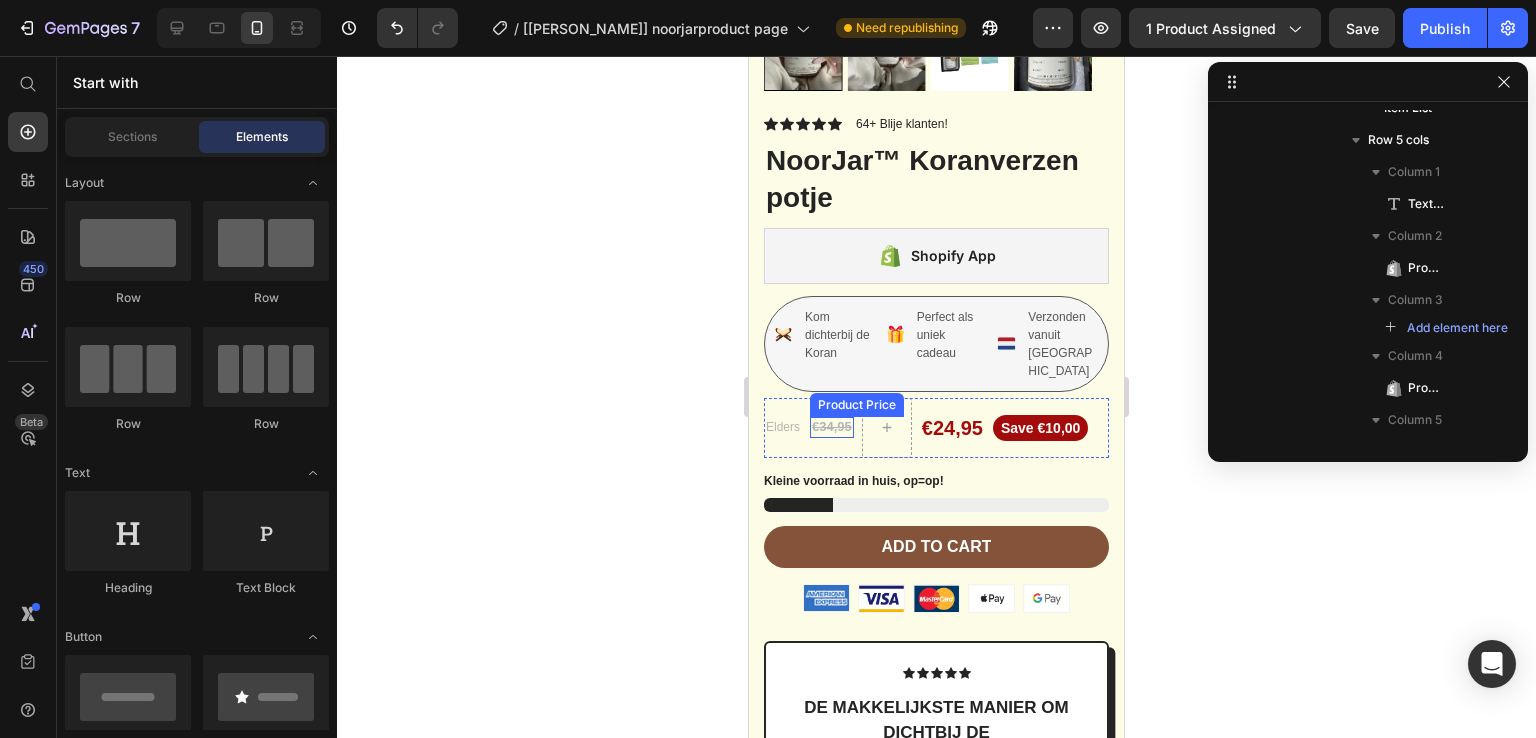 click on "€34,95" at bounding box center [832, 427] 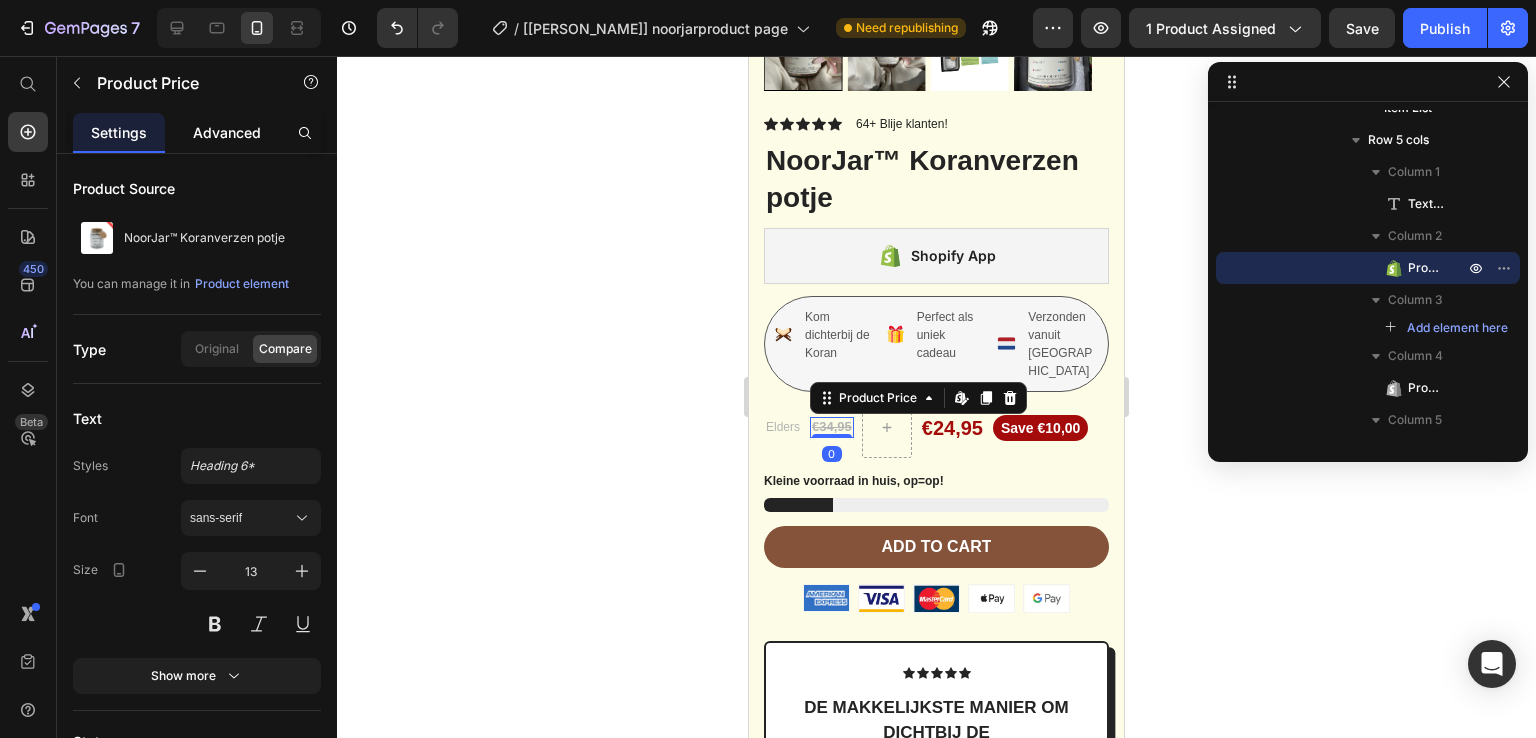 click on "Advanced" 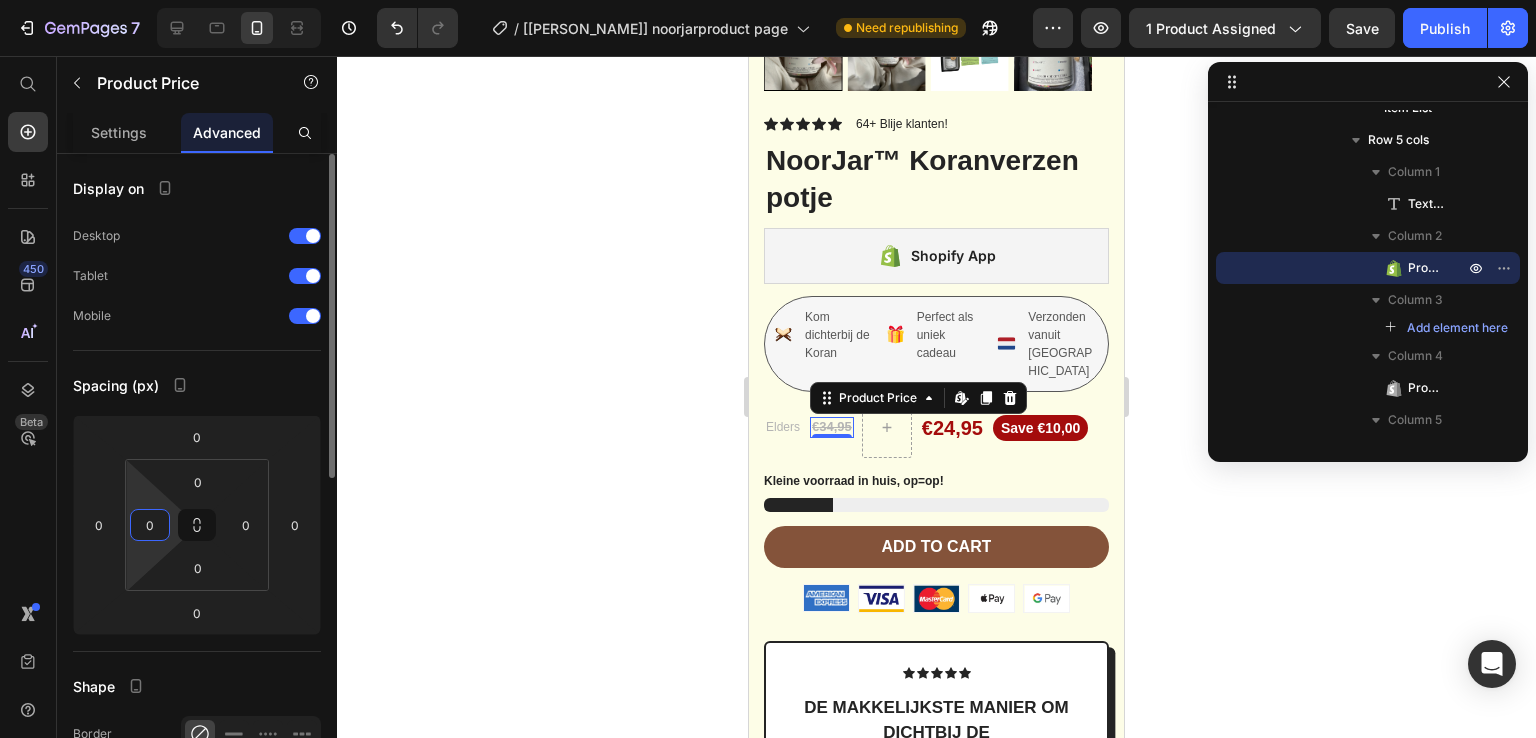 click on "0" at bounding box center (150, 525) 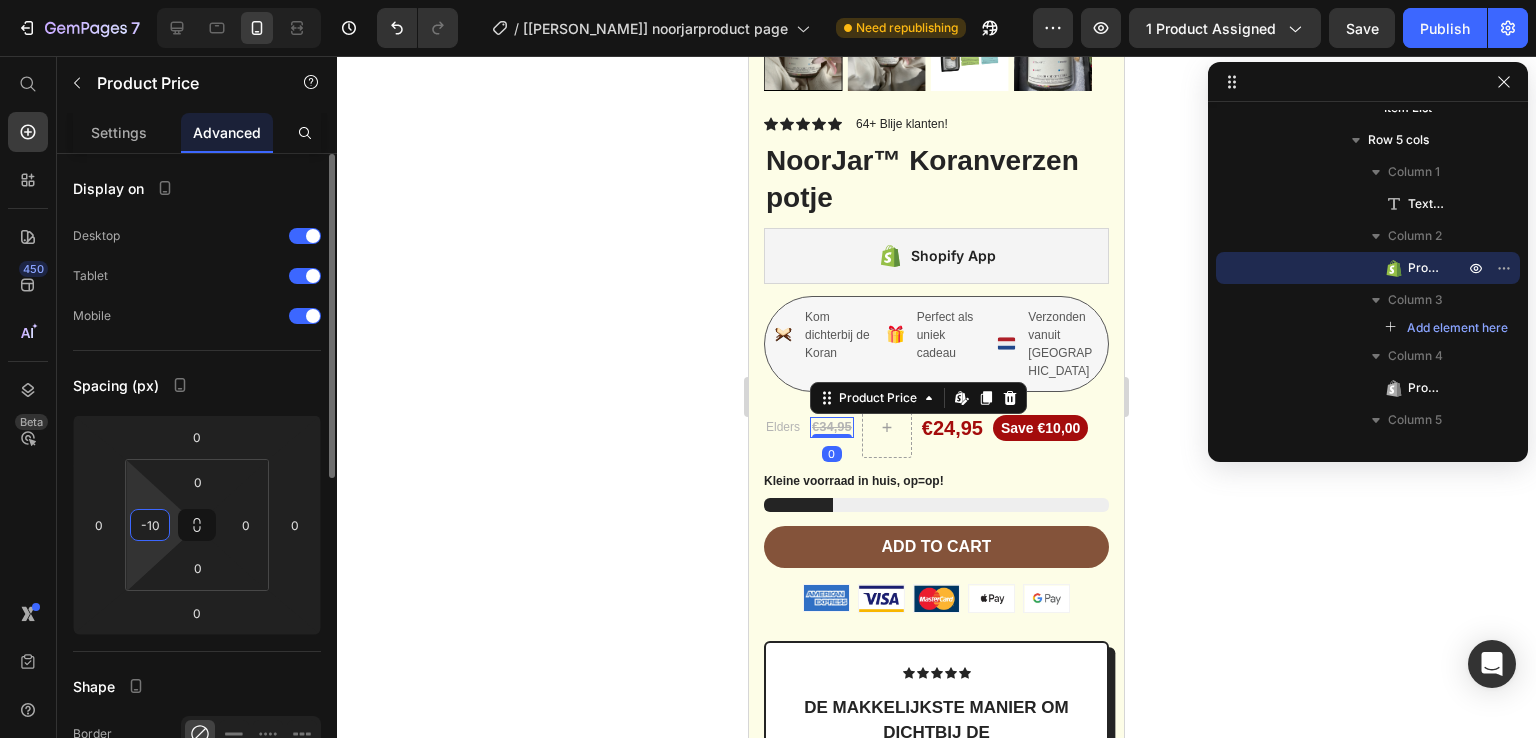 type on "-1" 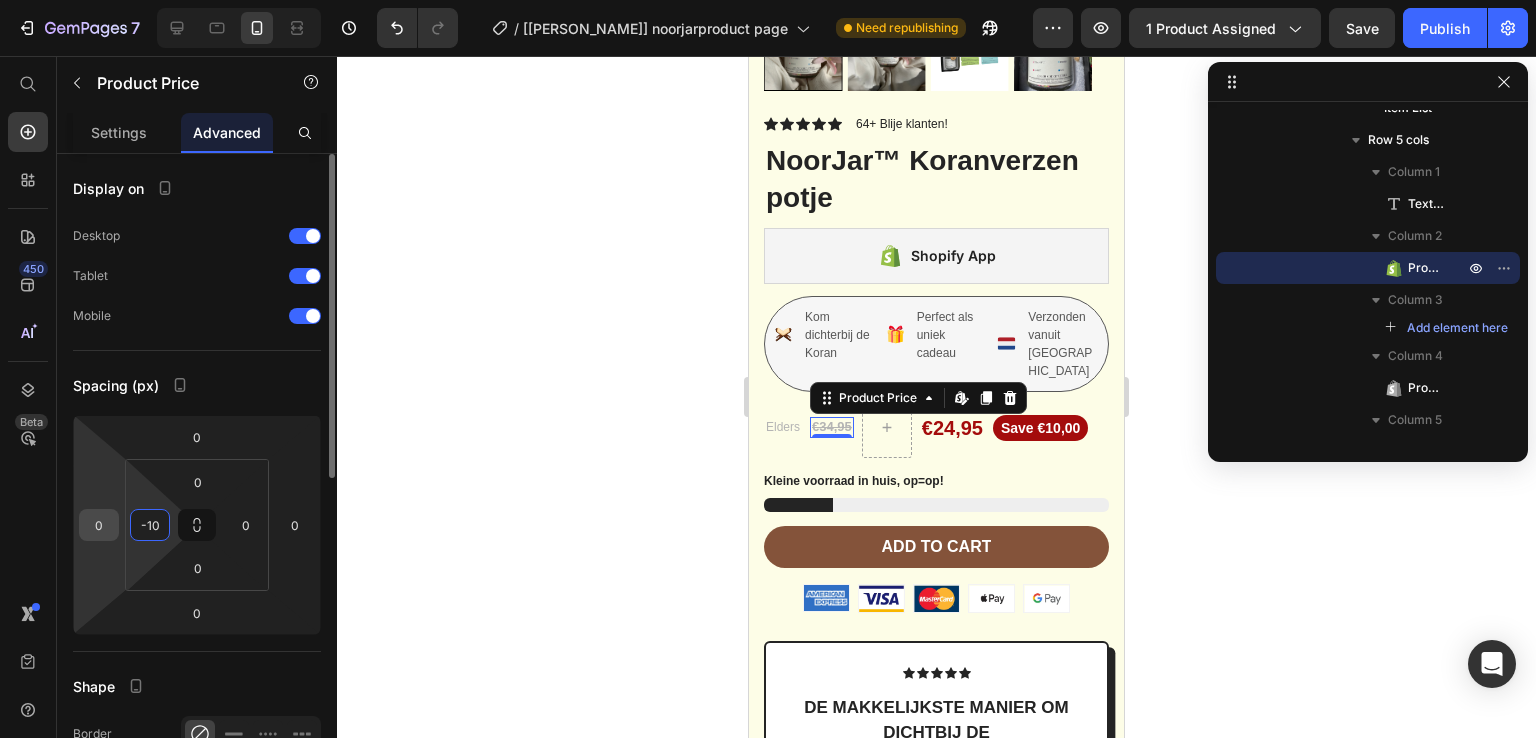 click on "0" at bounding box center [99, 525] 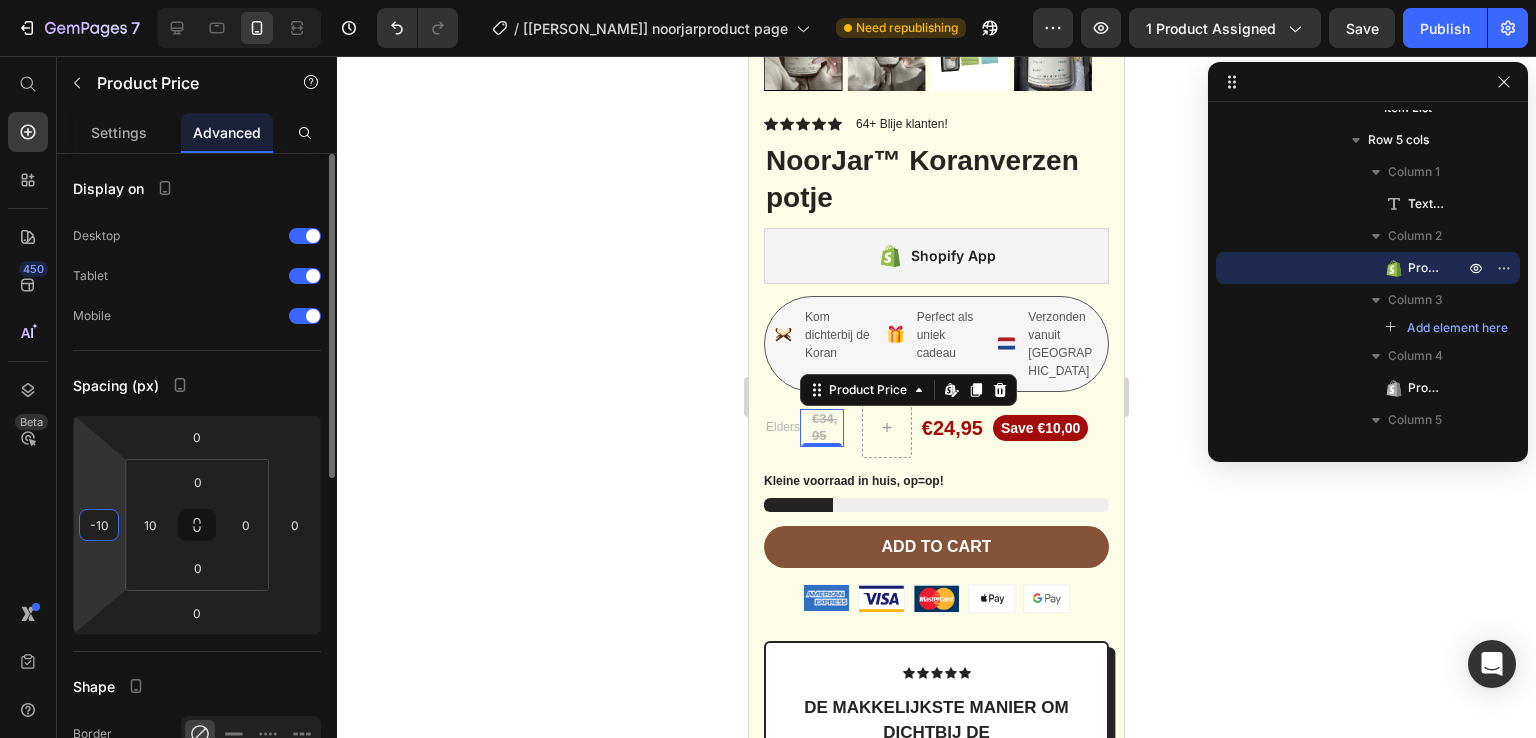 type on "-1" 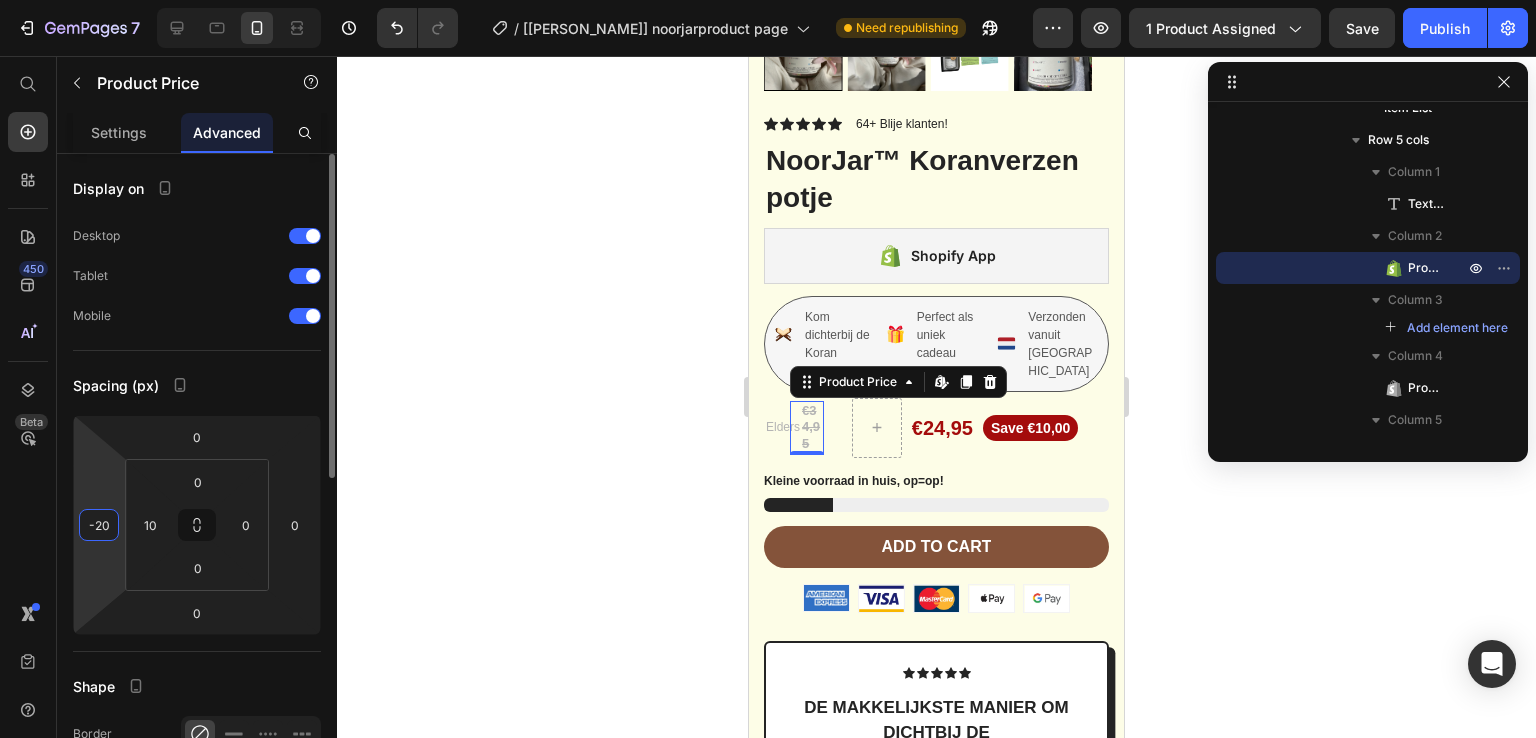 type on "-2" 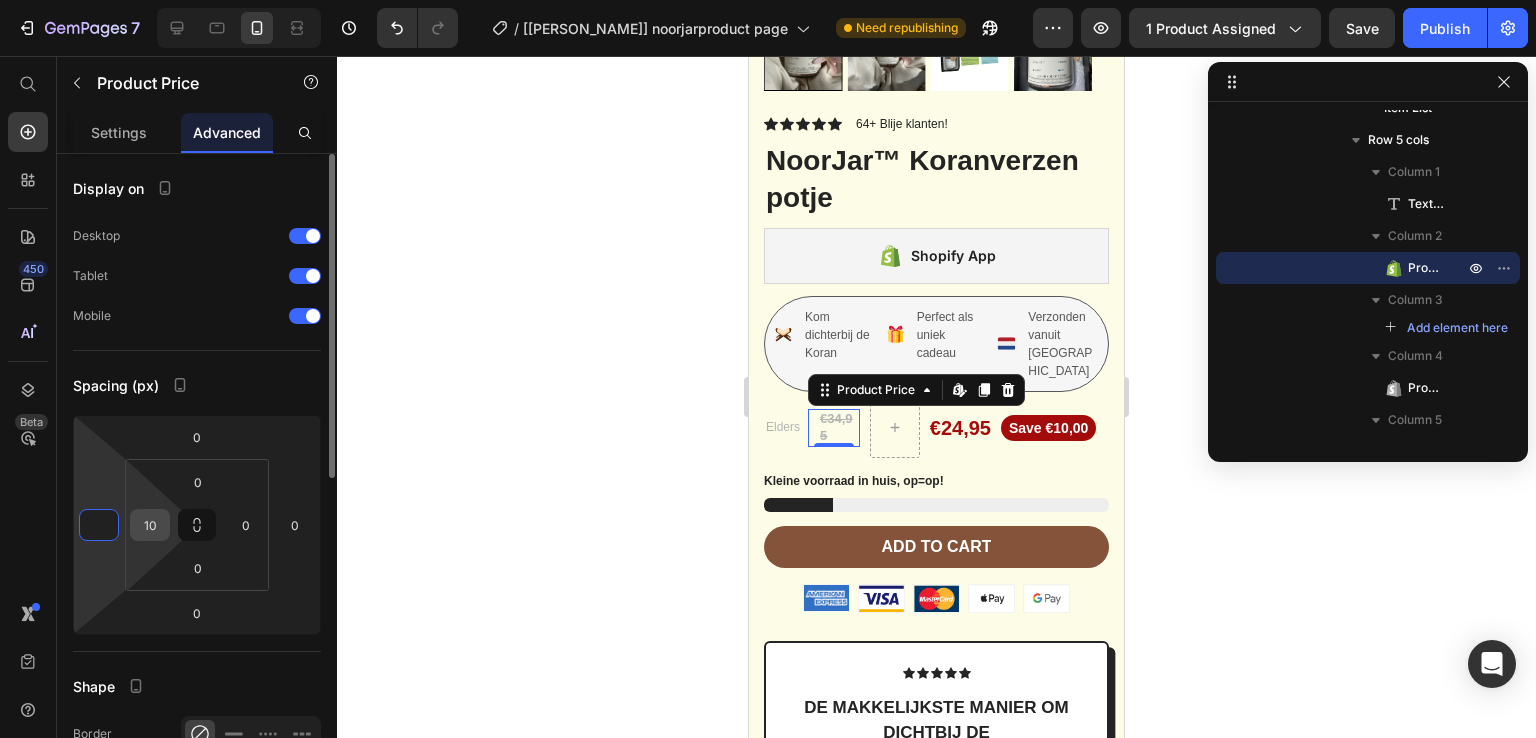 click on "10" at bounding box center [150, 525] 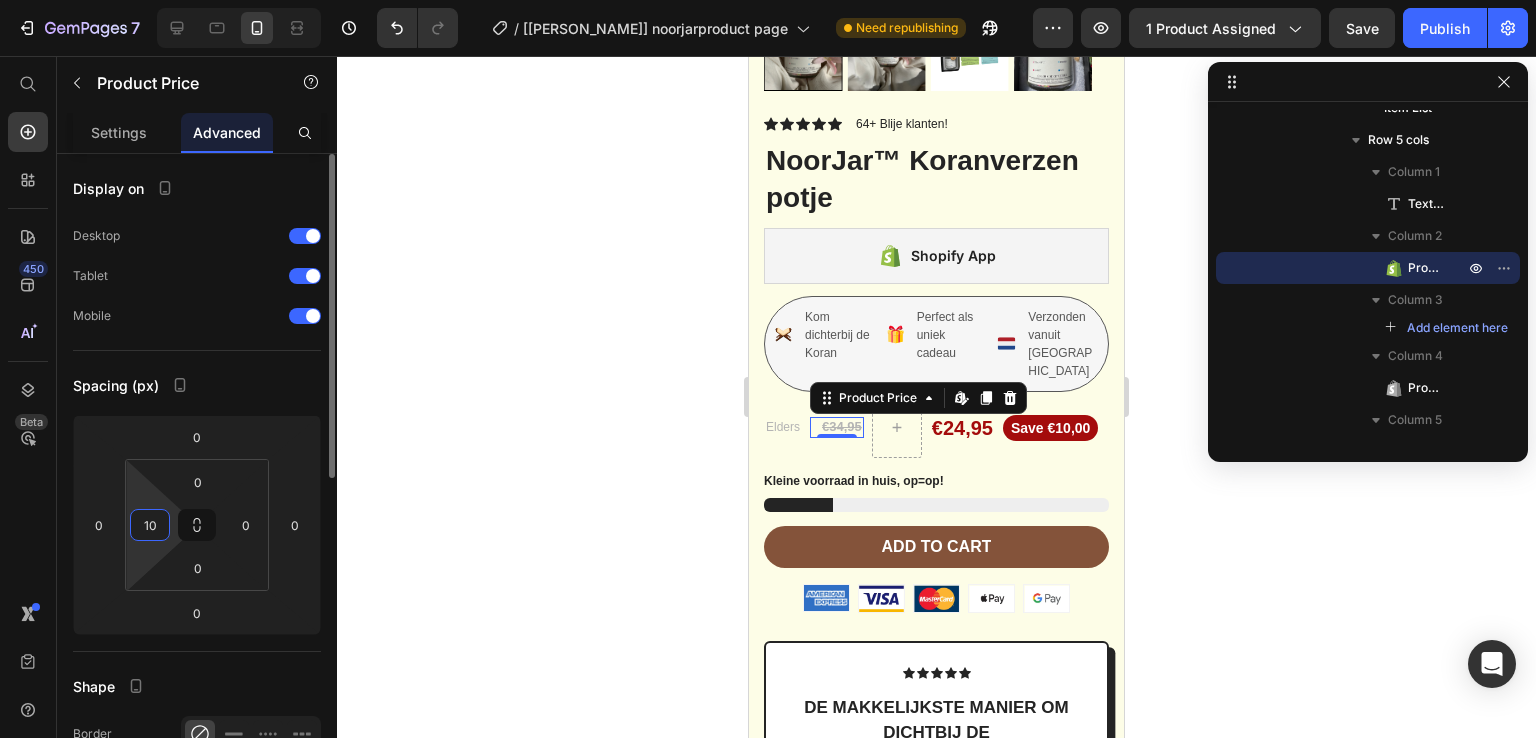 click on "10" at bounding box center (150, 525) 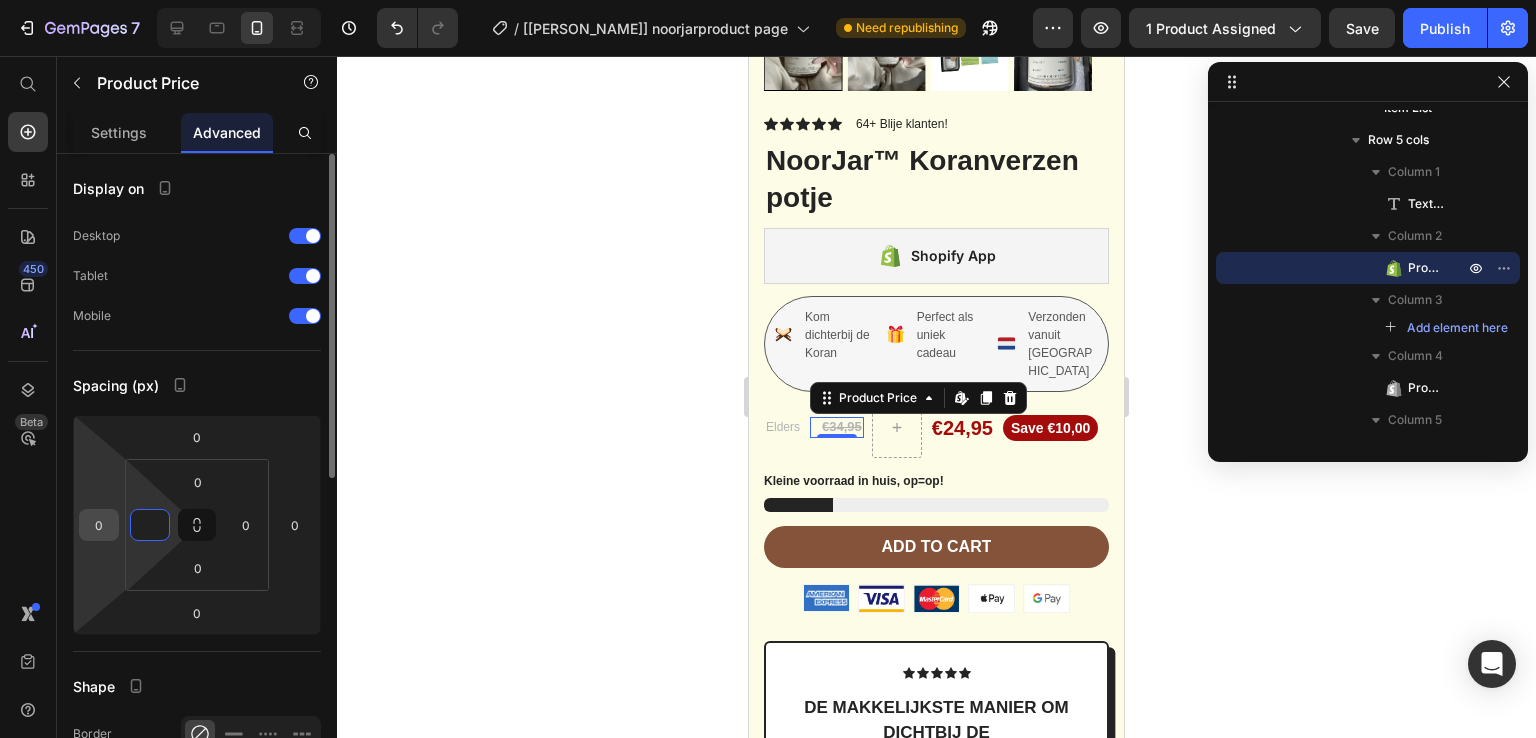 type on "0" 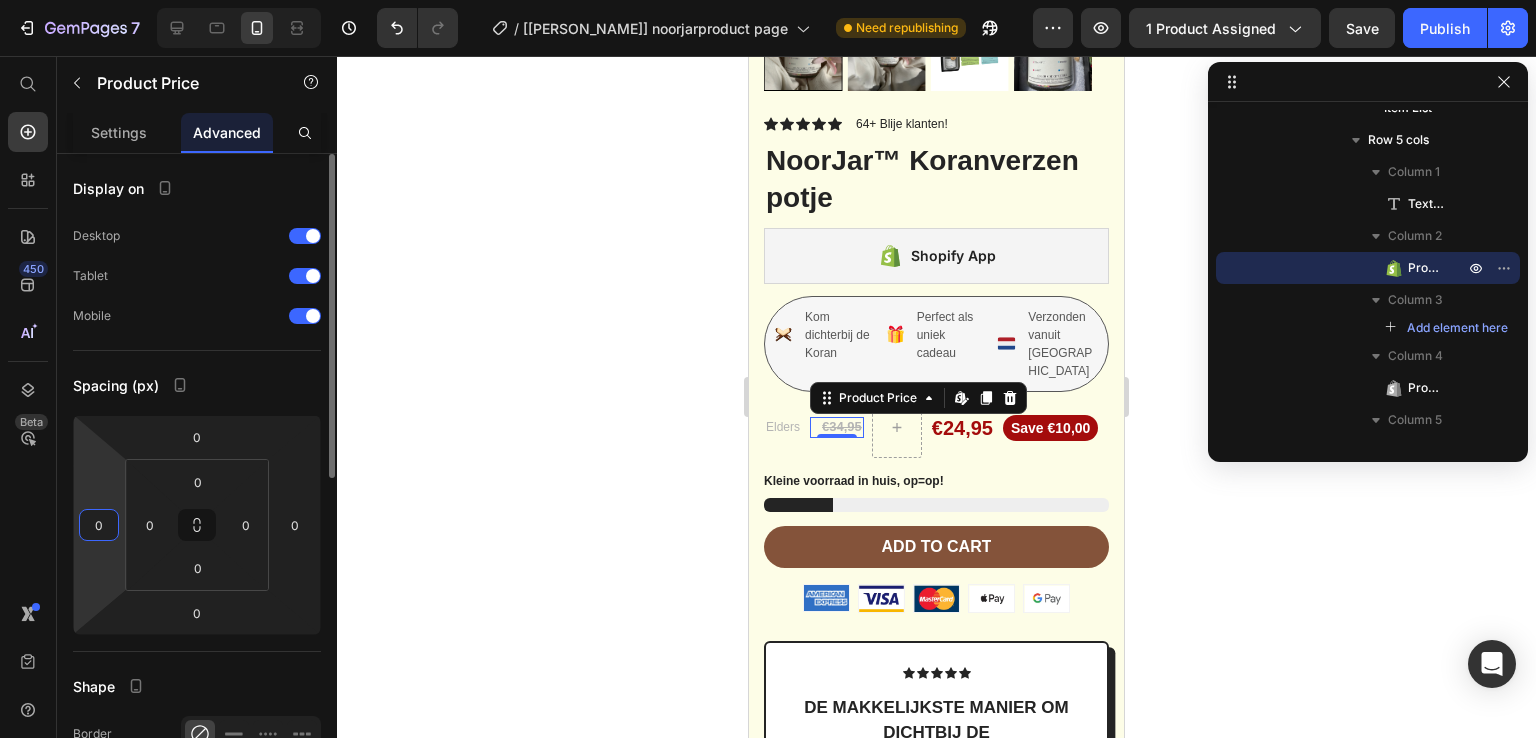 click on "0" at bounding box center (99, 525) 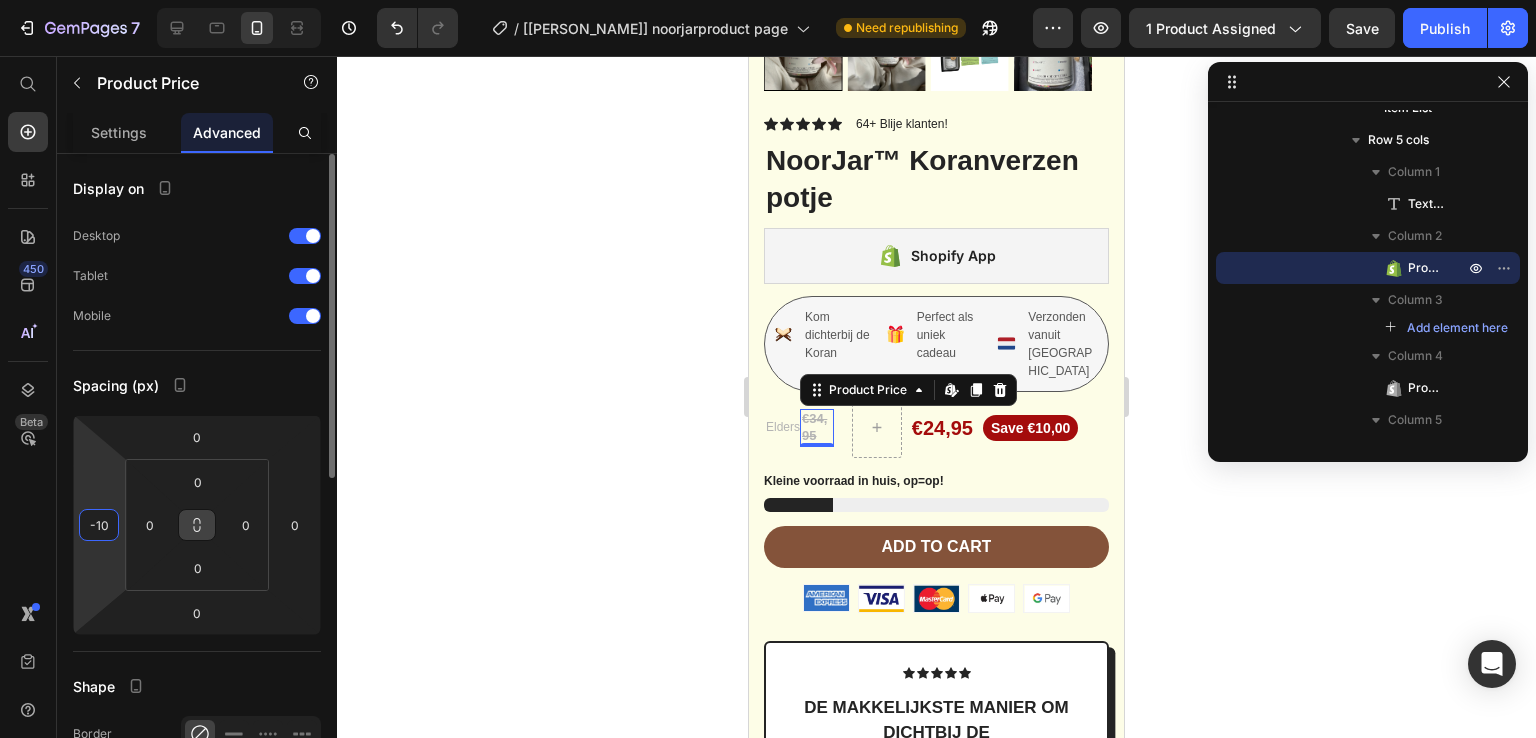 type on "-10" 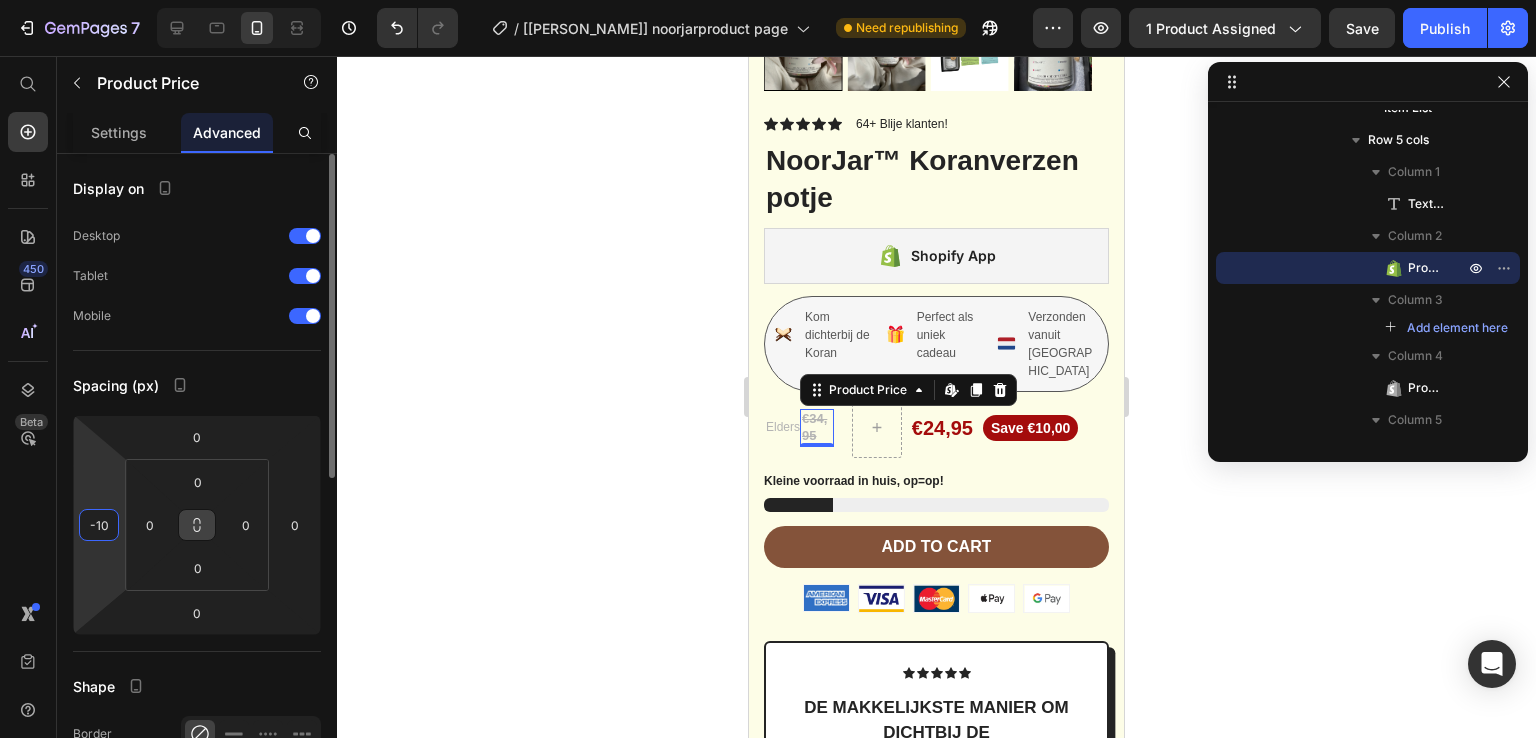 click 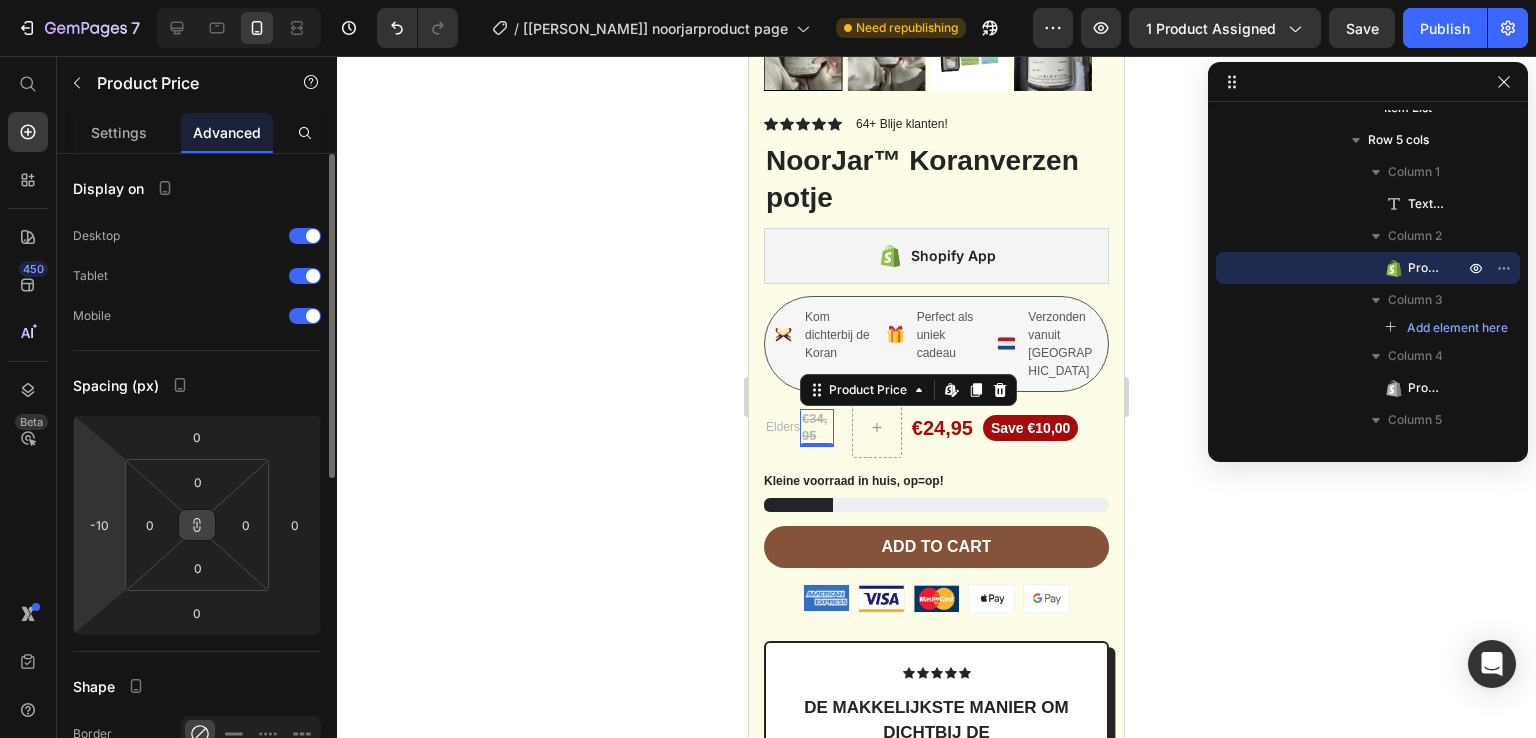 click 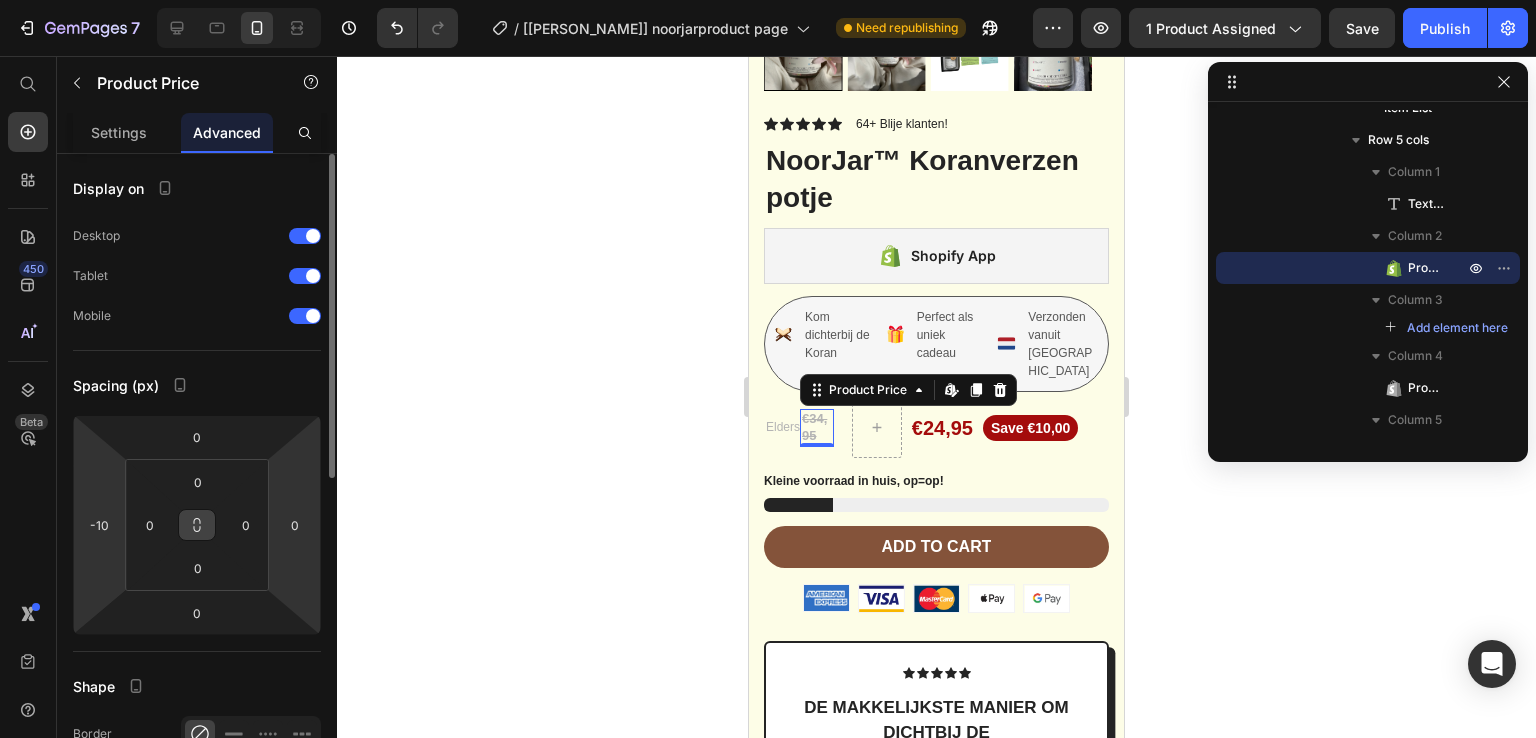 click 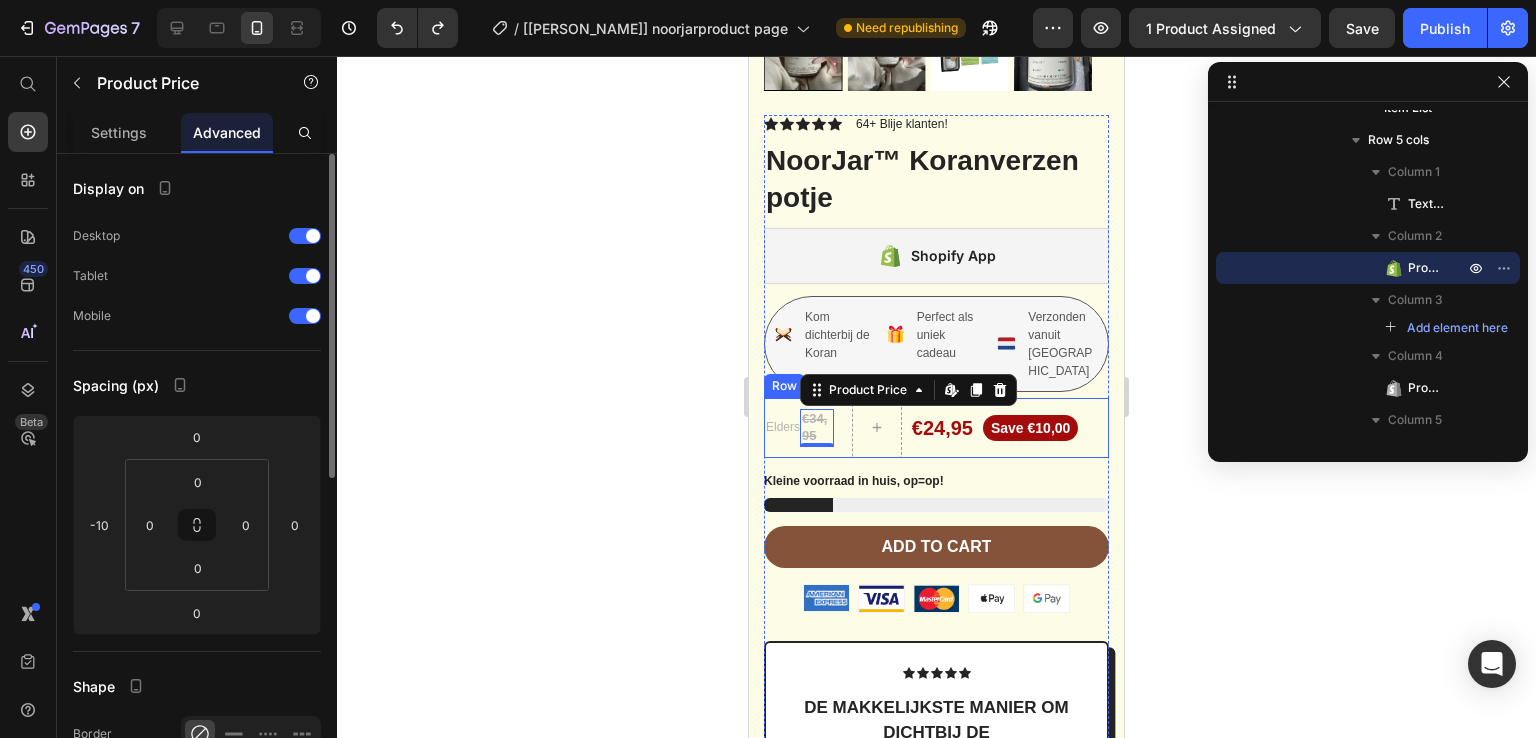 type on "0" 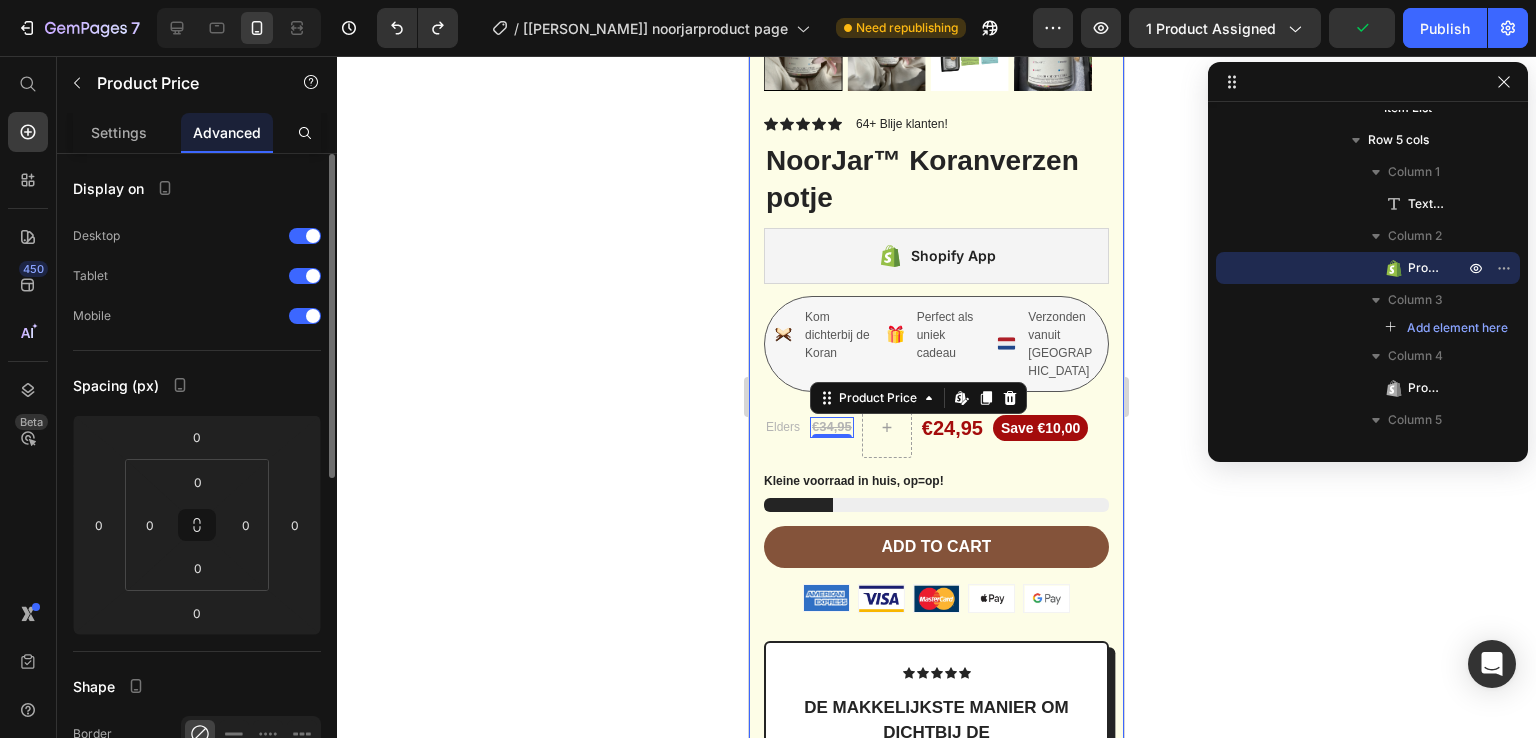 click 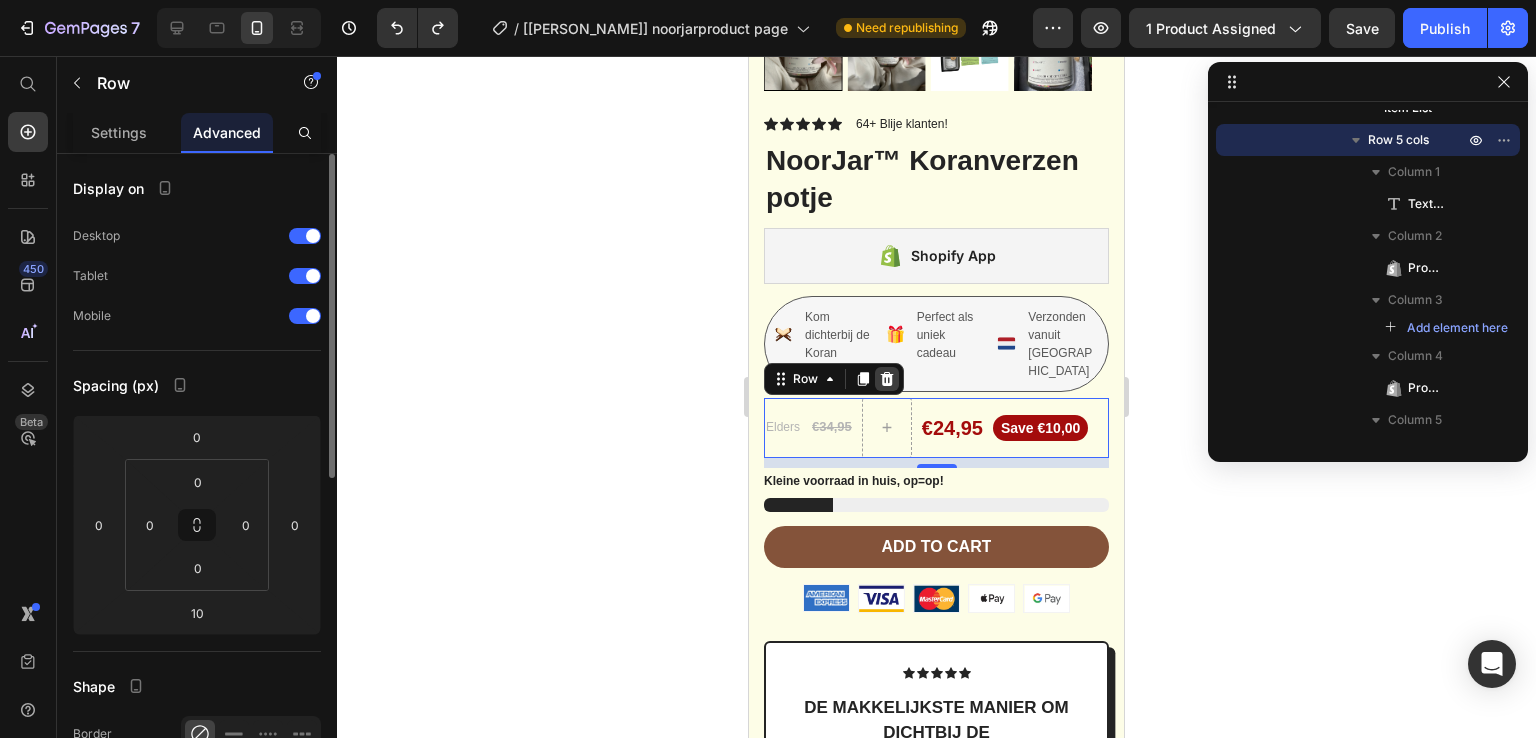 click 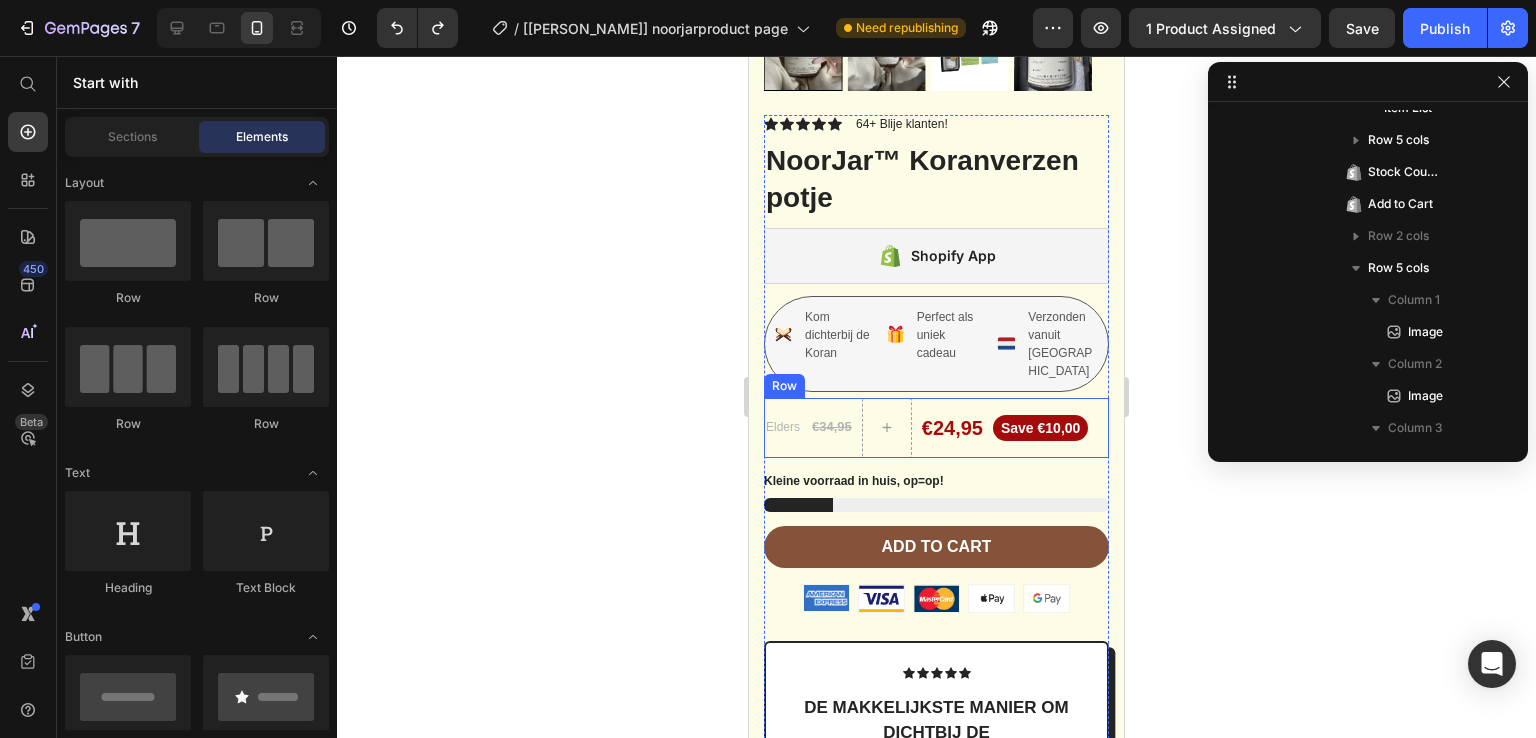 click on "€24,95 Product Price" at bounding box center [952, 428] 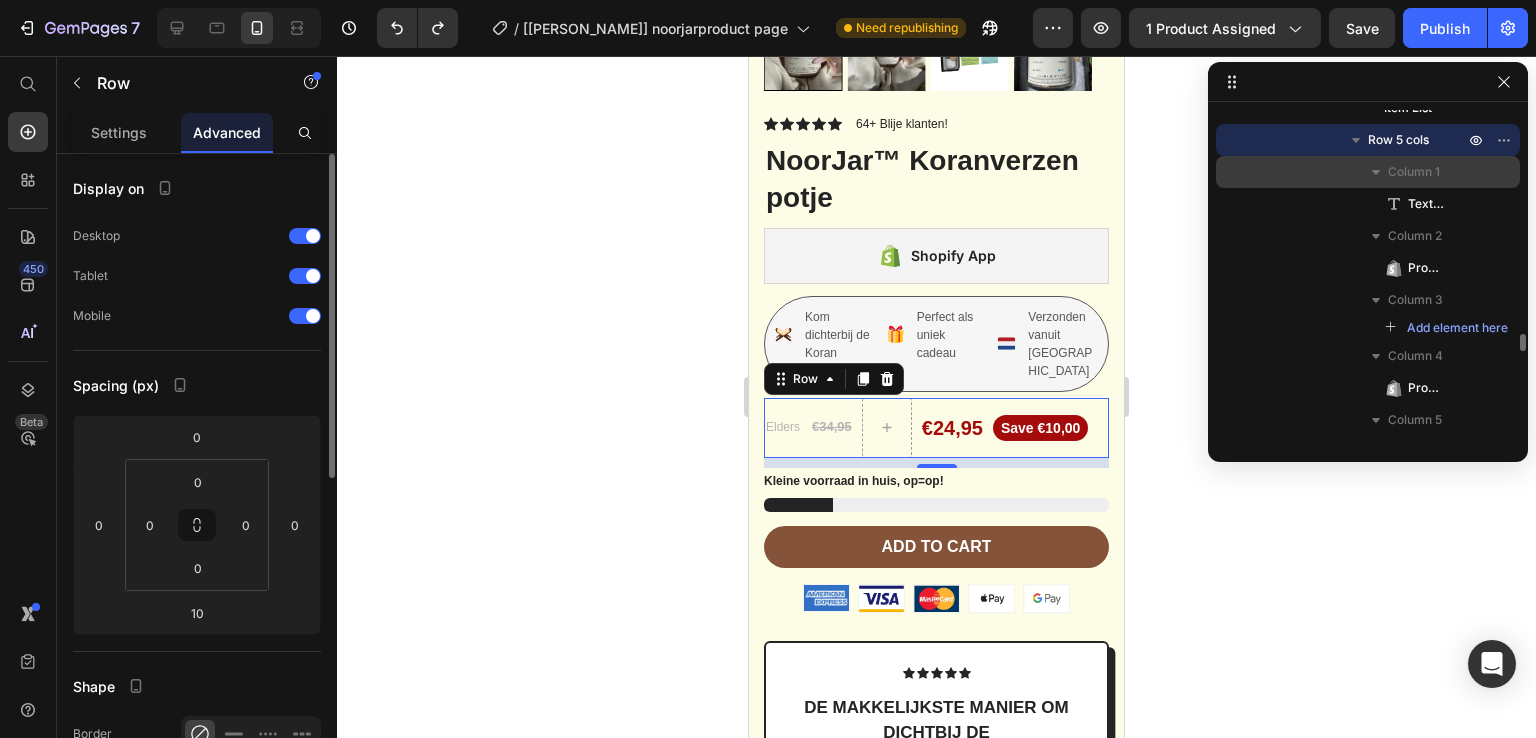 click on "Column 1" at bounding box center (1368, 172) 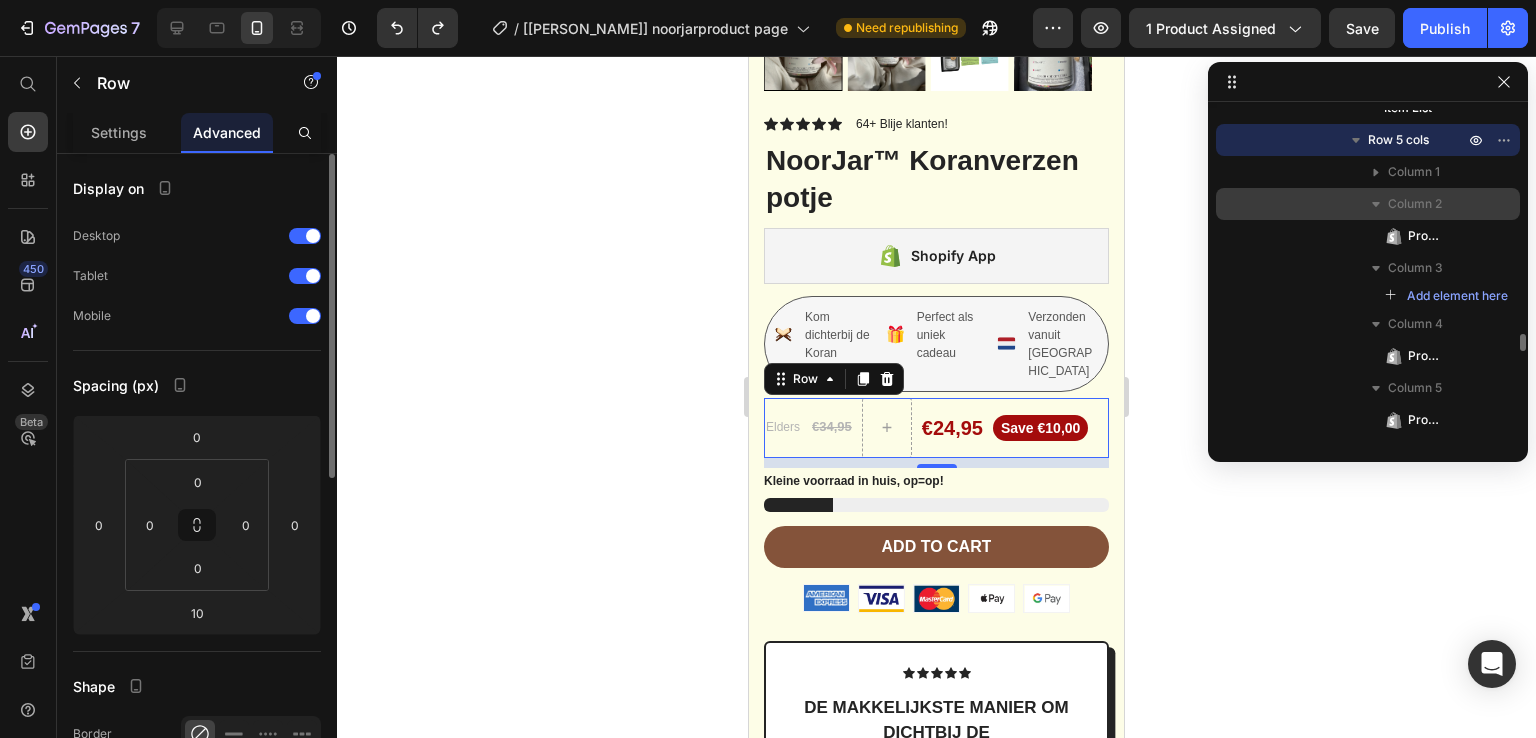 click on "Column 2" at bounding box center (1415, 204) 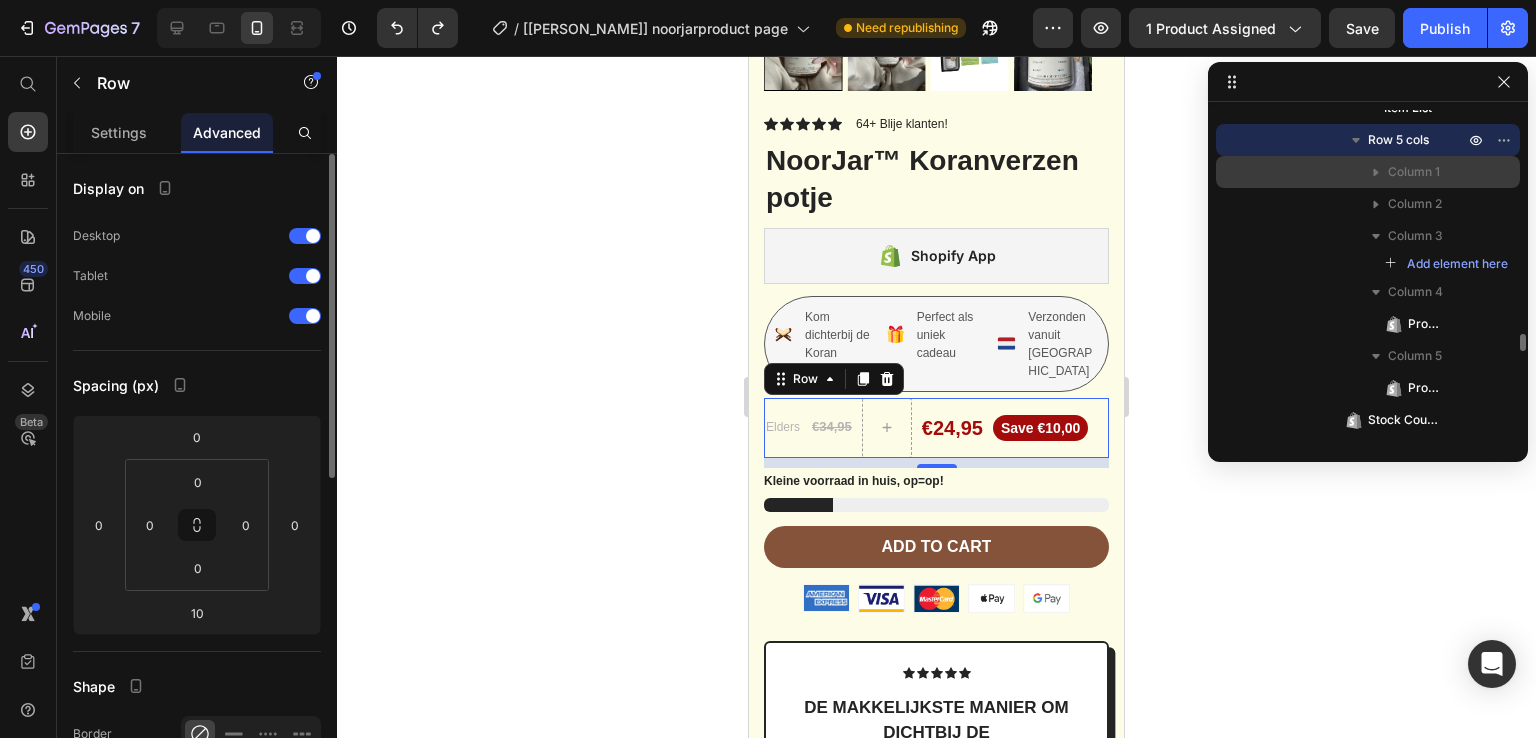 click 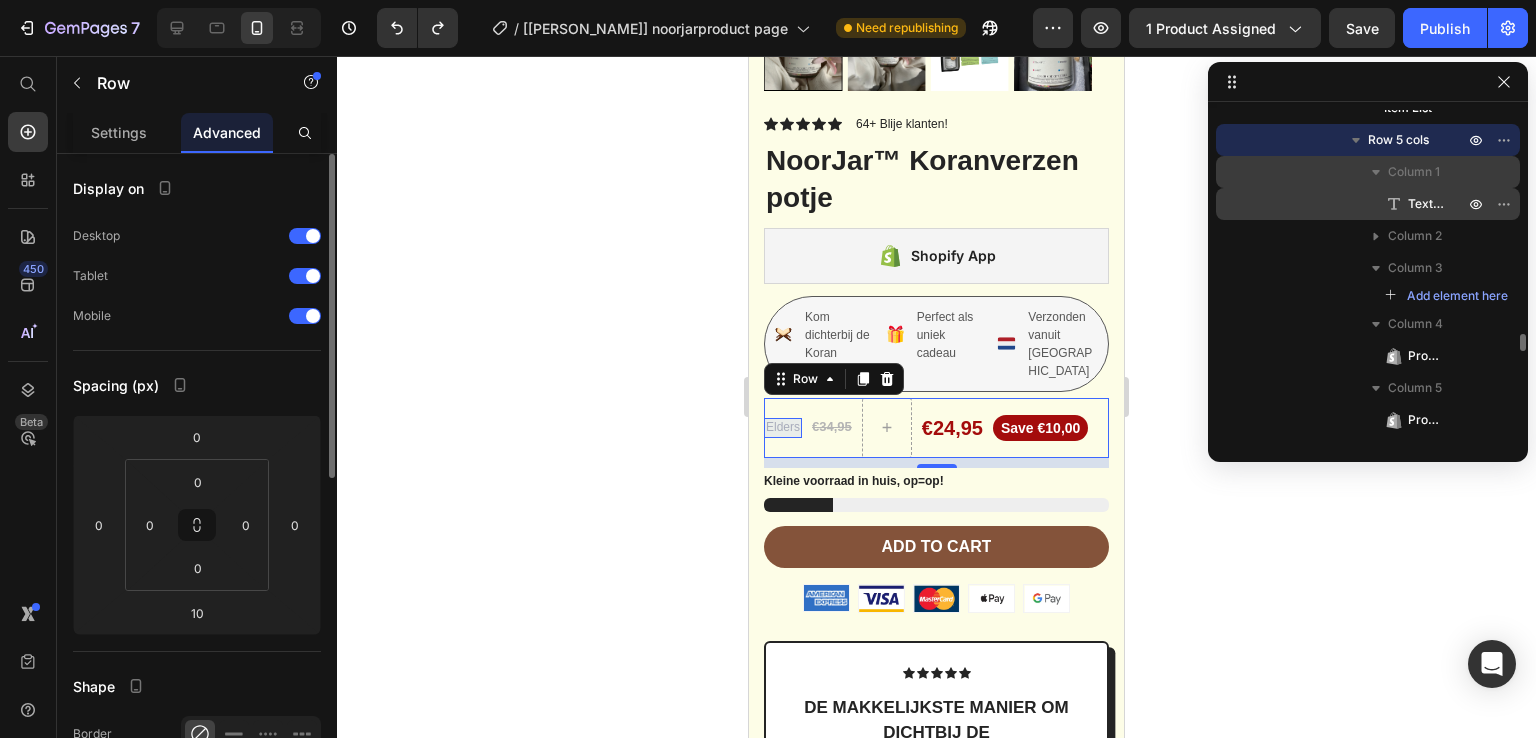 click on "Text Block" at bounding box center (1426, 204) 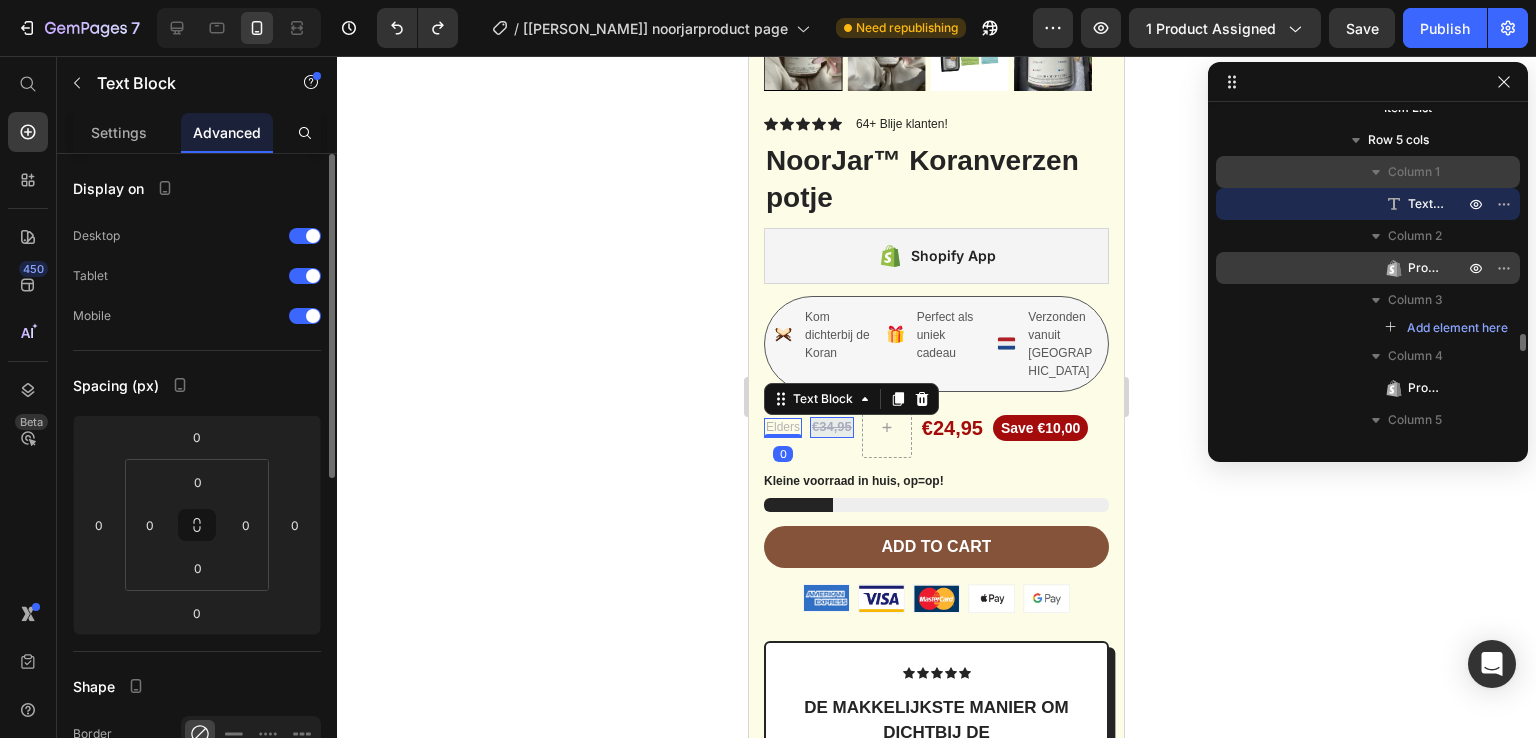 click on "Product Price" at bounding box center [1426, 268] 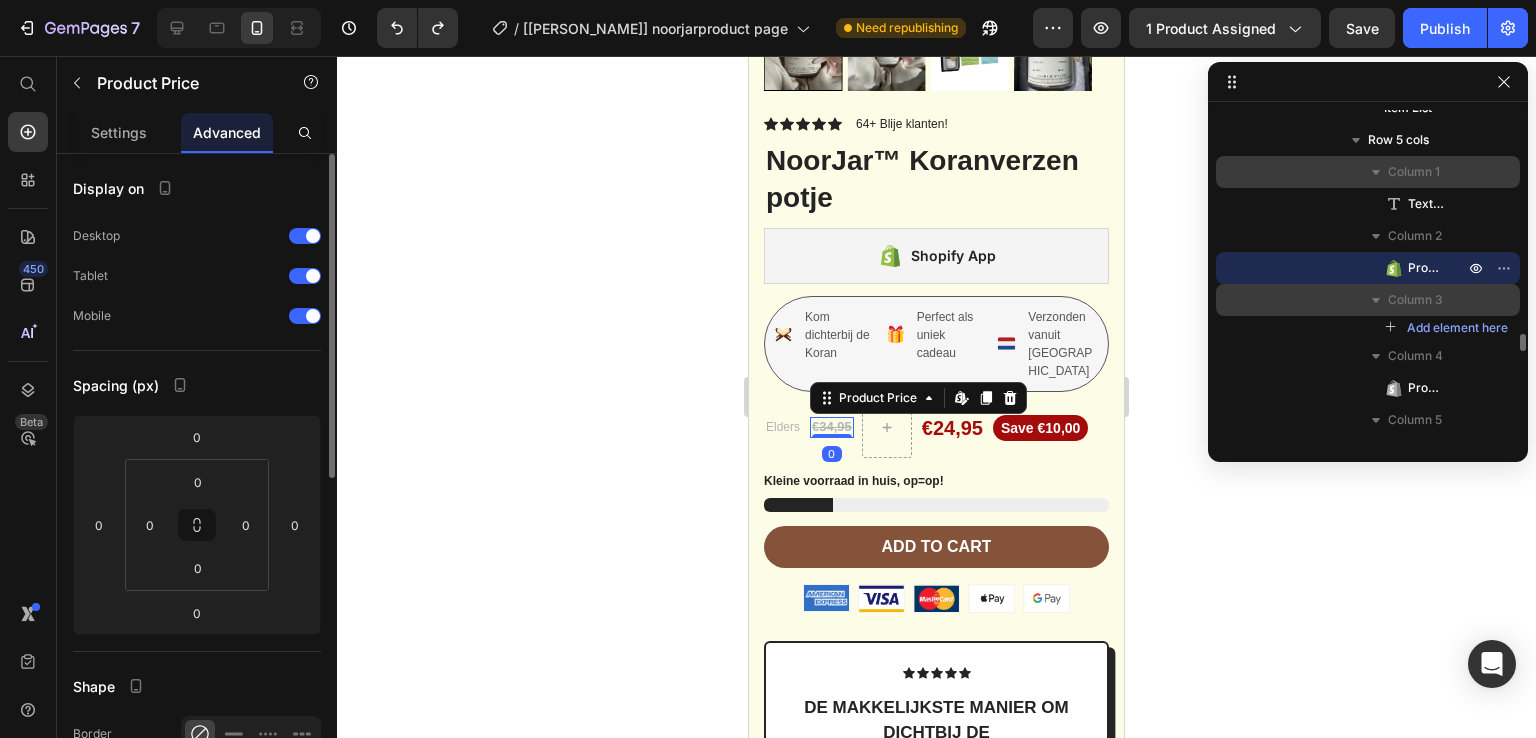 click 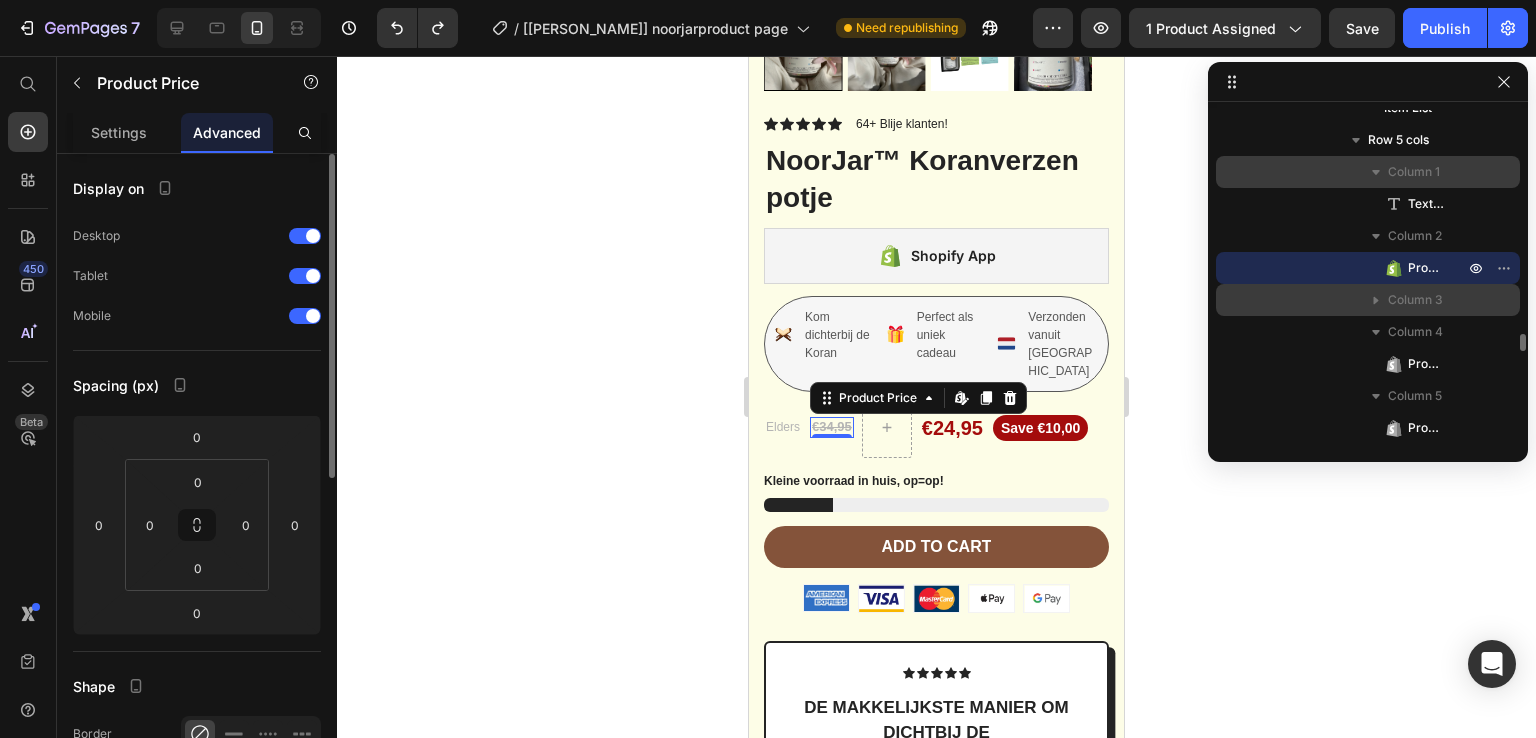 click on "Column 3" at bounding box center (1415, 300) 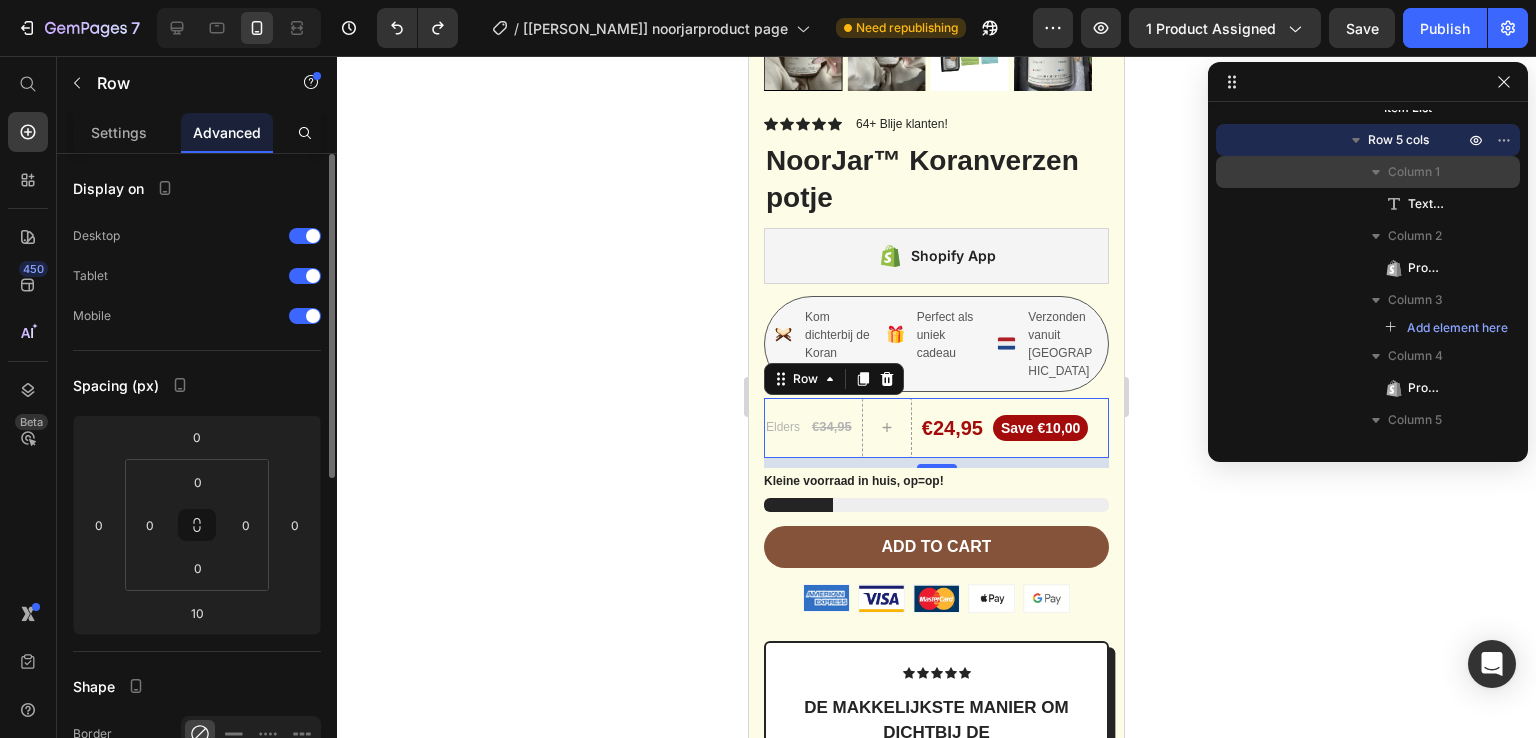 click 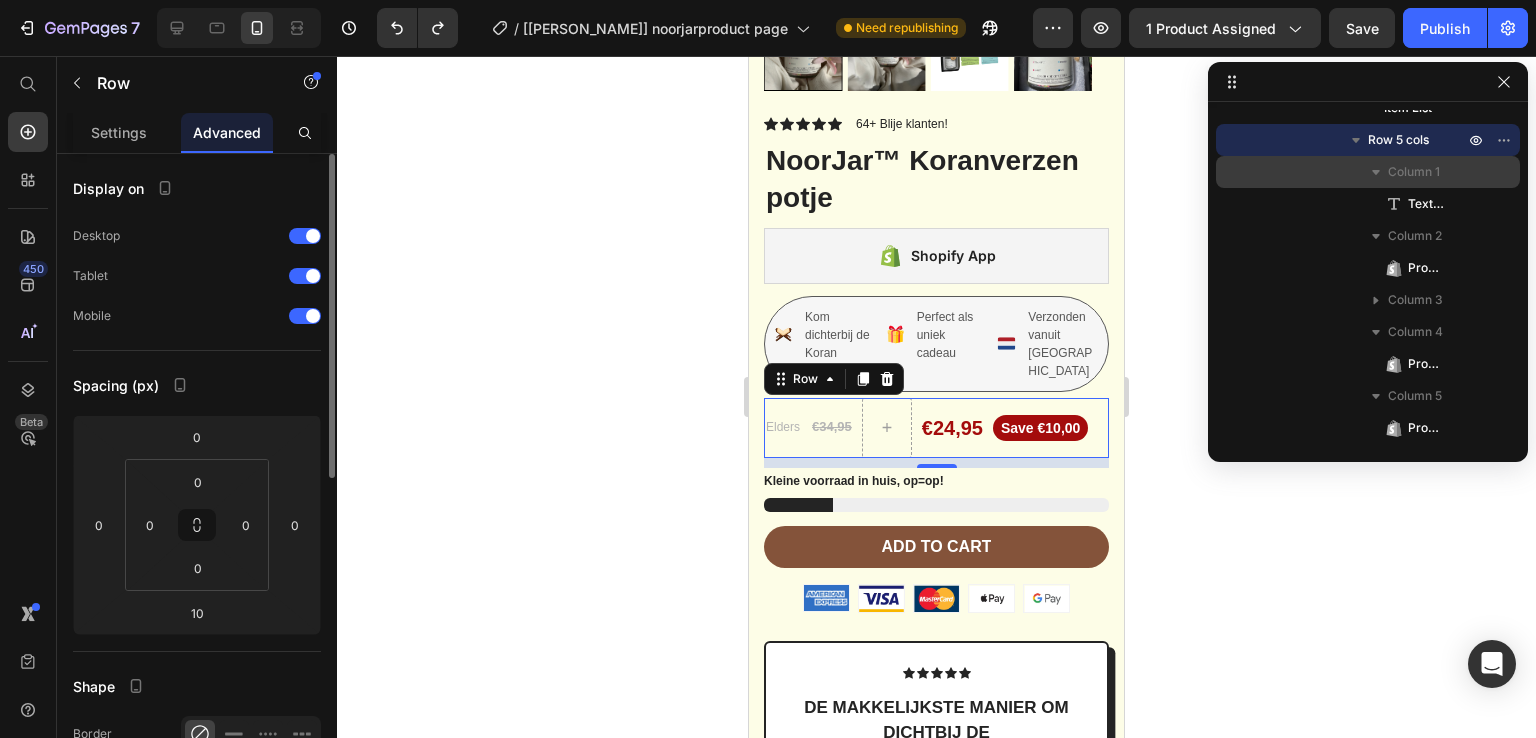 click 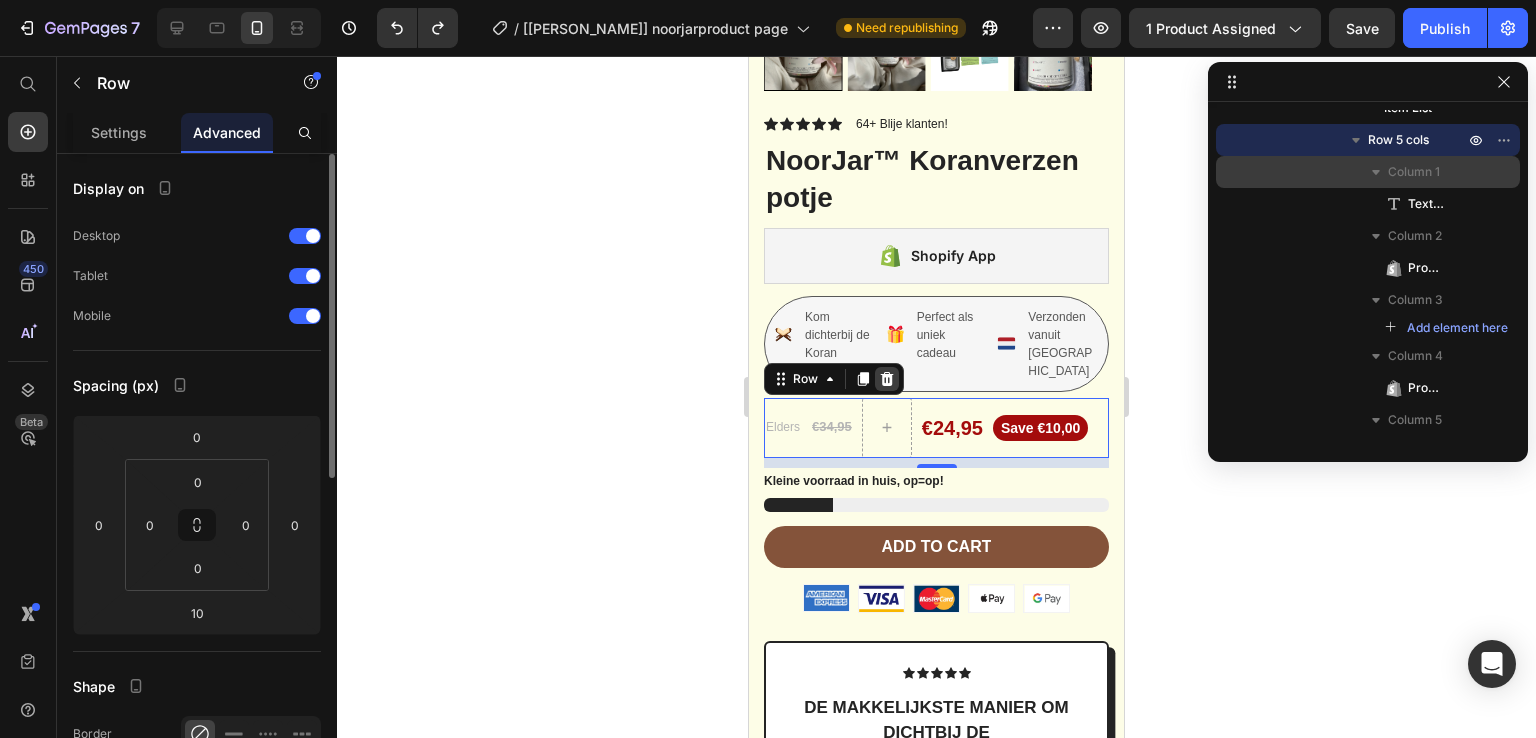 click 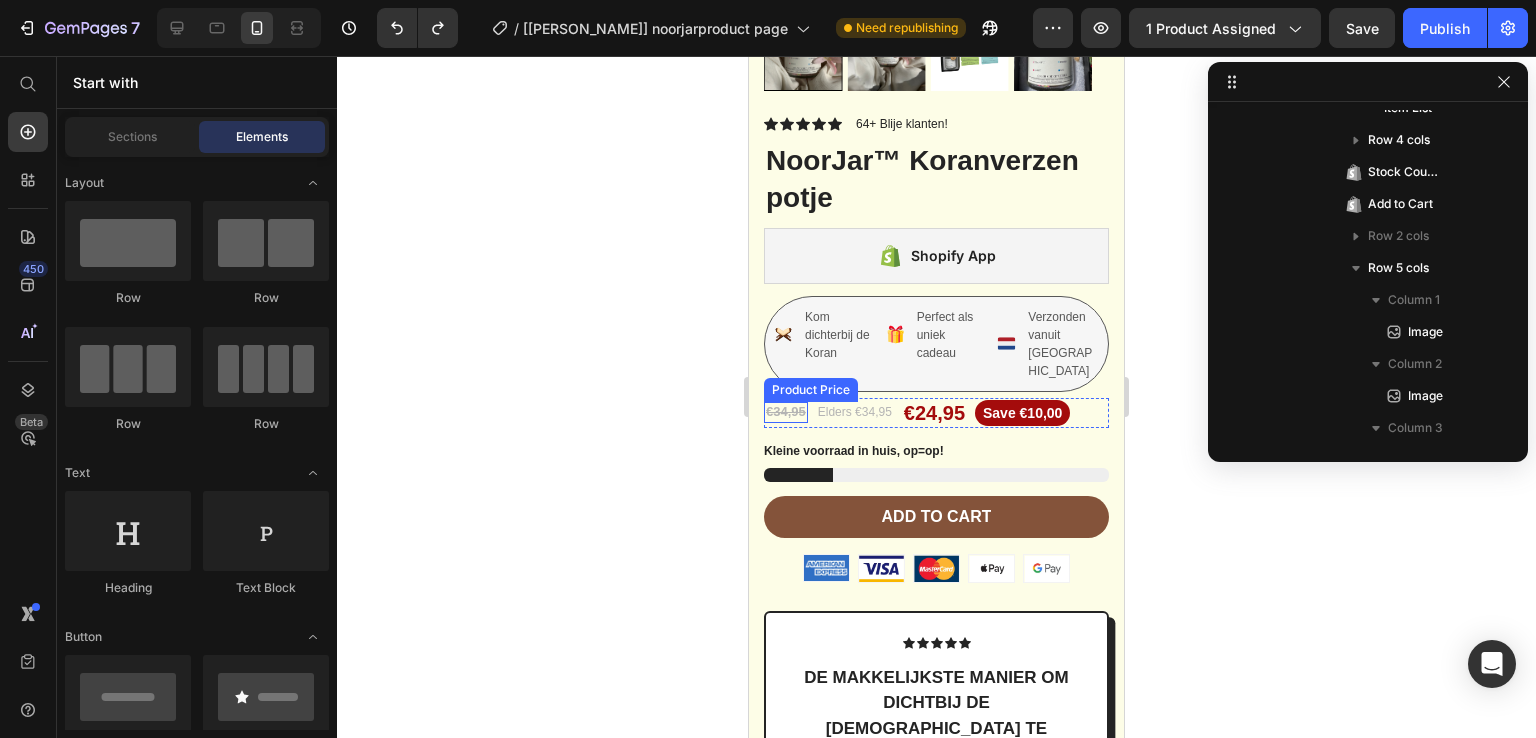 click on "€34,95" at bounding box center [786, 412] 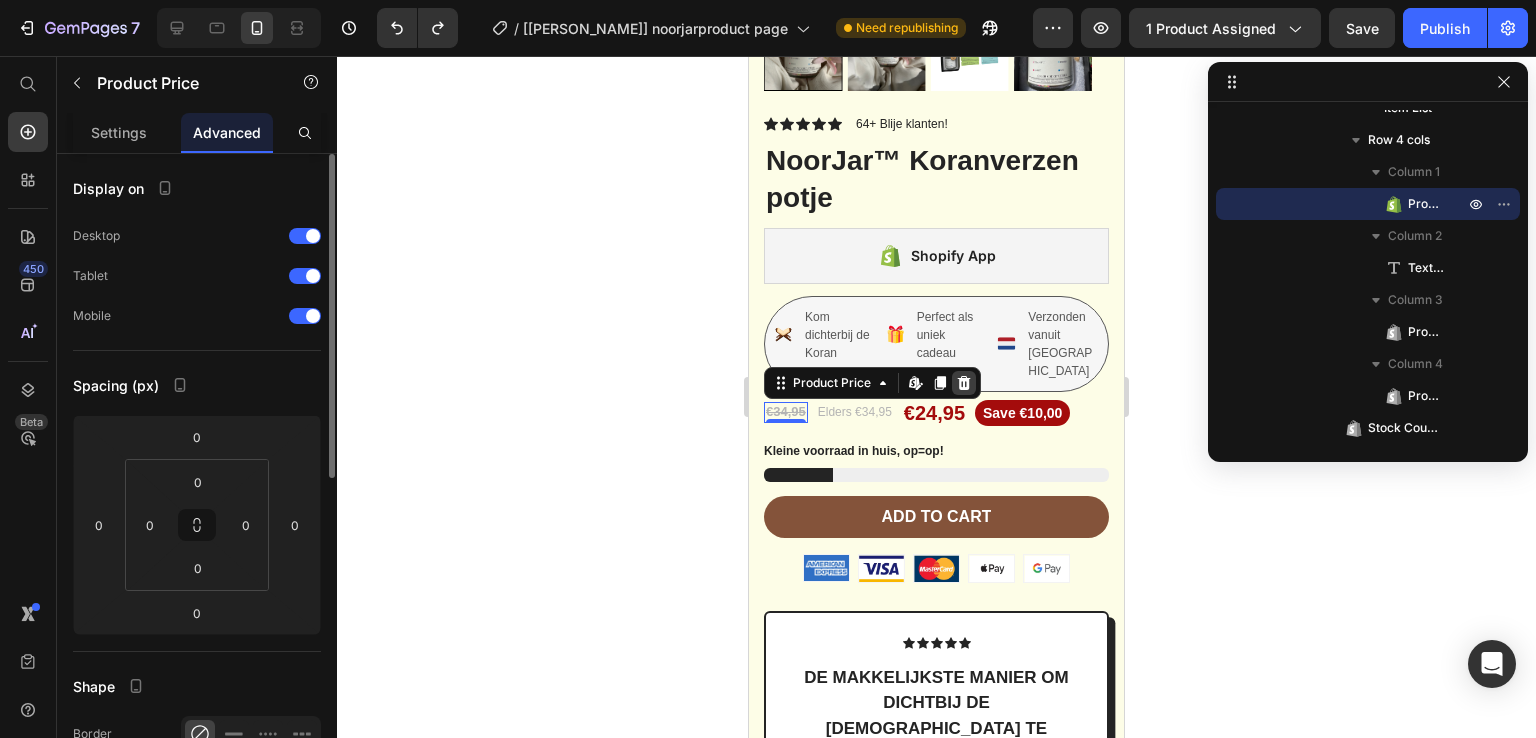 click 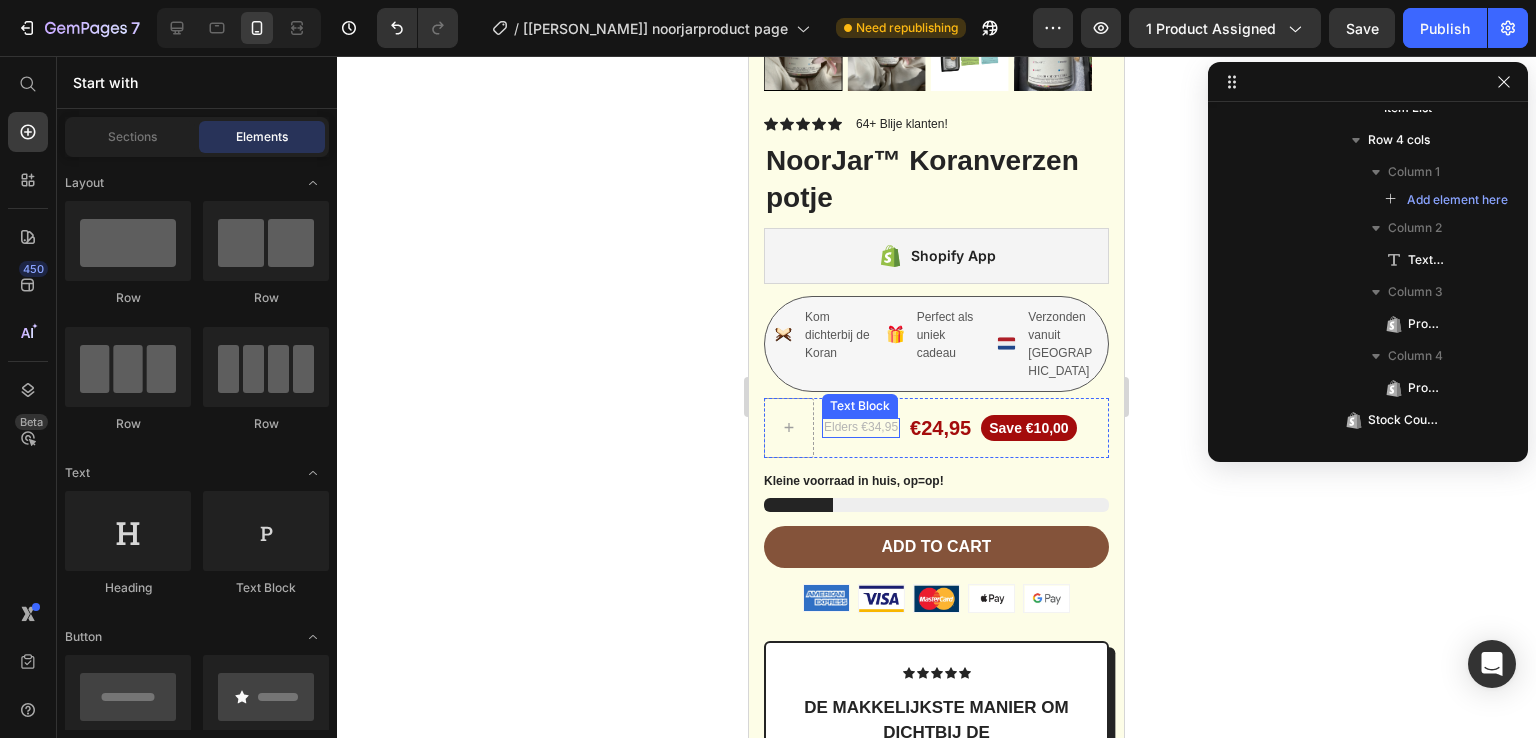 click on "Elders €34,95" at bounding box center [861, 428] 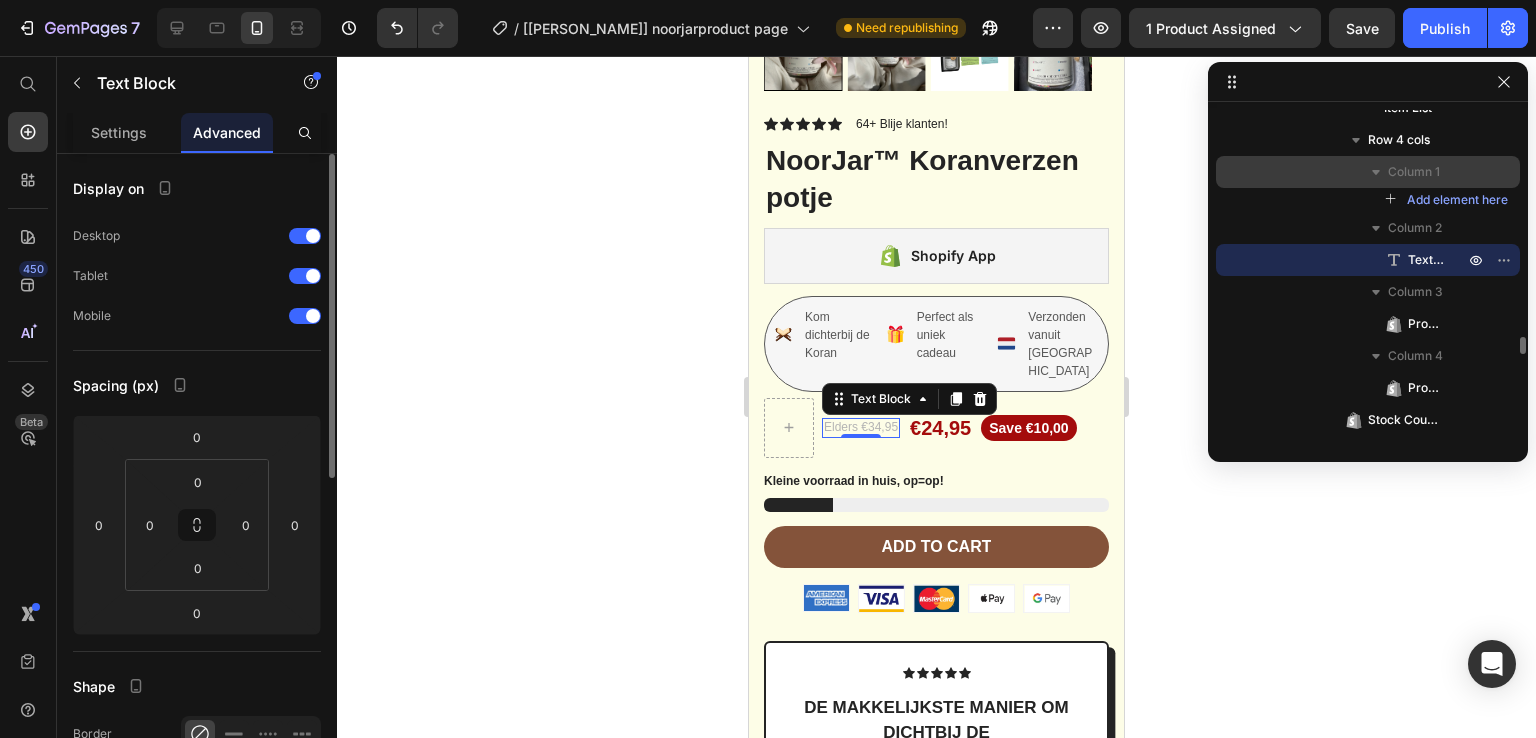 click 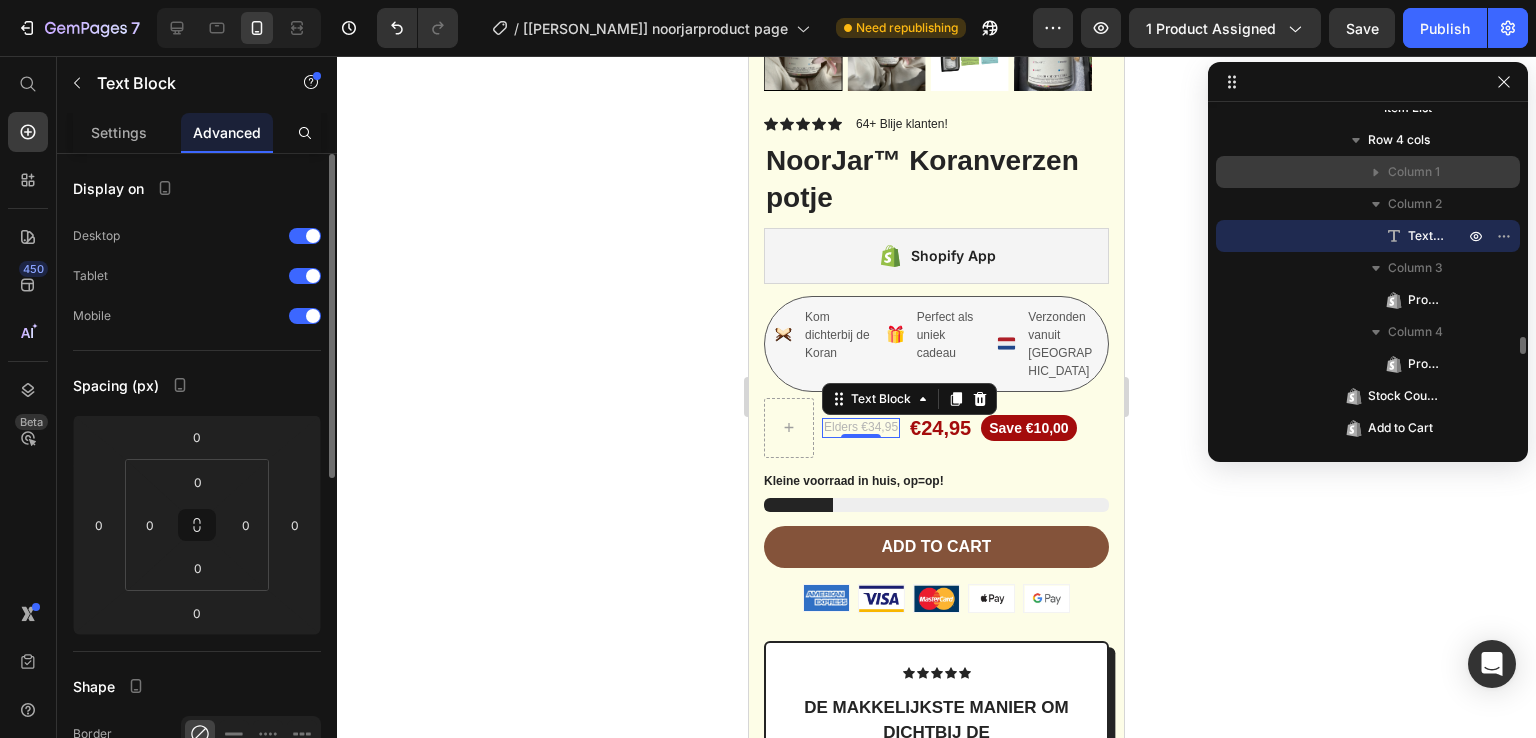 click 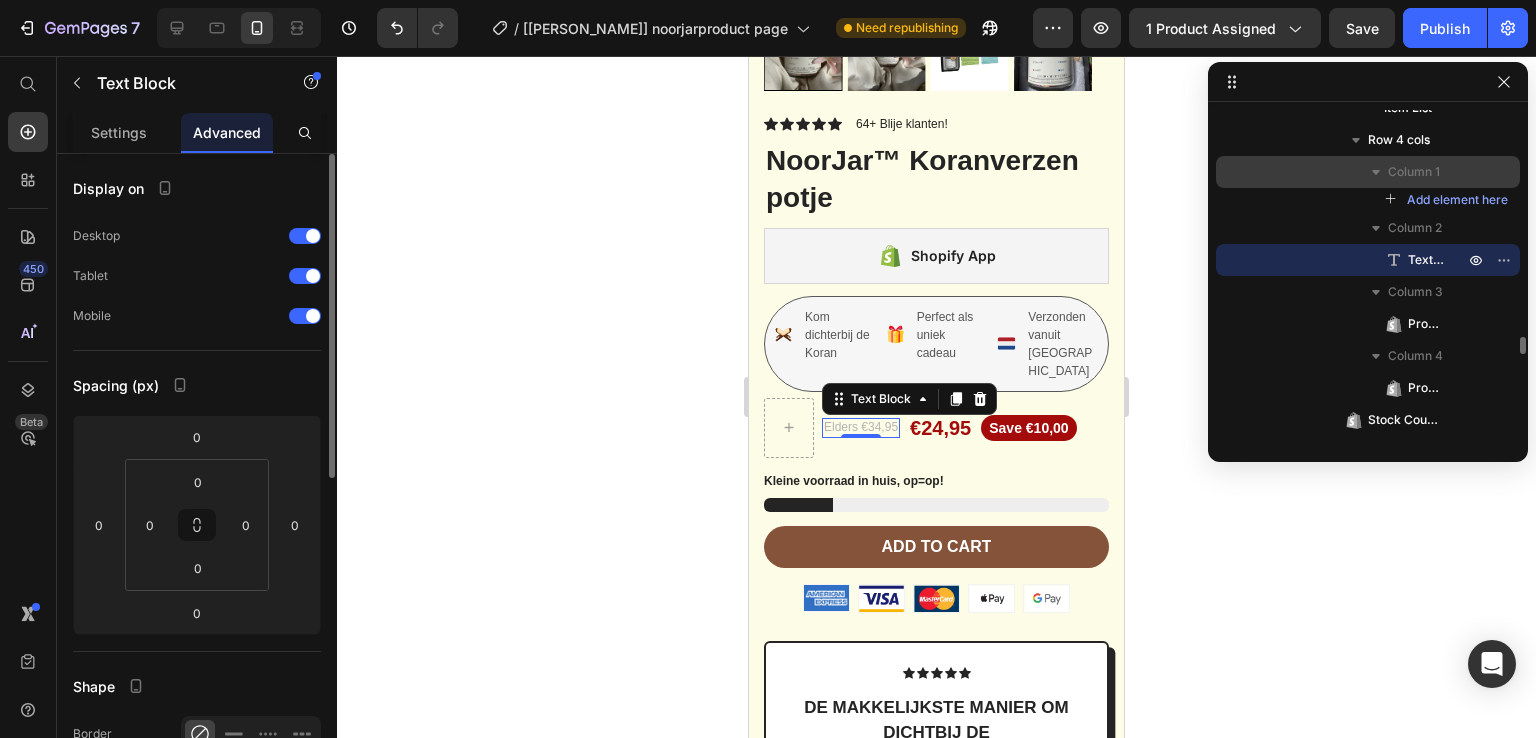 click on "Column 1" at bounding box center (1368, 172) 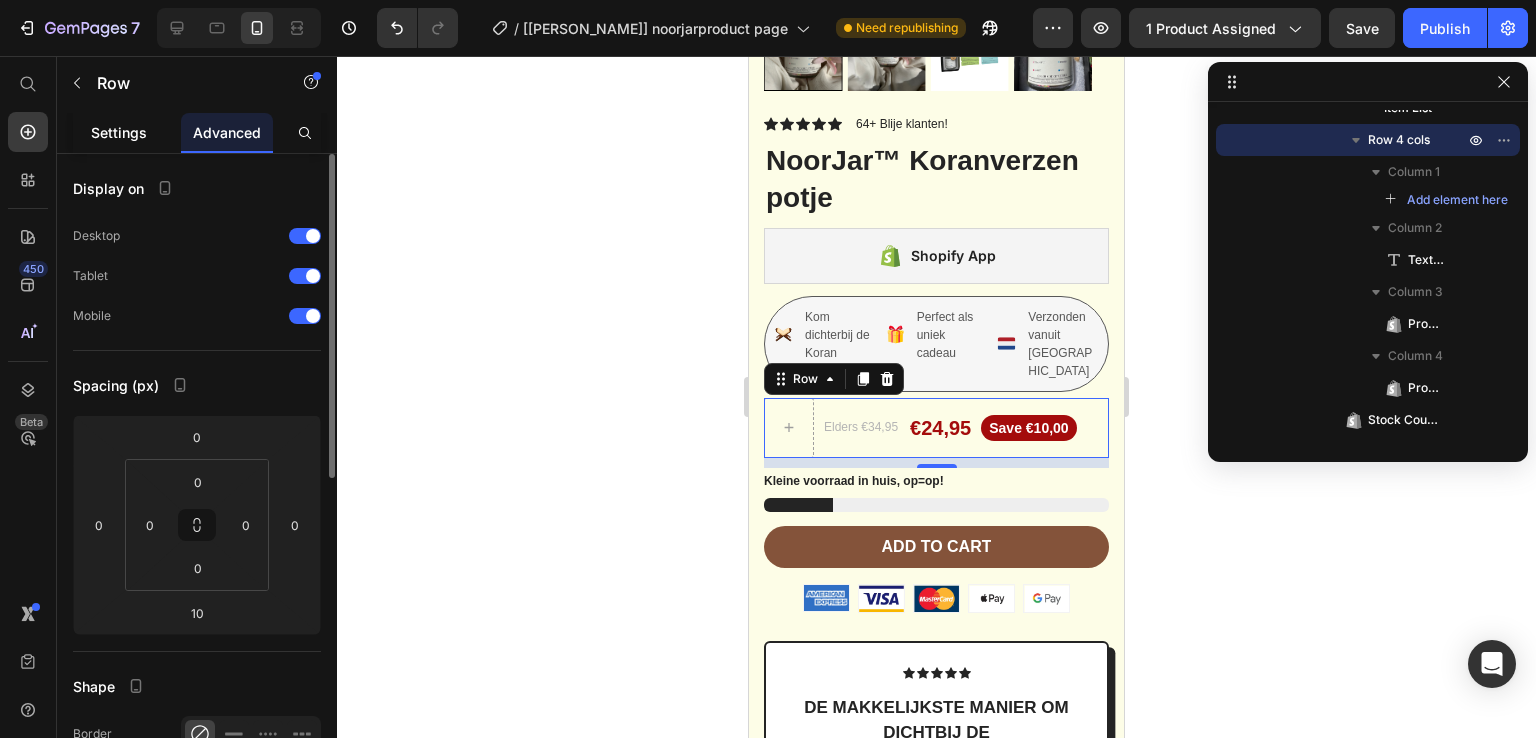 click on "Settings" 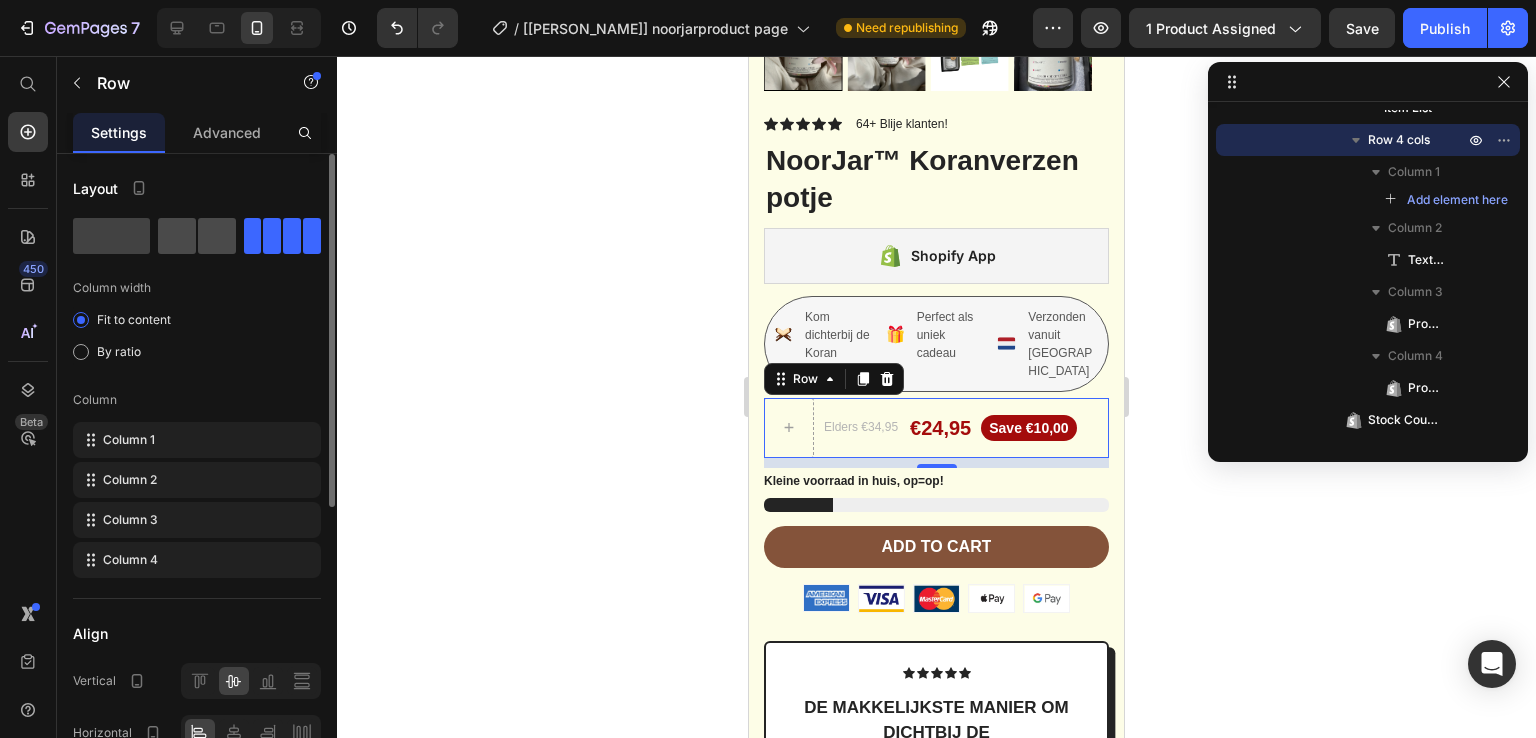 click 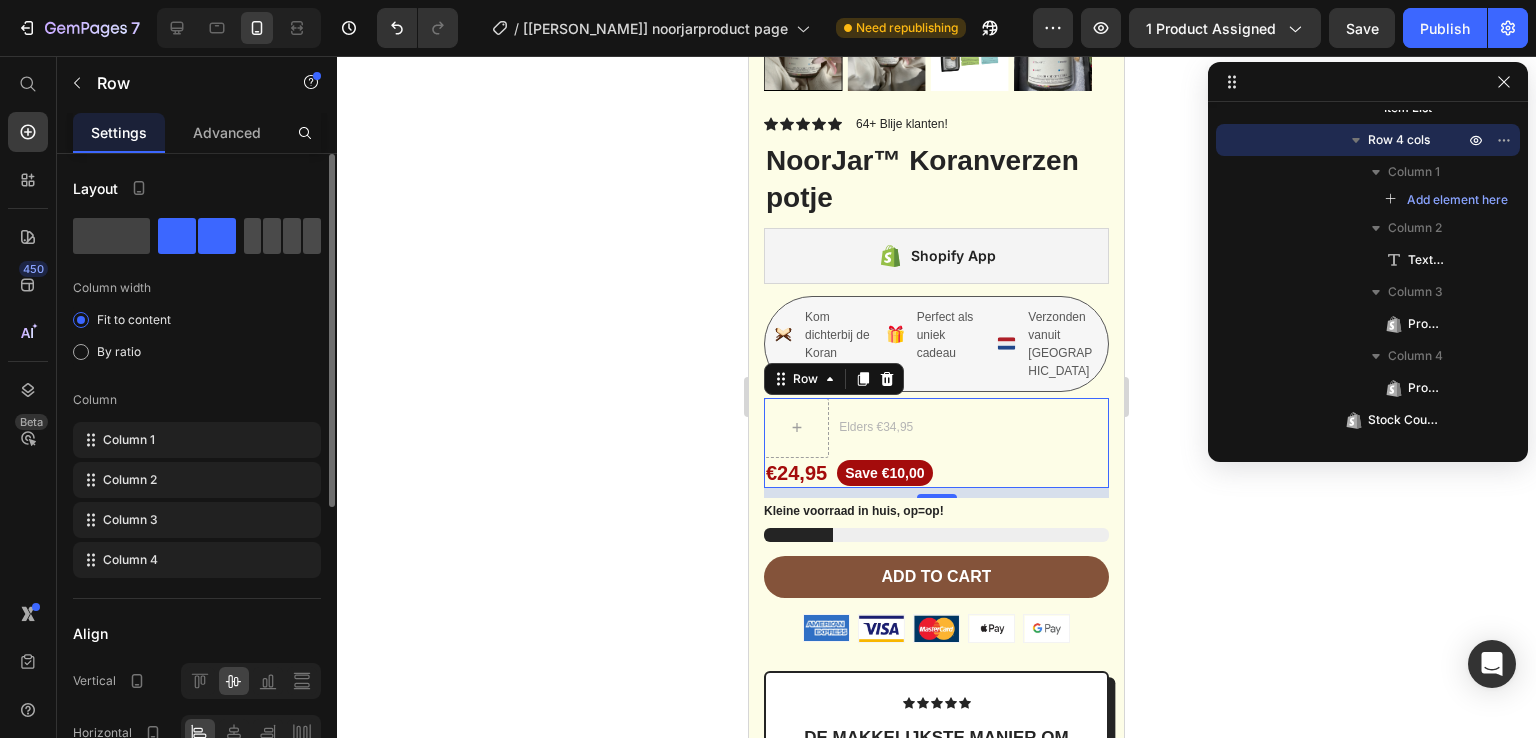 click 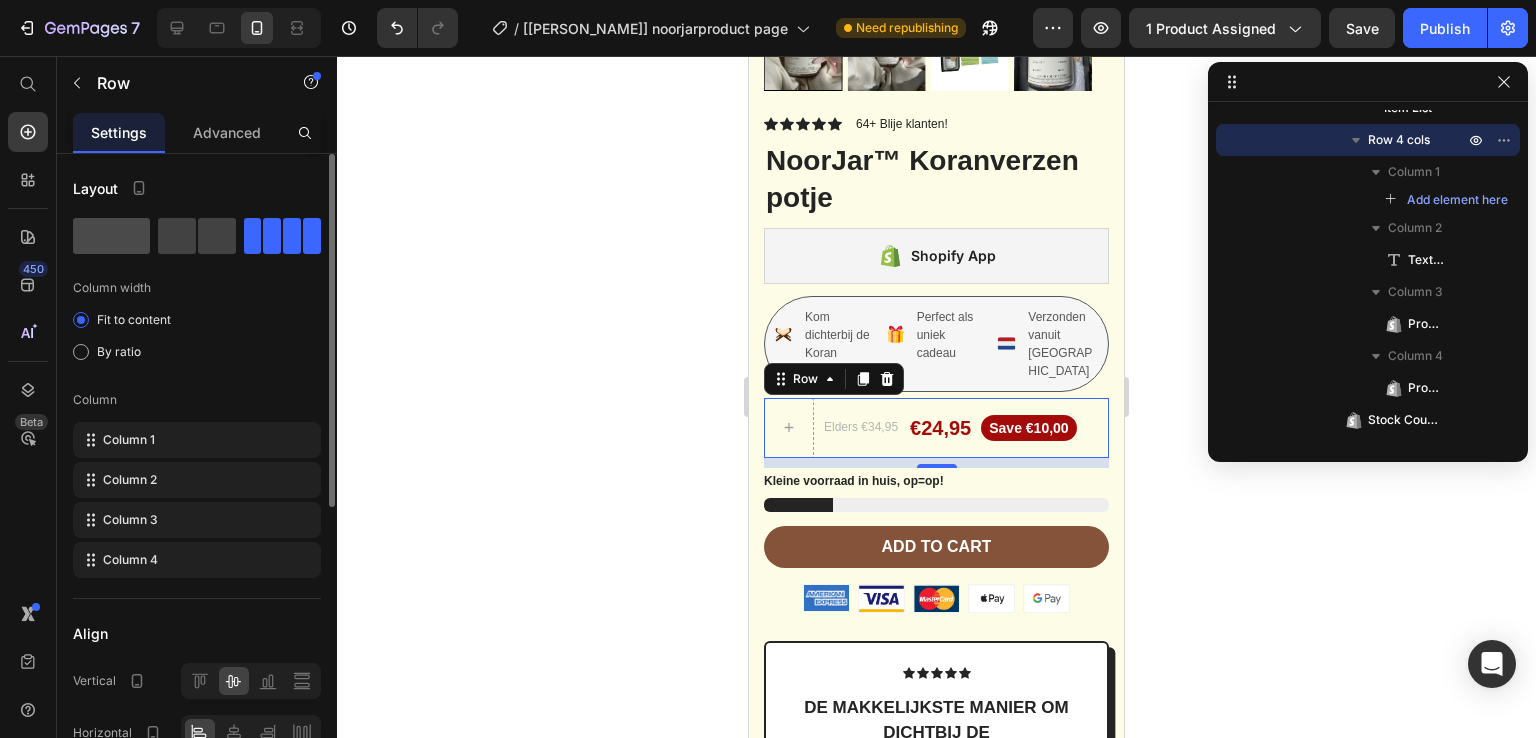 click 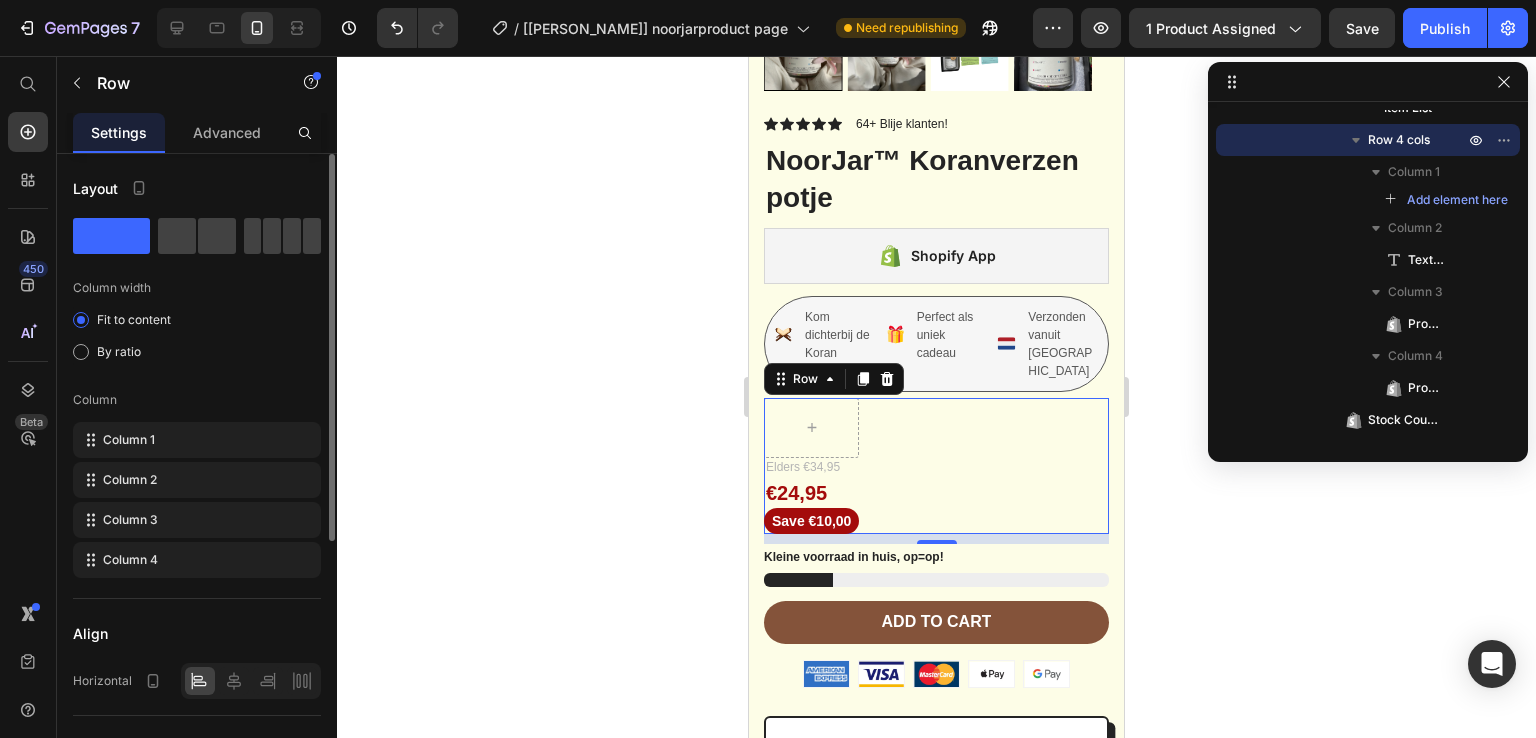 click 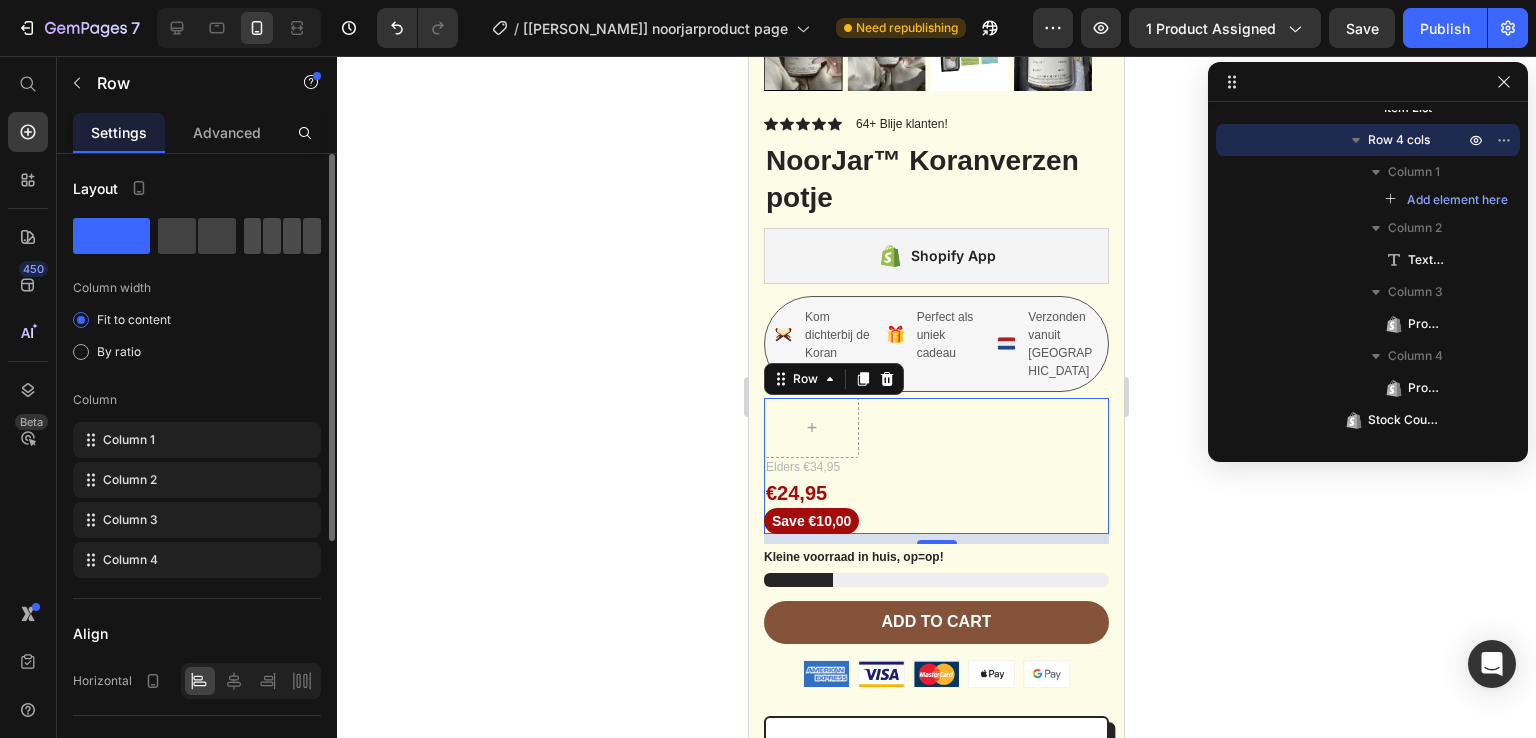 click 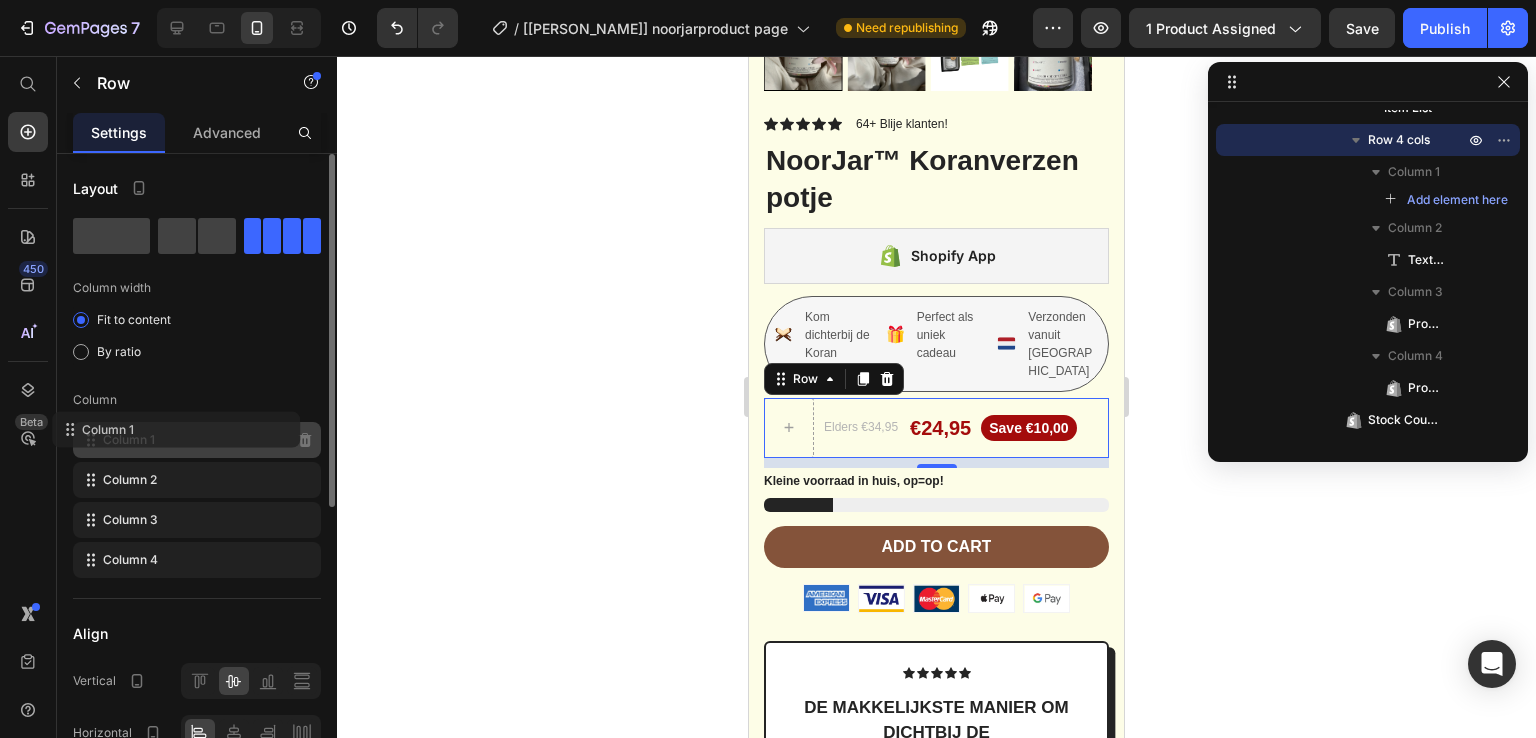 click on "Column 1" 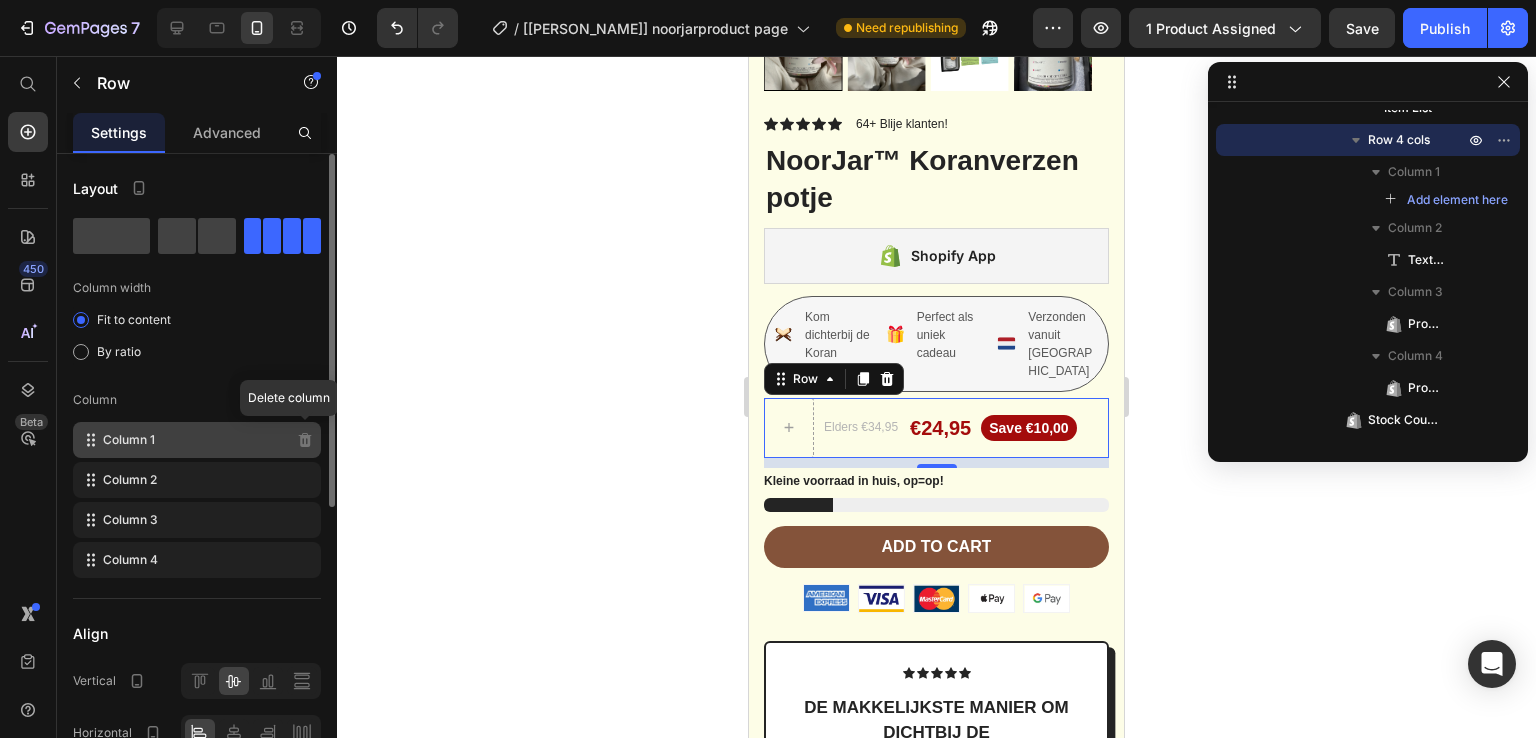 type 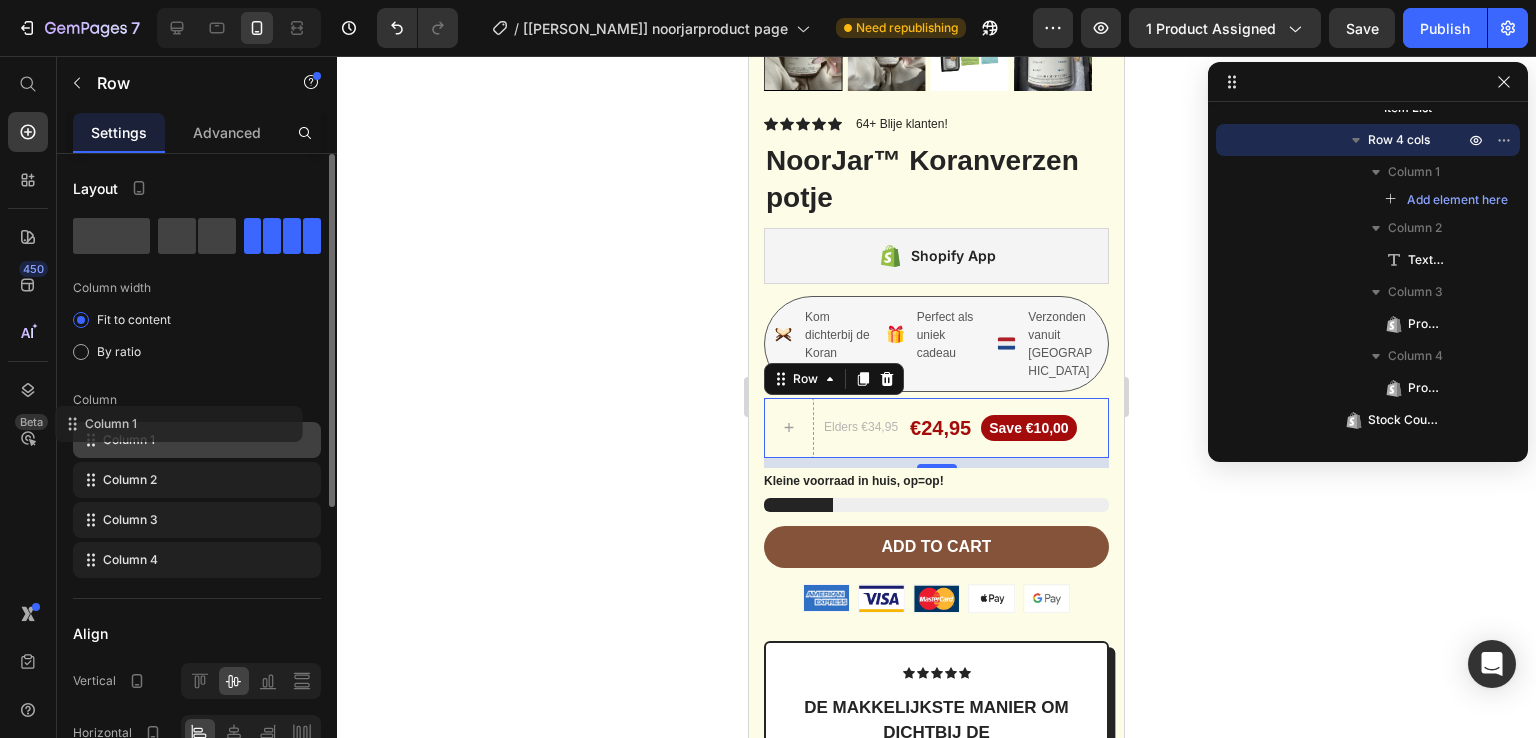 click on "Column" at bounding box center (197, 400) 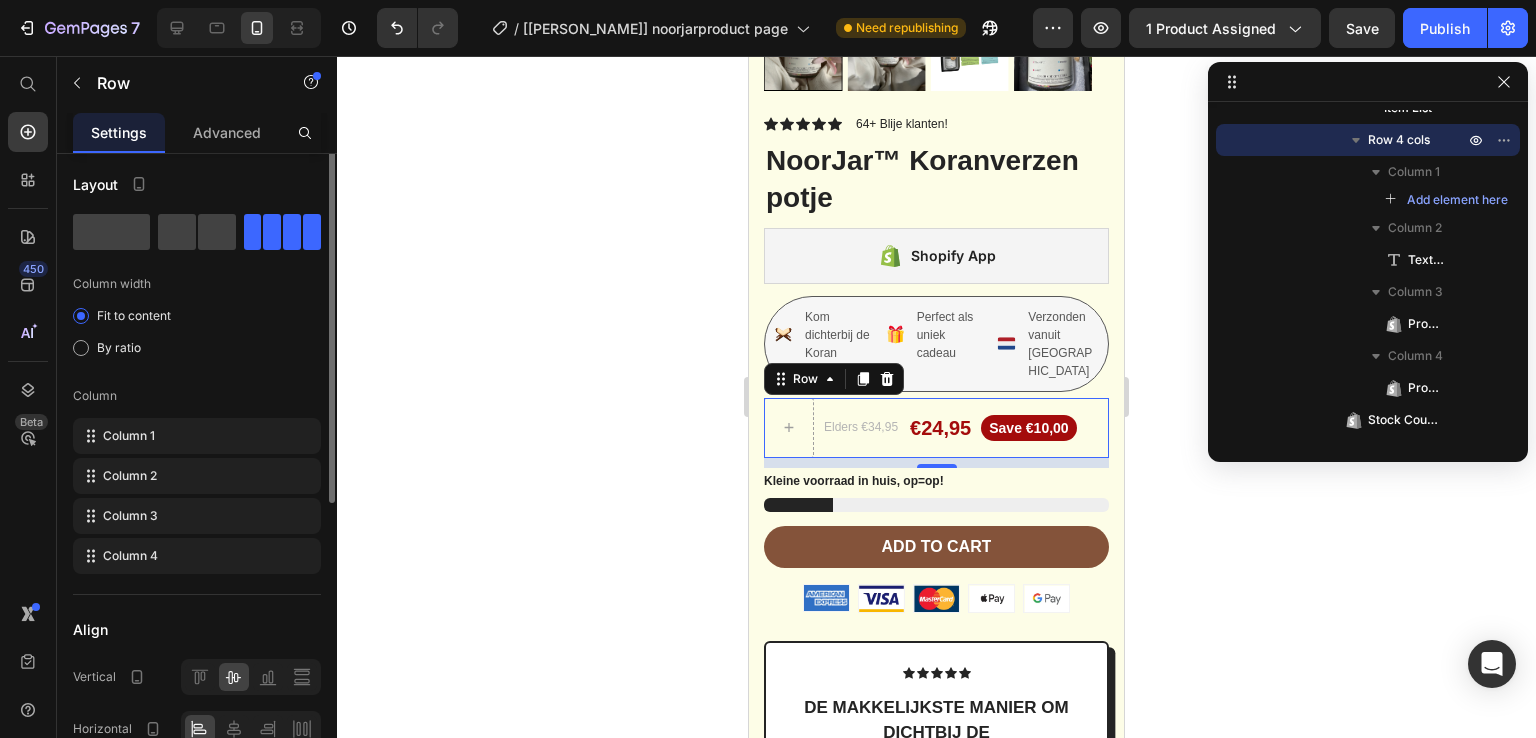 scroll, scrollTop: 0, scrollLeft: 0, axis: both 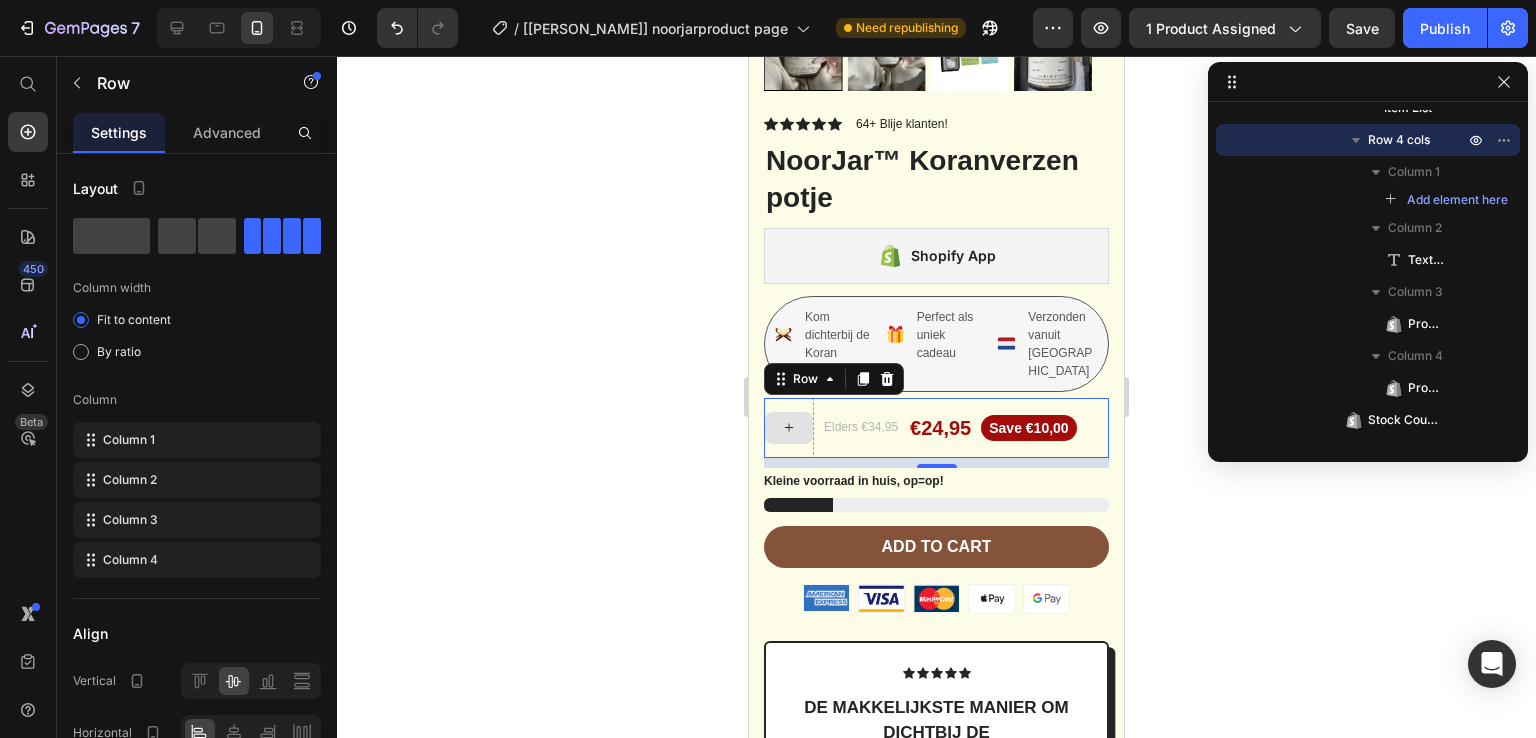 click 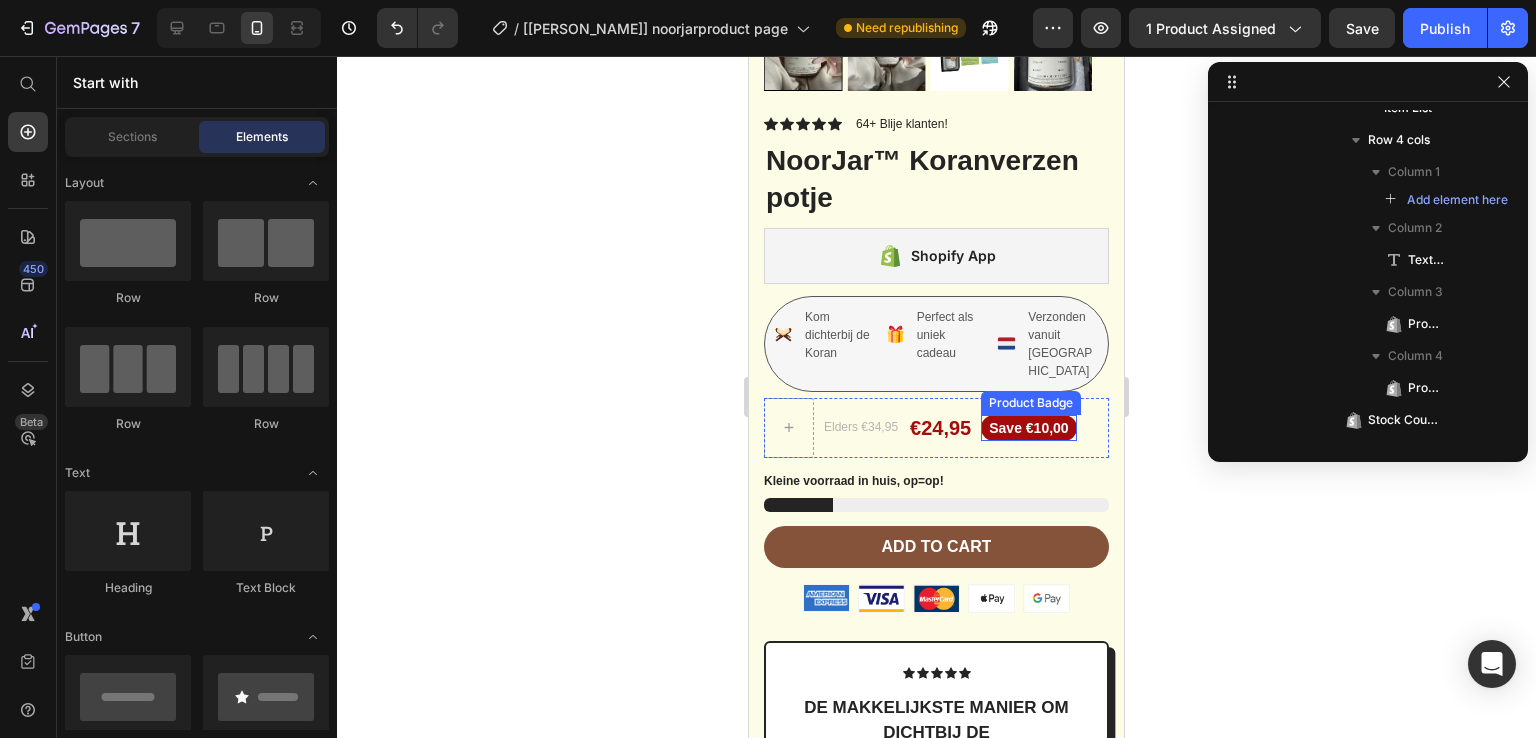 click on "Save €10,00" at bounding box center (1028, 428) 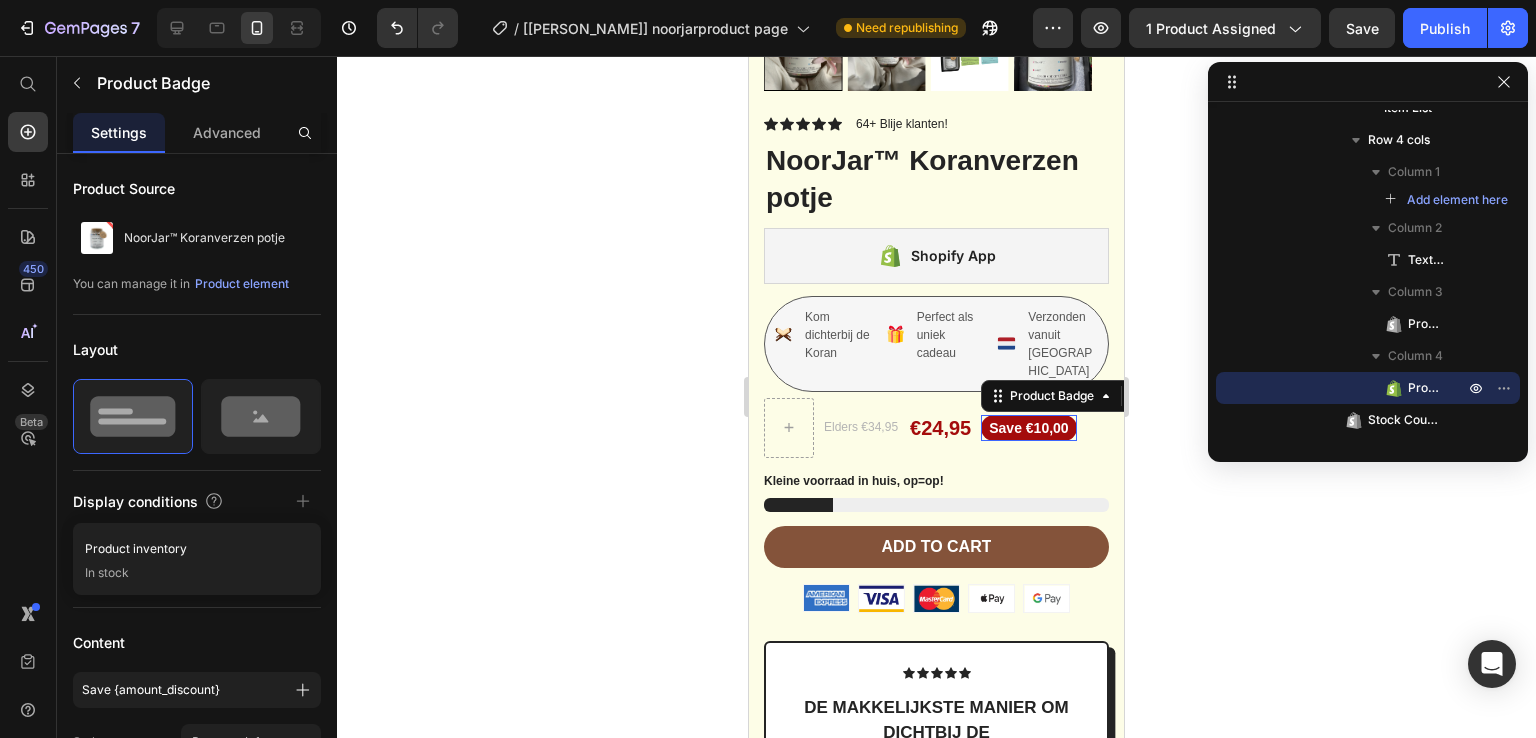 click on "Save €10,00" at bounding box center (1028, 428) 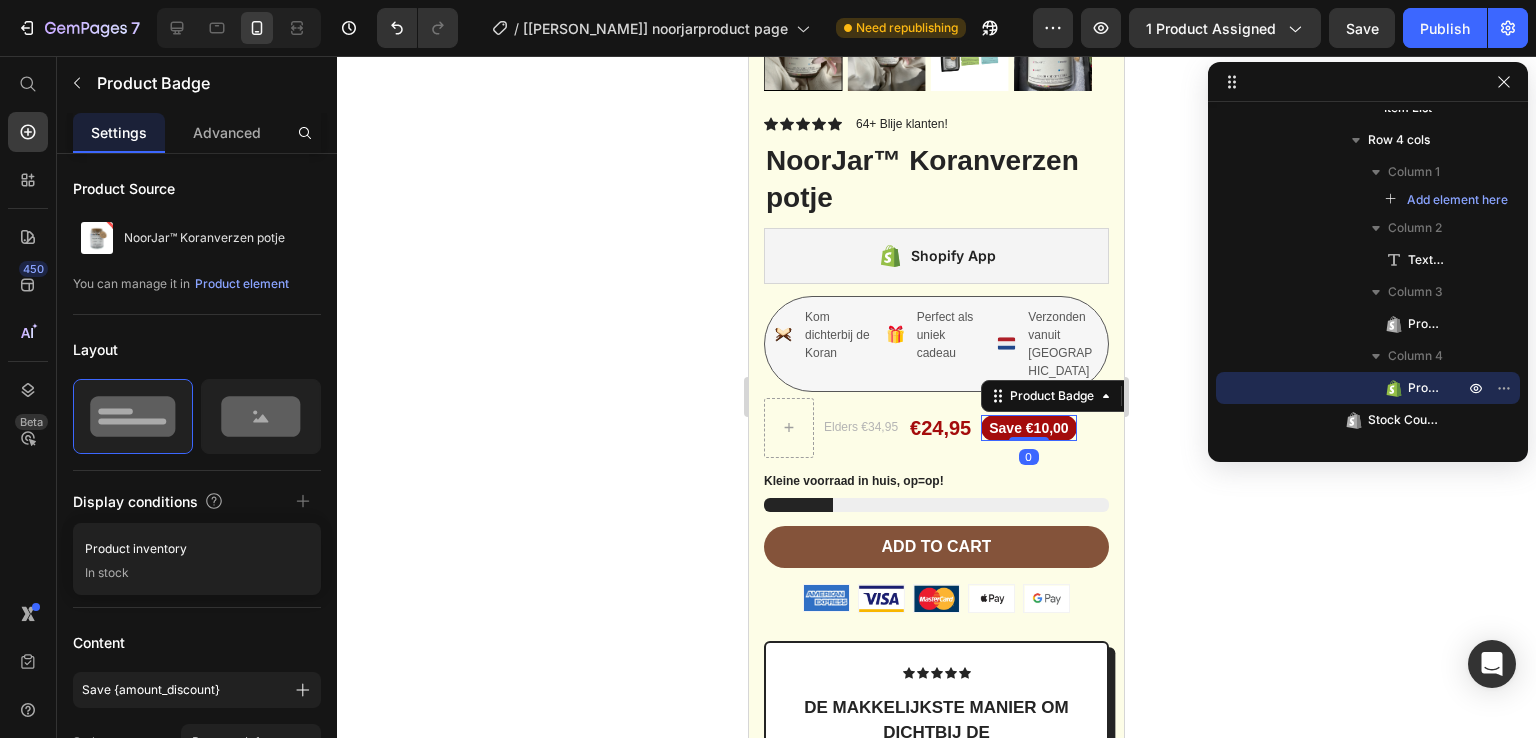 click on "Save €10,00" at bounding box center [1028, 428] 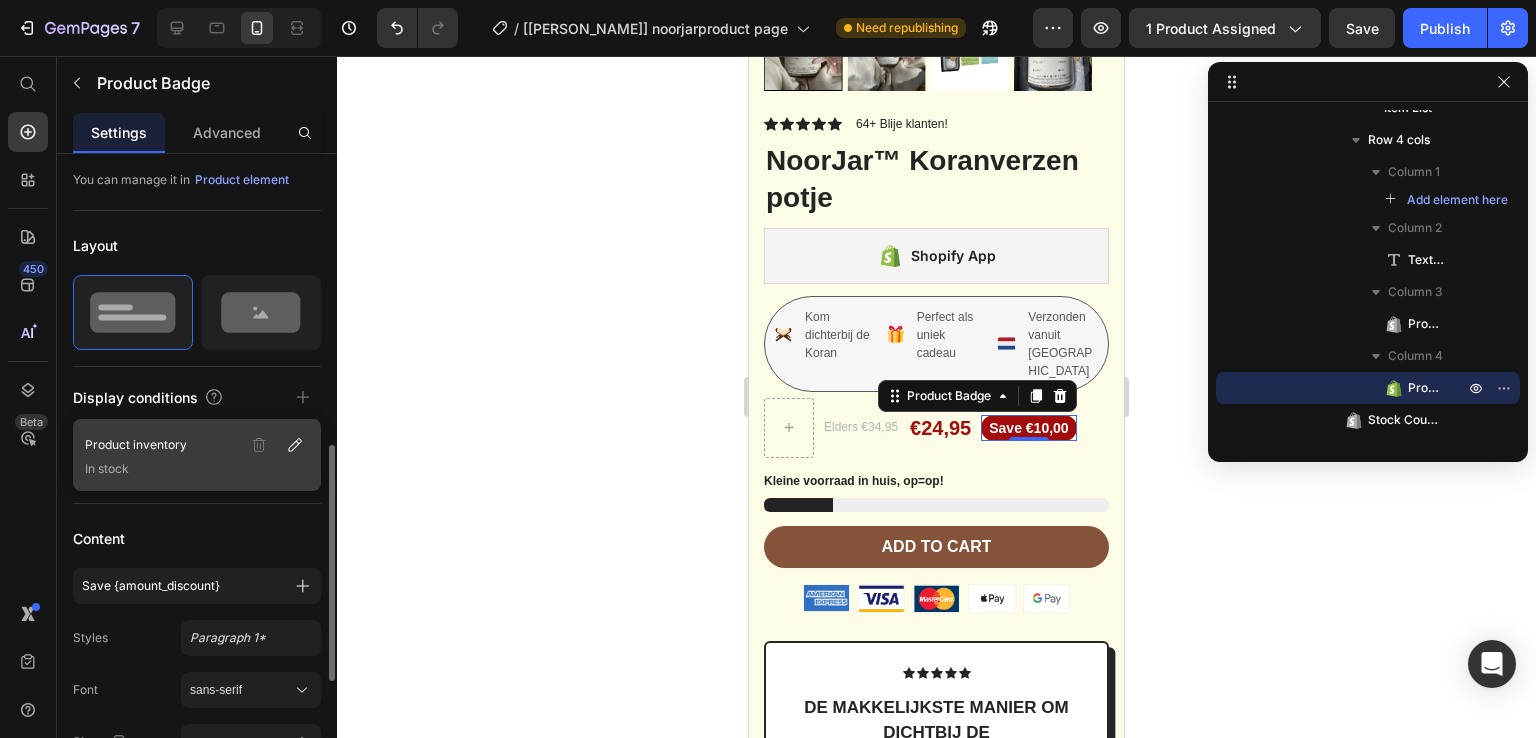 scroll, scrollTop: 290, scrollLeft: 0, axis: vertical 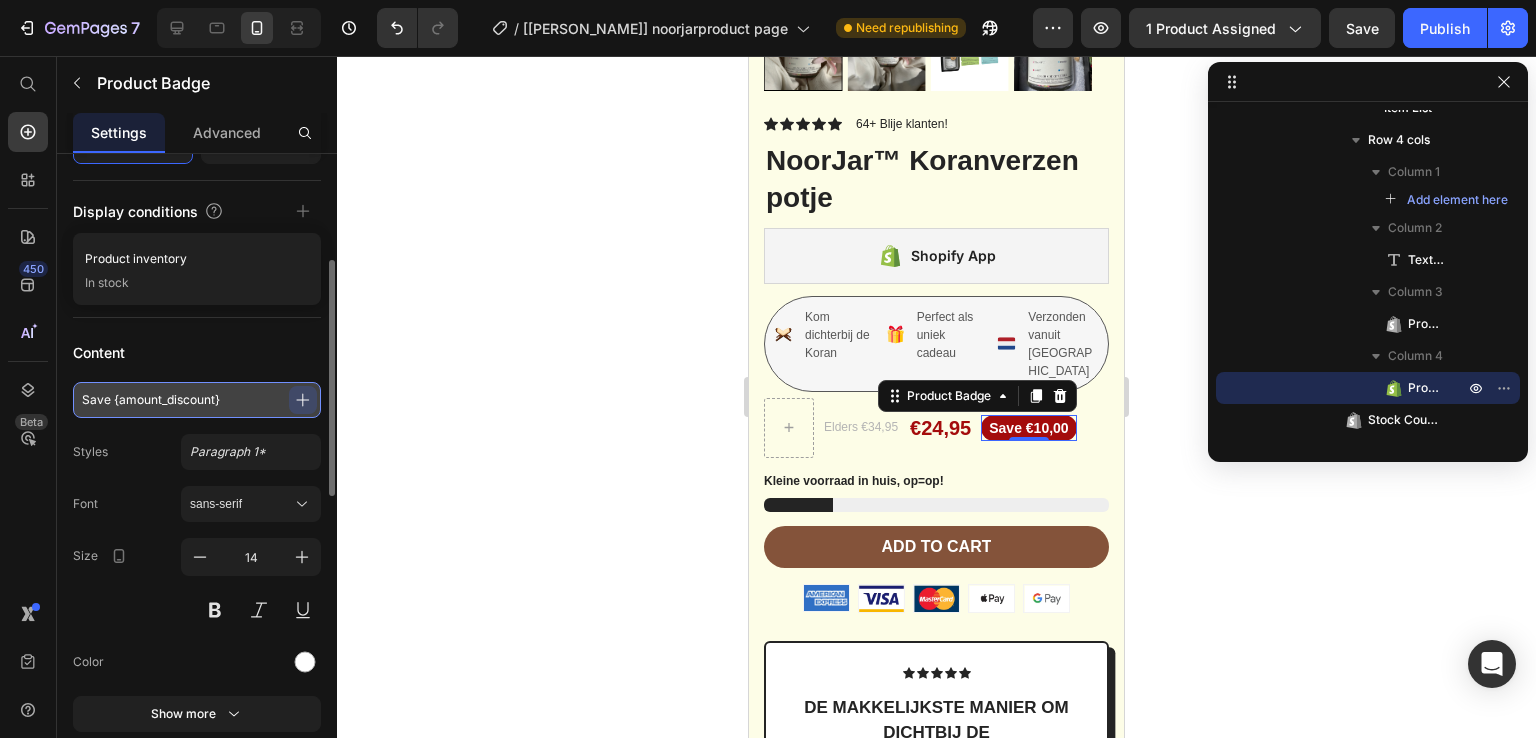 click on "Save {amount_discount}" at bounding box center [197, 400] 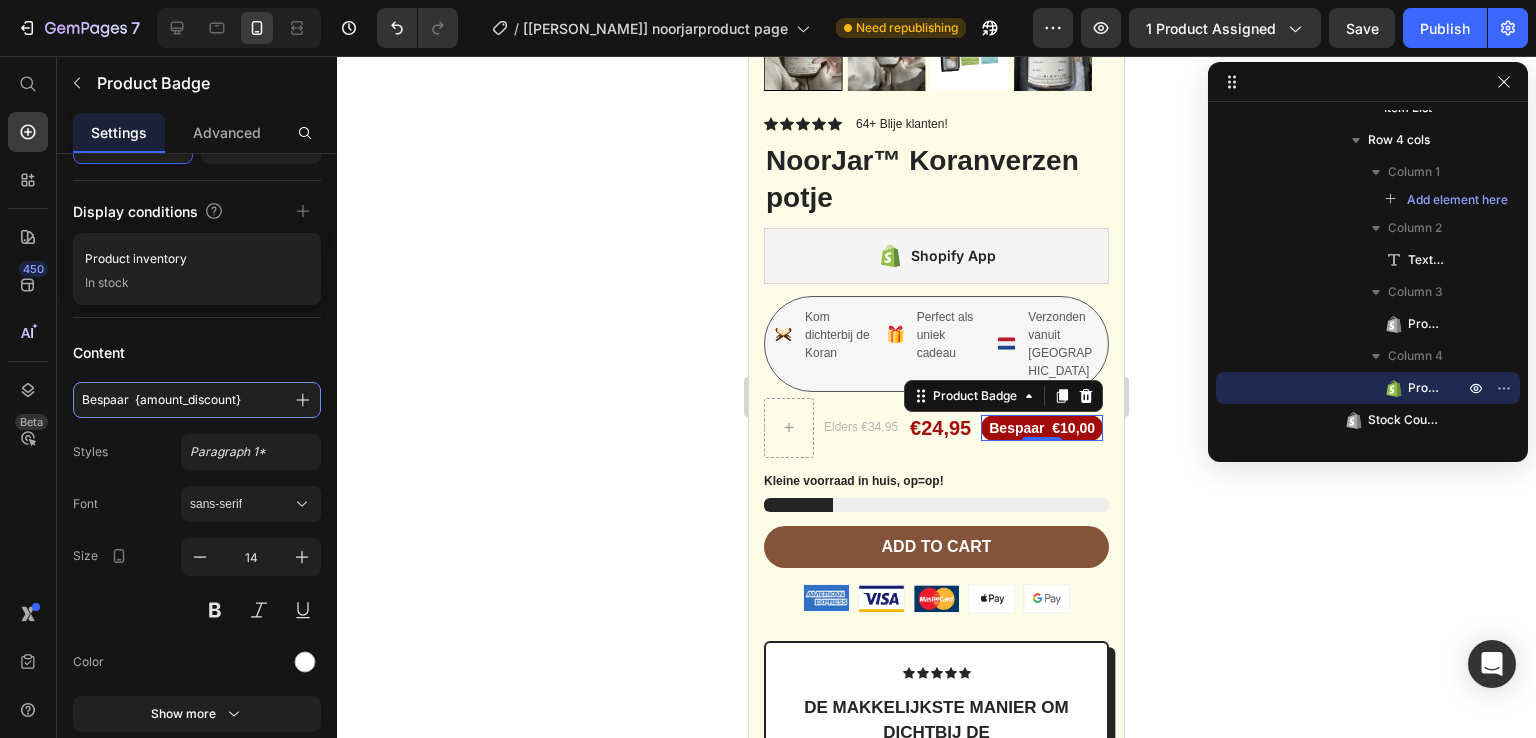type on "Bespaar  {amount_discount}" 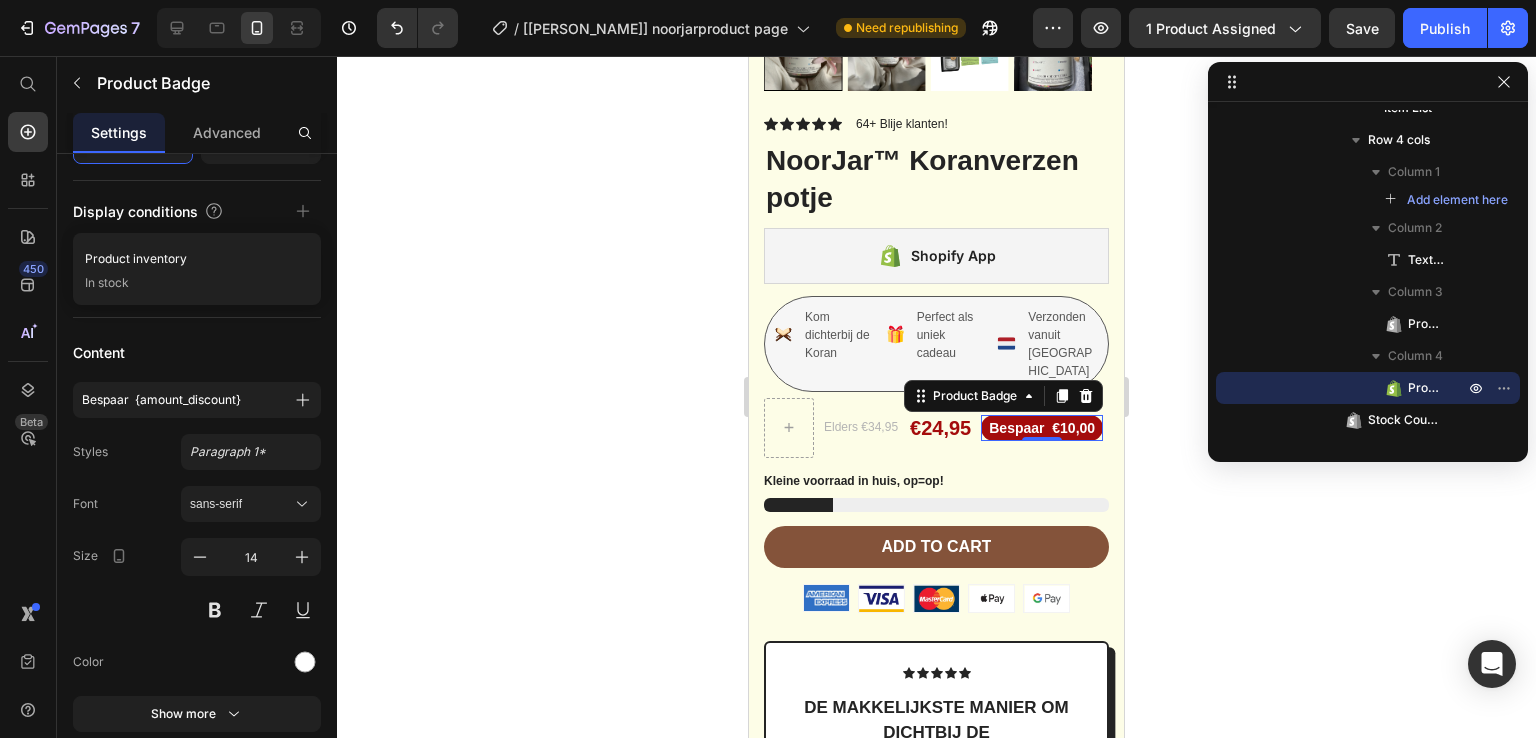 click 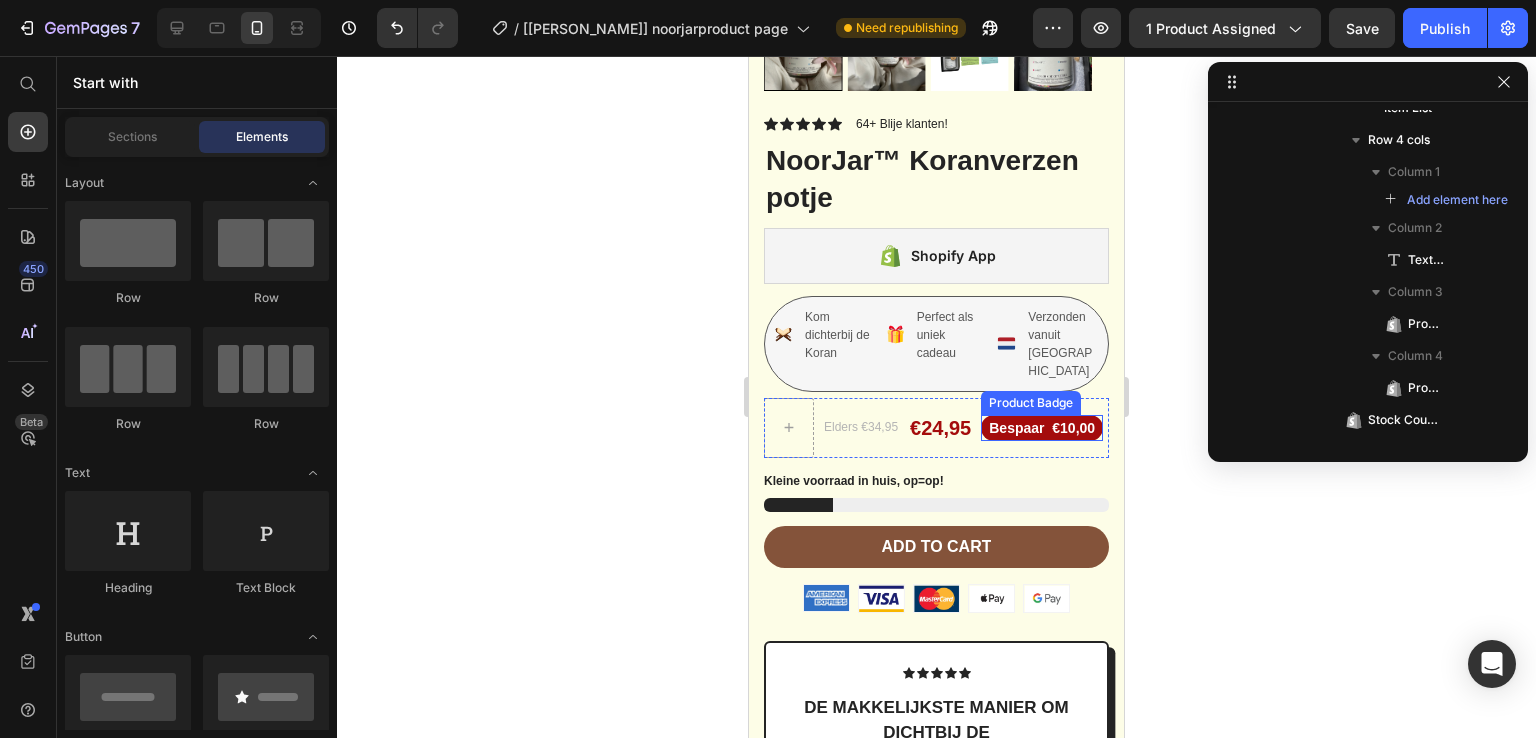 click on "Bespaar  €10,00" at bounding box center [1042, 428] 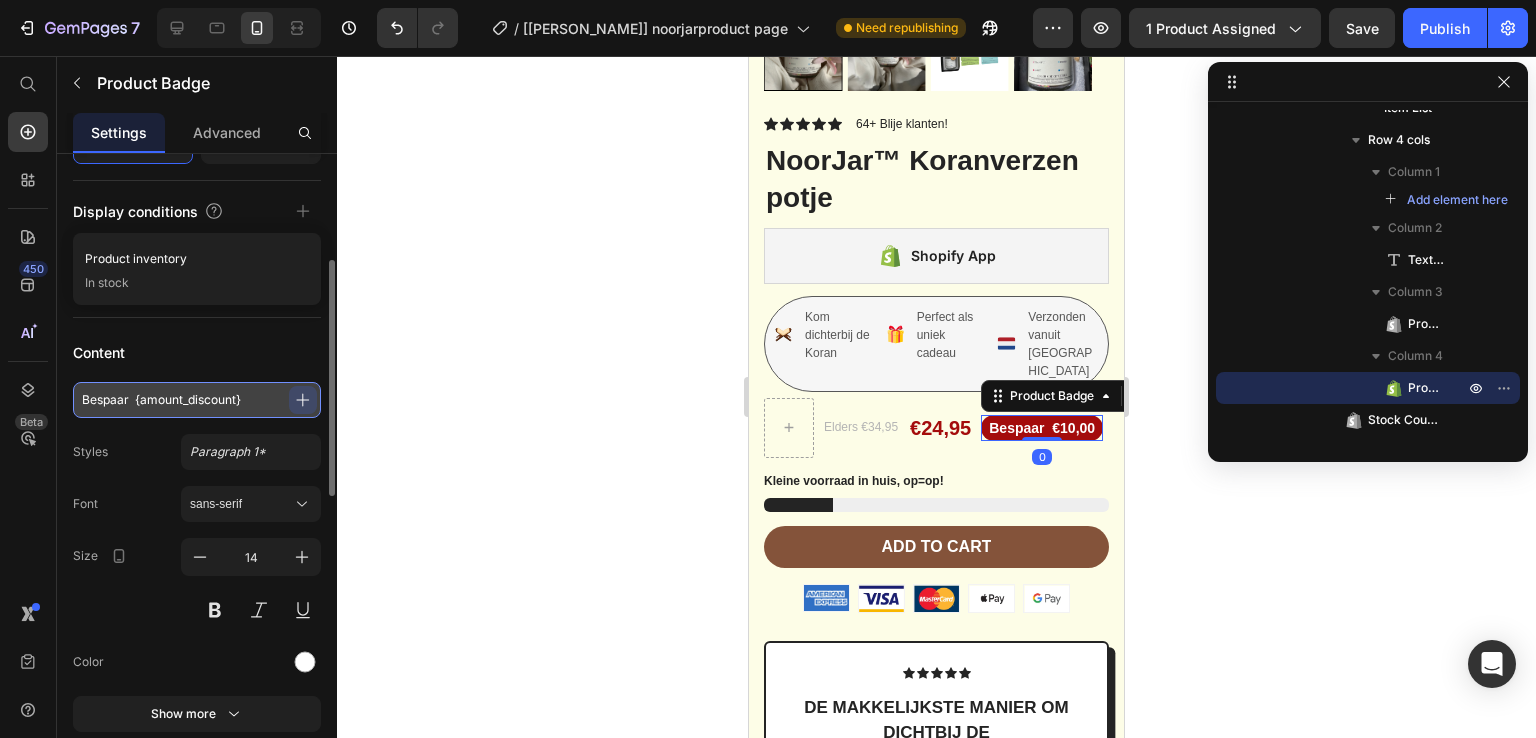 click on "Bespaar  {amount_discount}" at bounding box center [197, 400] 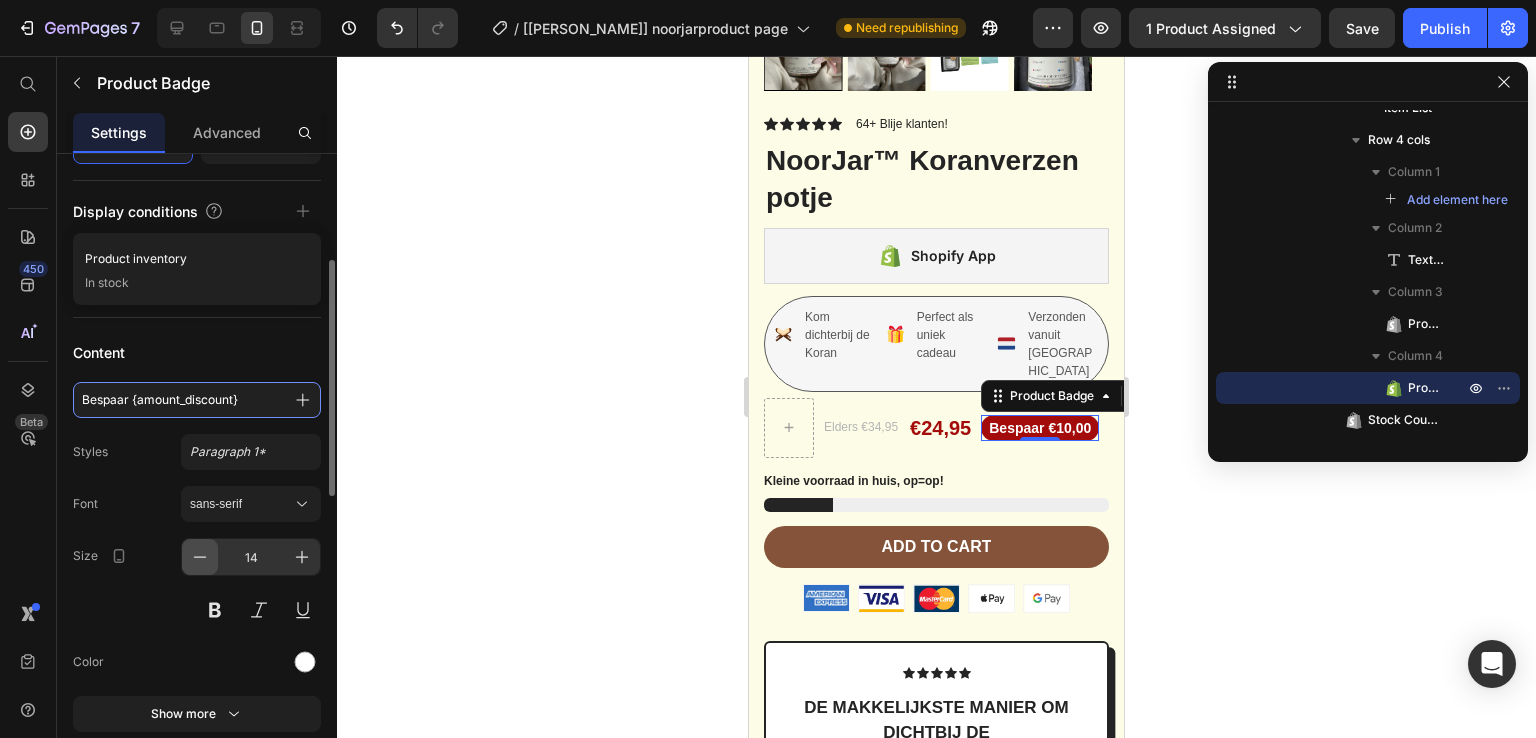 type on "Bespaar {amount_discount}" 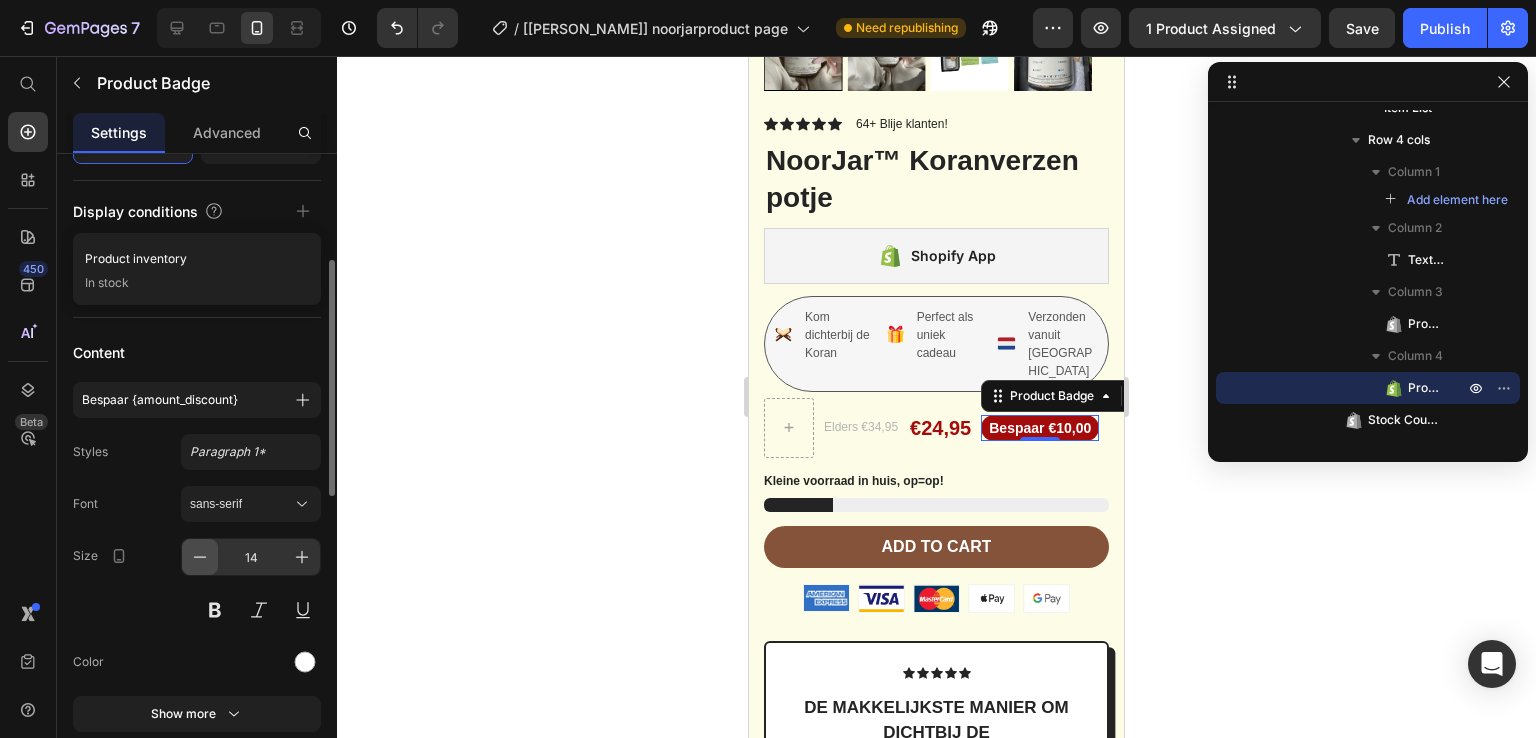 click 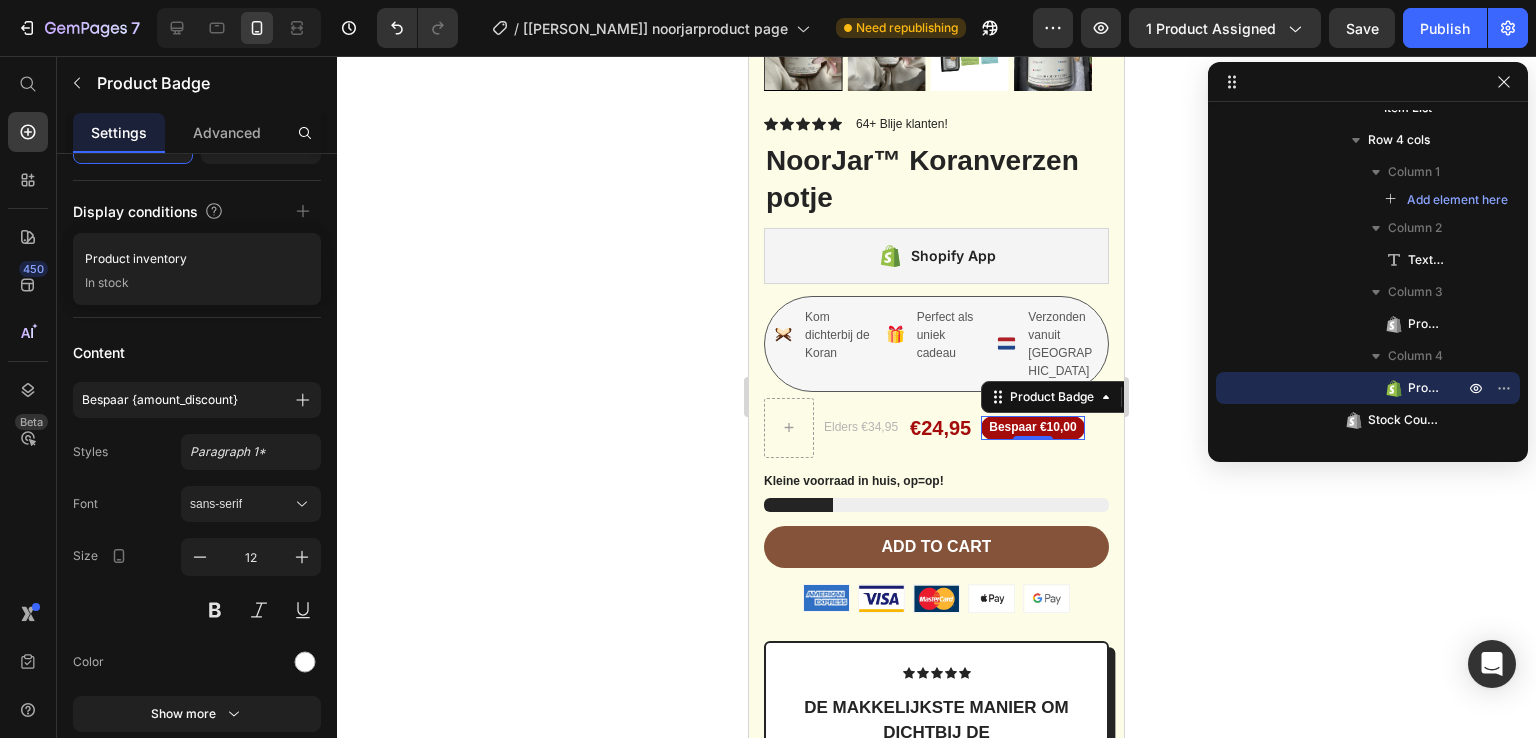 click 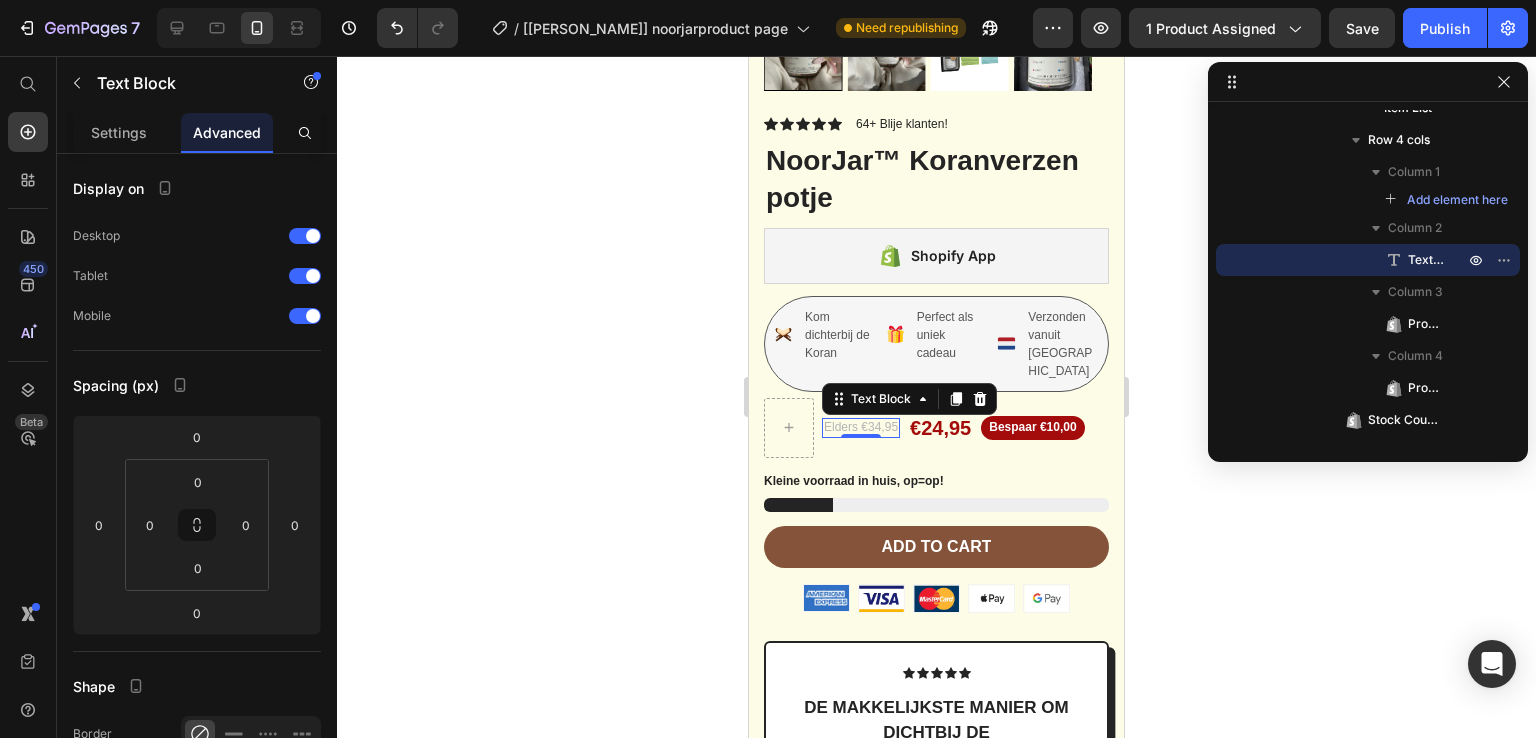 scroll, scrollTop: 626, scrollLeft: 0, axis: vertical 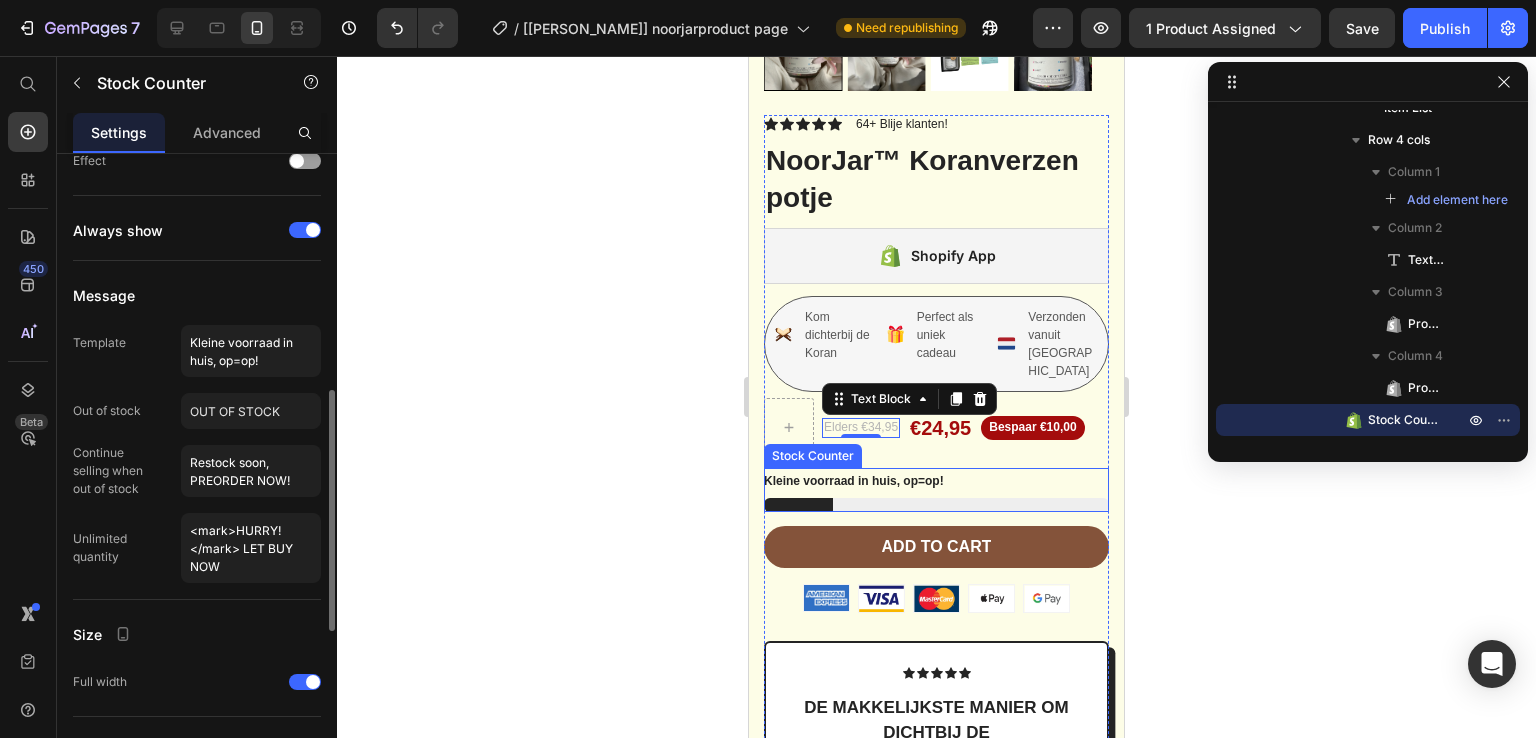click on "Kleine voorraad in huis, op=op!" at bounding box center (936, 493) 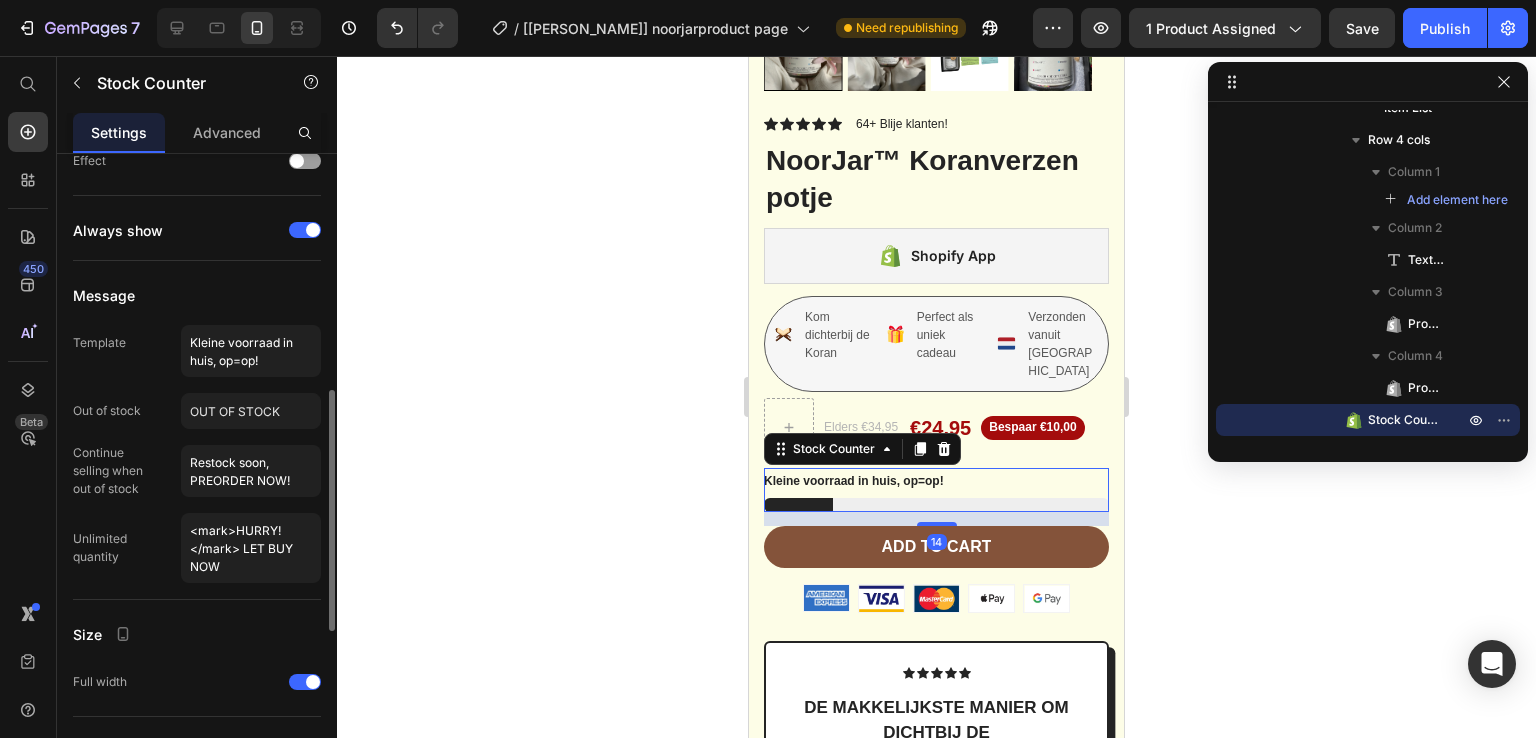 scroll, scrollTop: 0, scrollLeft: 0, axis: both 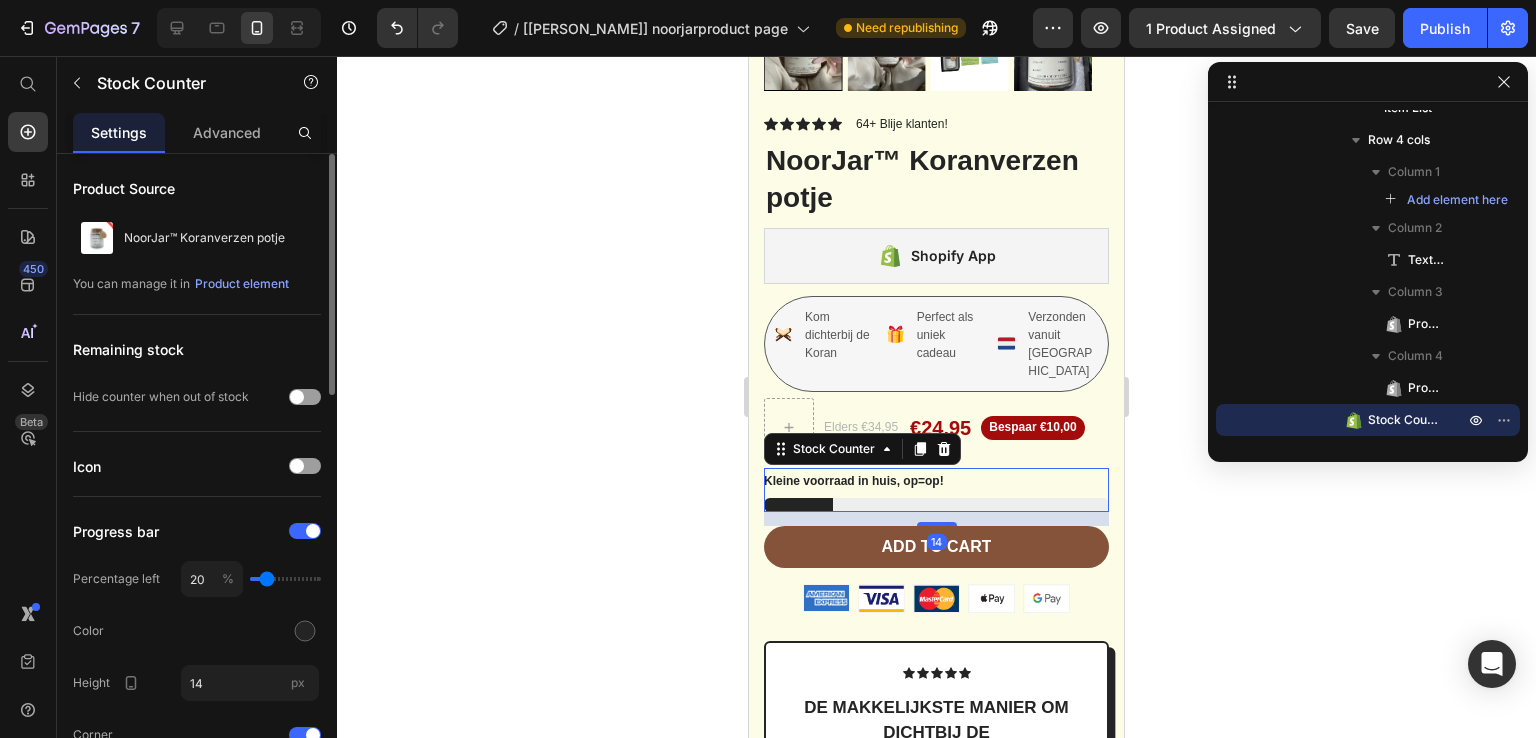 click 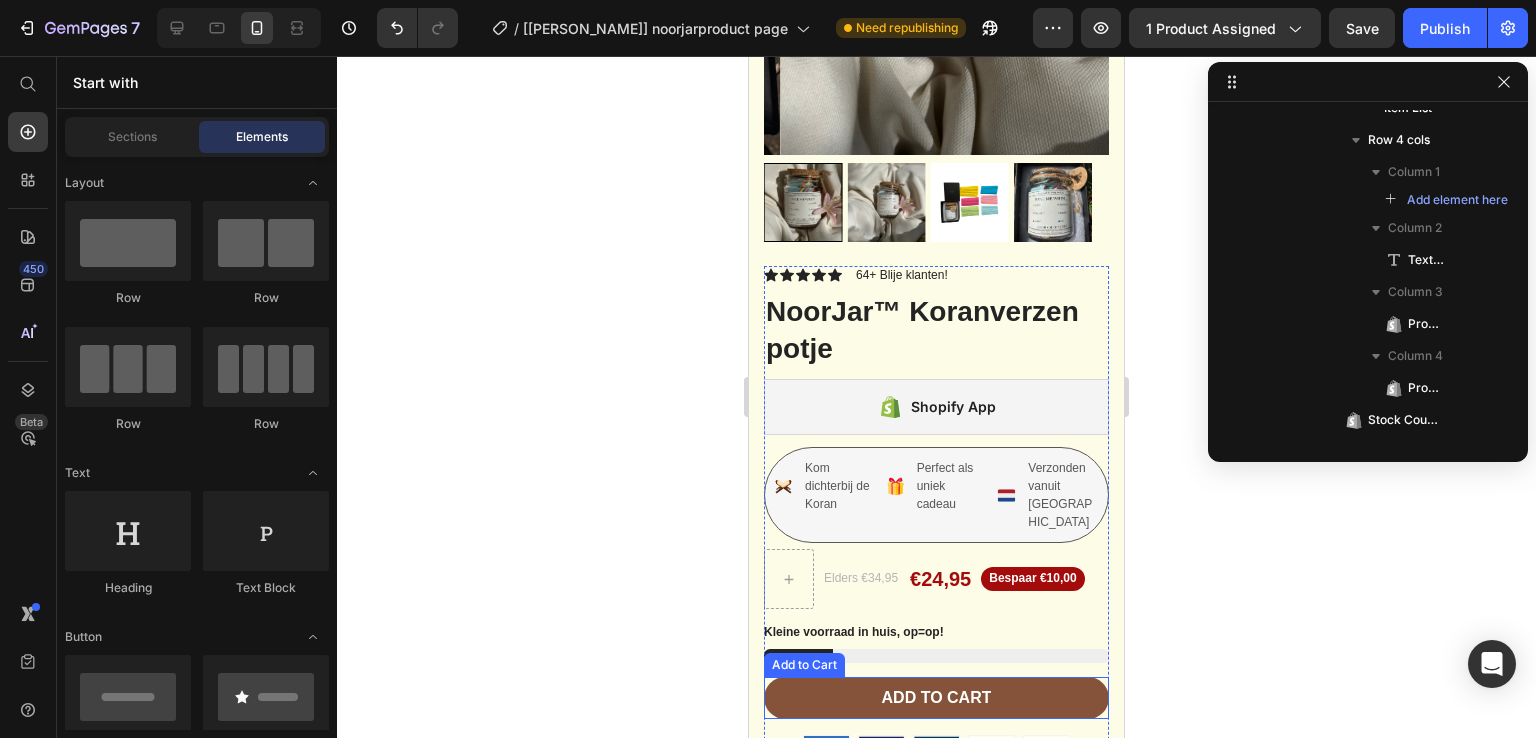 scroll, scrollTop: 6193, scrollLeft: 0, axis: vertical 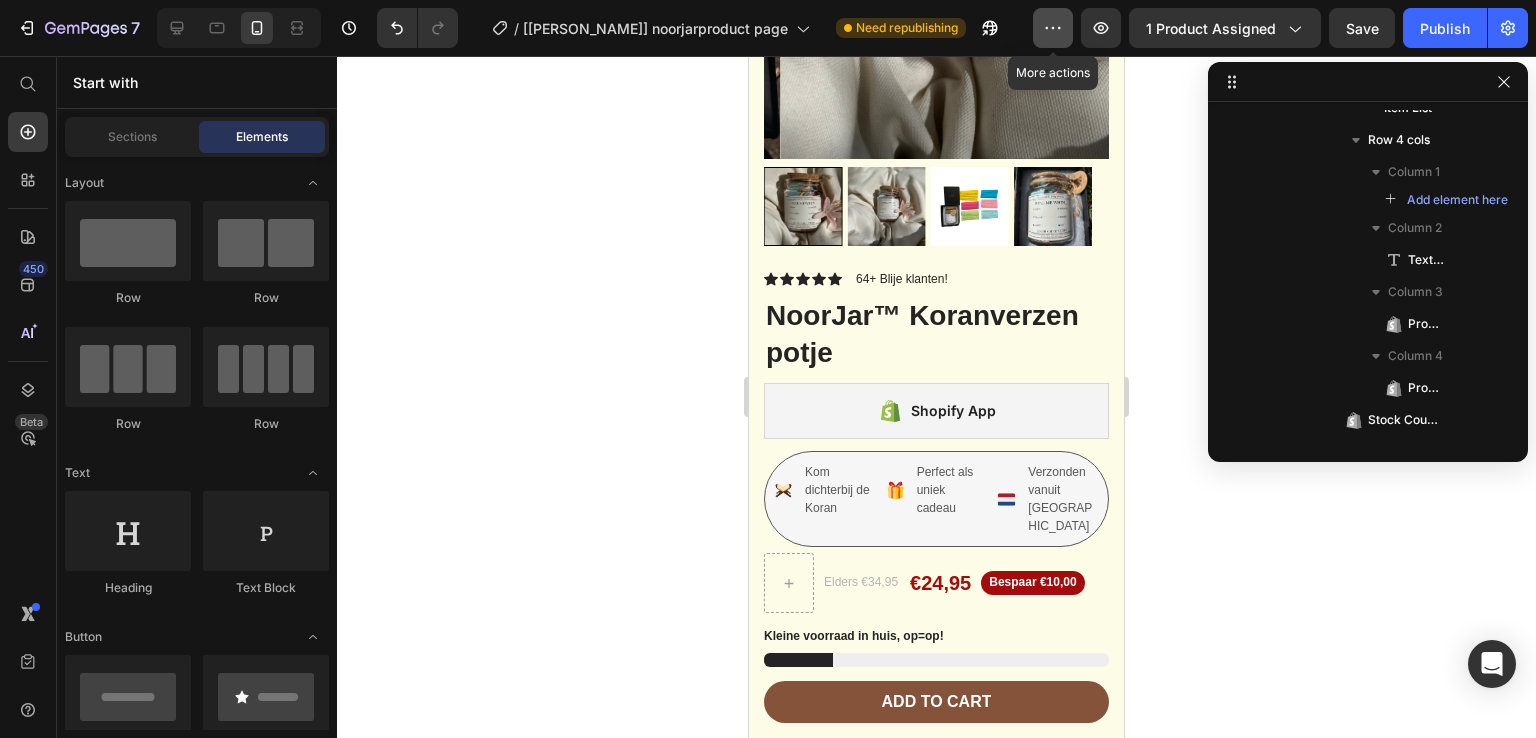 click 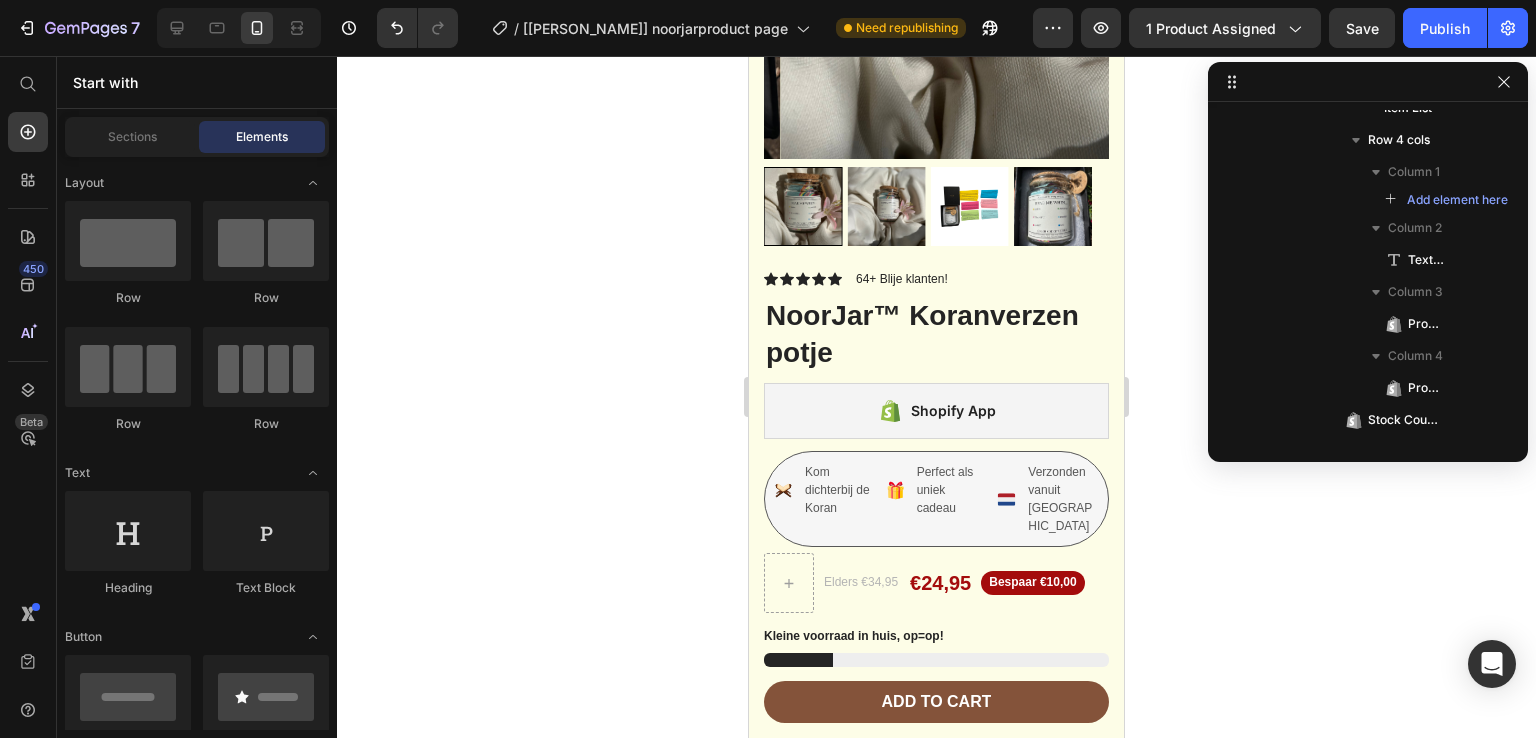 click 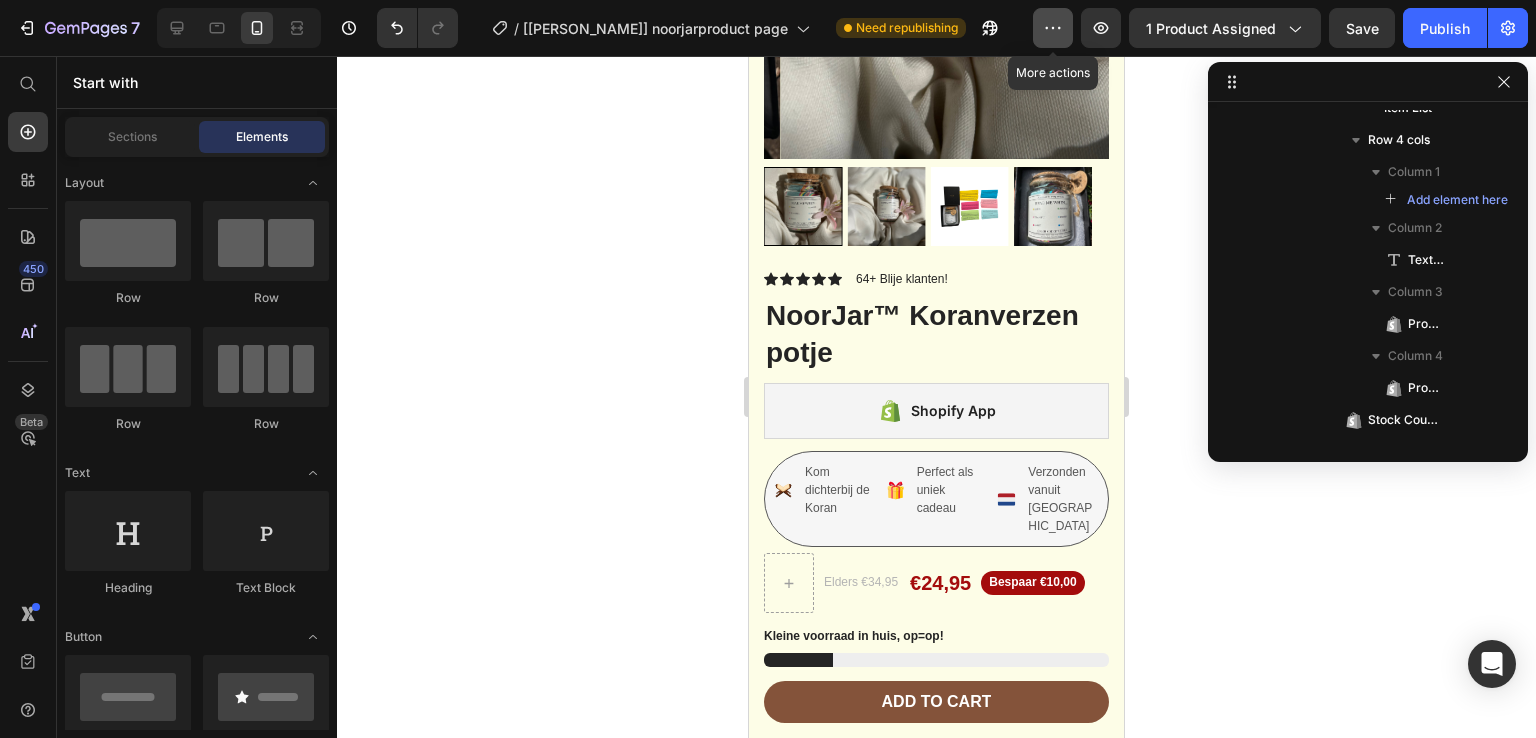 click 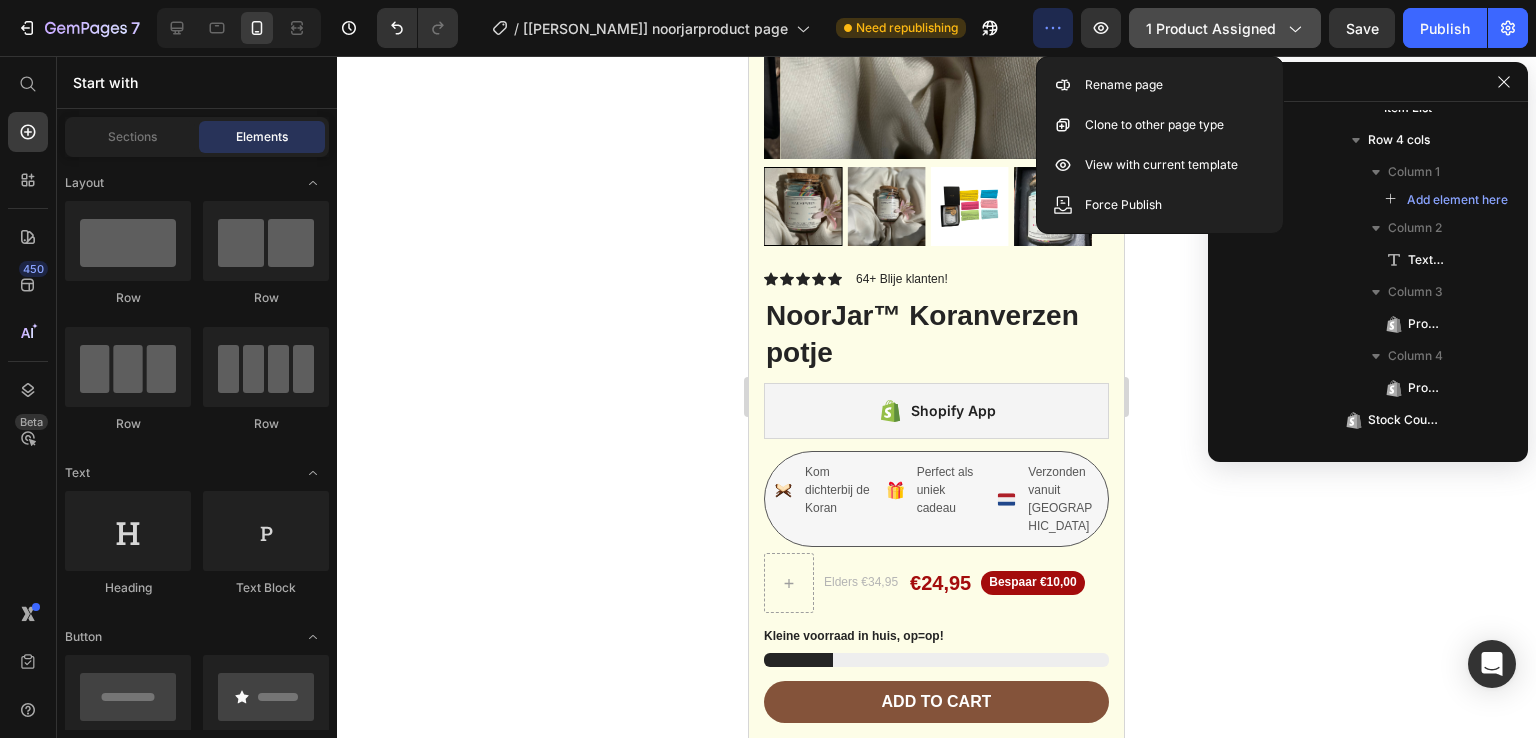 click on "1 product assigned" at bounding box center (1225, 28) 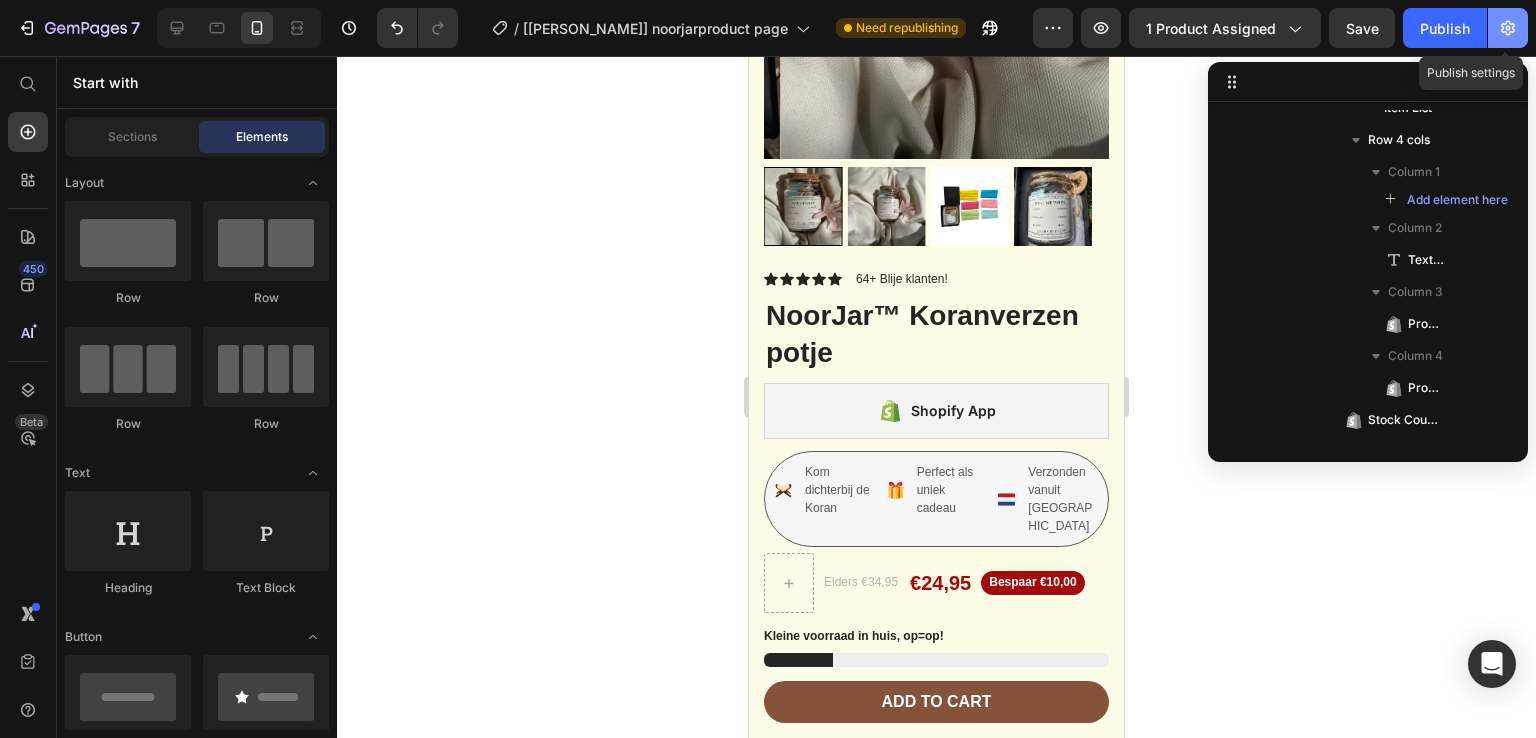 click 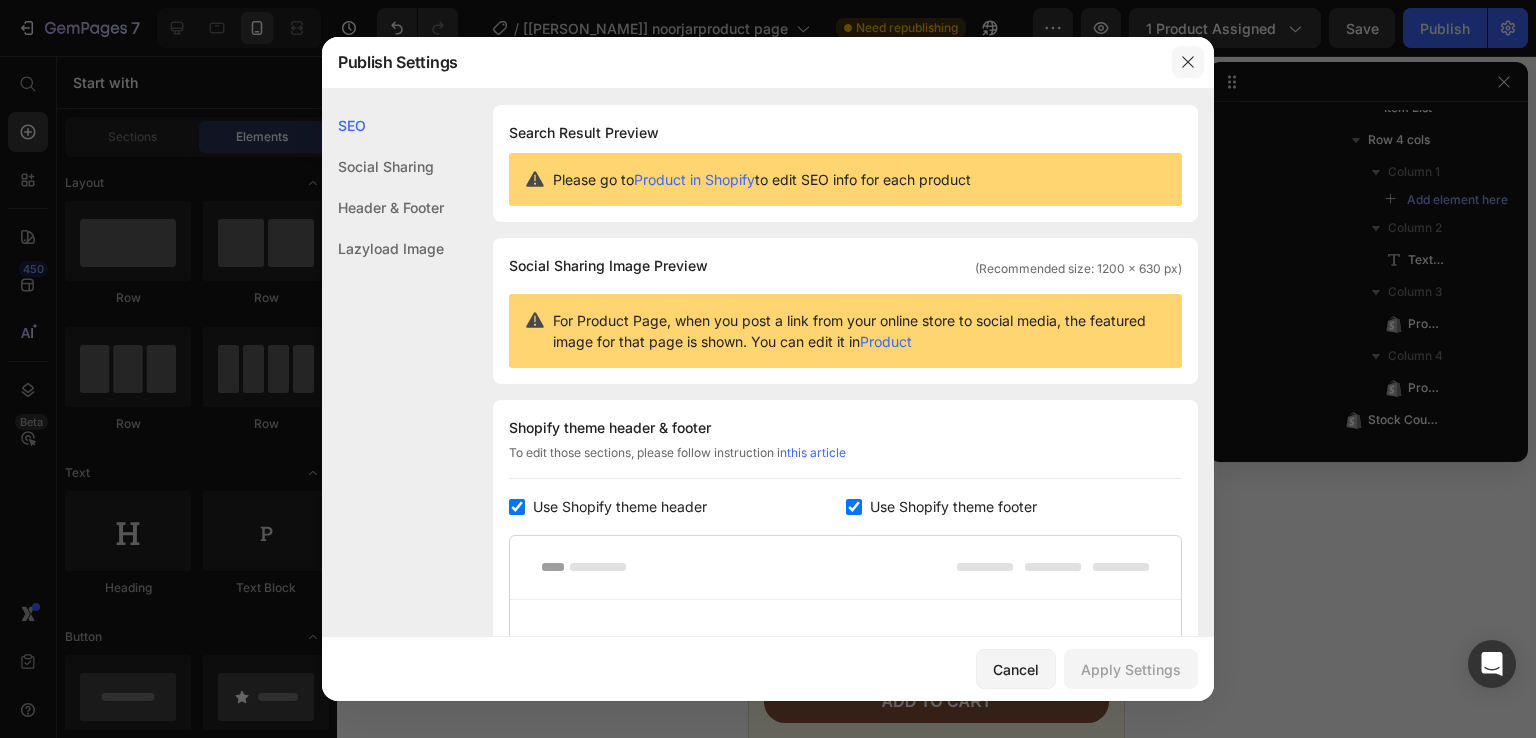 click at bounding box center [1188, 62] 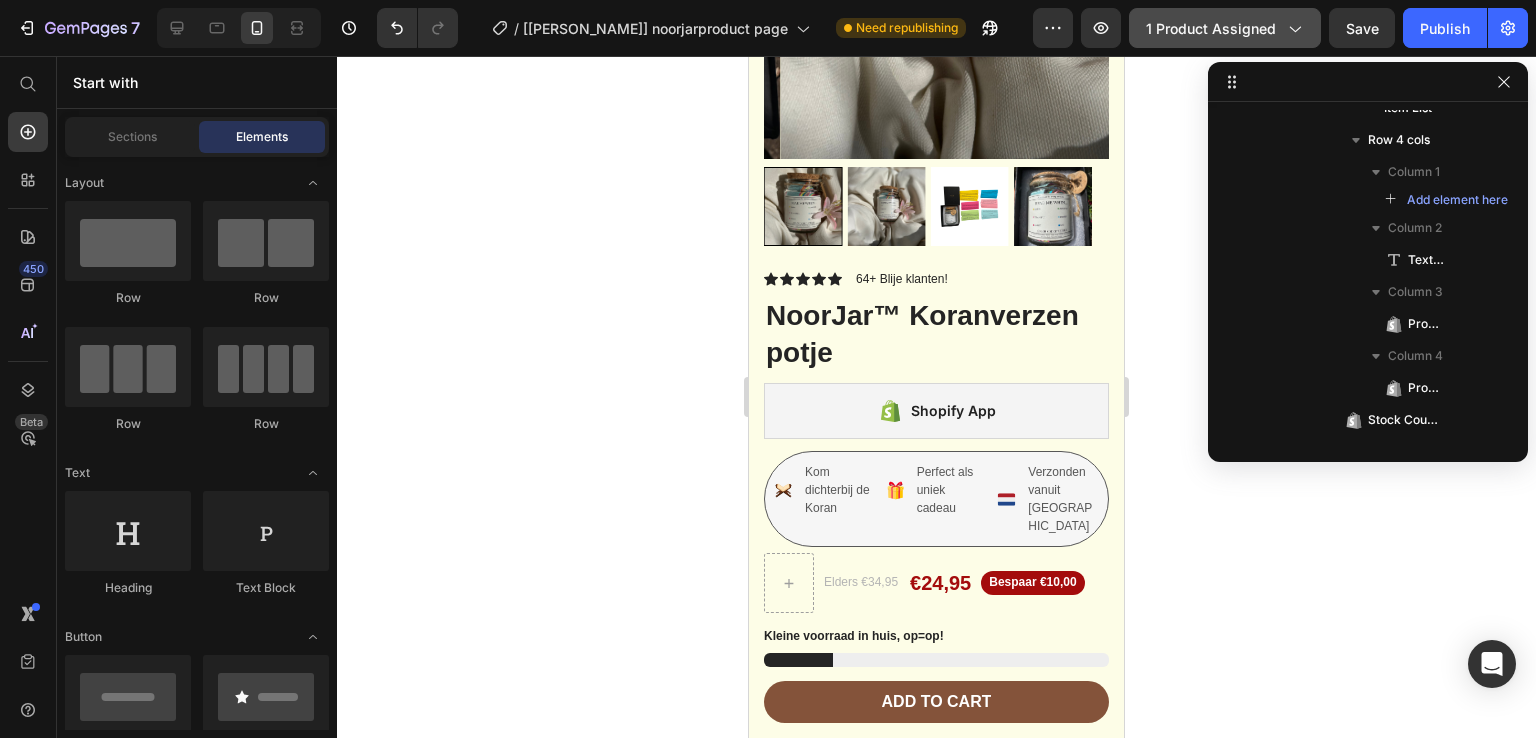 click on "1 product assigned" at bounding box center [1225, 28] 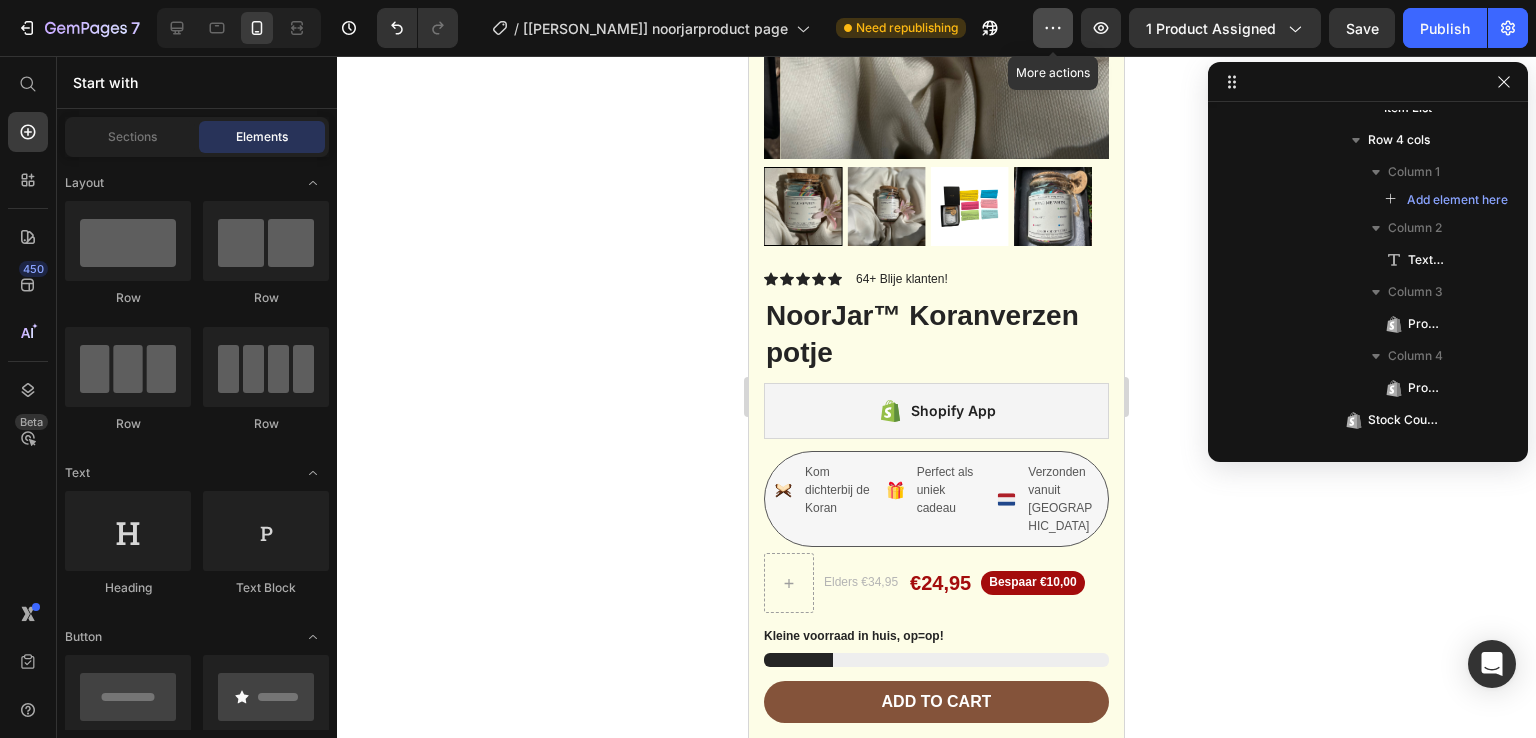 click 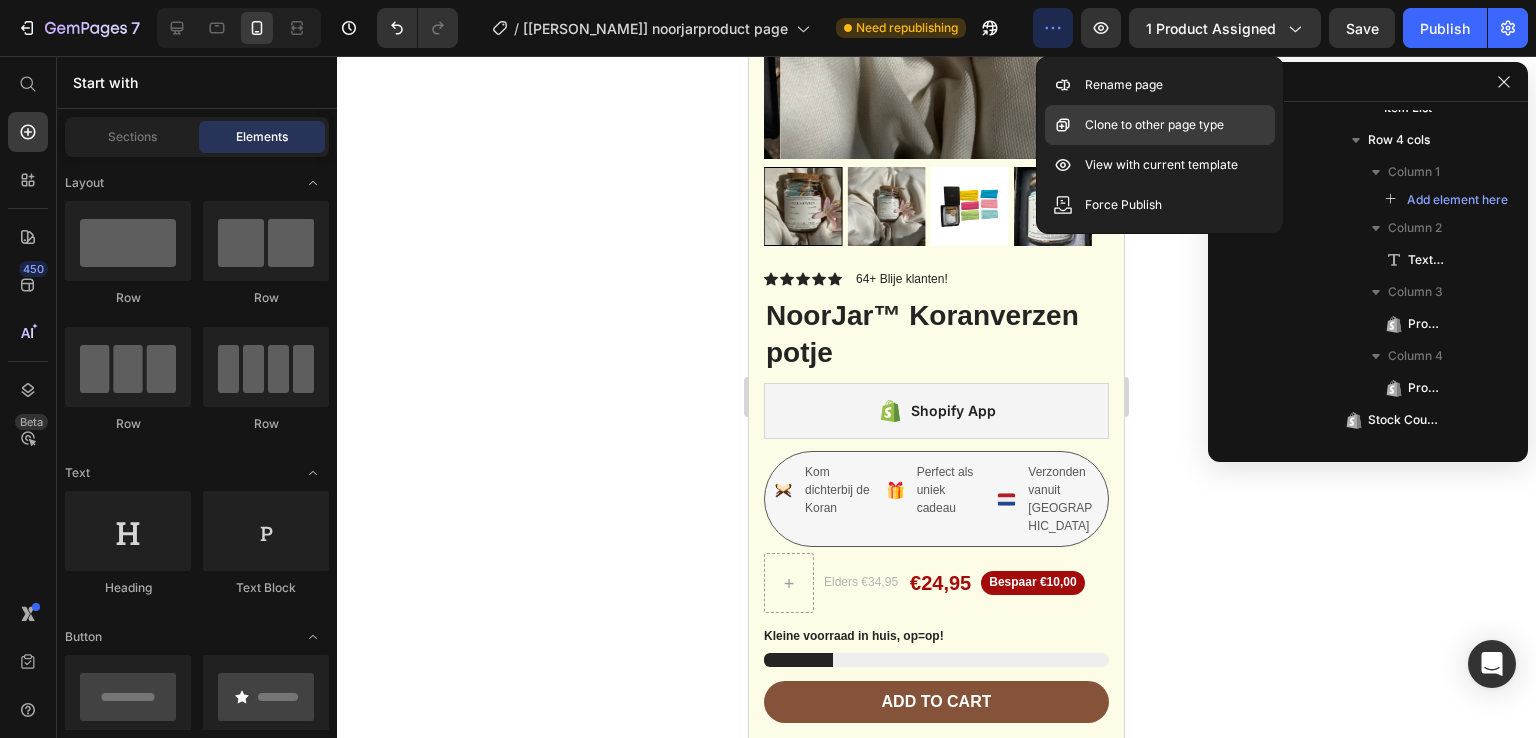 click on "Clone to other page type" at bounding box center (1154, 125) 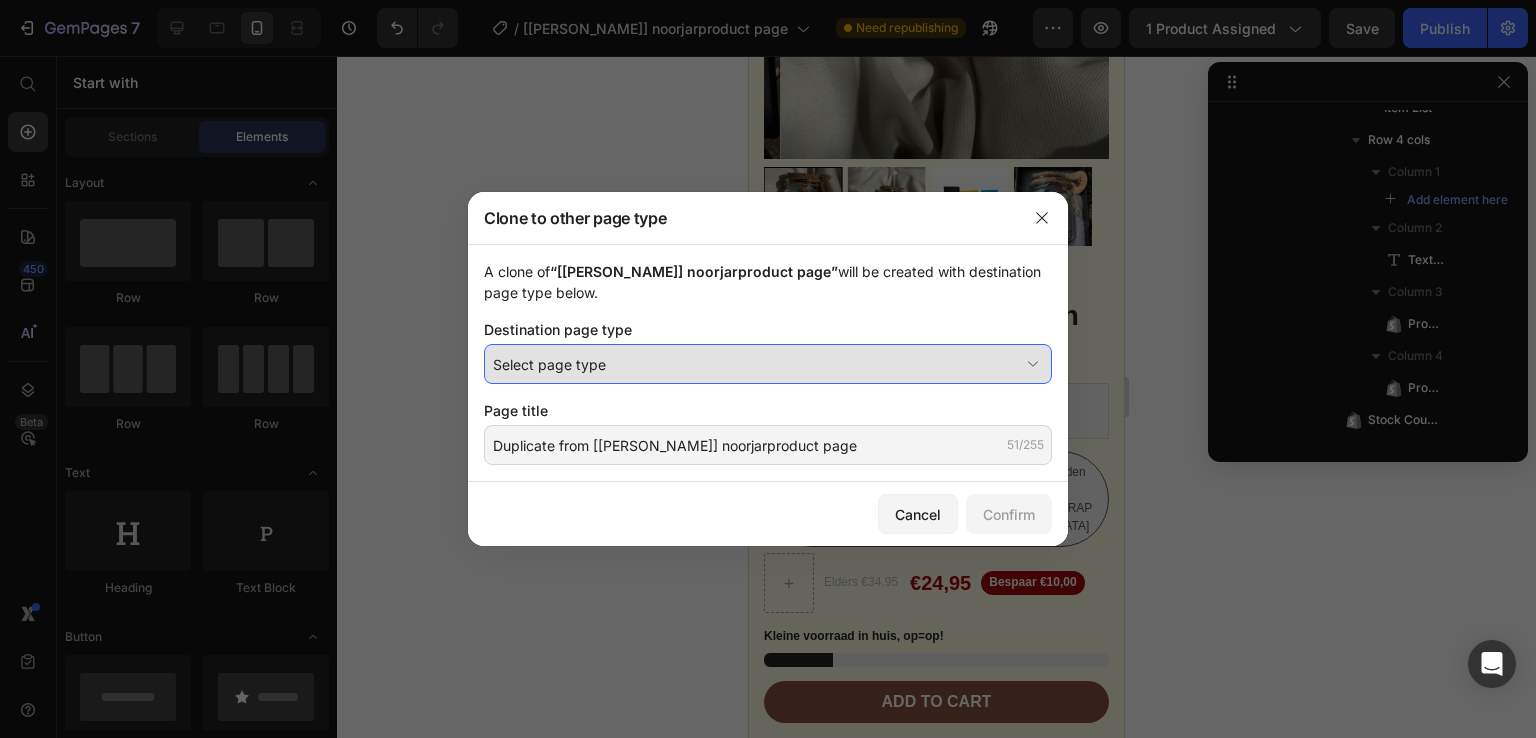 click on "Select page type" at bounding box center [768, 364] 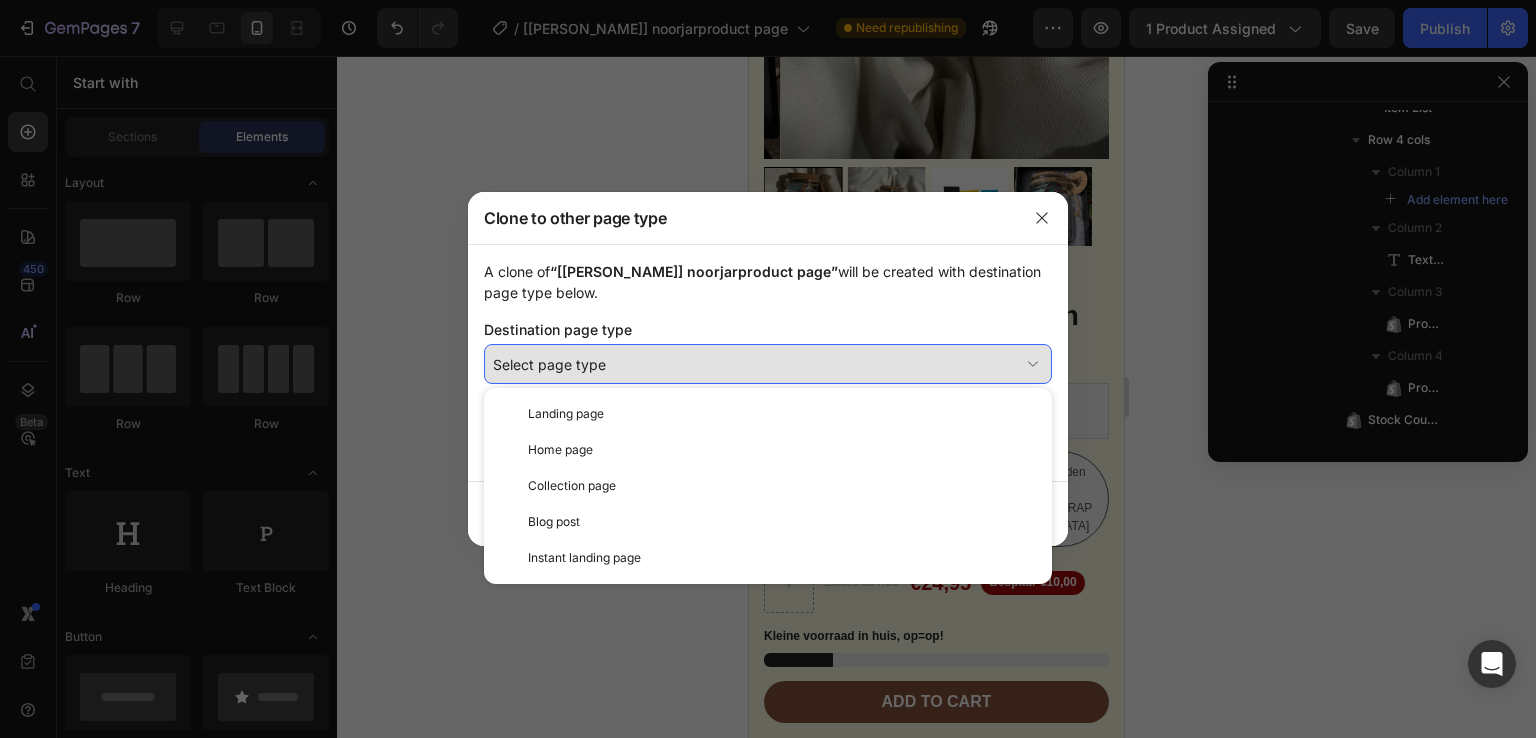 click on "Select page type" at bounding box center [756, 364] 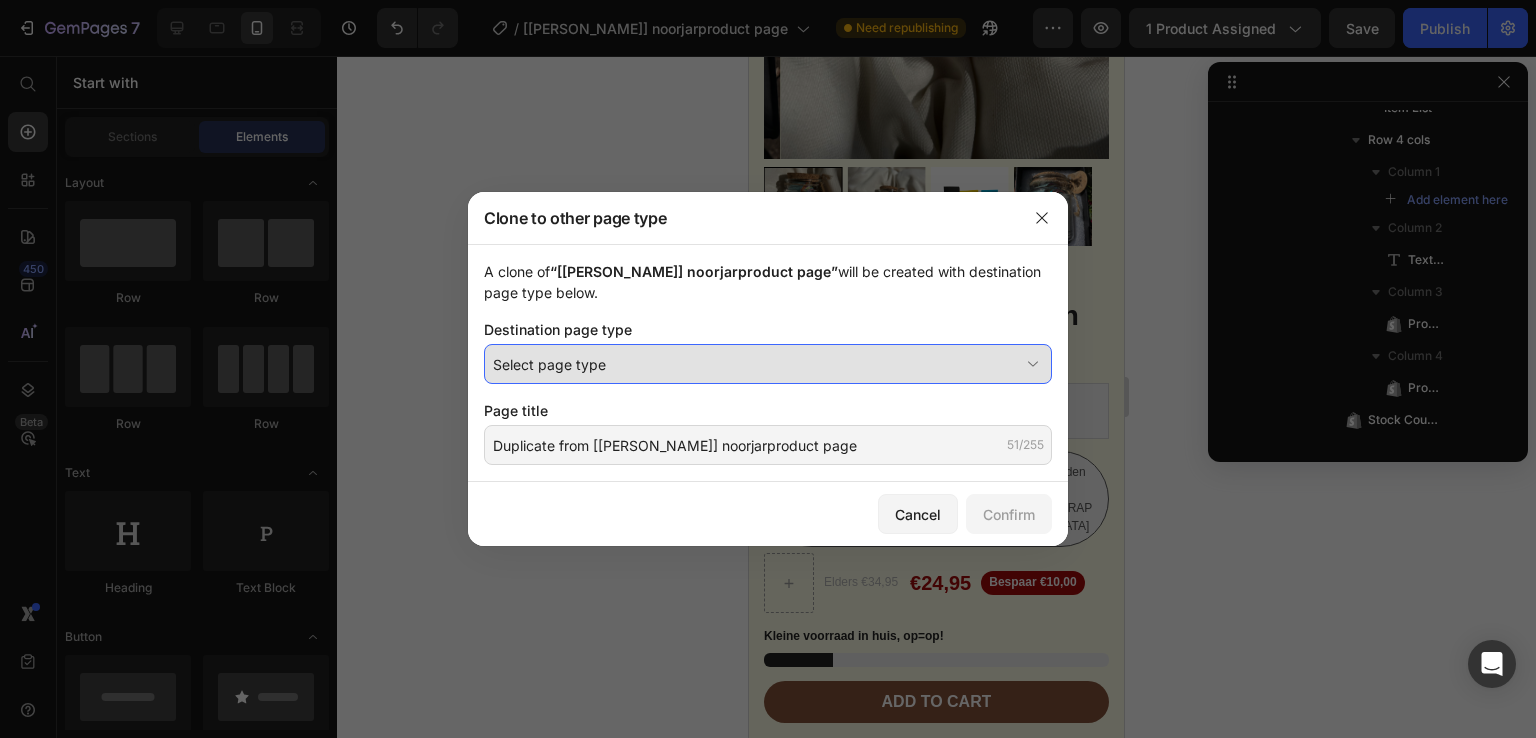 click on "Select page type" at bounding box center [756, 364] 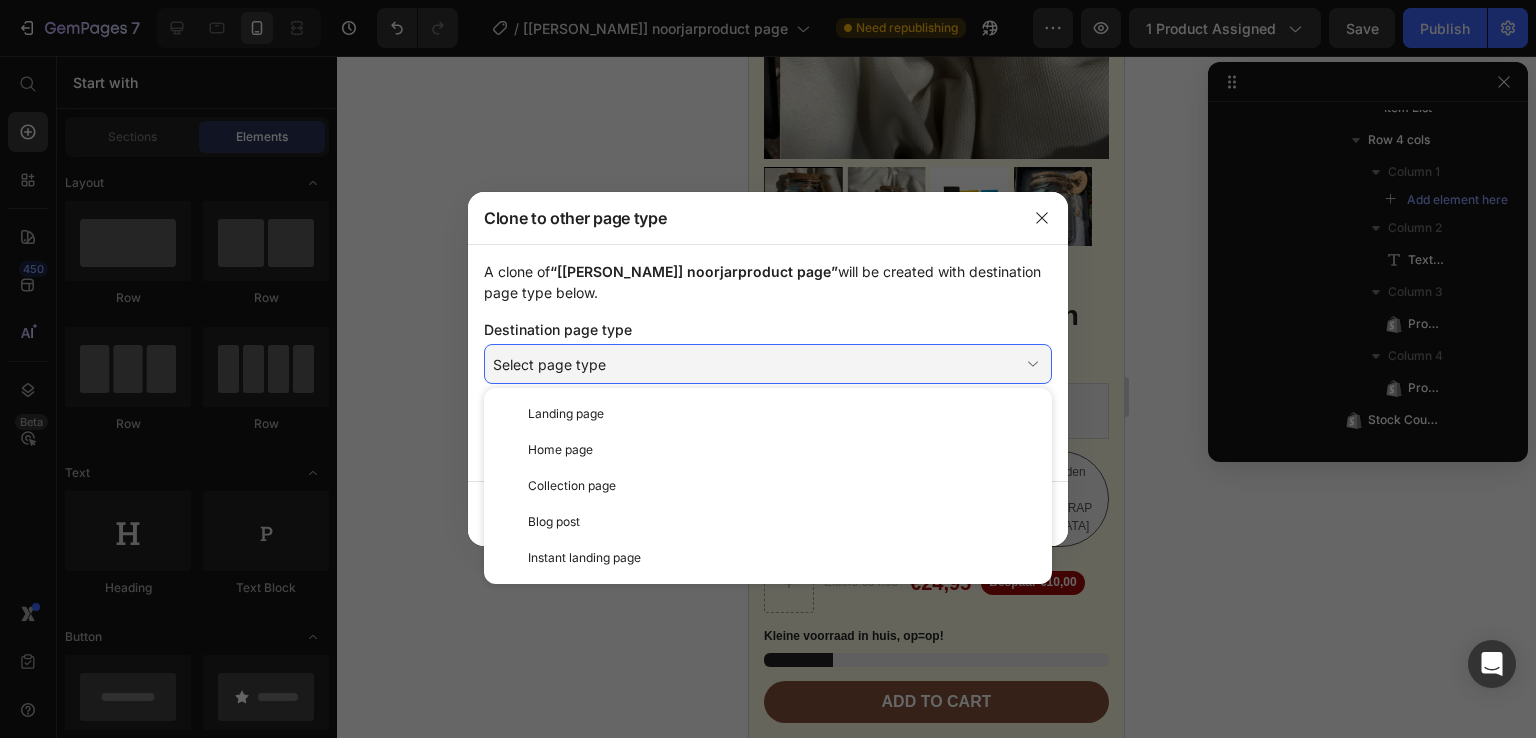 click on "A clone of  “[Peter GemPages] noorjarproduct page”  will be created with destination page type below.  Destination page type Select page type  Landing page Home page Collection page Blog post Instant landing page Page title Duplicate from [Peter GemPages] noorjarproduct page 51/255" at bounding box center (768, 363) 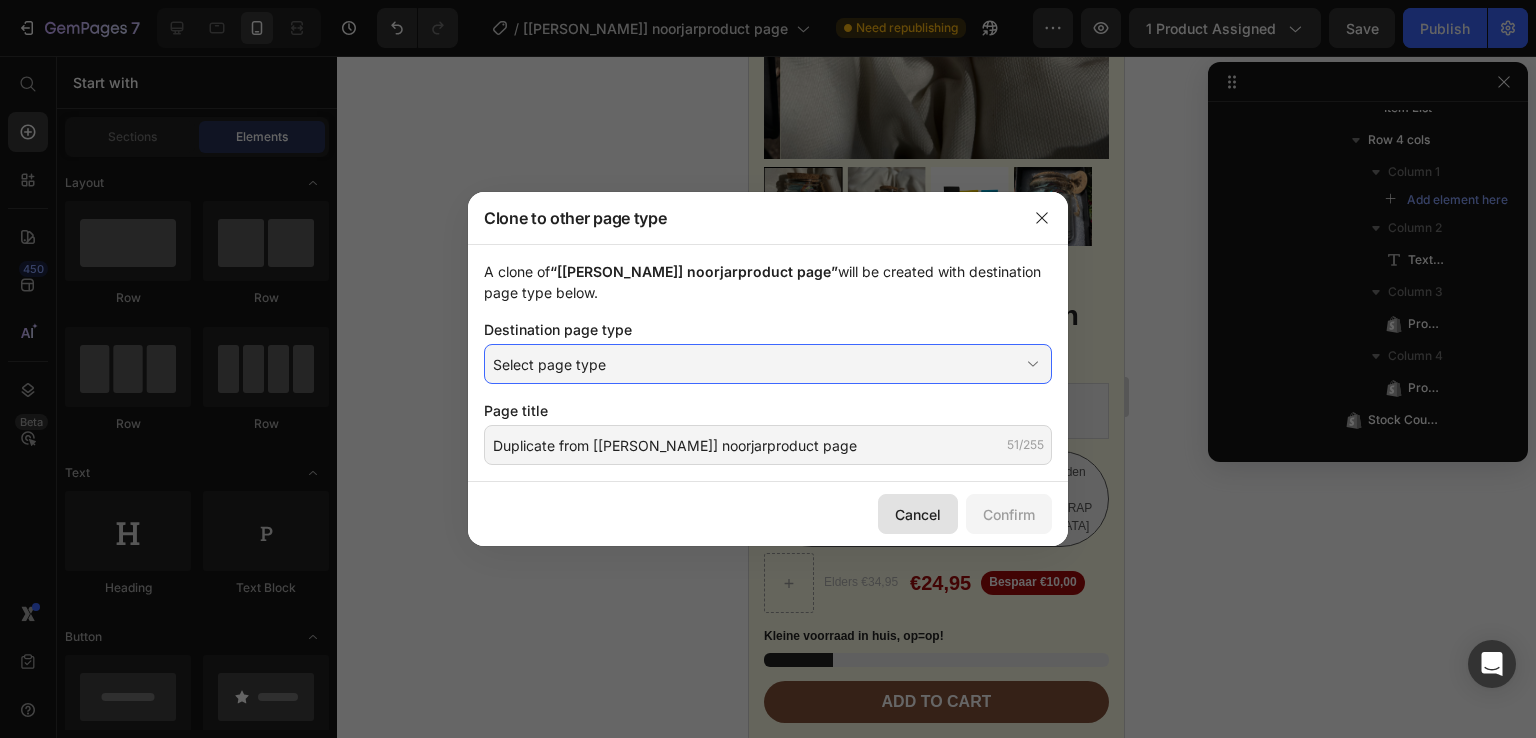 click on "Cancel" at bounding box center [918, 514] 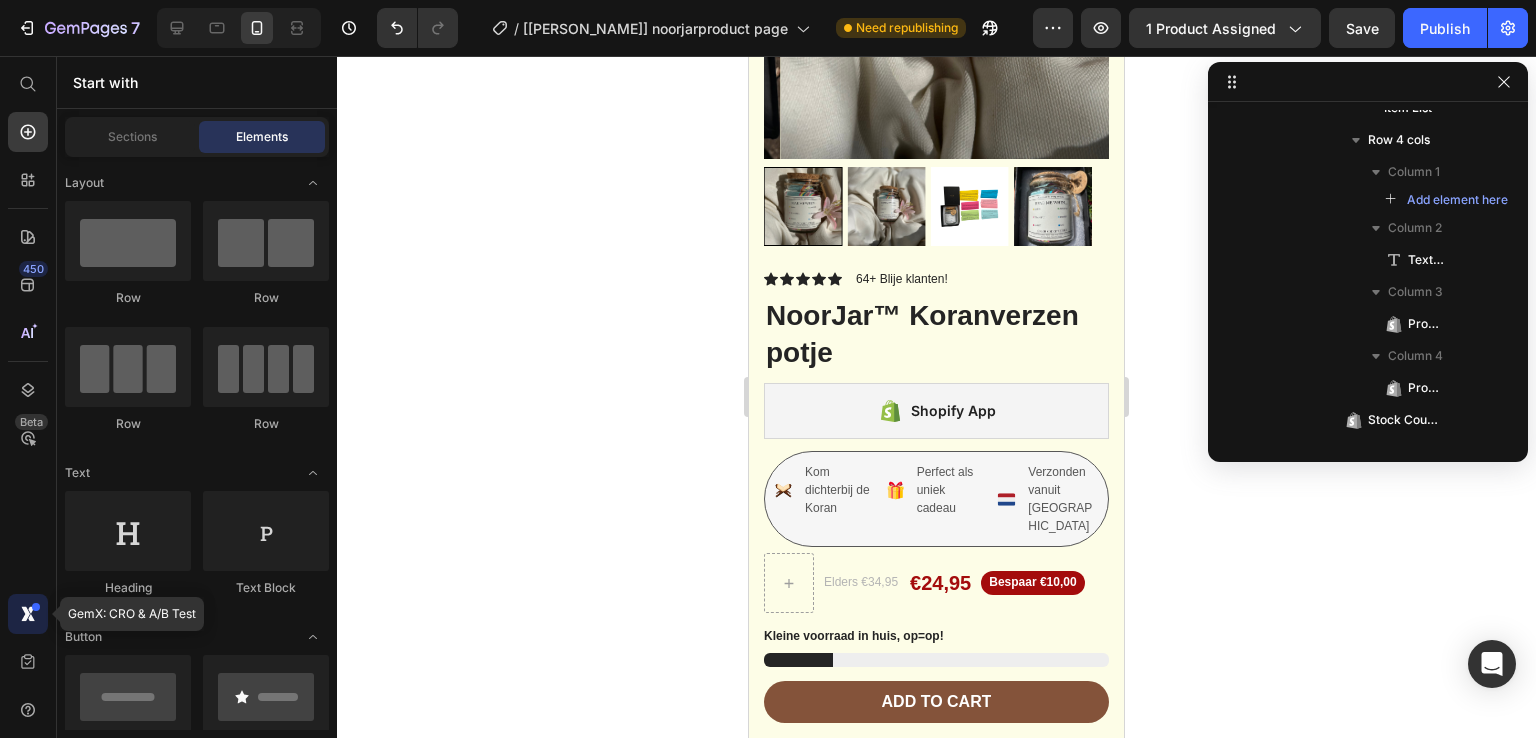 click 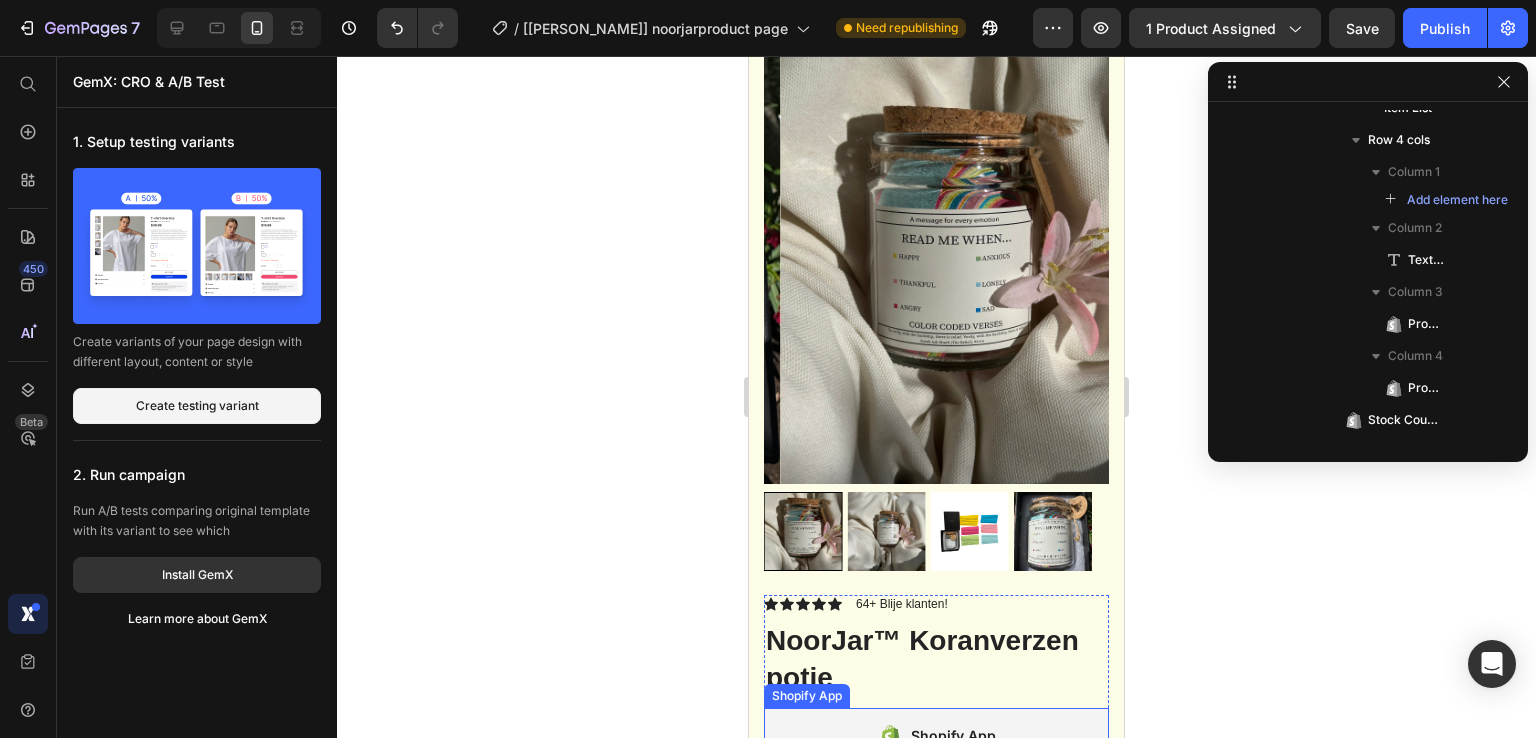 scroll, scrollTop: 5832, scrollLeft: 0, axis: vertical 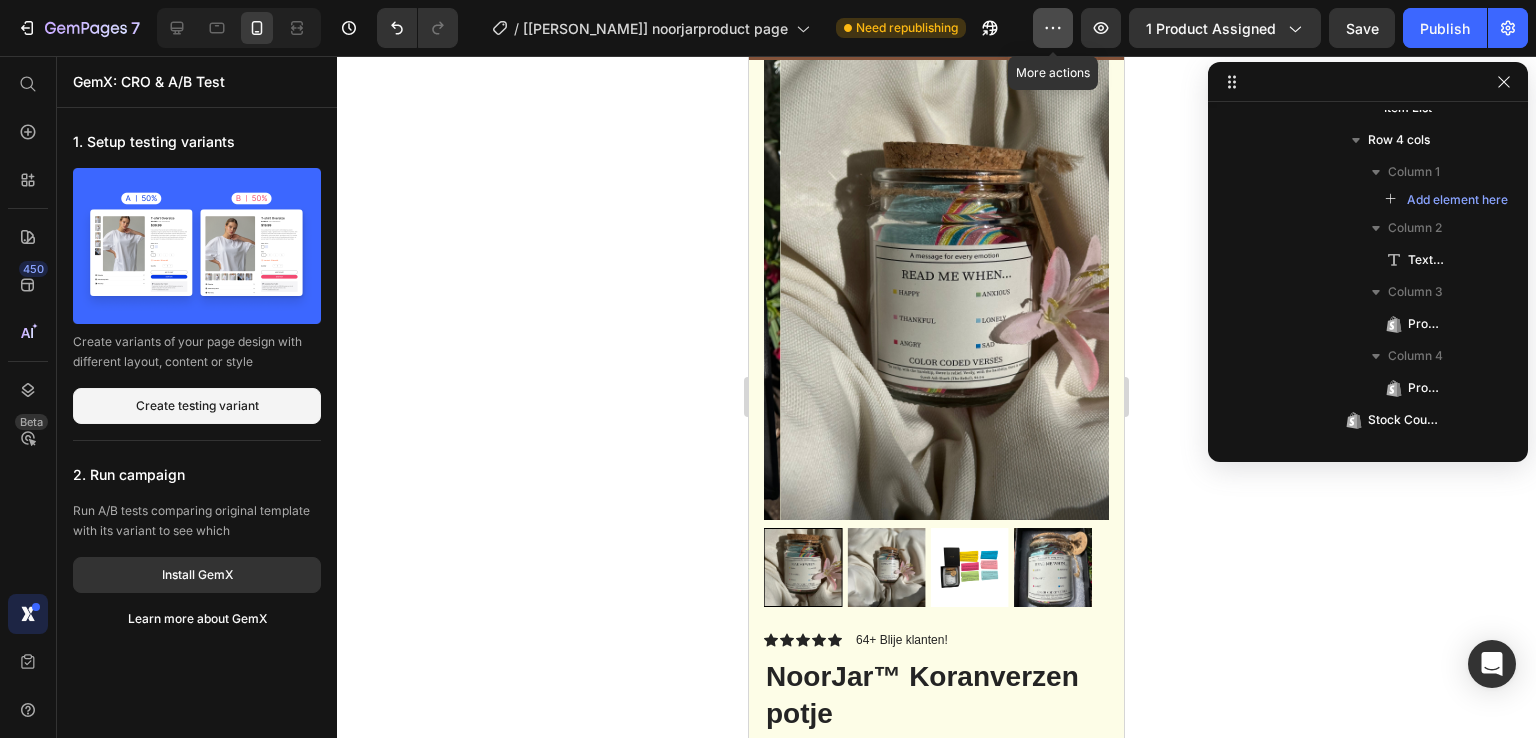 click 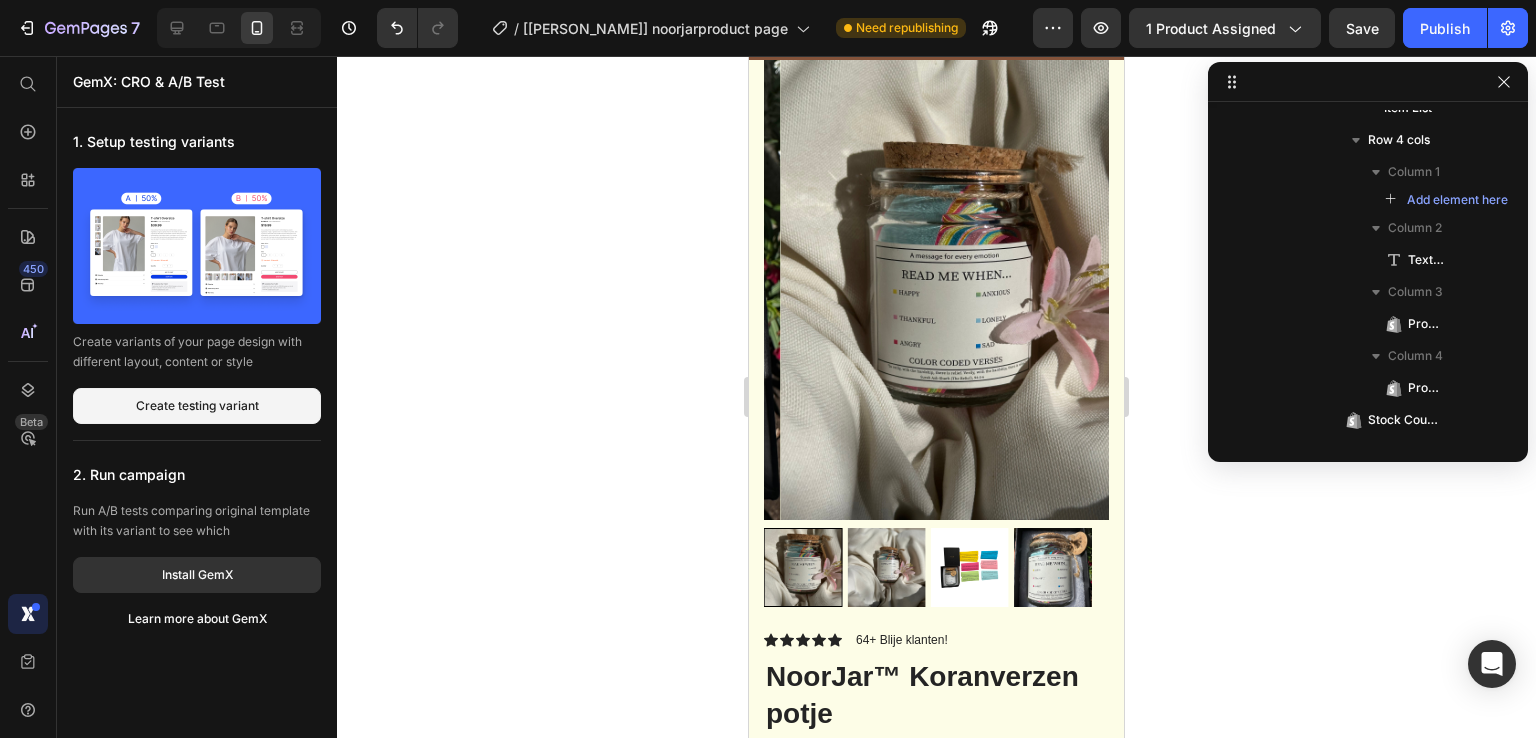 click 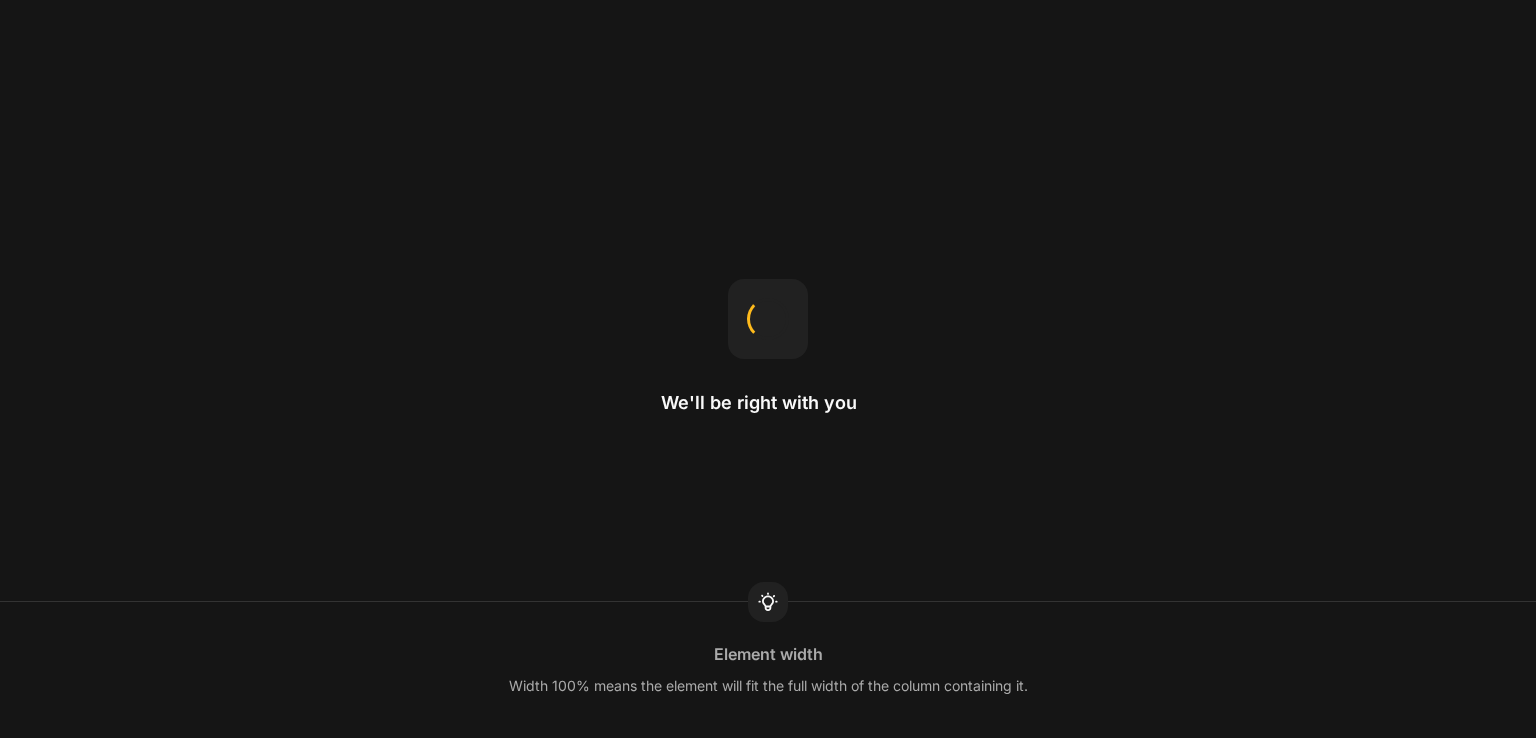 scroll, scrollTop: 0, scrollLeft: 0, axis: both 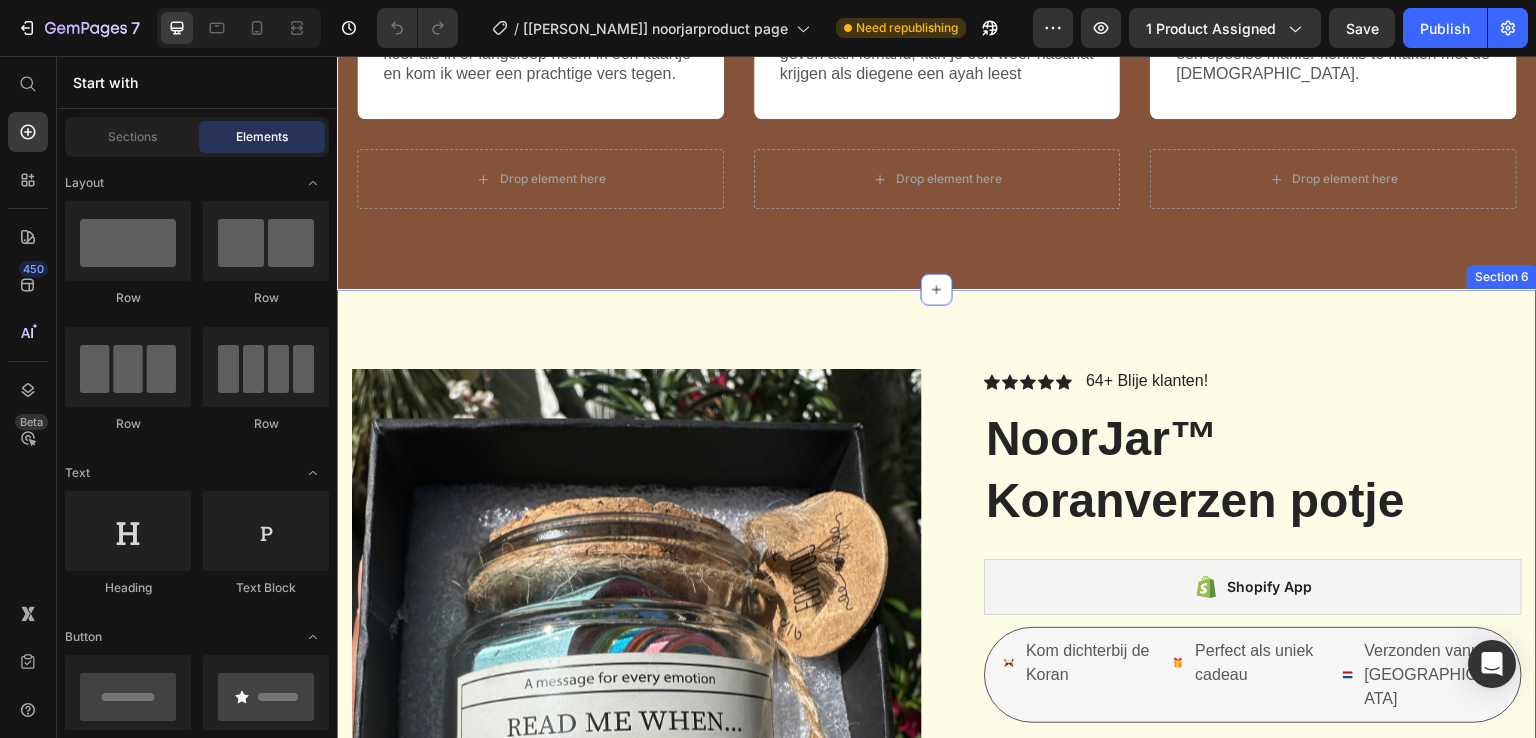 click on "Product Images
Vero eos
At accusamus
Et iusto odio
Consectetur
Adipiscin Accordion Icon Icon Icon Icon Icon Icon List 64+ Blije klanten! Text Block Row NoorJar™  Koranverzen potje Product Title Shopify App Shopify App Kom dichterbij de Koran Item List Perfect als uniek cadeau Item List Verzonden vanuit Nederland Item List Row Elders  Text Block €34,95 Product Price
Drop element here €24,95 Product Price Save €10,00 Product Badge Row Kleine voorraad in huis, op=op! Stock Counter Add to cart Add to Cart or 4 interest-free payments of $15.00 with Text Block Image Row Image Image Image Image Image Row Icon Icon Icon Icon Icon Icon List De makkelijkste manier om dichtbij de koran te komen Text Block Text Block Ismael Text Block
geverifieerde koper Item List Row" at bounding box center [937, 1039] 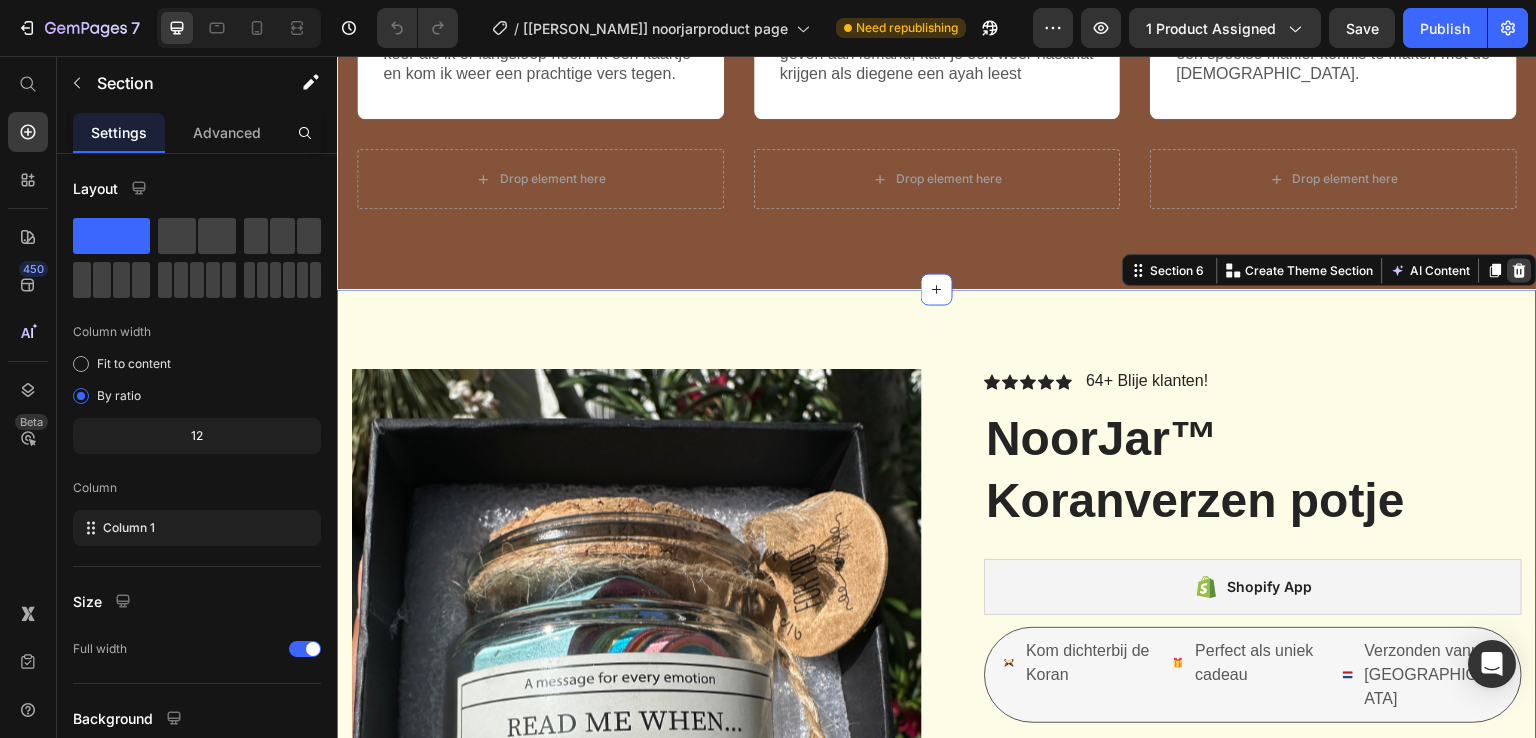 click 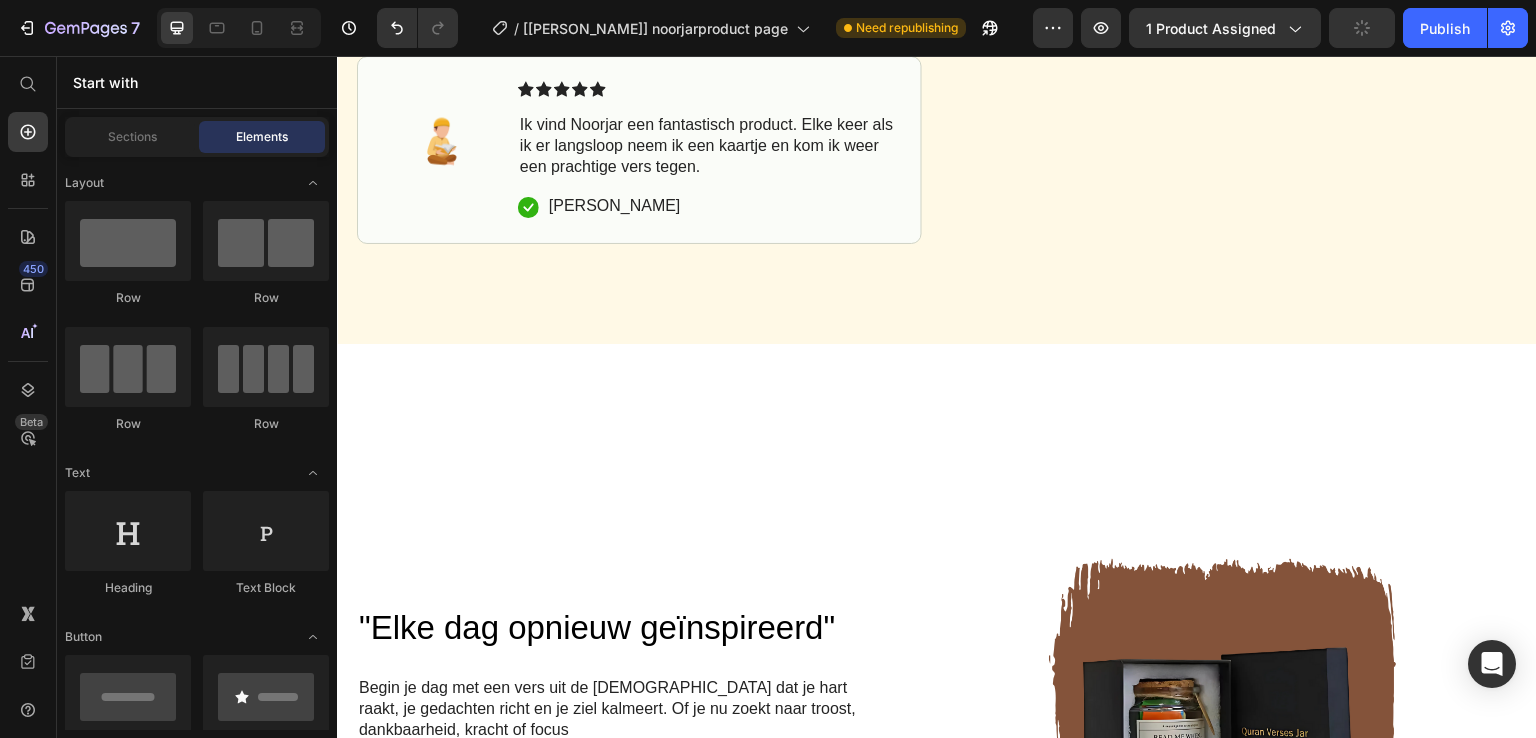 scroll, scrollTop: 0, scrollLeft: 0, axis: both 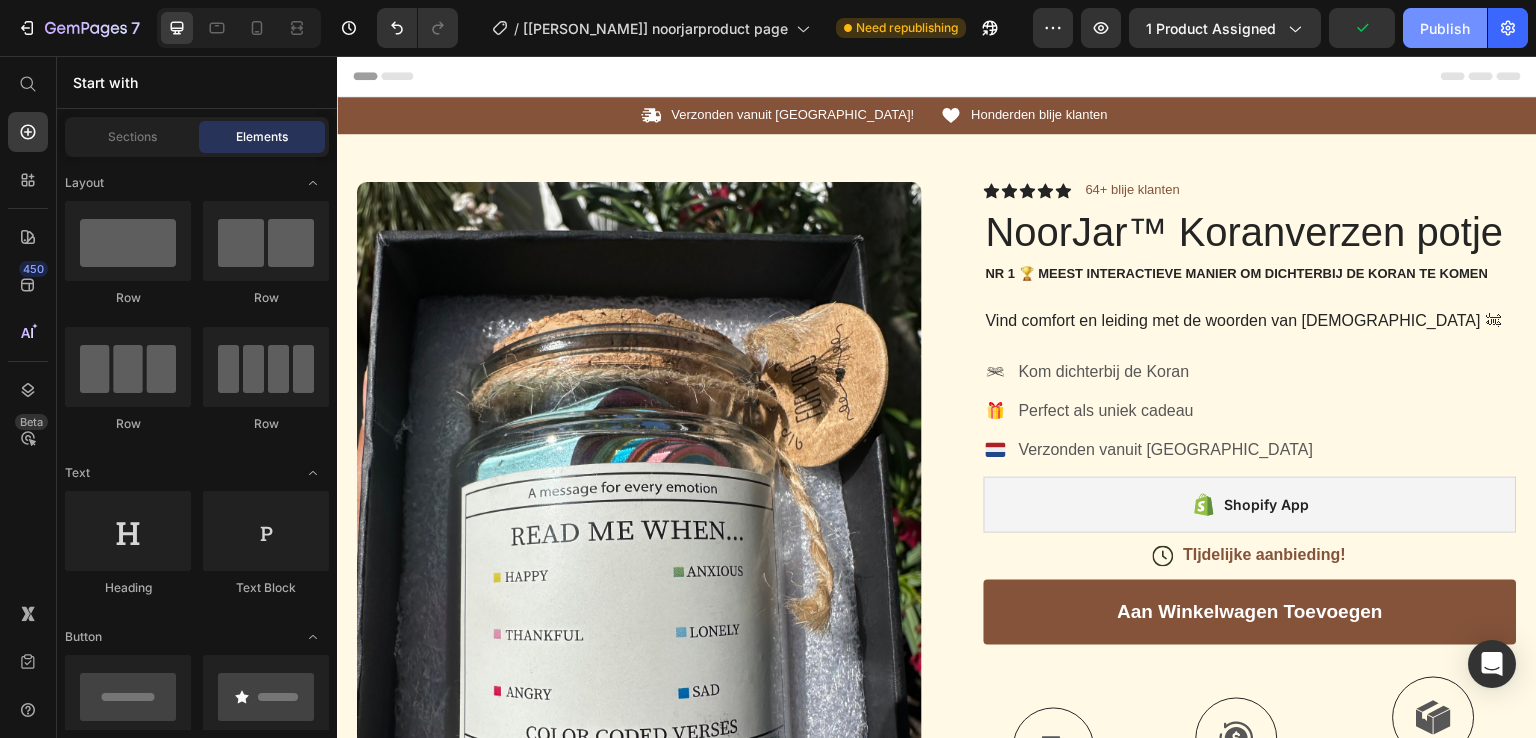 click on "Publish" at bounding box center [1445, 28] 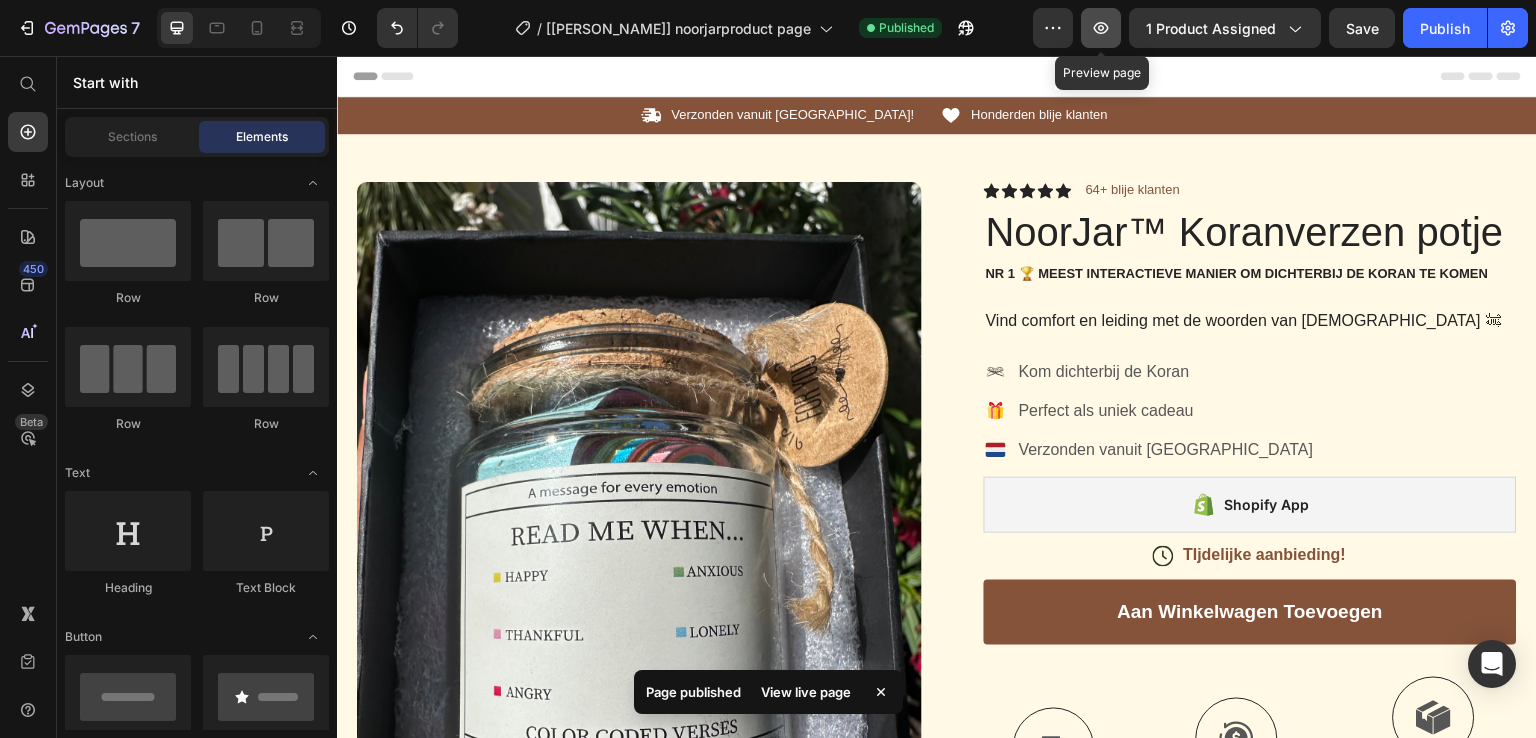 click 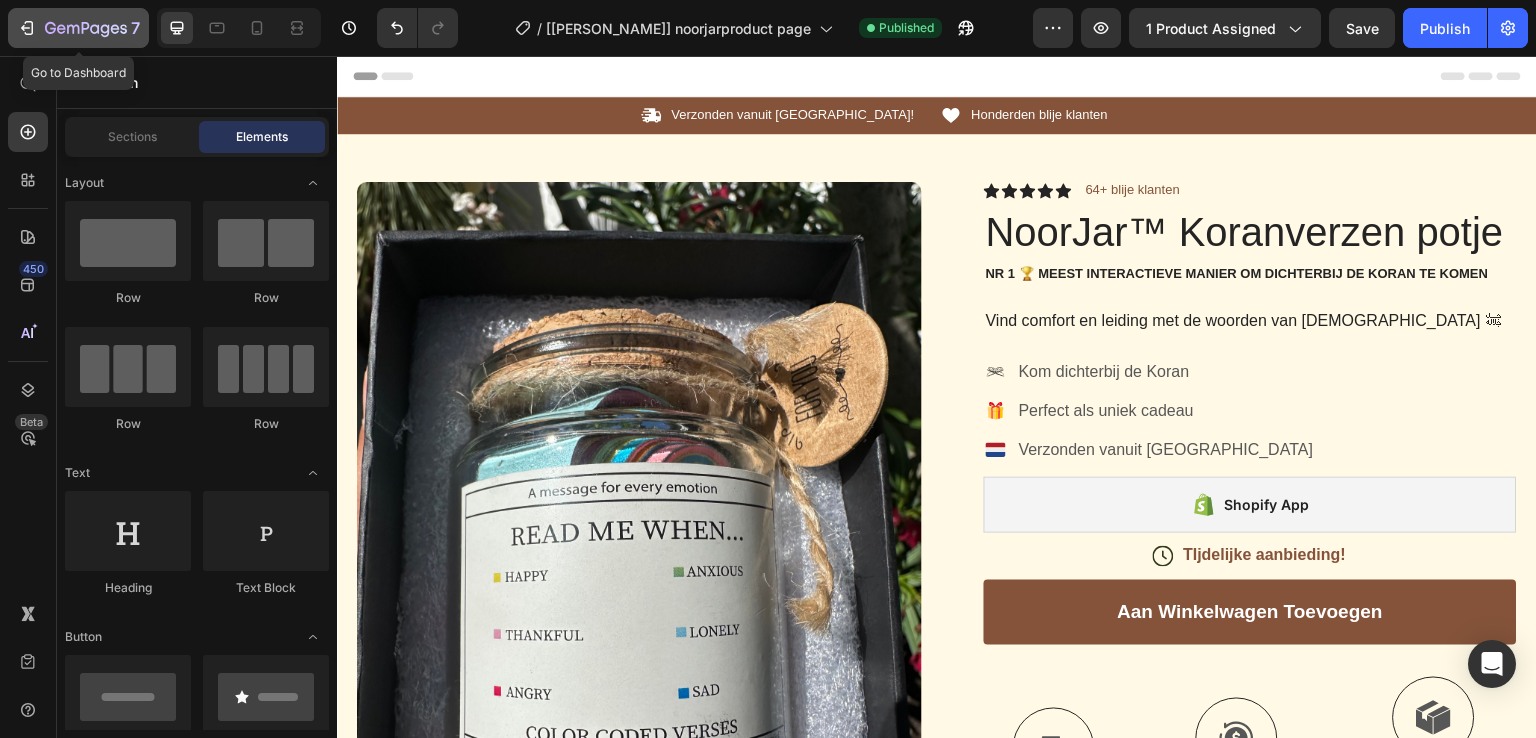 click on "7" at bounding box center [78, 28] 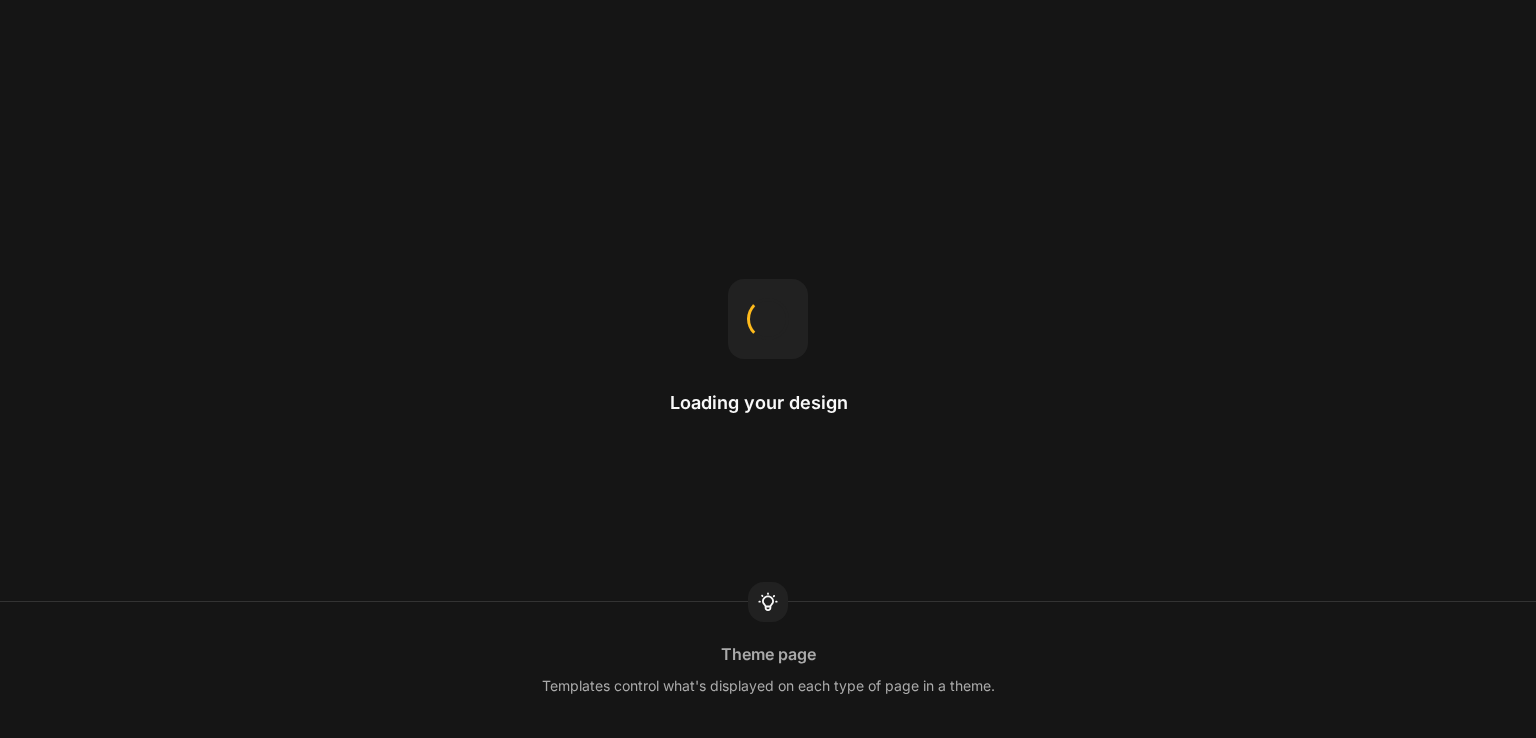 scroll, scrollTop: 0, scrollLeft: 0, axis: both 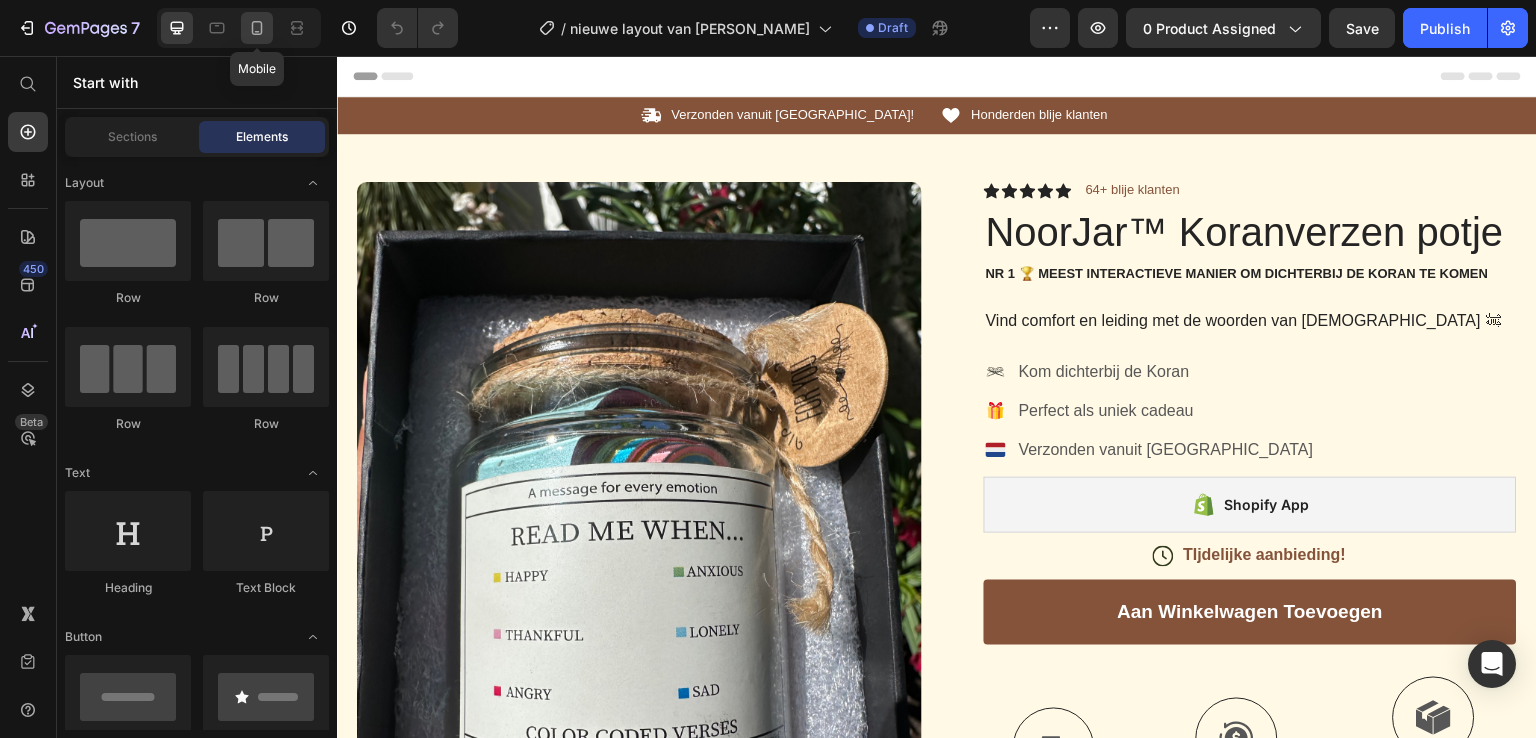 click 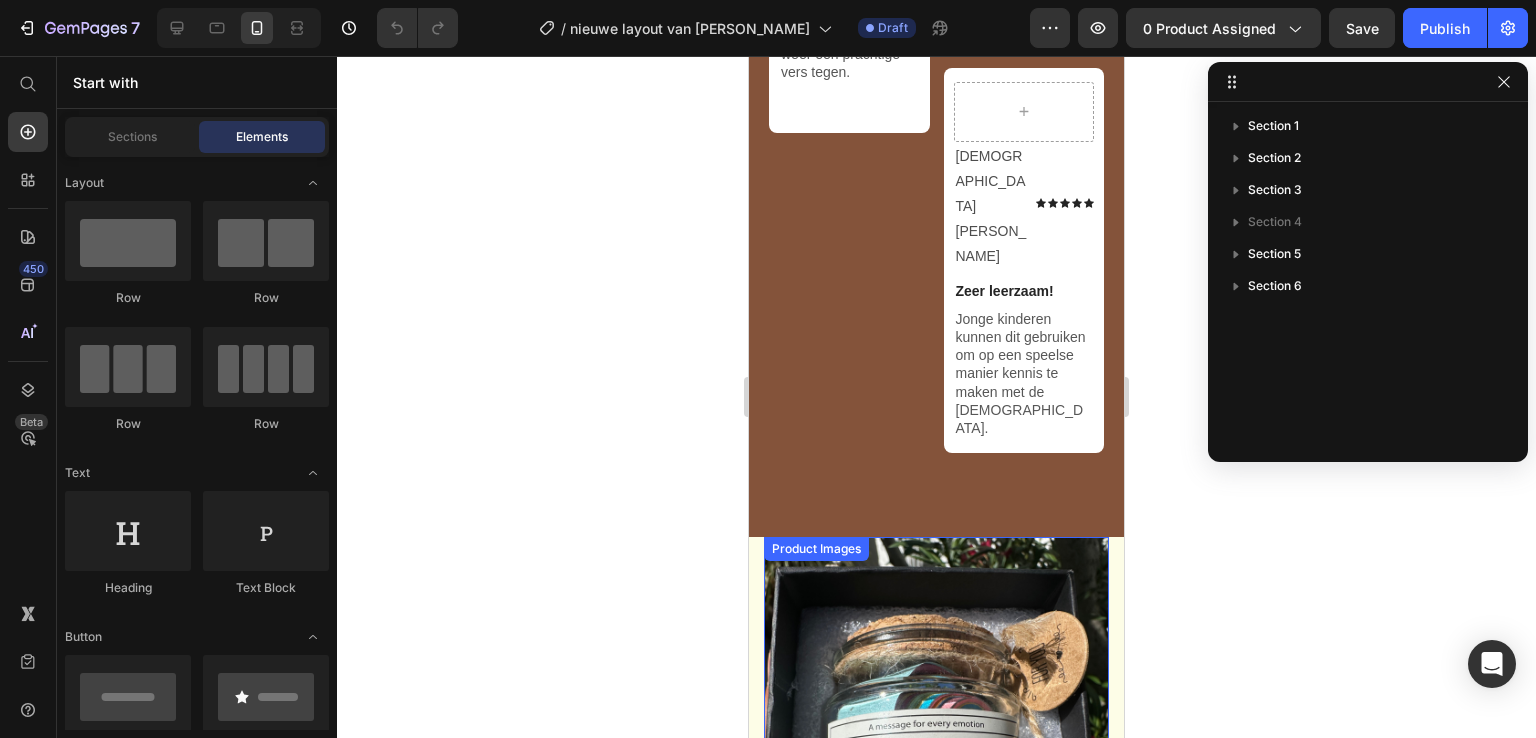 scroll, scrollTop: 5352, scrollLeft: 0, axis: vertical 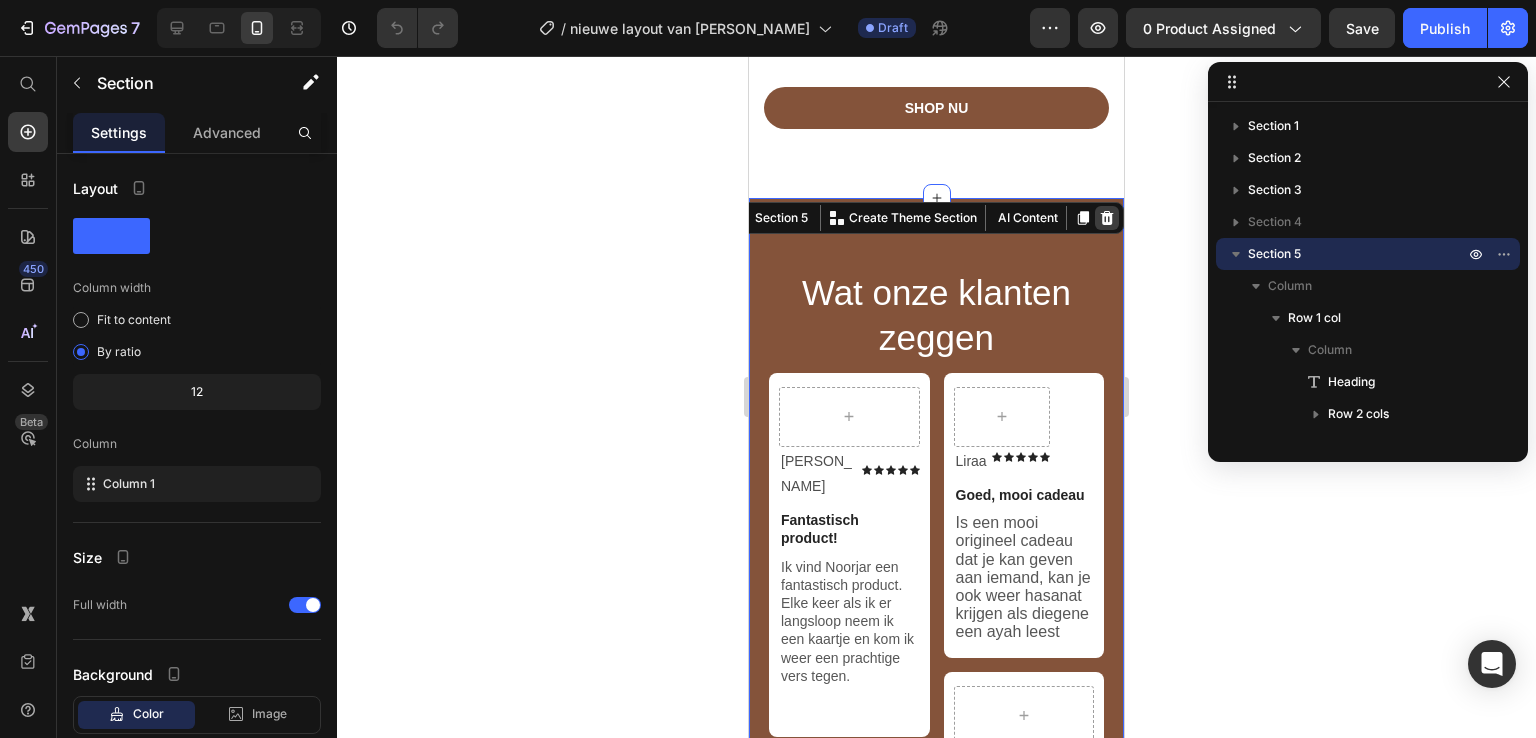 click at bounding box center [1107, 218] 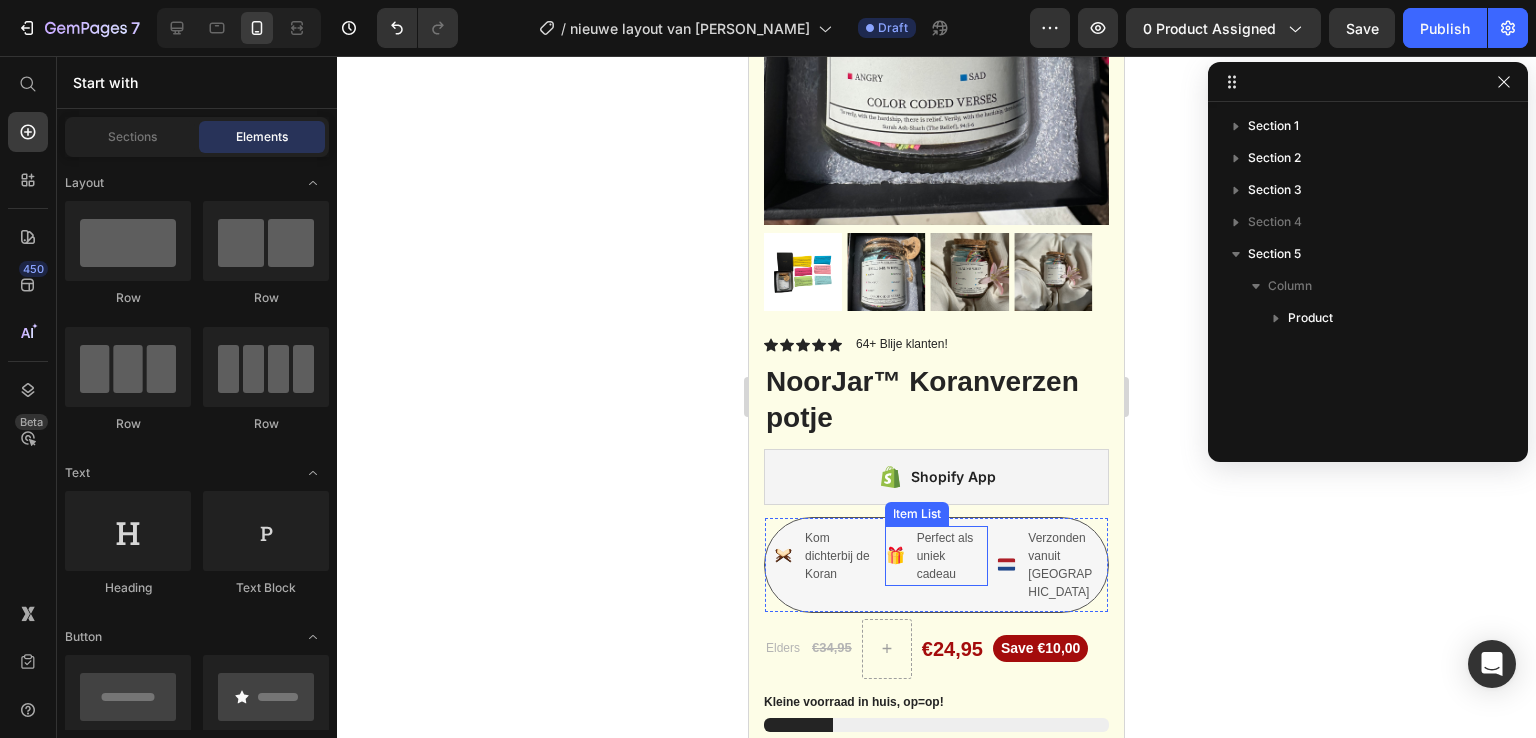 scroll, scrollTop: 5448, scrollLeft: 0, axis: vertical 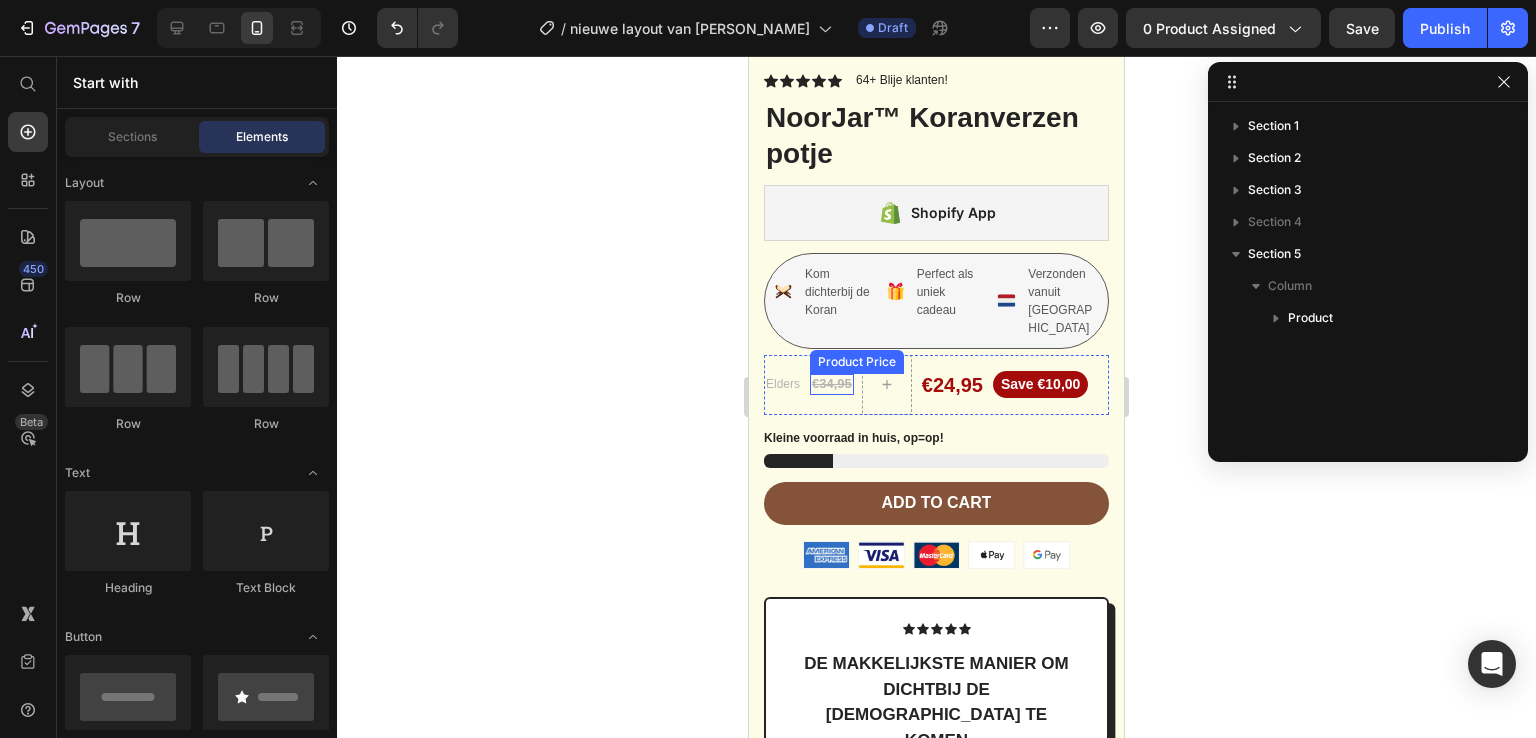 click on "€34,95" at bounding box center [832, 384] 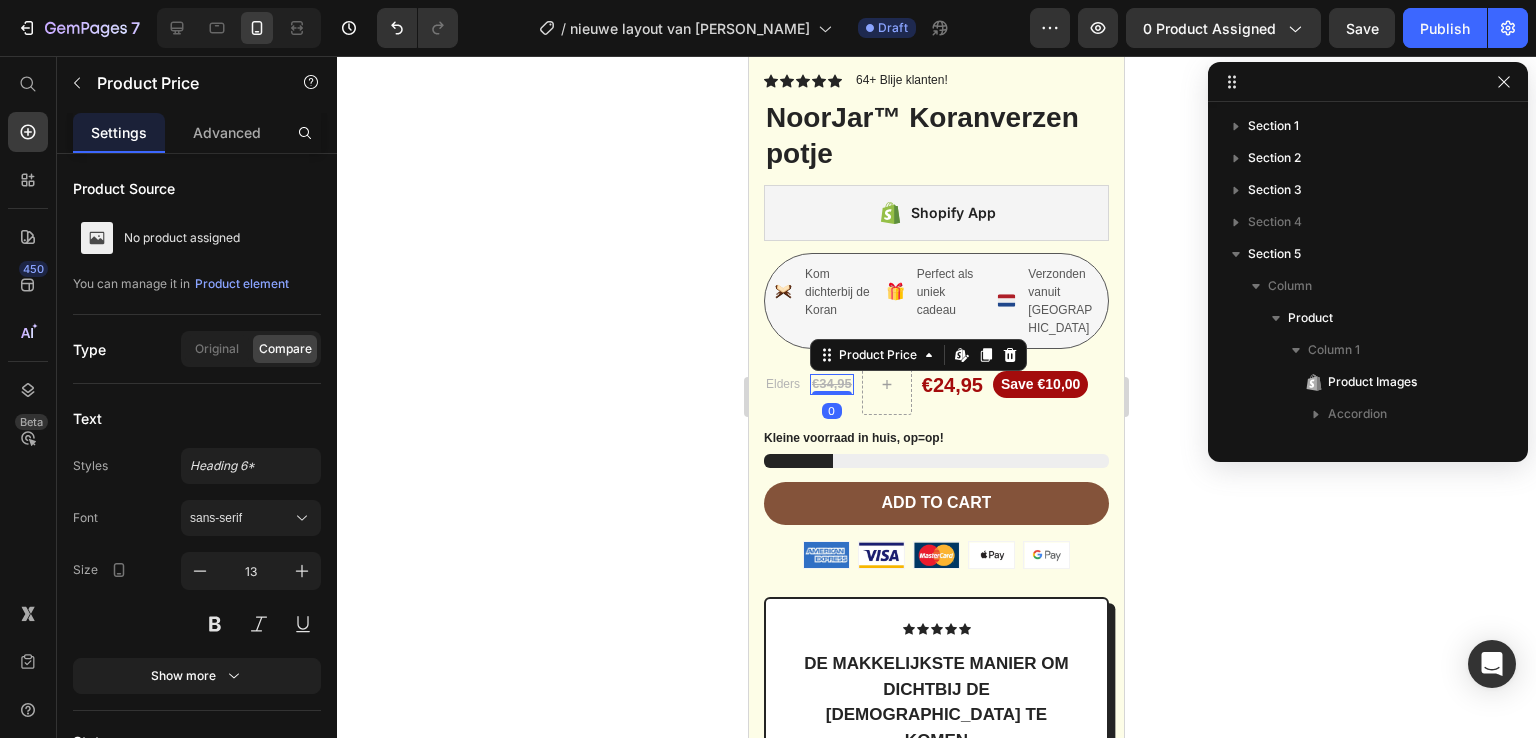 scroll, scrollTop: 538, scrollLeft: 0, axis: vertical 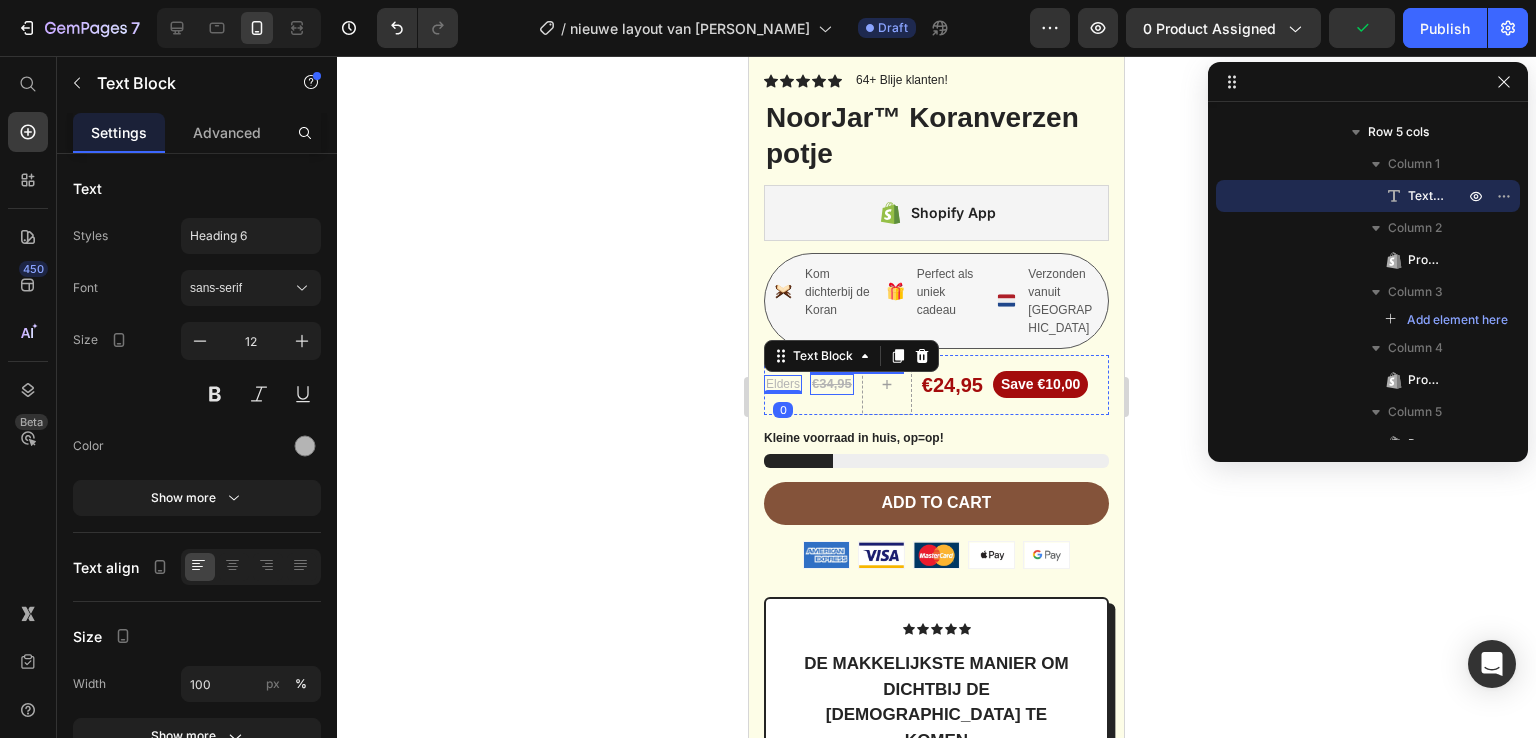 click on "€34,95" at bounding box center [832, 384] 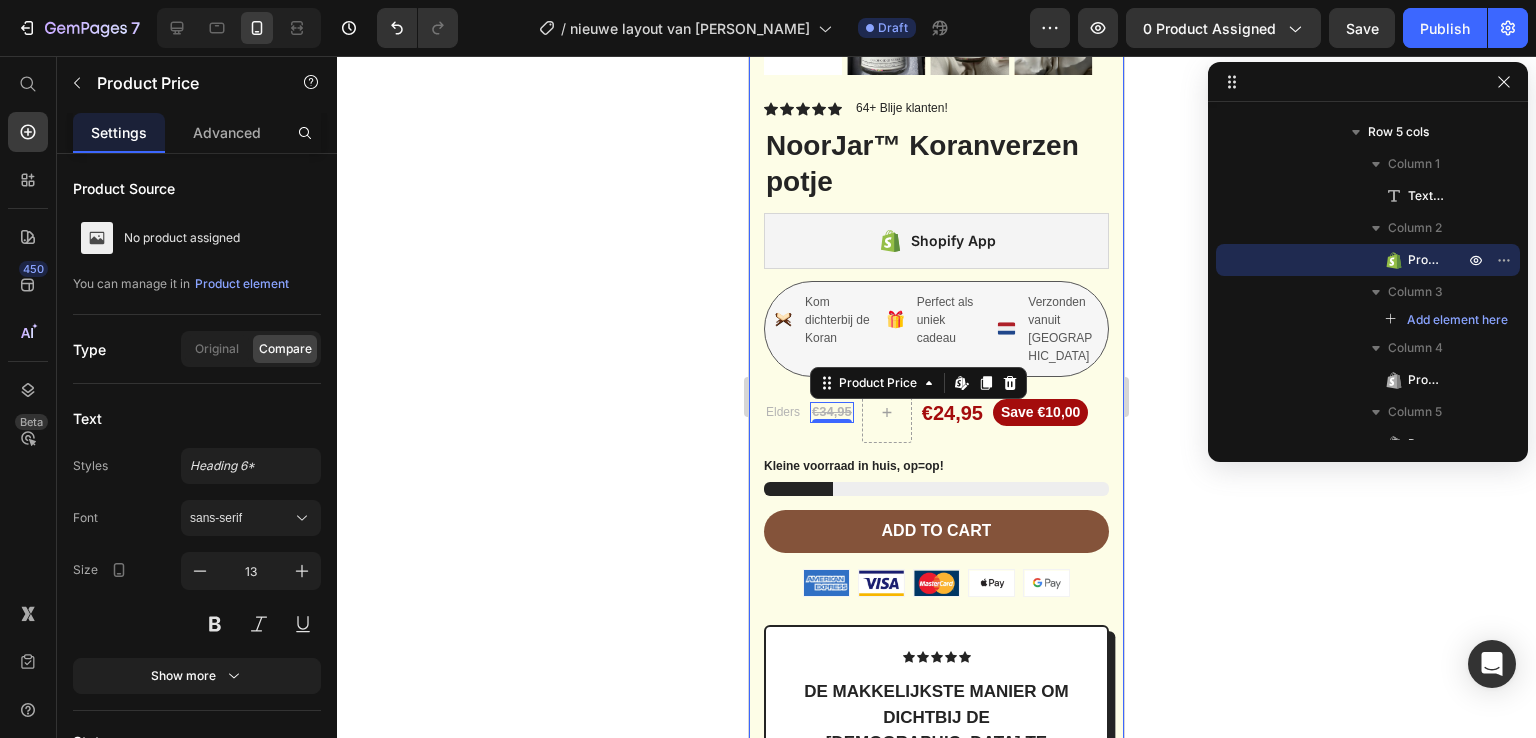 scroll, scrollTop: 5419, scrollLeft: 0, axis: vertical 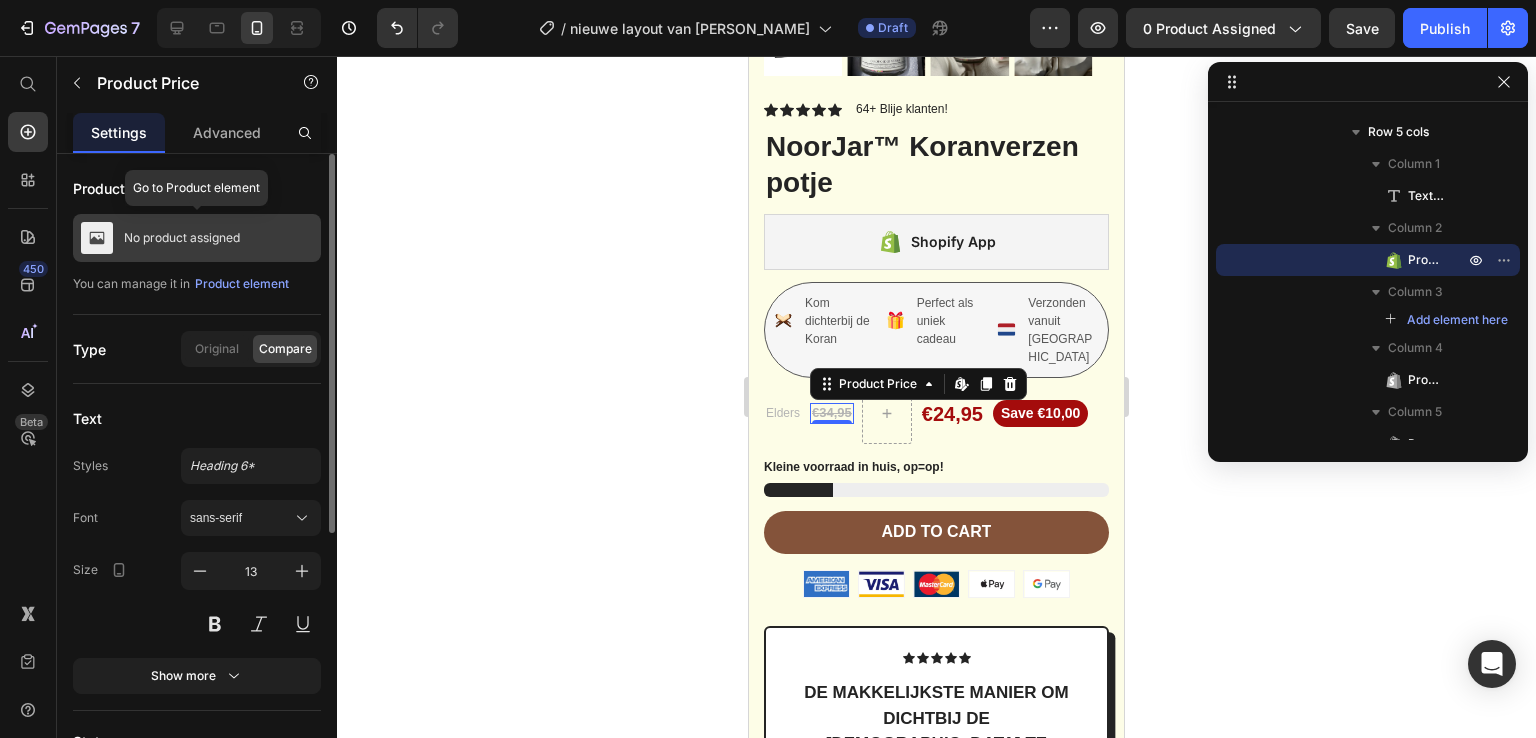 click on "No product assigned" at bounding box center (182, 238) 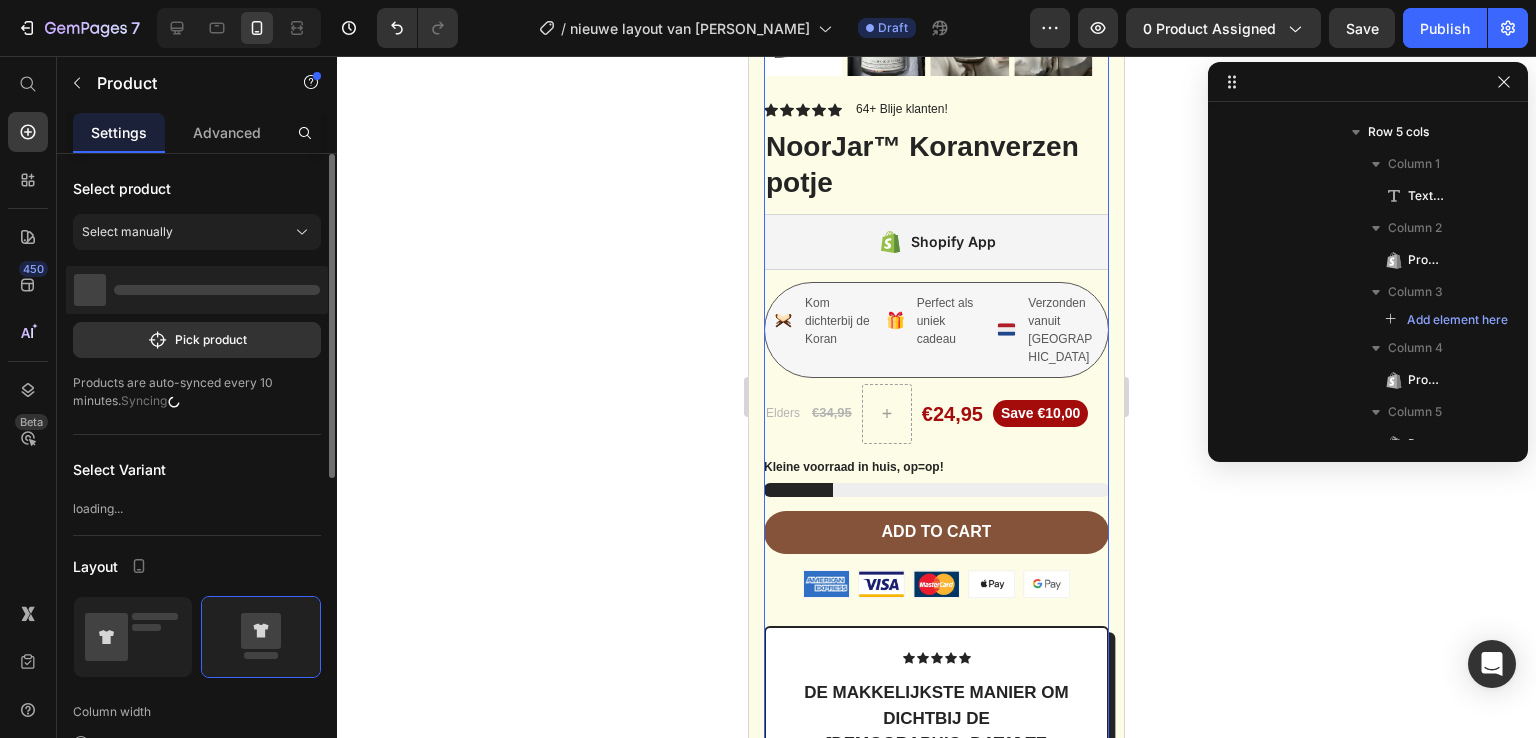 scroll, scrollTop: 58, scrollLeft: 0, axis: vertical 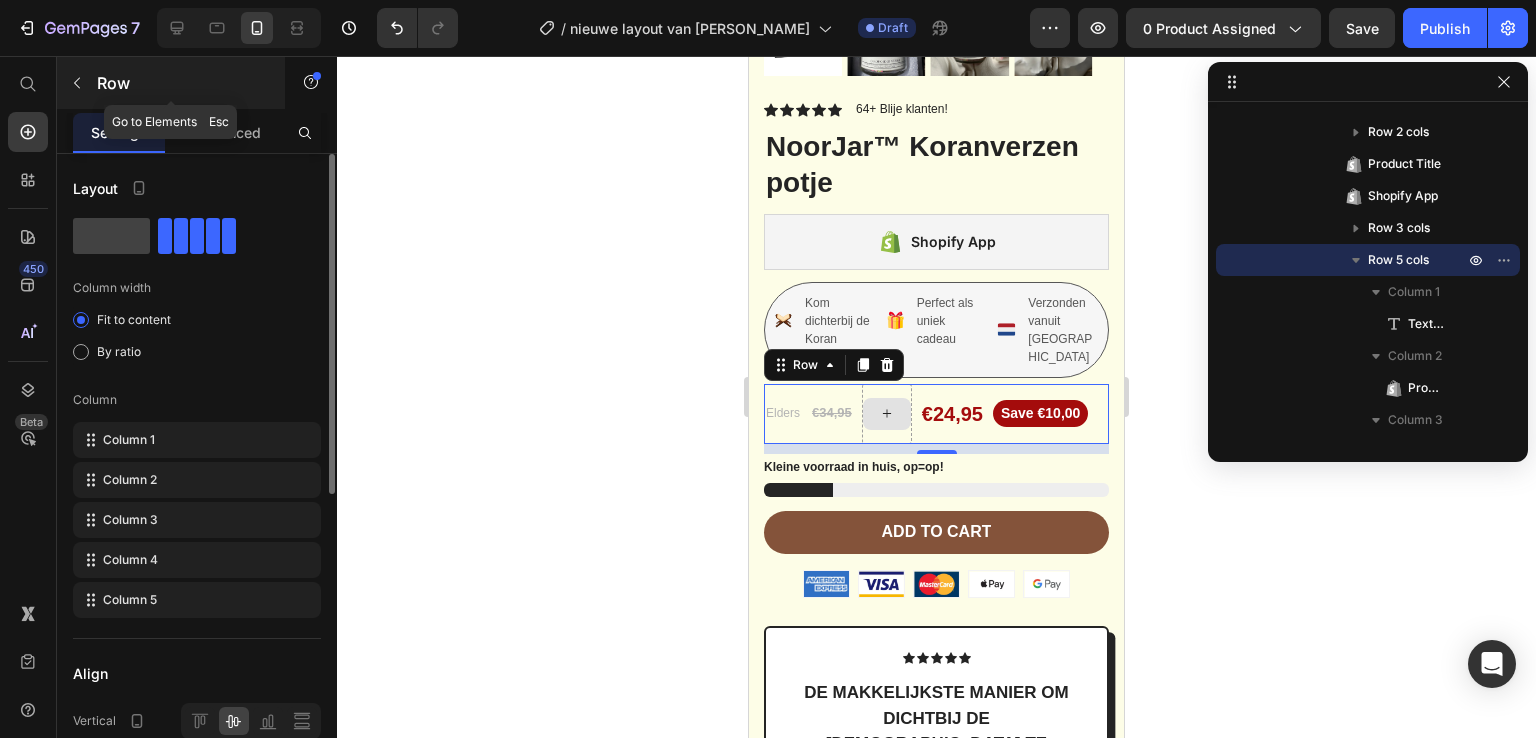 click at bounding box center [77, 83] 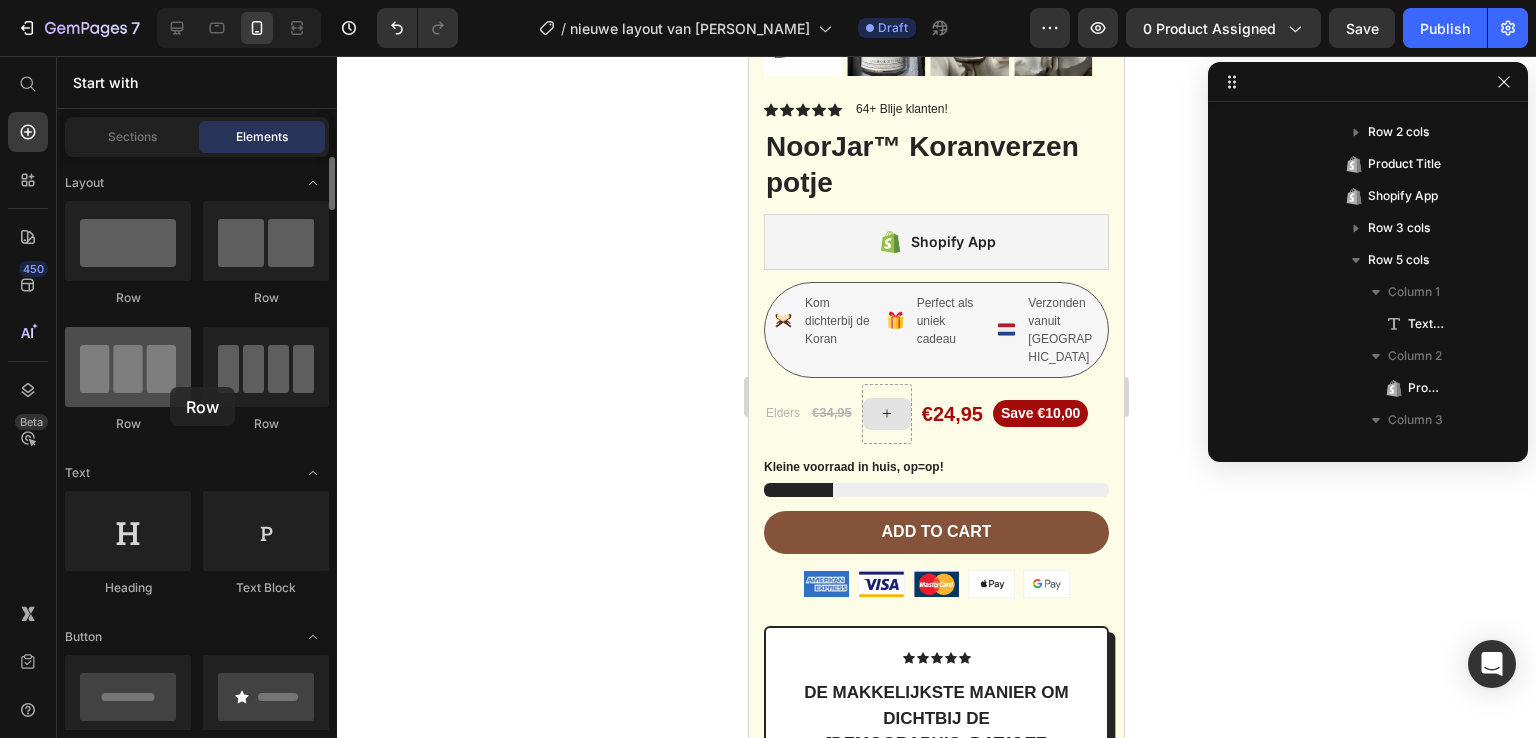 click at bounding box center [128, 367] 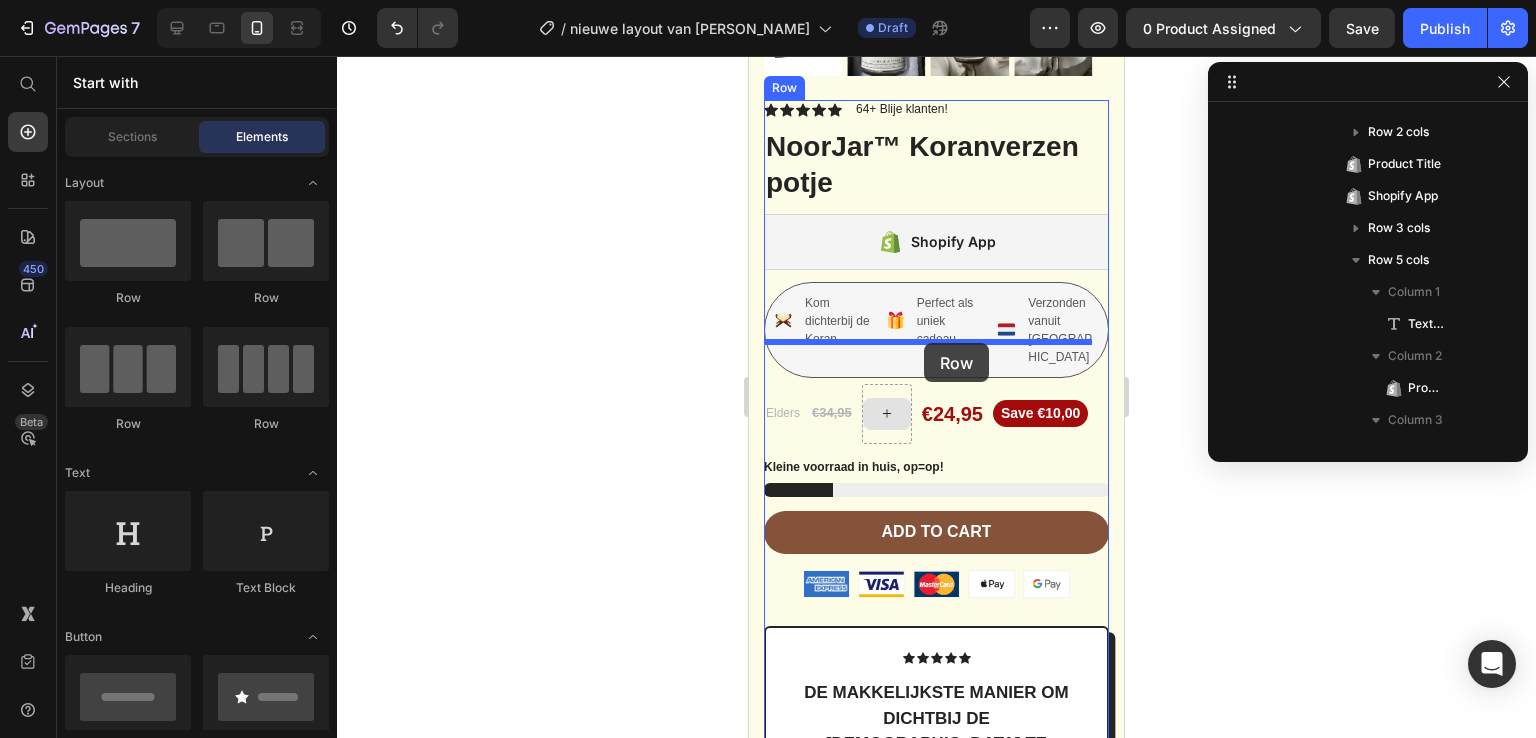 drag, startPoint x: 912, startPoint y: 425, endPoint x: 924, endPoint y: 343, distance: 82.8734 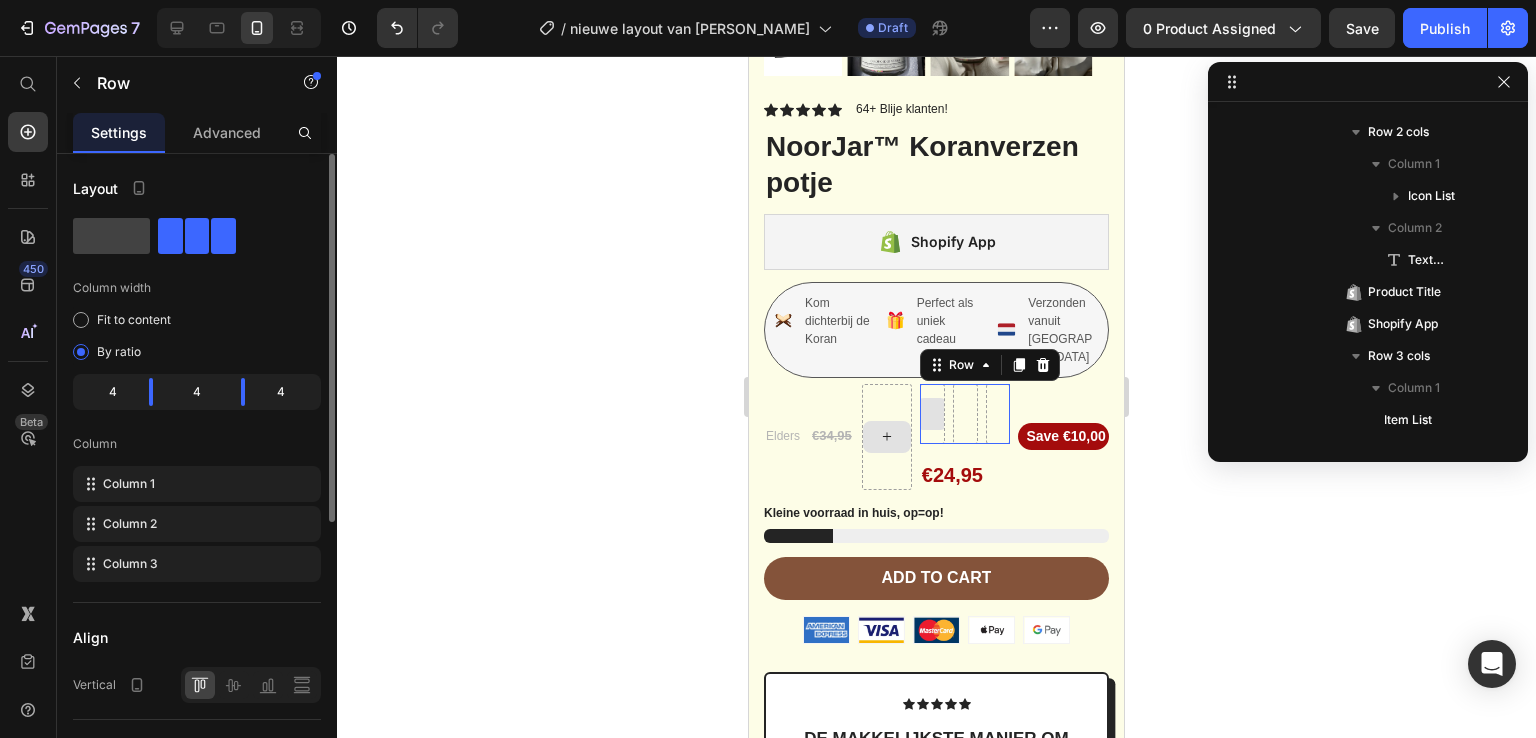 scroll, scrollTop: 978, scrollLeft: 0, axis: vertical 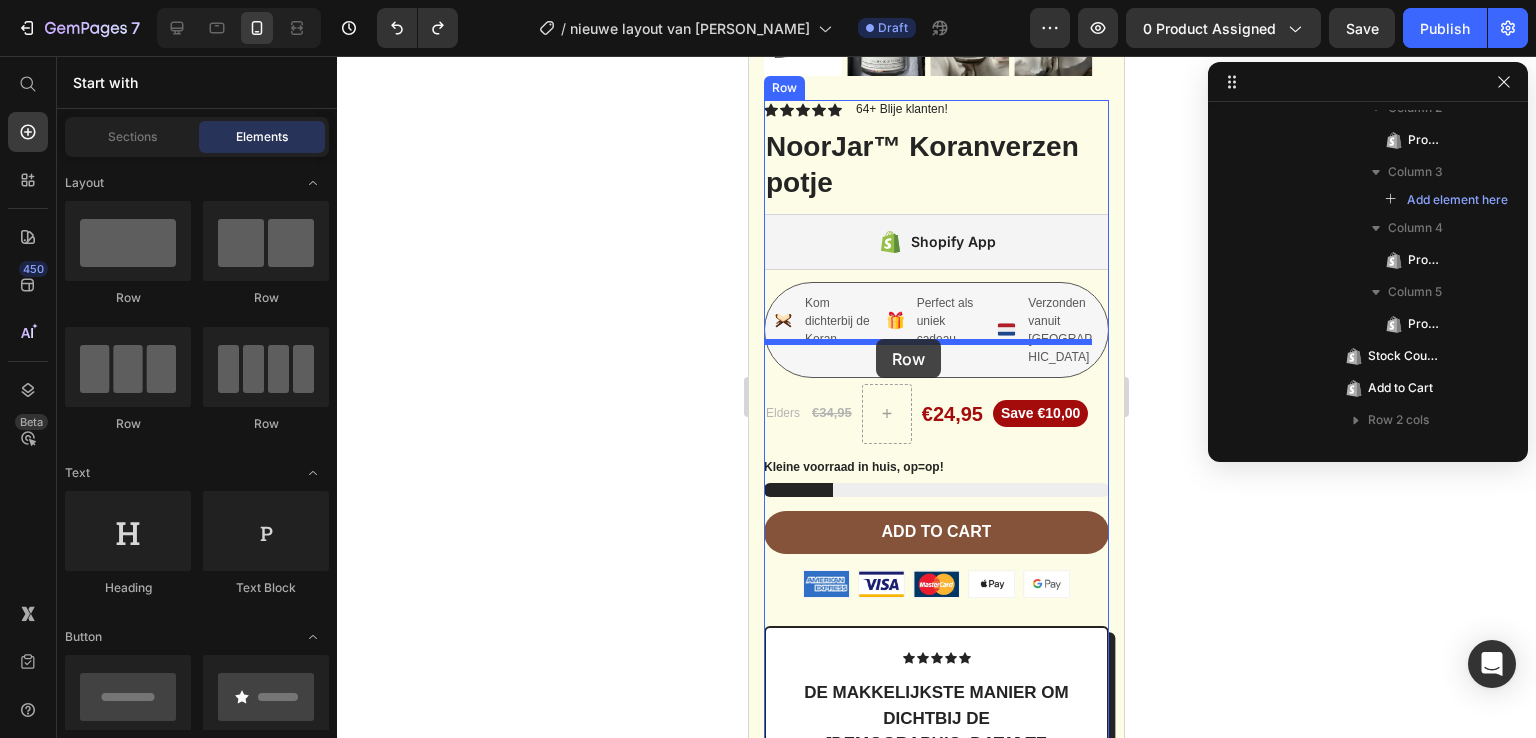 drag, startPoint x: 897, startPoint y: 410, endPoint x: 876, endPoint y: 339, distance: 74.04053 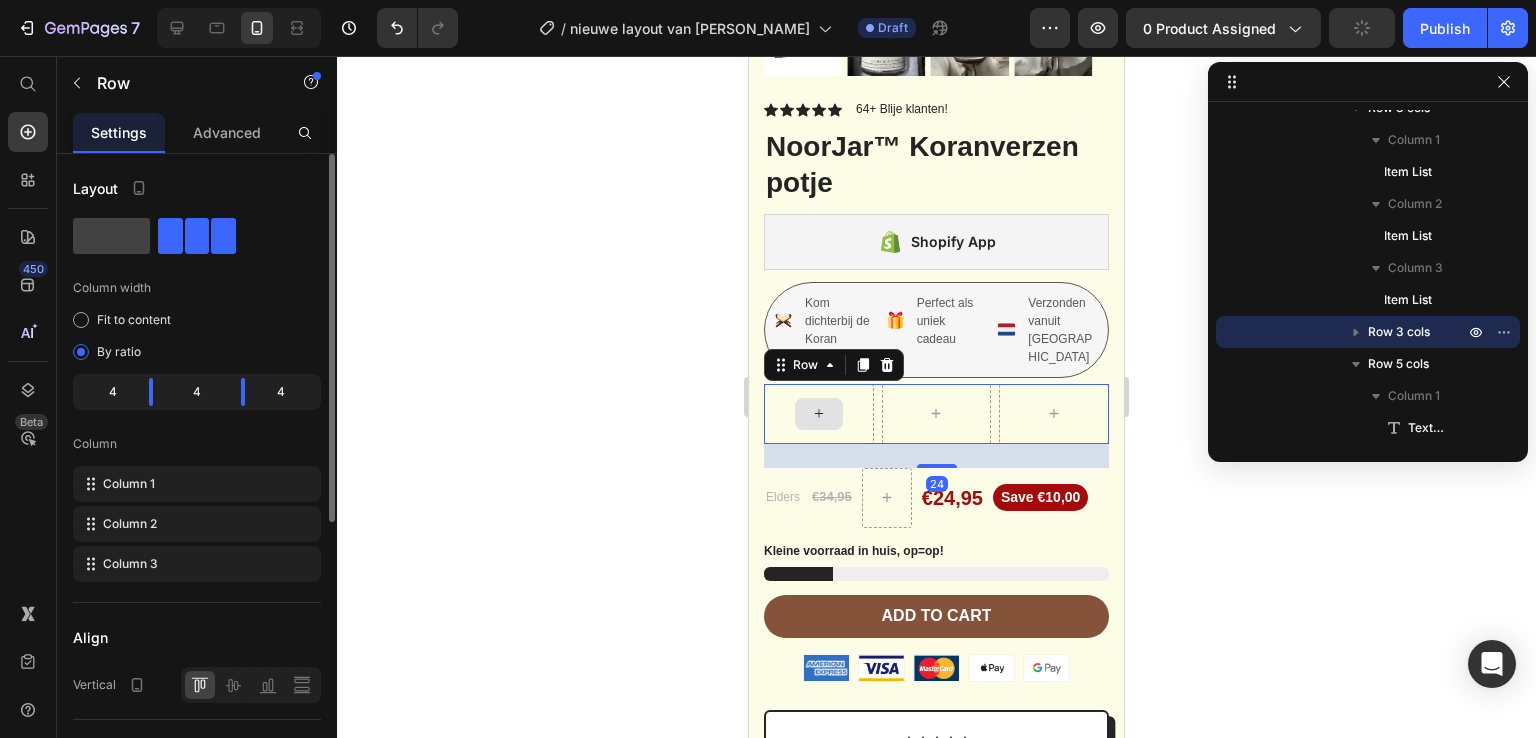 click at bounding box center [819, 414] 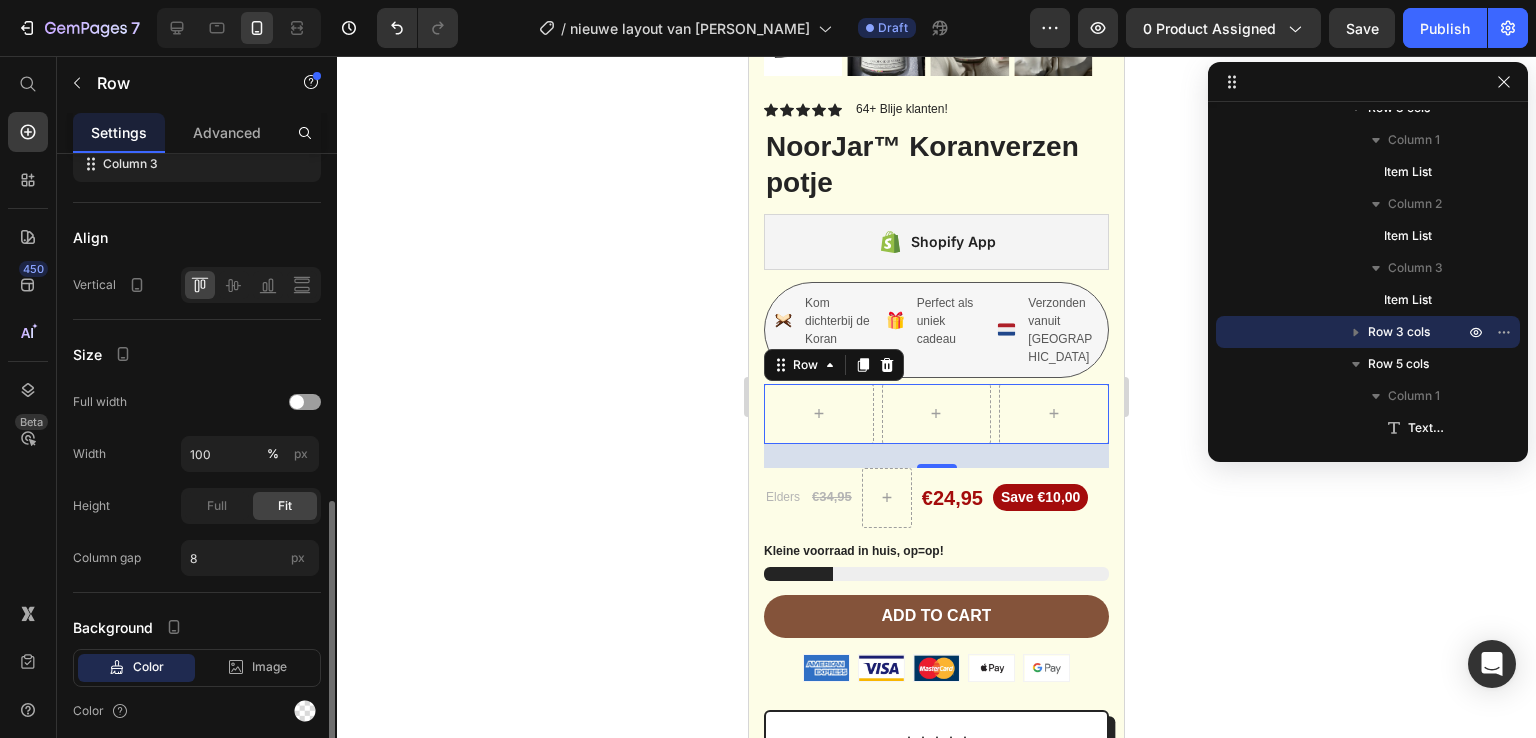 scroll, scrollTop: 474, scrollLeft: 0, axis: vertical 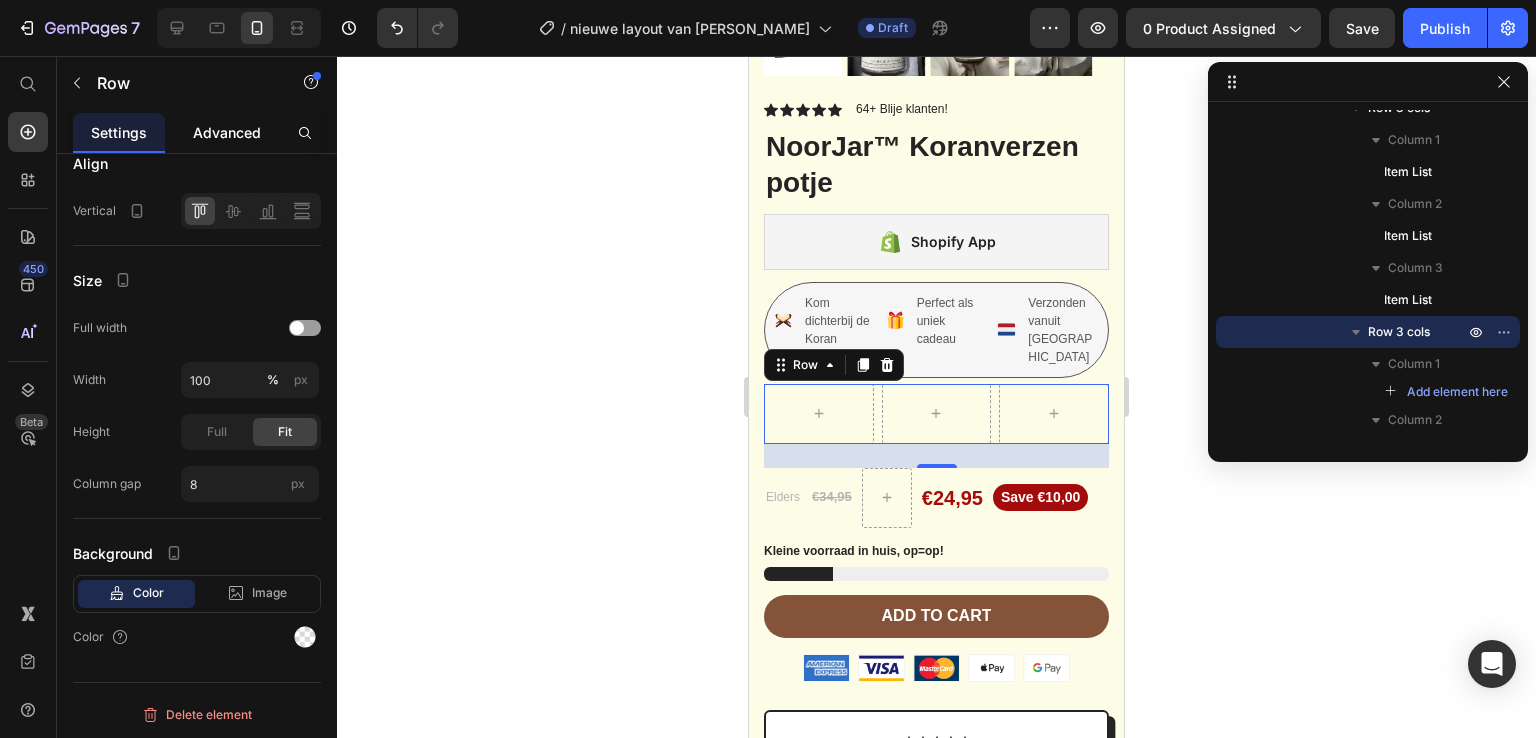 click on "Advanced" 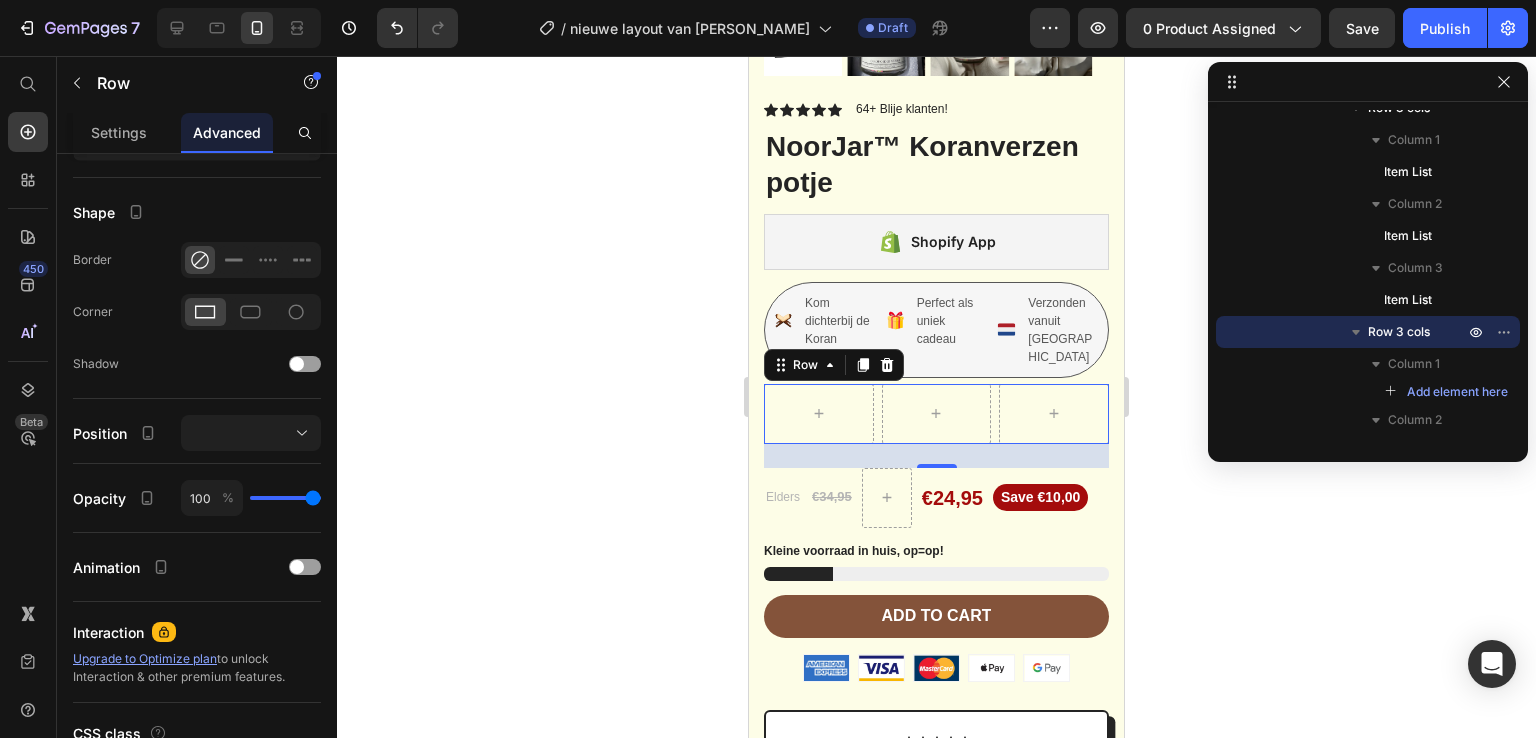 scroll, scrollTop: 0, scrollLeft: 0, axis: both 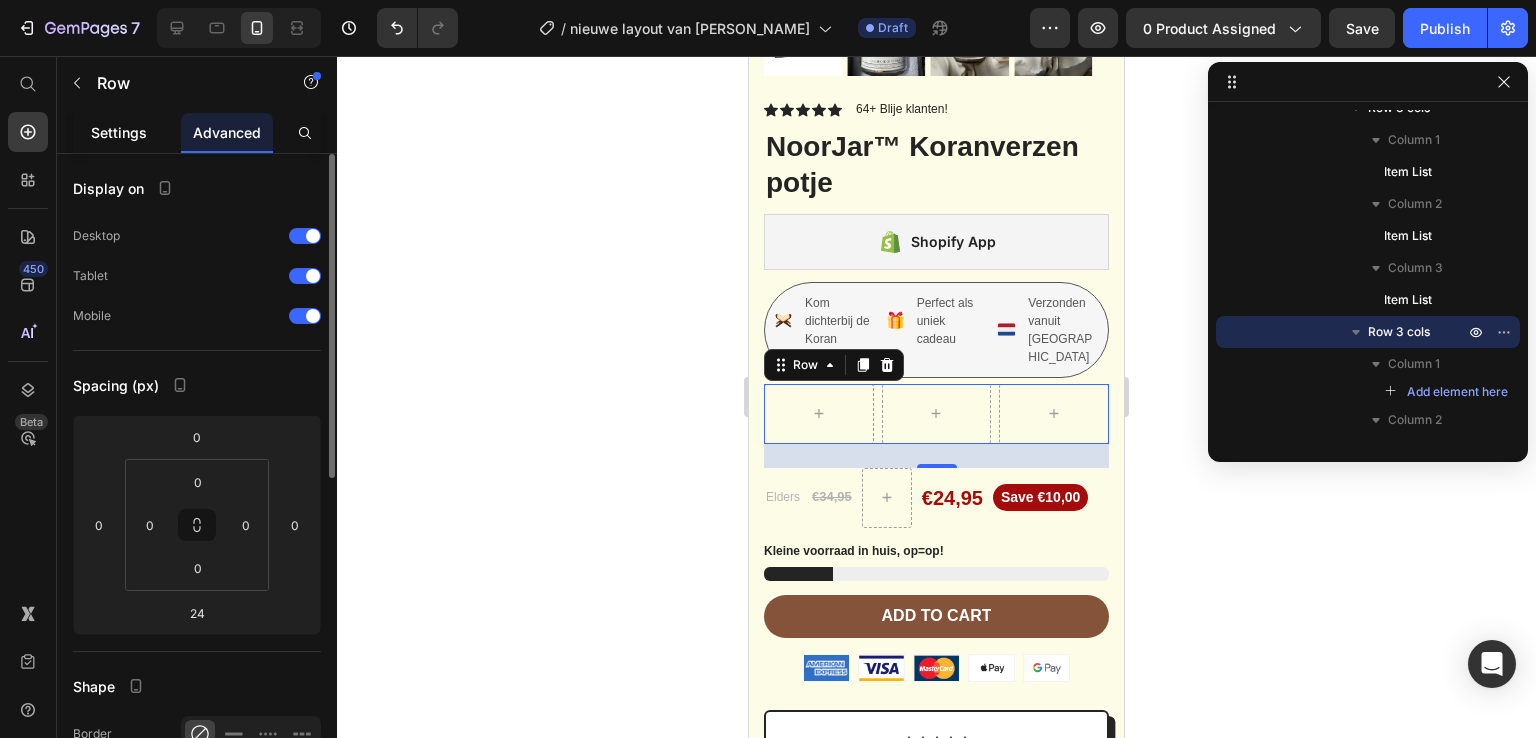 click on "Settings" at bounding box center [119, 132] 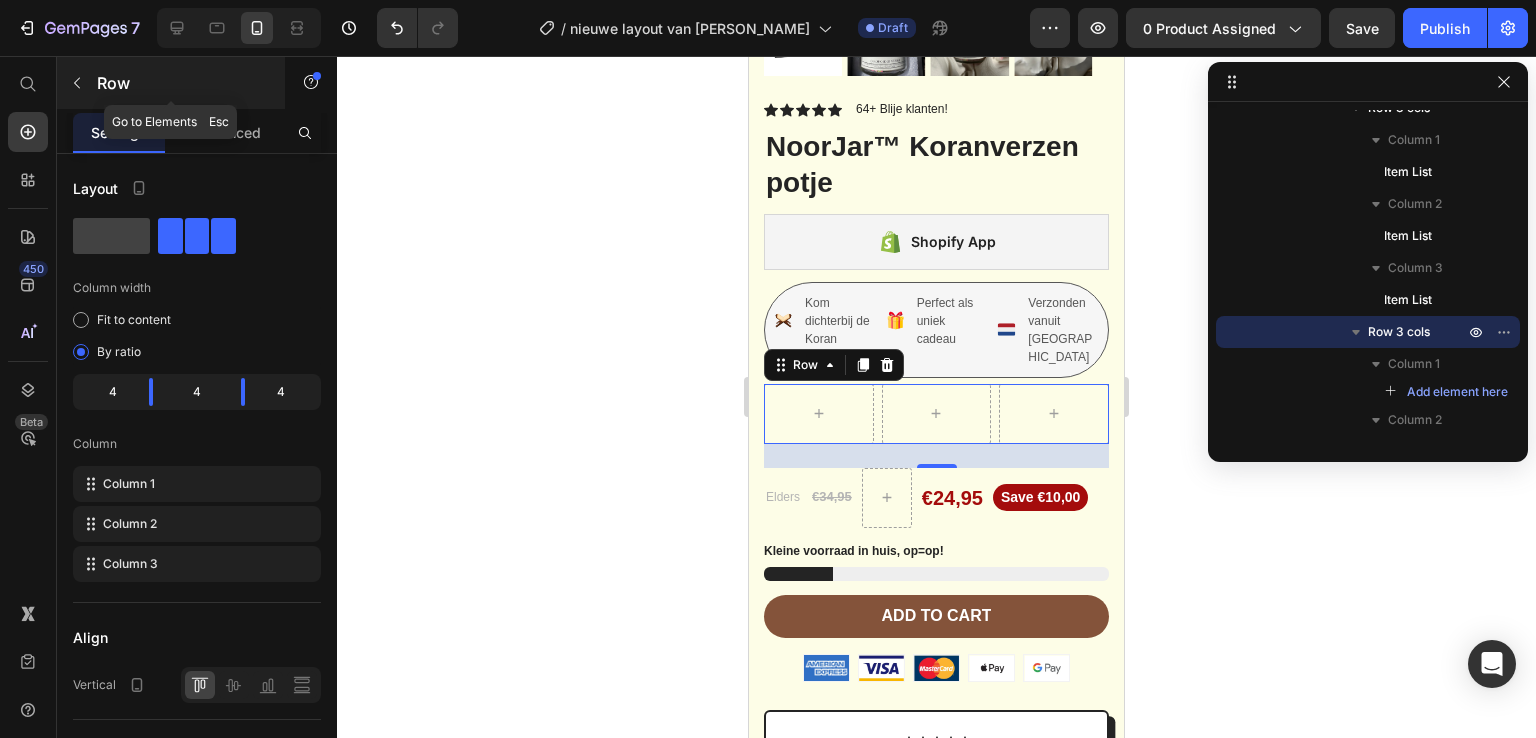 click at bounding box center [77, 83] 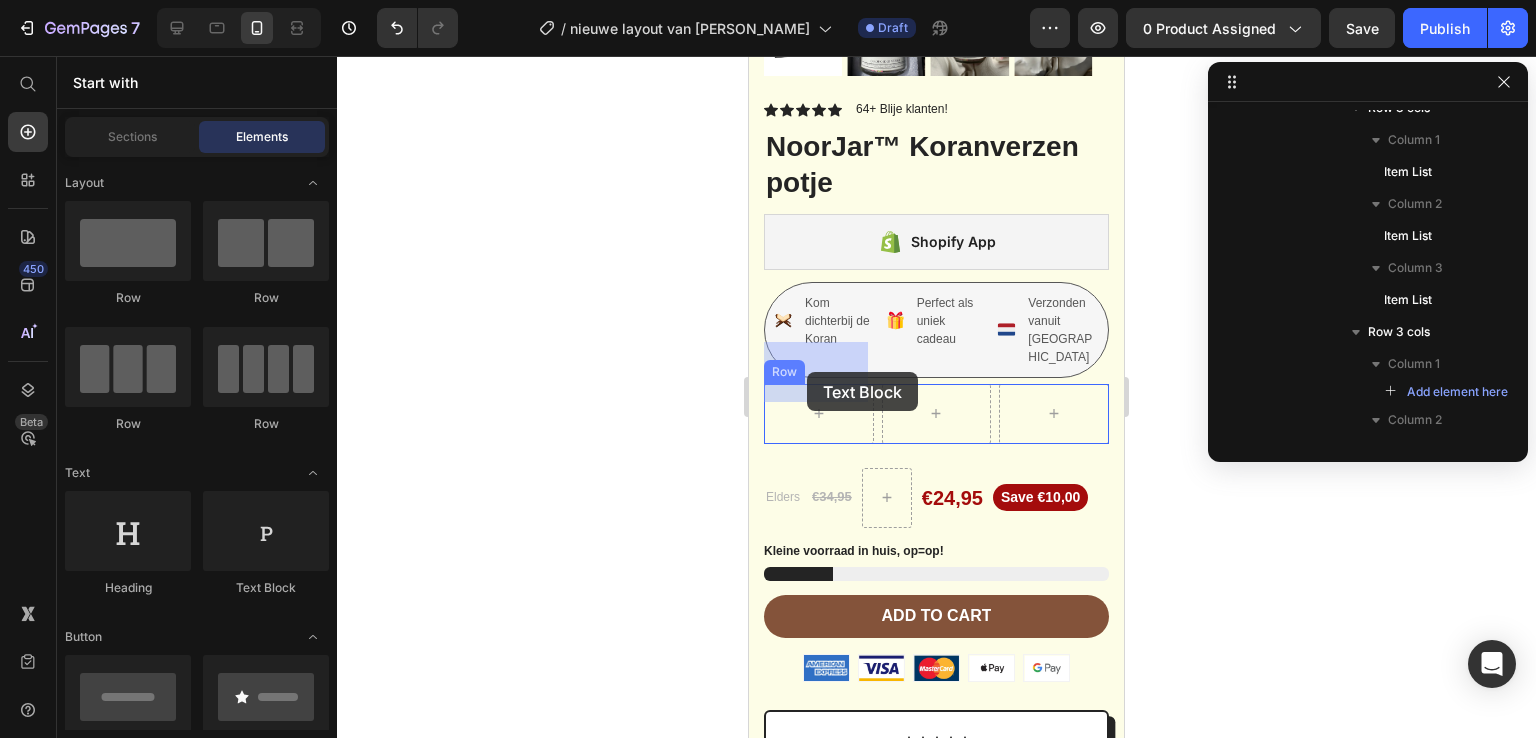 drag, startPoint x: 992, startPoint y: 592, endPoint x: 808, endPoint y: 373, distance: 286.0367 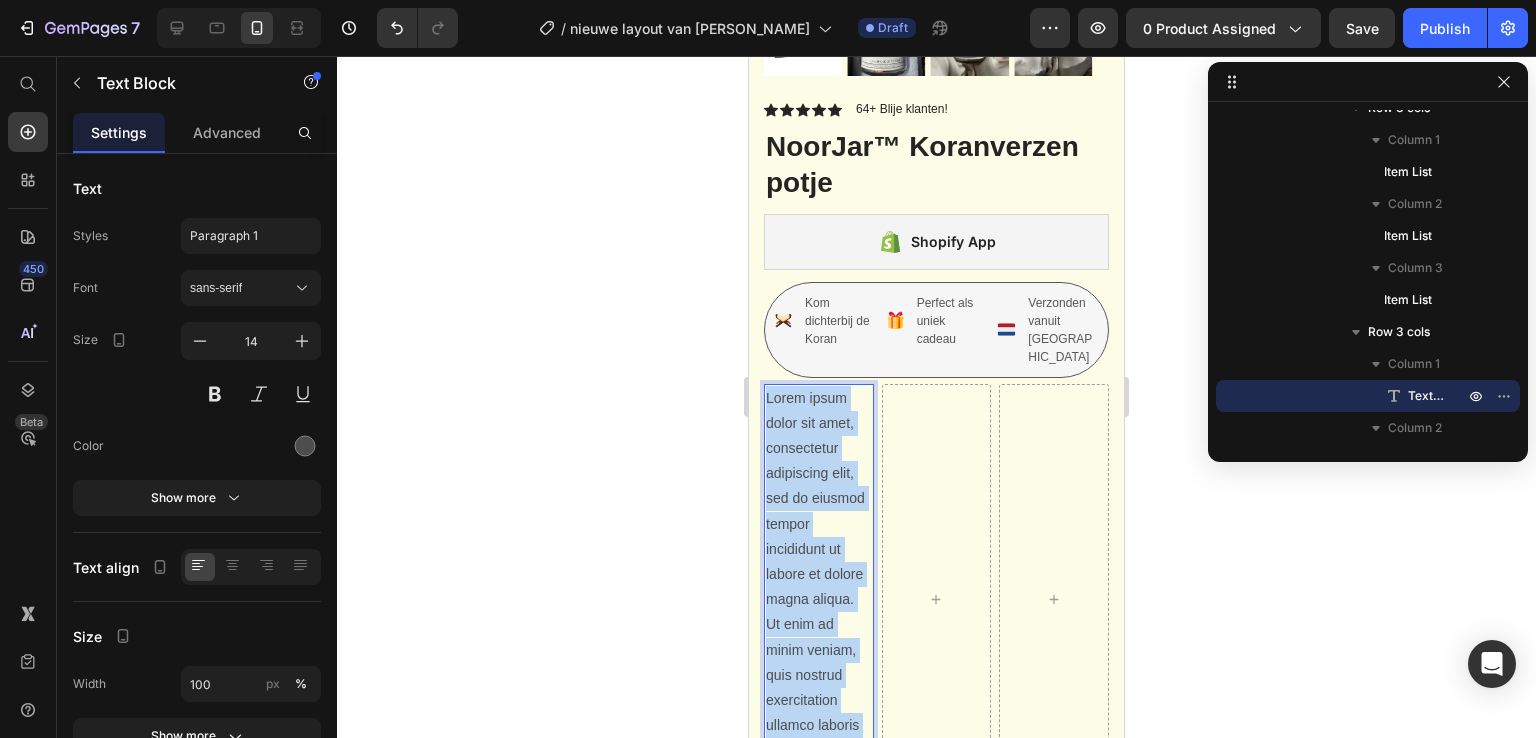 click on "Lorem ipsum dolor sit amet, consectetur adipiscing elit, sed do eiusmod tempor incididunt ut labore et dolore magna aliqua. Ut enim ad minim veniam, quis nostrud exercitation ullamco laboris nisi ut aliquip ex ea commodo consequat." at bounding box center (819, 600) 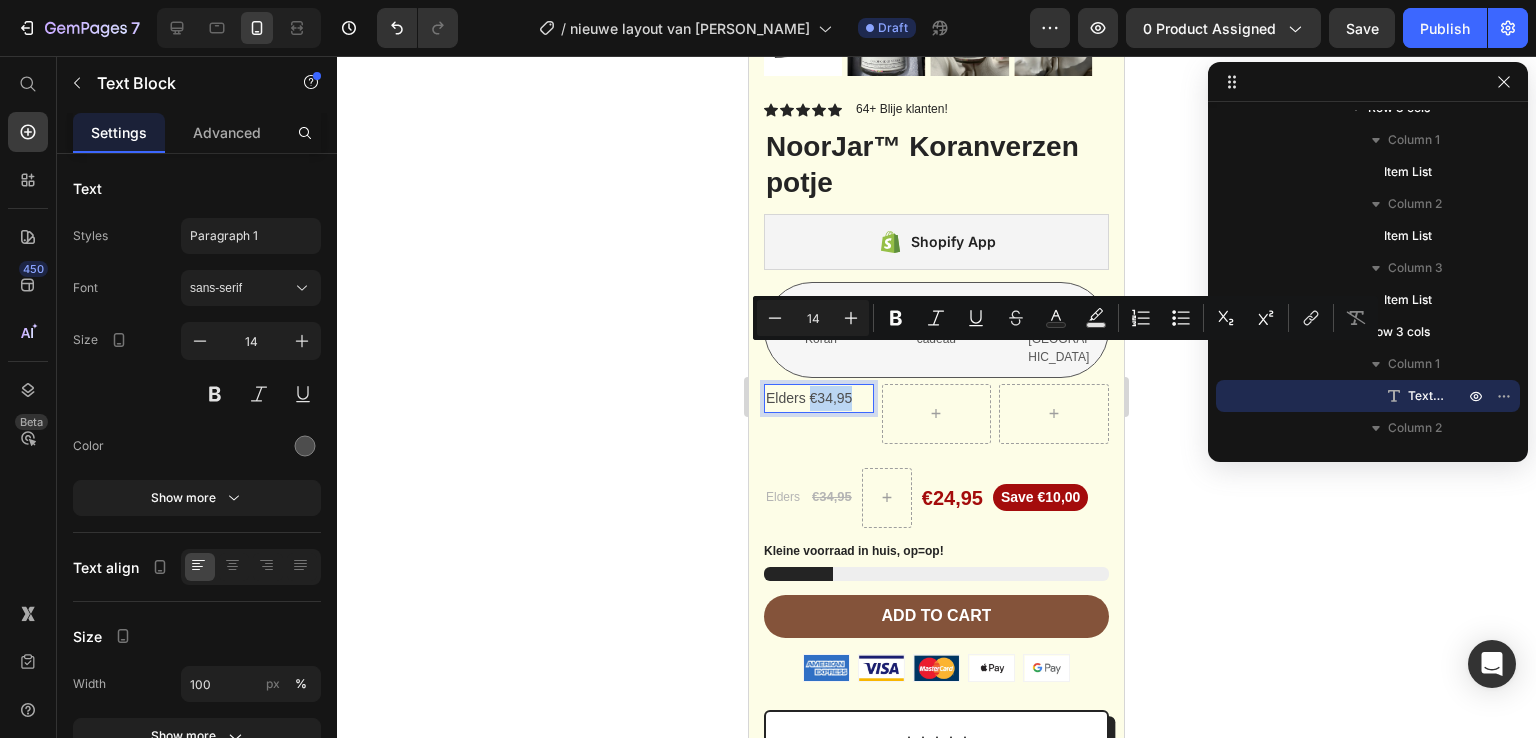 drag, startPoint x: 810, startPoint y: 357, endPoint x: 856, endPoint y: 352, distance: 46.270943 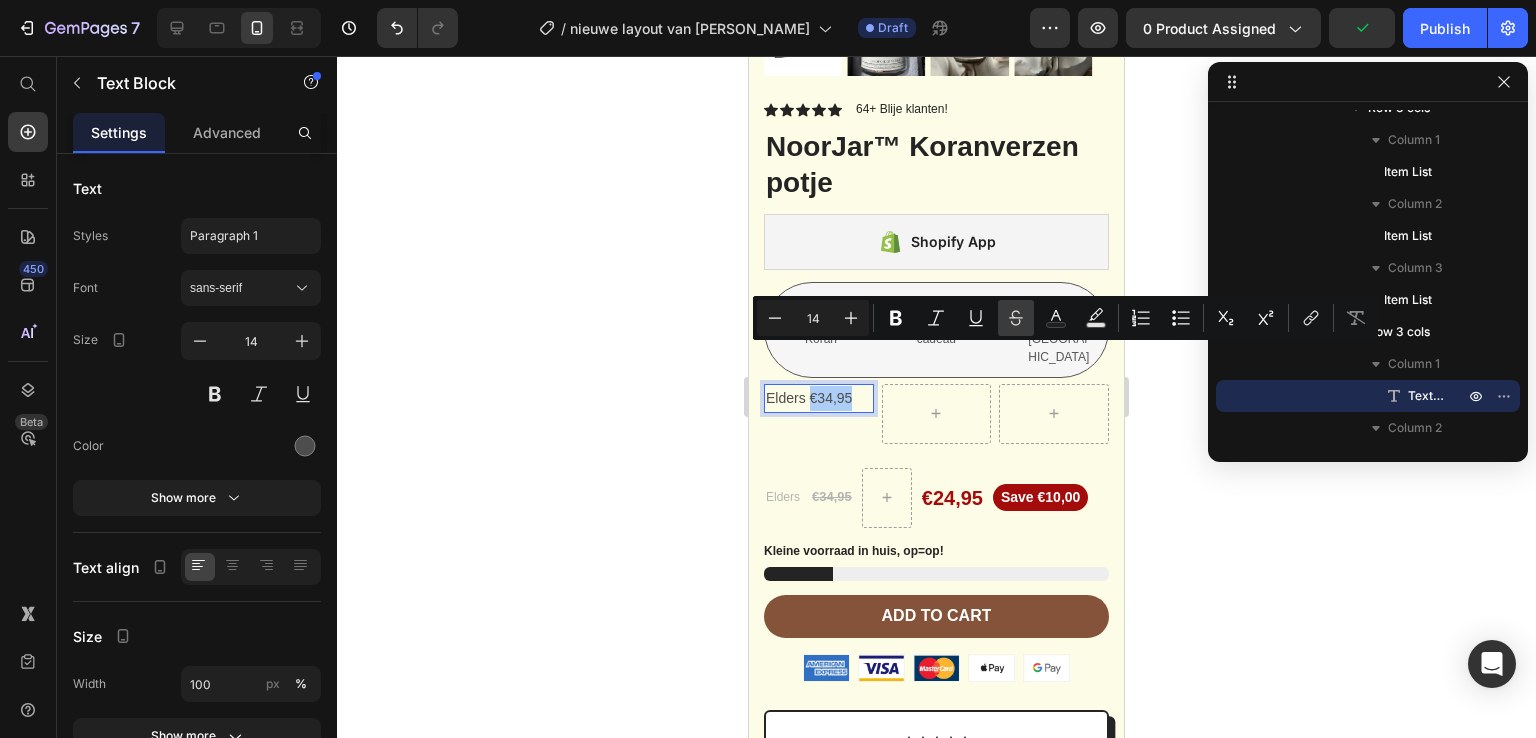 click 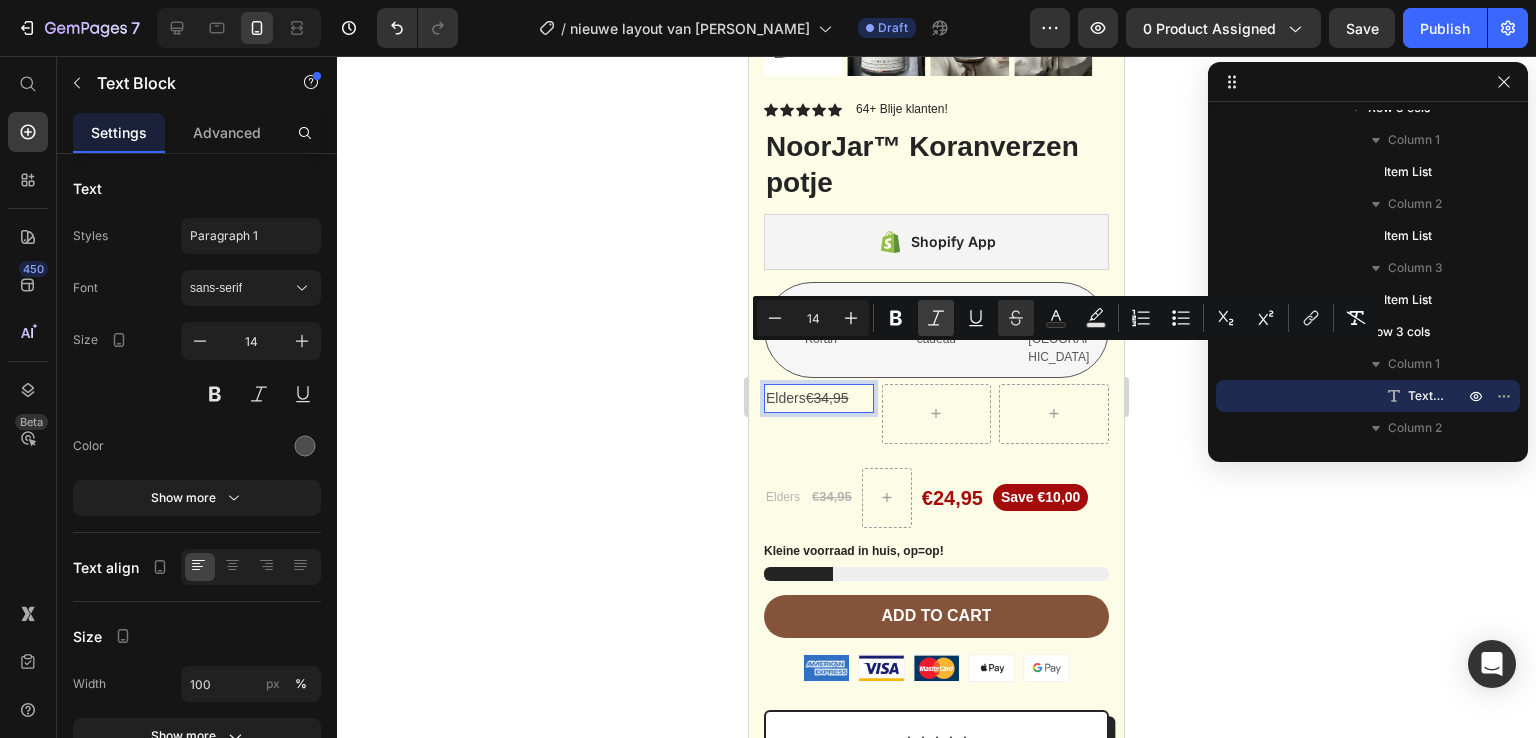 click 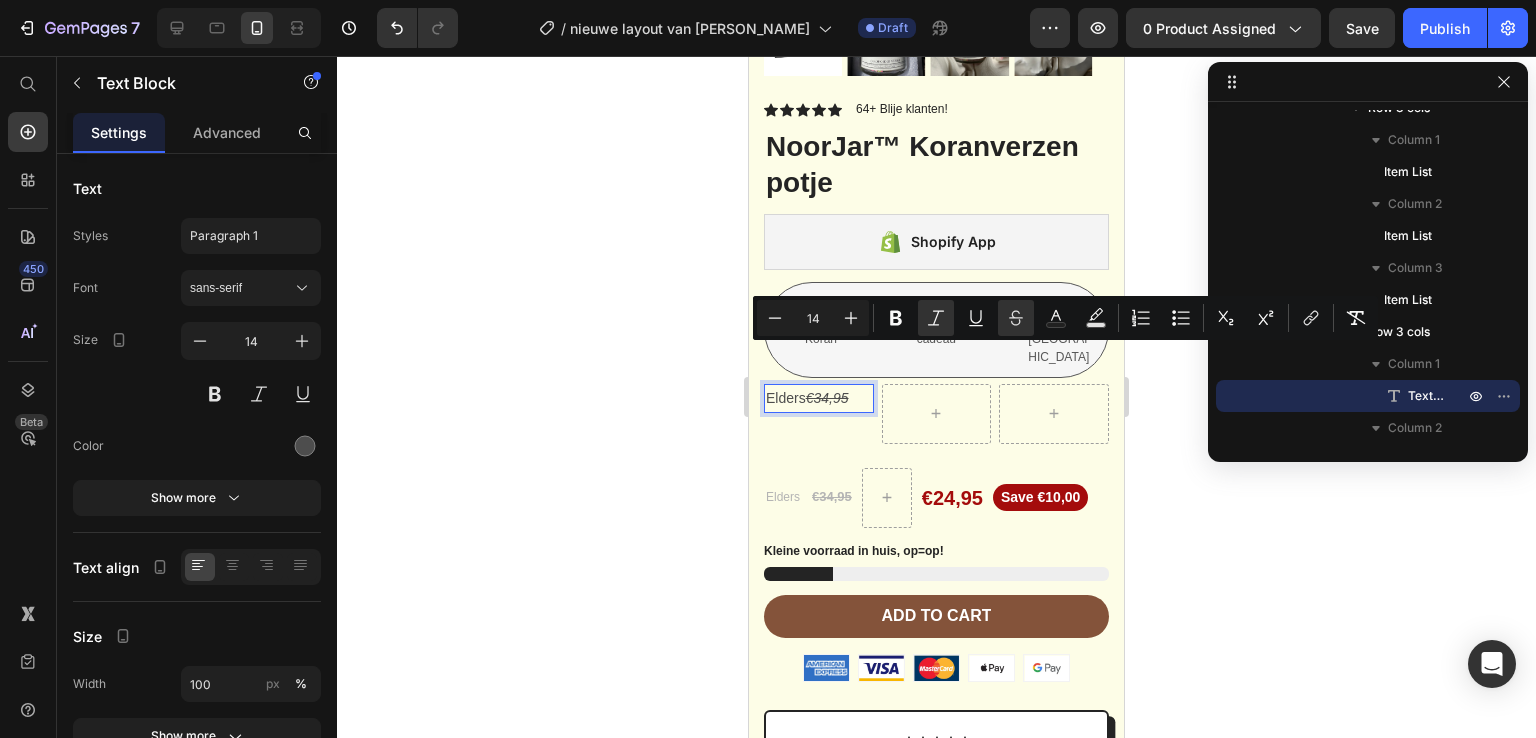 click on "Elders  €34,95" at bounding box center [819, 398] 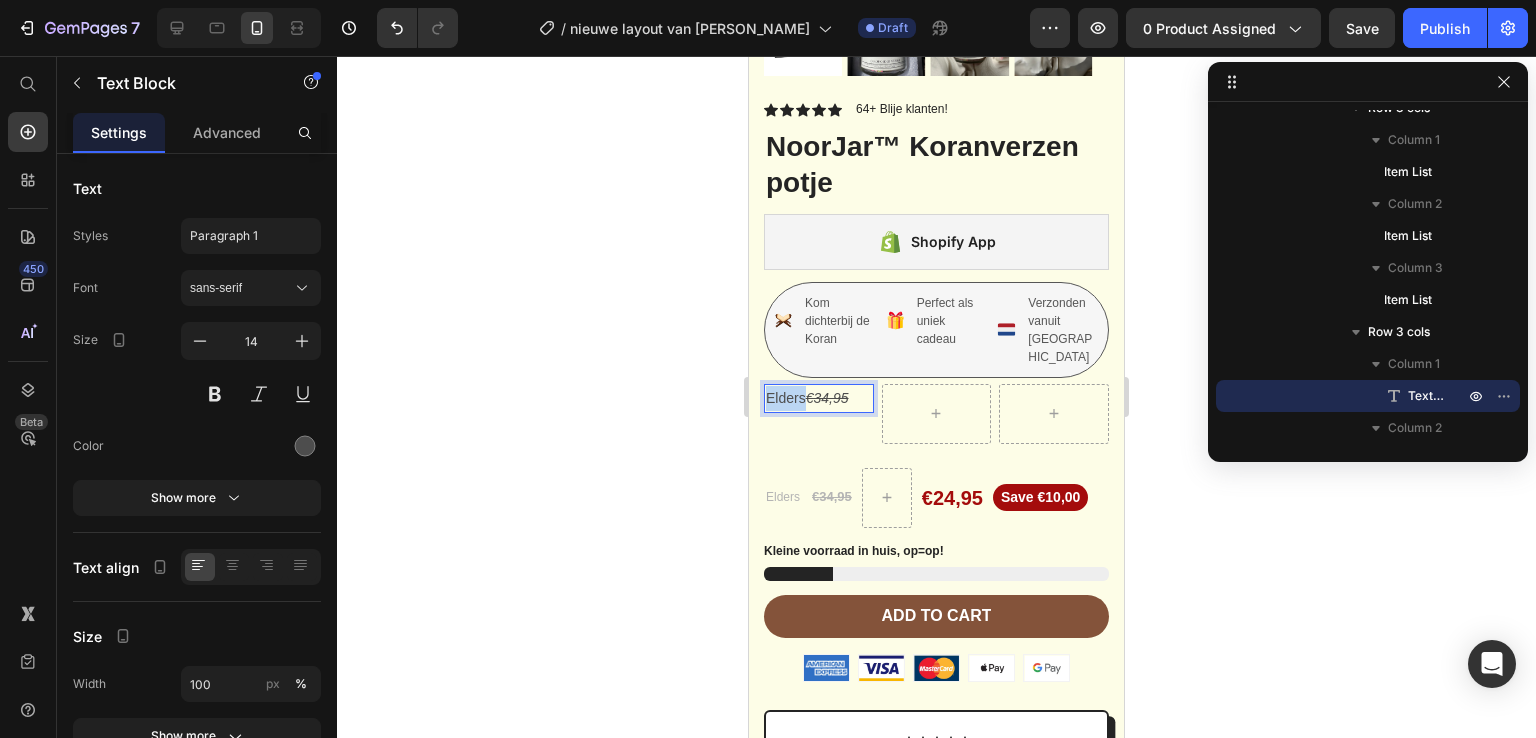 click on "Elders  €34,95" at bounding box center [819, 398] 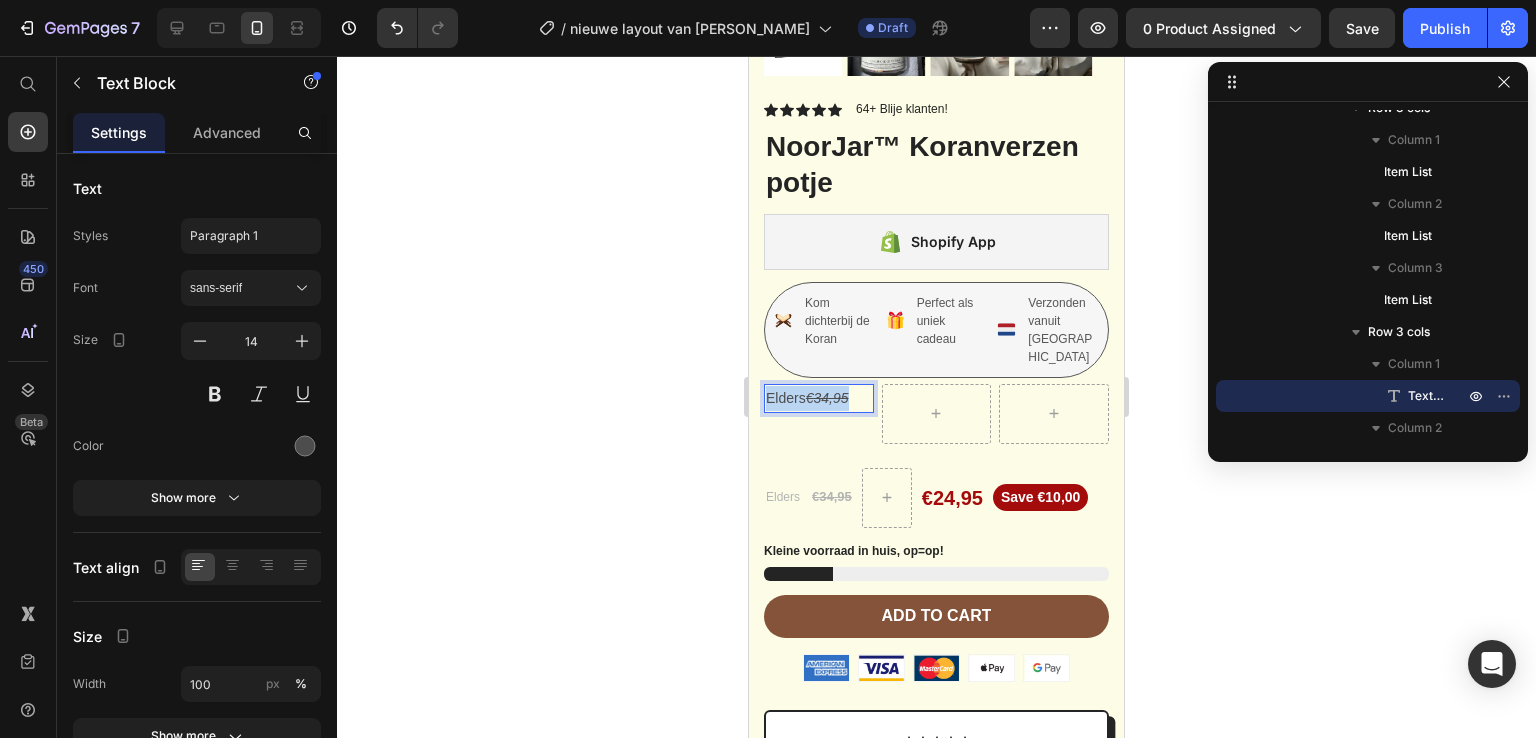 click on "Elders  €34,95" at bounding box center [819, 398] 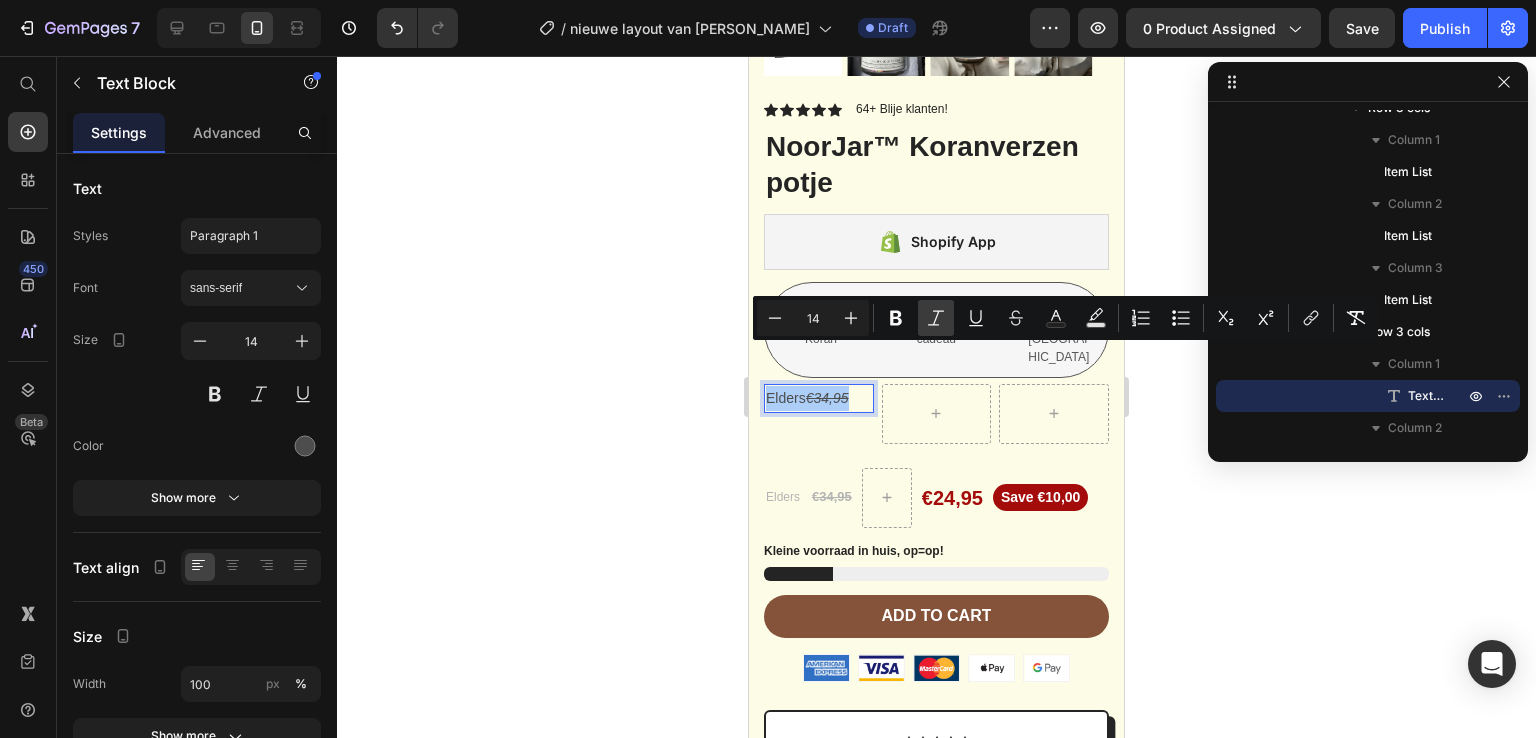click 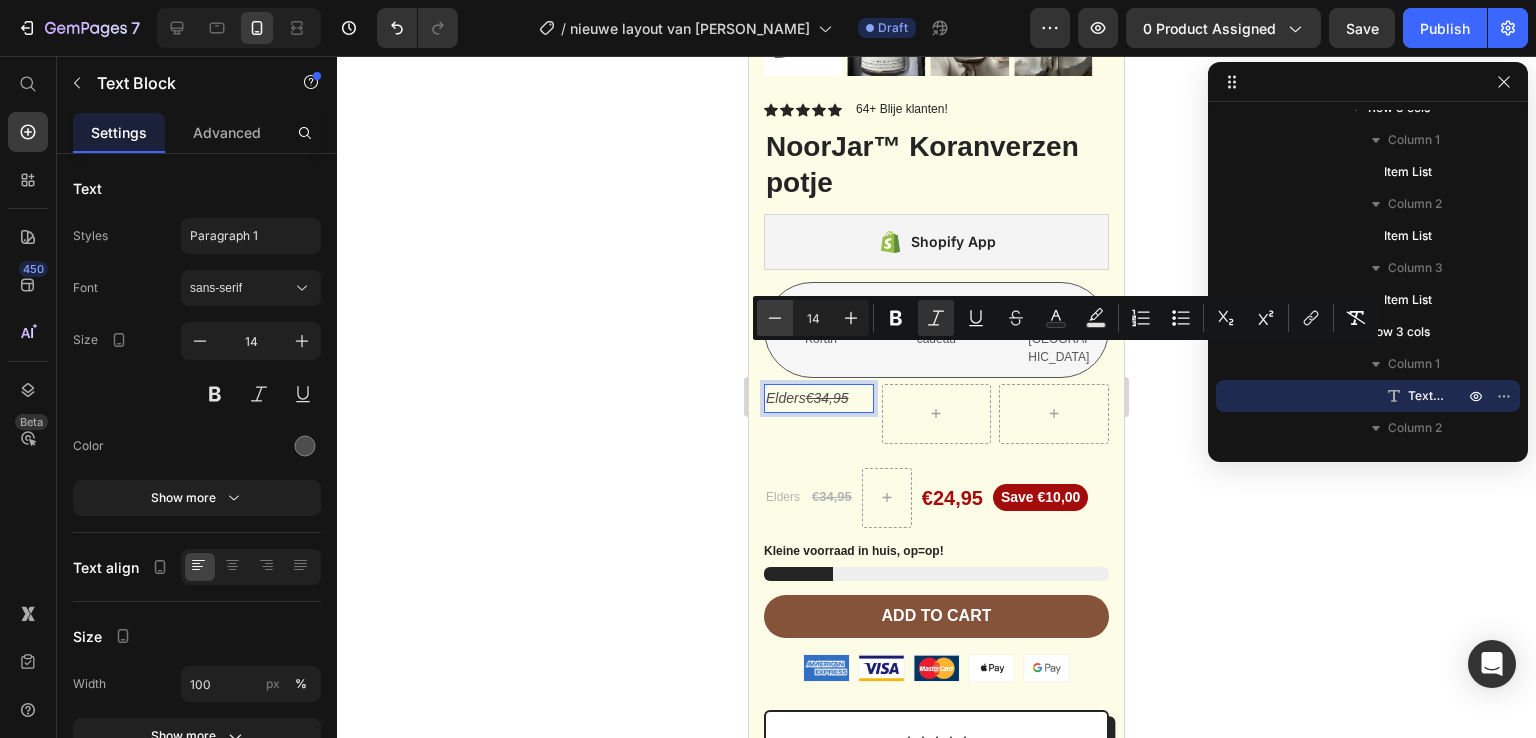 click 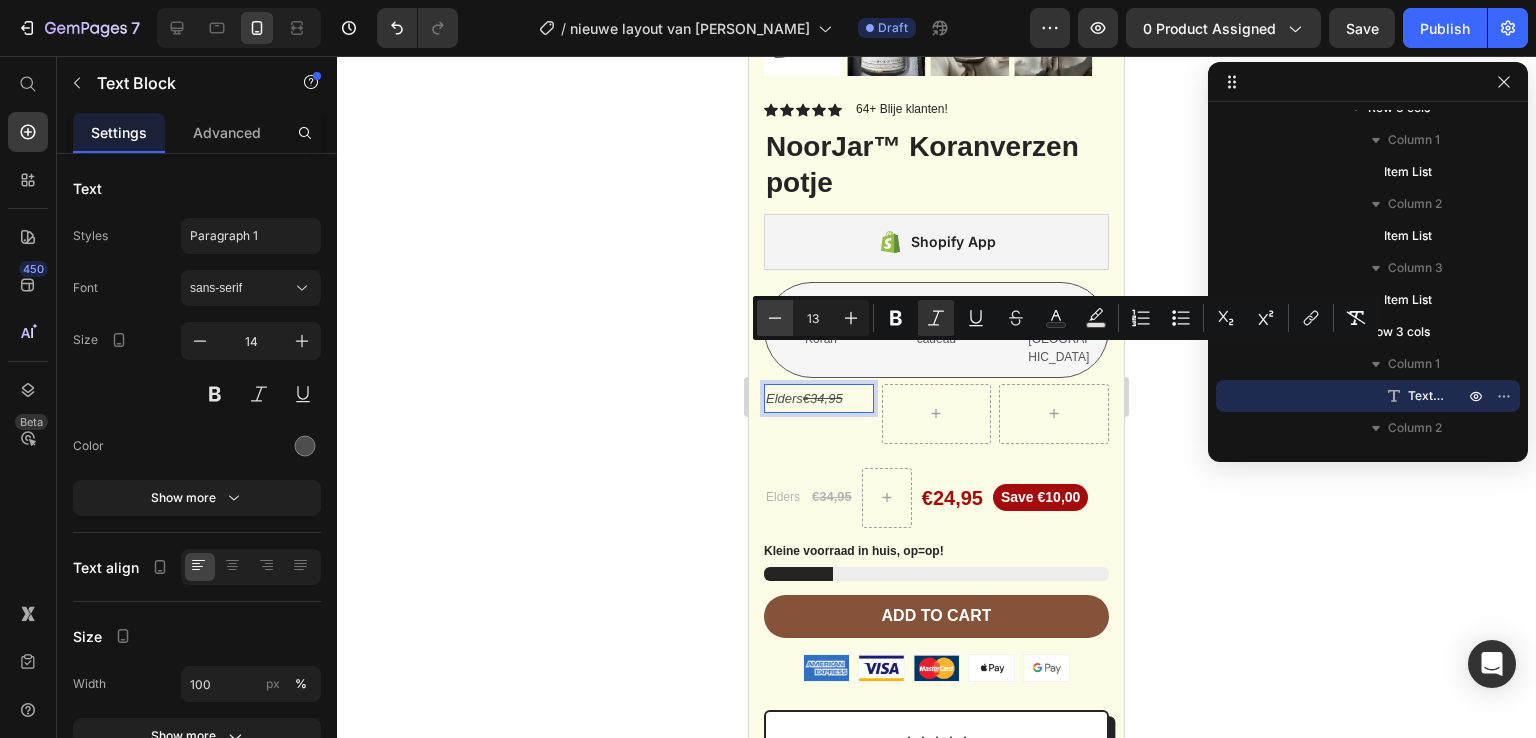 click 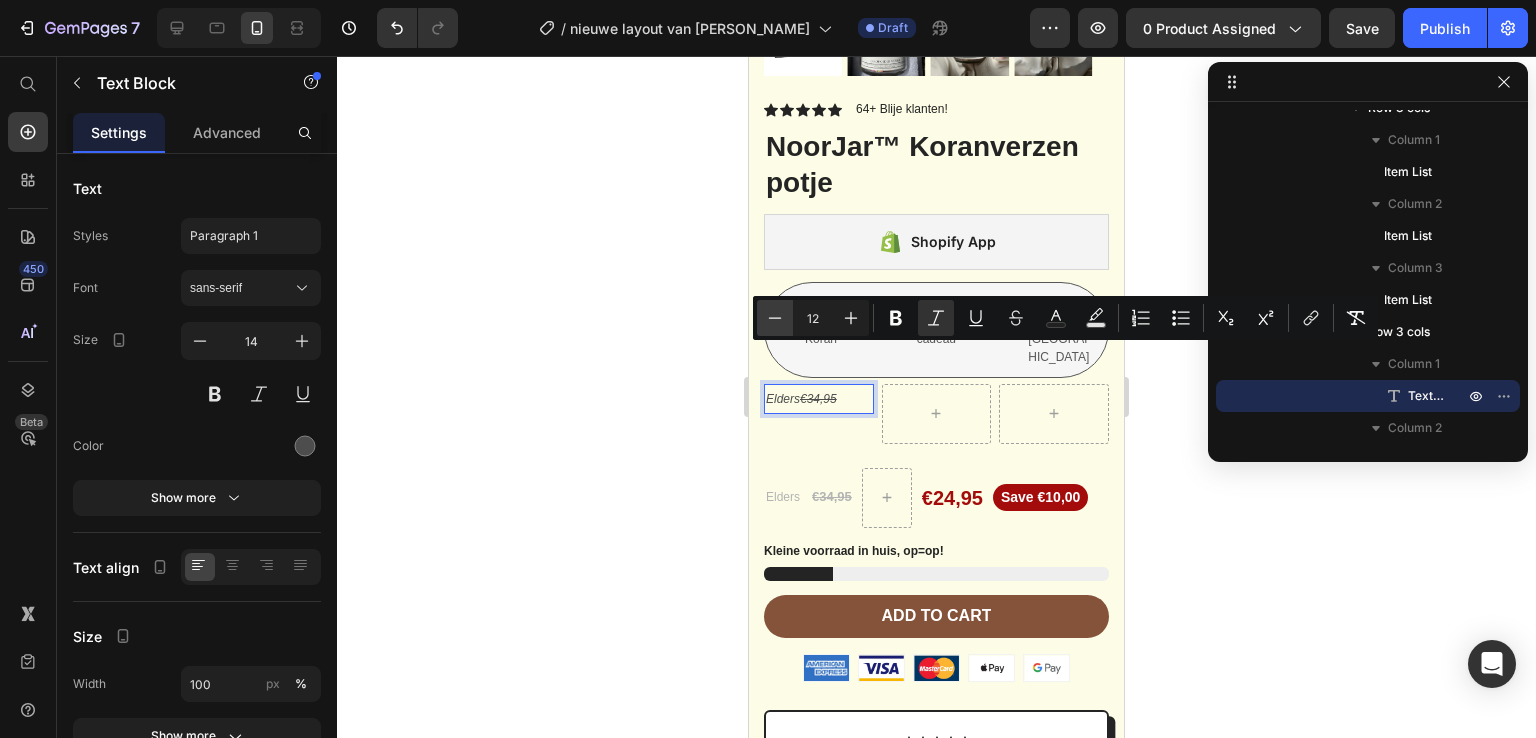 click 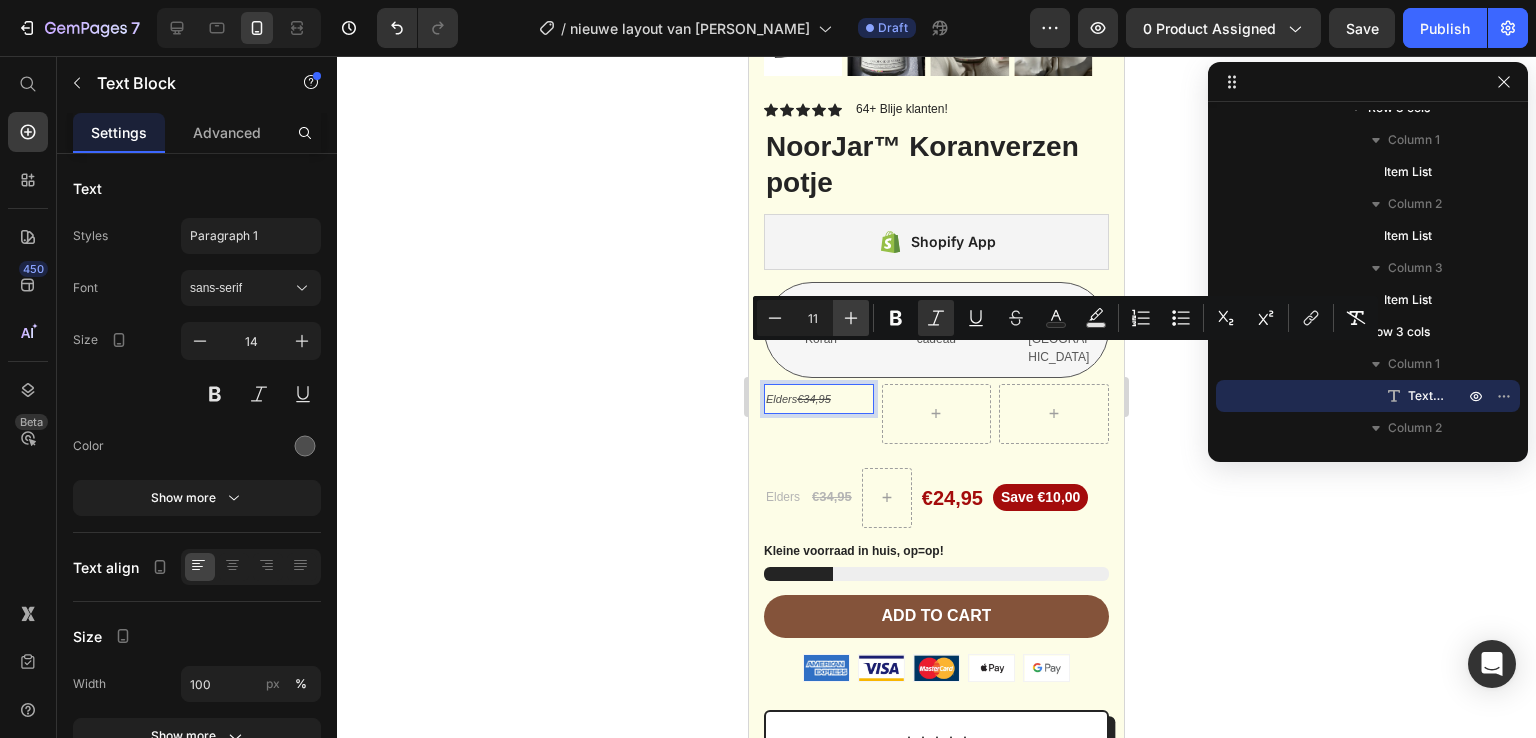 click 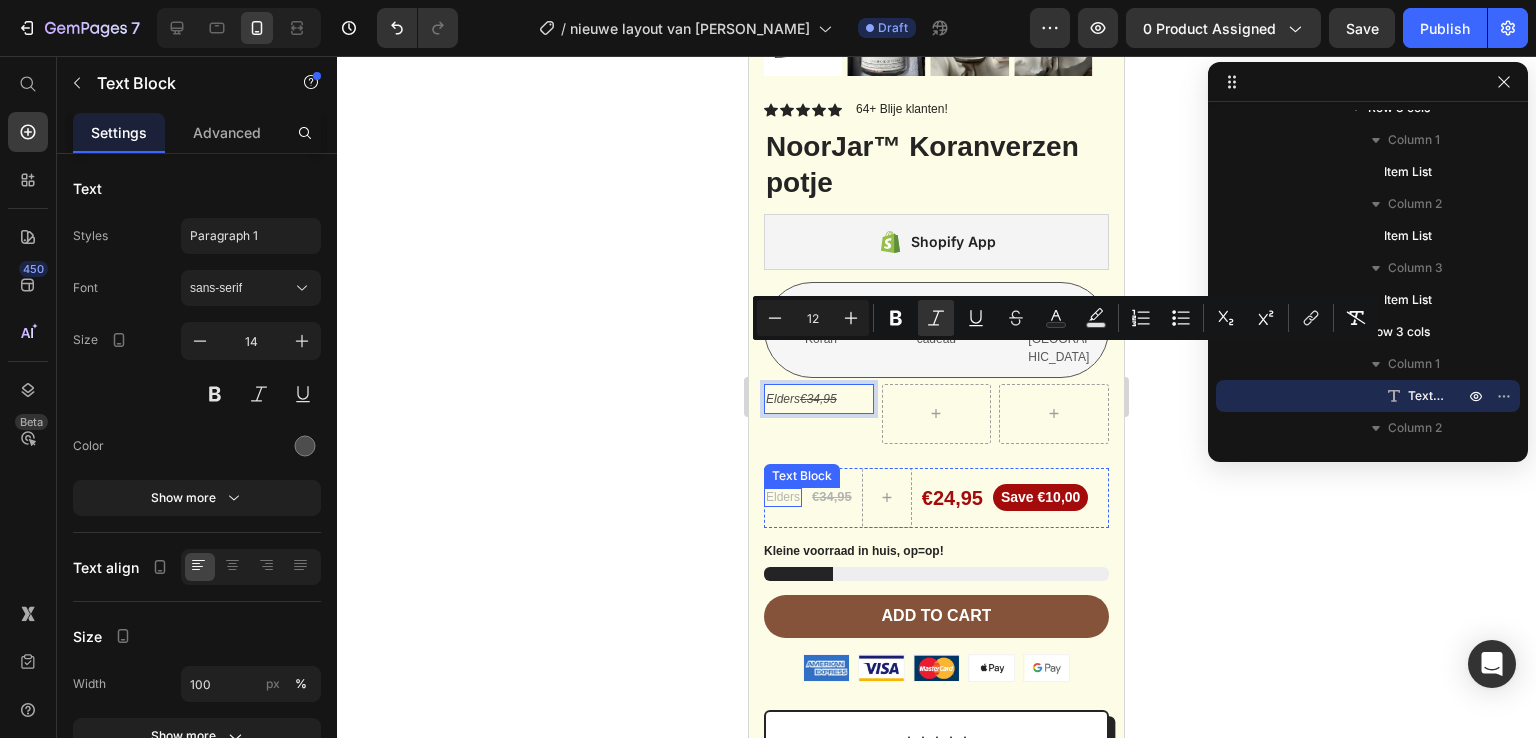 click on "Elders" at bounding box center [783, 498] 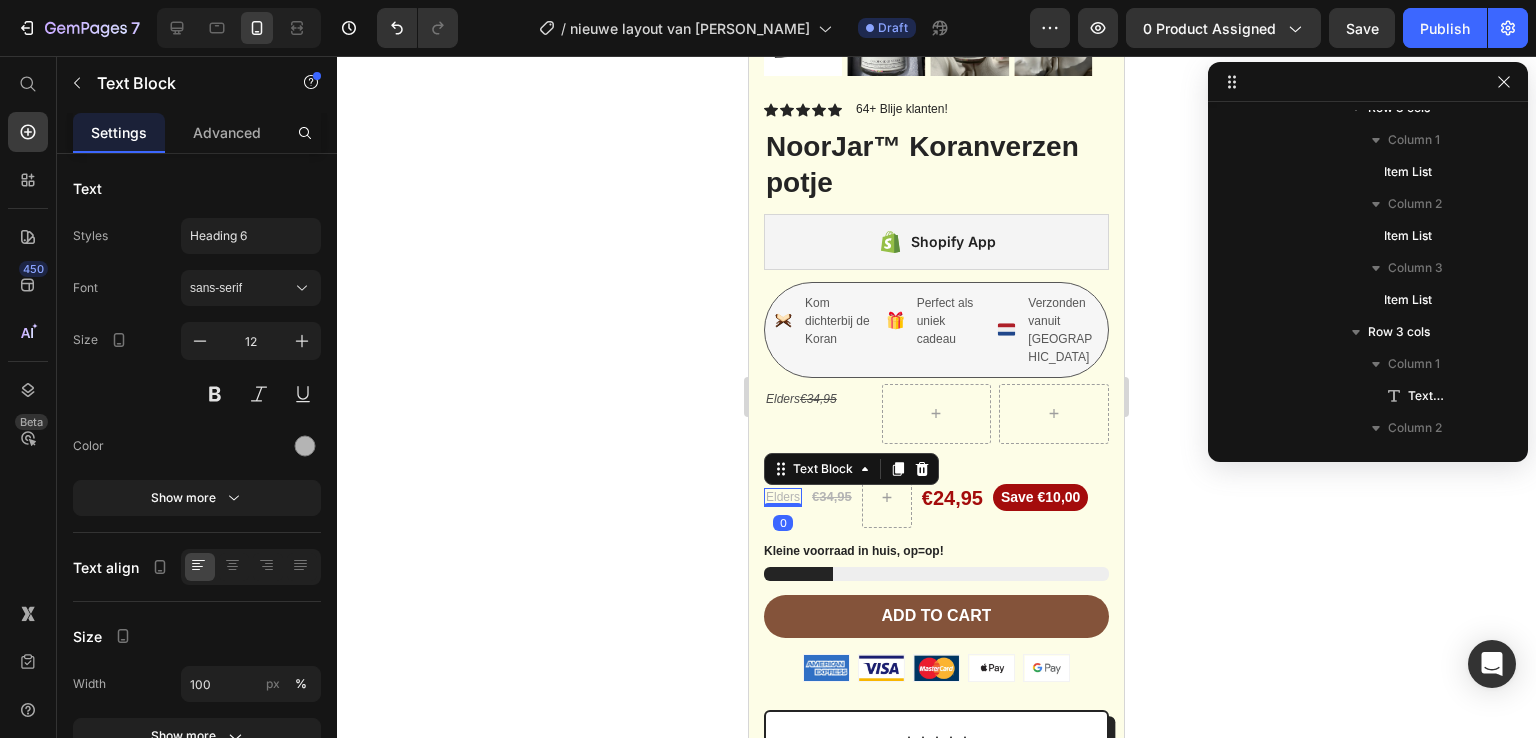 scroll, scrollTop: 1322, scrollLeft: 0, axis: vertical 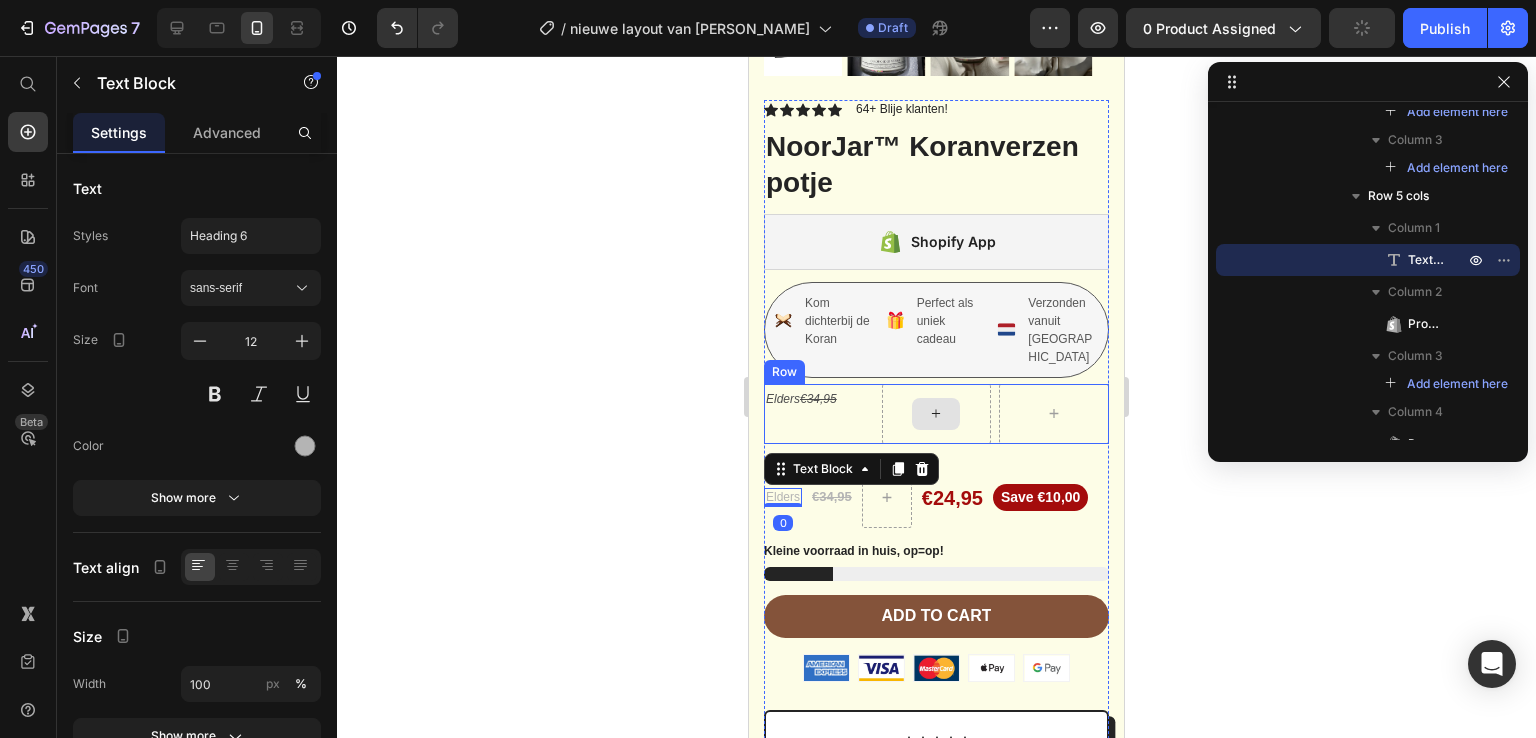 click at bounding box center (936, 414) 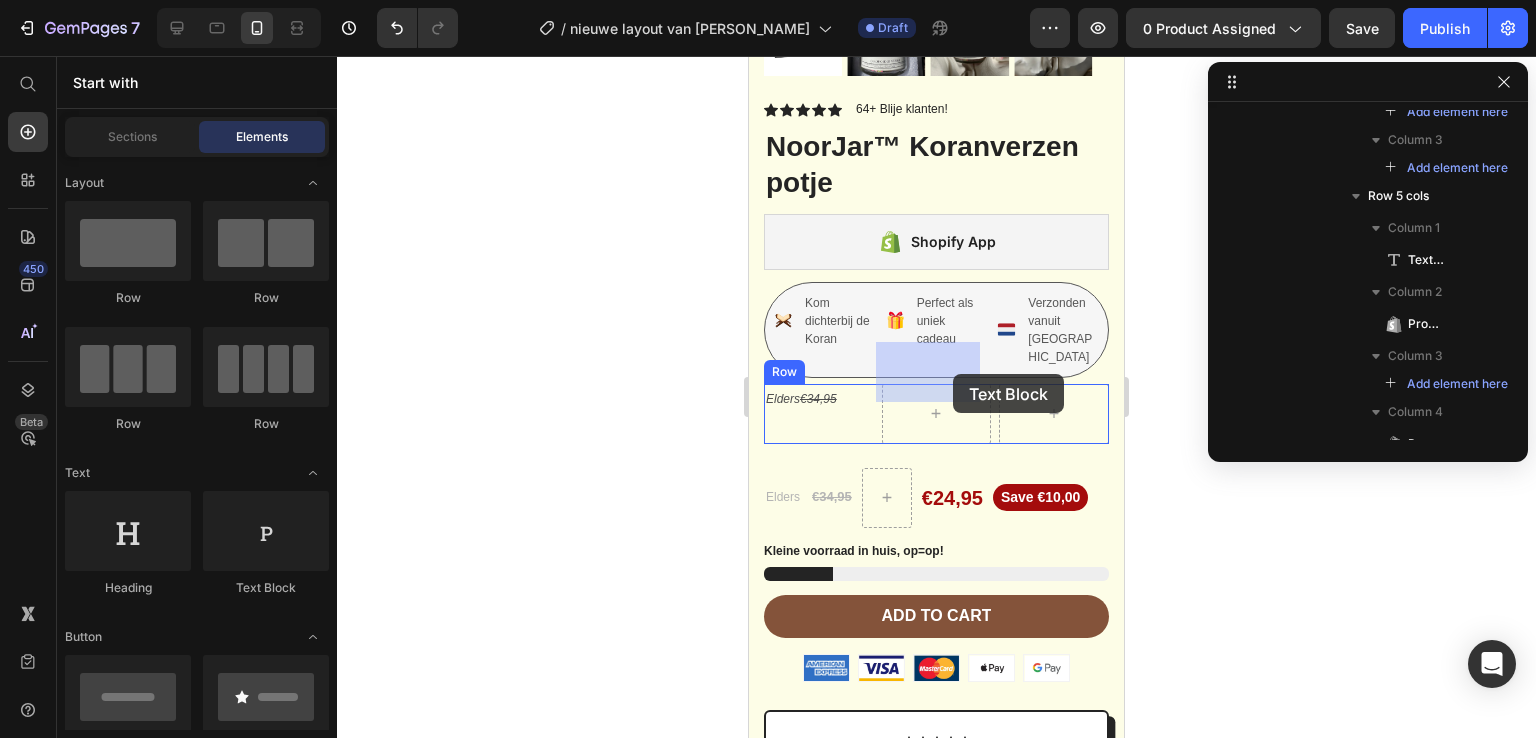 drag, startPoint x: 1011, startPoint y: 596, endPoint x: 936, endPoint y: 374, distance: 234.32669 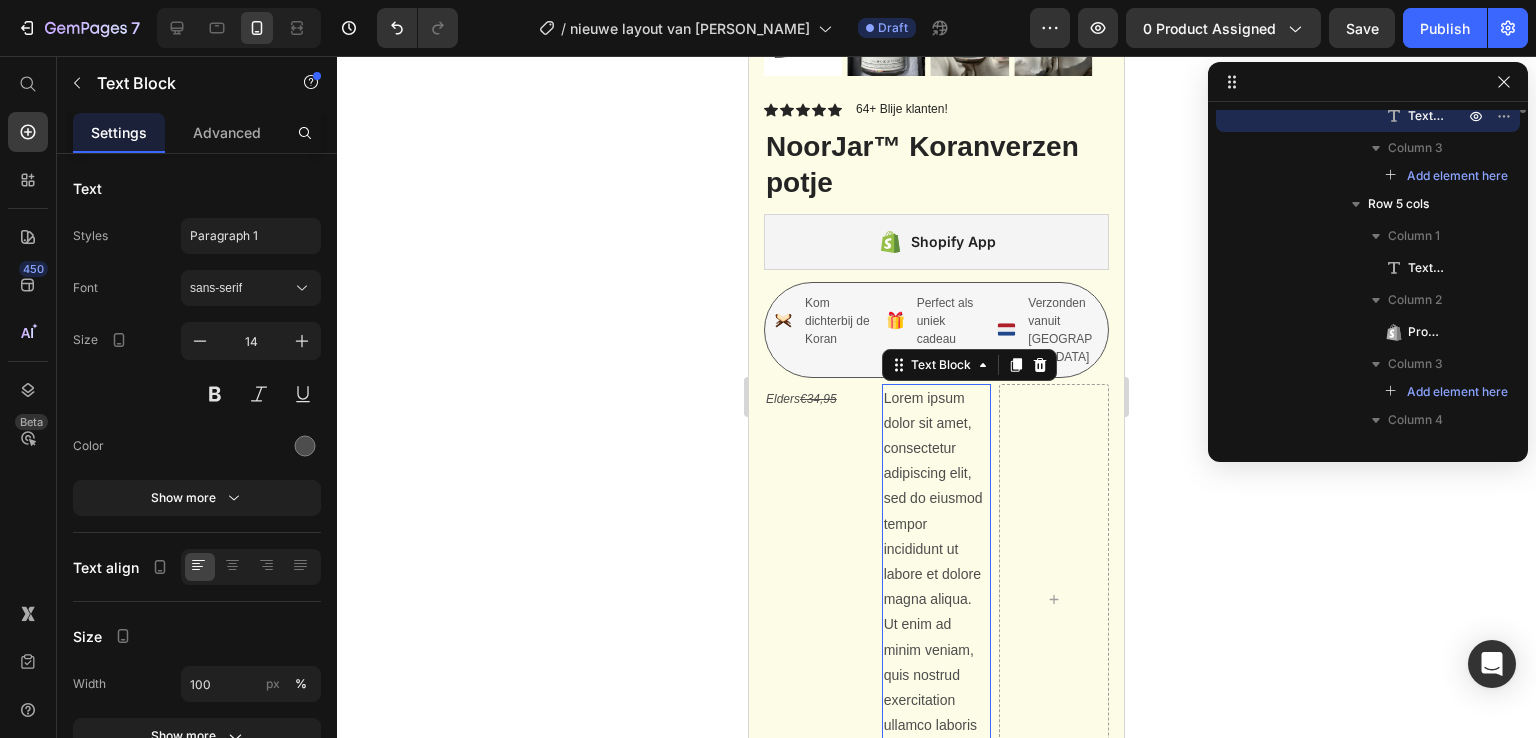 scroll, scrollTop: 1178, scrollLeft: 0, axis: vertical 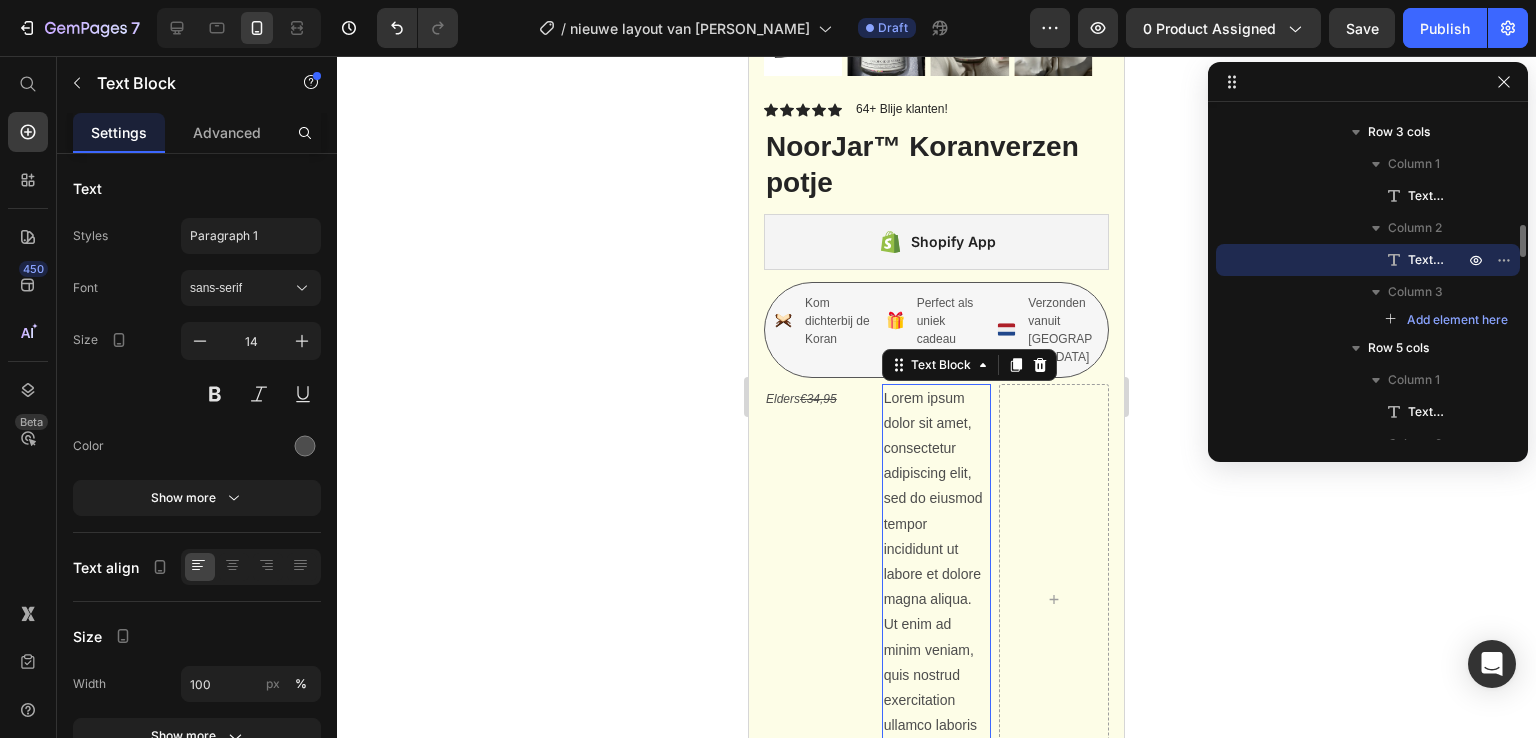 click on "Lorem ipsum dolor sit amet, consectetur adipiscing elit, sed do eiusmod tempor incididunt ut labore et dolore magna aliqua. Ut enim ad minim veniam, quis nostrud exercitation ullamco laboris nisi ut aliquip ex ea commodo consequat." at bounding box center [937, 600] 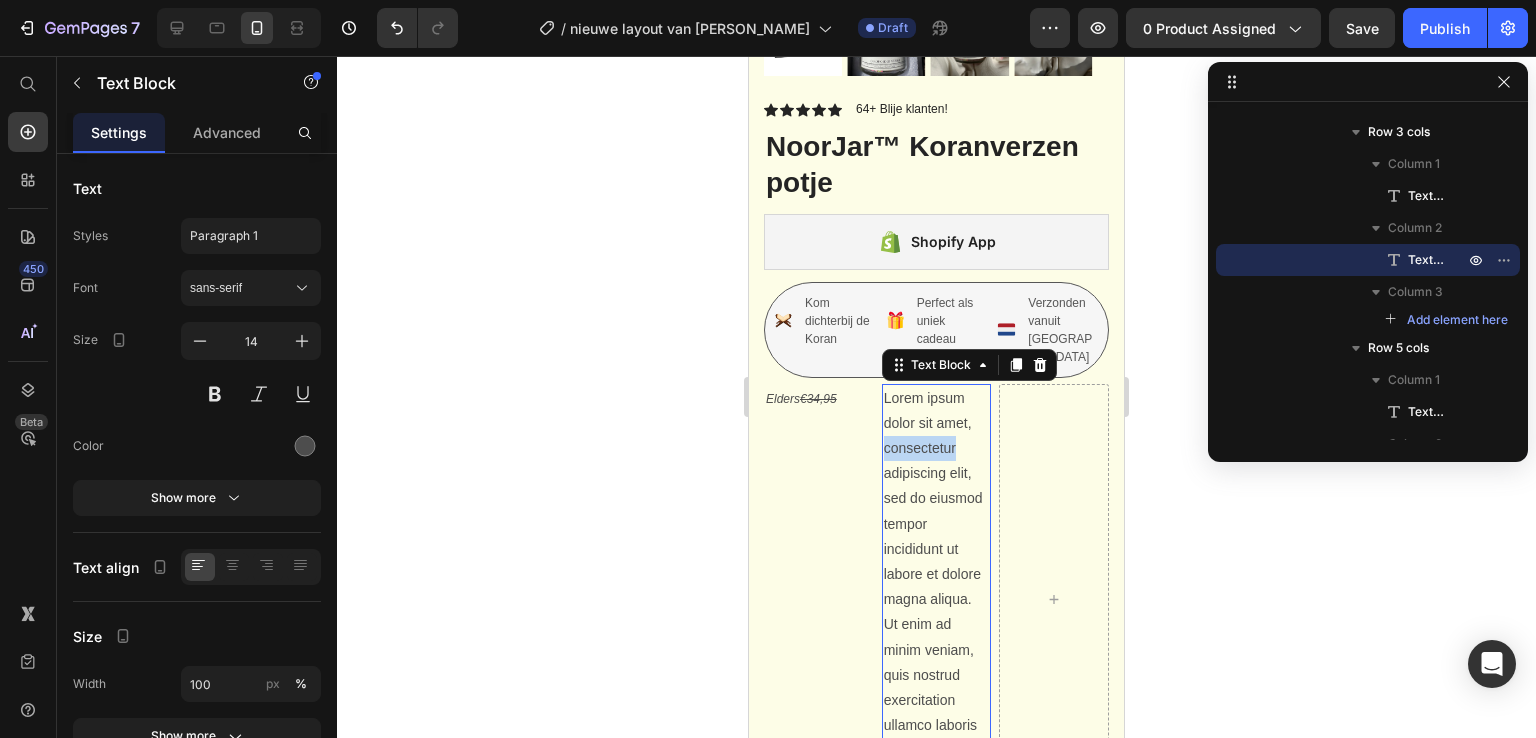 click on "Lorem ipsum dolor sit amet, consectetur adipiscing elit, sed do eiusmod tempor incididunt ut labore et dolore magna aliqua. Ut enim ad minim veniam, quis nostrud exercitation ullamco laboris nisi ut aliquip ex ea commodo consequat." at bounding box center (937, 600) 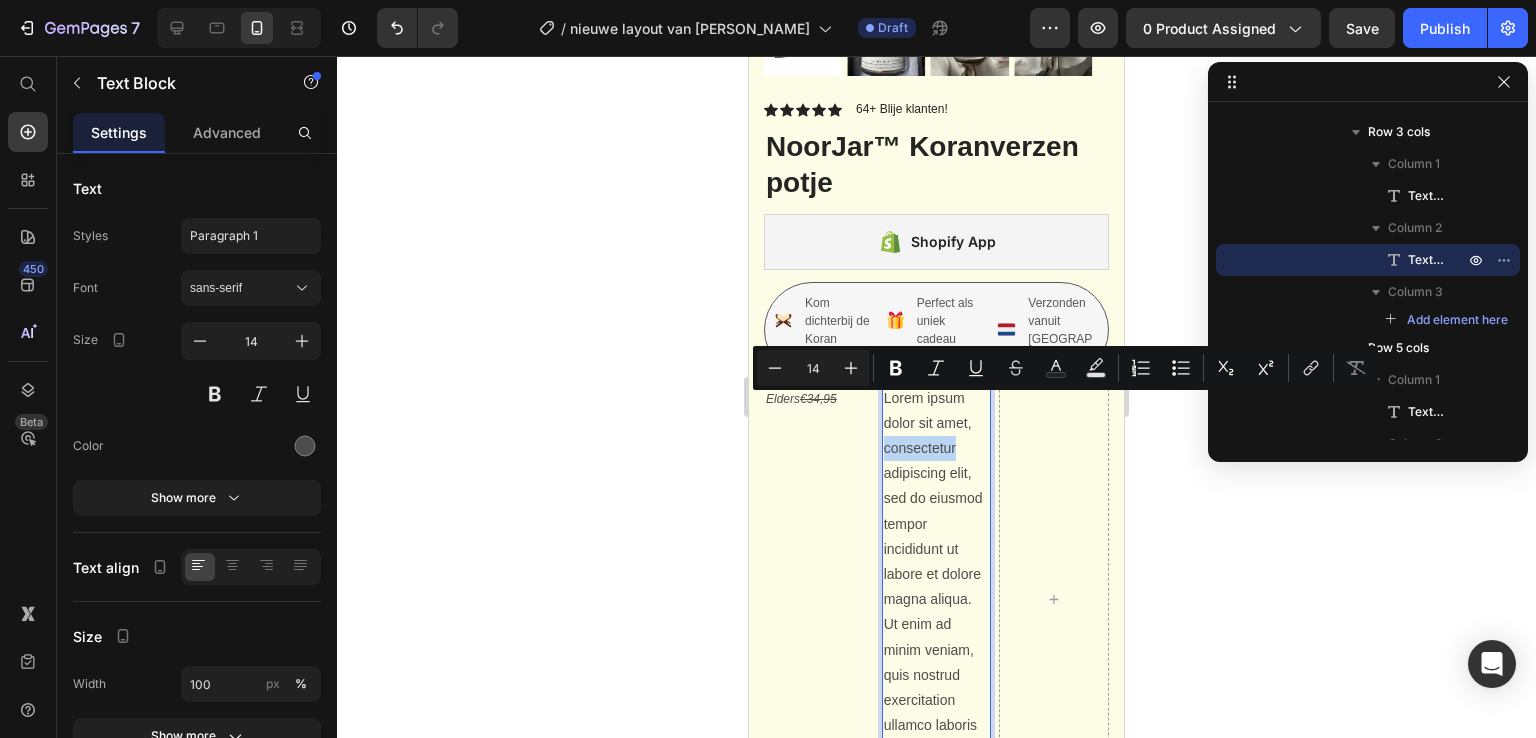 click on "Lorem ipsum dolor sit amet, consectetur adipiscing elit, sed do eiusmod tempor incididunt ut labore et dolore magna aliqua. Ut enim ad minim veniam, quis nostrud exercitation ullamco laboris nisi ut aliquip ex ea commodo consequat." at bounding box center (937, 600) 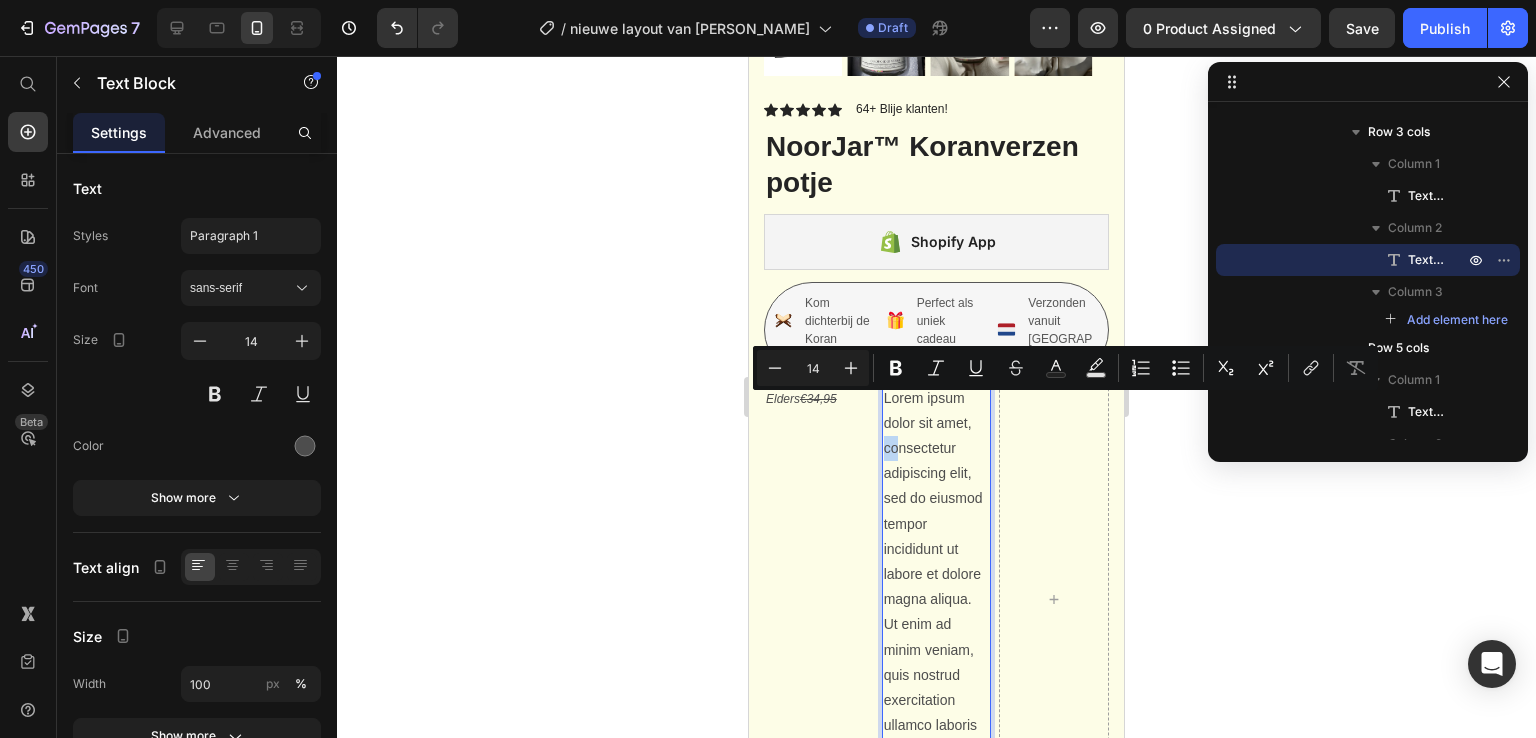 click on "Lorem ipsum dolor sit amet, consectetur adipiscing elit, sed do eiusmod tempor incididunt ut labore et dolore magna aliqua. Ut enim ad minim veniam, quis nostrud exercitation ullamco laboris nisi ut aliquip ex ea commodo consequat." at bounding box center (937, 600) 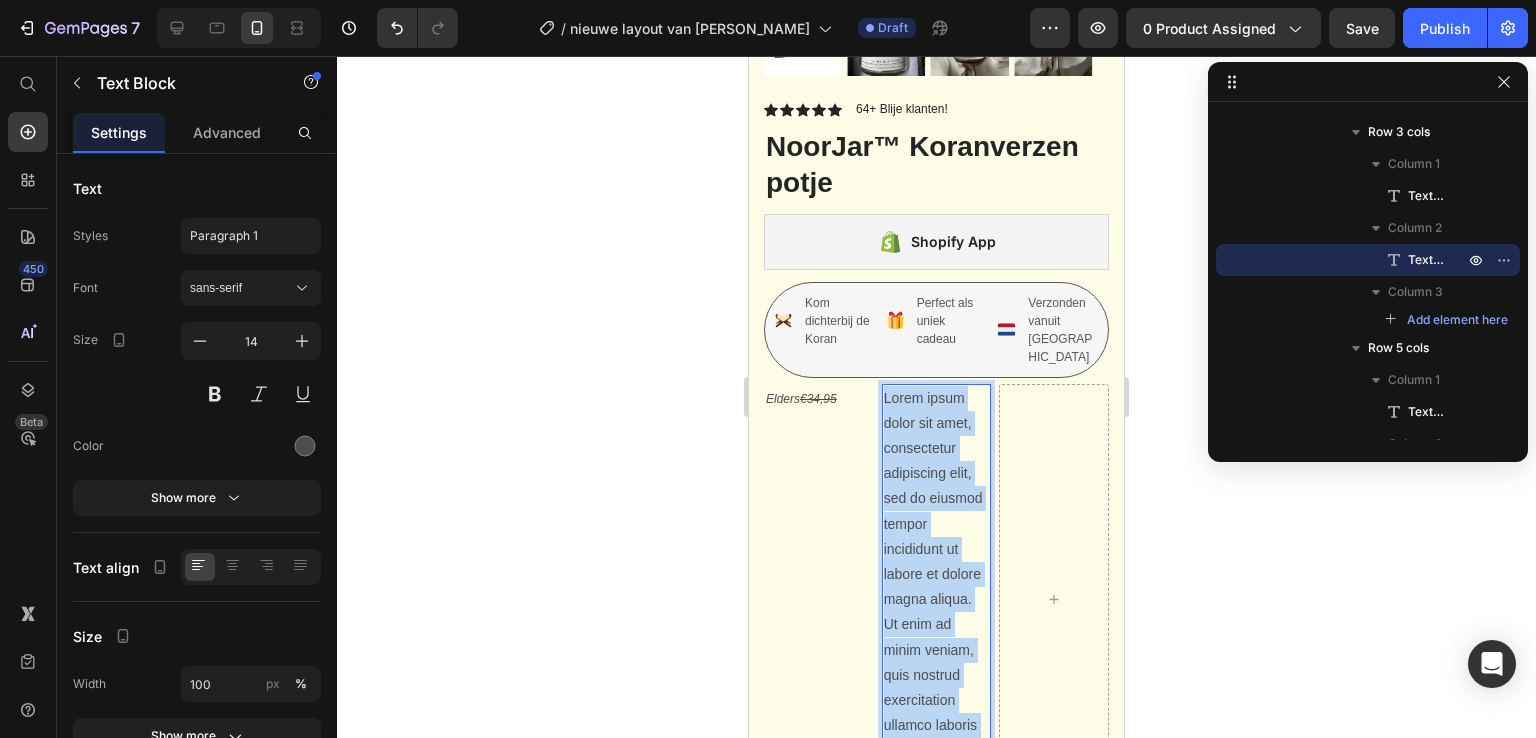 click on "Lorem ipsum dolor sit amet, consectetur adipiscing elit, sed do eiusmod tempor incididunt ut labore et dolore magna aliqua. Ut enim ad minim veniam, quis nostrud exercitation ullamco laboris nisi ut aliquip ex ea commodo consequat." at bounding box center (937, 600) 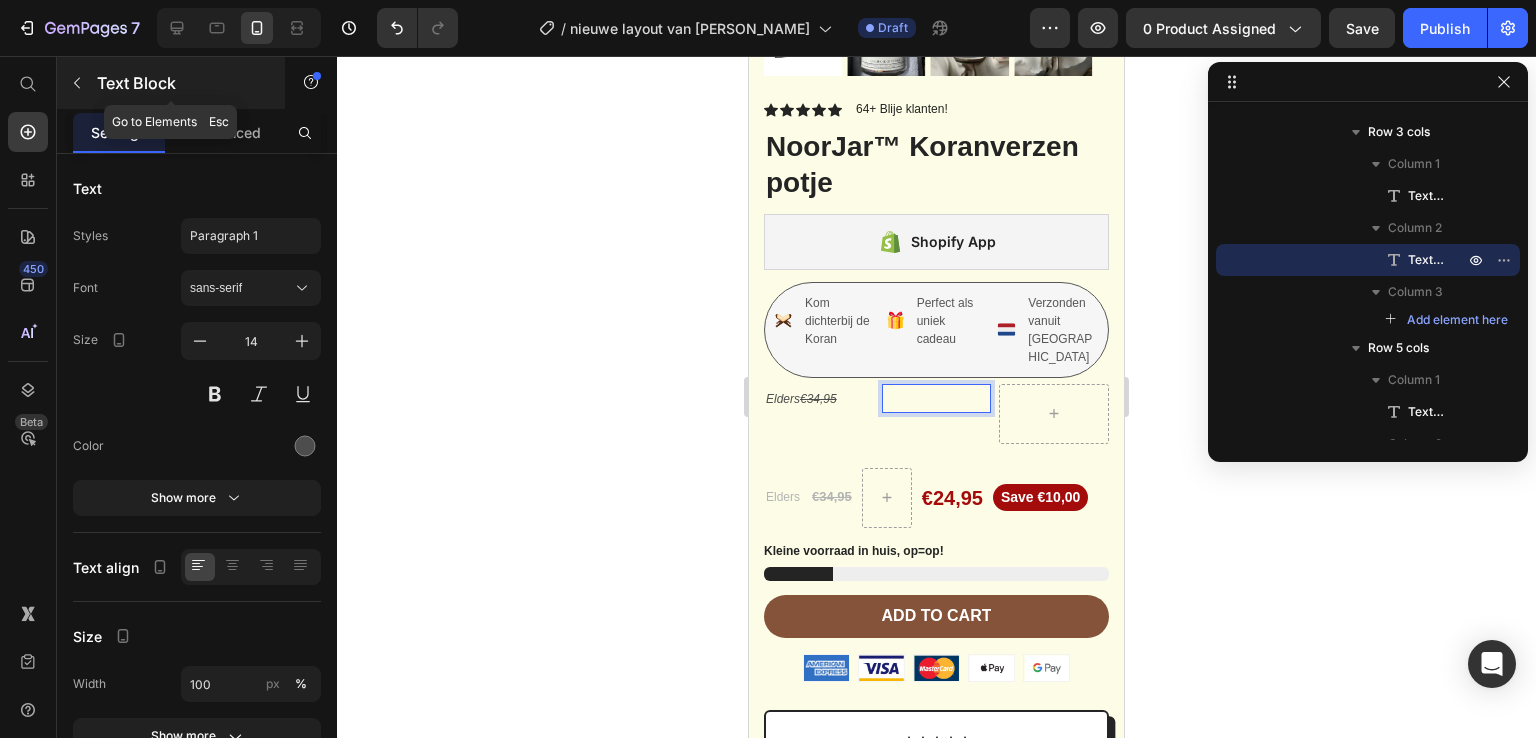 click at bounding box center (77, 83) 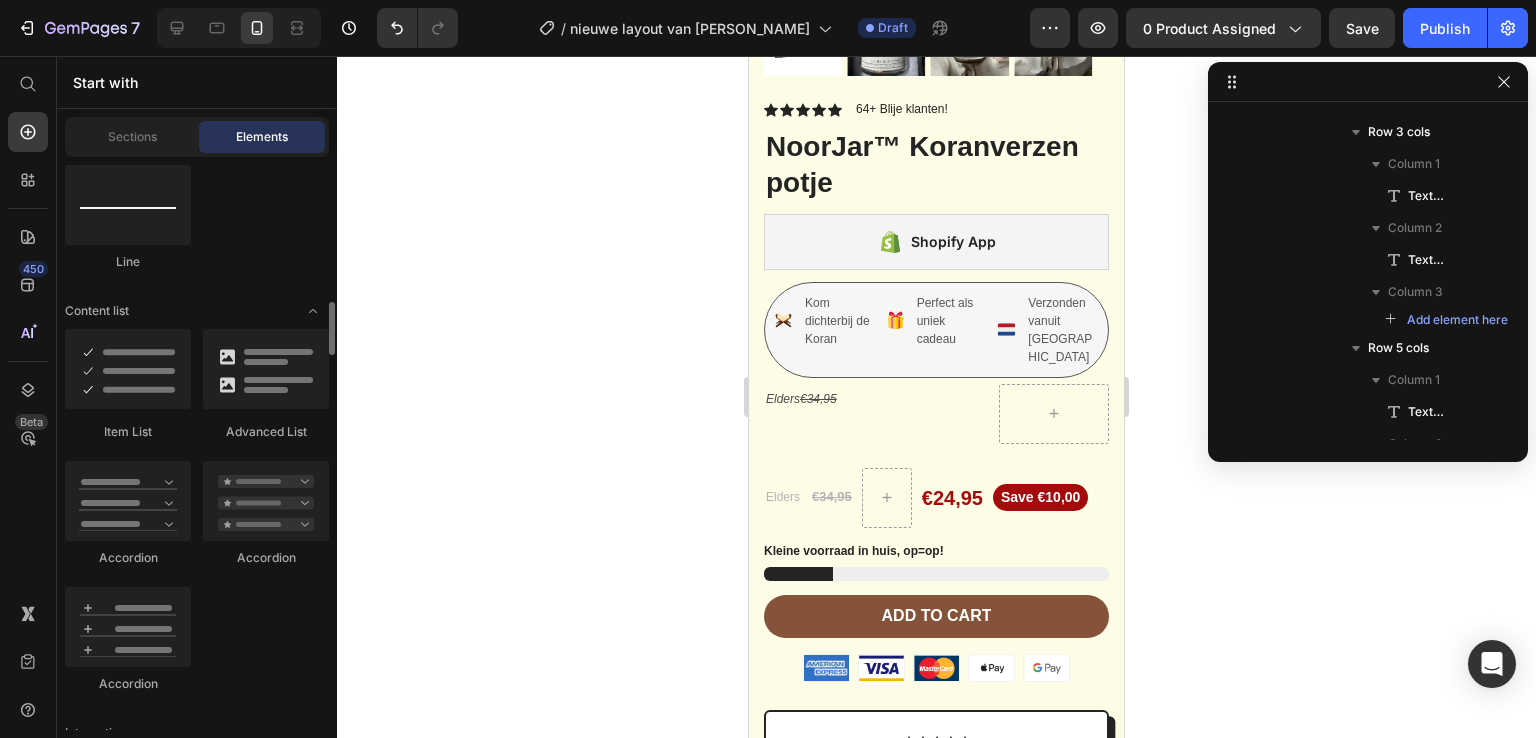 scroll, scrollTop: 1575, scrollLeft: 0, axis: vertical 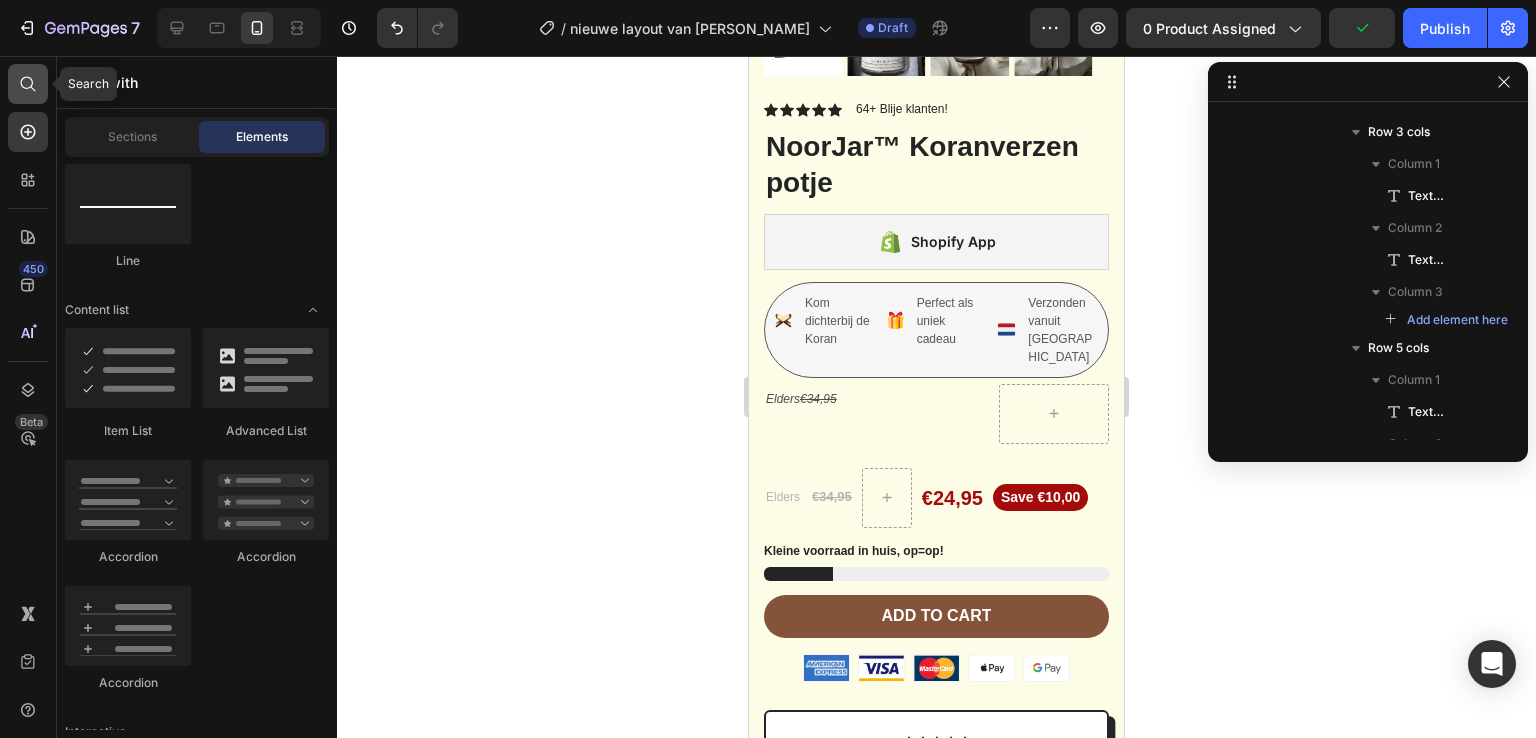 click 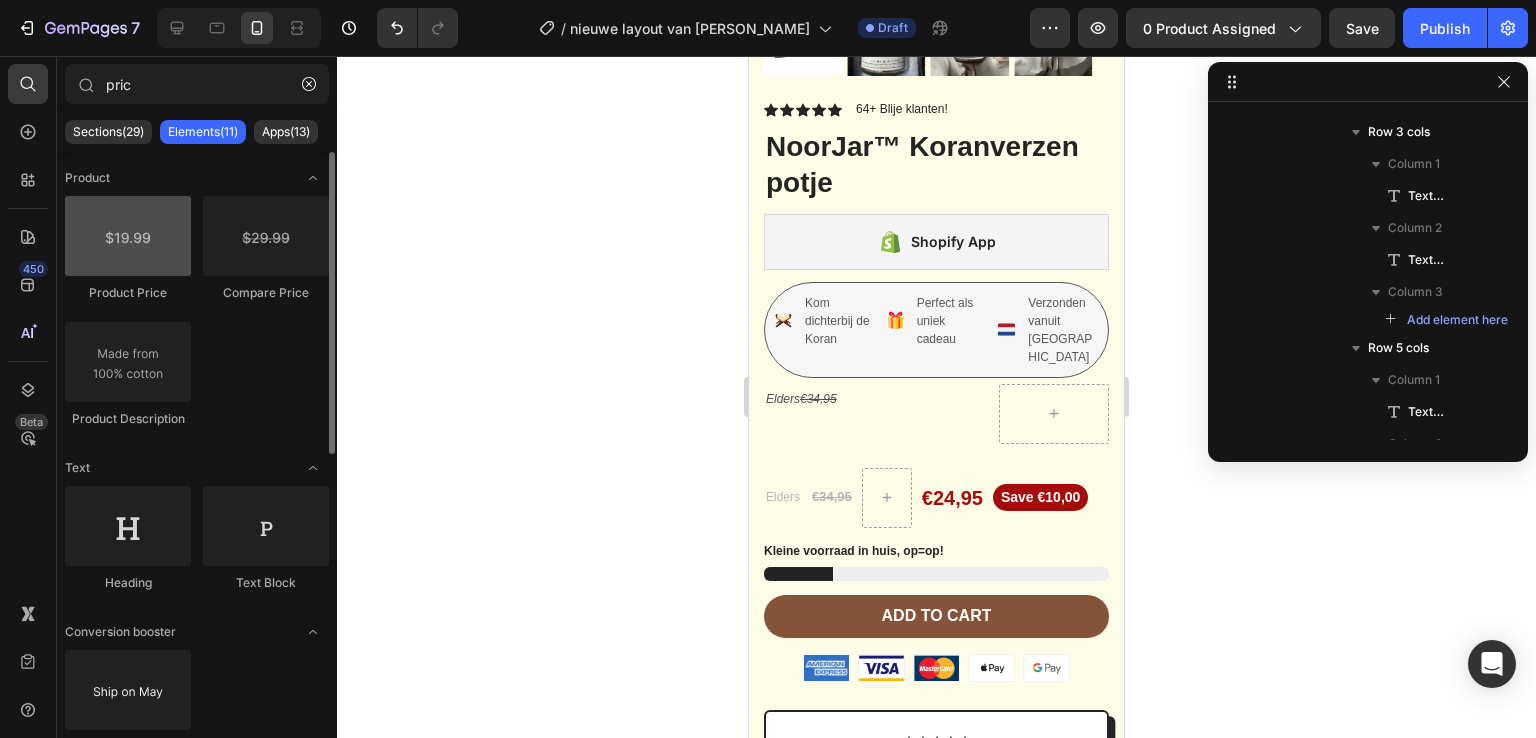type on "pric" 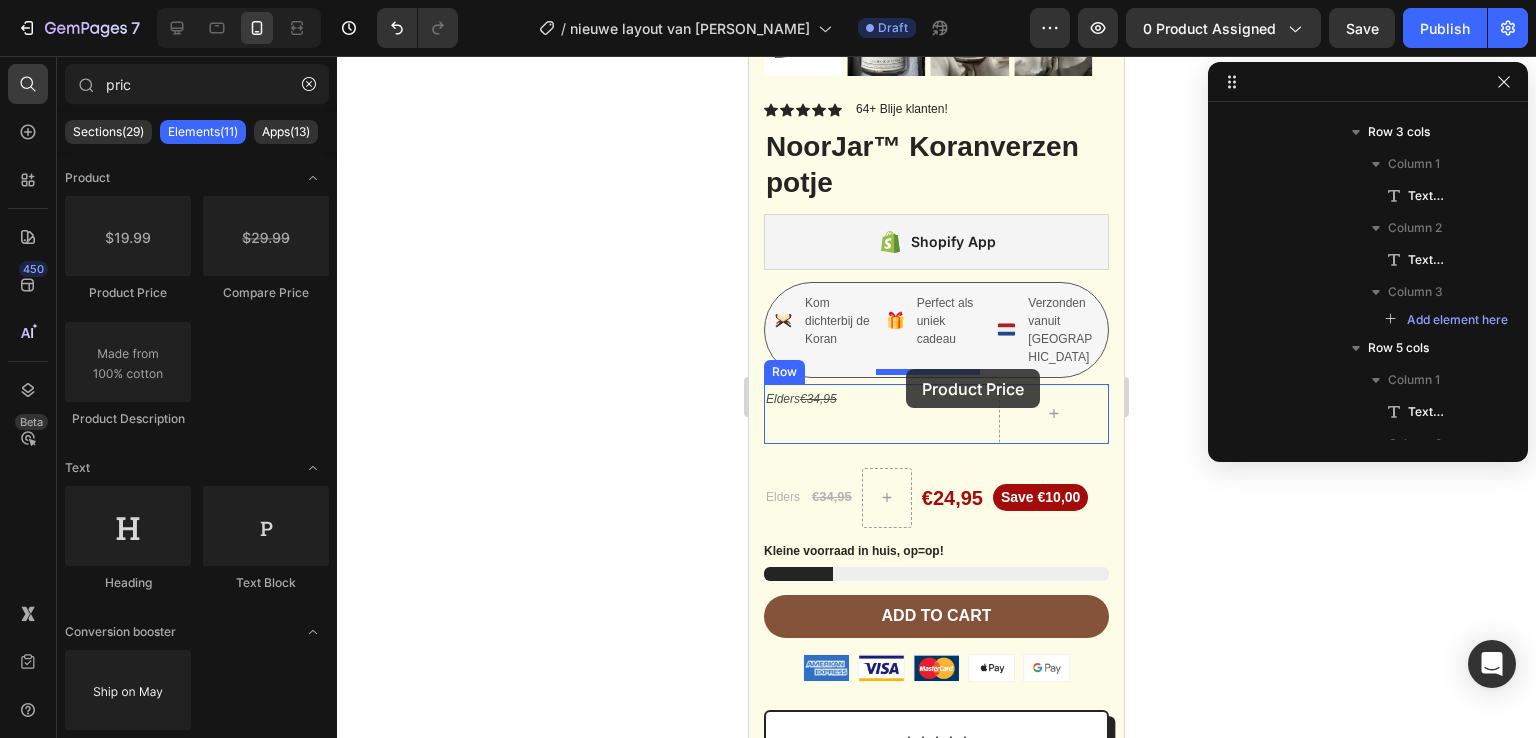 drag, startPoint x: 885, startPoint y: 303, endPoint x: 906, endPoint y: 369, distance: 69.260376 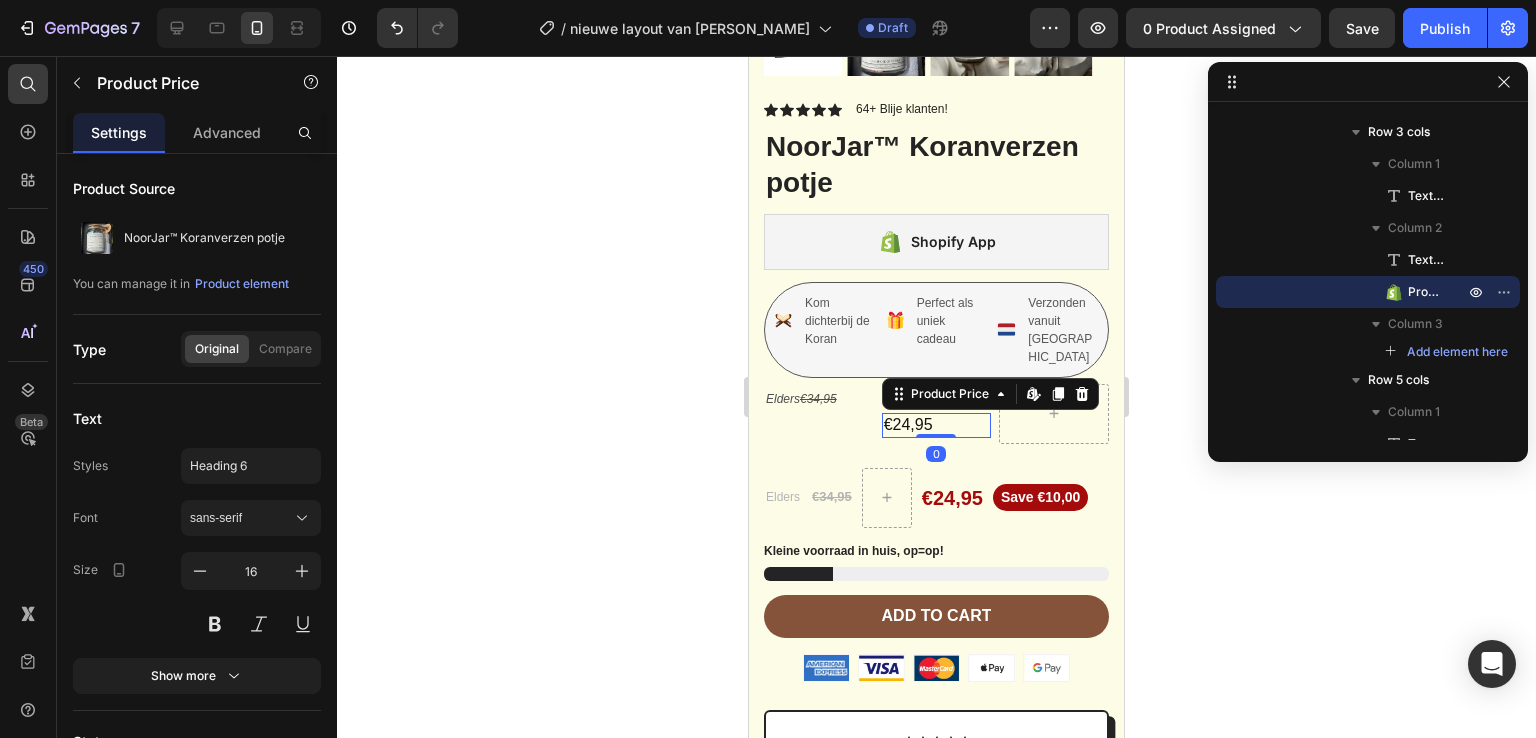 click on "€24,95" at bounding box center [937, 425] 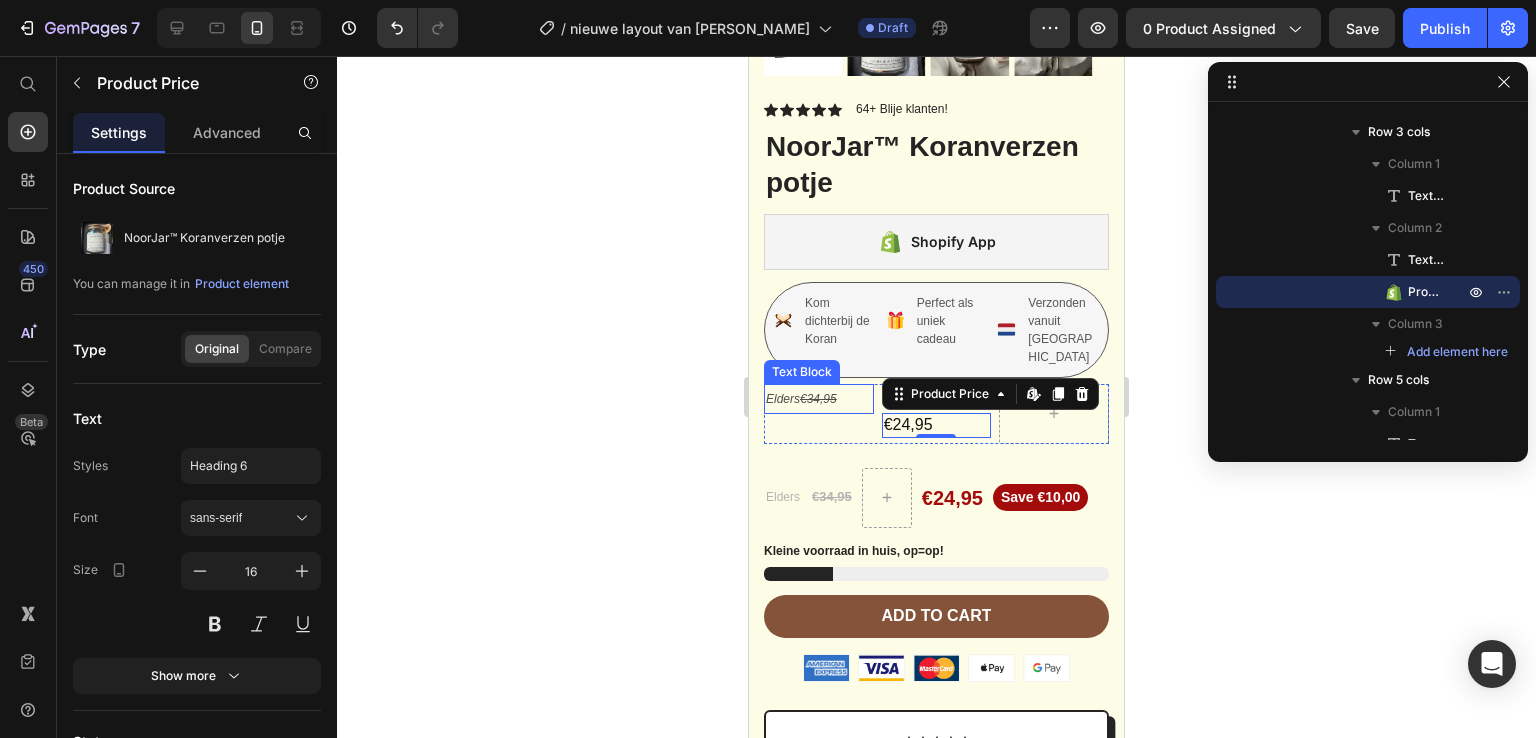click on "Elders  €34,95" at bounding box center (819, 399) 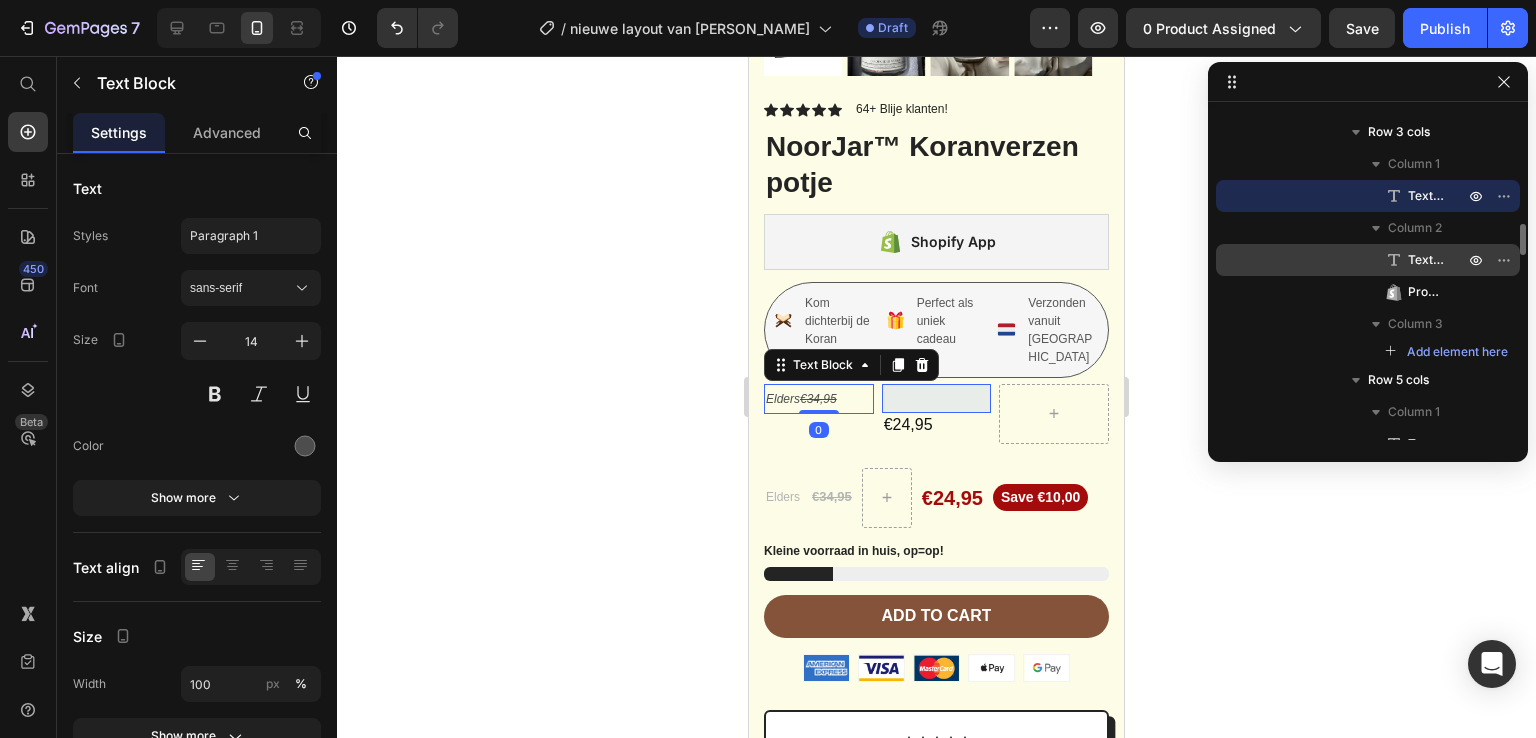 click on "Text Block" at bounding box center (1426, 260) 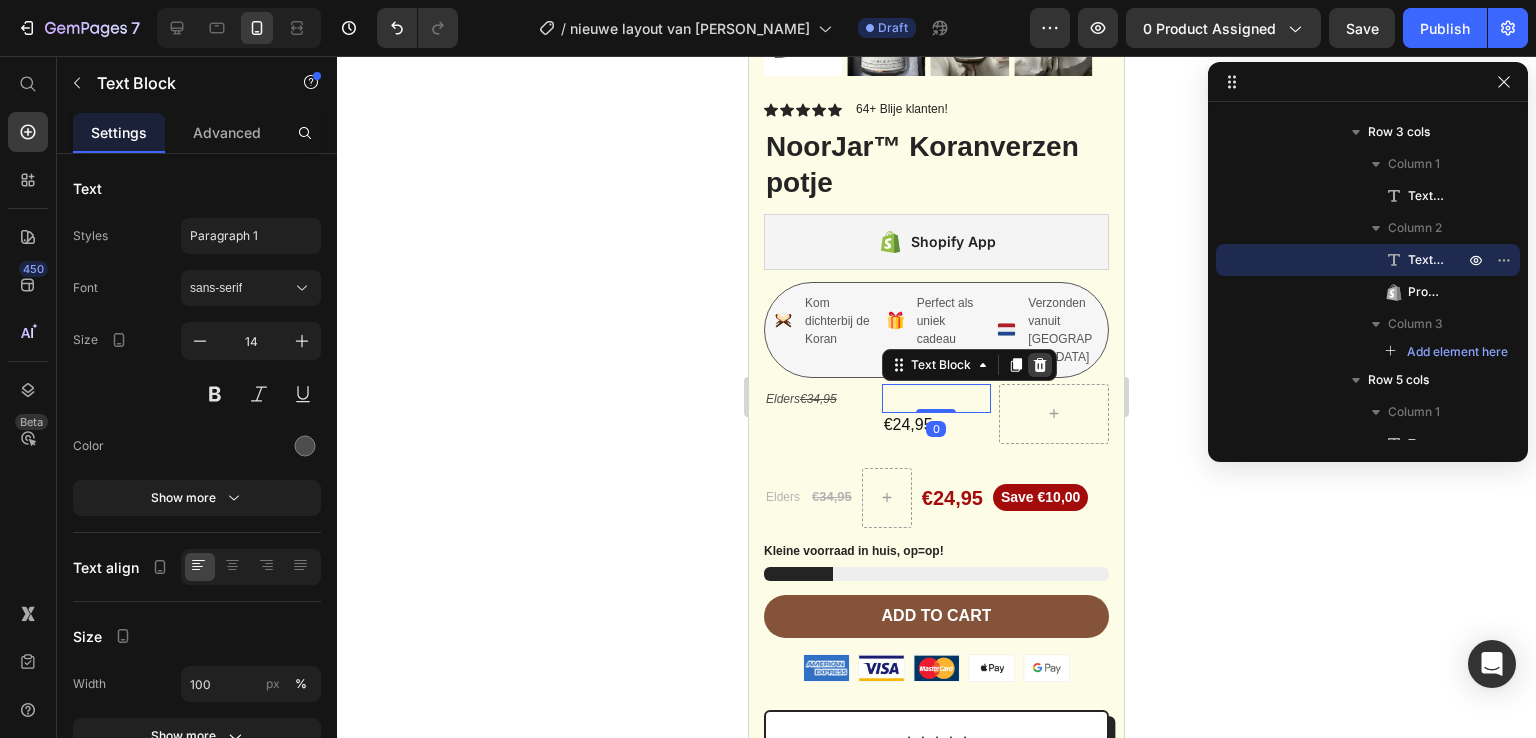 click at bounding box center [1040, 365] 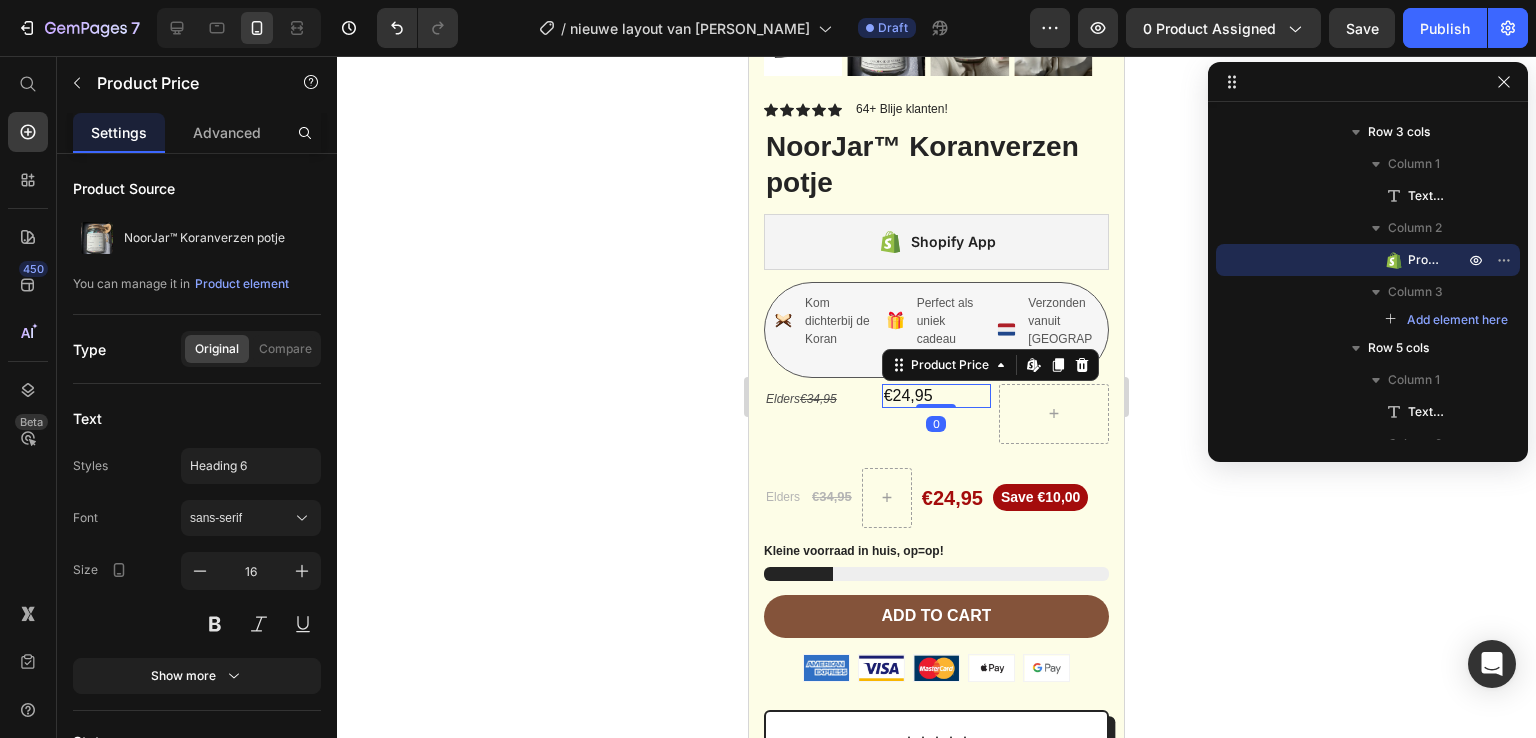 click on "€24,95" at bounding box center (937, 396) 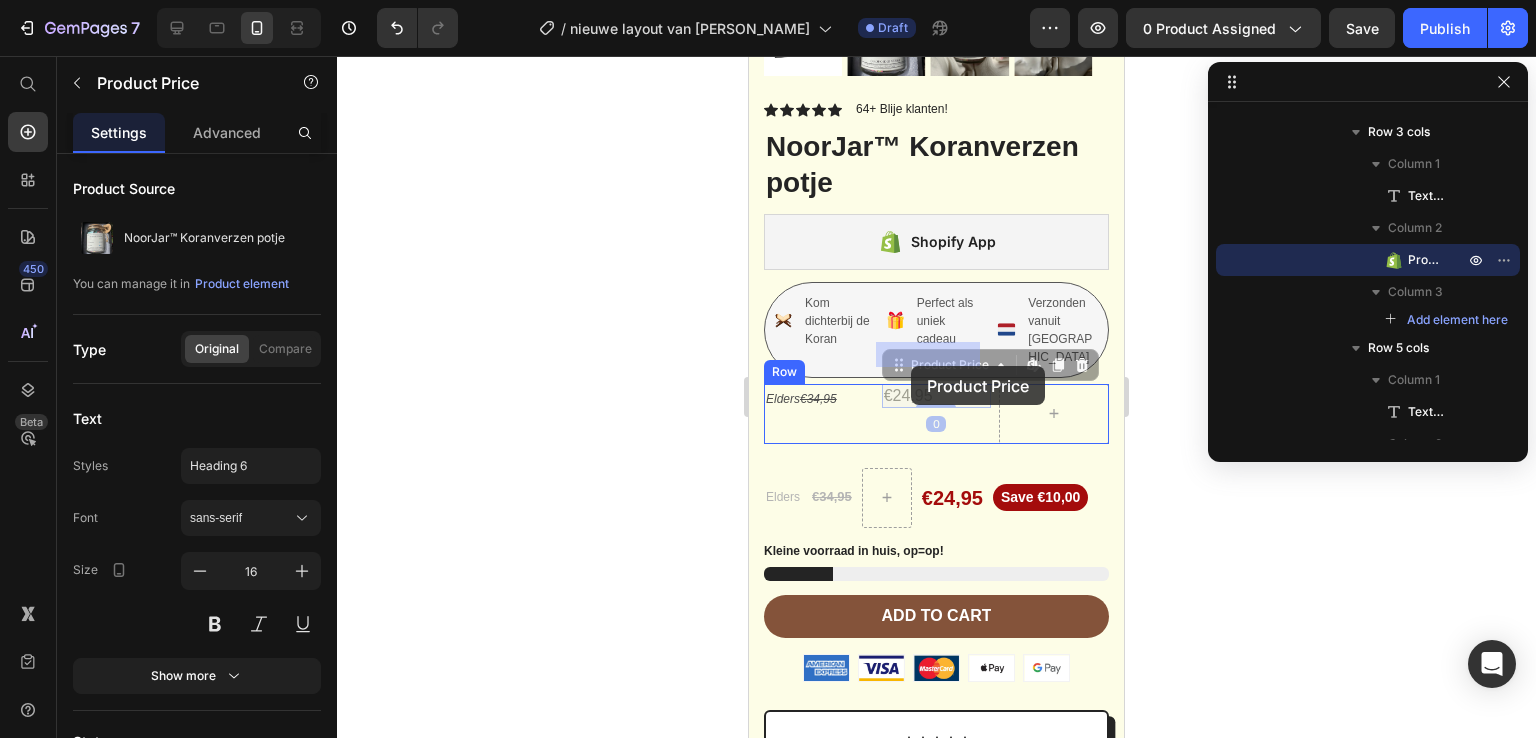 drag, startPoint x: 892, startPoint y: 358, endPoint x: 911, endPoint y: 366, distance: 20.615528 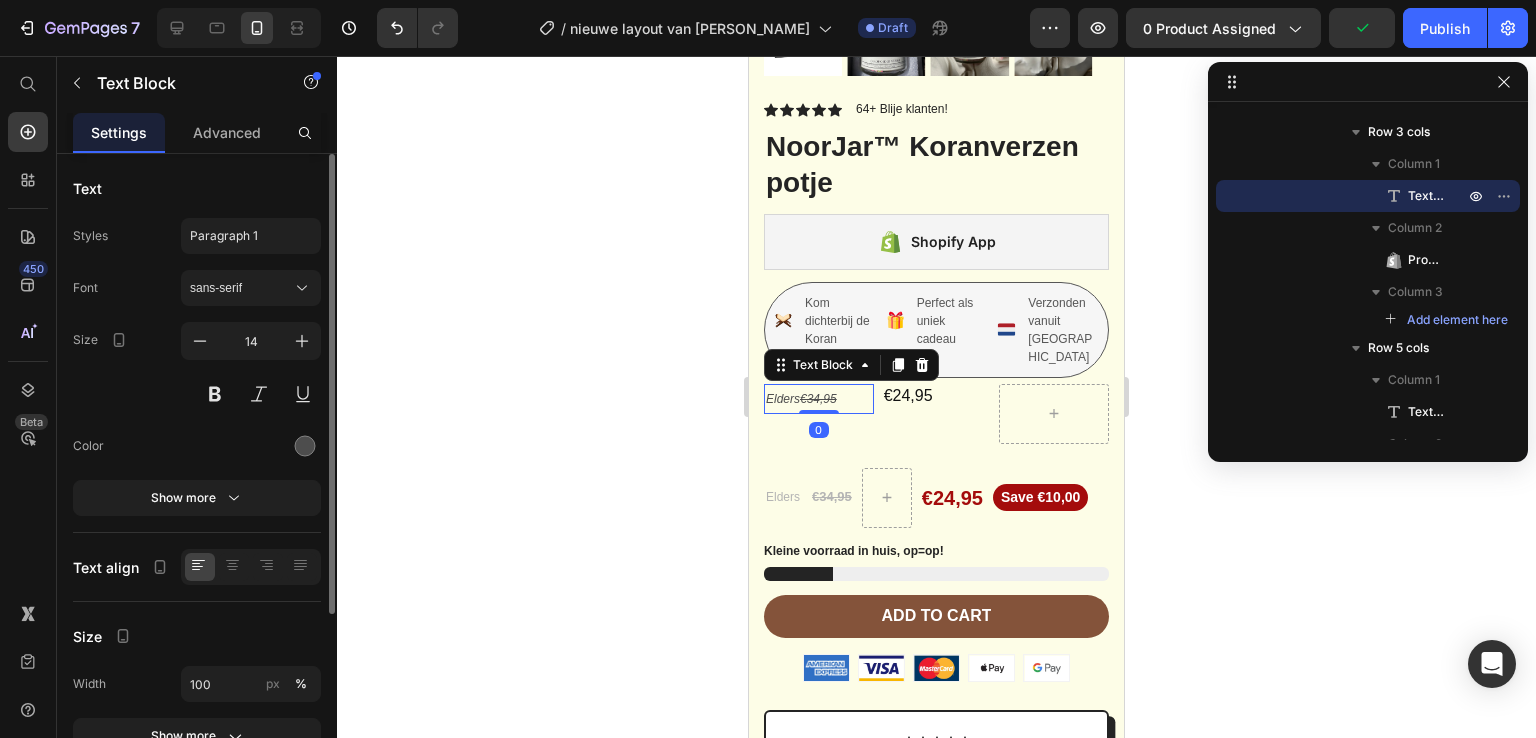 scroll, scrollTop: 252, scrollLeft: 0, axis: vertical 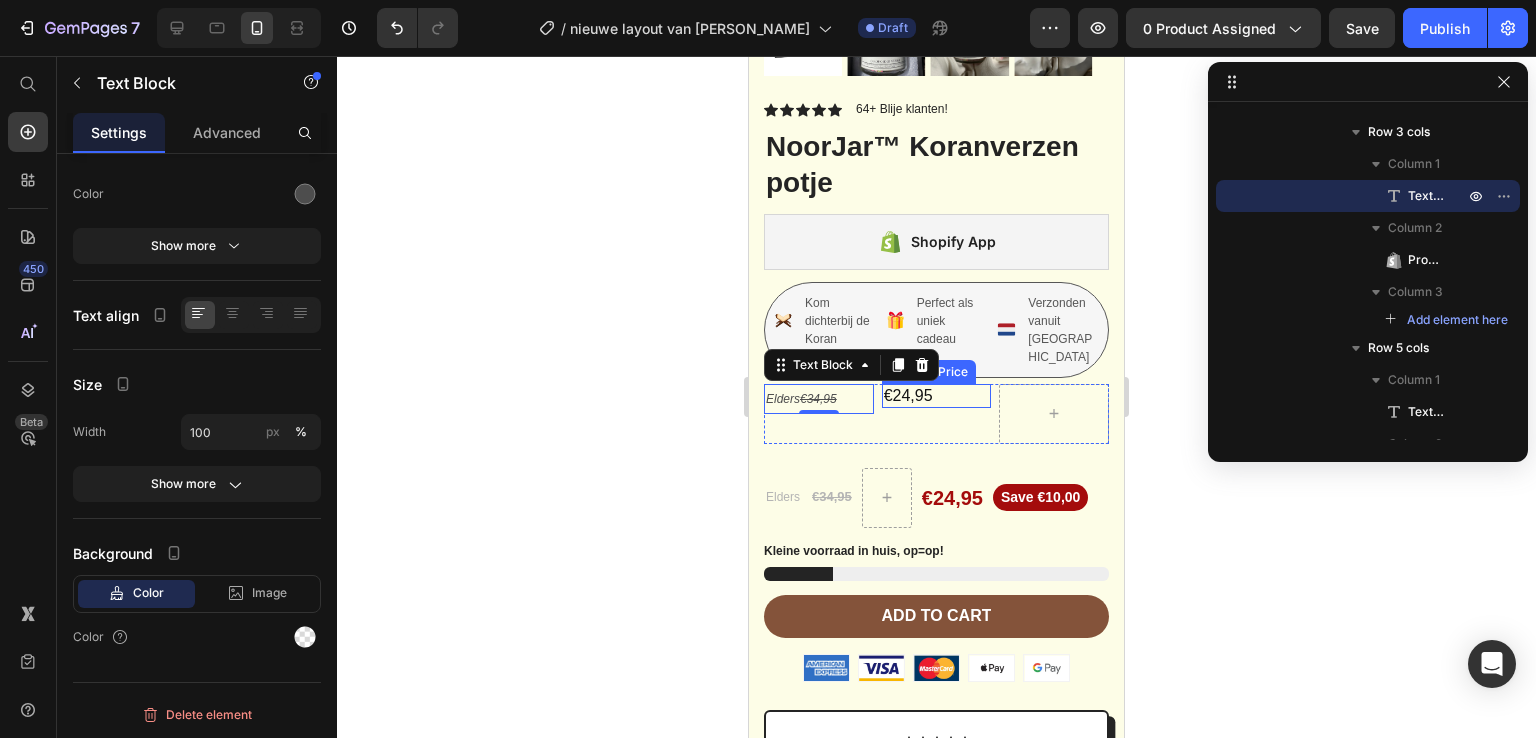 click on "€24,95" at bounding box center (937, 396) 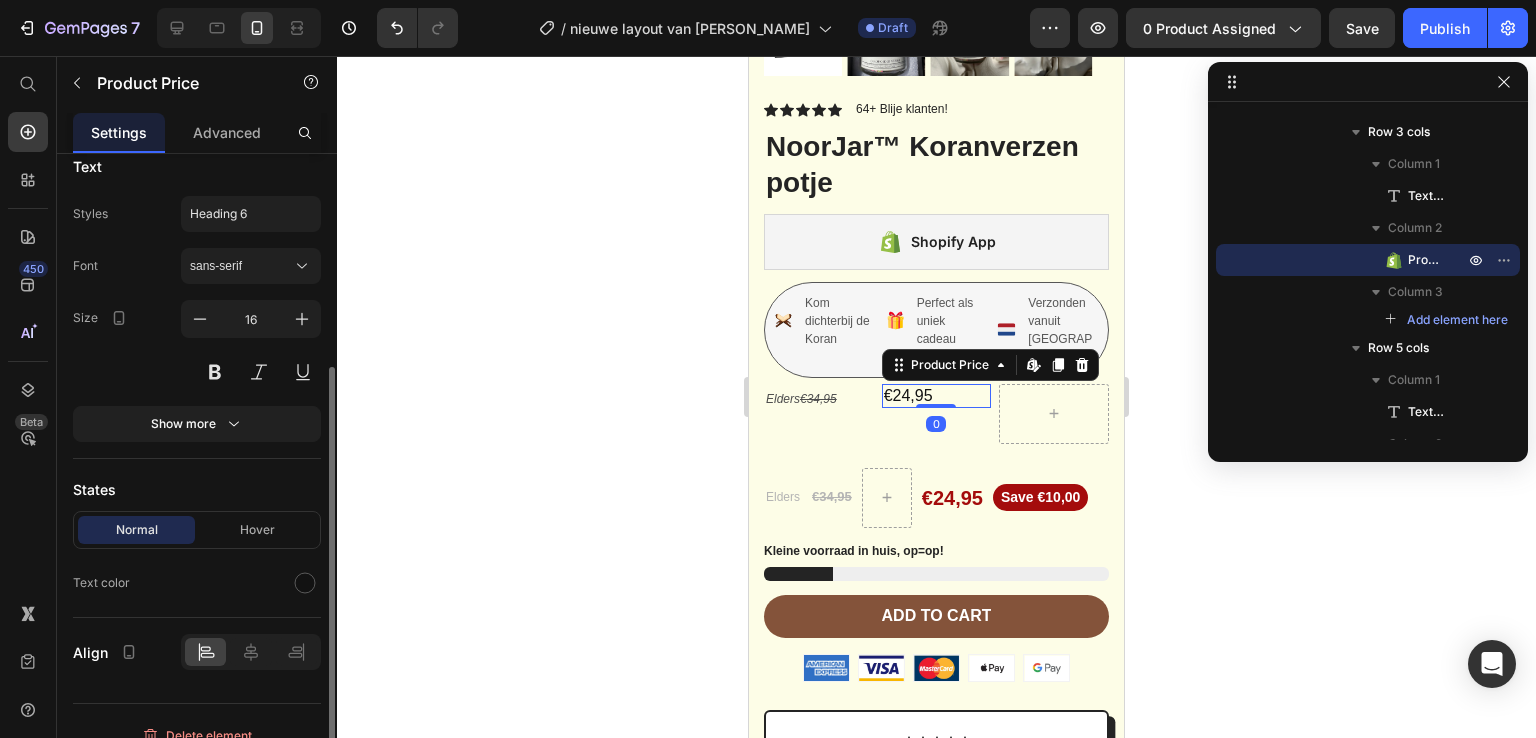 scroll, scrollTop: 273, scrollLeft: 0, axis: vertical 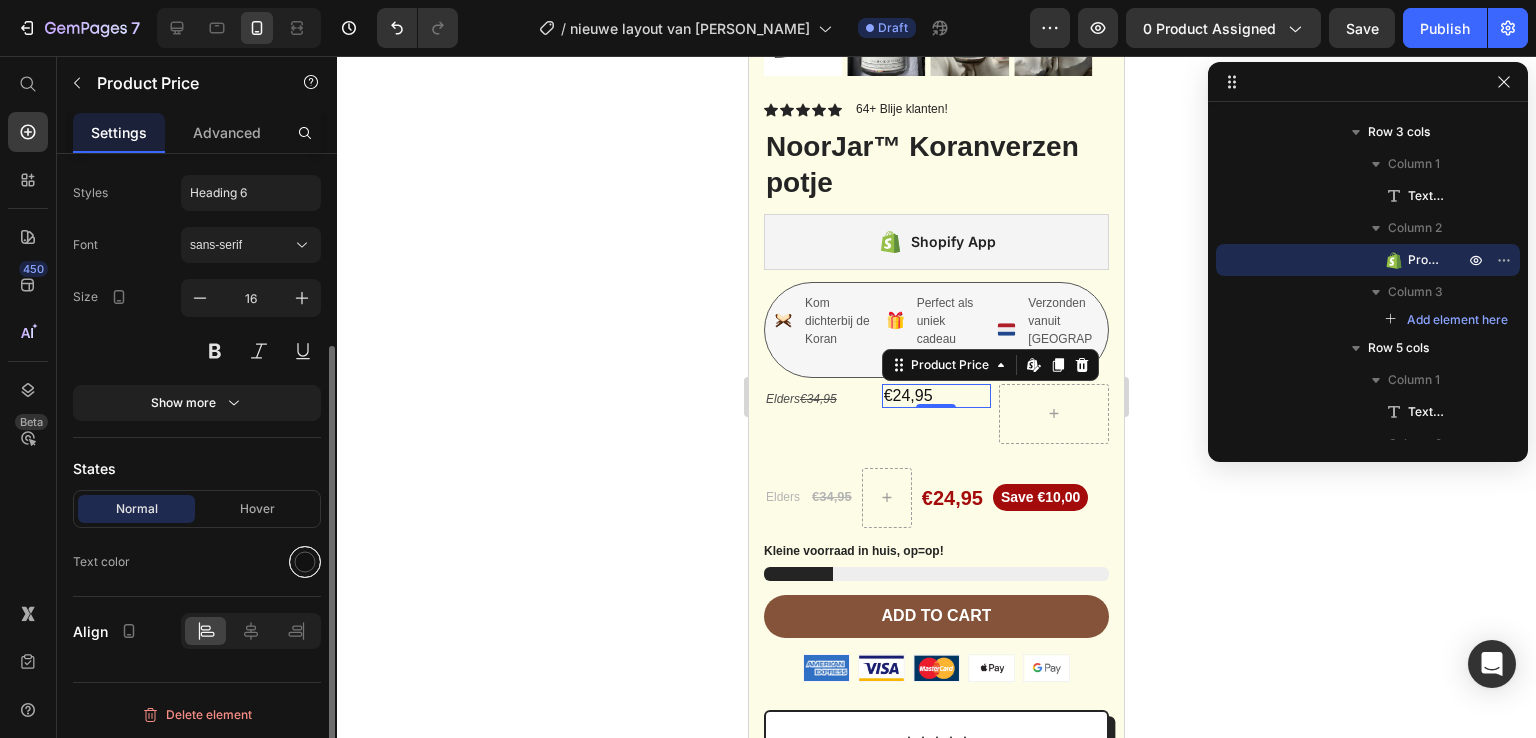 click at bounding box center (305, 562) 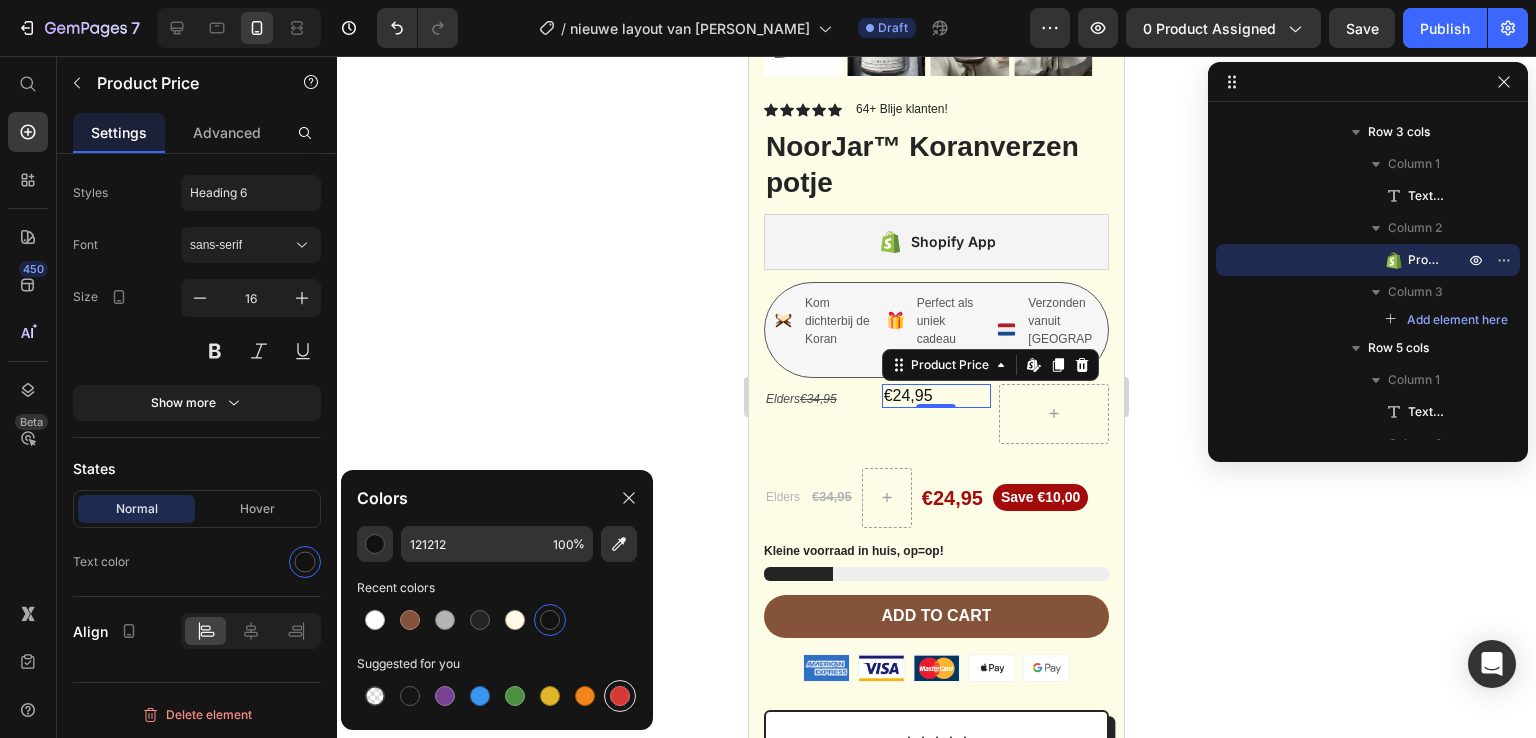 click at bounding box center (620, 696) 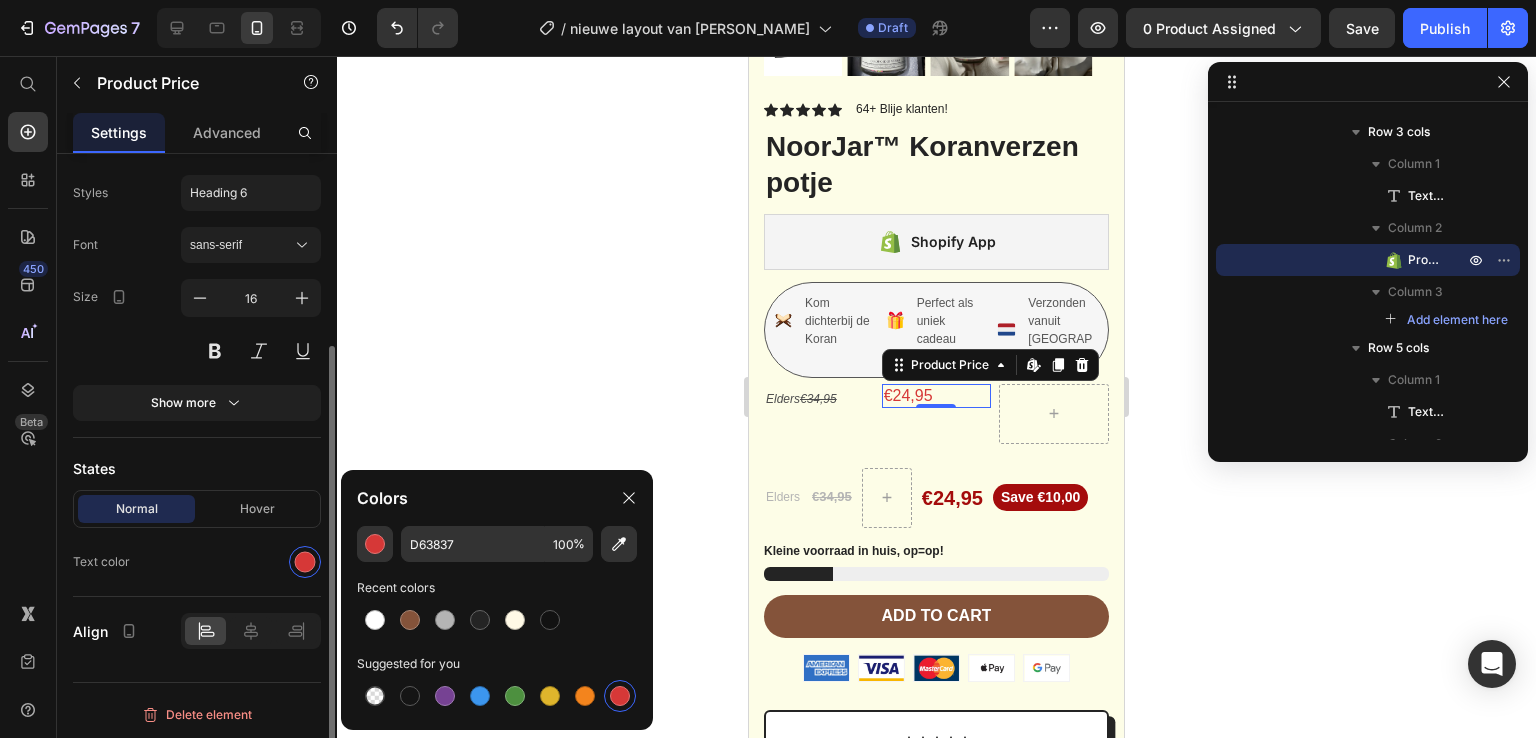 click on "Text color" 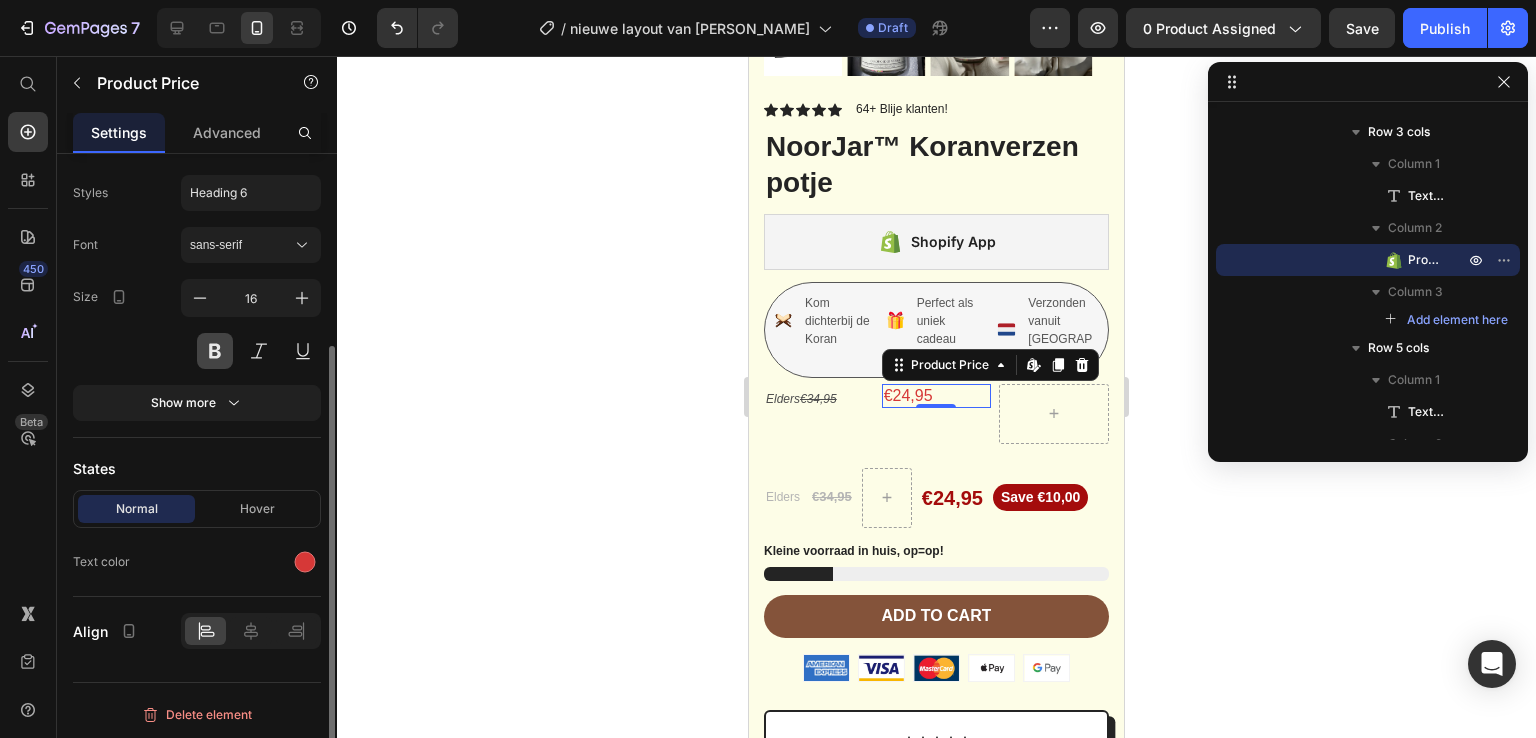 click at bounding box center [215, 351] 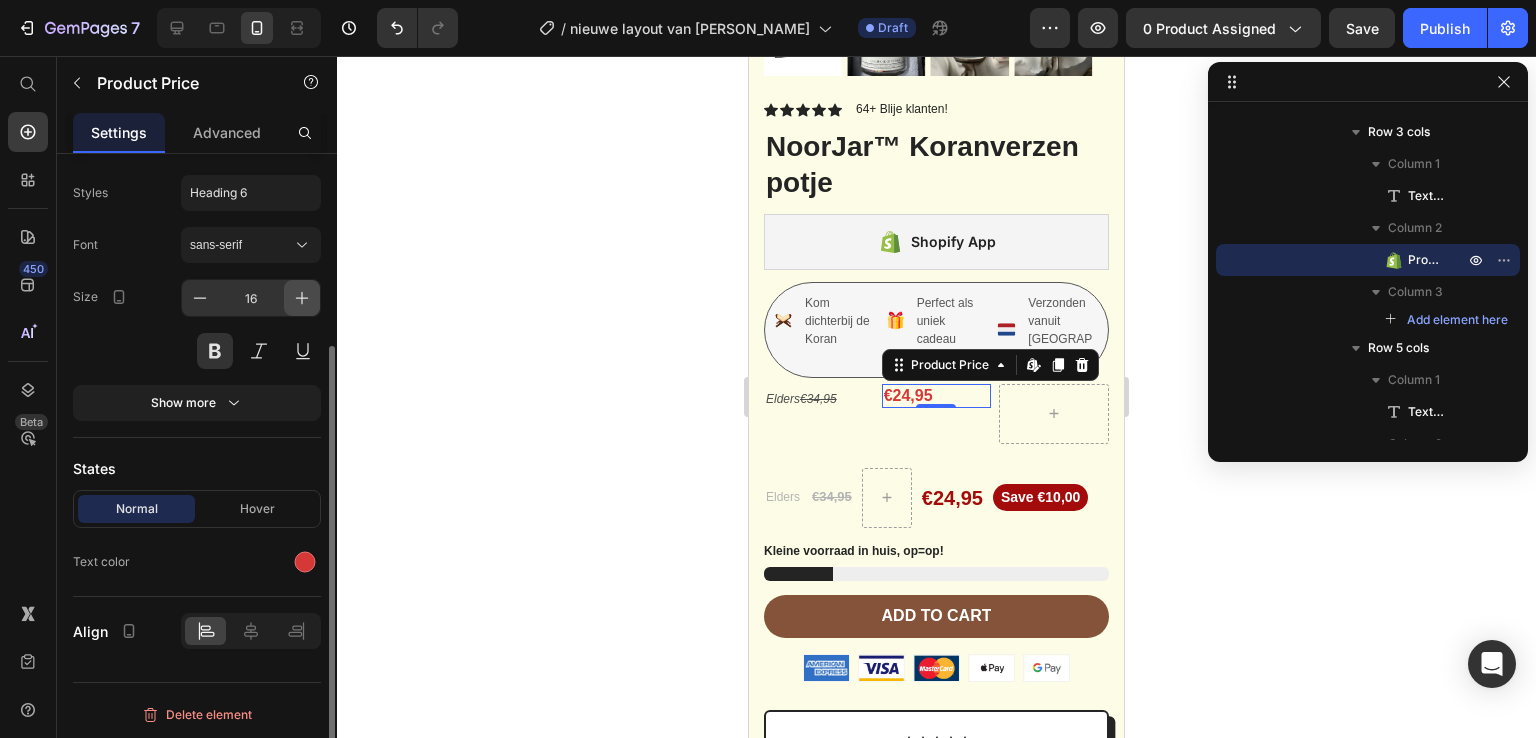 click 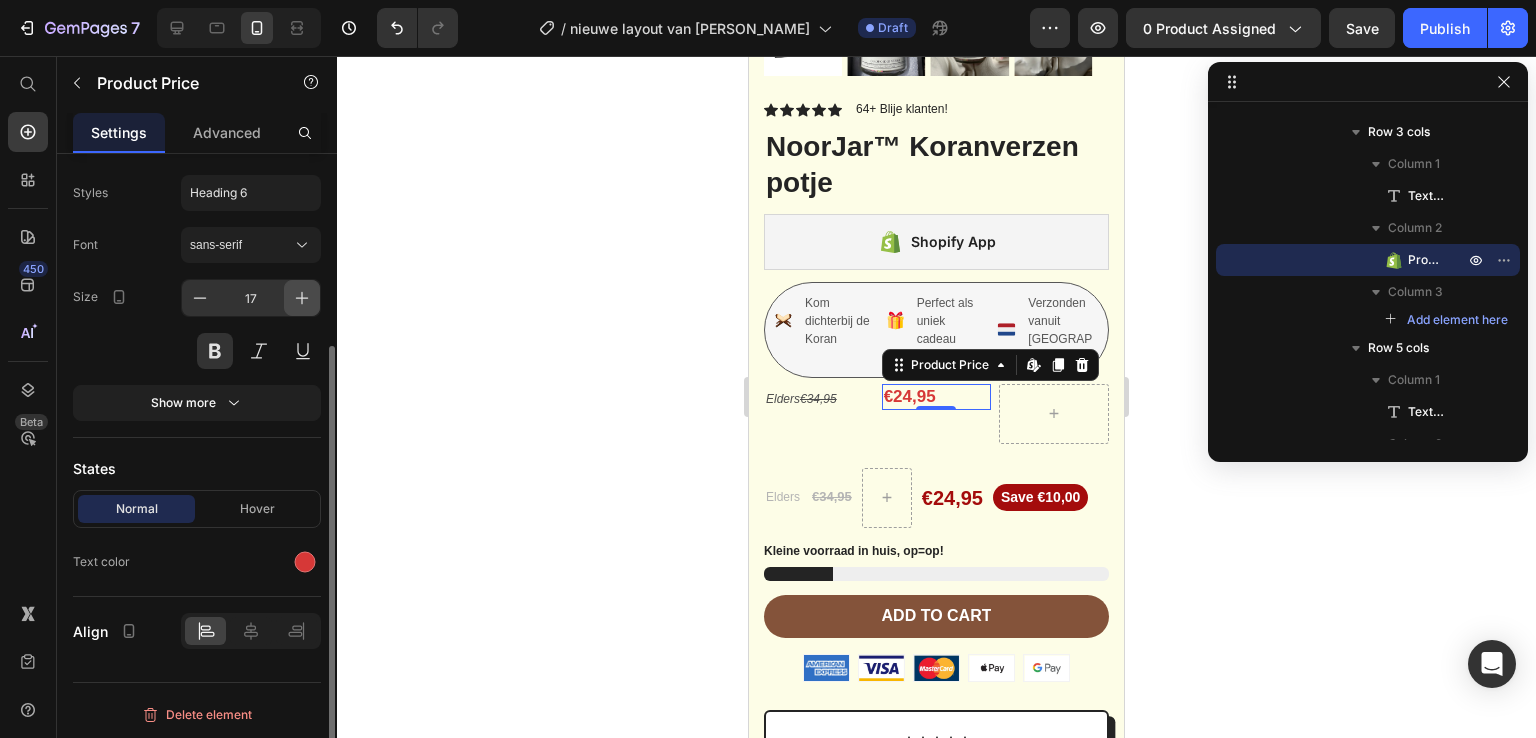click 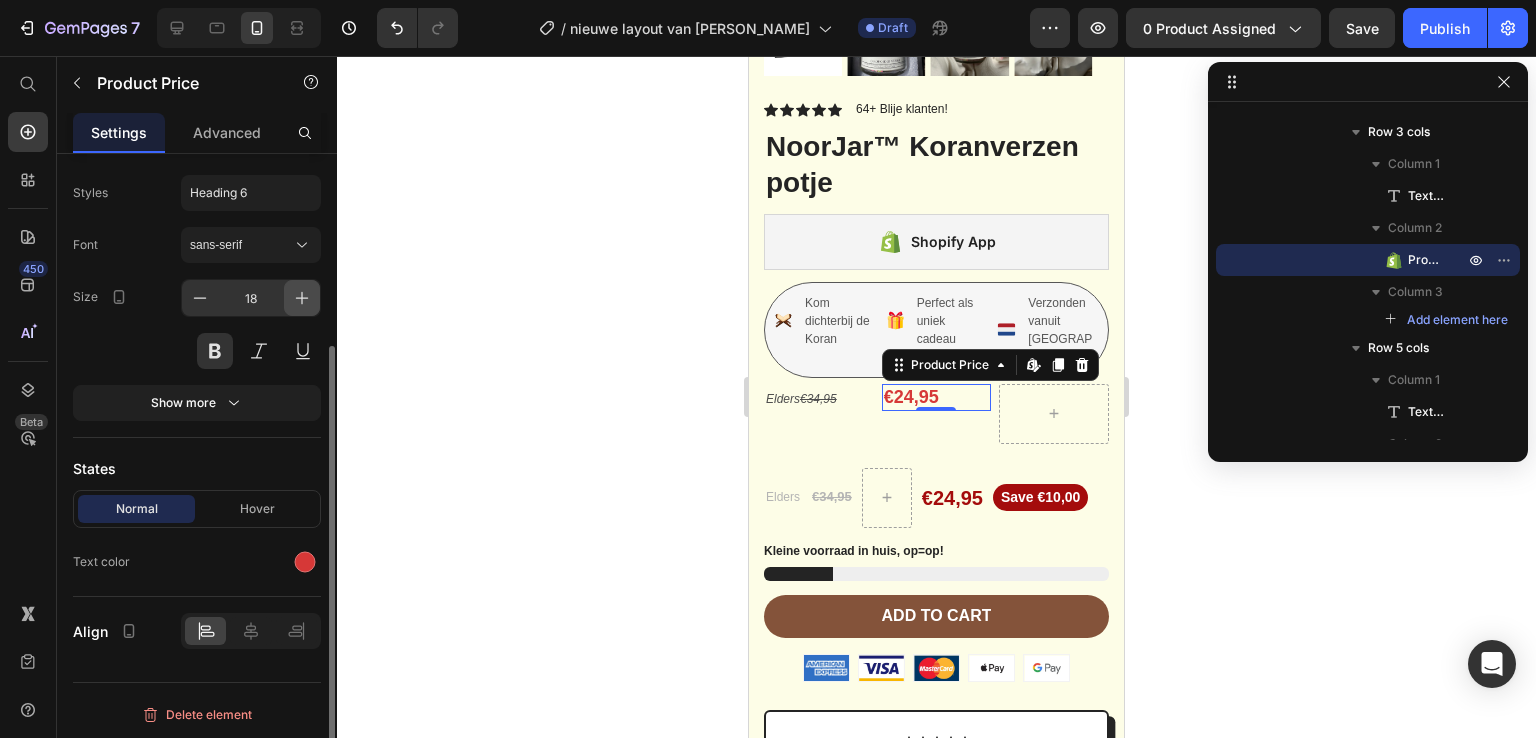 click 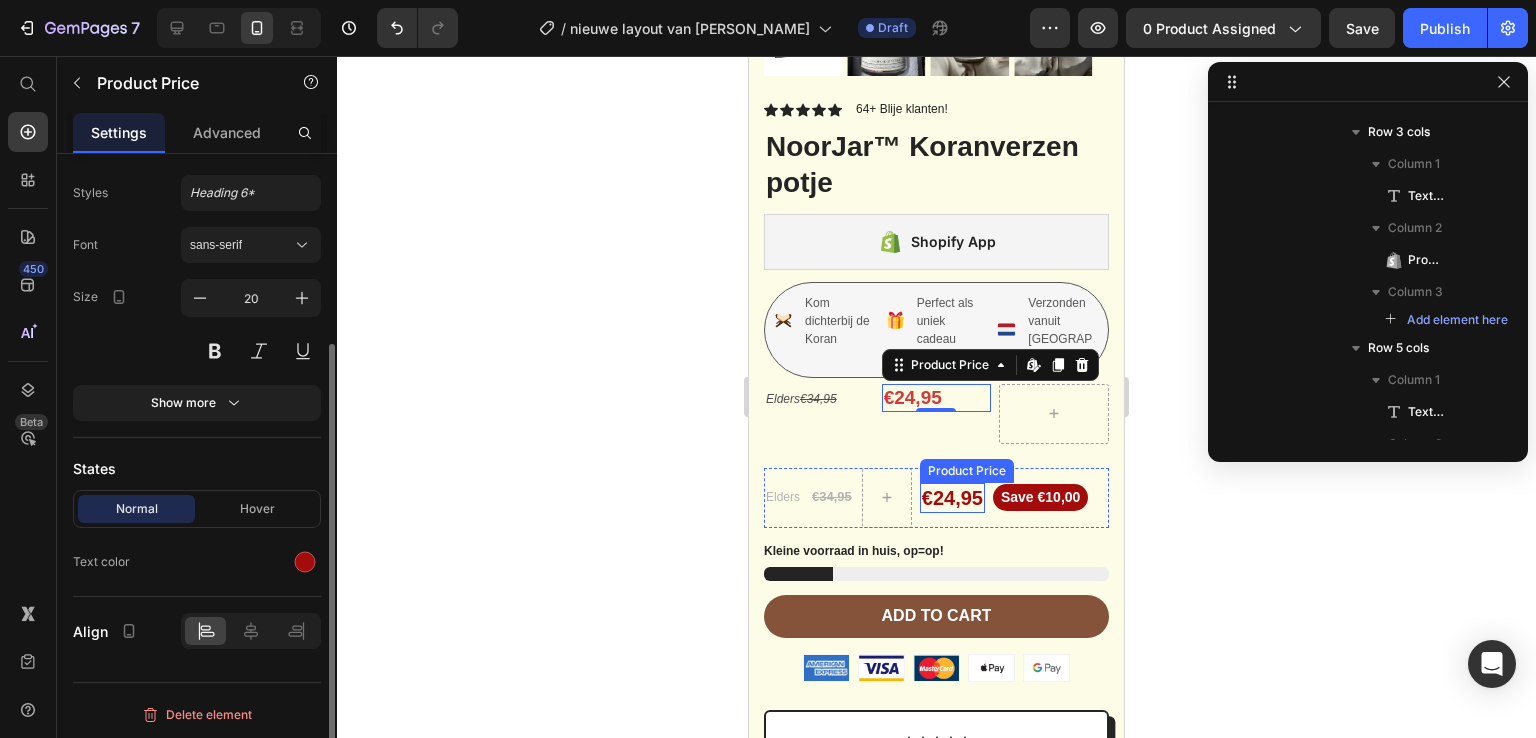 scroll, scrollTop: 272, scrollLeft: 0, axis: vertical 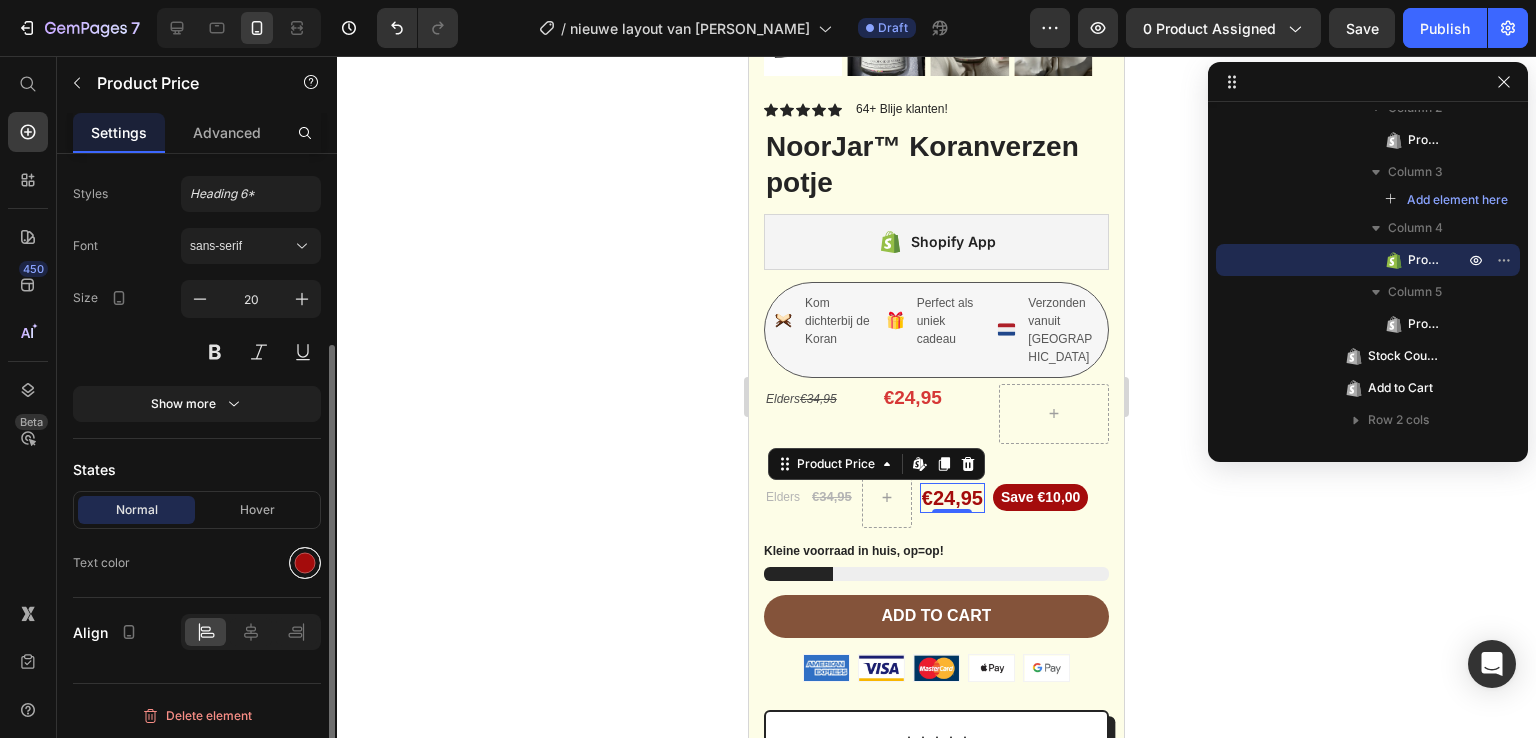 click at bounding box center [305, 563] 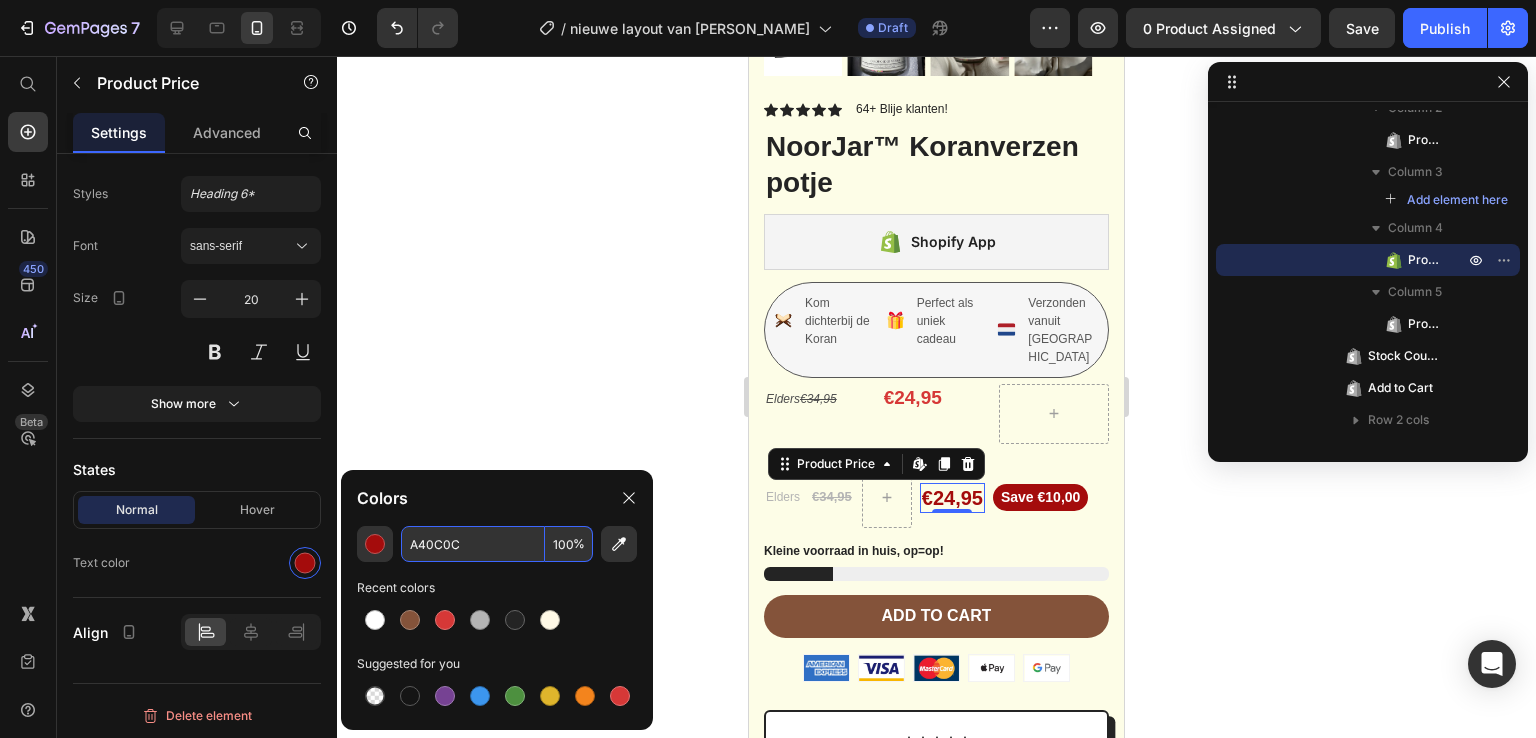 click on "A40C0C" at bounding box center (473, 544) 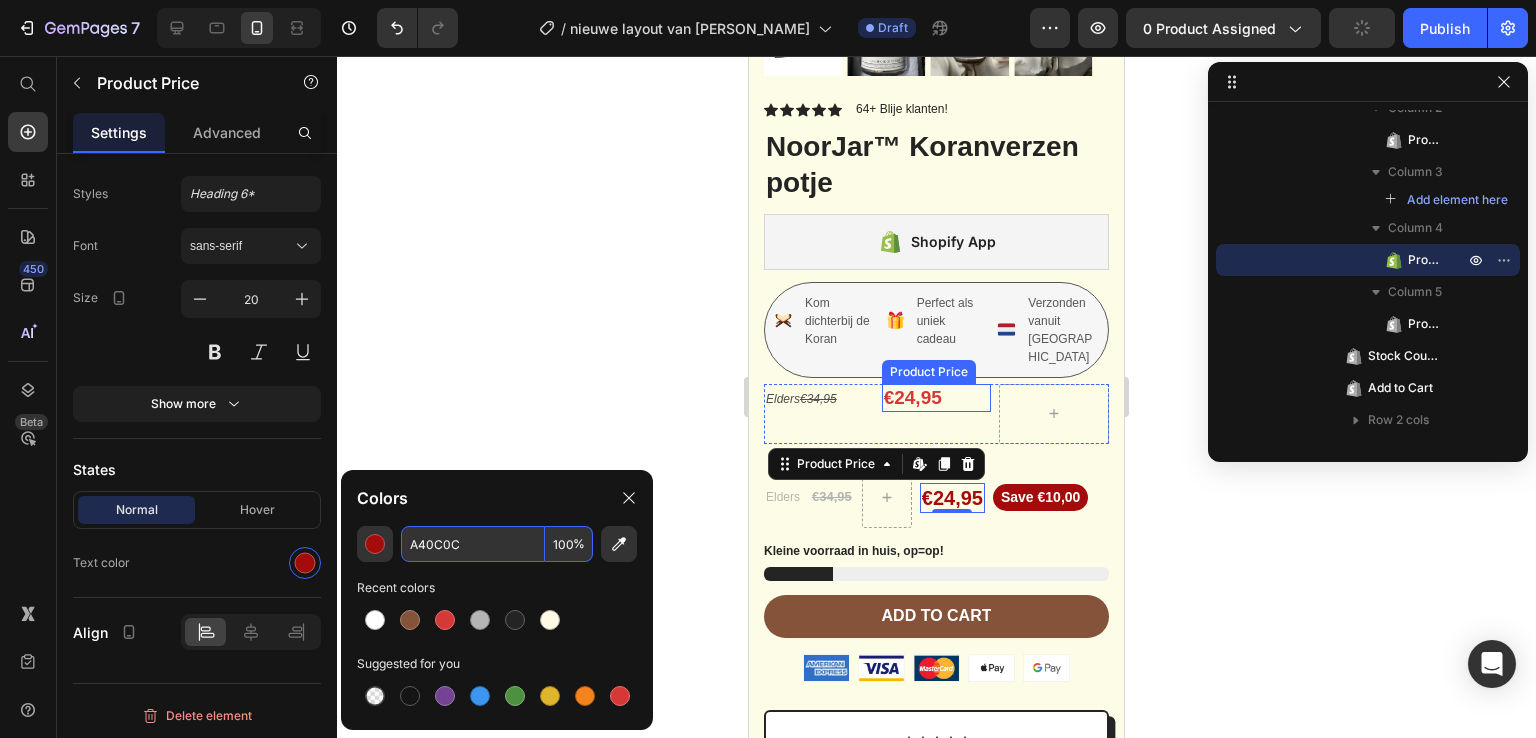 click on "€24,95" at bounding box center [937, 398] 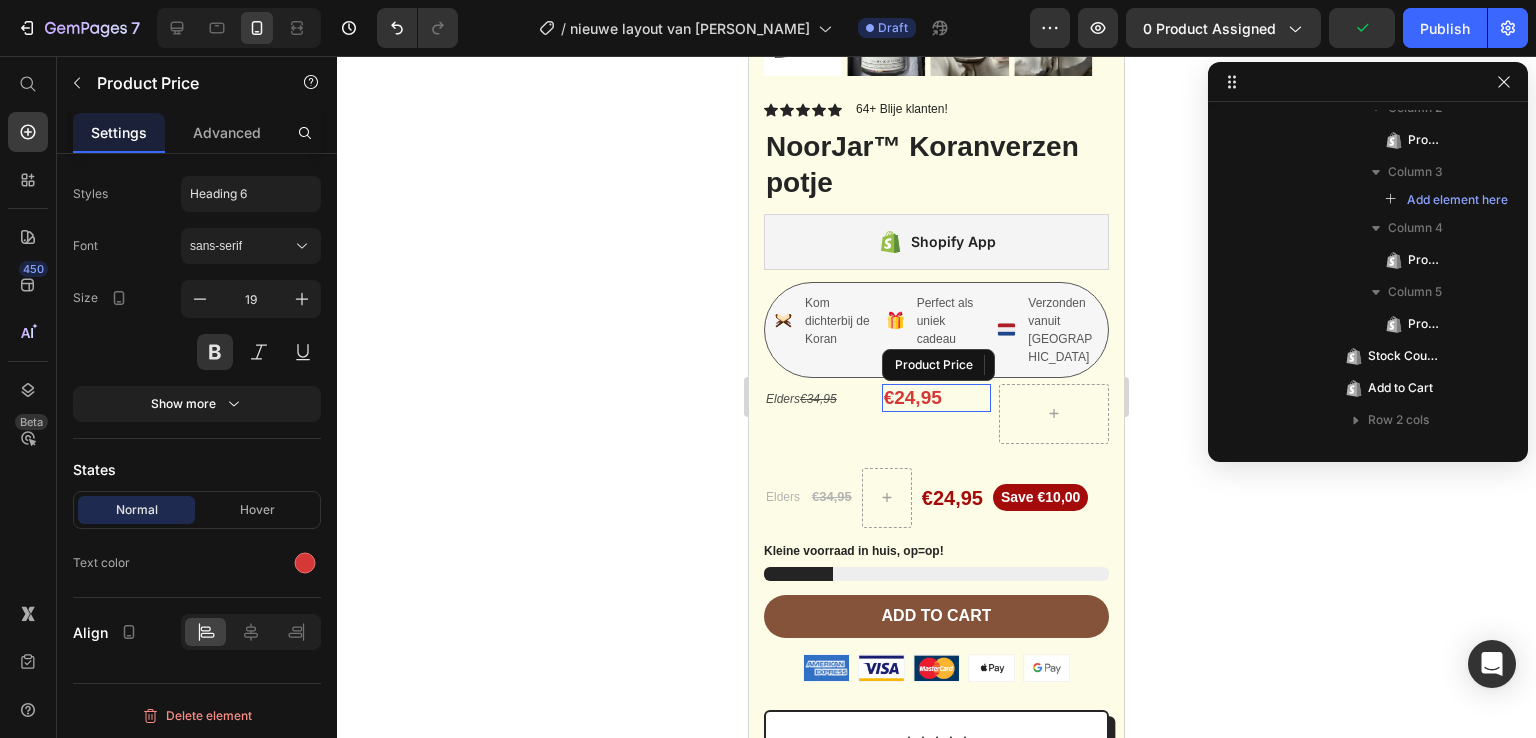 scroll, scrollTop: 272, scrollLeft: 0, axis: vertical 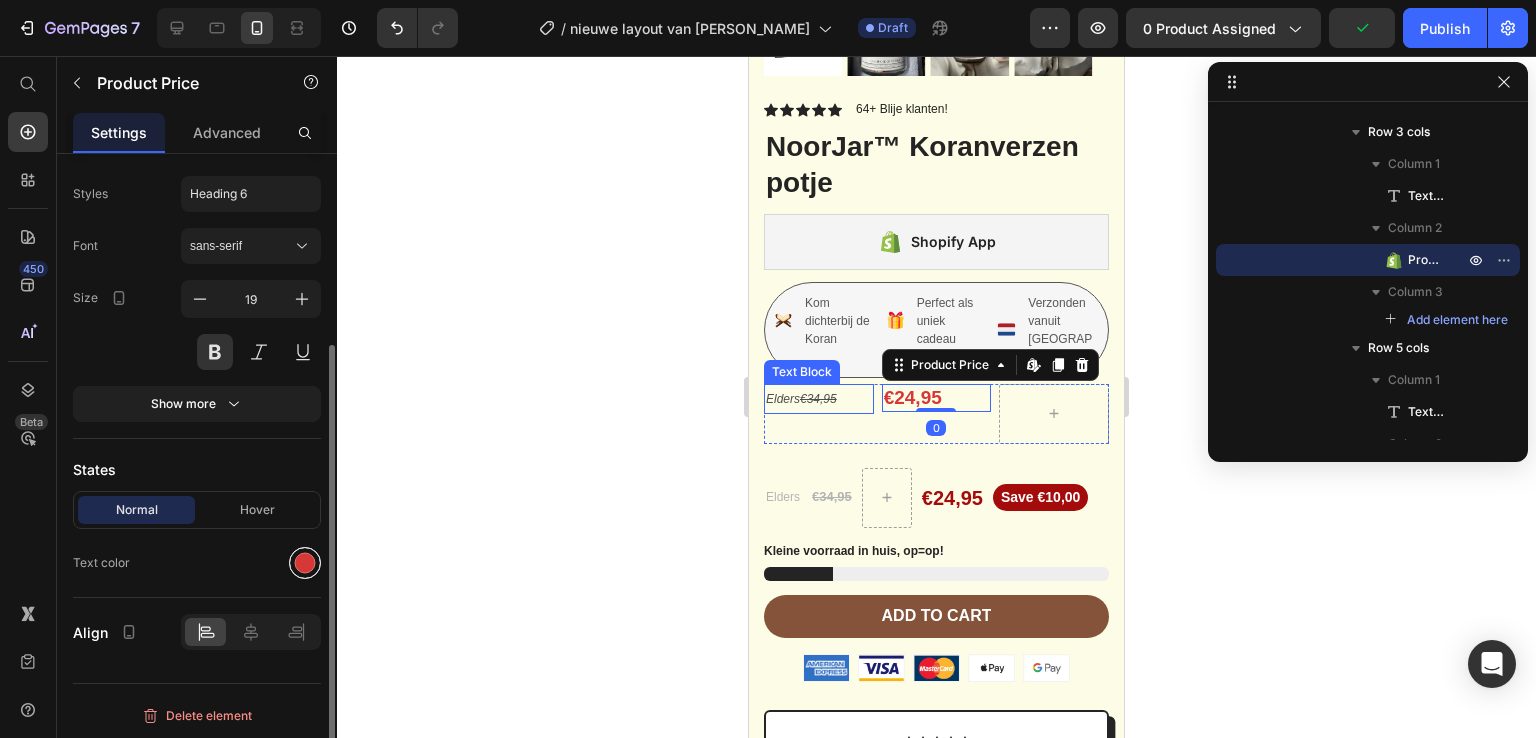 click at bounding box center (305, 563) 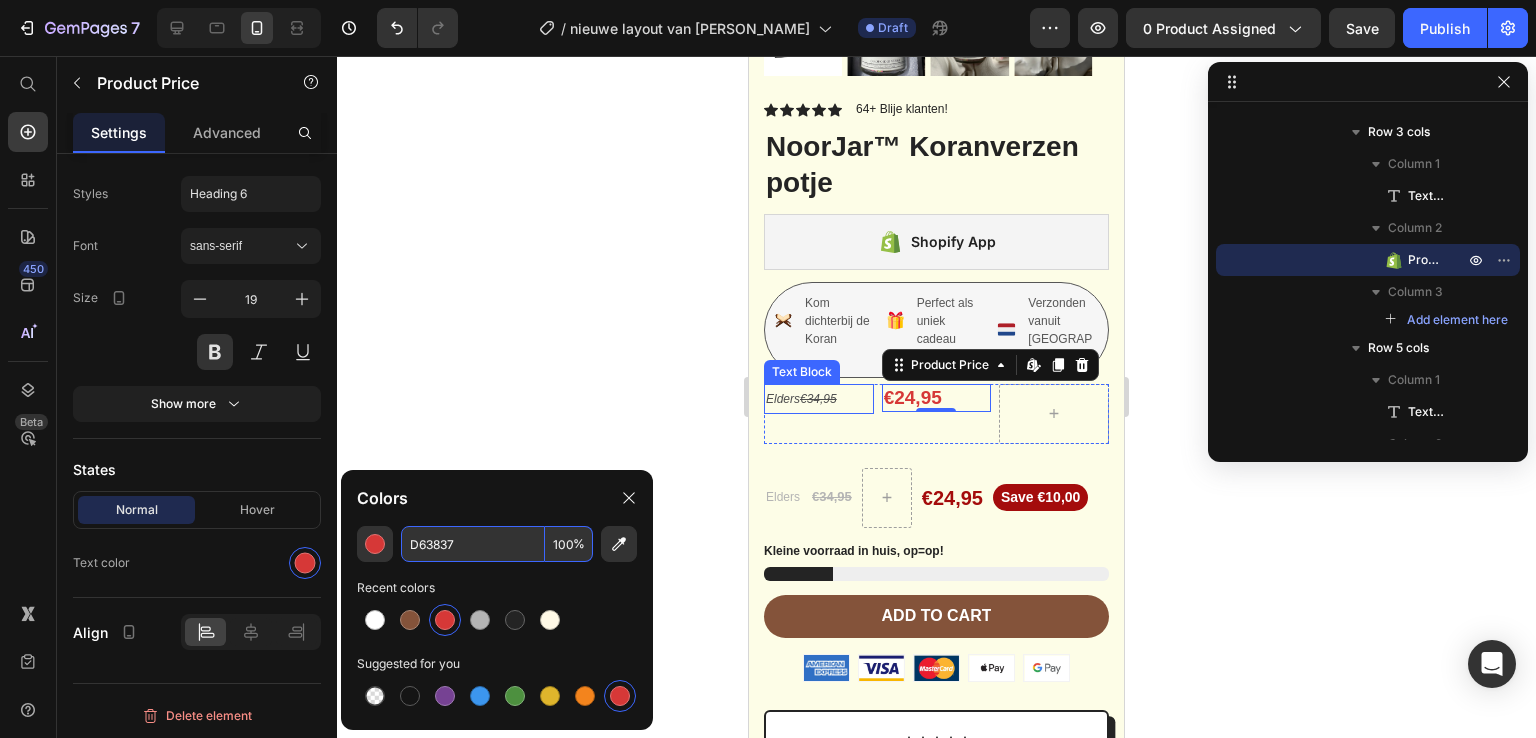 click on "D63837" at bounding box center [473, 544] 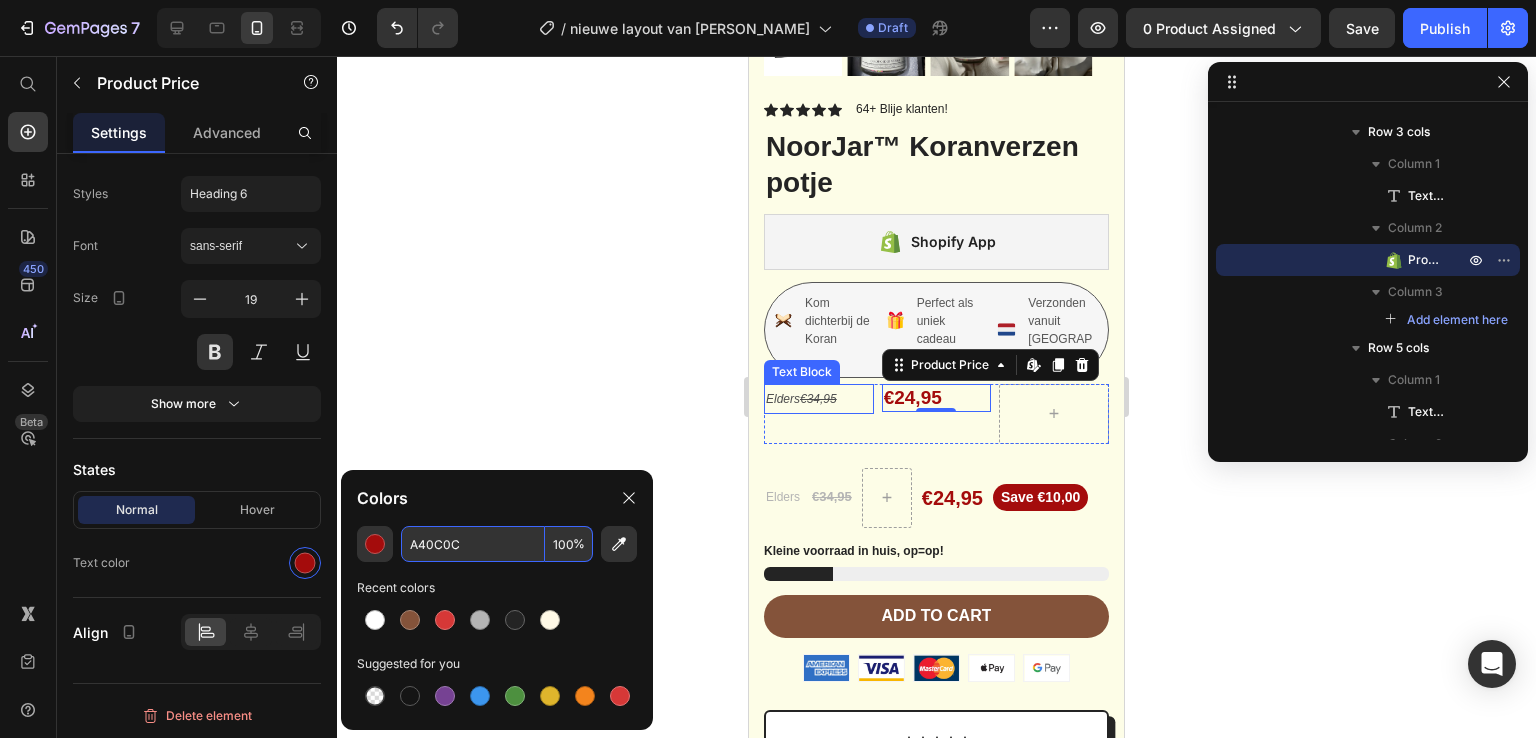 type on "A40C0C" 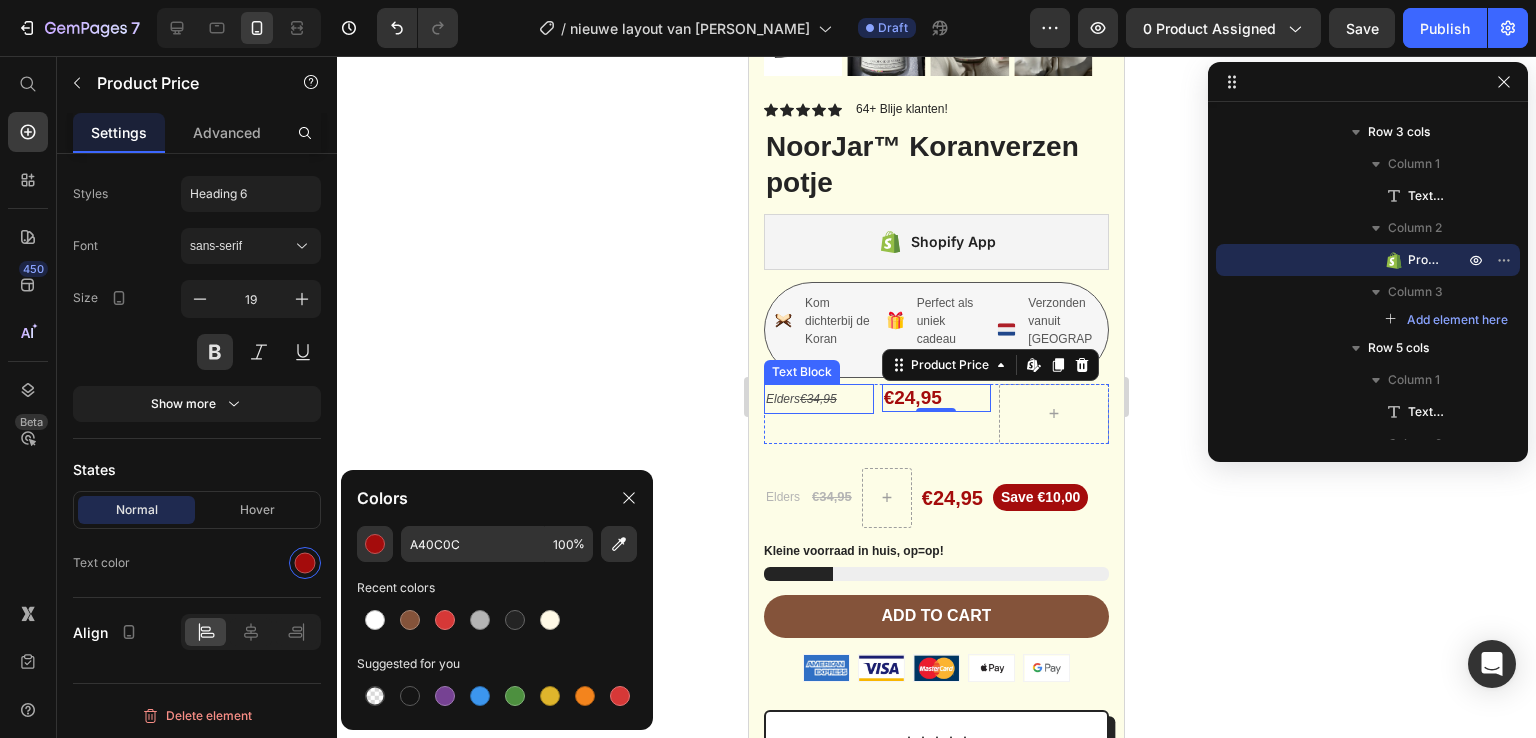 click 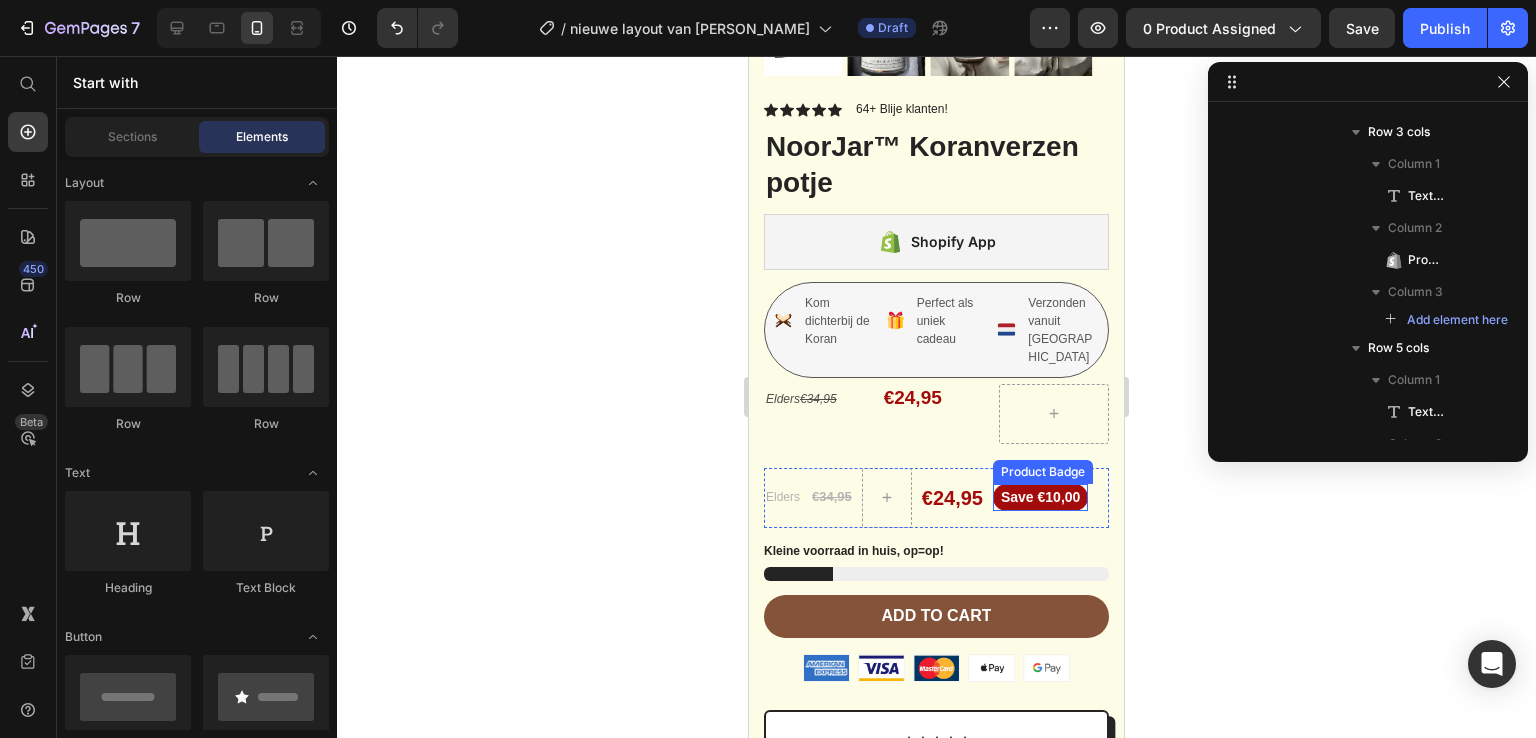 click on "Save €10,00" at bounding box center (1040, 497) 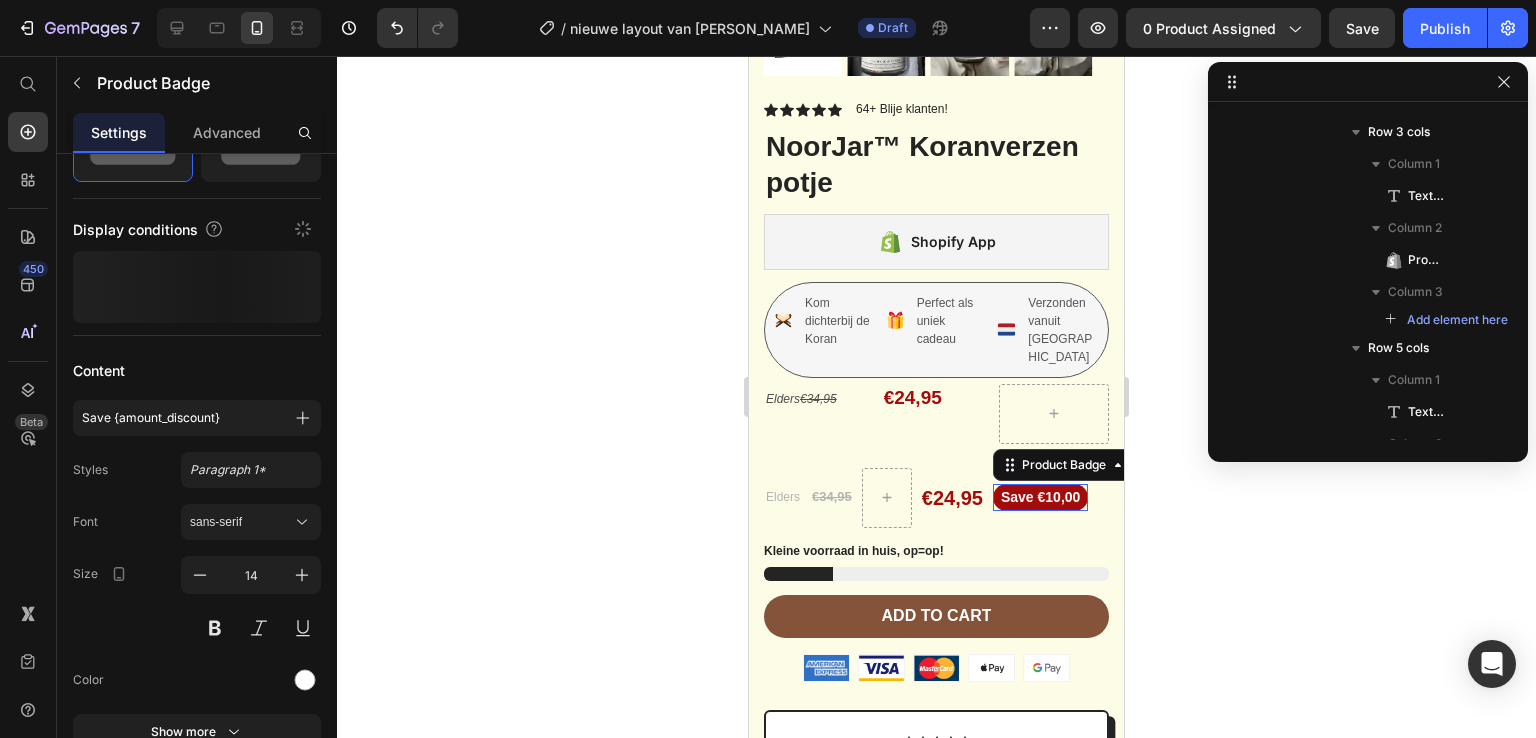 scroll, scrollTop: 1578, scrollLeft: 0, axis: vertical 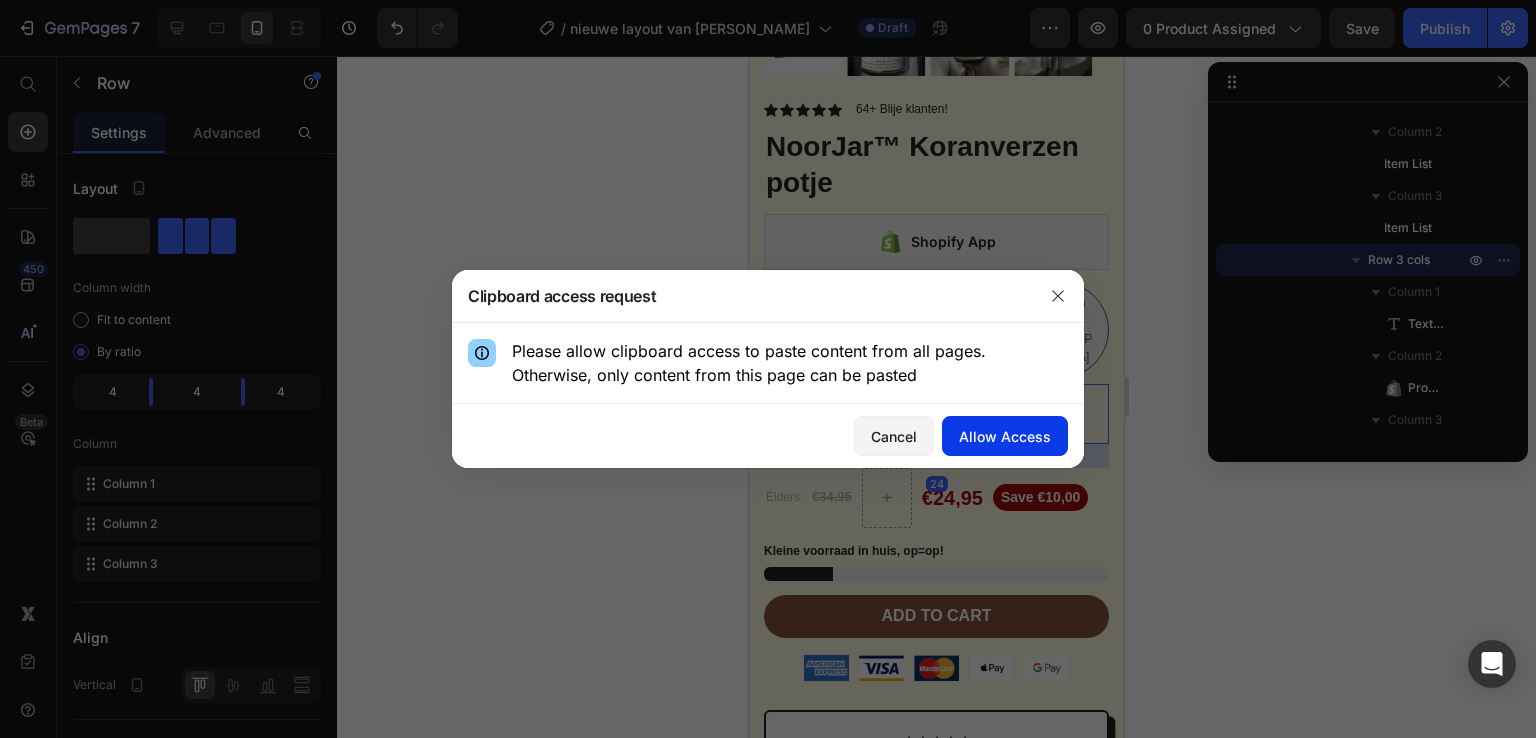 click on "Allow Access" at bounding box center [1005, 436] 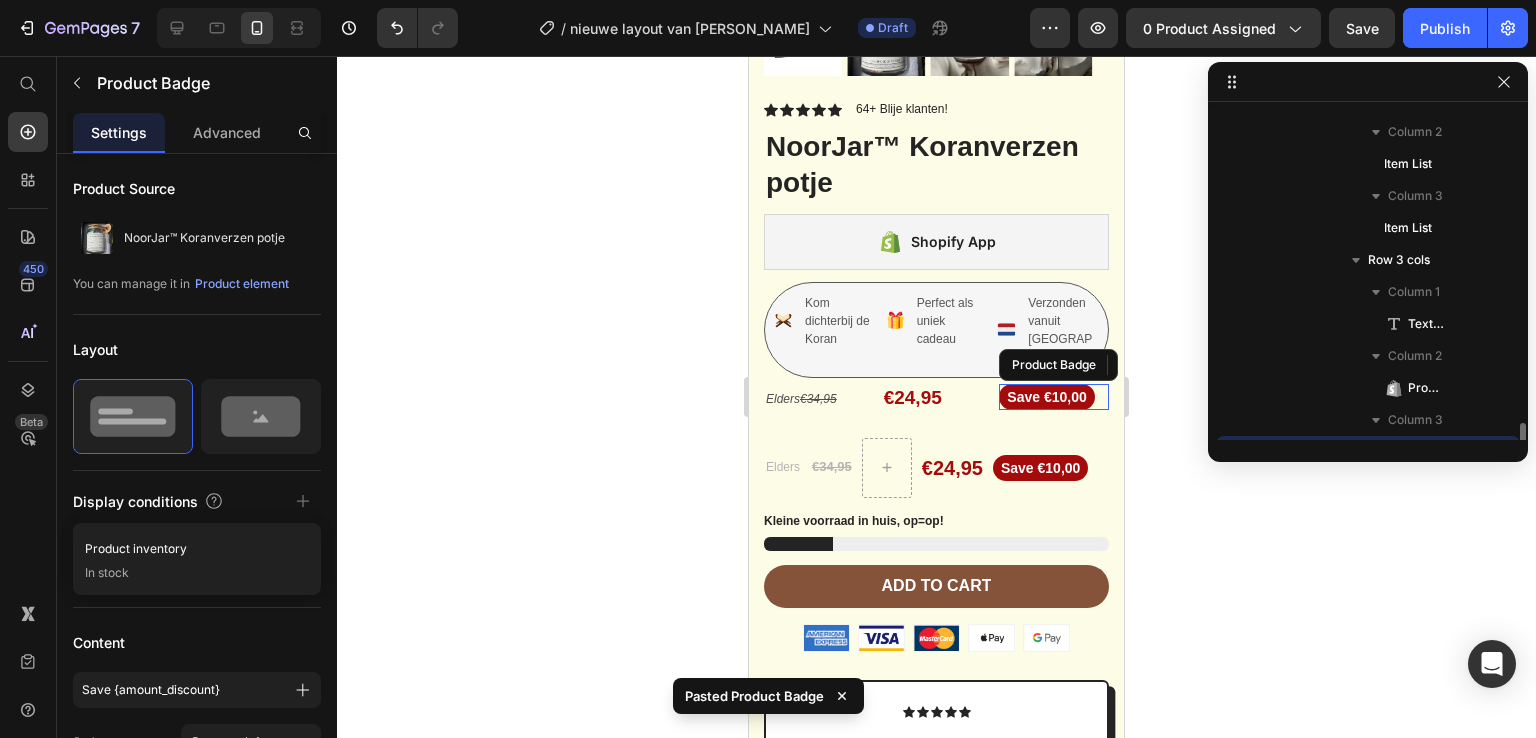 scroll, scrollTop: 1242, scrollLeft: 0, axis: vertical 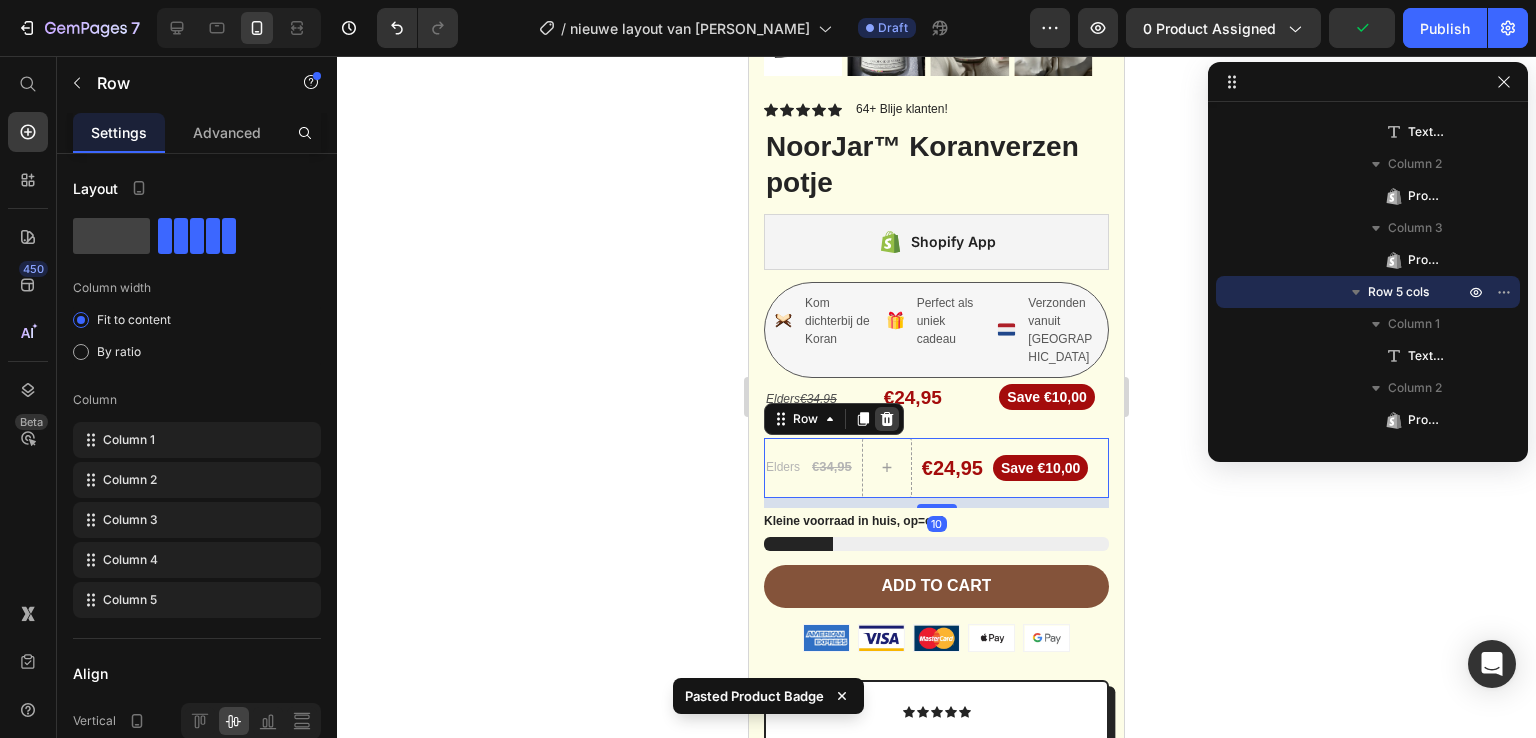 click 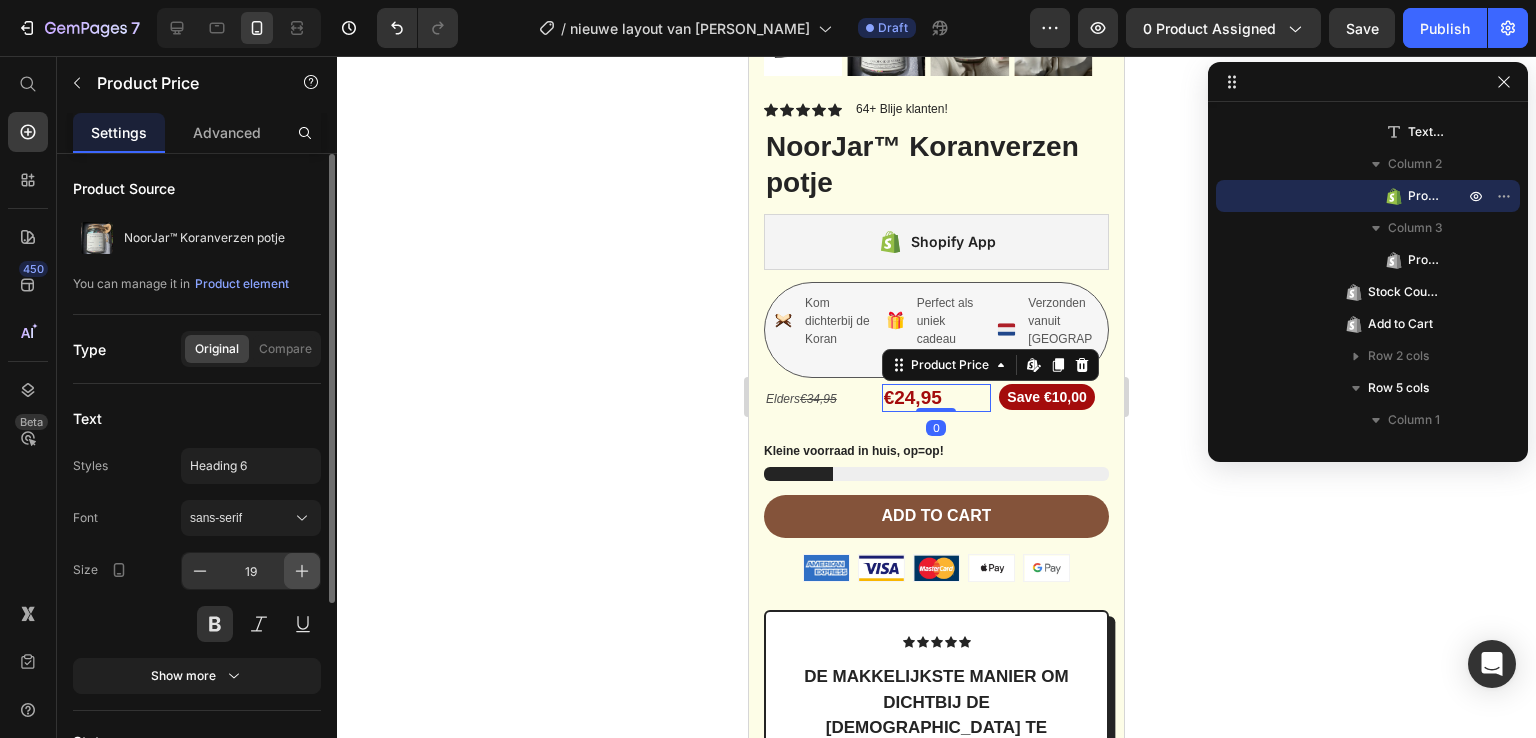 click 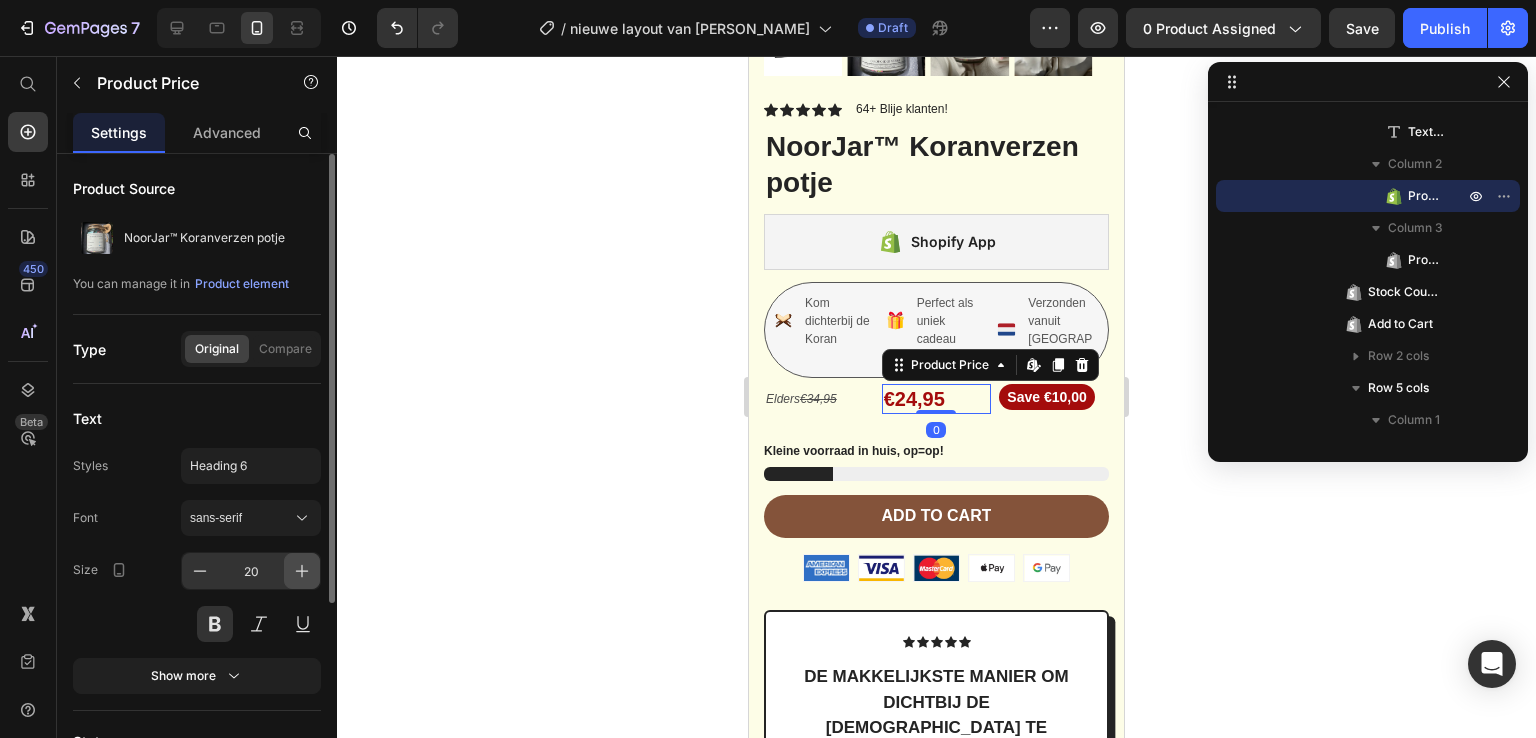 click 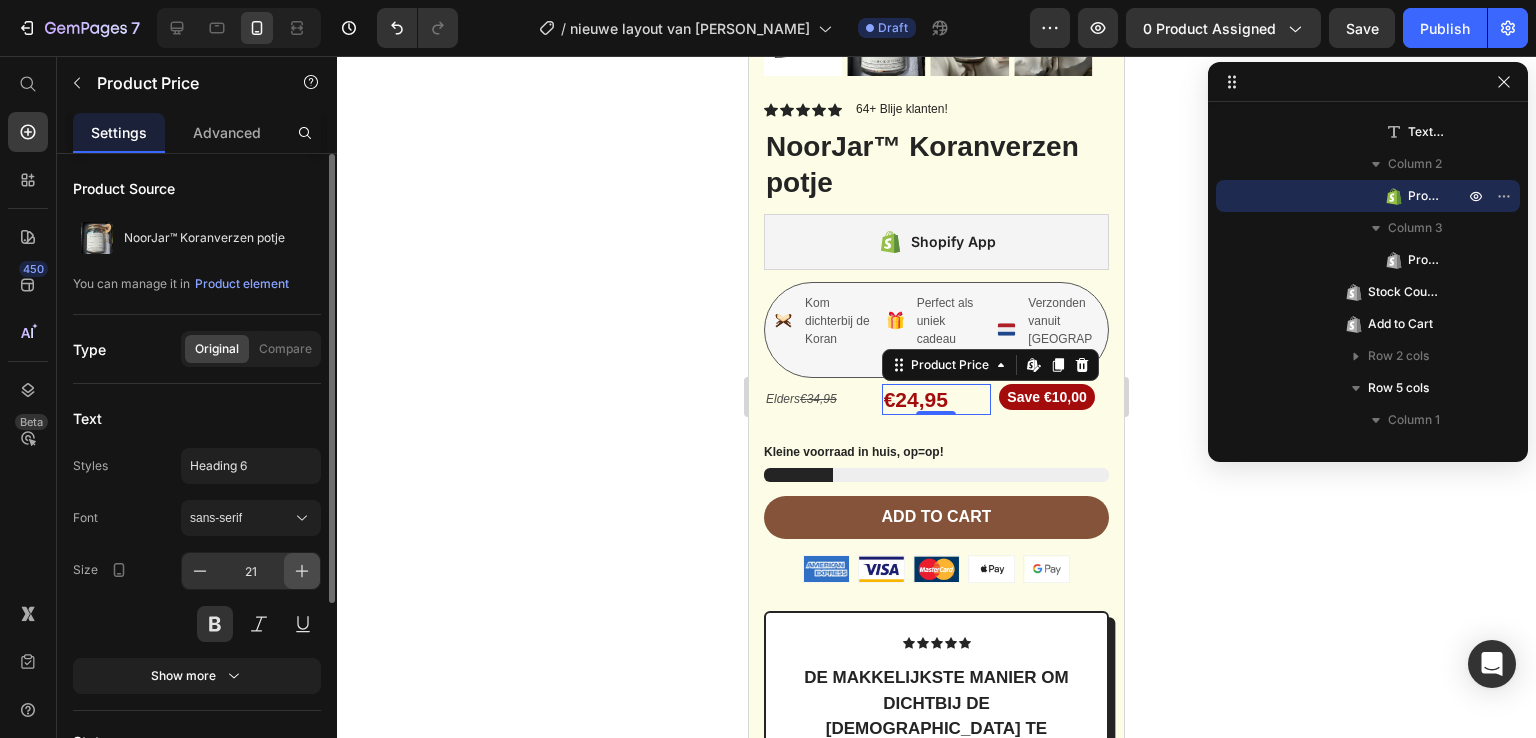 click 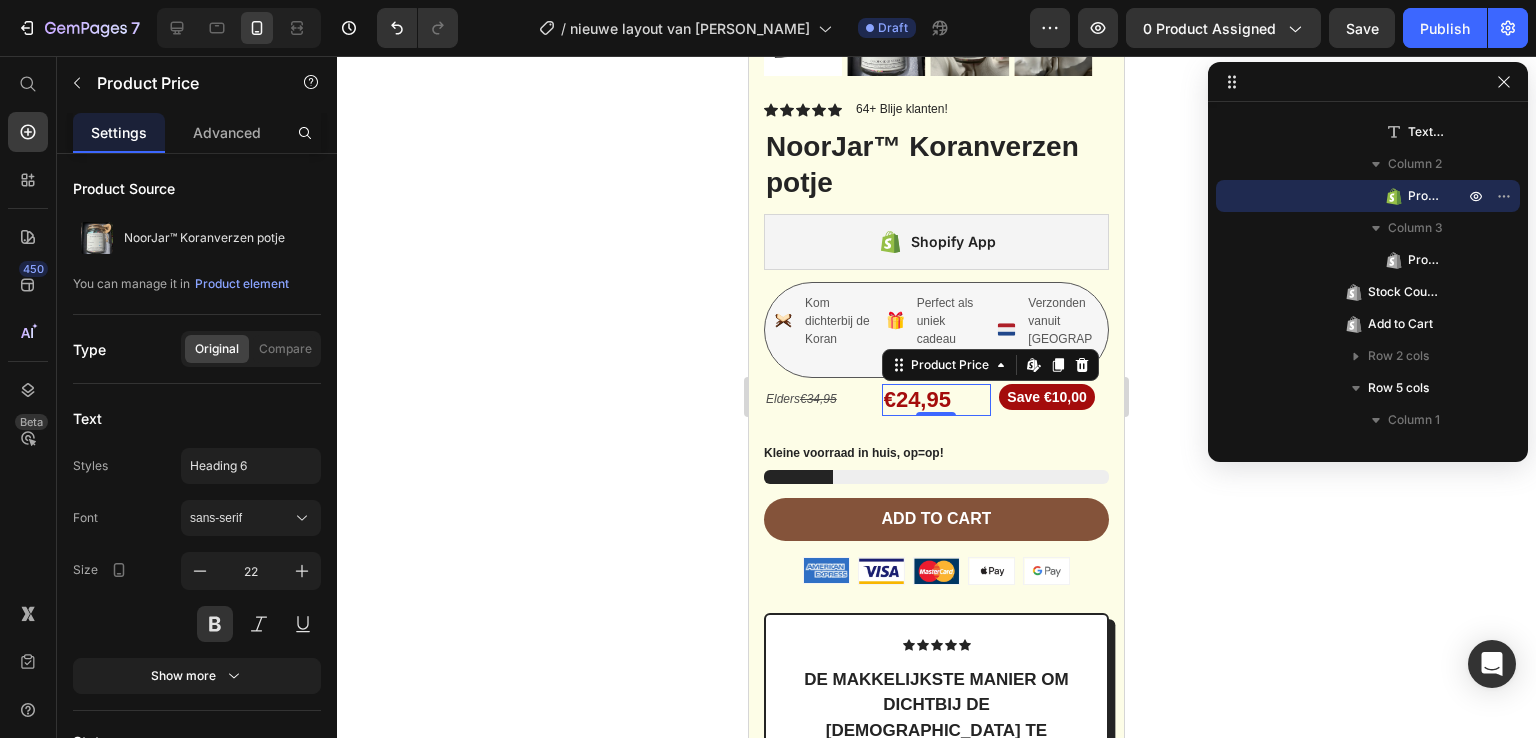 click 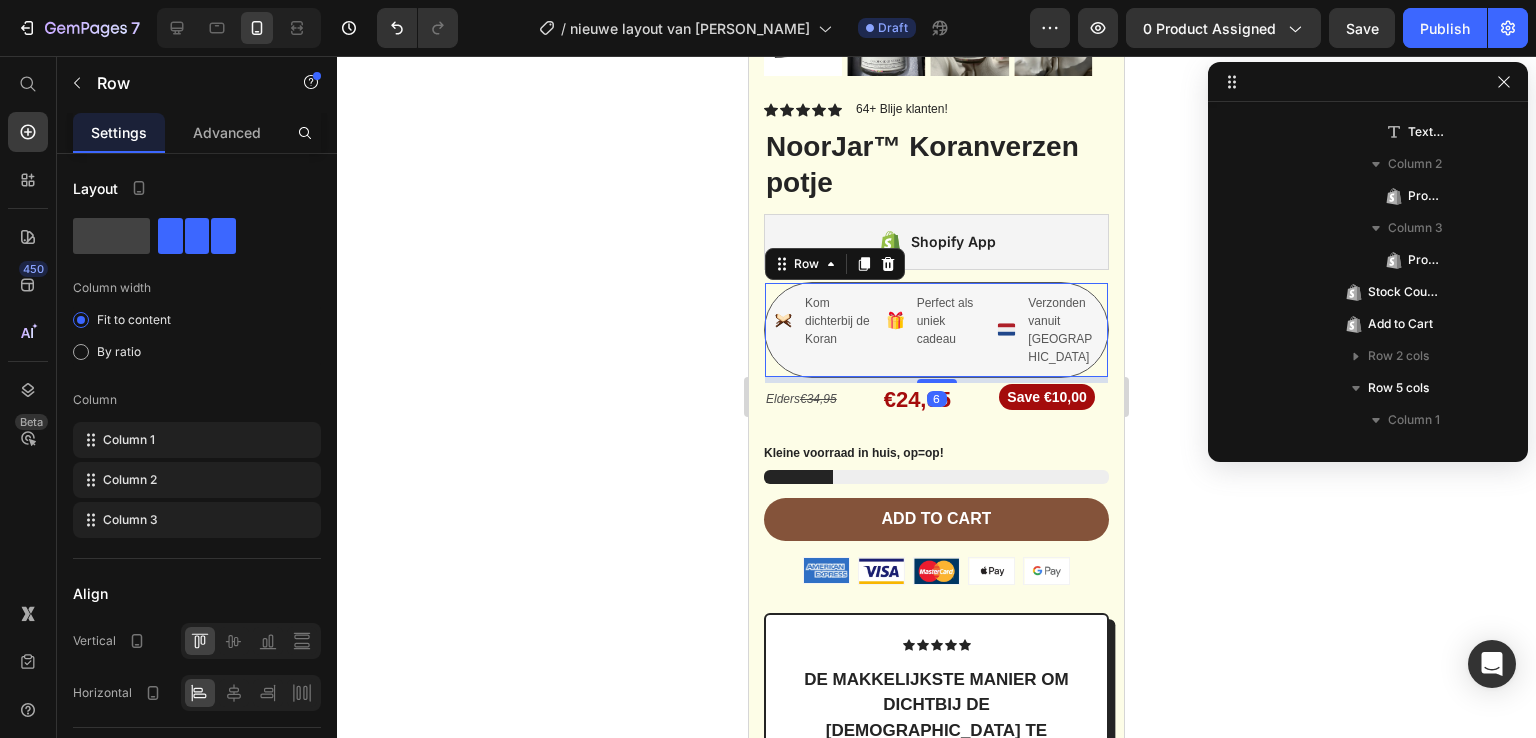scroll, scrollTop: 826, scrollLeft: 0, axis: vertical 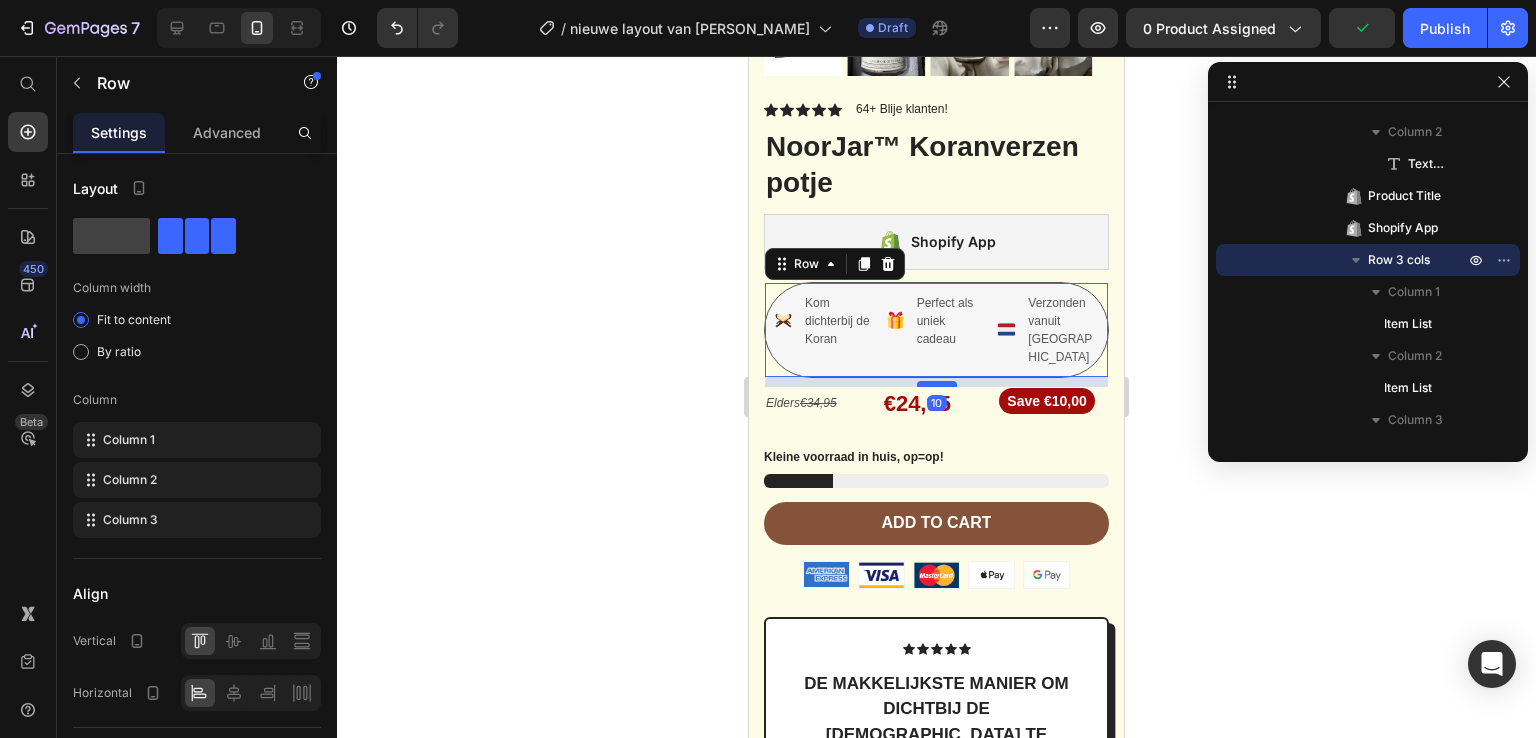 click at bounding box center [937, 384] 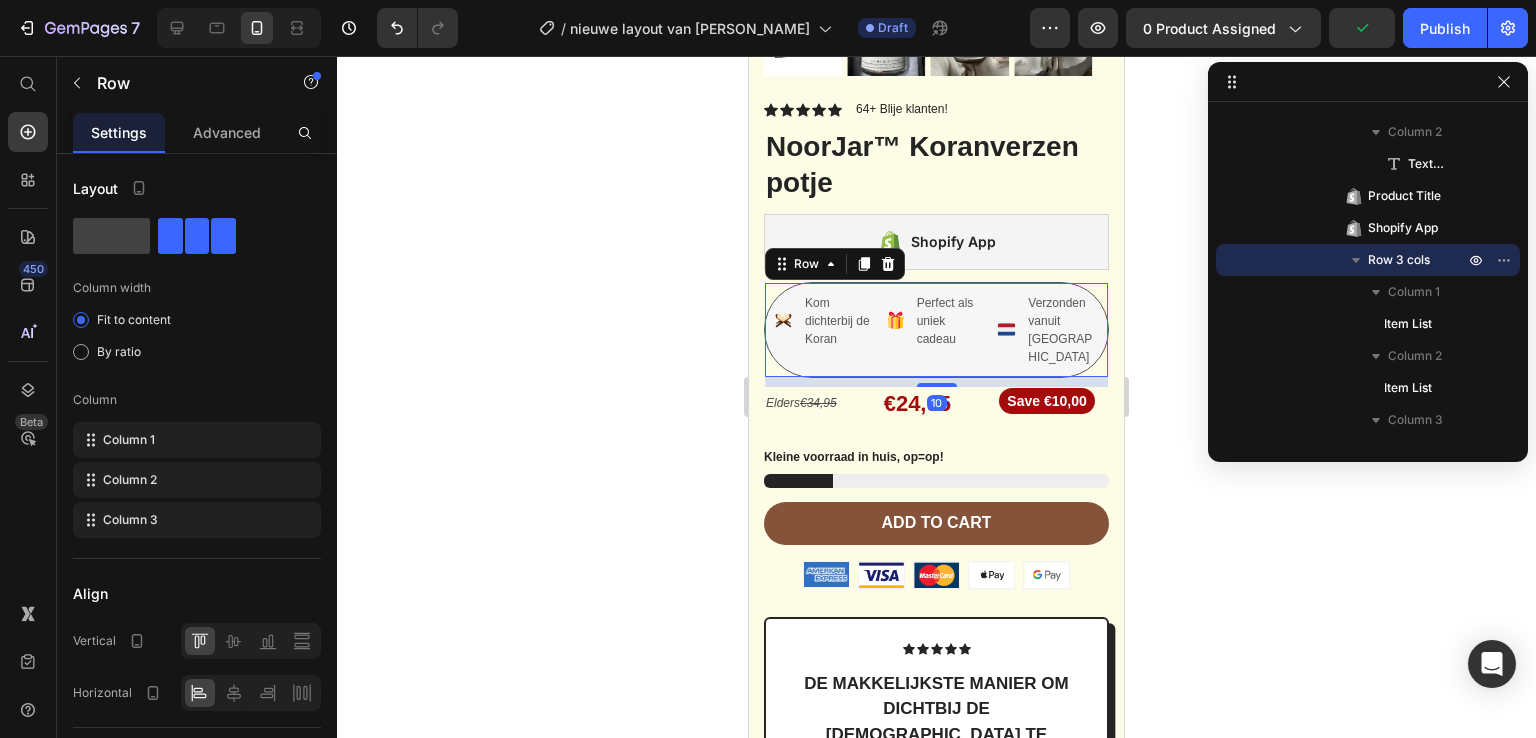 click 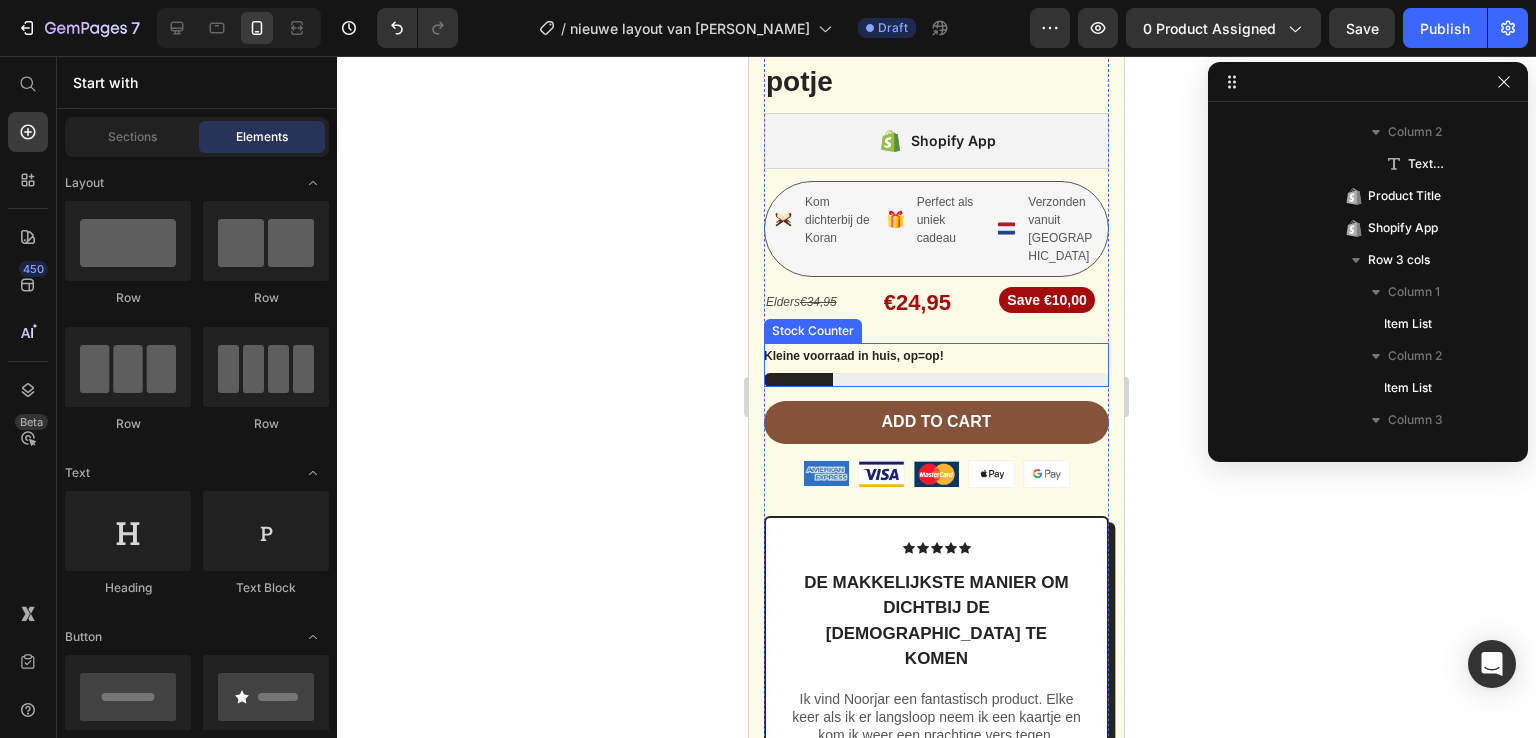 scroll, scrollTop: 5522, scrollLeft: 0, axis: vertical 